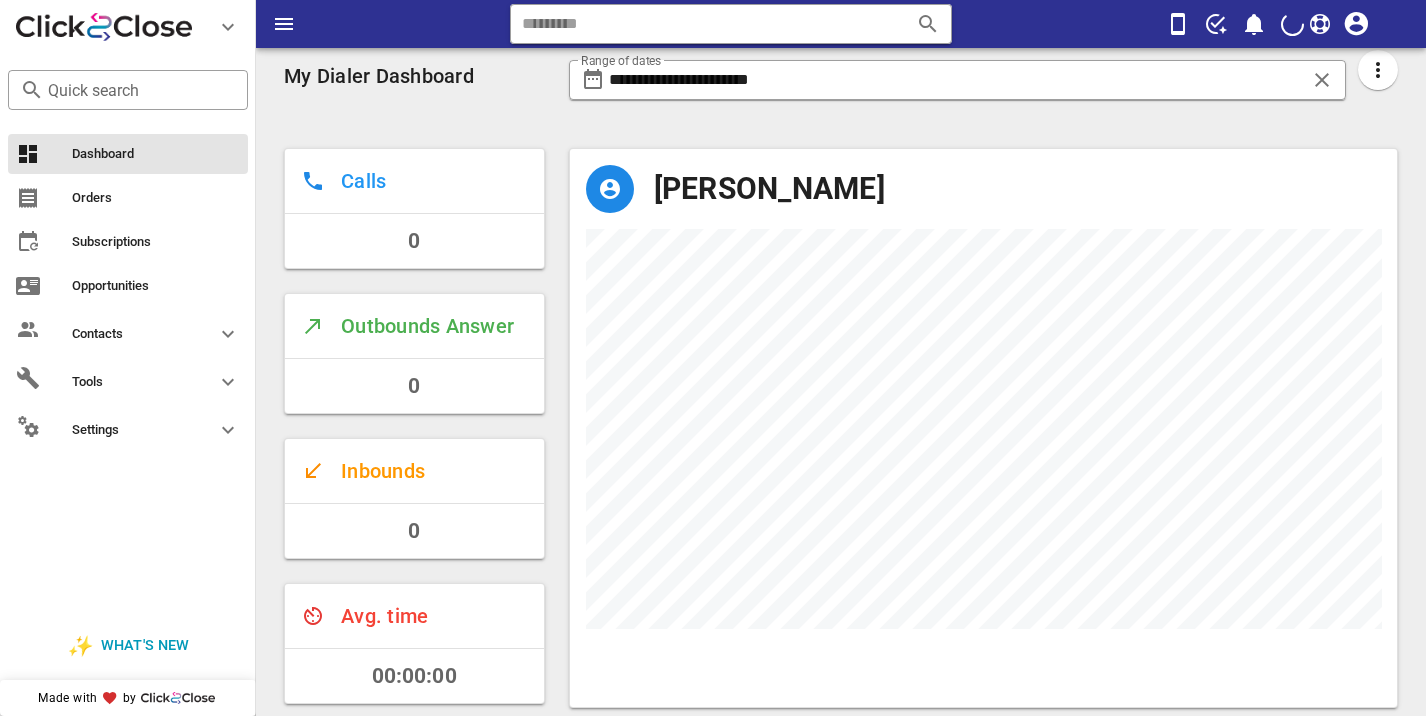 scroll, scrollTop: 0, scrollLeft: 0, axis: both 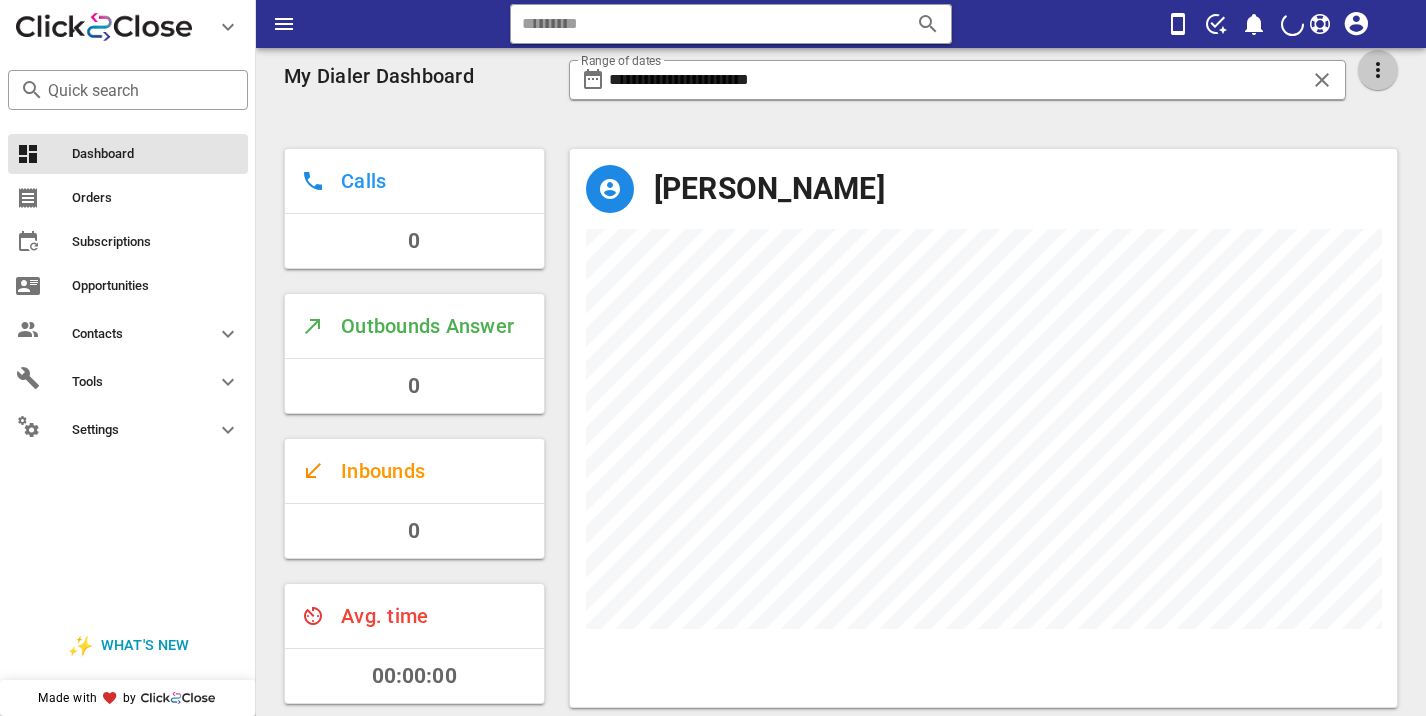 click at bounding box center (1378, 70) 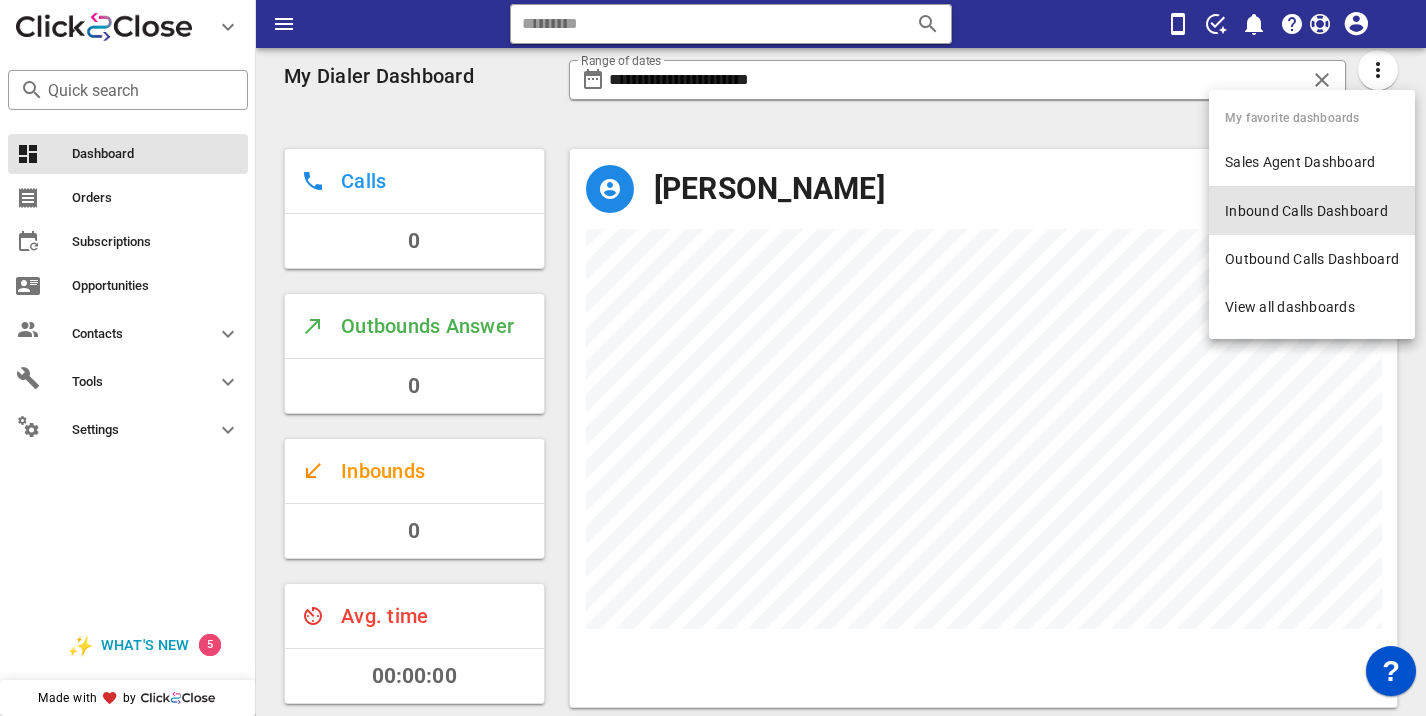 click on "Inbound Calls Dashboard" at bounding box center (1312, 211) 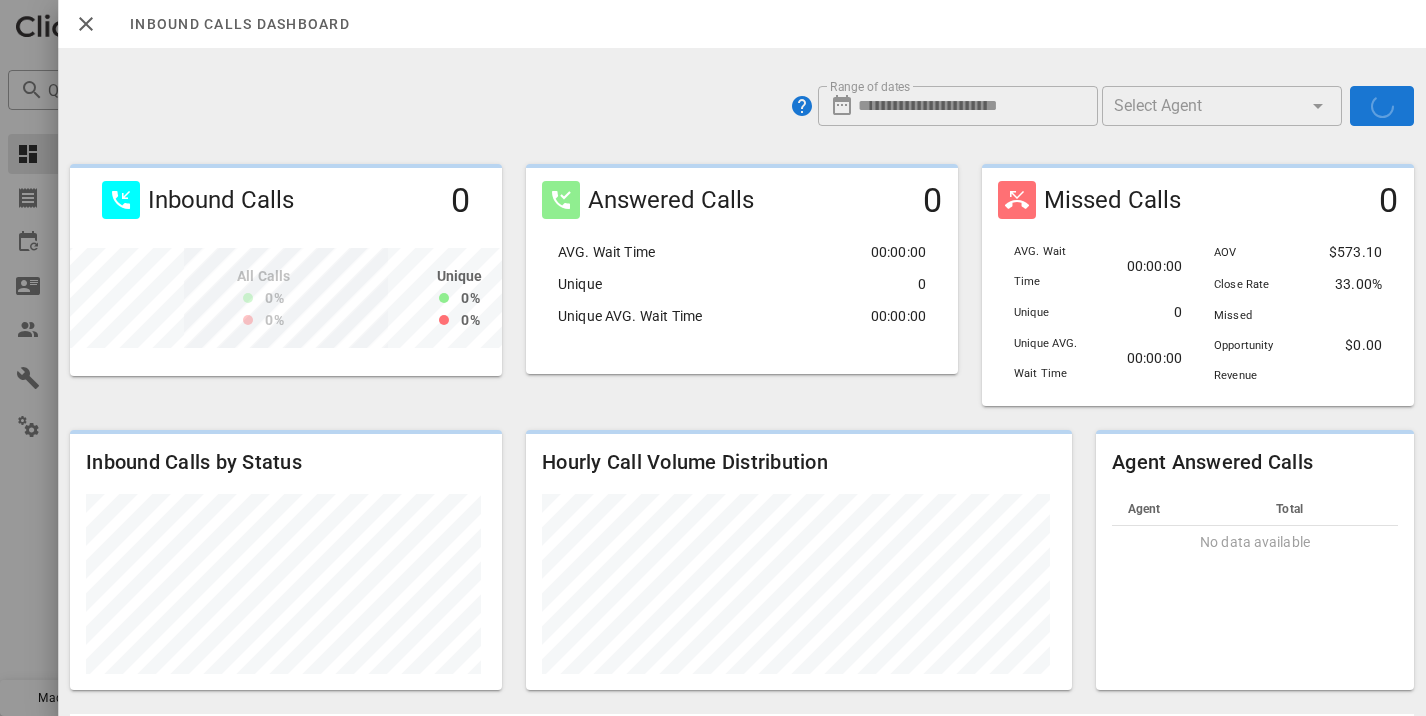 scroll, scrollTop: 999788, scrollLeft: 999572, axis: both 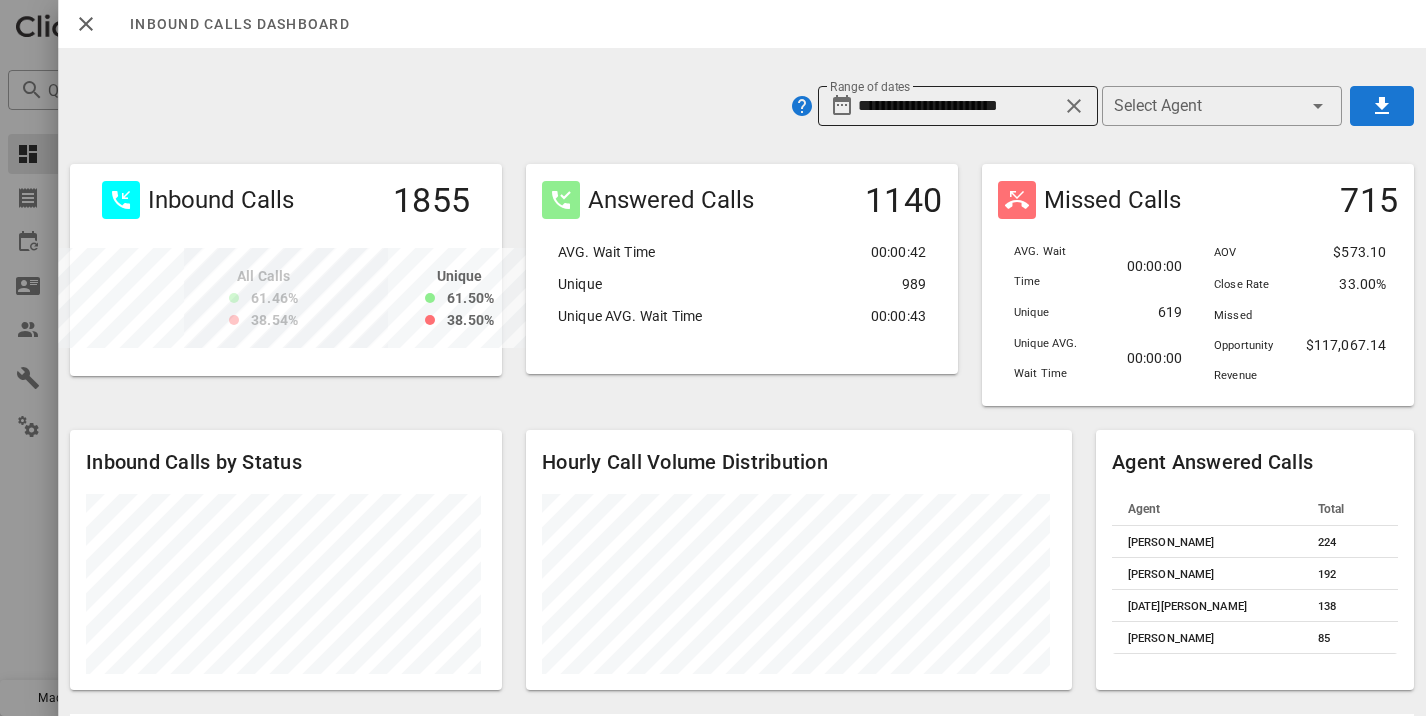 click on "**********" at bounding box center [958, 106] 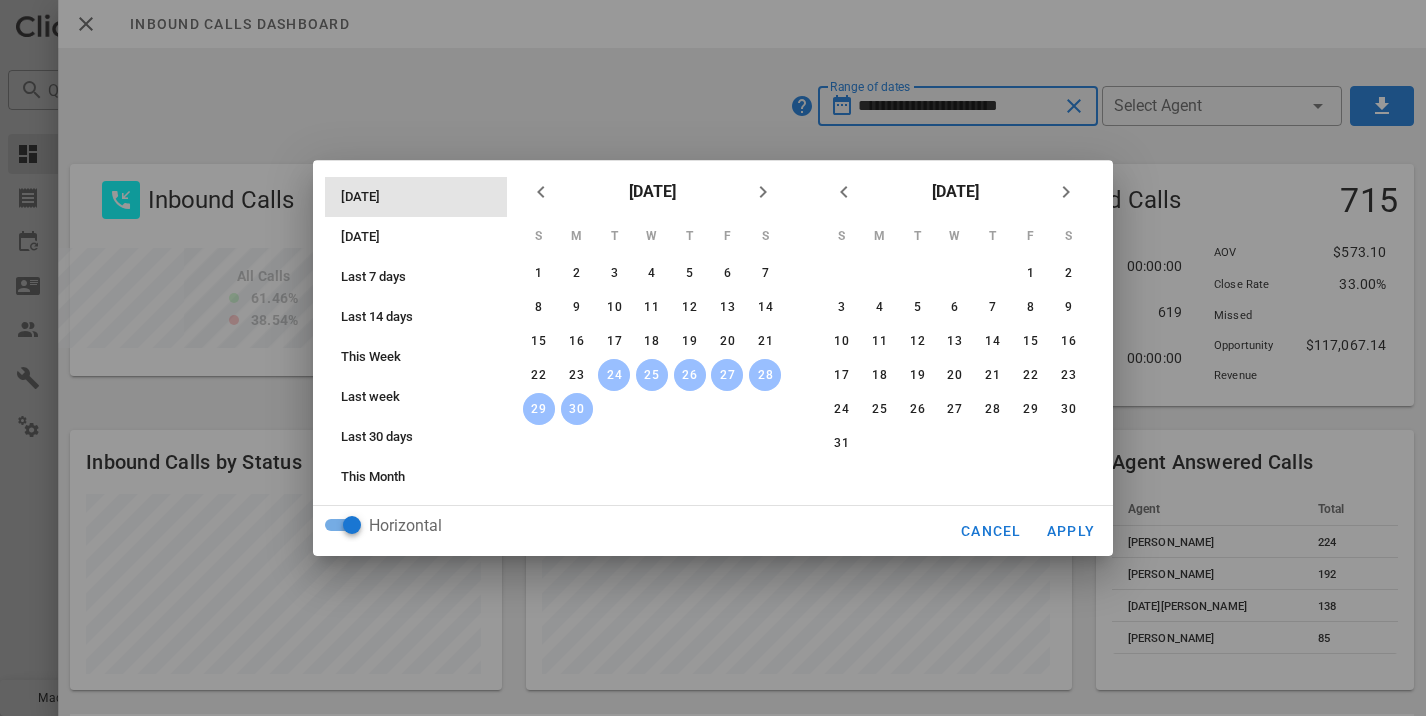 click on "Today" at bounding box center [422, 197] 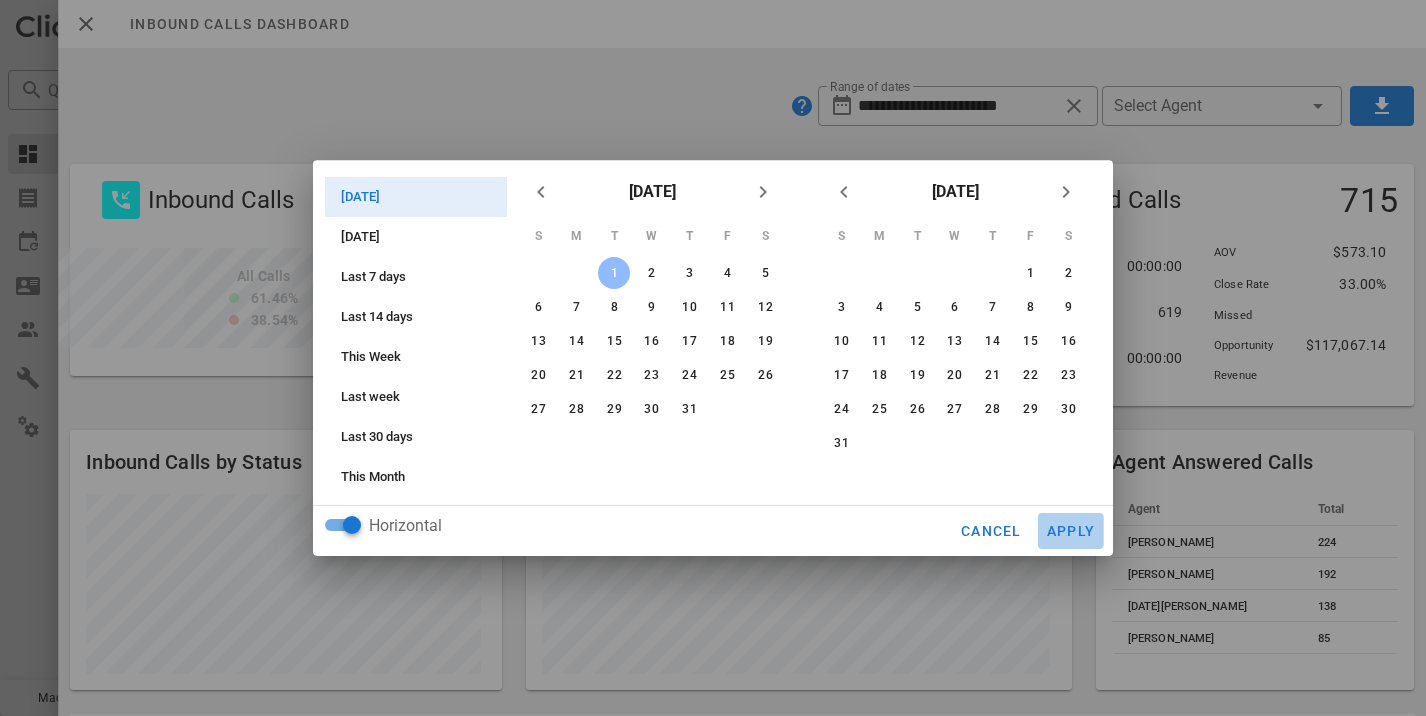 click on "Apply" at bounding box center (1071, 531) 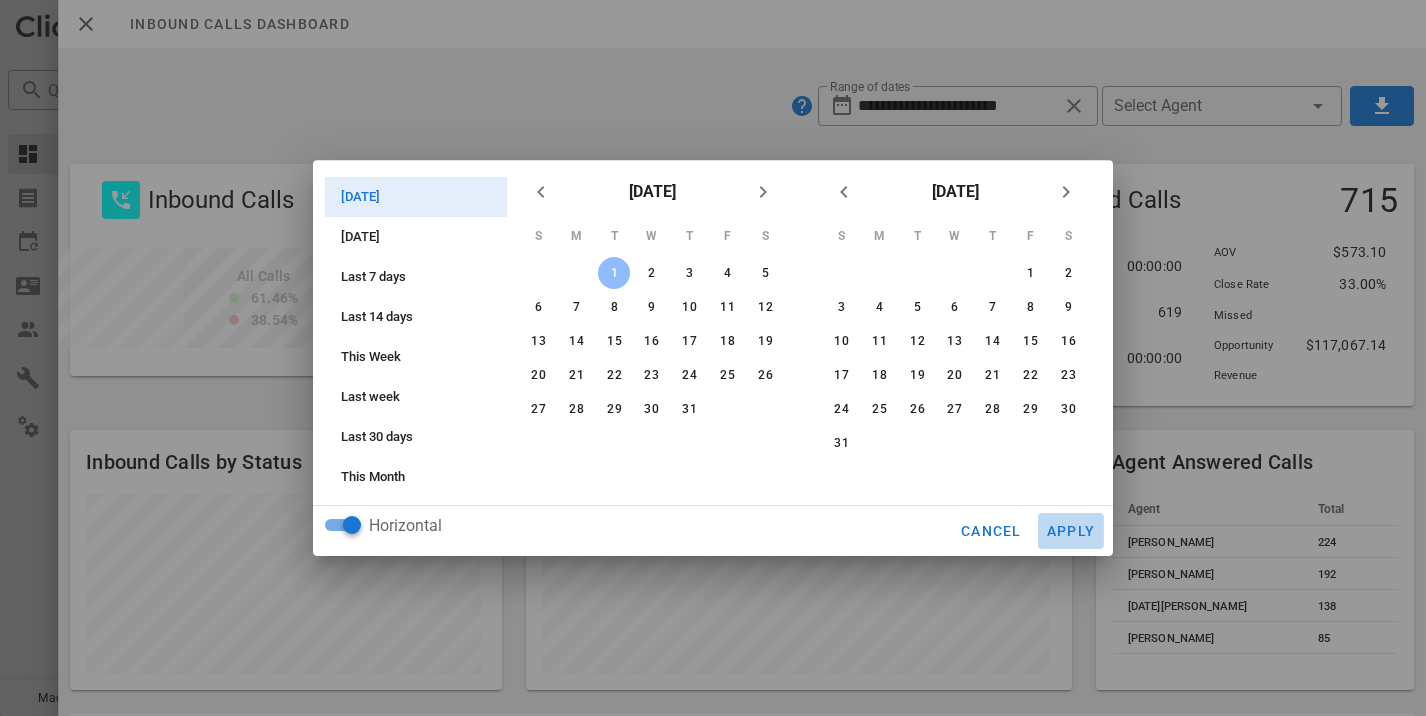 type on "**********" 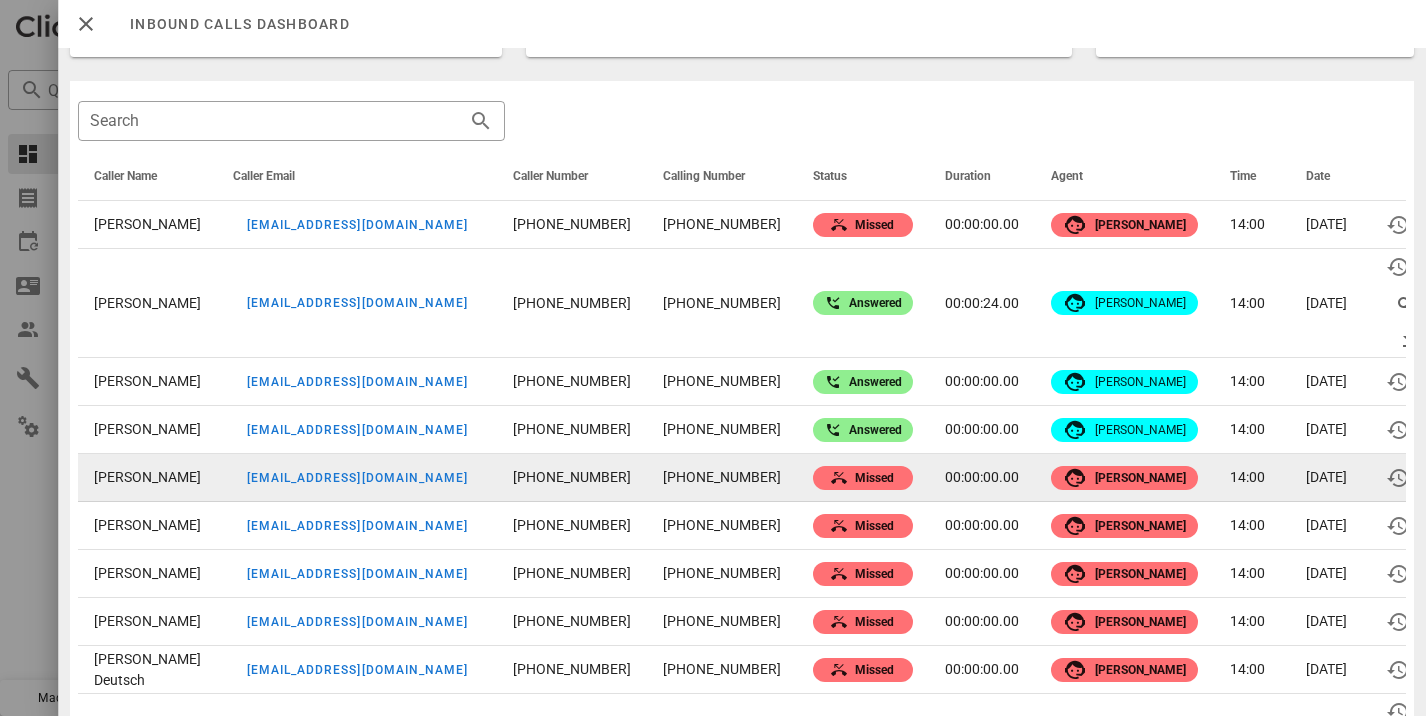scroll, scrollTop: 562, scrollLeft: 0, axis: vertical 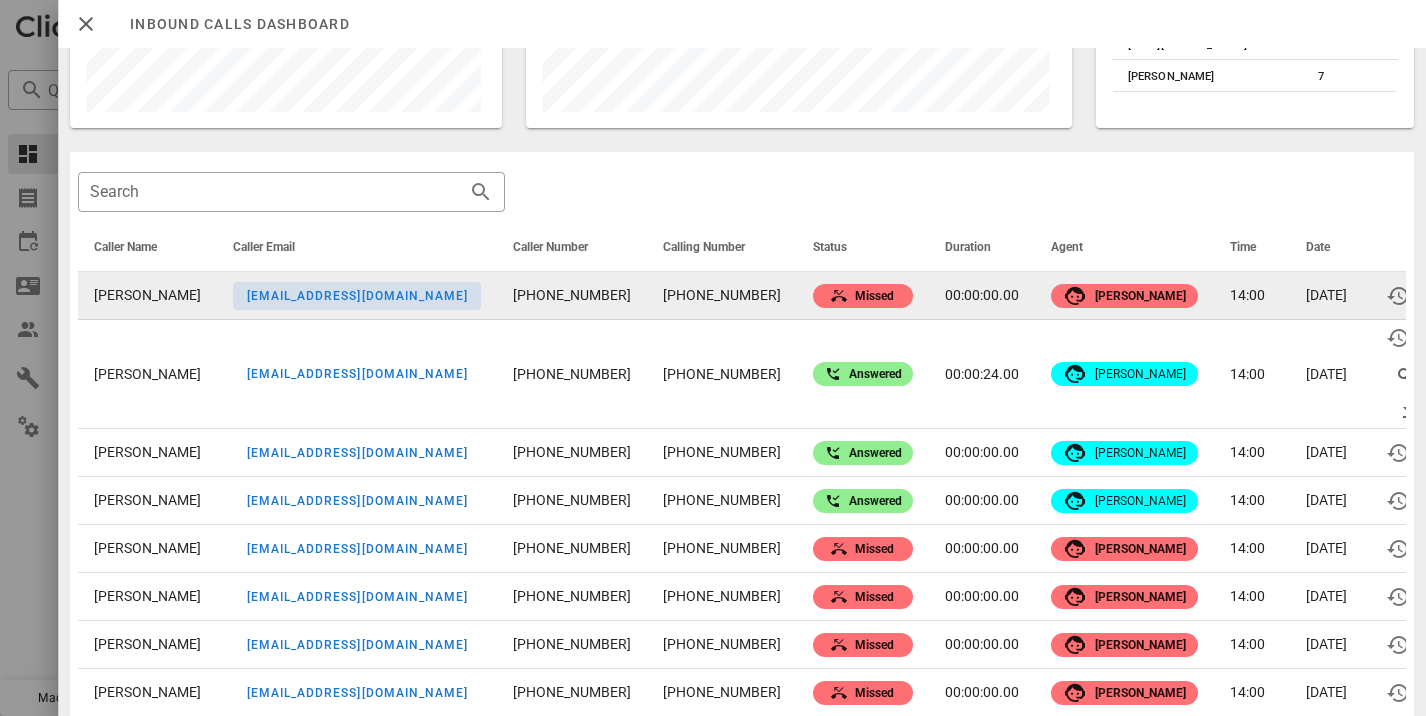 click on "[EMAIL_ADDRESS][DOMAIN_NAME]" at bounding box center [356, 296] 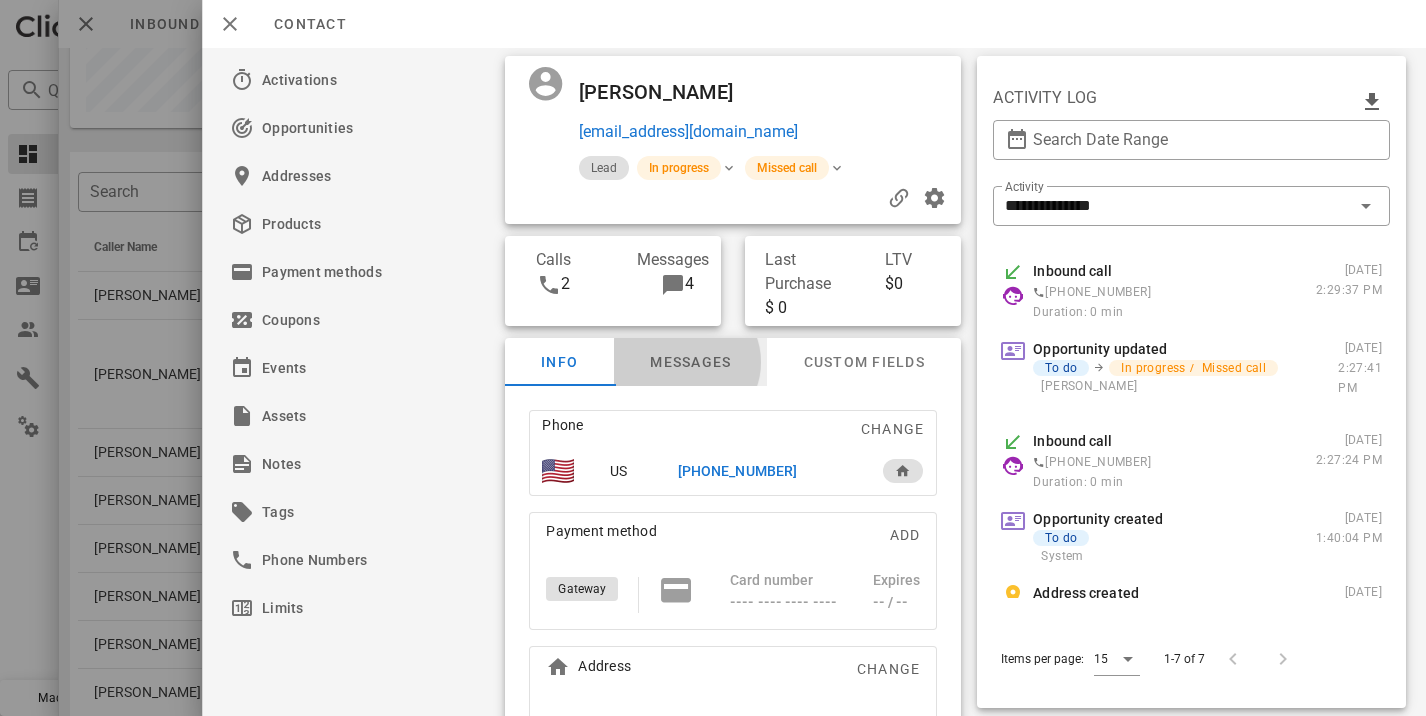 click on "Messages" at bounding box center (691, 362) 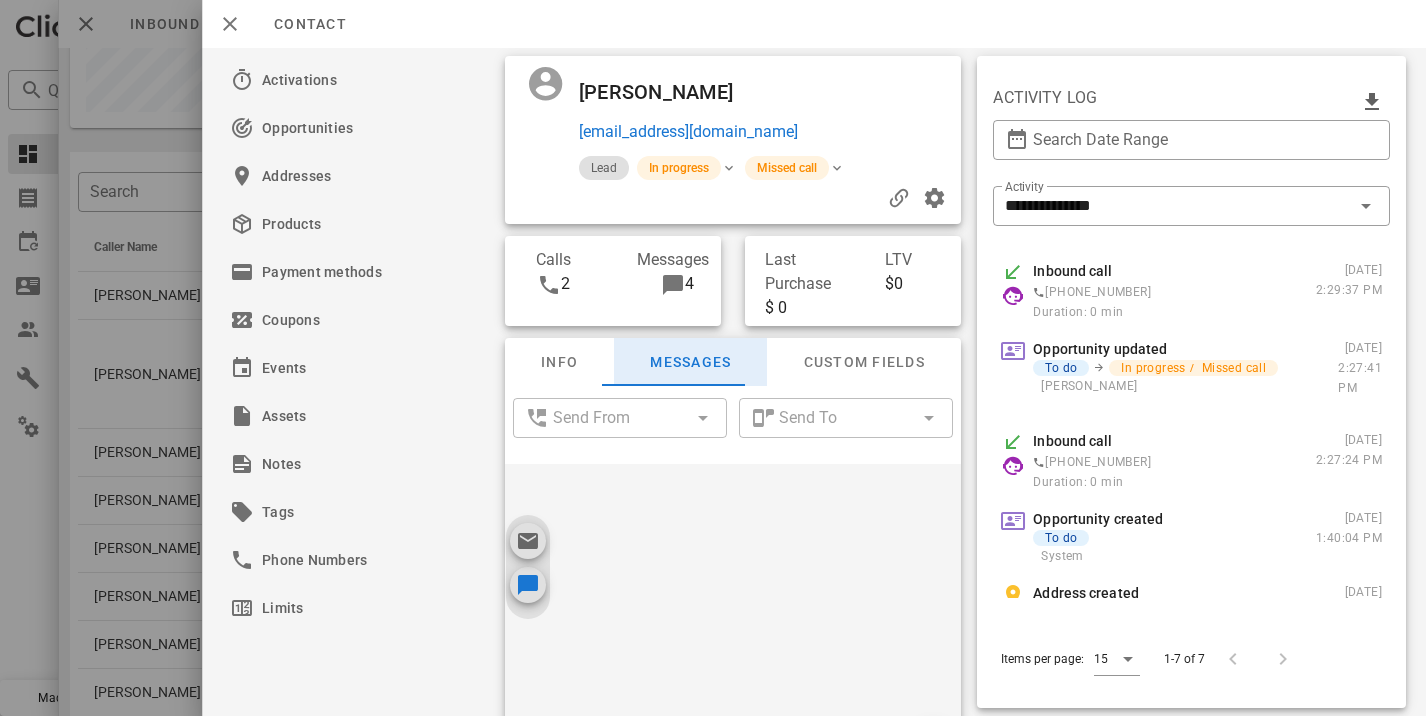 scroll, scrollTop: 657, scrollLeft: 0, axis: vertical 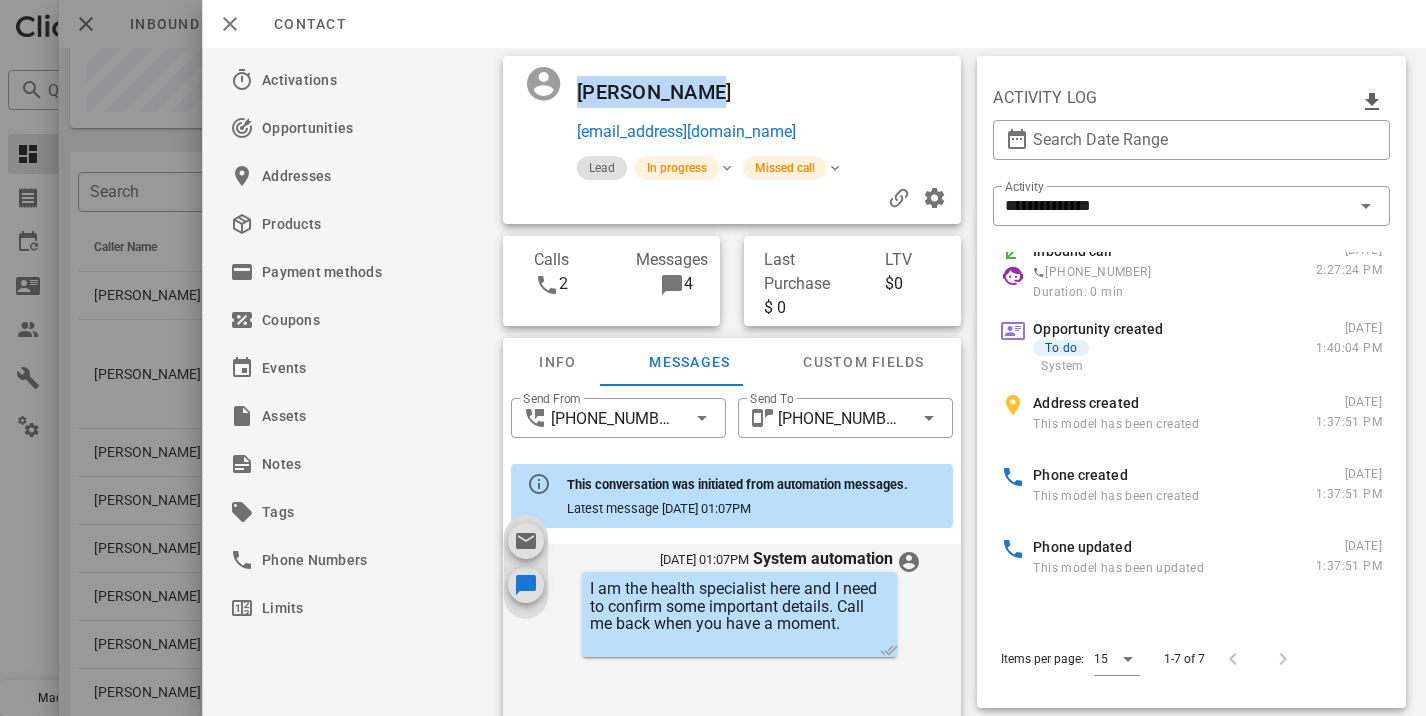 drag, startPoint x: 695, startPoint y: 82, endPoint x: 552, endPoint y: 73, distance: 143.28294 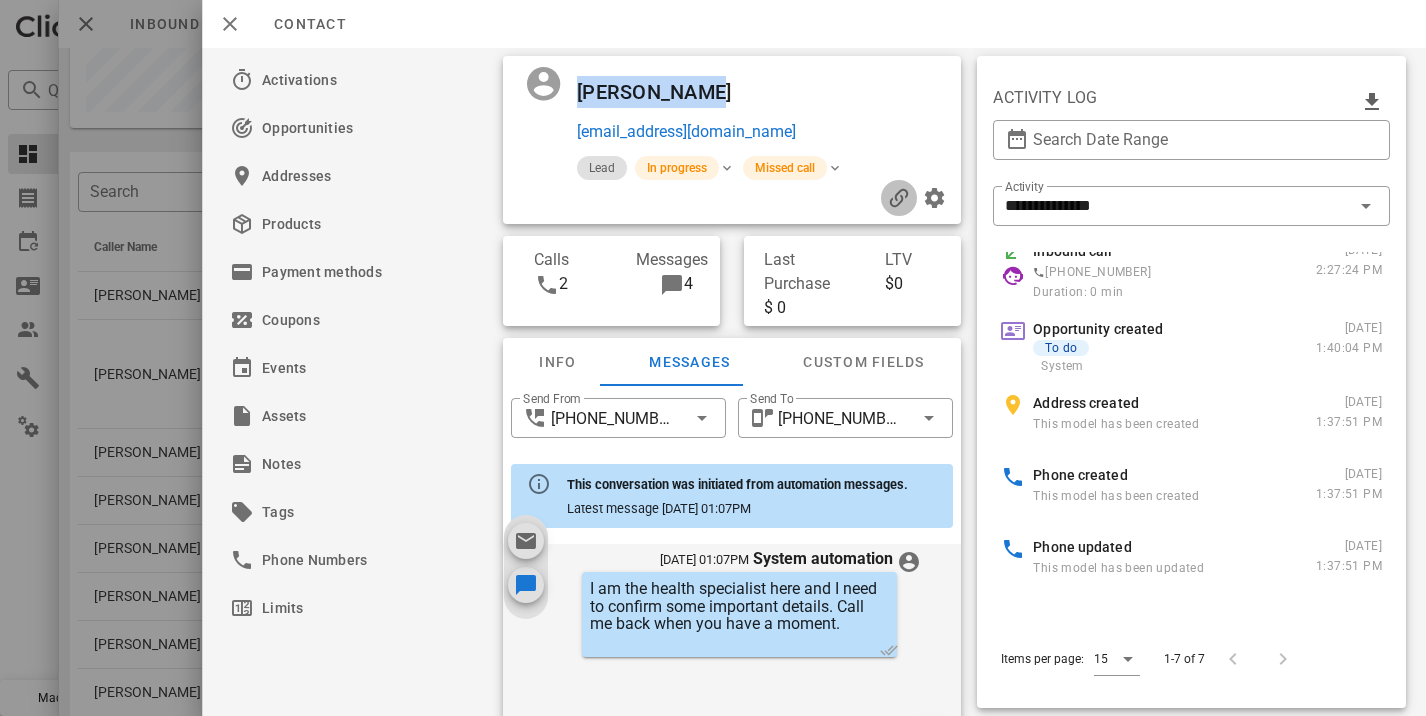 click at bounding box center [899, 198] 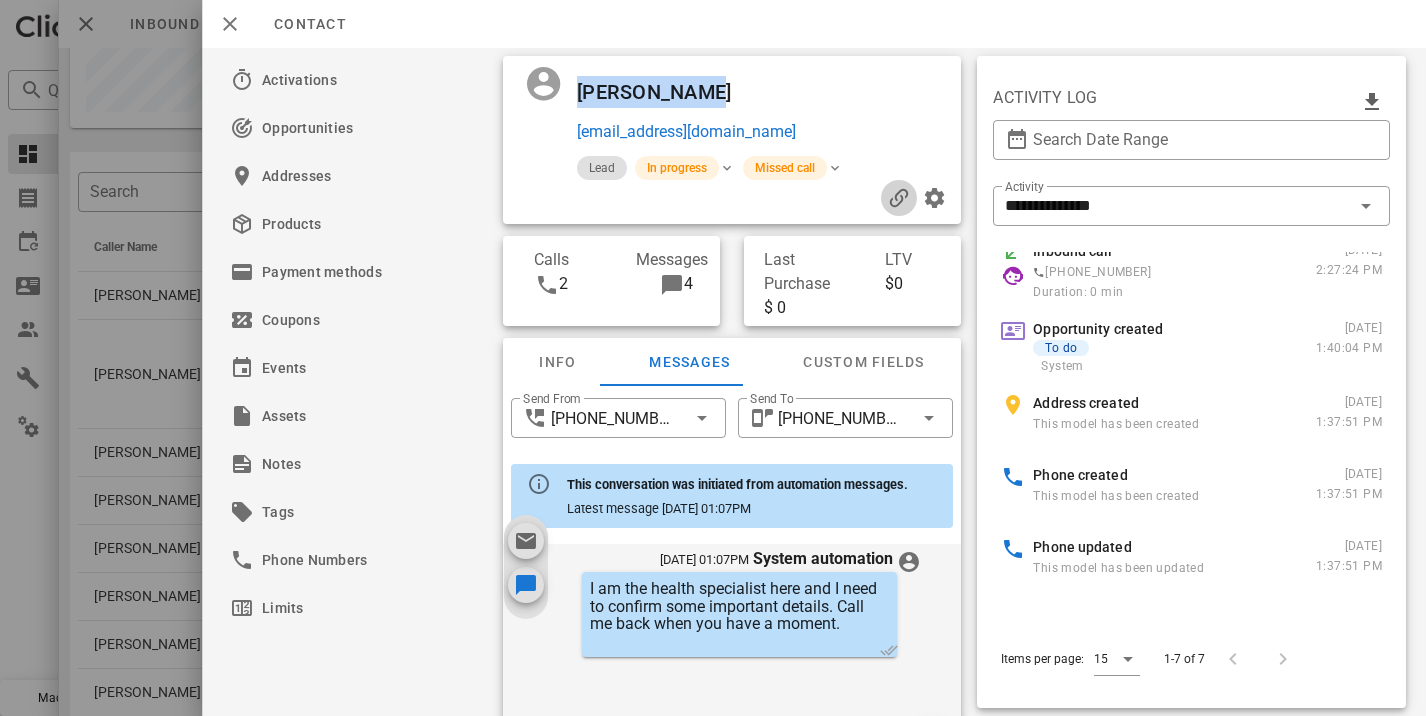 copy on "[PERSON_NAME]" 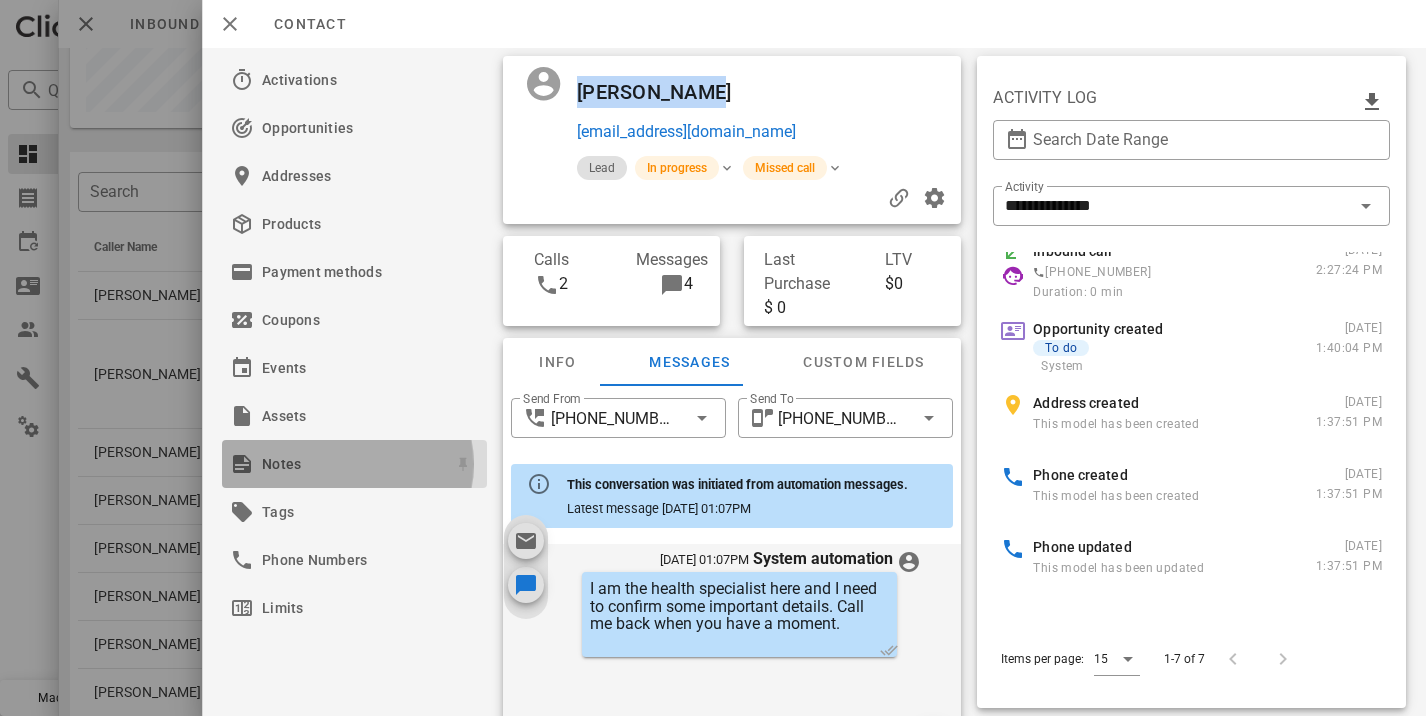 click on "Notes" at bounding box center (350, 464) 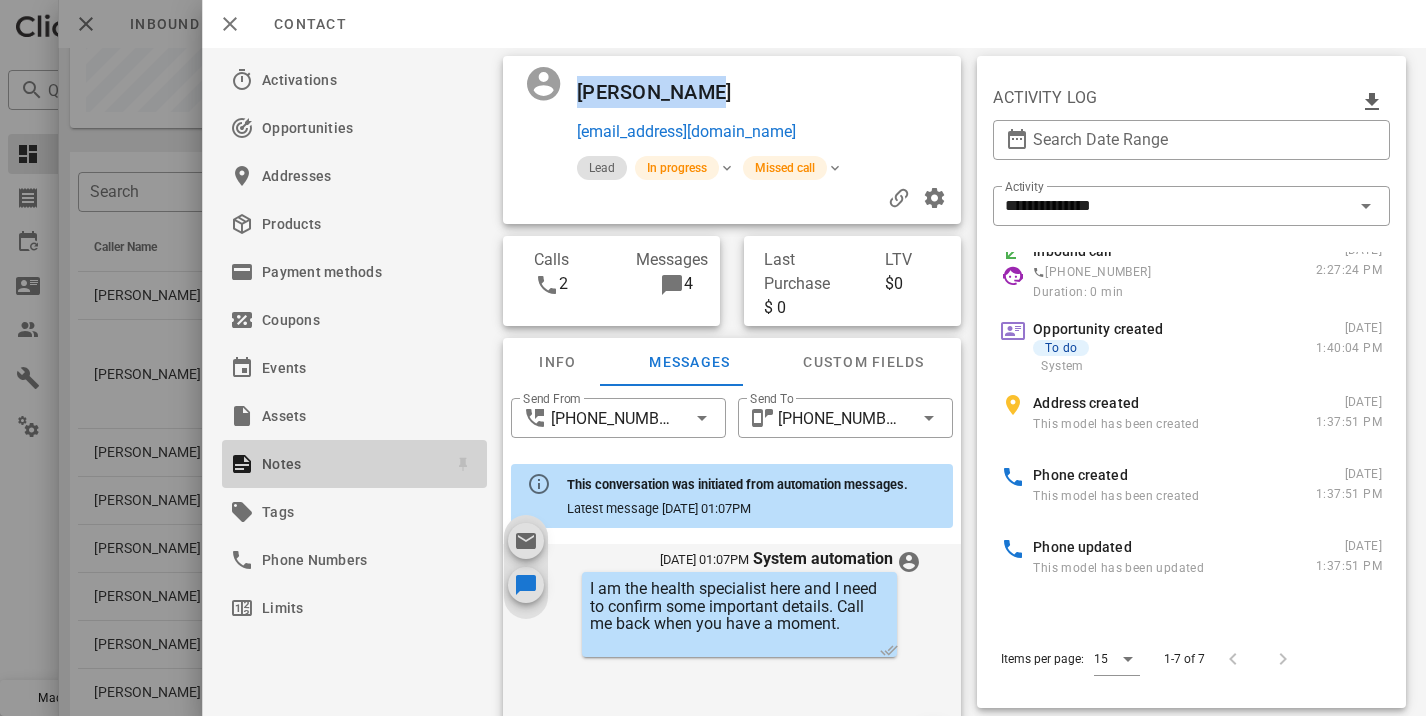 click on "Notes" at bounding box center (350, 464) 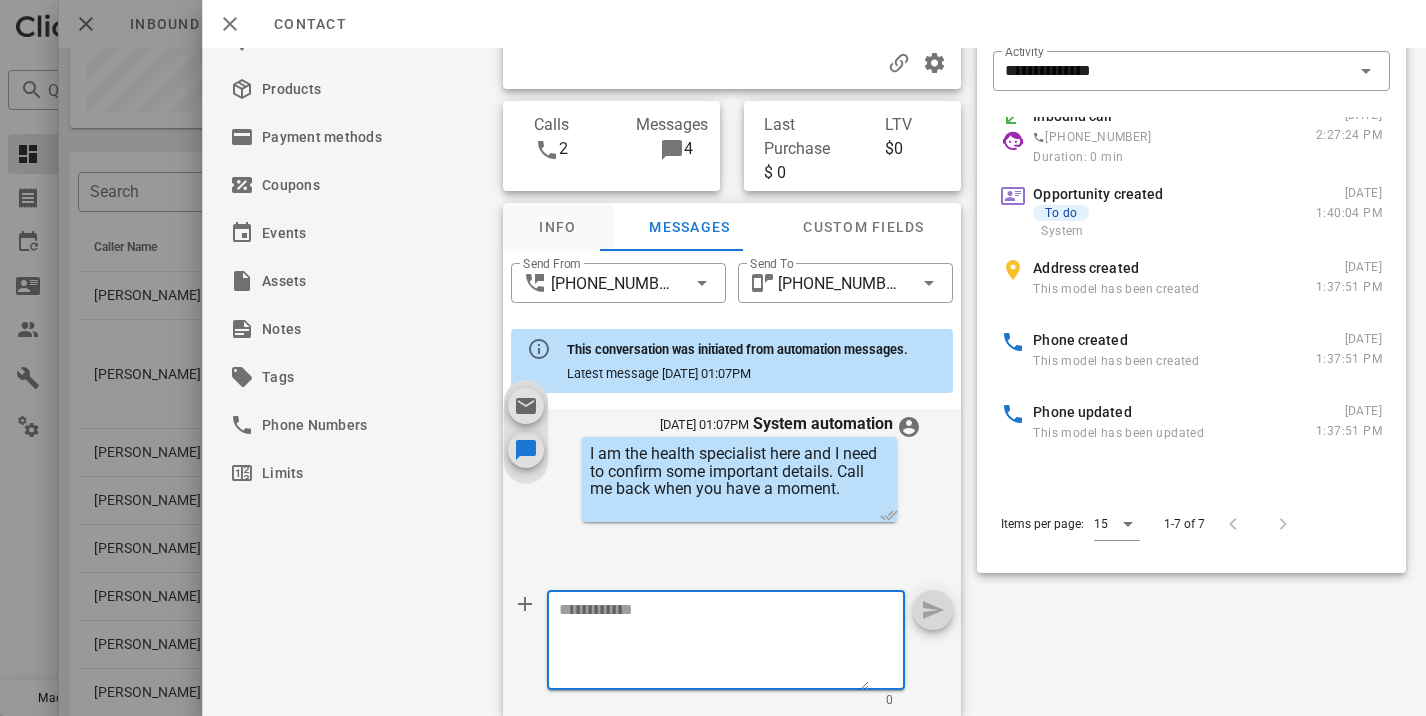 scroll, scrollTop: 62, scrollLeft: 0, axis: vertical 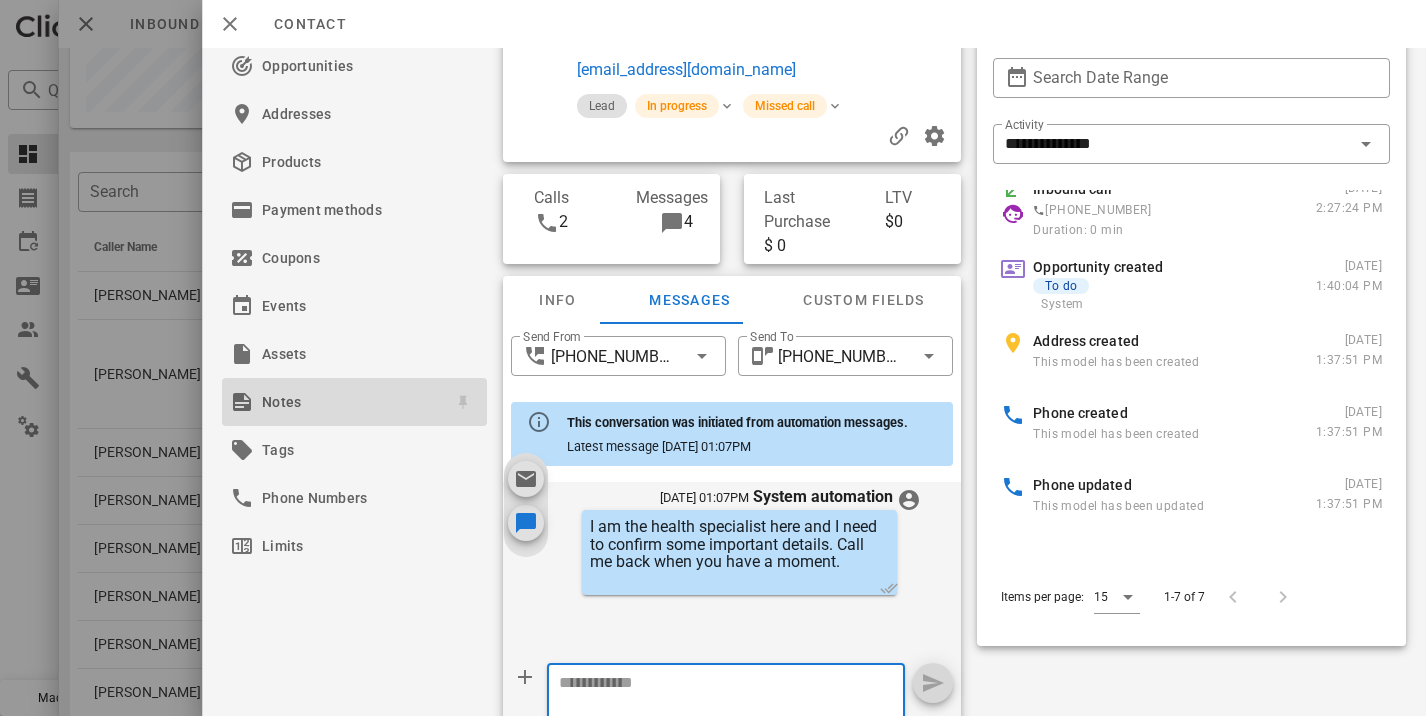 click on "Notes" at bounding box center (350, 402) 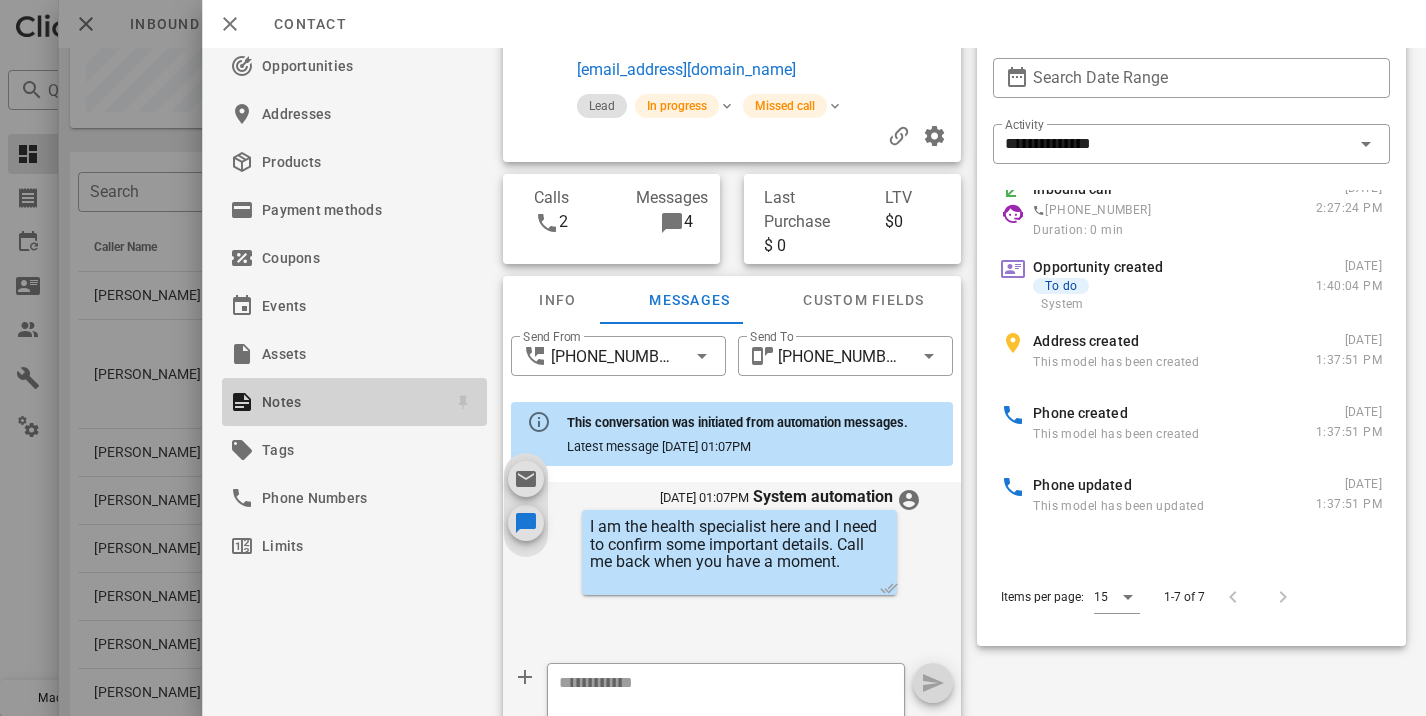 click on "Notes" at bounding box center (350, 402) 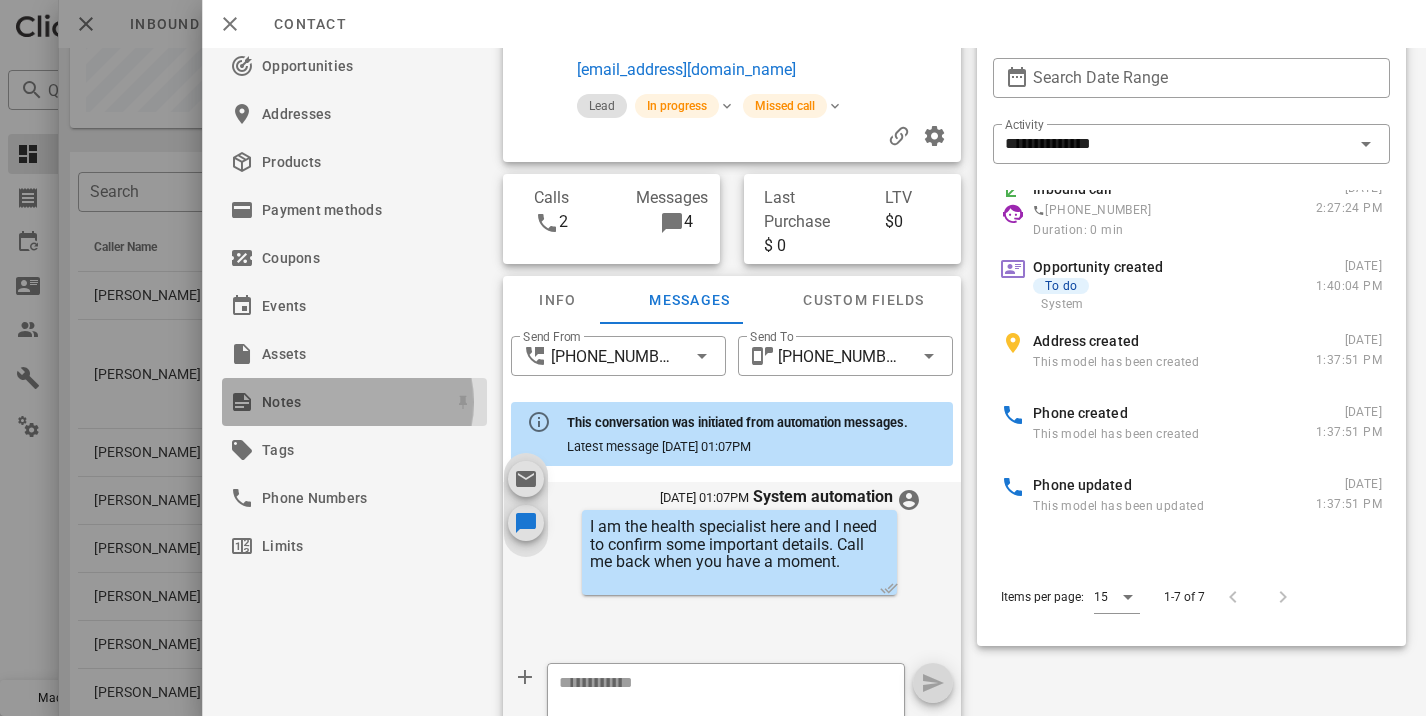 click on "Notes" at bounding box center [350, 402] 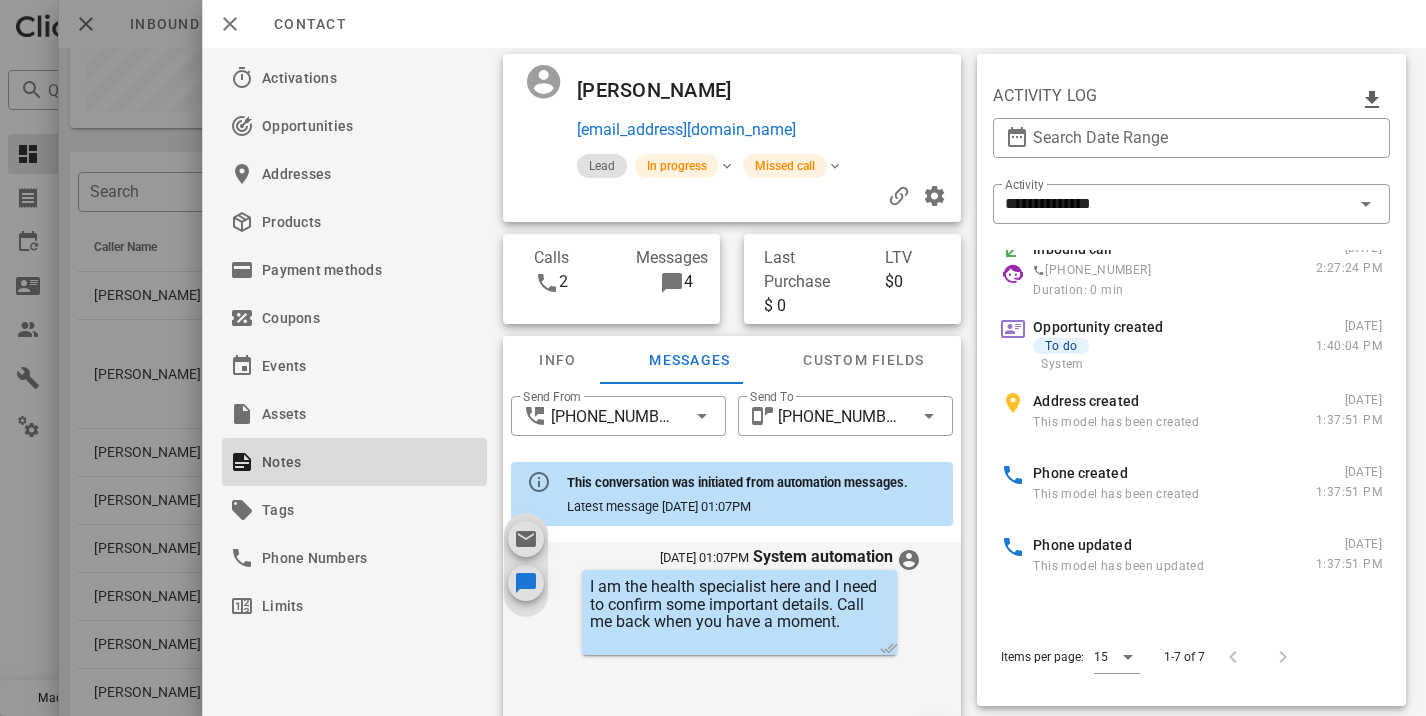 scroll, scrollTop: 0, scrollLeft: 0, axis: both 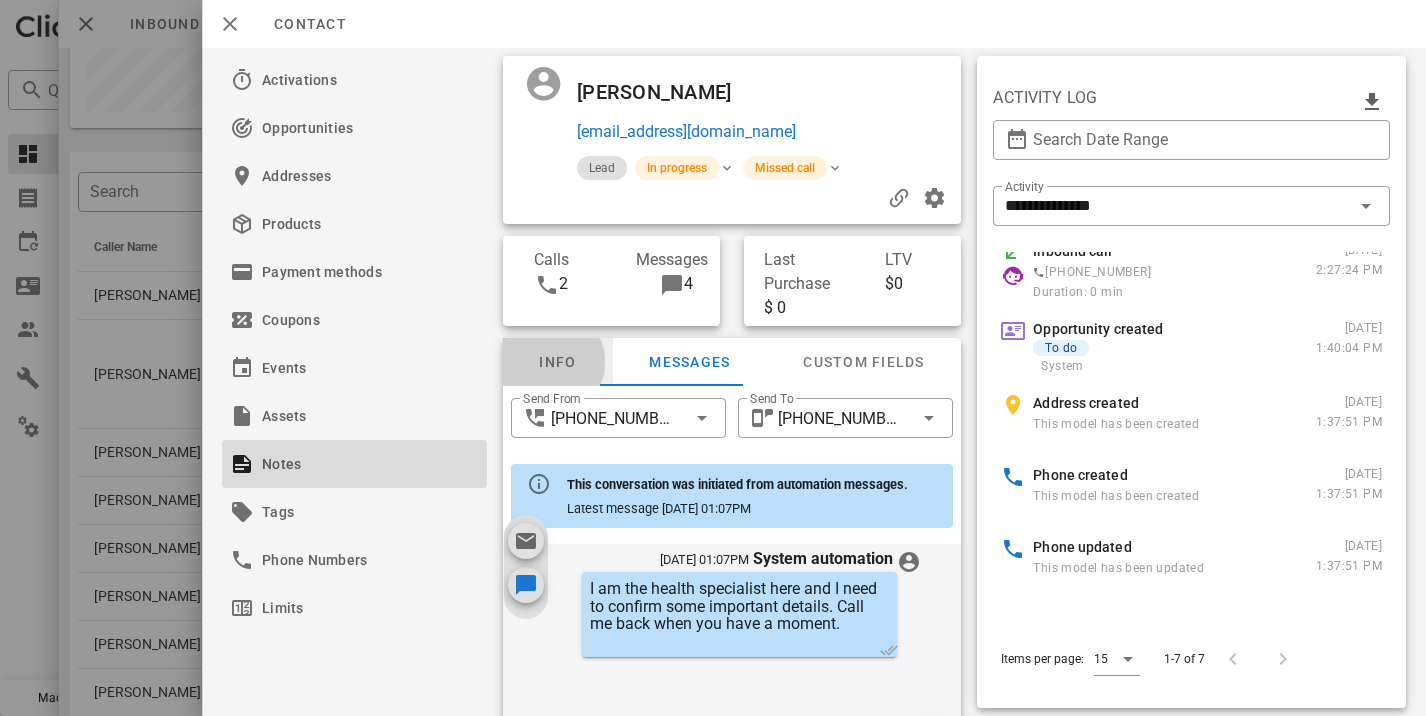 click on "Info" at bounding box center [558, 362] 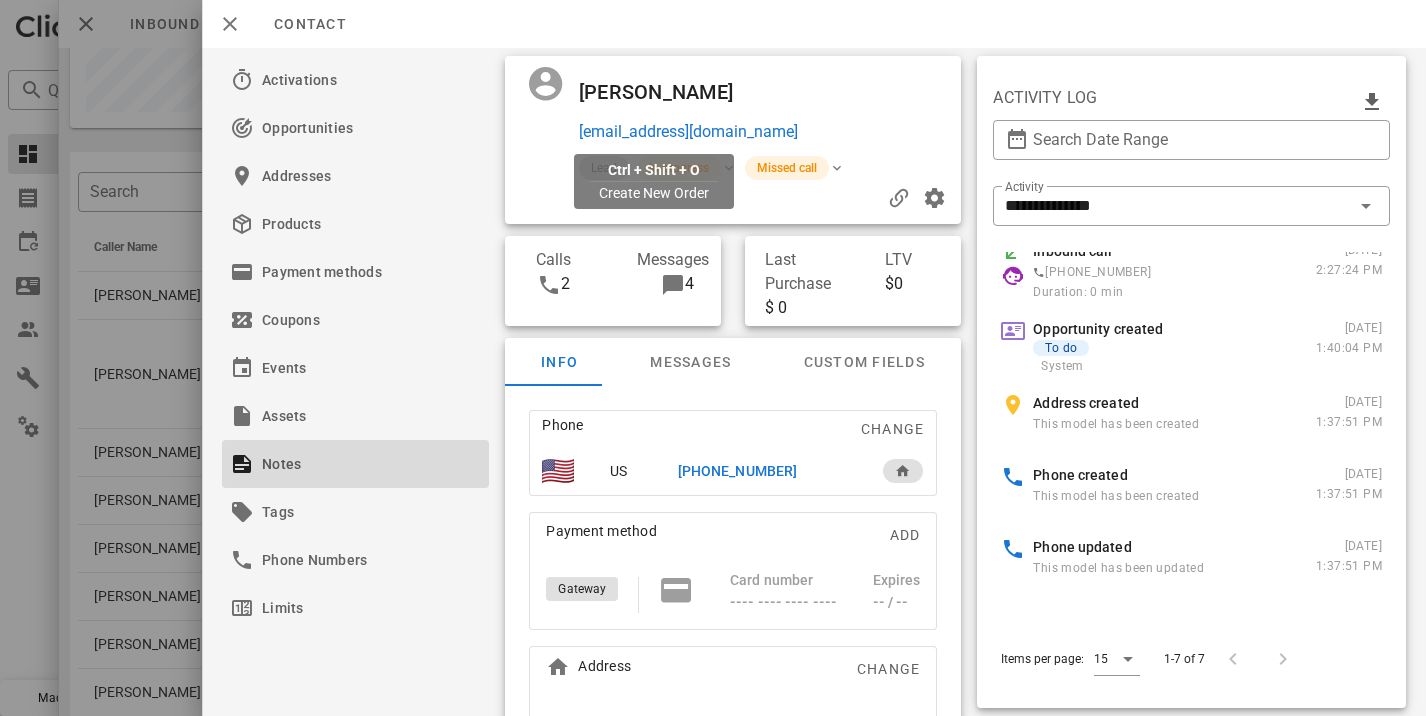 click on "laurajordan525@yahoo.com" at bounding box center (688, 132) 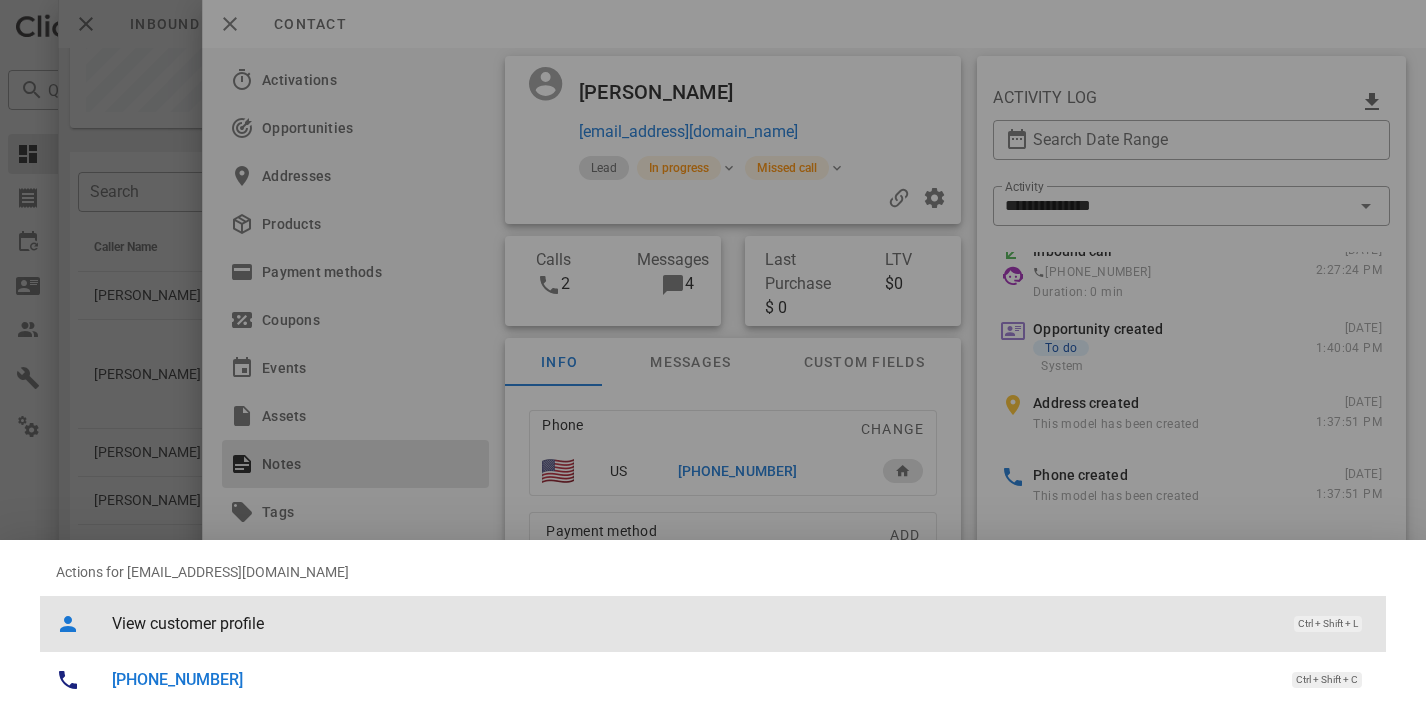 click on "View customer profile" at bounding box center (693, 623) 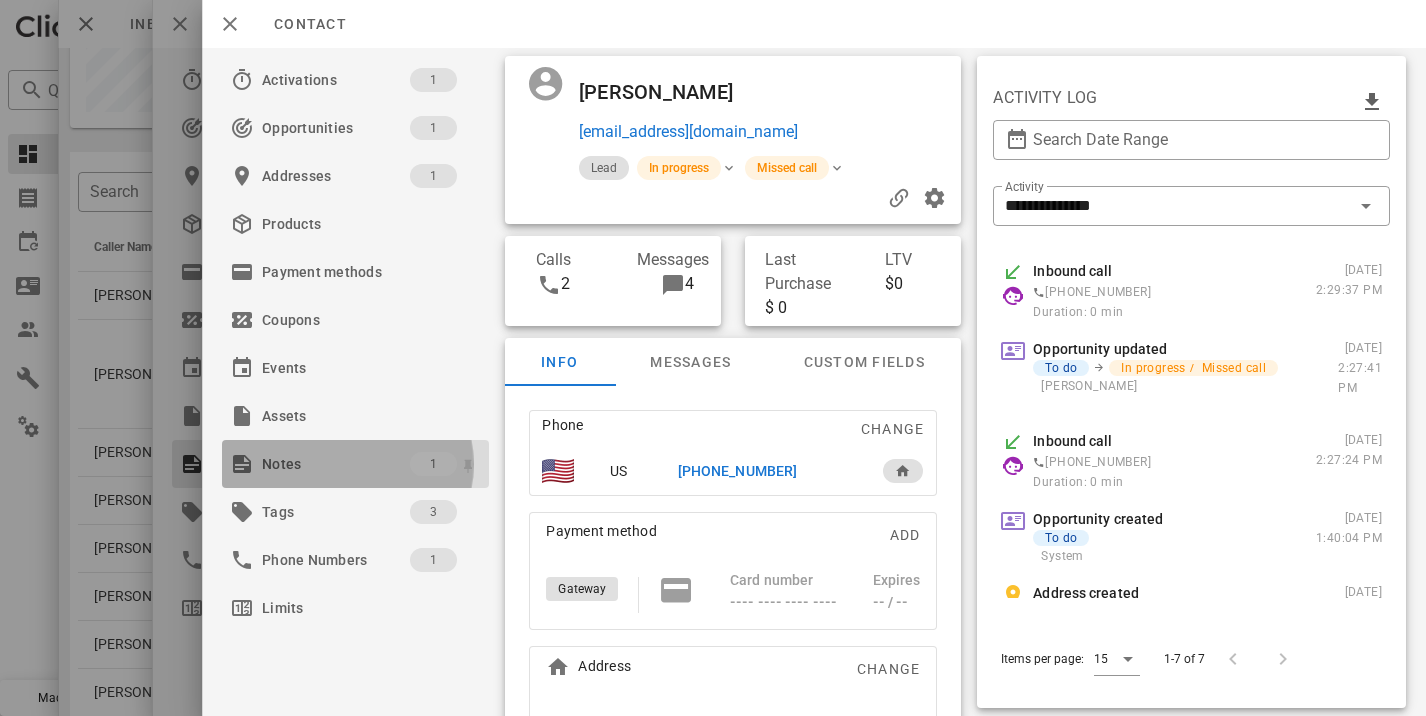 click on "Notes" at bounding box center (336, 464) 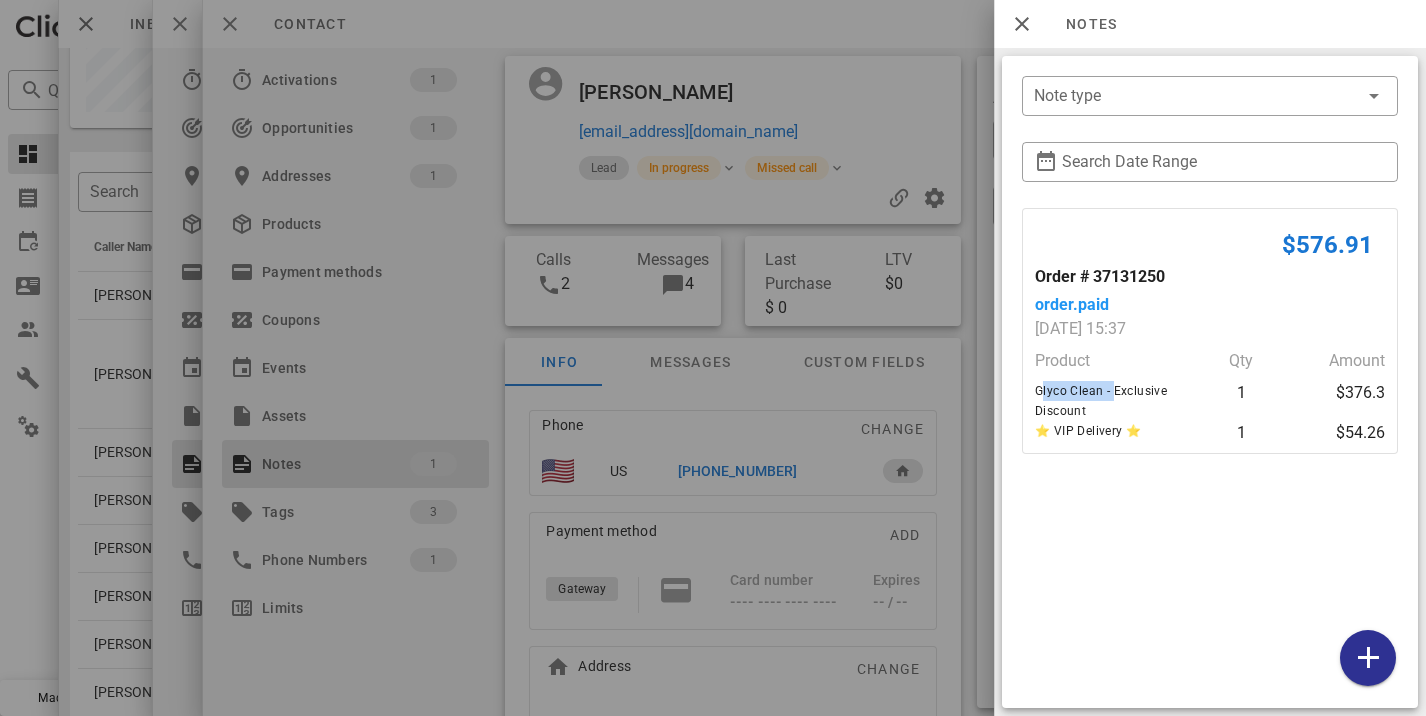 drag, startPoint x: 1110, startPoint y: 389, endPoint x: 1031, endPoint y: 386, distance: 79.05694 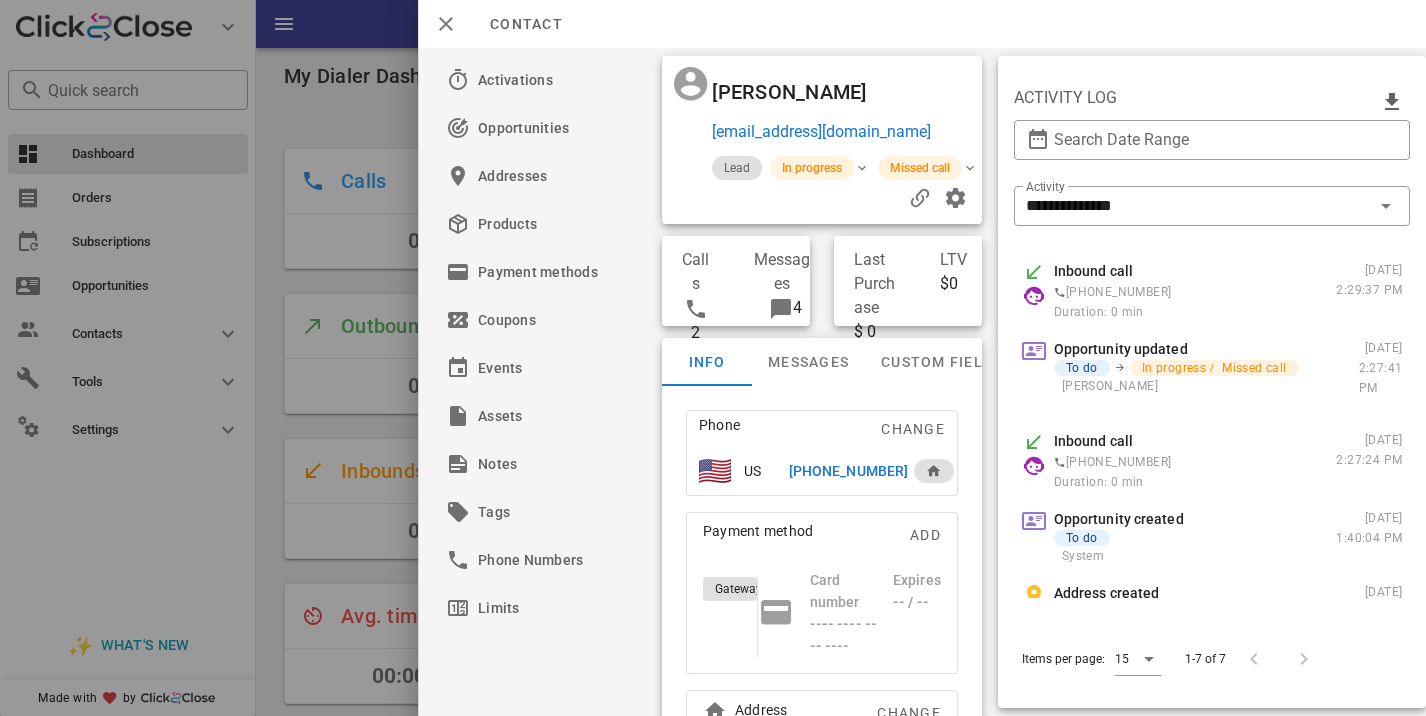scroll, scrollTop: 0, scrollLeft: 0, axis: both 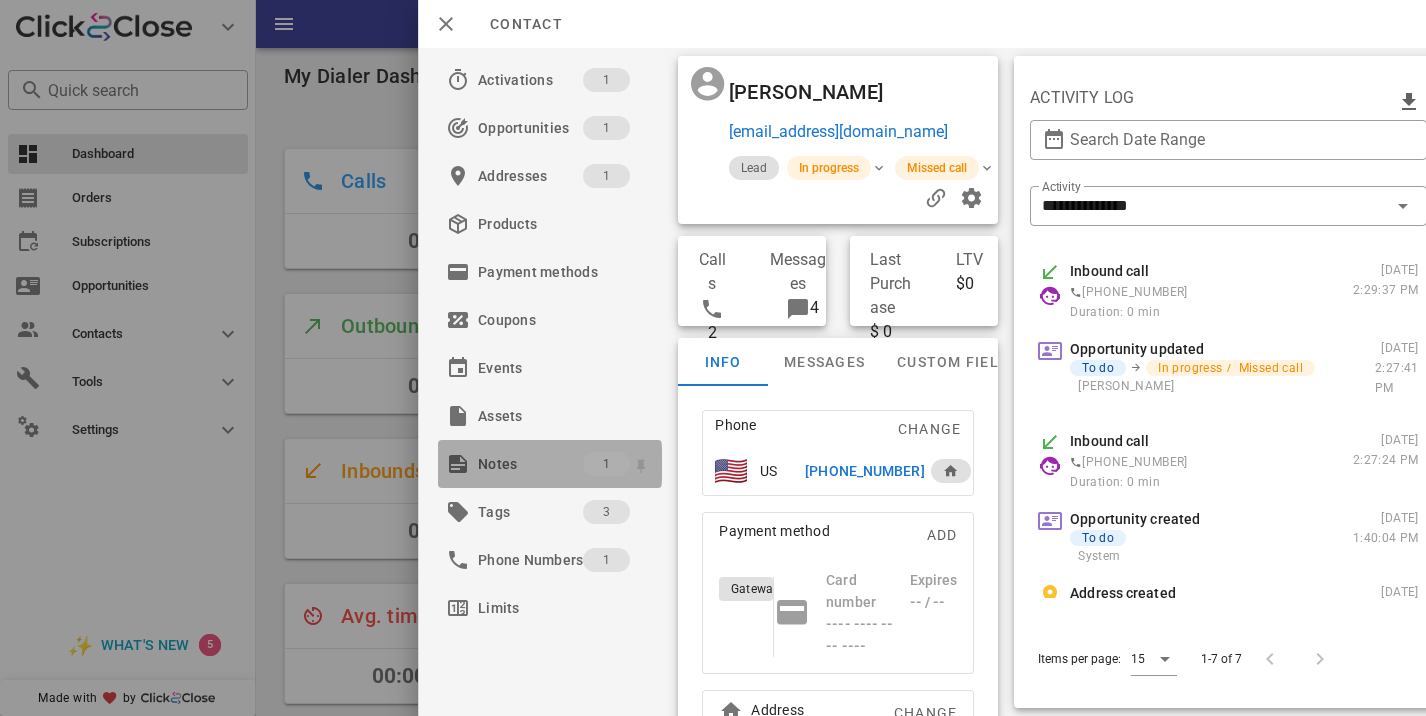 click on "Notes" at bounding box center [530, 464] 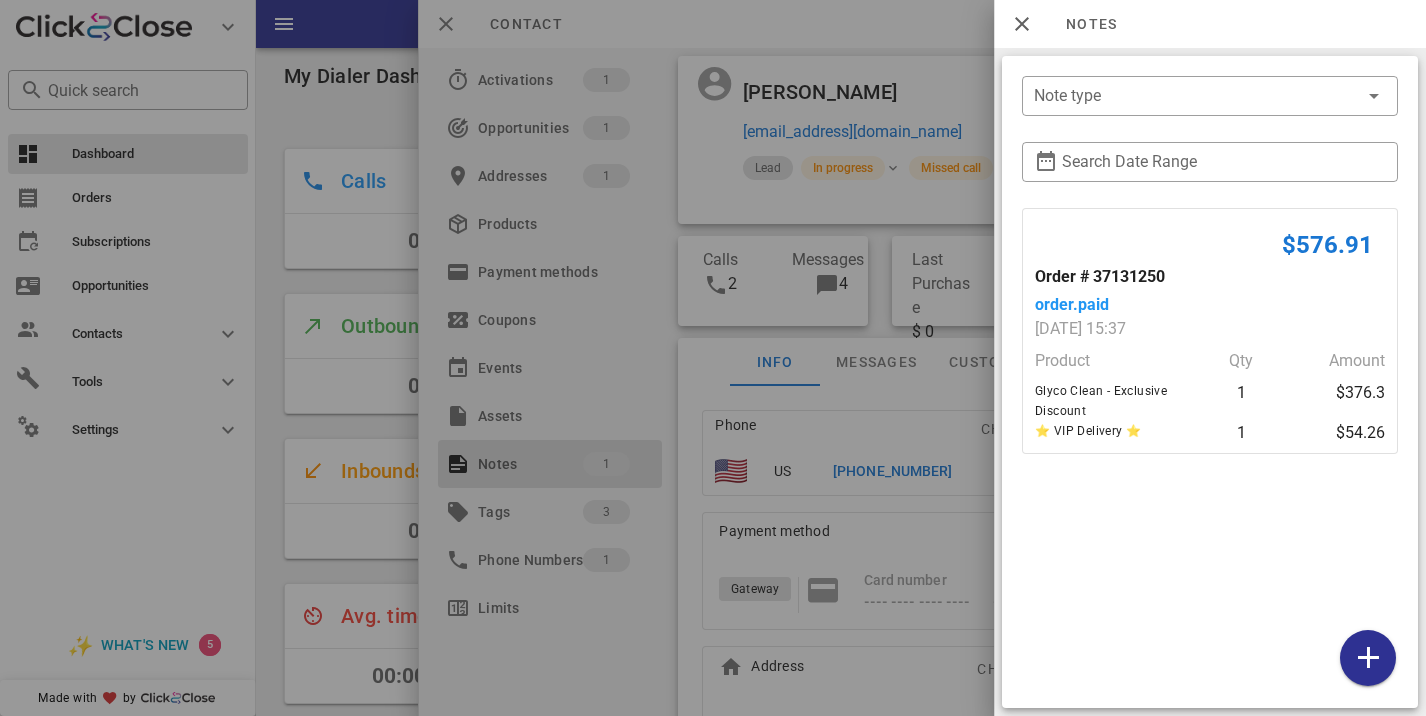click at bounding box center [713, 358] 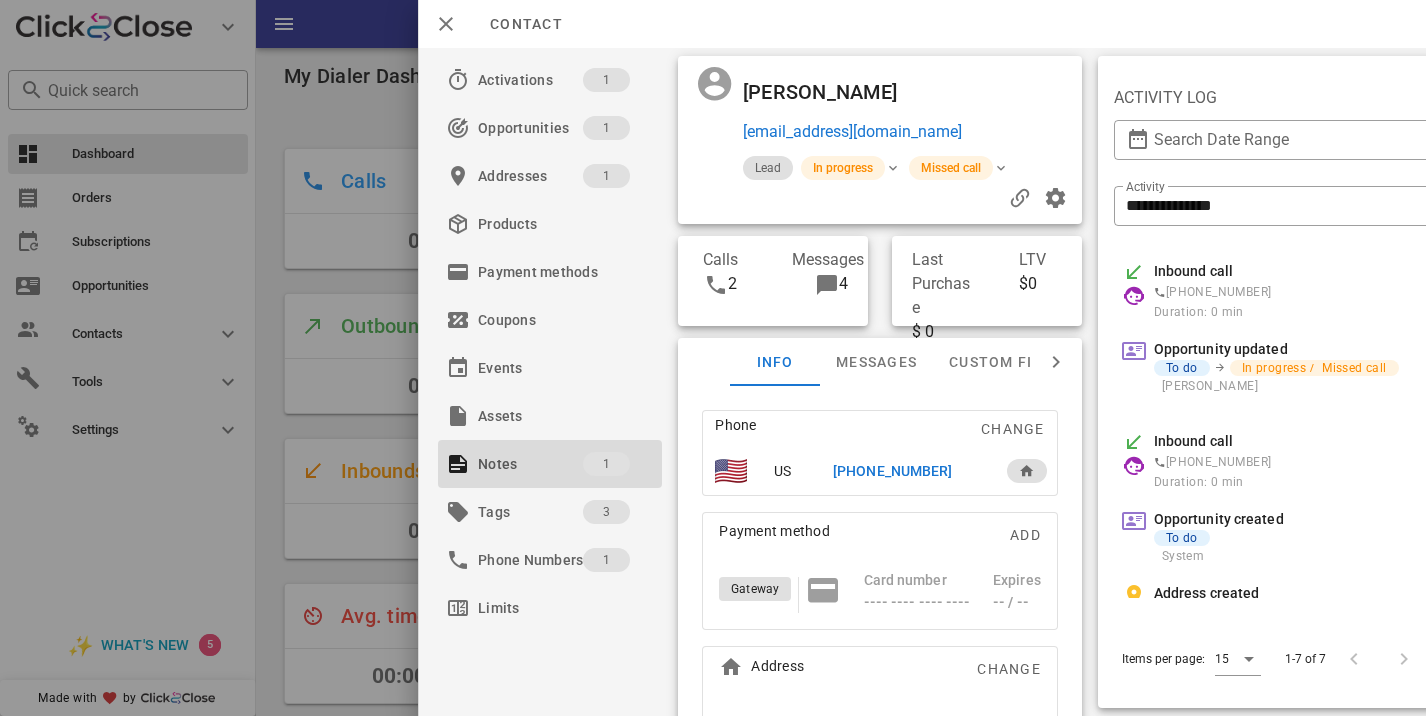 click at bounding box center (713, 358) 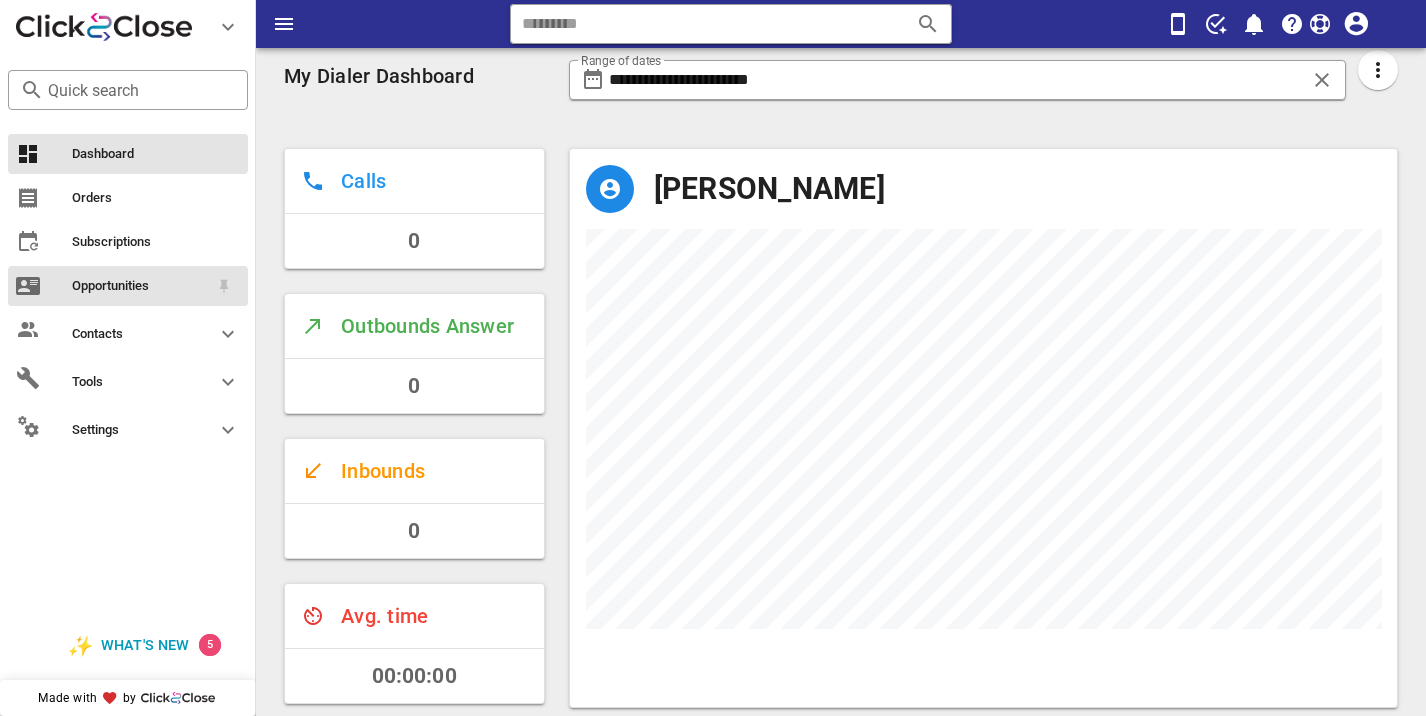 click on "Opportunities" at bounding box center [128, 286] 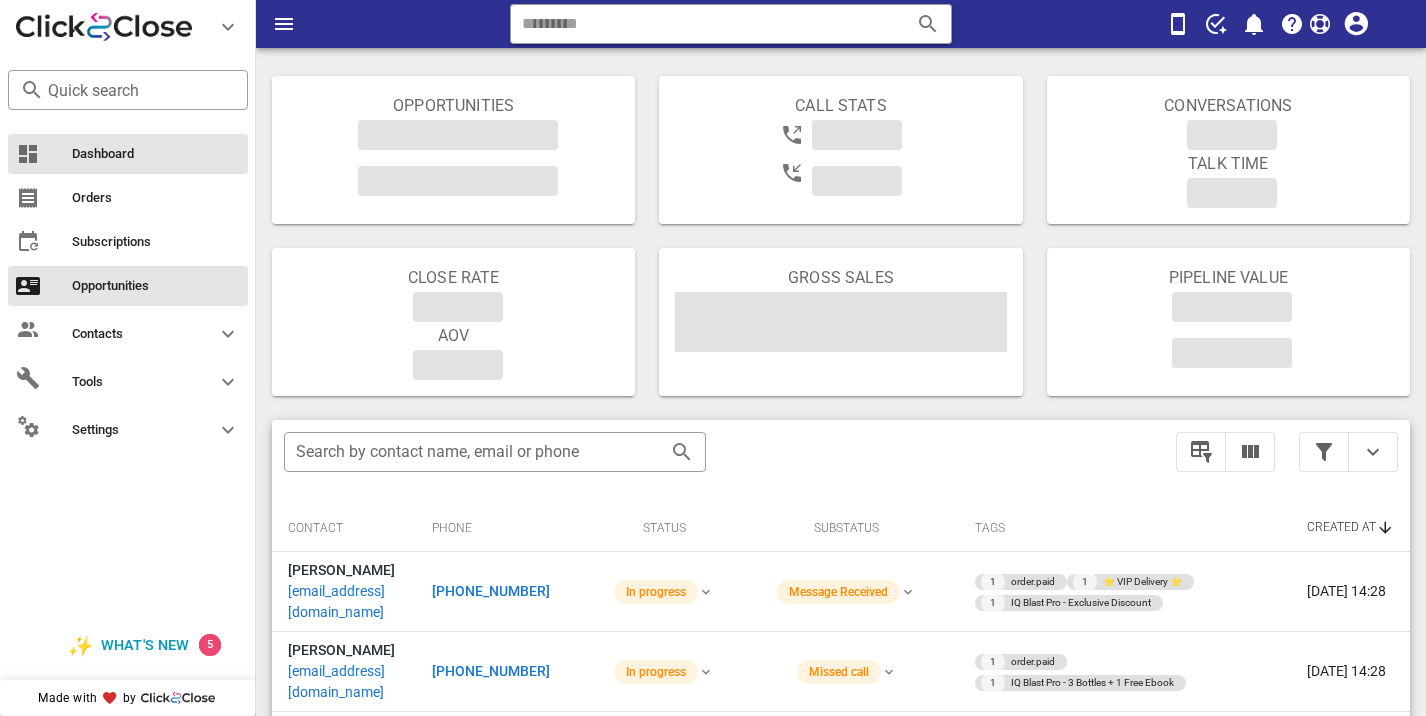 click on "Dashboard" at bounding box center [128, 154] 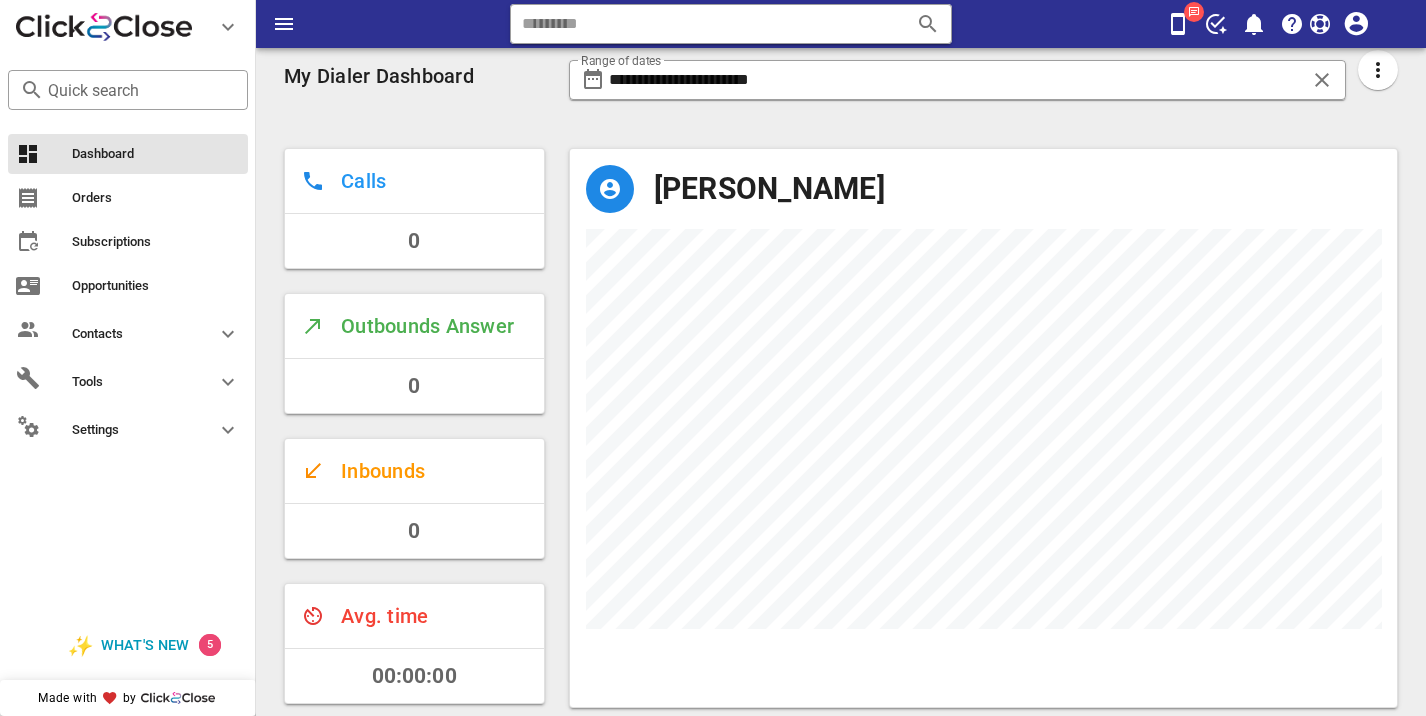 click at bounding box center [1378, 81] 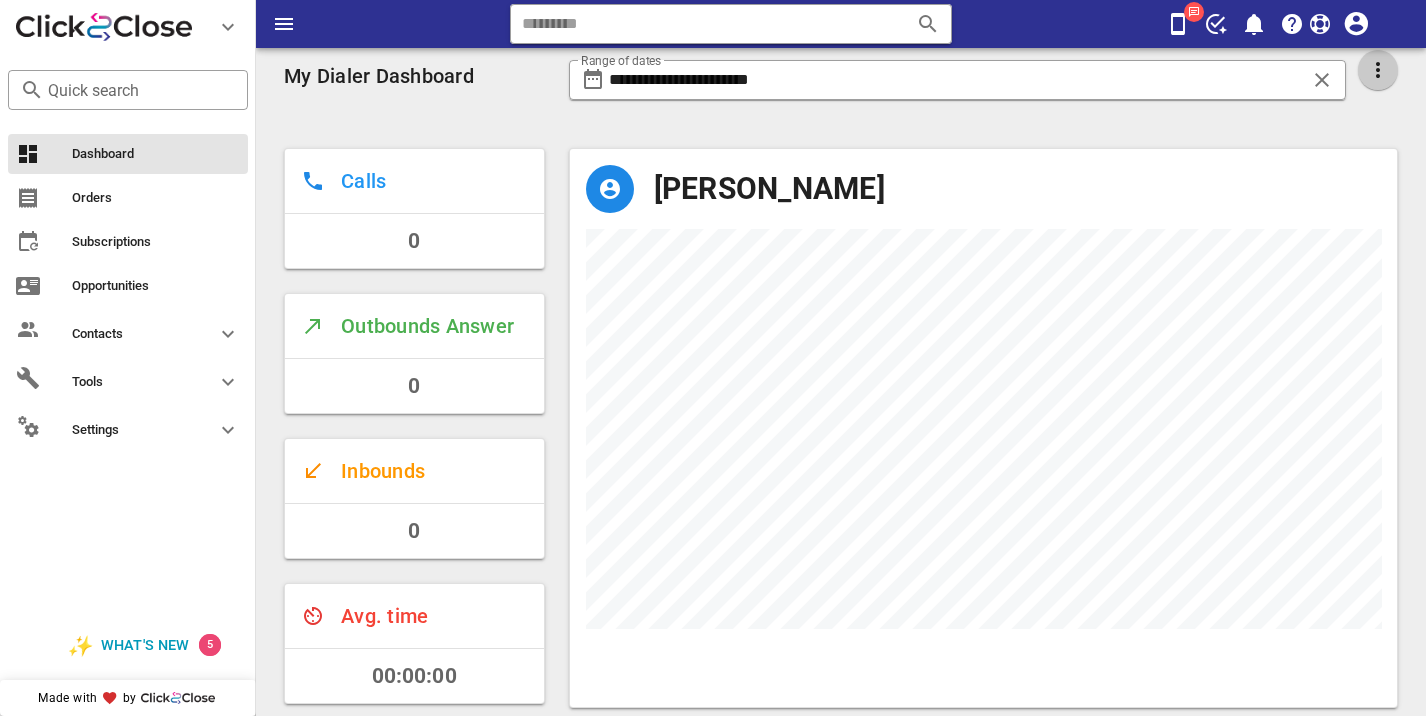 click at bounding box center [1378, 70] 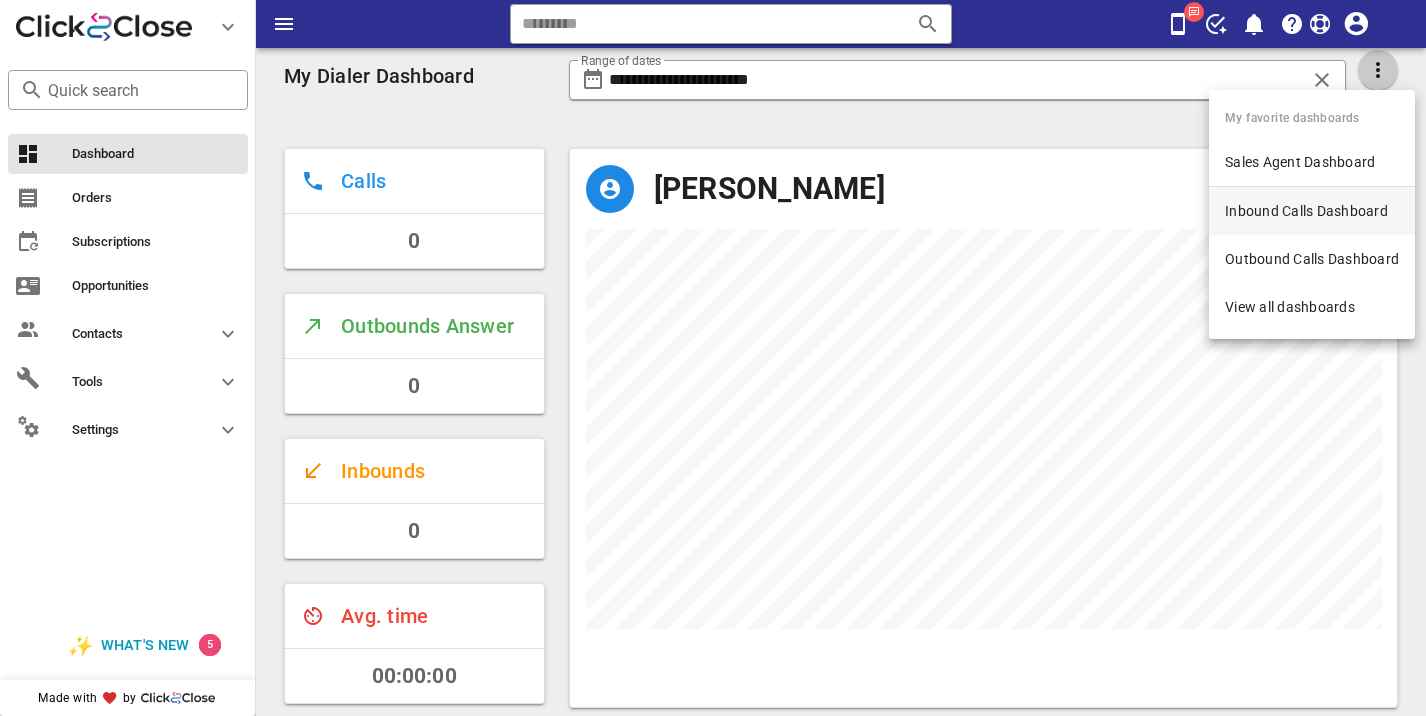 scroll, scrollTop: 999442, scrollLeft: 999172, axis: both 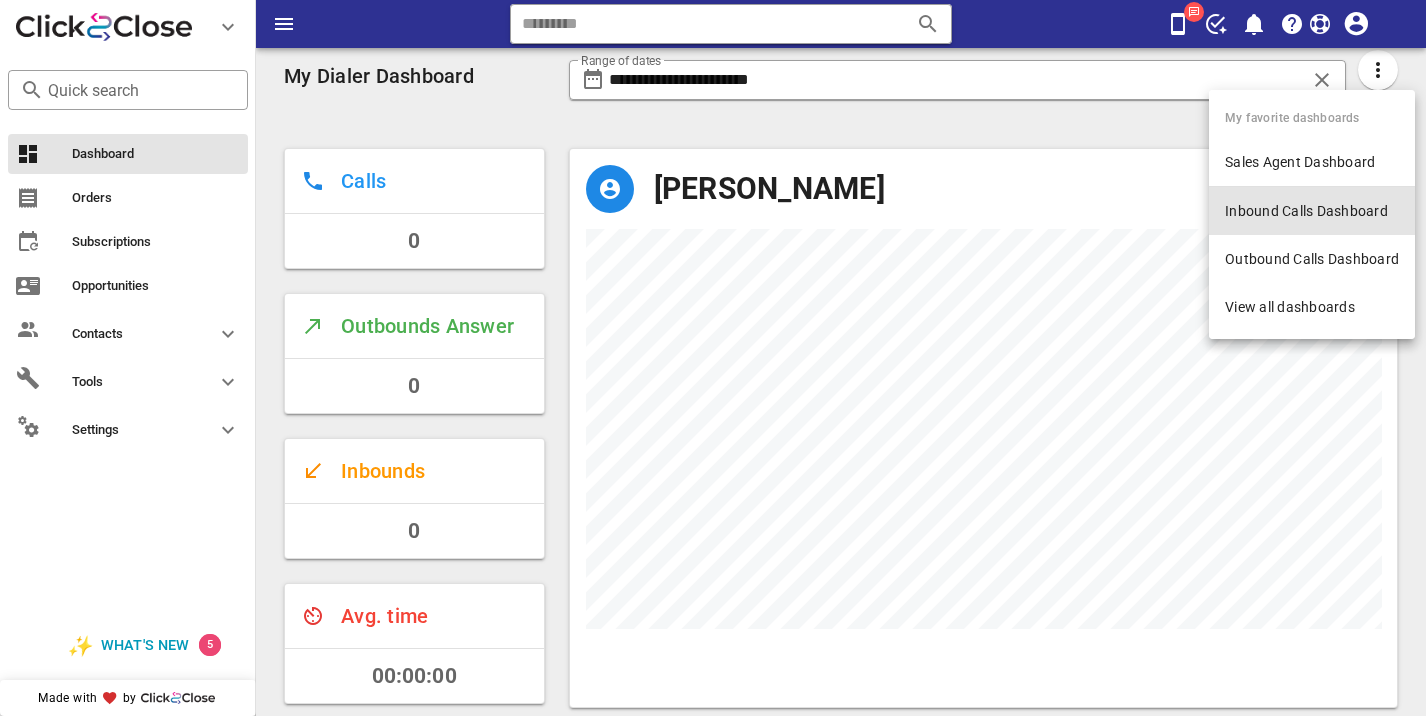 click on "Inbound Calls Dashboard" at bounding box center (1312, 211) 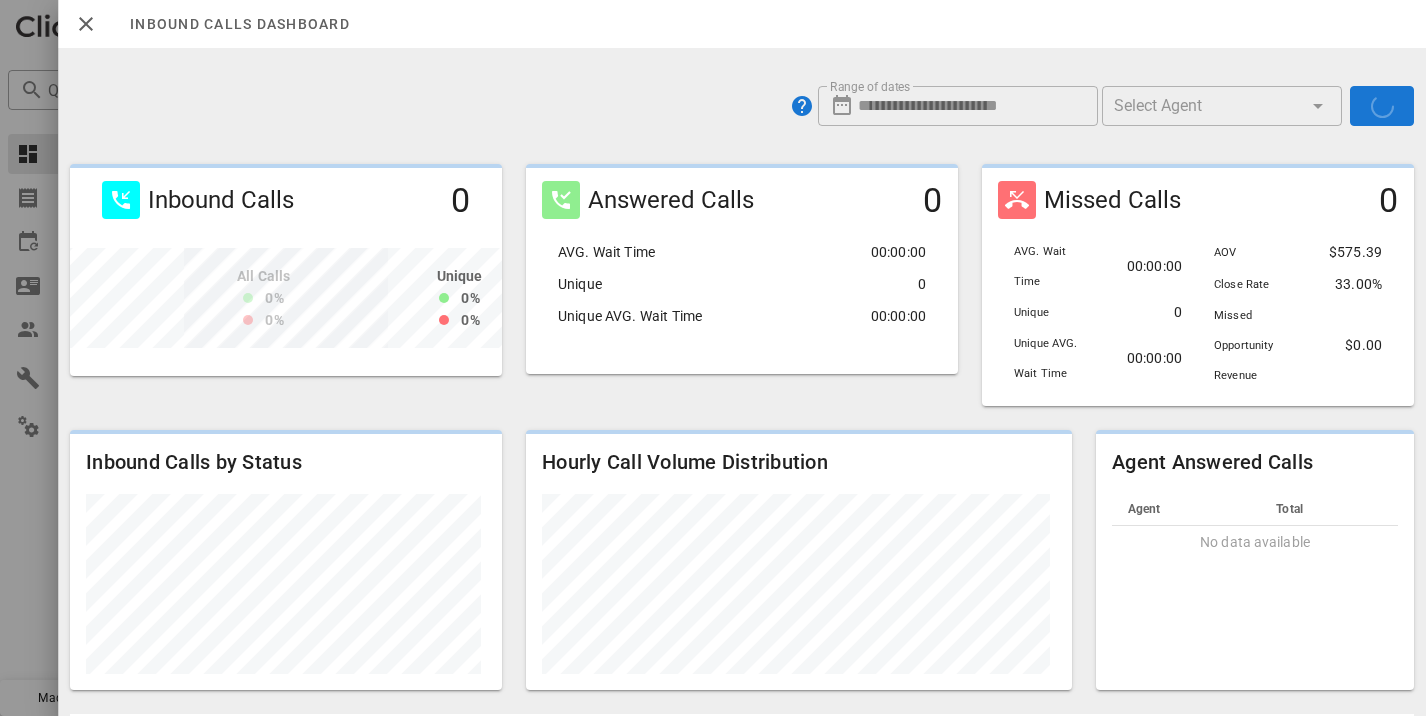 scroll, scrollTop: 999788, scrollLeft: 999572, axis: both 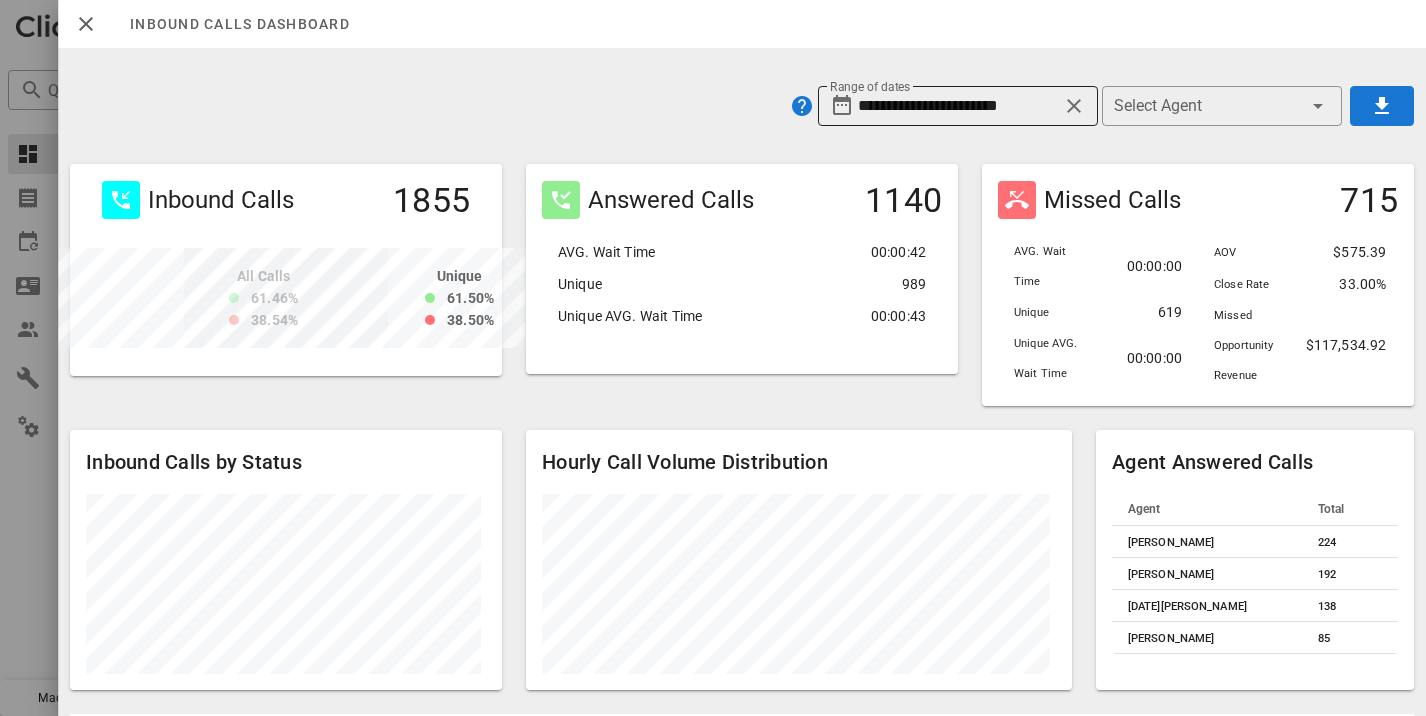 click on "**********" at bounding box center [958, 106] 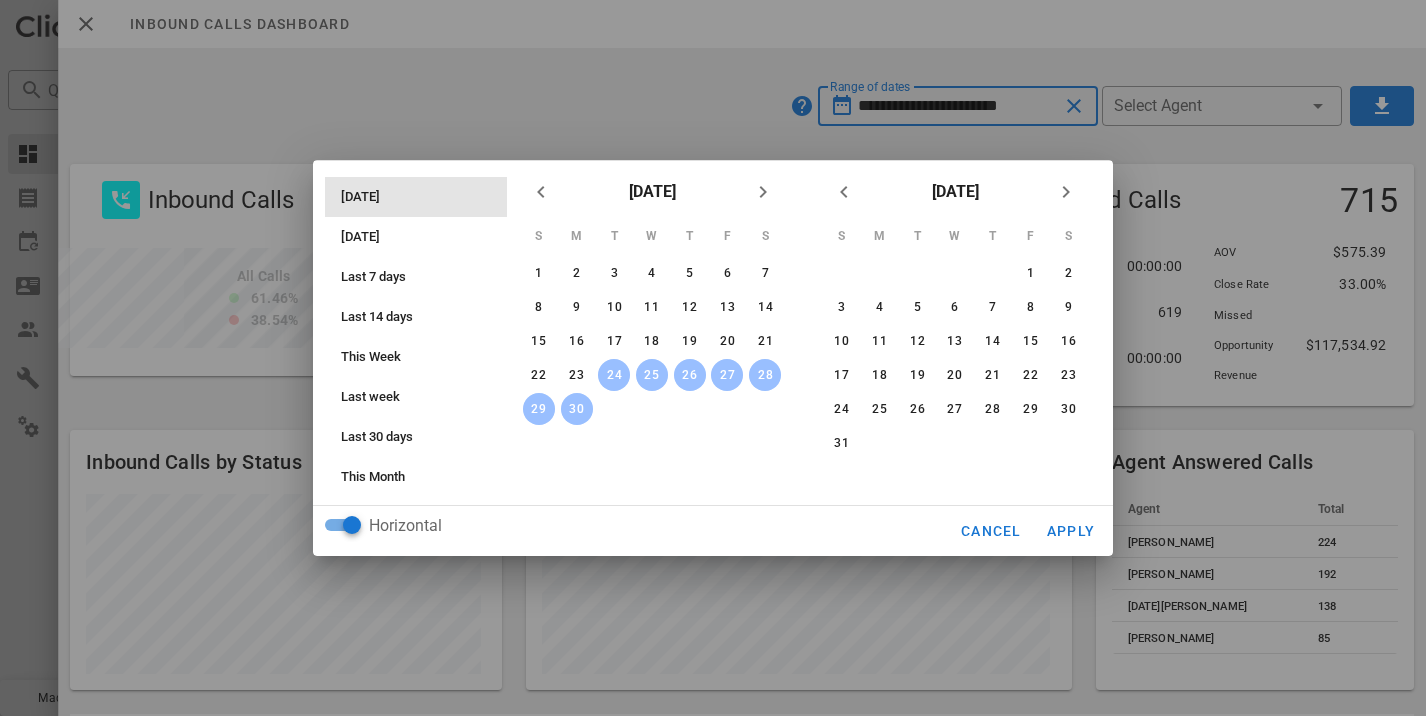 click on "[DATE]" at bounding box center [422, 197] 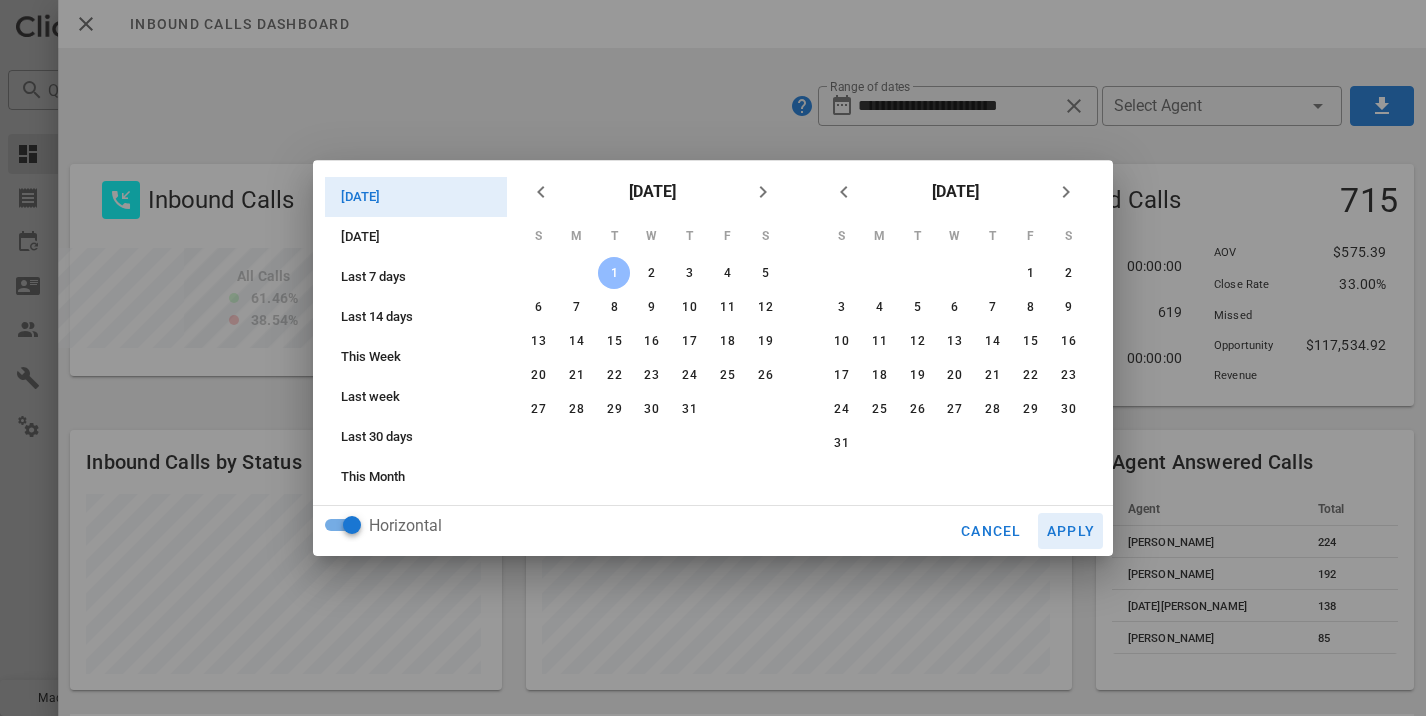 click on "Apply" at bounding box center [1071, 531] 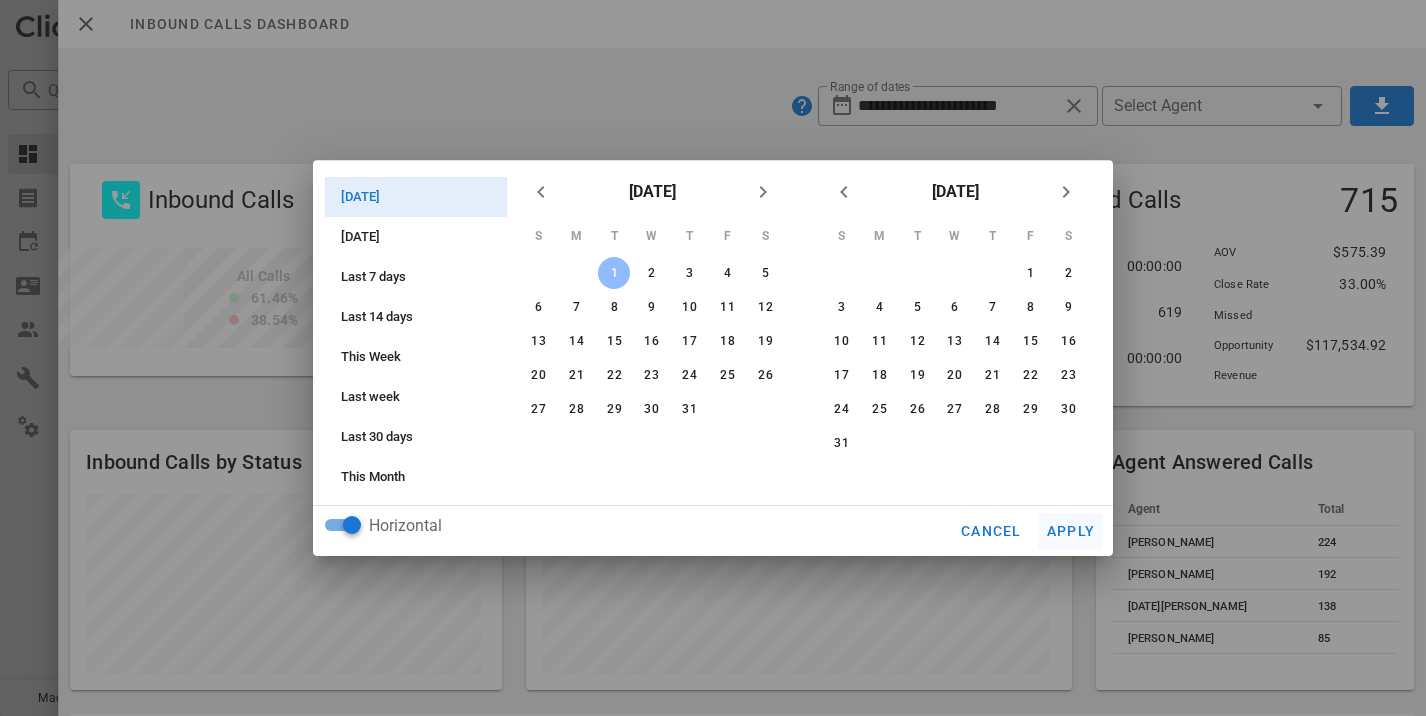 type on "**********" 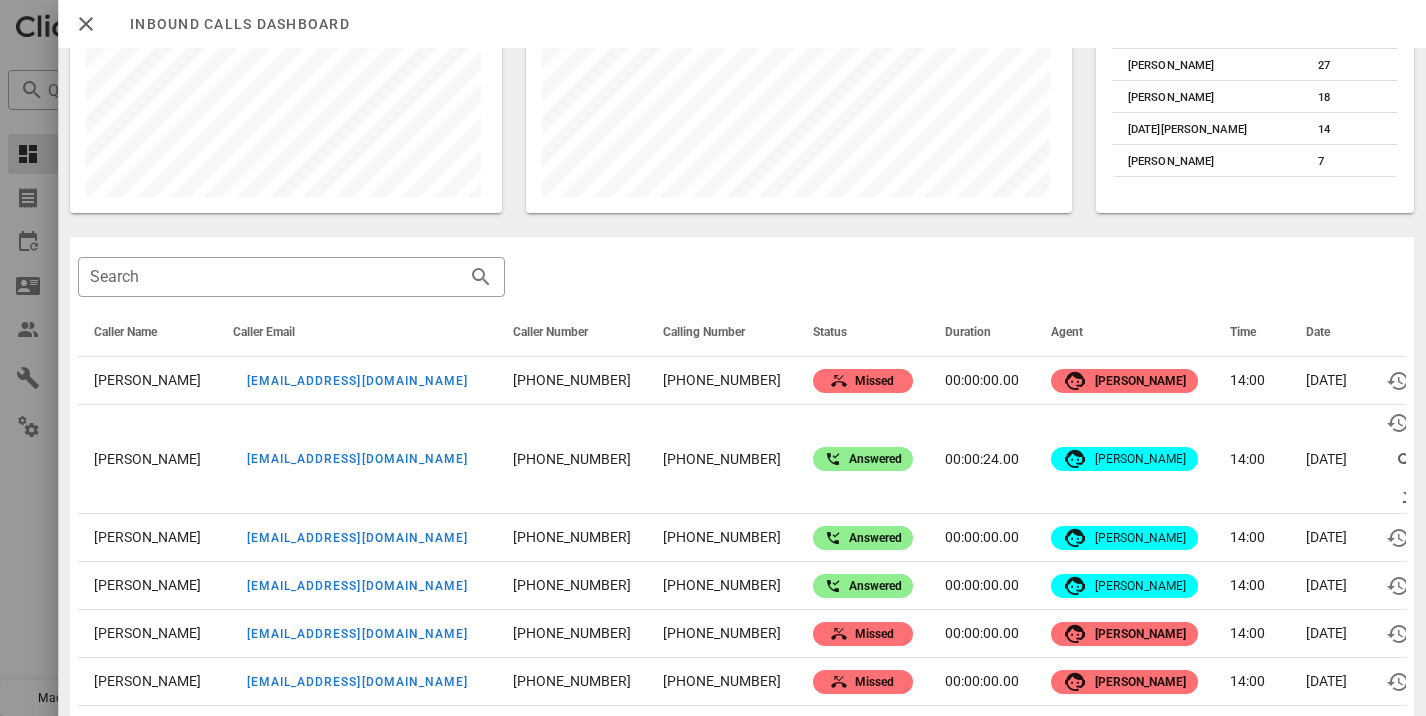 scroll, scrollTop: 554, scrollLeft: 0, axis: vertical 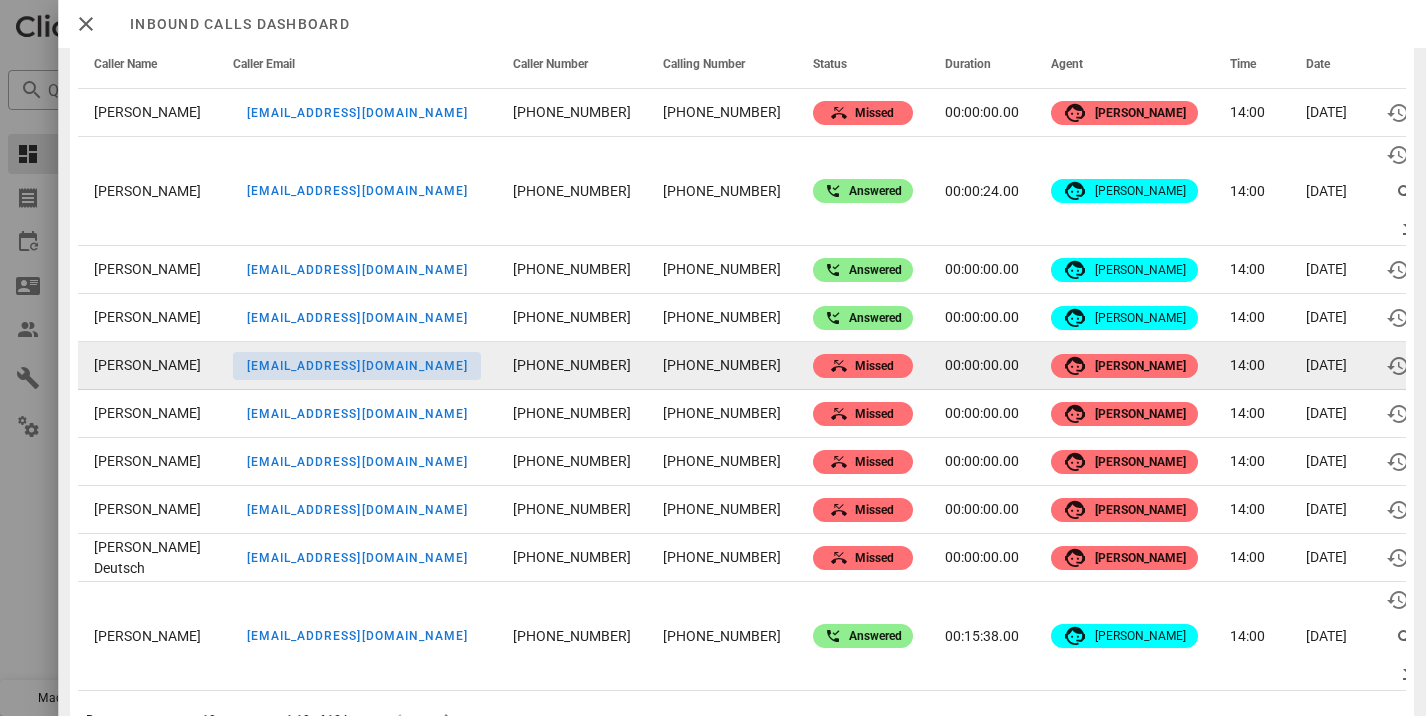 click on "lottymac@gmail.com" at bounding box center (356, 366) 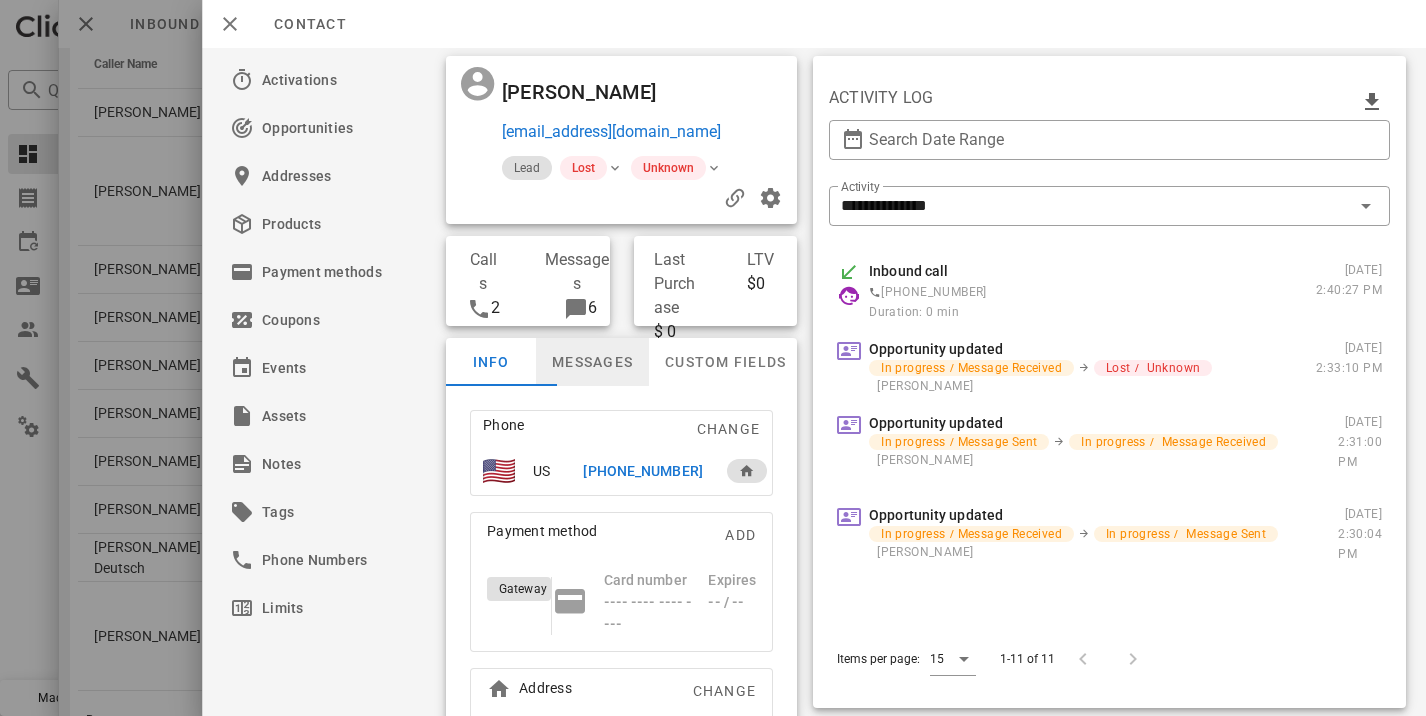click on "Messages" at bounding box center (592, 362) 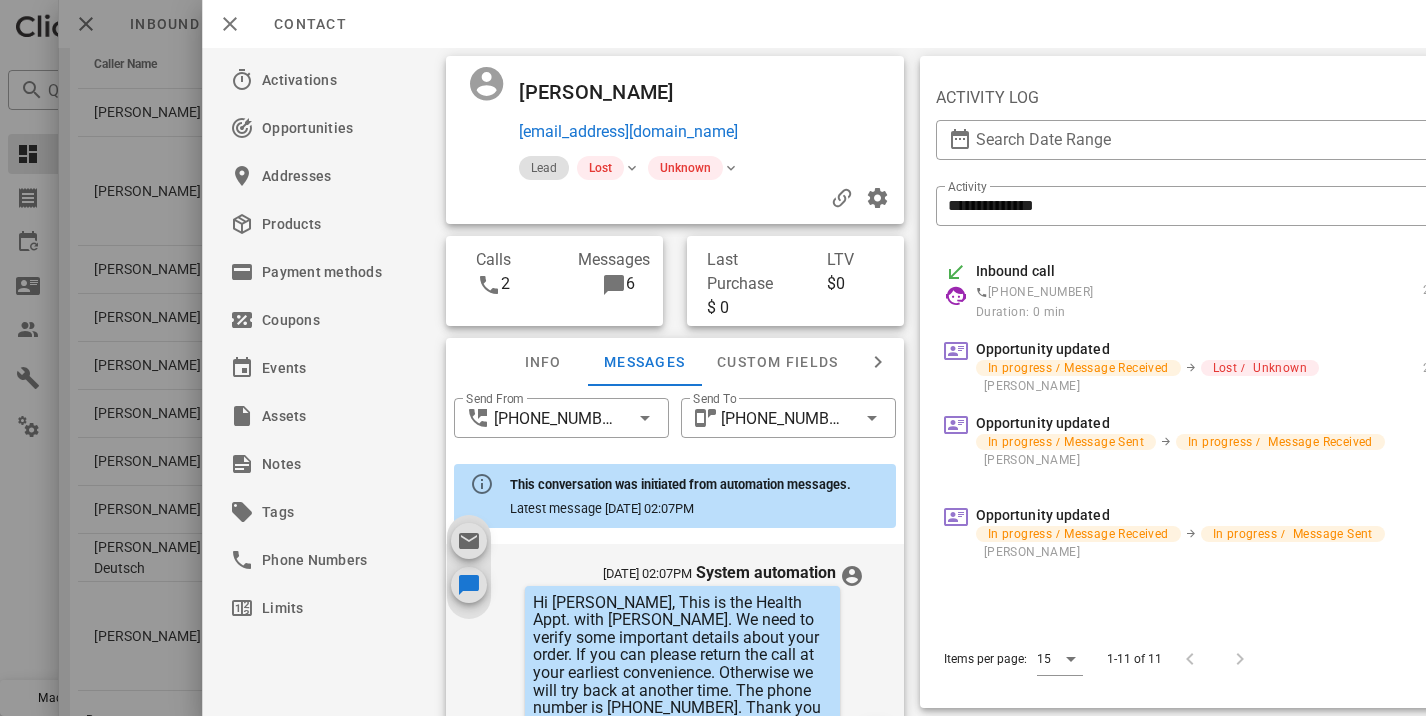 scroll, scrollTop: 1034, scrollLeft: 0, axis: vertical 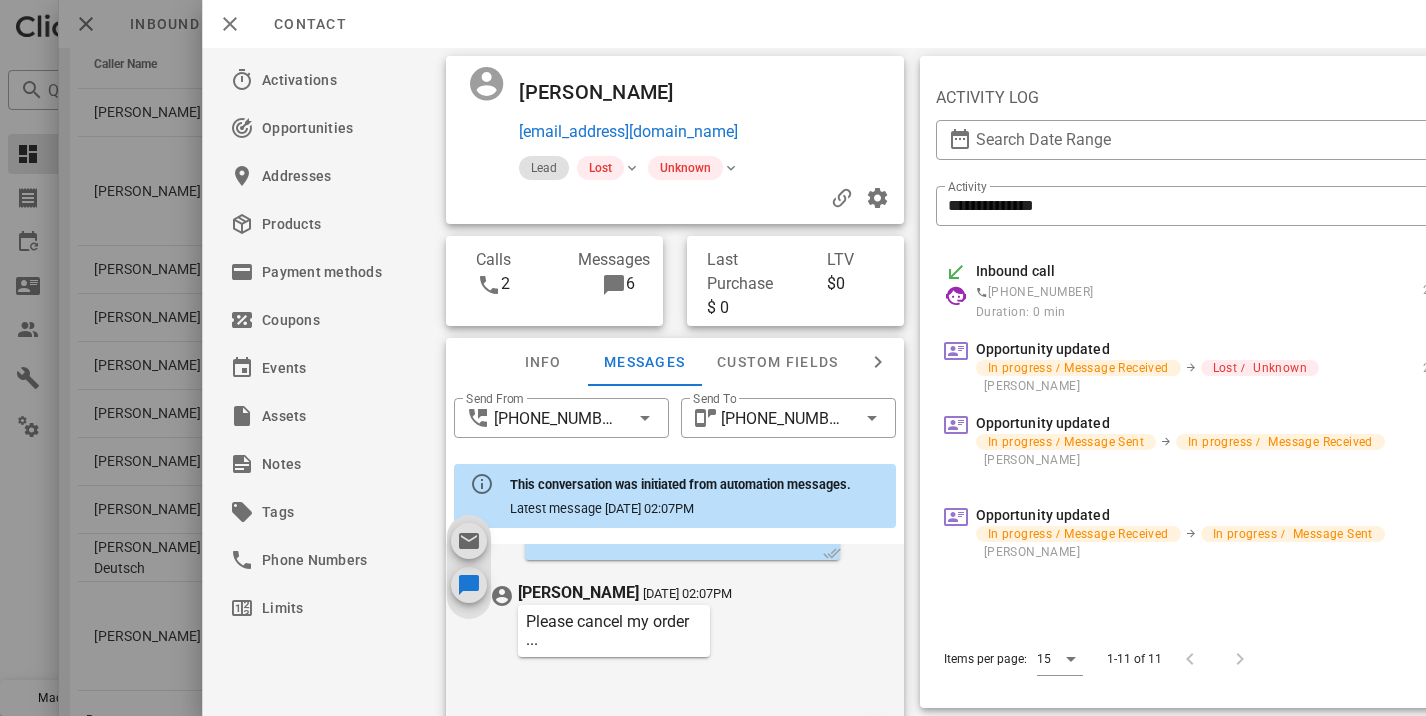 click at bounding box center [713, 358] 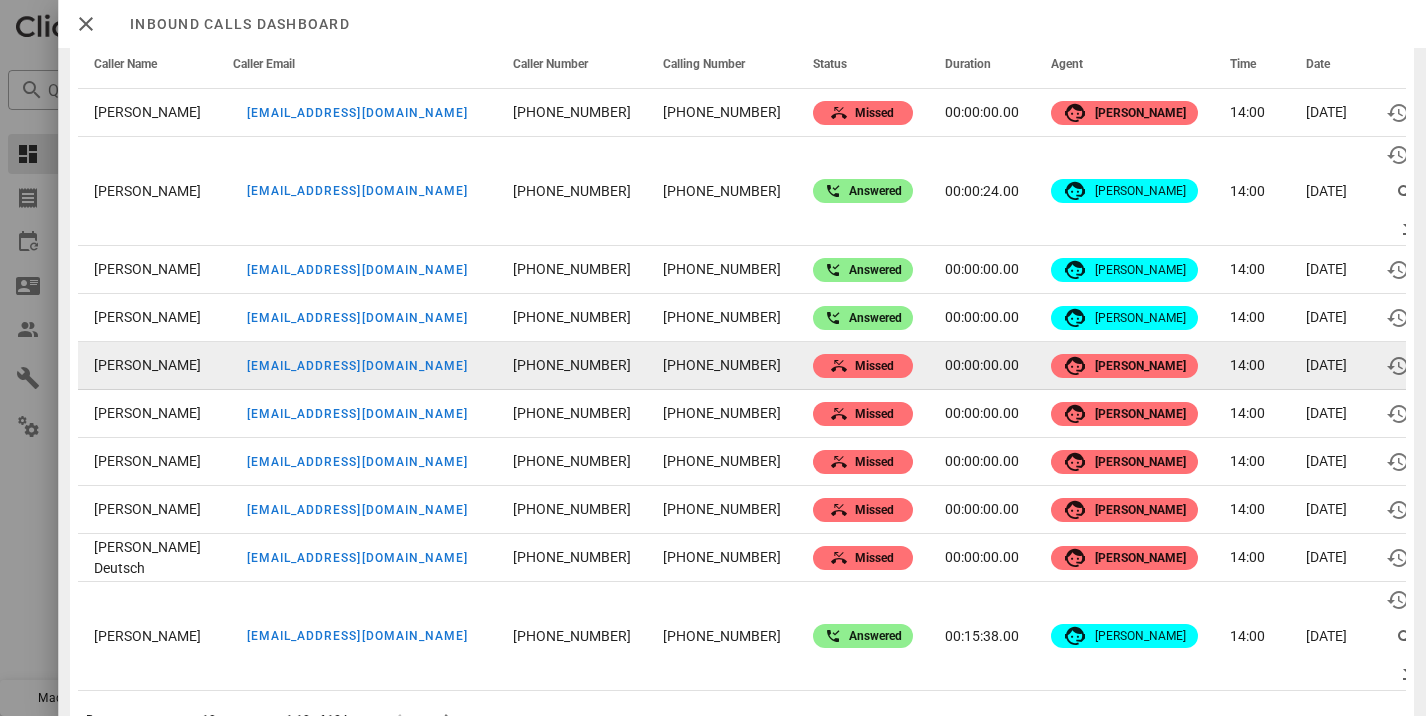 scroll, scrollTop: 821, scrollLeft: 0, axis: vertical 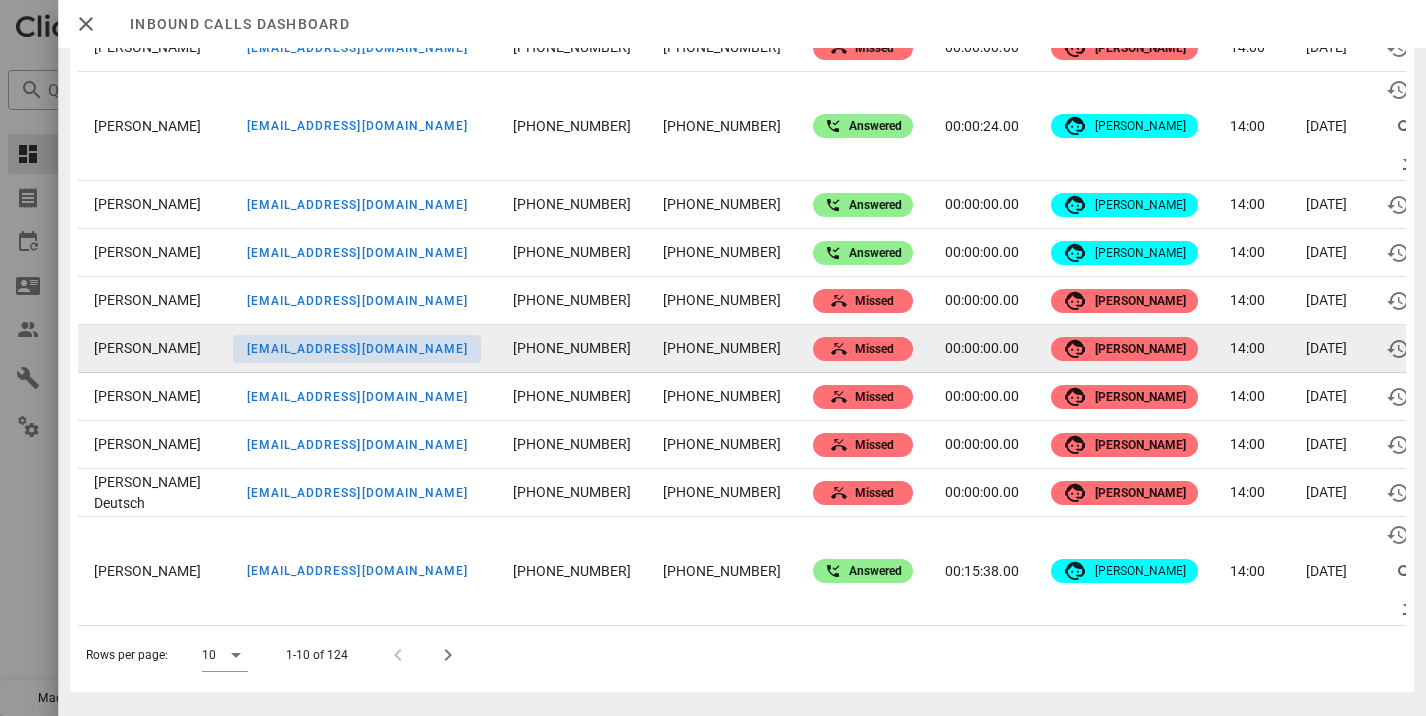 click on "milesjeanie2015@gmail.com" at bounding box center [356, 349] 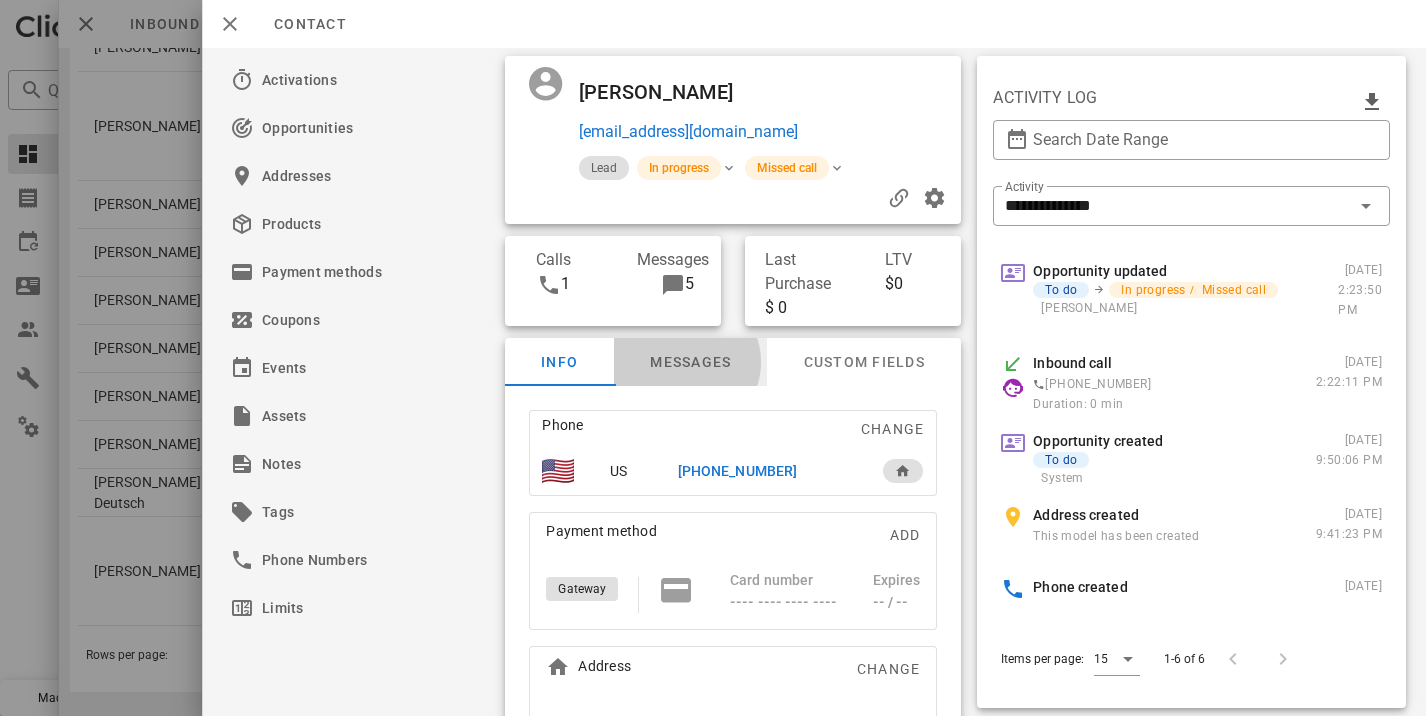 click on "Messages" at bounding box center [691, 362] 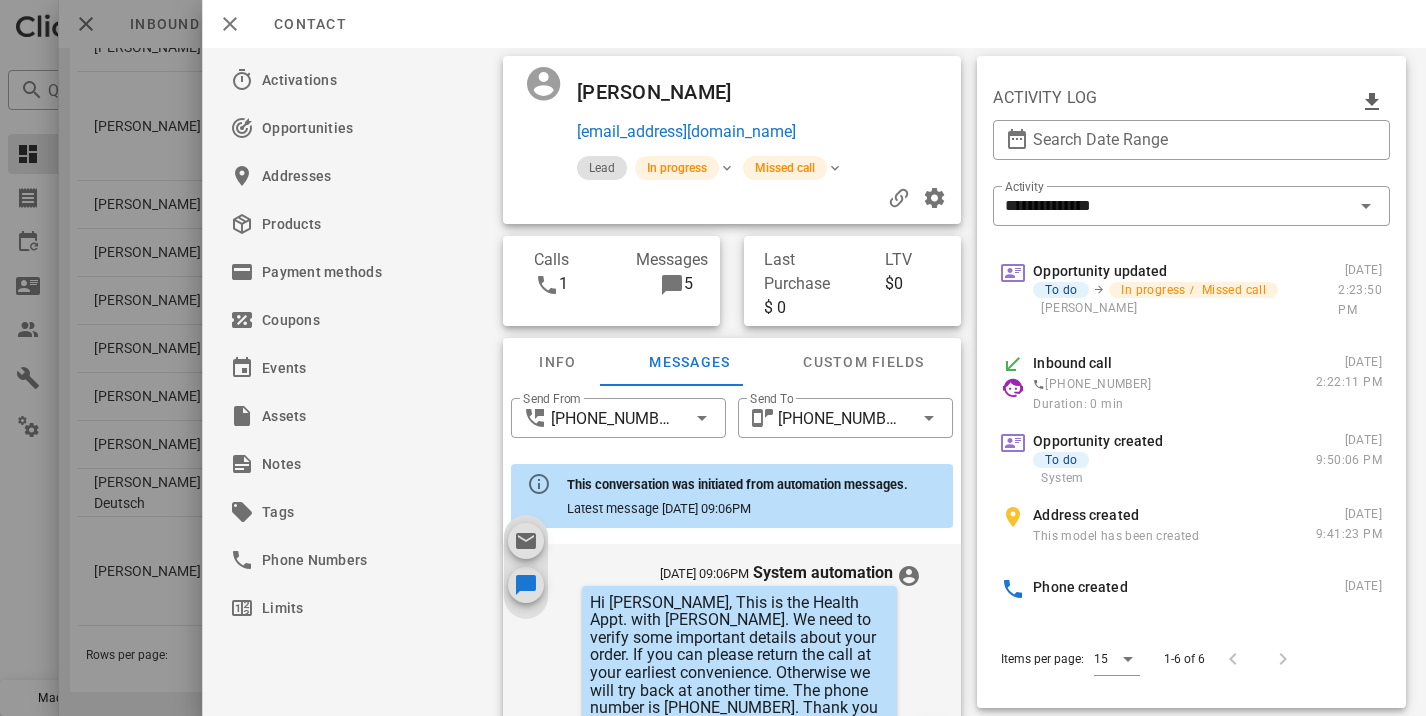 scroll, scrollTop: 657, scrollLeft: 0, axis: vertical 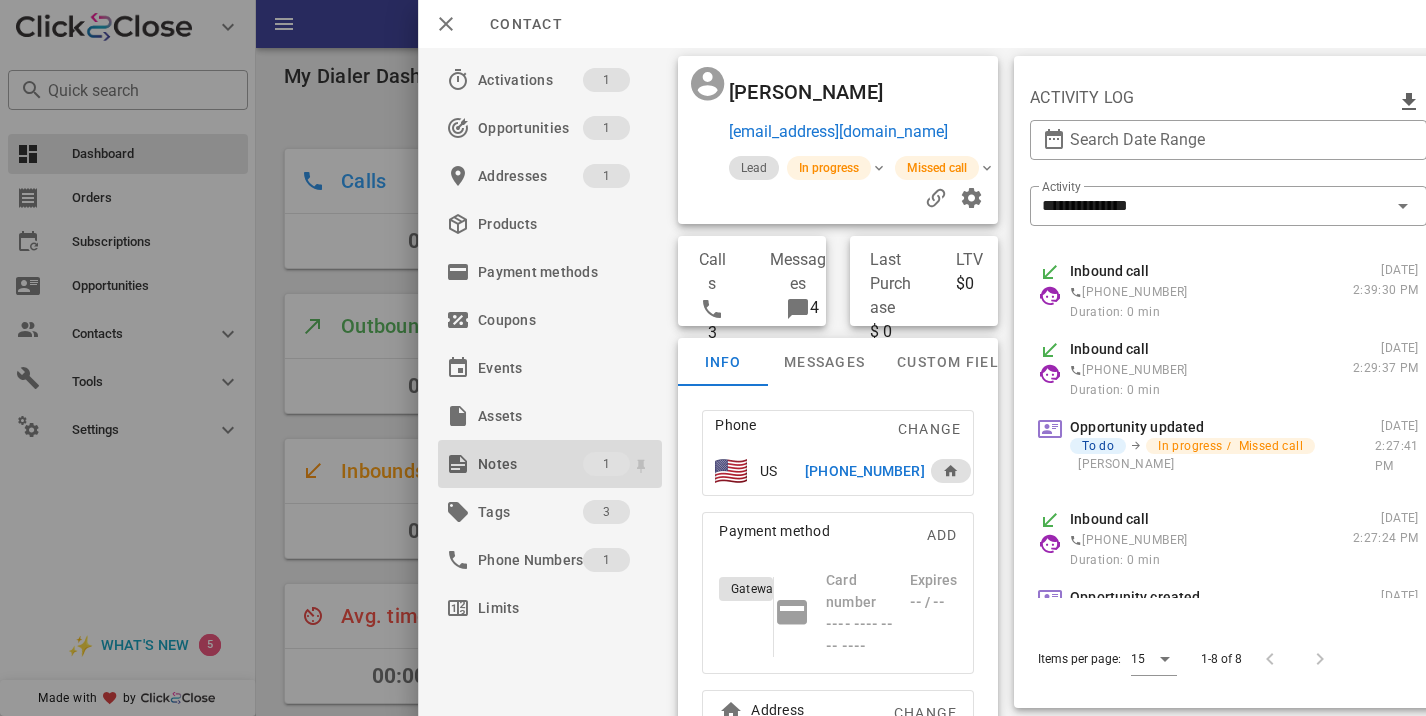 click on "Notes" at bounding box center [530, 464] 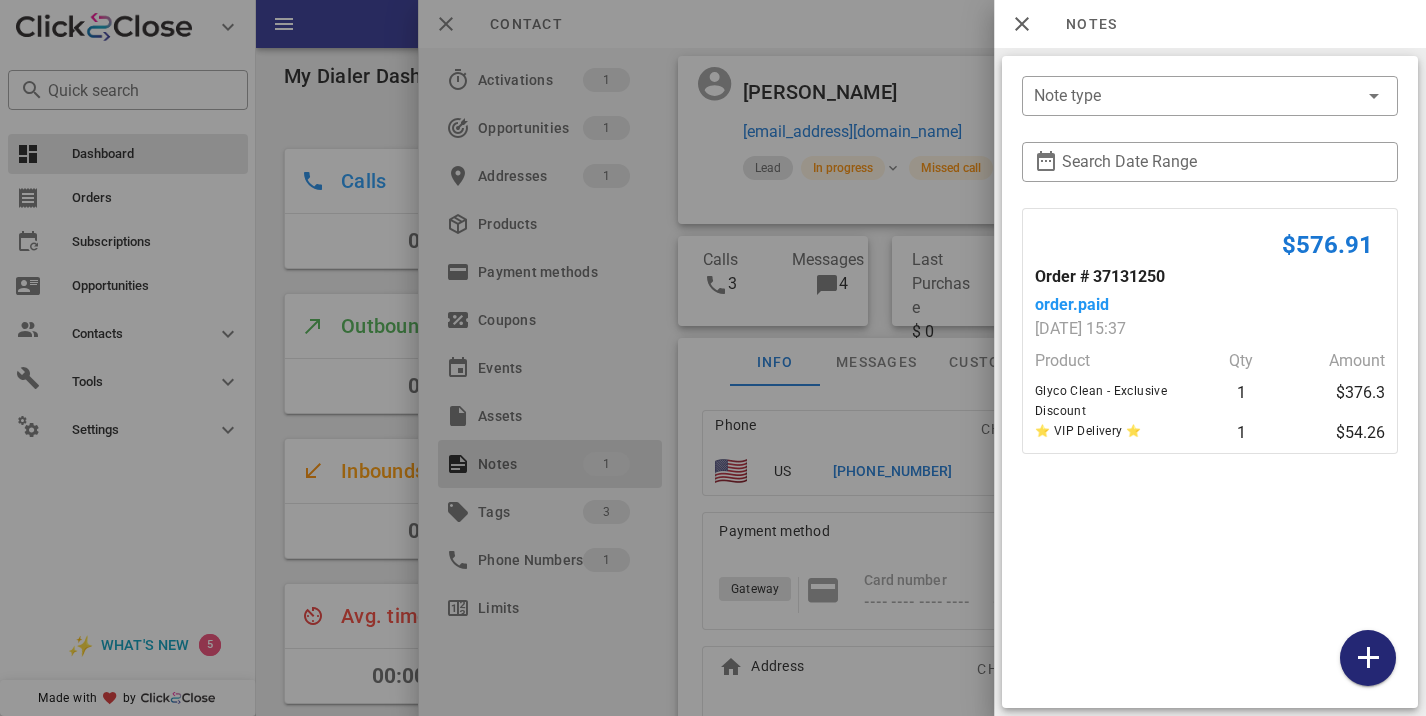 click at bounding box center [1368, 658] 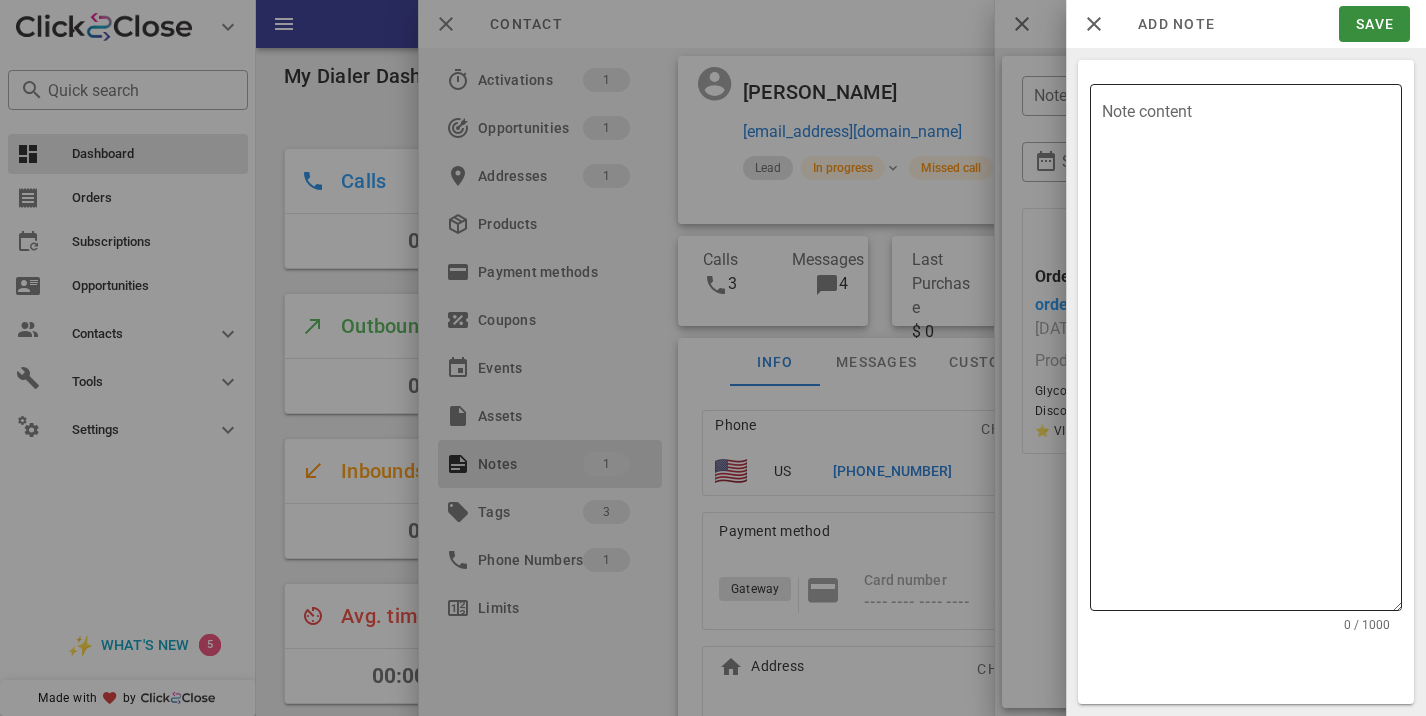 click on "Note content" at bounding box center [1252, 352] 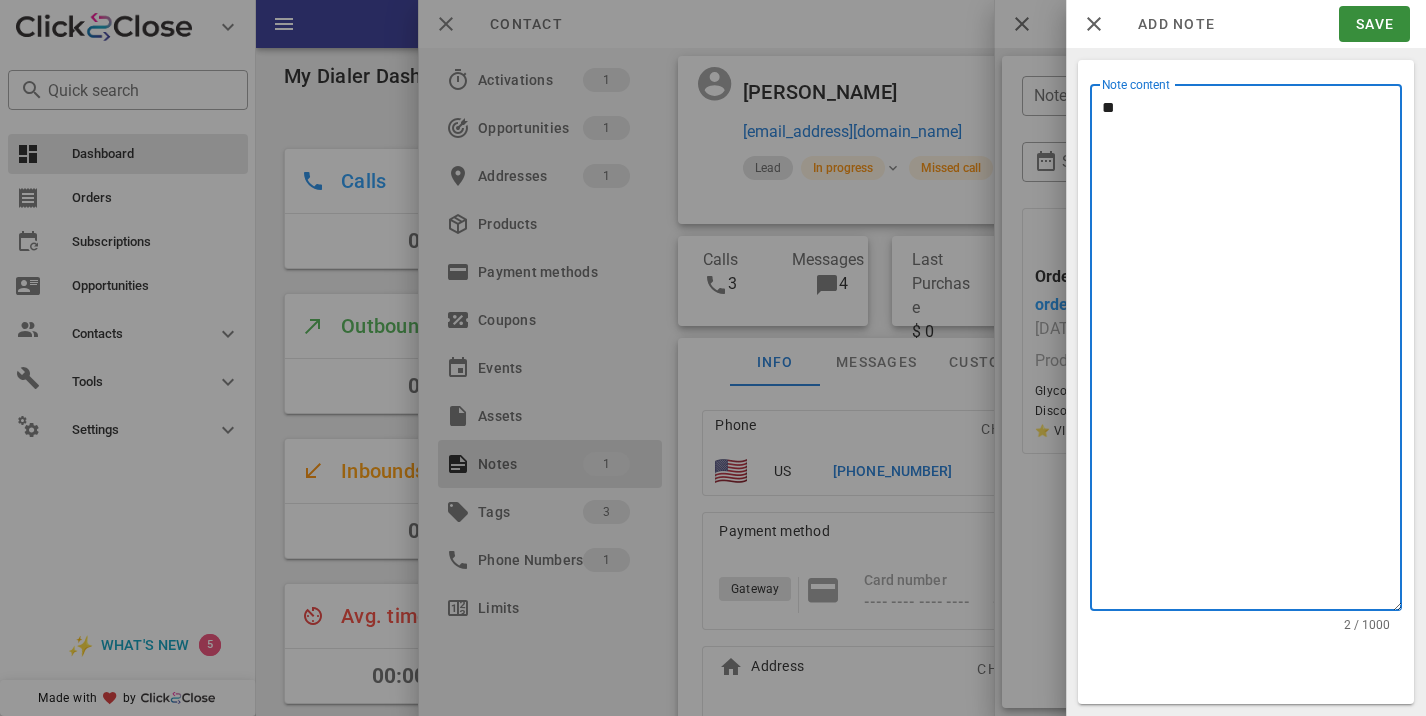 type on "*" 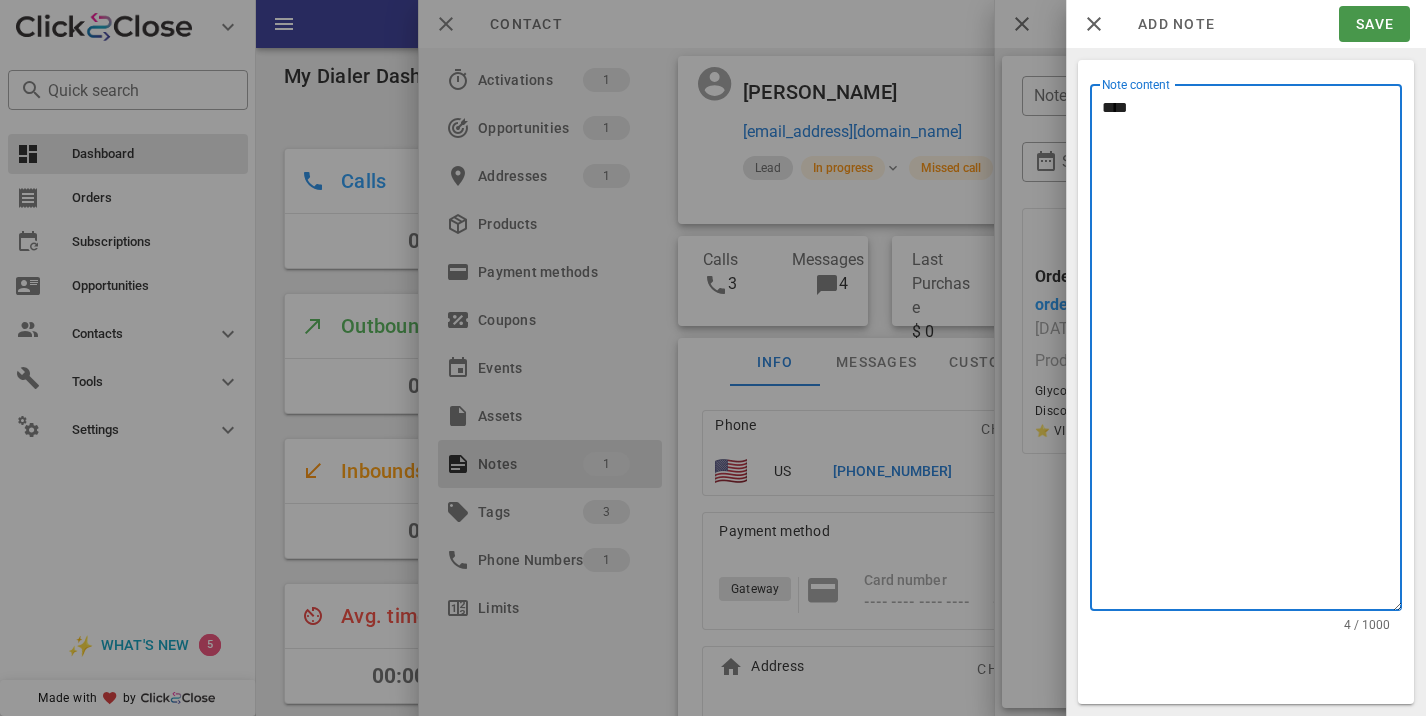 type on "****" 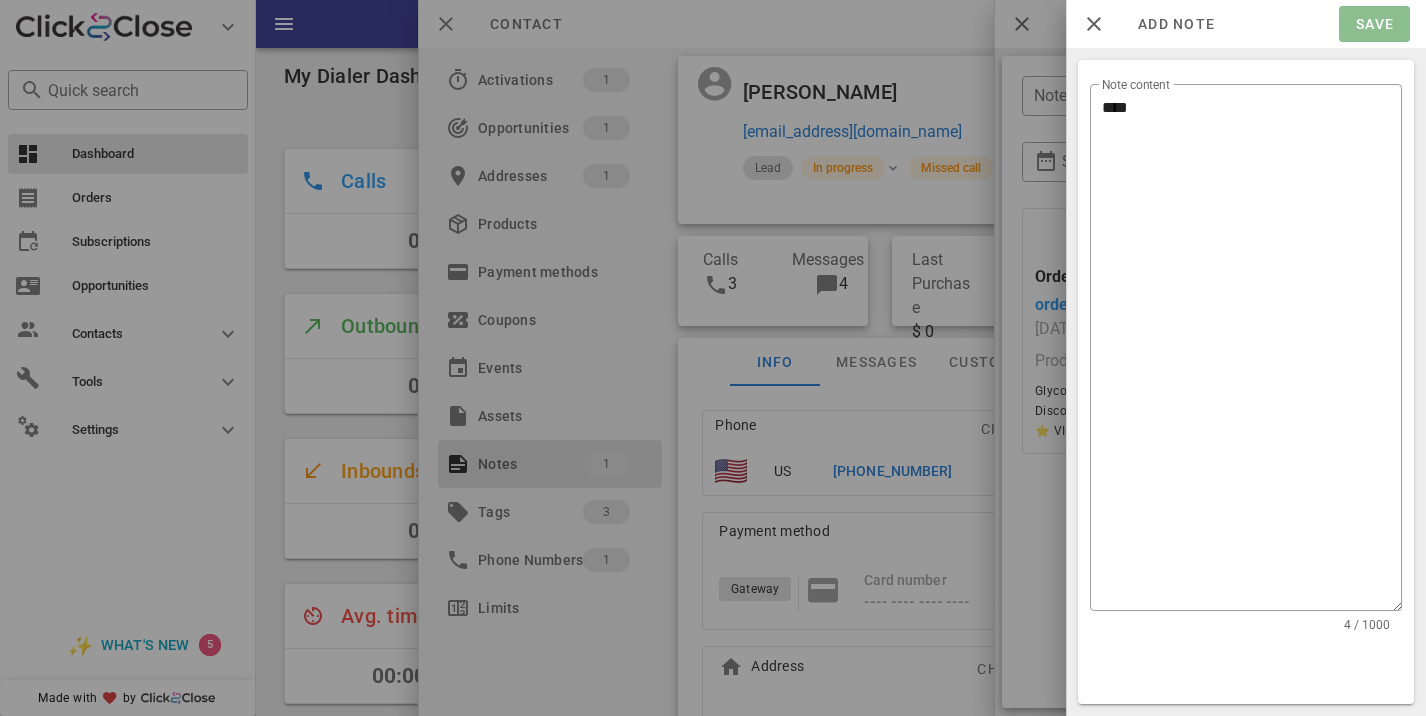click on "Save" at bounding box center [1374, 24] 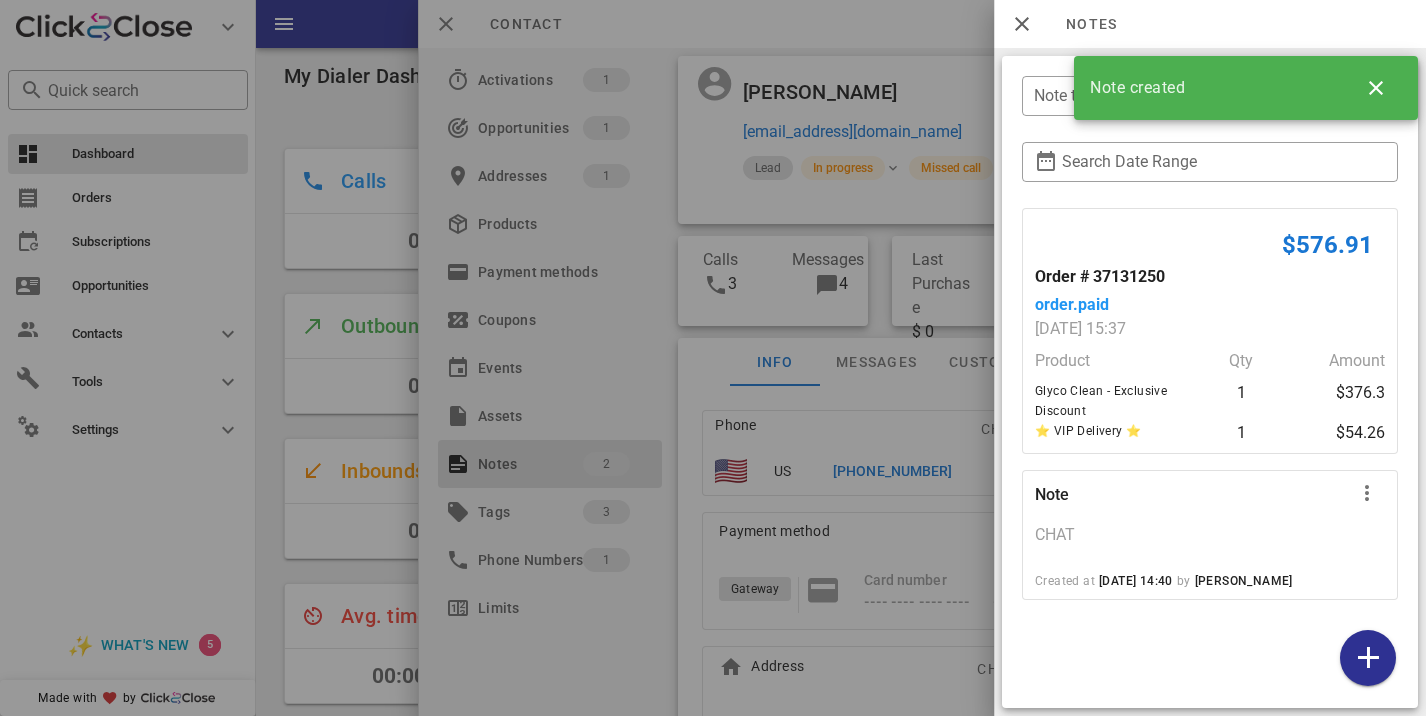 click on "Note" at bounding box center [1179, 497] 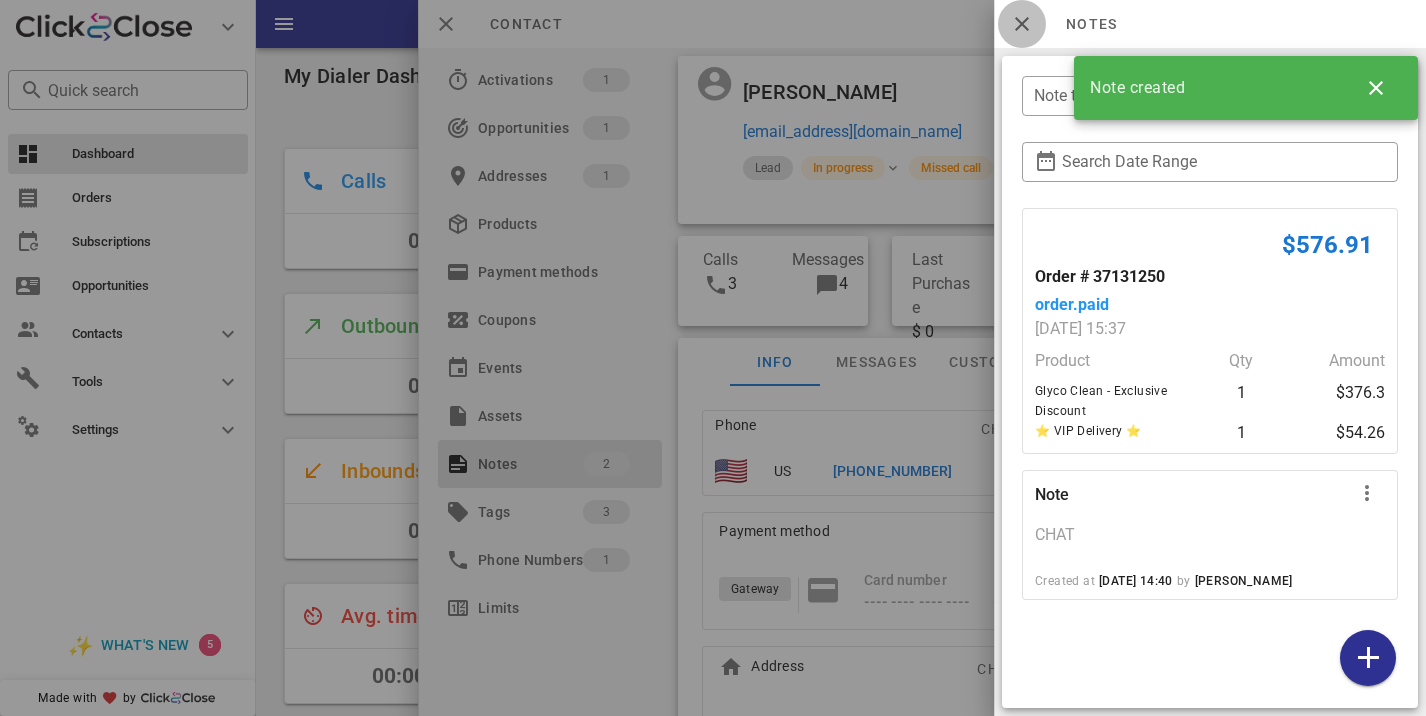 click at bounding box center [1022, 24] 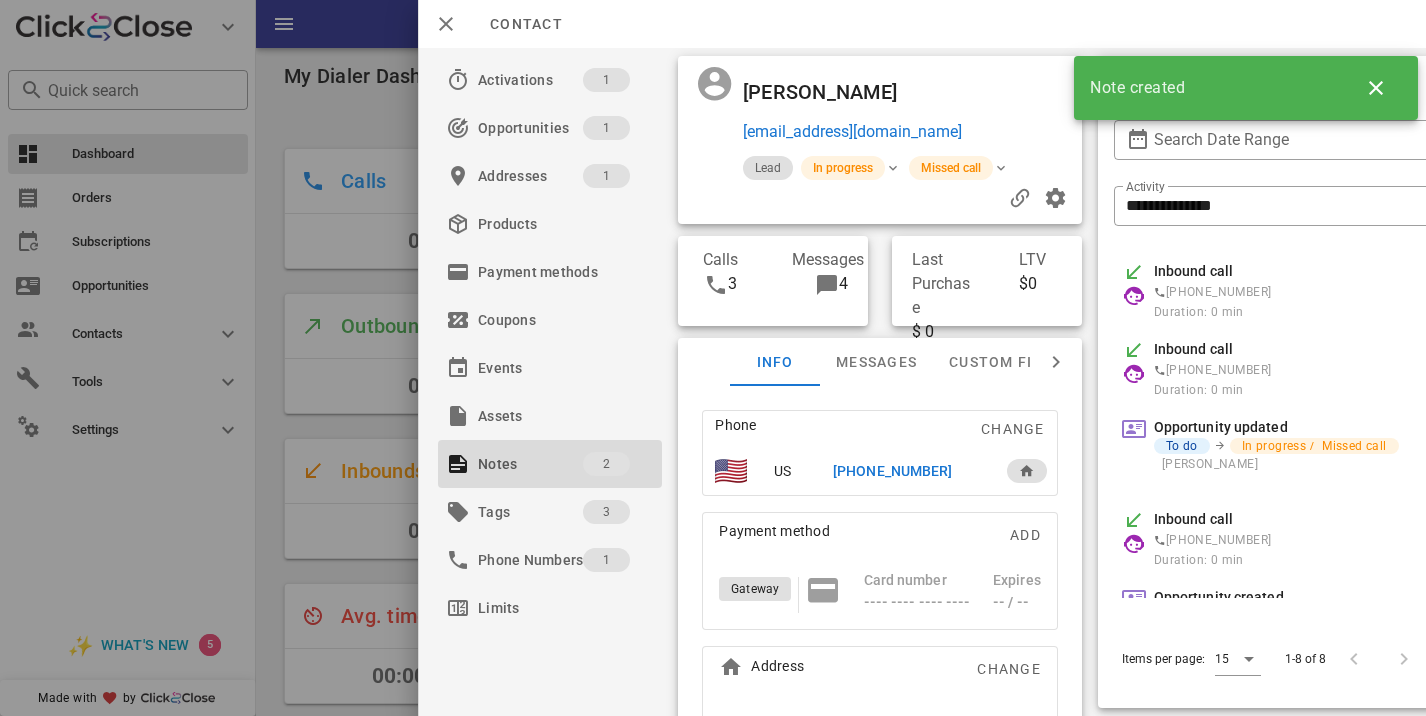click on "Contact" at bounding box center [922, 24] 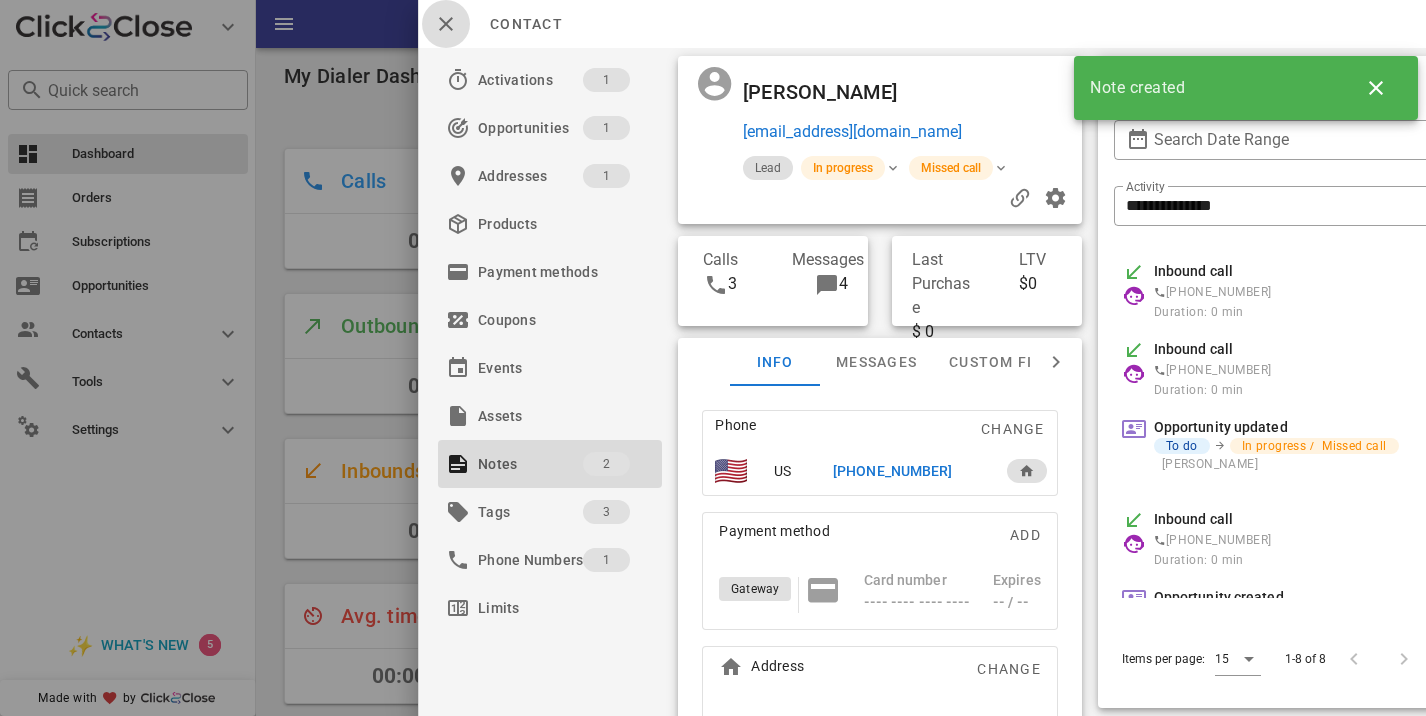 click at bounding box center [446, 24] 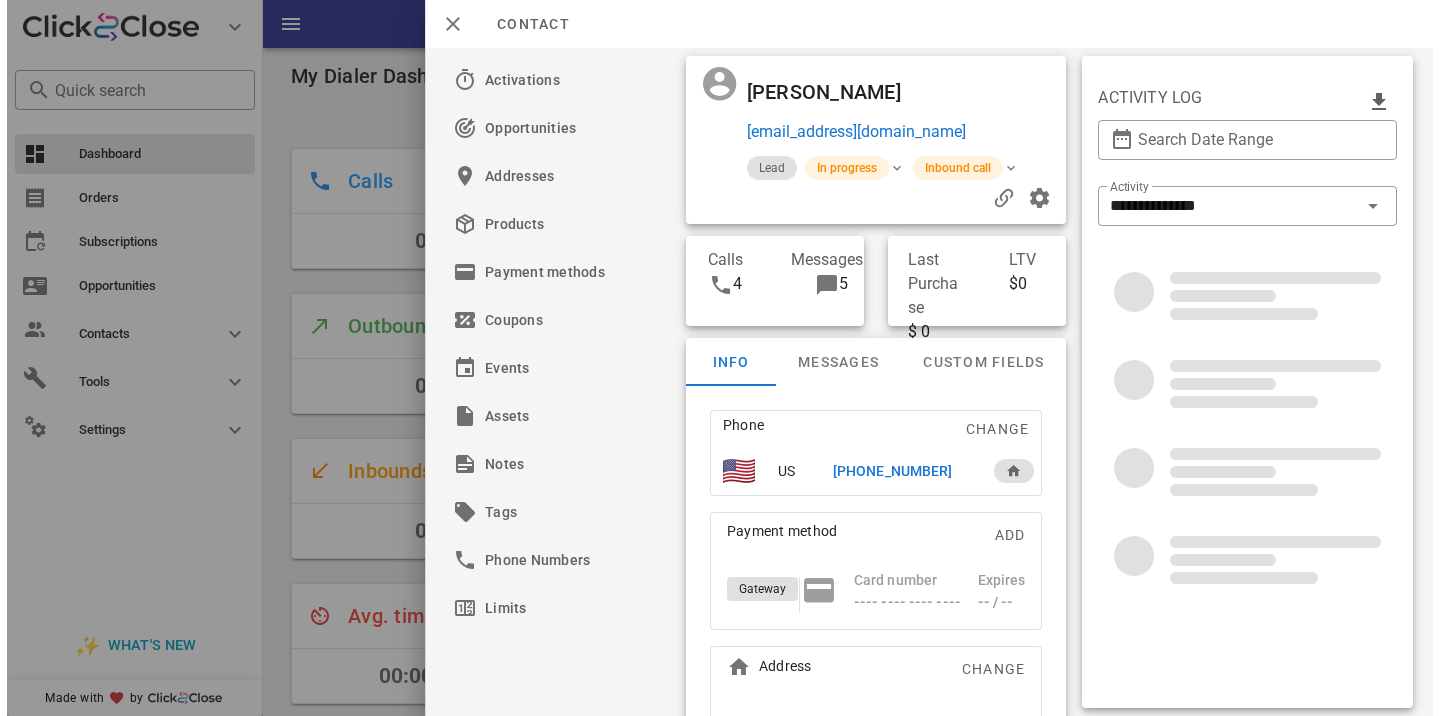 scroll, scrollTop: 0, scrollLeft: 0, axis: both 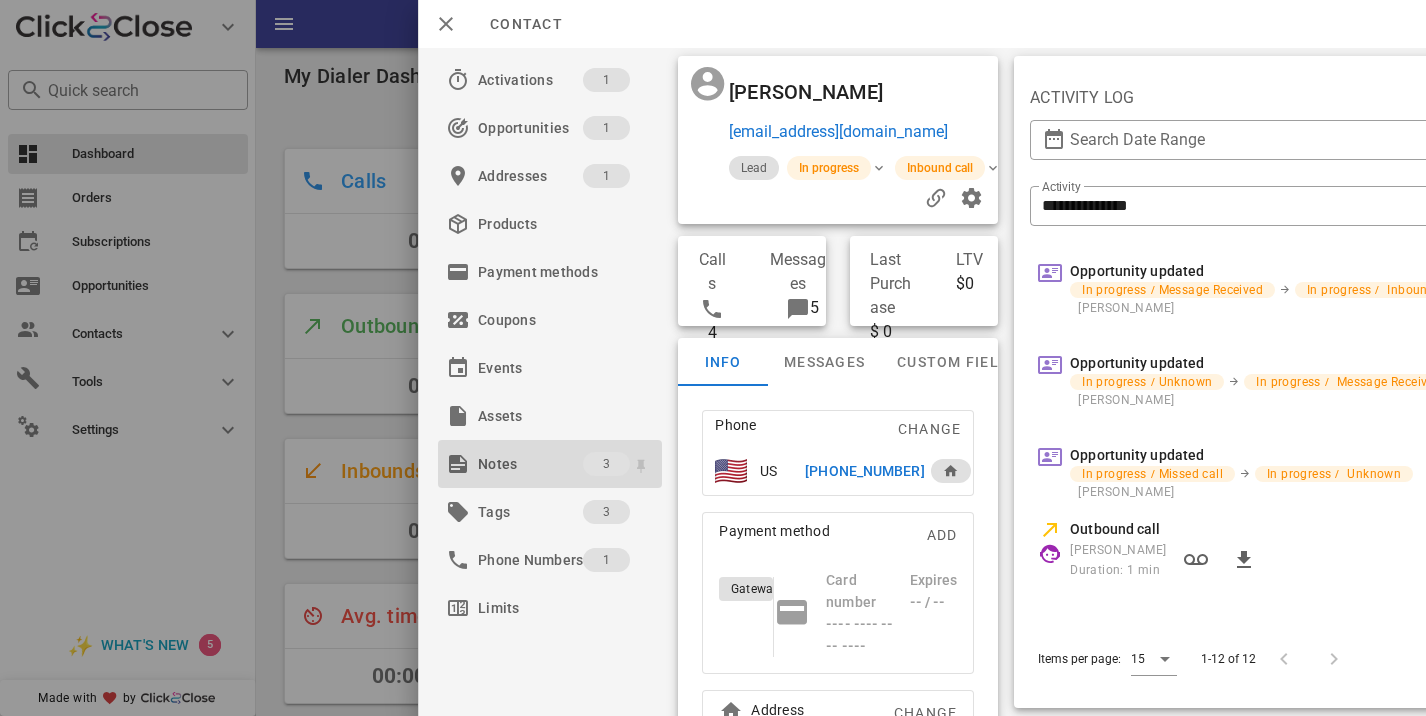 click on "Notes" at bounding box center (530, 464) 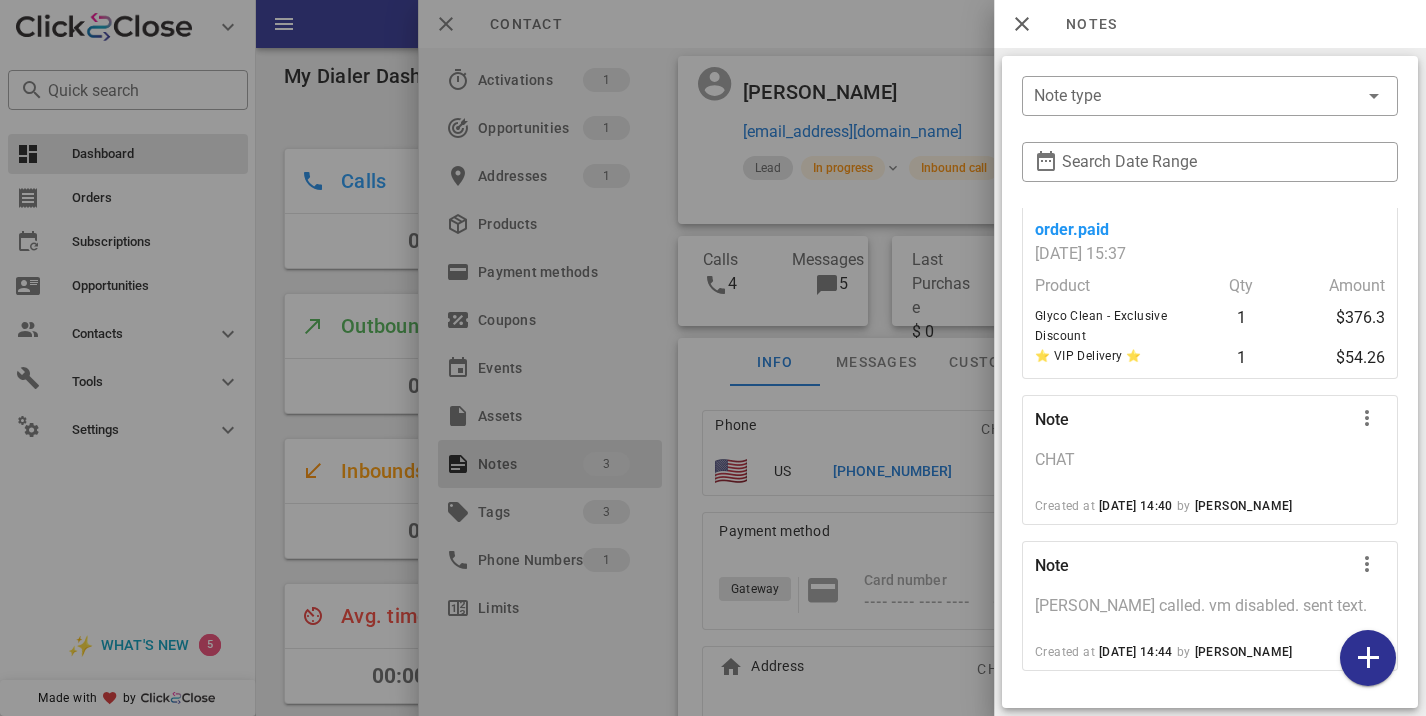 scroll, scrollTop: 0, scrollLeft: 0, axis: both 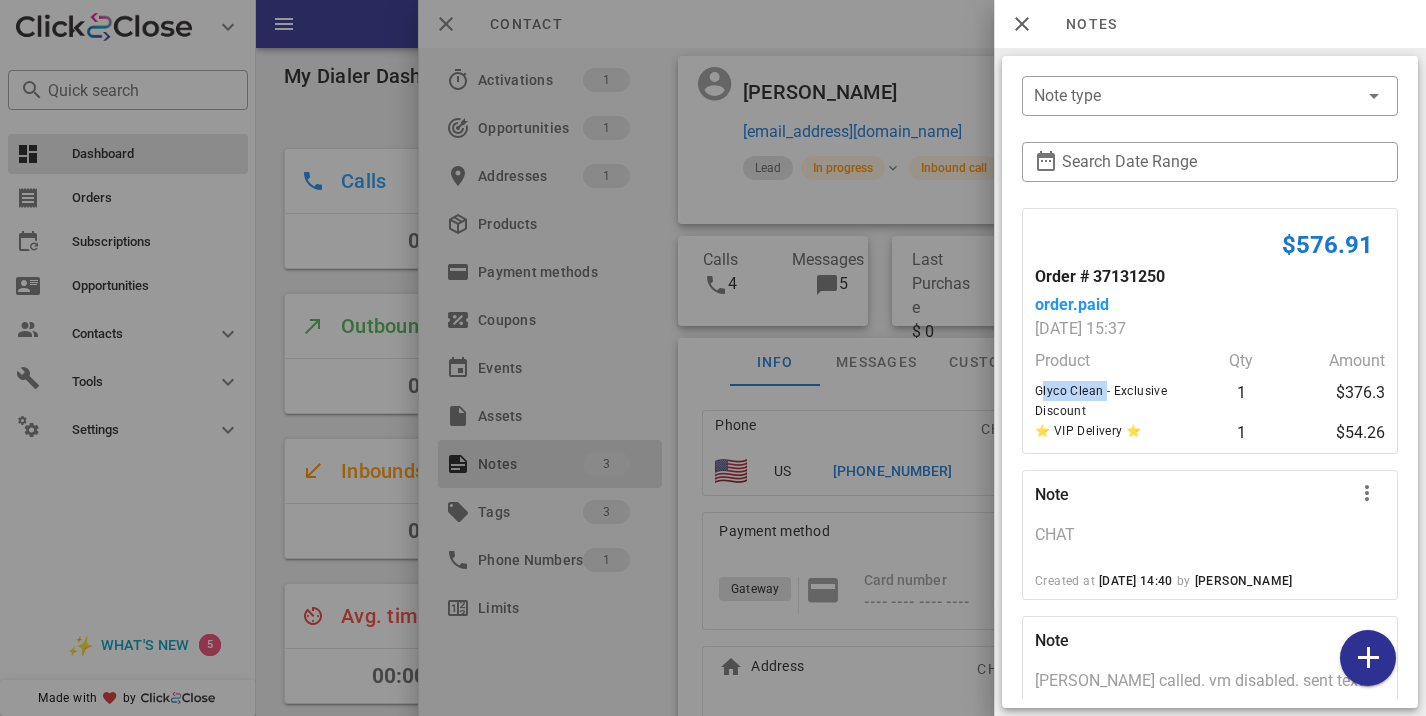 drag, startPoint x: 1100, startPoint y: 393, endPoint x: 1028, endPoint y: 388, distance: 72.1734 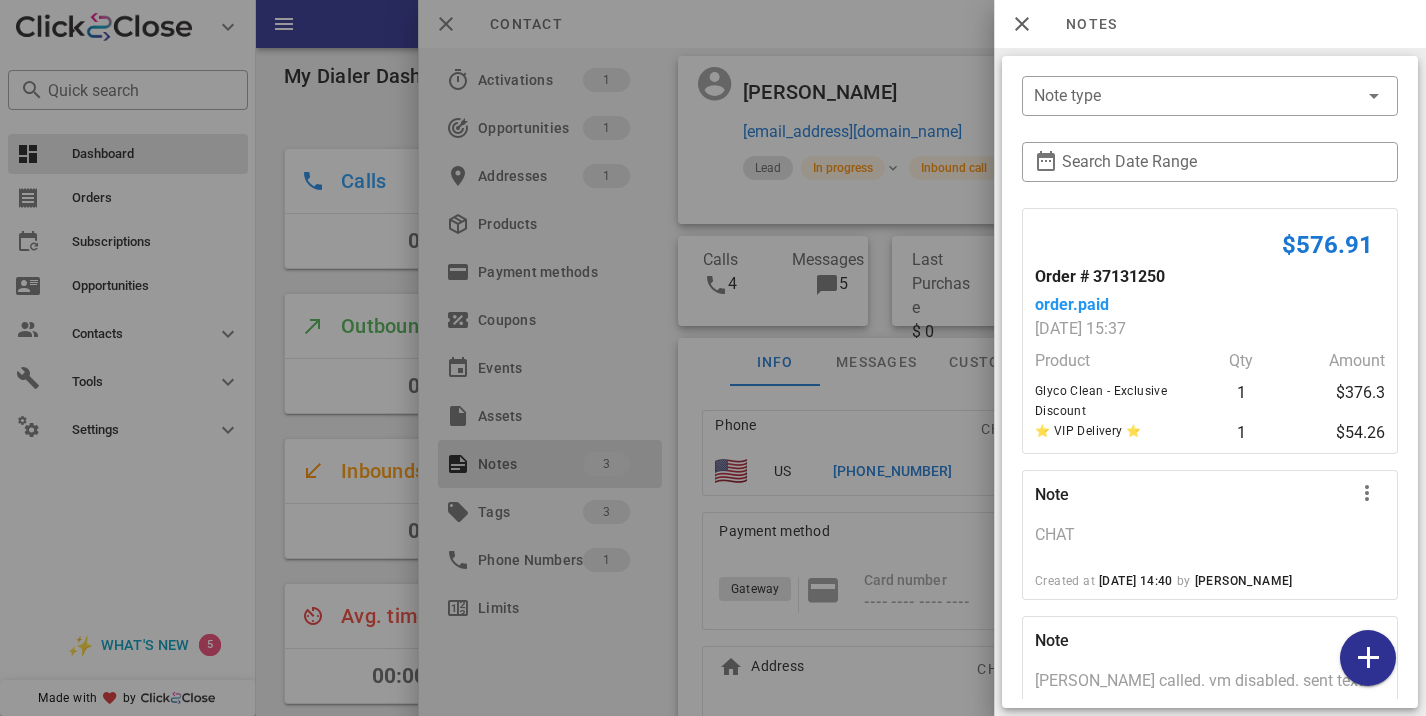 click at bounding box center (713, 358) 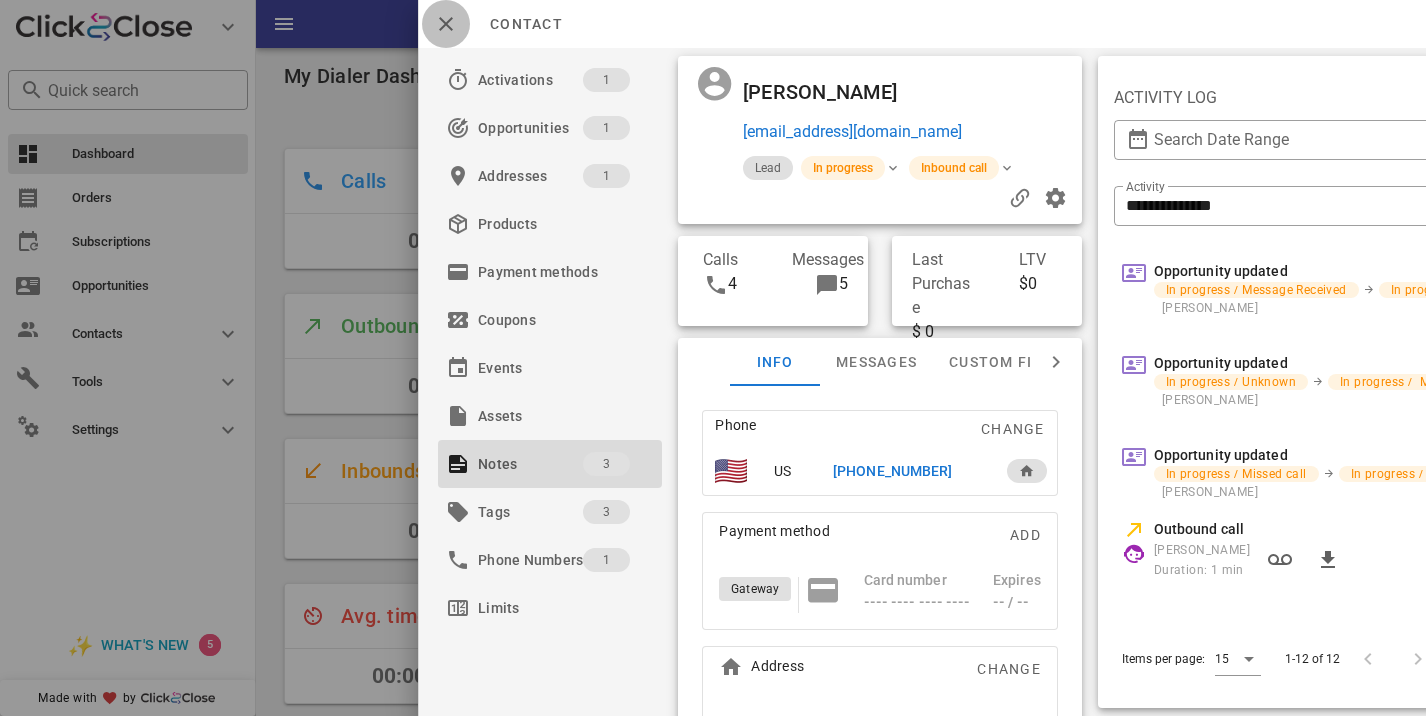 click at bounding box center (446, 24) 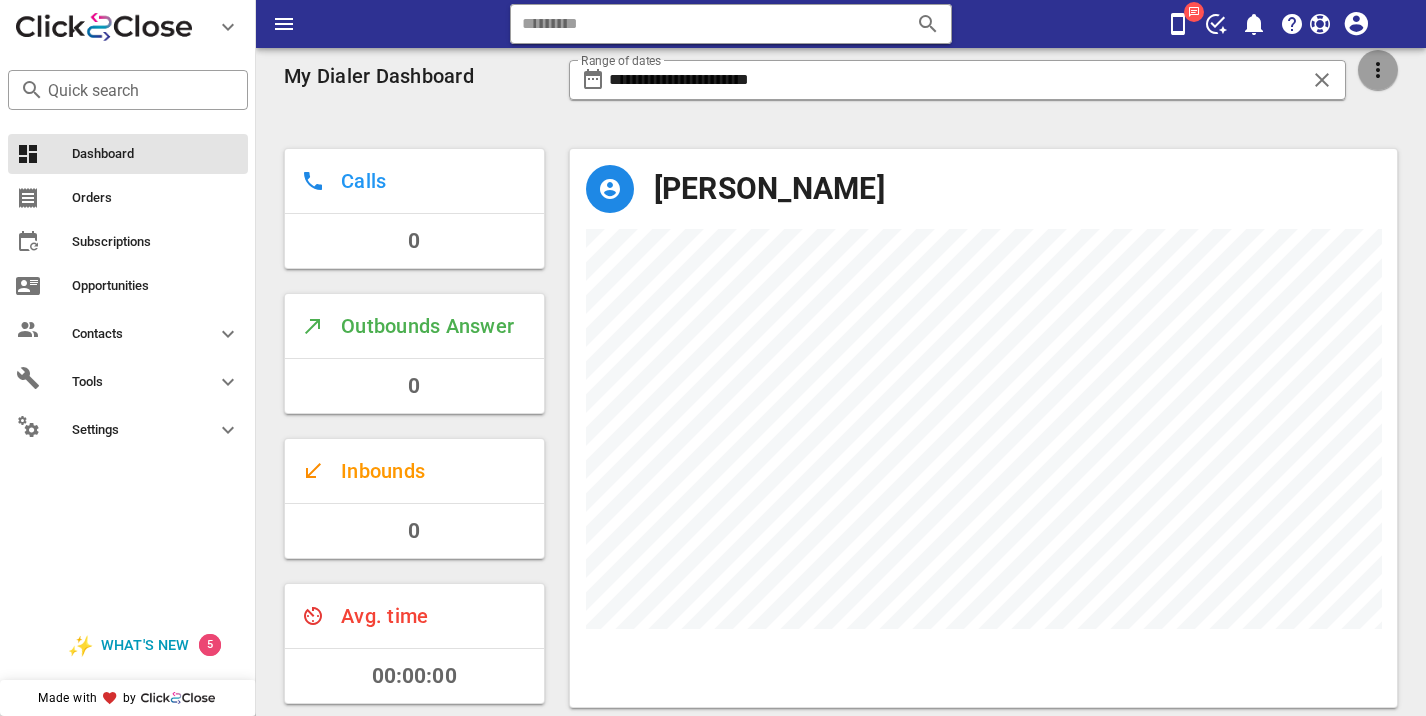 click at bounding box center [1378, 70] 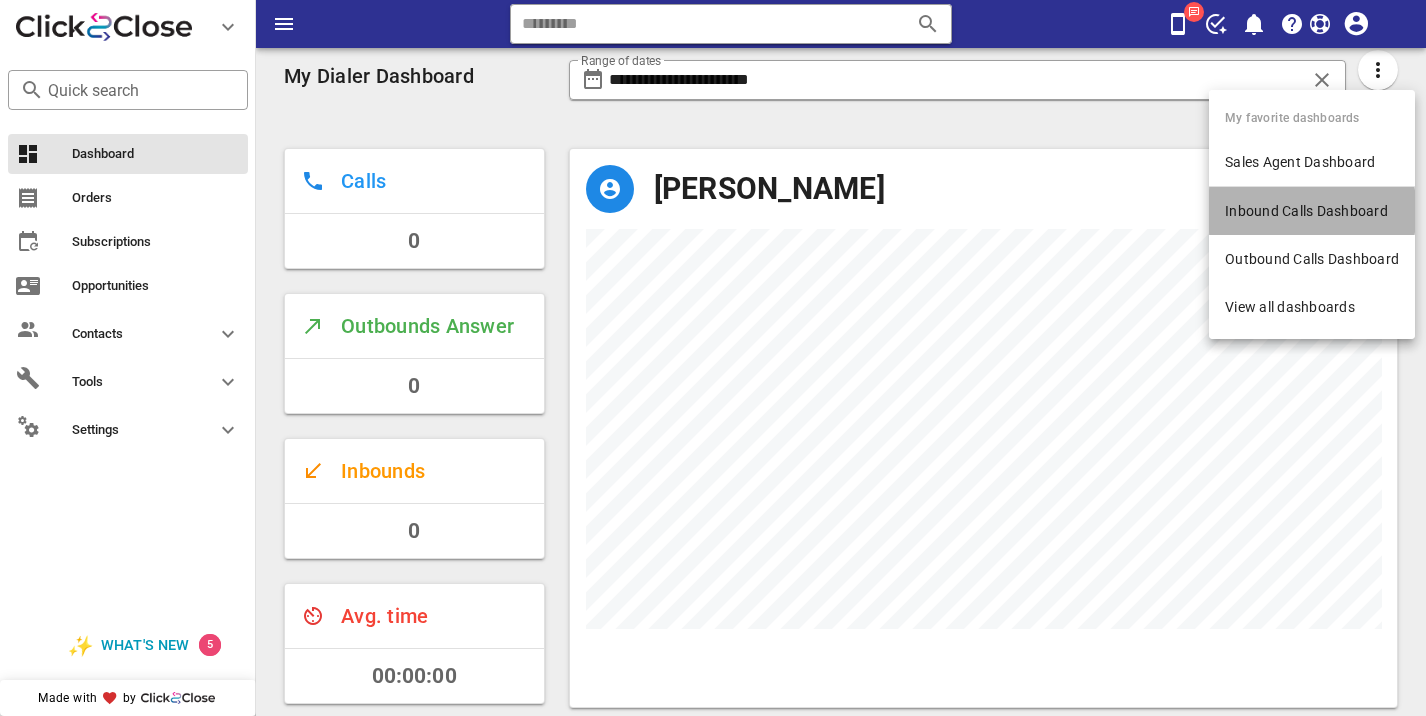 click on "Inbound Calls Dashboard" at bounding box center (1312, 211) 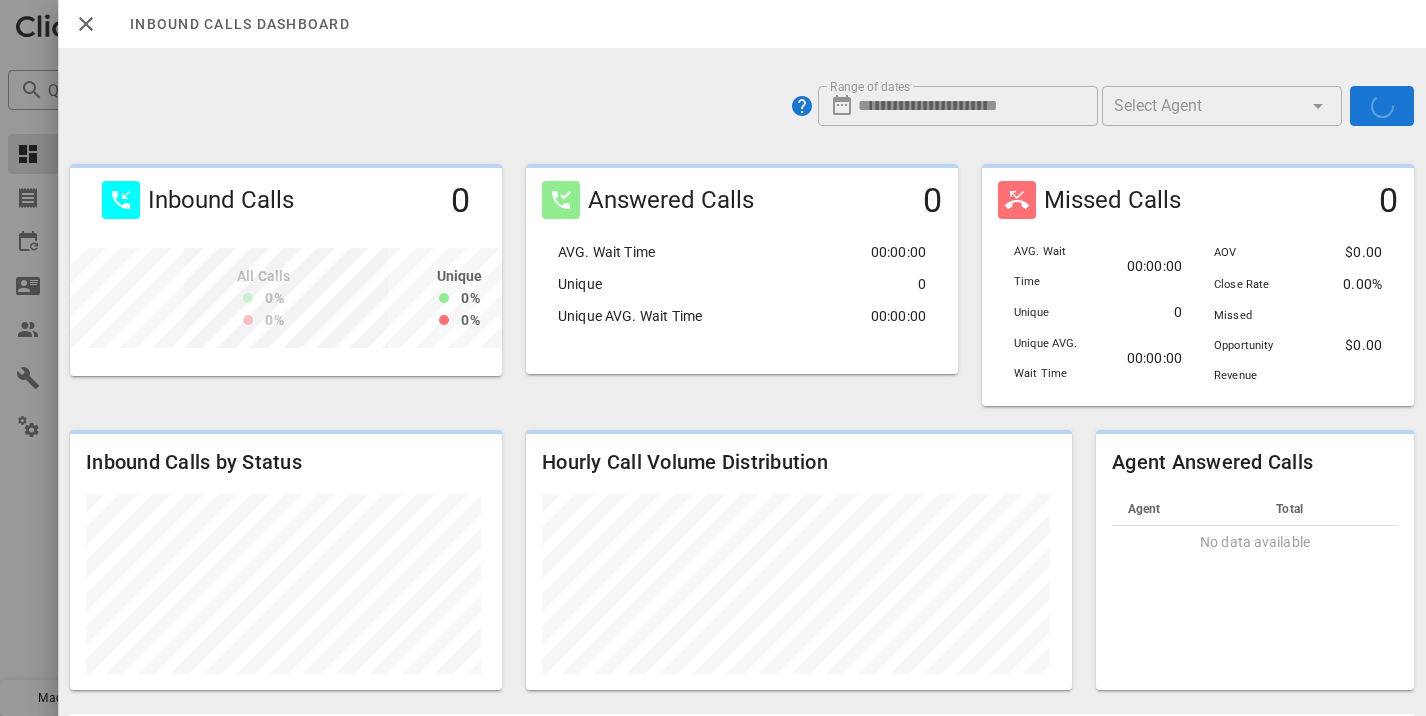 scroll, scrollTop: 999740, scrollLeft: 999572, axis: both 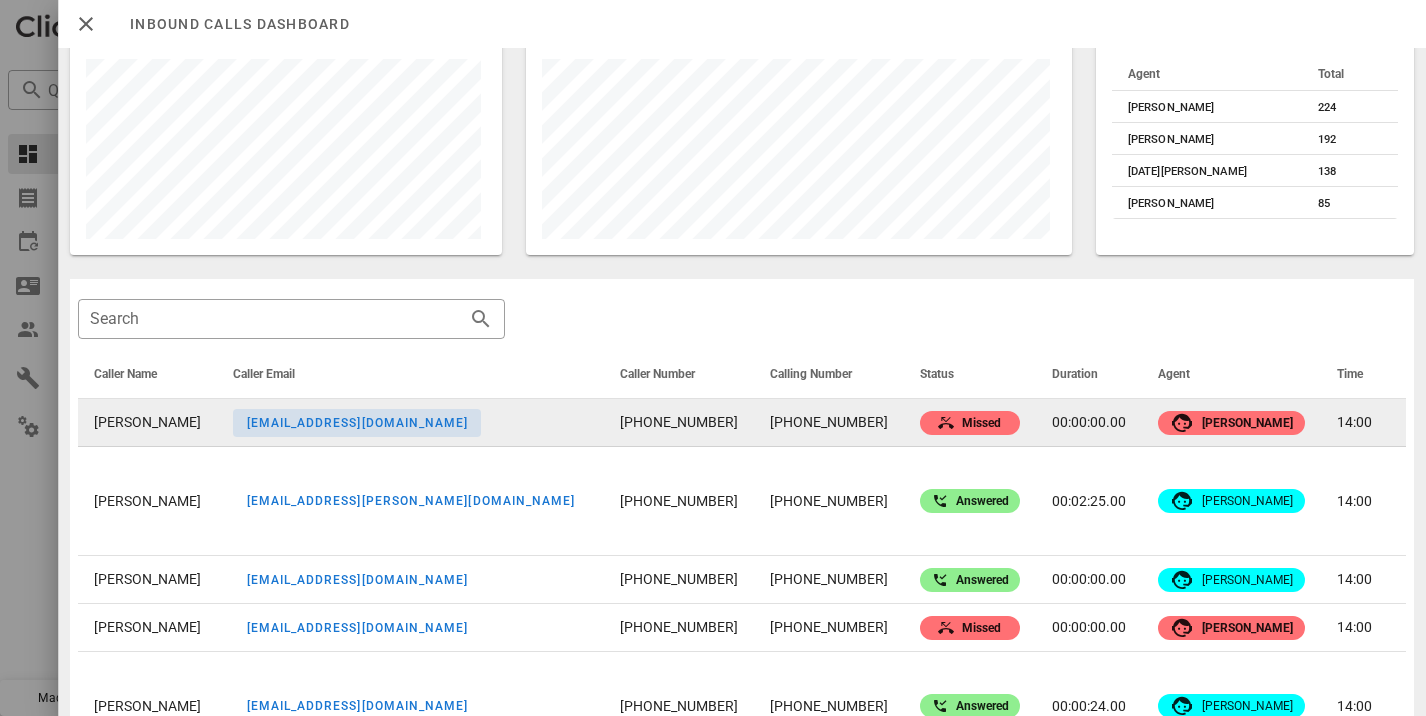click on "mildredmatthews_51@hotmail.com" at bounding box center [356, 423] 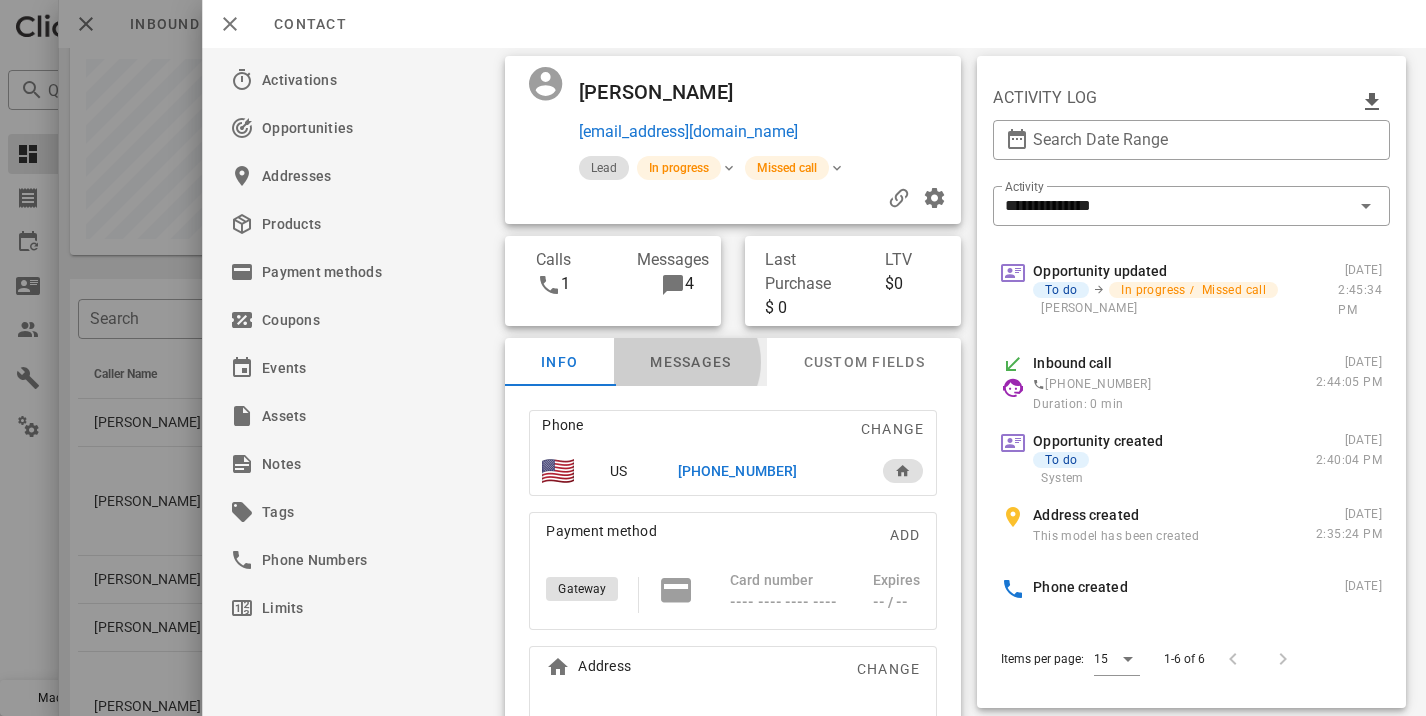 click on "Messages" at bounding box center (691, 362) 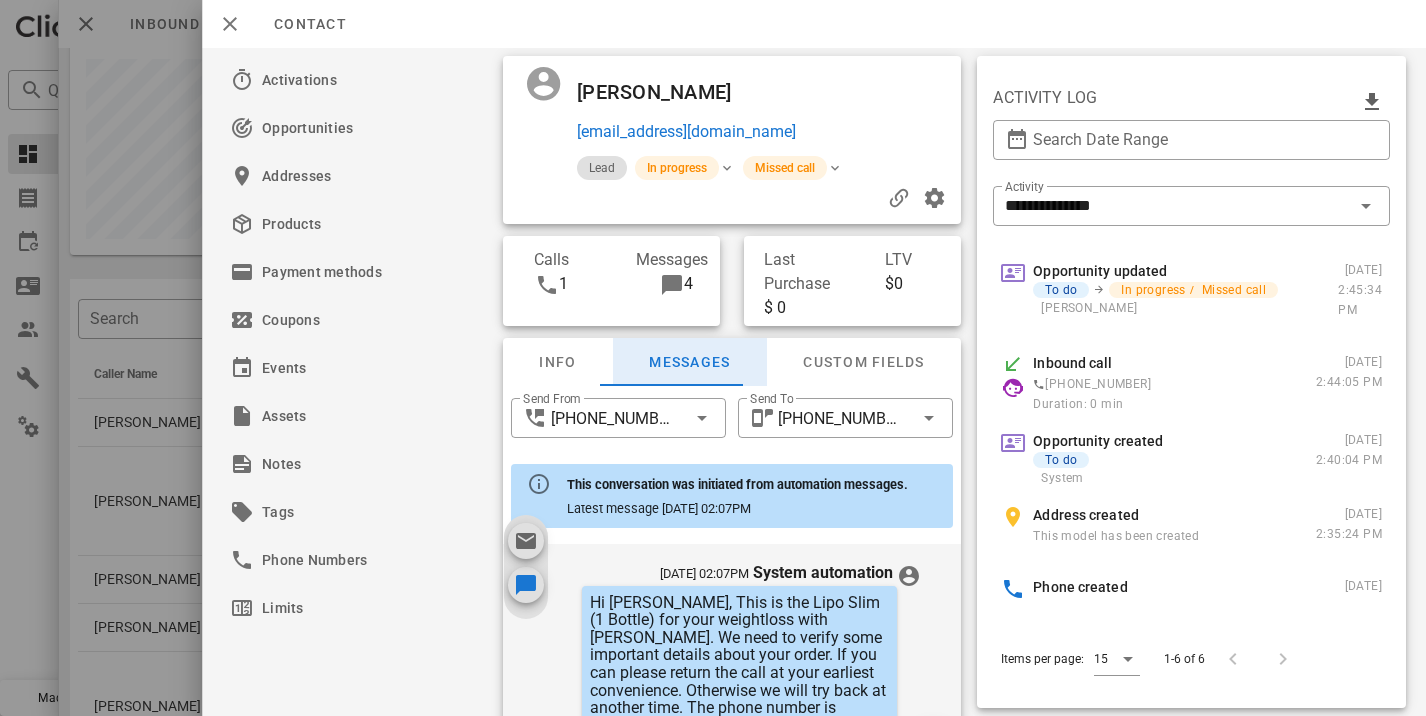 scroll, scrollTop: 675, scrollLeft: 0, axis: vertical 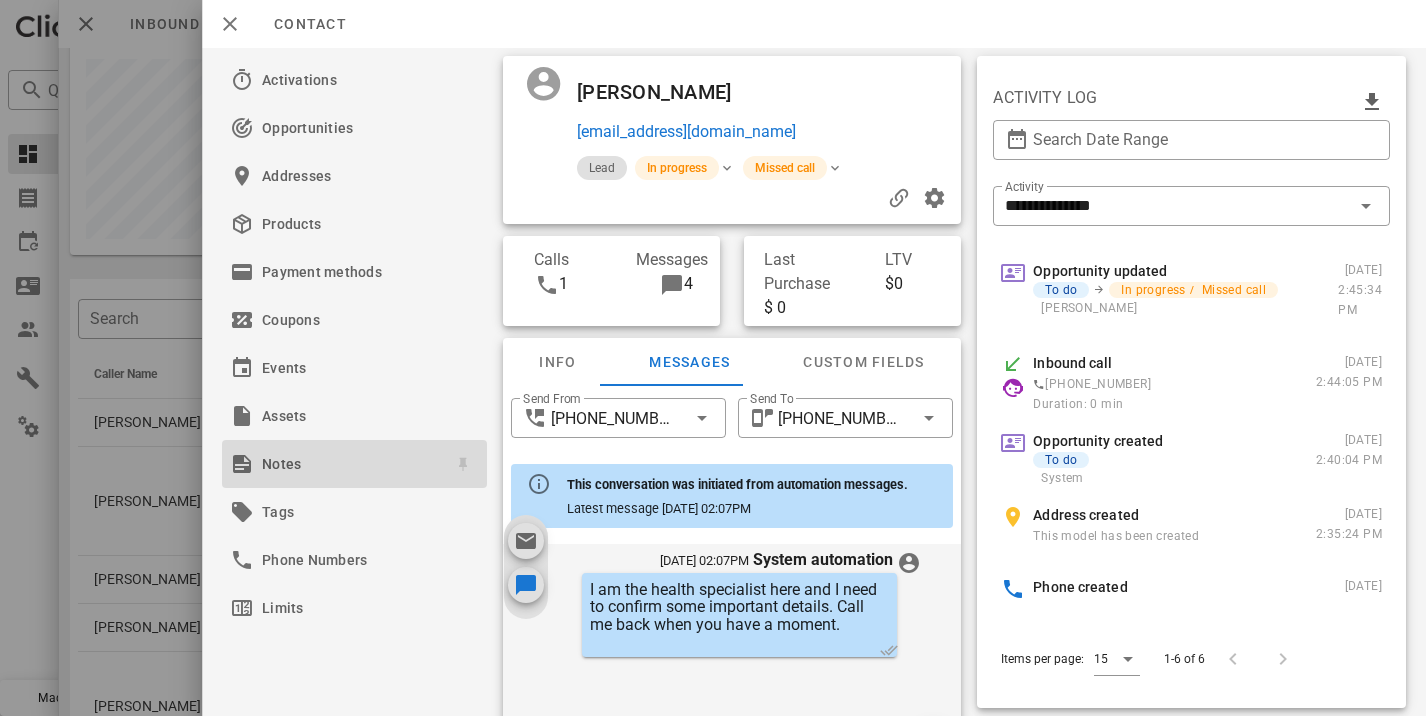 click on "Notes" at bounding box center [350, 464] 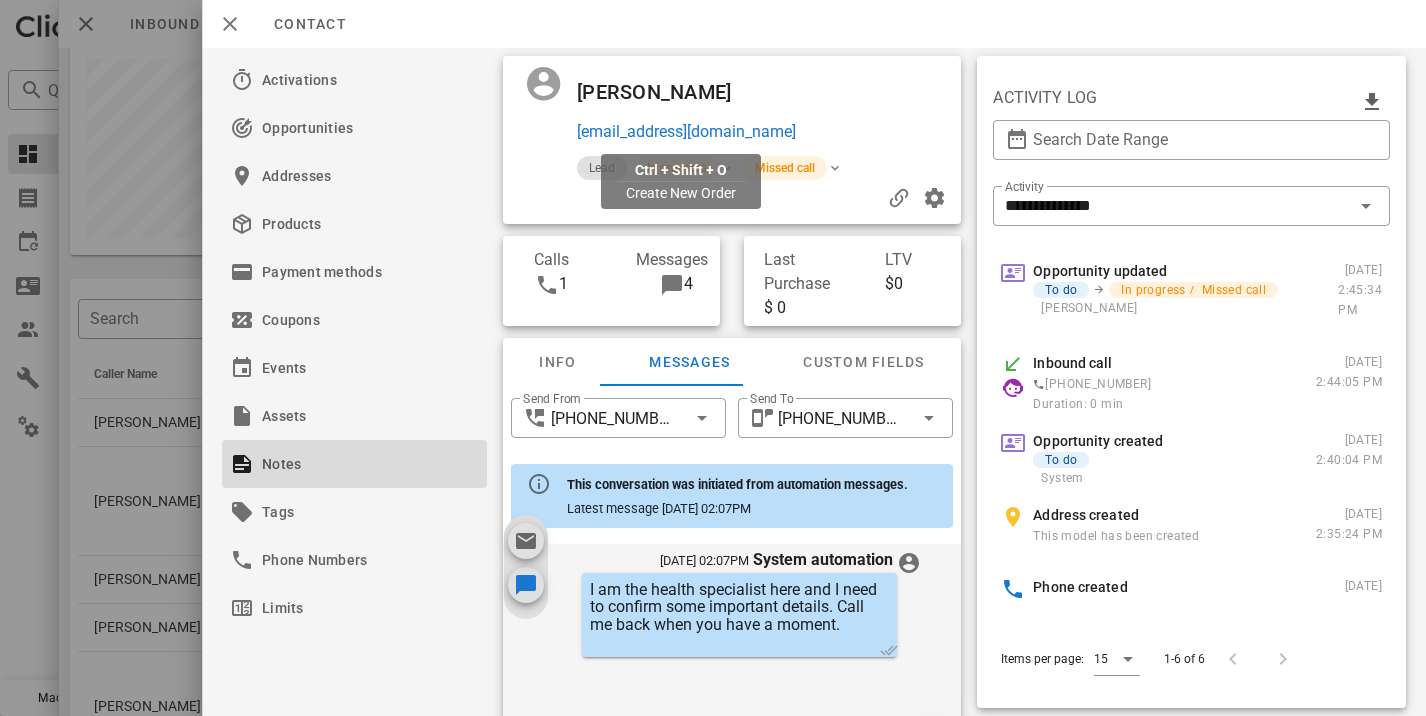click on "[EMAIL_ADDRESS][DOMAIN_NAME]" at bounding box center [686, 132] 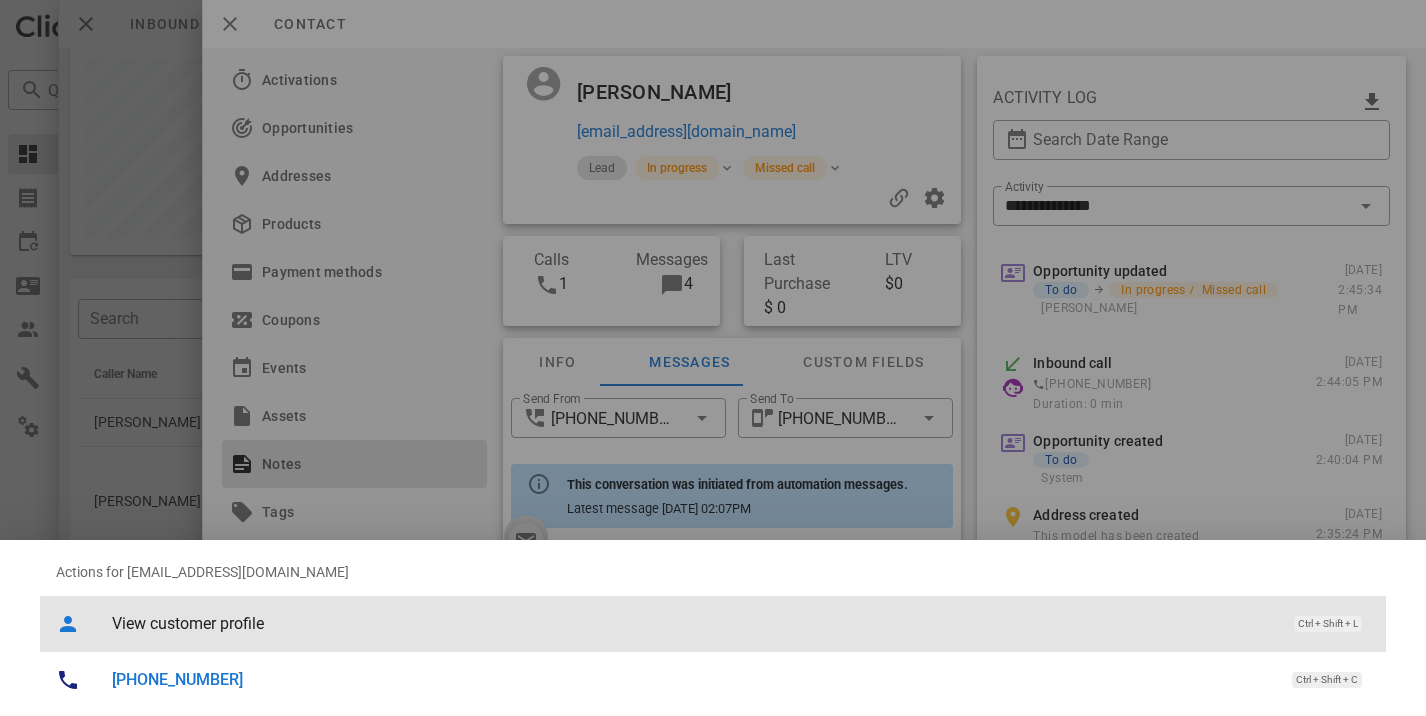 click on "View customer profile" at bounding box center (693, 623) 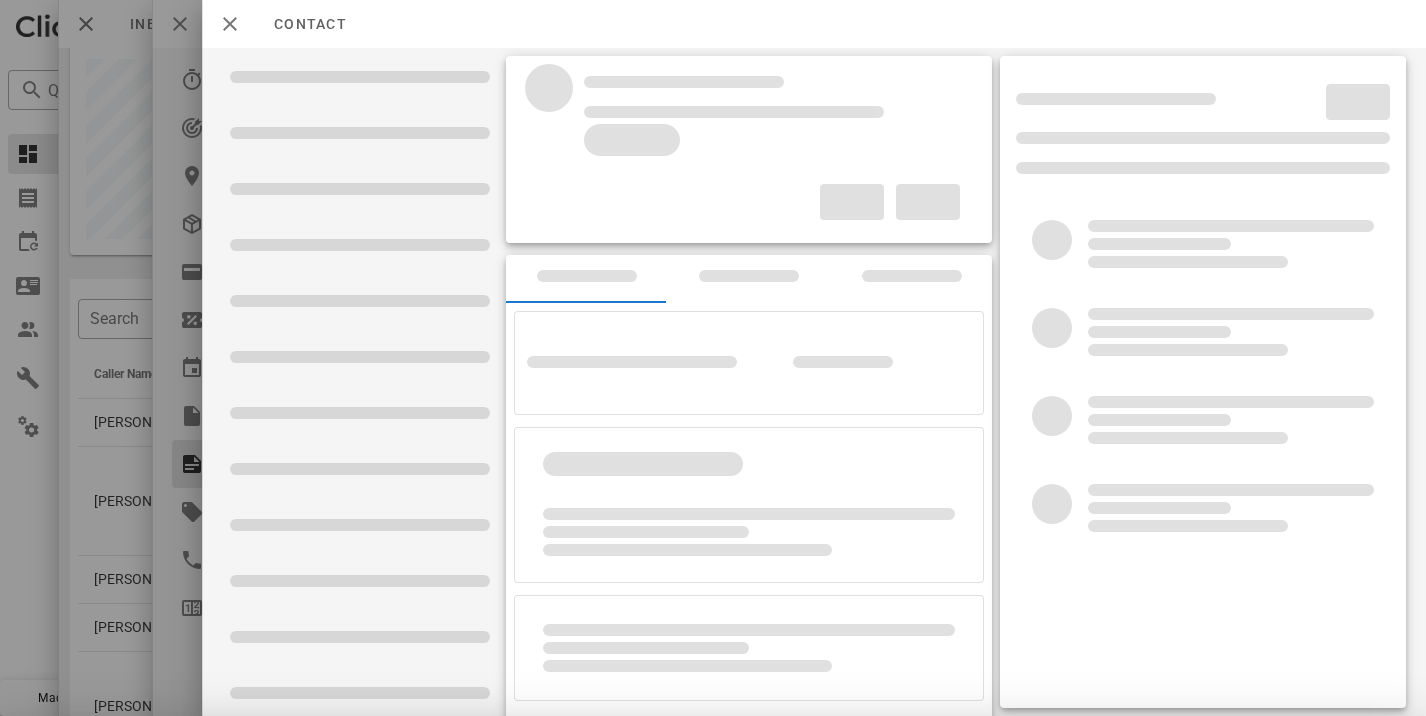 scroll, scrollTop: 657, scrollLeft: 0, axis: vertical 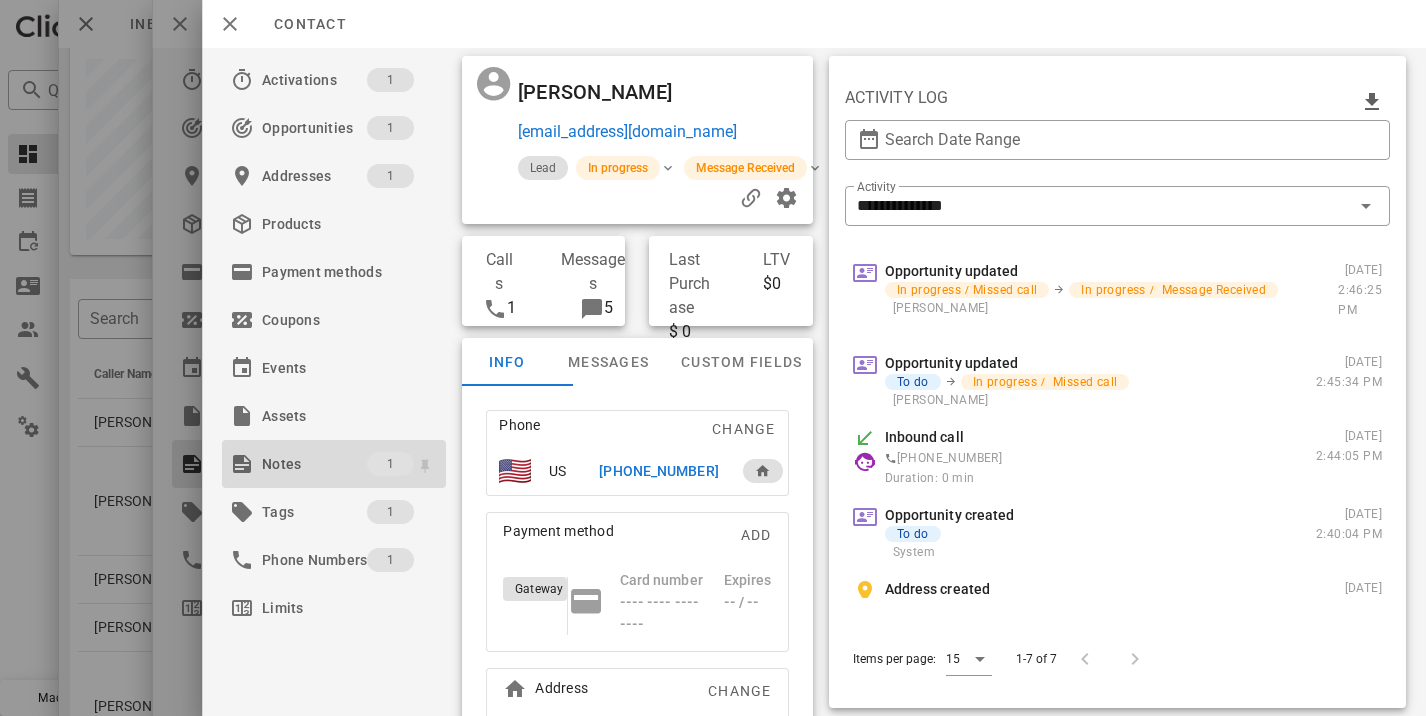 click on "Notes" at bounding box center (314, 464) 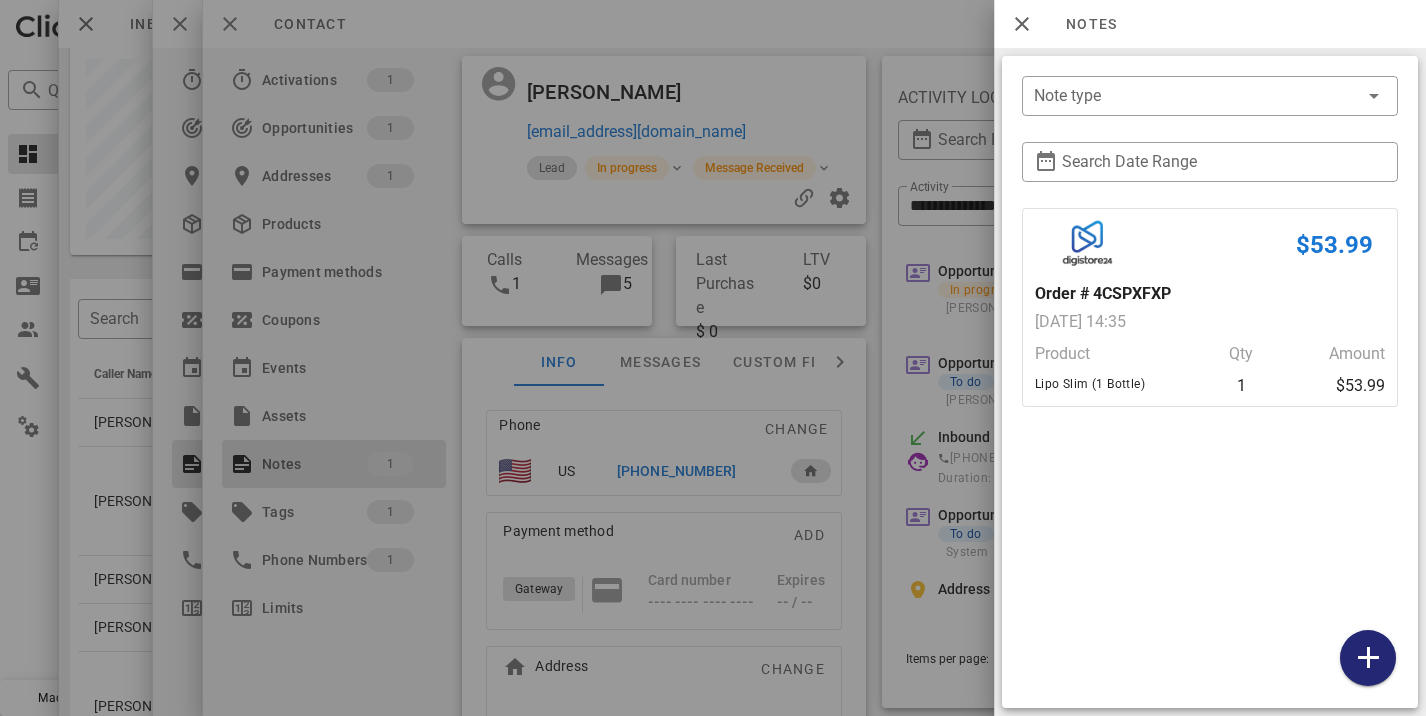 click at bounding box center [1368, 658] 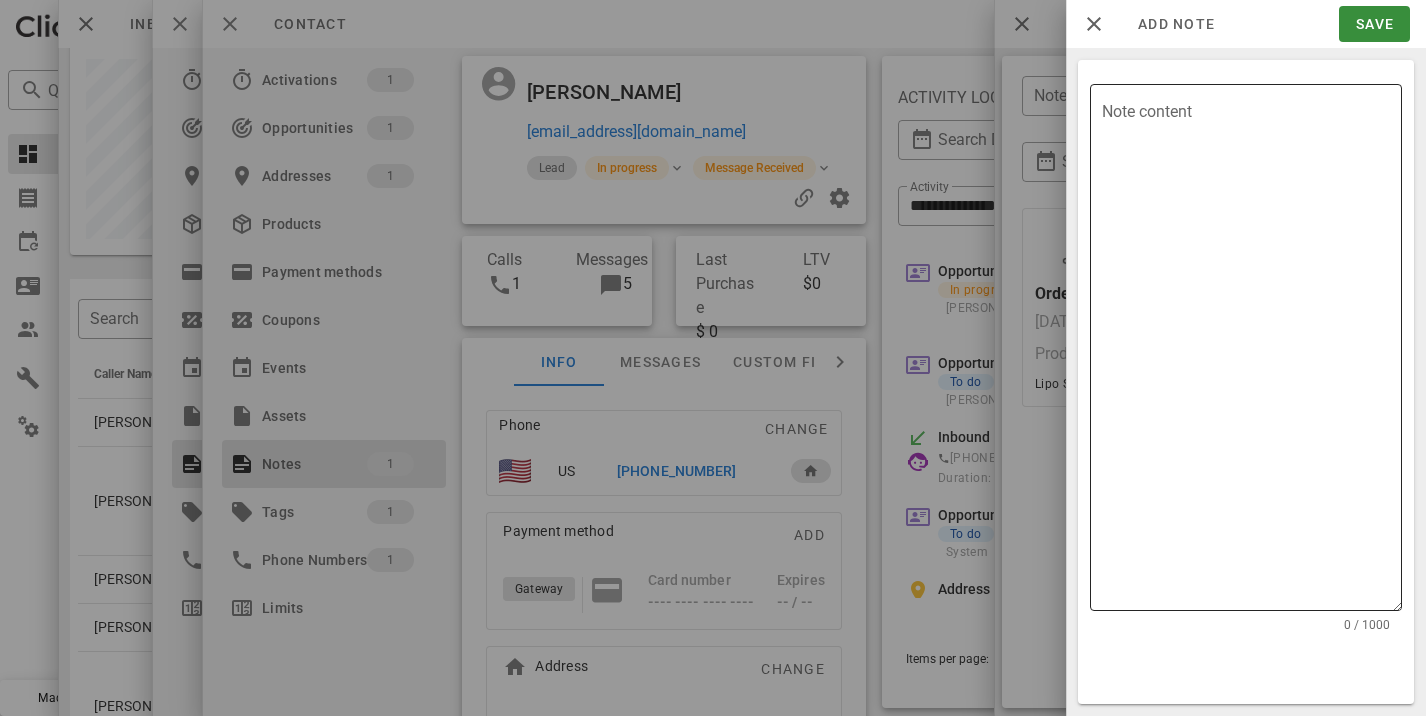 click on "Note content" at bounding box center (1252, 352) 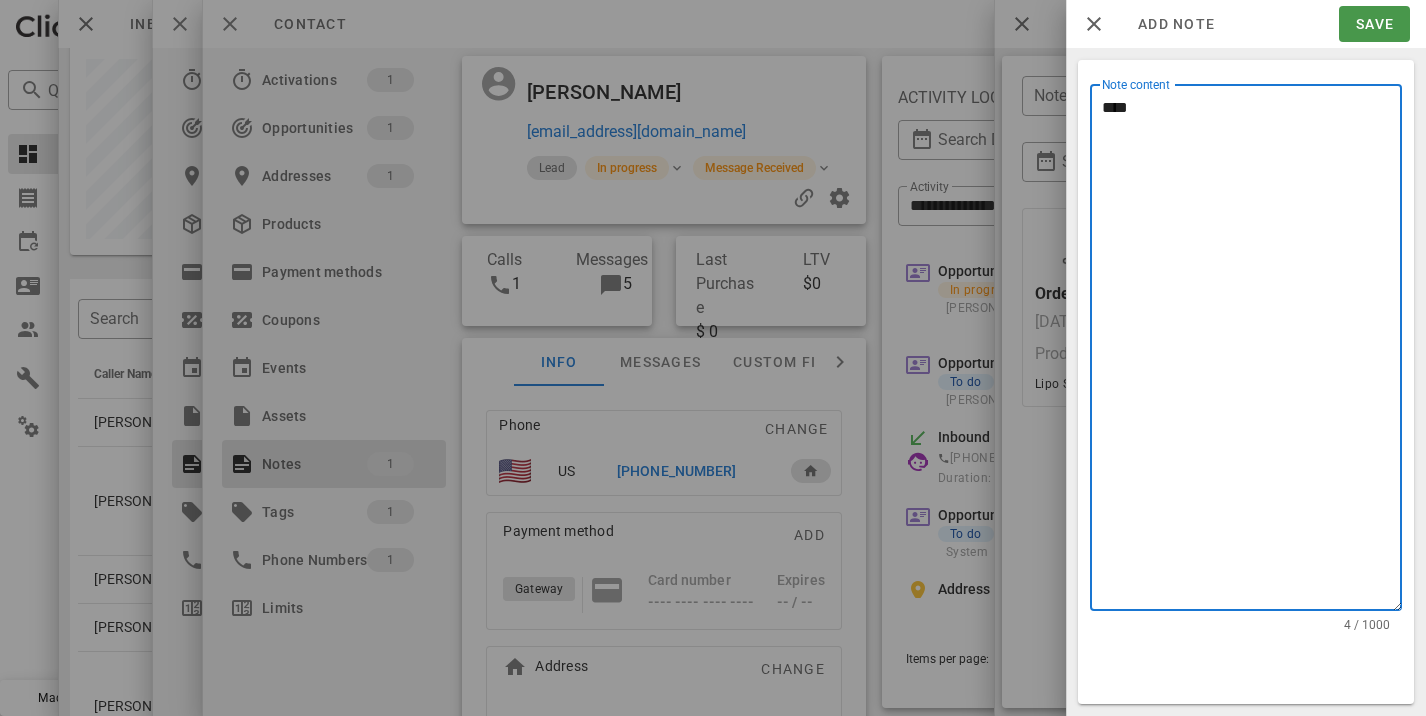 type on "****" 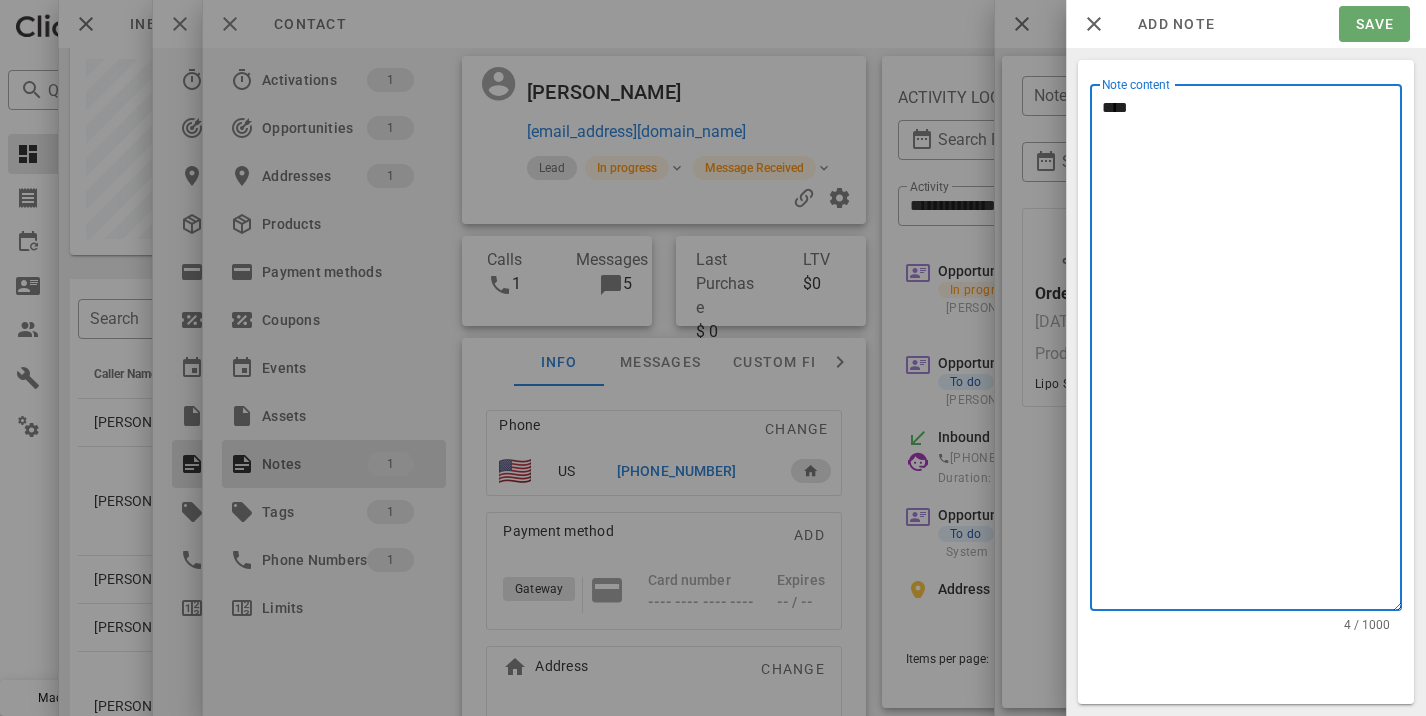 click on "Save" at bounding box center [1374, 24] 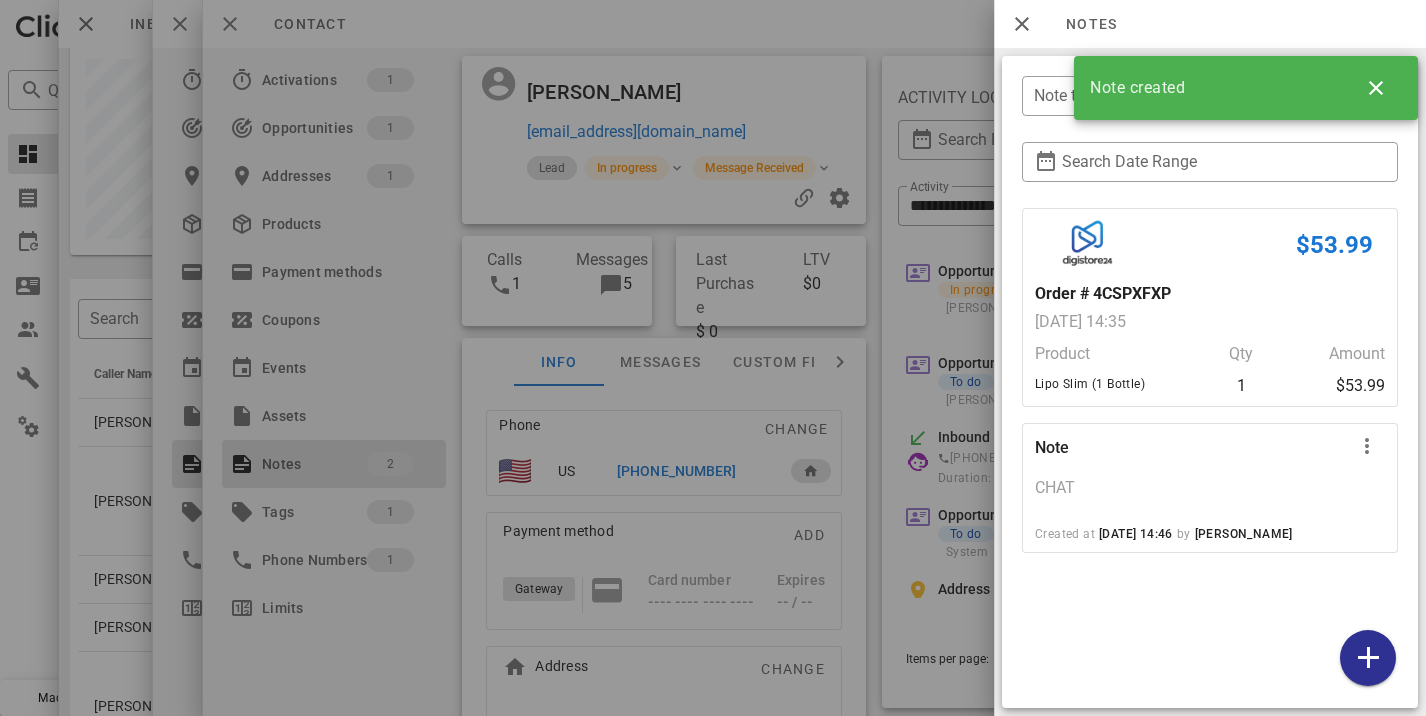 click at bounding box center (713, 358) 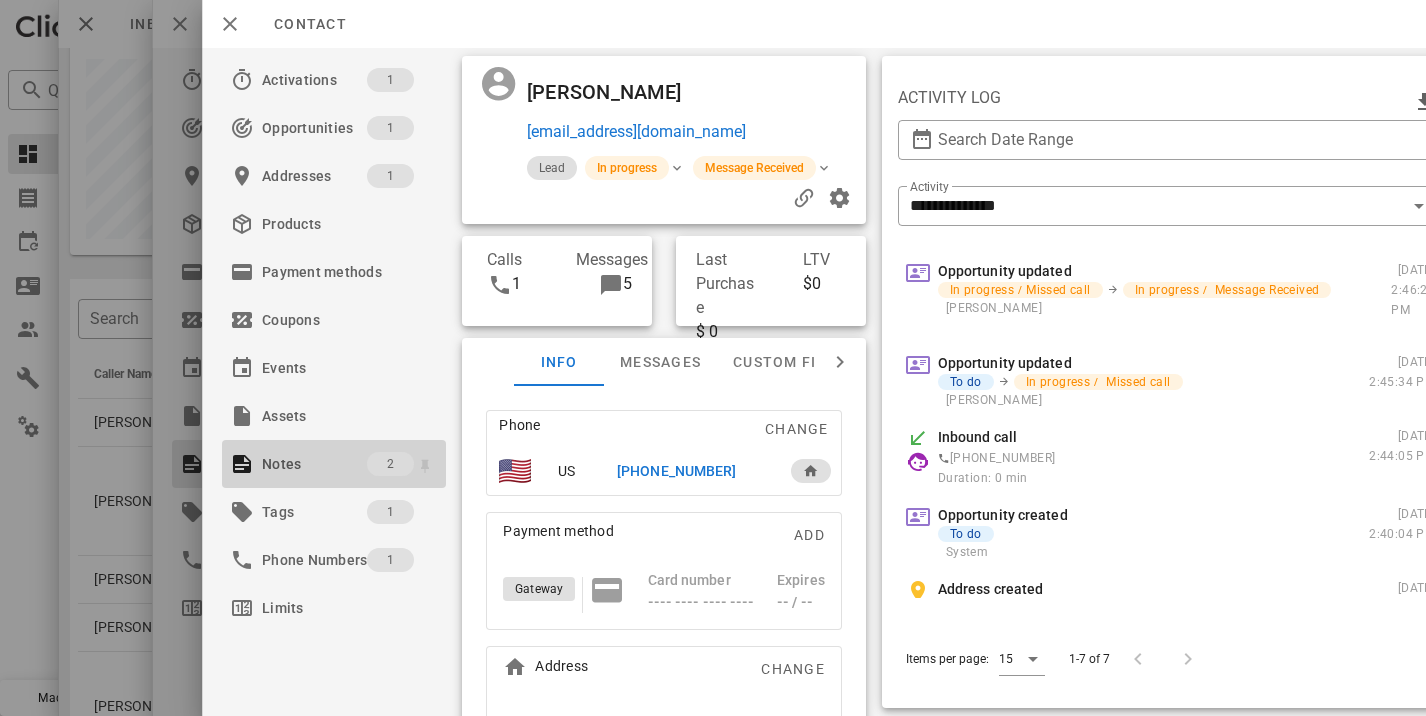 click on "2" at bounding box center [390, 464] 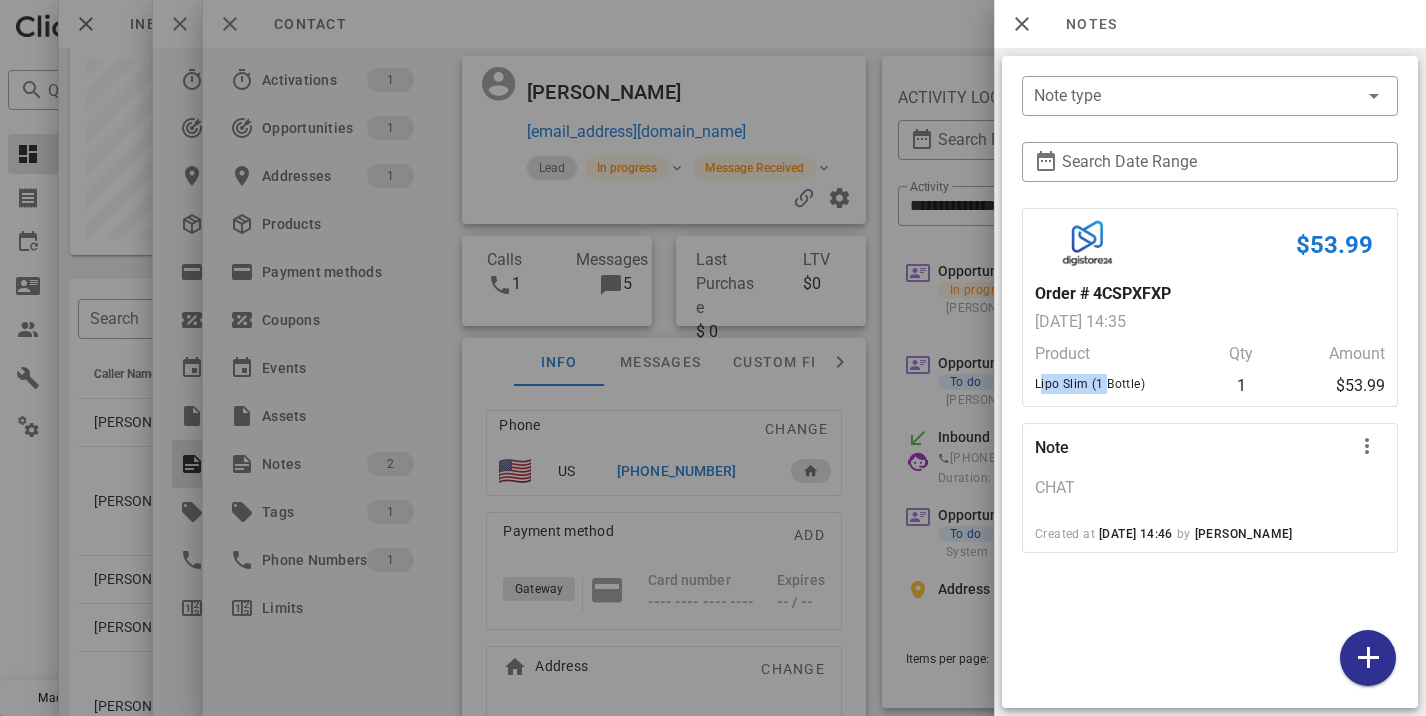 drag, startPoint x: 1104, startPoint y: 387, endPoint x: 1037, endPoint y: 378, distance: 67.601776 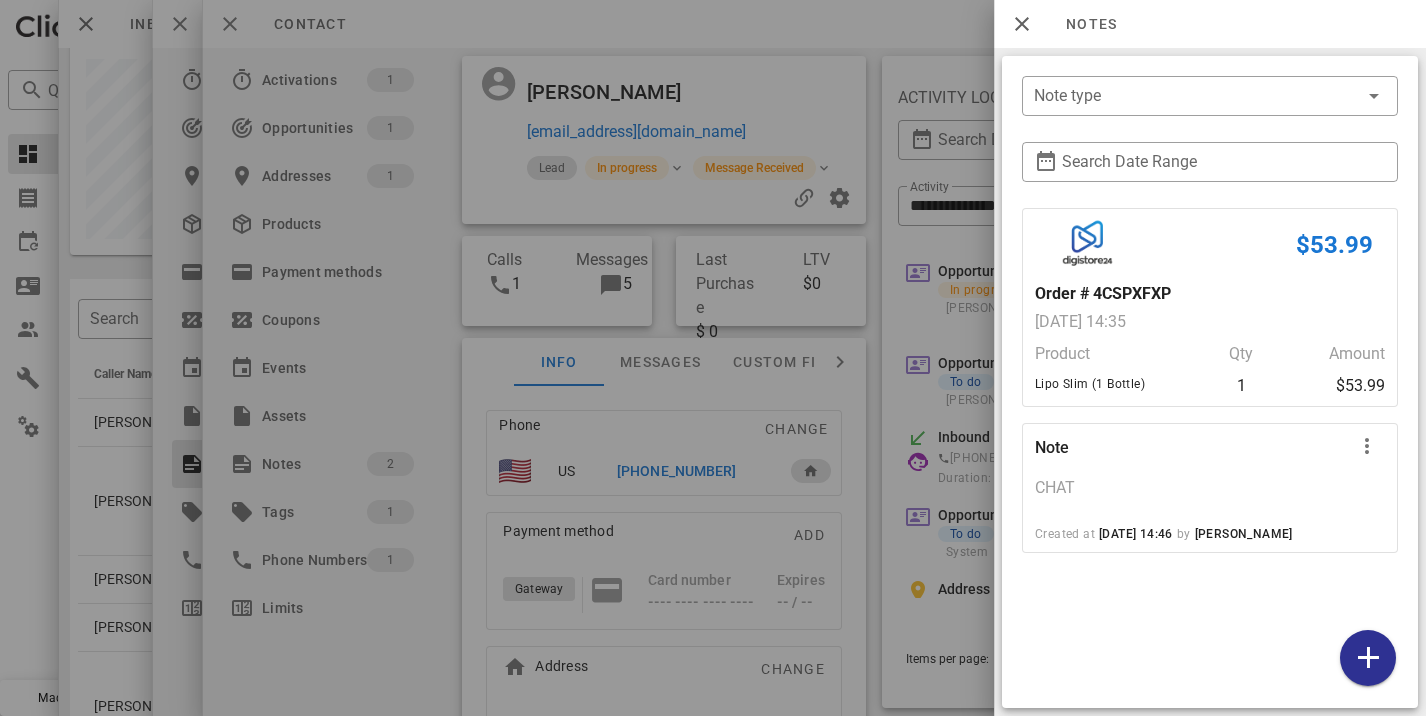 click at bounding box center [713, 358] 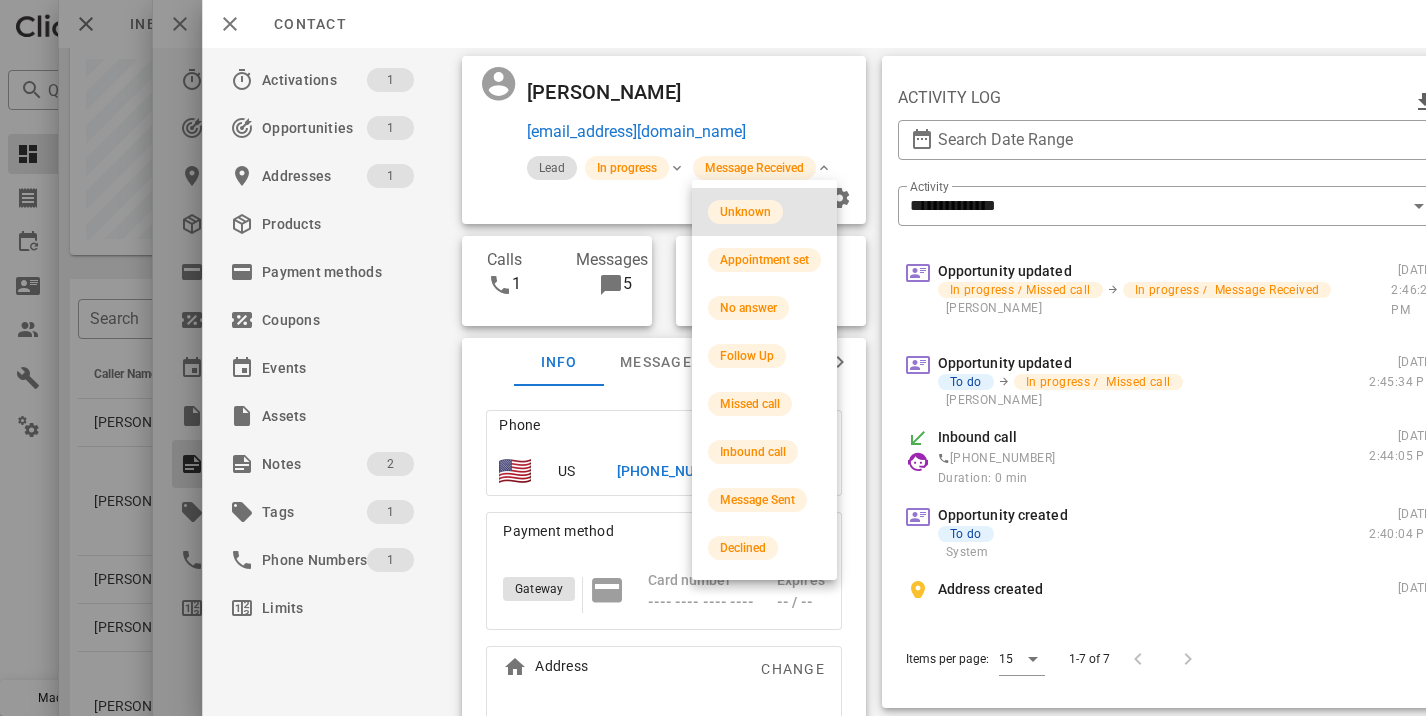 click on "Unknown" at bounding box center (764, 212) 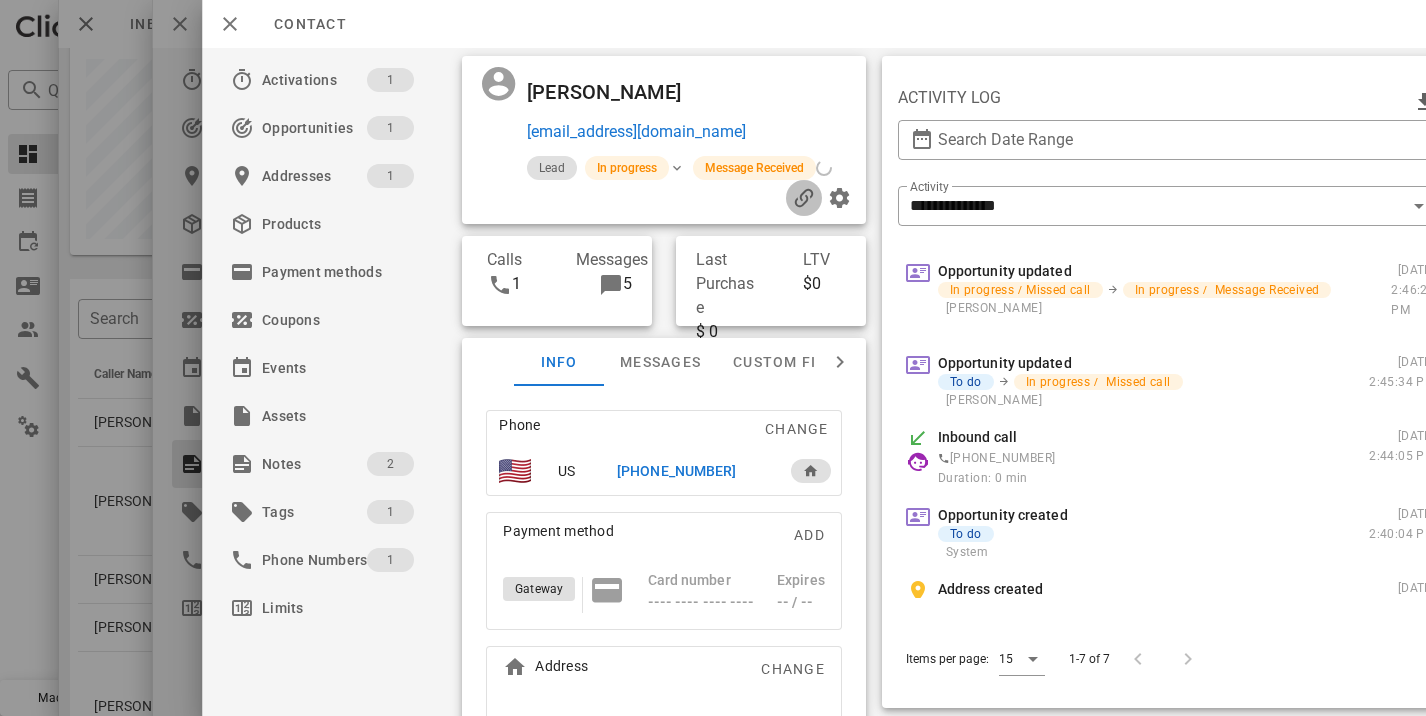 click at bounding box center (804, 198) 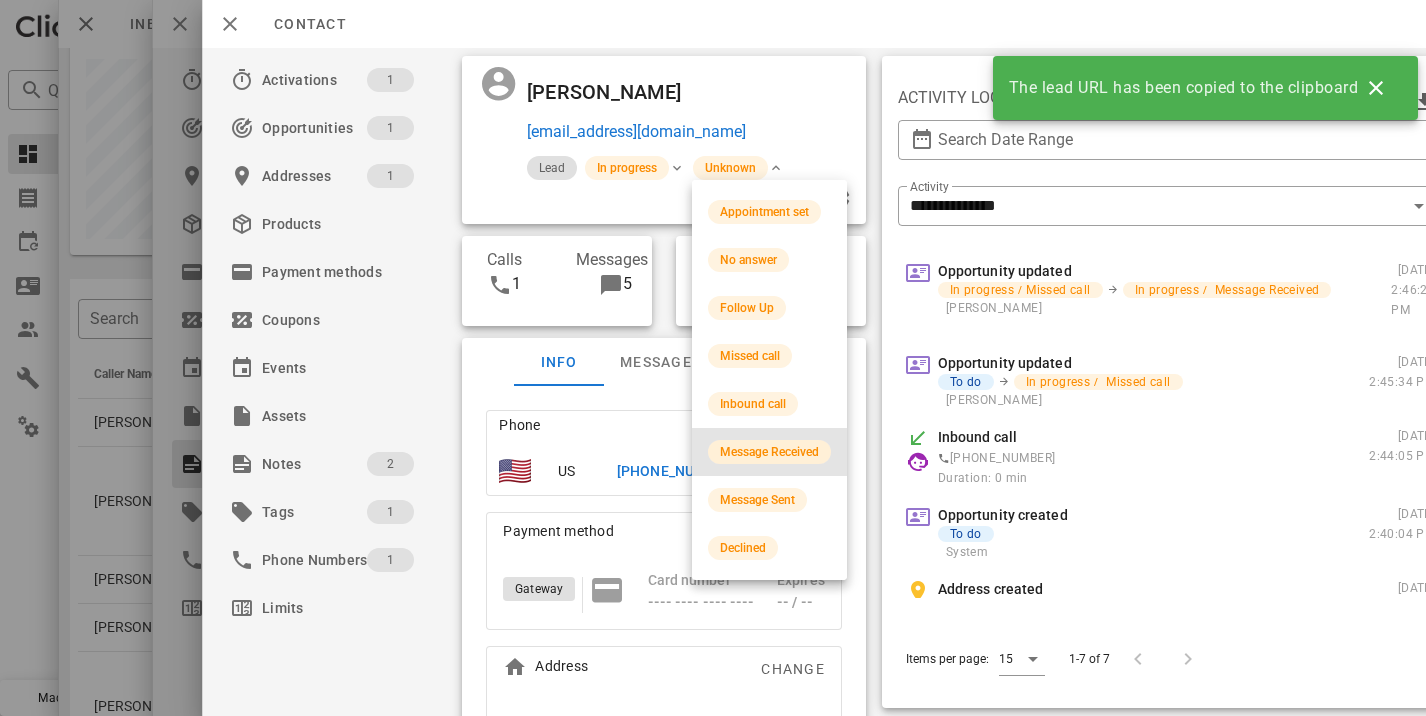 click on "Message Received" at bounding box center [769, 452] 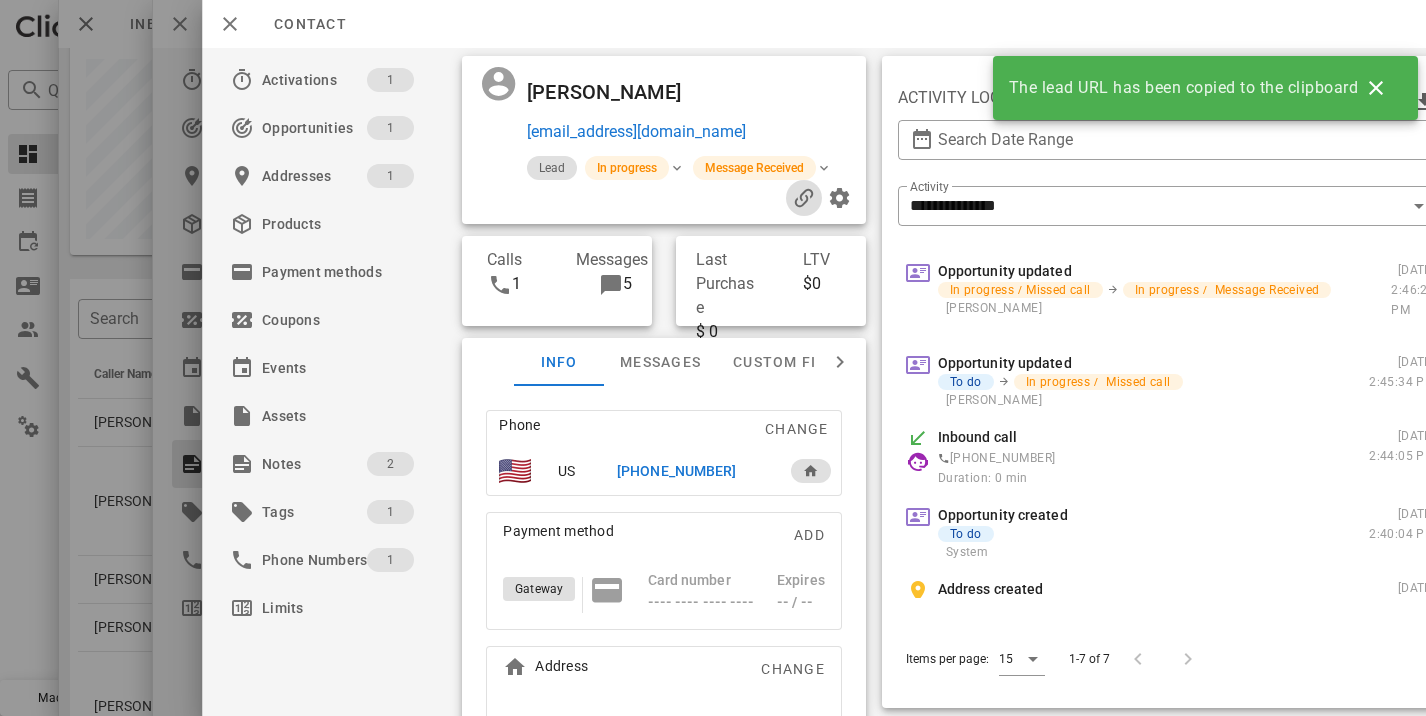 click at bounding box center [804, 198] 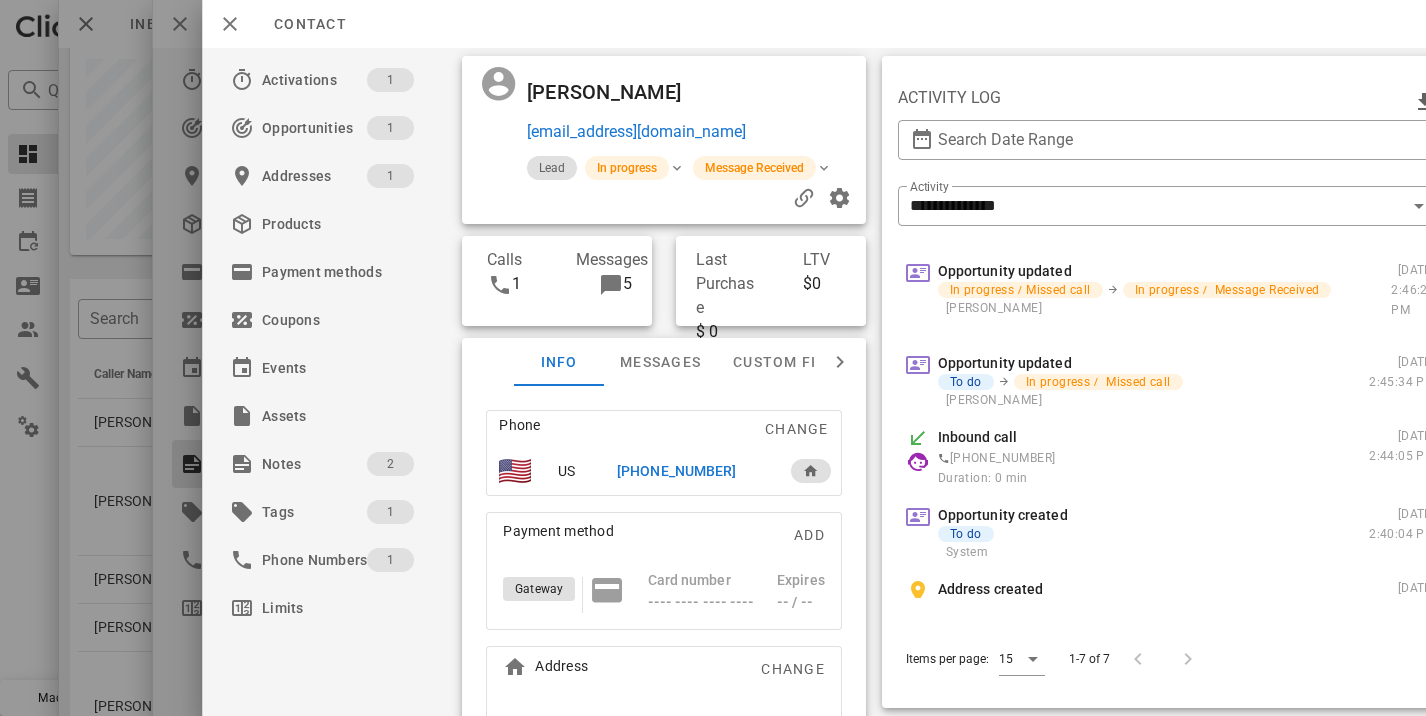 scroll, scrollTop: 186, scrollLeft: 0, axis: vertical 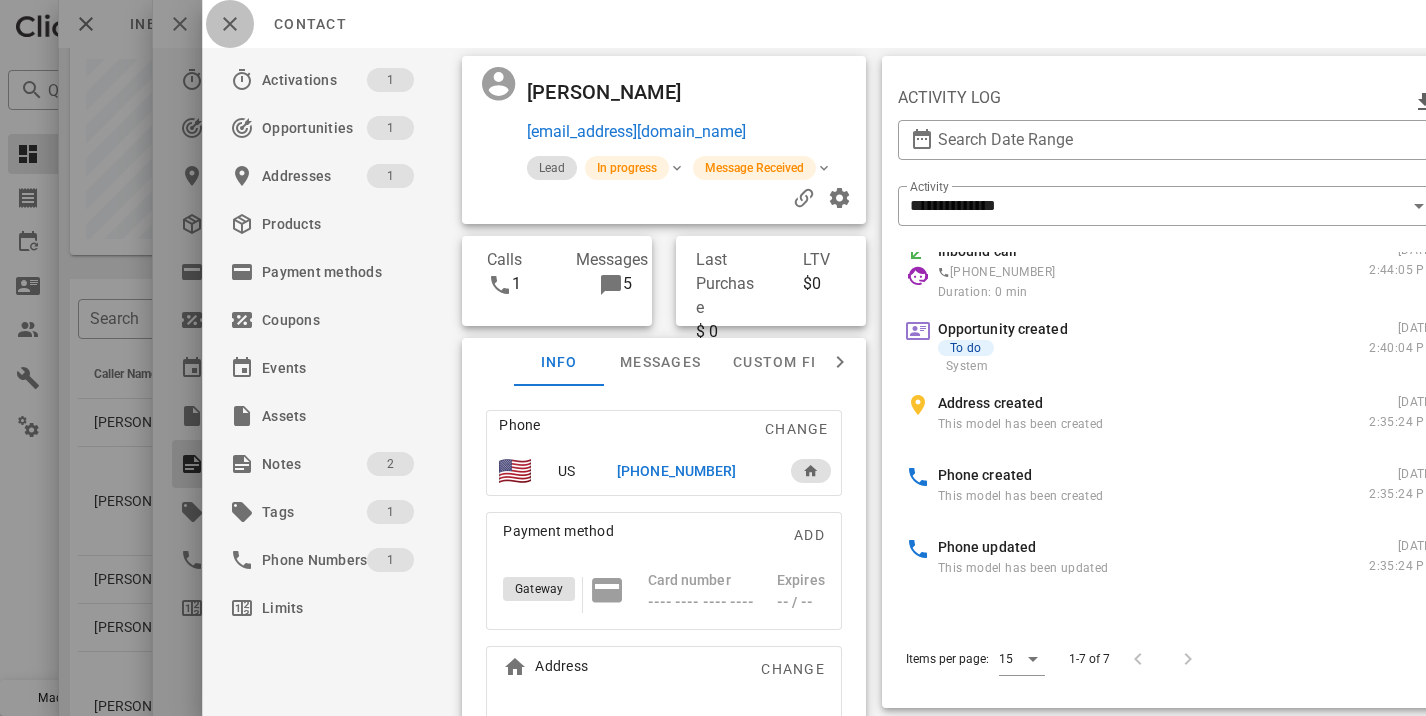 click at bounding box center (230, 24) 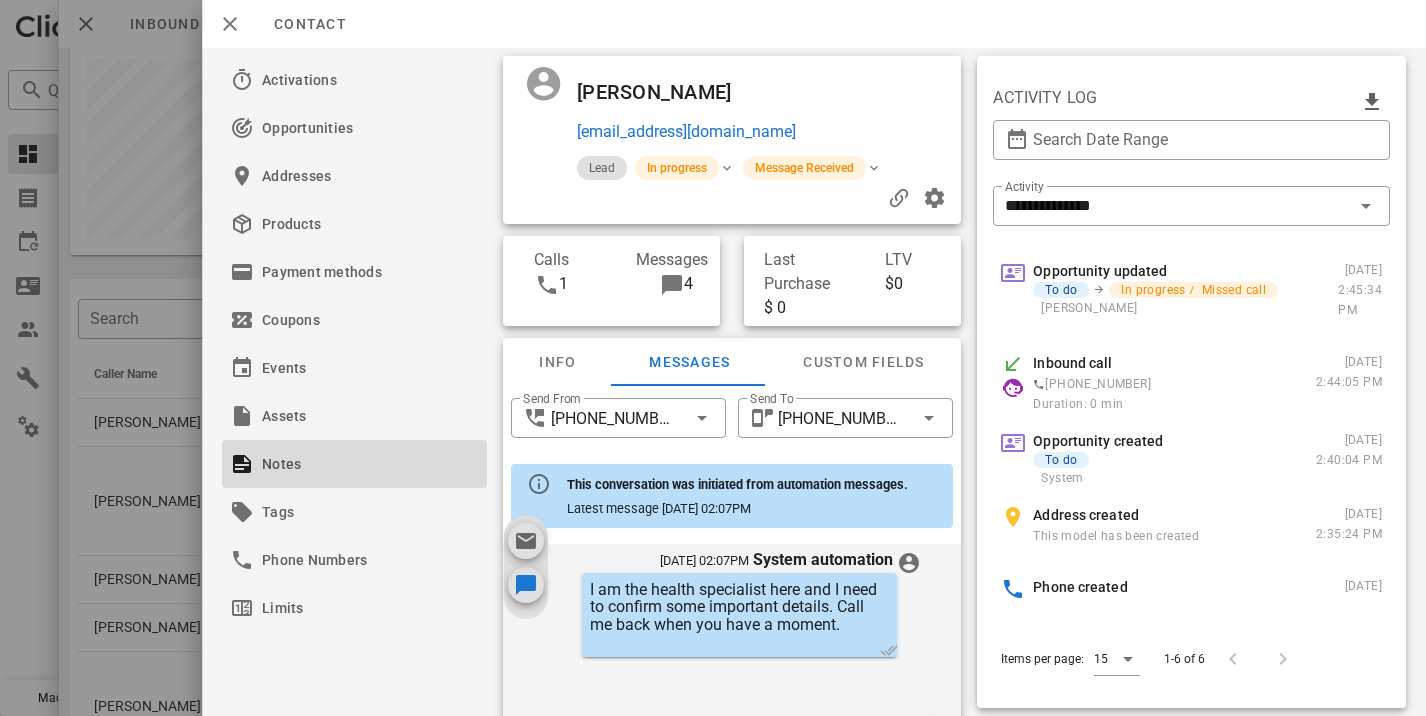 scroll, scrollTop: 675, scrollLeft: 0, axis: vertical 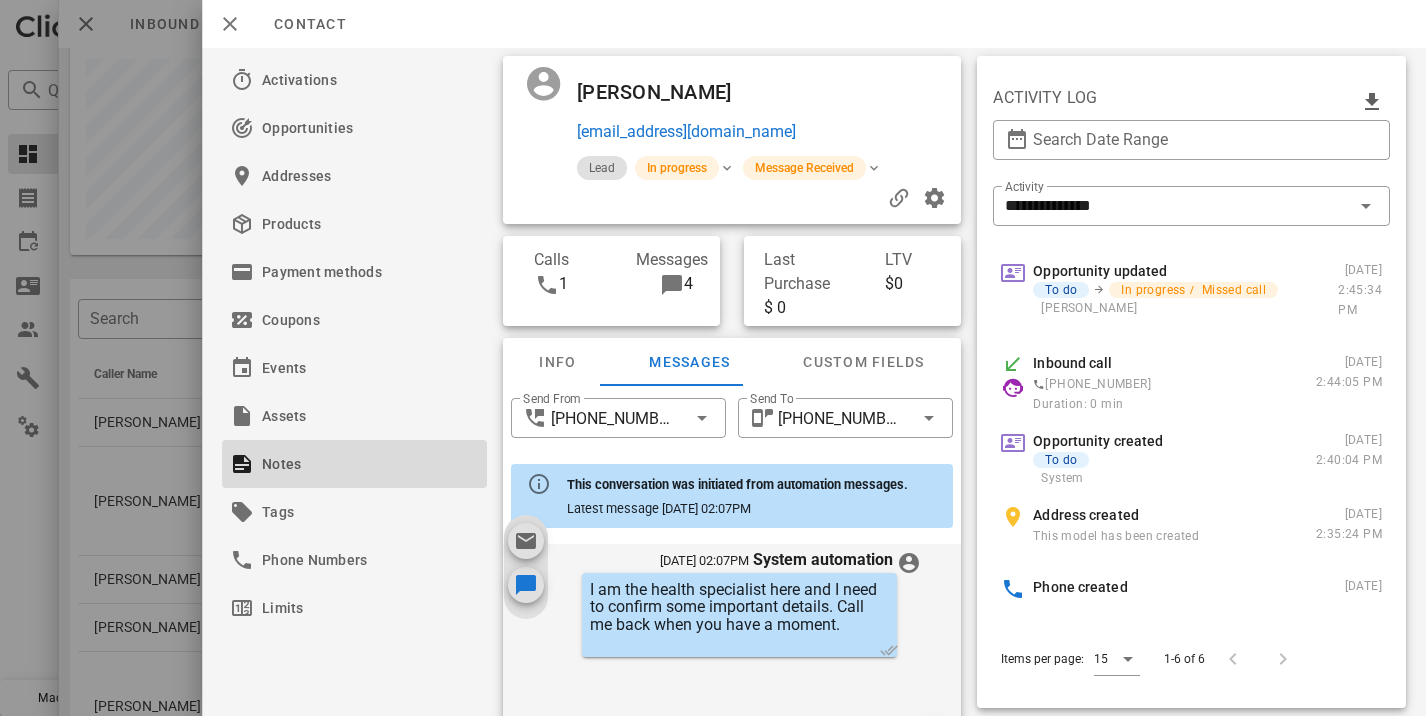 click on "Contact" at bounding box center [814, 24] 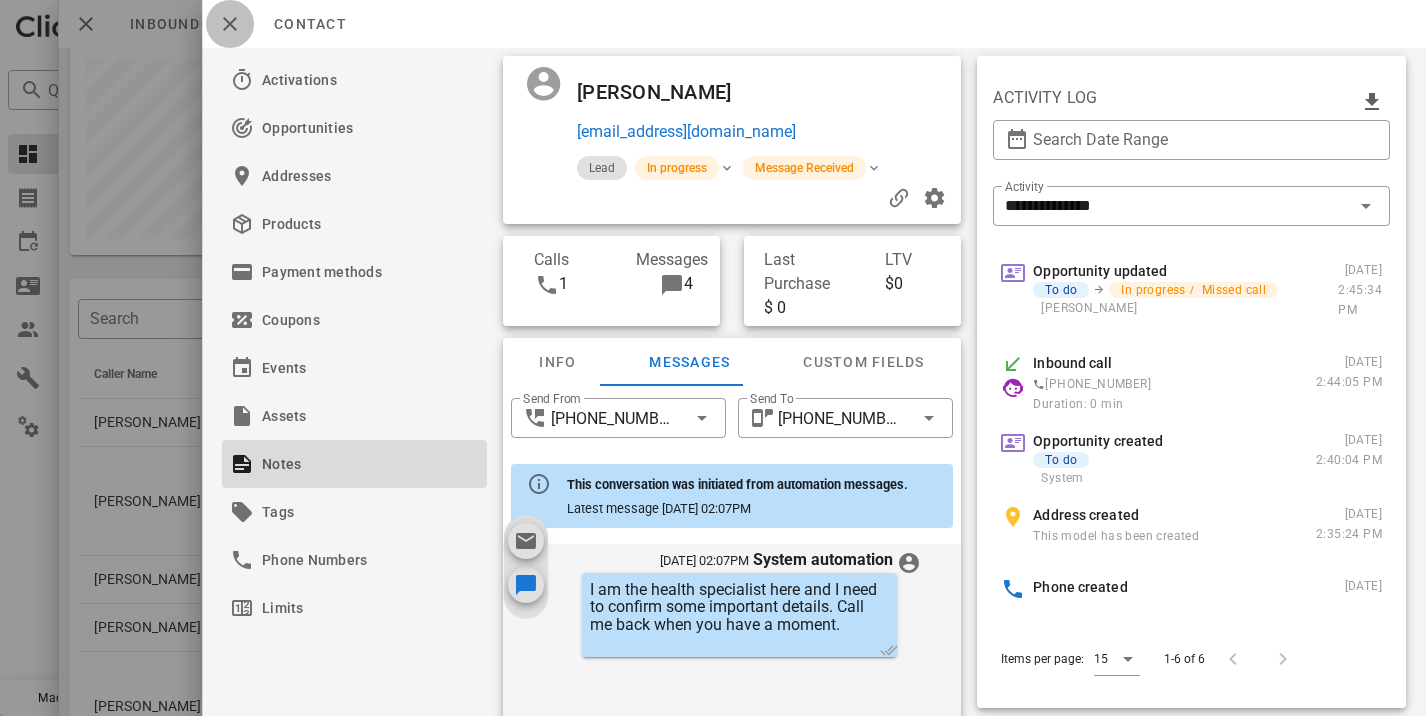 click at bounding box center (230, 24) 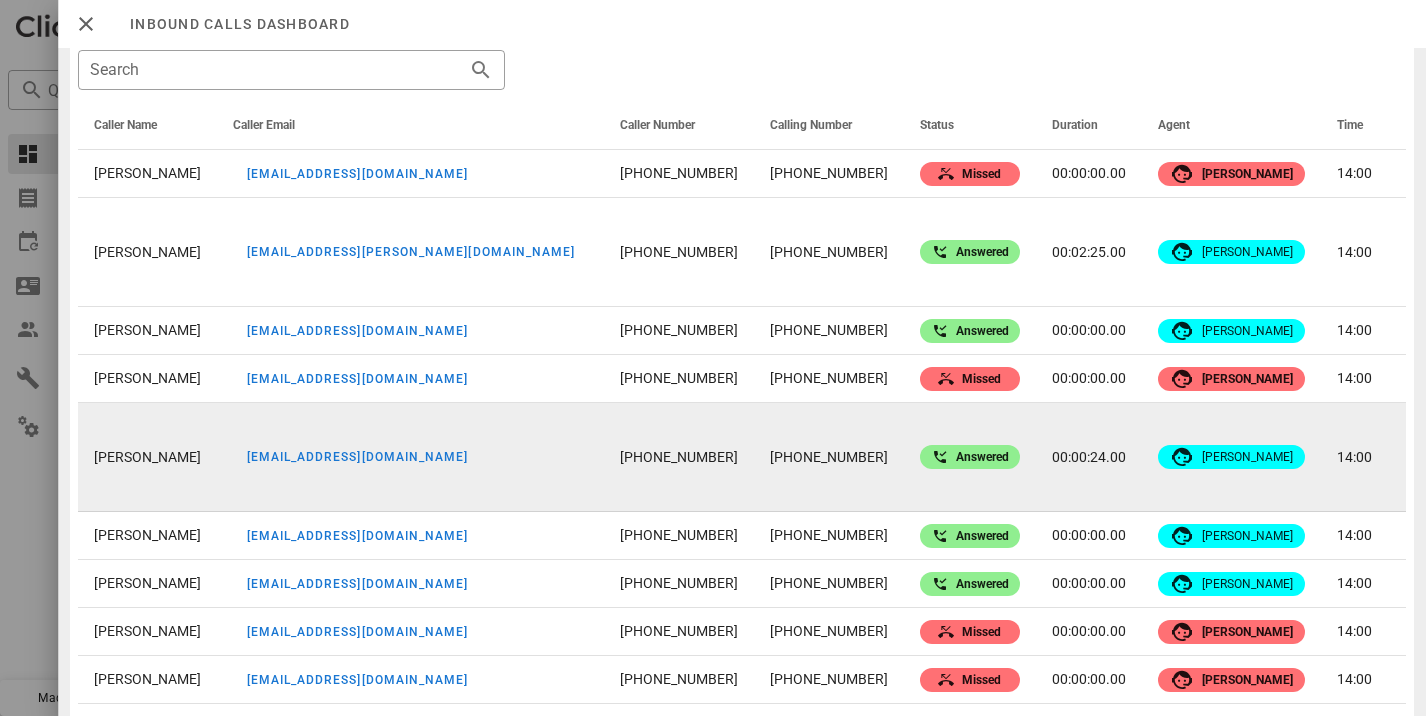 scroll, scrollTop: 838, scrollLeft: 0, axis: vertical 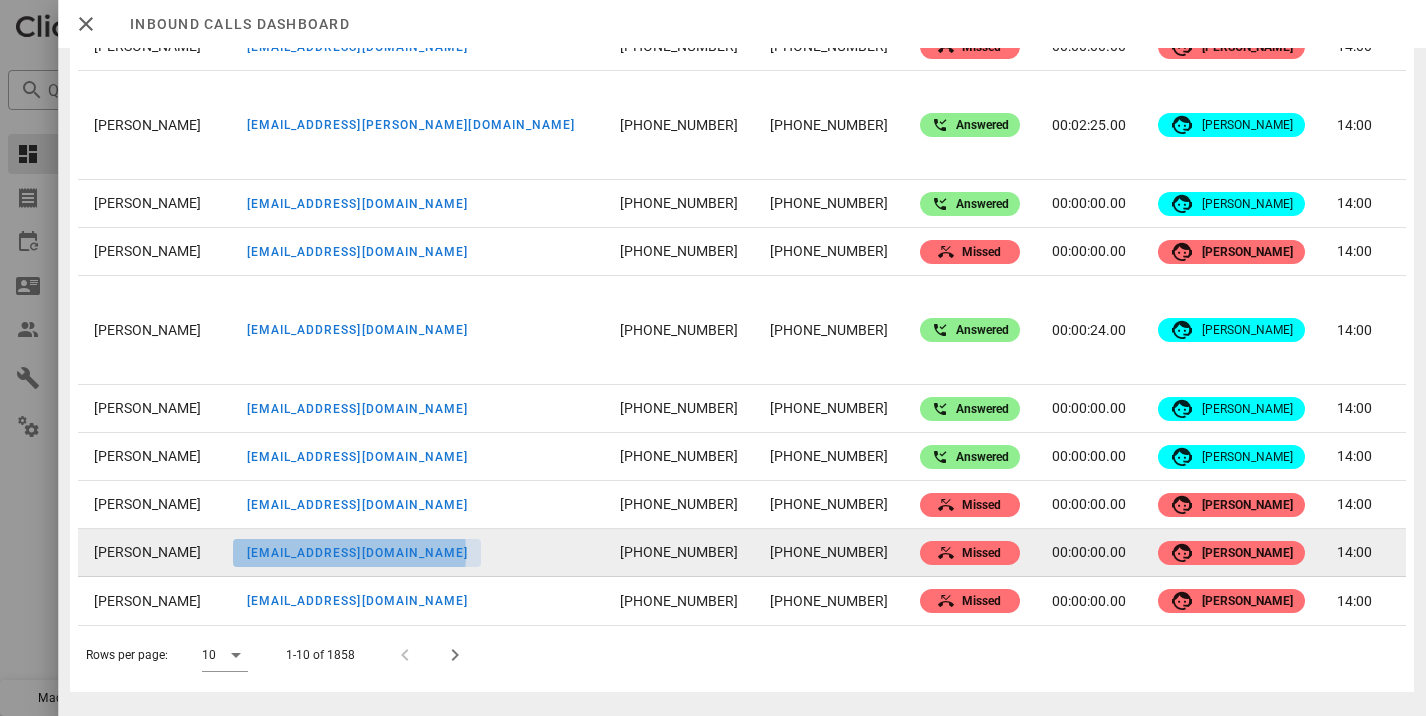 click on "milesjeanie2015@gmail.com" at bounding box center [356, 553] 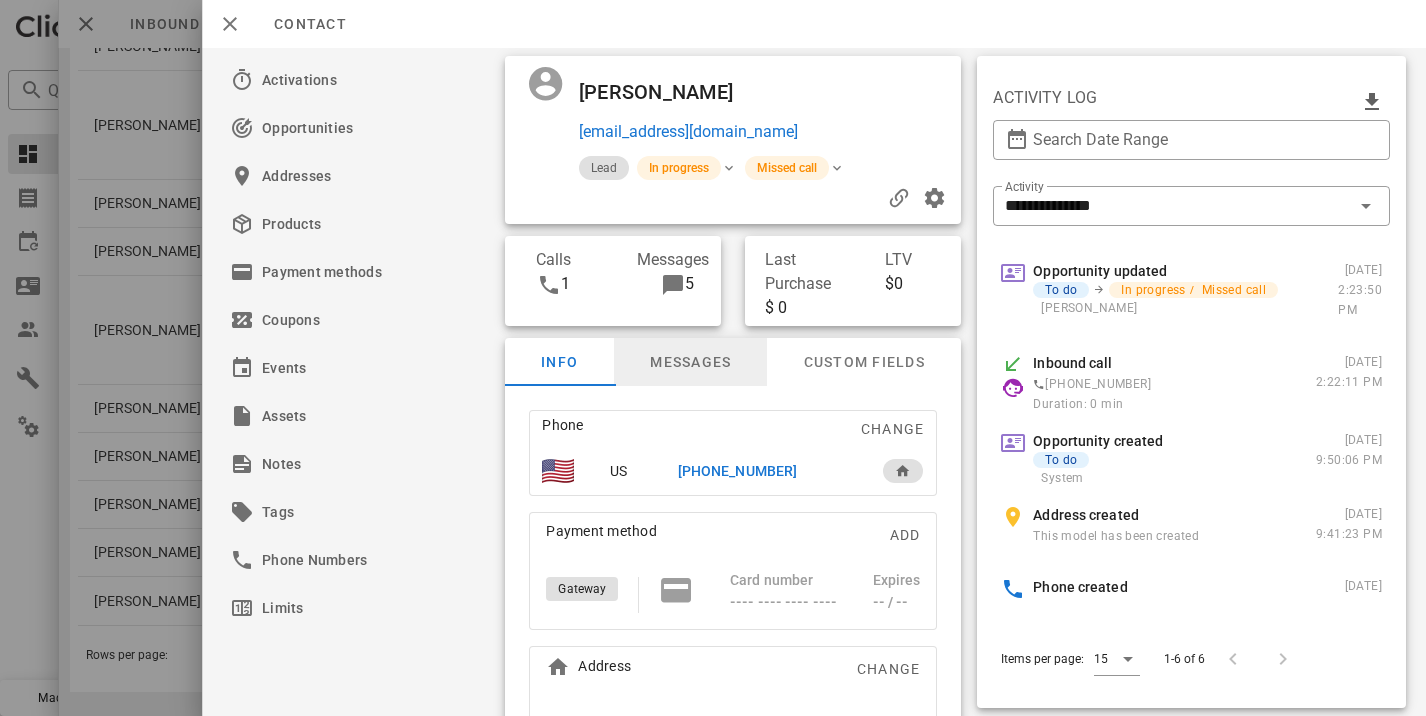 click on "Messages" at bounding box center [691, 362] 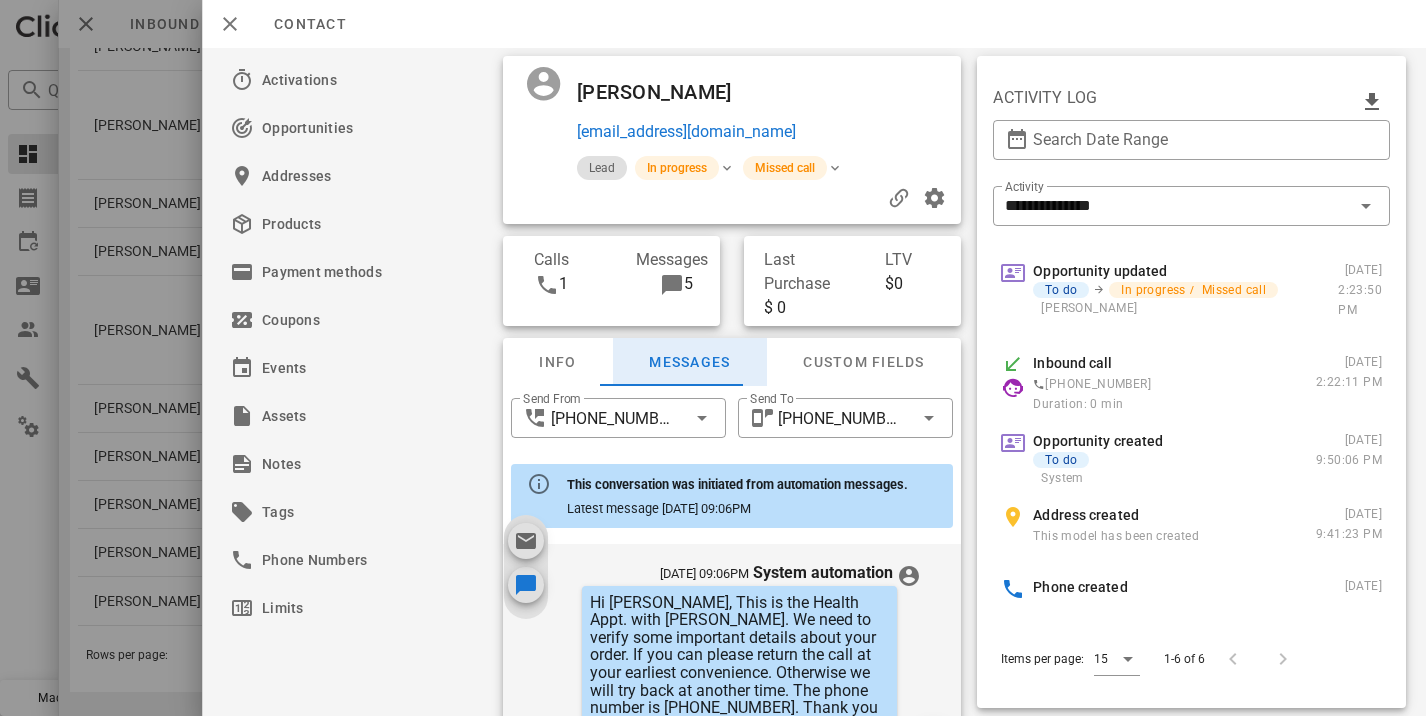scroll, scrollTop: 657, scrollLeft: 0, axis: vertical 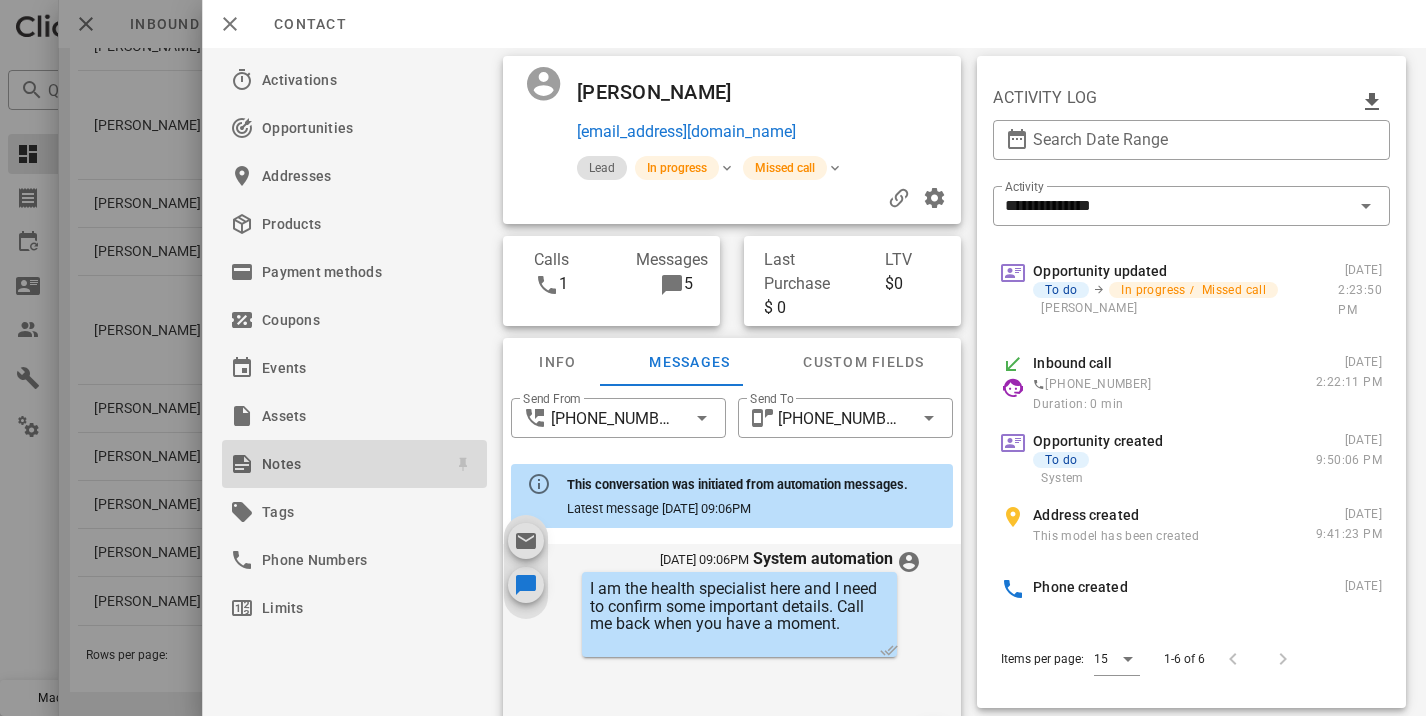 click on "Notes" at bounding box center [350, 464] 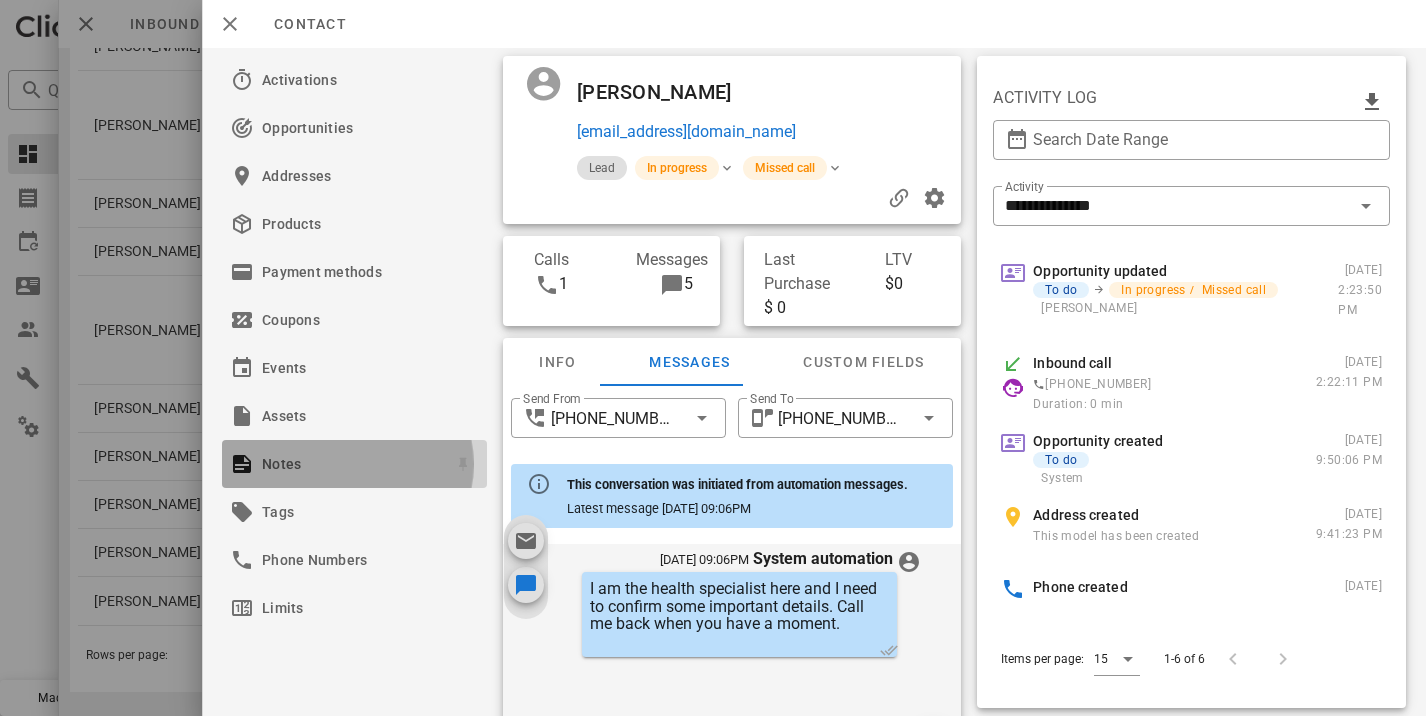 click on "Notes" at bounding box center [350, 464] 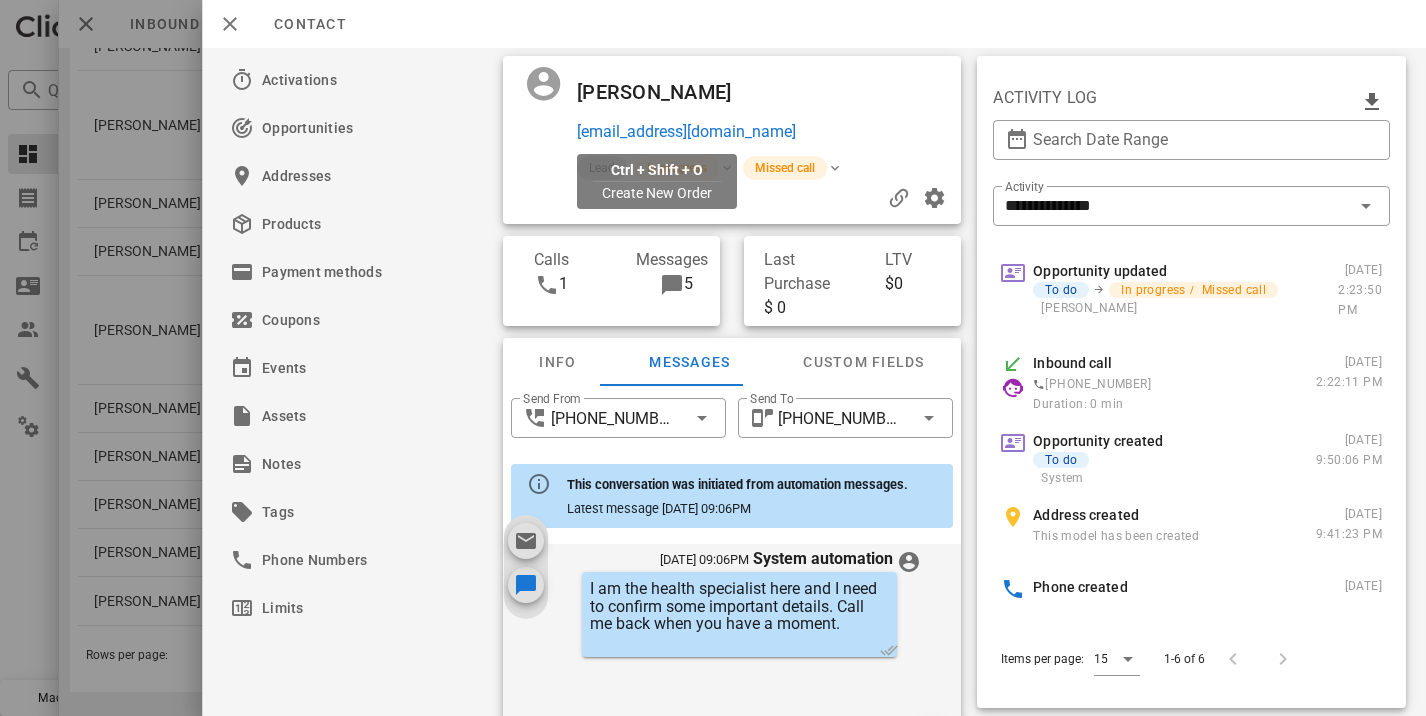 click on "milesjeanie2015@gmail.com" at bounding box center (686, 132) 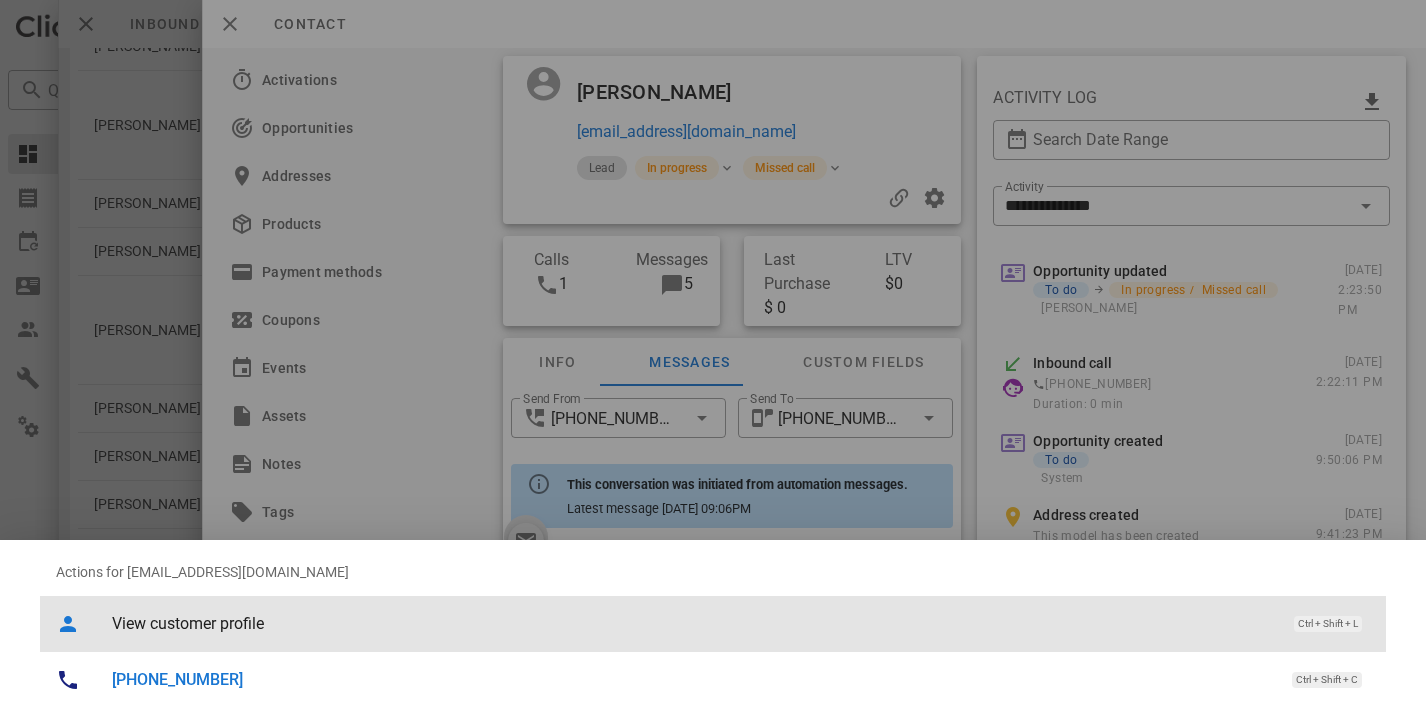 click on "View customer profile Ctrl + Shift + L" at bounding box center (741, 623) 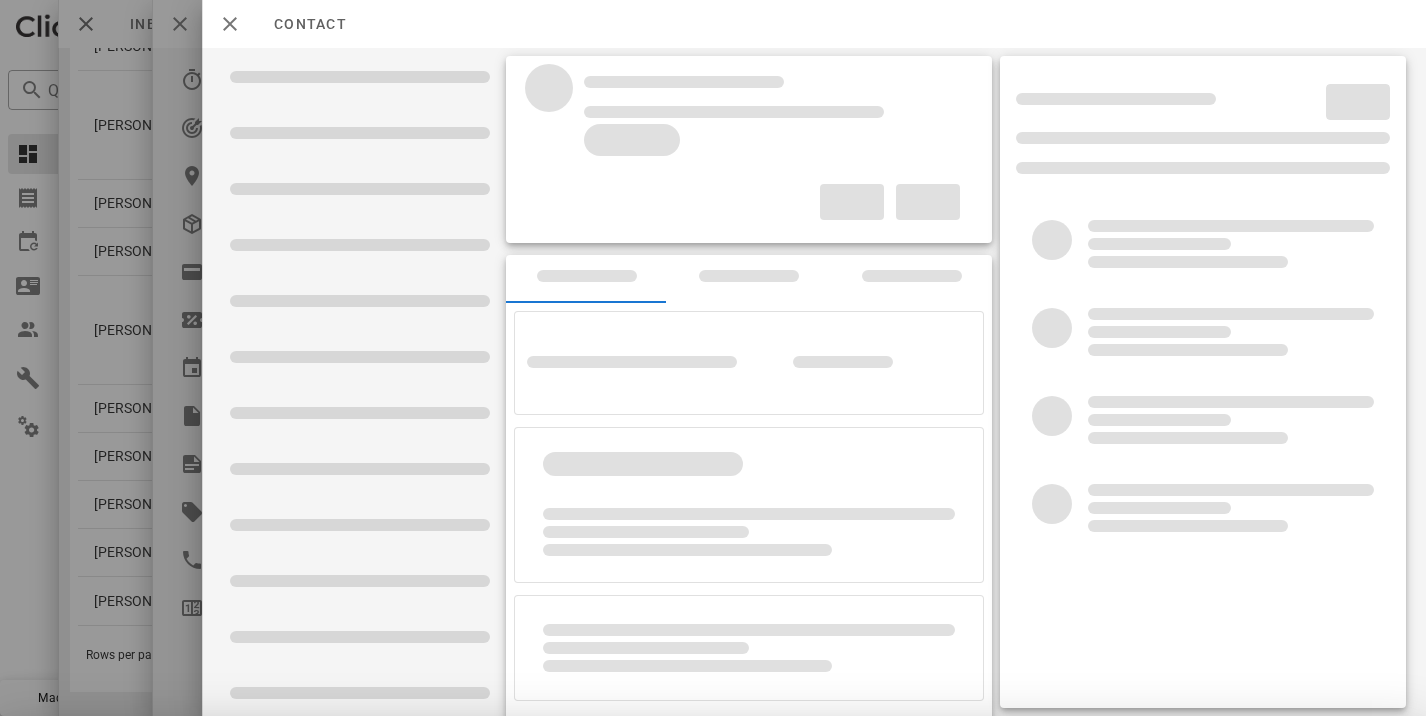 scroll, scrollTop: 640, scrollLeft: 0, axis: vertical 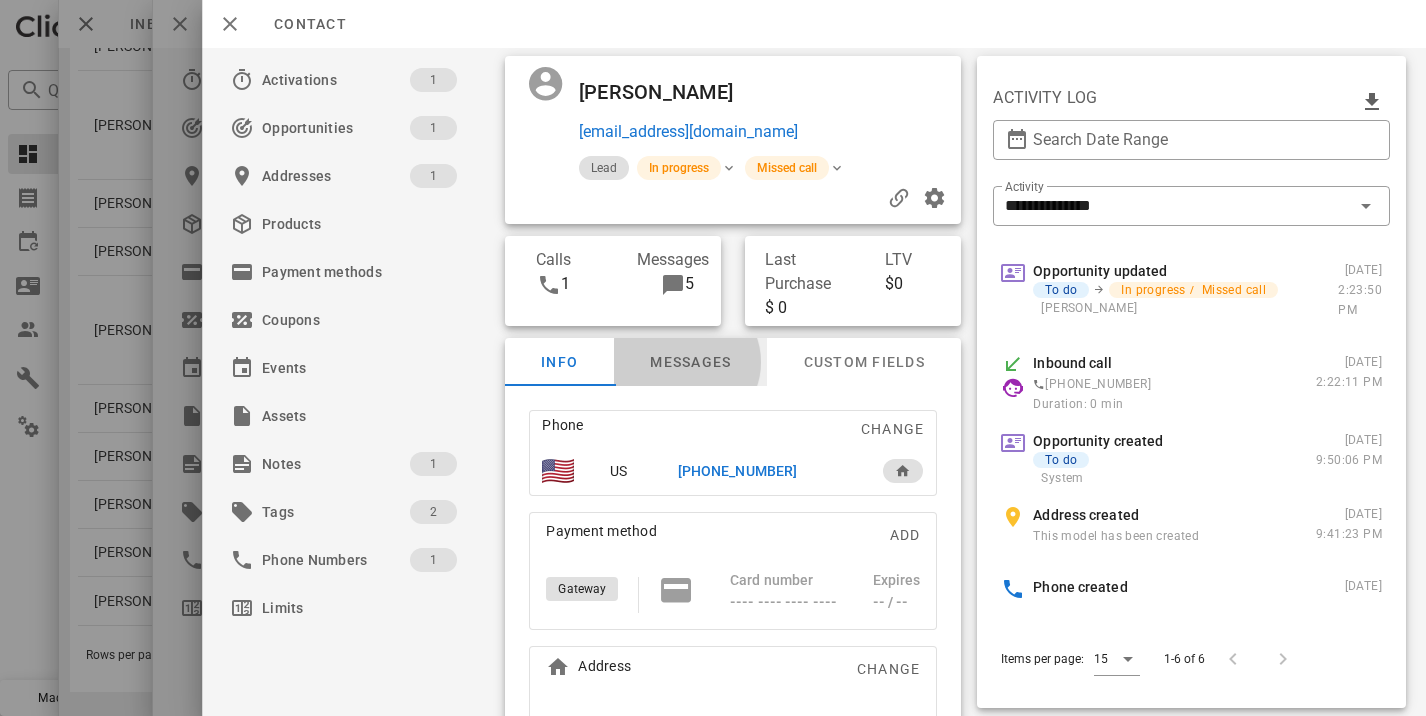 click on "Messages" at bounding box center [691, 362] 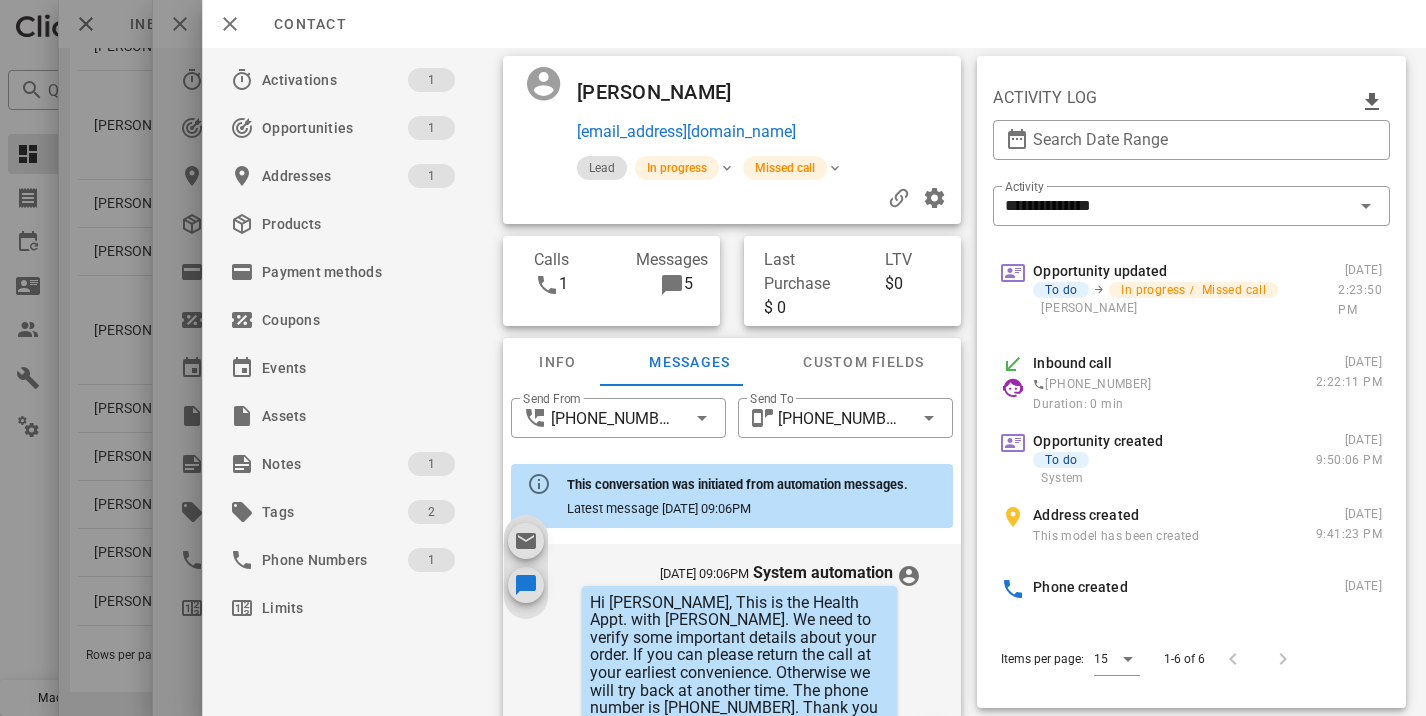 scroll, scrollTop: 657, scrollLeft: 0, axis: vertical 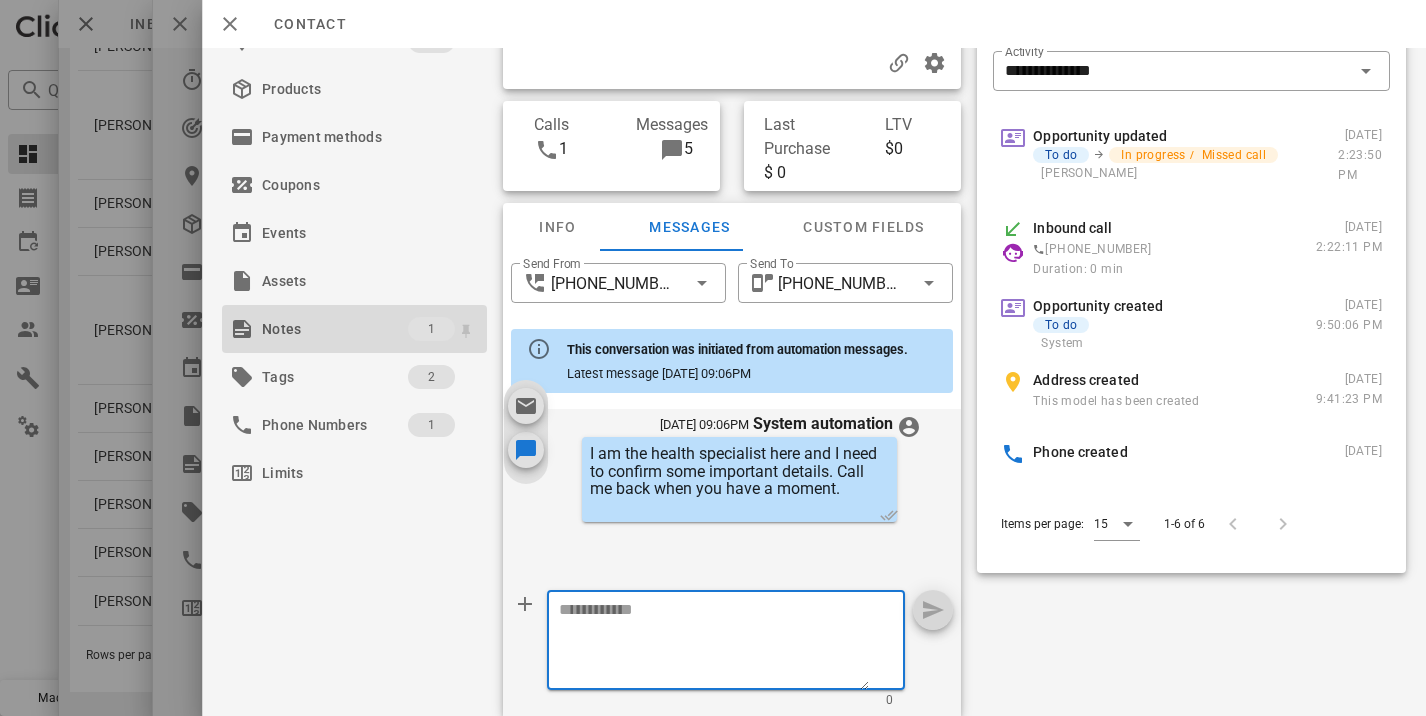 click on "Notes" at bounding box center [335, 329] 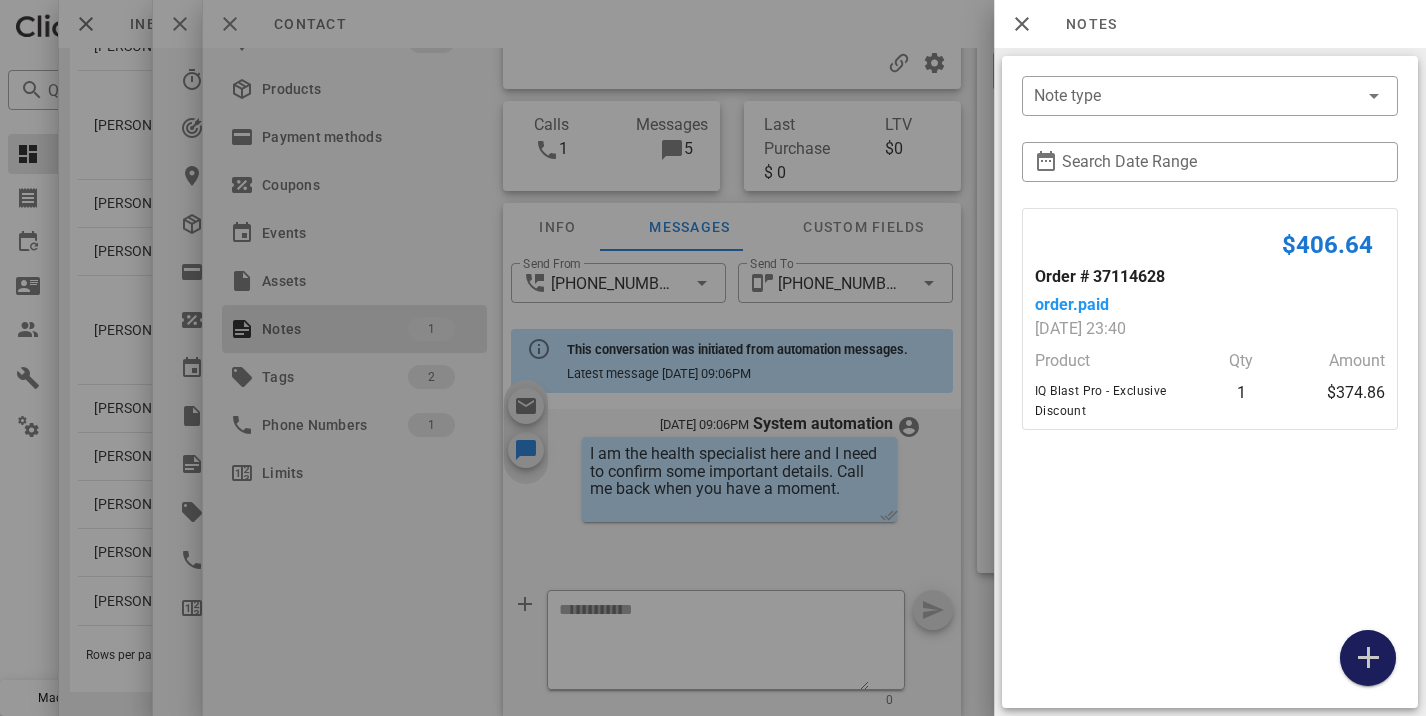 click at bounding box center (1368, 658) 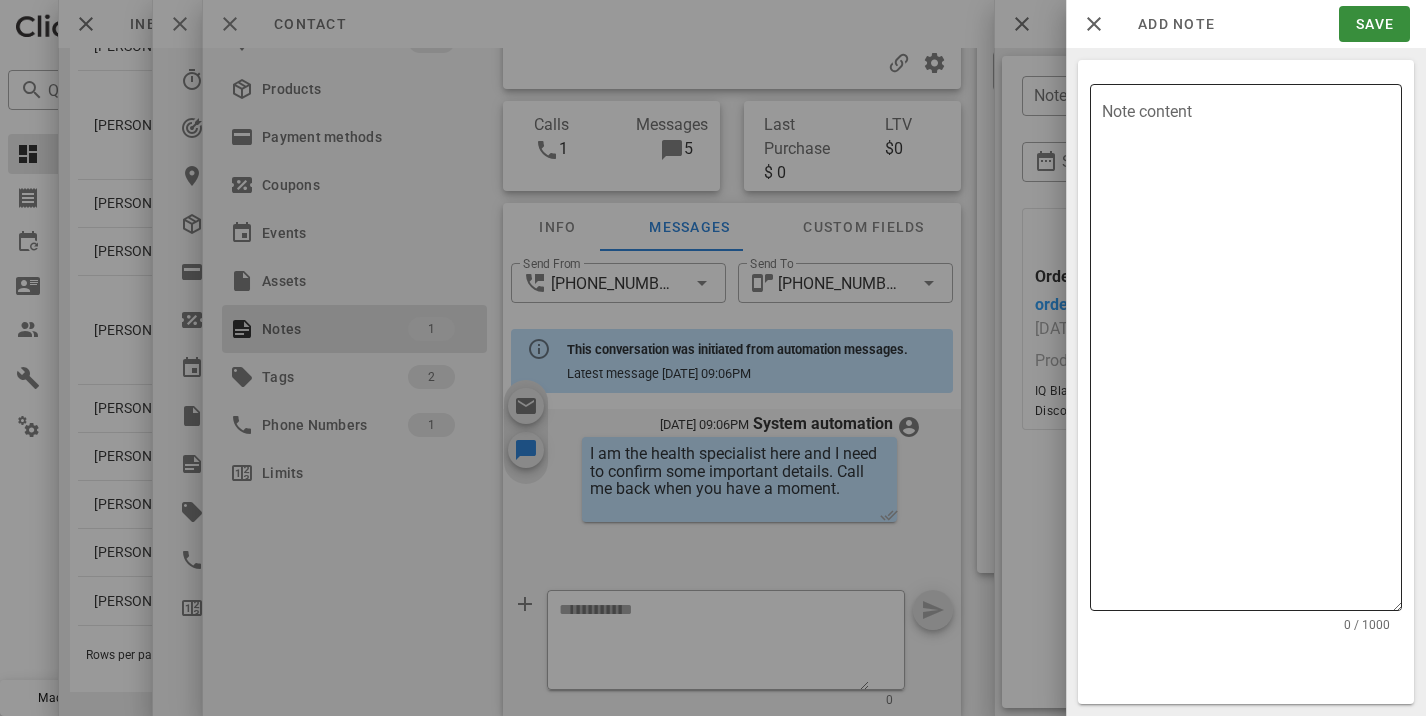 click on "Note content" at bounding box center [1252, 352] 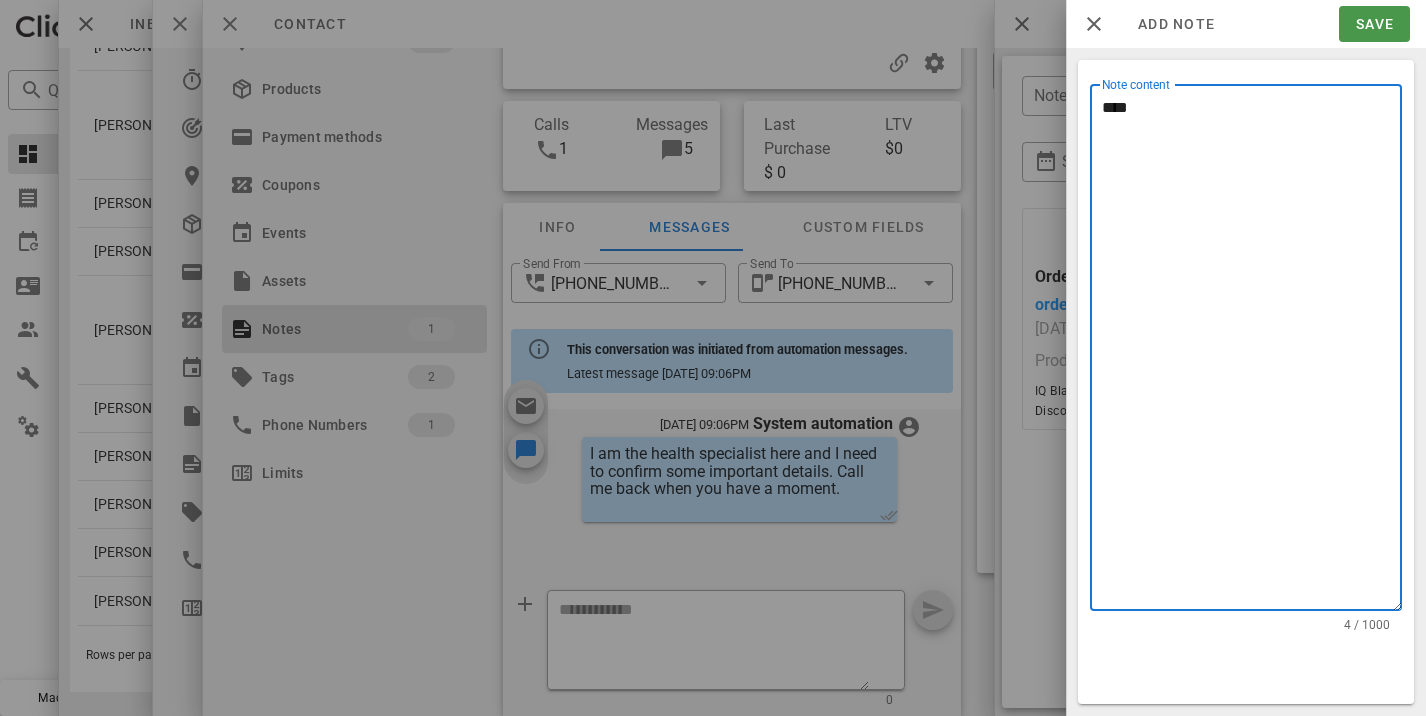 type on "****" 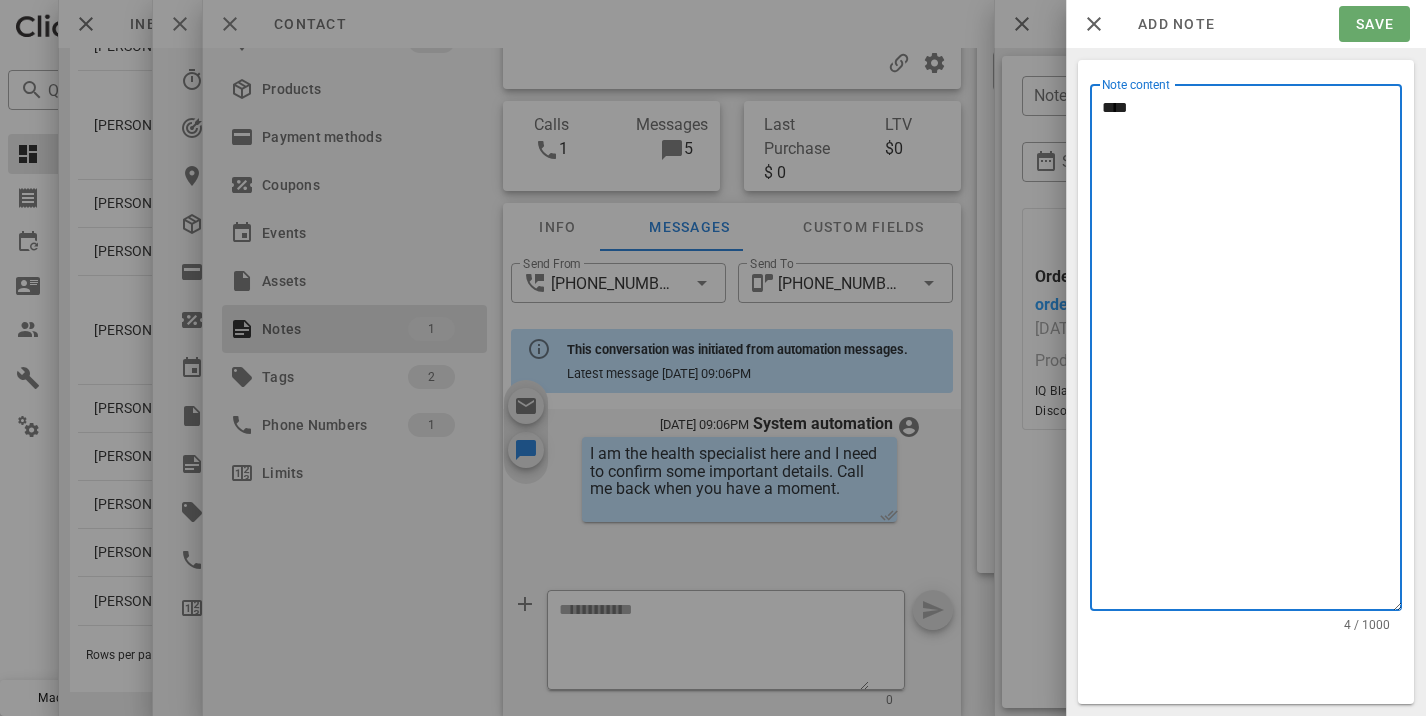click on "Save" at bounding box center (1374, 24) 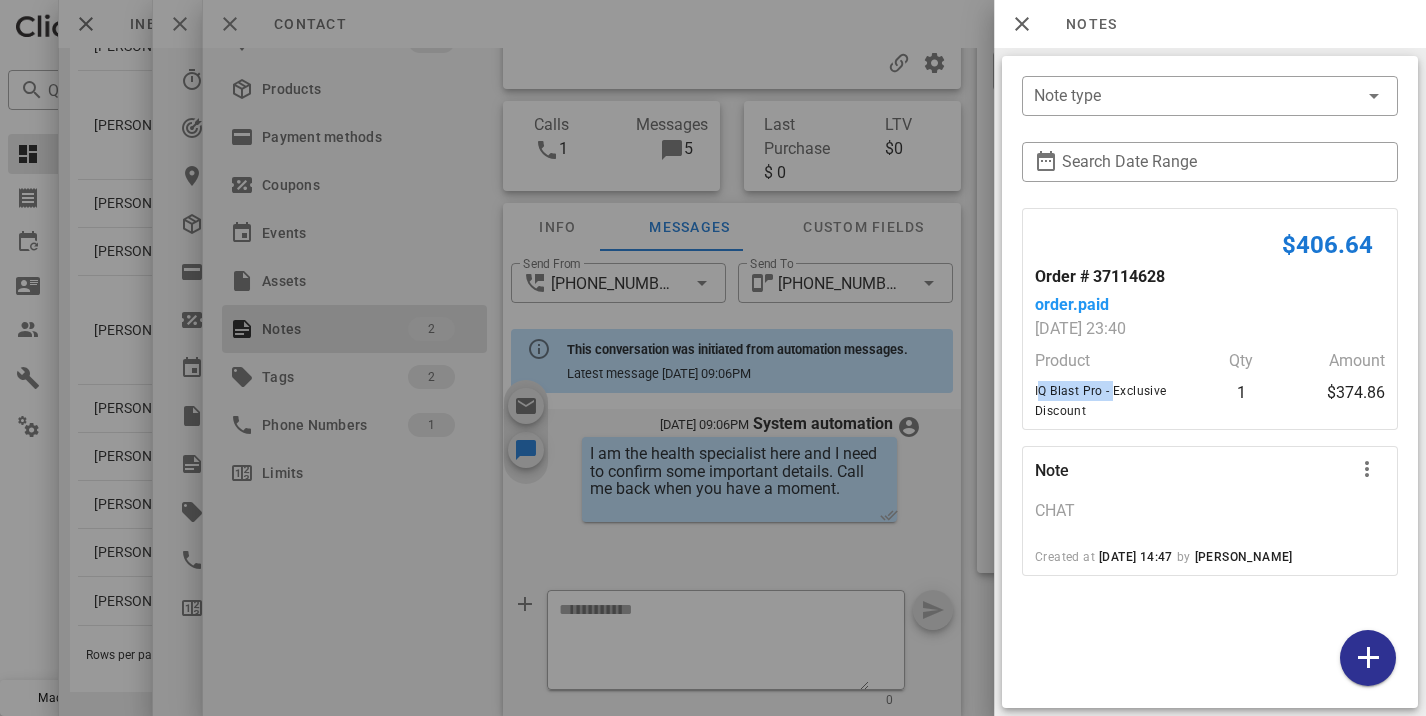 drag, startPoint x: 1108, startPoint y: 395, endPoint x: 1028, endPoint y: 387, distance: 80.399 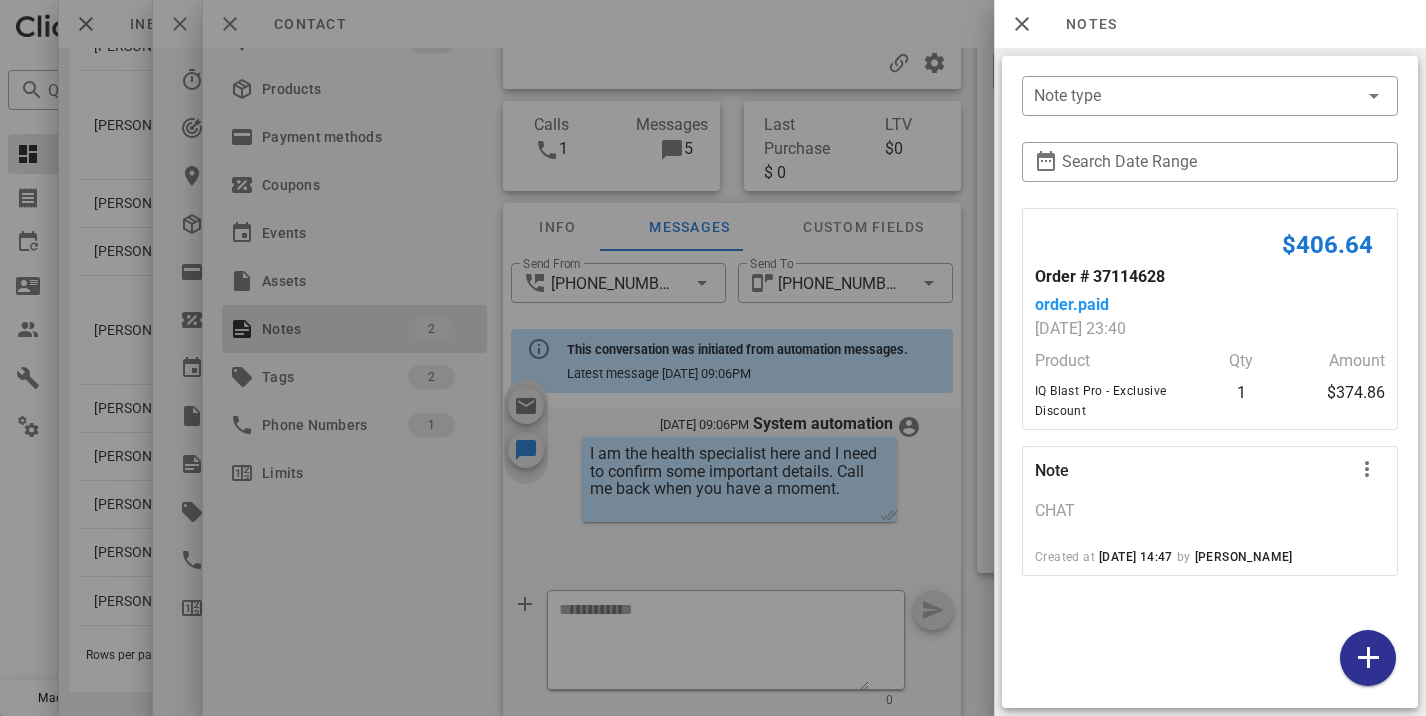 click at bounding box center [713, 358] 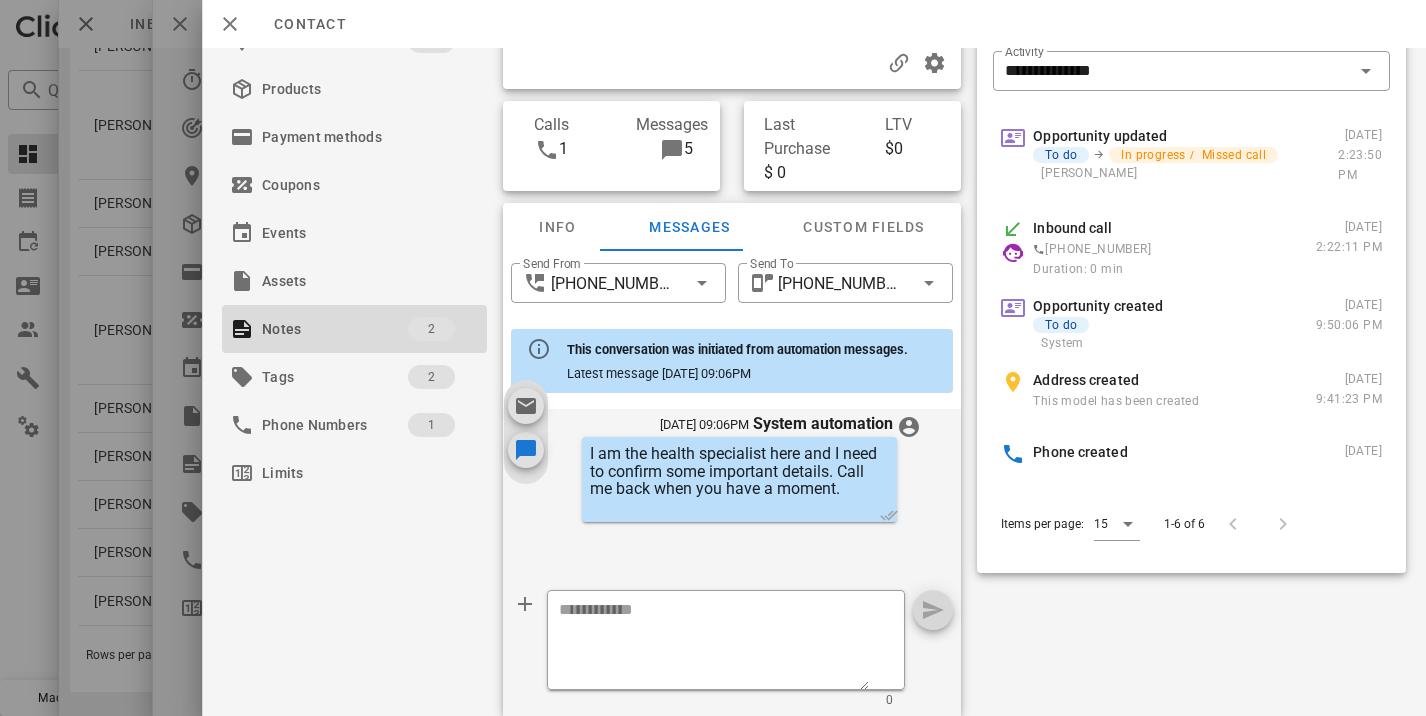 scroll, scrollTop: 0, scrollLeft: 0, axis: both 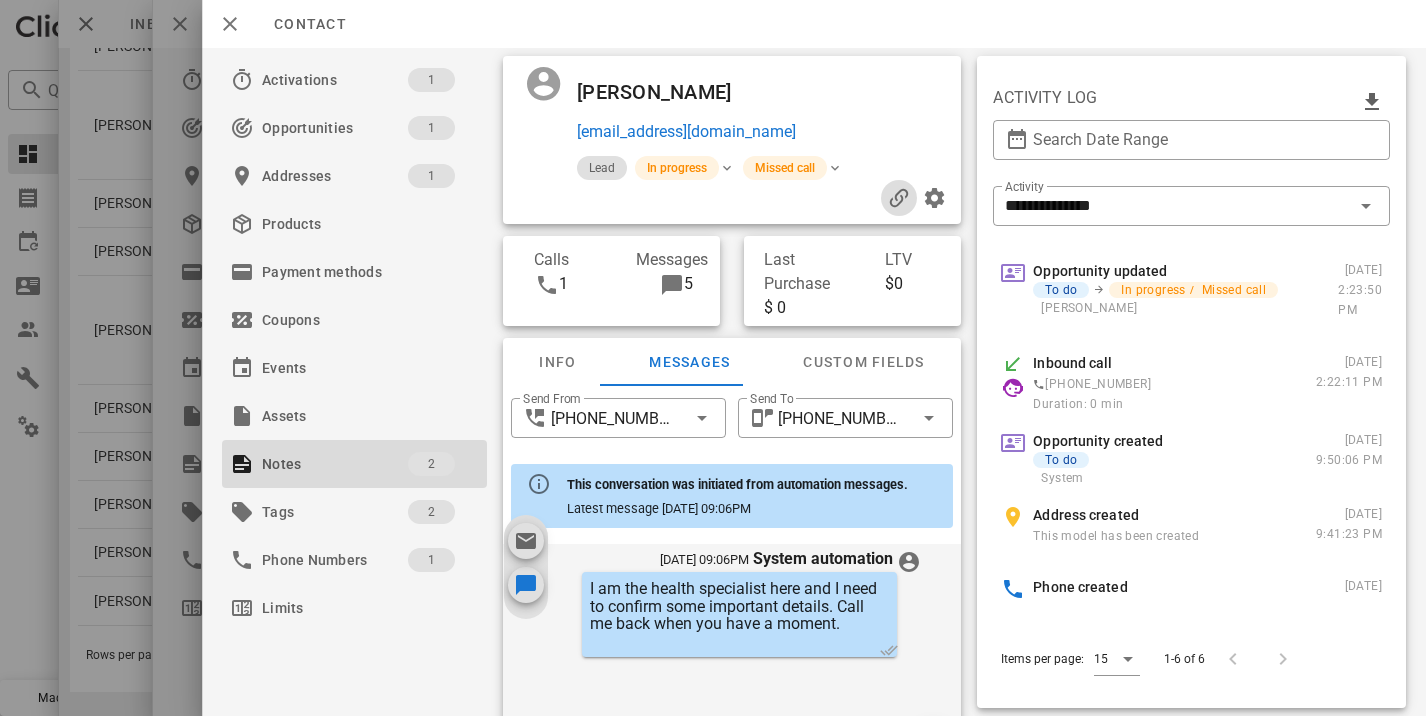 click at bounding box center (899, 198) 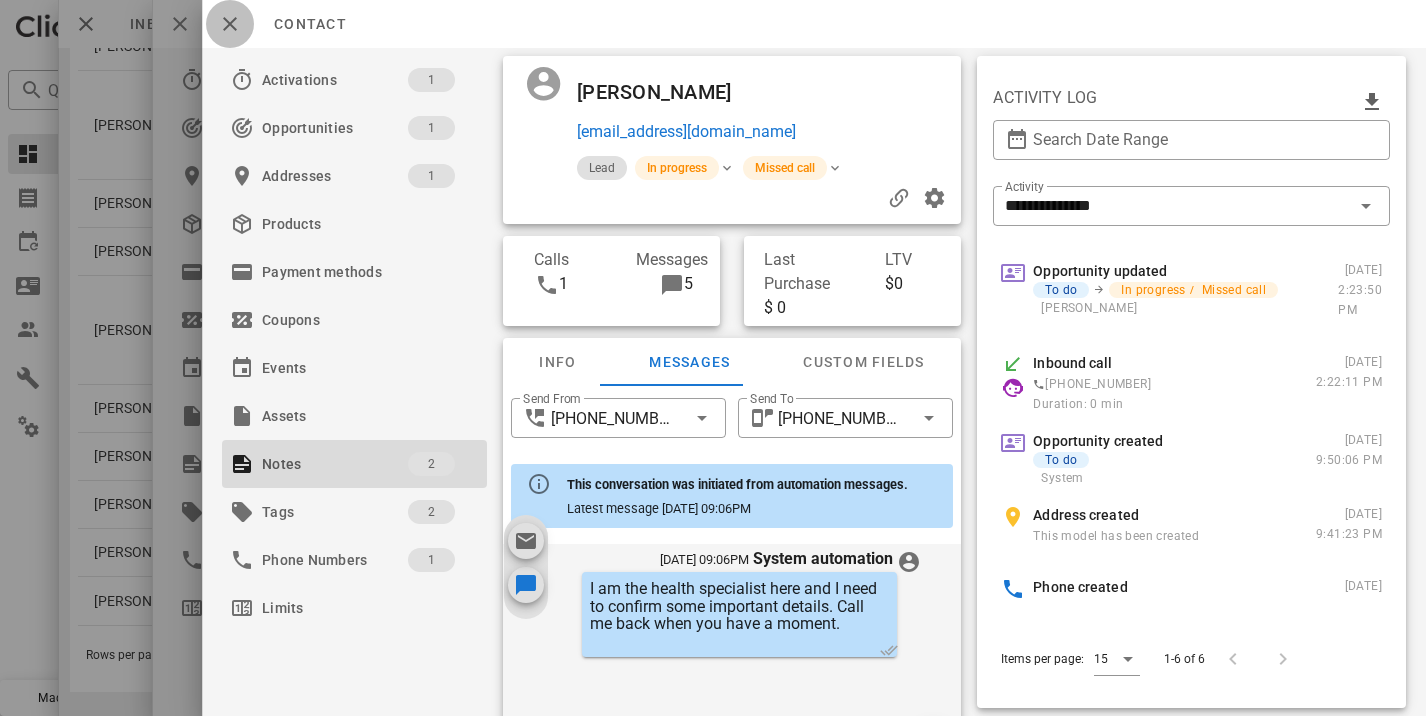 click at bounding box center (230, 24) 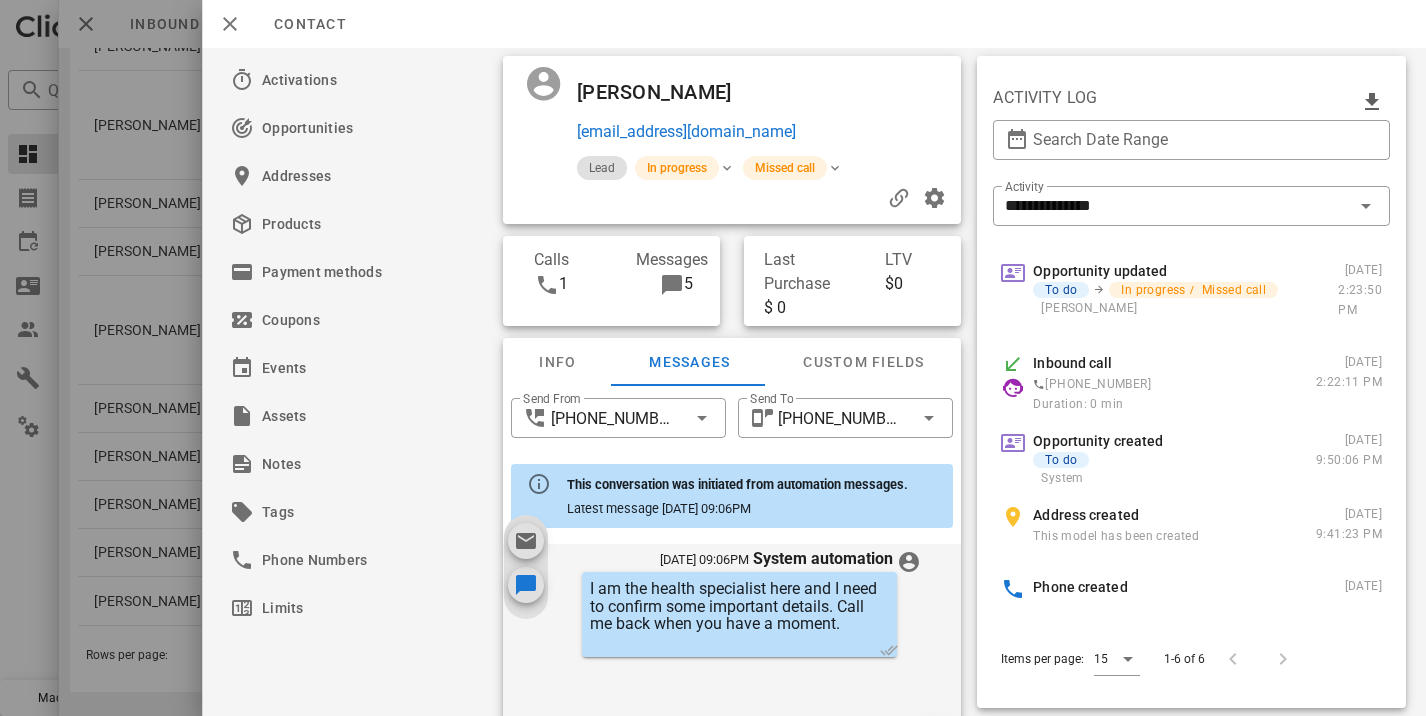 scroll, scrollTop: 657, scrollLeft: 0, axis: vertical 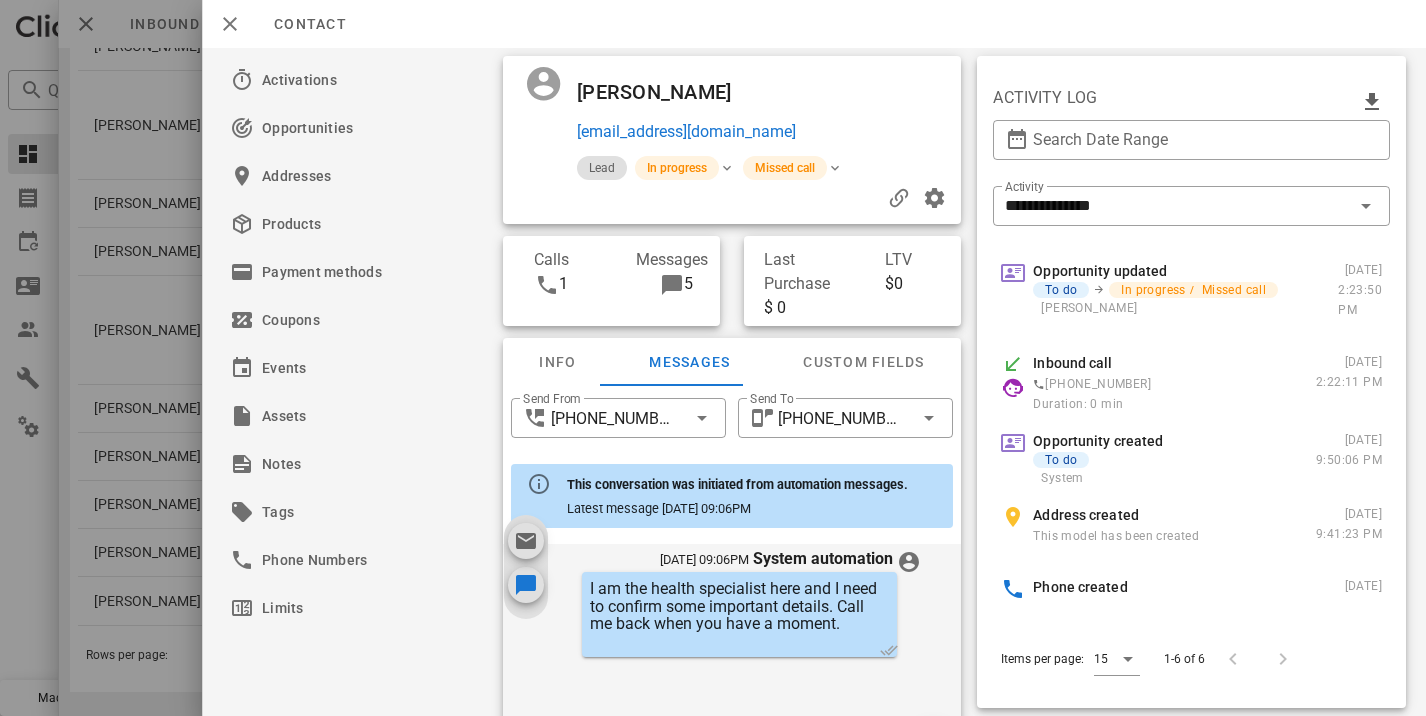 click at bounding box center (713, 358) 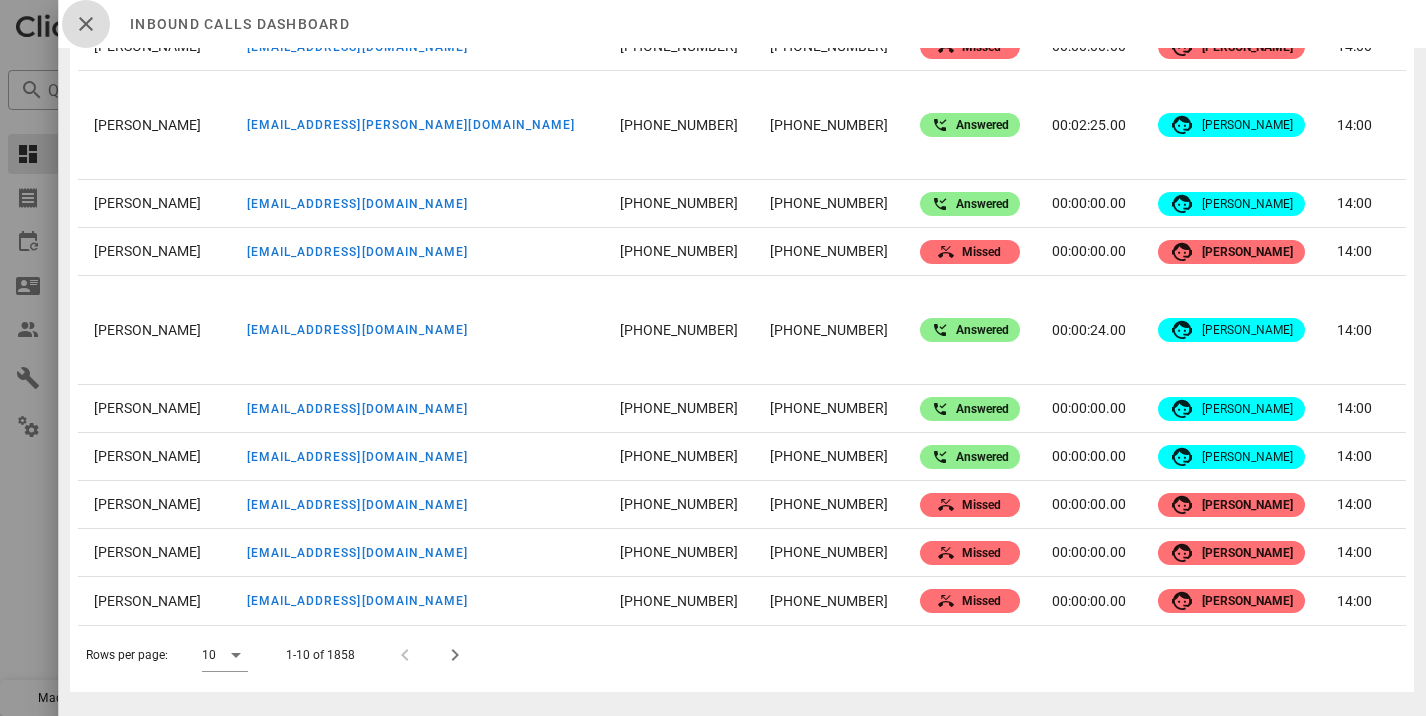 click at bounding box center [86, 24] 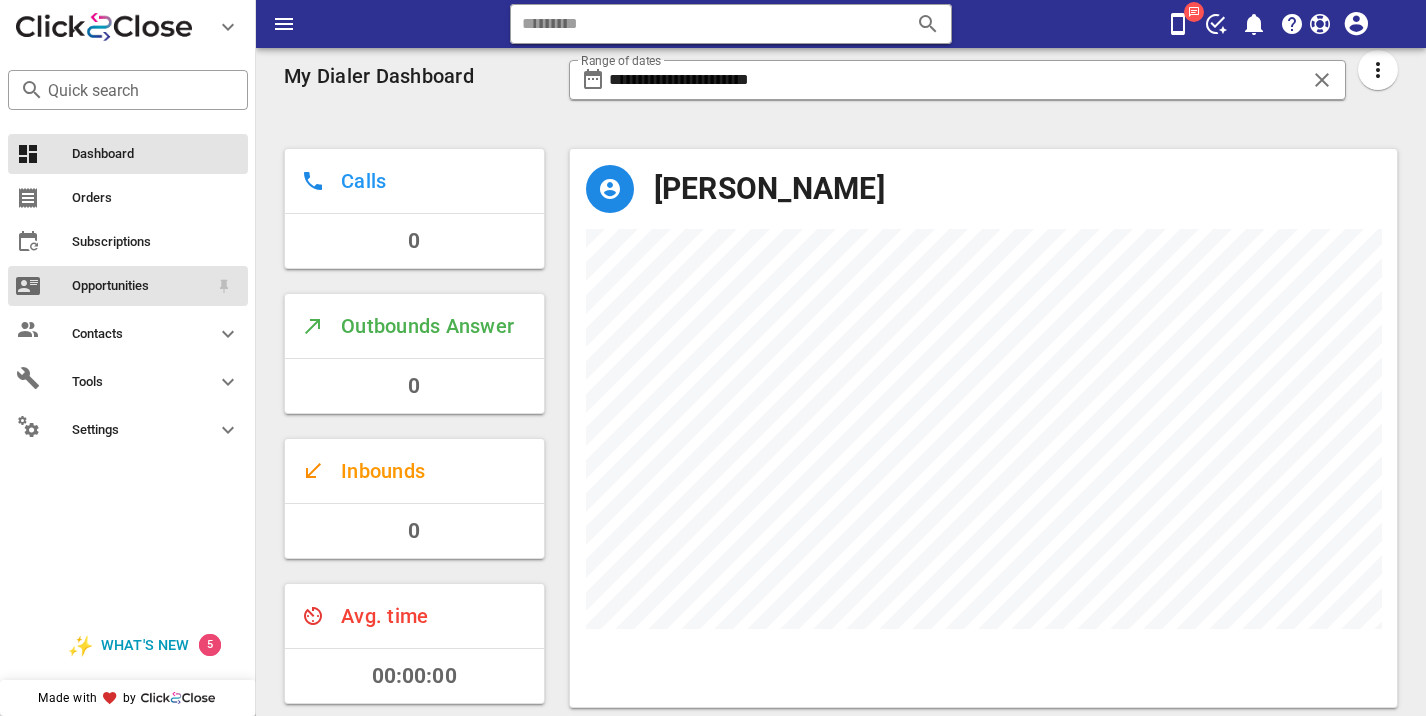 click on "Opportunities" at bounding box center [128, 286] 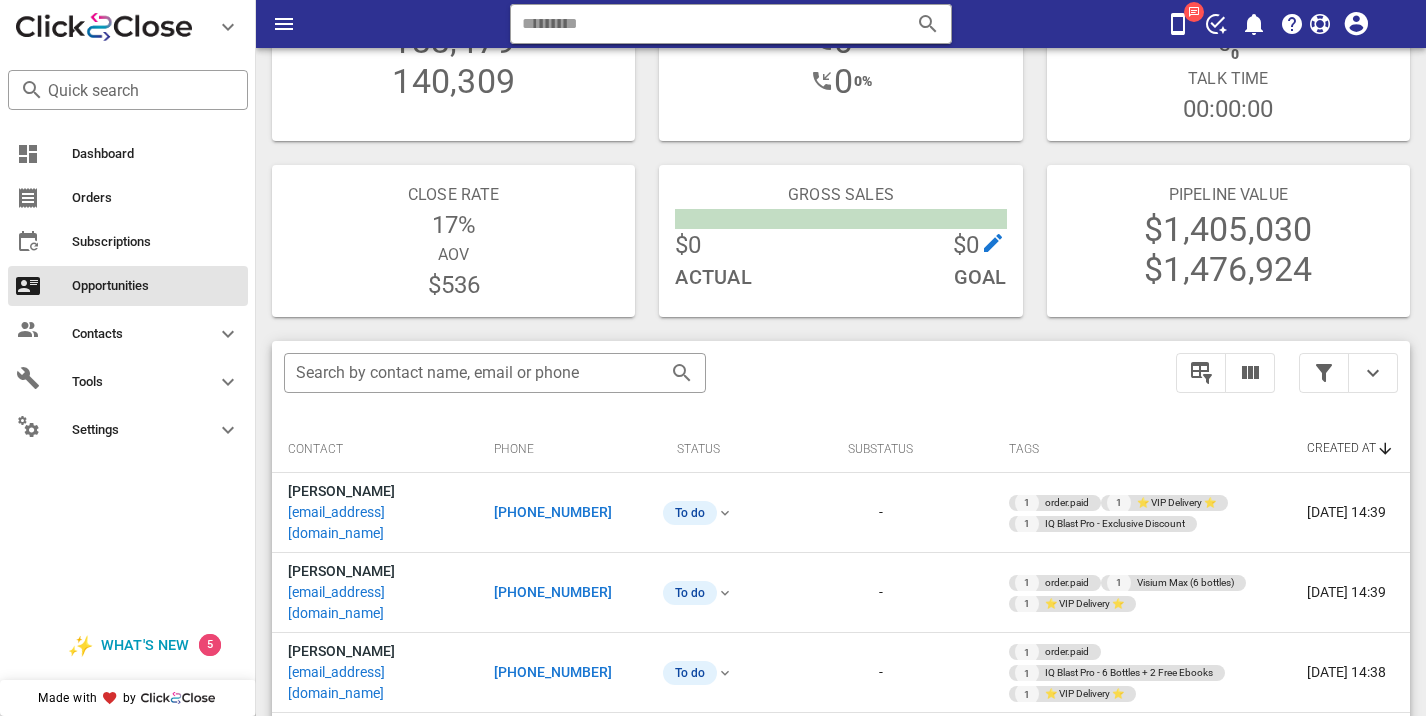 scroll, scrollTop: 123, scrollLeft: 0, axis: vertical 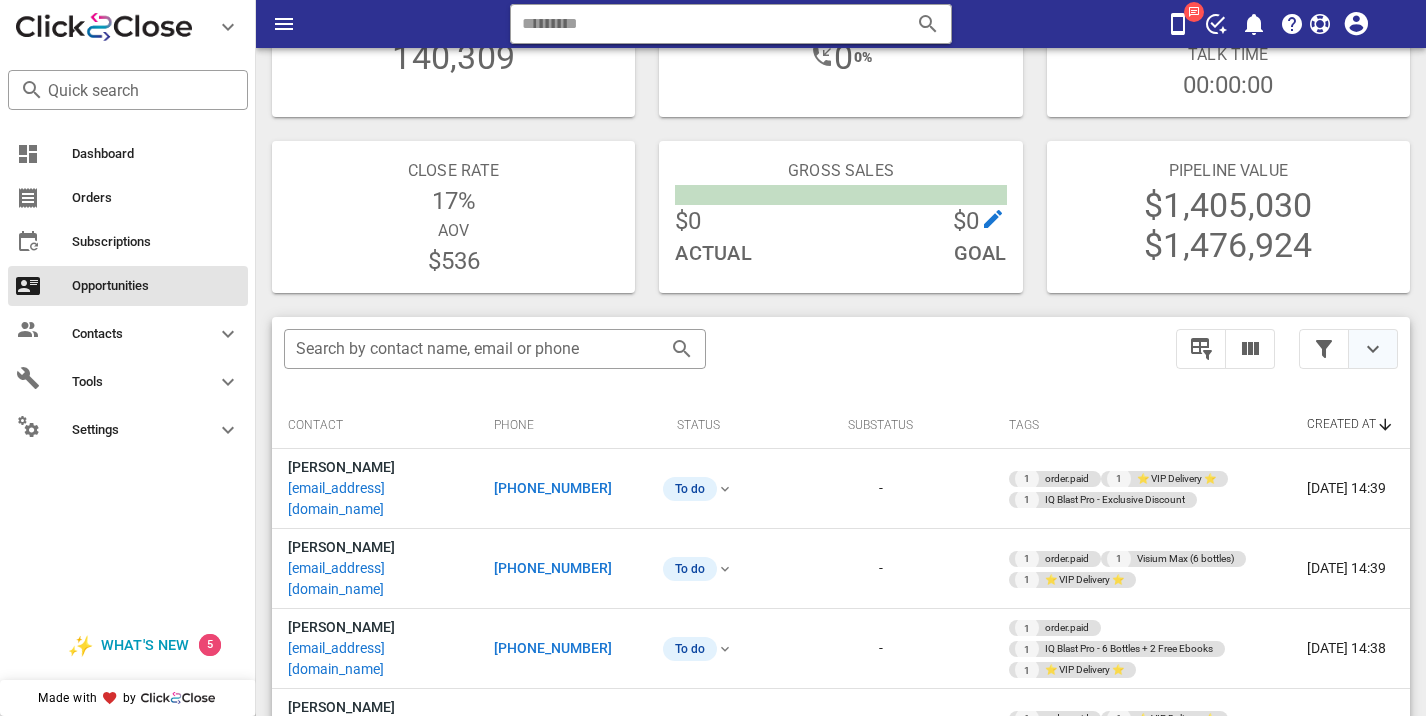 click at bounding box center [1373, 349] 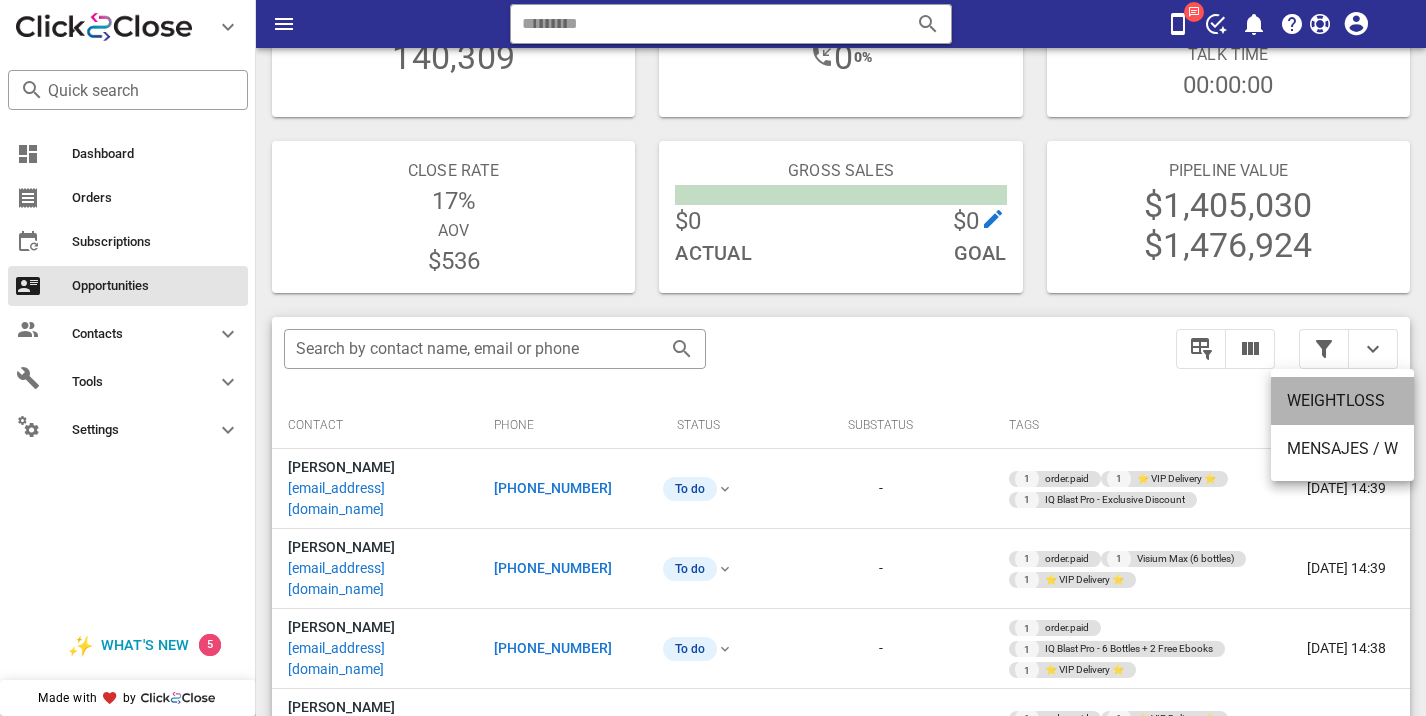 click on "WEIGHTLOSS" at bounding box center [1342, 400] 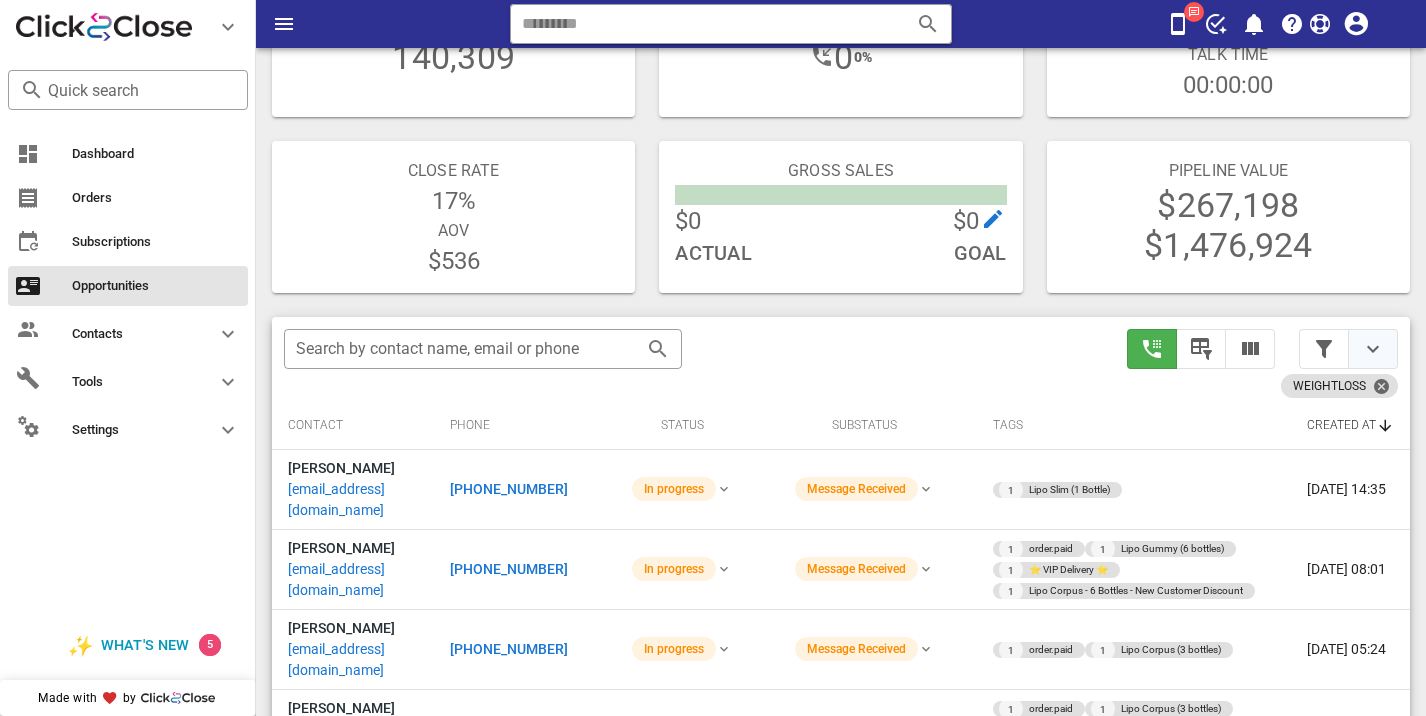 click at bounding box center (1373, 349) 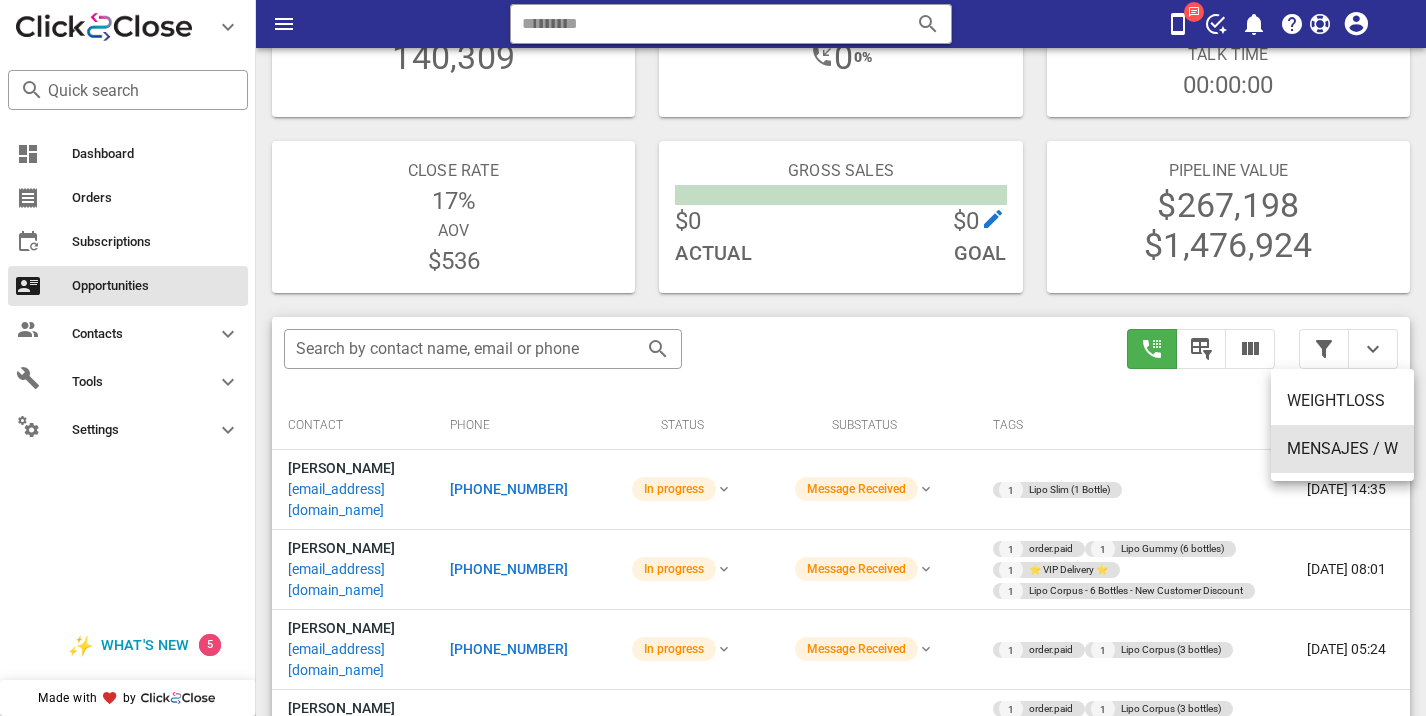 click on "MENSAJES / W" at bounding box center (1342, 448) 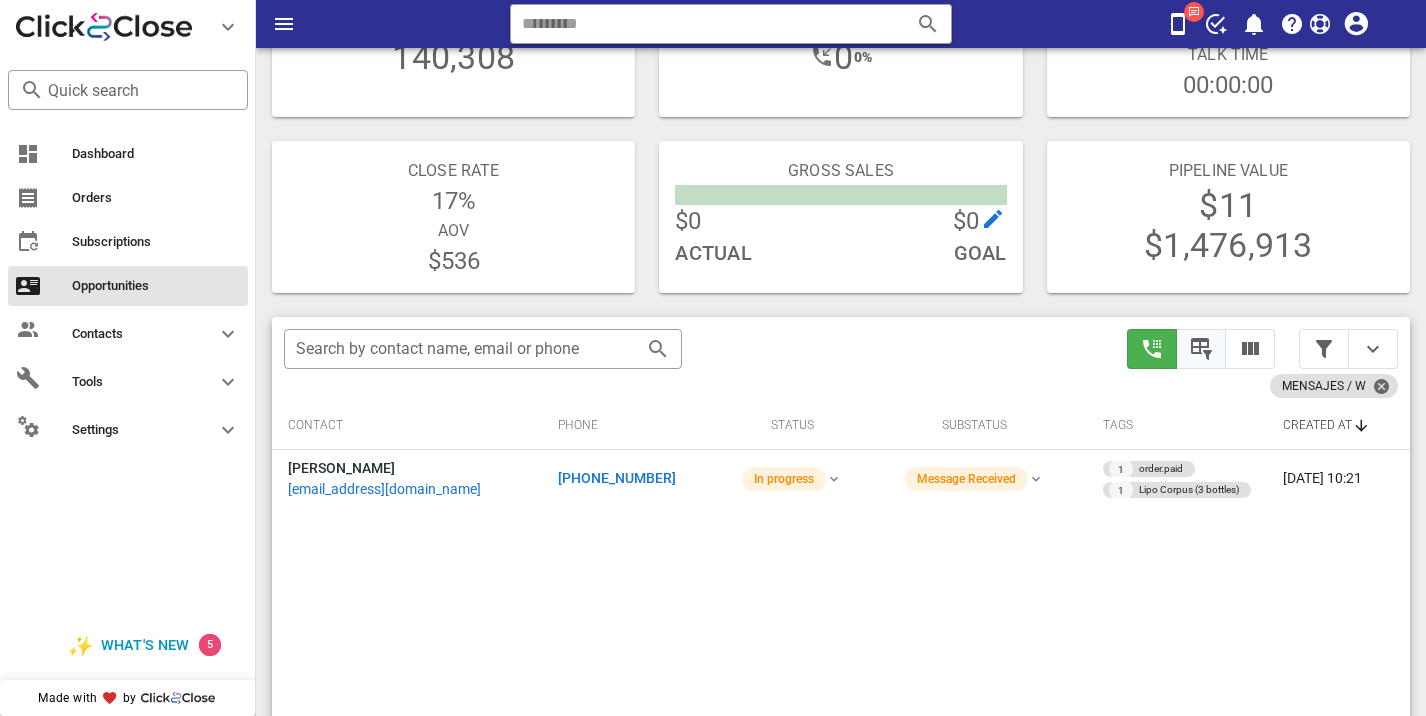 scroll, scrollTop: 376, scrollLeft: 0, axis: vertical 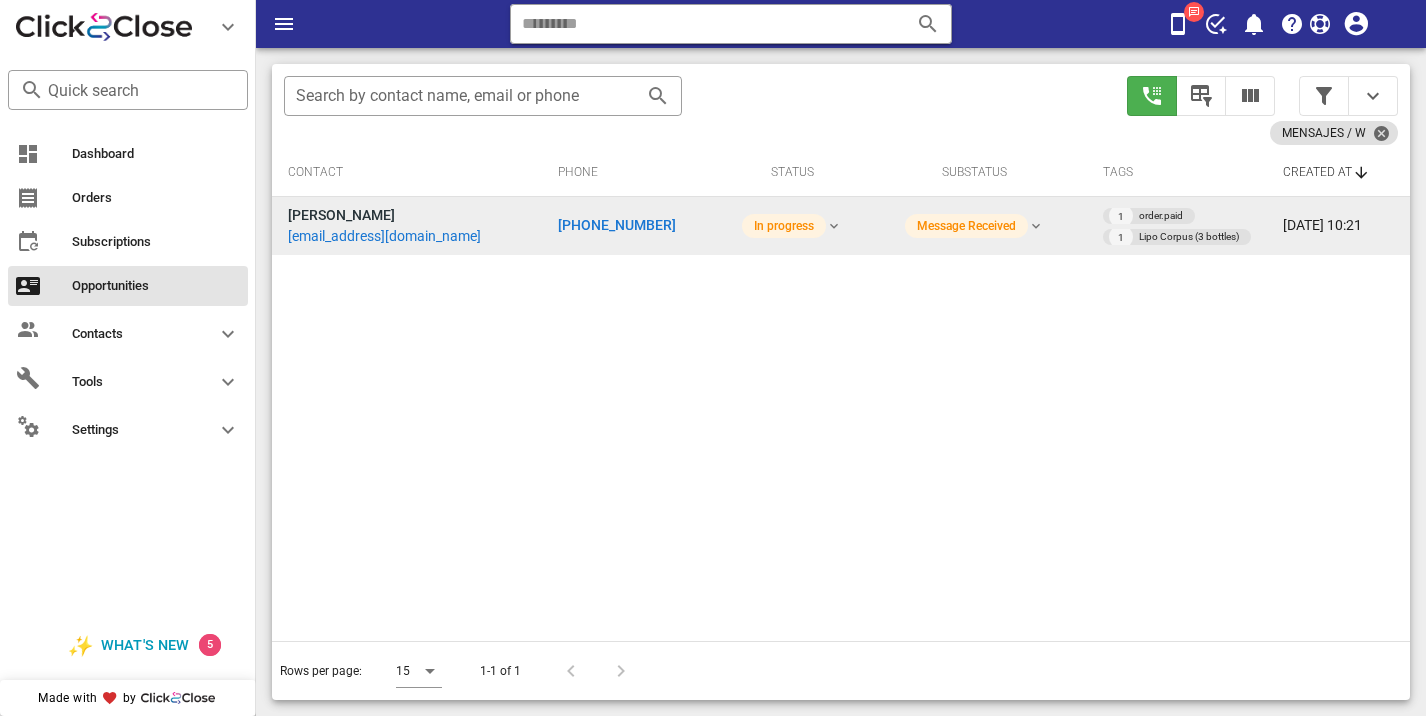 click on "+16123825943" at bounding box center [617, 225] 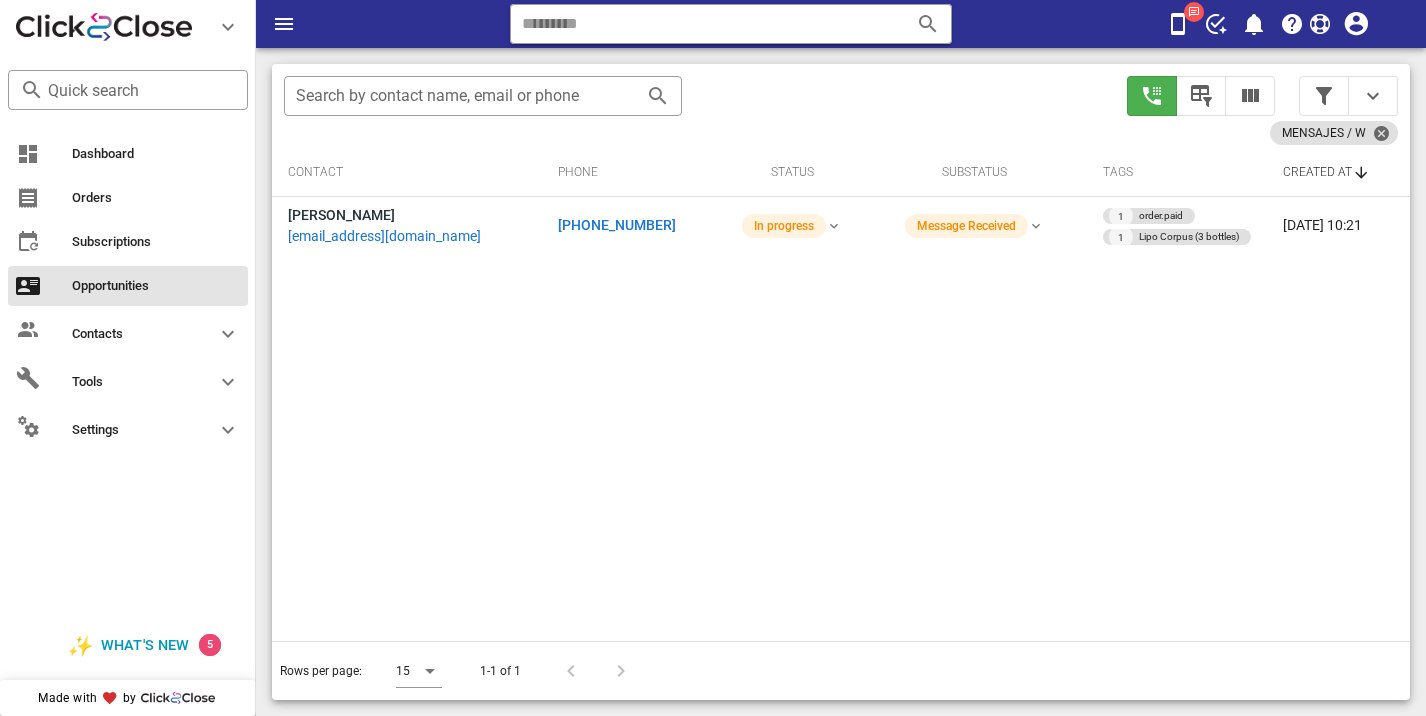 type on "**********" 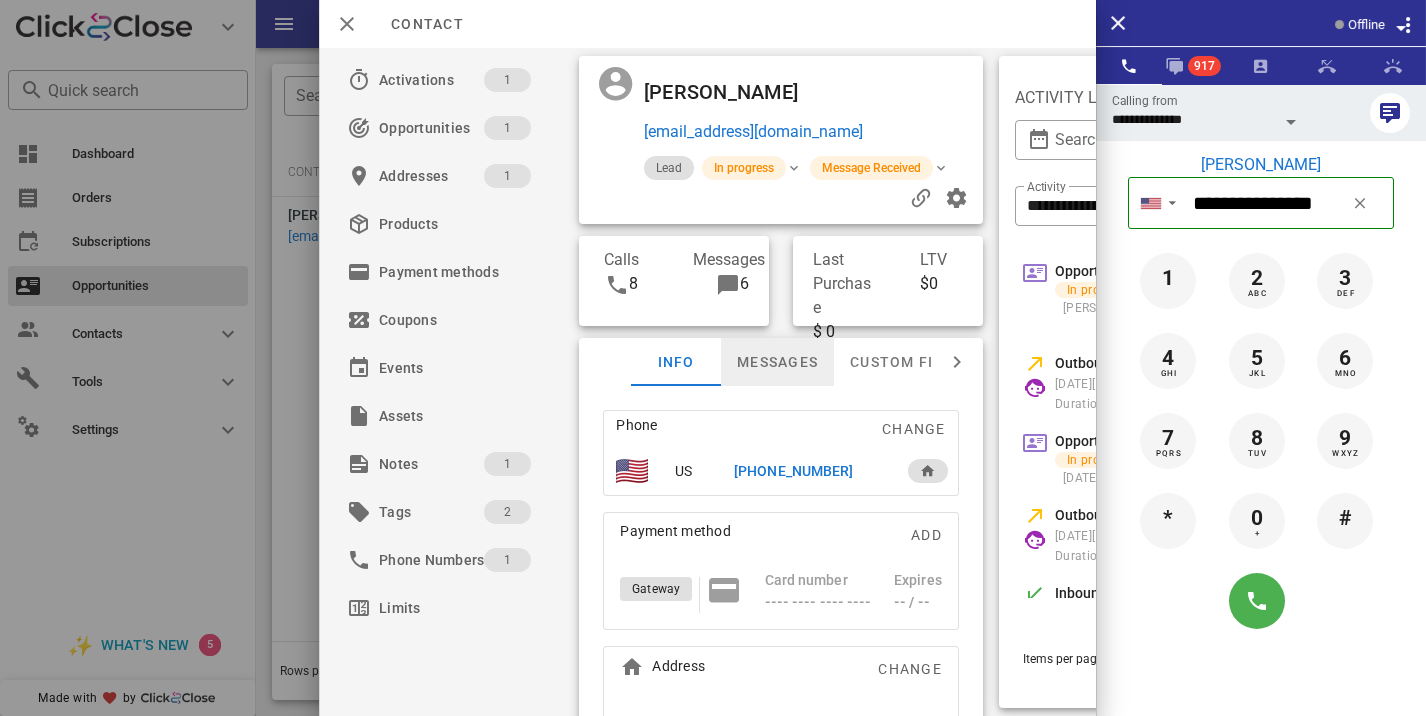 click on "Messages" at bounding box center [777, 362] 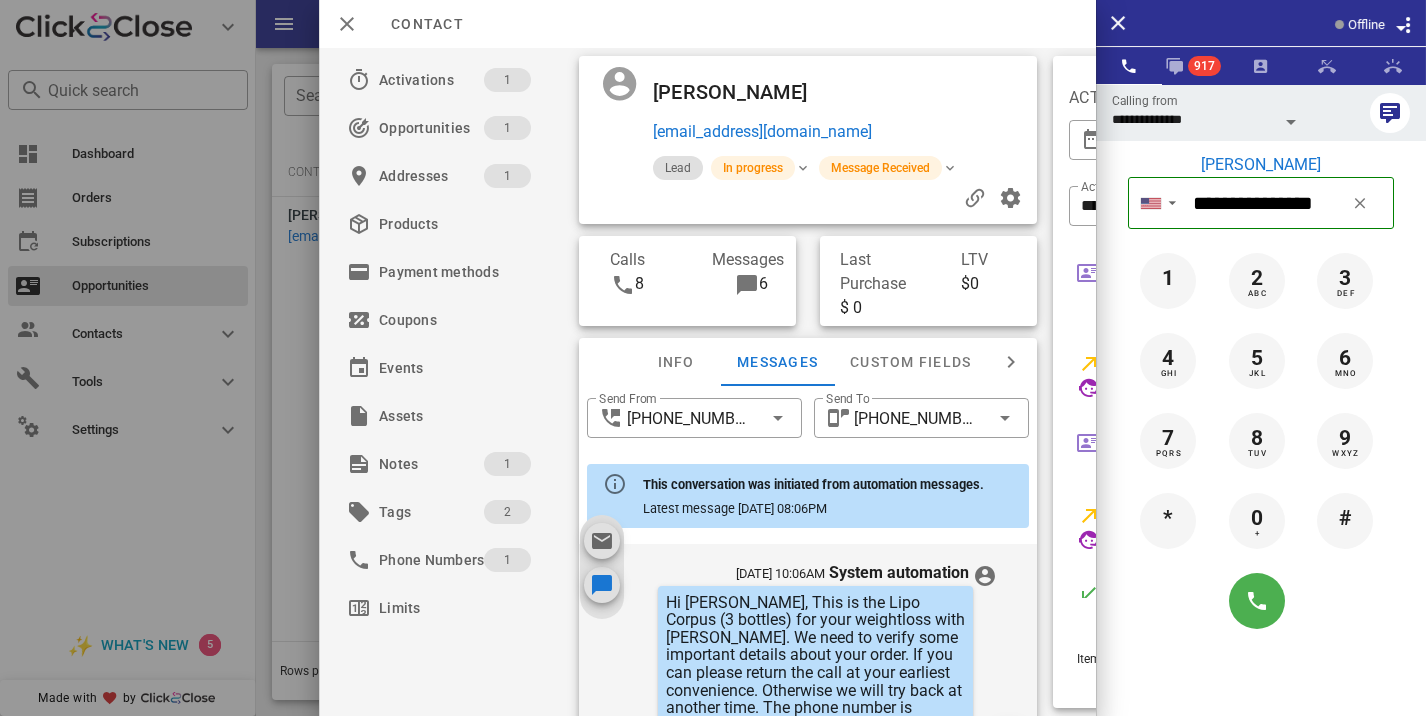 scroll, scrollTop: 151, scrollLeft: 0, axis: vertical 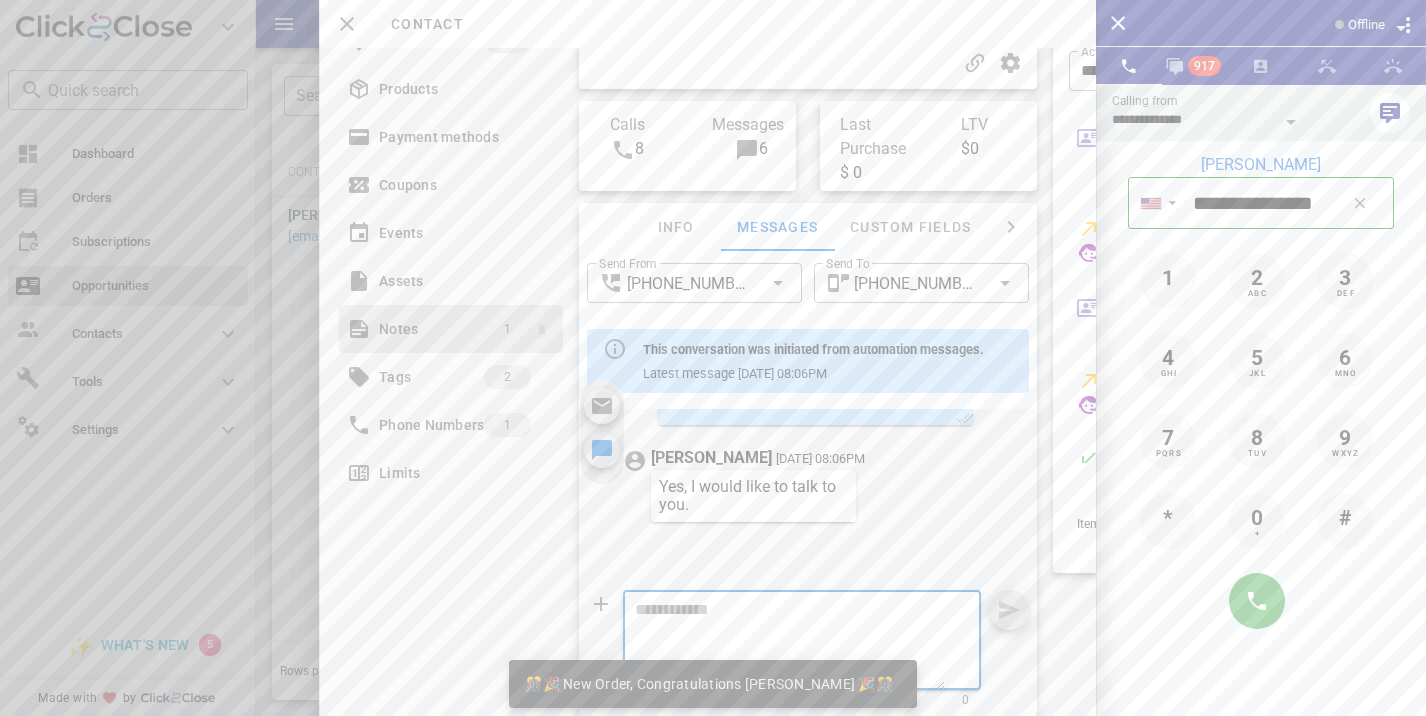 click on "1" at bounding box center [507, 329] 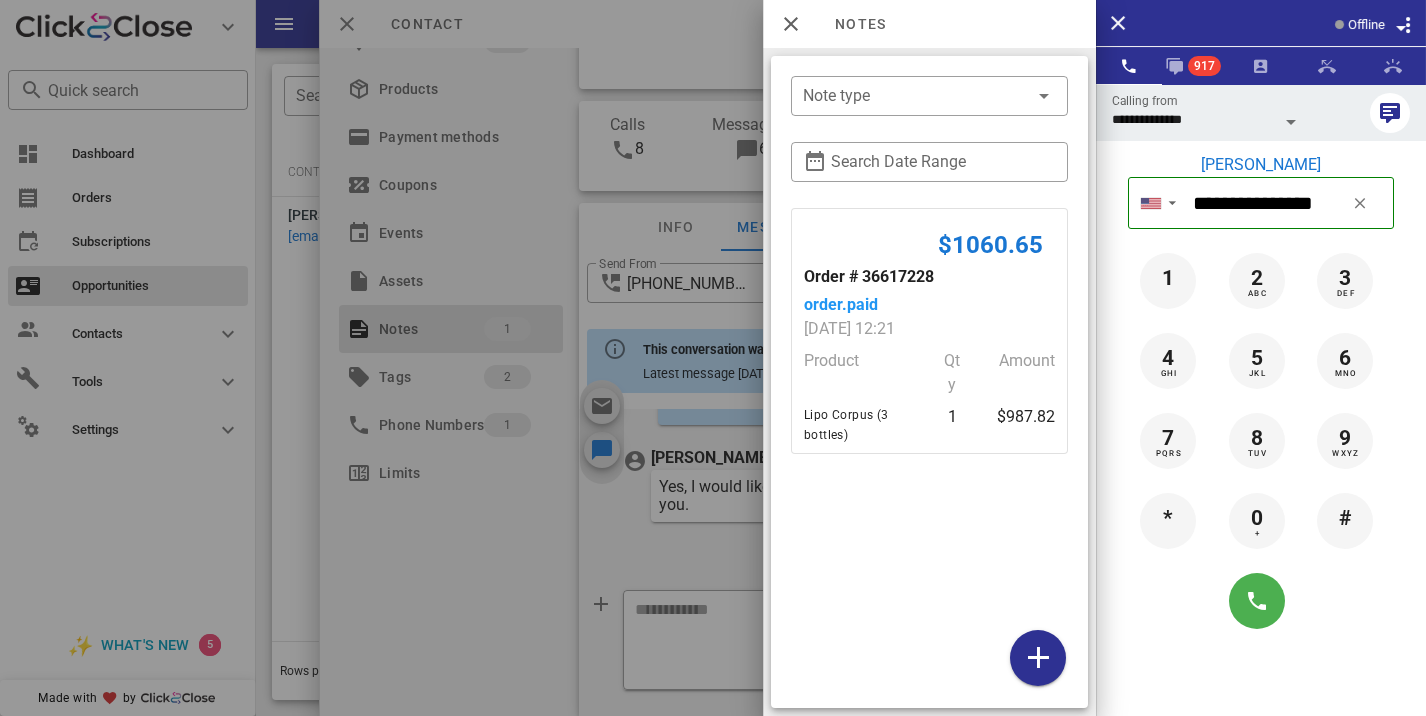 click at bounding box center (713, 358) 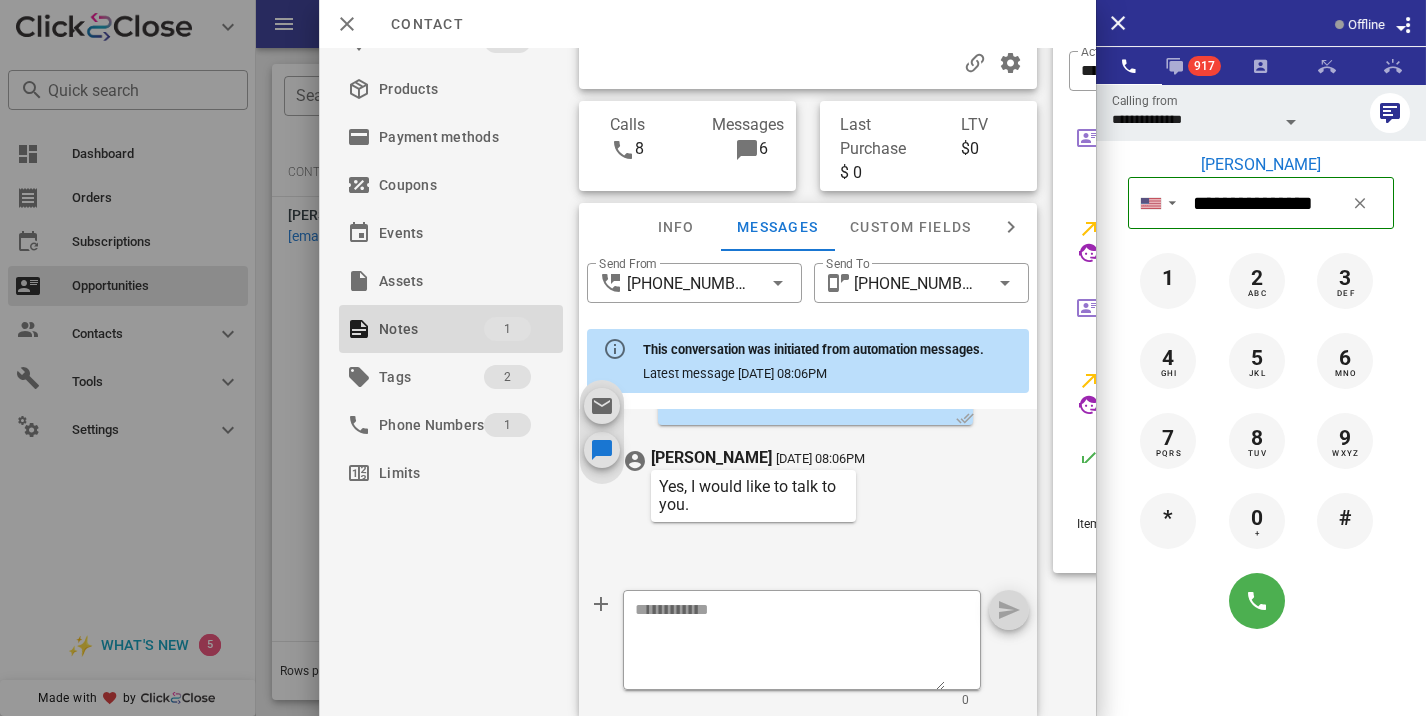 click on "Penny Voss 06/28/2025, 08:06PM  Yes, I would like to talk to you." at bounding box center [812, 485] 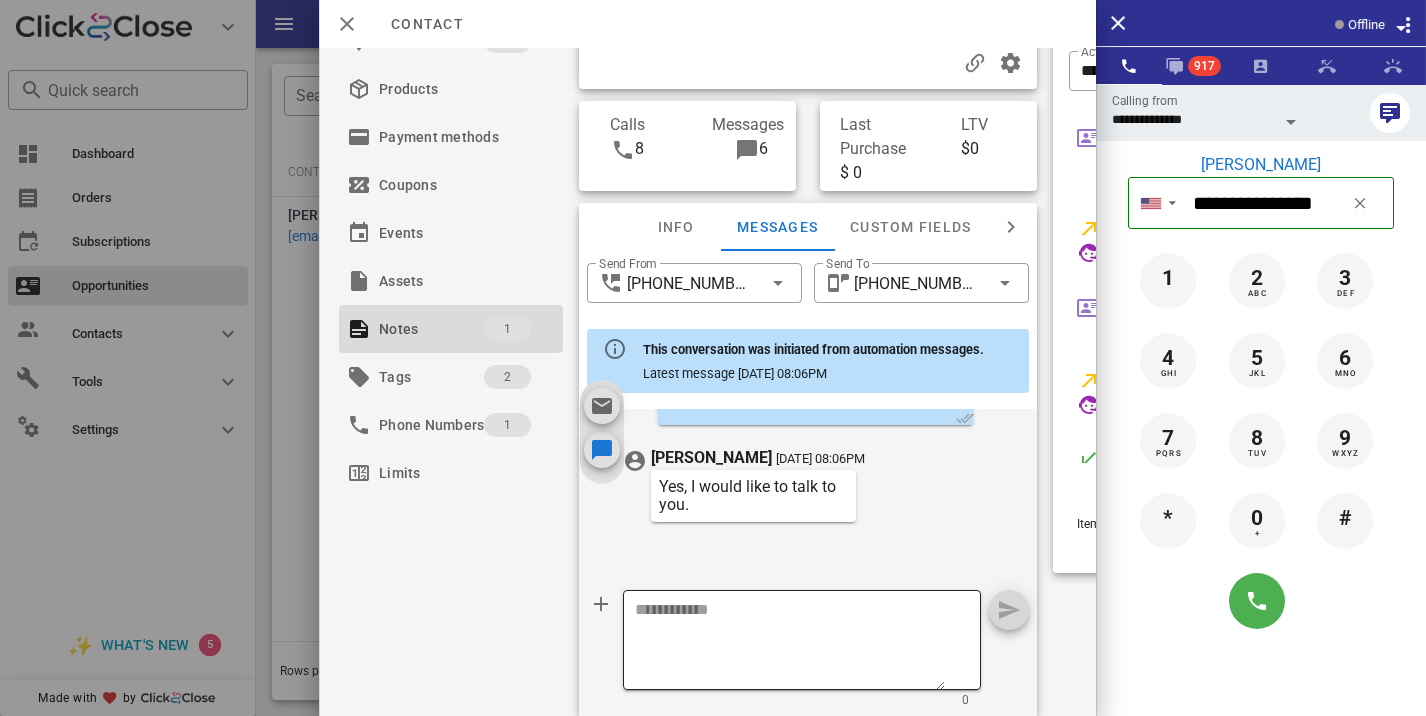 click at bounding box center [790, 643] 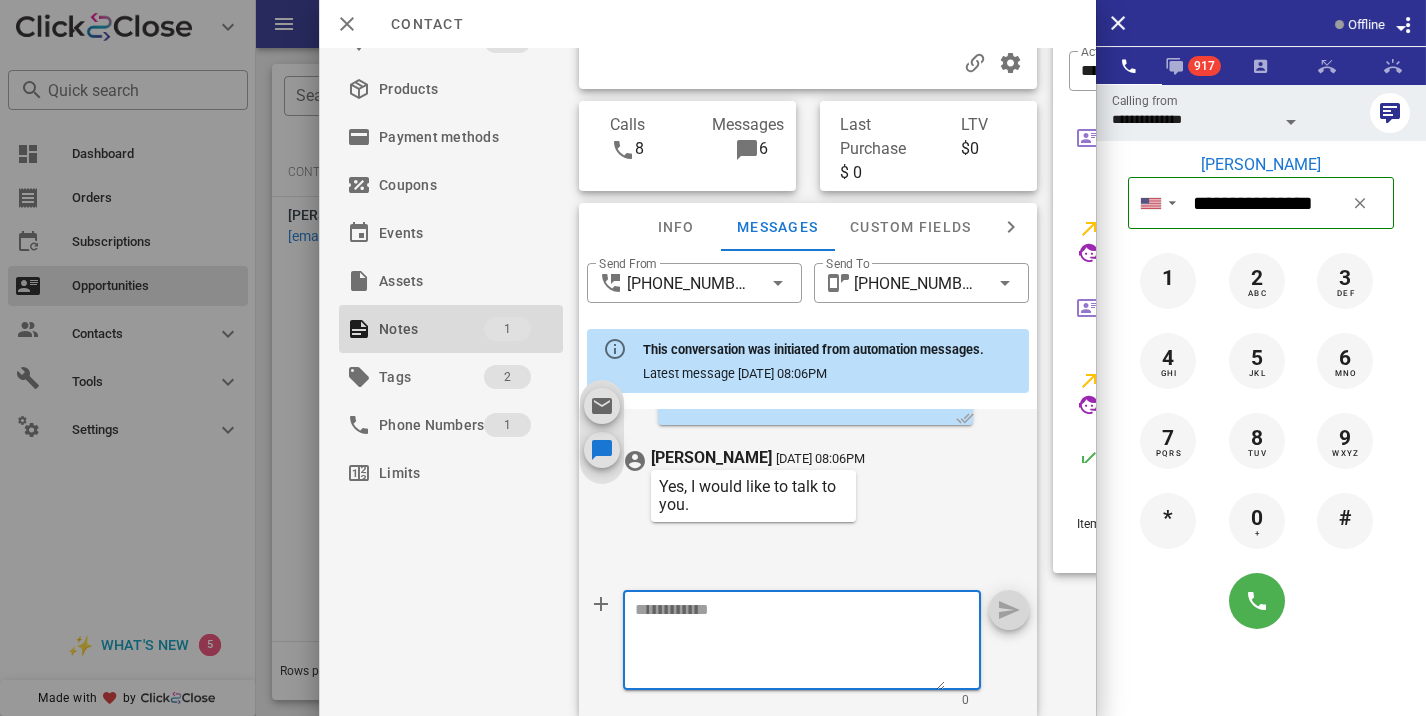 paste on "**********" 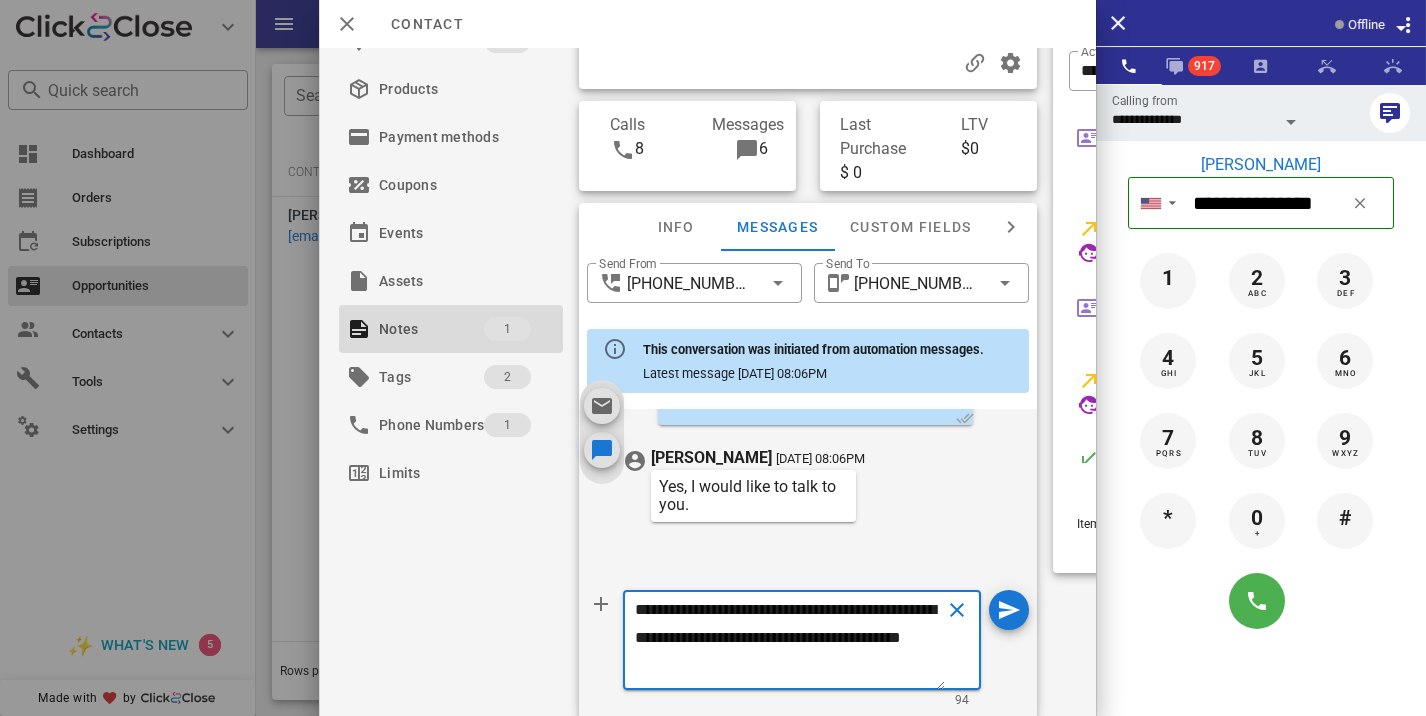 scroll, scrollTop: 0, scrollLeft: 0, axis: both 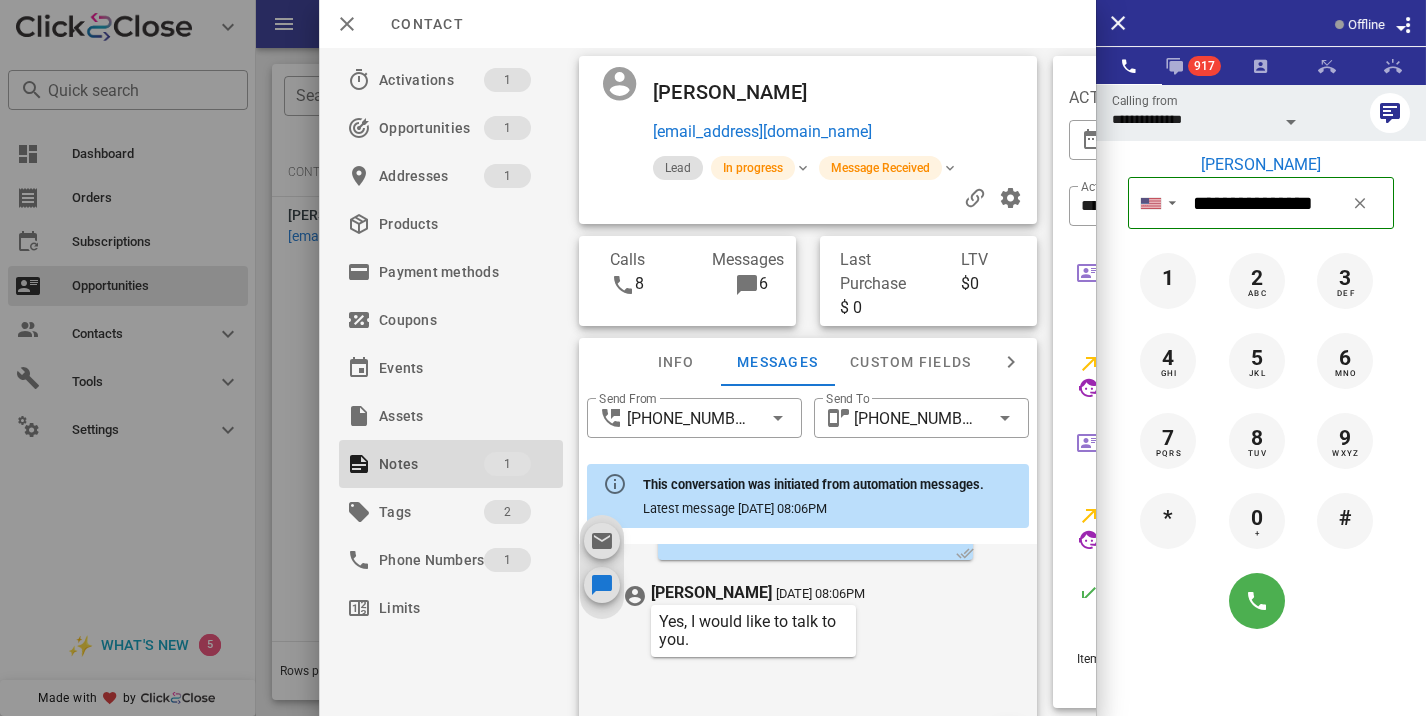 type on "**********" 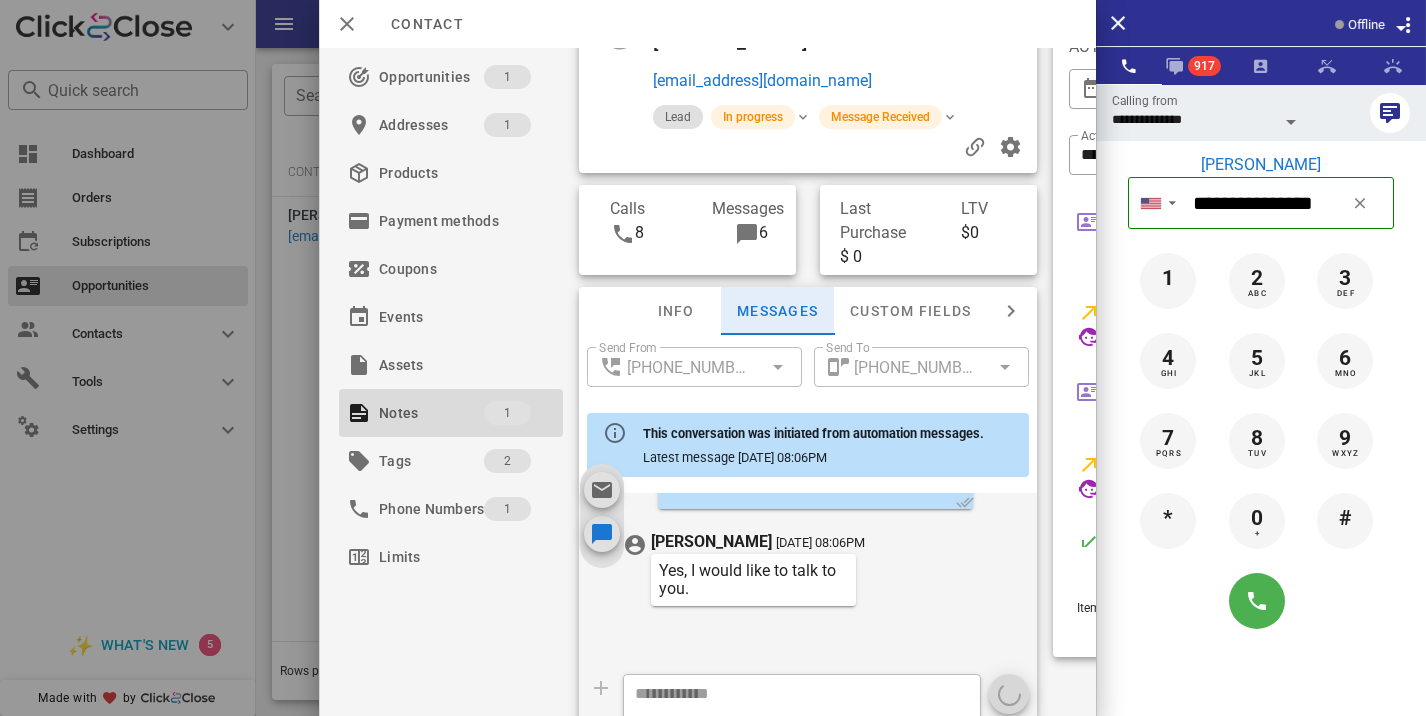 scroll, scrollTop: 45, scrollLeft: 0, axis: vertical 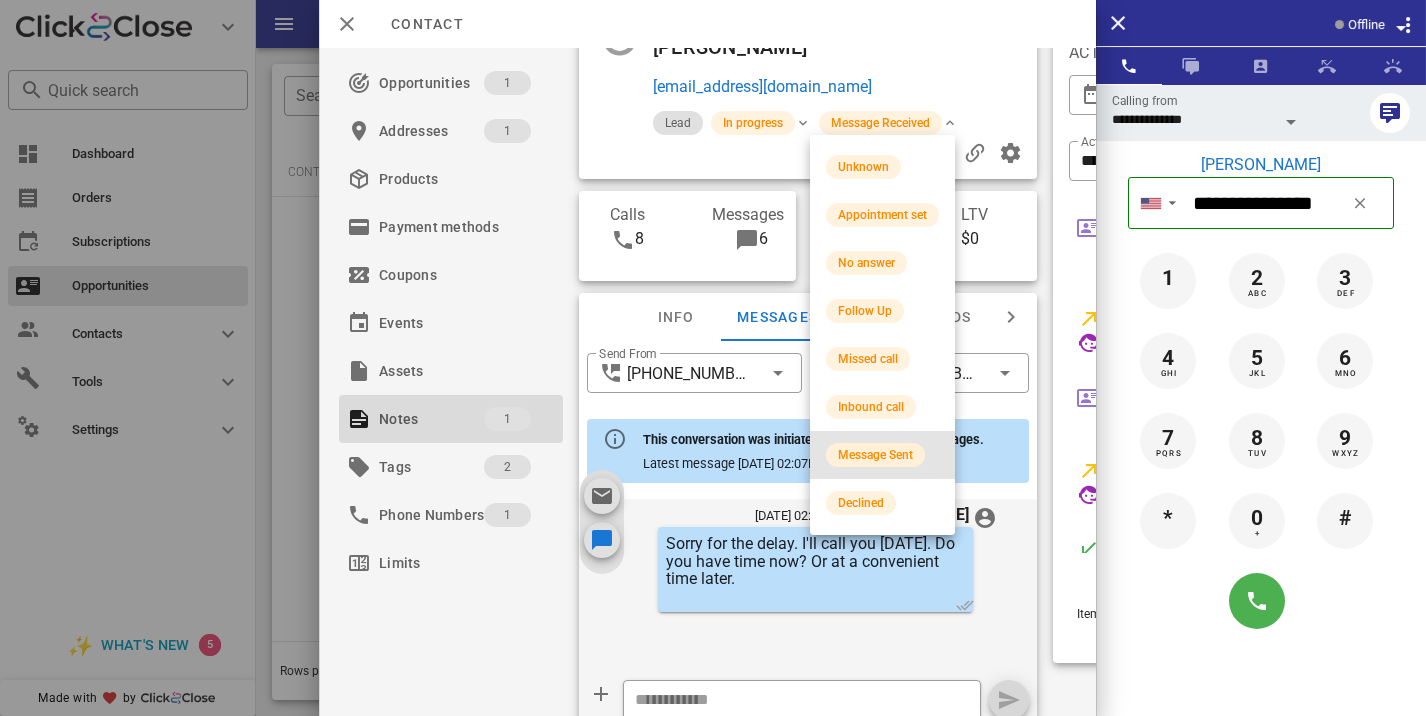 click on "Message Sent" at bounding box center (875, 455) 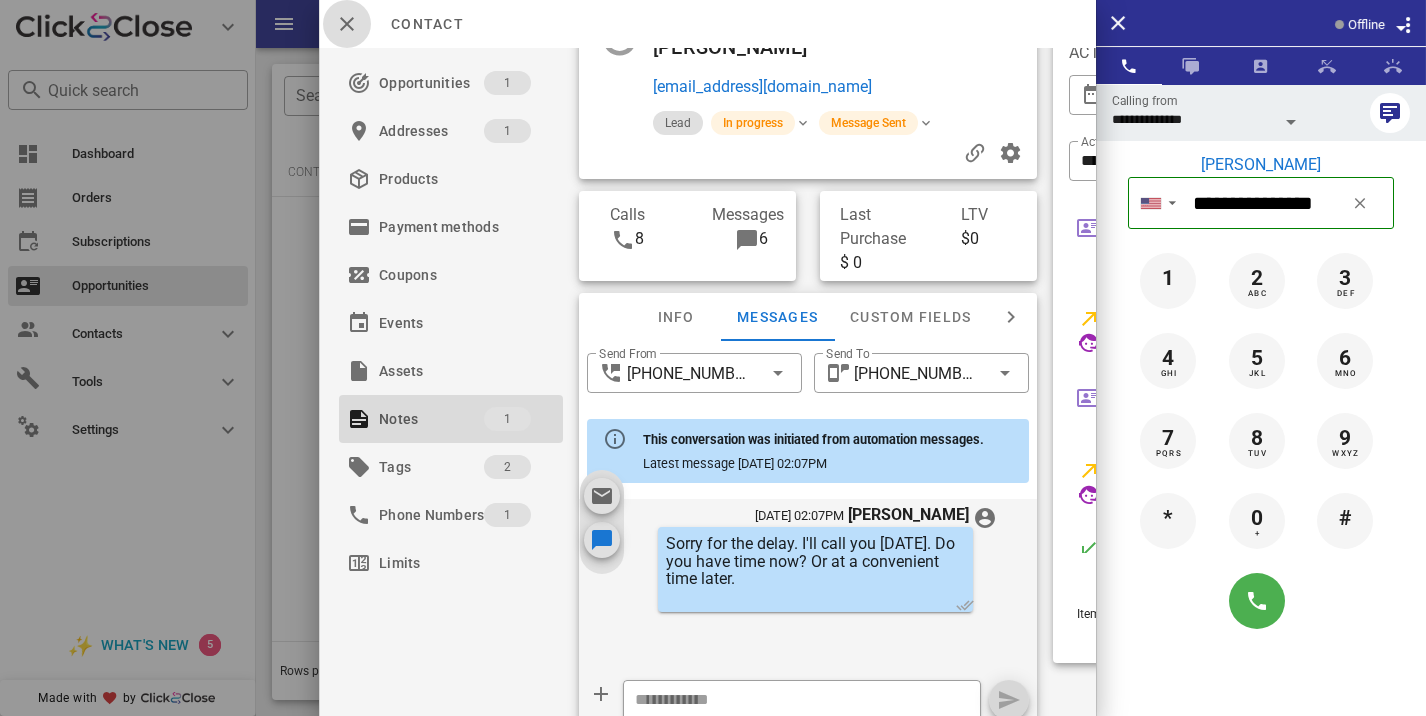 click at bounding box center (347, 24) 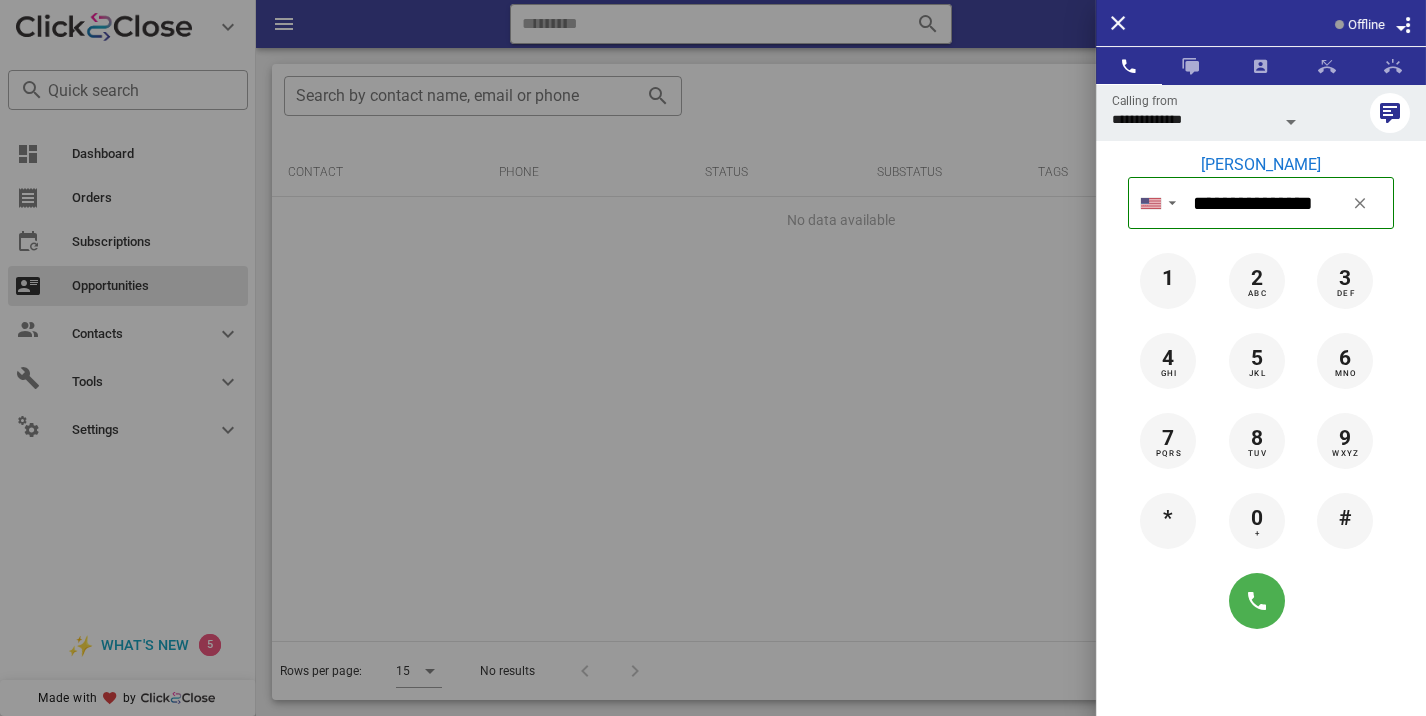 click at bounding box center [713, 358] 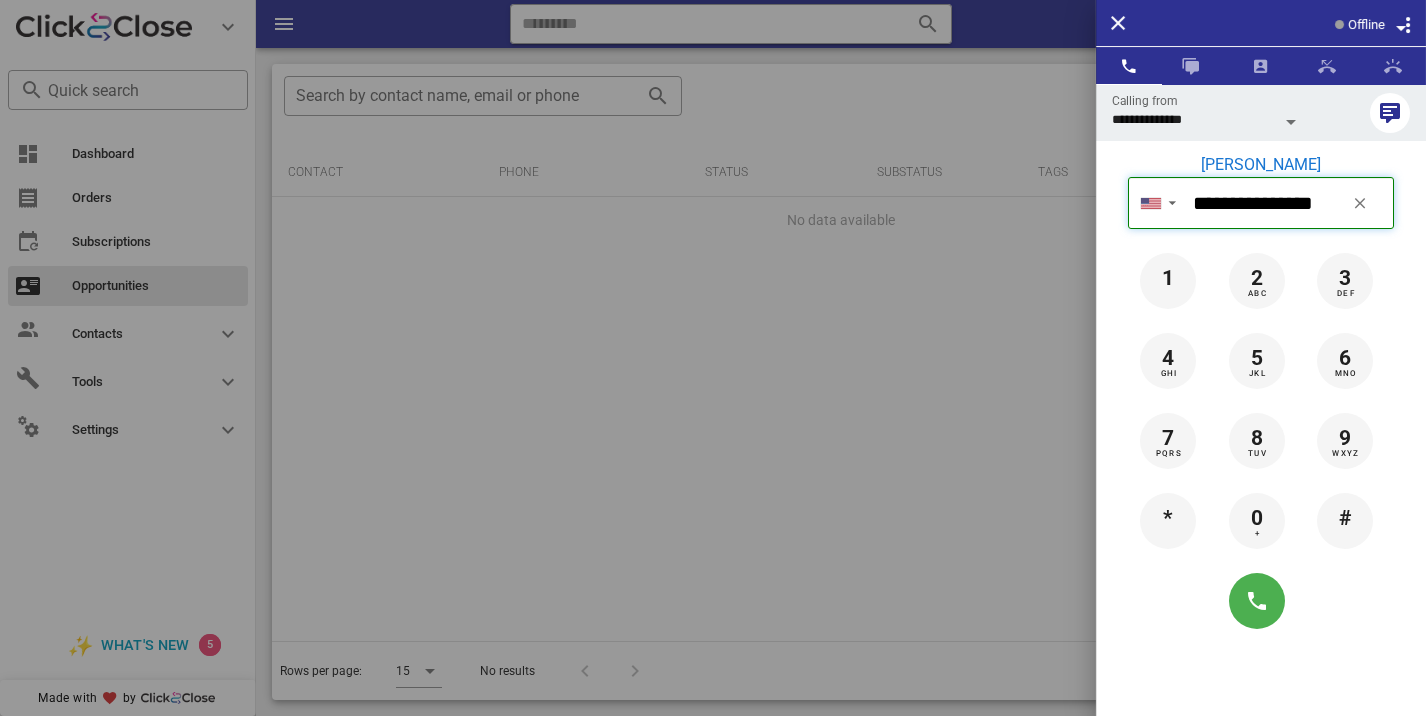 type 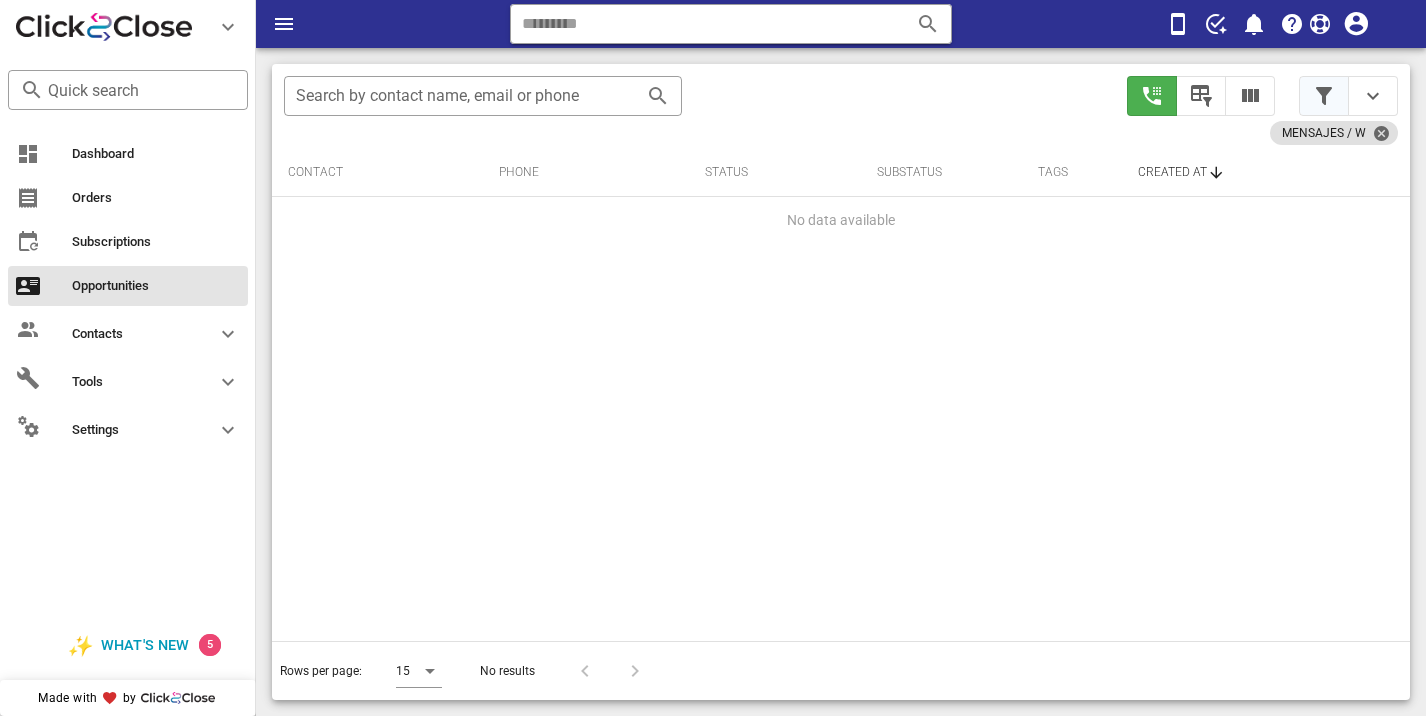 click at bounding box center (1324, 96) 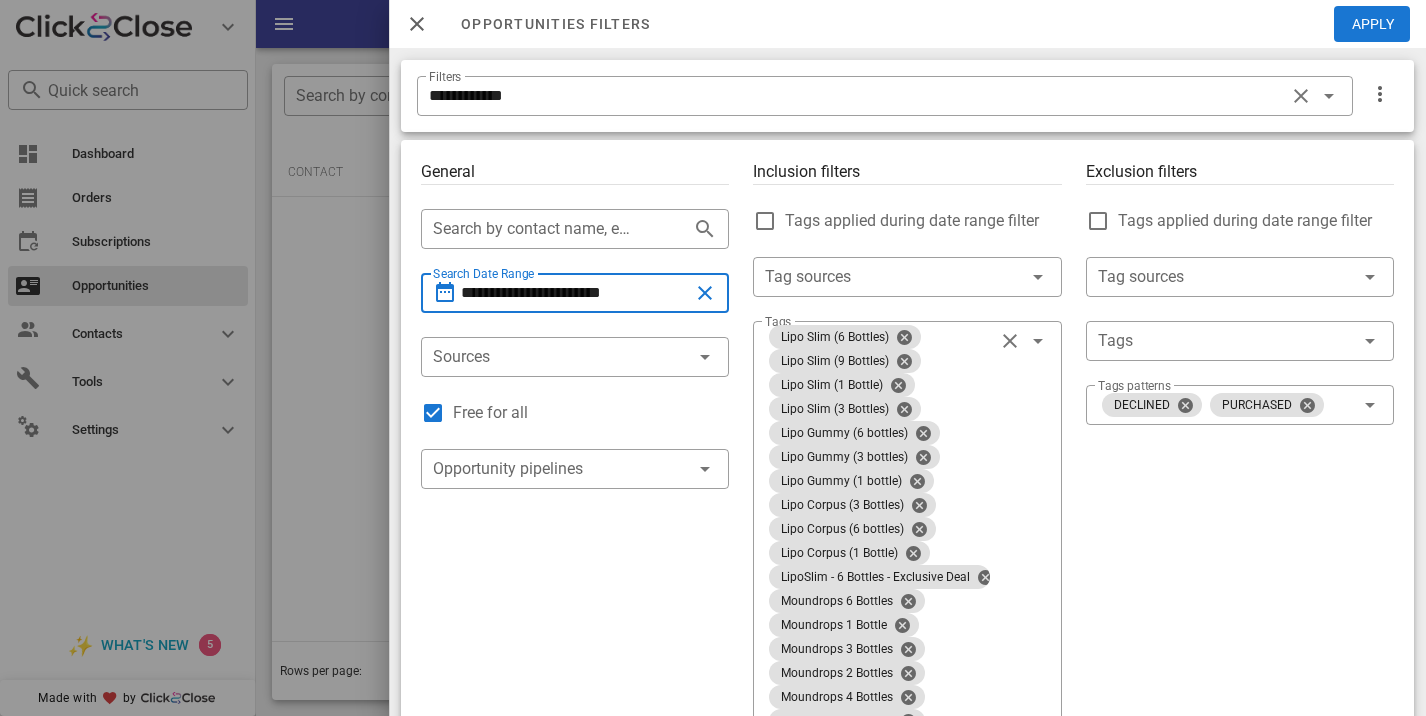 click on "**********" at bounding box center (575, 293) 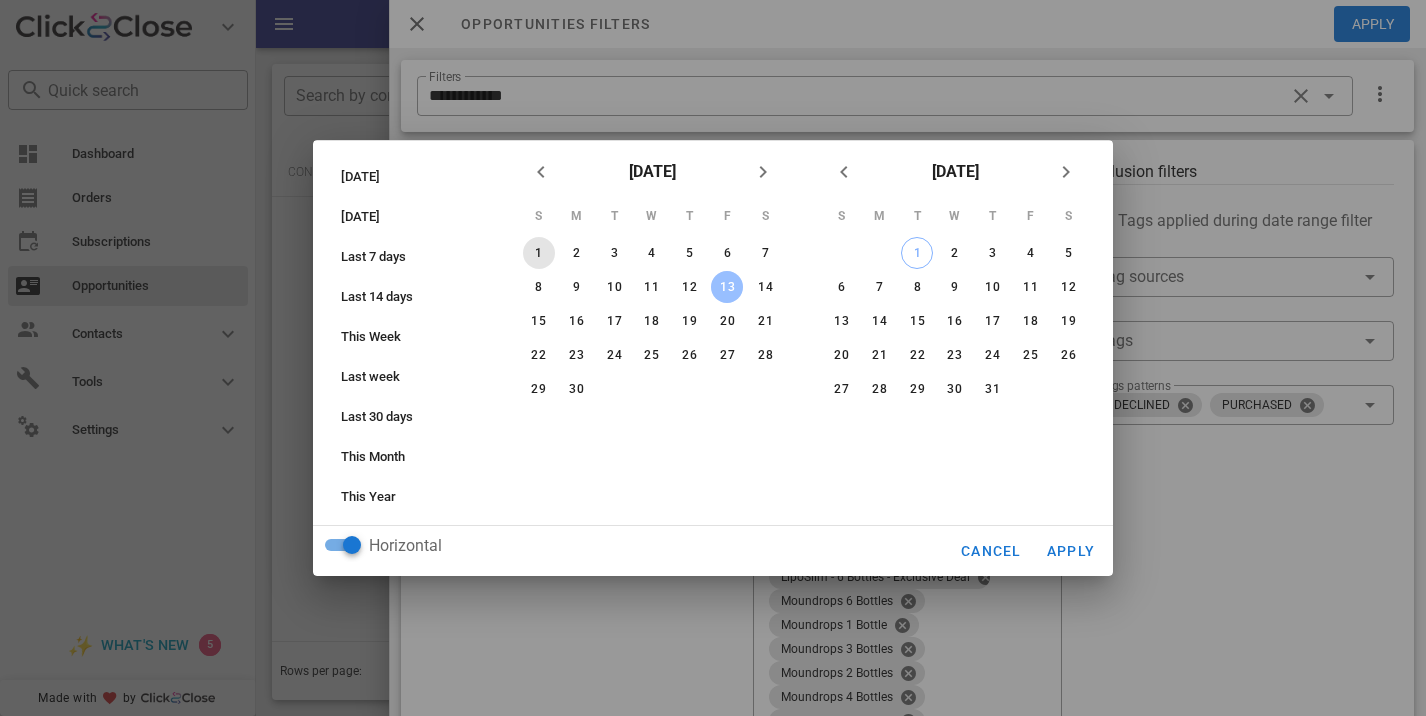 click on "1" at bounding box center (539, 253) 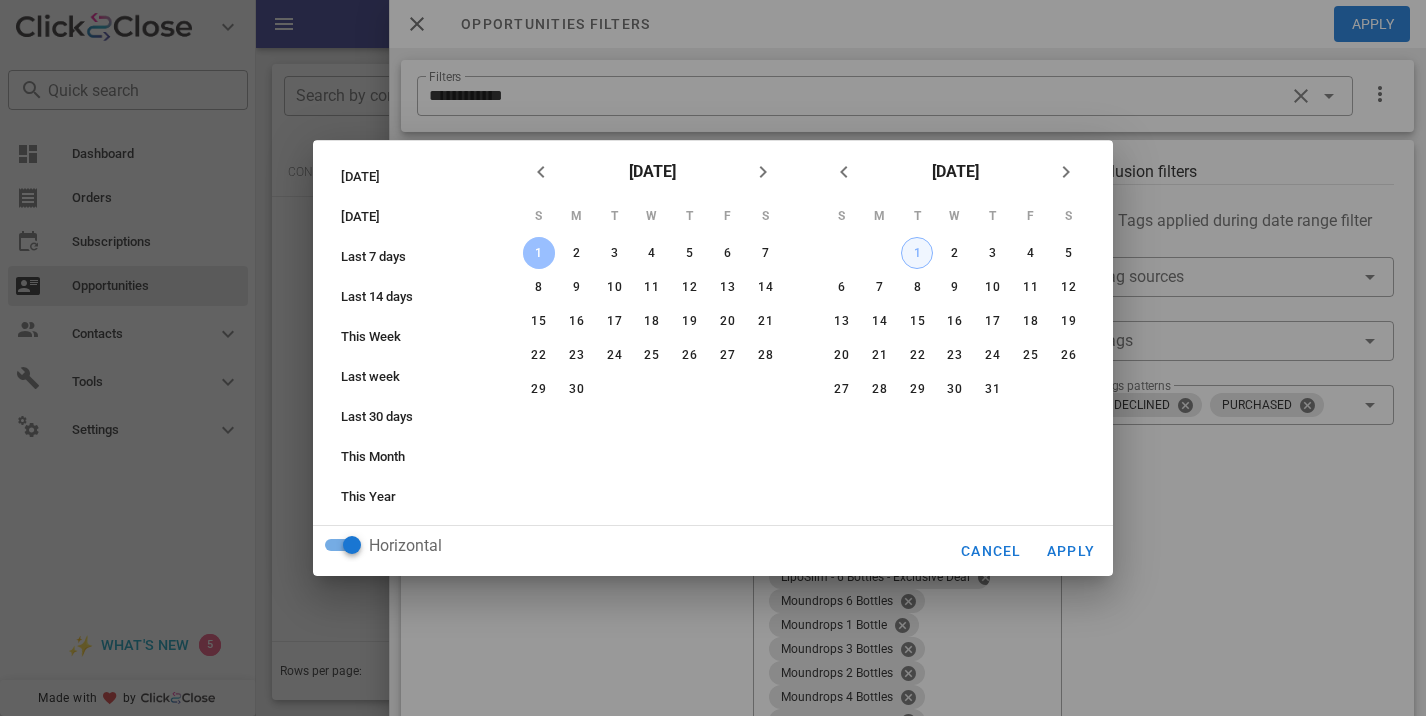click on "1" at bounding box center [917, 253] 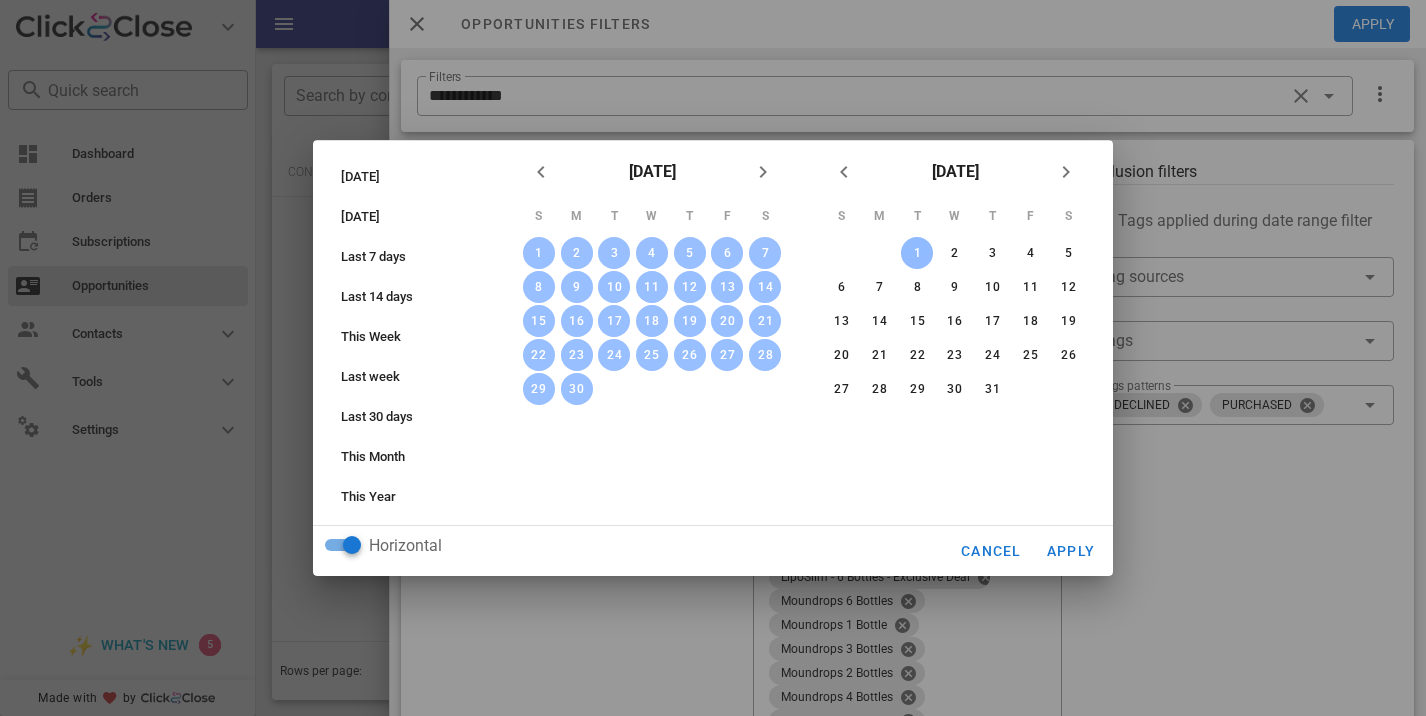 click on "S M T W T F S 1 2 3 4 5 6 7 8 9 10 11 12 13 14 15 16 17 18 19 20 21 22 23 24 25 26 27 28 29 30" at bounding box center [652, 316] 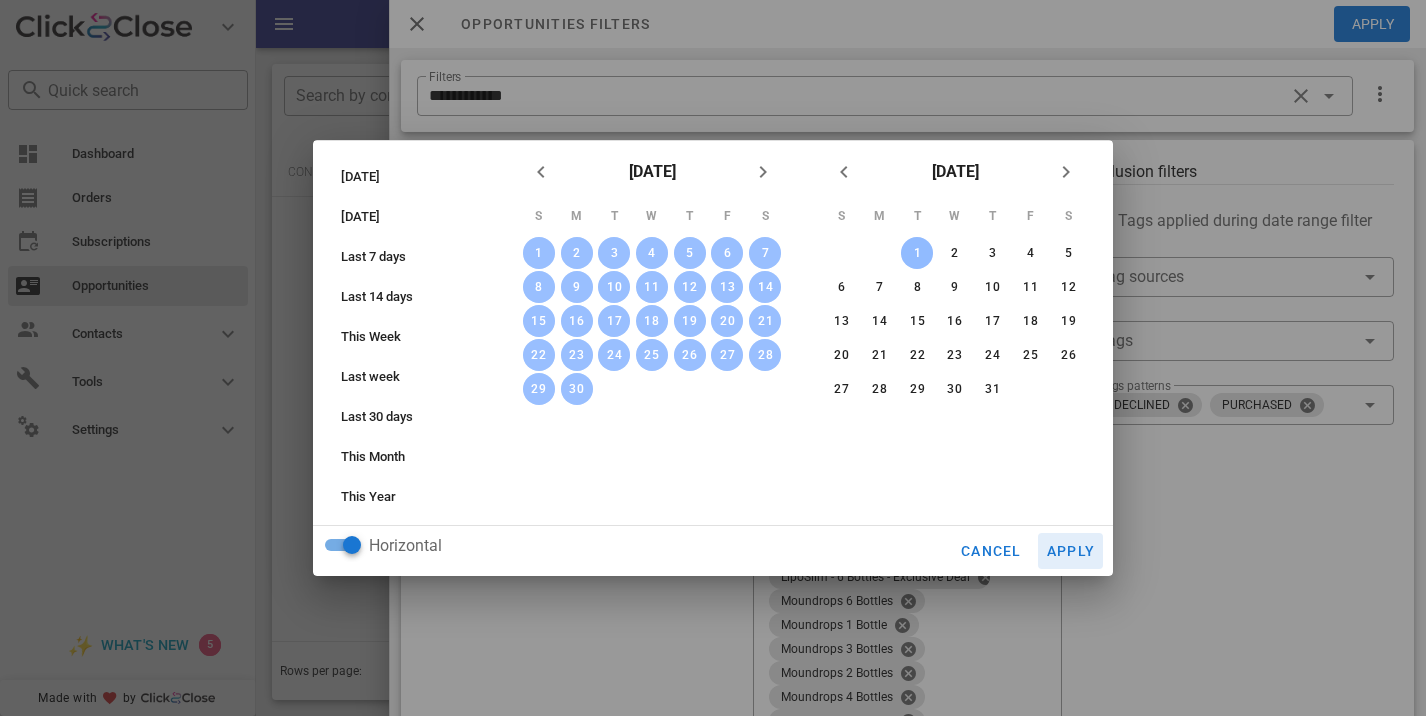 click on "Apply" at bounding box center (1071, 551) 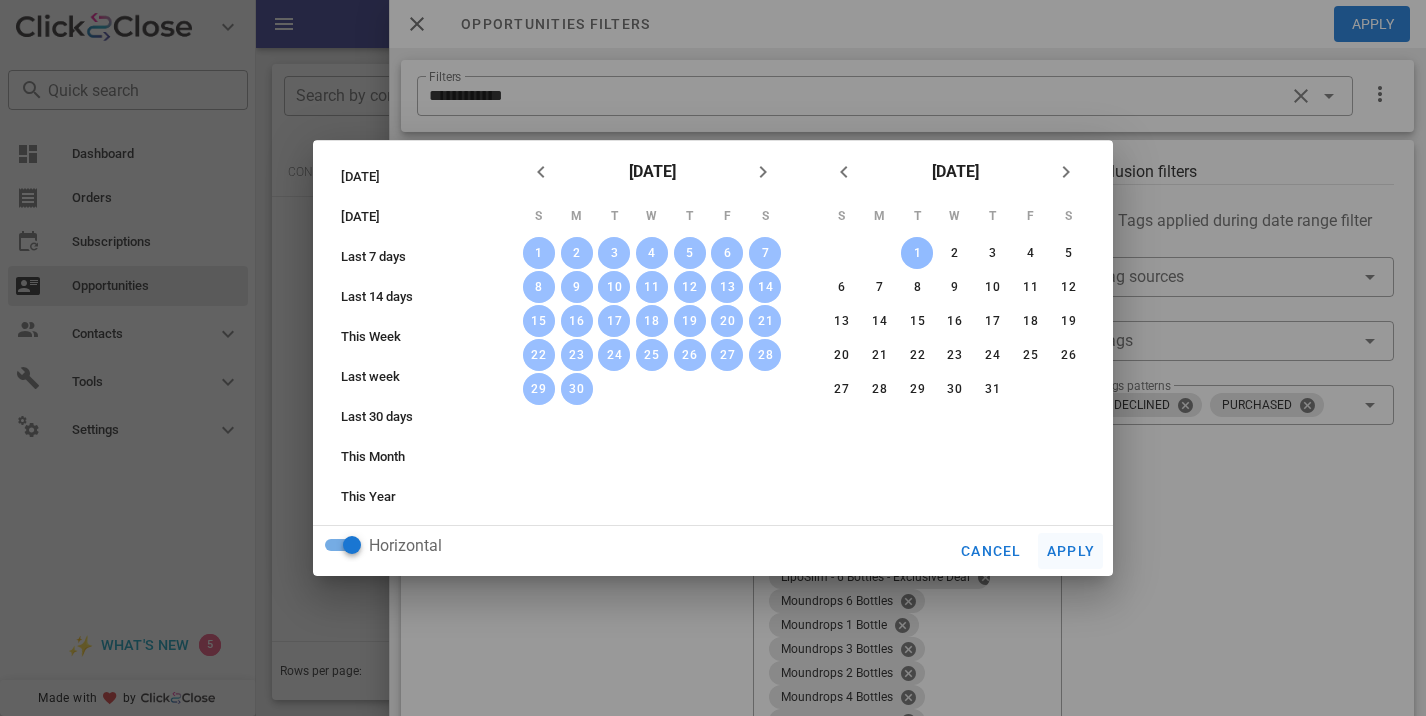 type 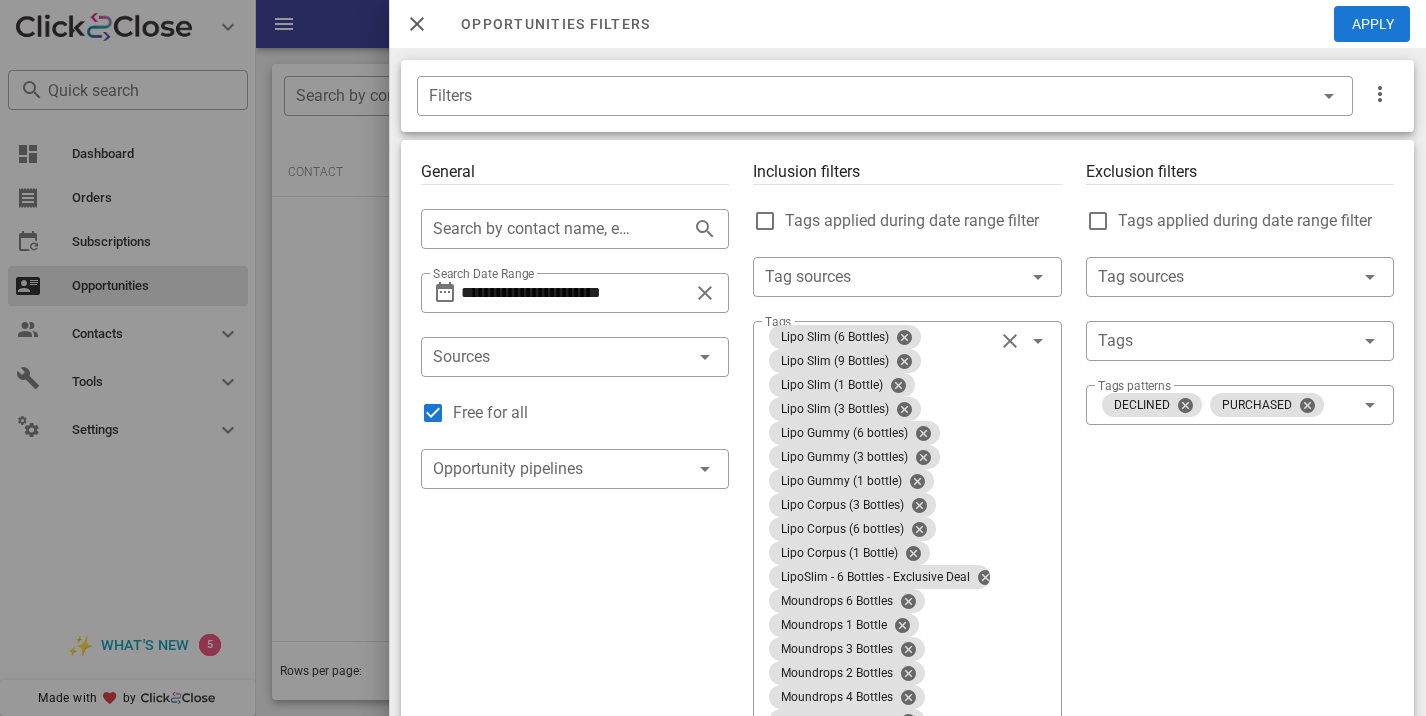 click on "​ Filters" at bounding box center (907, 96) 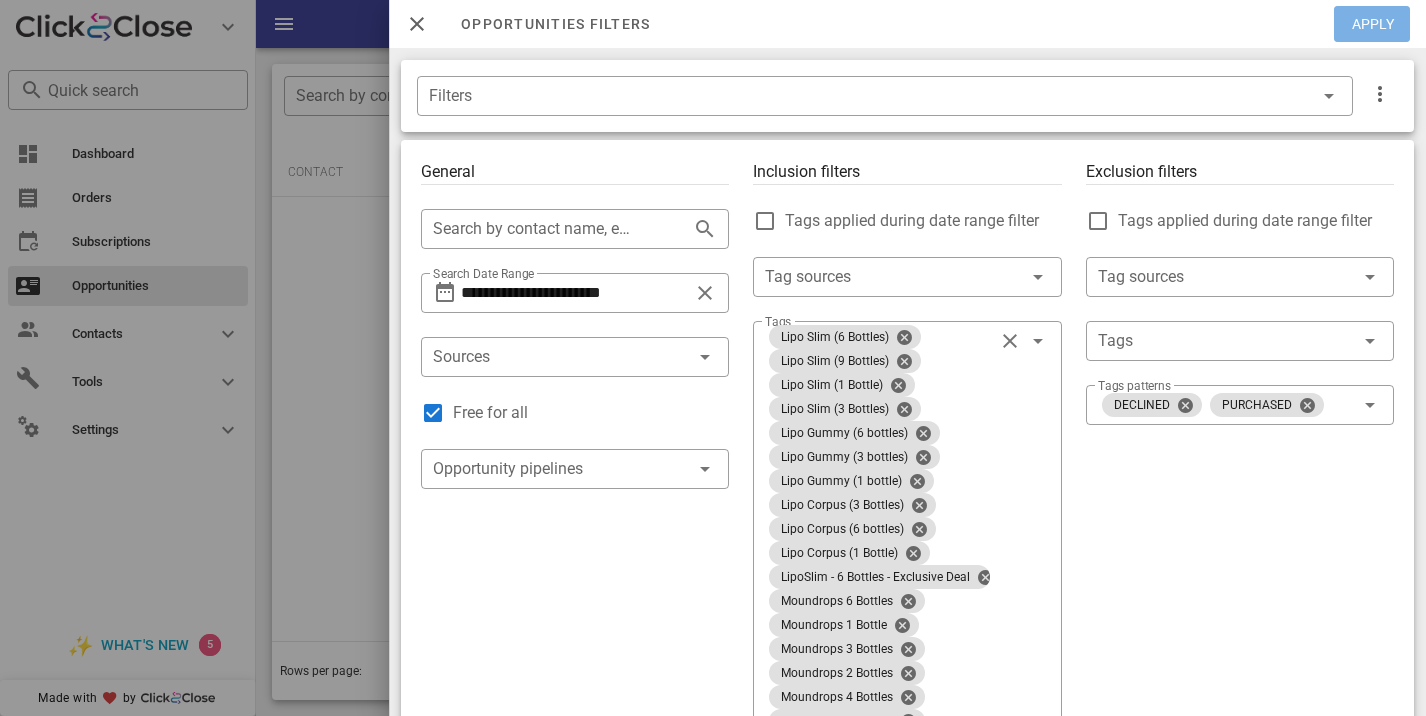 click on "Apply" at bounding box center [1373, 24] 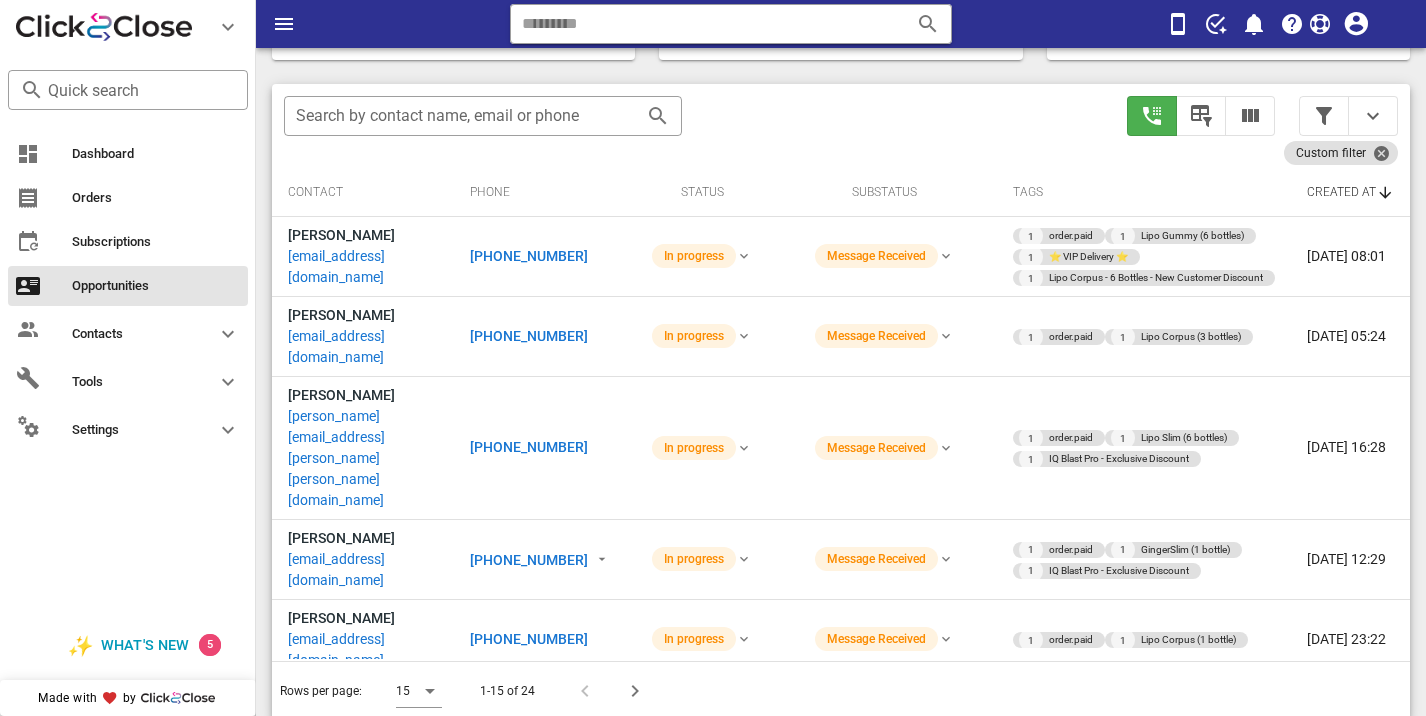 scroll, scrollTop: 376, scrollLeft: 0, axis: vertical 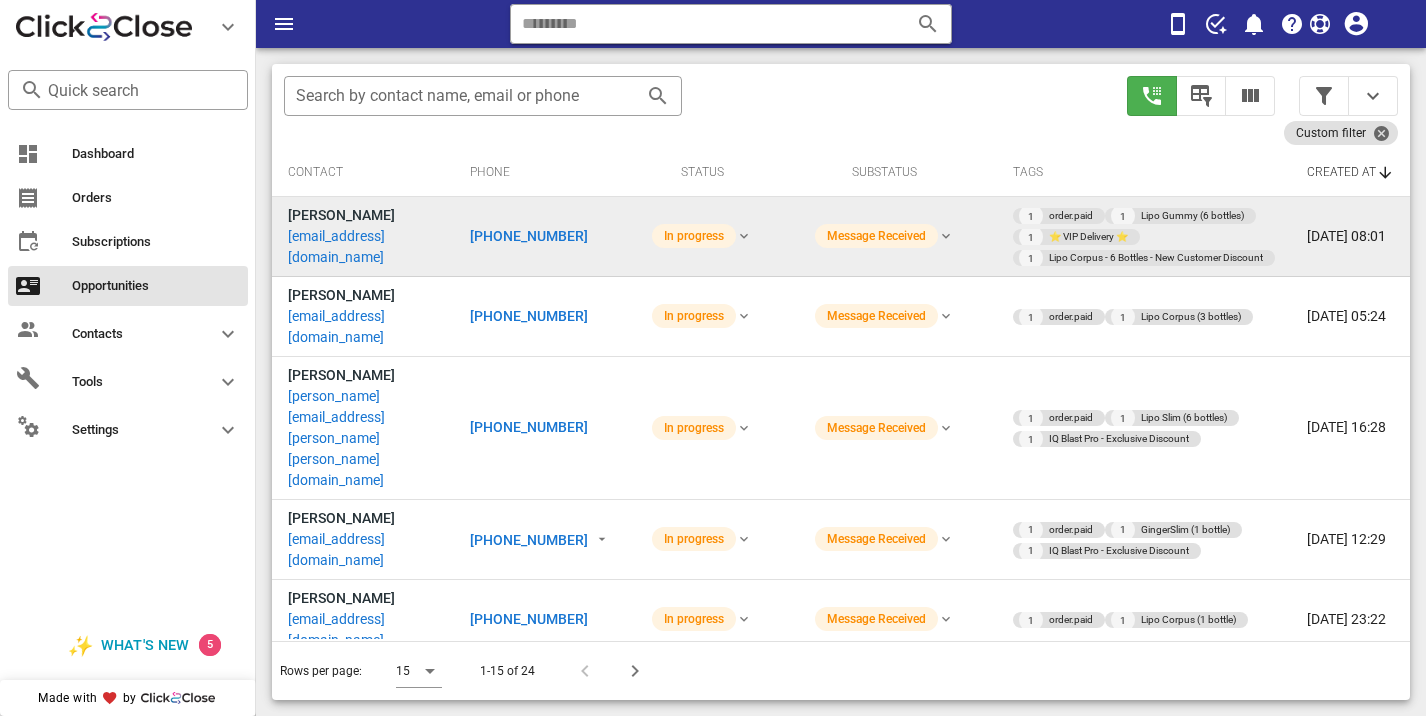 click on "+16155528859" at bounding box center [529, 236] 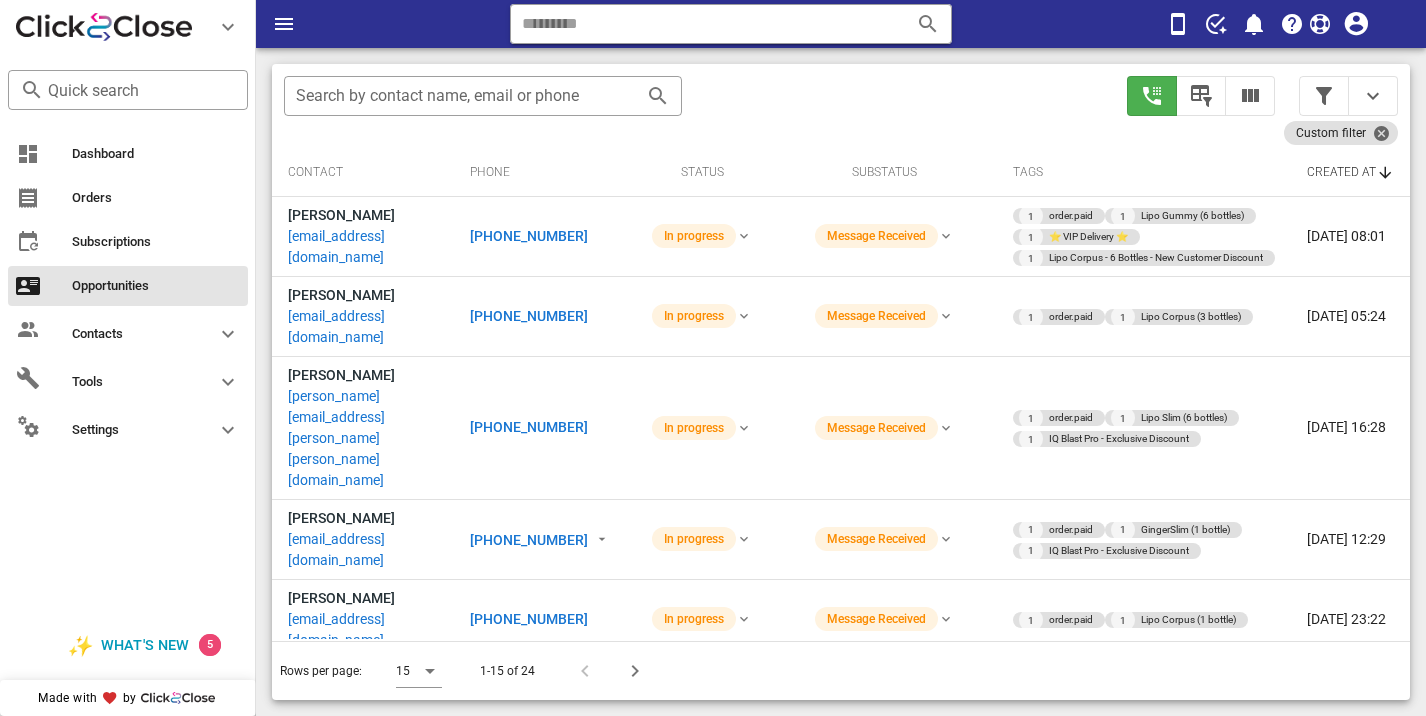 type on "**********" 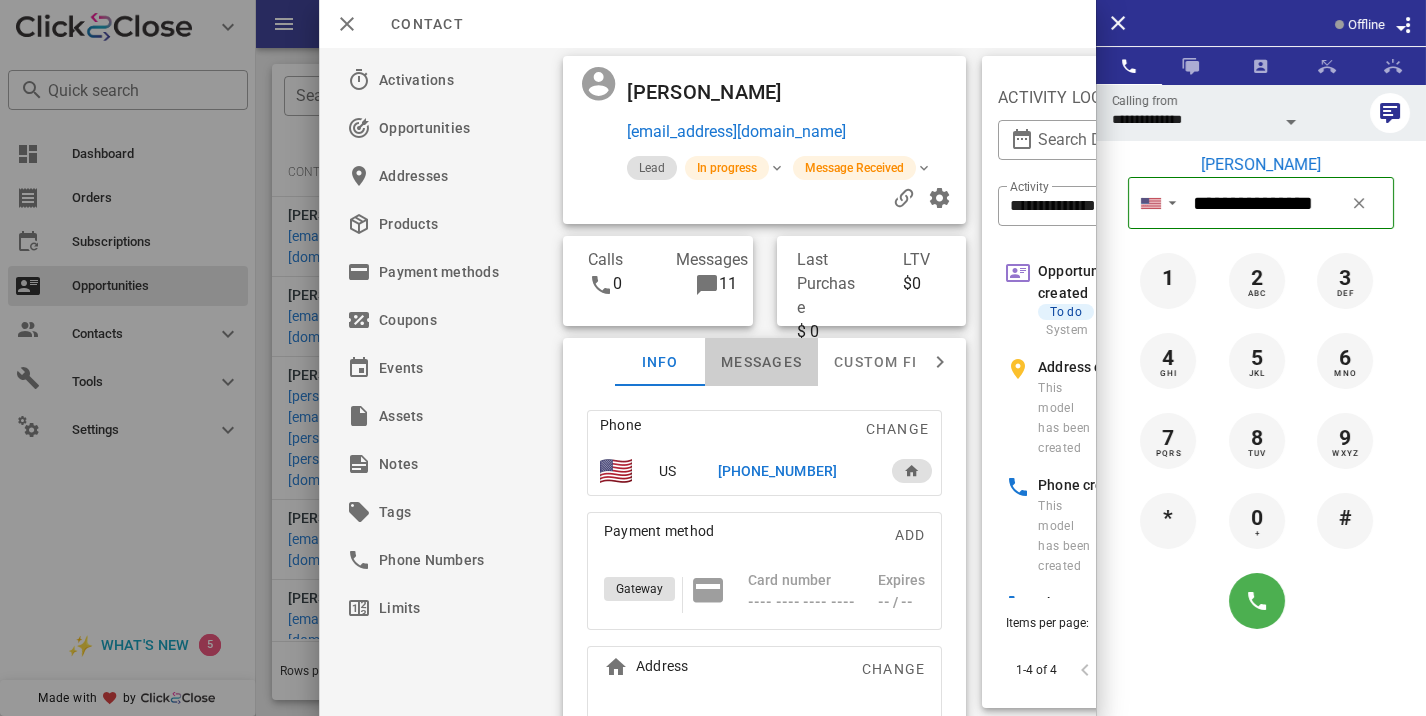 click on "Messages" at bounding box center (761, 362) 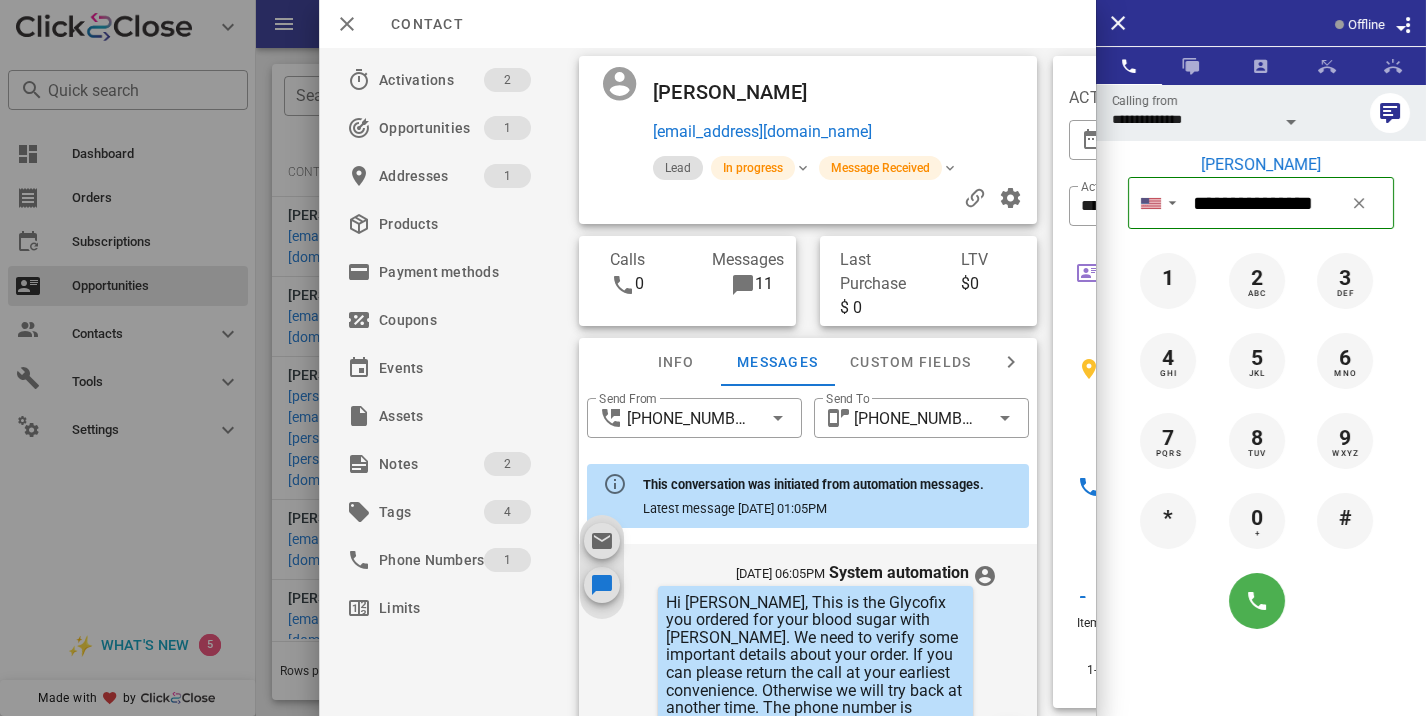 scroll, scrollTop: 1890, scrollLeft: 0, axis: vertical 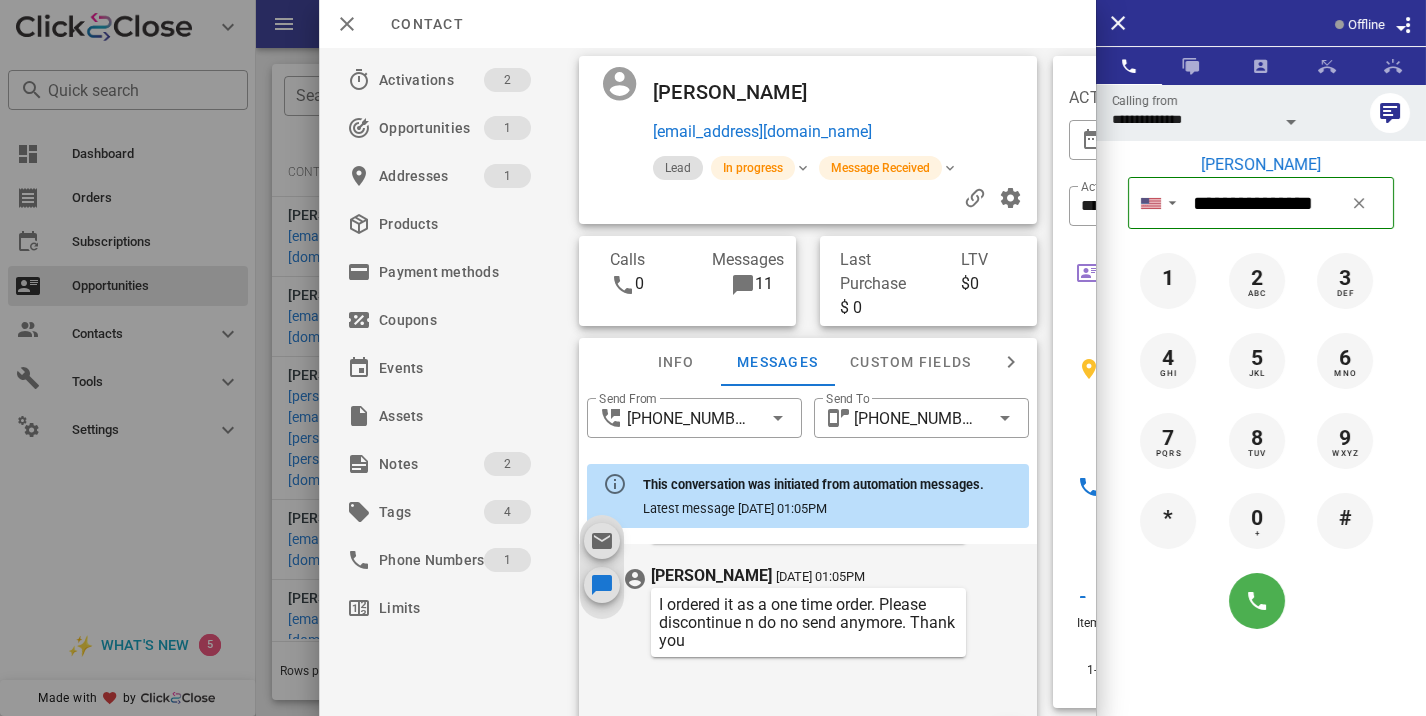 drag, startPoint x: 881, startPoint y: 544, endPoint x: 951, endPoint y: 174, distance: 376.56342 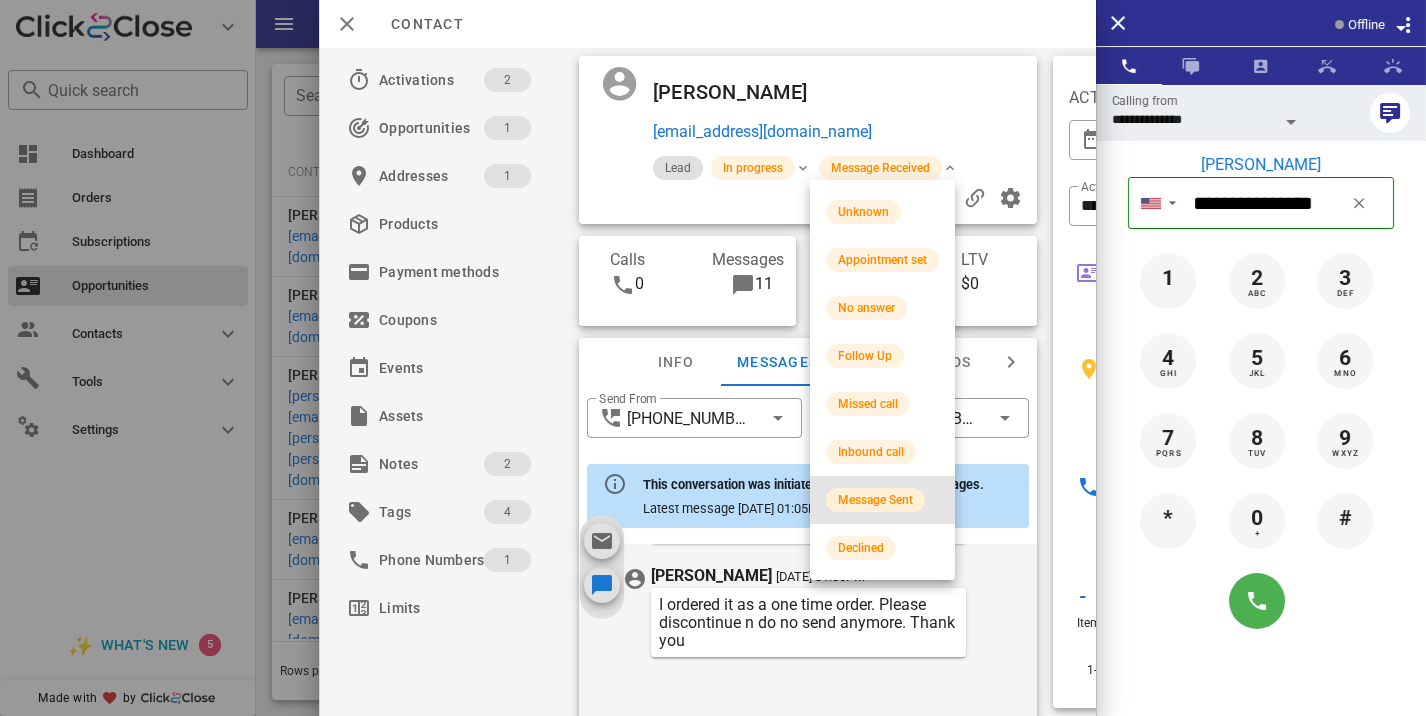 click on "Message Sent" at bounding box center (875, 500) 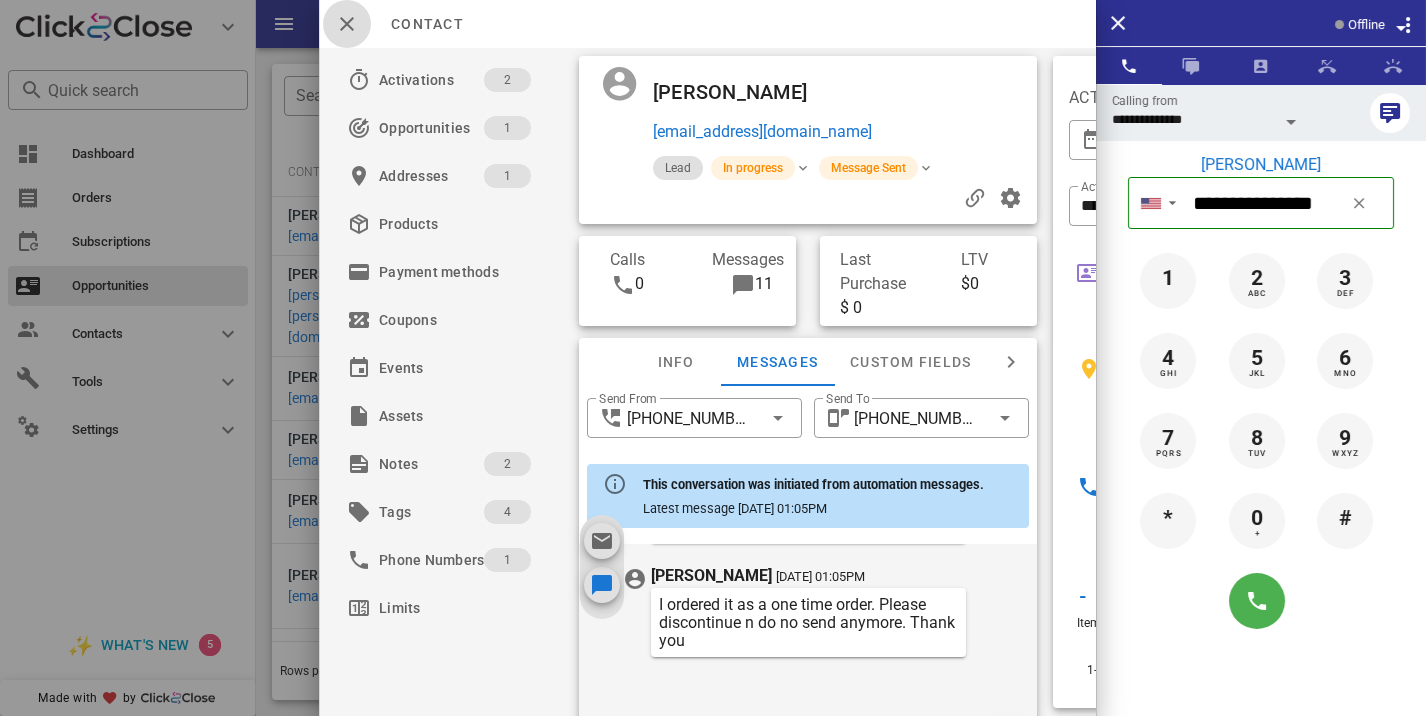 click at bounding box center [347, 24] 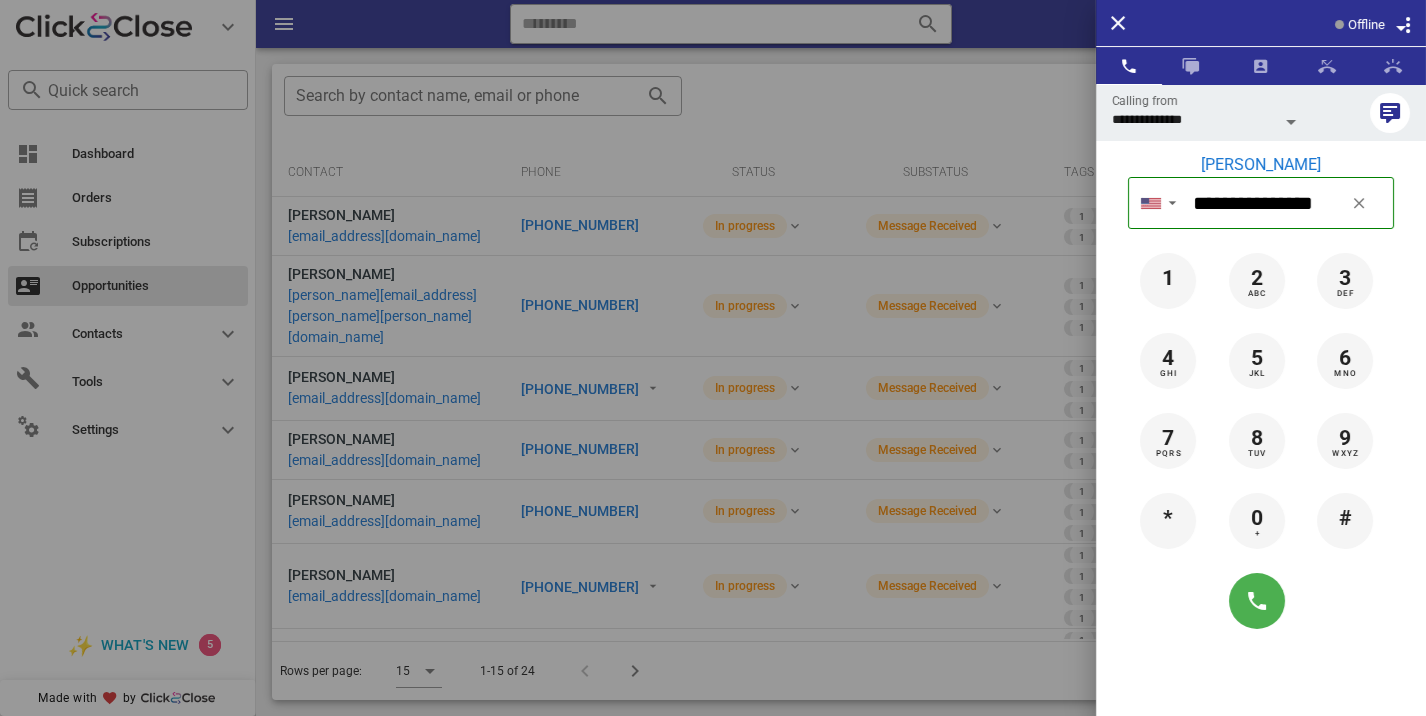 click at bounding box center [713, 358] 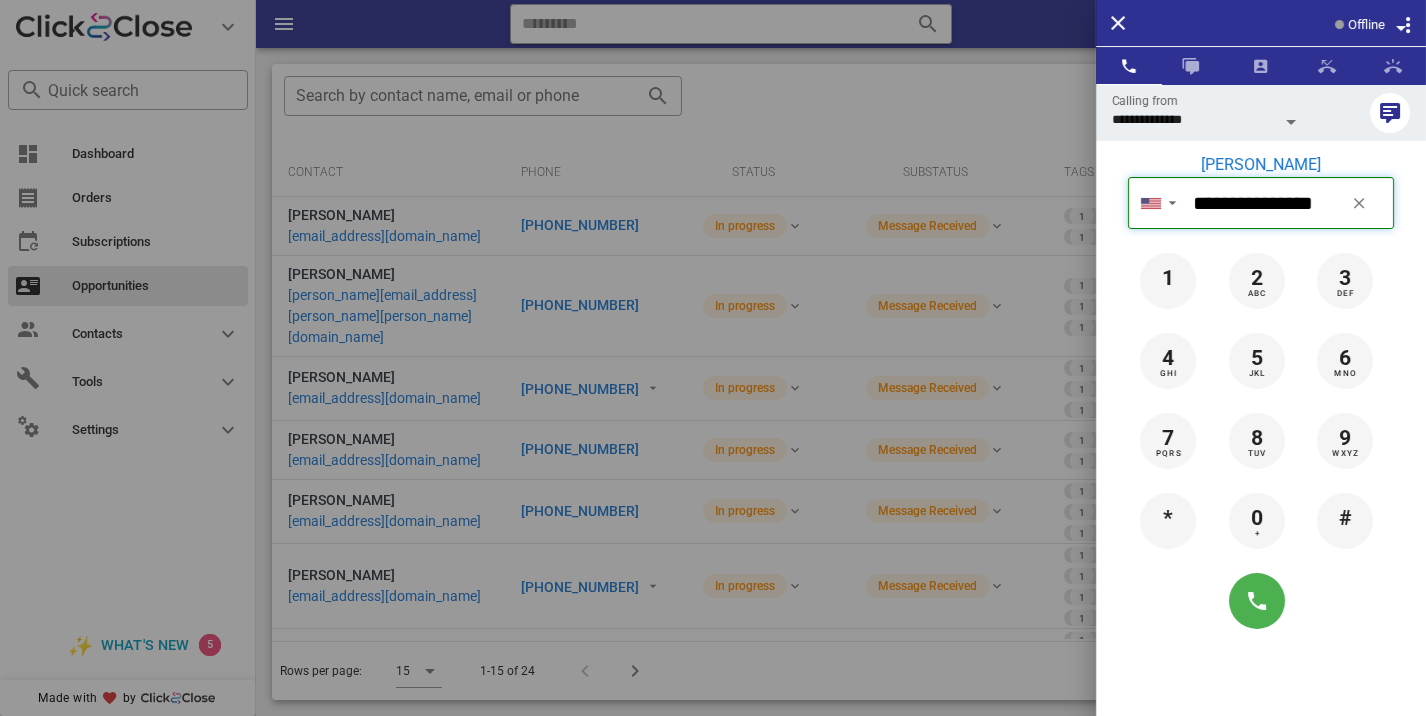 type 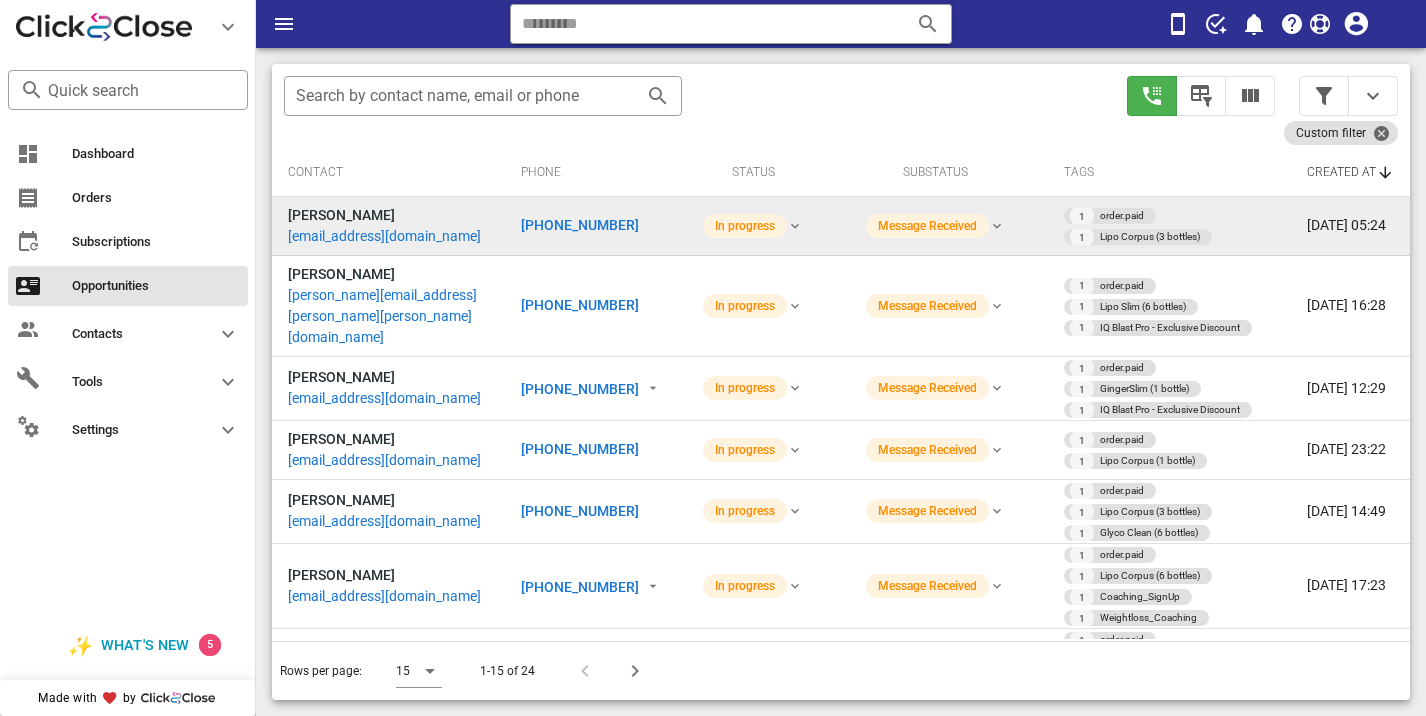 click on "+12185903719" at bounding box center [580, 225] 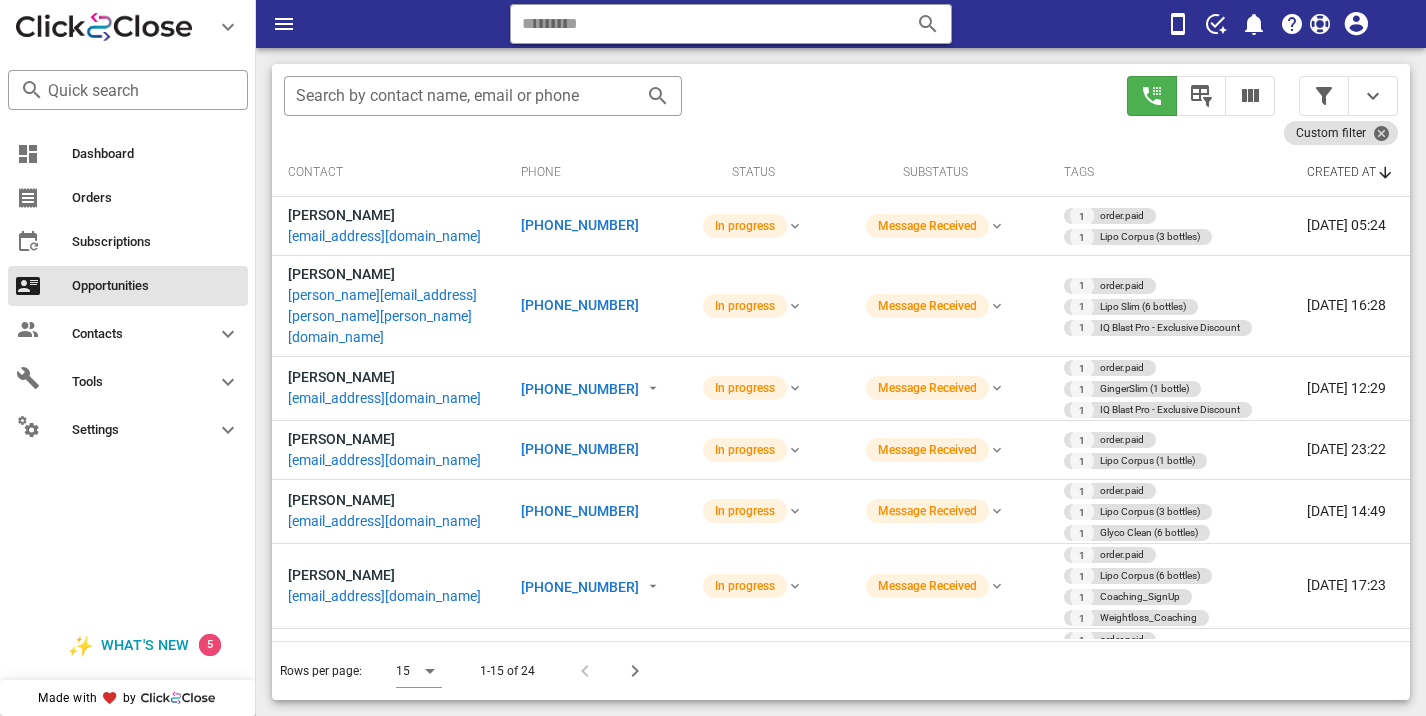 type on "**********" 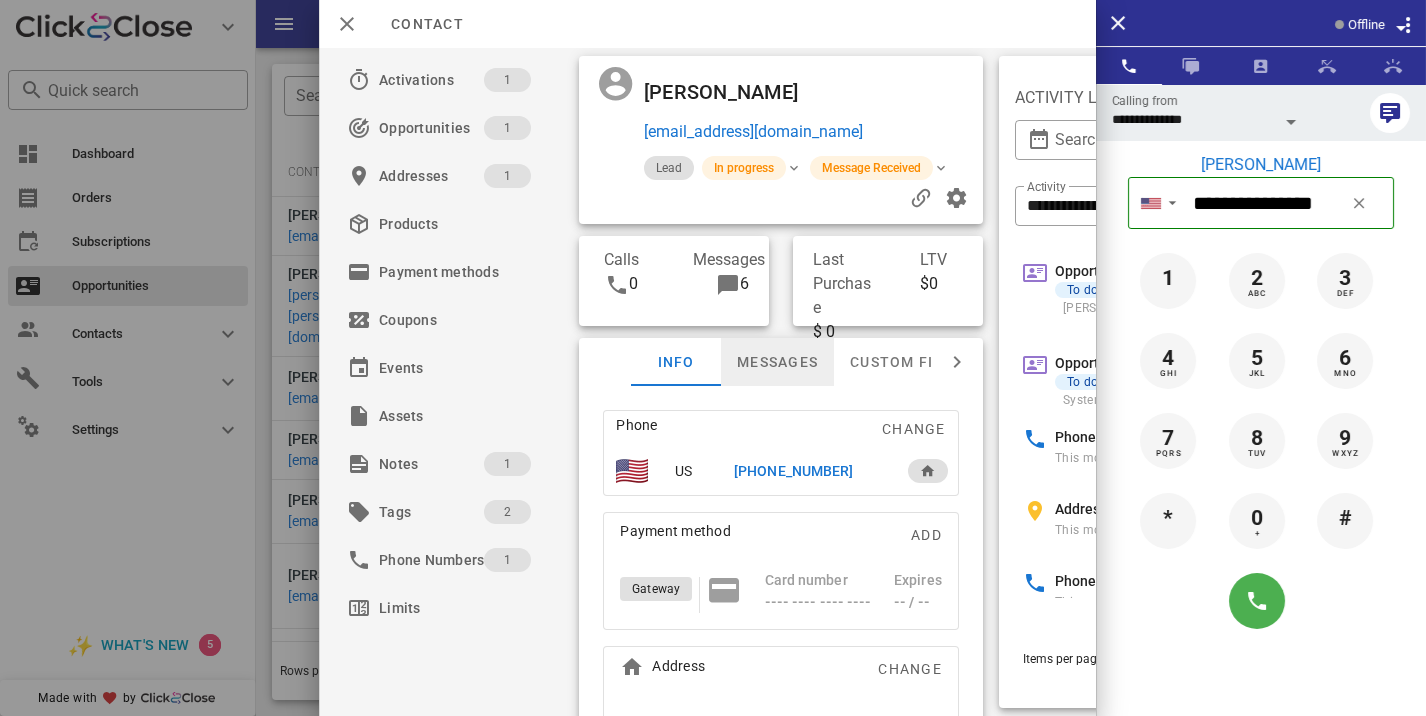 click on "Messages" at bounding box center (777, 362) 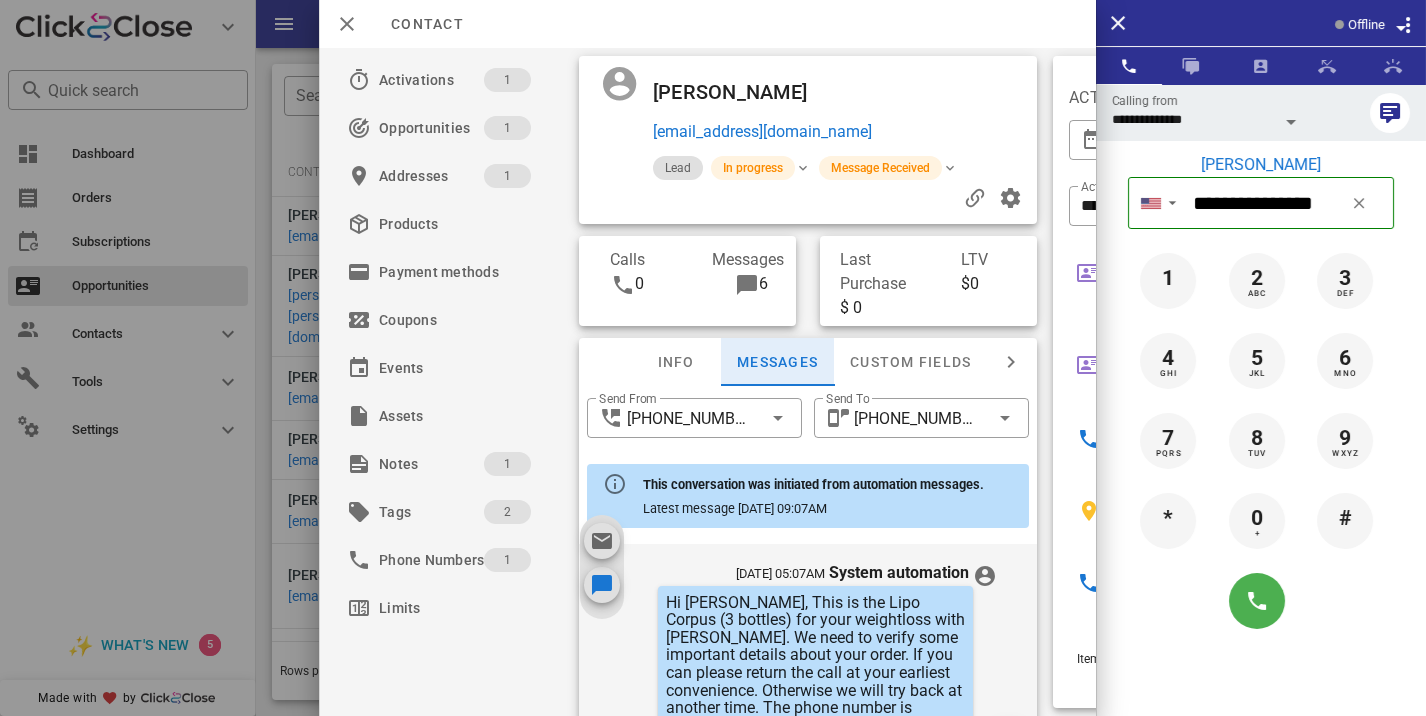 scroll, scrollTop: 868, scrollLeft: 0, axis: vertical 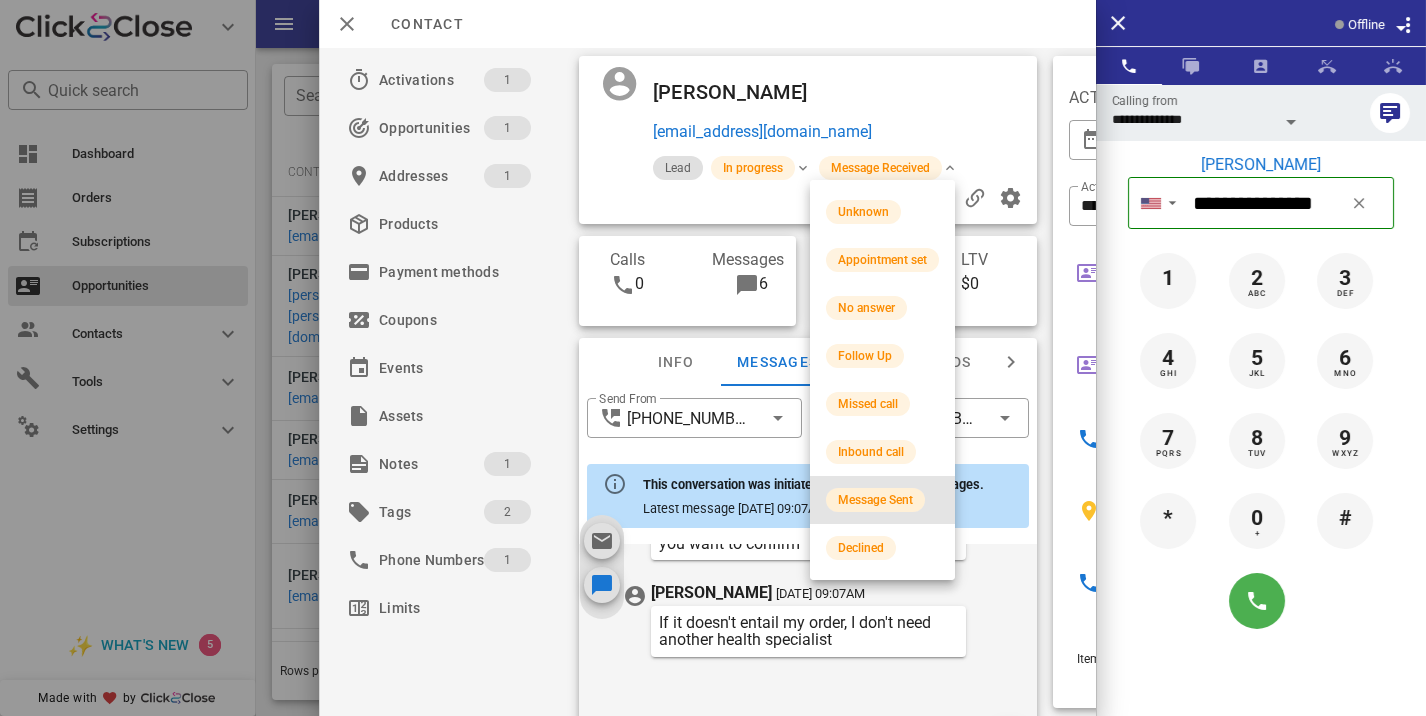 click on "Message Sent" at bounding box center [875, 500] 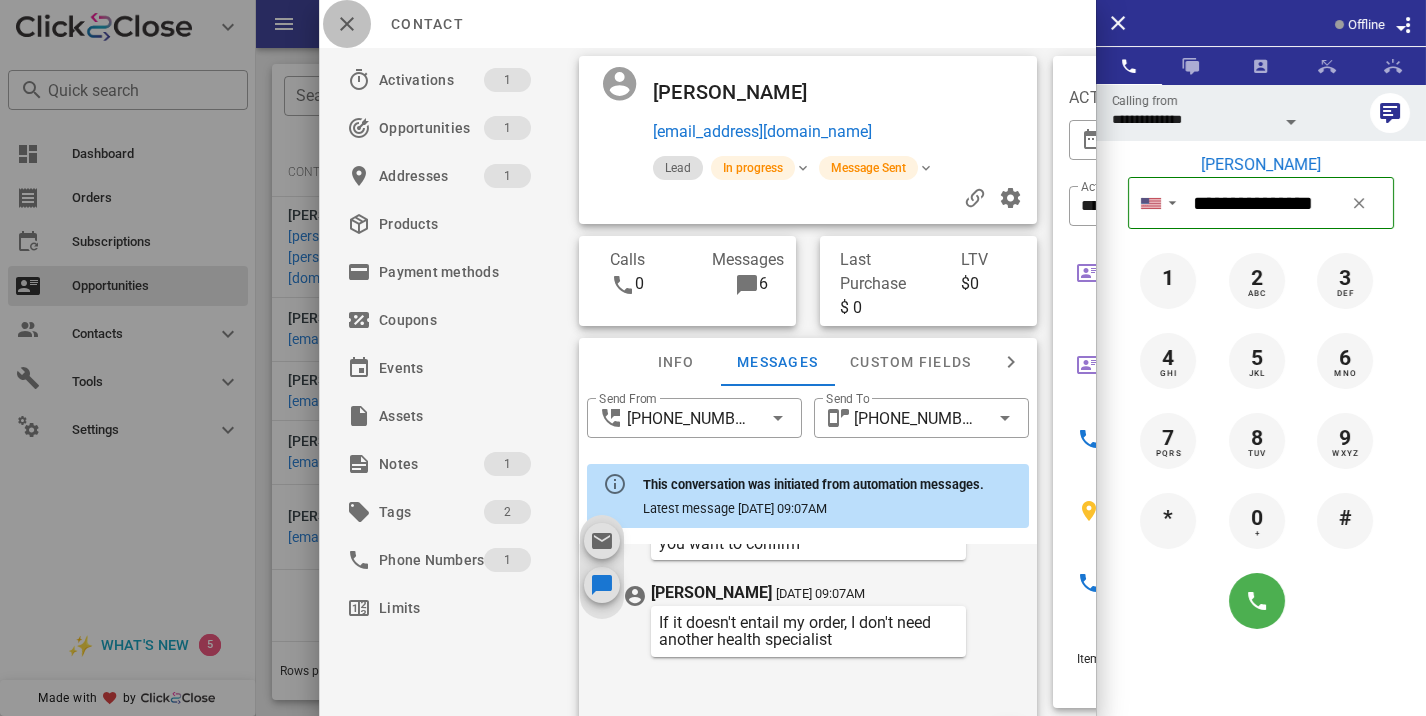 click at bounding box center (347, 24) 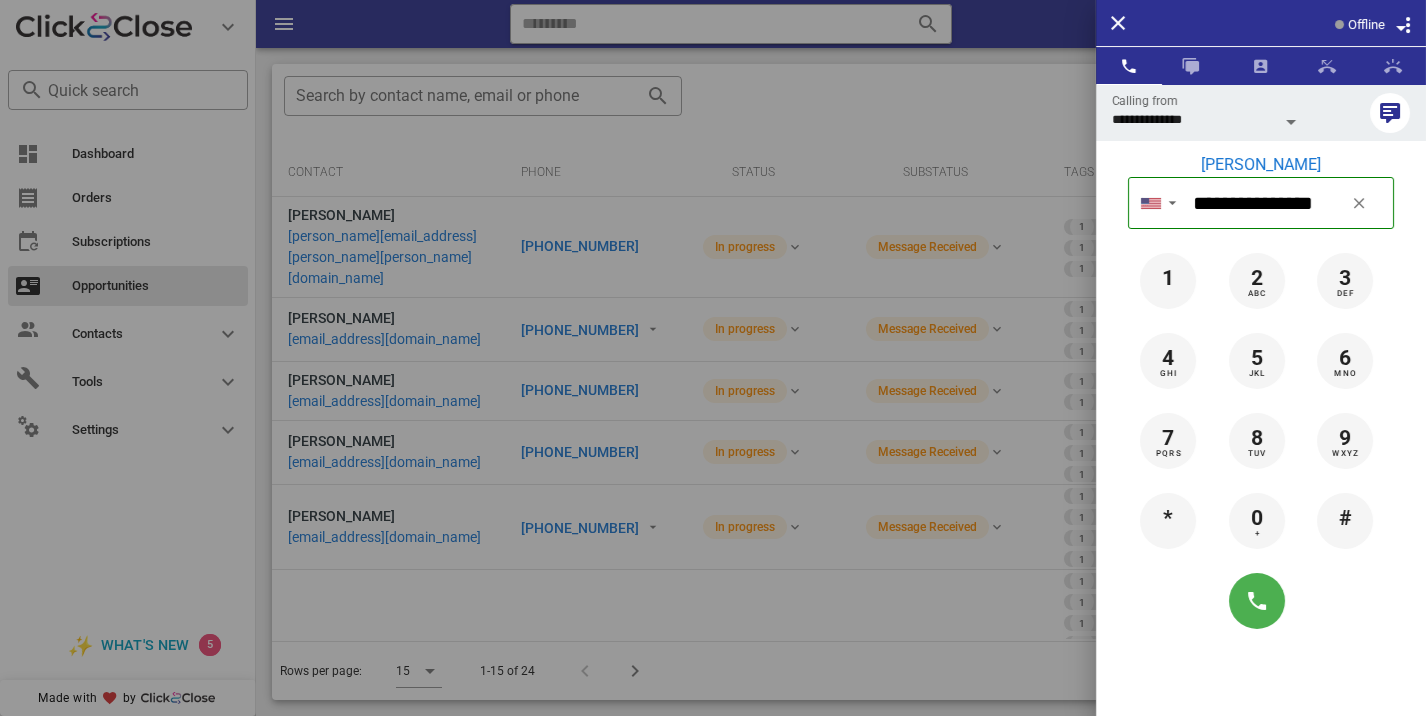 click at bounding box center (713, 358) 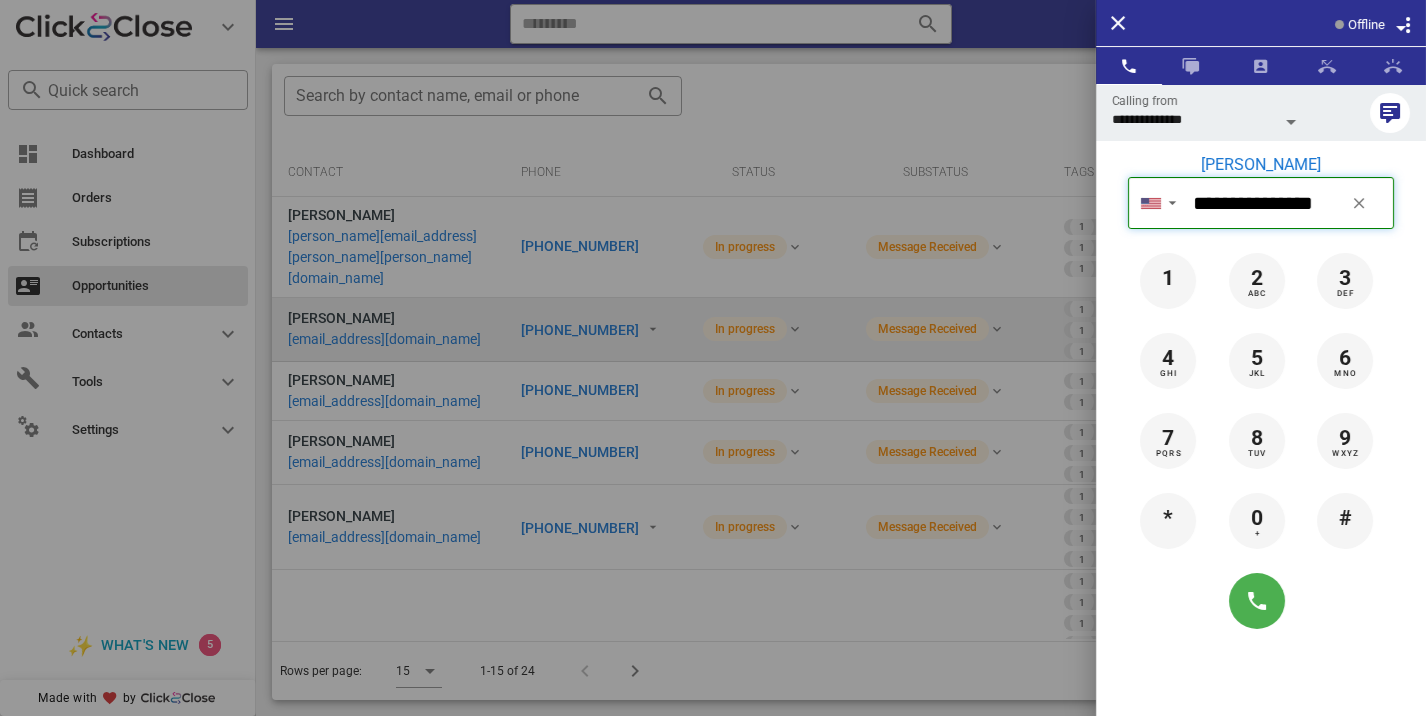 type 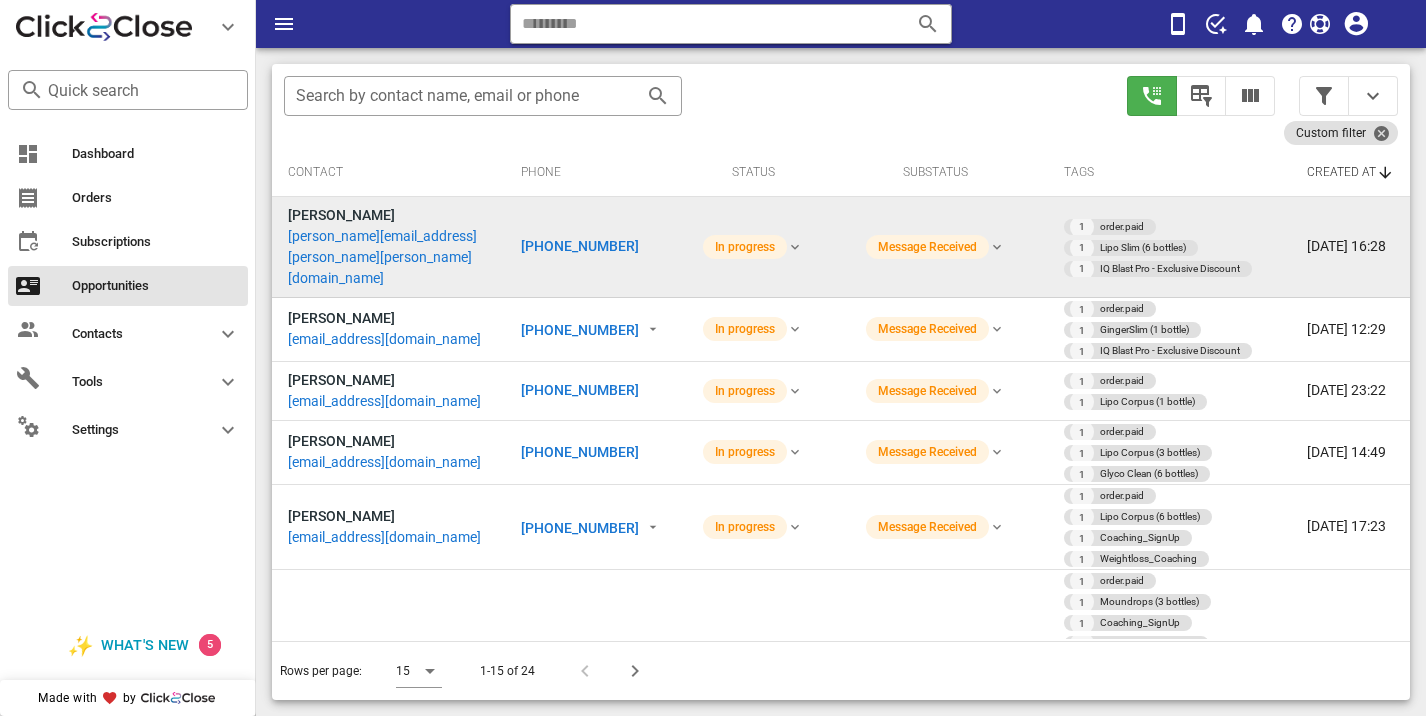 click on "+19363668290" at bounding box center [580, 246] 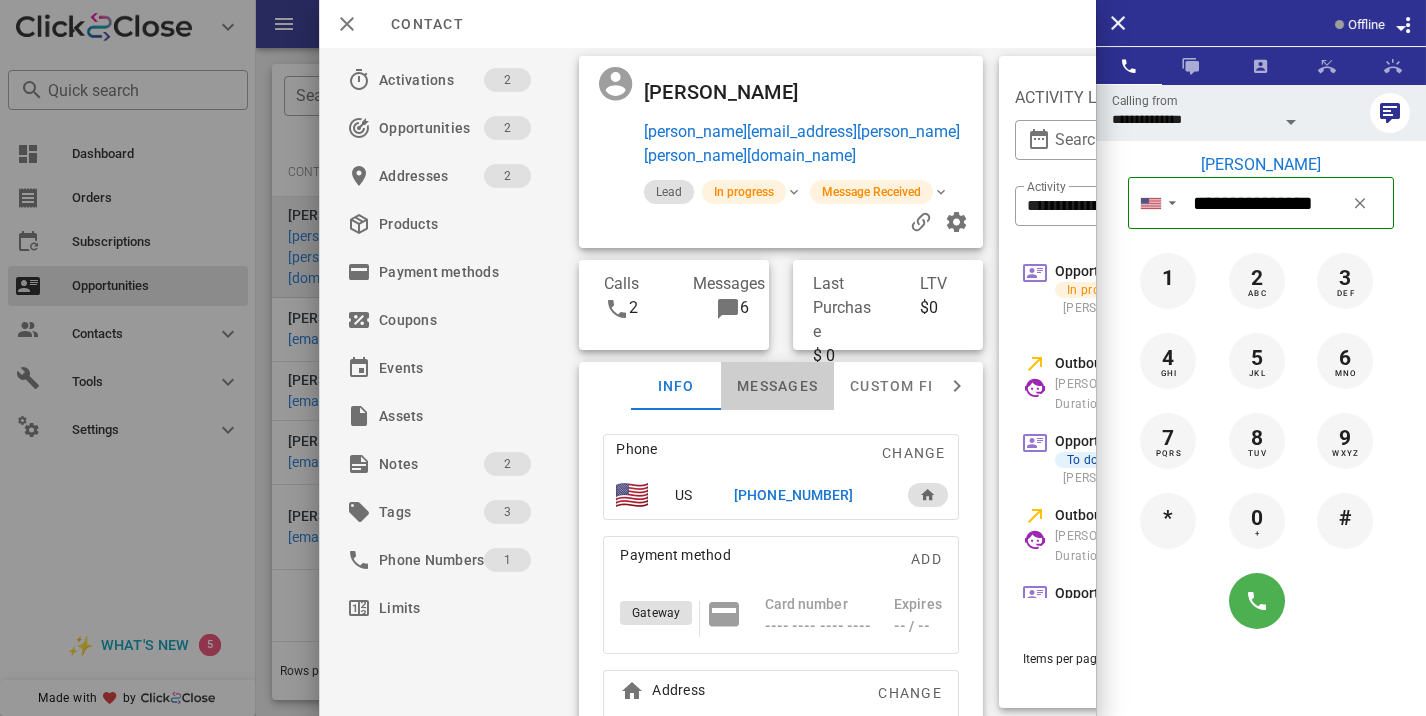 click on "Messages" at bounding box center [777, 386] 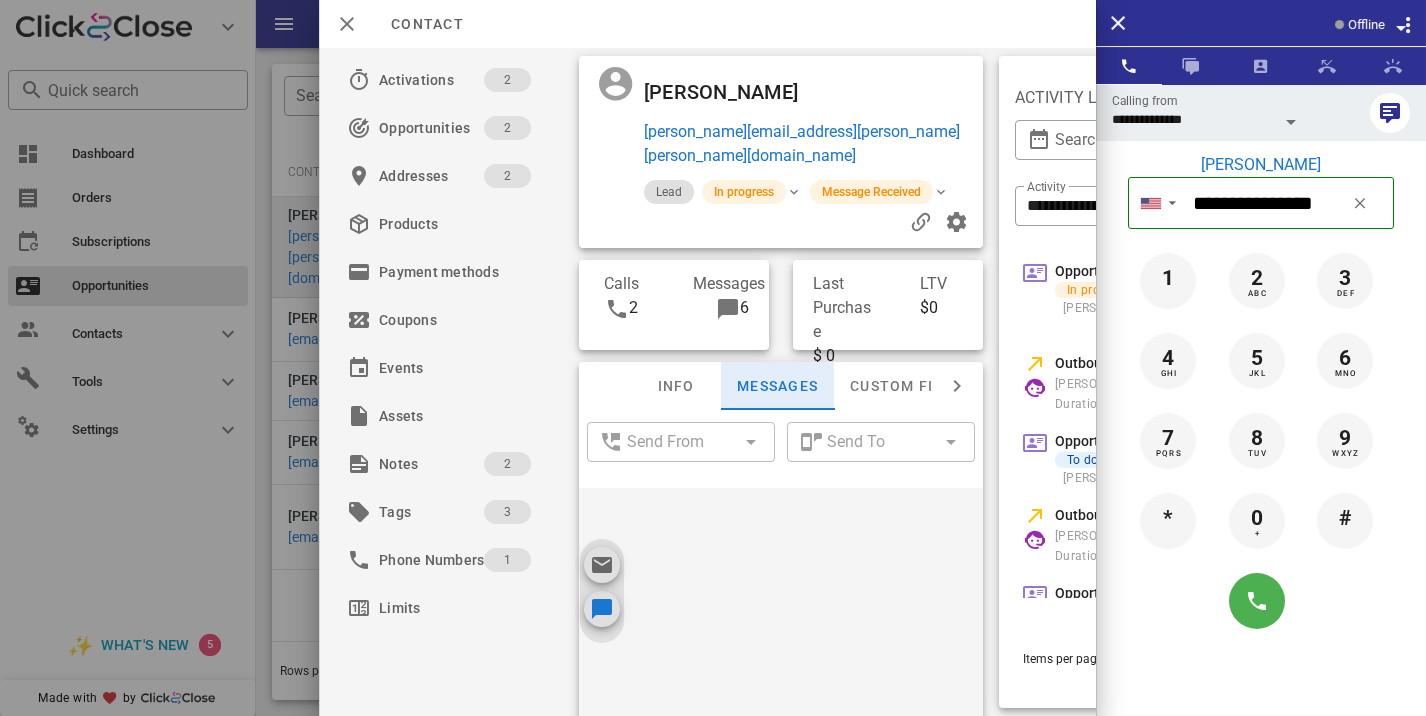 scroll, scrollTop: 754, scrollLeft: 0, axis: vertical 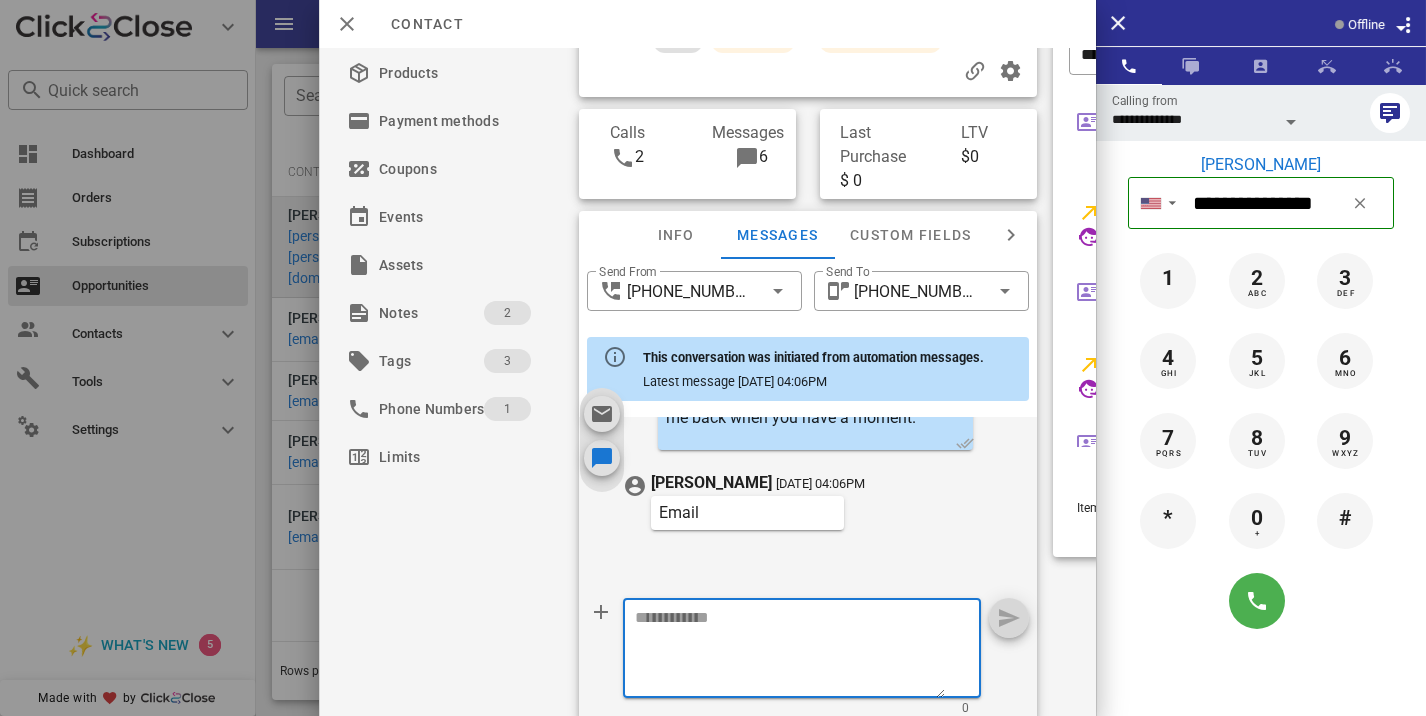 click at bounding box center [790, 651] 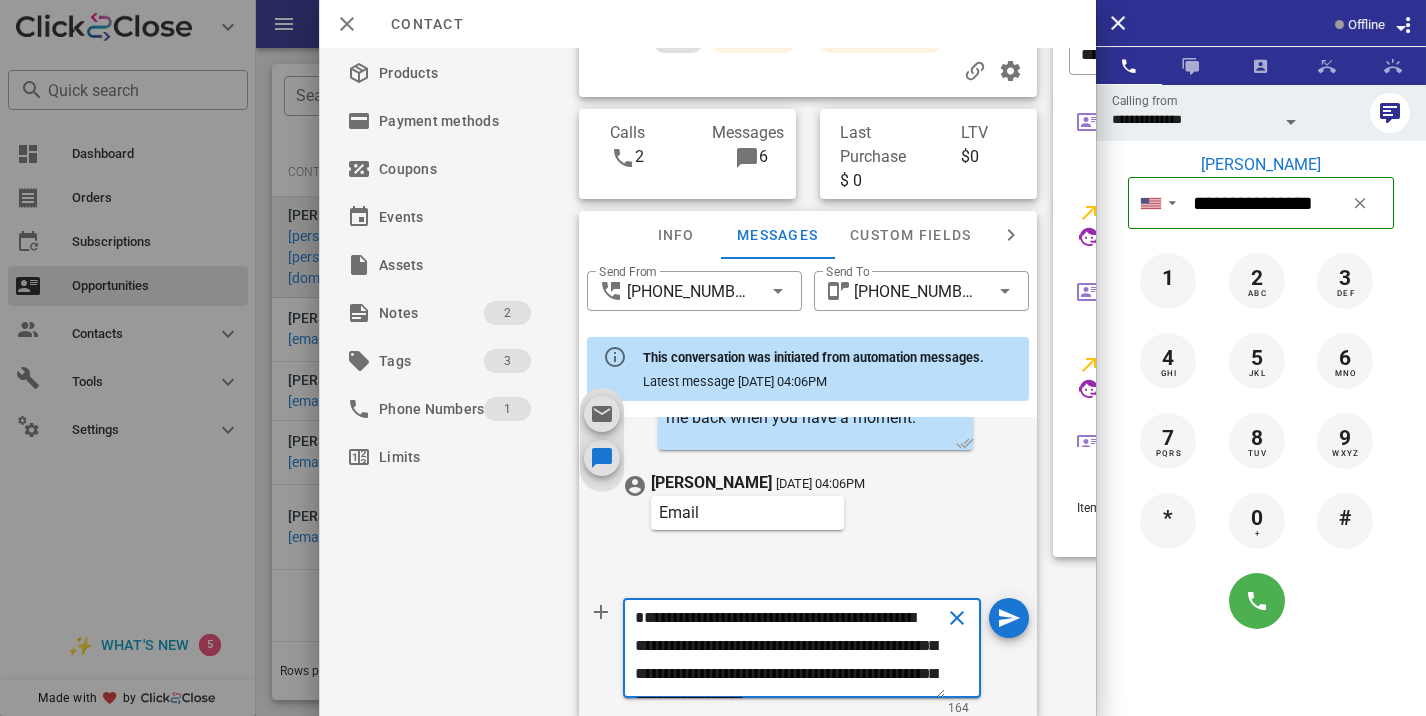 scroll, scrollTop: 41, scrollLeft: 0, axis: vertical 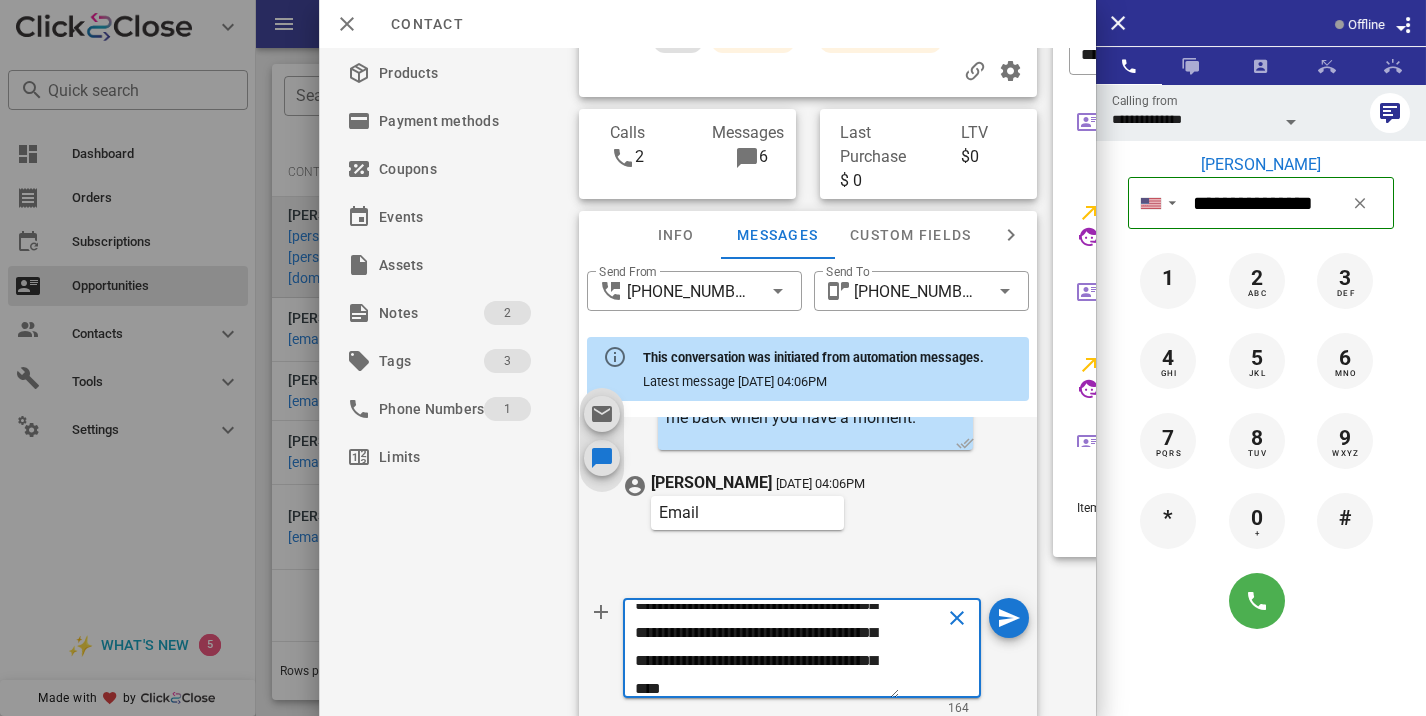type on "**********" 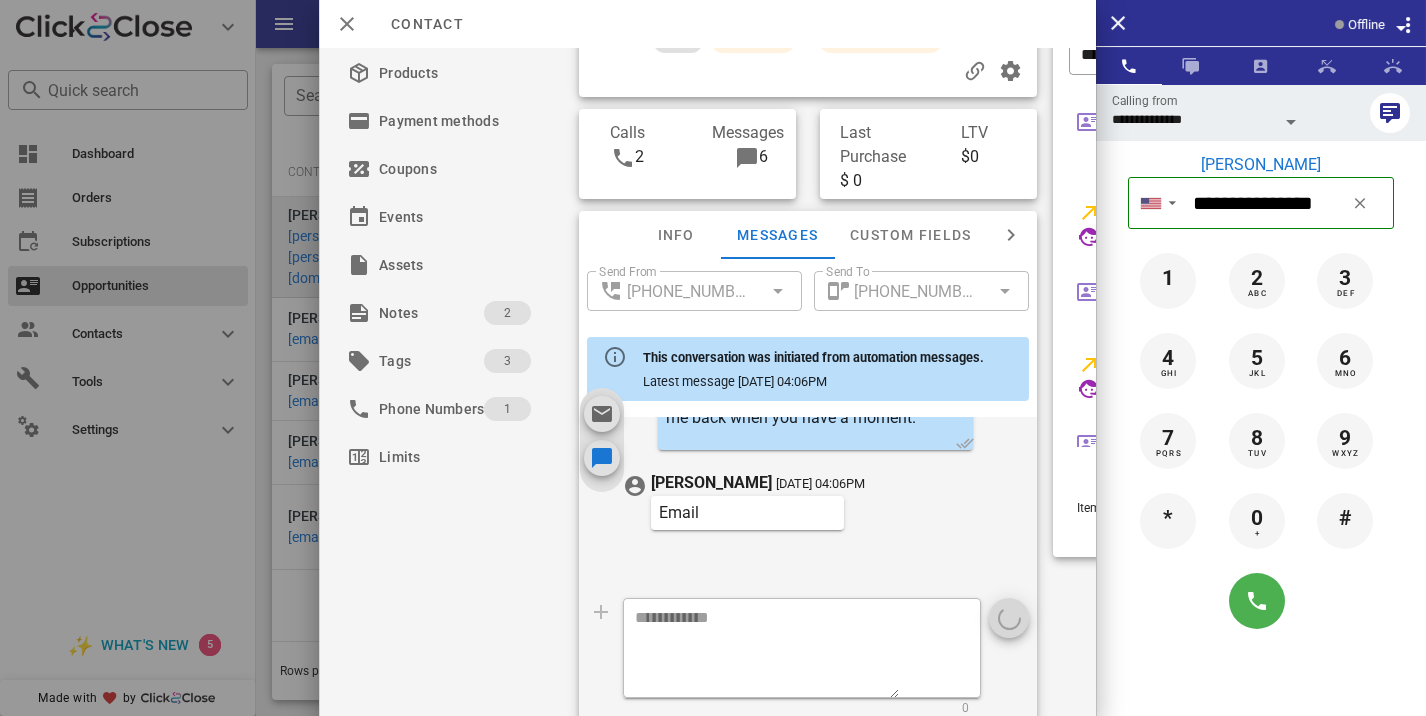 scroll, scrollTop: 0, scrollLeft: 0, axis: both 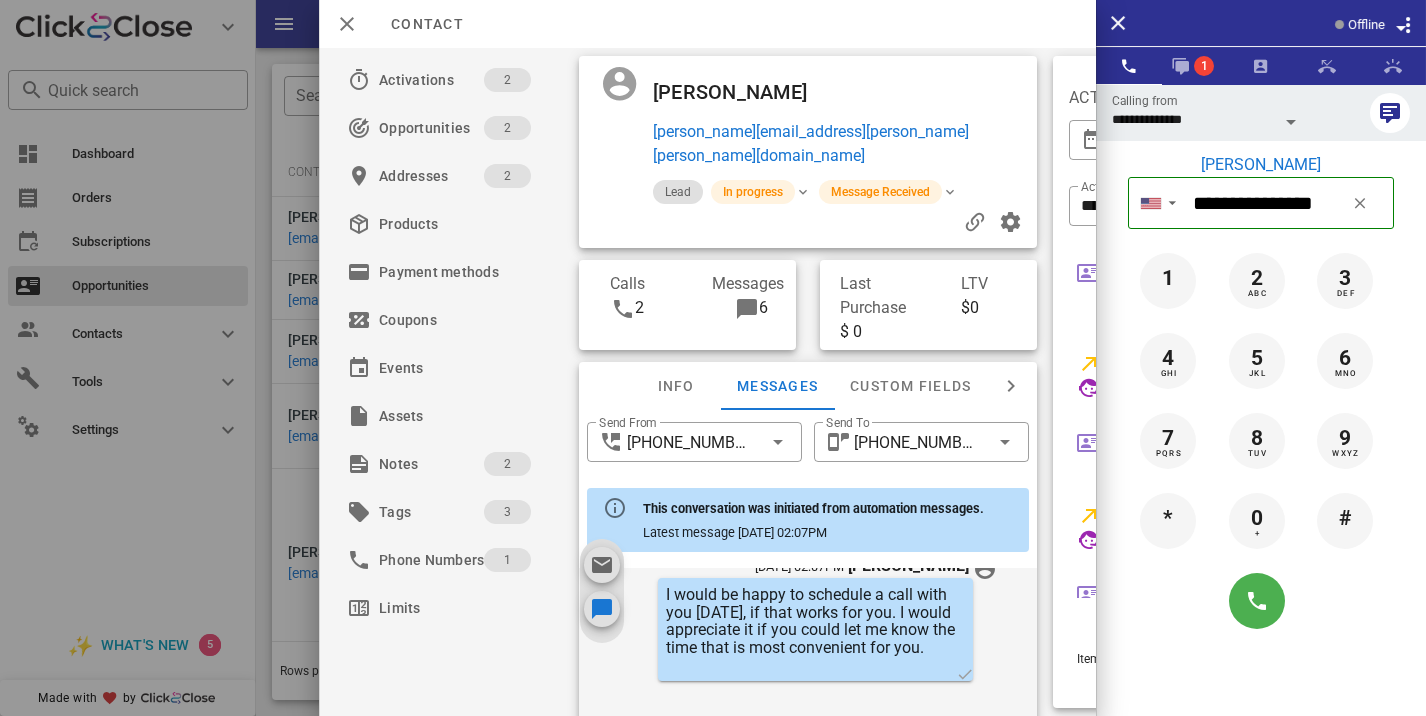 click at bounding box center [713, 358] 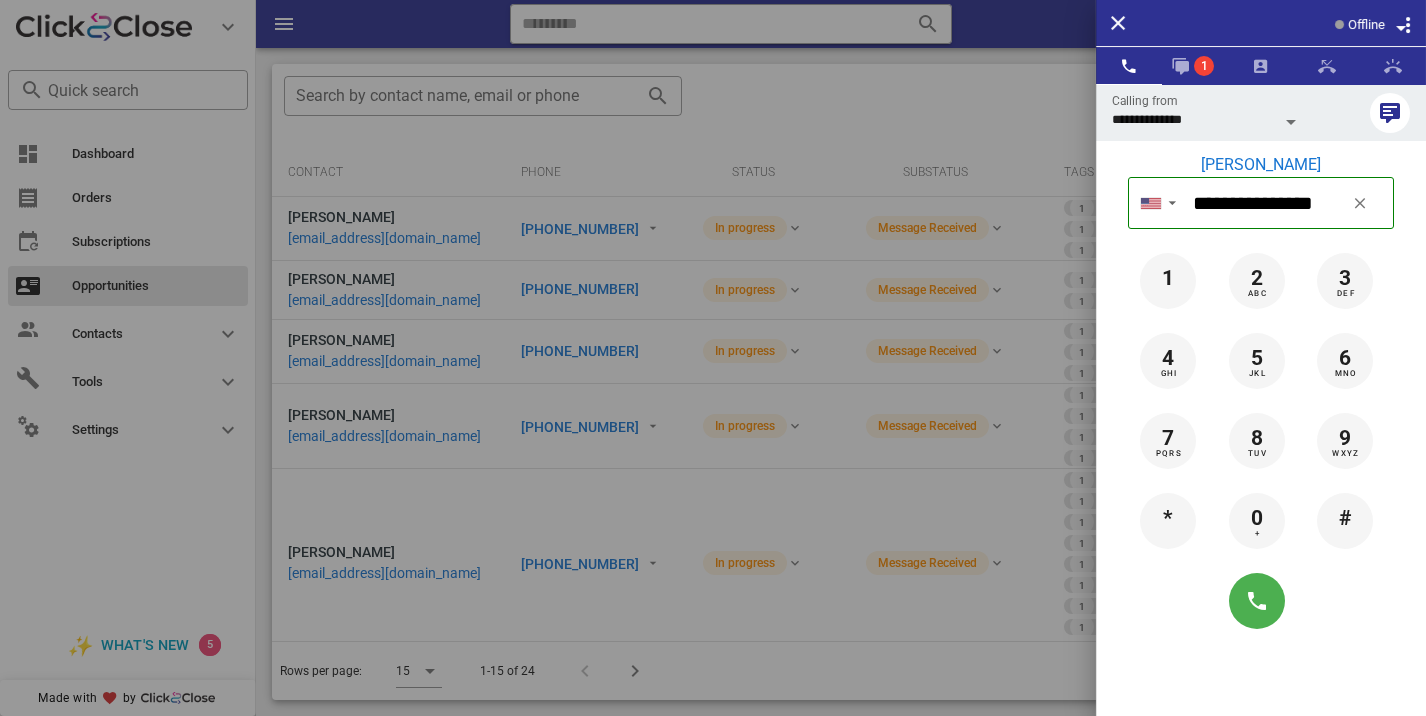 click at bounding box center [713, 358] 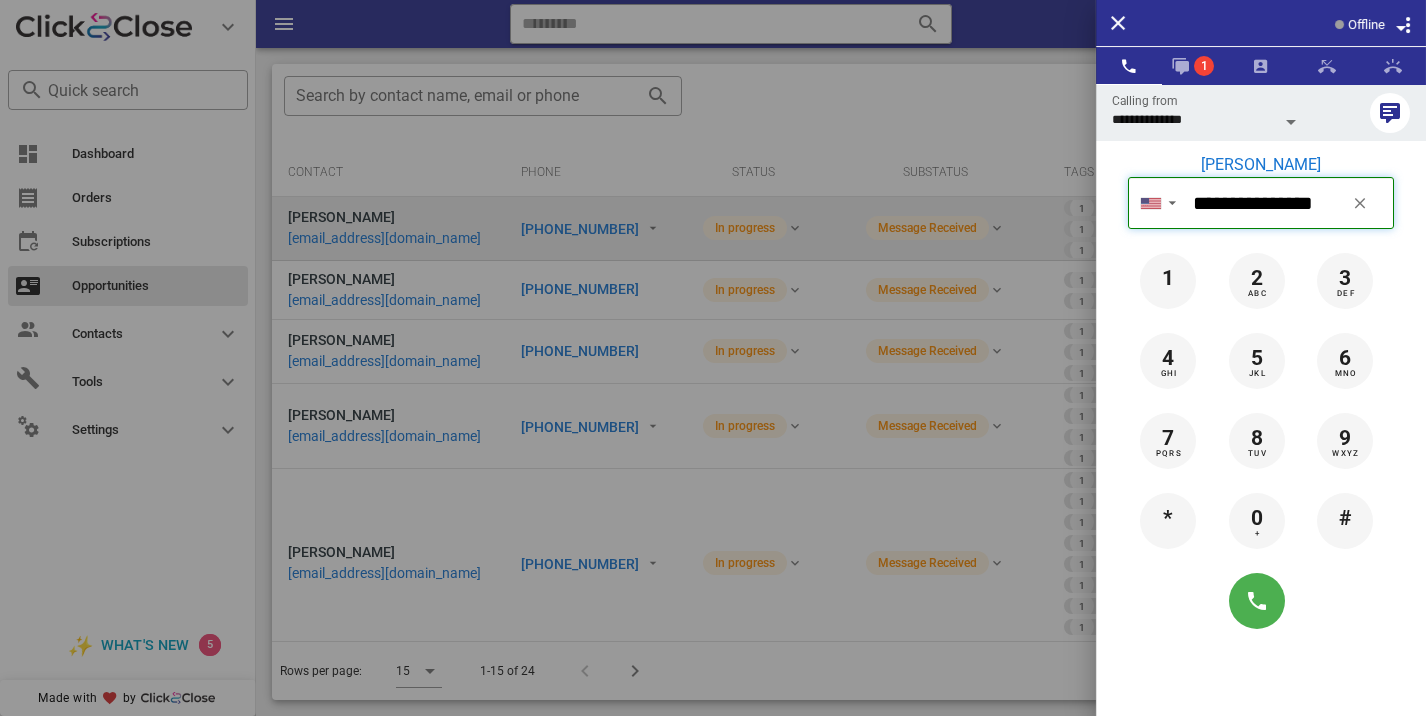 type 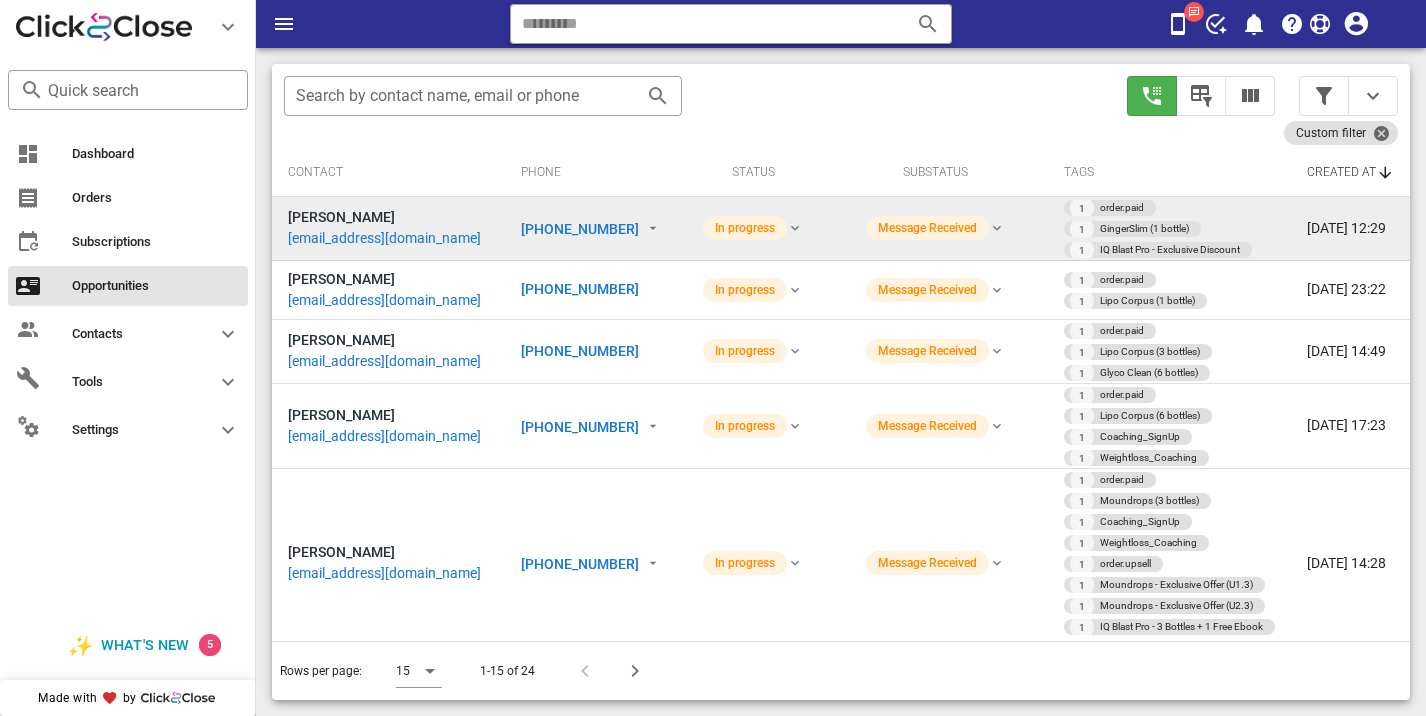 click on "+15419810121" at bounding box center (580, 229) 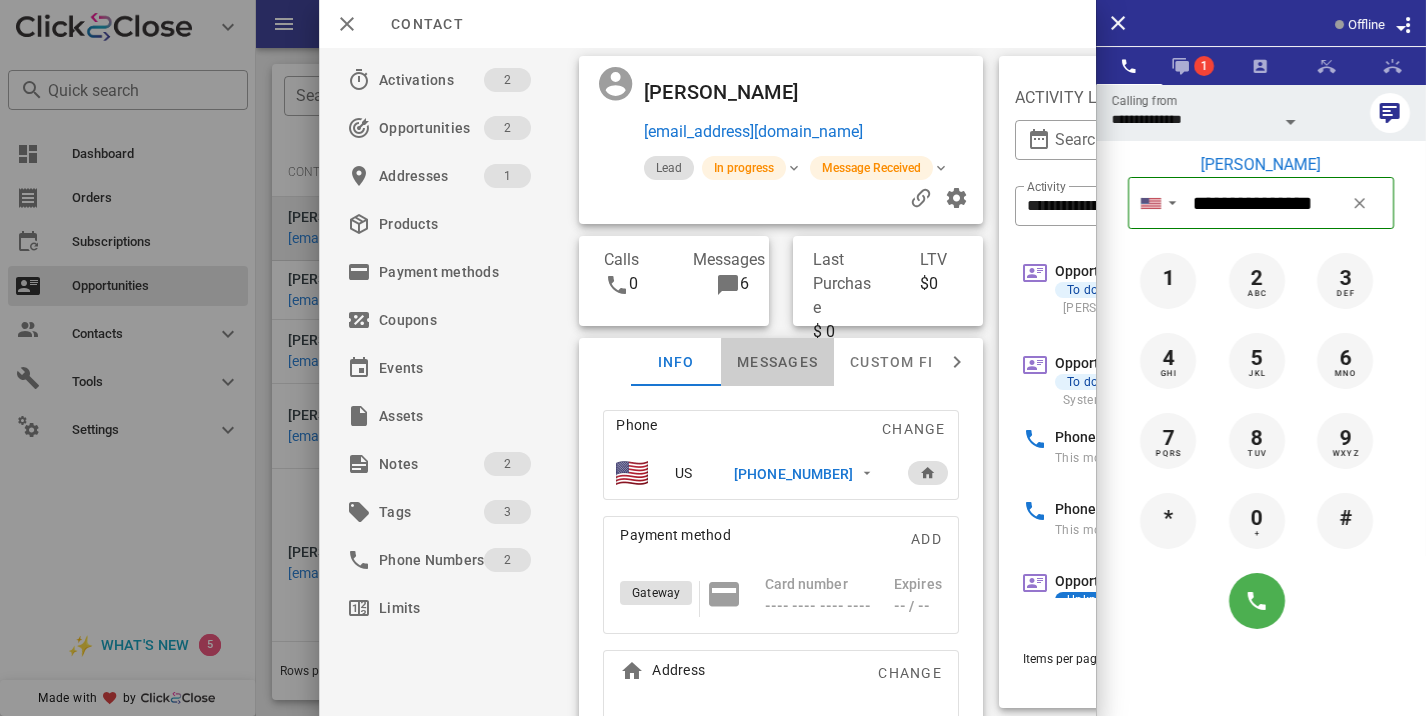 click on "Messages" at bounding box center (777, 362) 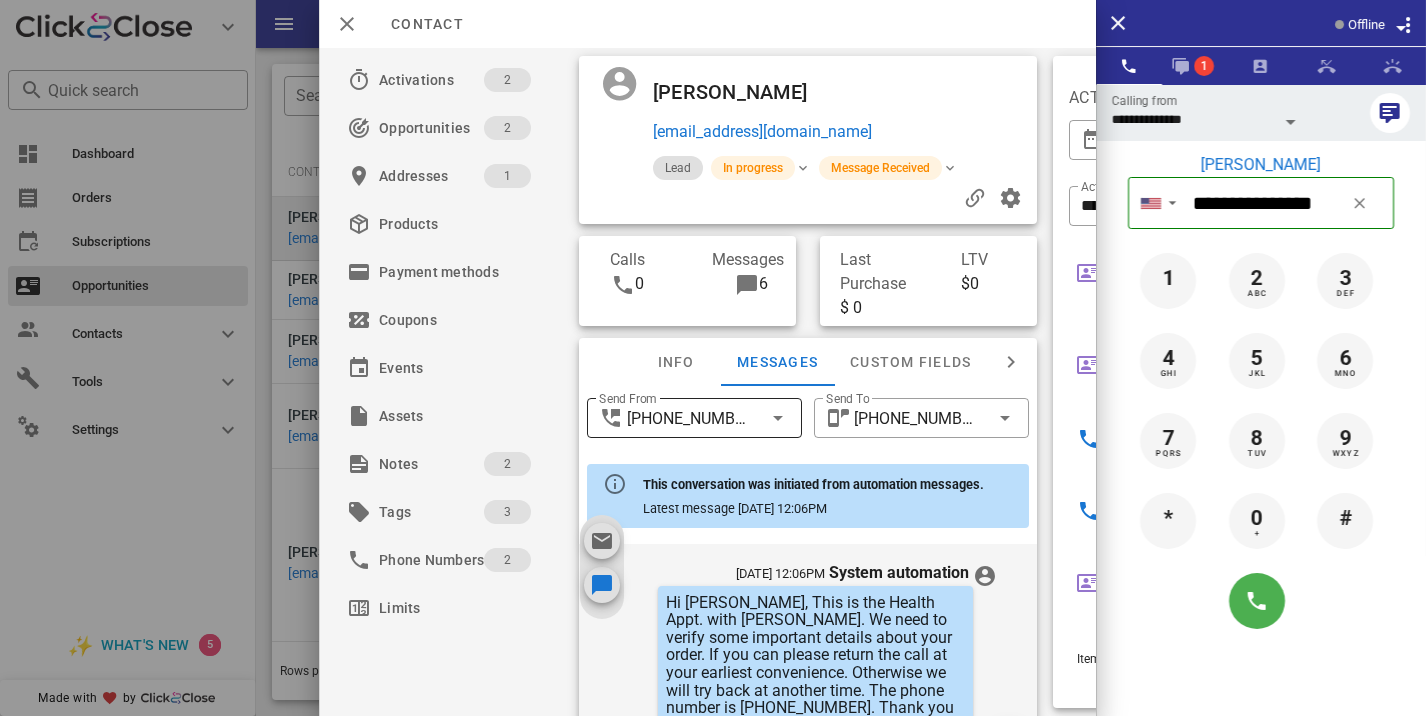 scroll, scrollTop: 736, scrollLeft: 0, axis: vertical 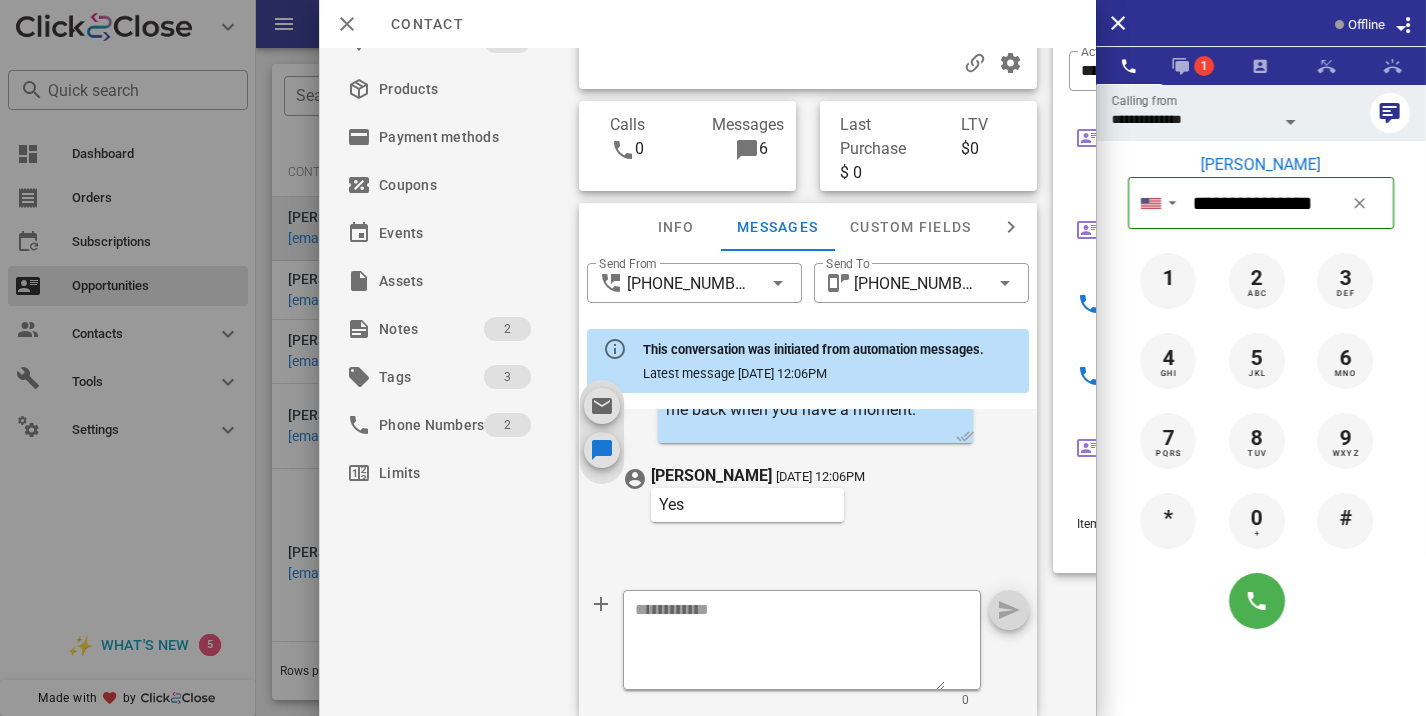 click on "06/30/2025, 12:06PM System automation  Hi  Debbie, This is the Health Appt. with Dr. Prescott. We need to verify some important details about your order. If you can please return the call at your earliest convenience. Otherwise we will try back at another time. The phone number is 833-851-5180. Thank you have a great day.  06/30/2025, 12:06PM System automation  OK. I can send it your email on file or would you prefer that we go over it on the phone? I do have a question pertaining your health.  06/30/2025, 12:06PM System automation  You can reach me at 833-851-5180  06/30/2025, 12:06PM System automation  Debbie Is now a good time for a call? Remember you can reach me at 833-851-5180  06/30/2025, 12:06PM System automation  I am the health specialist here and I need to confirm some important details. Call me back when you have a moment.  Debbie Myers 06/30/2025, 12:06PM  Yes" at bounding box center (812, 270) 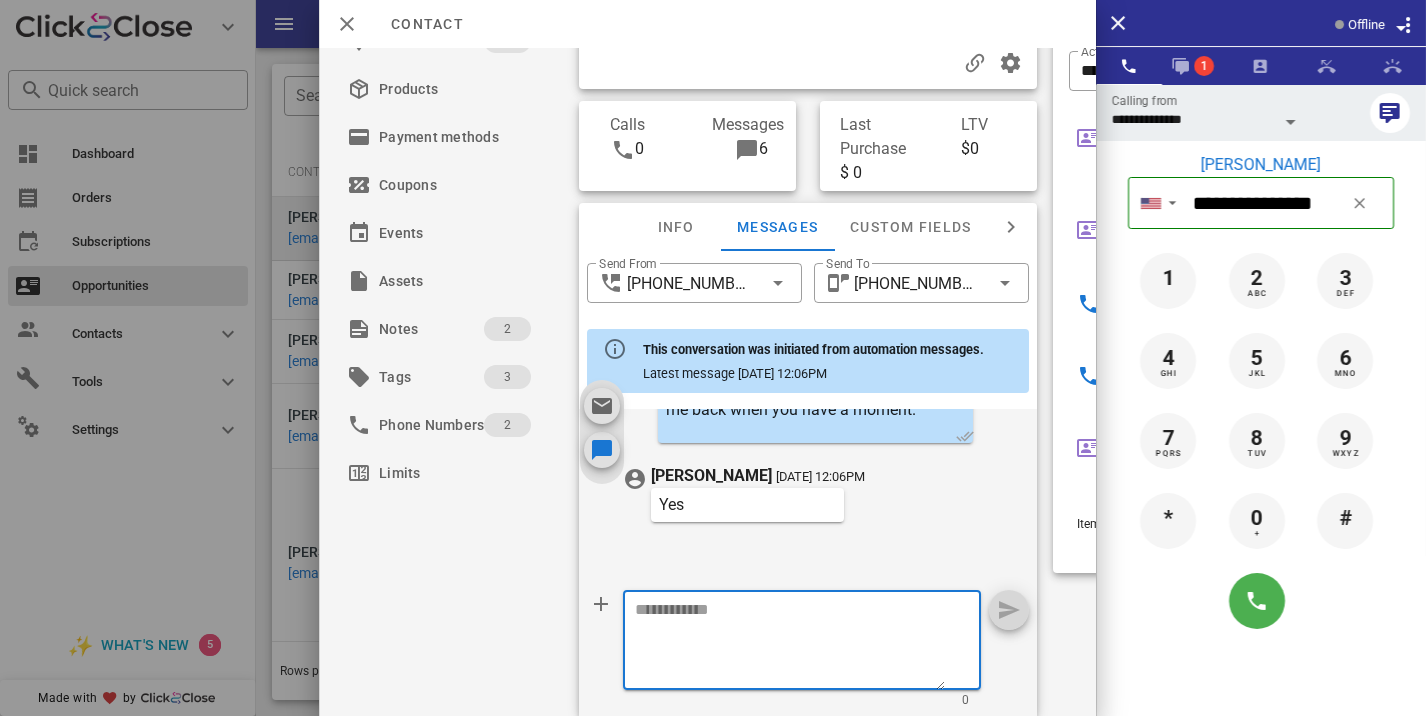 click at bounding box center [790, 643] 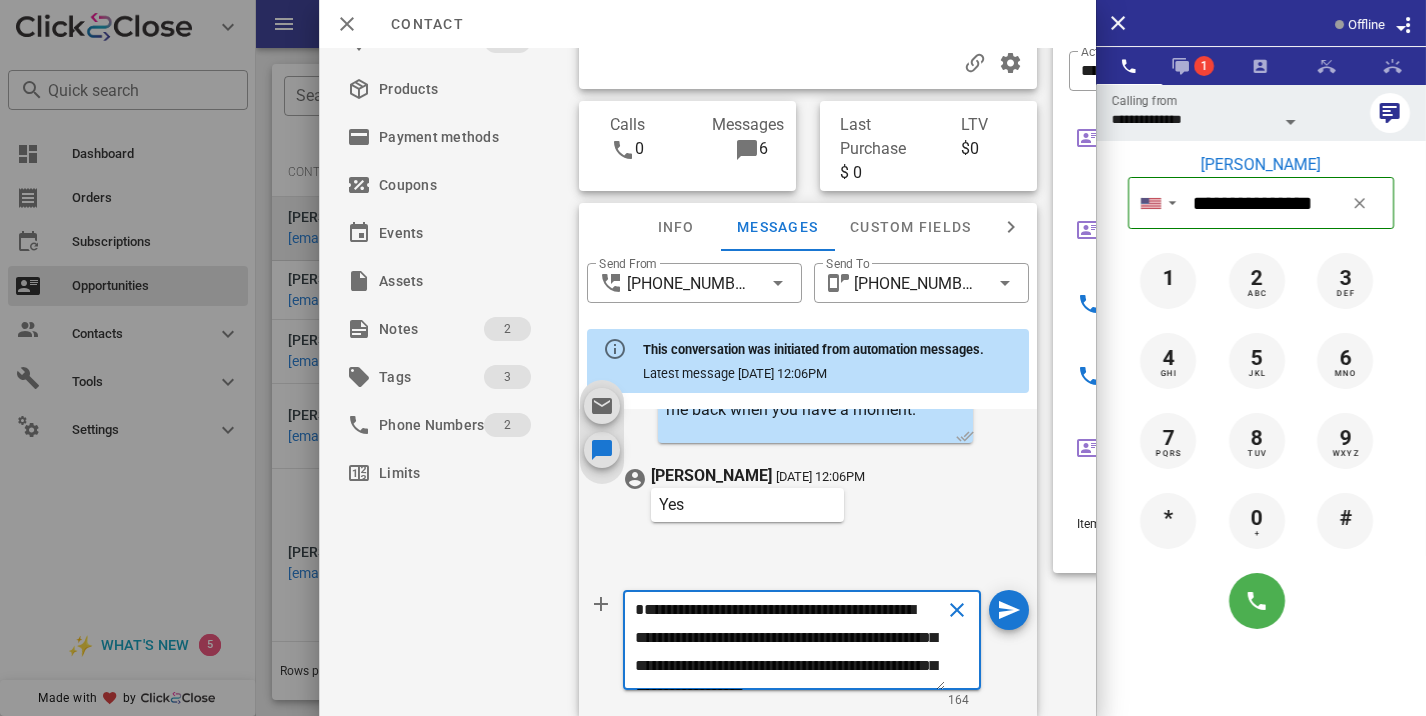 scroll, scrollTop: 41, scrollLeft: 0, axis: vertical 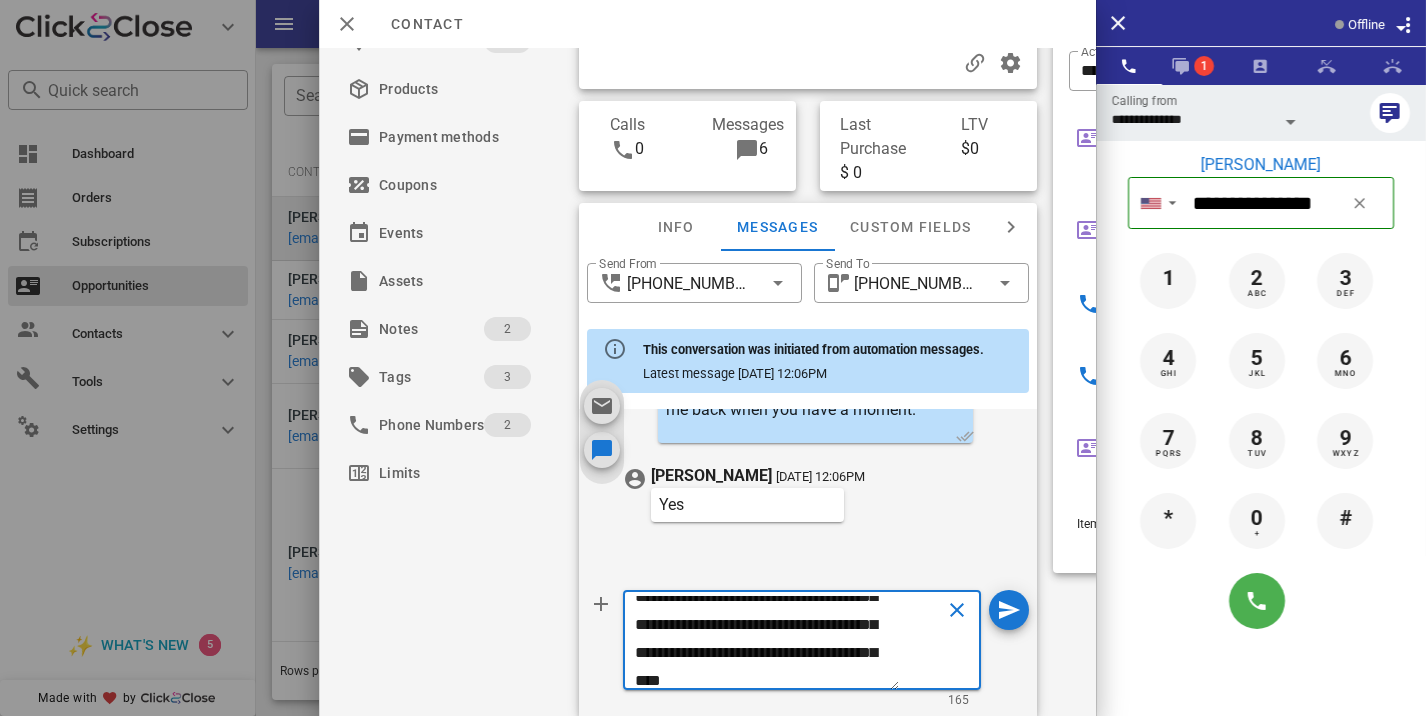 type on "**********" 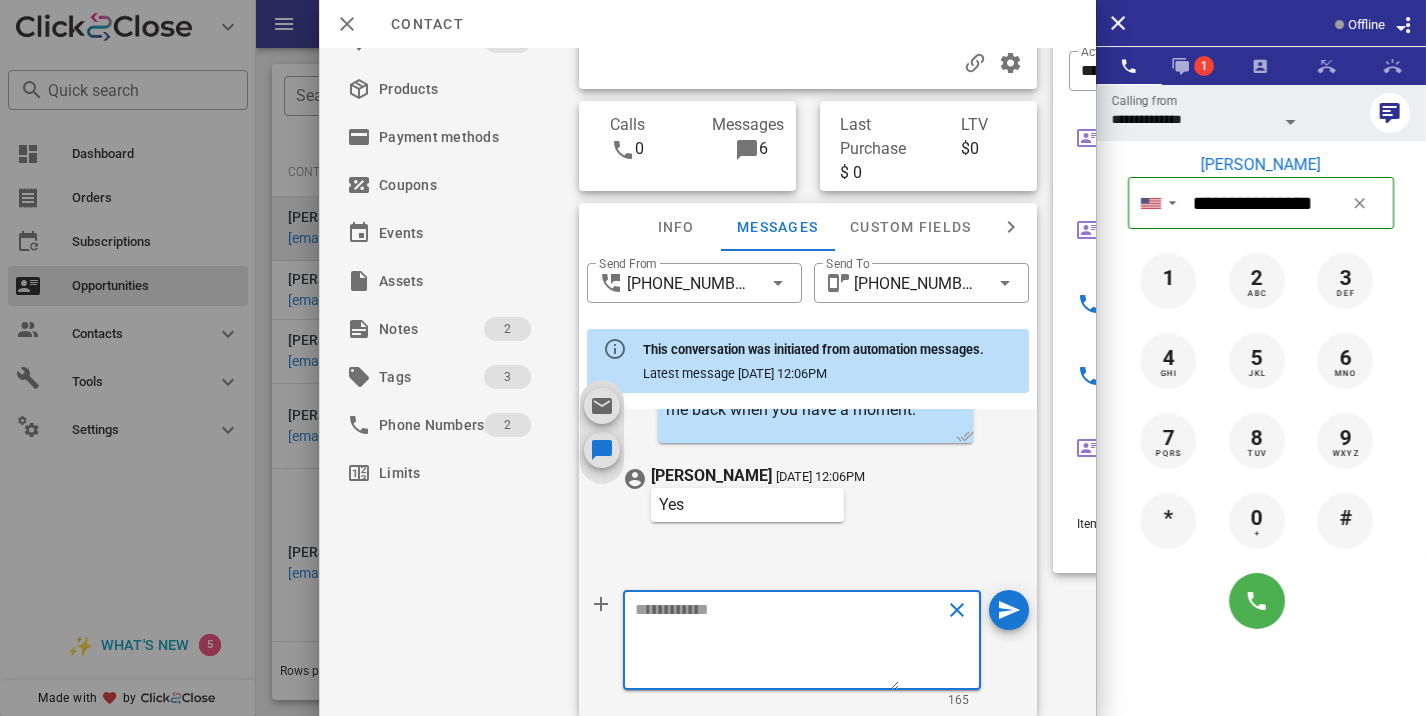 scroll, scrollTop: 0, scrollLeft: 0, axis: both 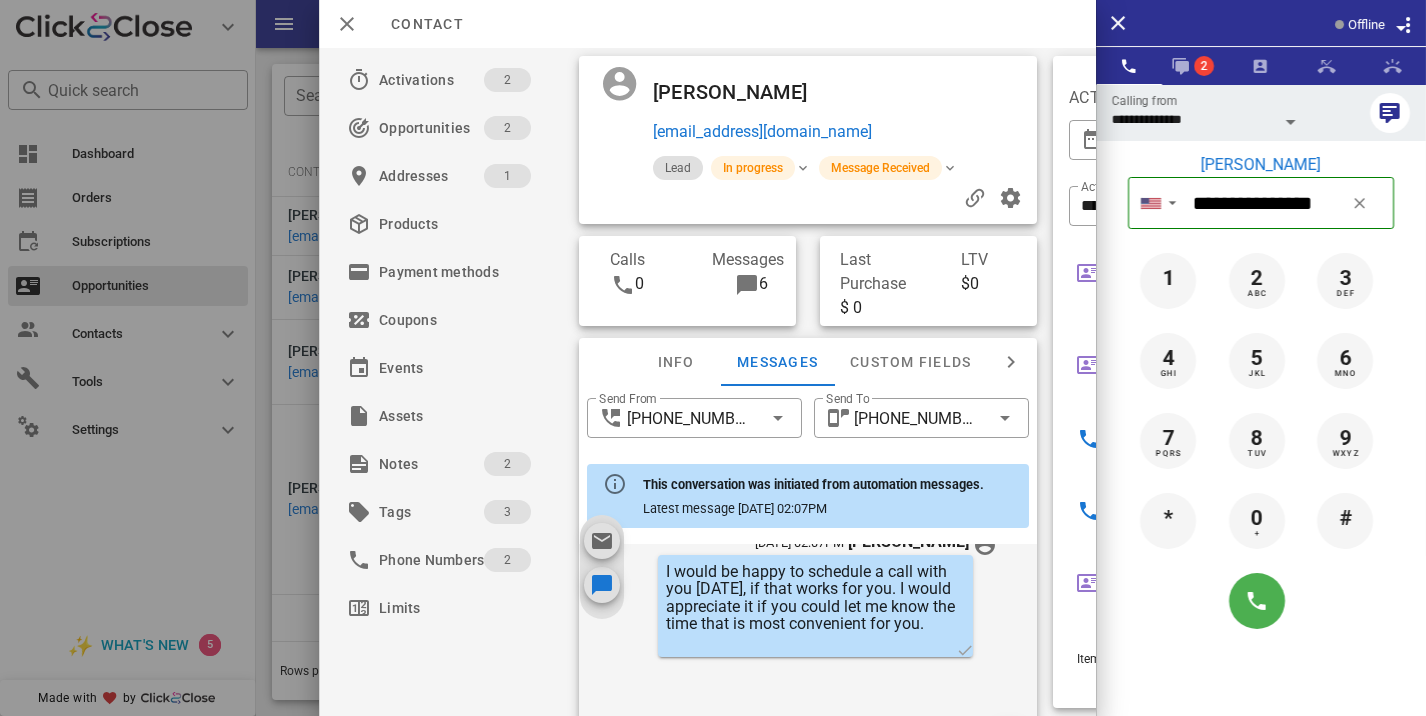 click at bounding box center (713, 358) 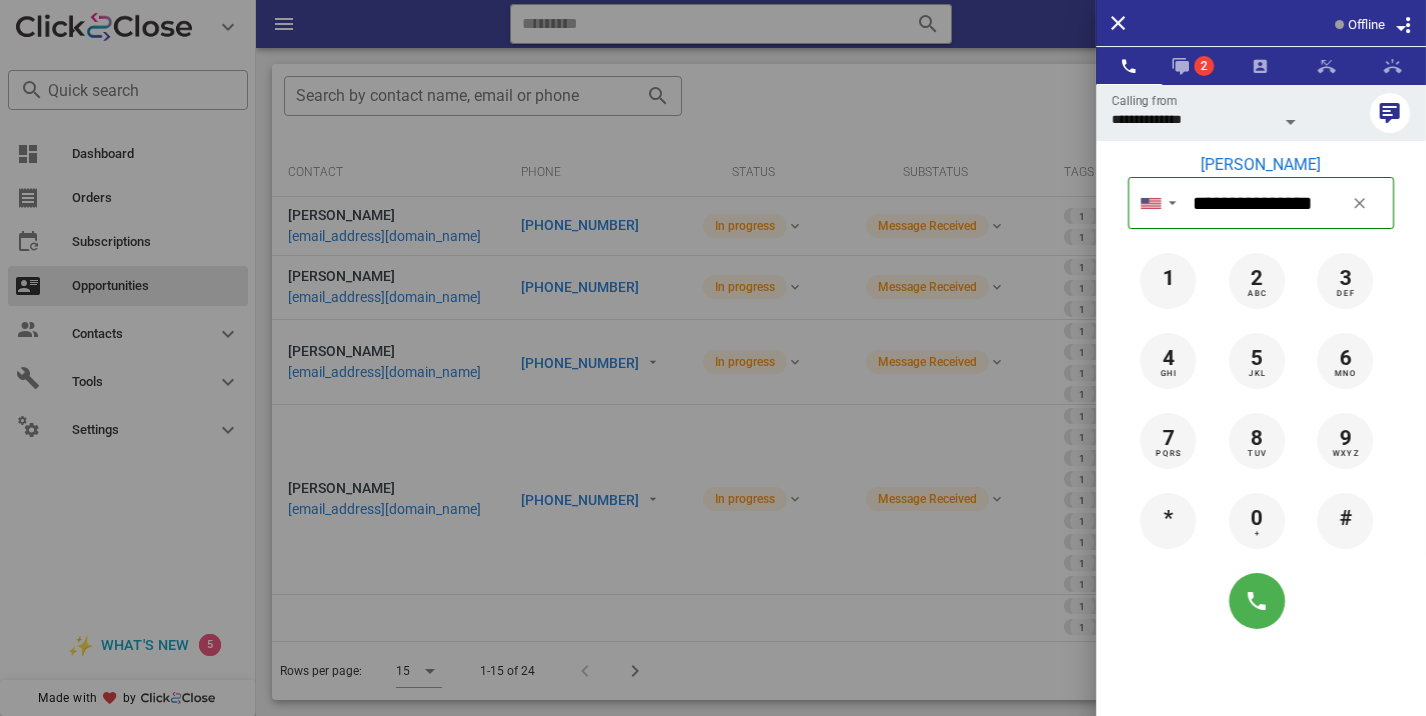 click at bounding box center (713, 358) 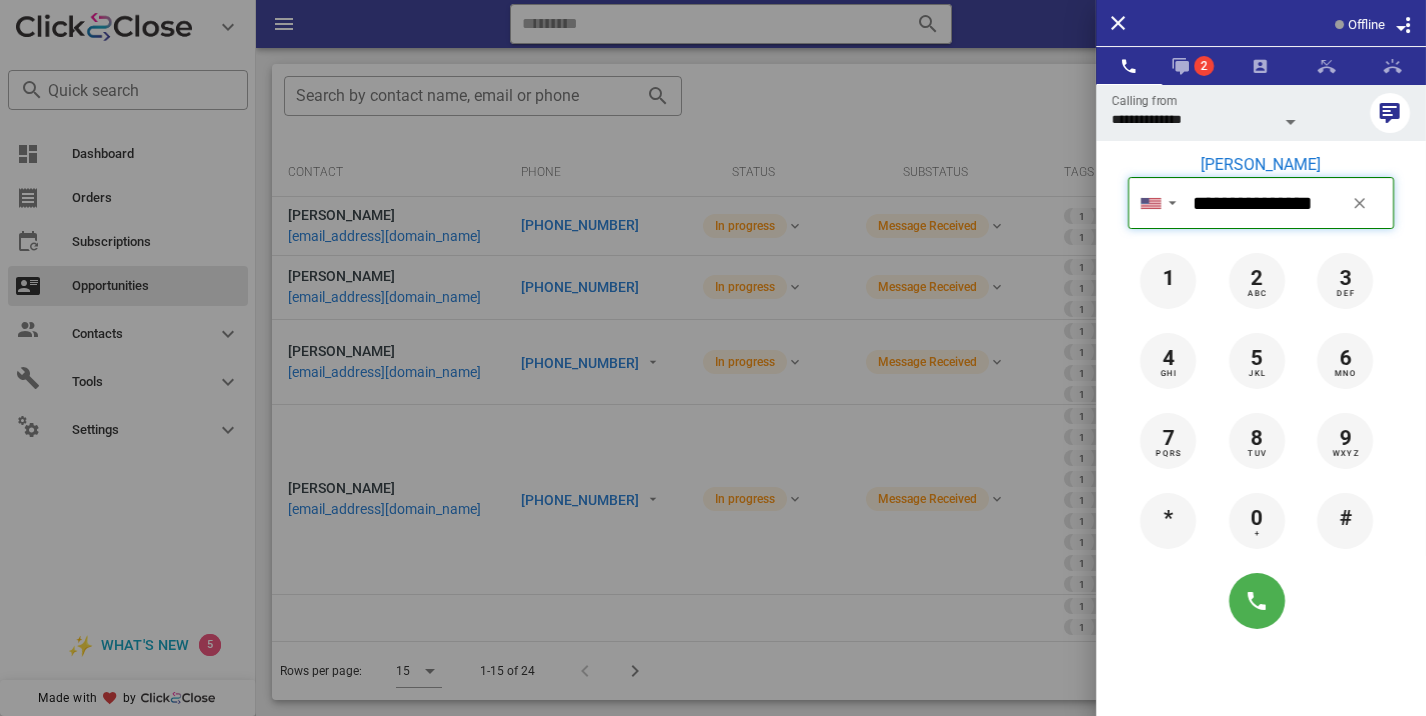type 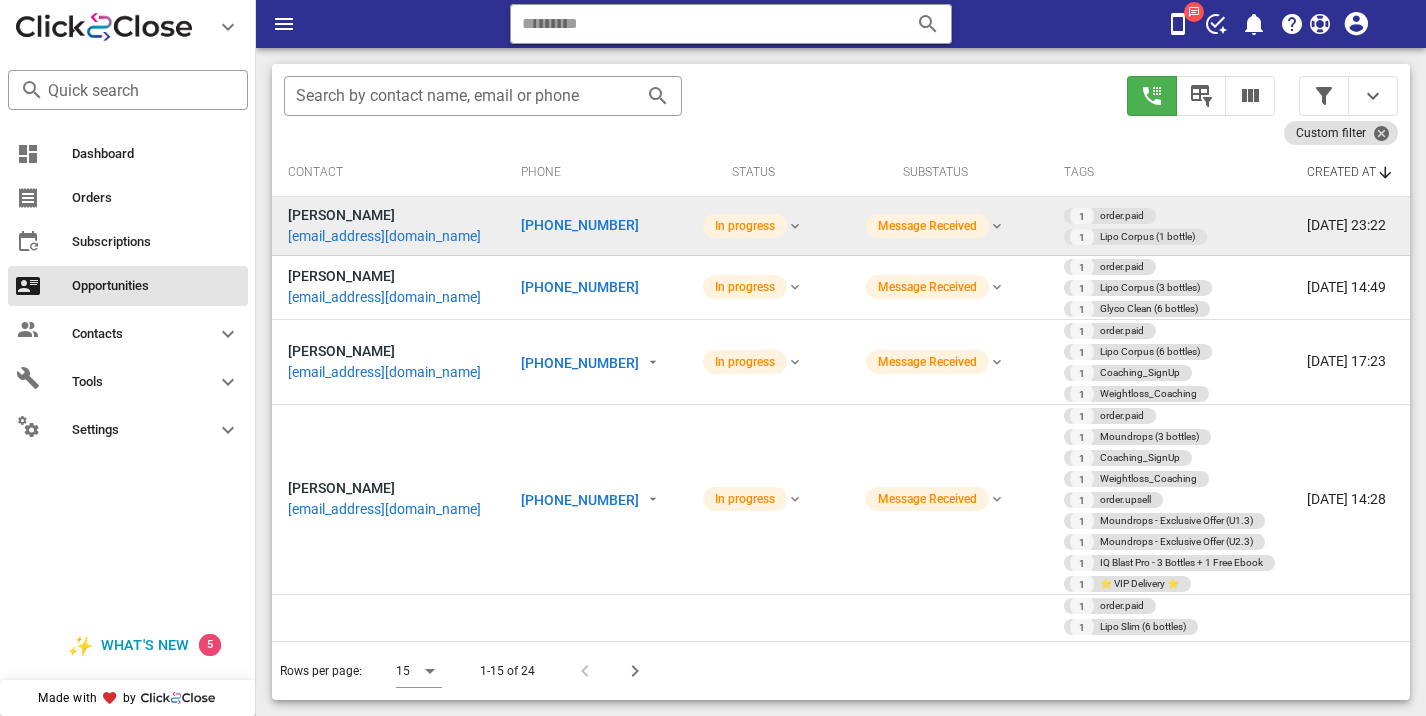 click on "anacariasg94@gmail.com" at bounding box center (384, 236) 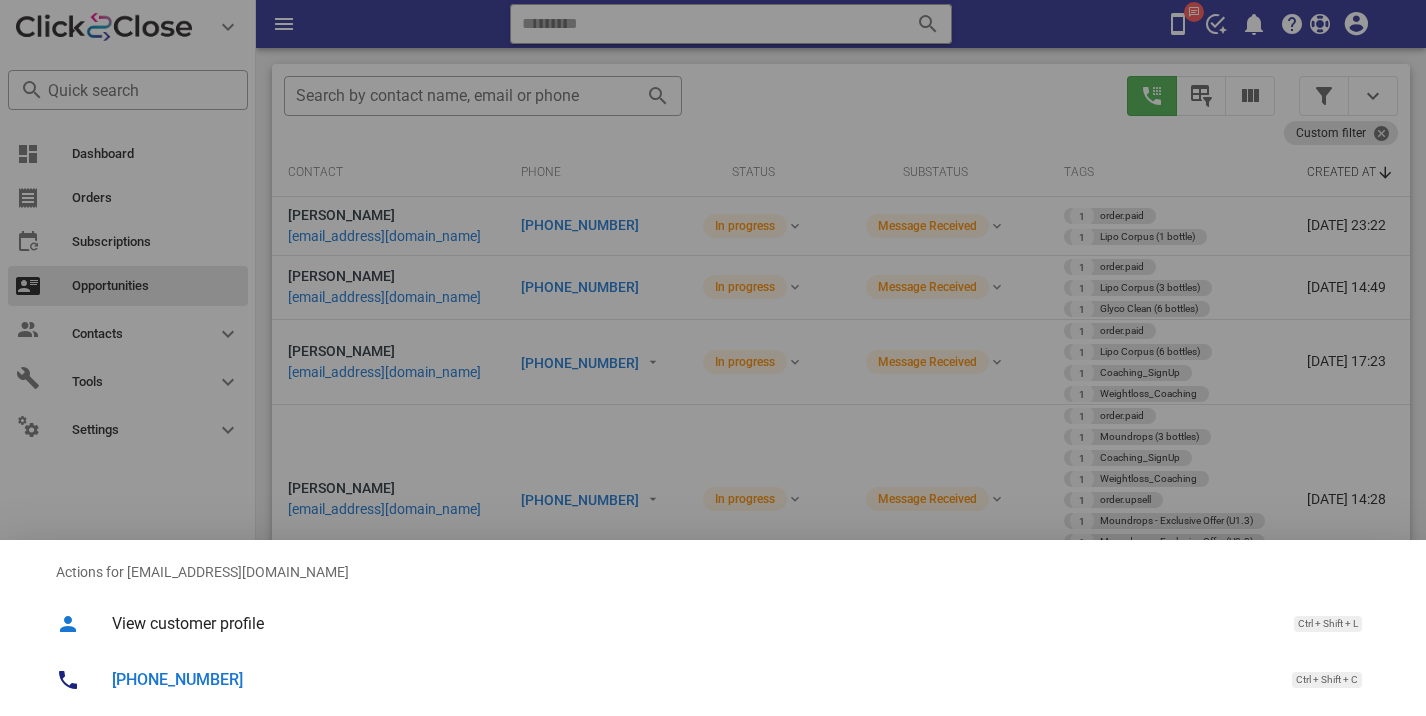 click at bounding box center (713, 358) 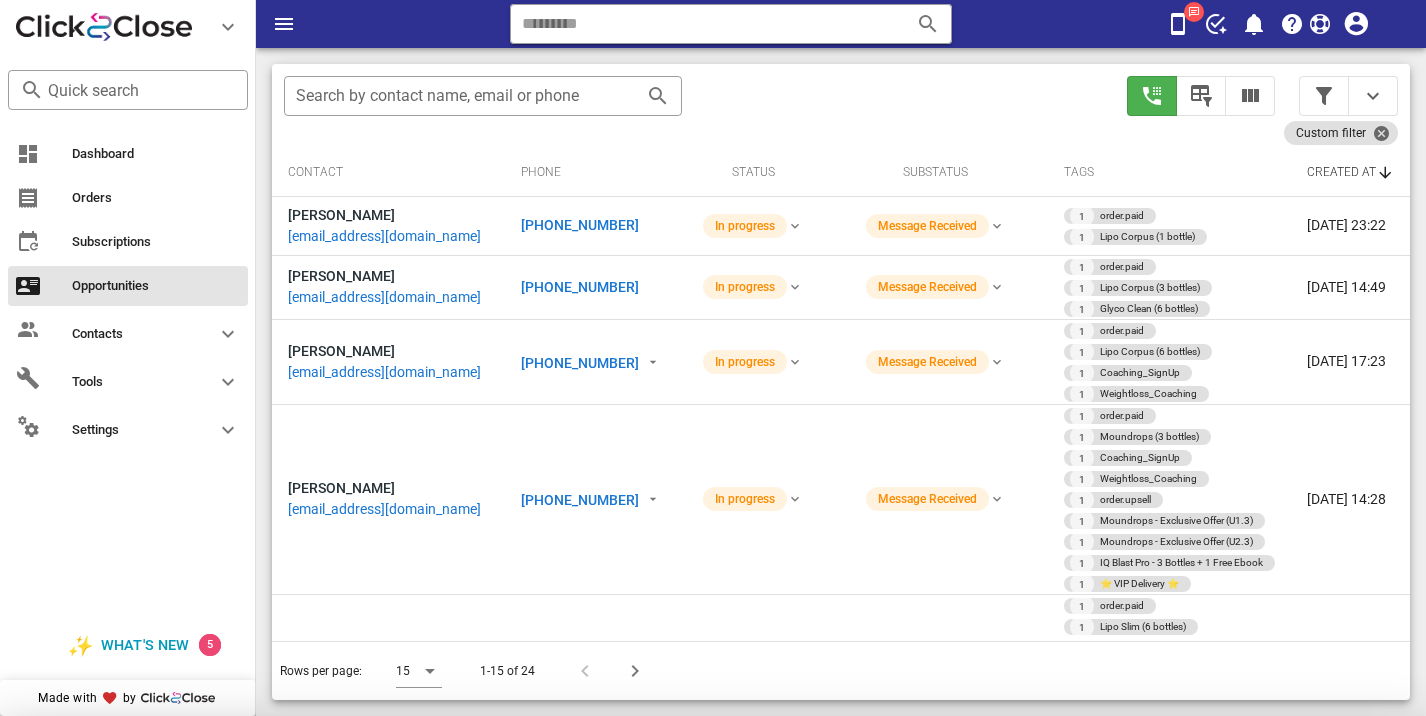 click on "+17753153342" at bounding box center (580, 225) 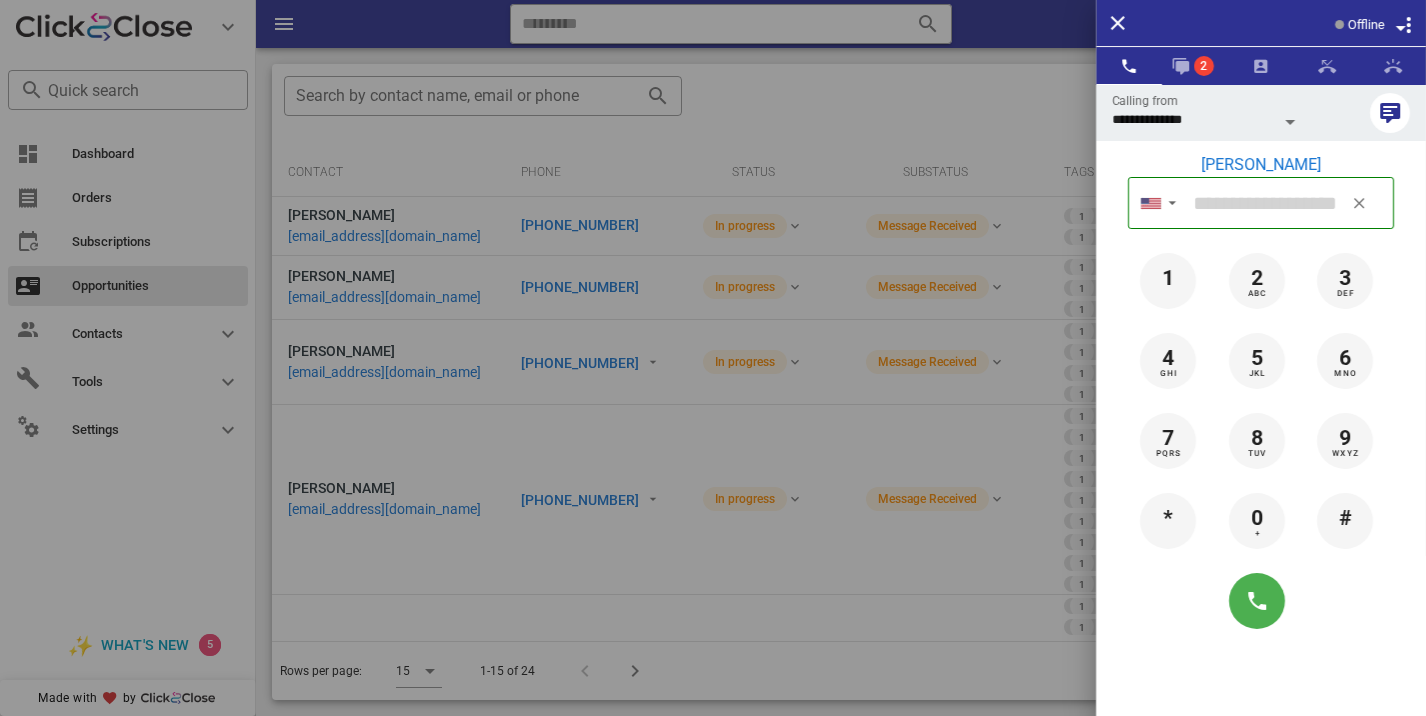 type on "**********" 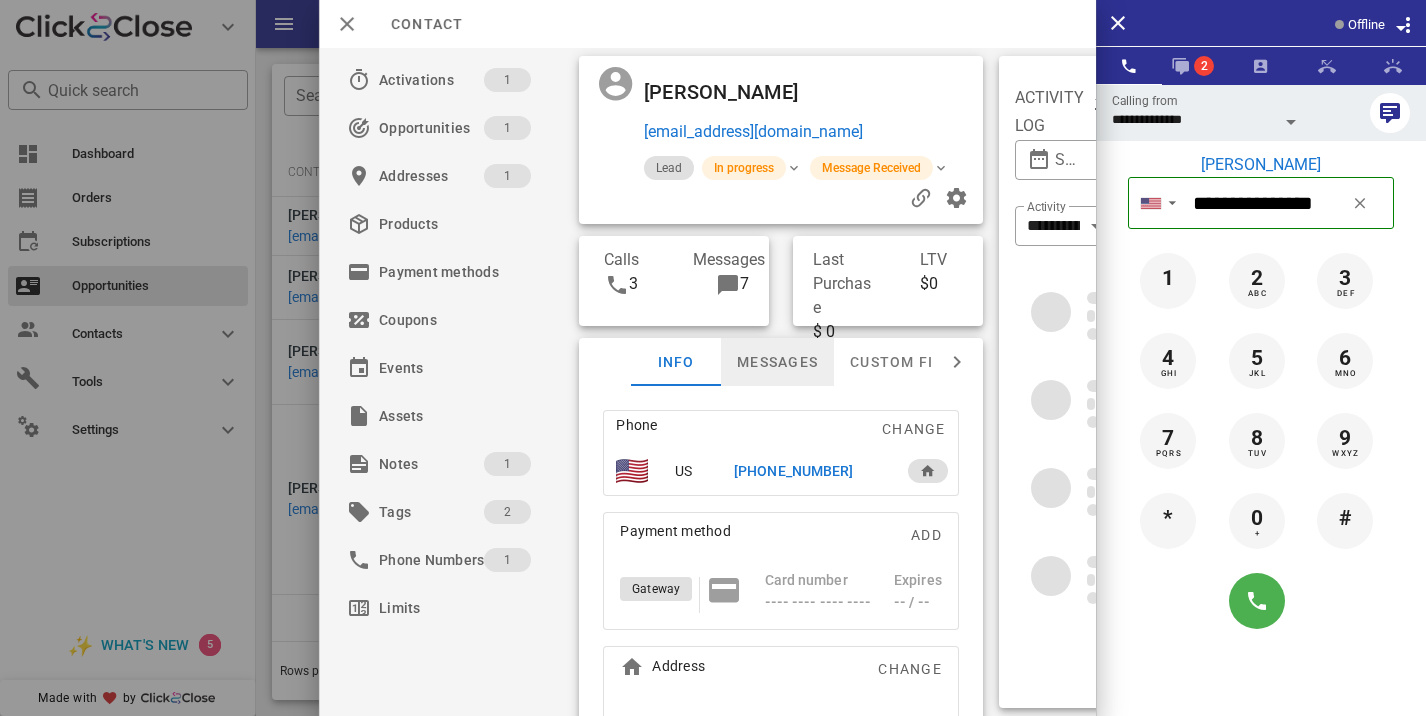 click on "Messages" at bounding box center (777, 362) 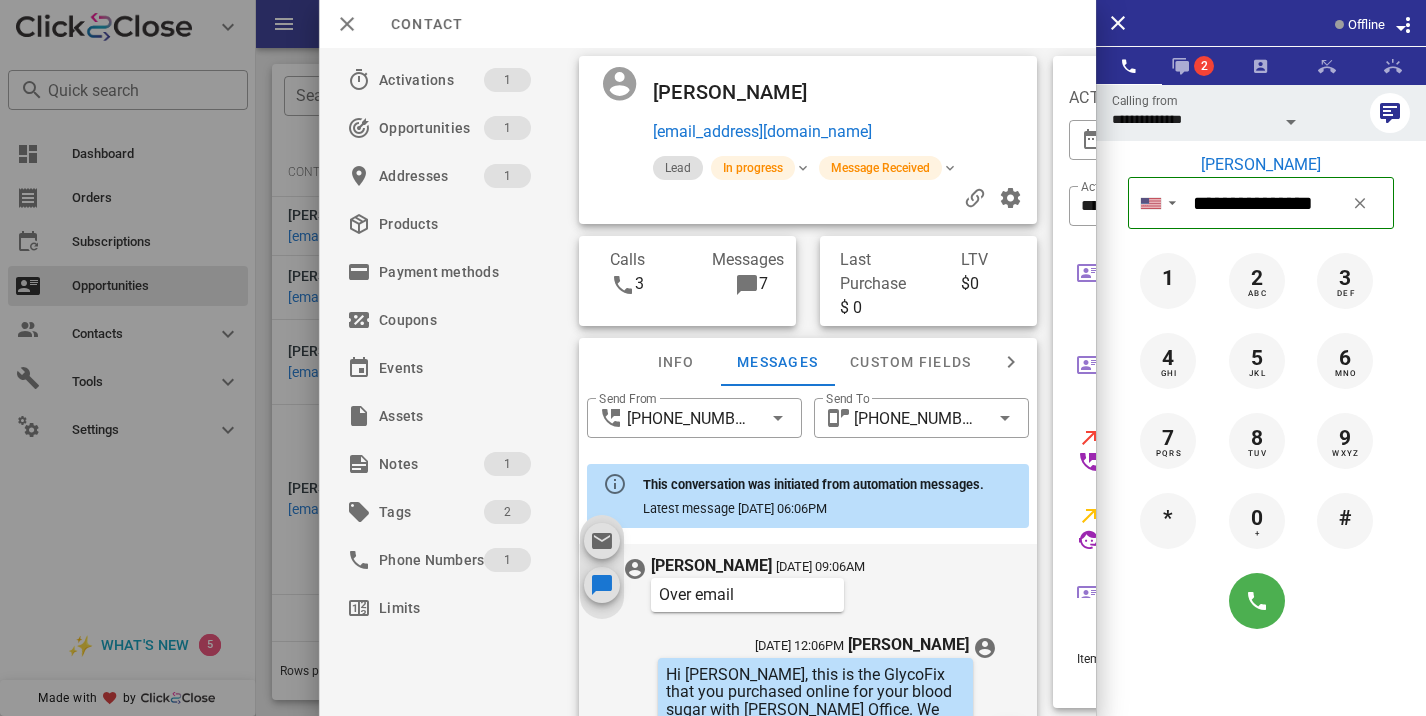 scroll, scrollTop: 720, scrollLeft: 0, axis: vertical 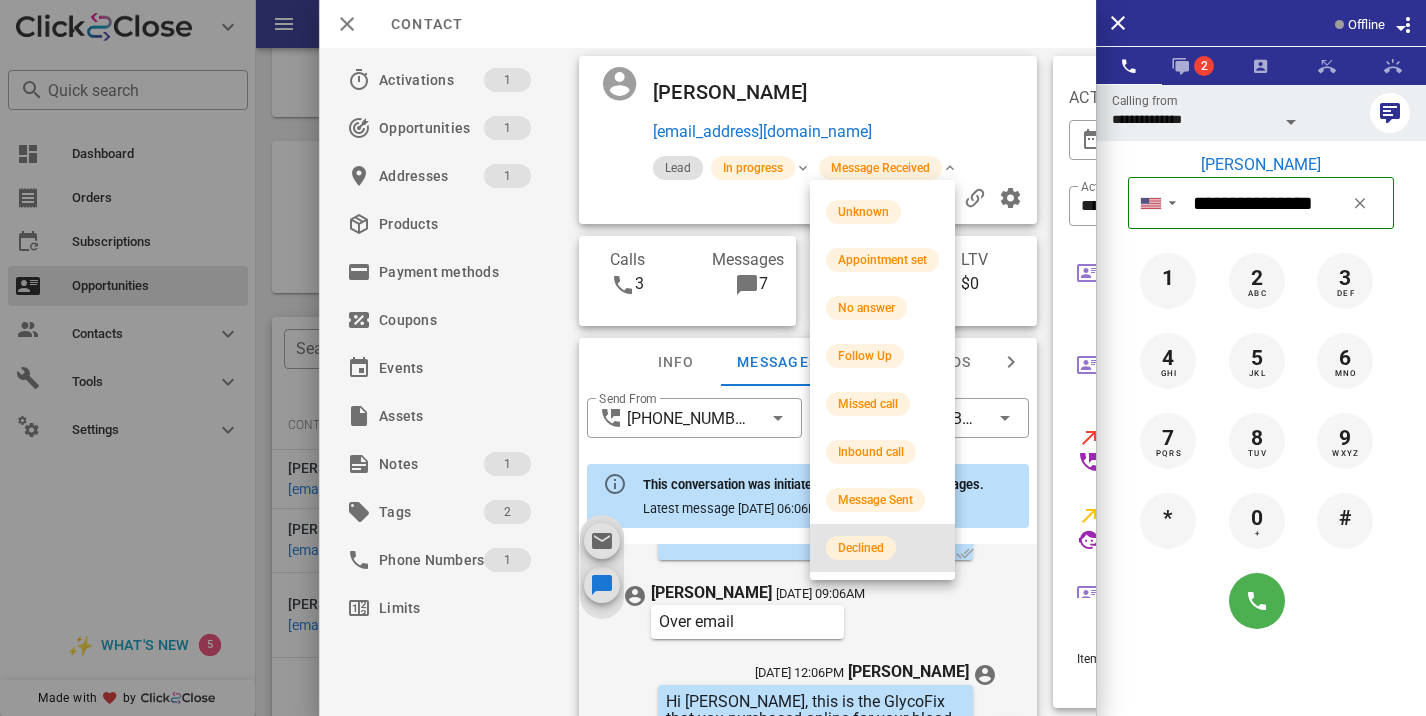 click on "Declined" at bounding box center (861, 548) 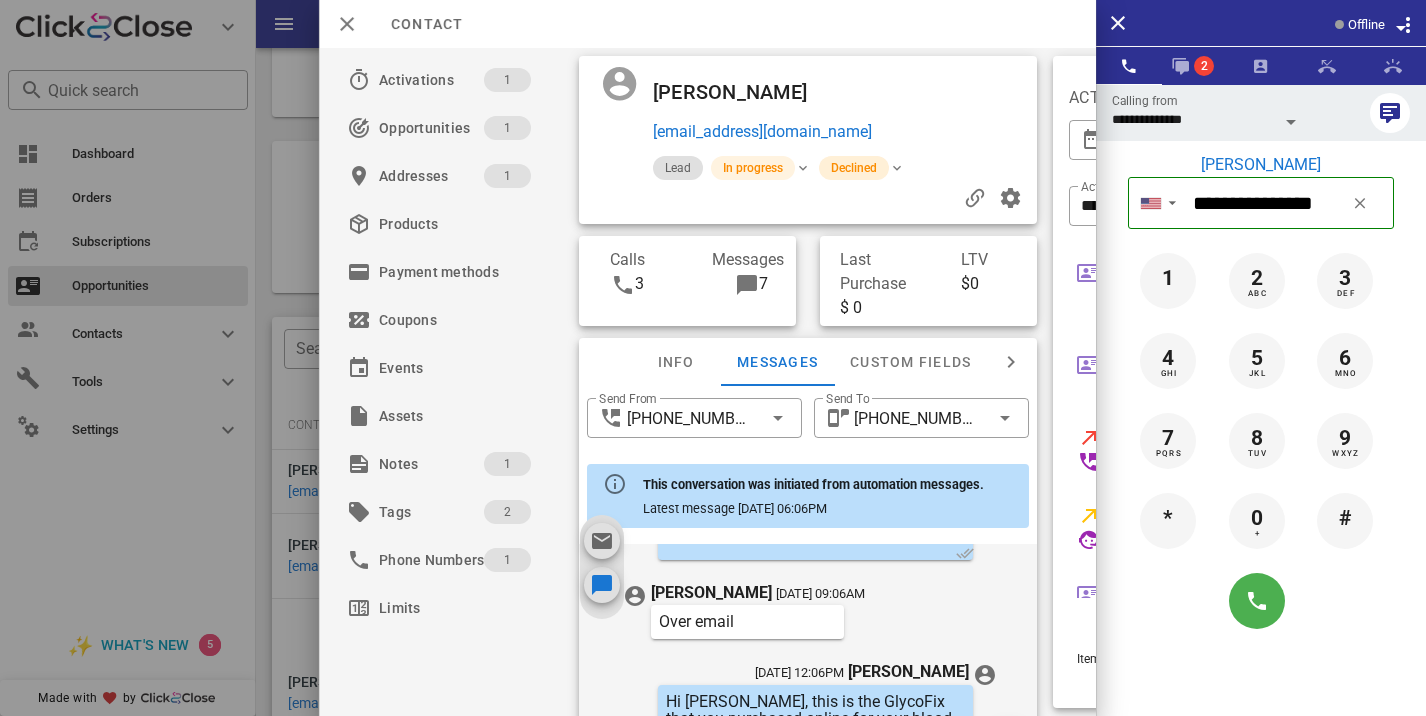 click on "Declined" at bounding box center [854, 168] 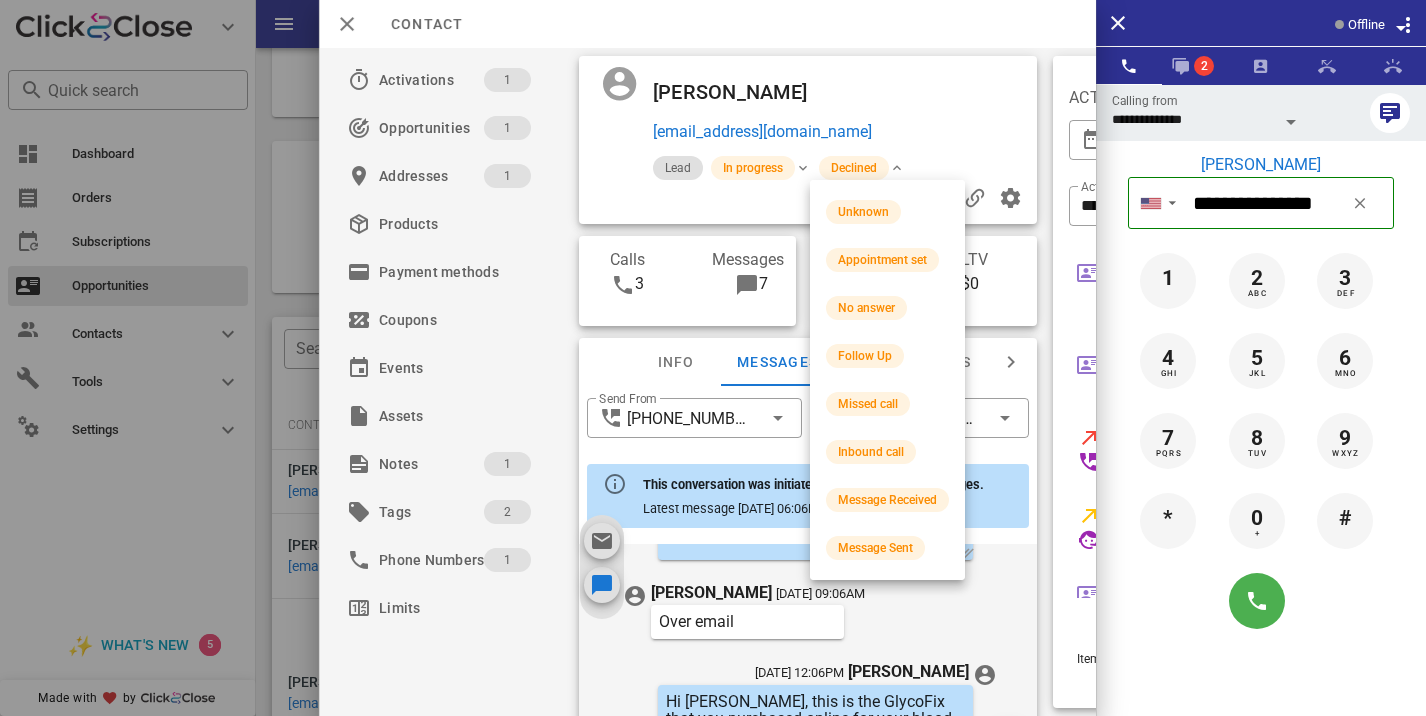 click at bounding box center [897, 168] 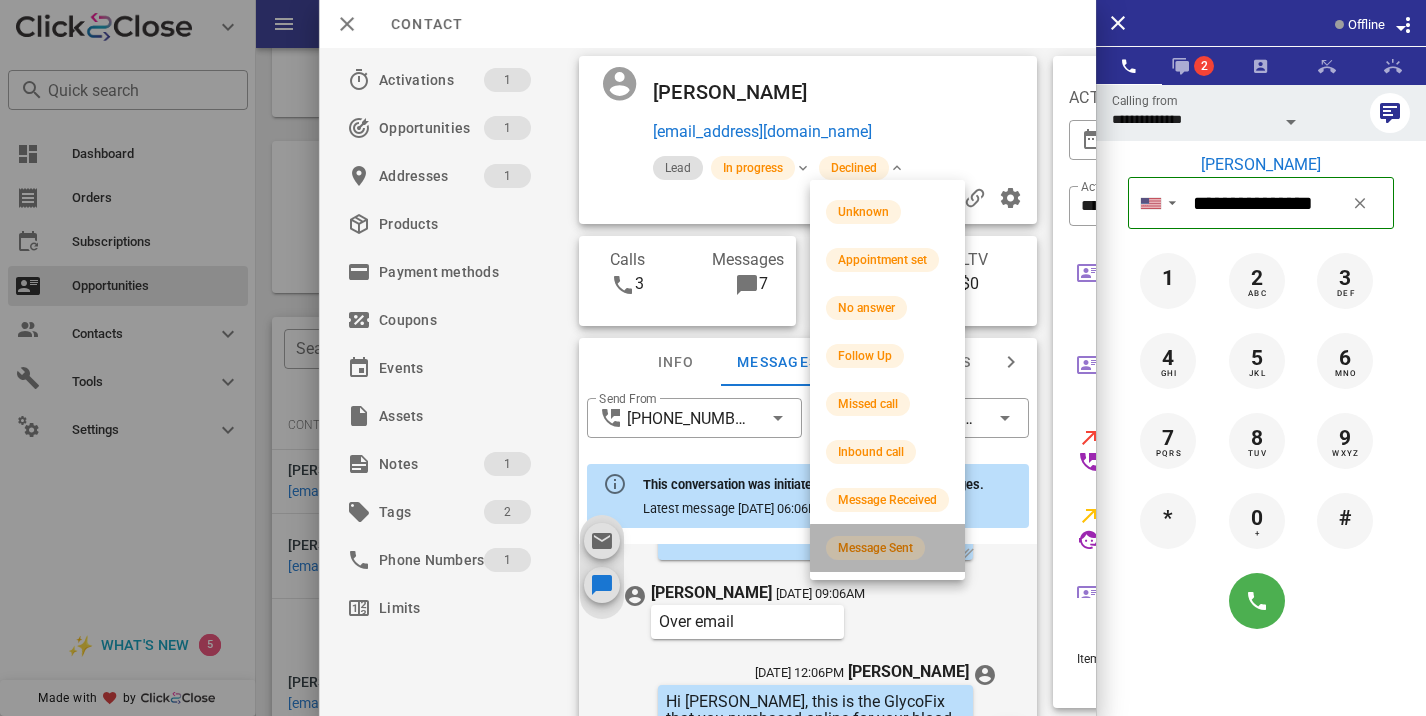 click on "Message Sent" at bounding box center [875, 548] 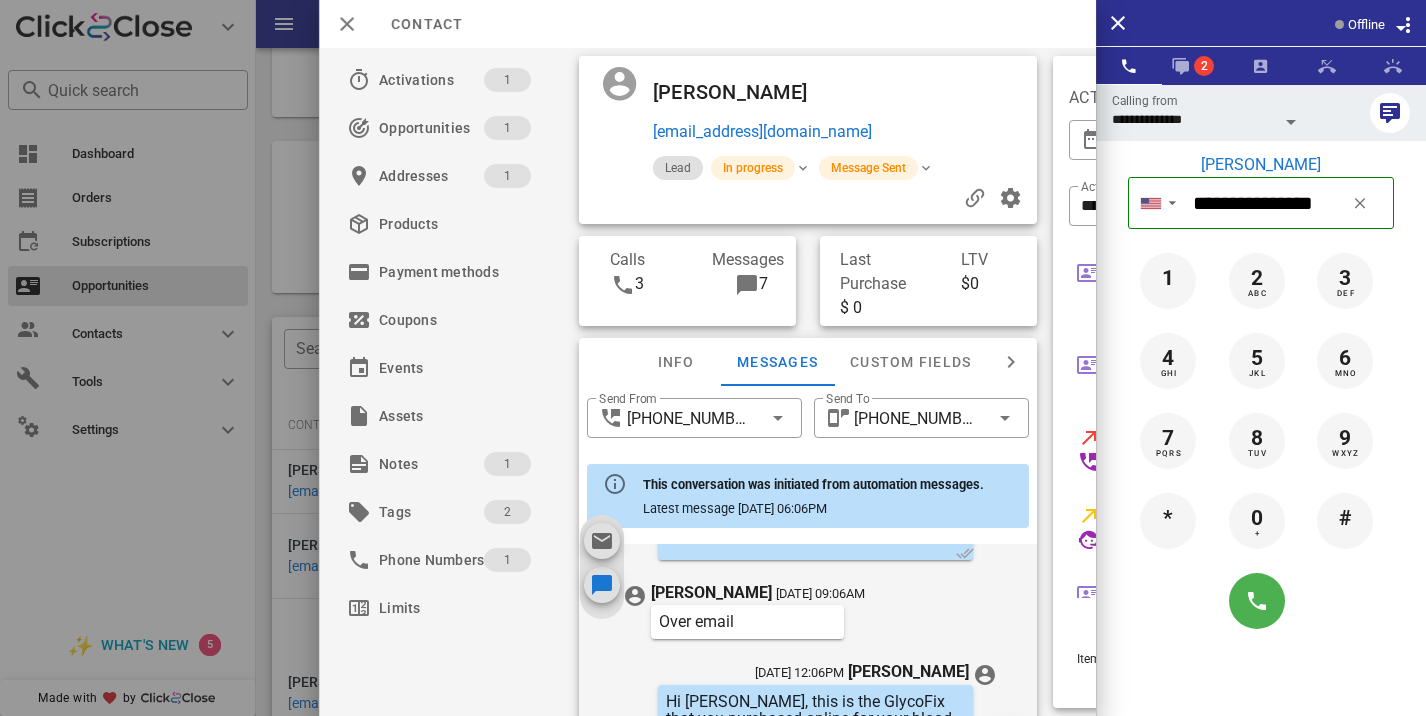 click at bounding box center [713, 358] 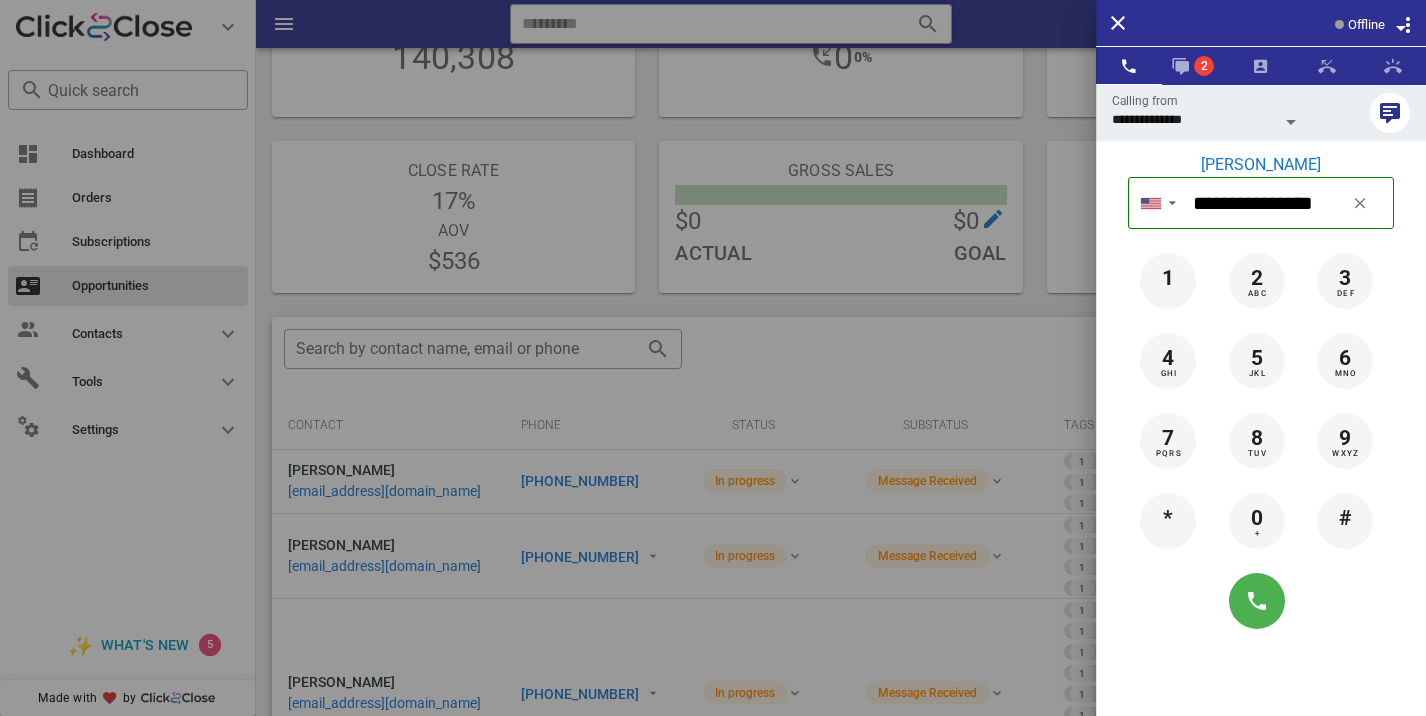 click at bounding box center [713, 358] 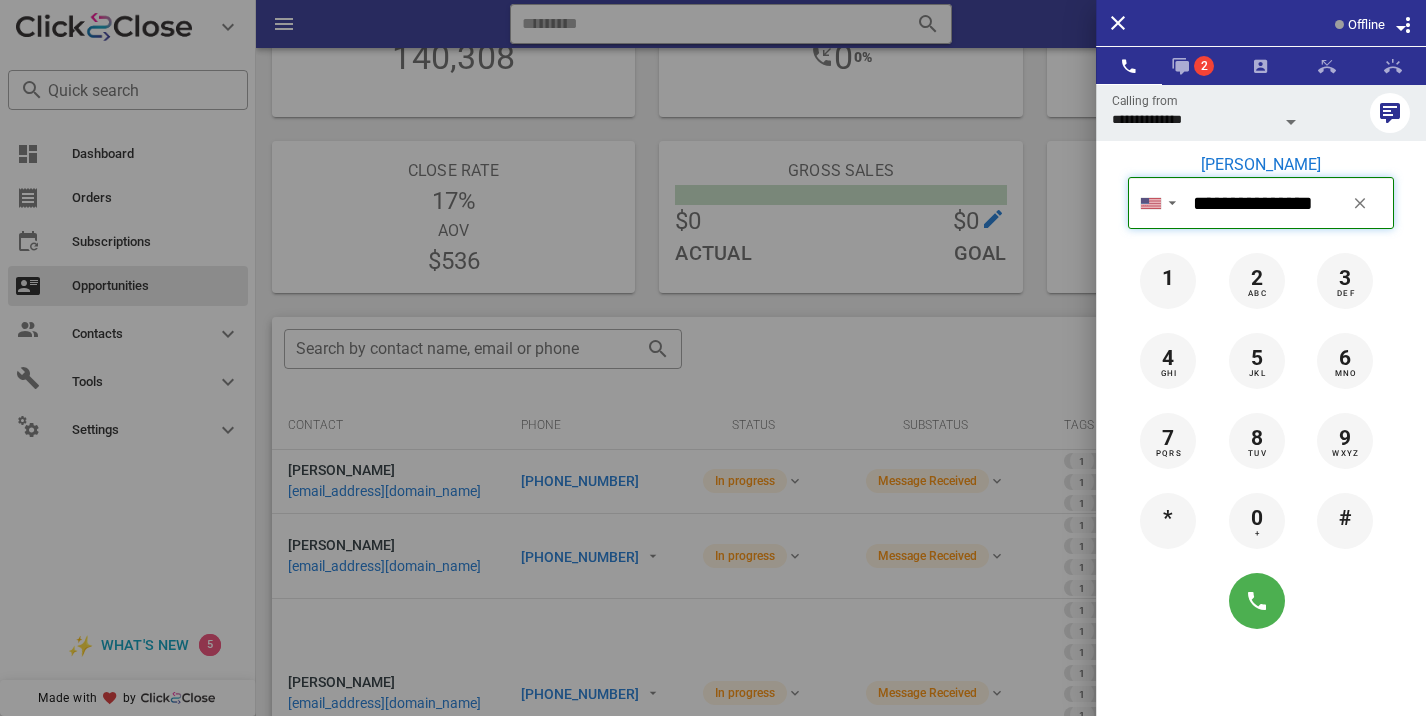 type 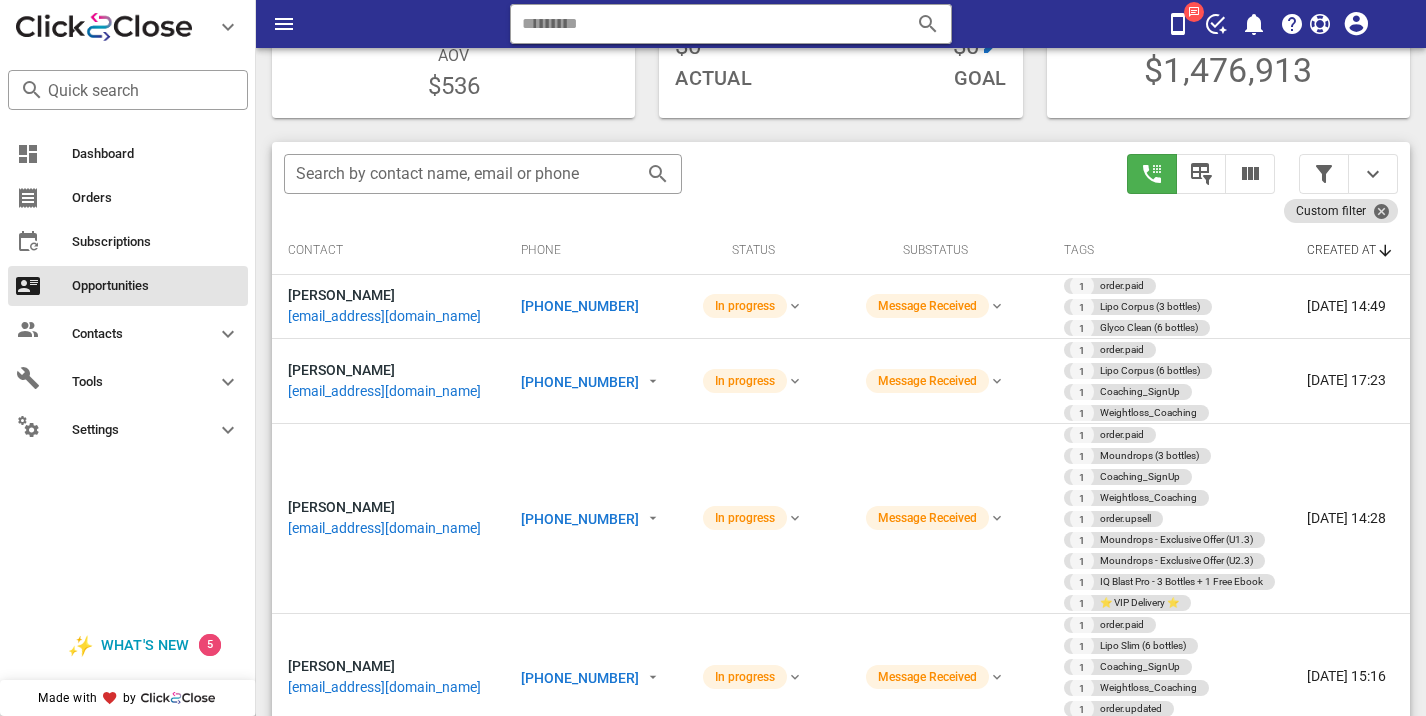 scroll, scrollTop: 303, scrollLeft: 0, axis: vertical 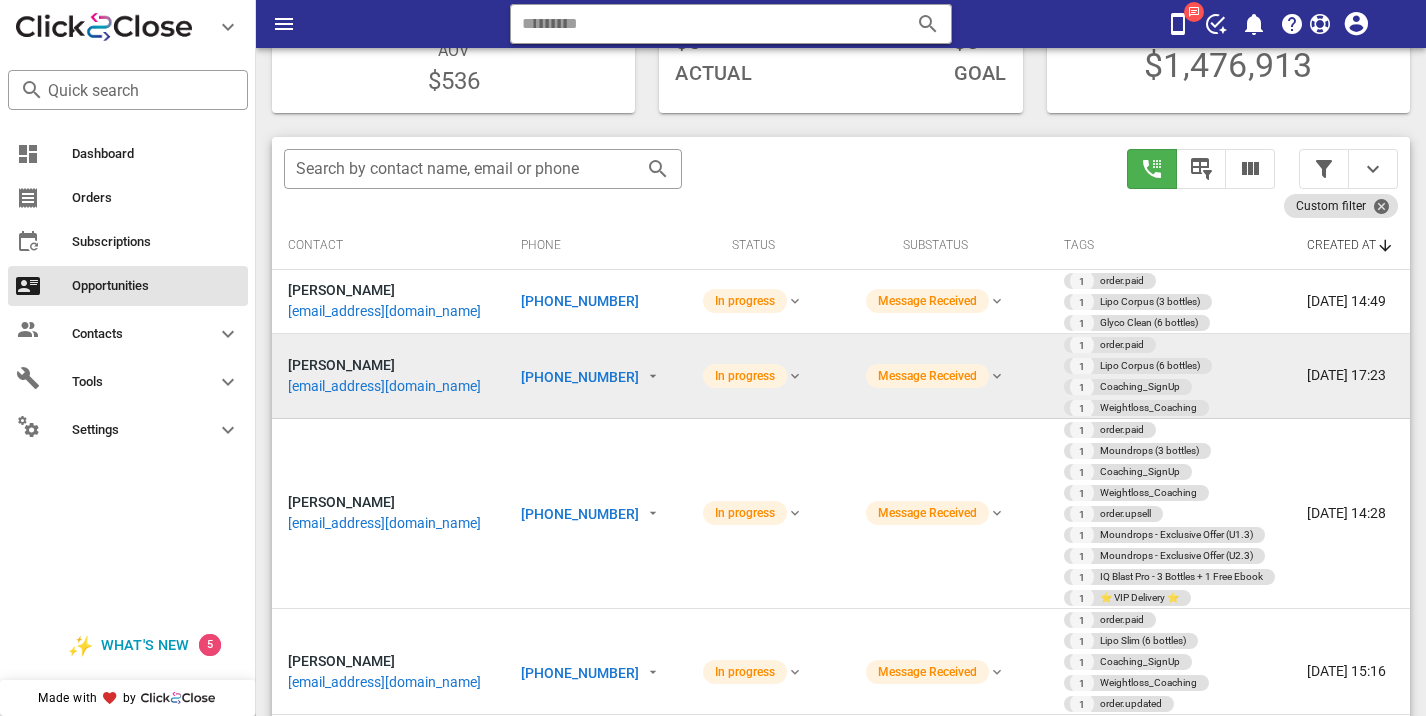 click on "+17132010588" at bounding box center [594, 302] 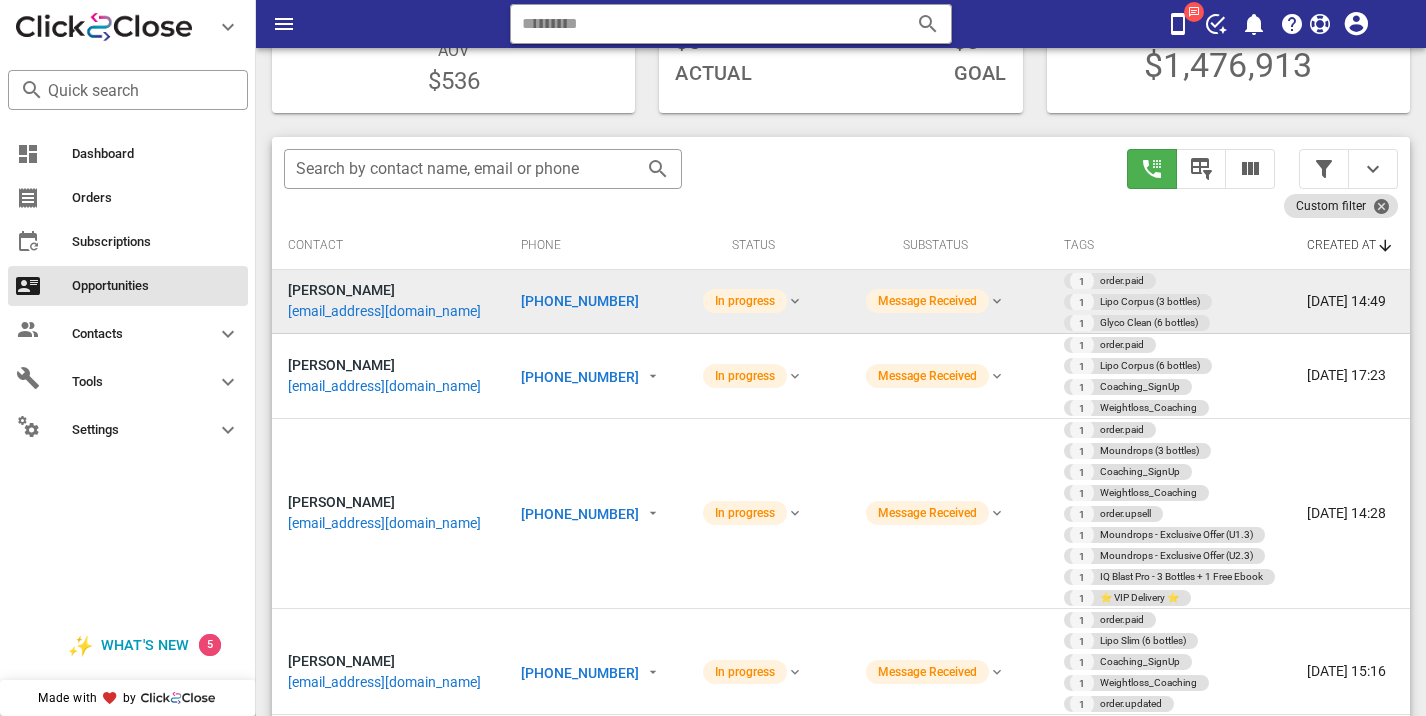 click on "+17132010588" at bounding box center (580, 301) 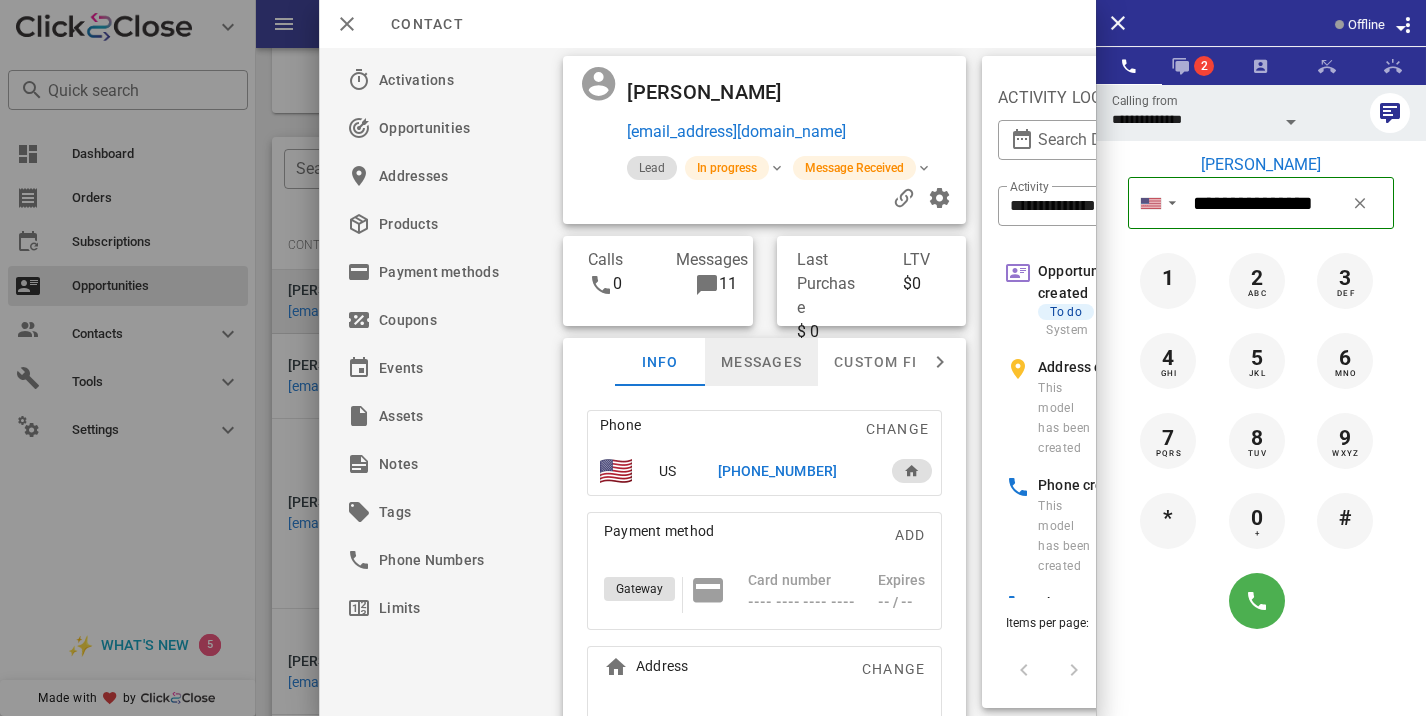 click on "Messages" at bounding box center (761, 362) 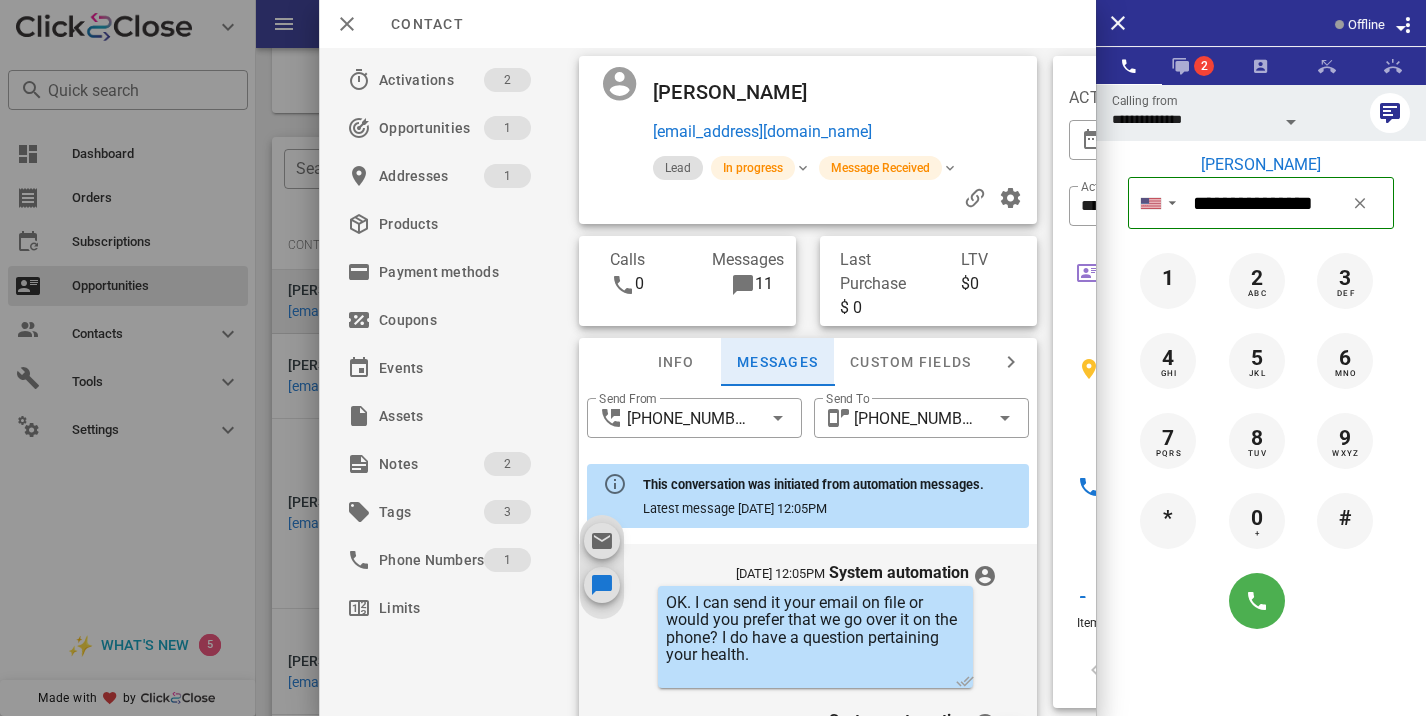 scroll, scrollTop: 1529, scrollLeft: 0, axis: vertical 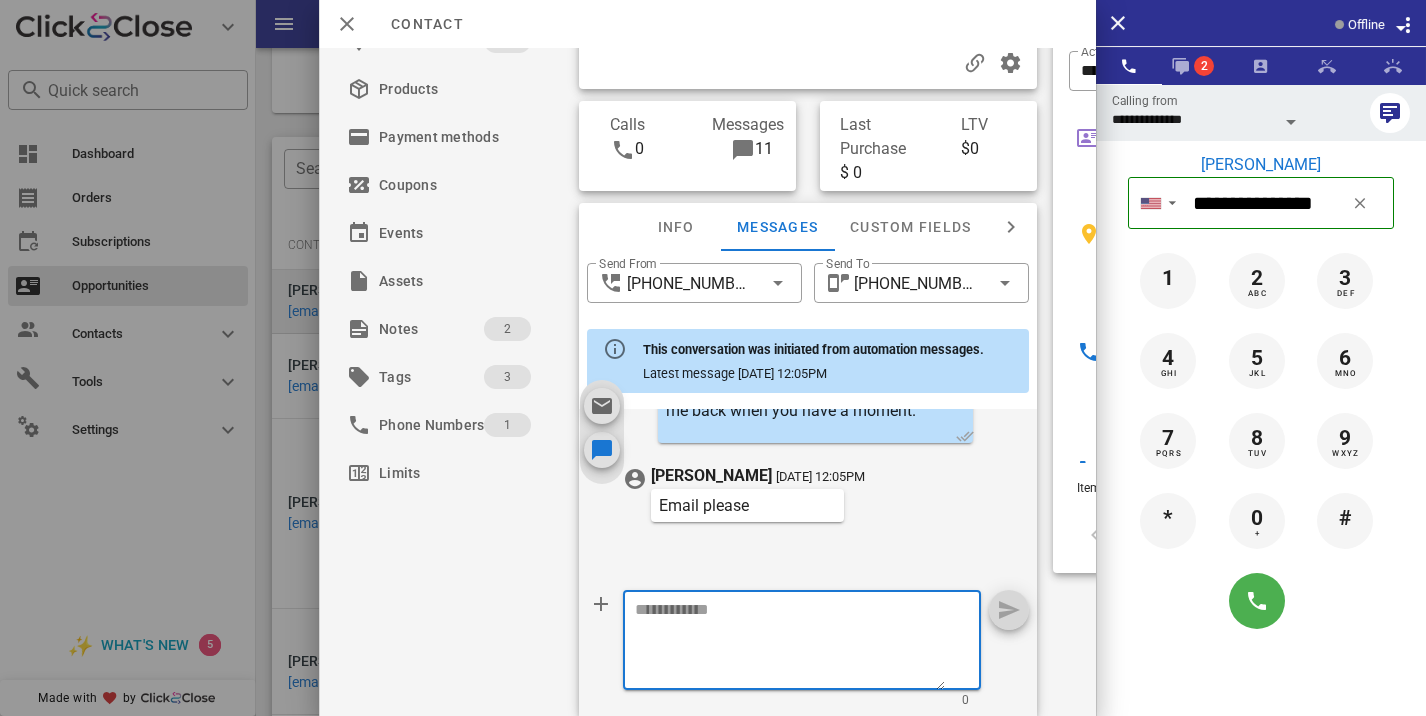 click at bounding box center [790, 643] 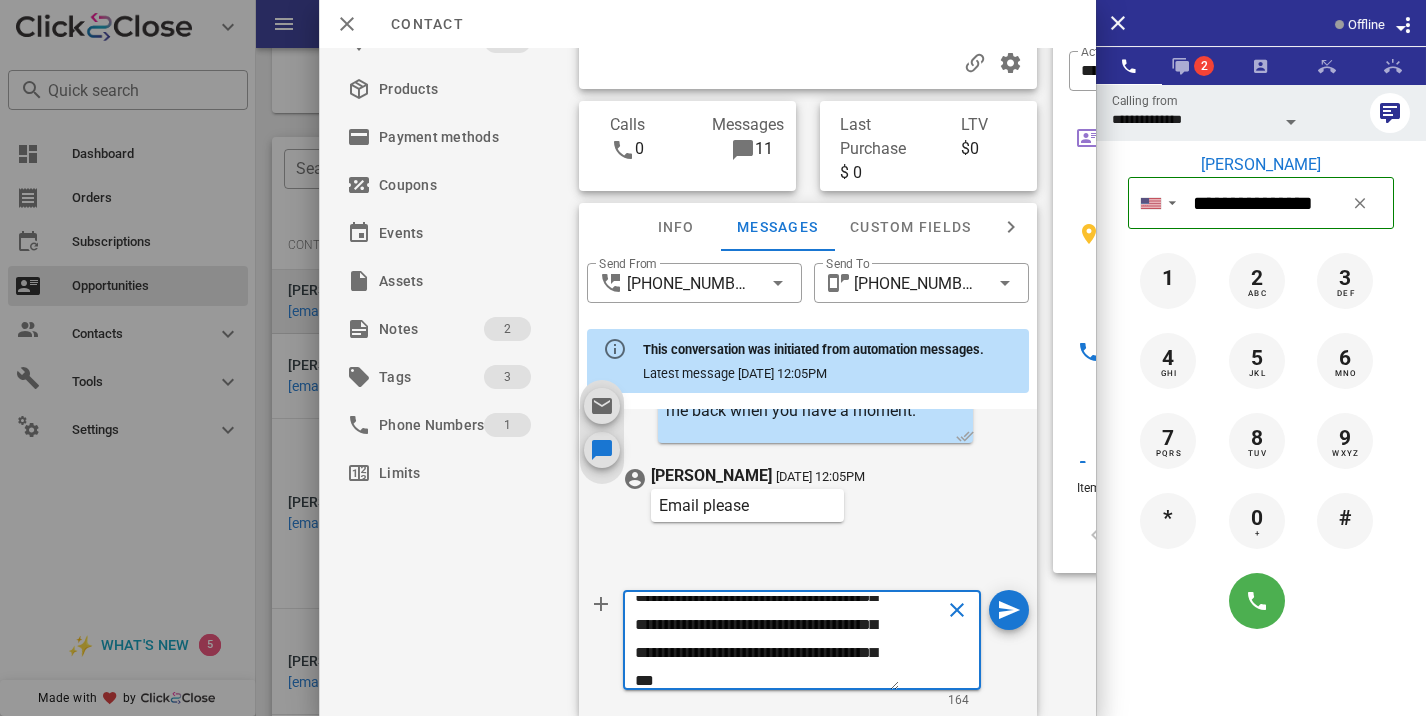 scroll, scrollTop: 0, scrollLeft: 0, axis: both 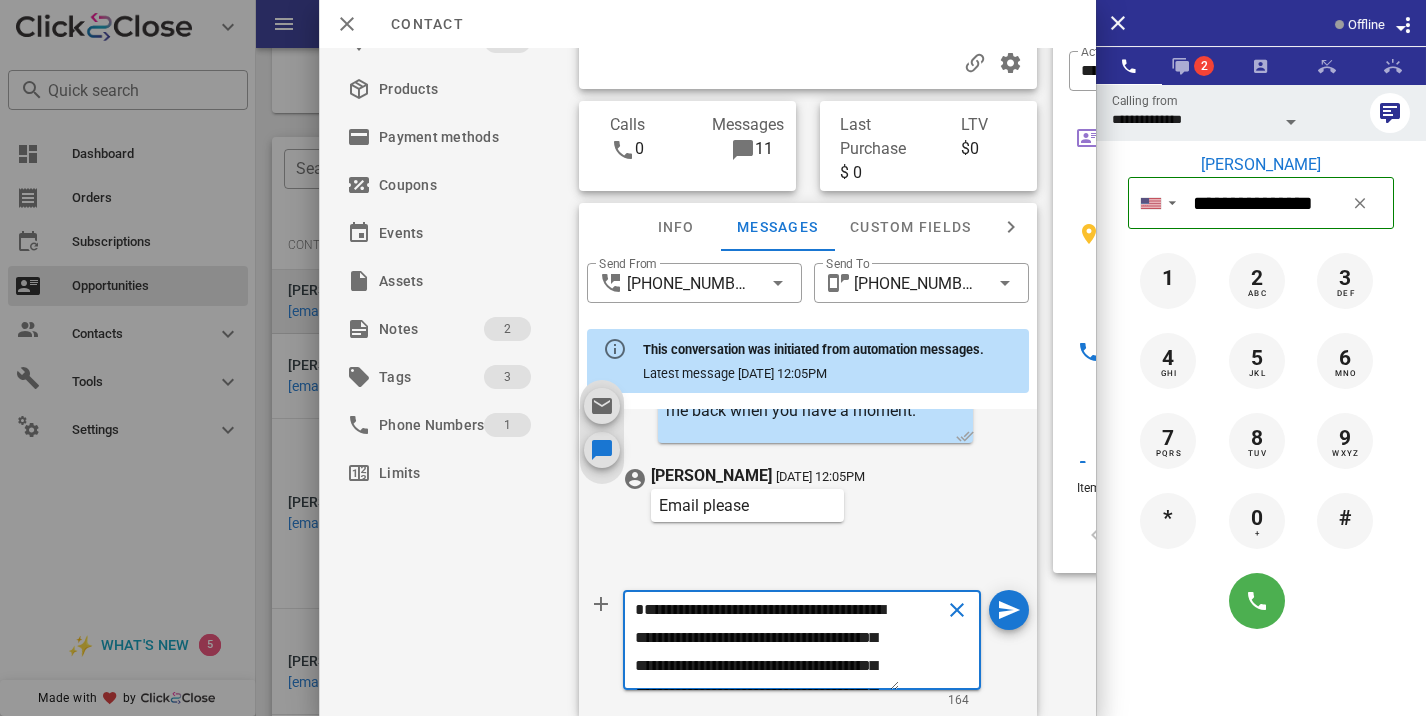 type on "**********" 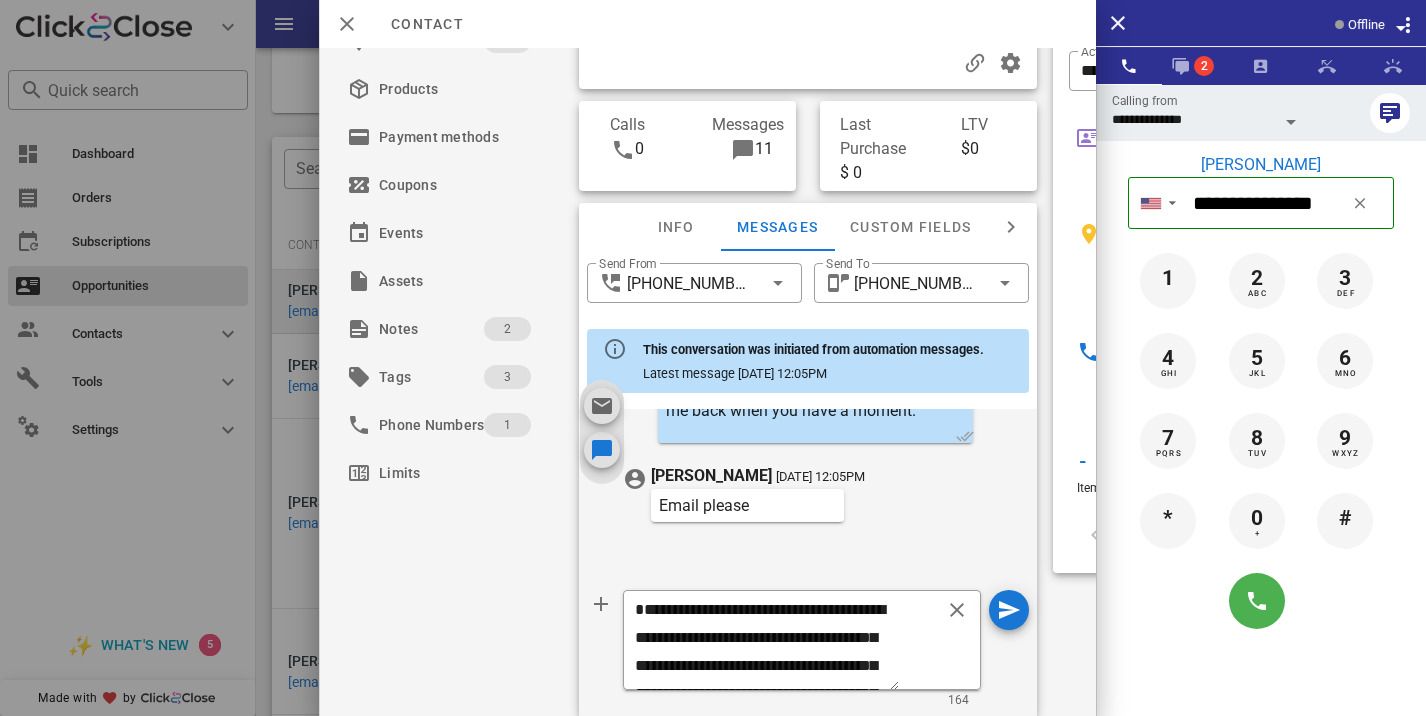 click on "**********" at bounding box center (808, 653) 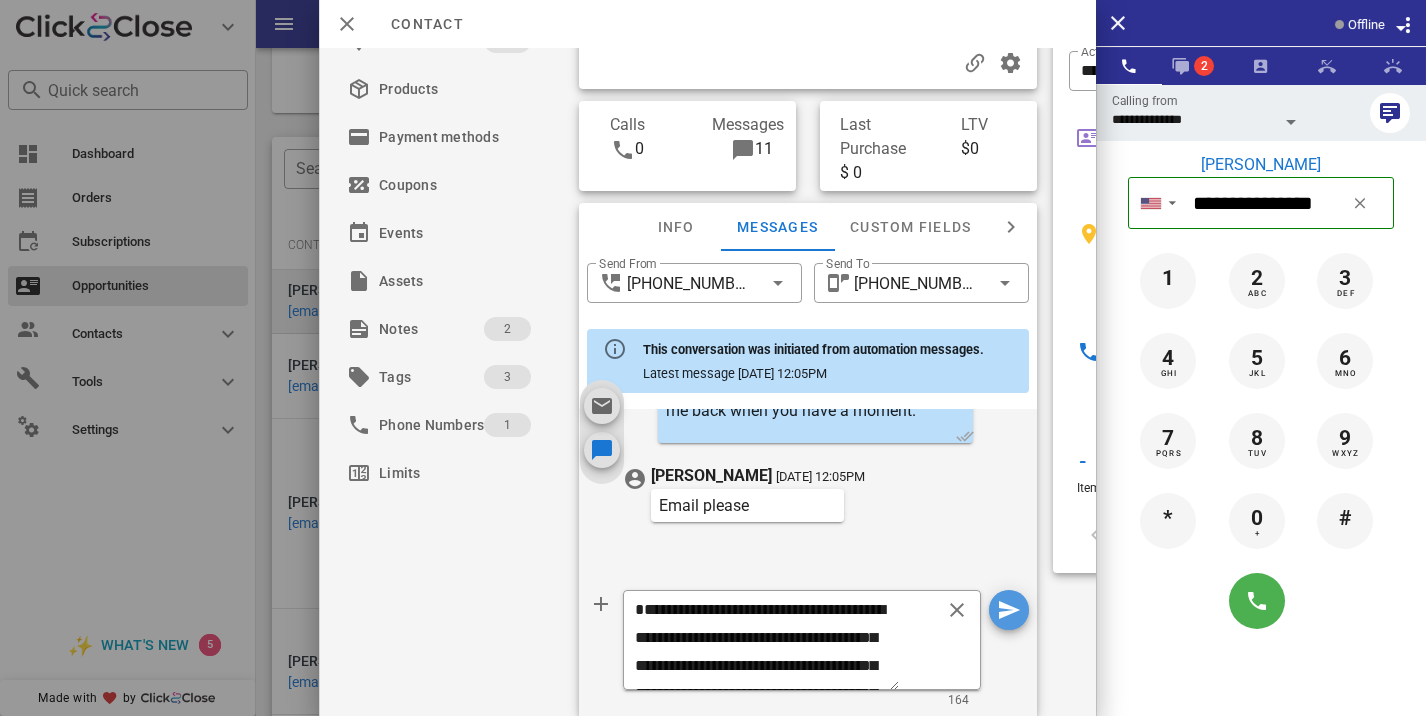 click at bounding box center (1009, 610) 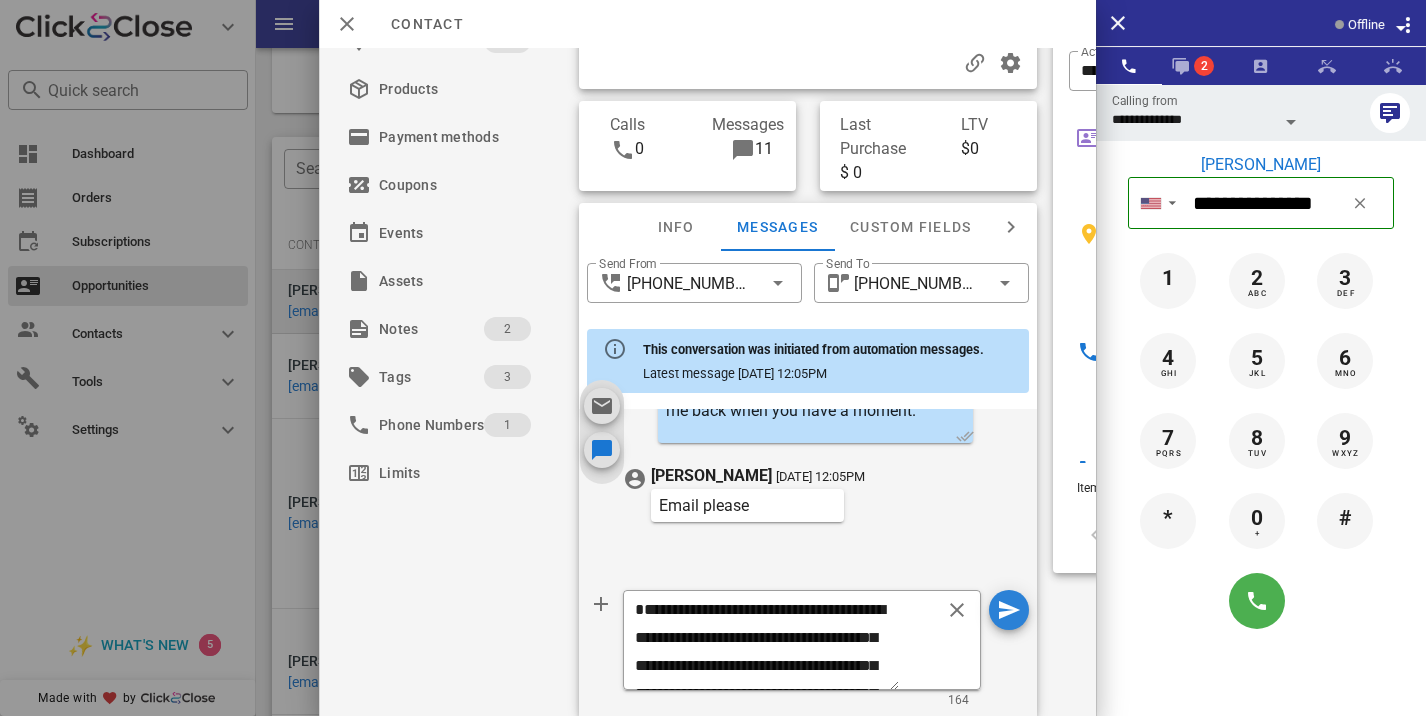 type 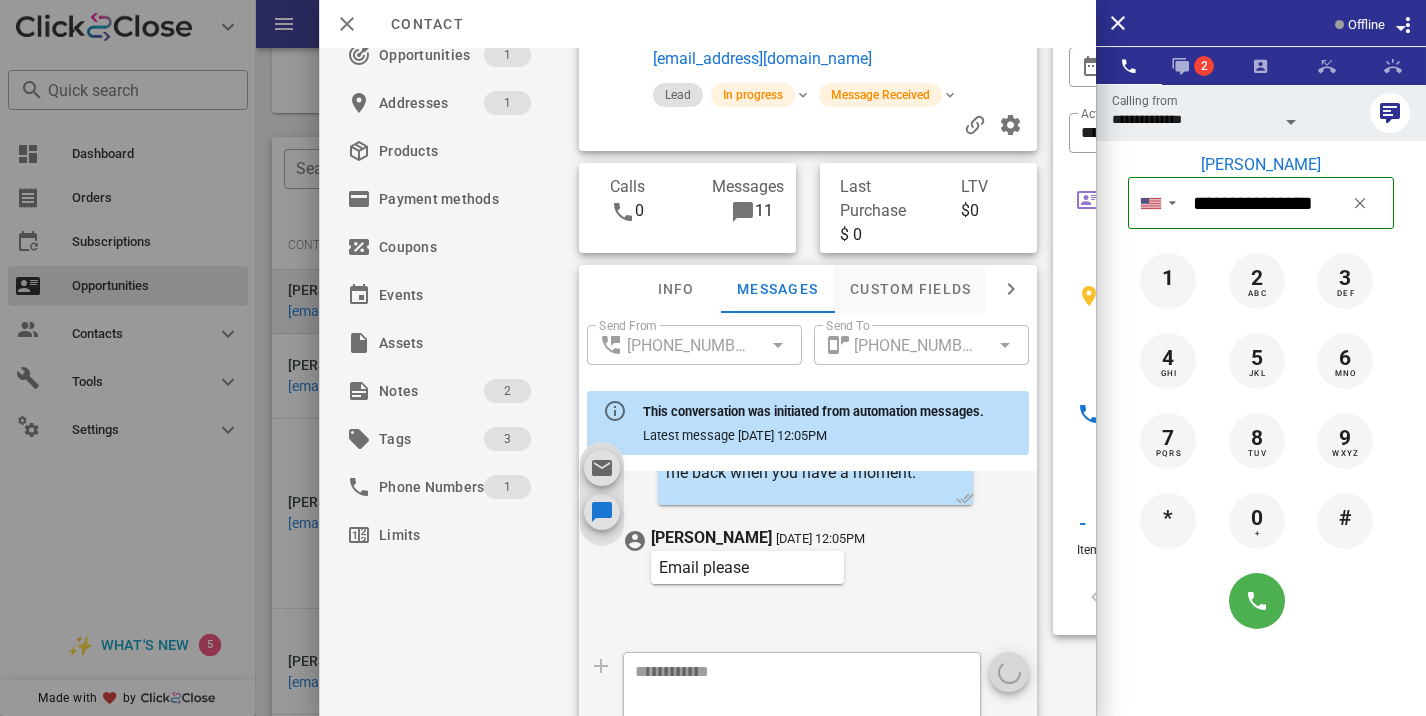 scroll, scrollTop: 0, scrollLeft: 0, axis: both 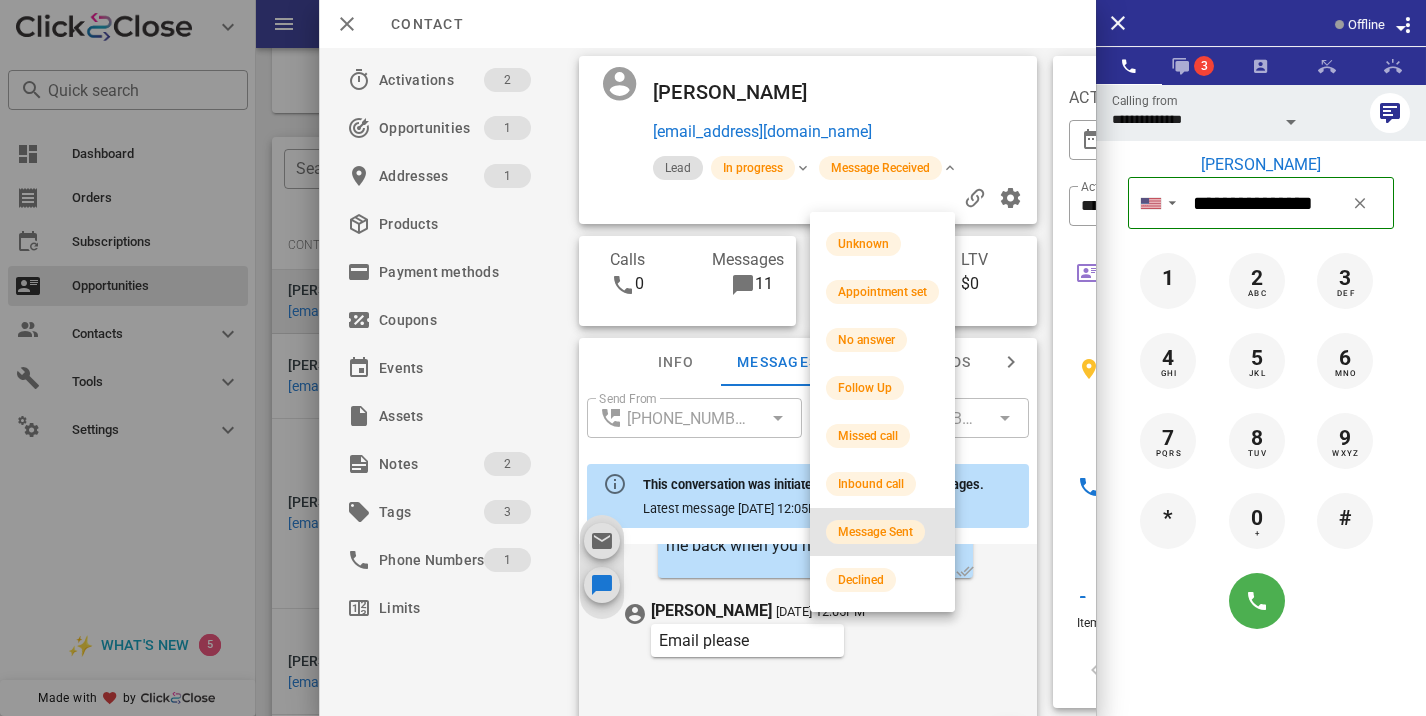 click on "Message Sent" at bounding box center (875, 532) 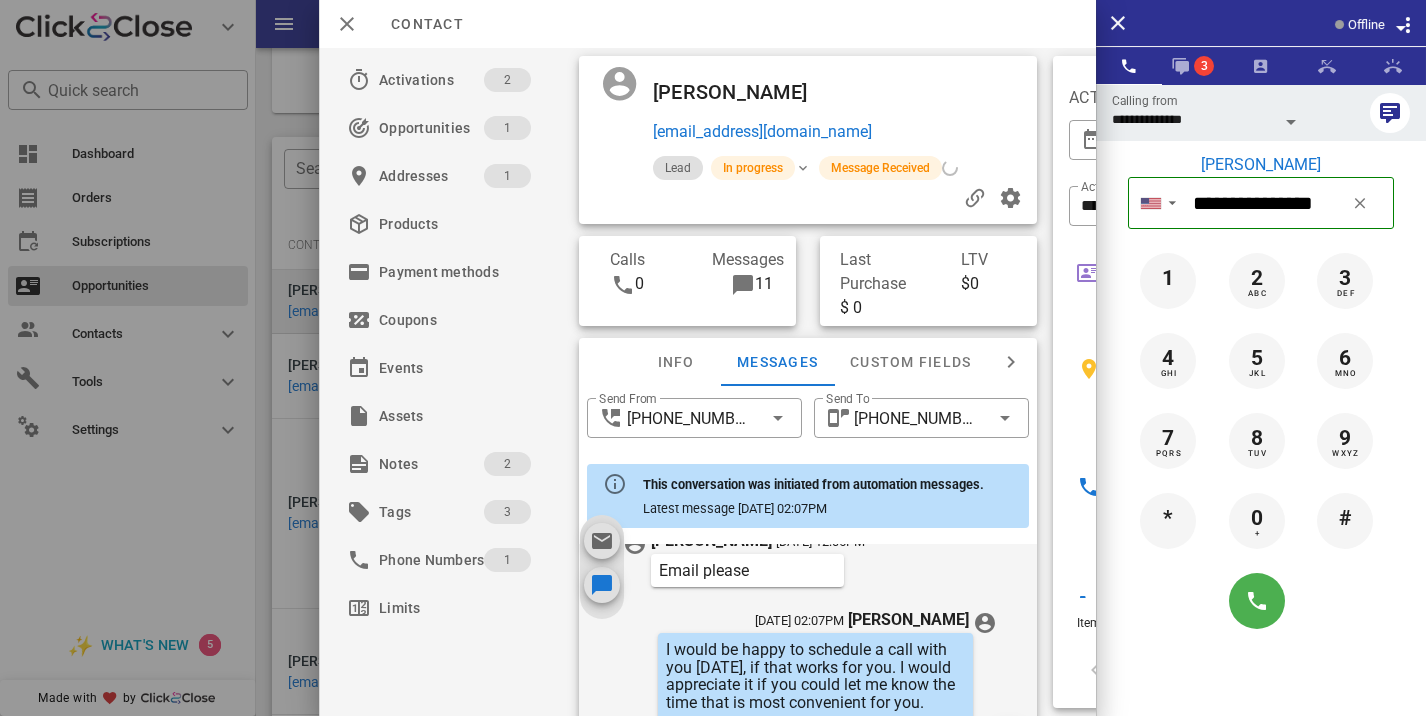 scroll, scrollTop: 1695, scrollLeft: 0, axis: vertical 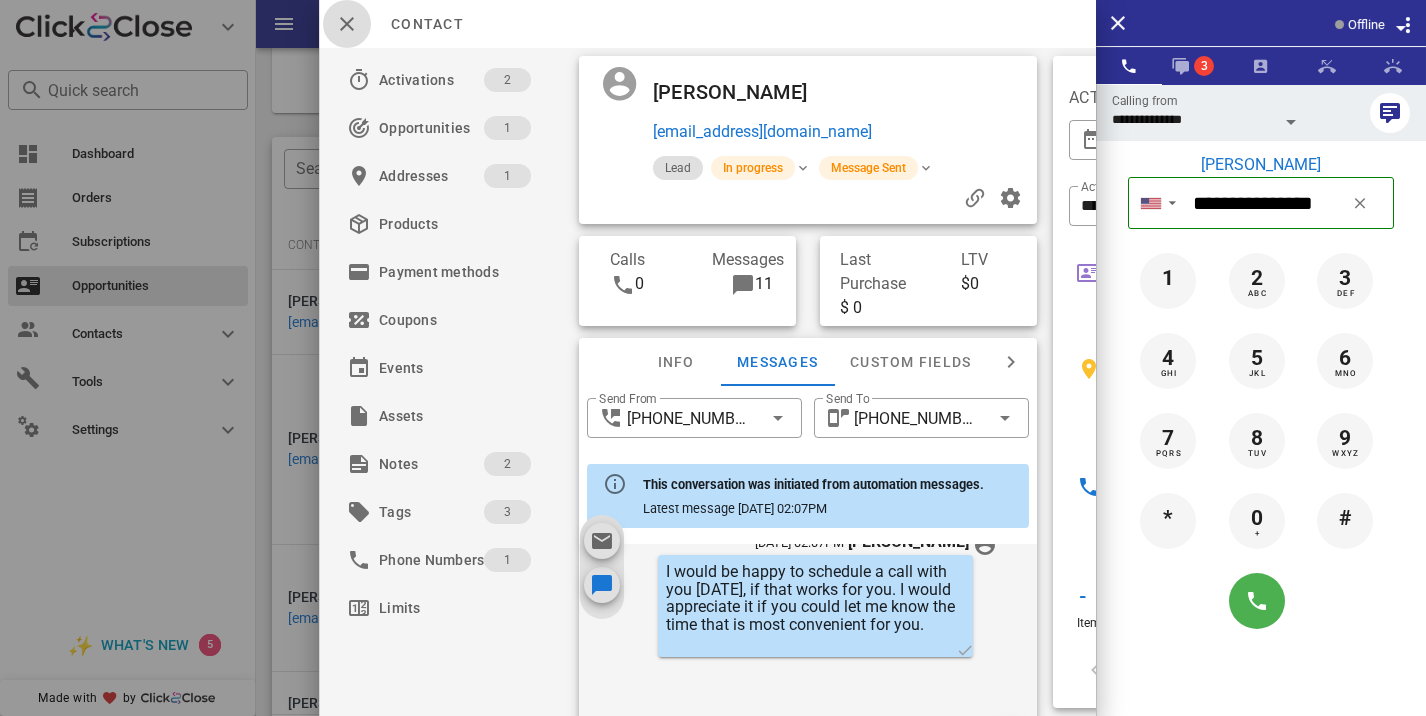 click at bounding box center (347, 24) 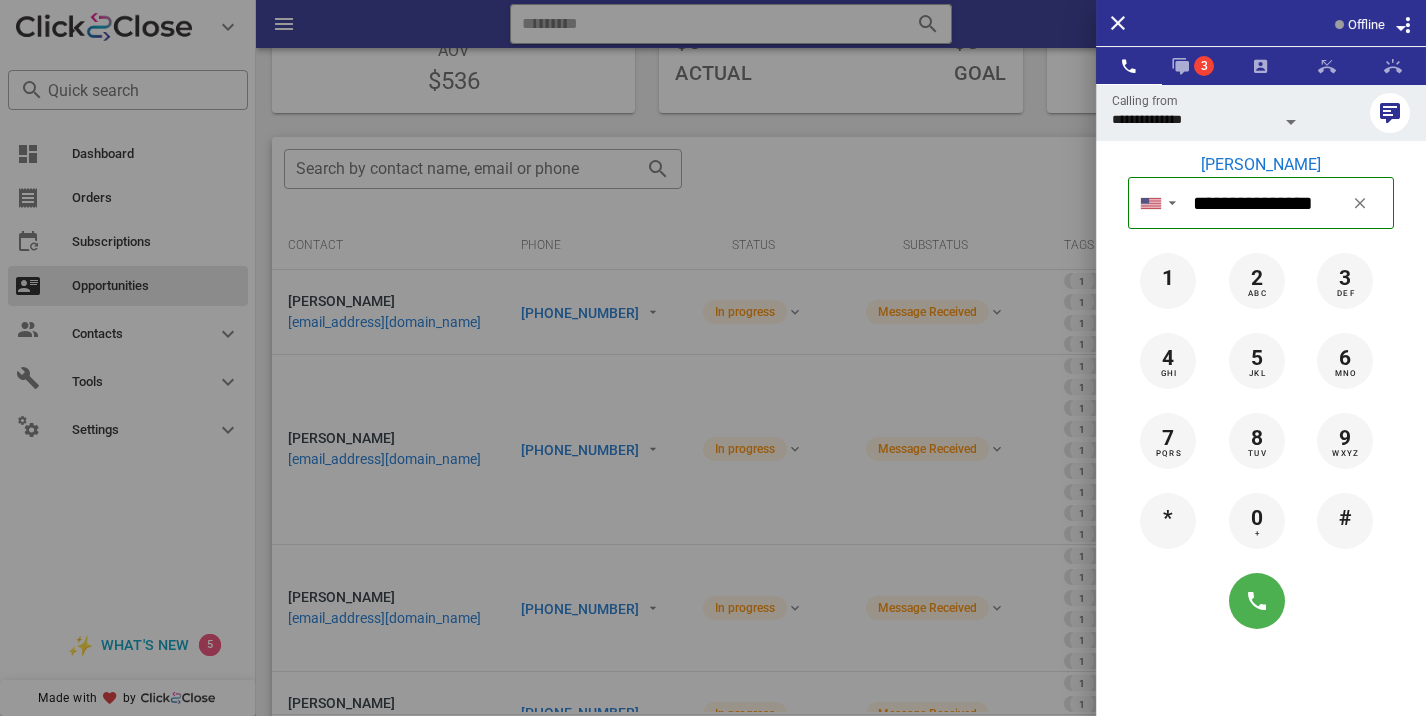 click at bounding box center [713, 358] 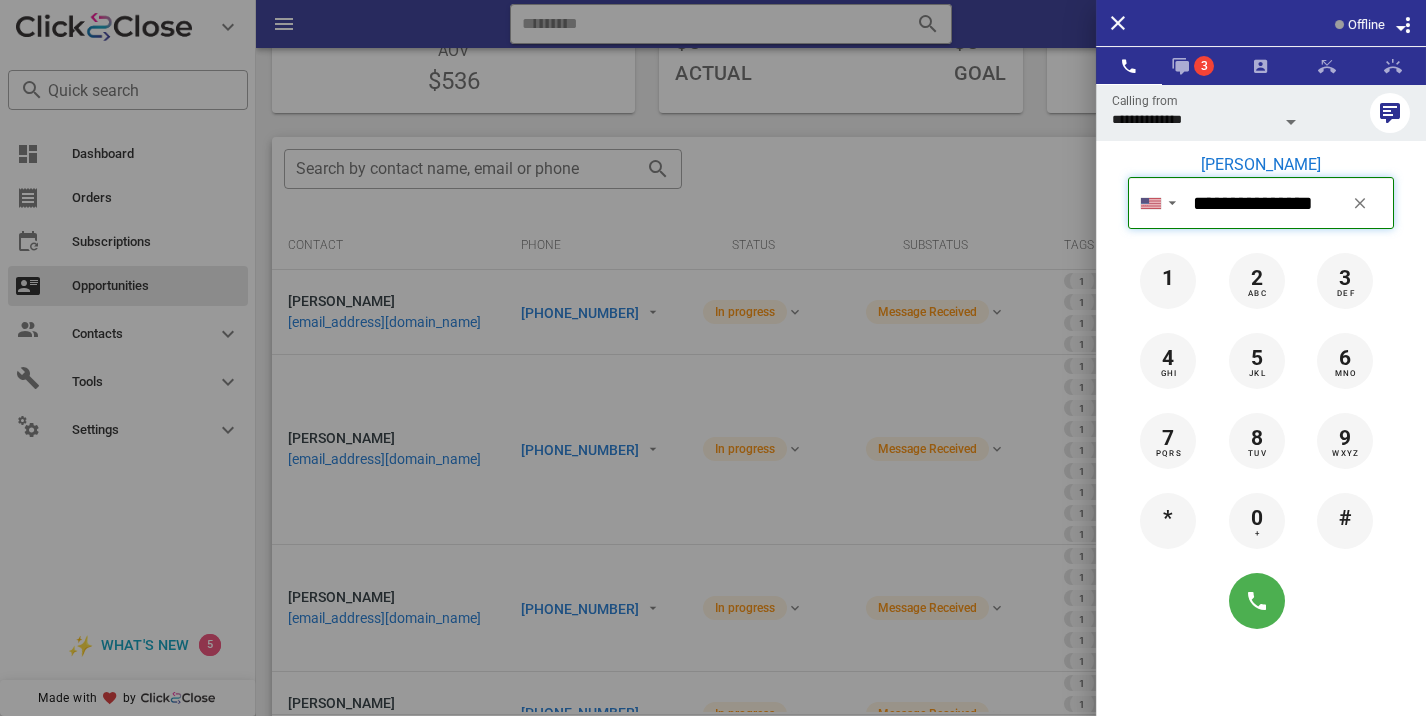 type 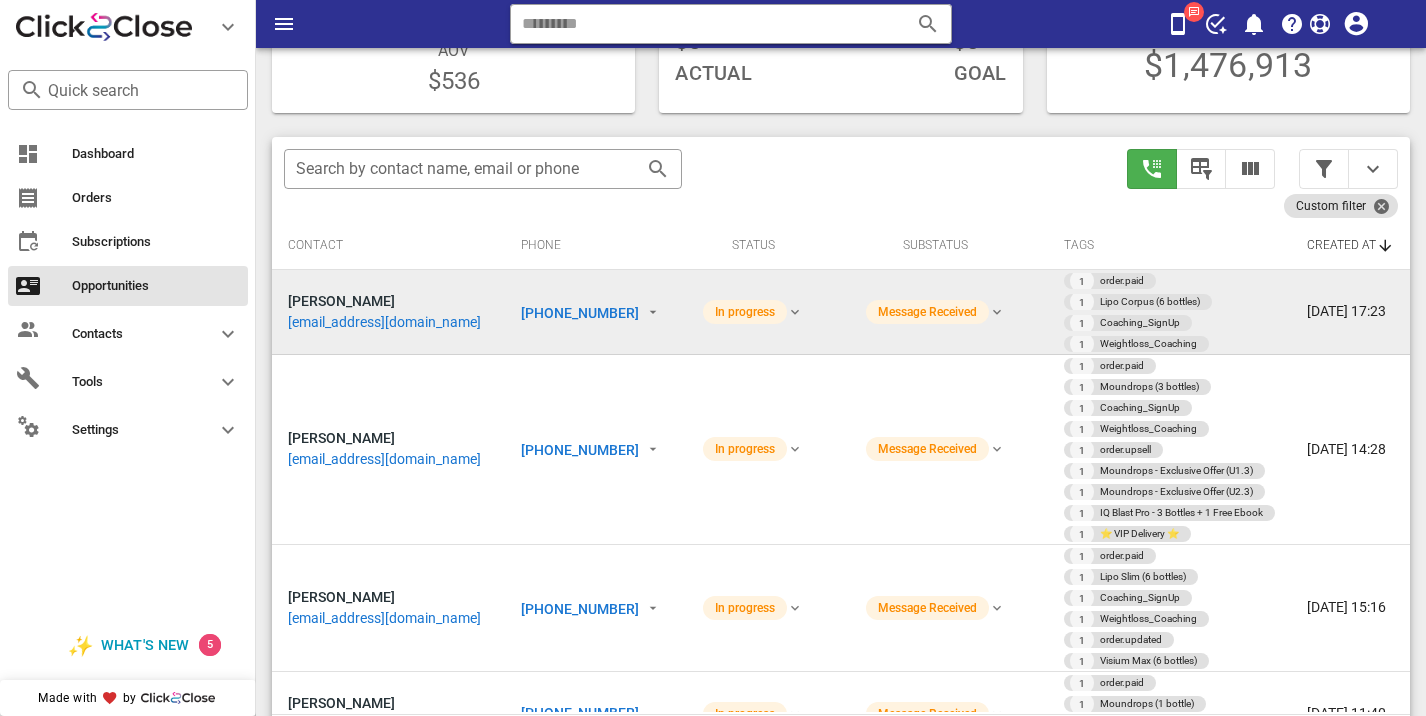 click on "+17146056993" at bounding box center [580, 313] 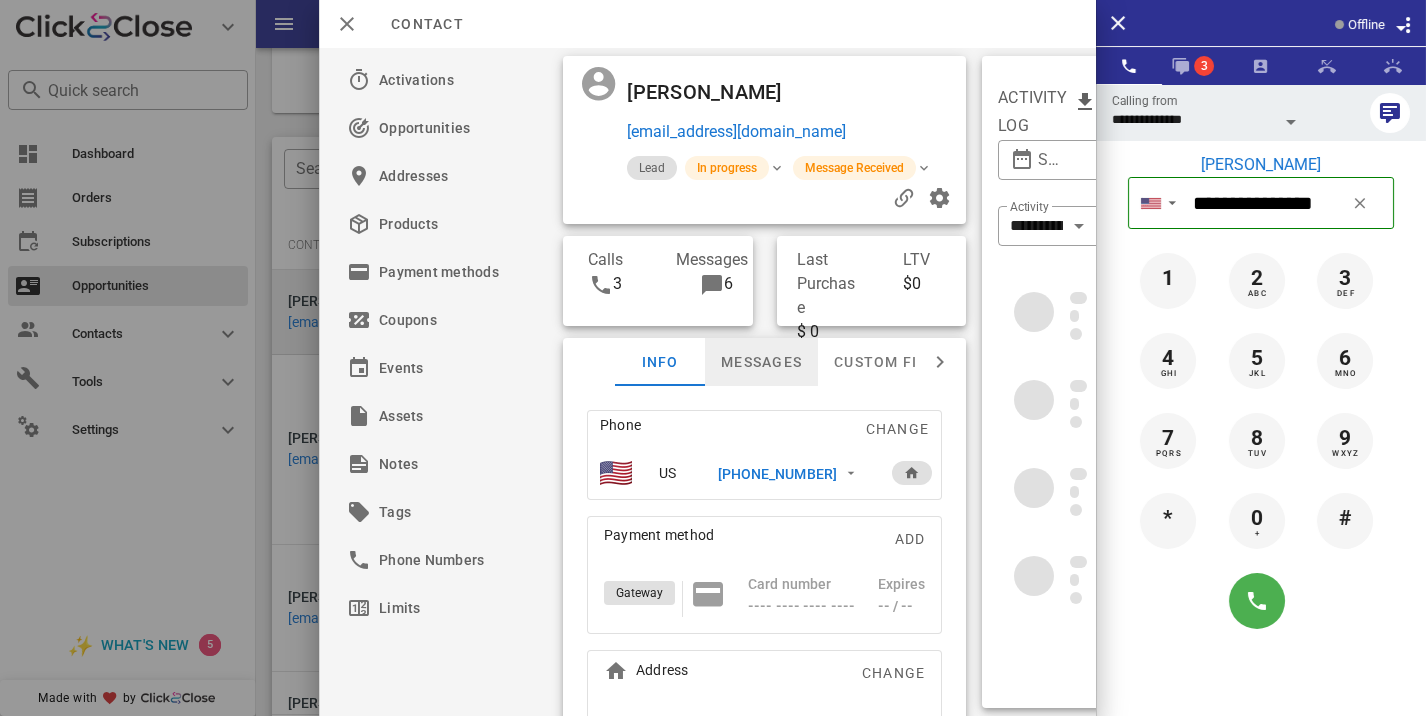 click on "Messages" at bounding box center (761, 362) 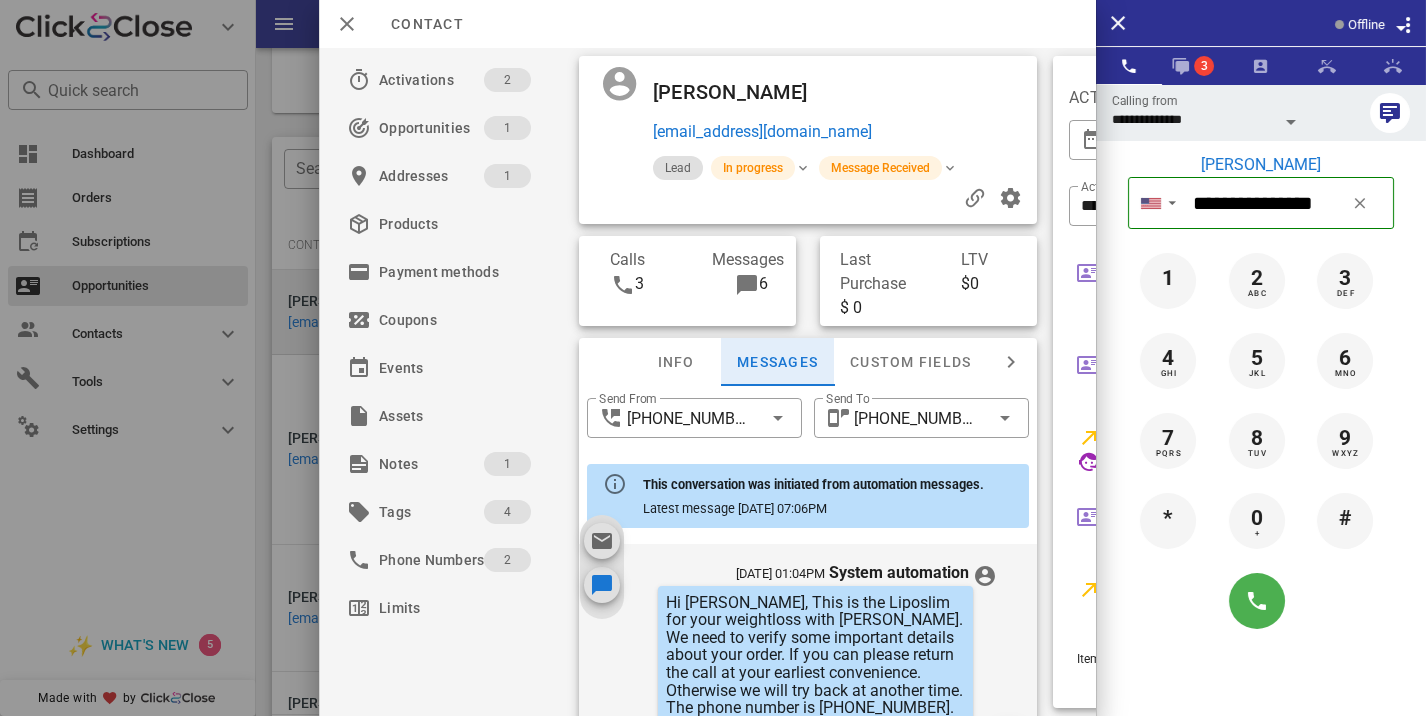 scroll, scrollTop: 1288, scrollLeft: 0, axis: vertical 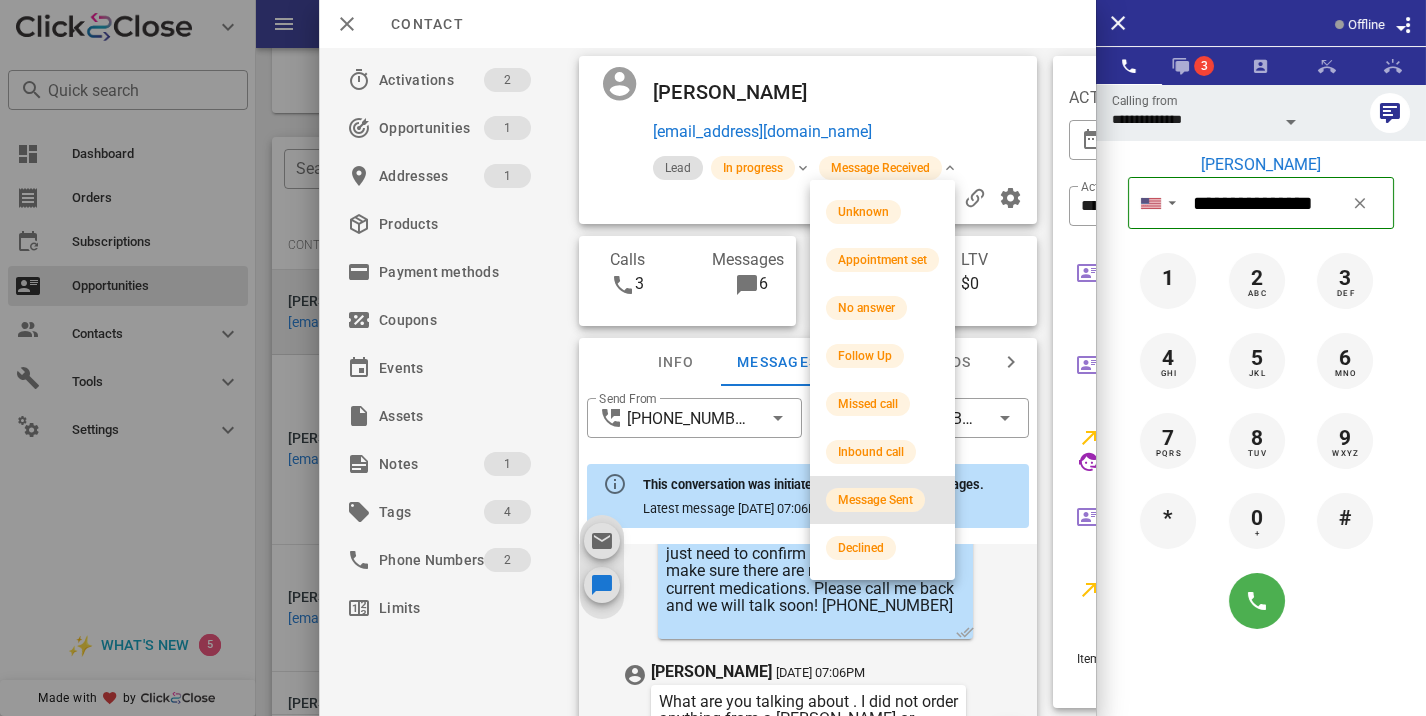 click on "Message Sent" at bounding box center [875, 500] 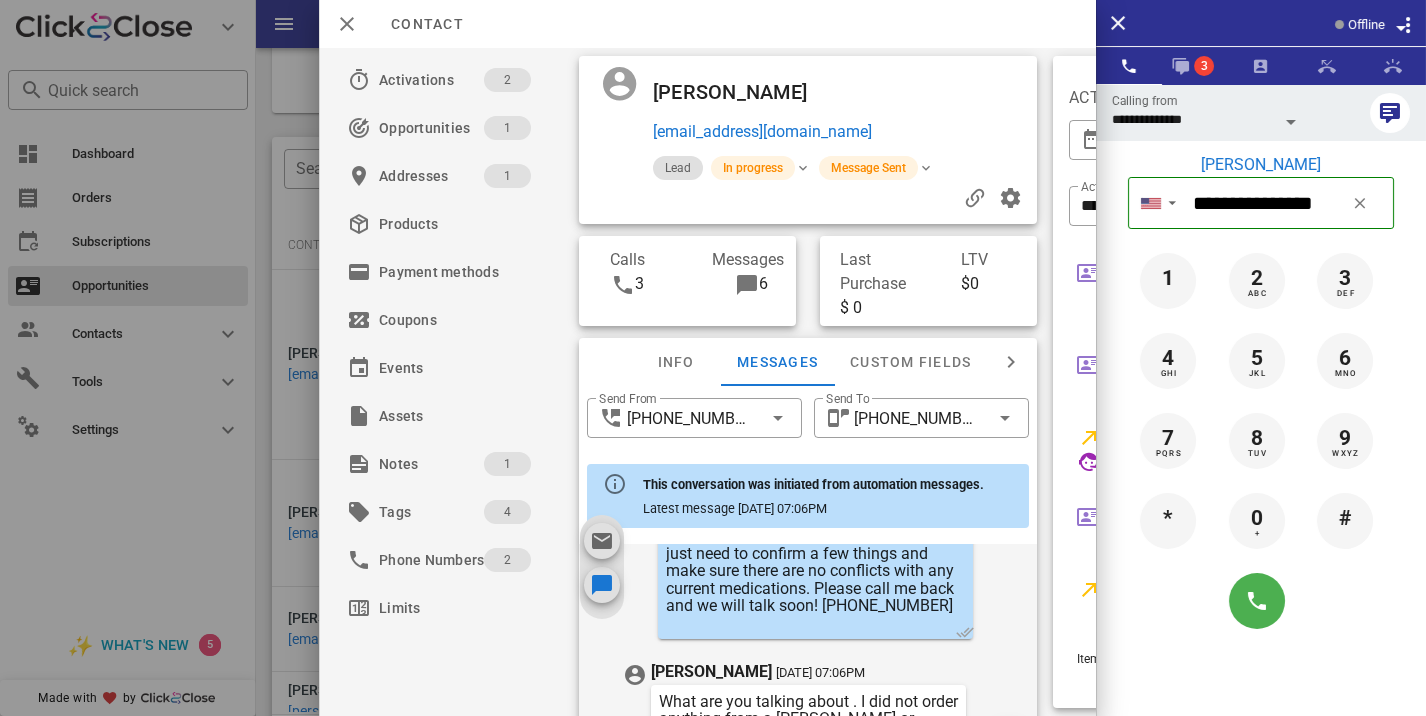 click at bounding box center [713, 358] 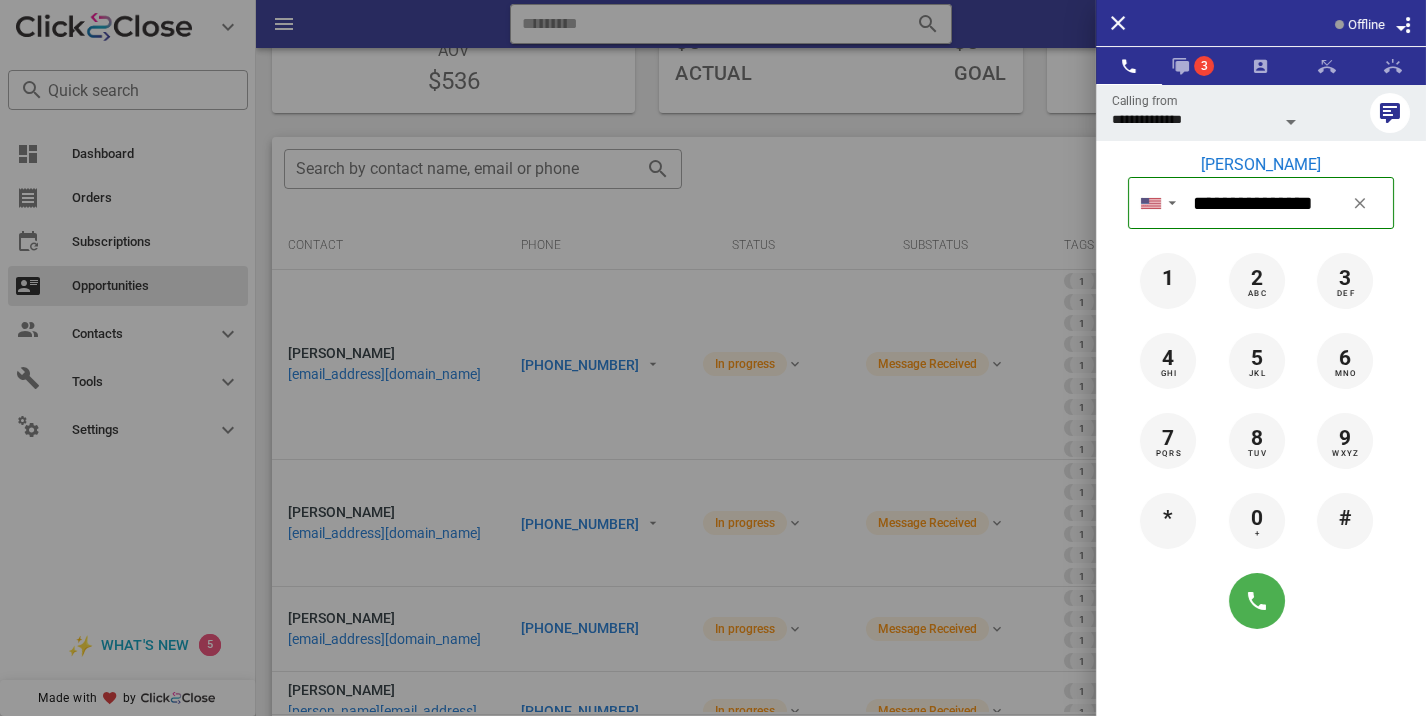 click at bounding box center (713, 358) 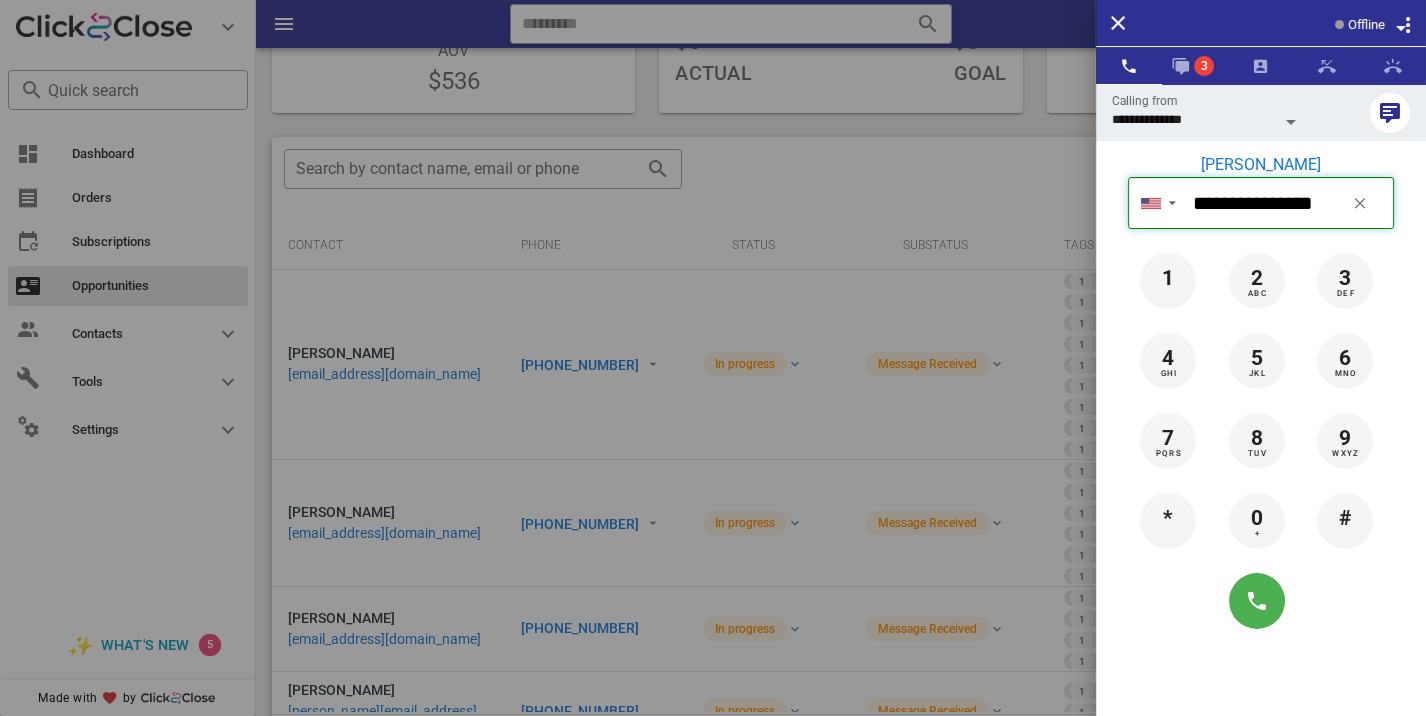 type 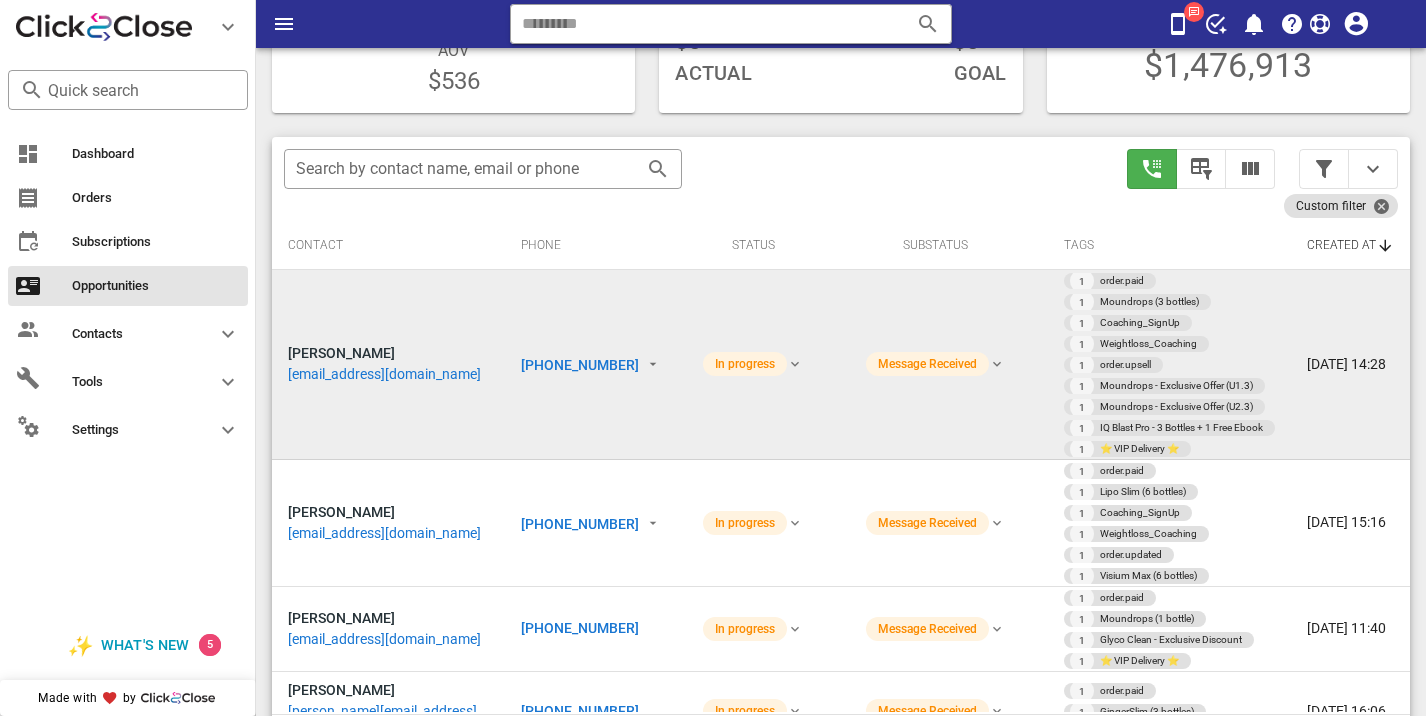 click on "+17158501658" at bounding box center [580, 365] 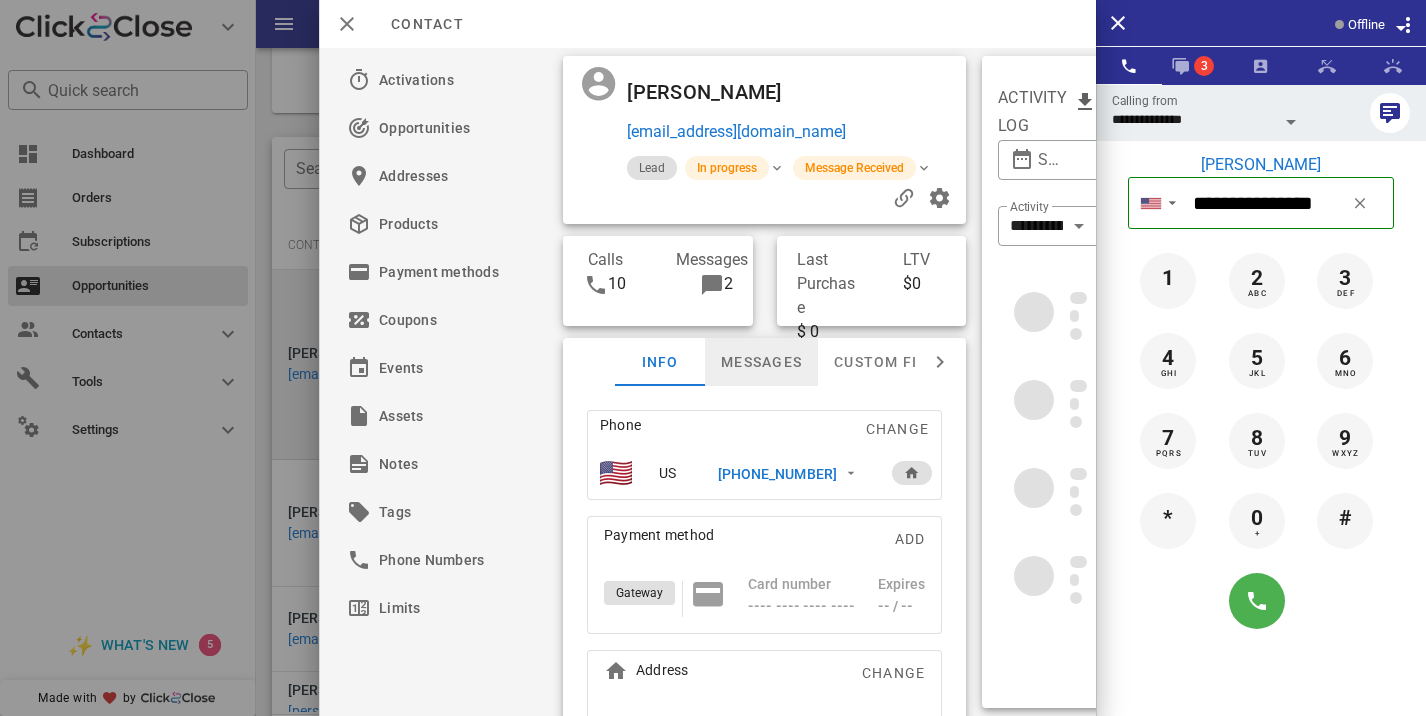 click on "Messages" at bounding box center (761, 362) 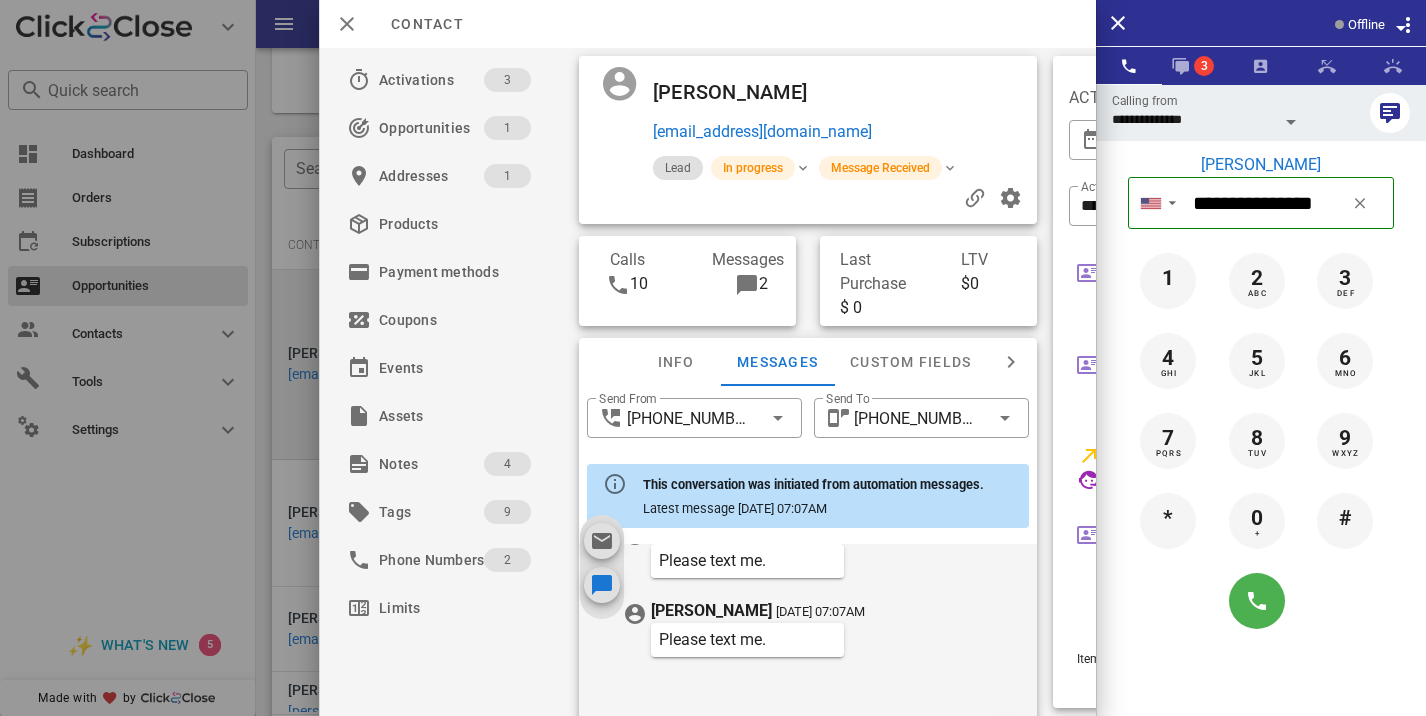 scroll, scrollTop: 1132, scrollLeft: 0, axis: vertical 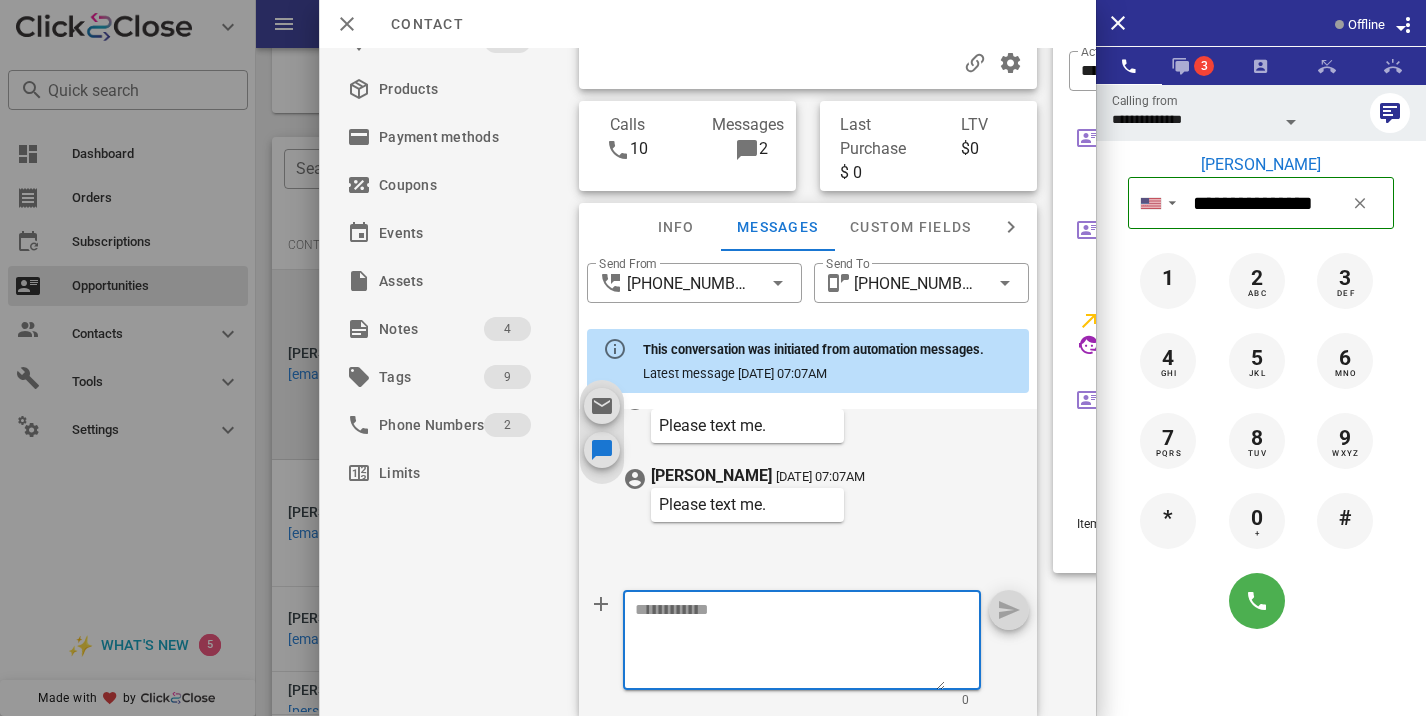 click at bounding box center [790, 643] 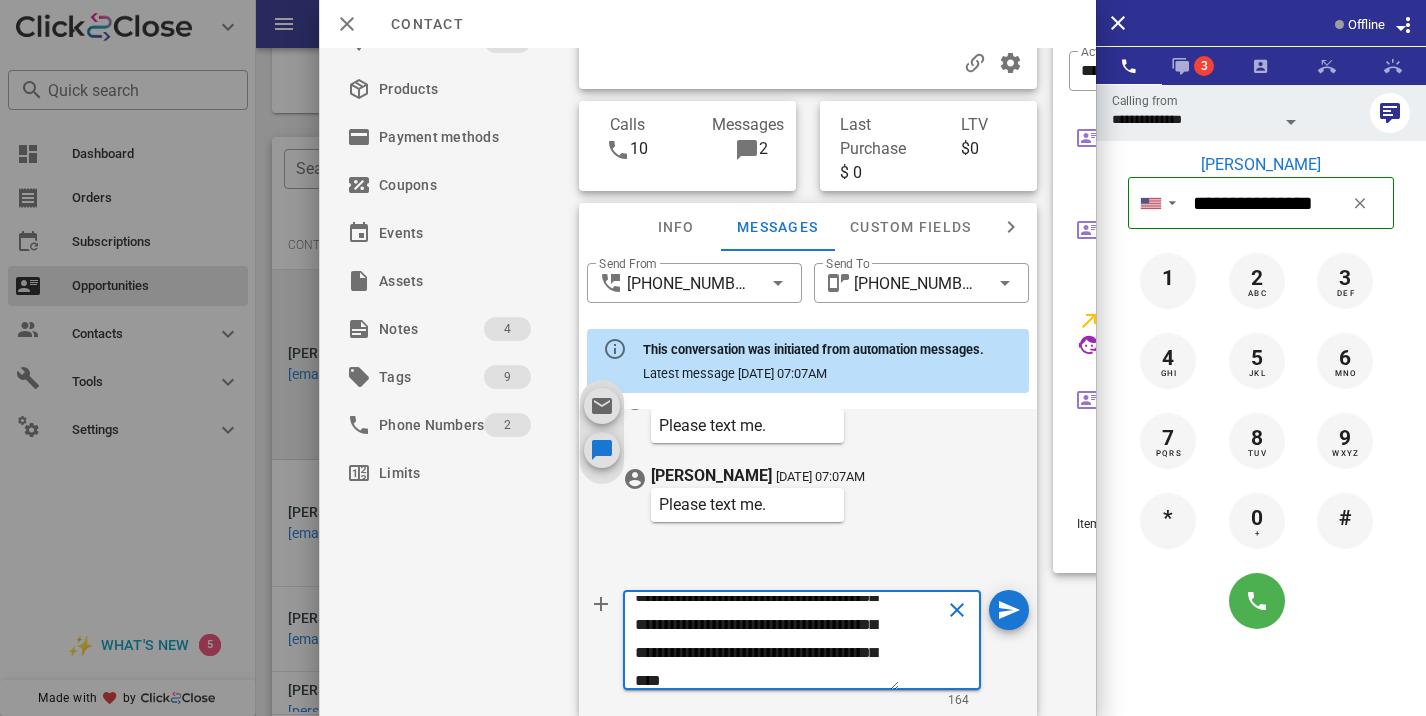 scroll, scrollTop: 69, scrollLeft: 0, axis: vertical 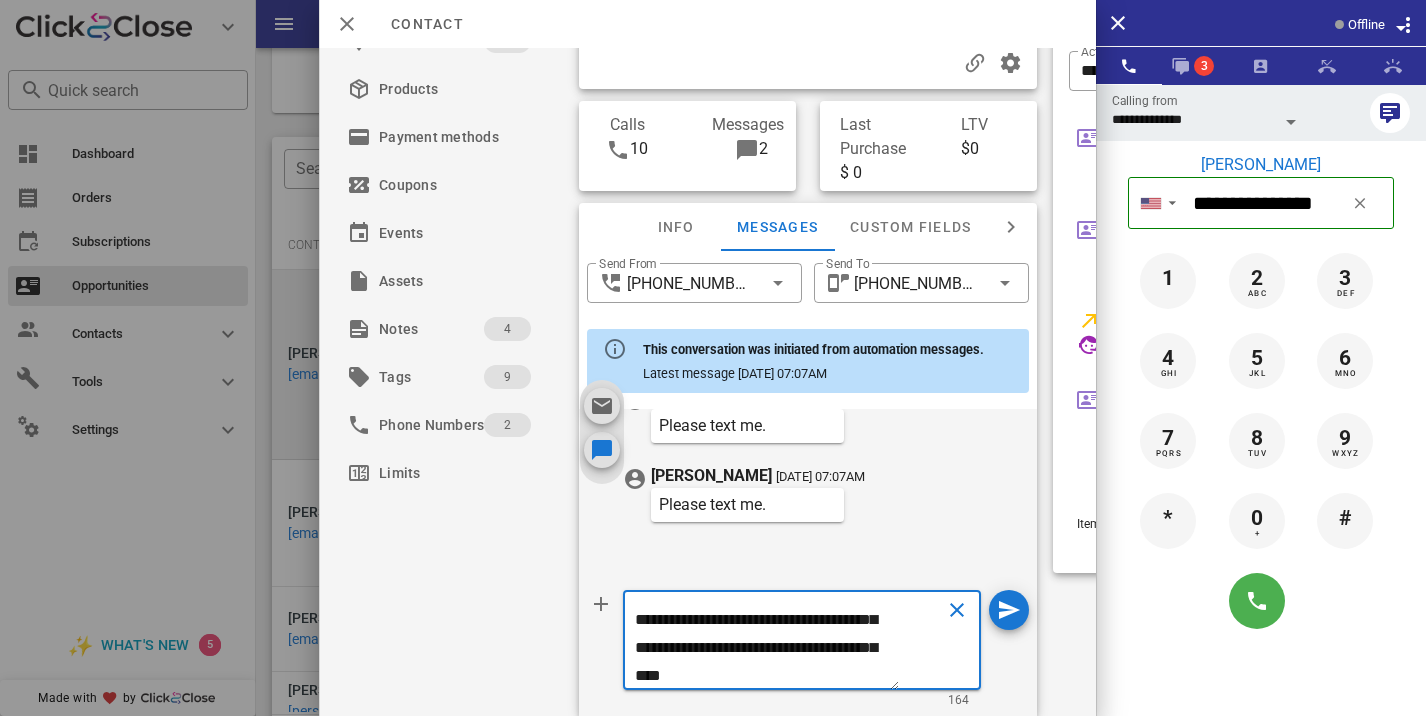 type on "**********" 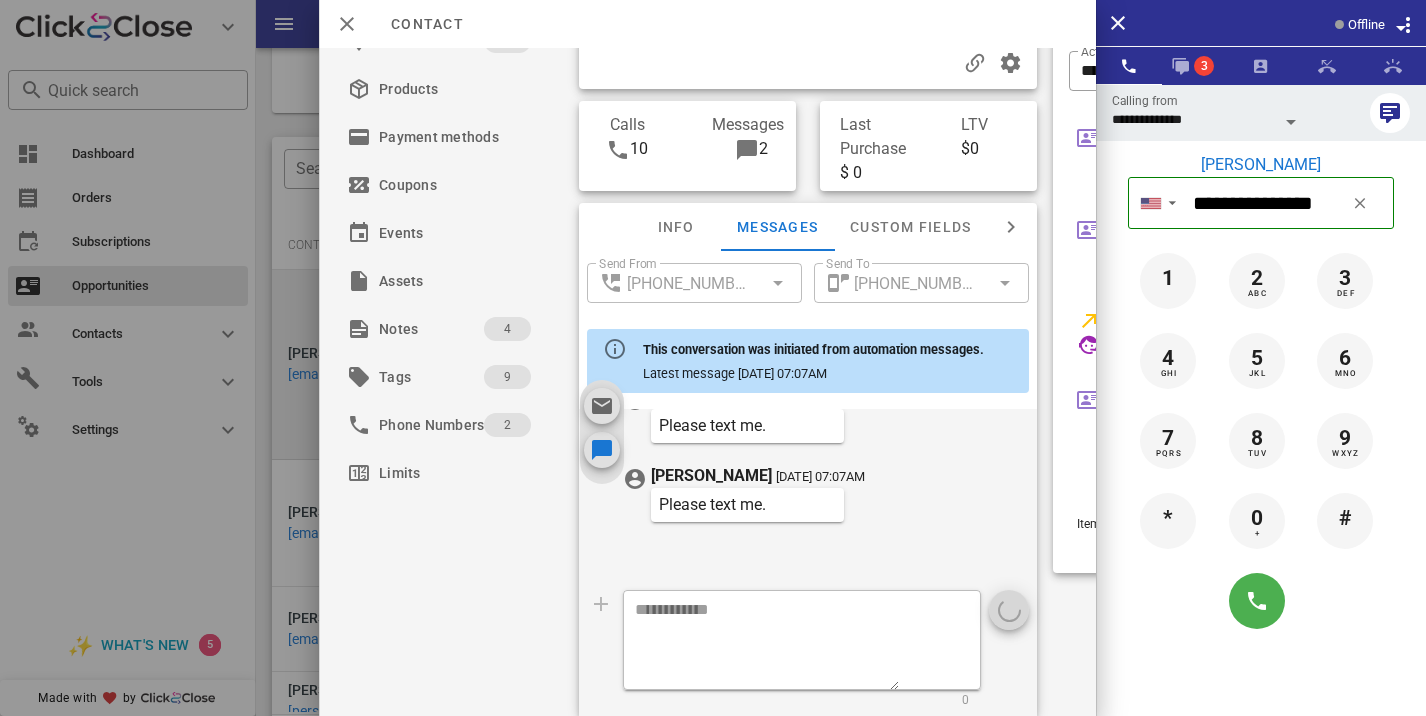 scroll, scrollTop: 0, scrollLeft: 0, axis: both 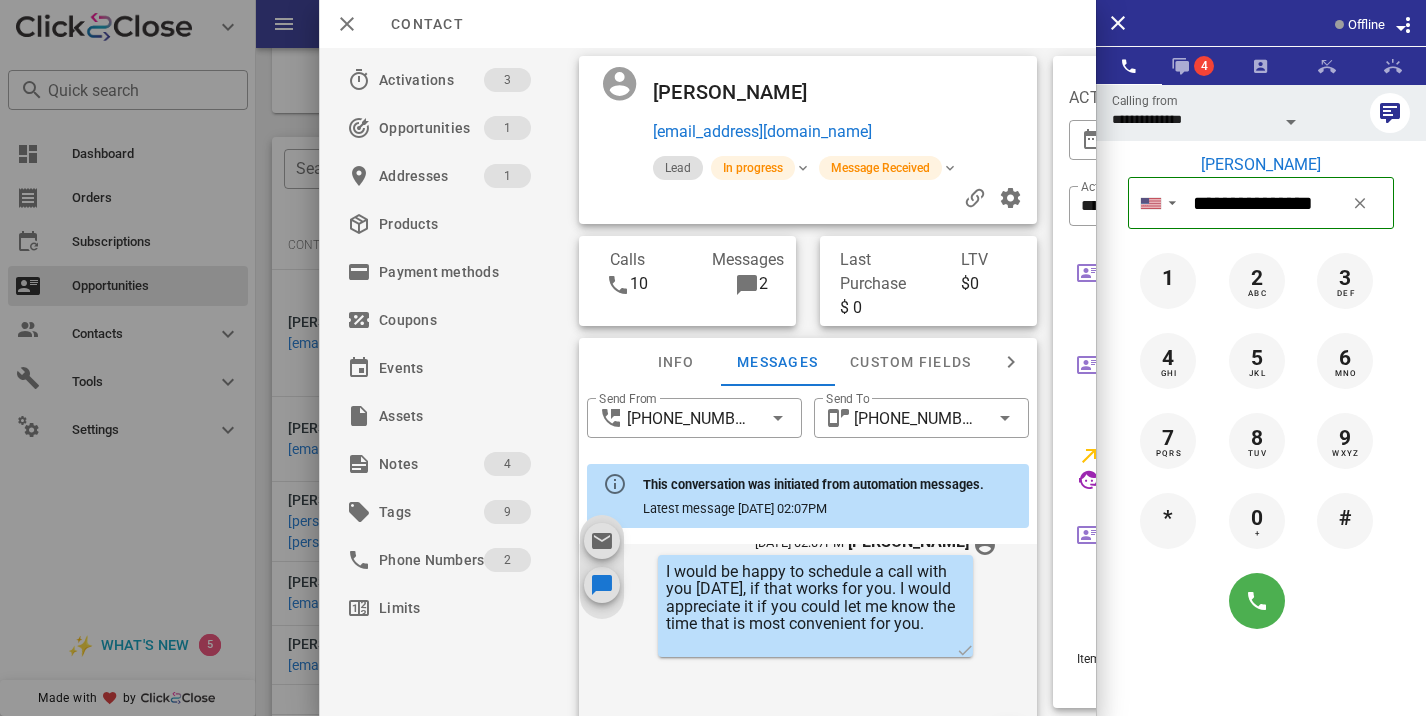 click at bounding box center (713, 358) 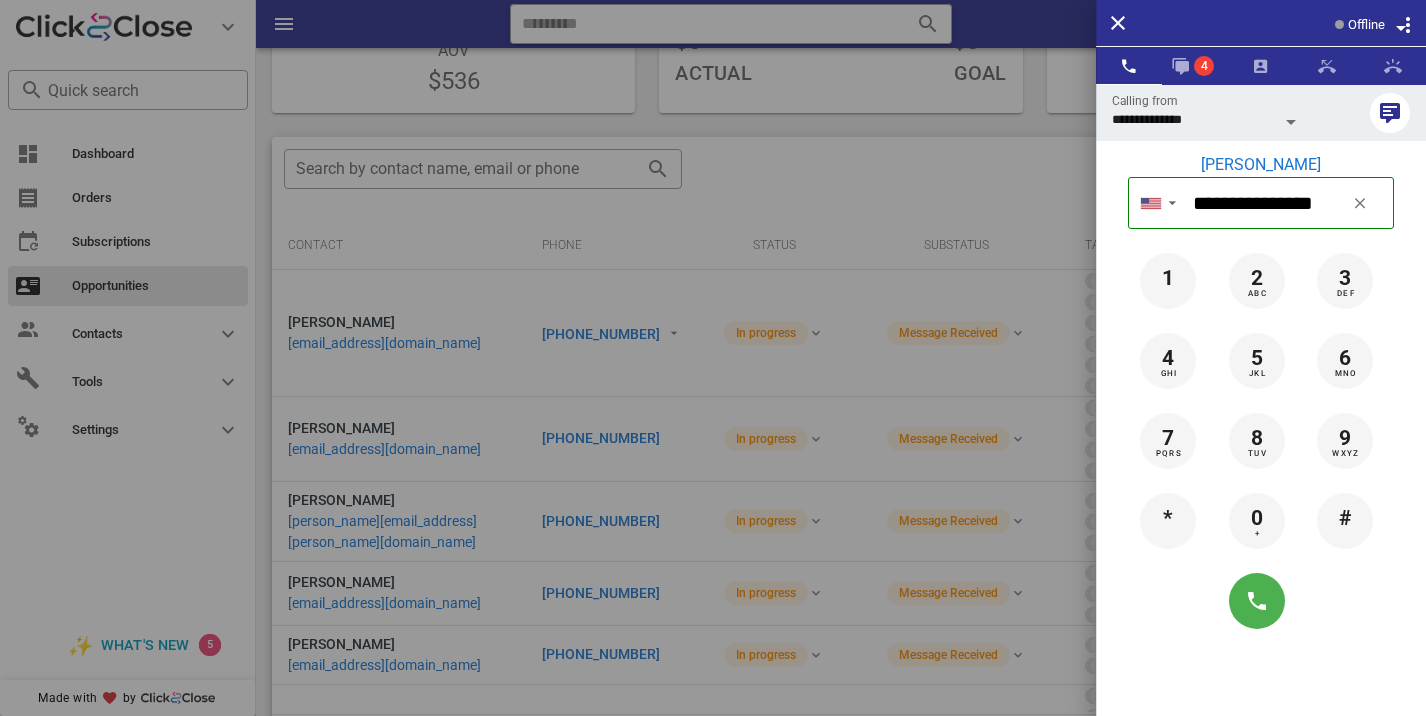 click at bounding box center (713, 358) 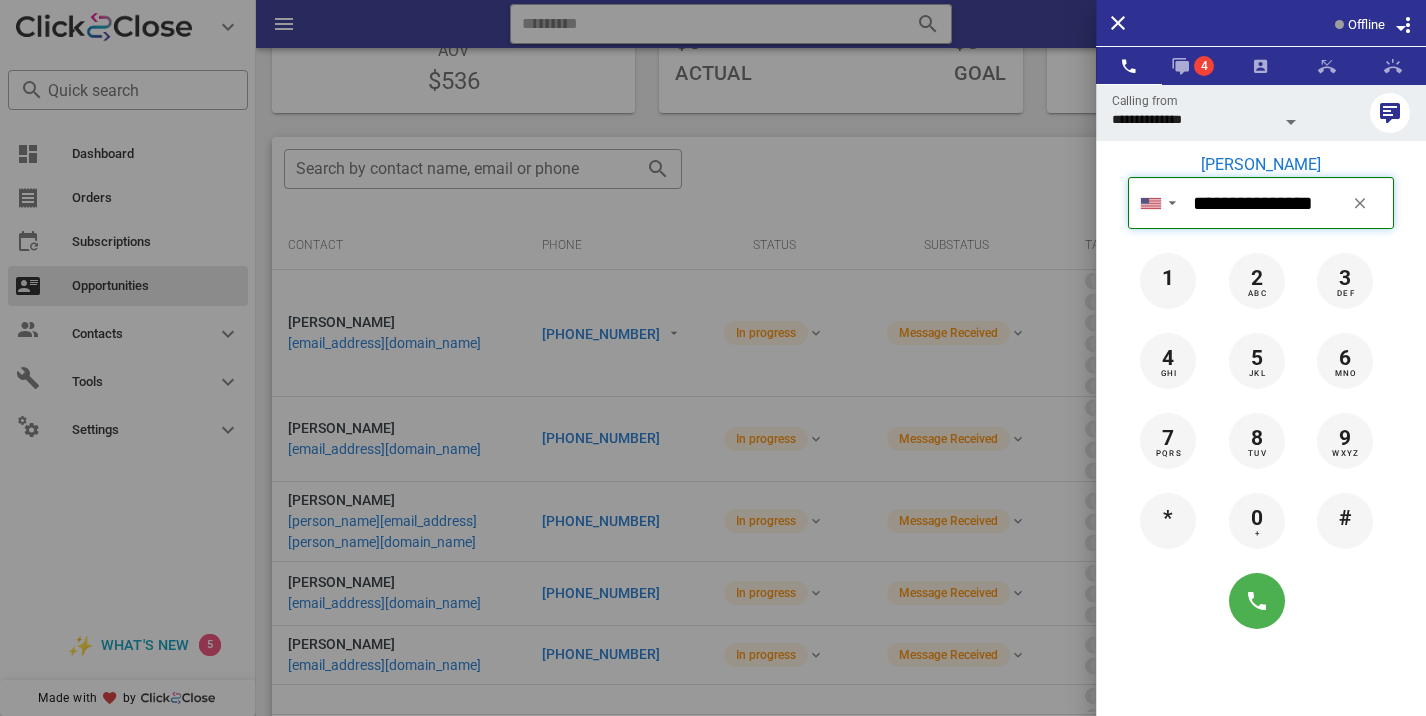 type 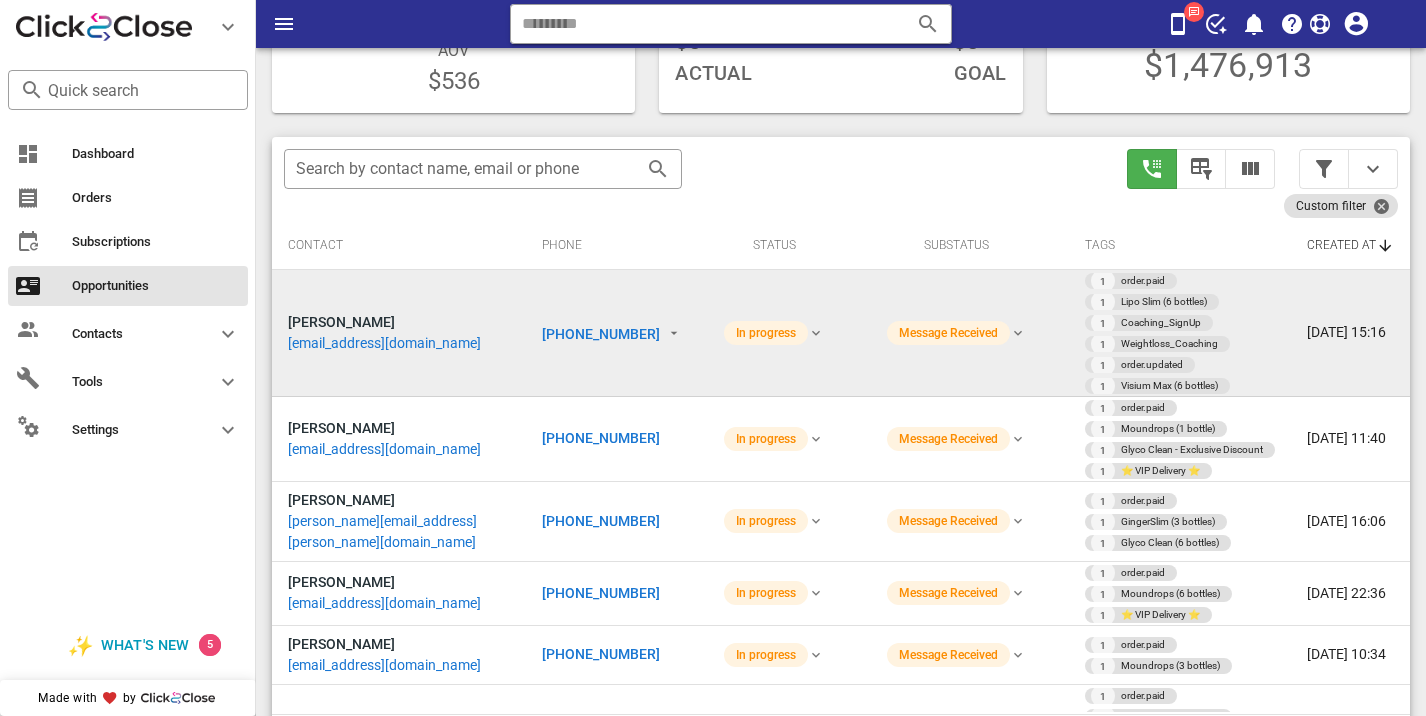 click on "+12485158686" at bounding box center (615, 333) 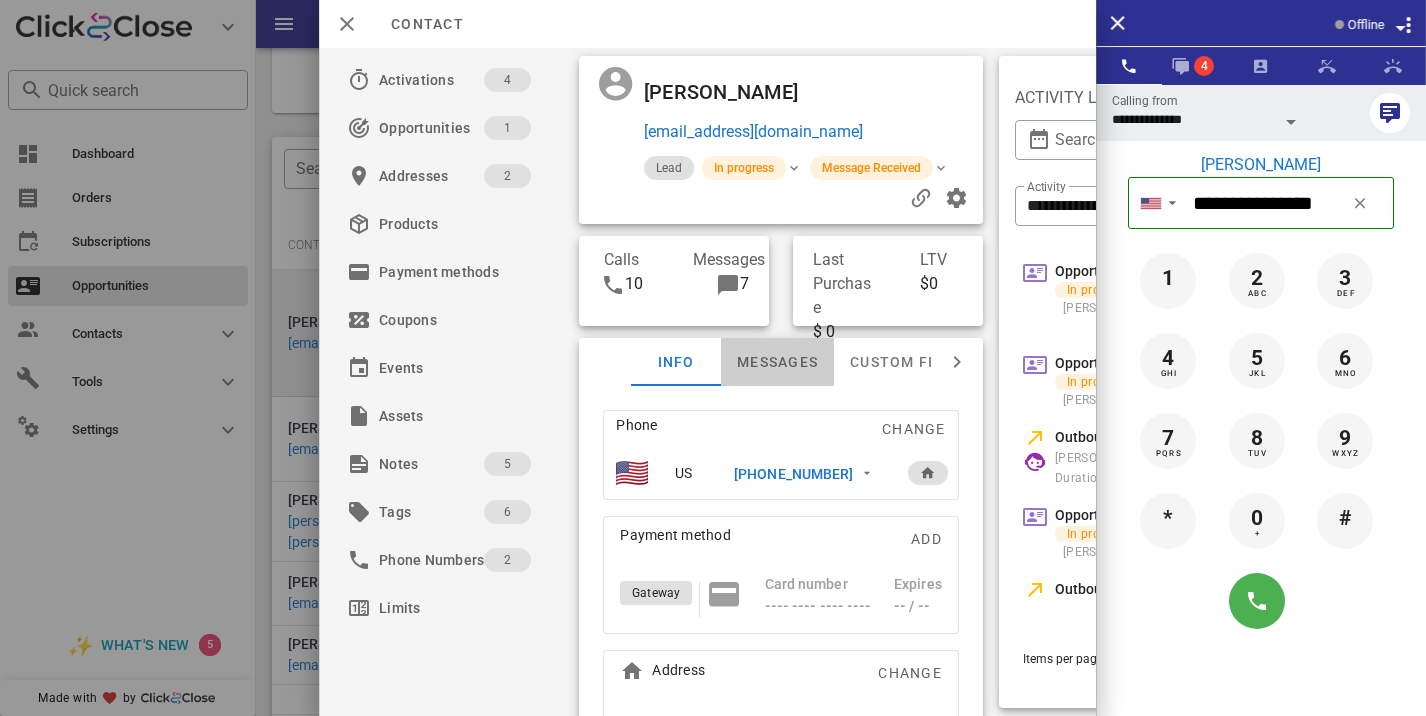 click on "Messages" at bounding box center (777, 362) 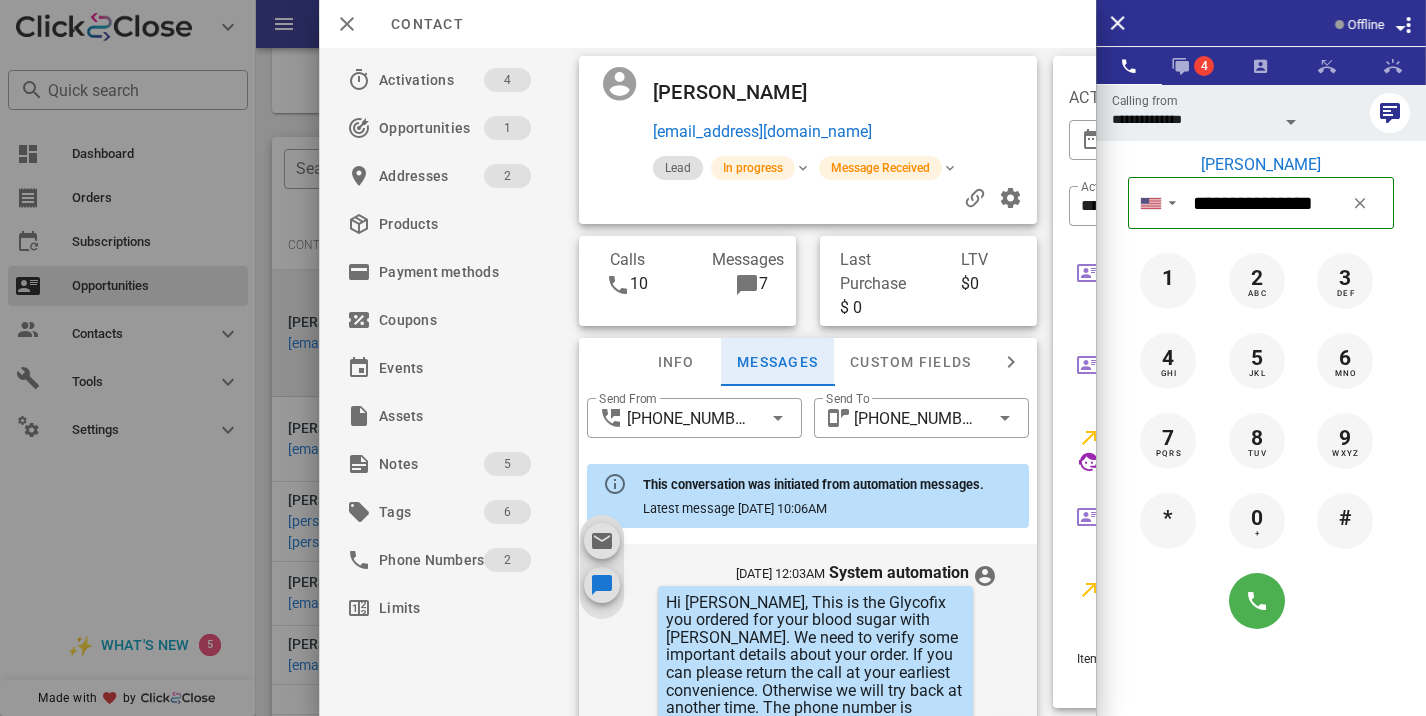 scroll, scrollTop: 2039, scrollLeft: 0, axis: vertical 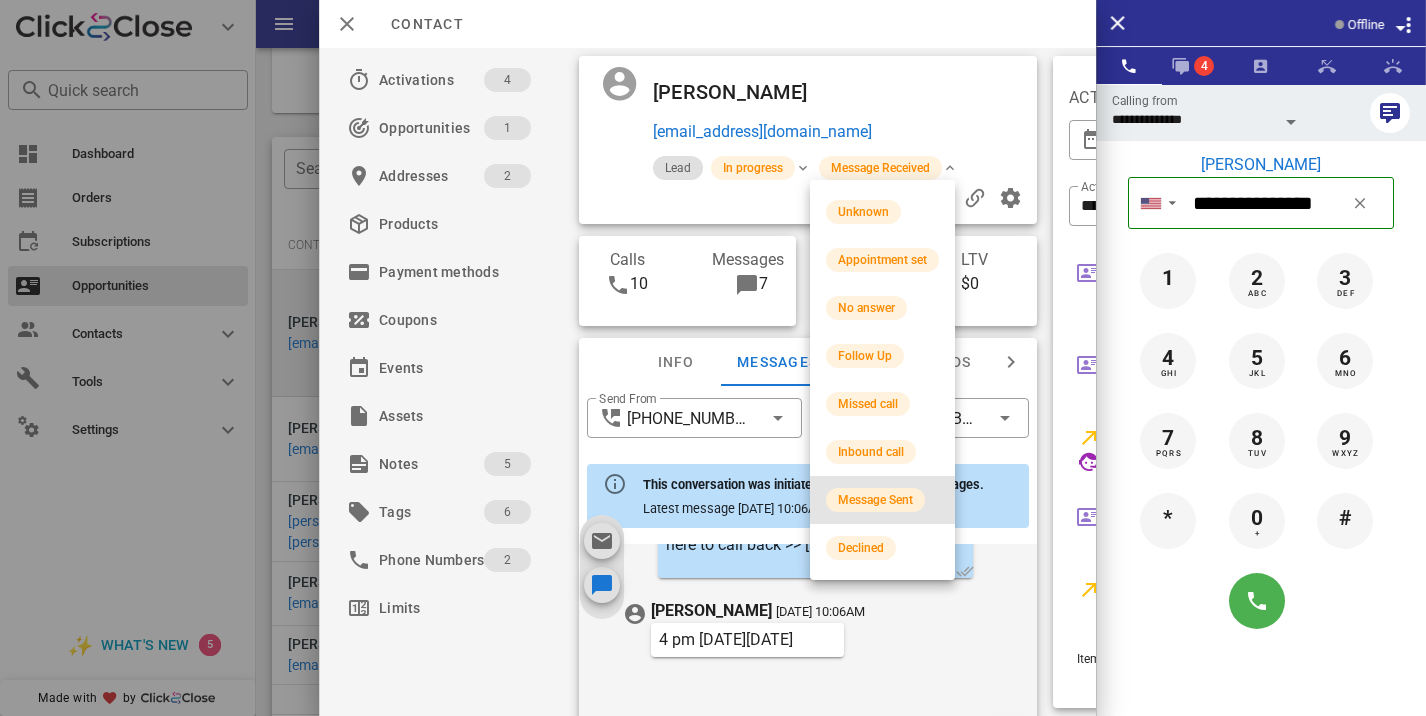 click on "Message Sent" at bounding box center (875, 500) 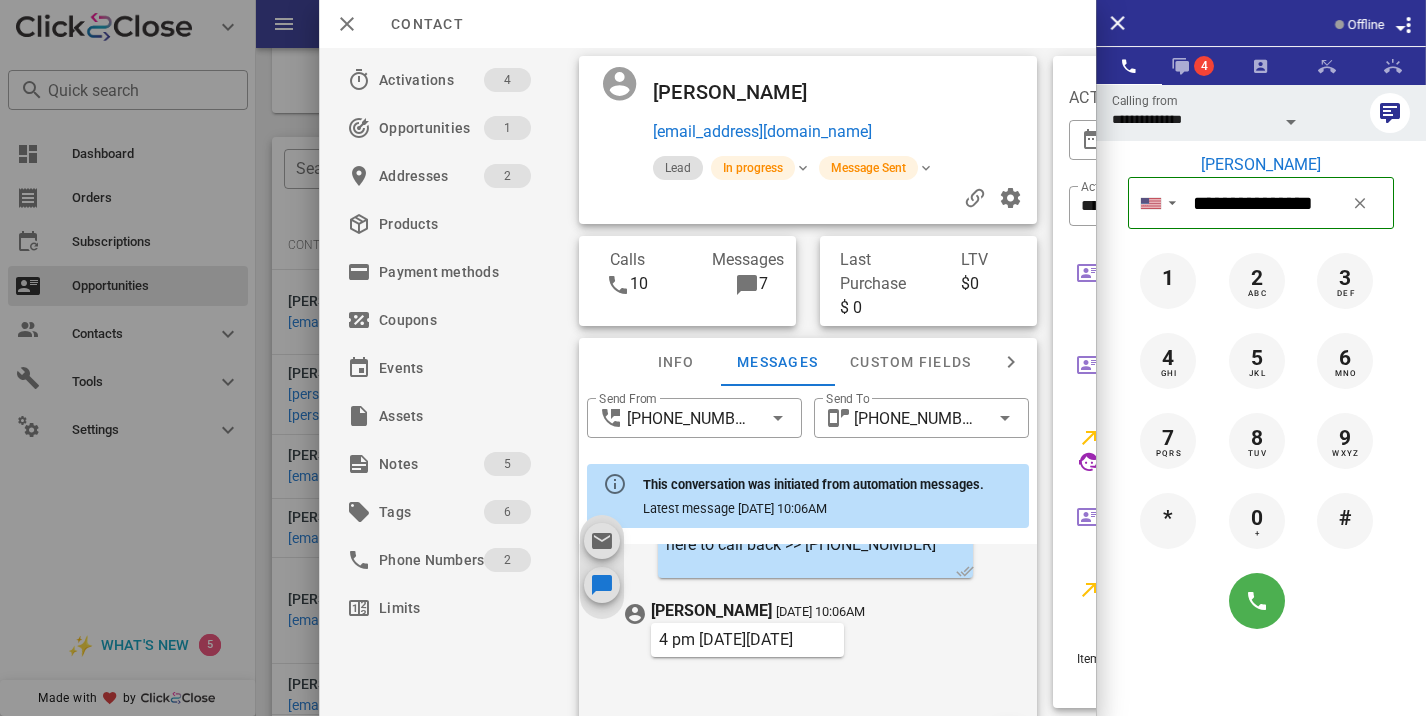 click at bounding box center [713, 358] 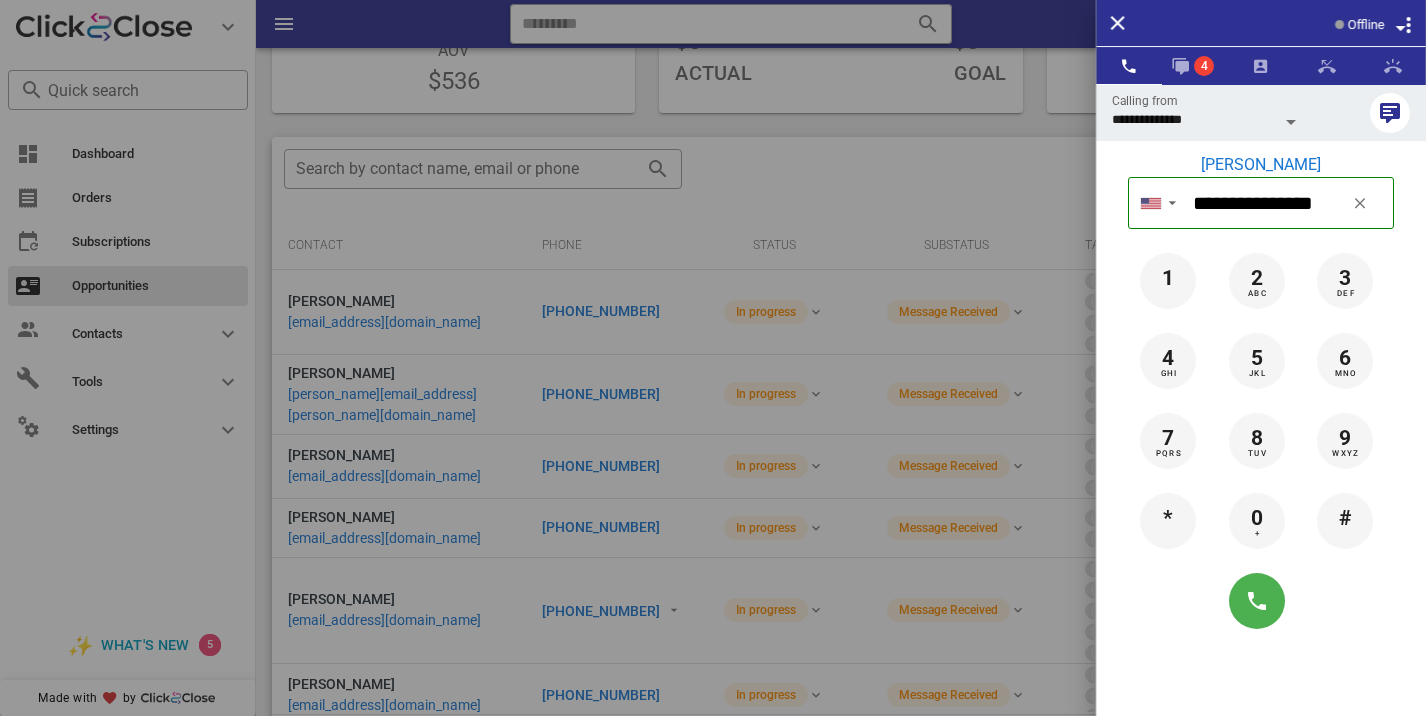 click at bounding box center [713, 358] 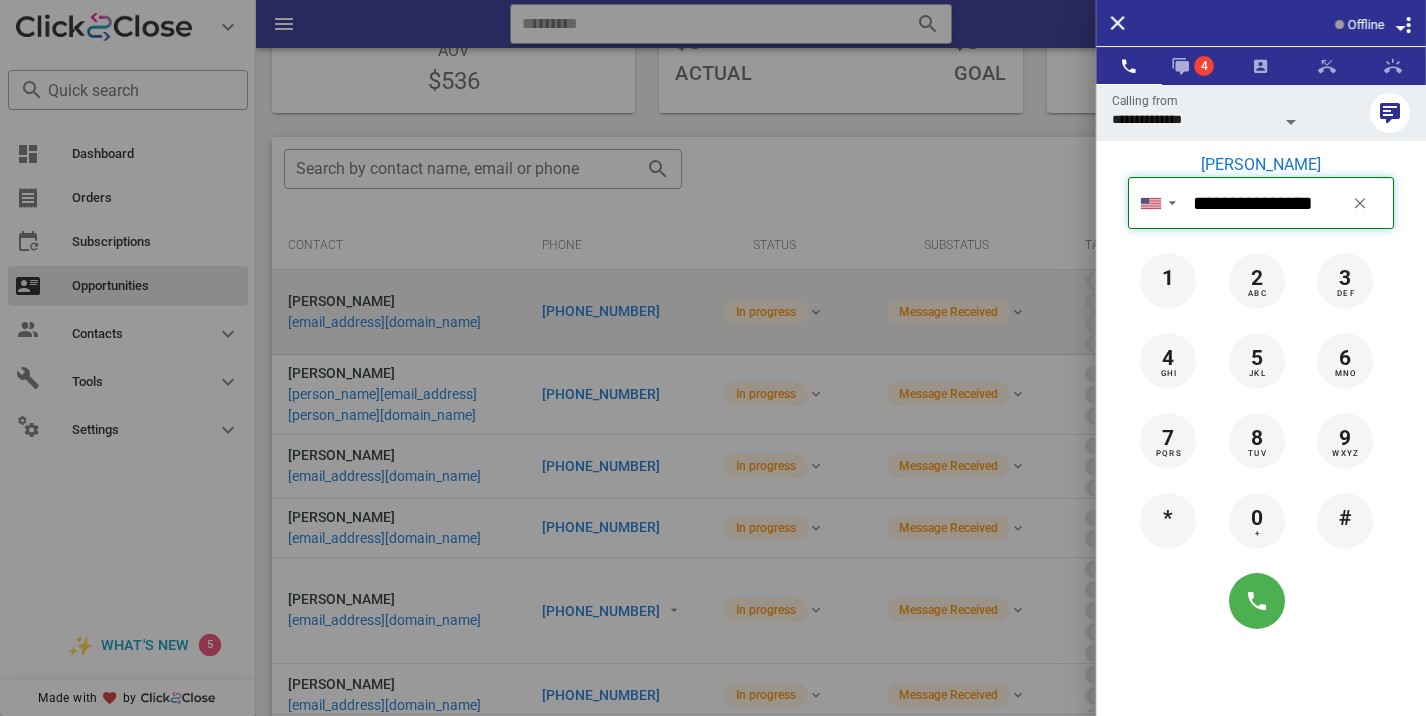 type 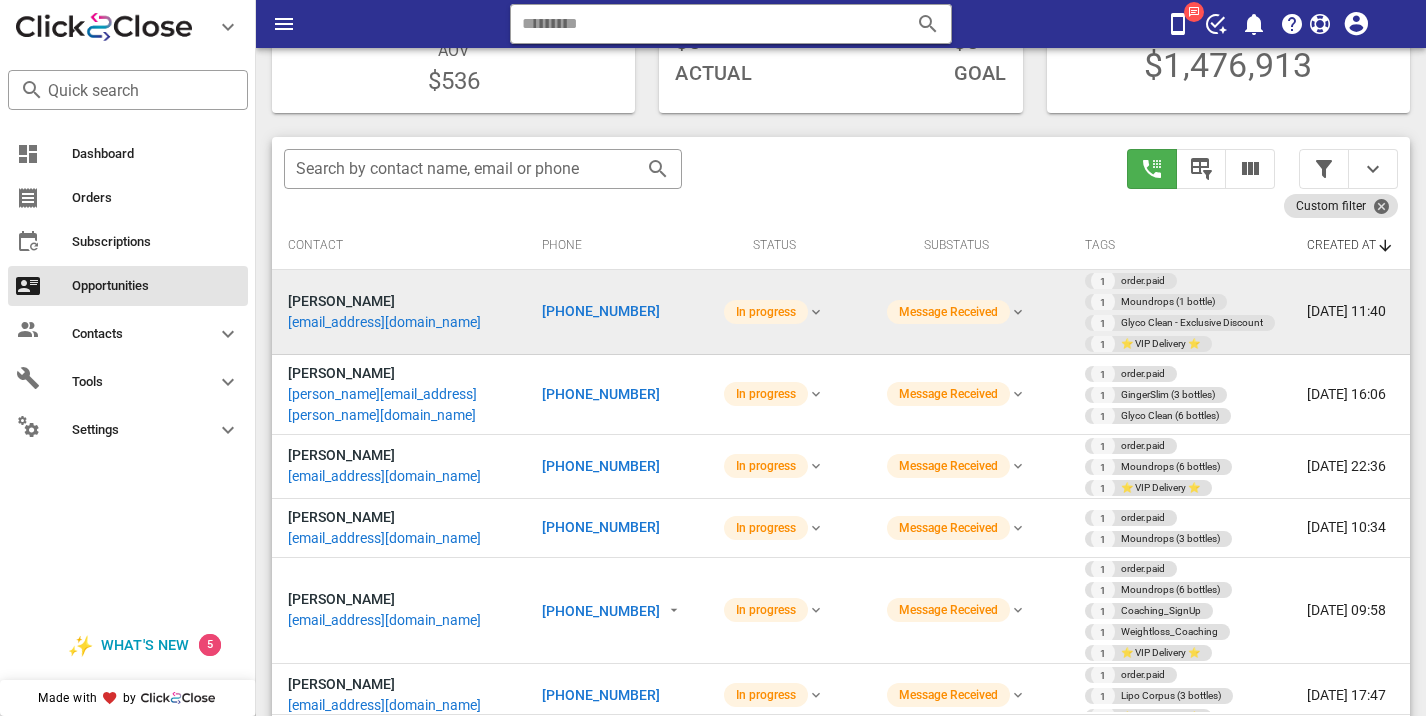 click on "+12677168291" at bounding box center [615, 312] 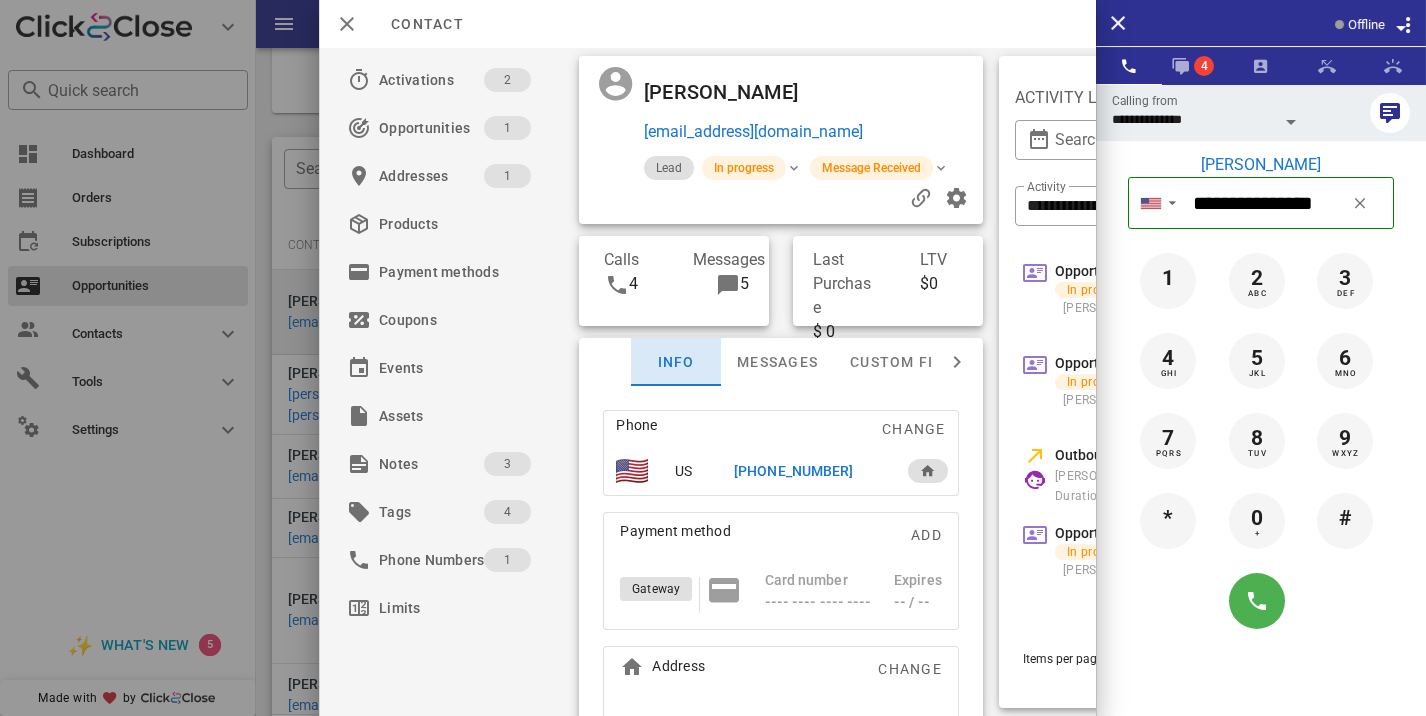 click on "Info" at bounding box center [676, 362] 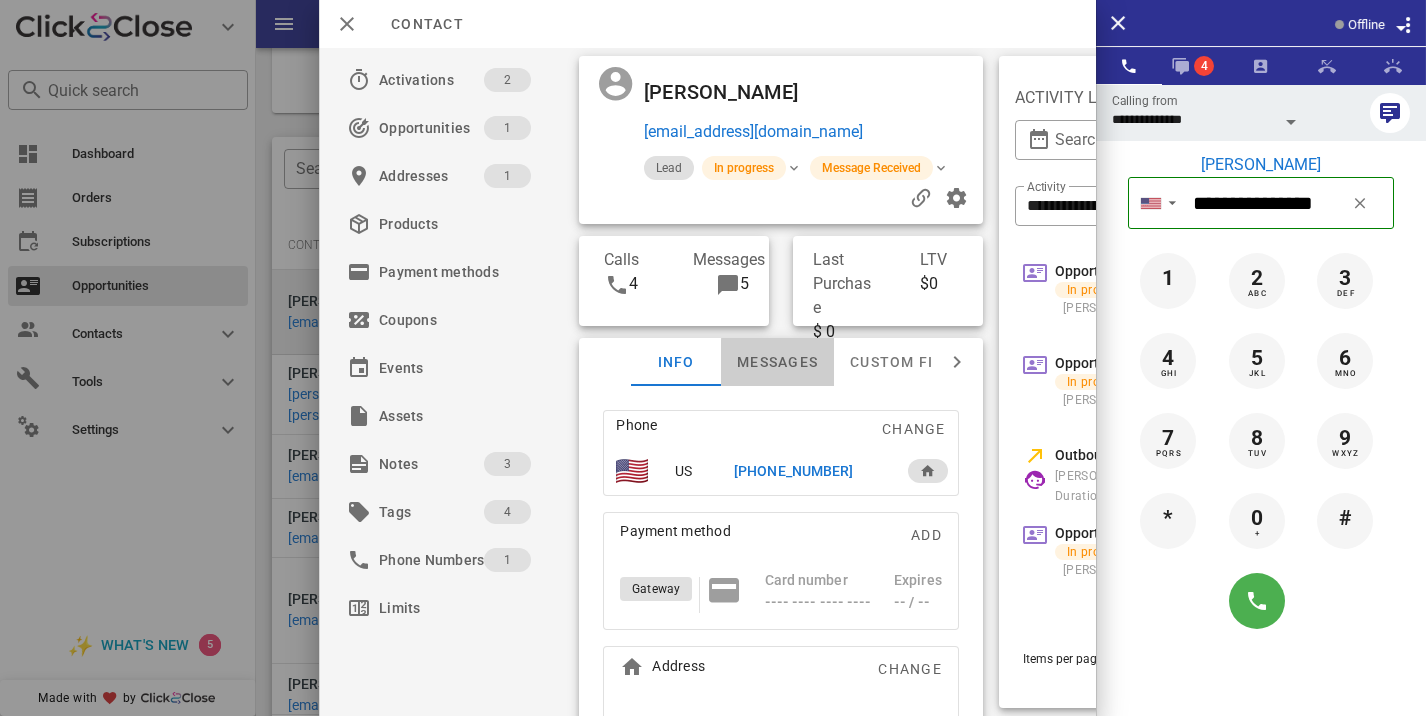 click on "Messages" at bounding box center [777, 362] 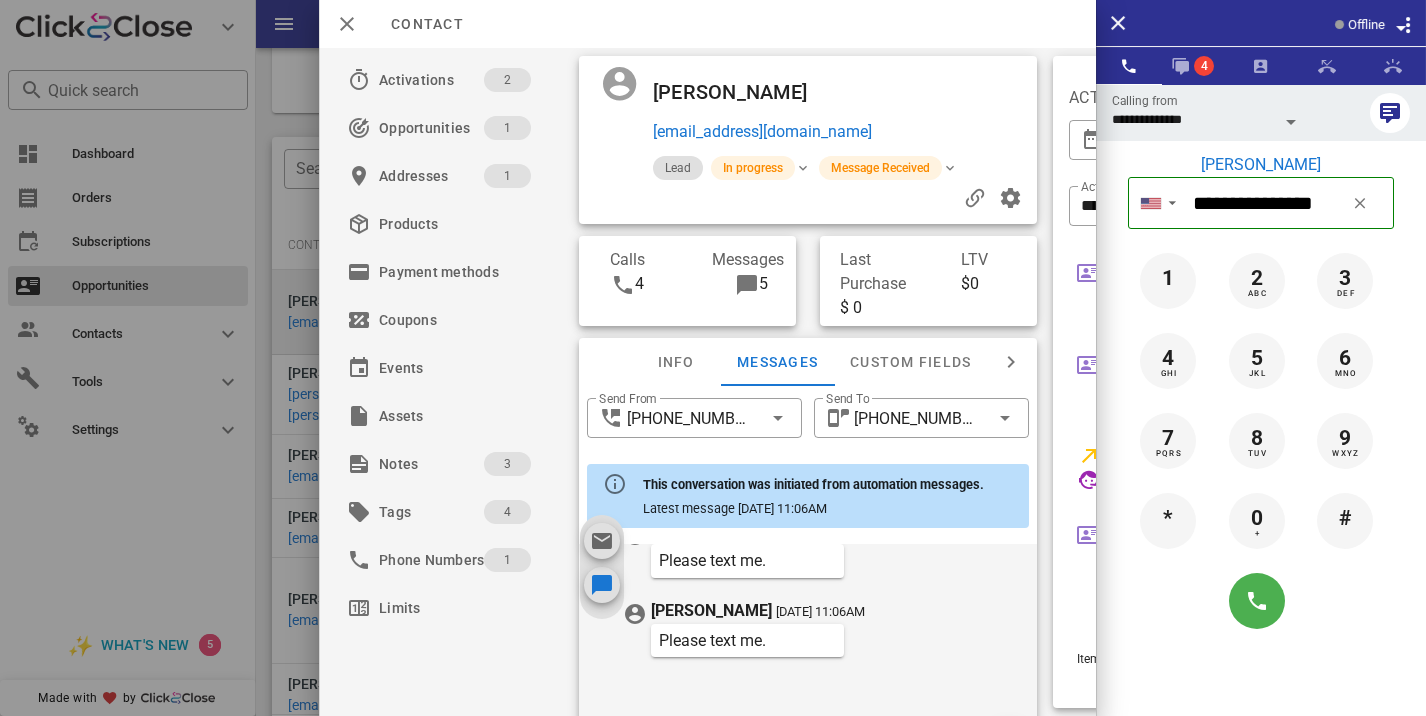 scroll, scrollTop: 816, scrollLeft: 0, axis: vertical 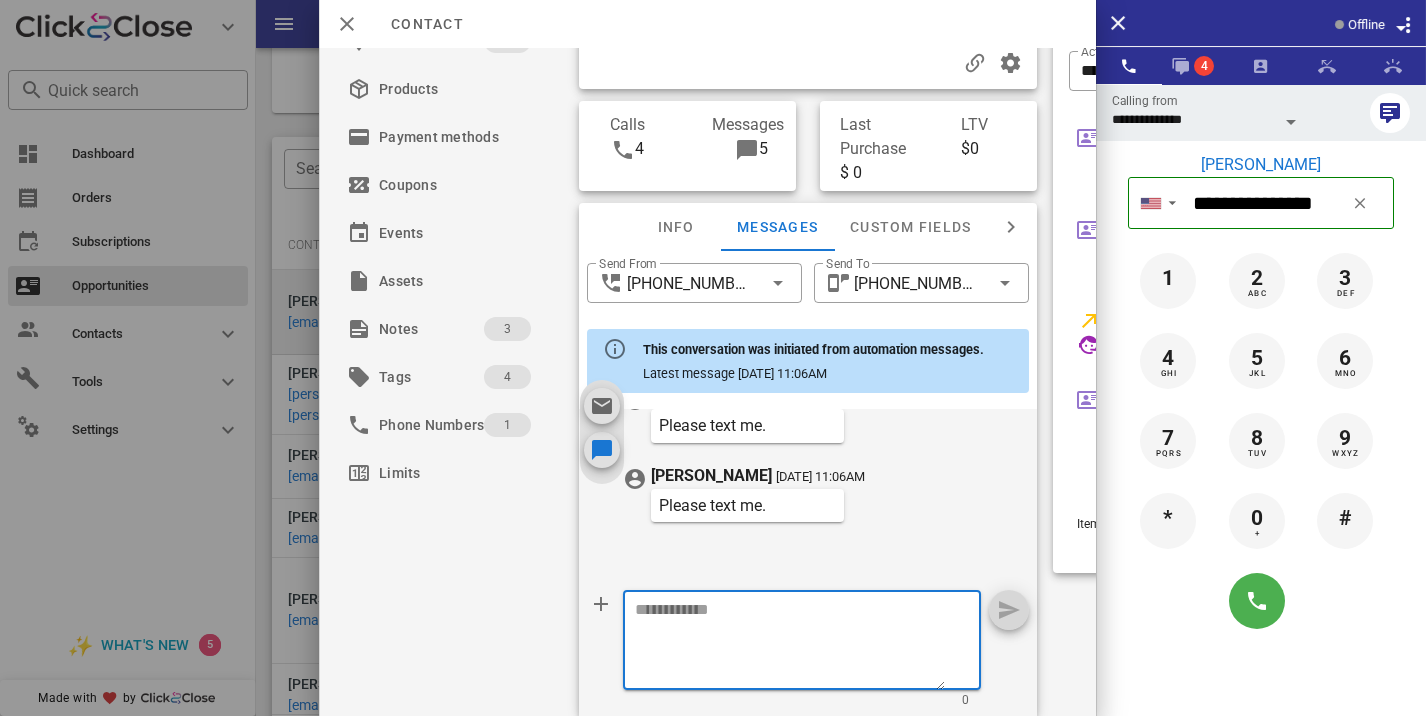 click at bounding box center (790, 643) 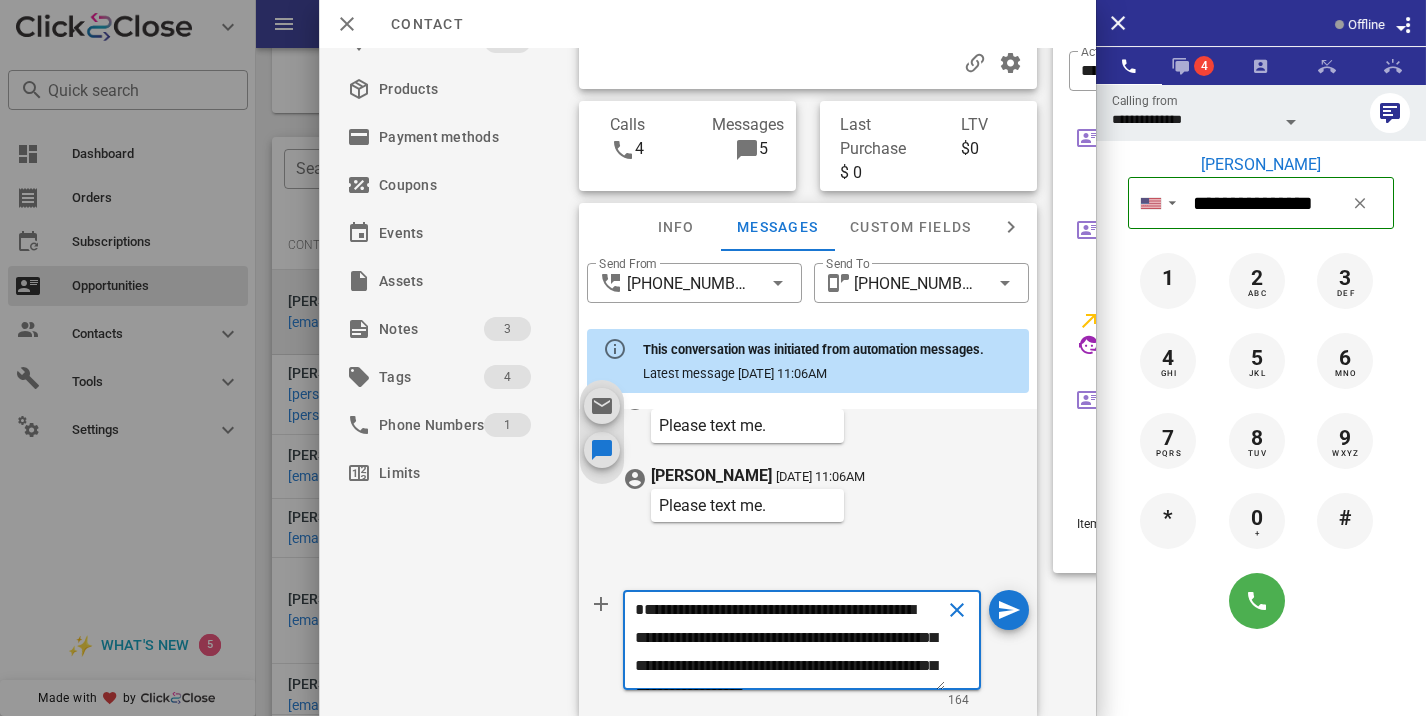 scroll, scrollTop: 41, scrollLeft: 0, axis: vertical 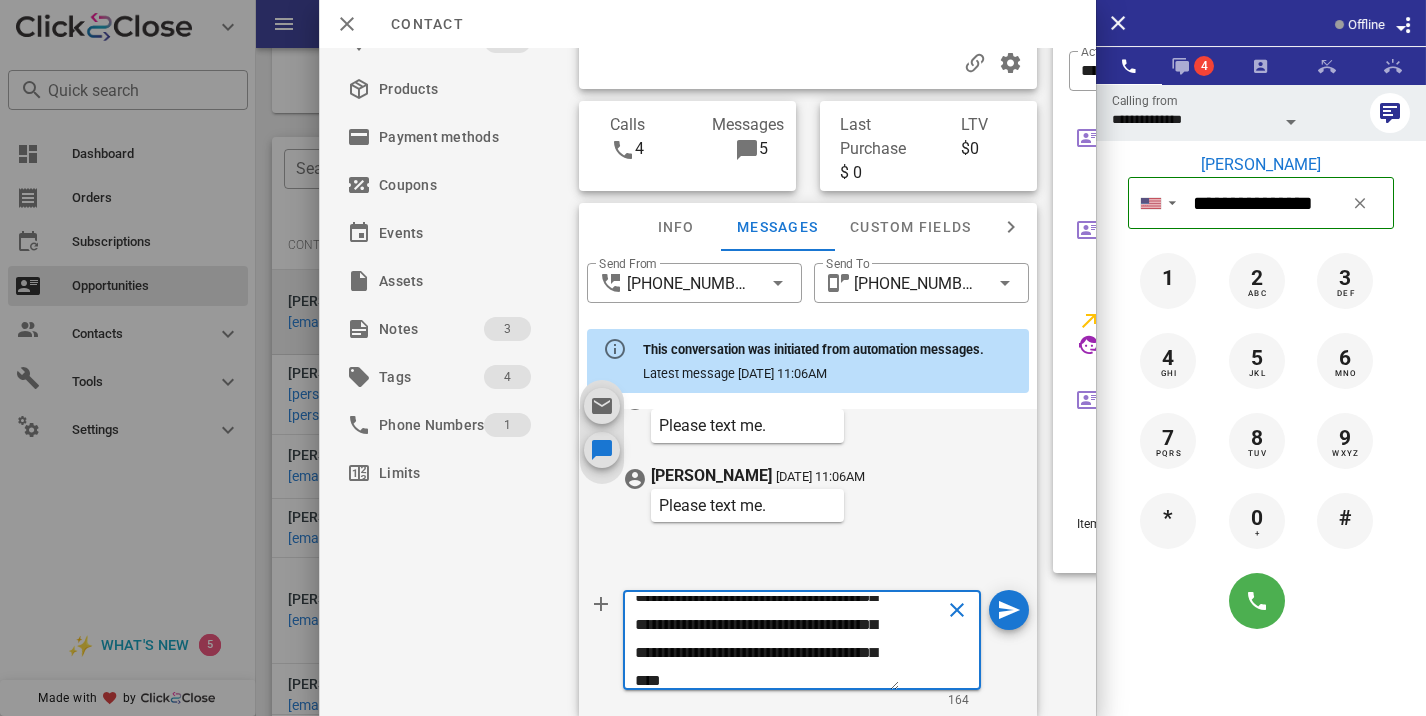type on "**********" 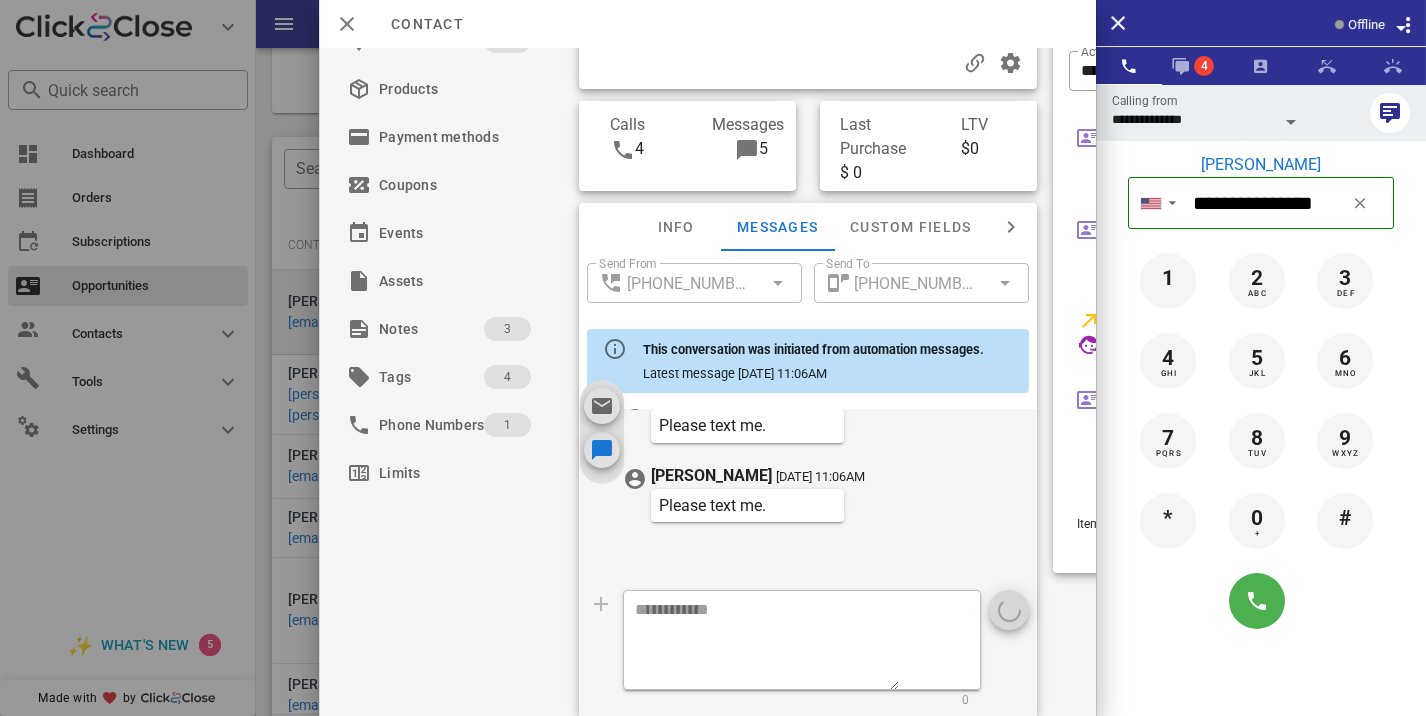 scroll, scrollTop: 0, scrollLeft: 0, axis: both 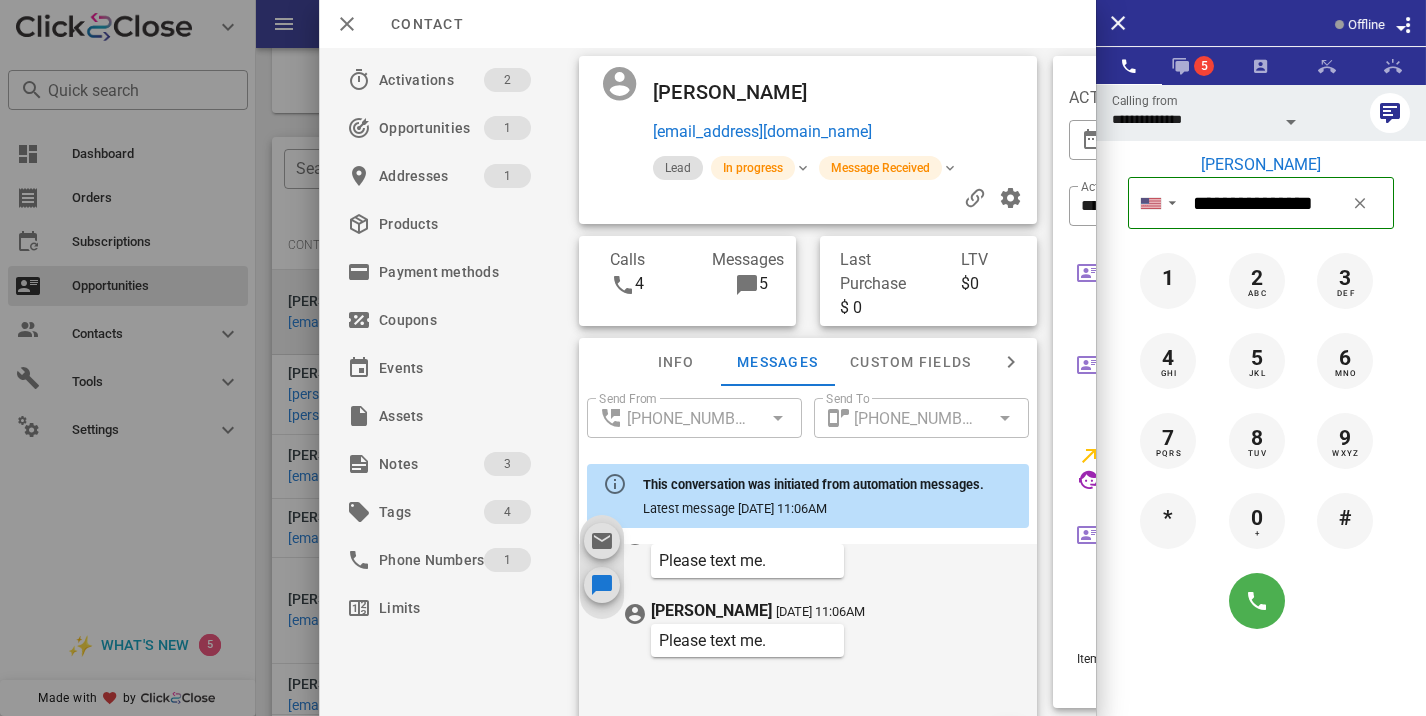 click at bounding box center (713, 358) 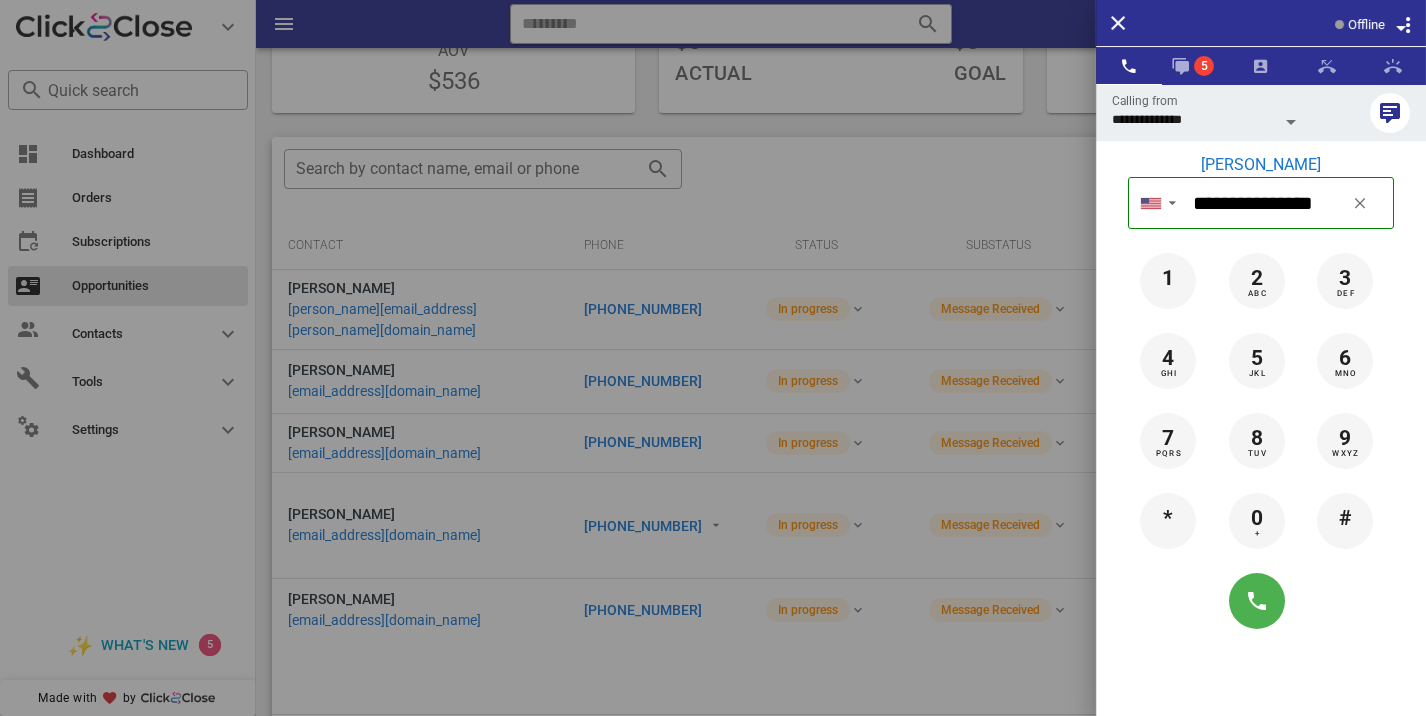 click at bounding box center (713, 358) 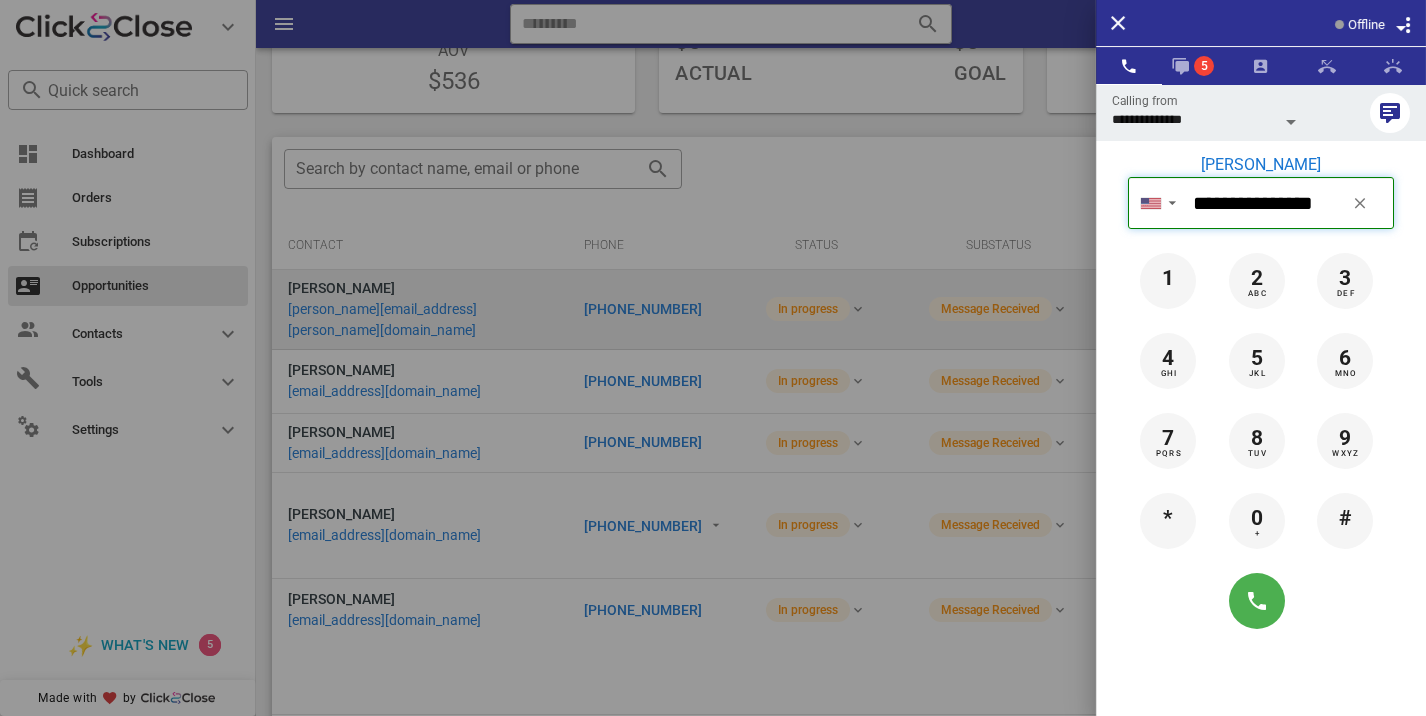 type 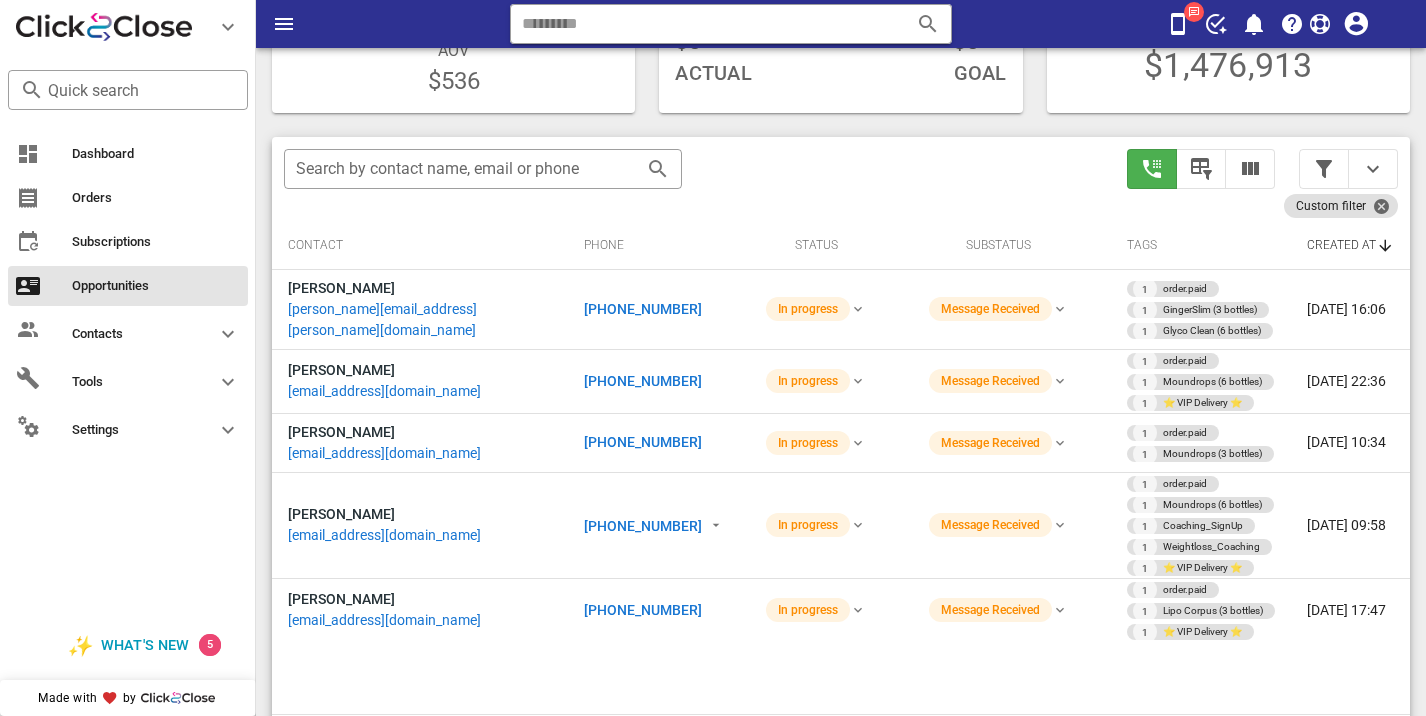click on "+18062393117" at bounding box center [643, 309] 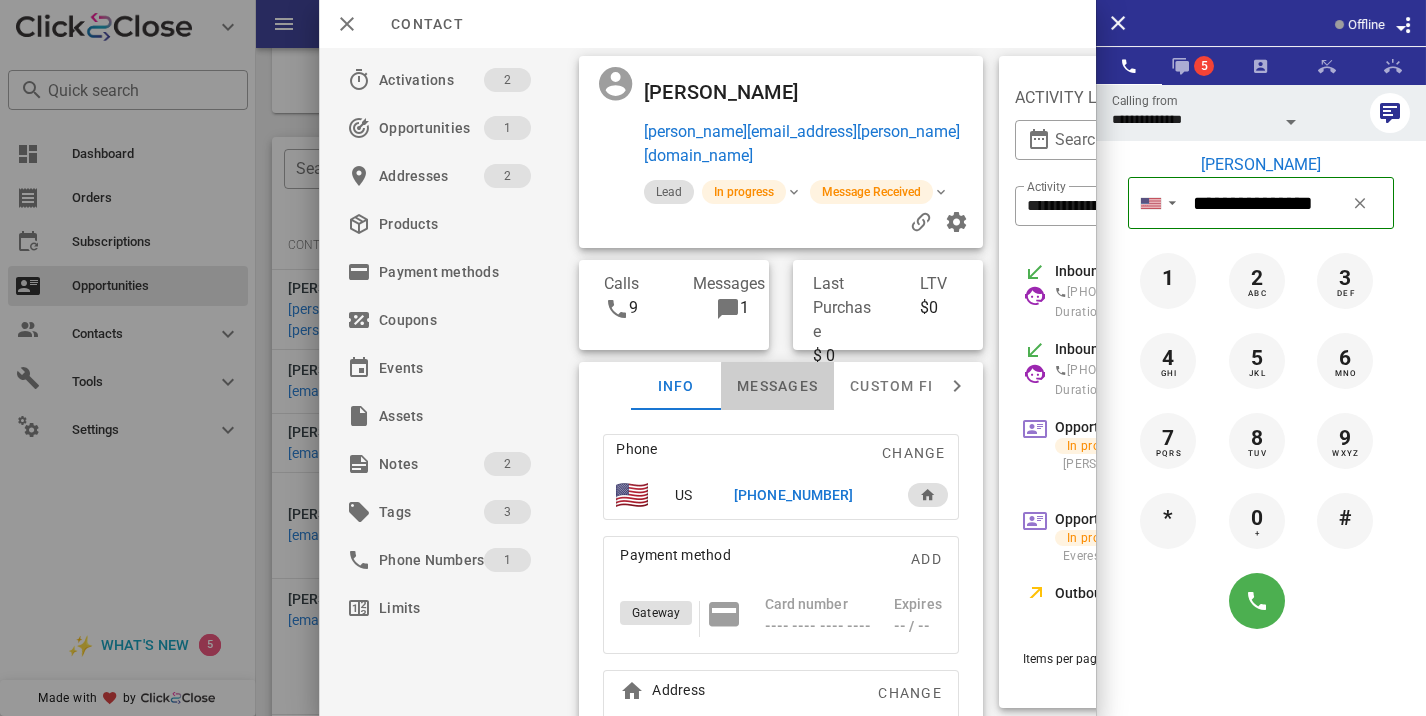 click on "Messages" at bounding box center [777, 386] 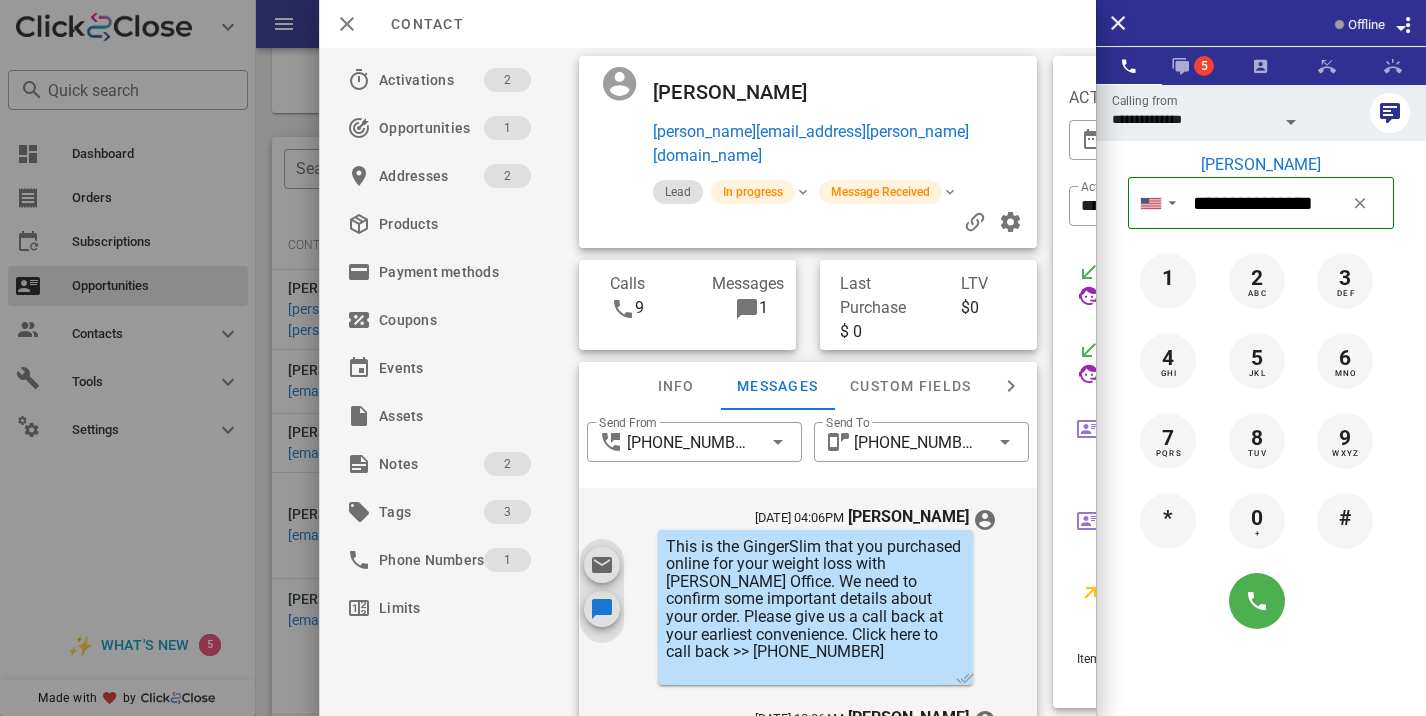 scroll, scrollTop: 469, scrollLeft: 0, axis: vertical 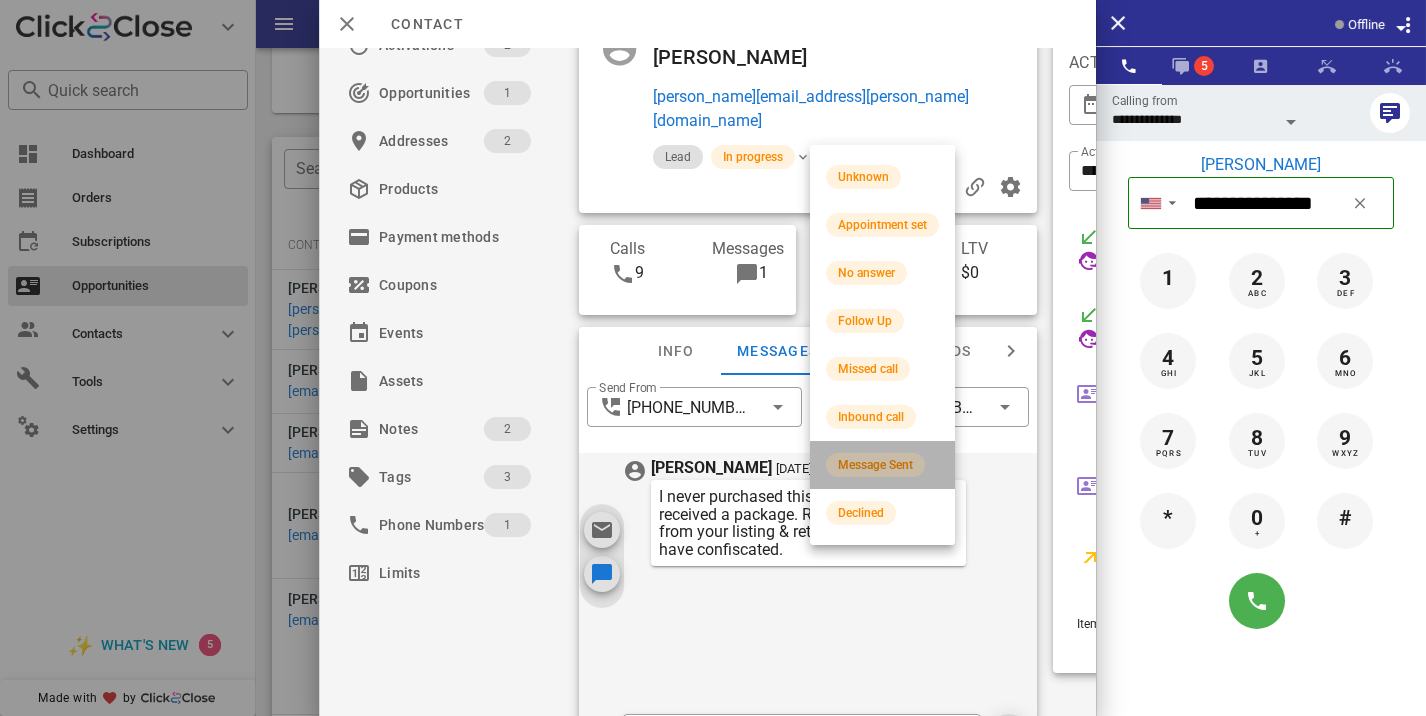 click on "Message Sent" at bounding box center (875, 465) 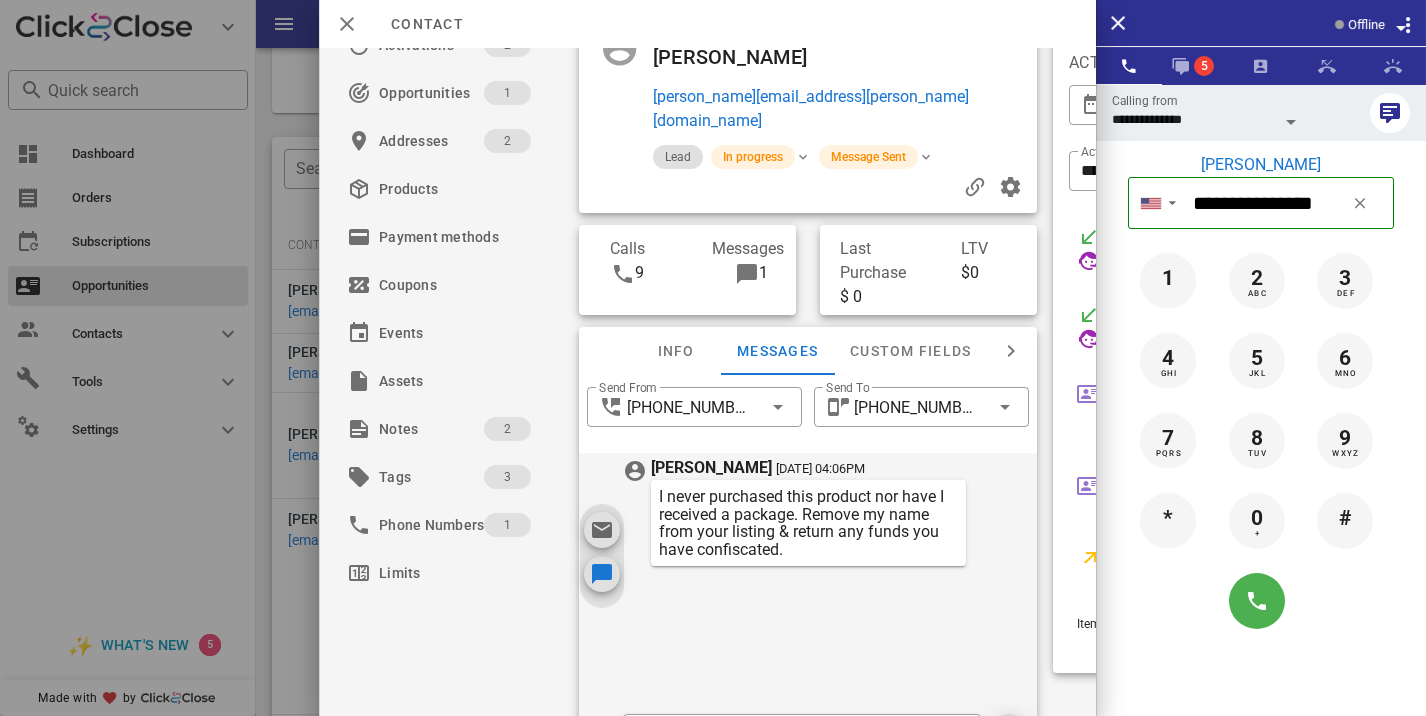 click at bounding box center (713, 358) 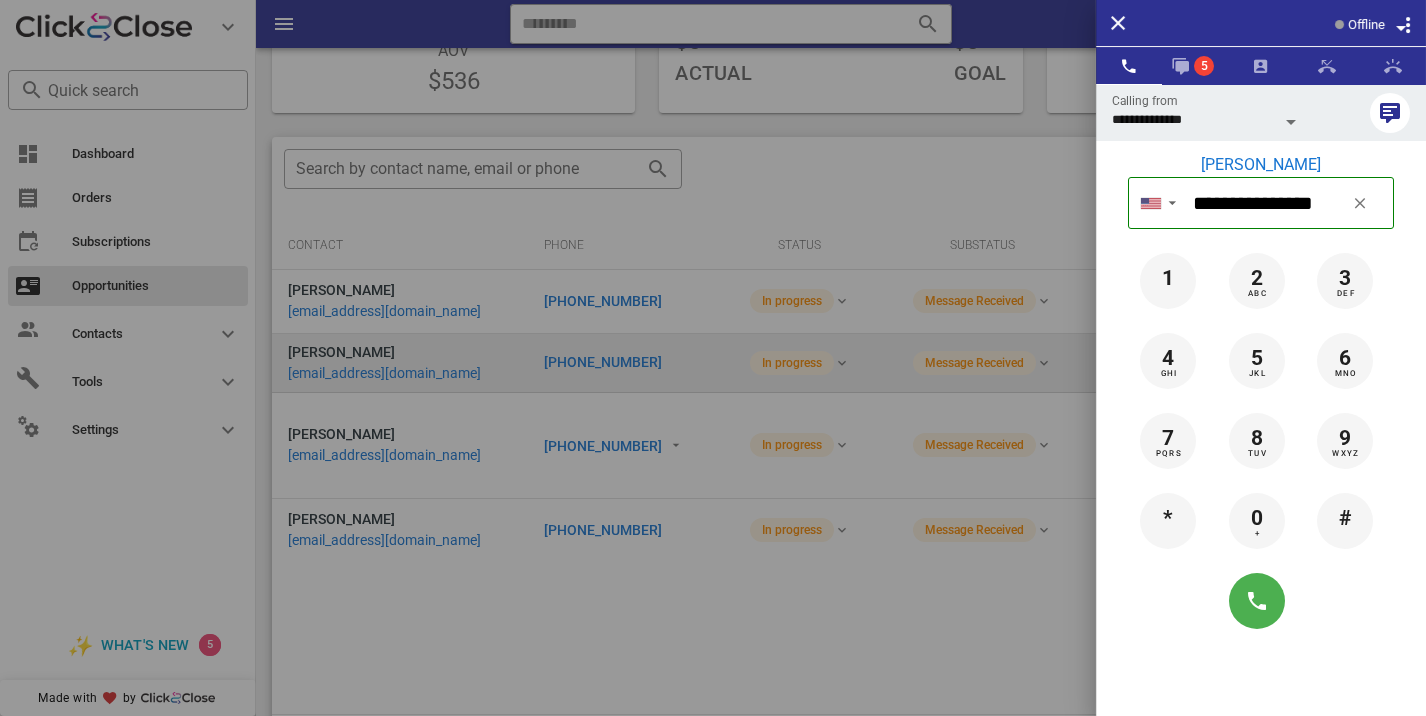 click at bounding box center (713, 358) 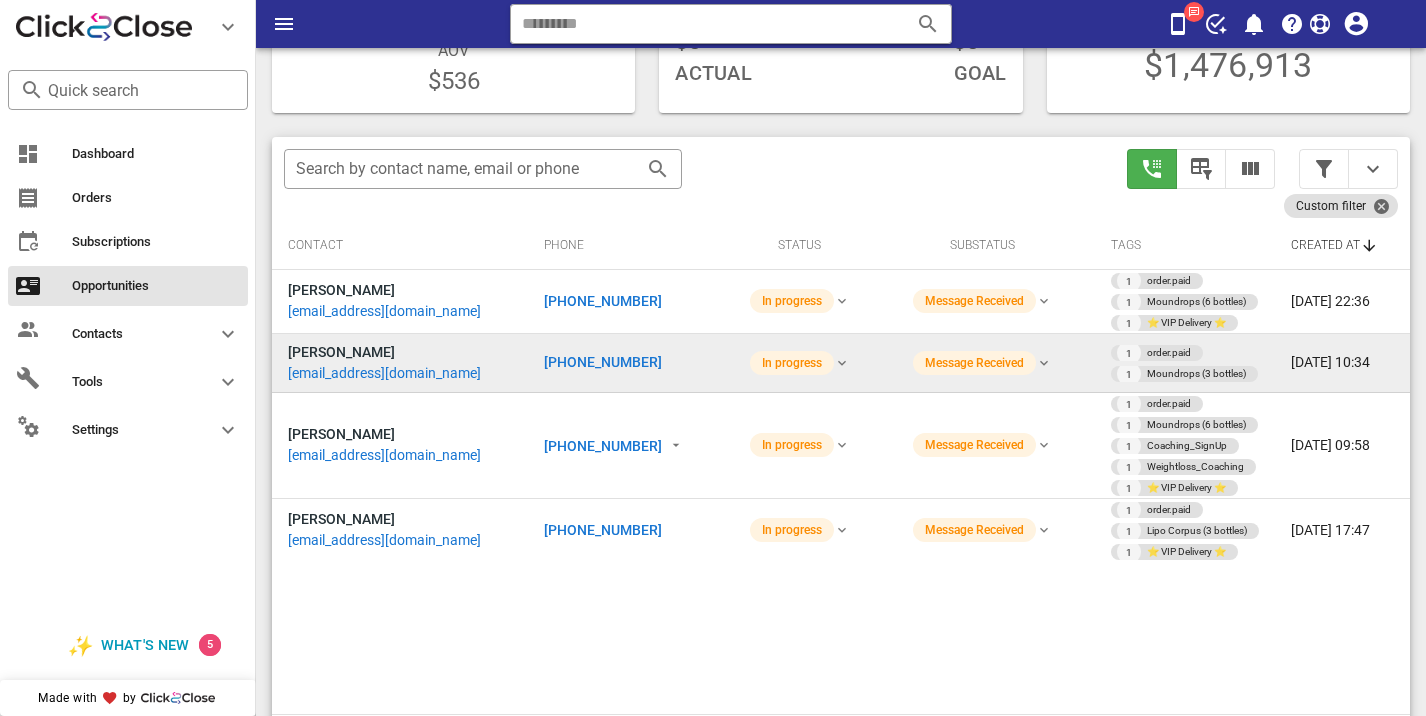 type 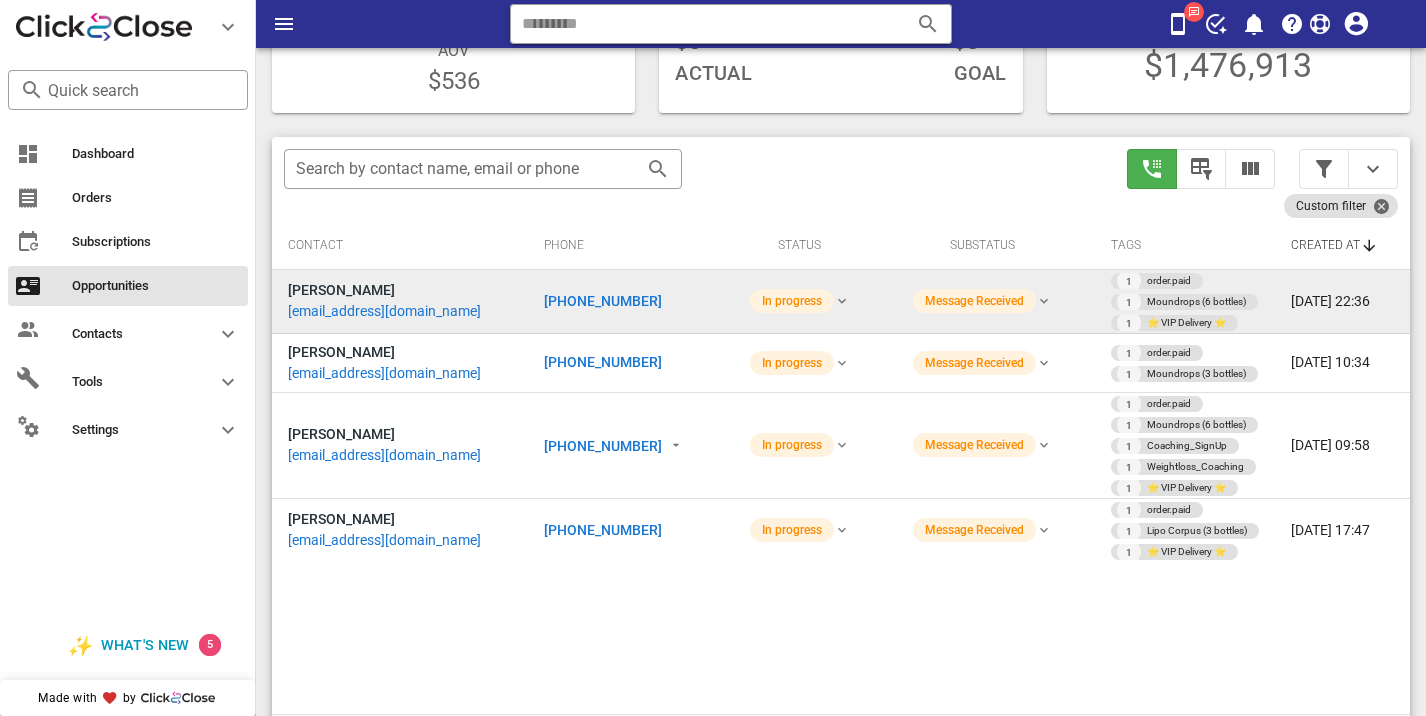 click on "+15417431131" at bounding box center [603, 301] 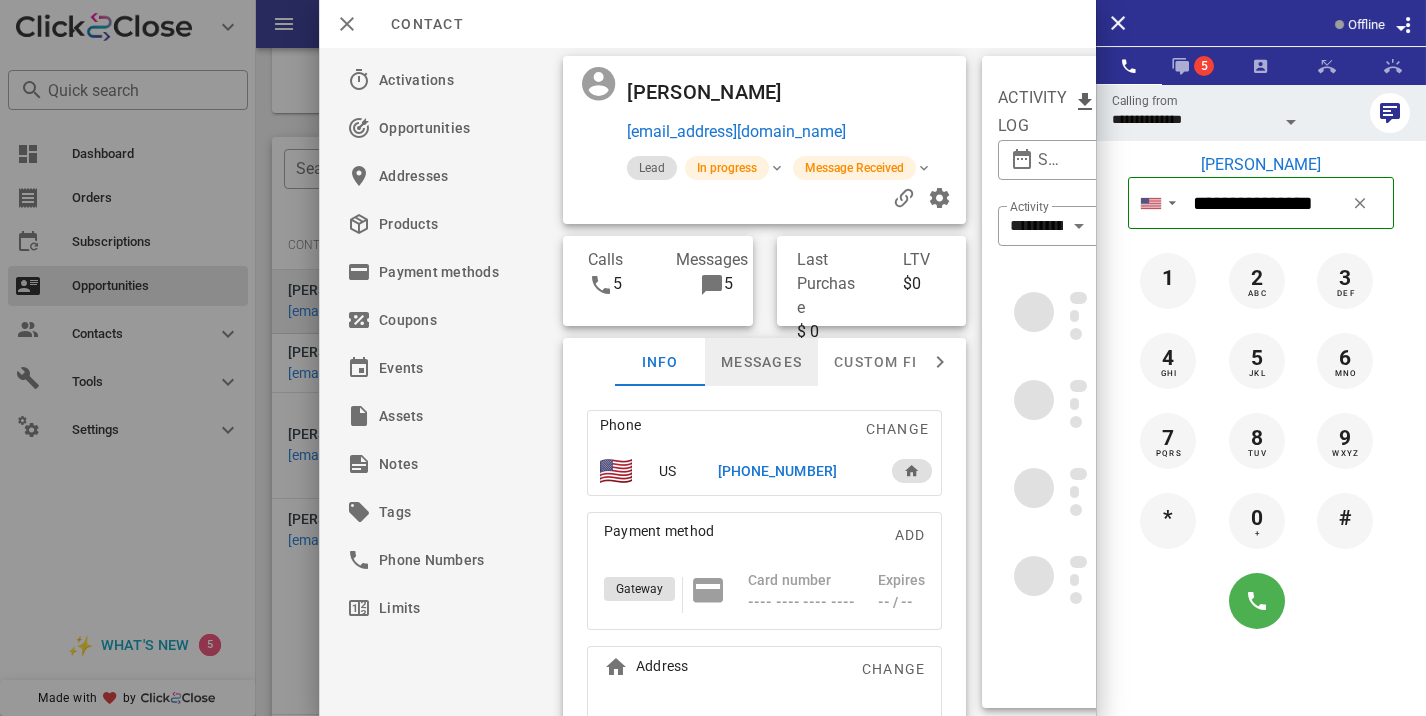 click on "Messages" at bounding box center [761, 362] 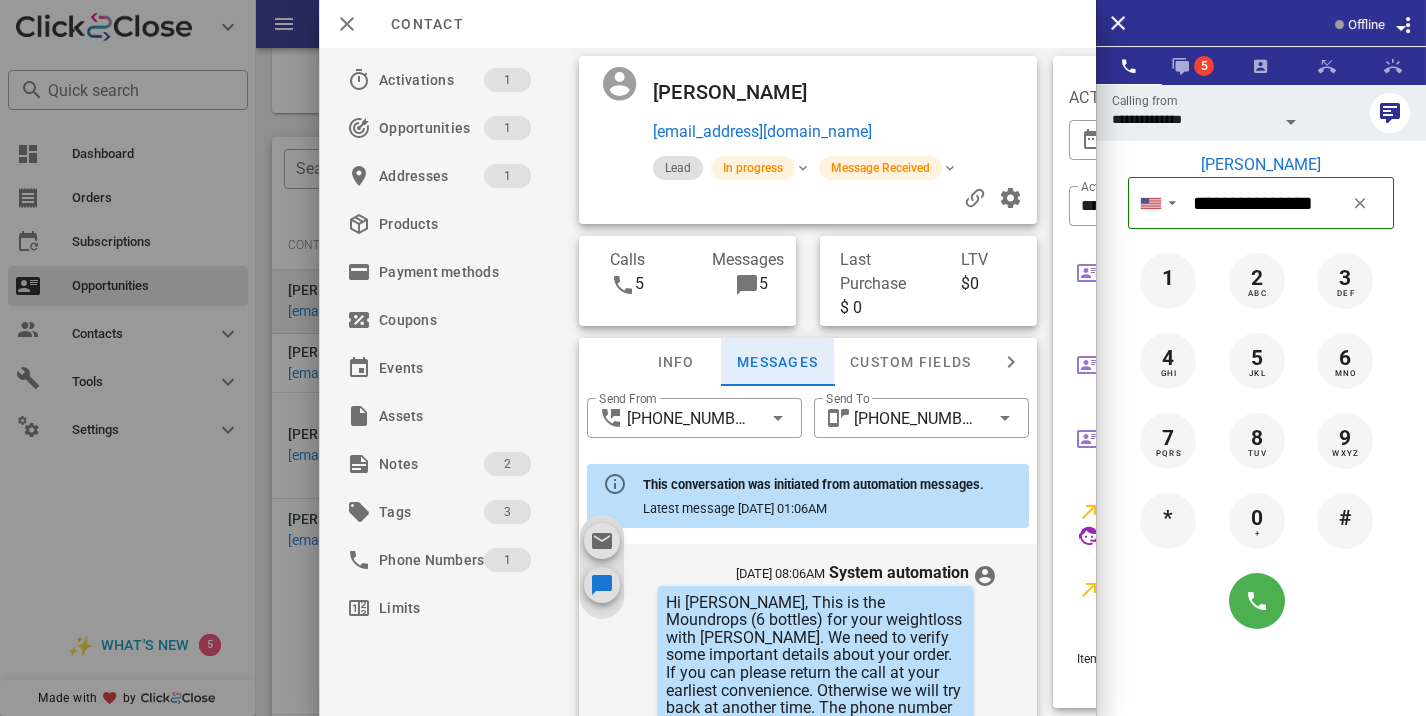 scroll, scrollTop: 1323, scrollLeft: 0, axis: vertical 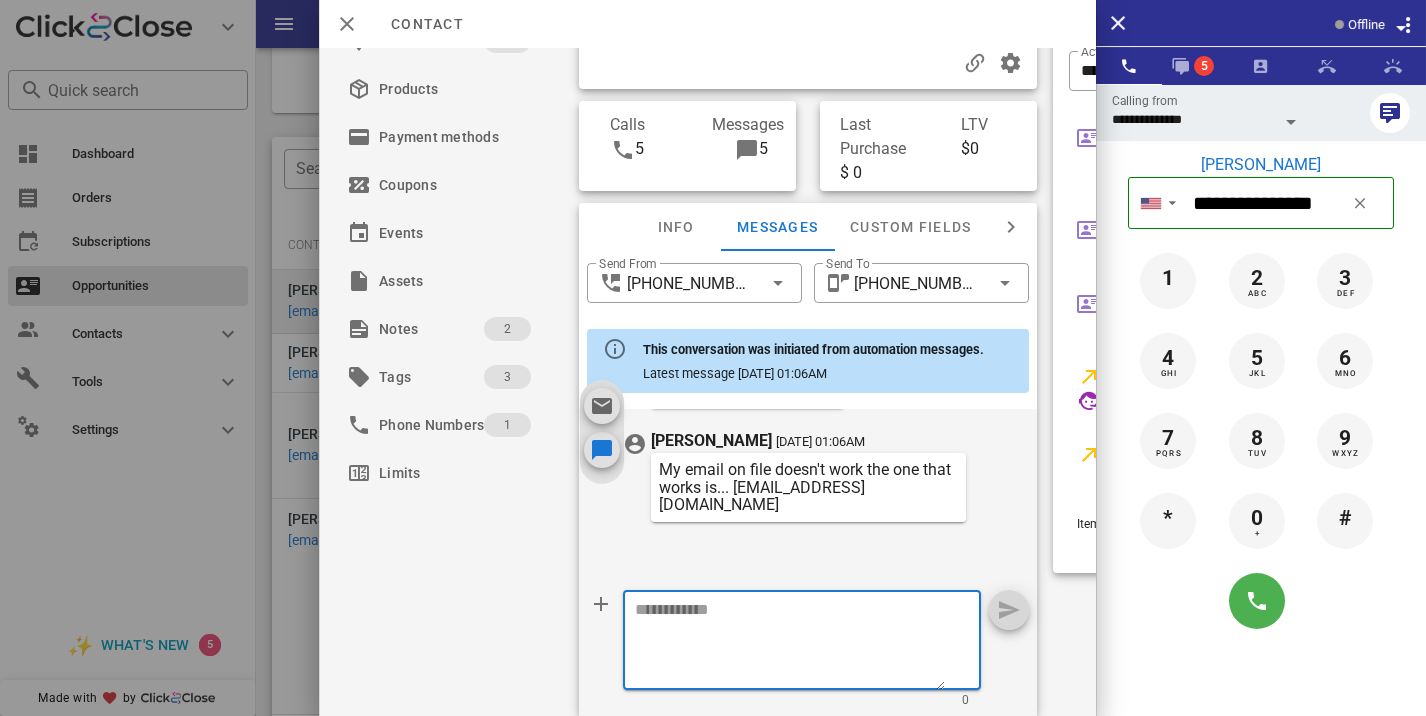 click at bounding box center (790, 643) 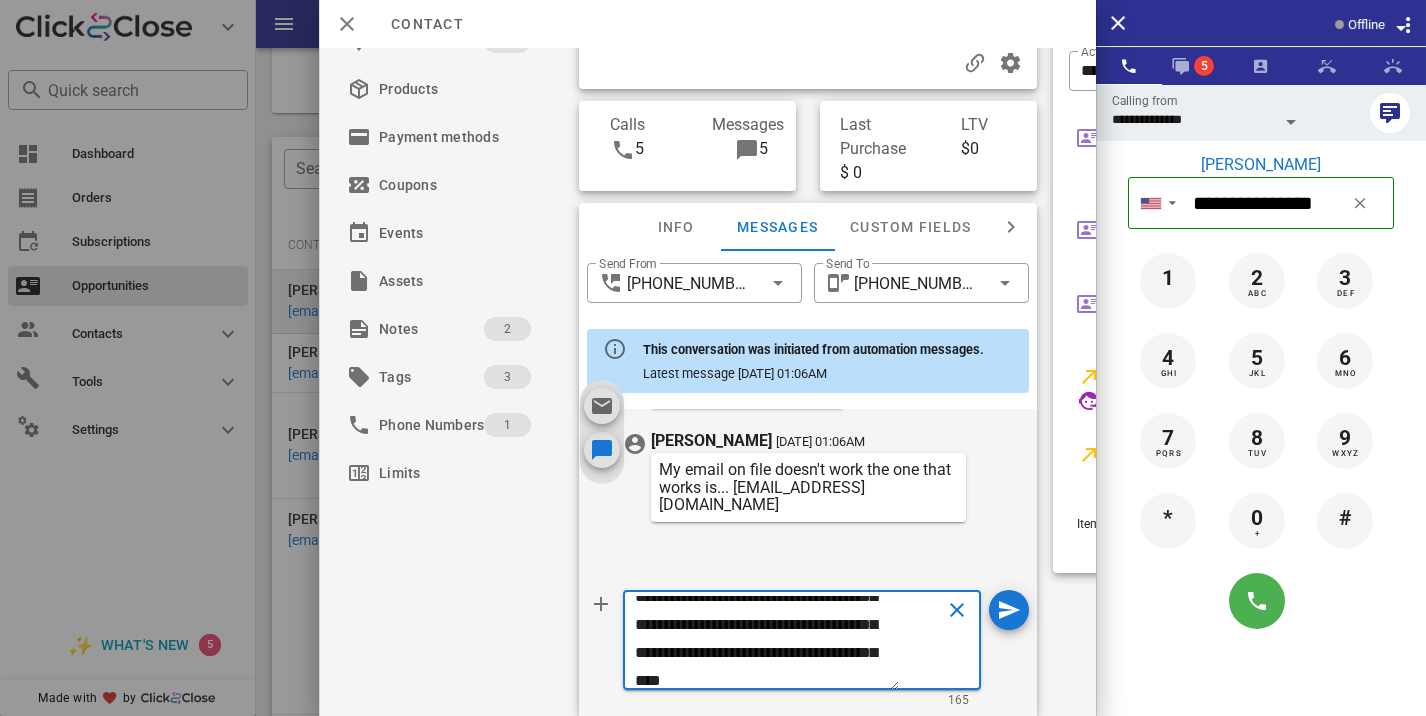 scroll, scrollTop: 0, scrollLeft: 0, axis: both 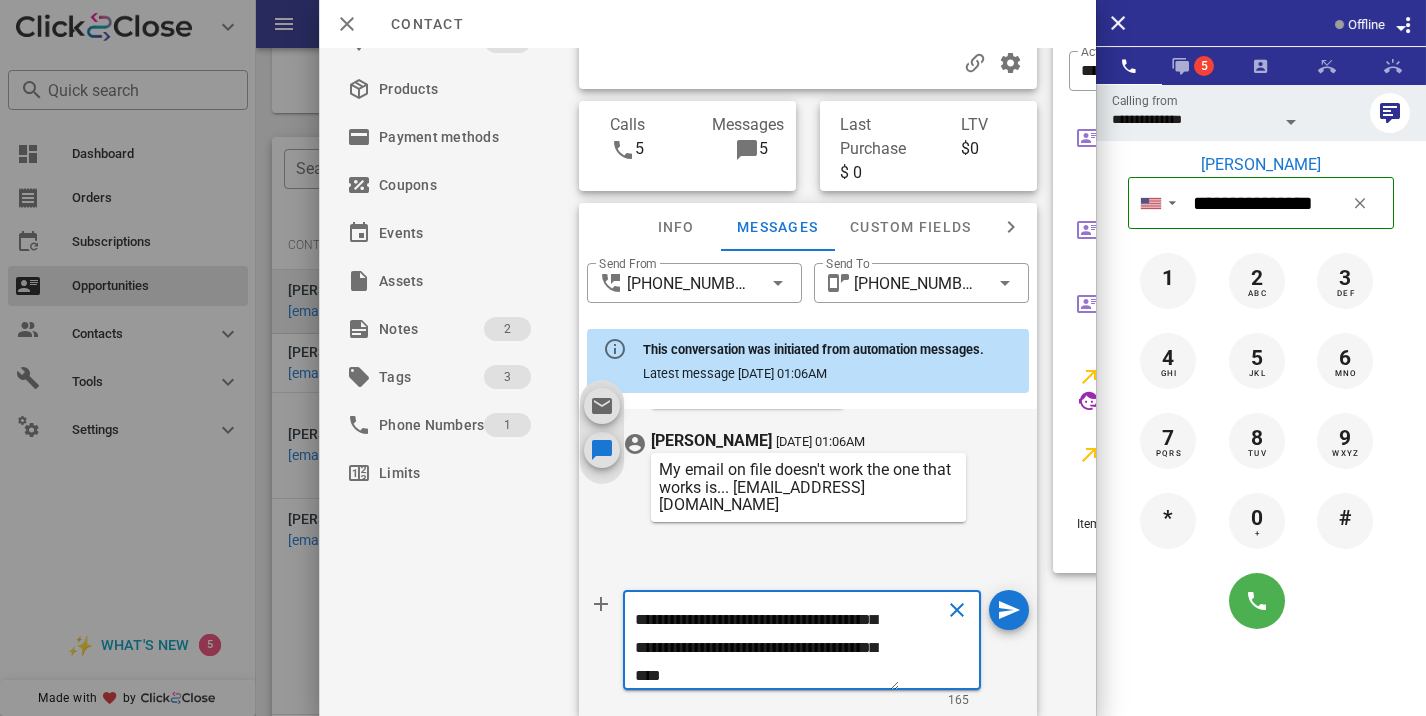 type on "**********" 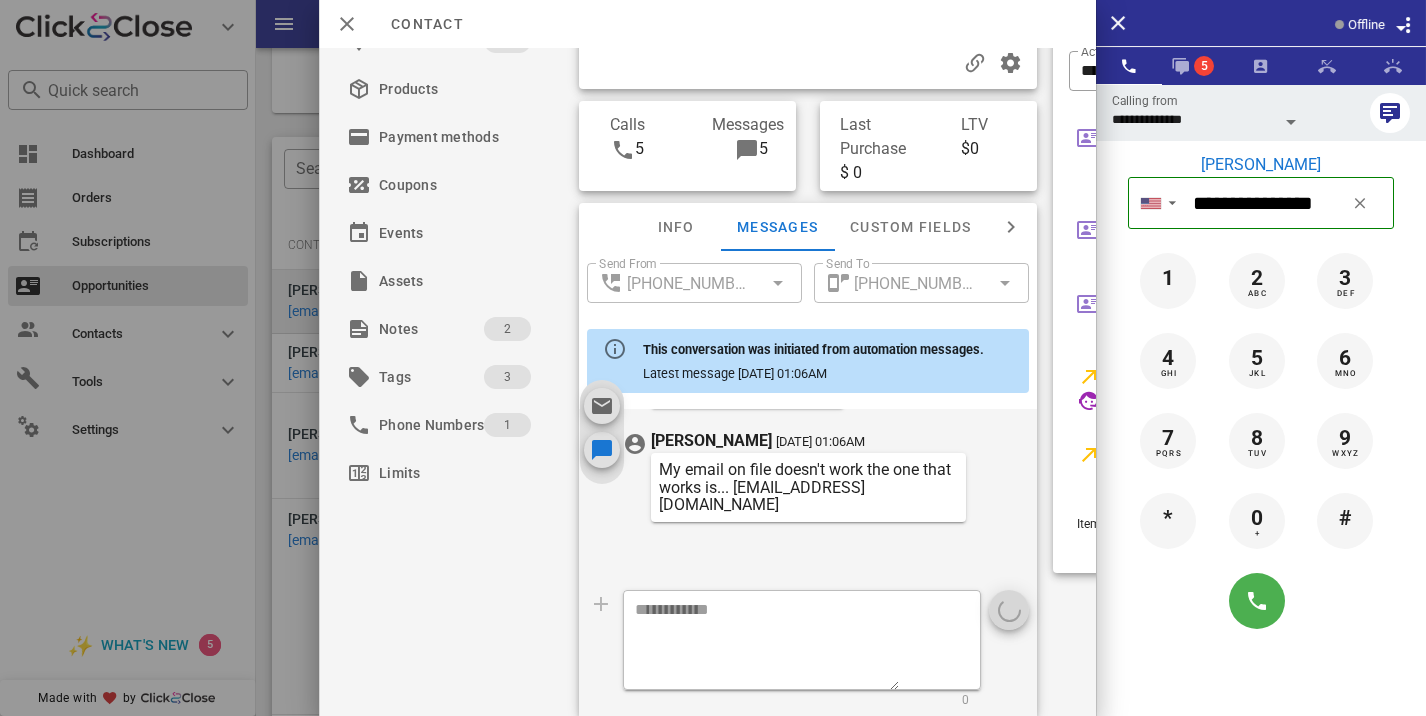 scroll, scrollTop: 0, scrollLeft: 0, axis: both 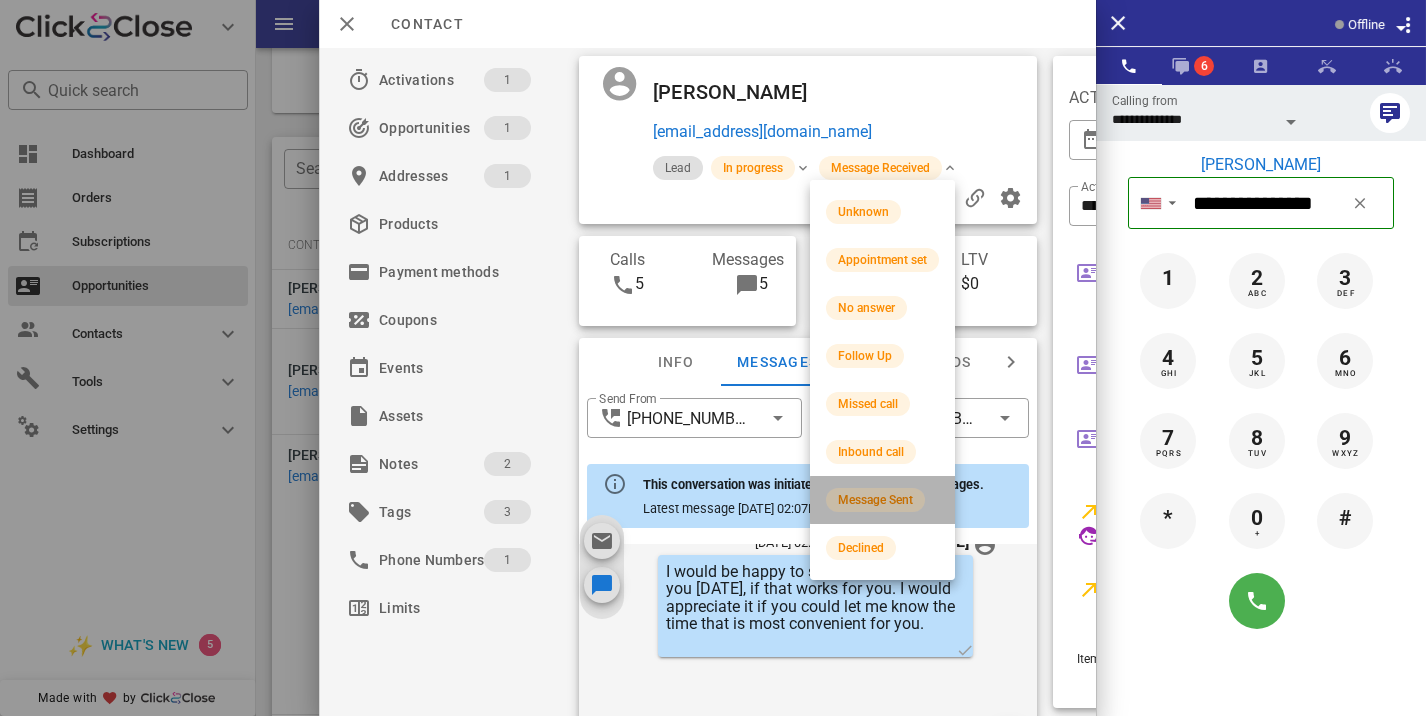click on "Message Sent" at bounding box center [875, 500] 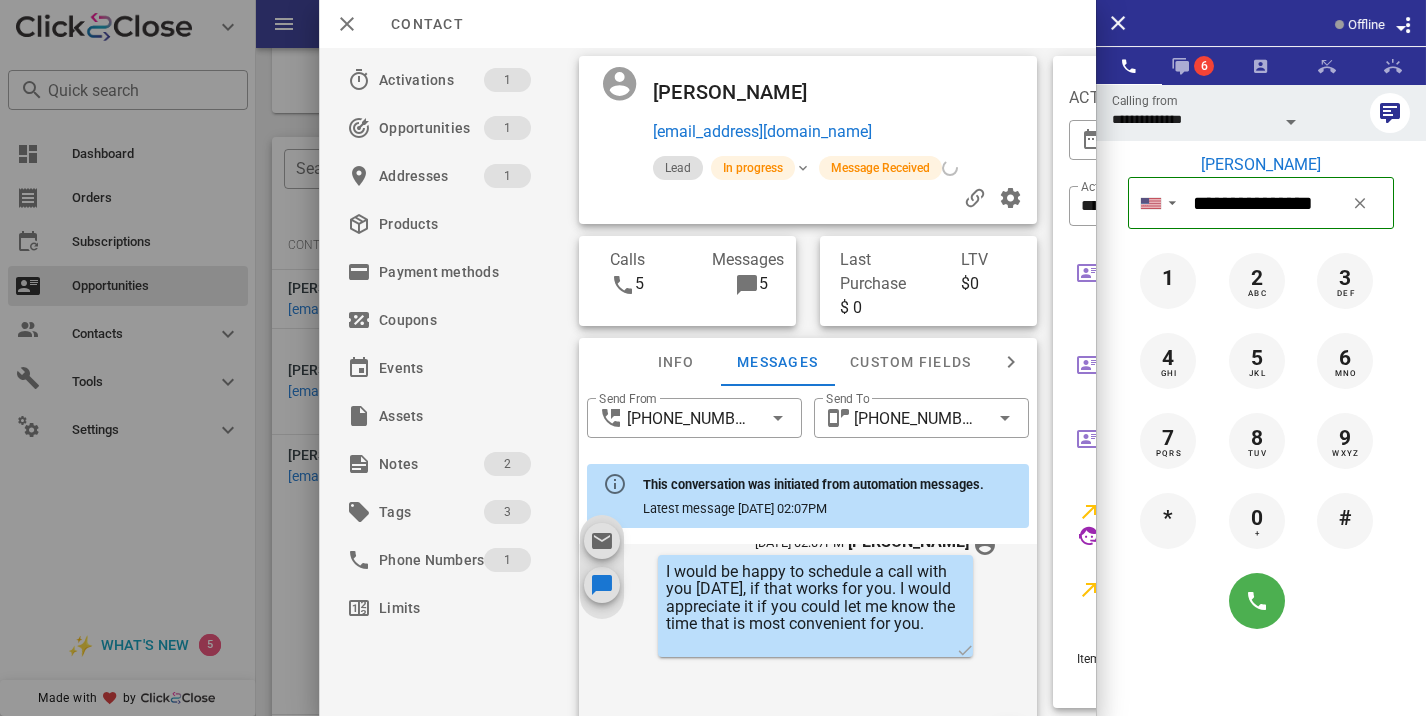 click at bounding box center [713, 358] 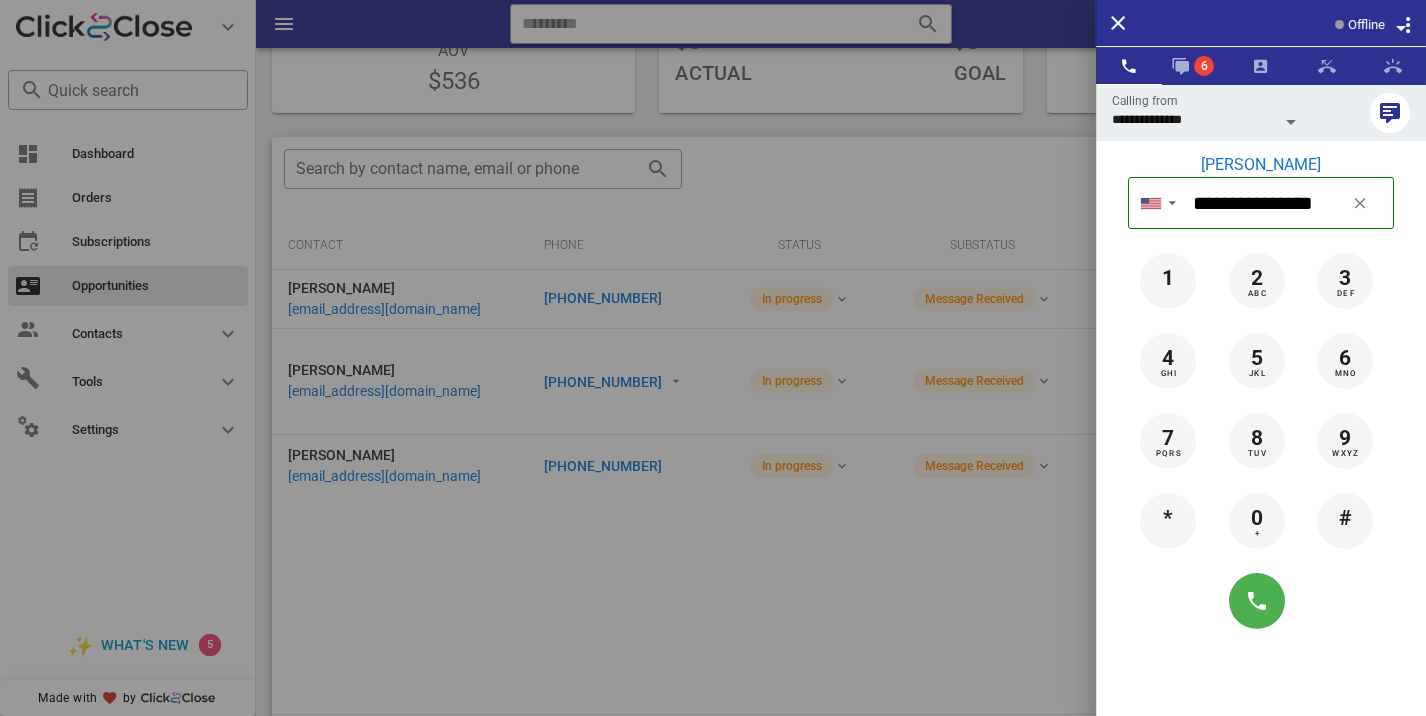 click at bounding box center (713, 358) 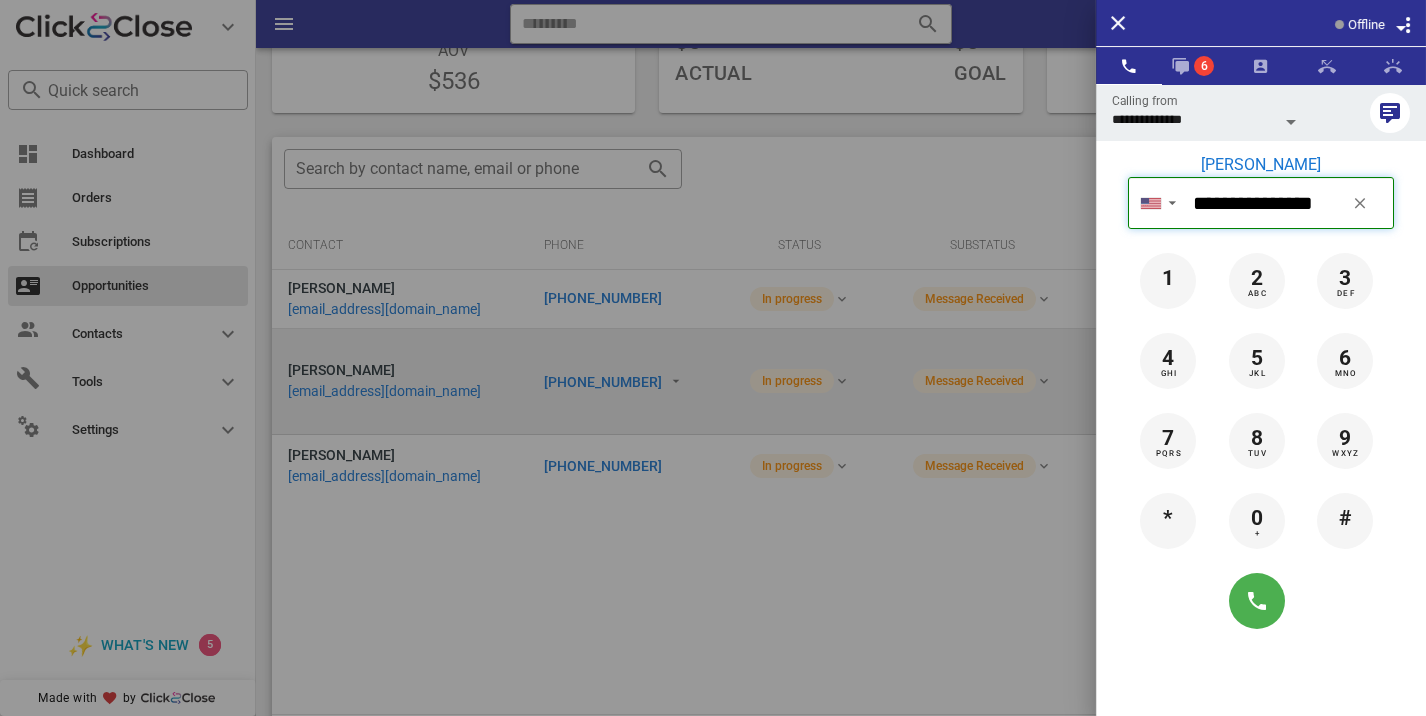 type 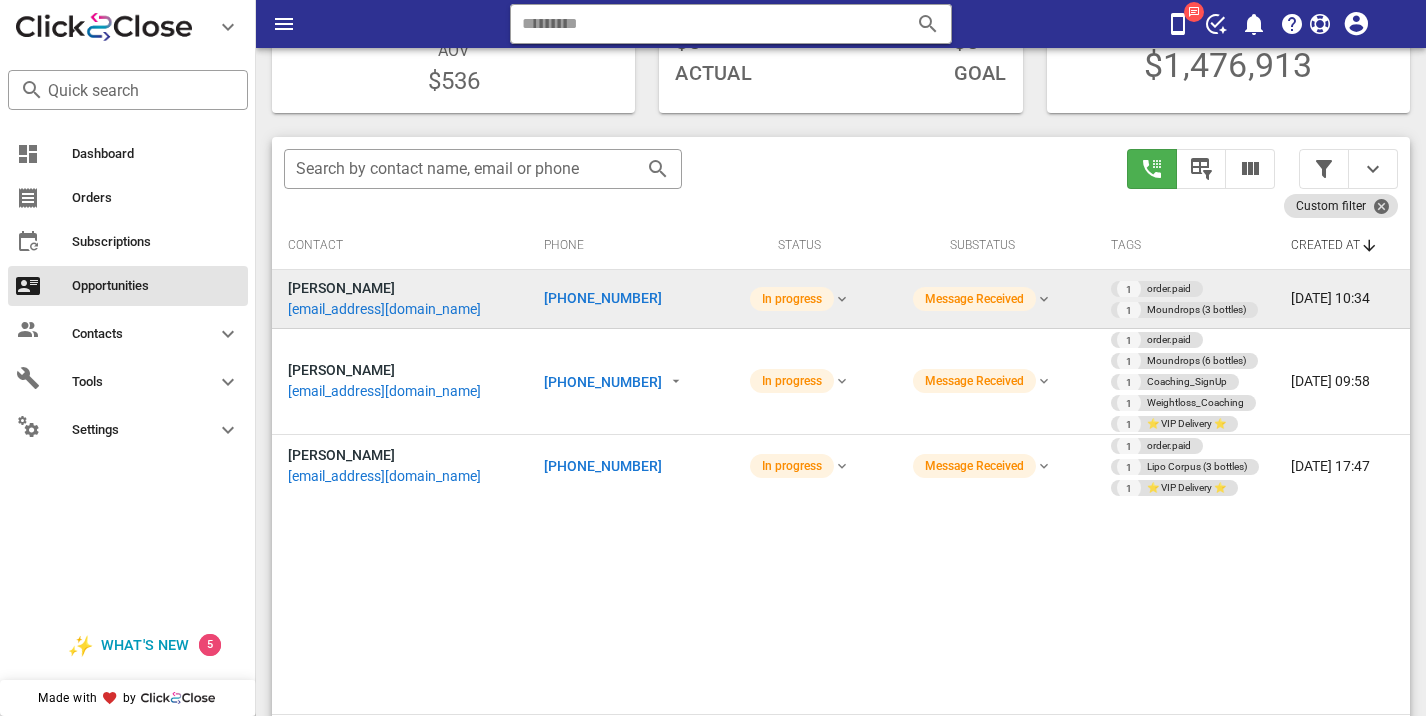 click on "+19858046804" at bounding box center [603, 298] 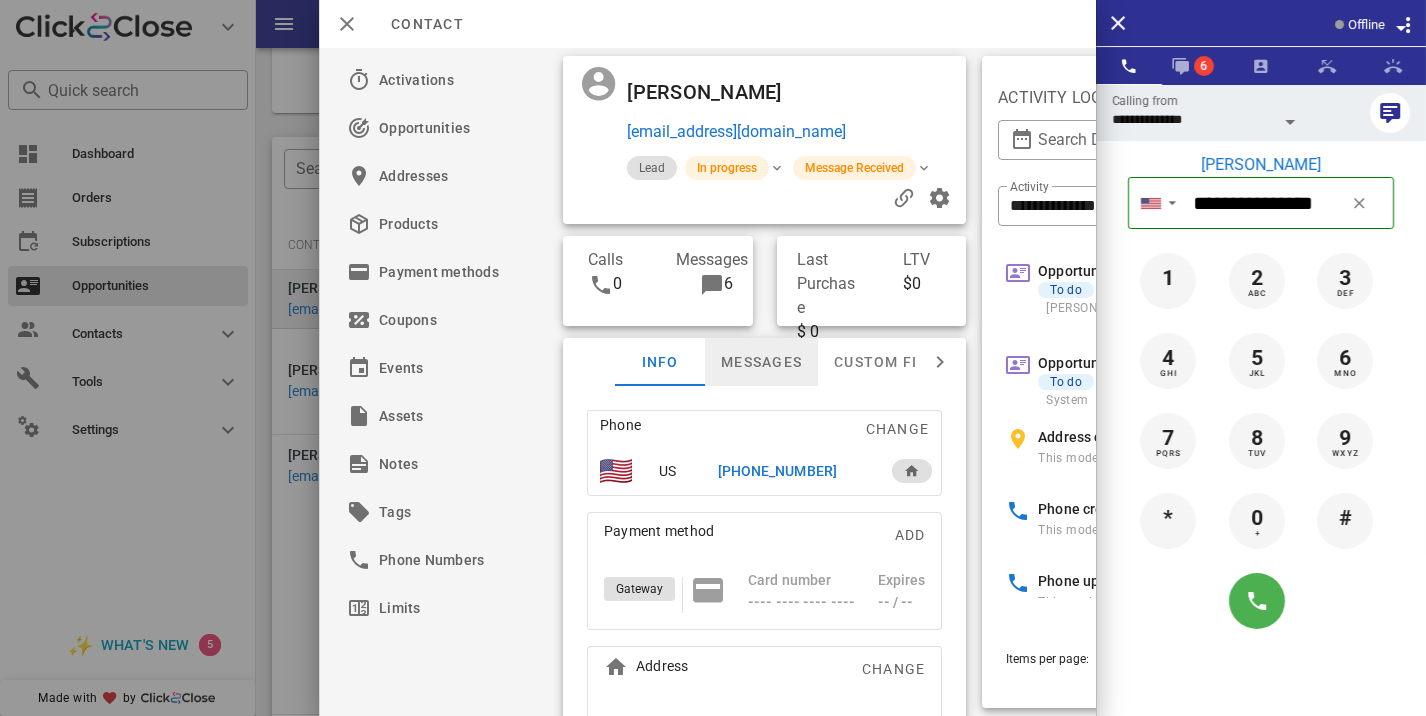 click on "Messages" at bounding box center [761, 362] 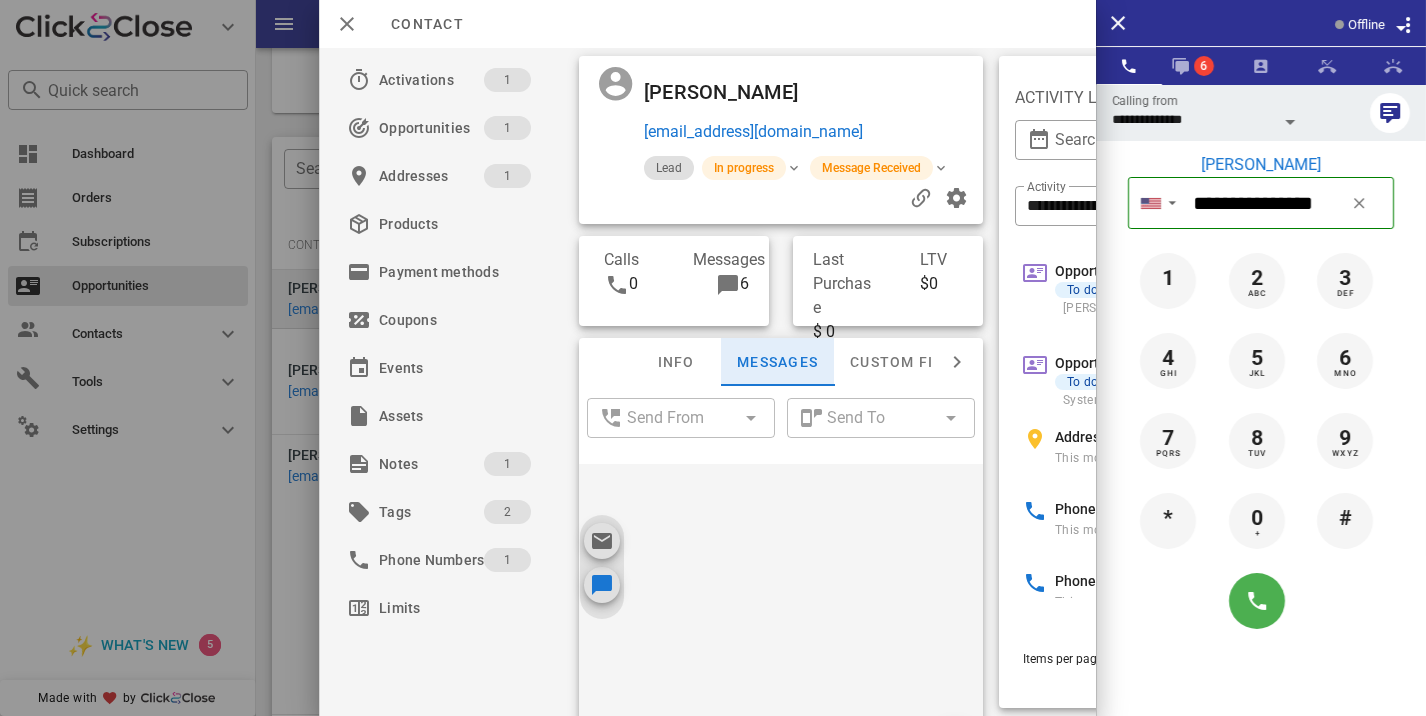 scroll, scrollTop: 772, scrollLeft: 0, axis: vertical 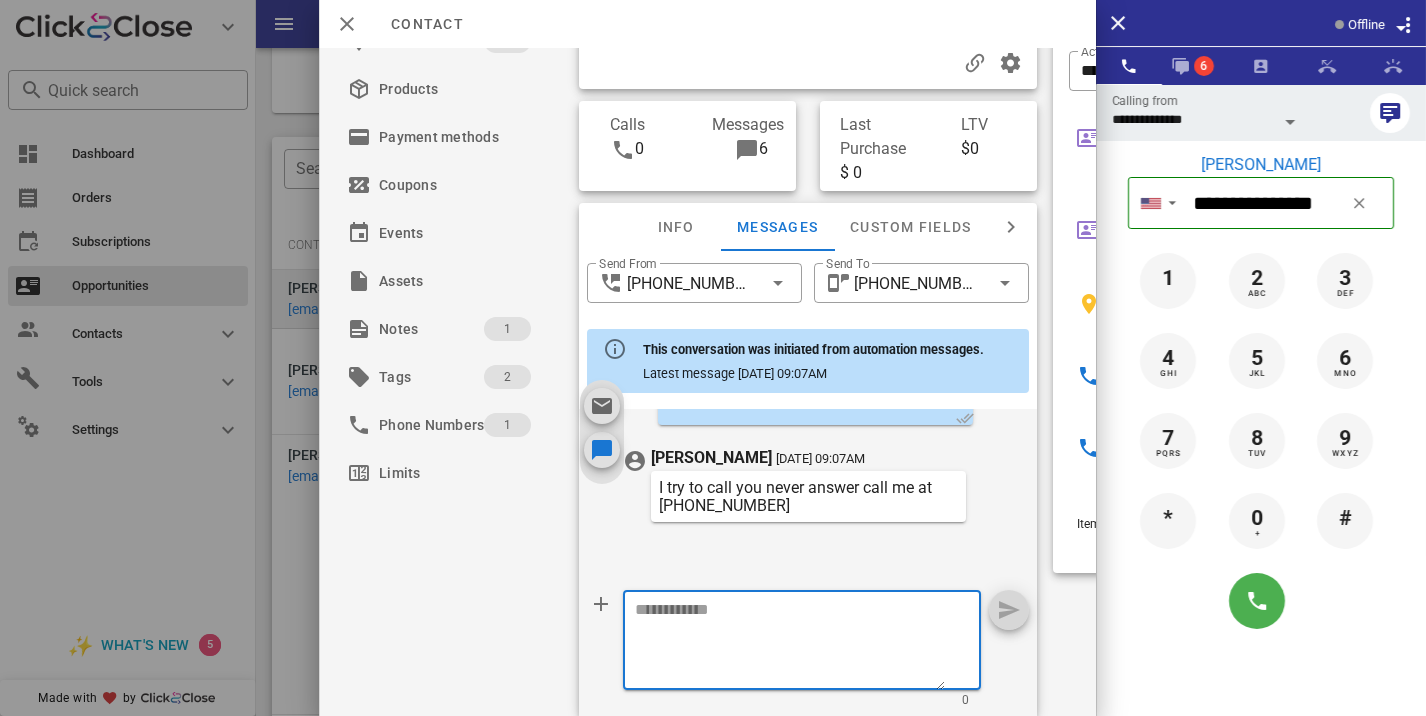 click at bounding box center (790, 643) 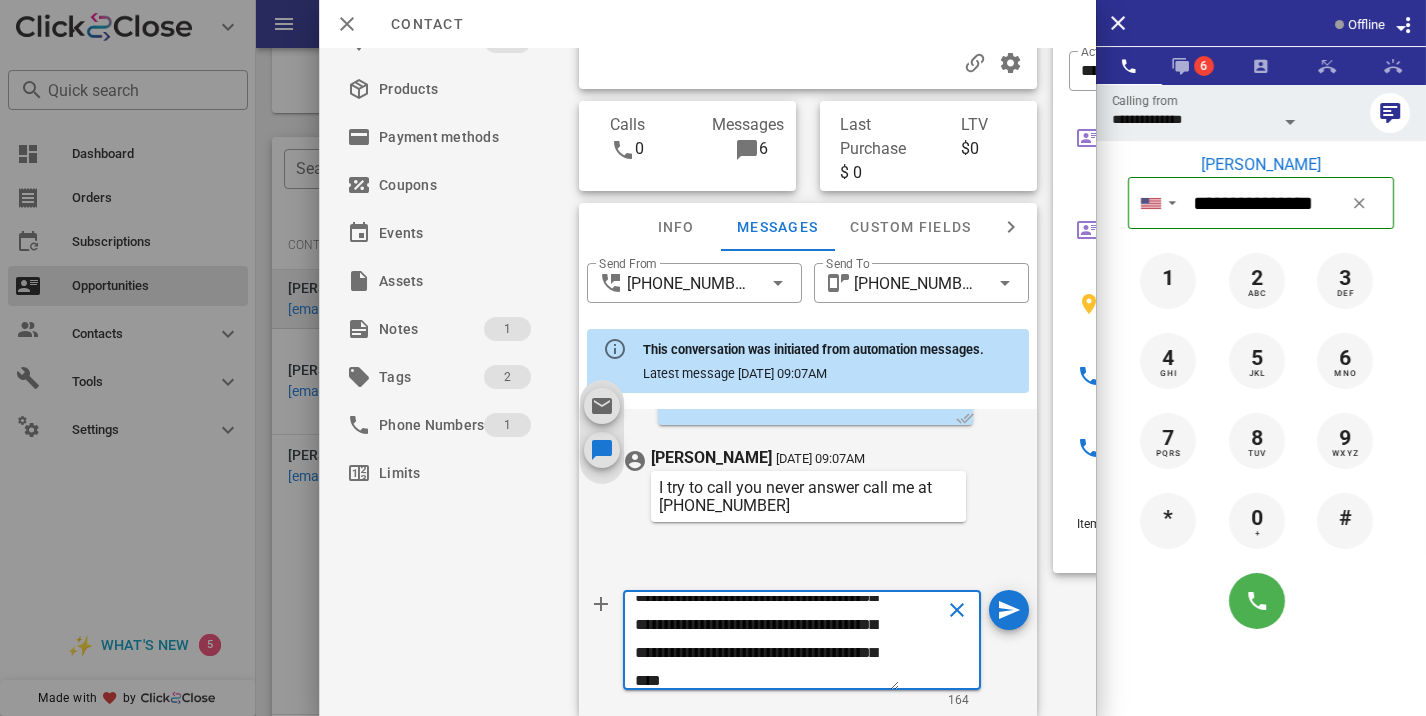 scroll, scrollTop: 69, scrollLeft: 0, axis: vertical 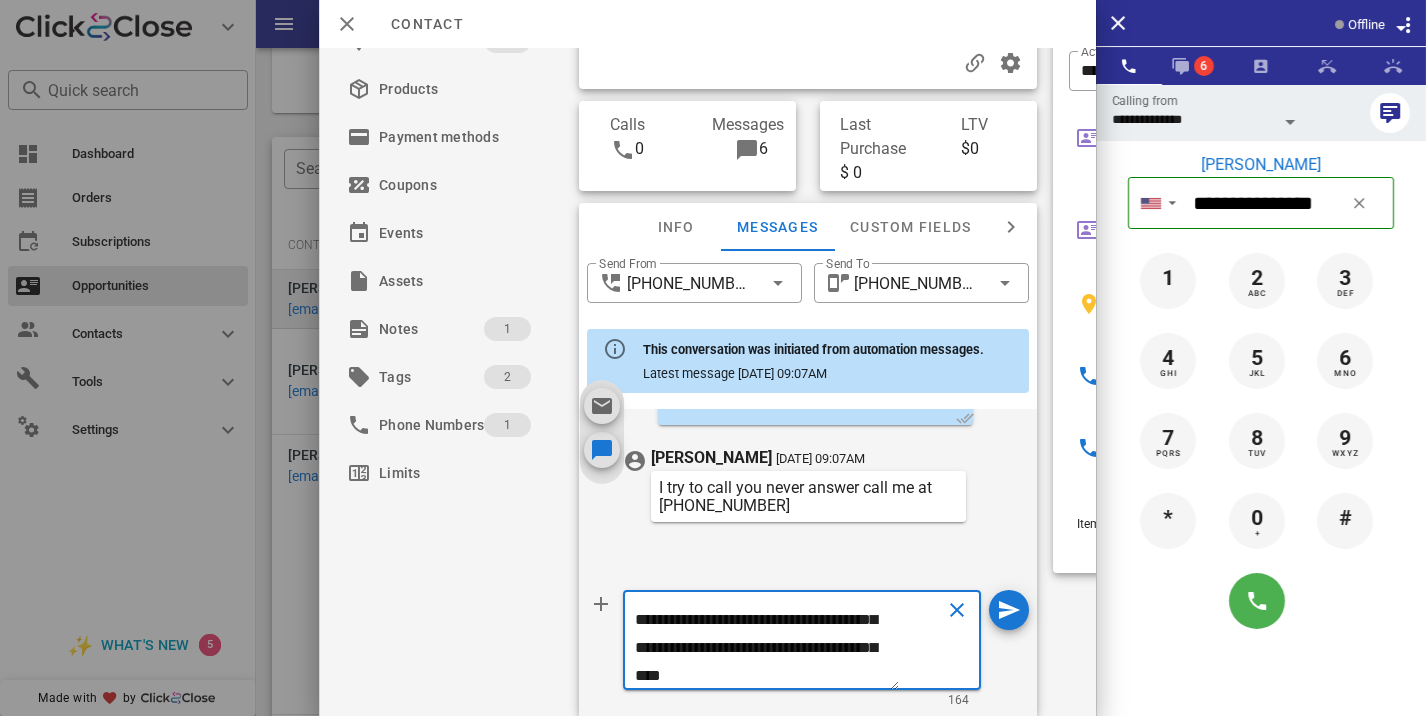 type on "**********" 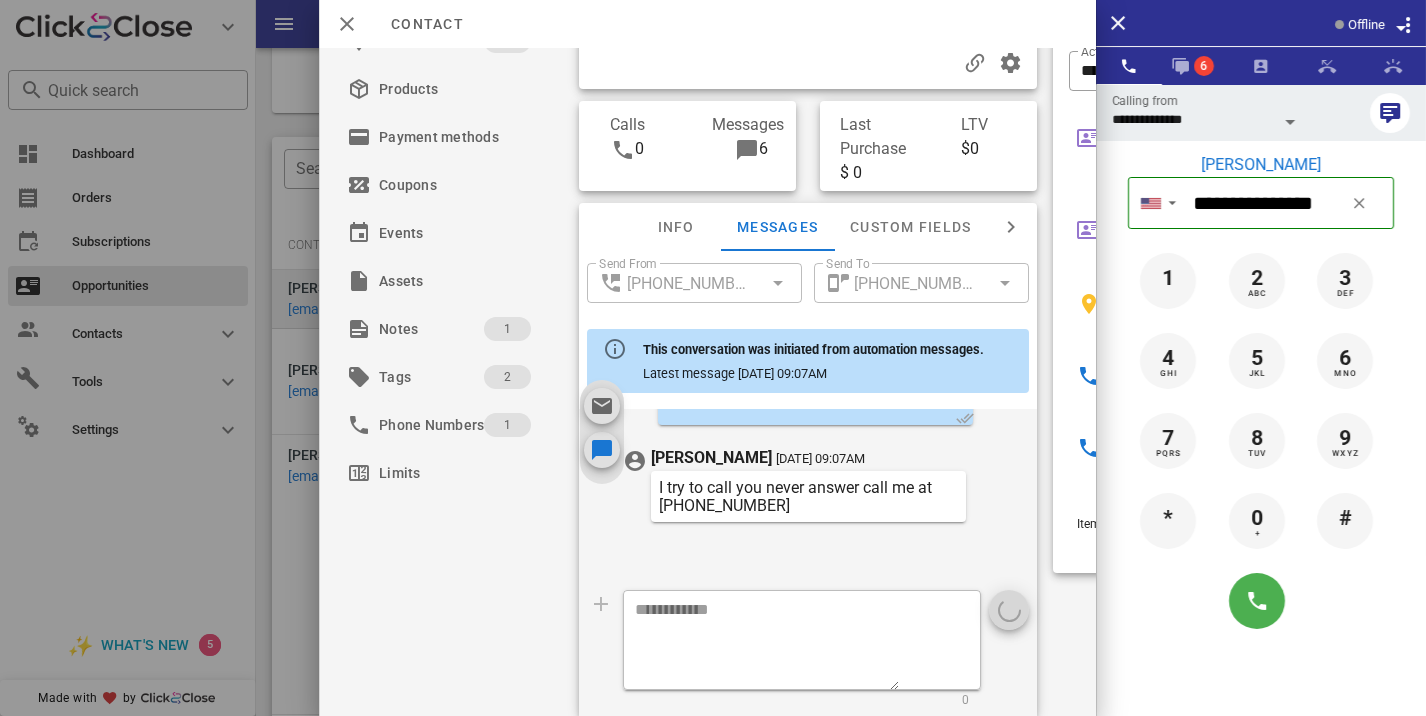 scroll, scrollTop: 0, scrollLeft: 0, axis: both 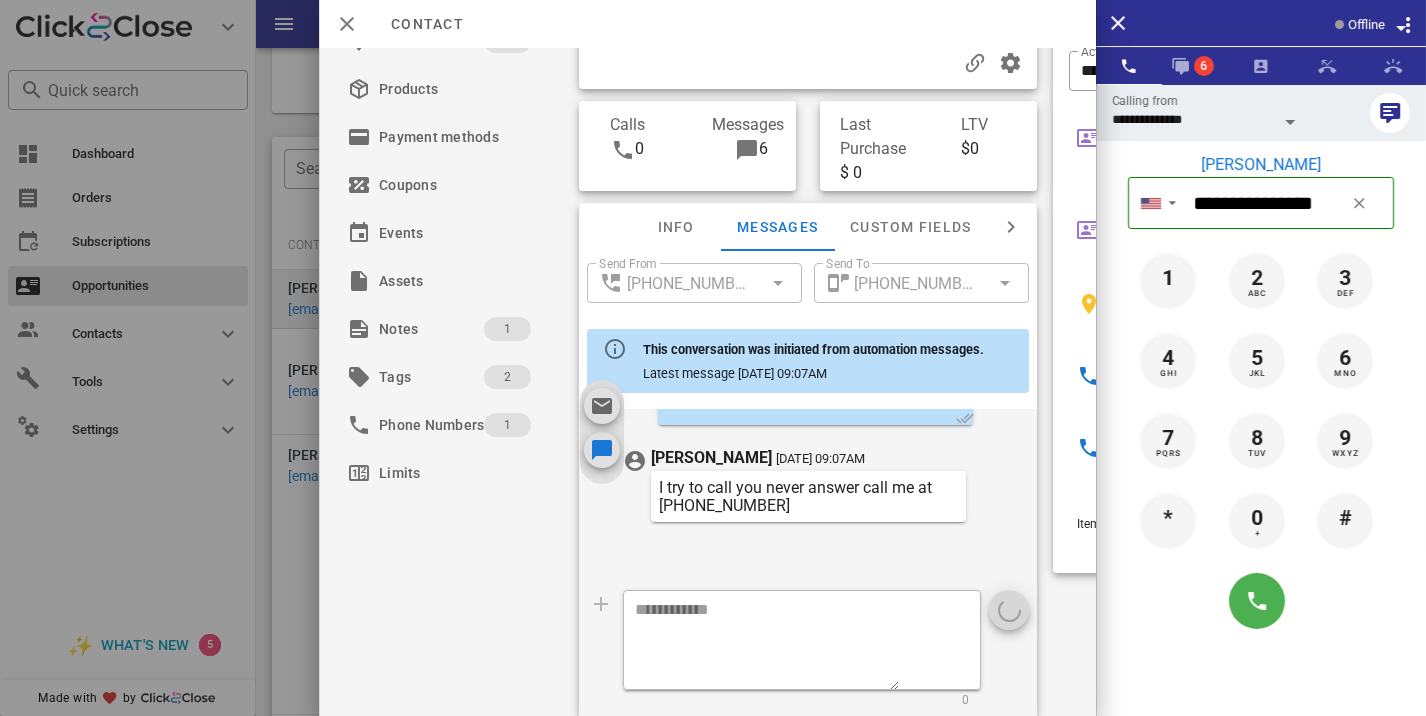 click at bounding box center [713, 358] 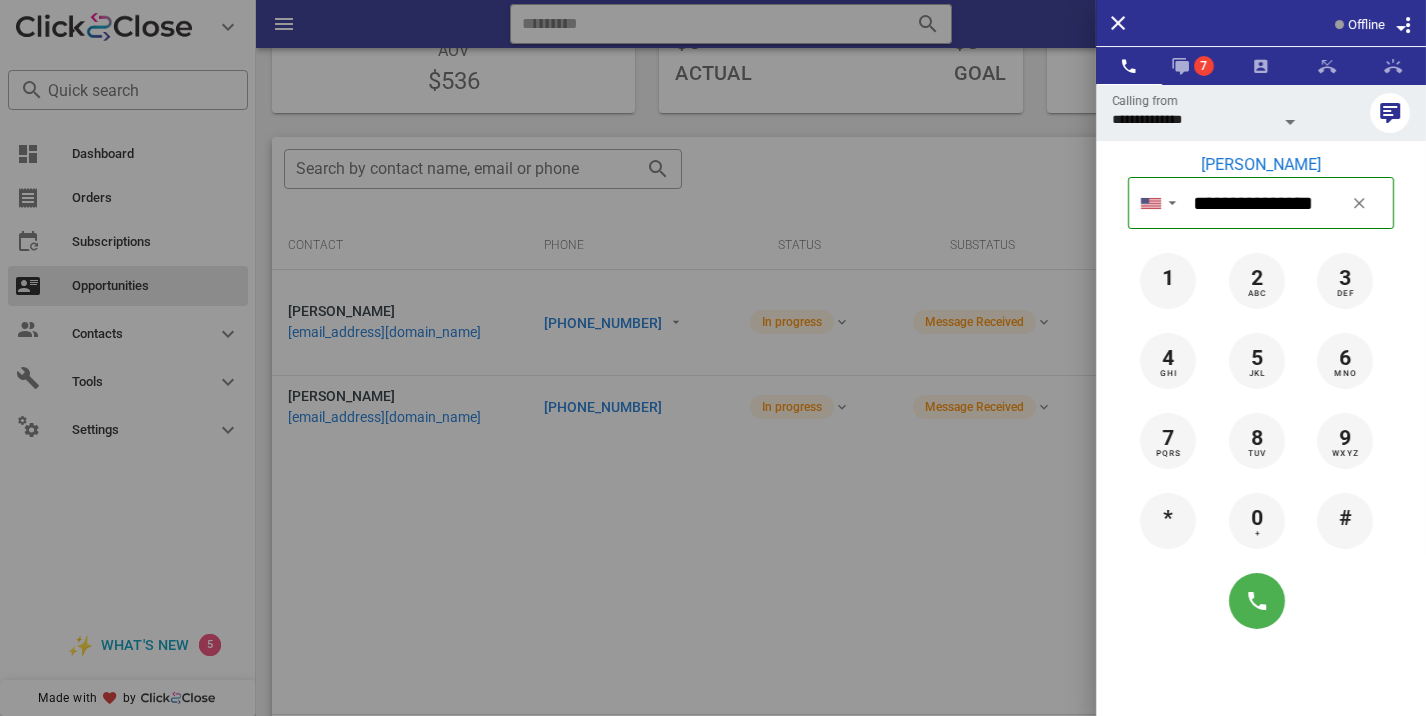 click at bounding box center (713, 358) 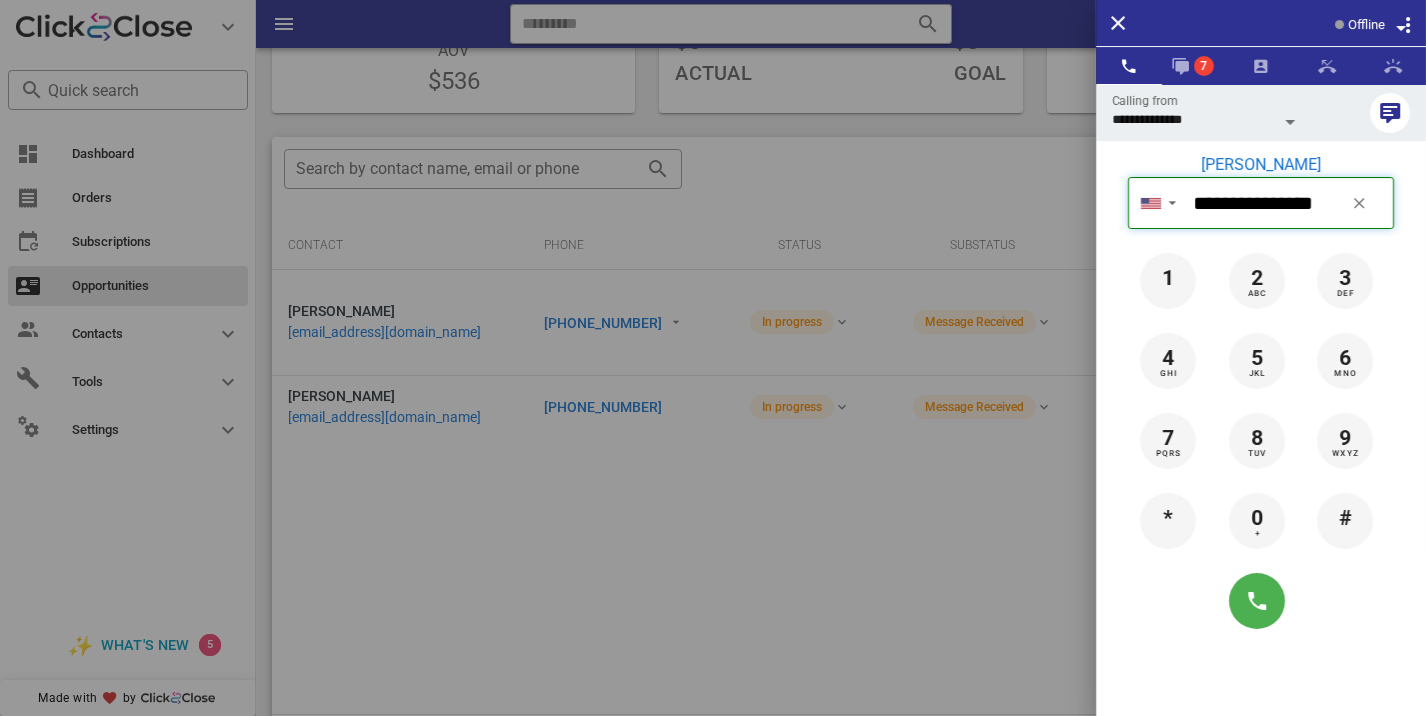 type 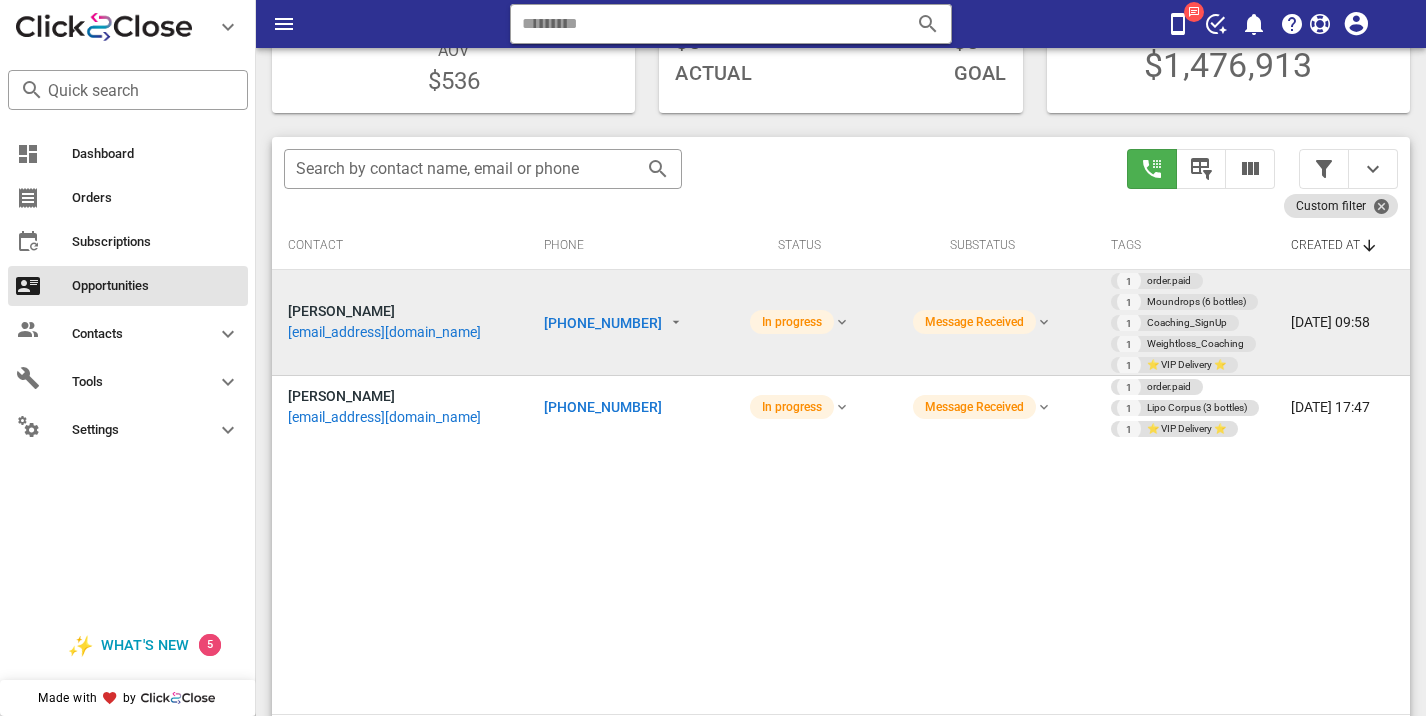 click on "+12178406130" at bounding box center (603, 323) 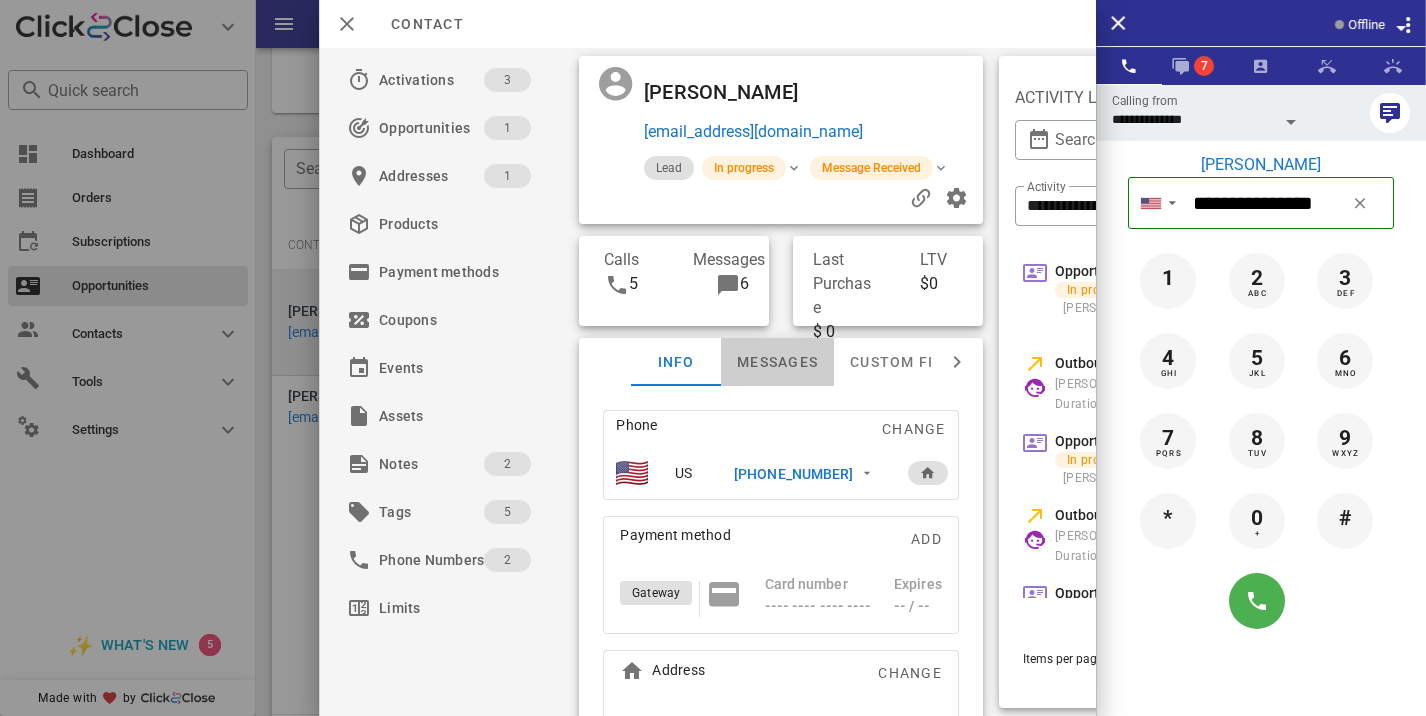 click on "Messages" at bounding box center (777, 362) 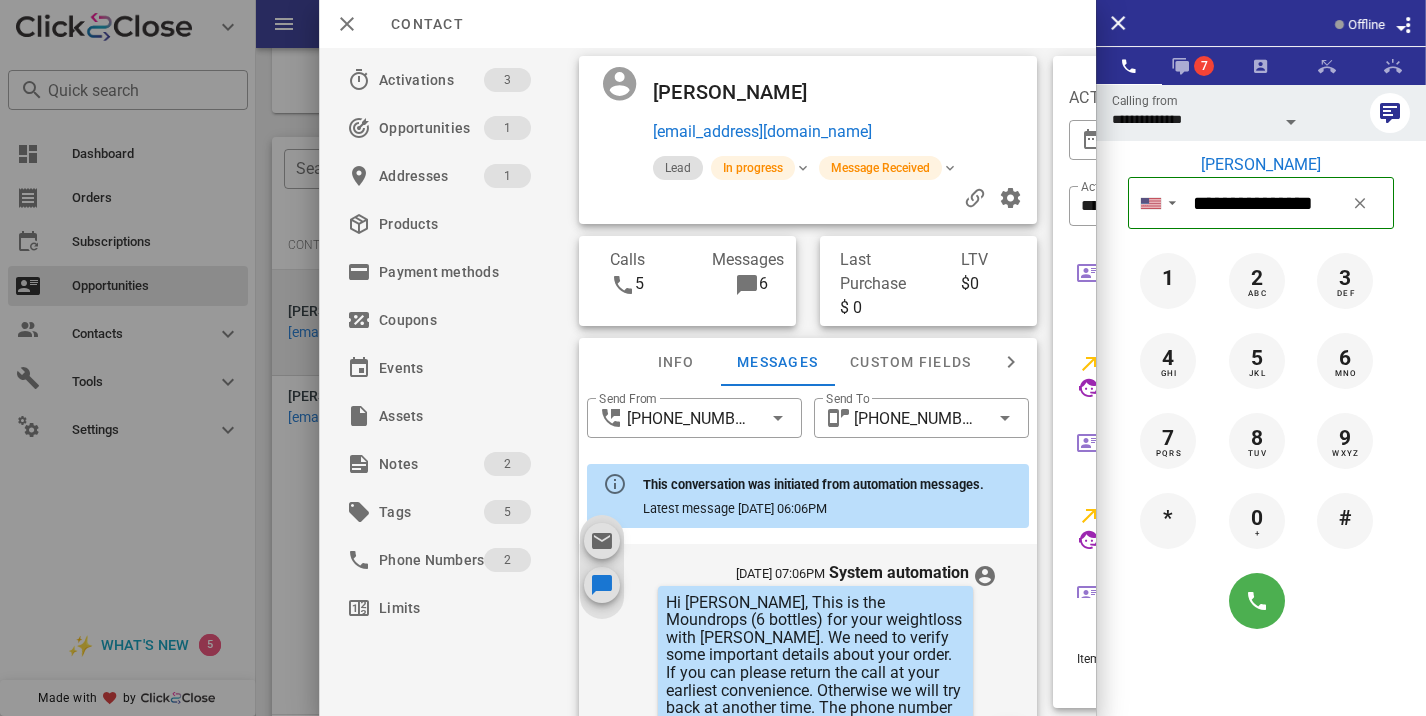 scroll, scrollTop: 1323, scrollLeft: 0, axis: vertical 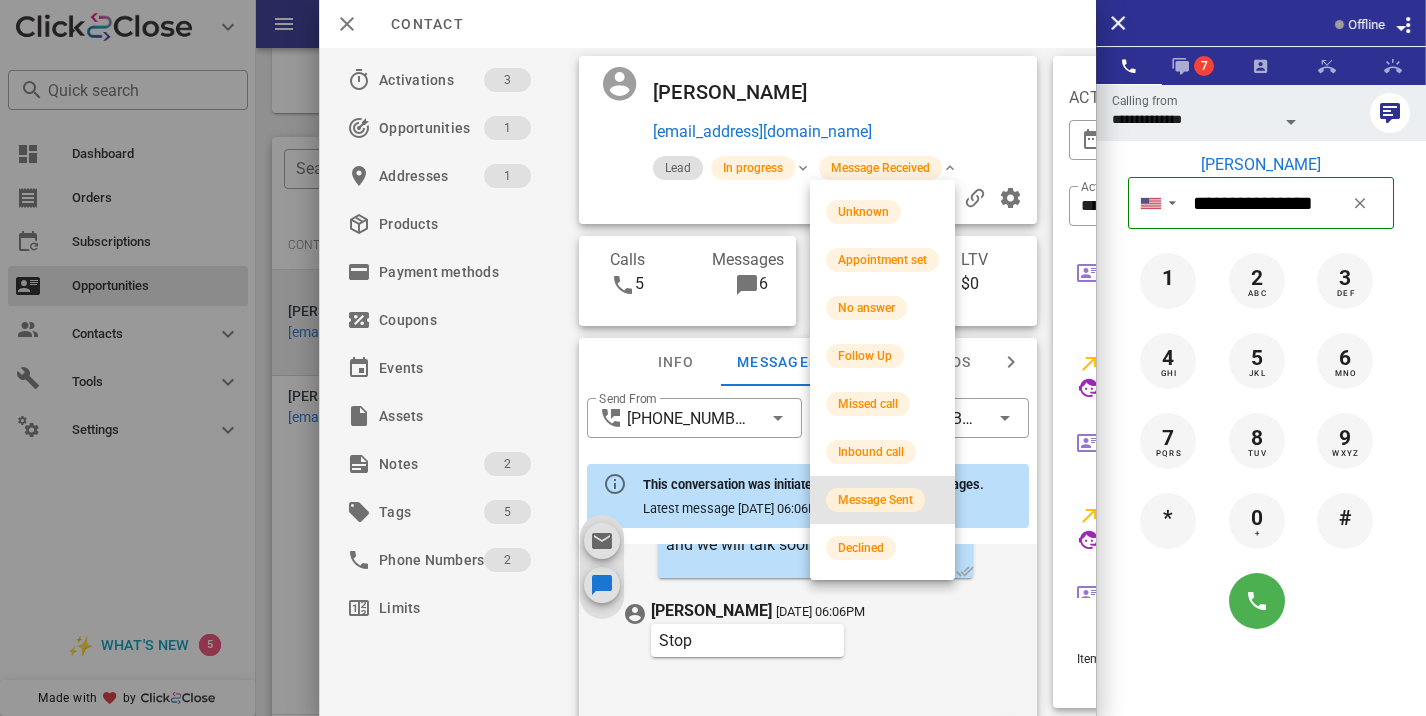 click on "Message Sent" at bounding box center [875, 500] 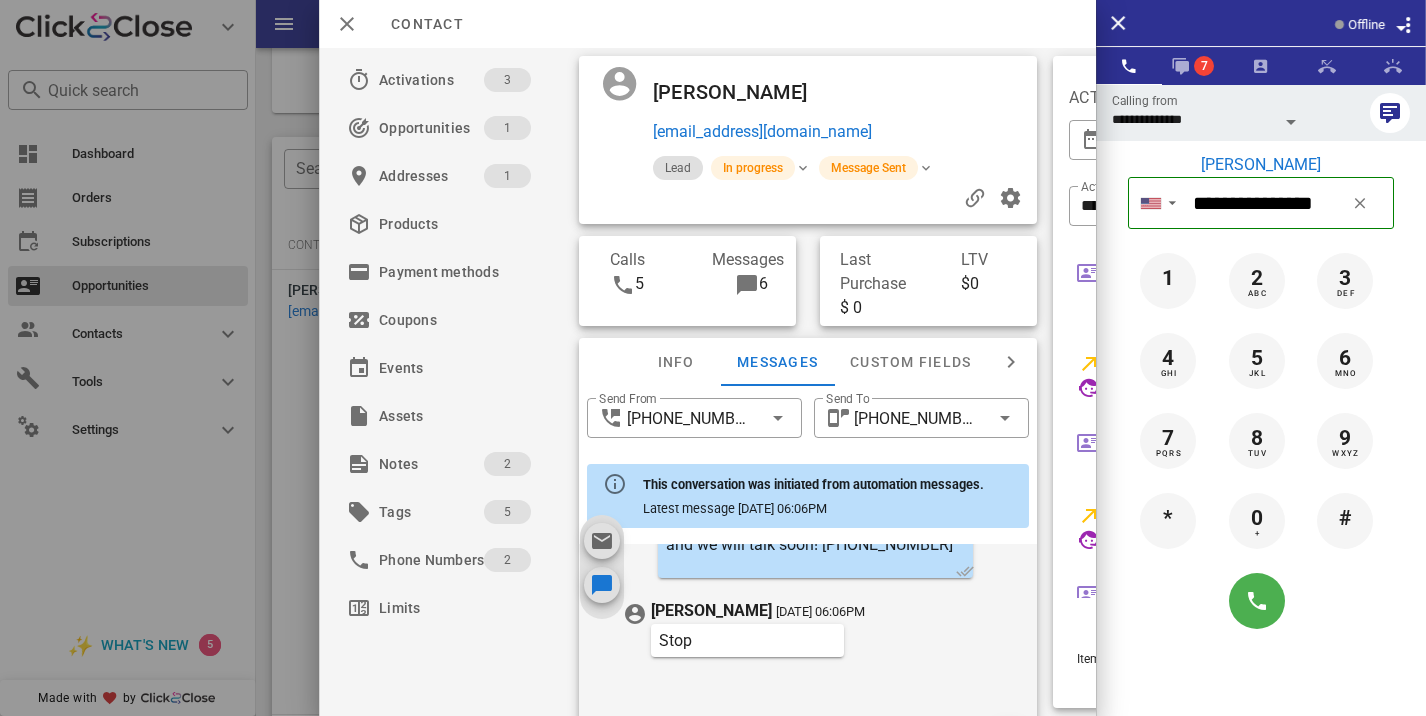 click at bounding box center [713, 358] 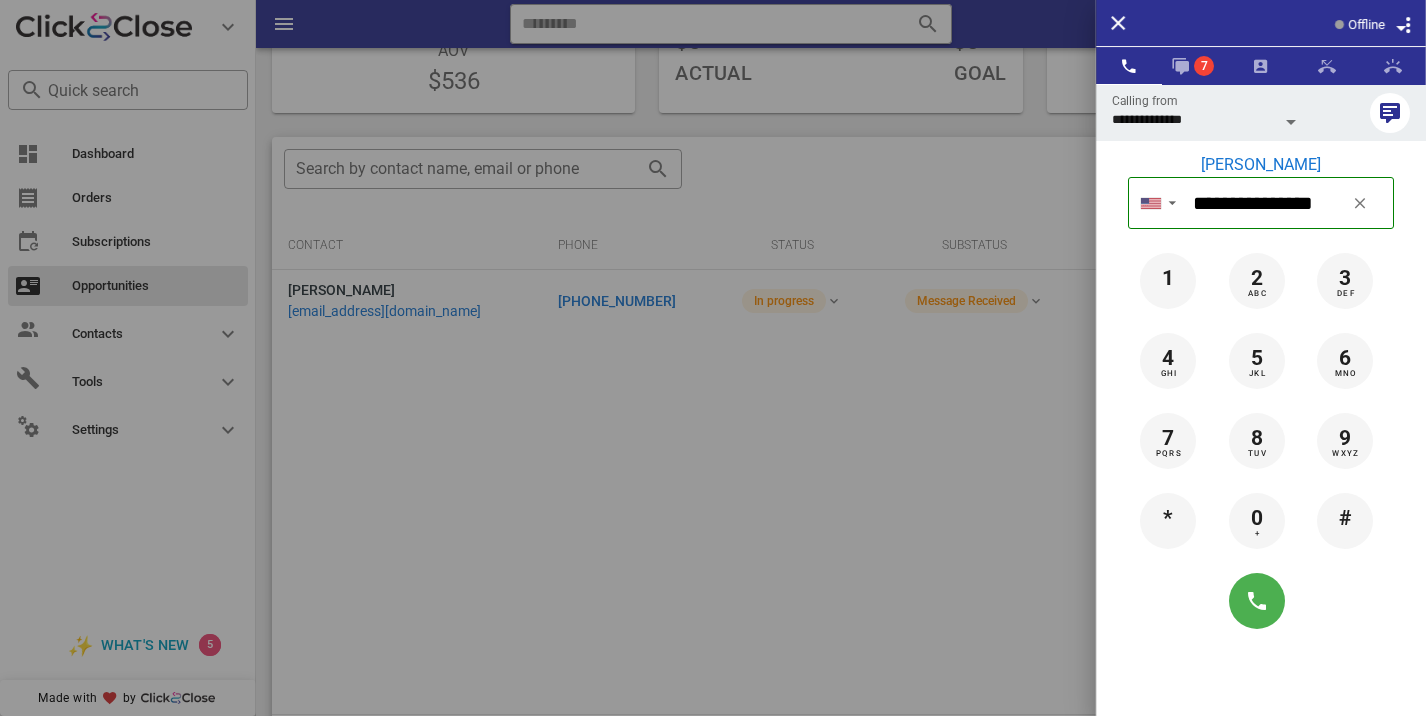 click at bounding box center (713, 358) 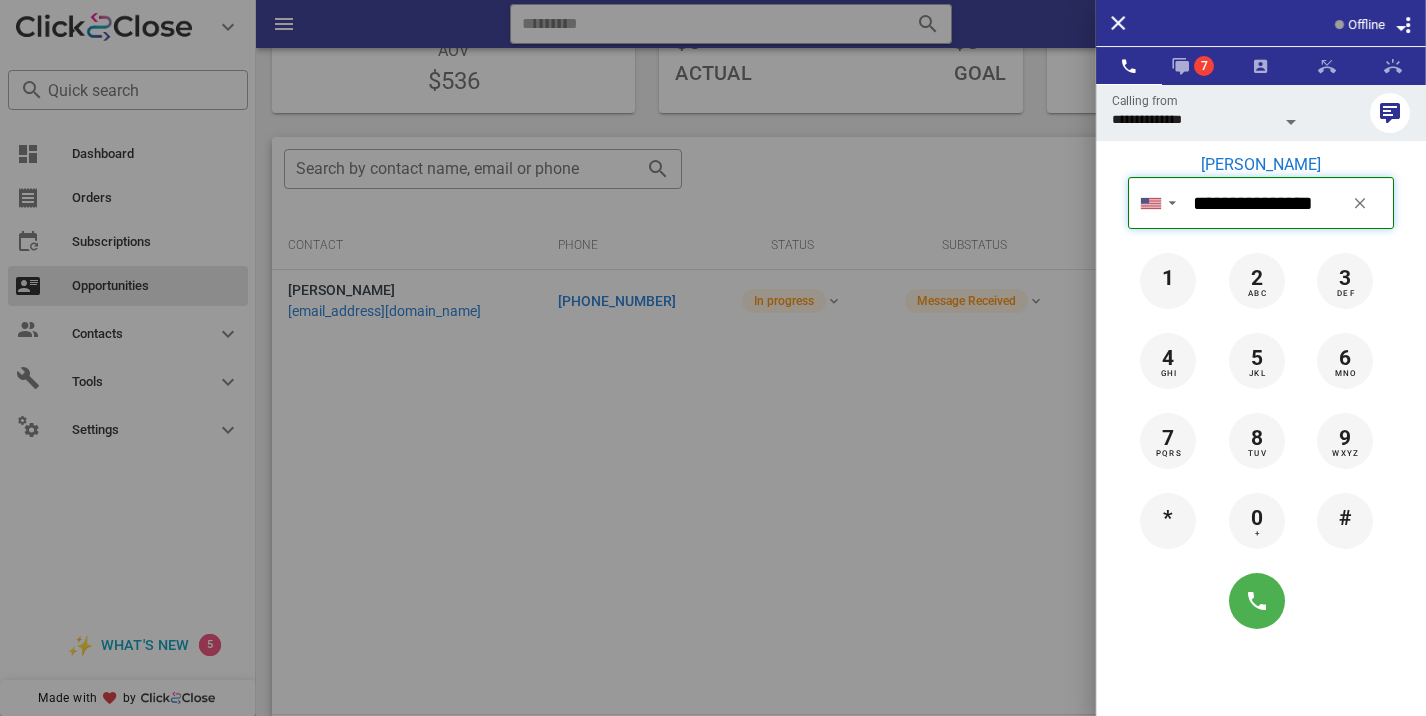 type 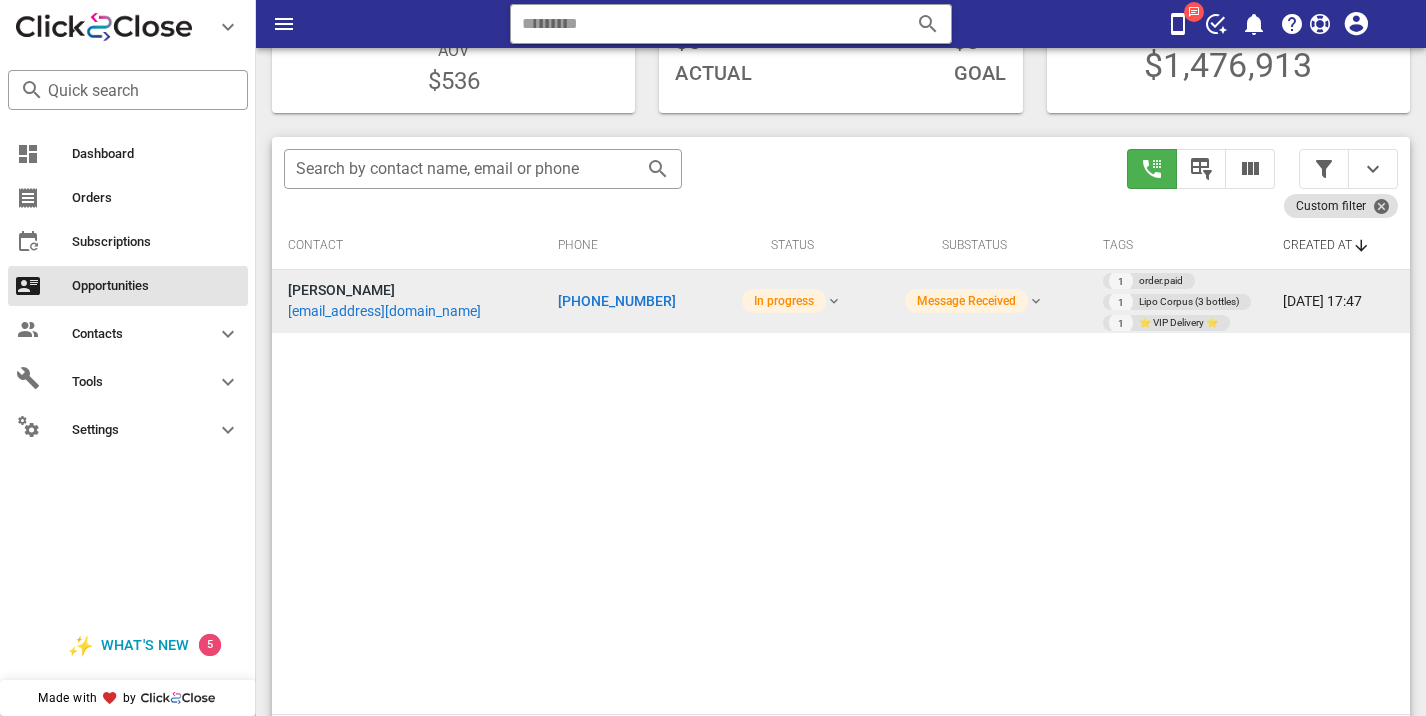 click on "+17276878335" at bounding box center (617, 301) 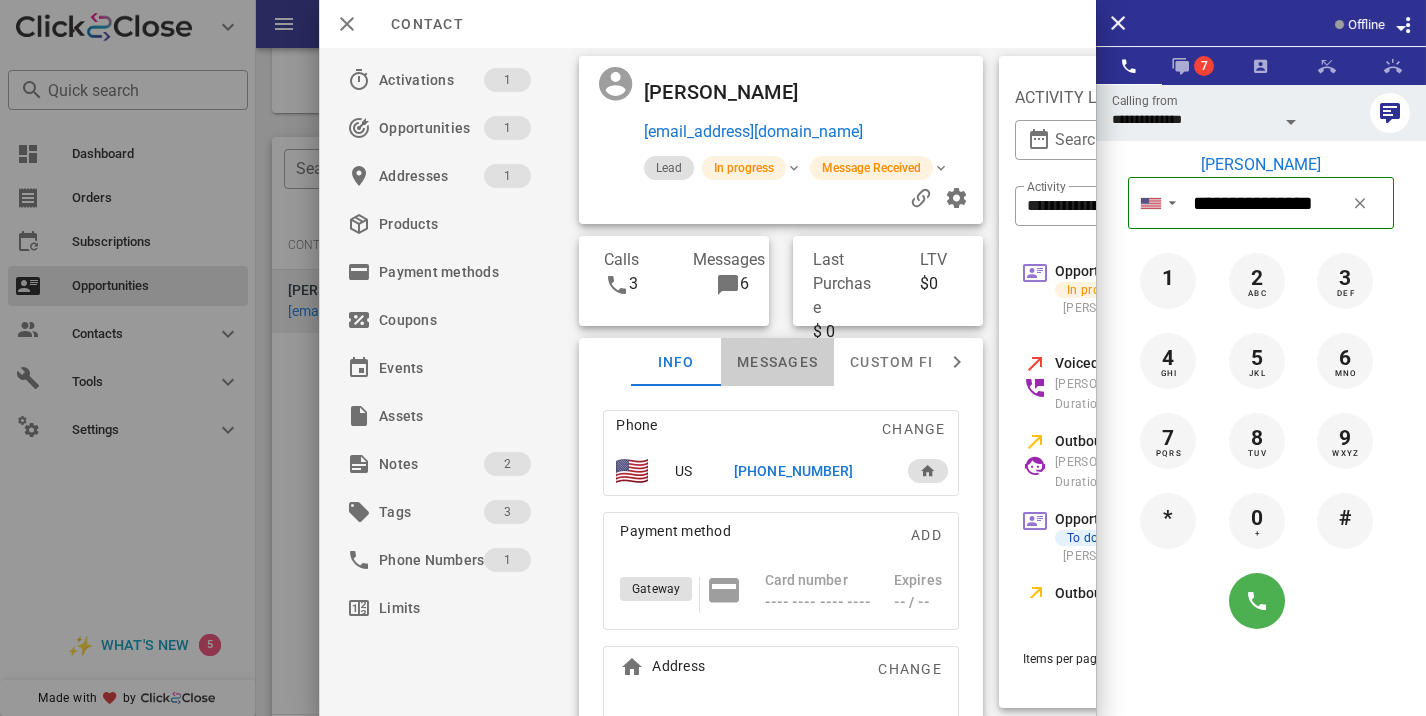 click on "Messages" at bounding box center (777, 362) 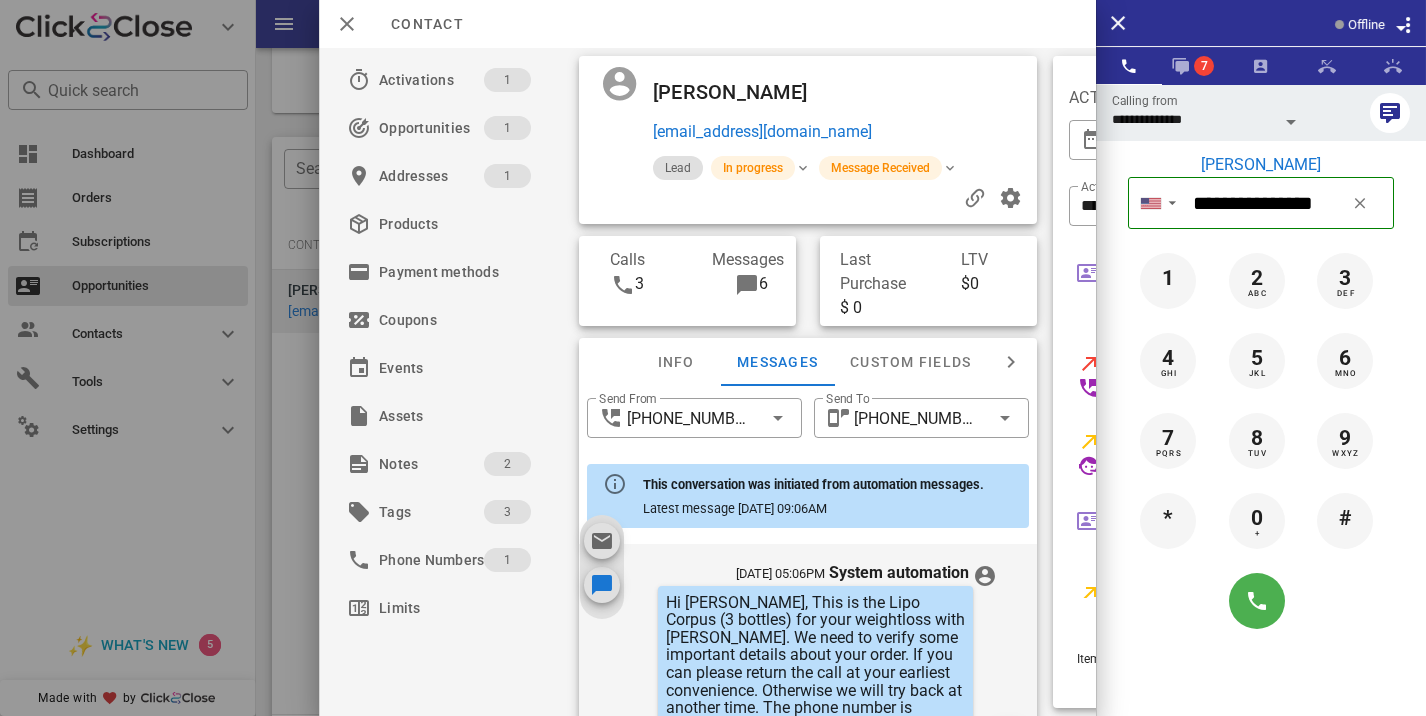 scroll, scrollTop: 754, scrollLeft: 0, axis: vertical 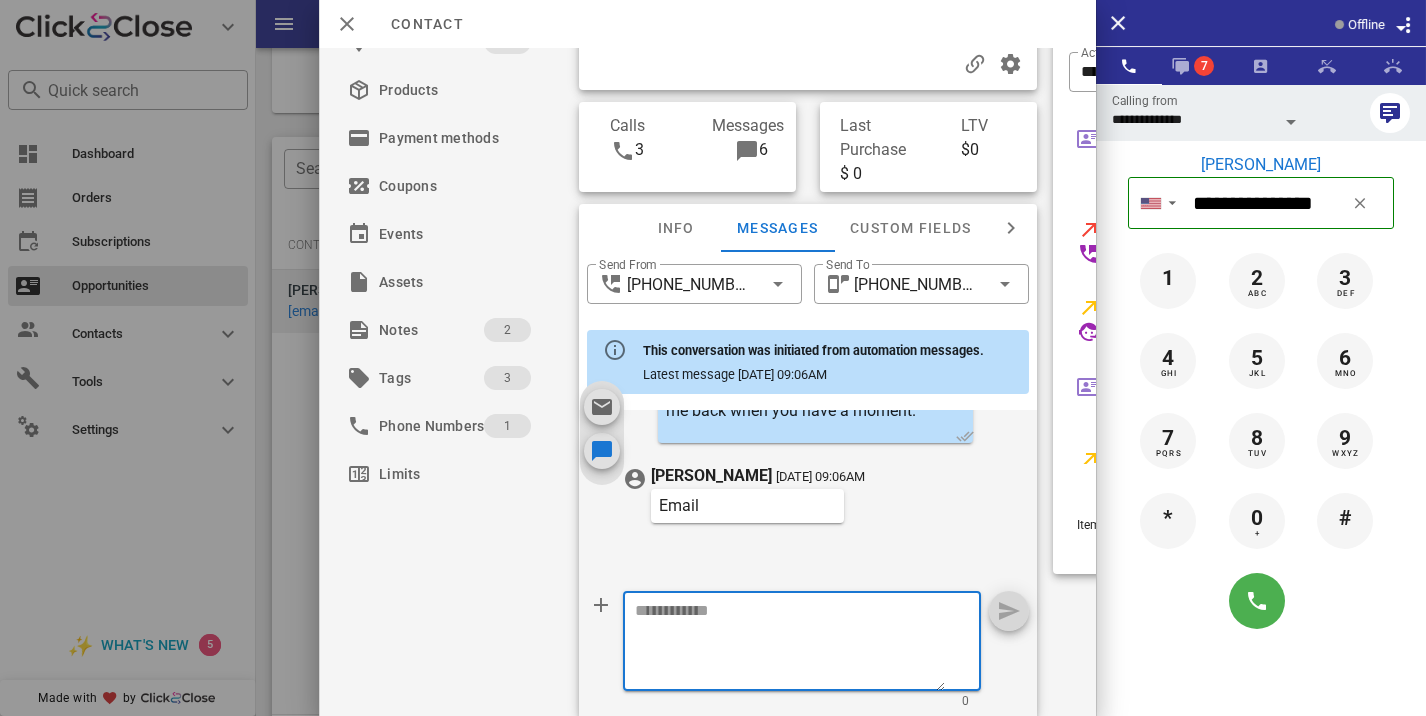 click at bounding box center [790, 644] 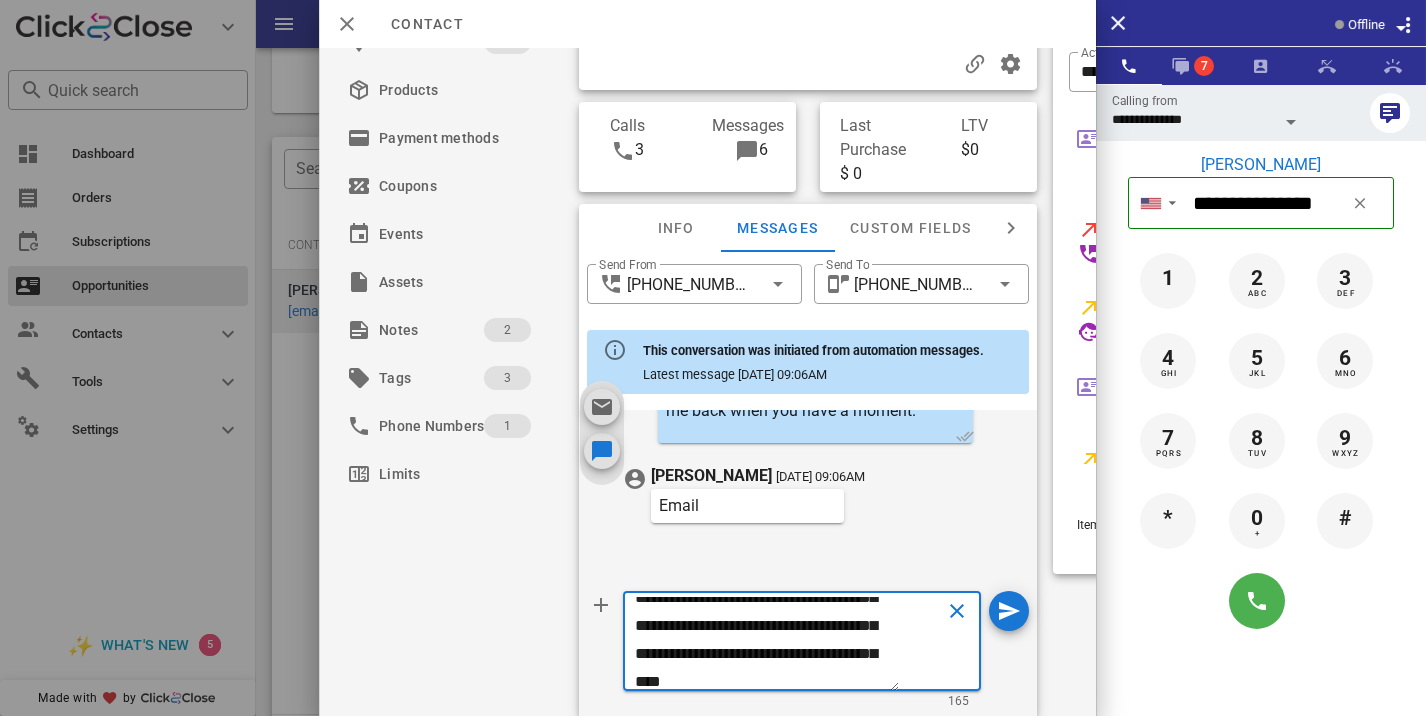 scroll, scrollTop: 0, scrollLeft: 0, axis: both 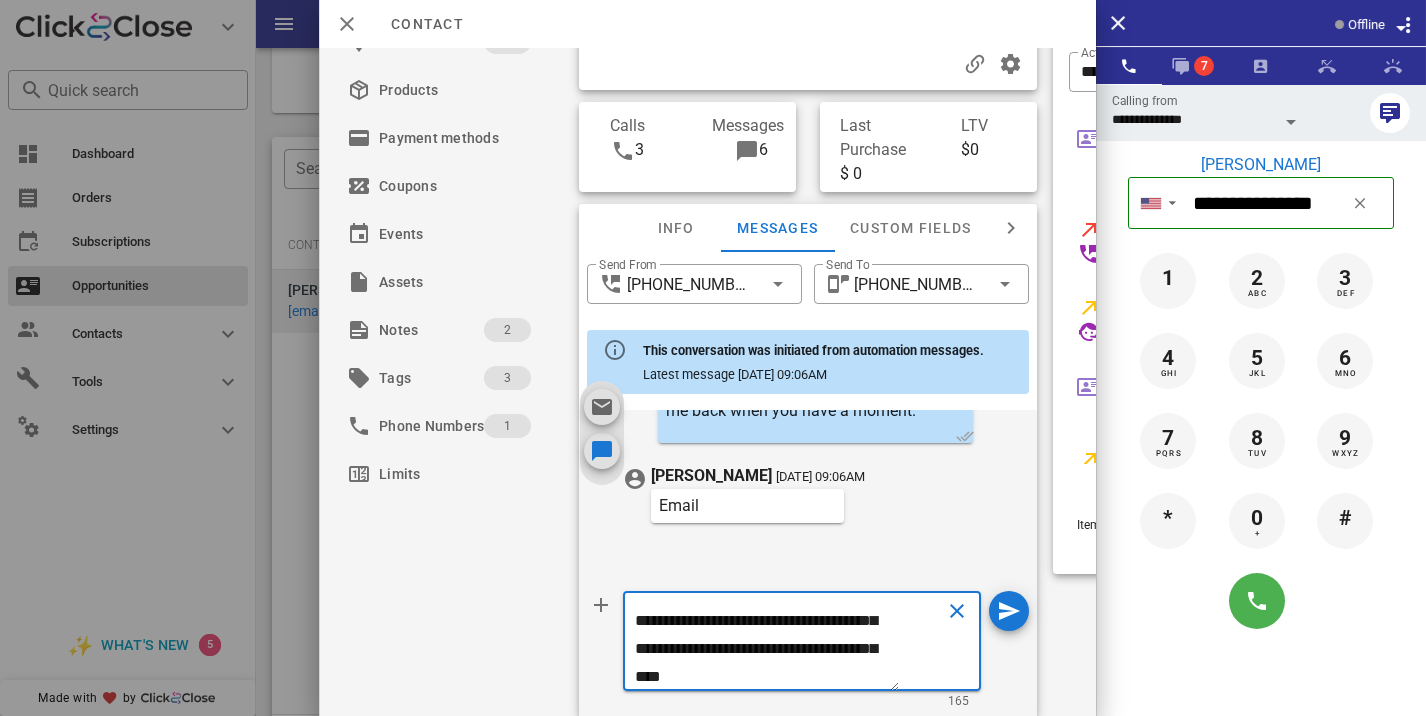 type on "**********" 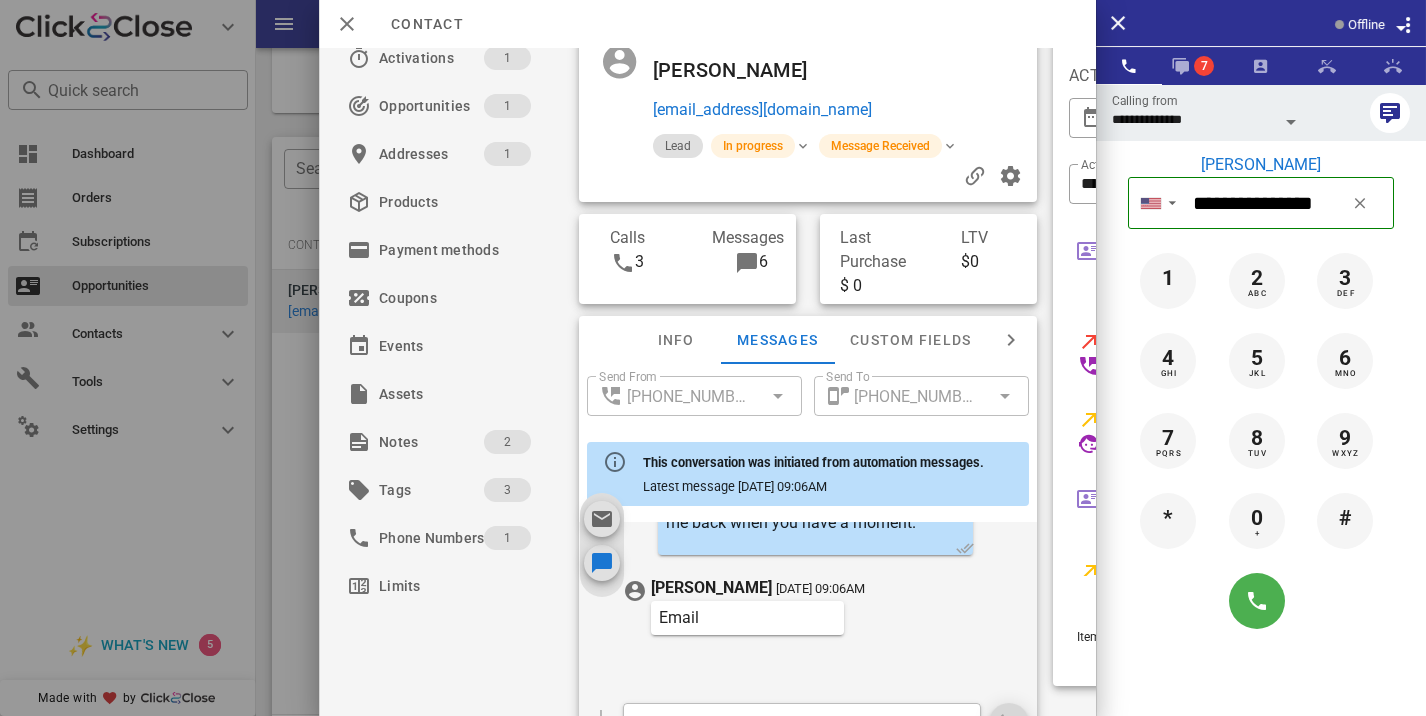scroll, scrollTop: 0, scrollLeft: 0, axis: both 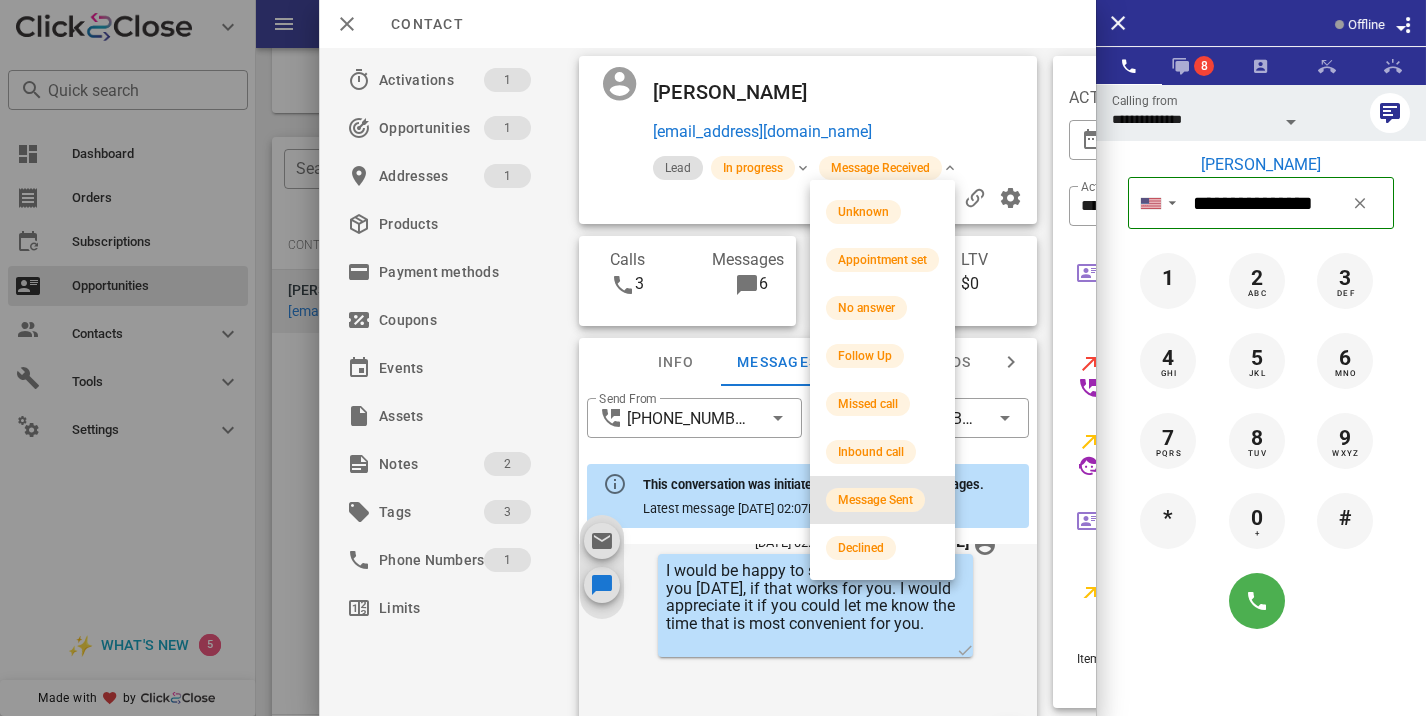 click on "Message Sent" at bounding box center (875, 500) 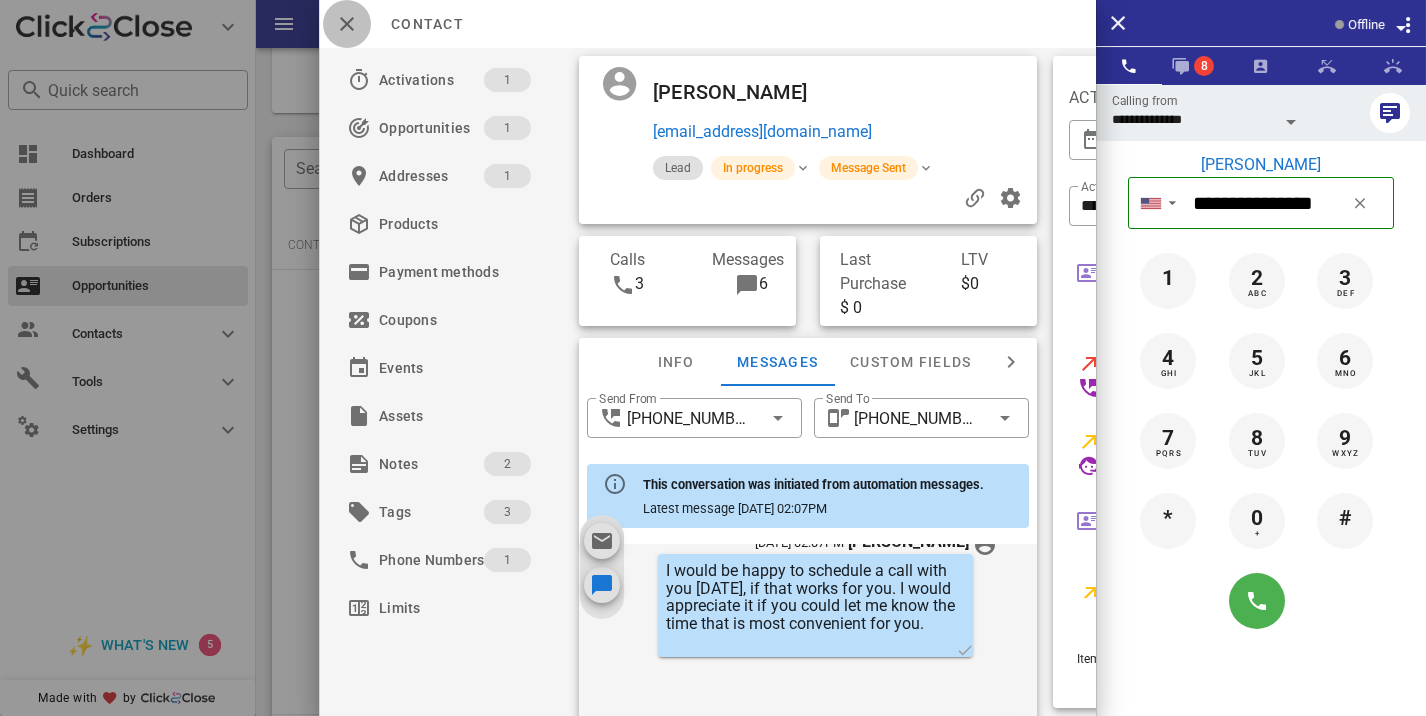 click at bounding box center [347, 24] 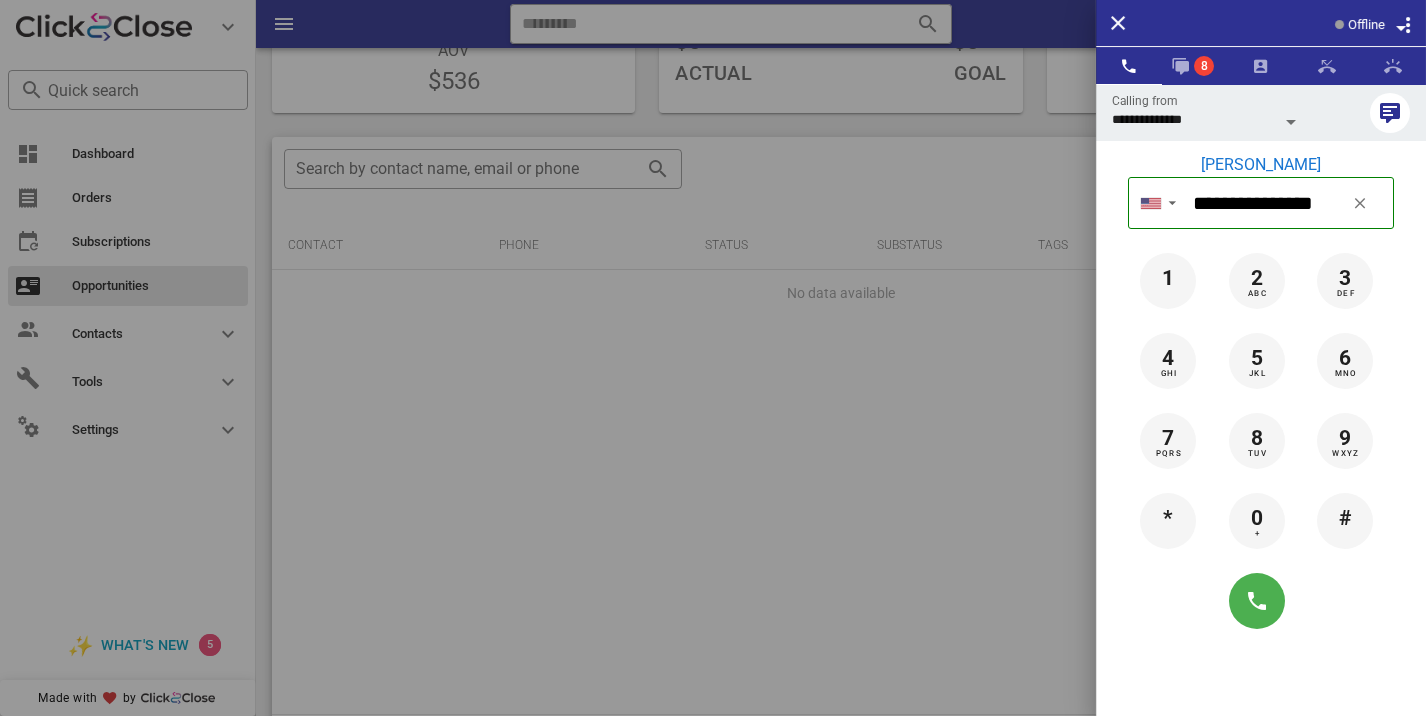 click at bounding box center (713, 358) 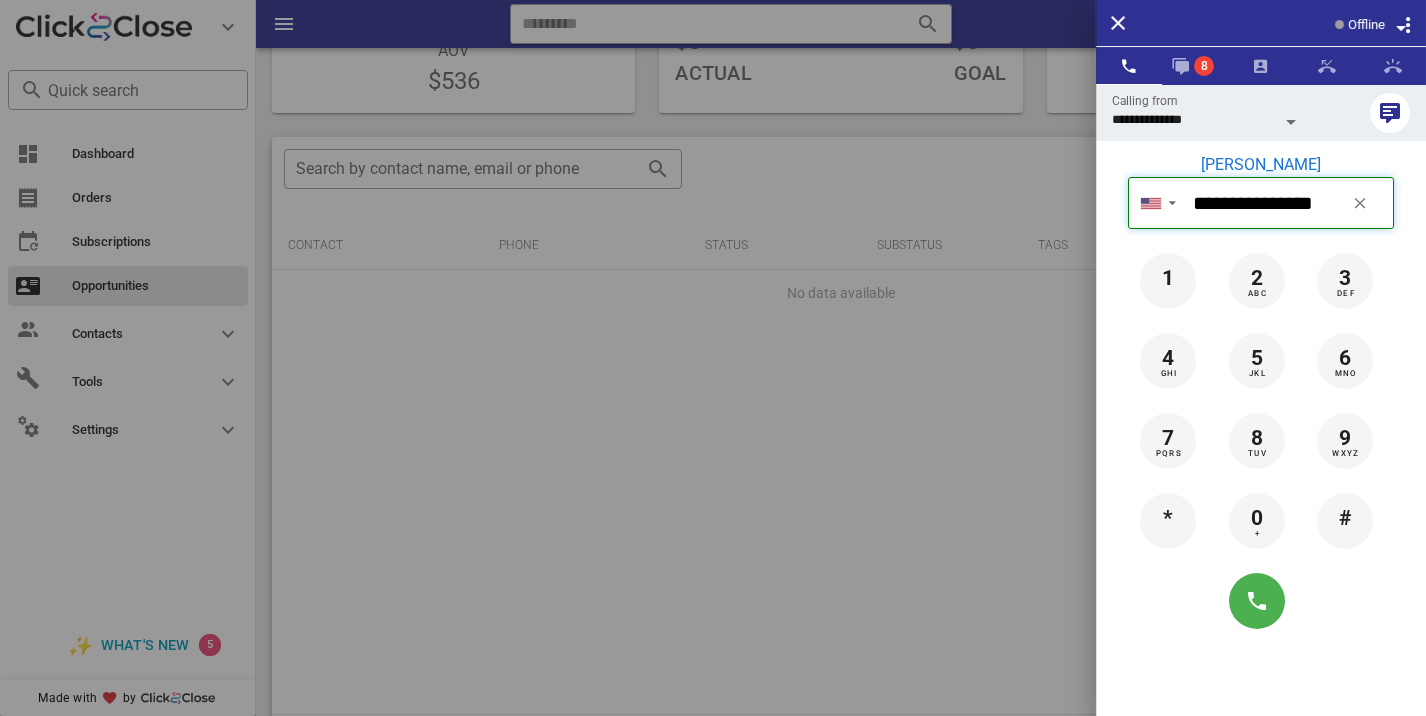 type 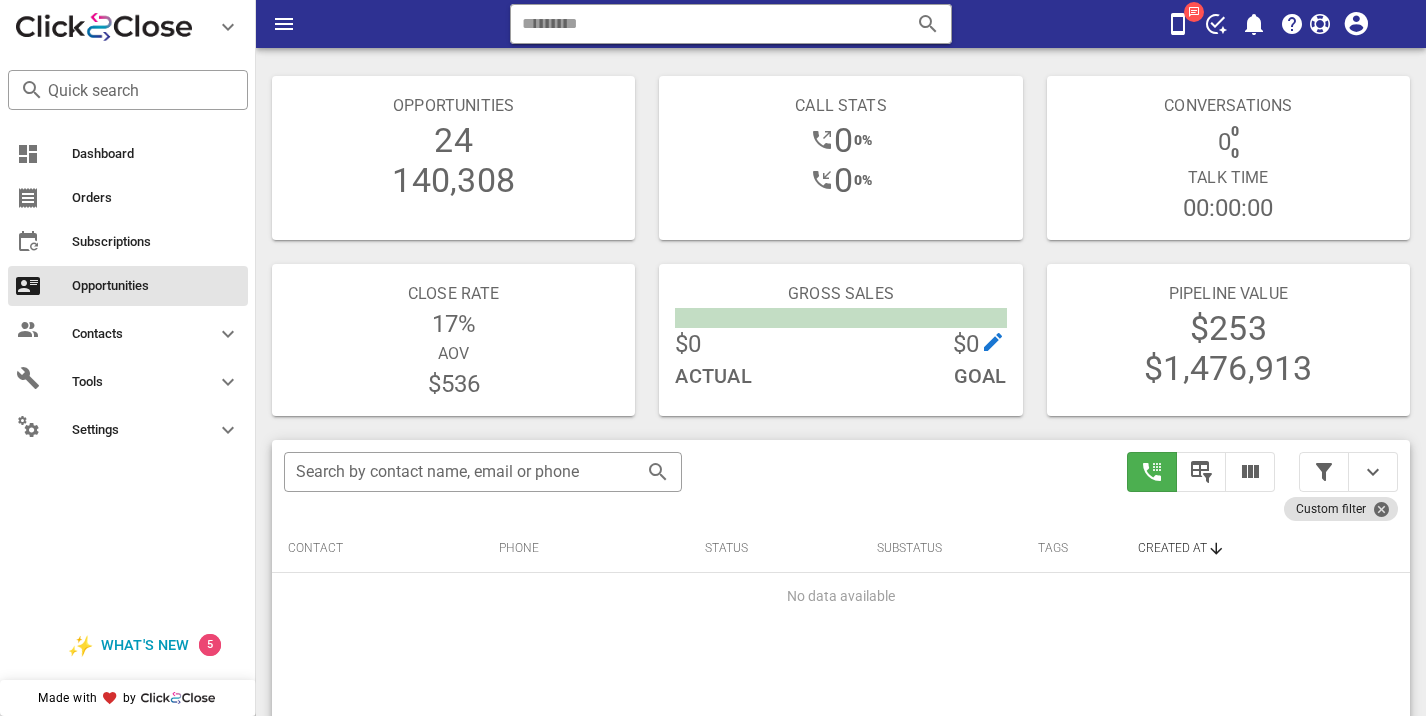 scroll, scrollTop: 376, scrollLeft: 0, axis: vertical 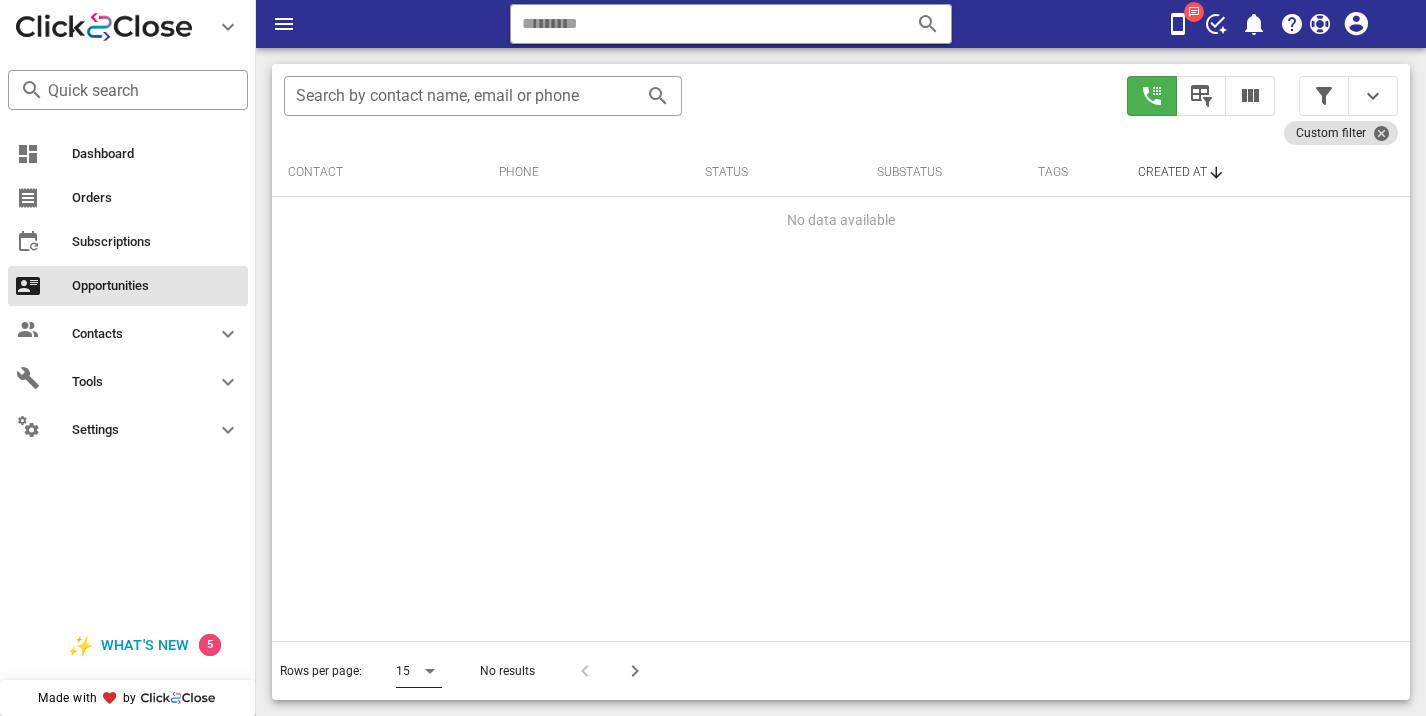 click at bounding box center [430, 671] 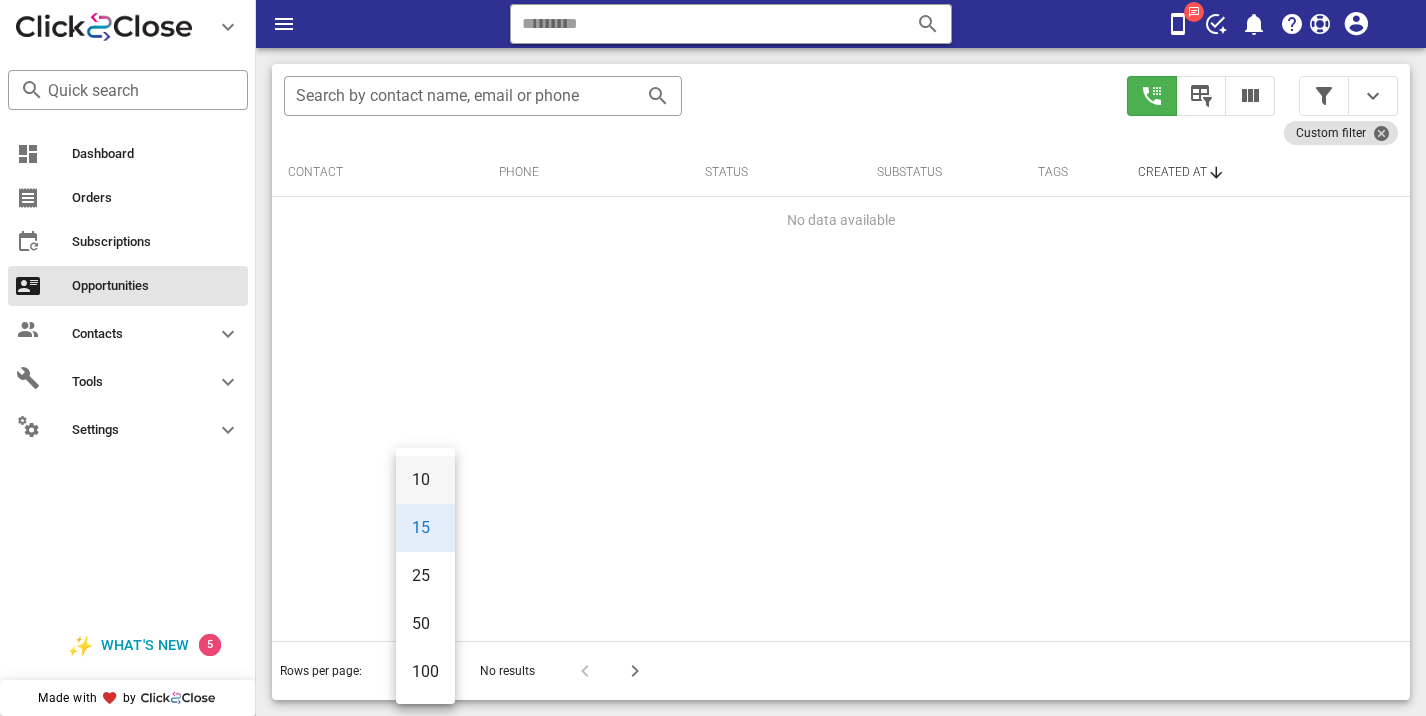 click on "10" at bounding box center (425, 479) 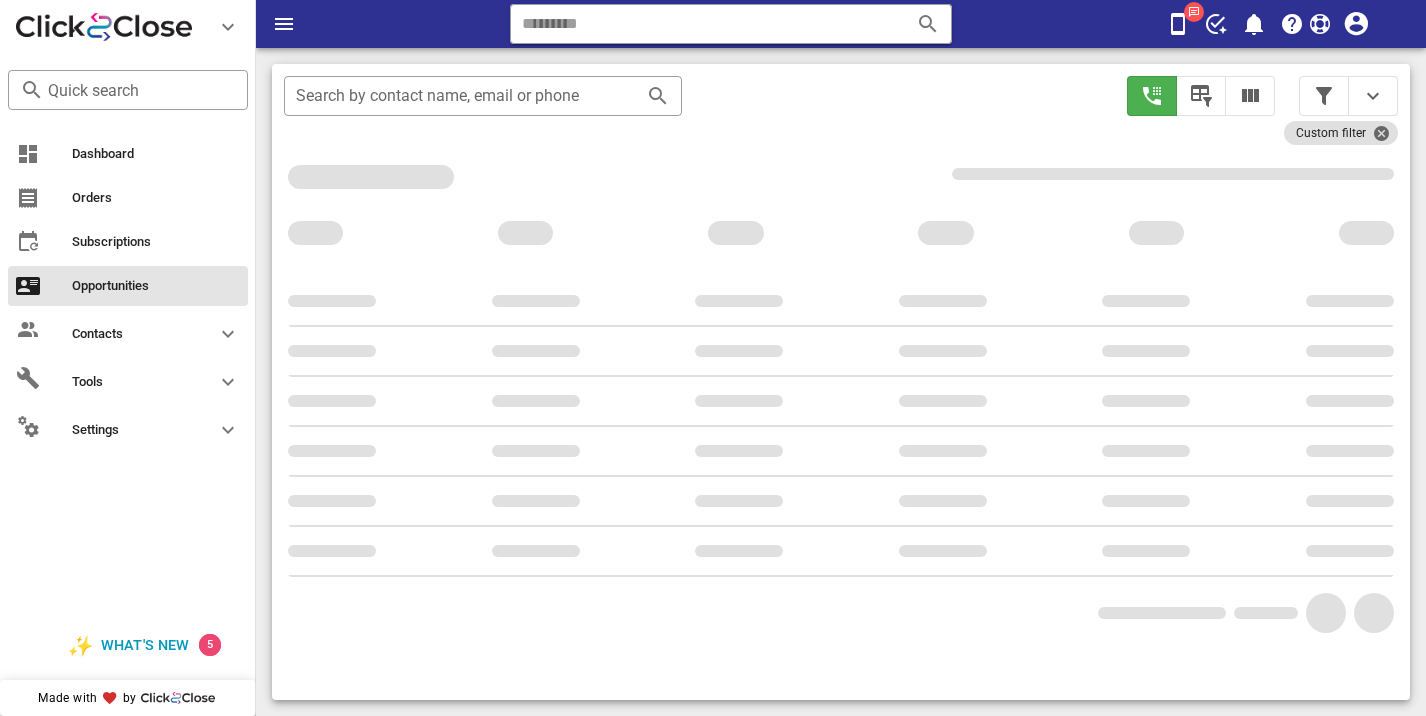 scroll, scrollTop: 356, scrollLeft: 0, axis: vertical 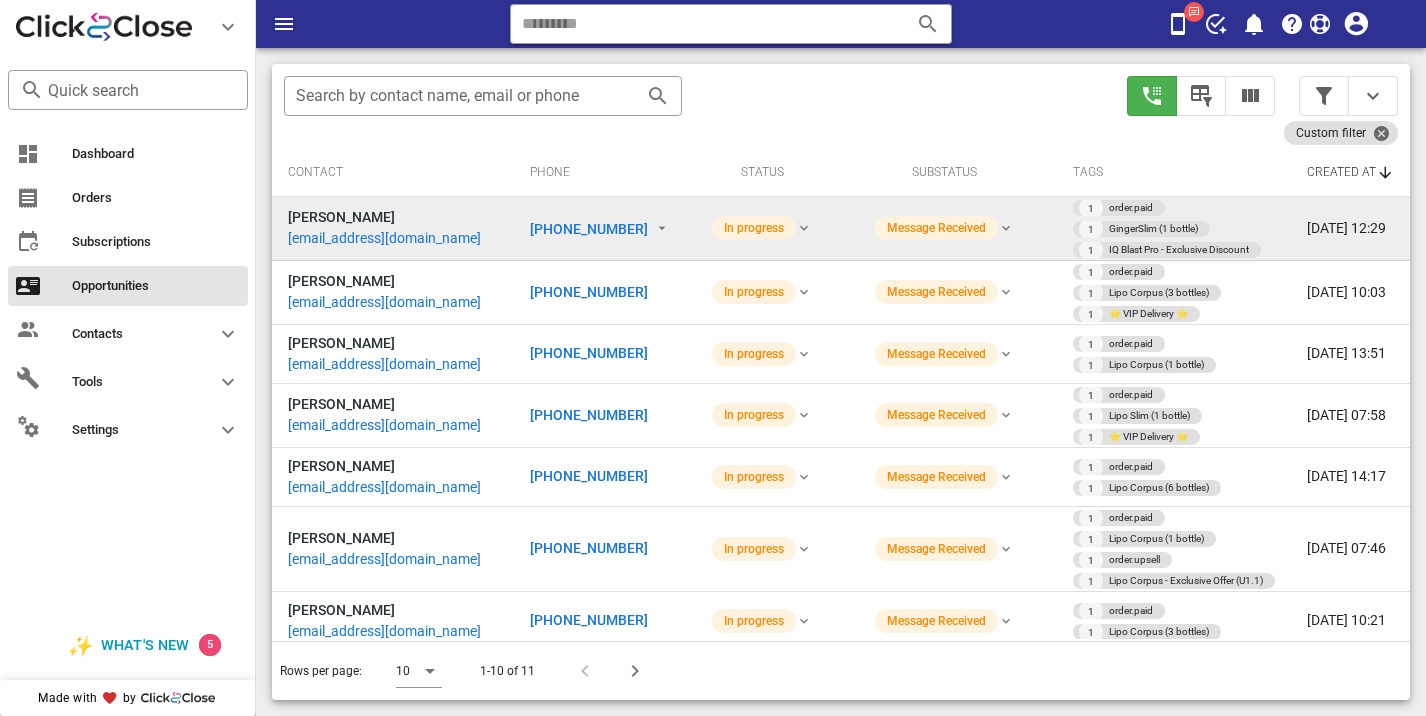 click on "+15419810121" at bounding box center [589, 229] 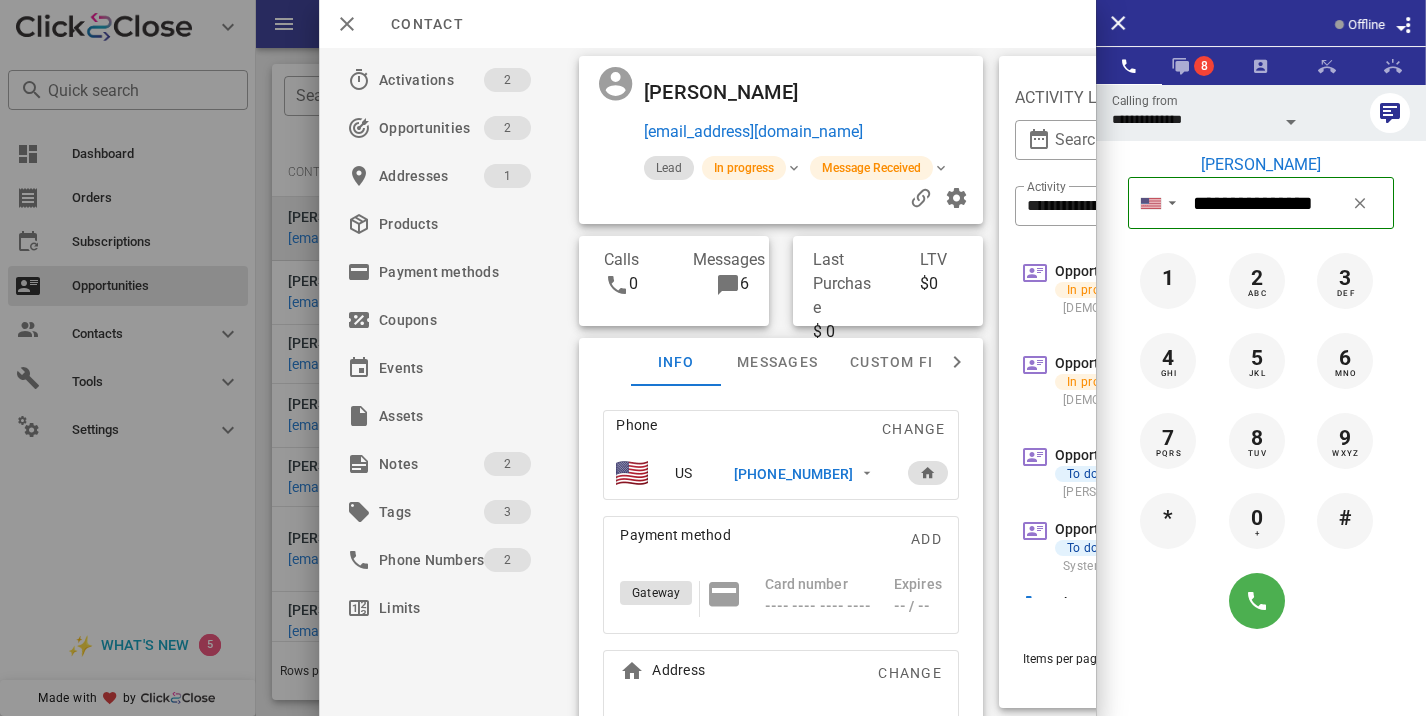 click on "Phone   Change   US   +15419810121   Payment method   Add  Gateway  Card number  ---- ---- ---- ----  Expires  -- / --  Address   Change   3614 Southeast Madison Street .
Albany, OR, 97322.
US" at bounding box center (781, 616) 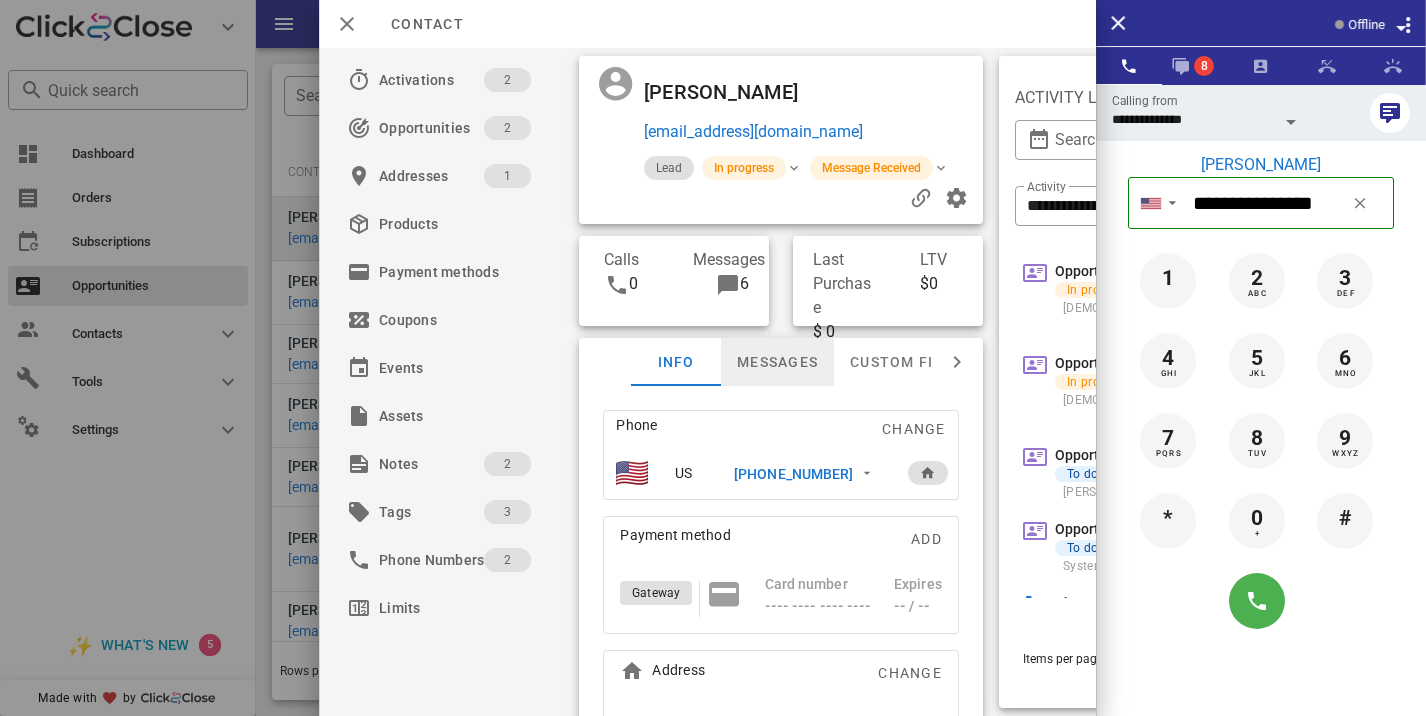 click on "Messages" at bounding box center (777, 362) 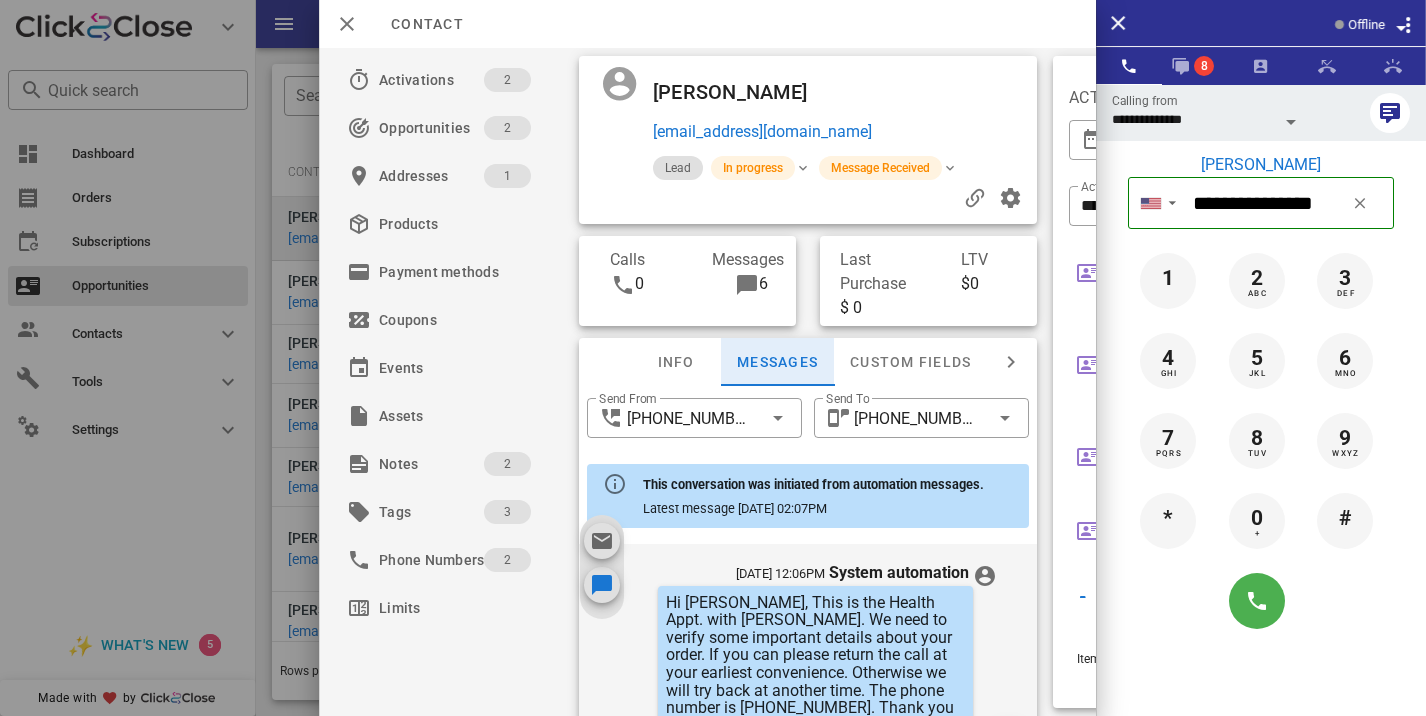 scroll, scrollTop: 981, scrollLeft: 0, axis: vertical 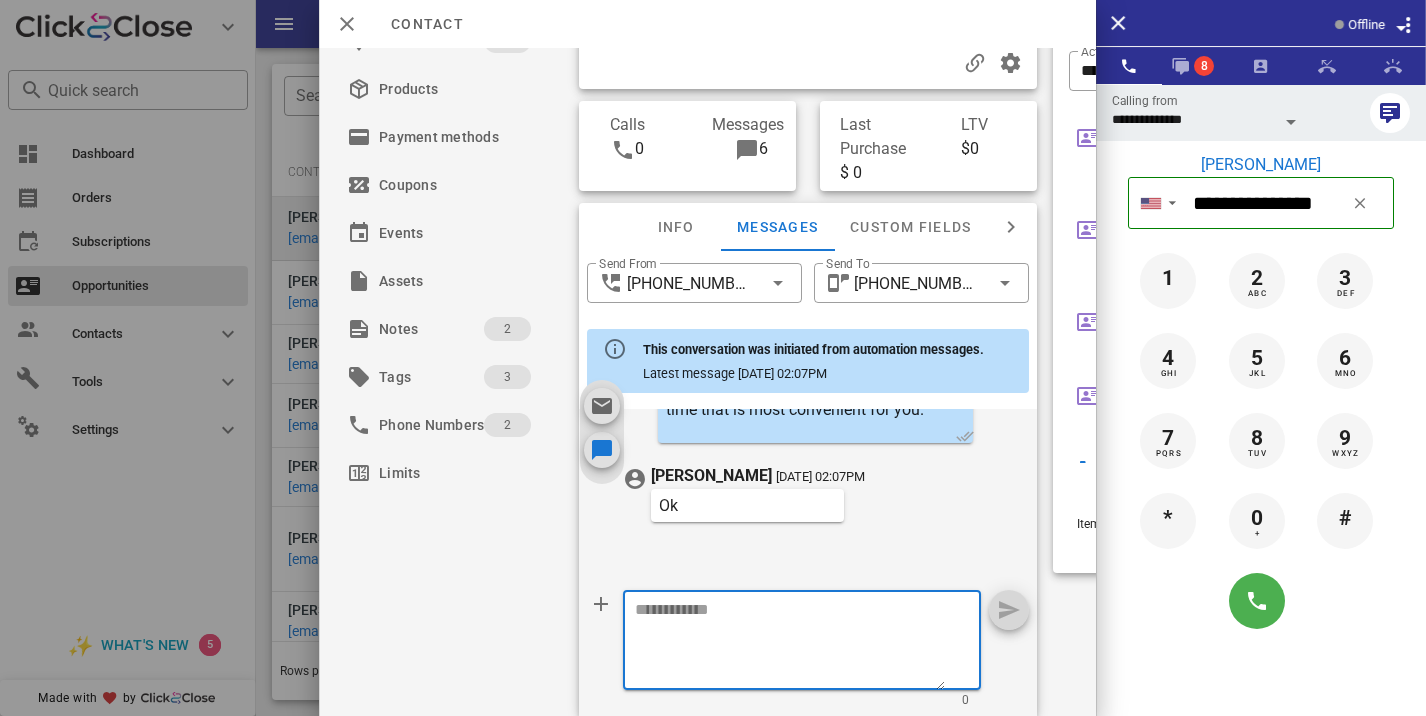 click at bounding box center (790, 643) 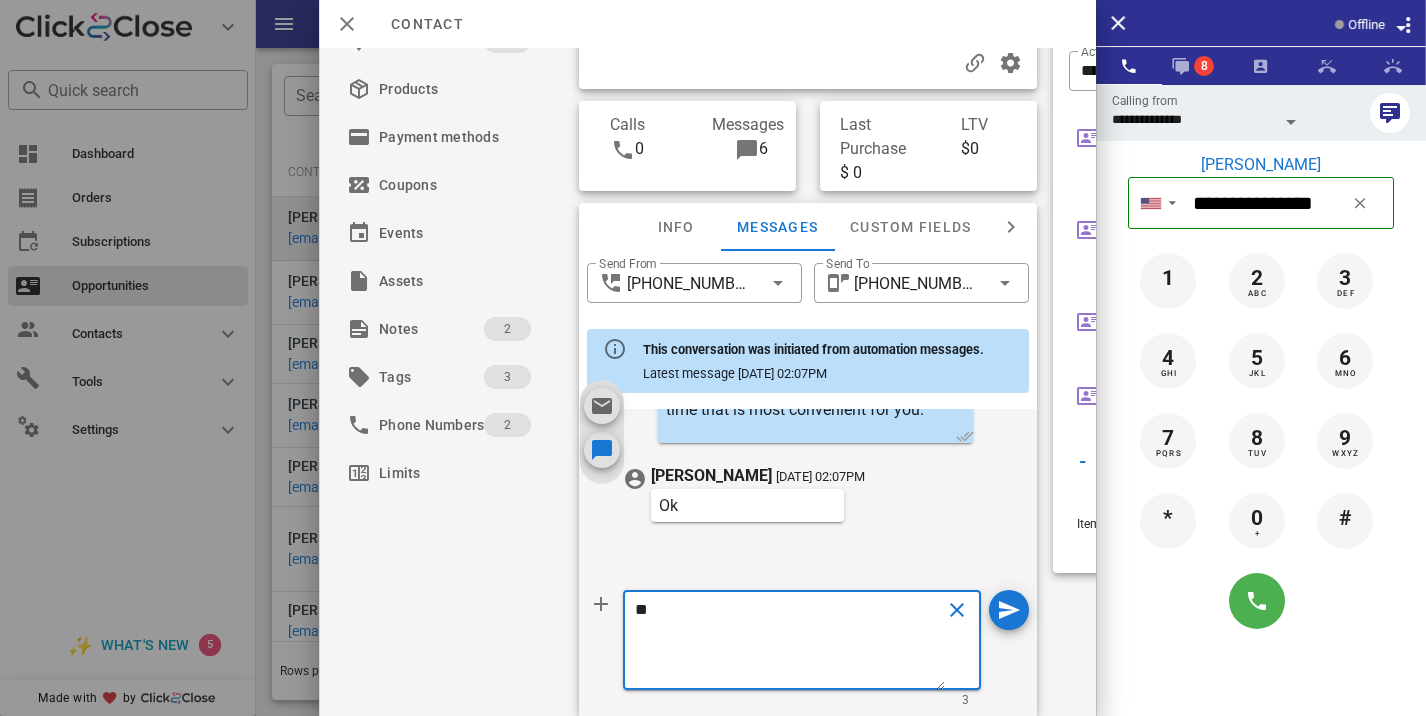 type on "*" 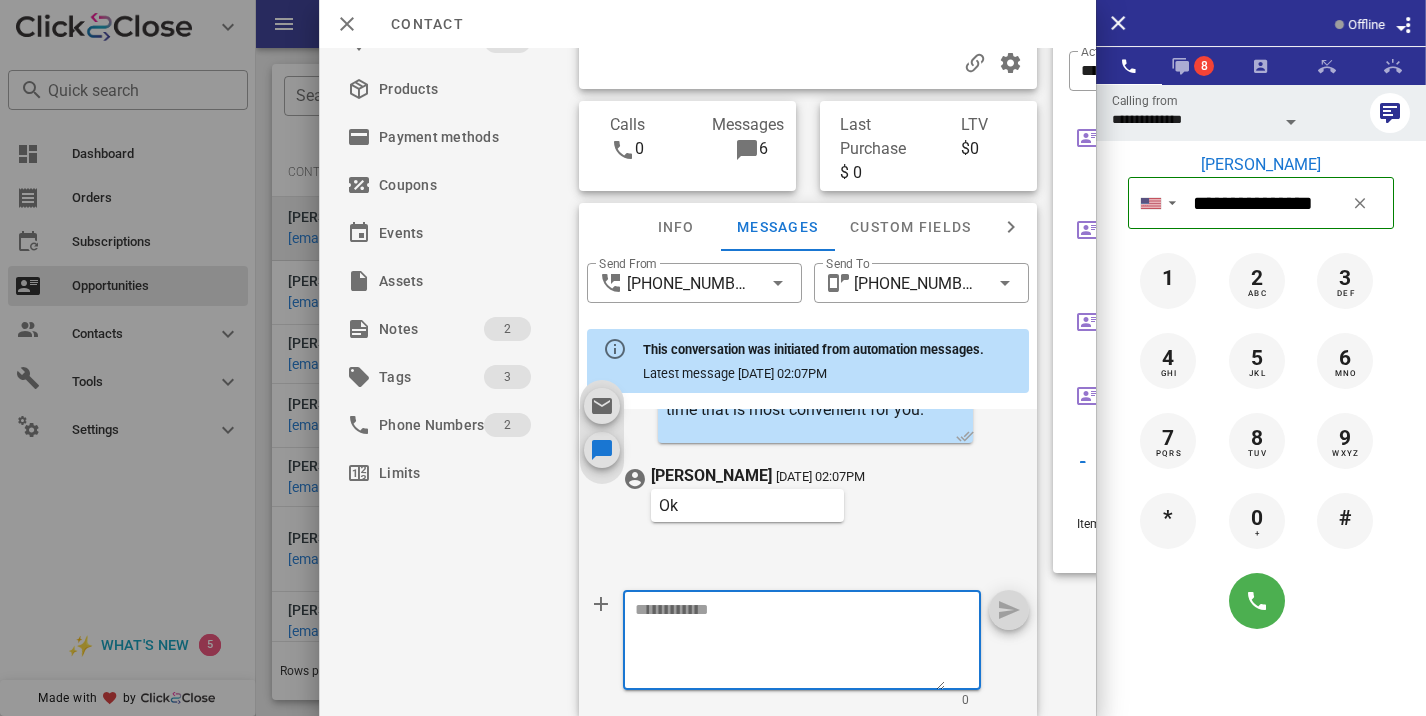 click at bounding box center (790, 643) 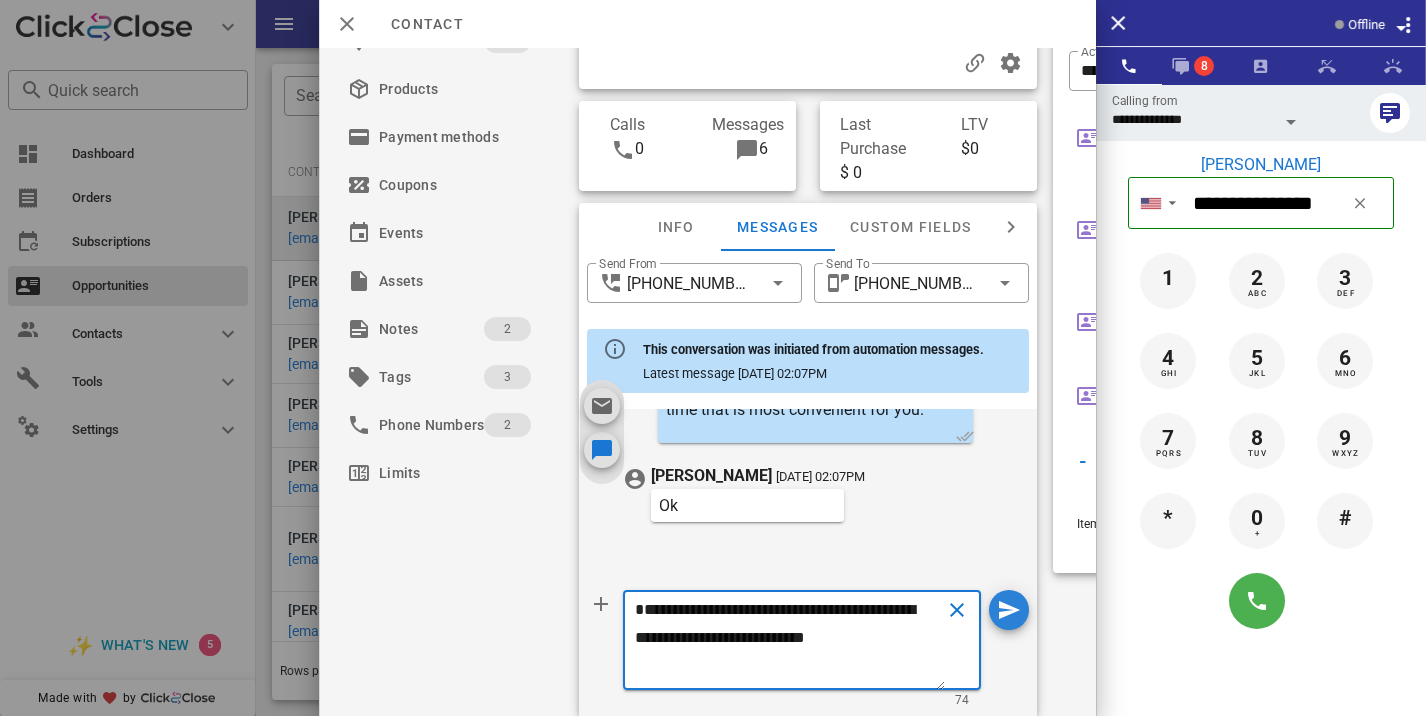 type on "**********" 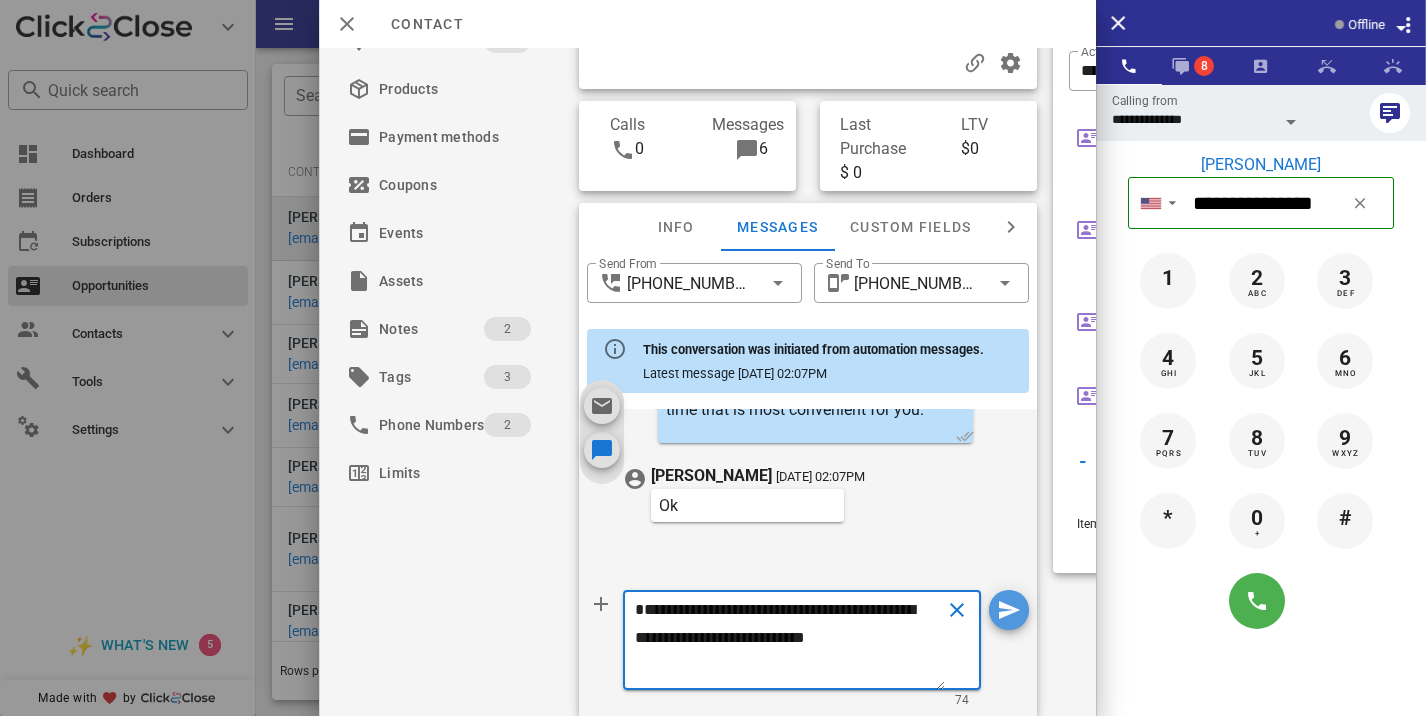 click at bounding box center [1009, 610] 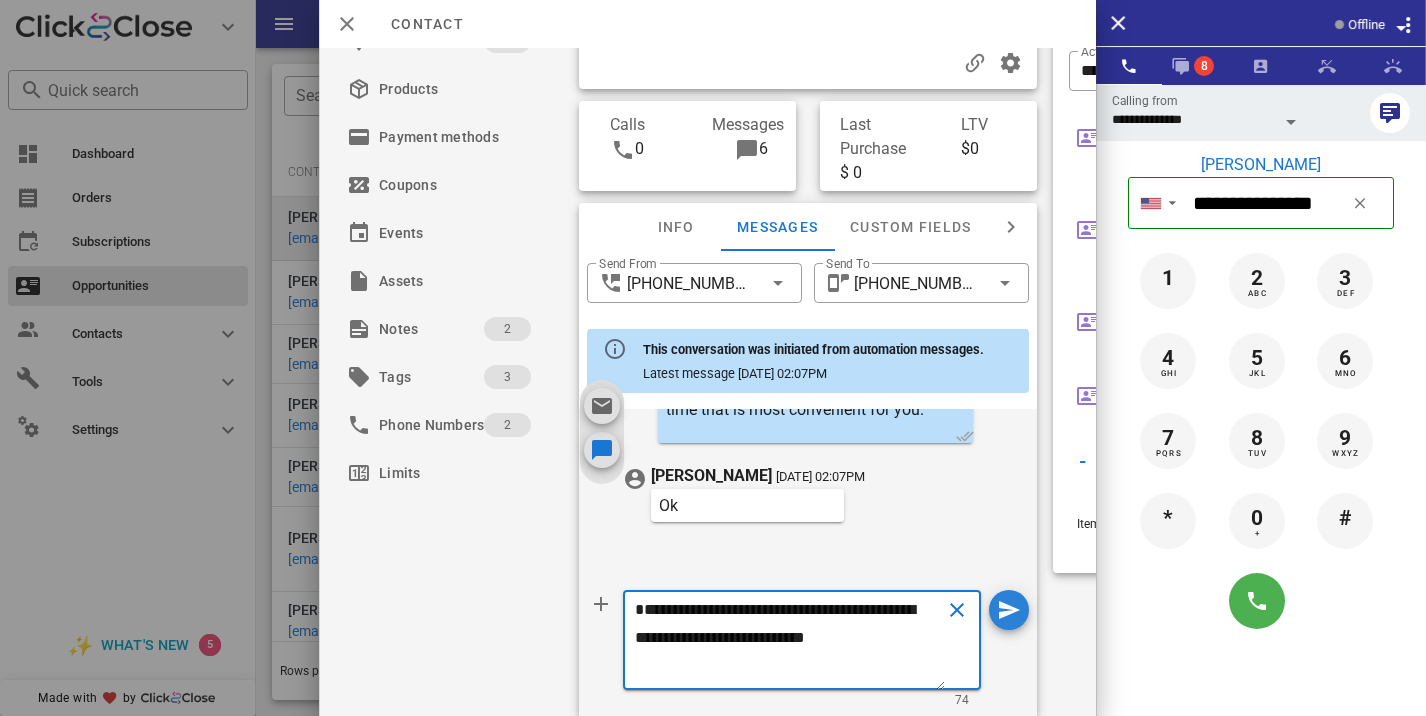 type 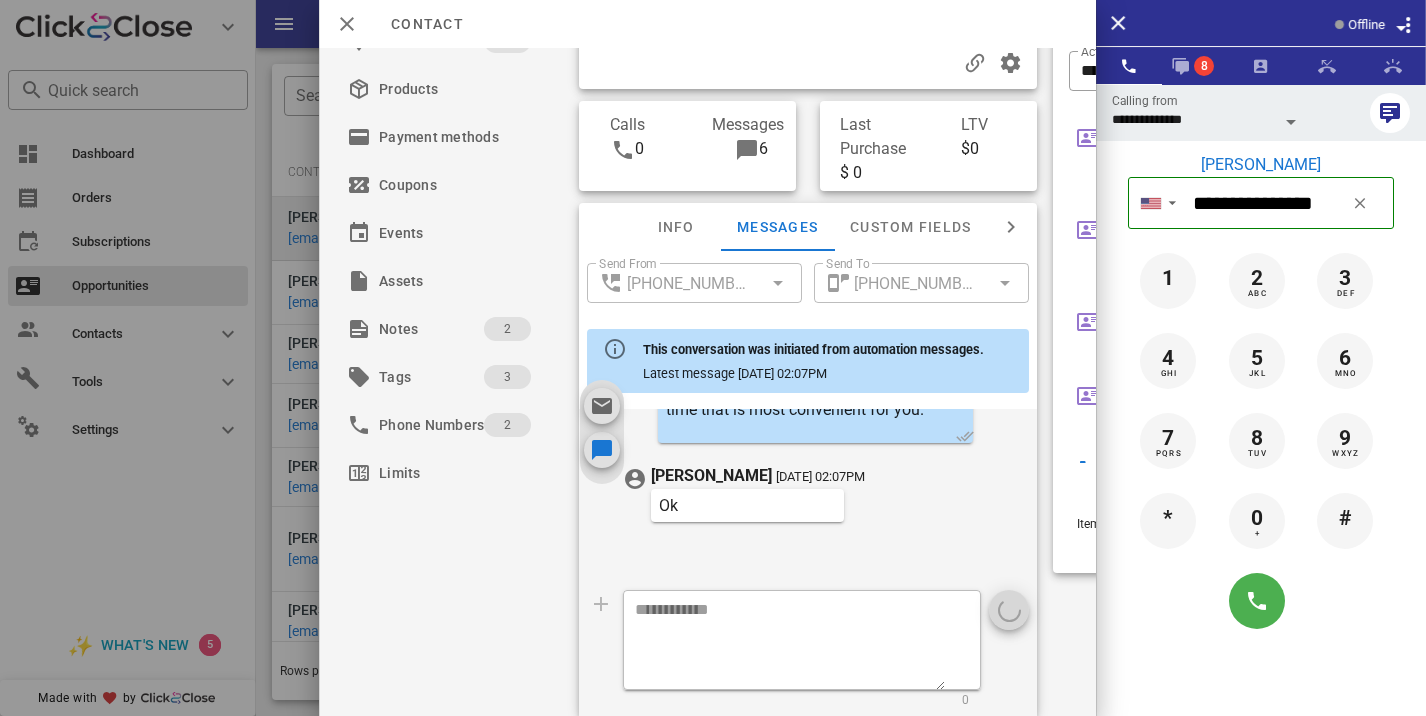 scroll, scrollTop: 0, scrollLeft: 0, axis: both 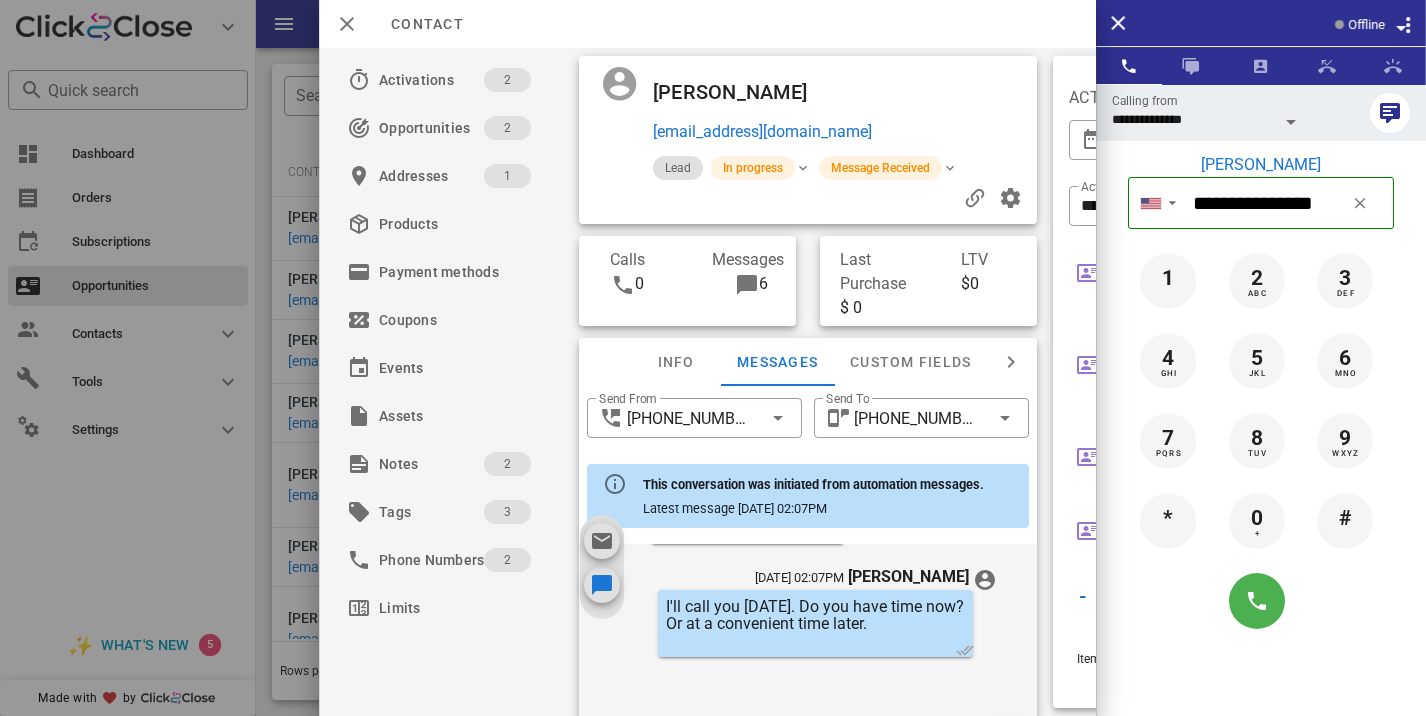 click at bounding box center [713, 358] 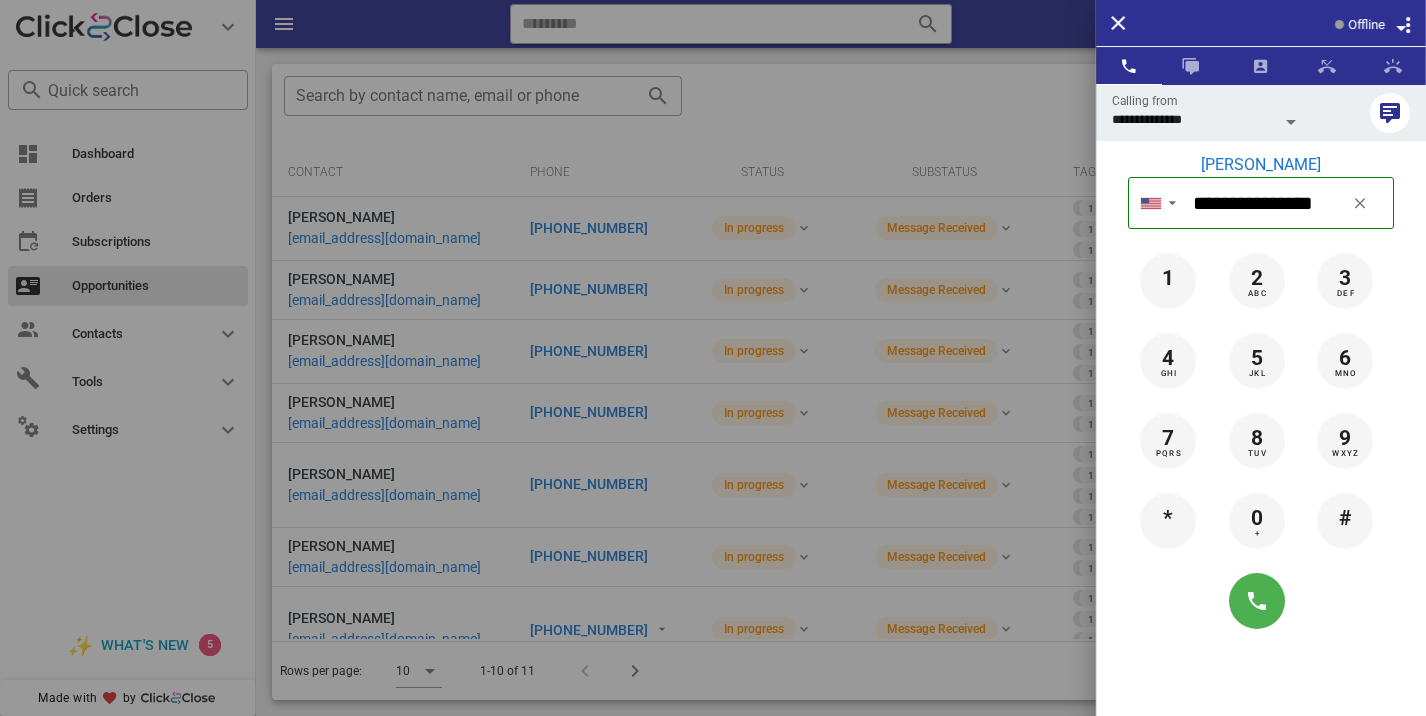 click at bounding box center [713, 358] 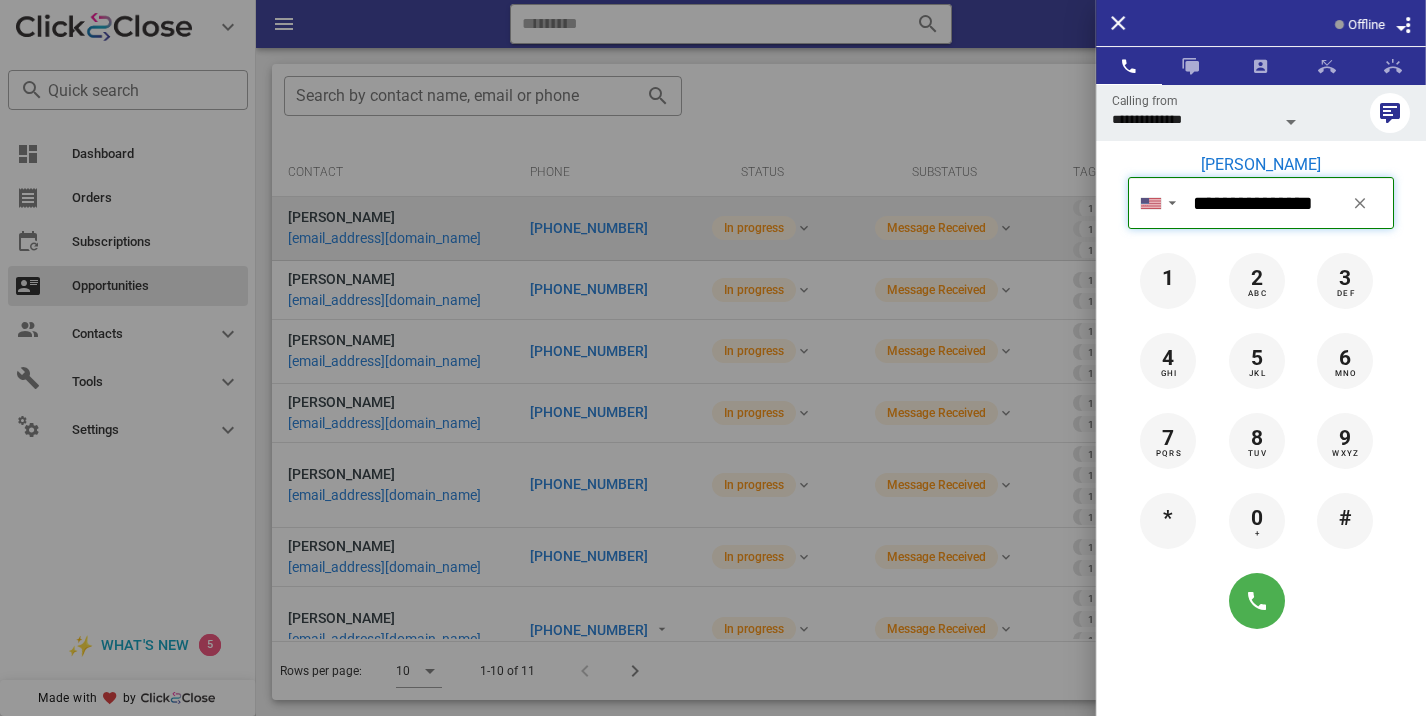 type 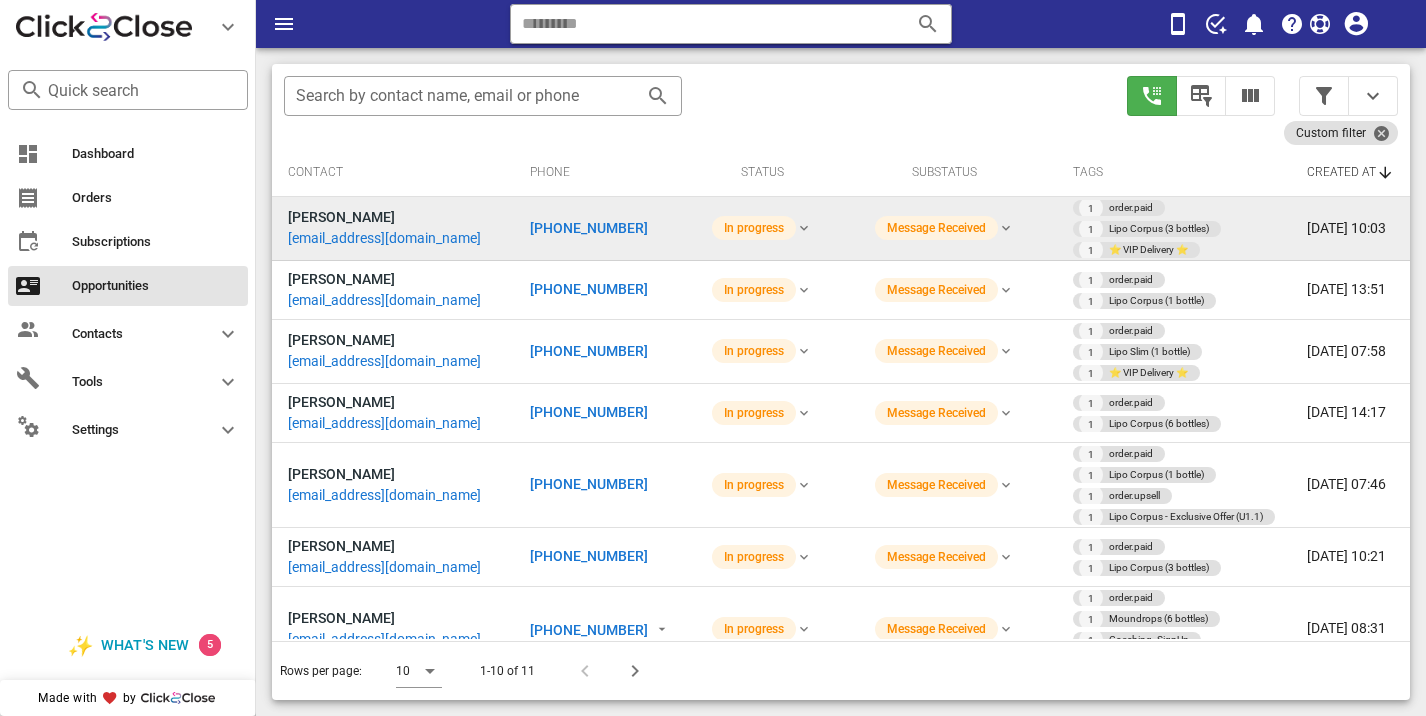 click on "+18173749363" at bounding box center [589, 228] 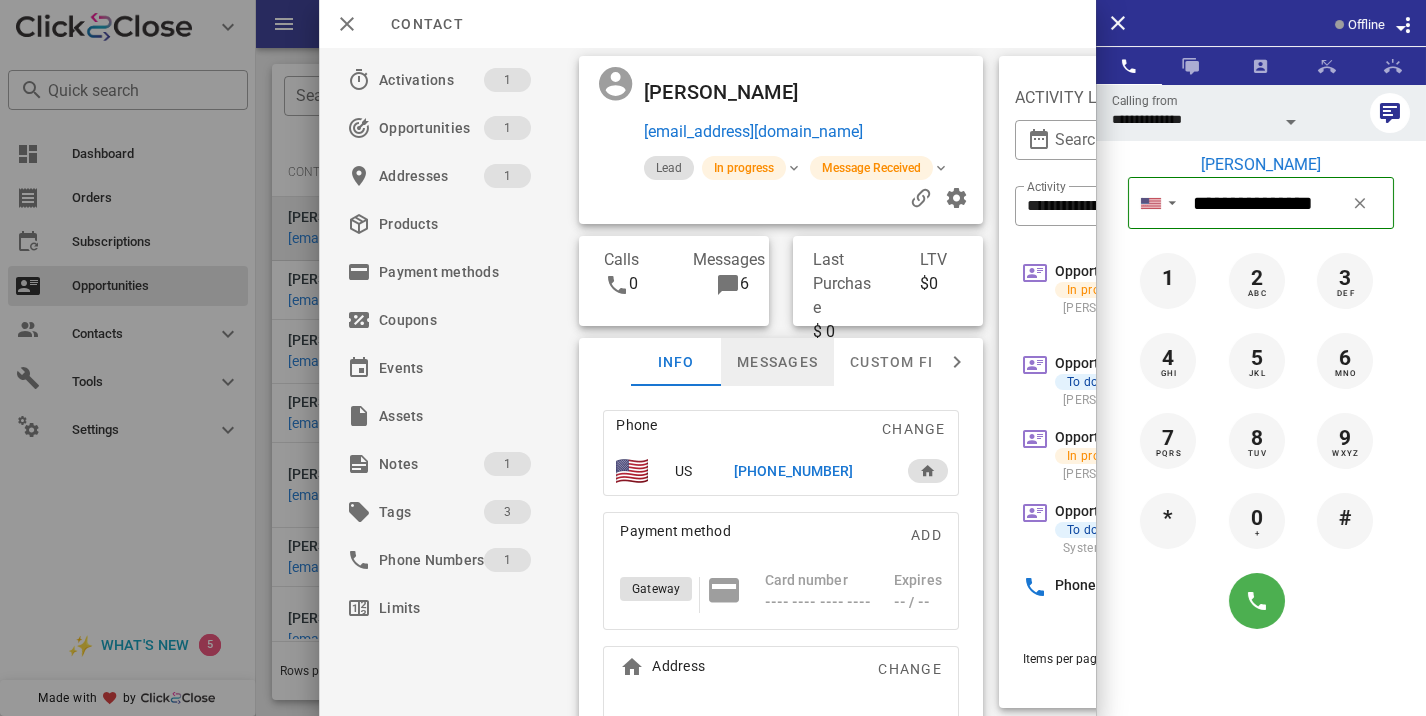click on "Messages" at bounding box center (777, 362) 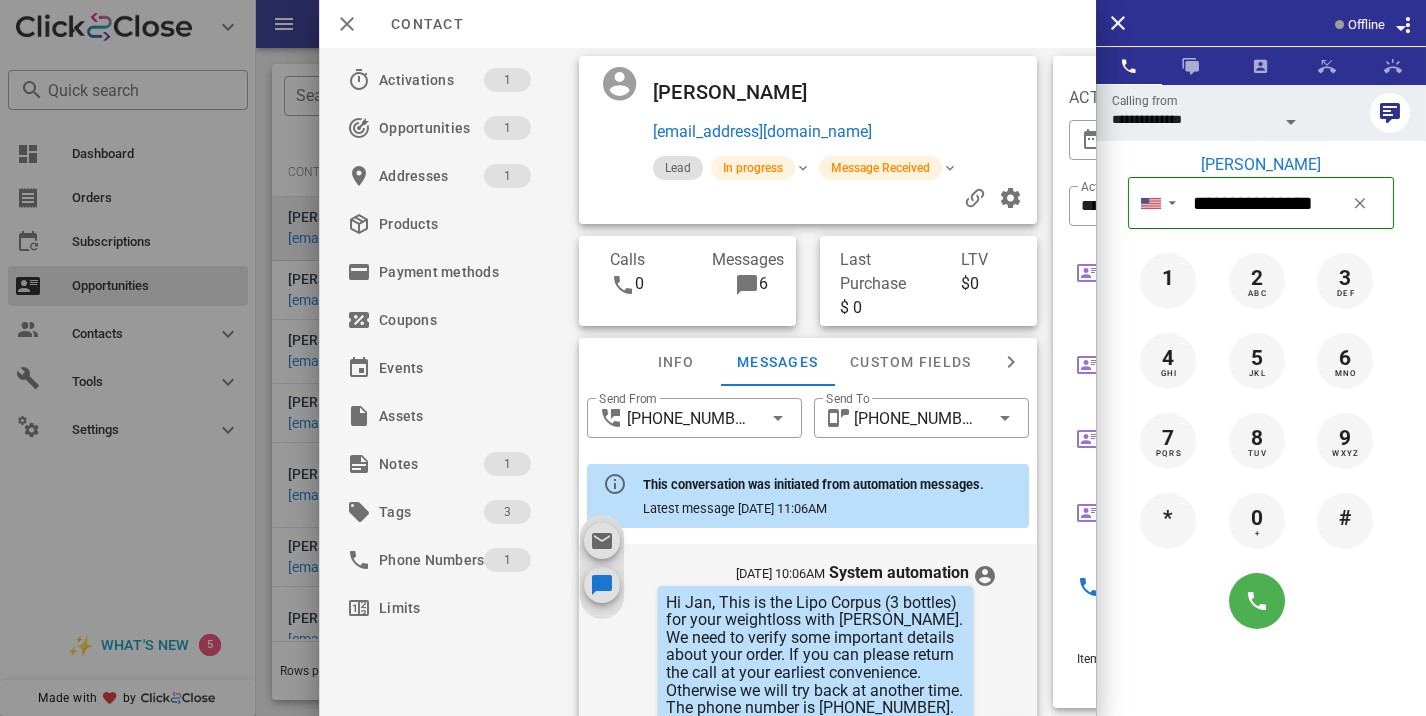 scroll, scrollTop: 1025, scrollLeft: 0, axis: vertical 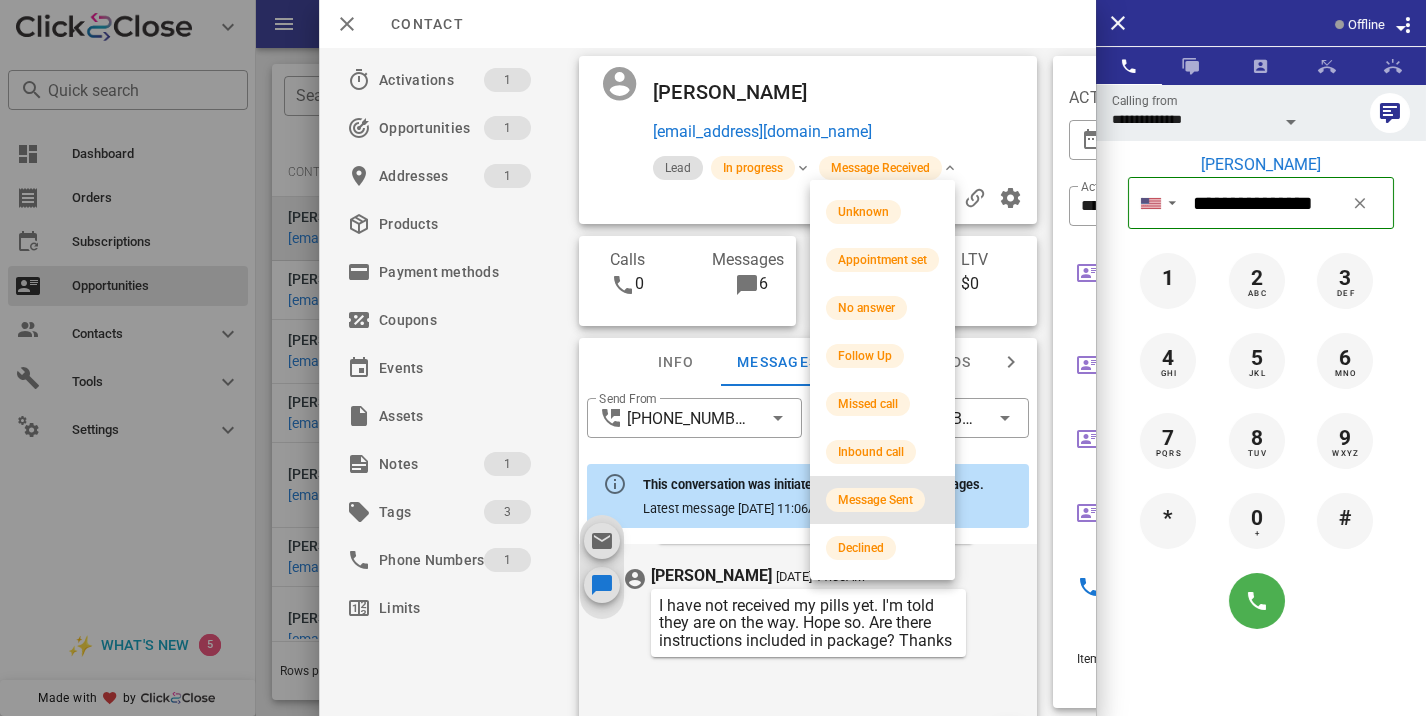 click on "Message Sent" at bounding box center [875, 500] 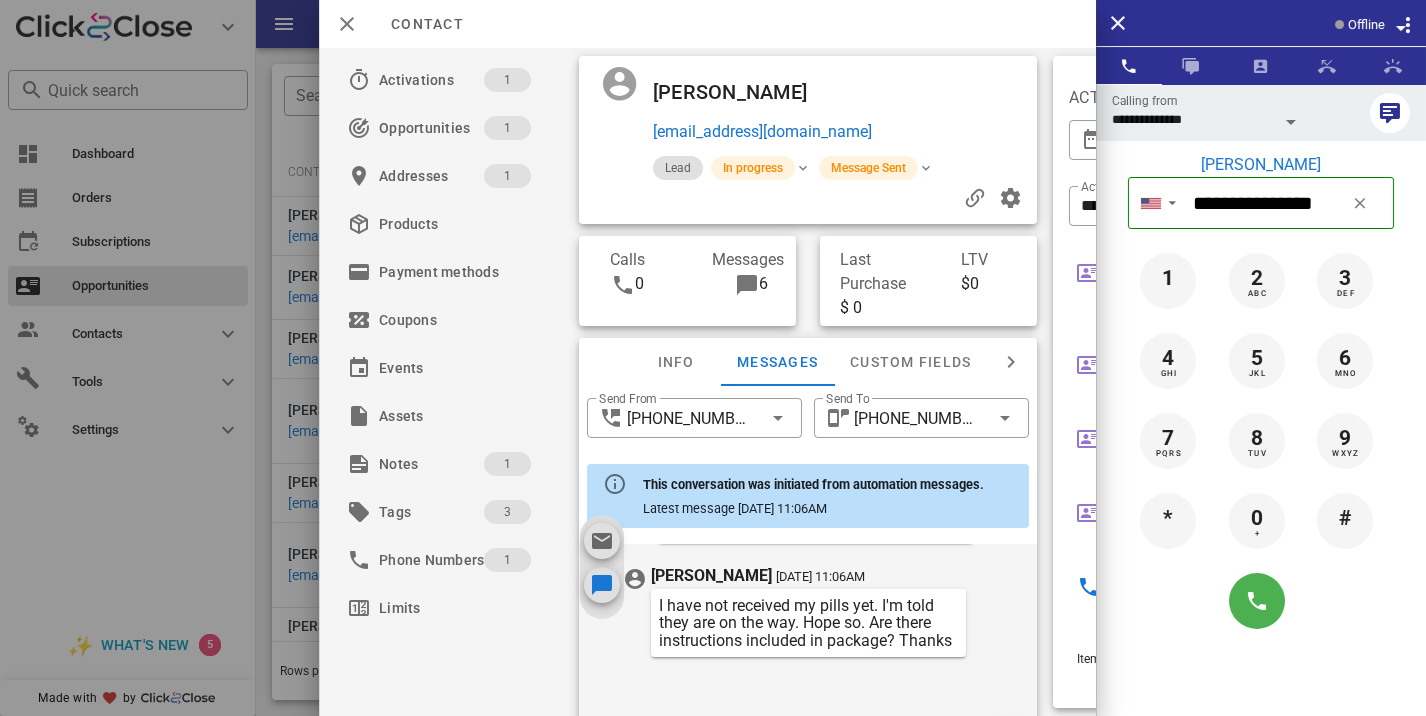 click at bounding box center (713, 358) 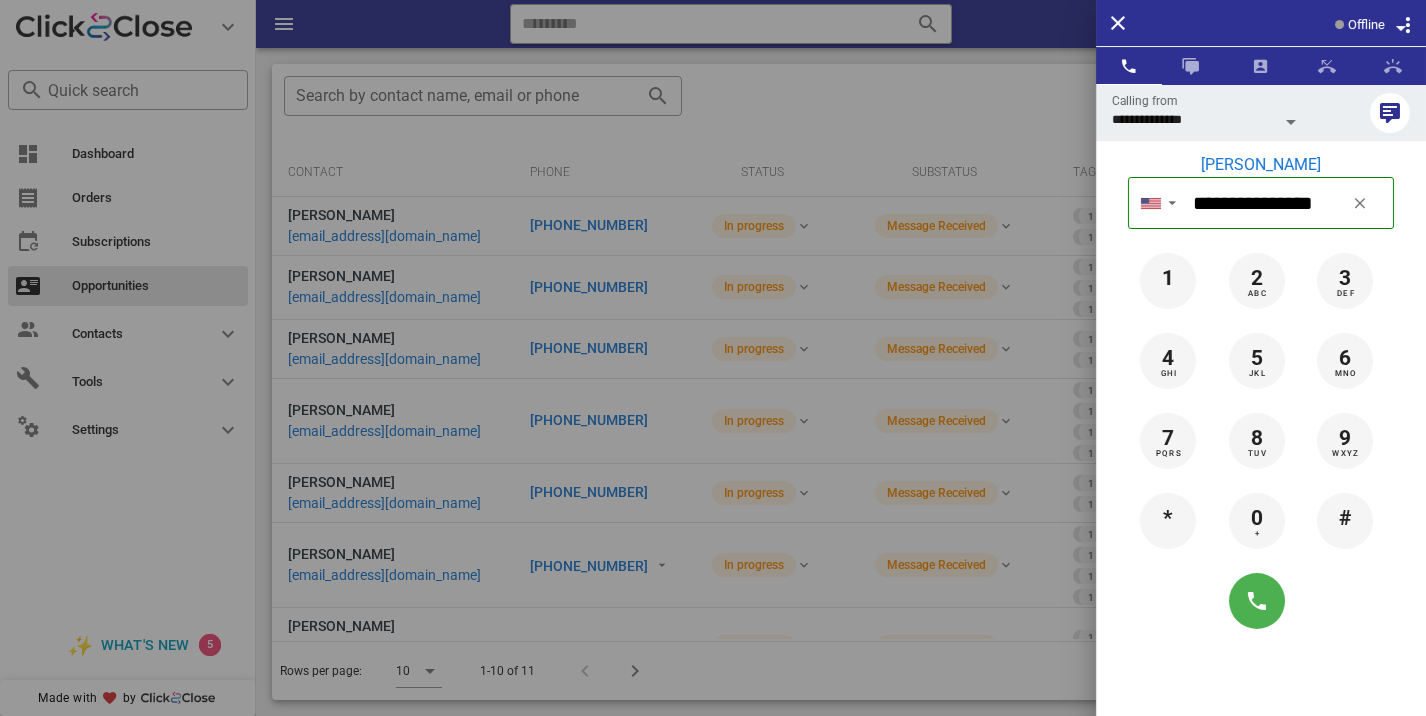 click at bounding box center (713, 358) 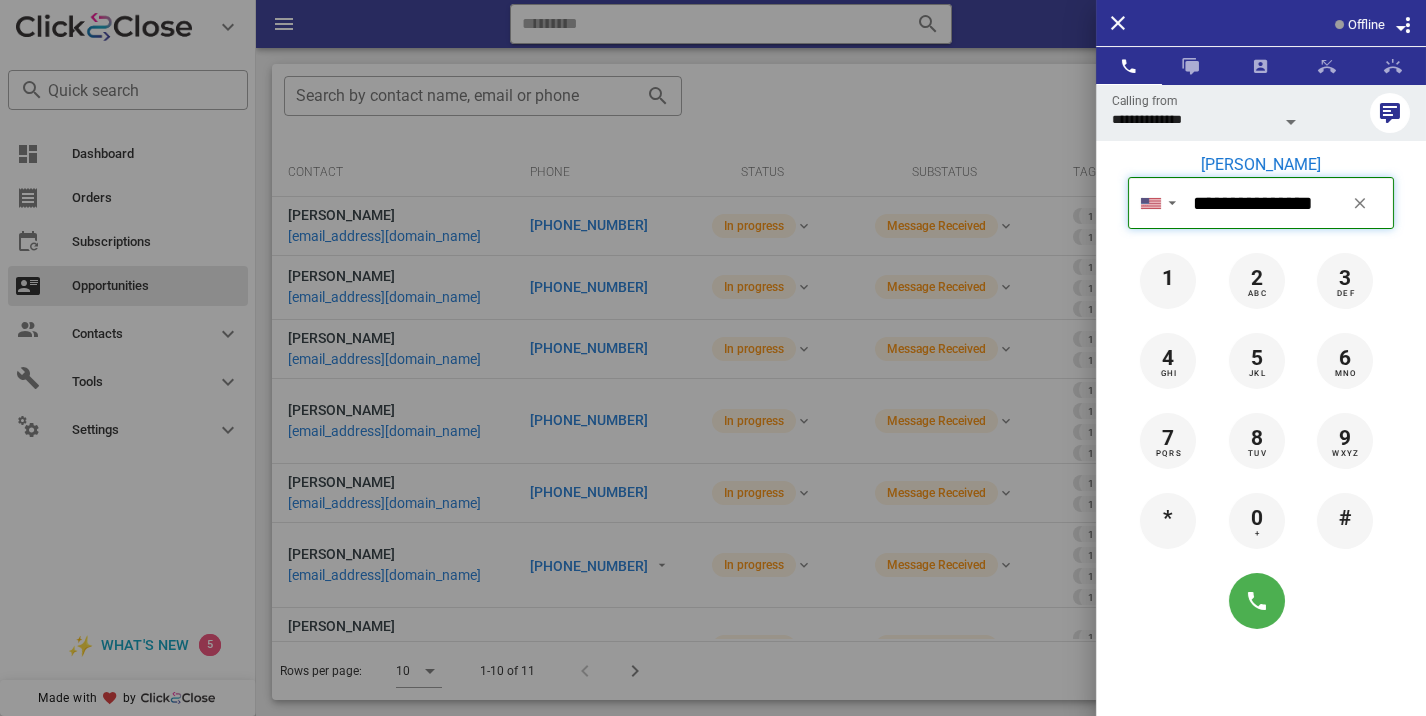 type 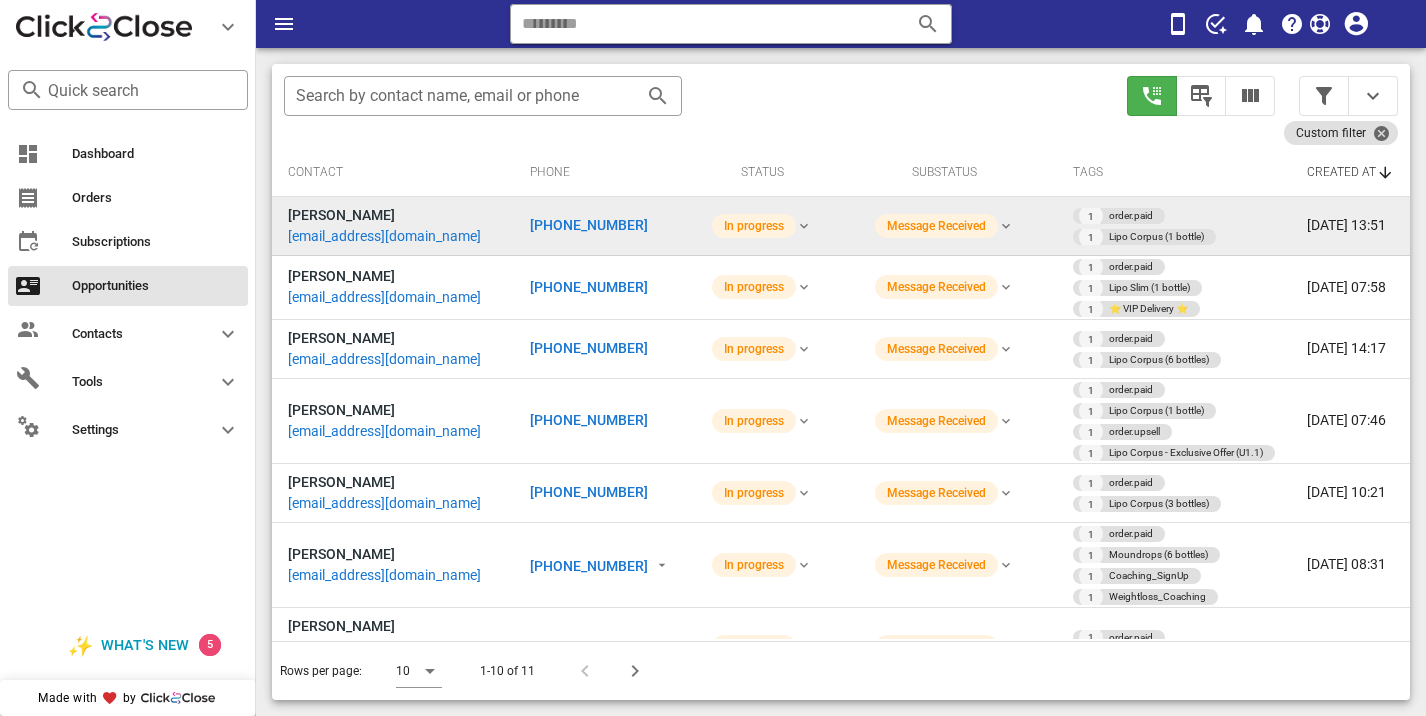 click on "+16095171174" at bounding box center [589, 225] 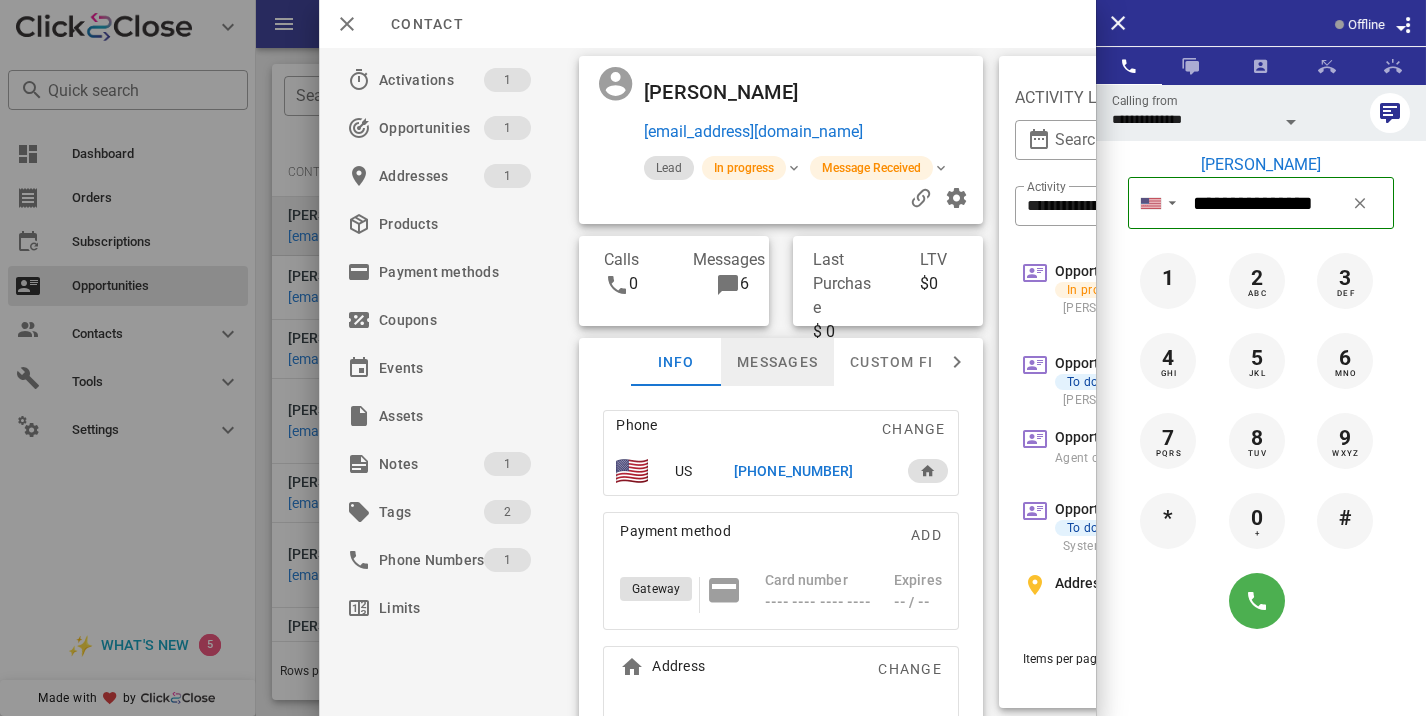 click on "Messages" at bounding box center [777, 362] 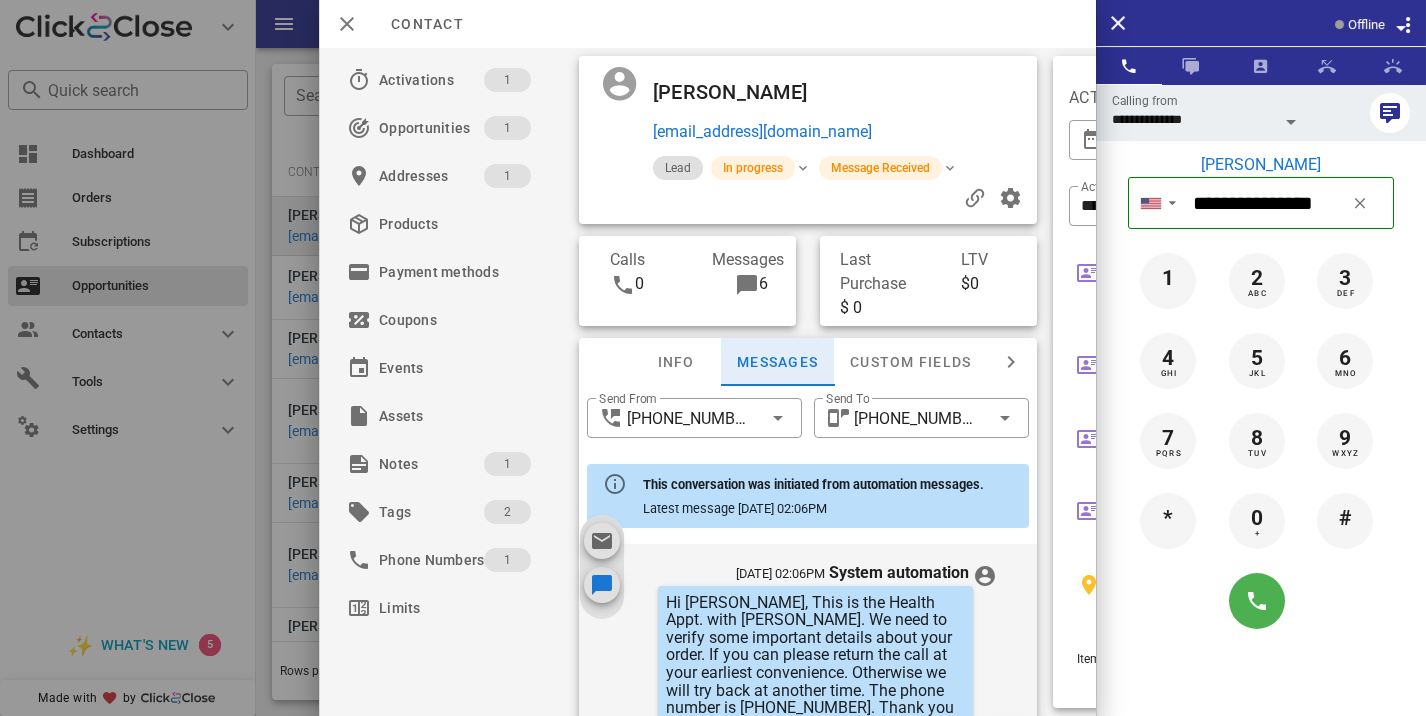 scroll, scrollTop: 972, scrollLeft: 0, axis: vertical 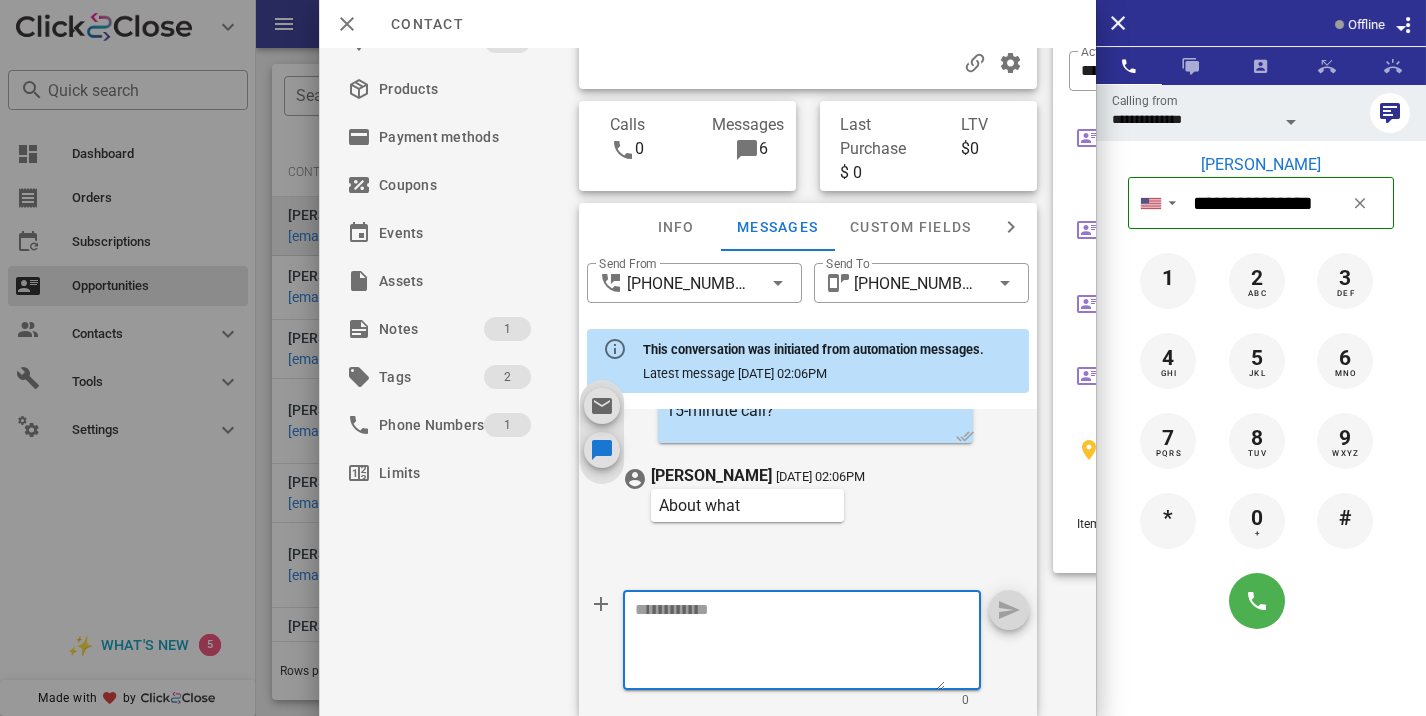 click at bounding box center (790, 643) 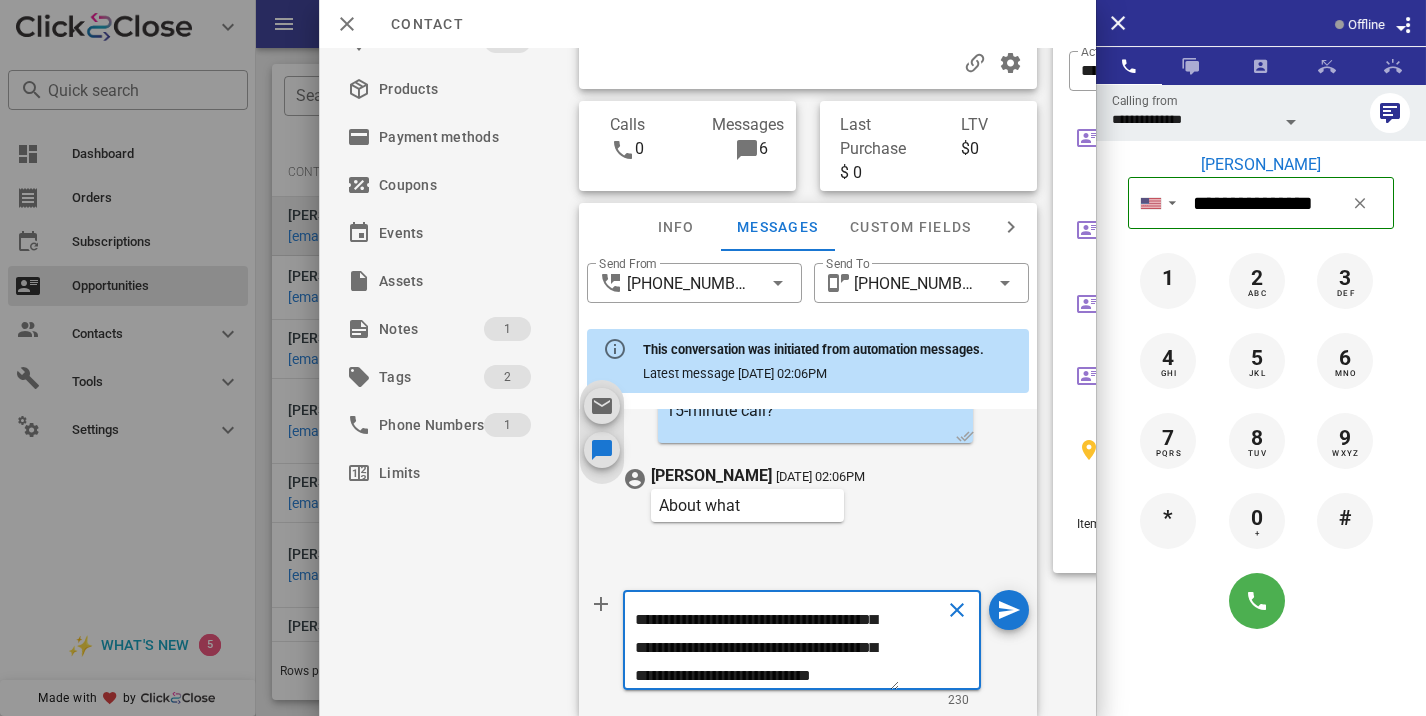 scroll, scrollTop: 0, scrollLeft: 0, axis: both 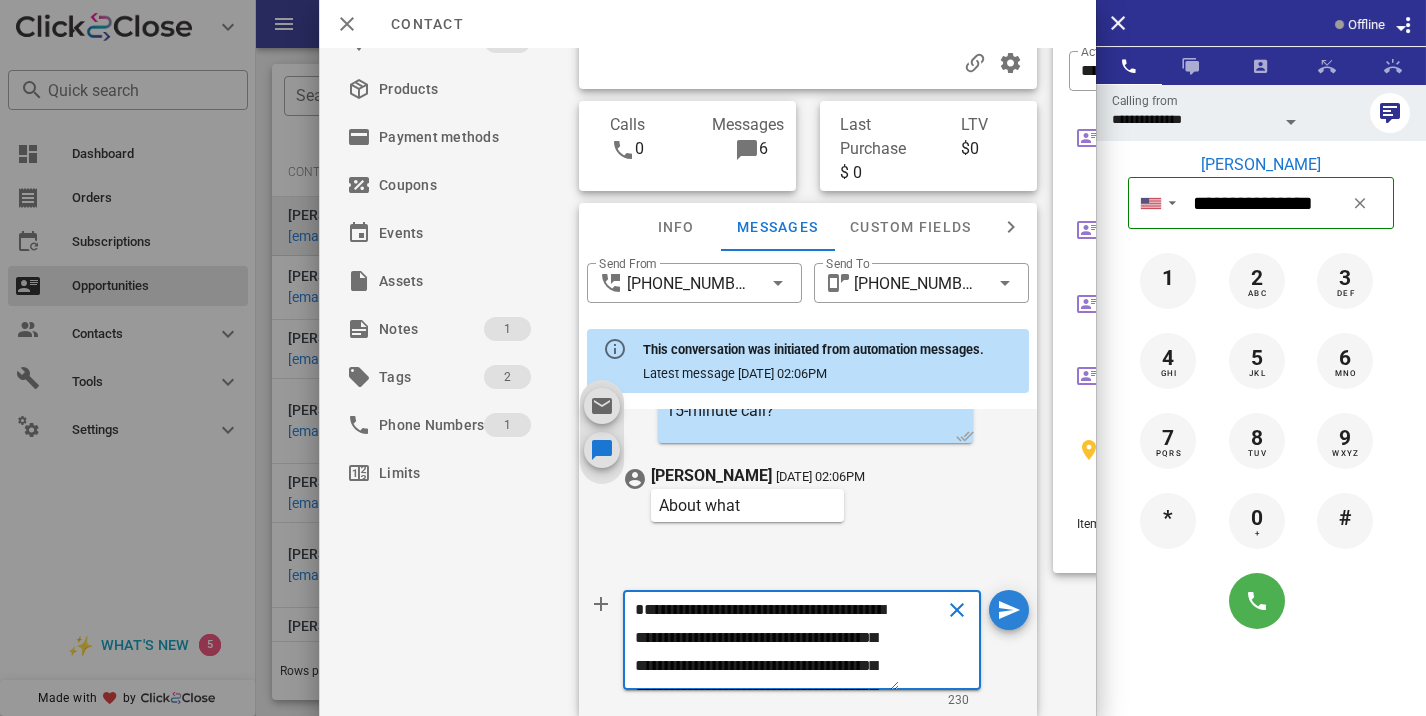 type on "**********" 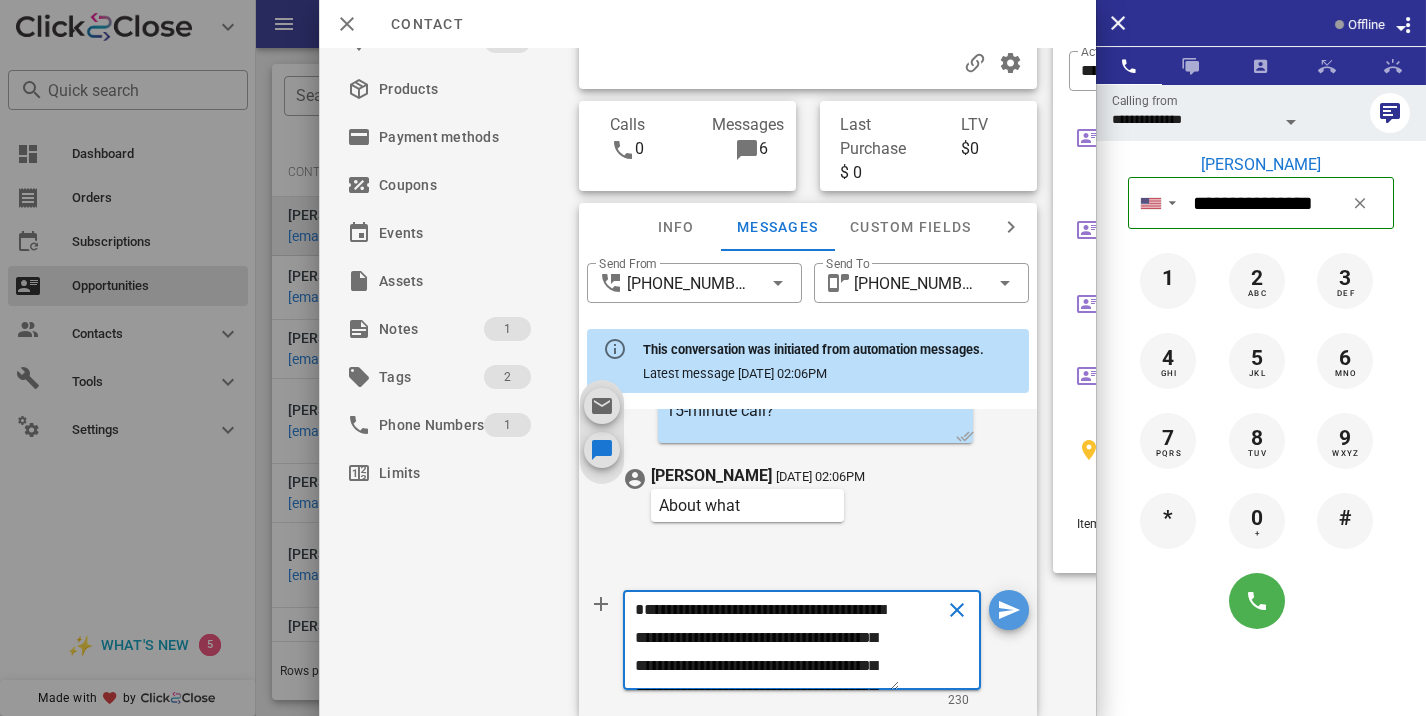 click at bounding box center (1009, 610) 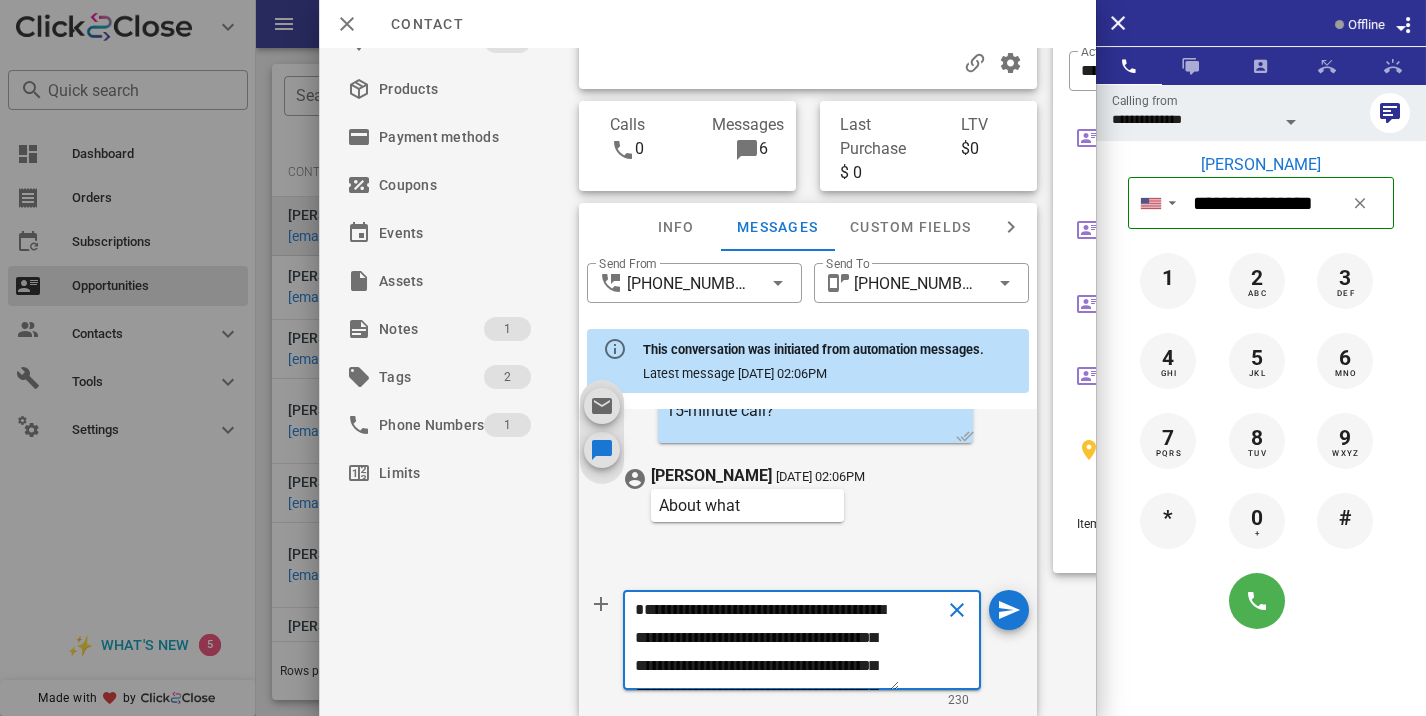 type 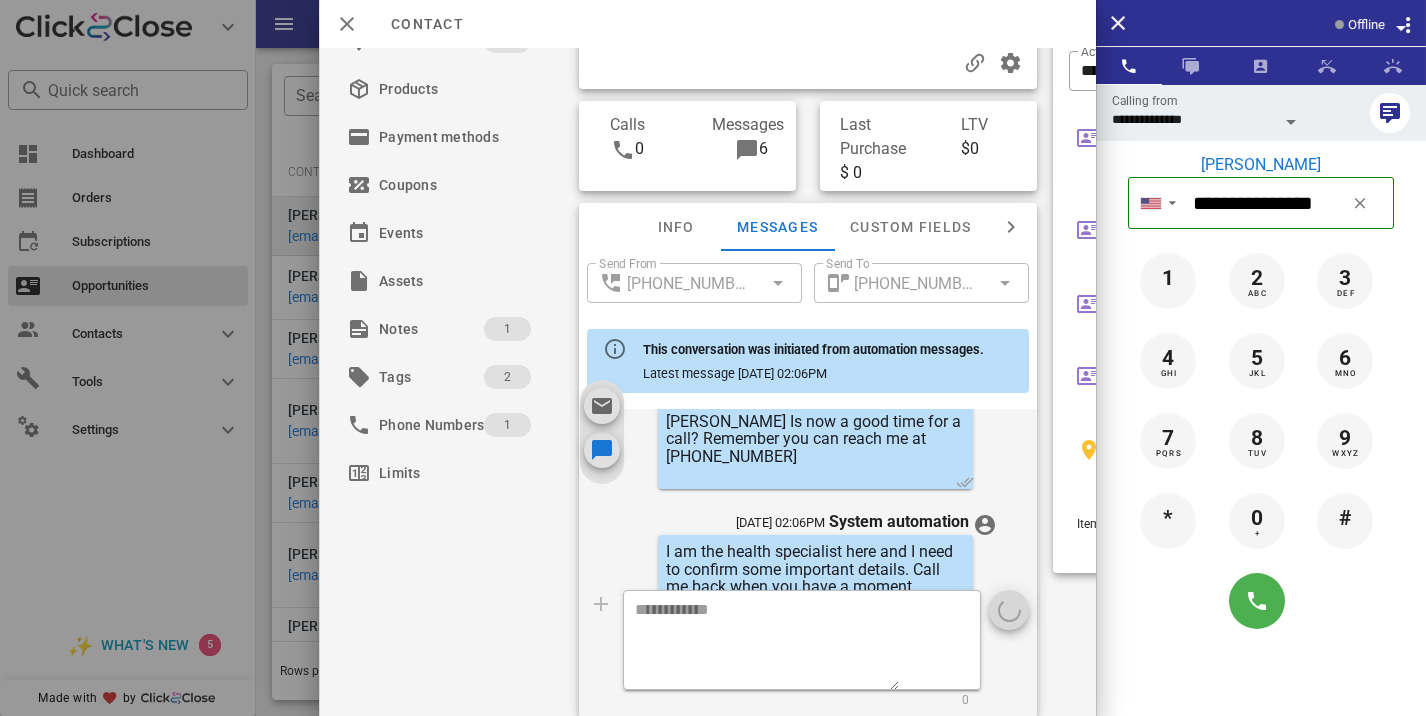scroll, scrollTop: 417, scrollLeft: 0, axis: vertical 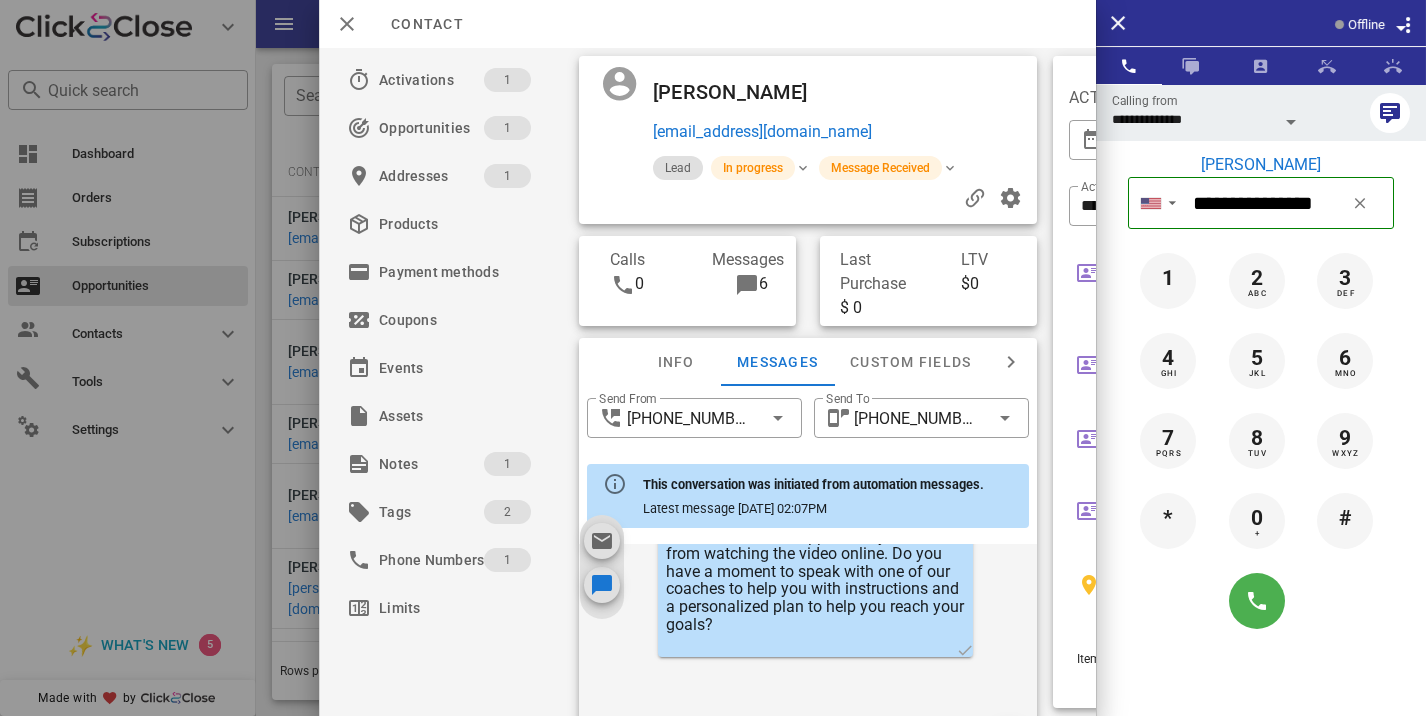 click at bounding box center (713, 358) 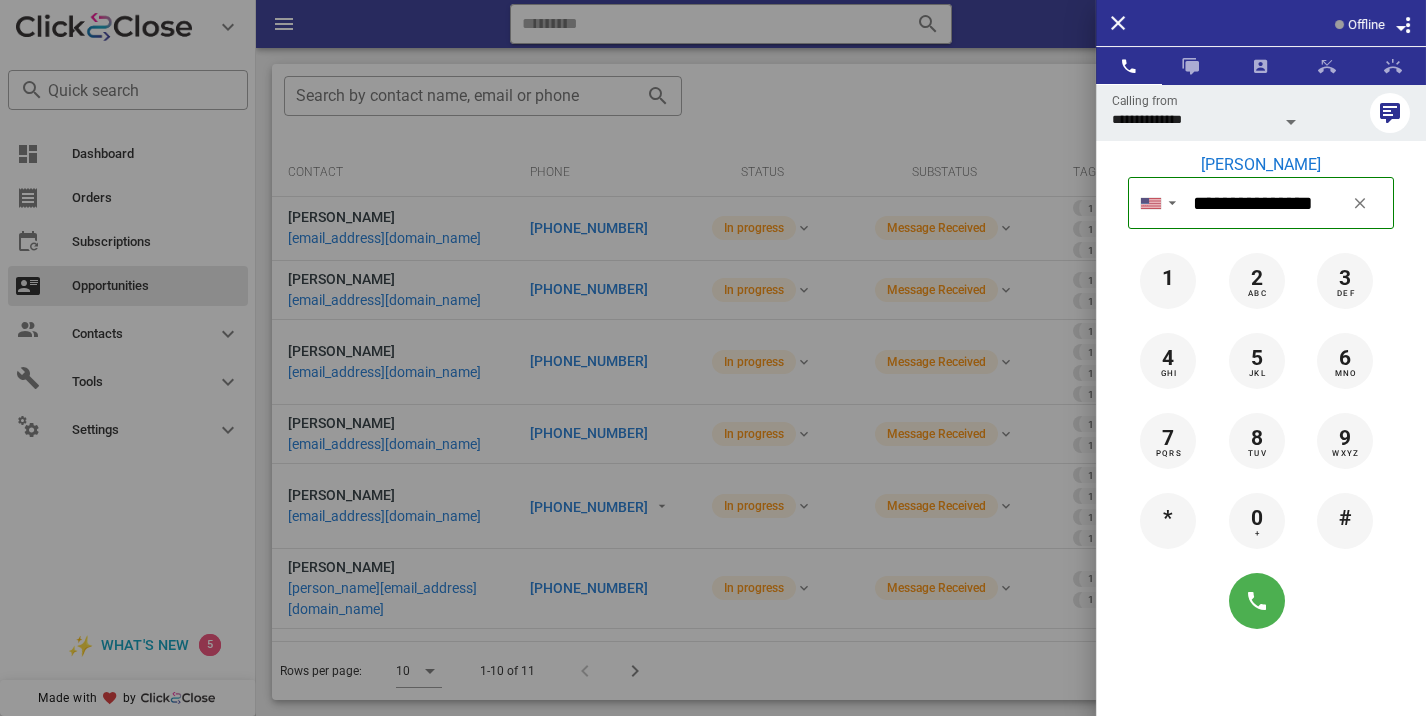 click at bounding box center (713, 358) 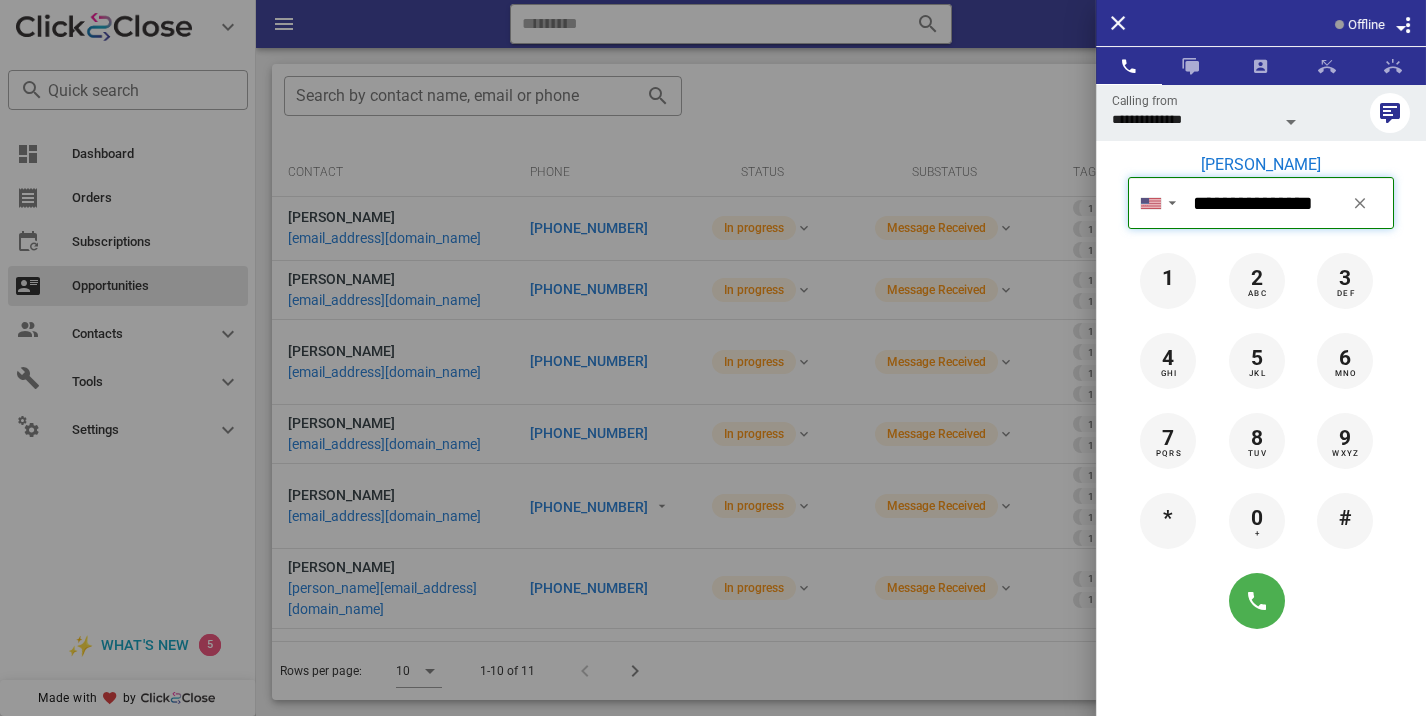 type 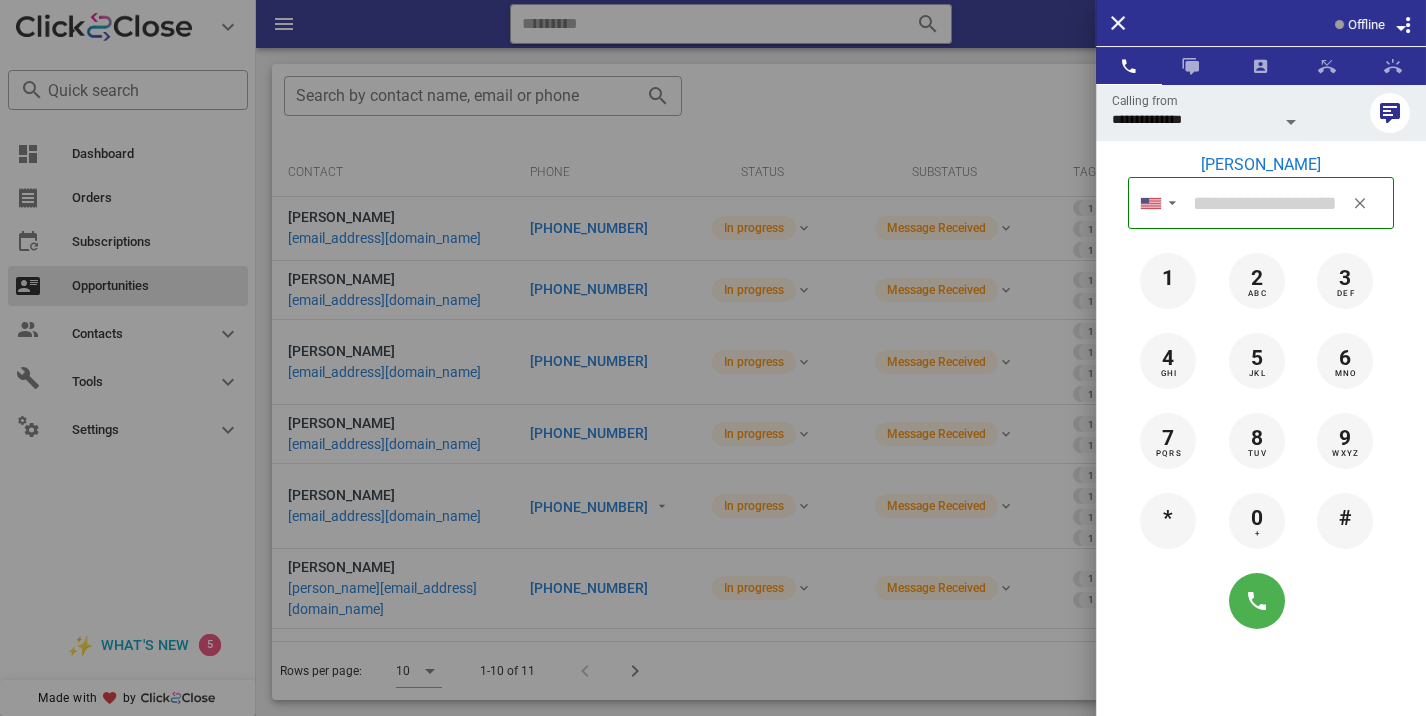 click on "+18178009340" at bounding box center [589, 228] 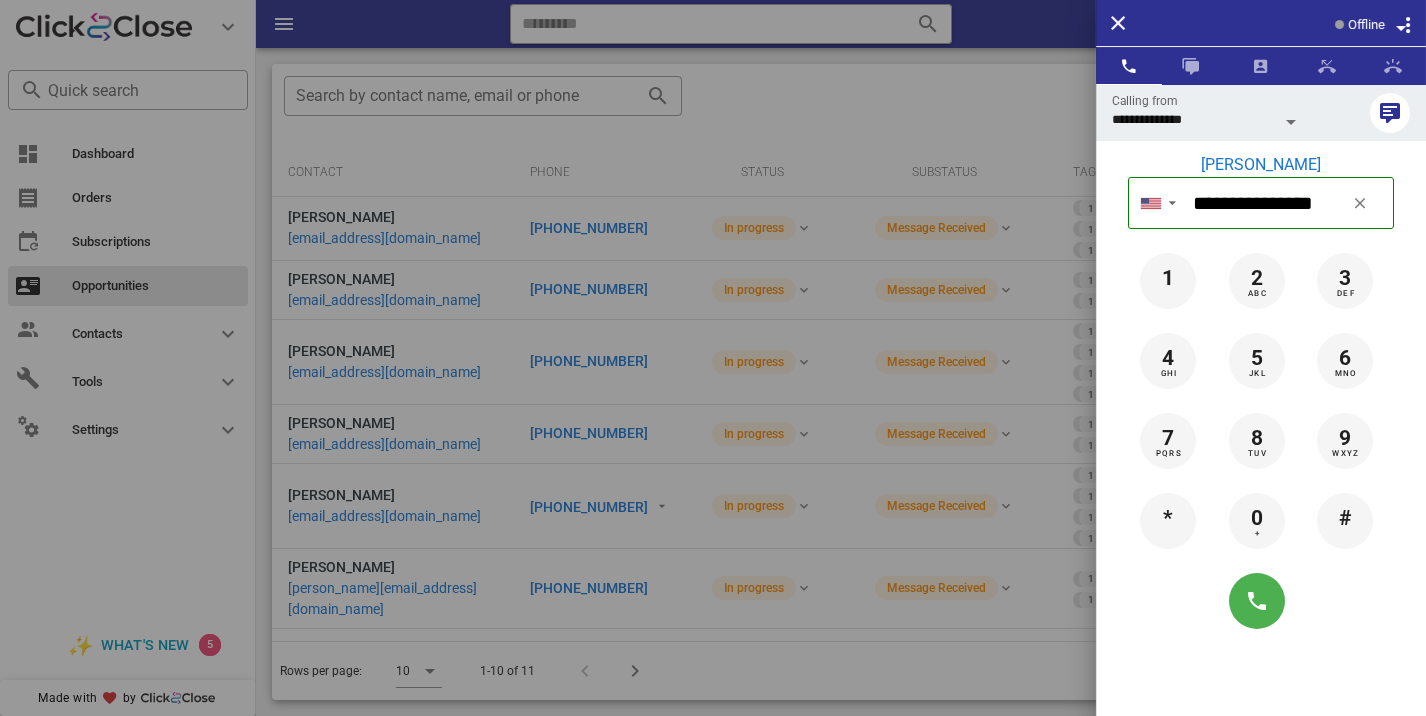 click at bounding box center [713, 358] 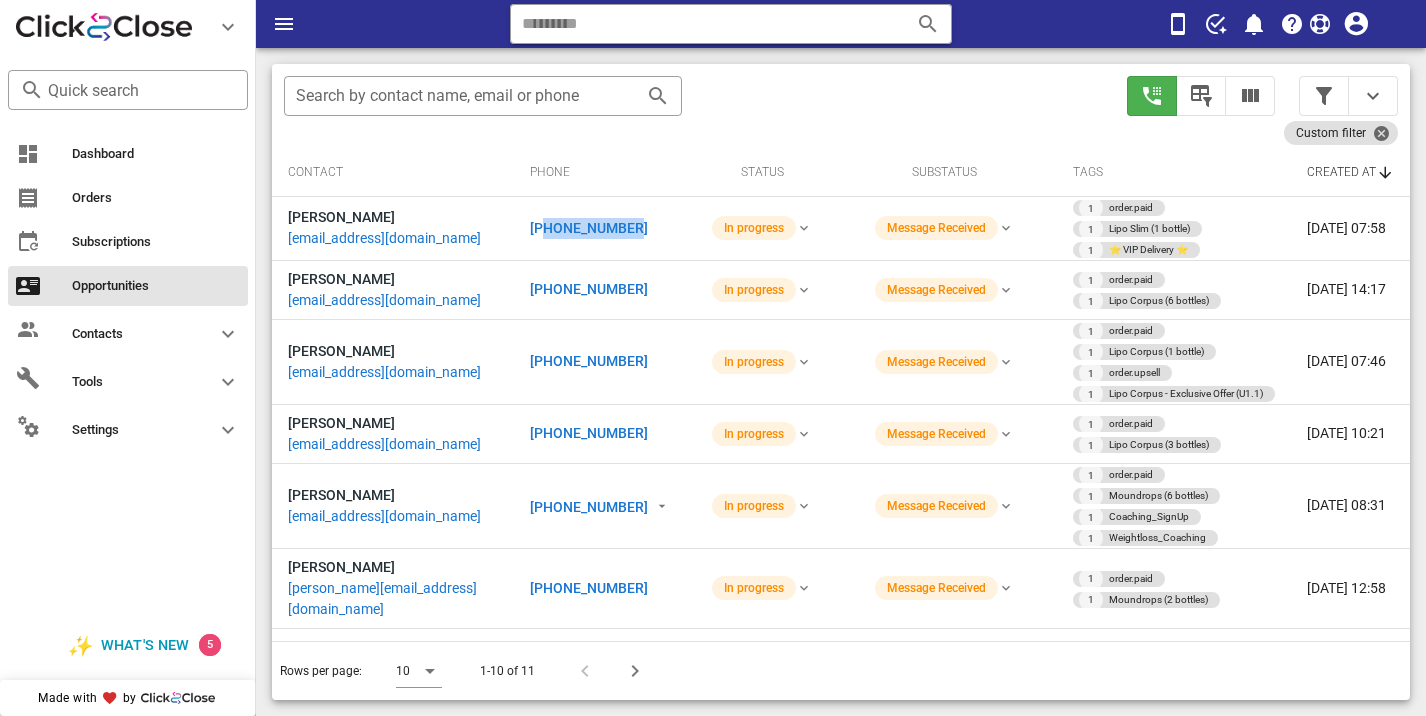 click on "+18178009340" at bounding box center [589, 228] 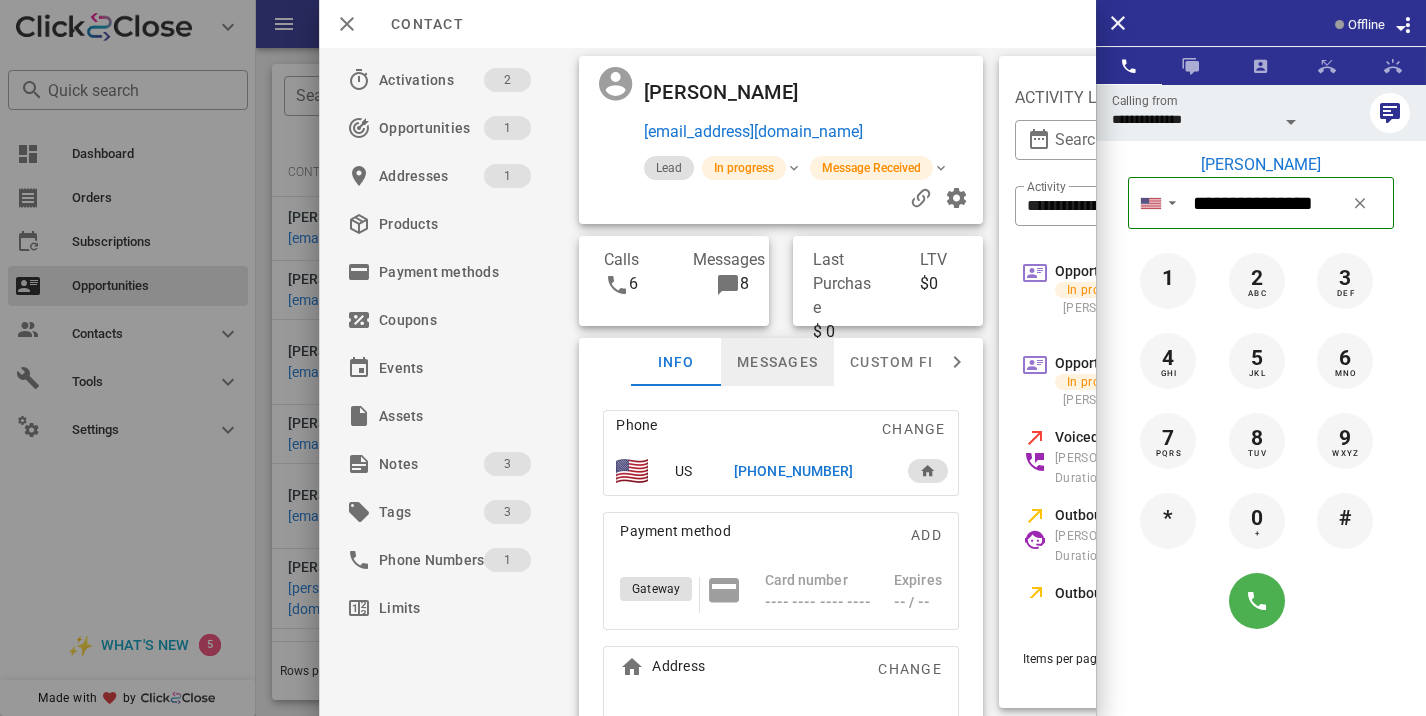 click on "Messages" at bounding box center (777, 362) 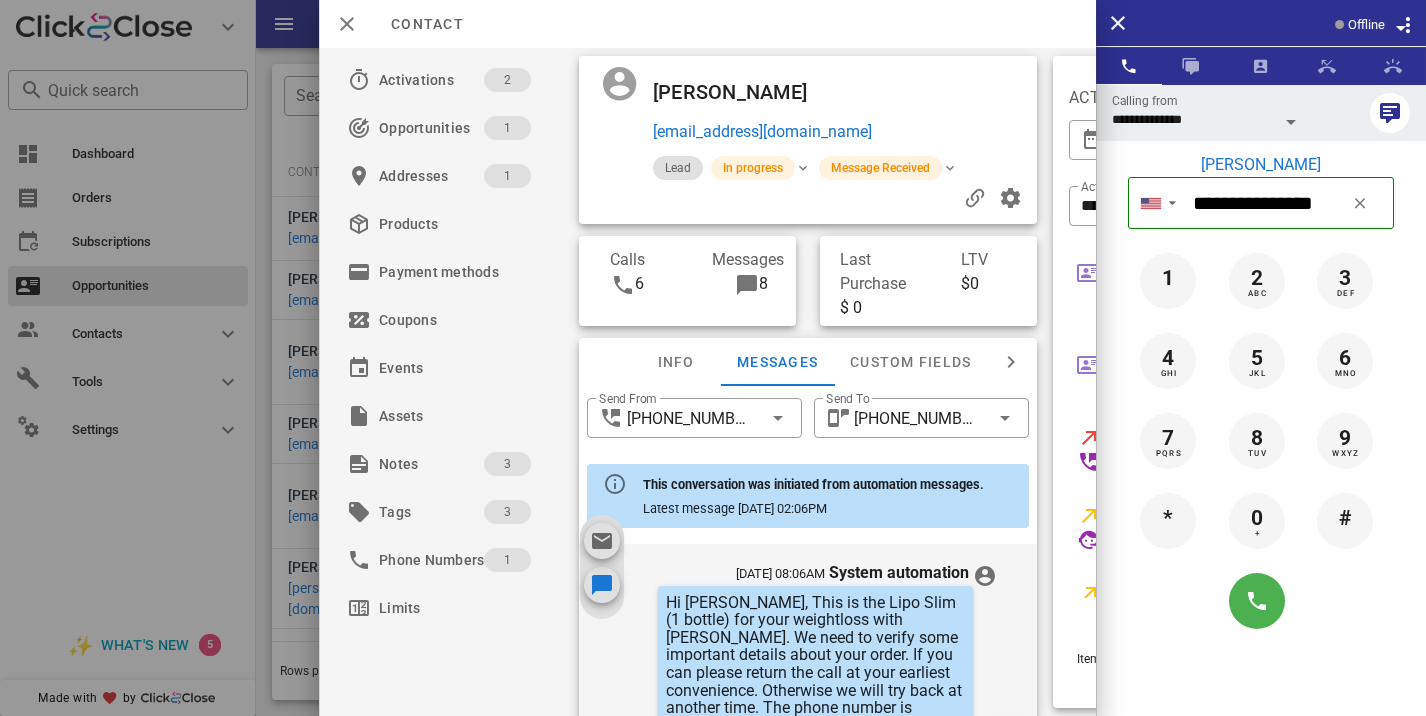 scroll, scrollTop: 1305, scrollLeft: 0, axis: vertical 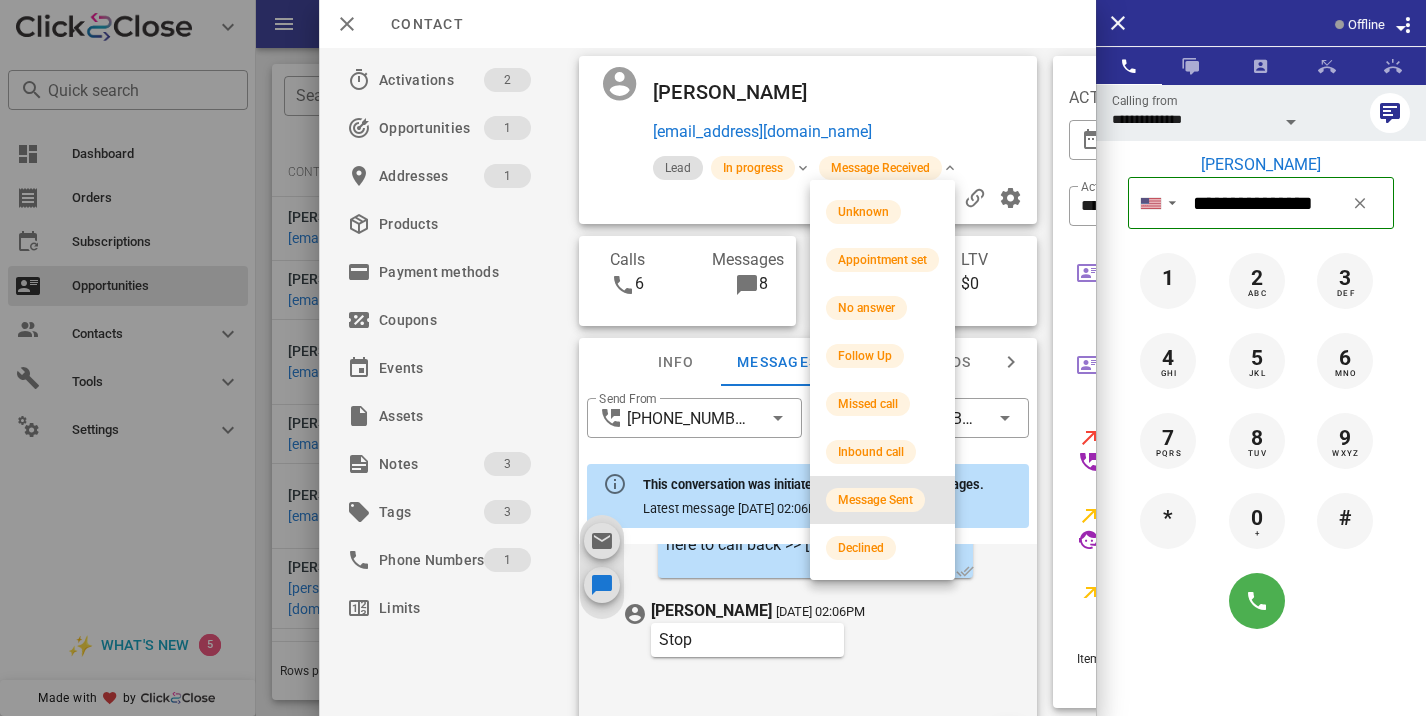 click on "Message Sent" at bounding box center [882, 500] 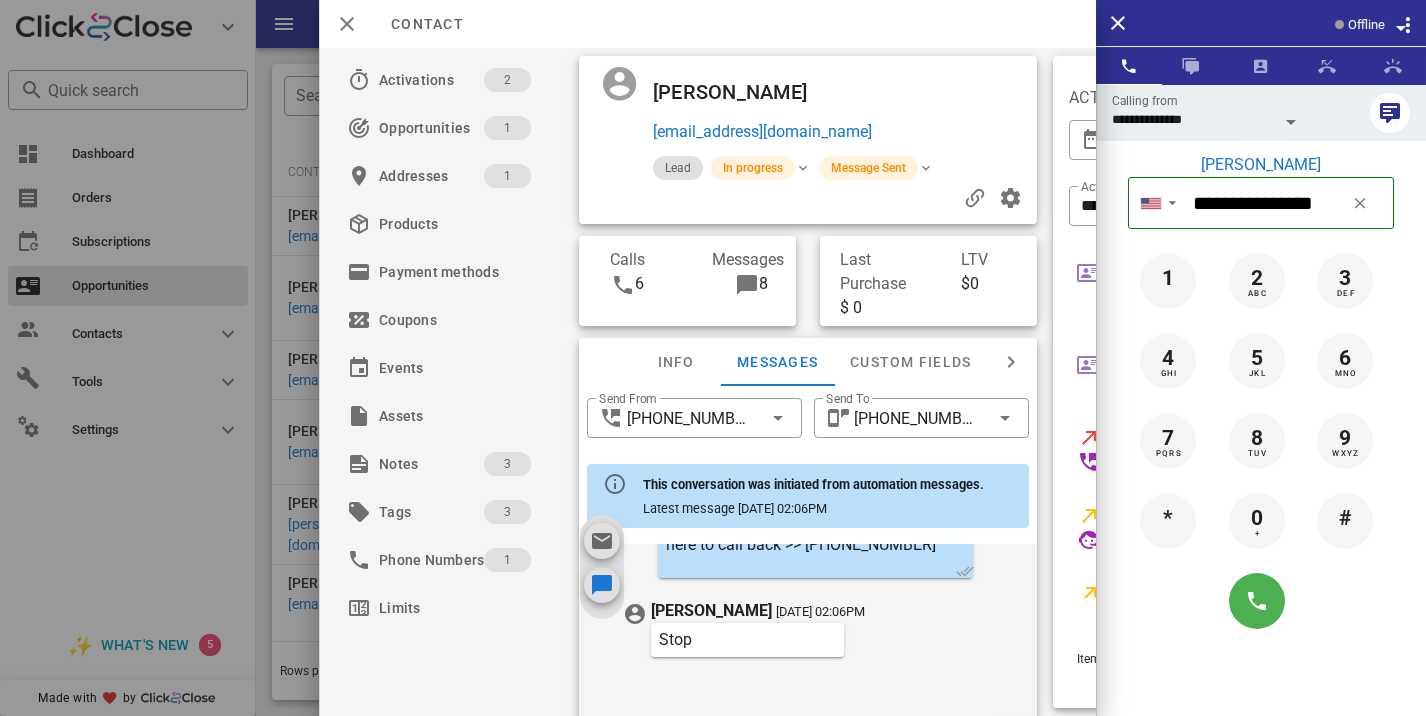 click at bounding box center [713, 358] 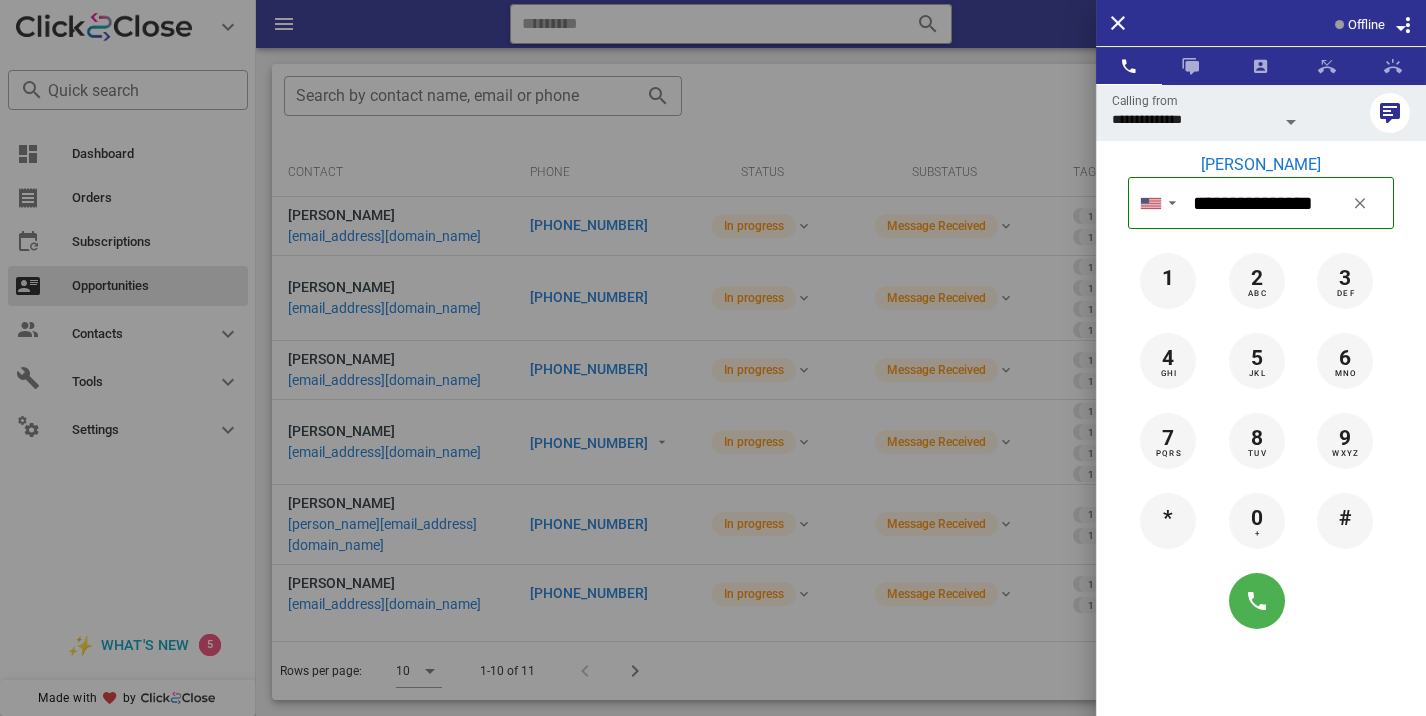 click at bounding box center (713, 358) 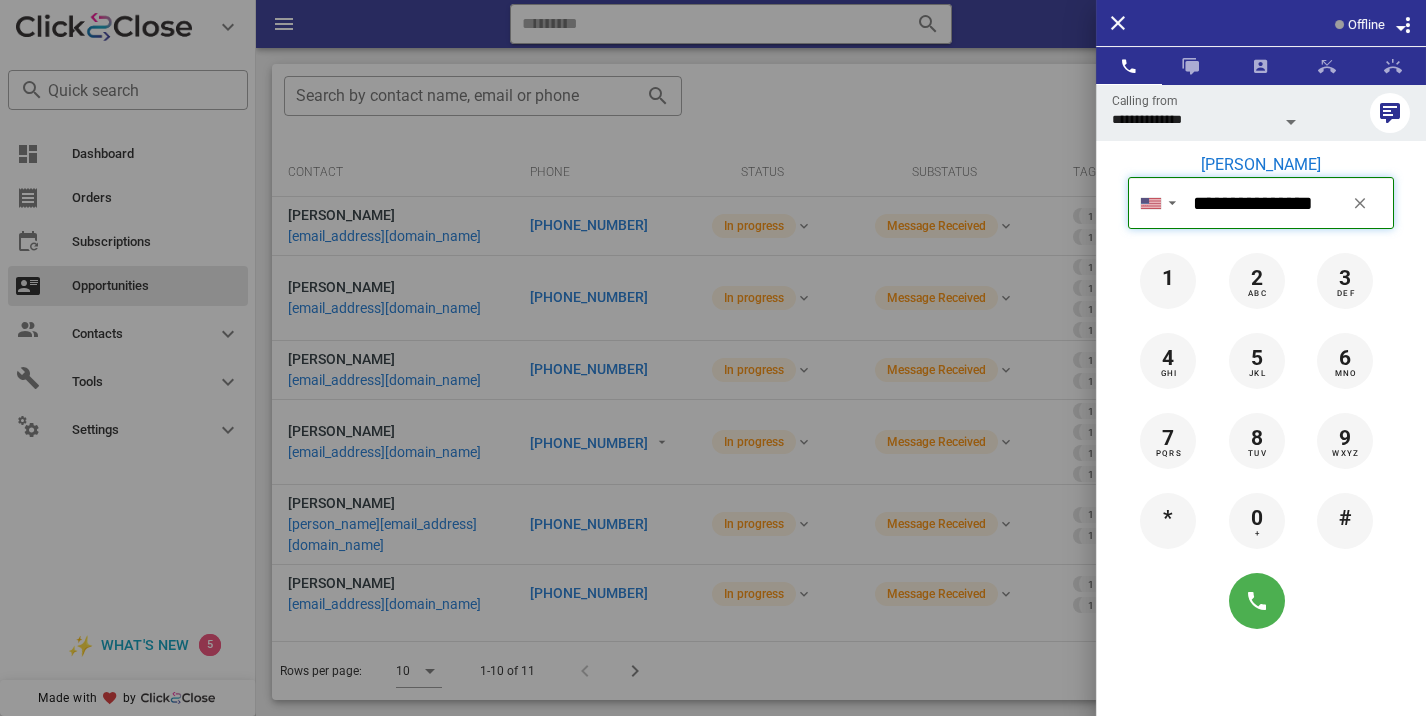 type 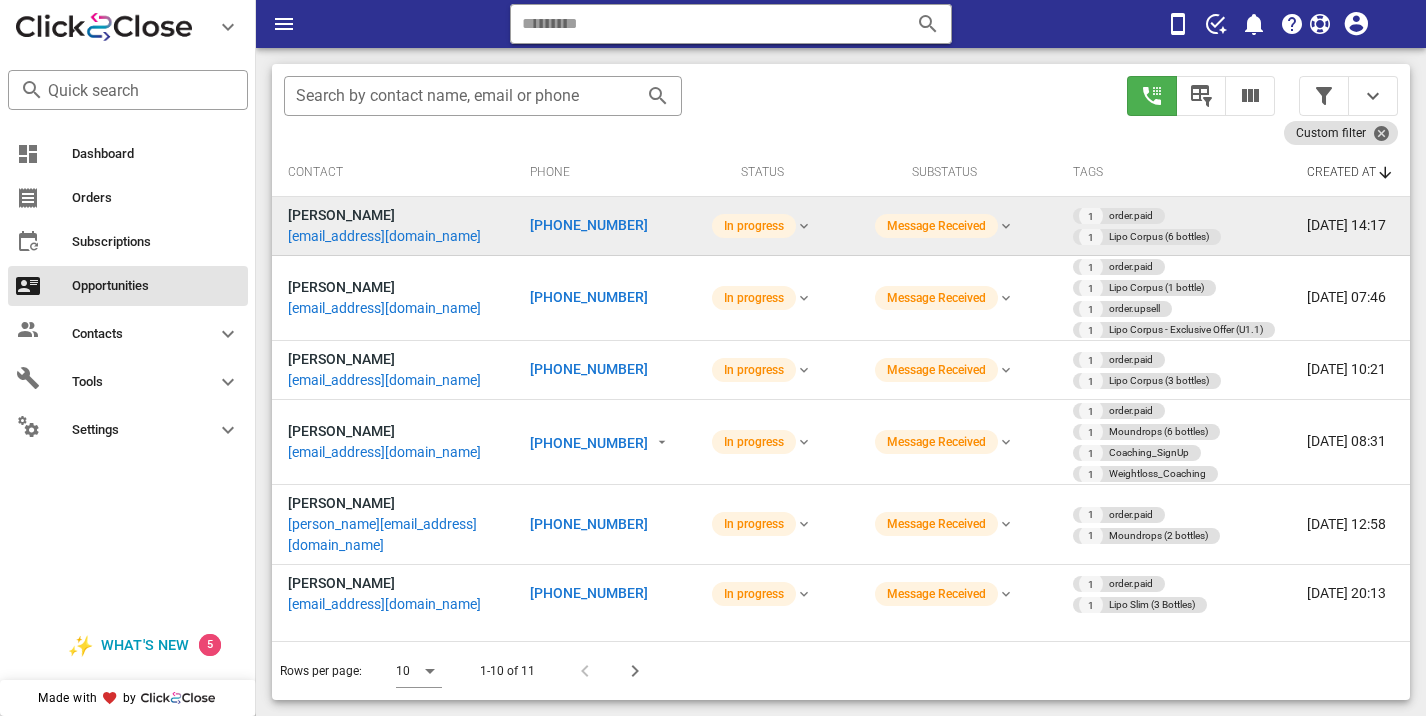 click on "+12162547787" at bounding box center (603, 226) 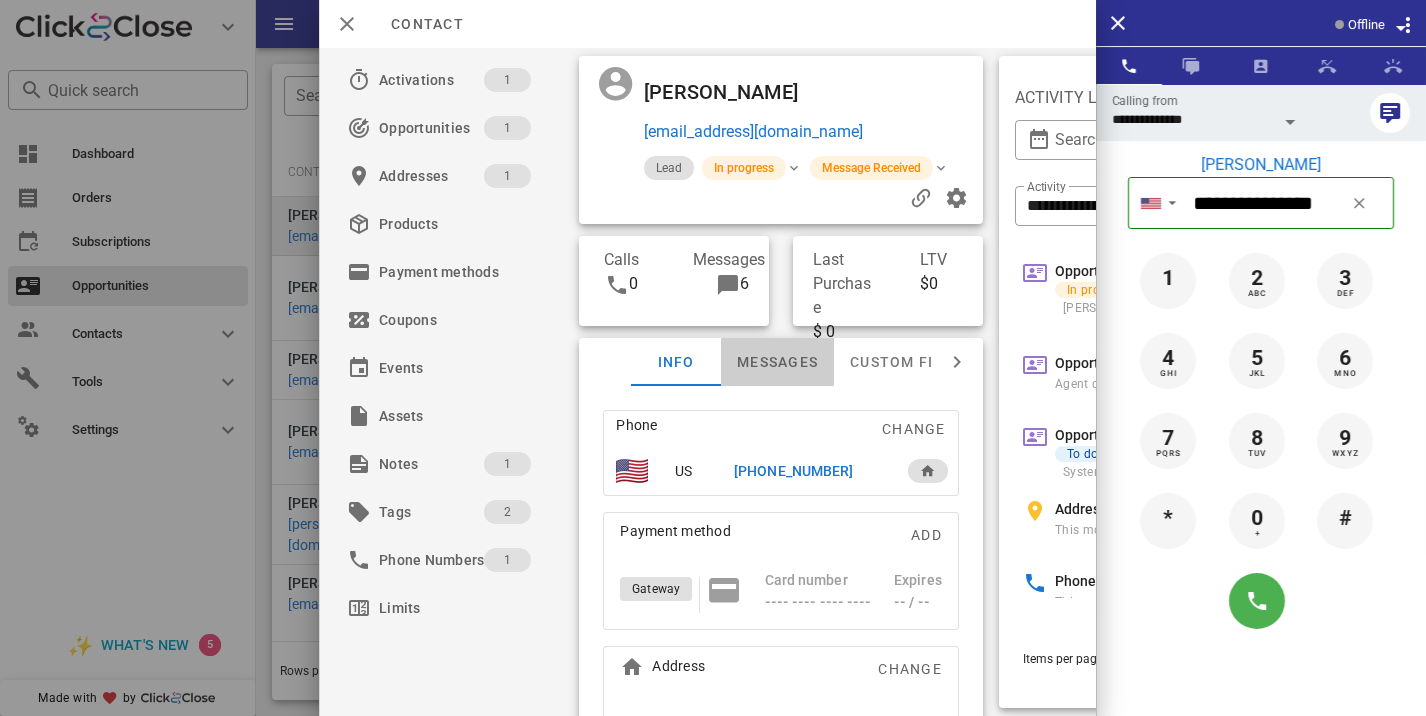 click on "Messages" at bounding box center (777, 362) 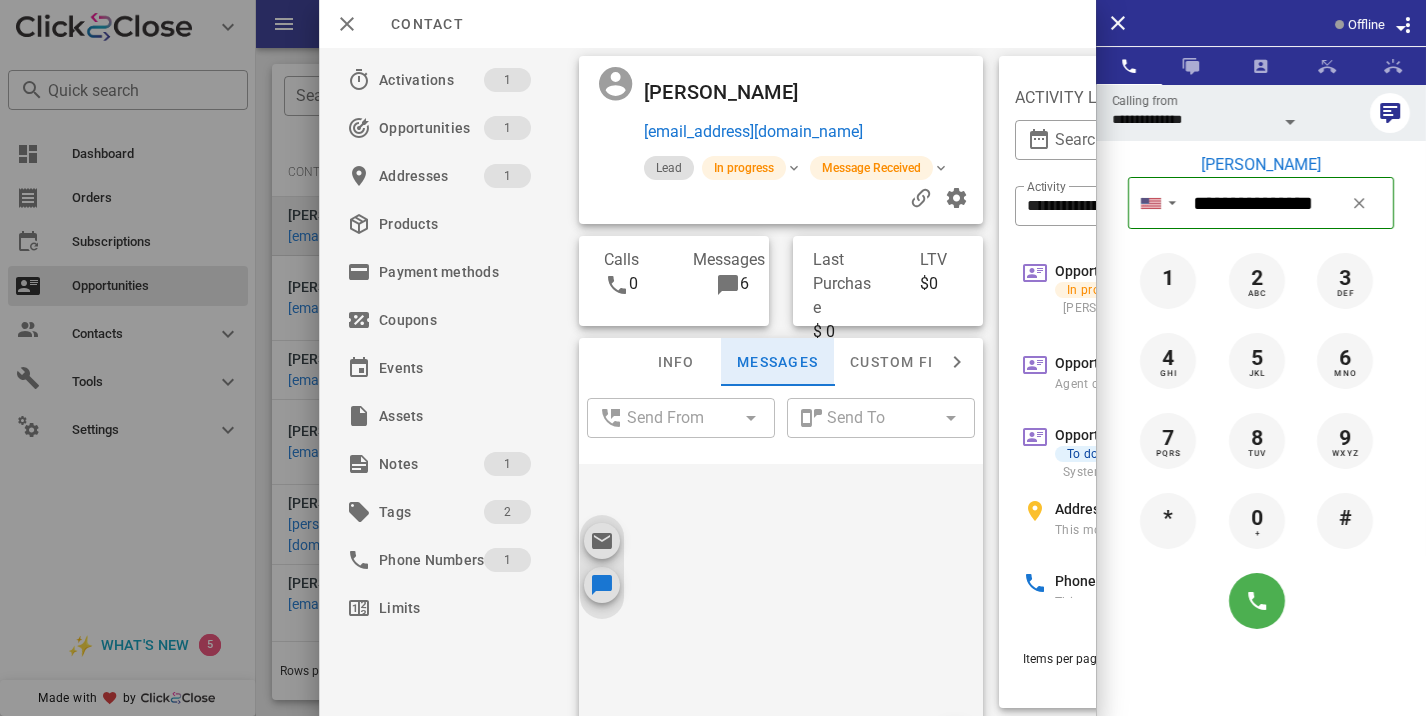 scroll, scrollTop: 1263, scrollLeft: 0, axis: vertical 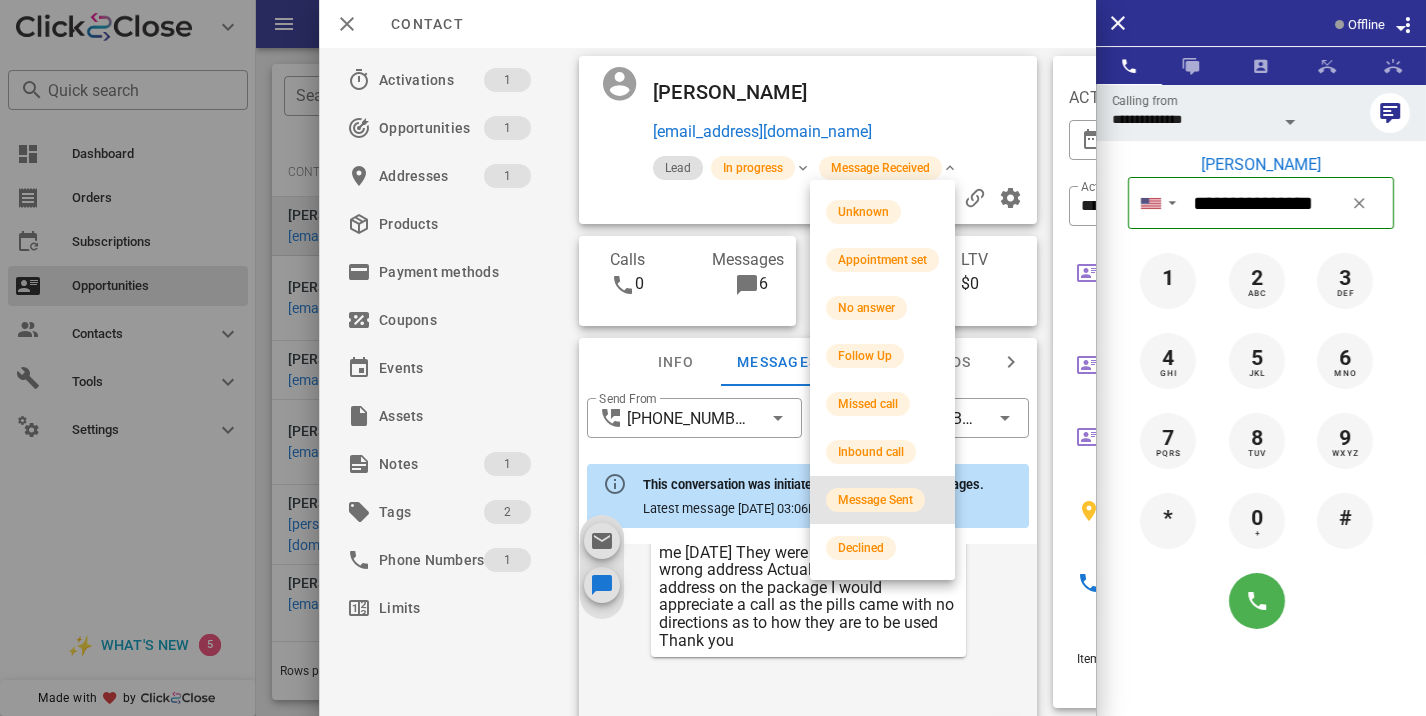 click on "Message Sent" at bounding box center (875, 500) 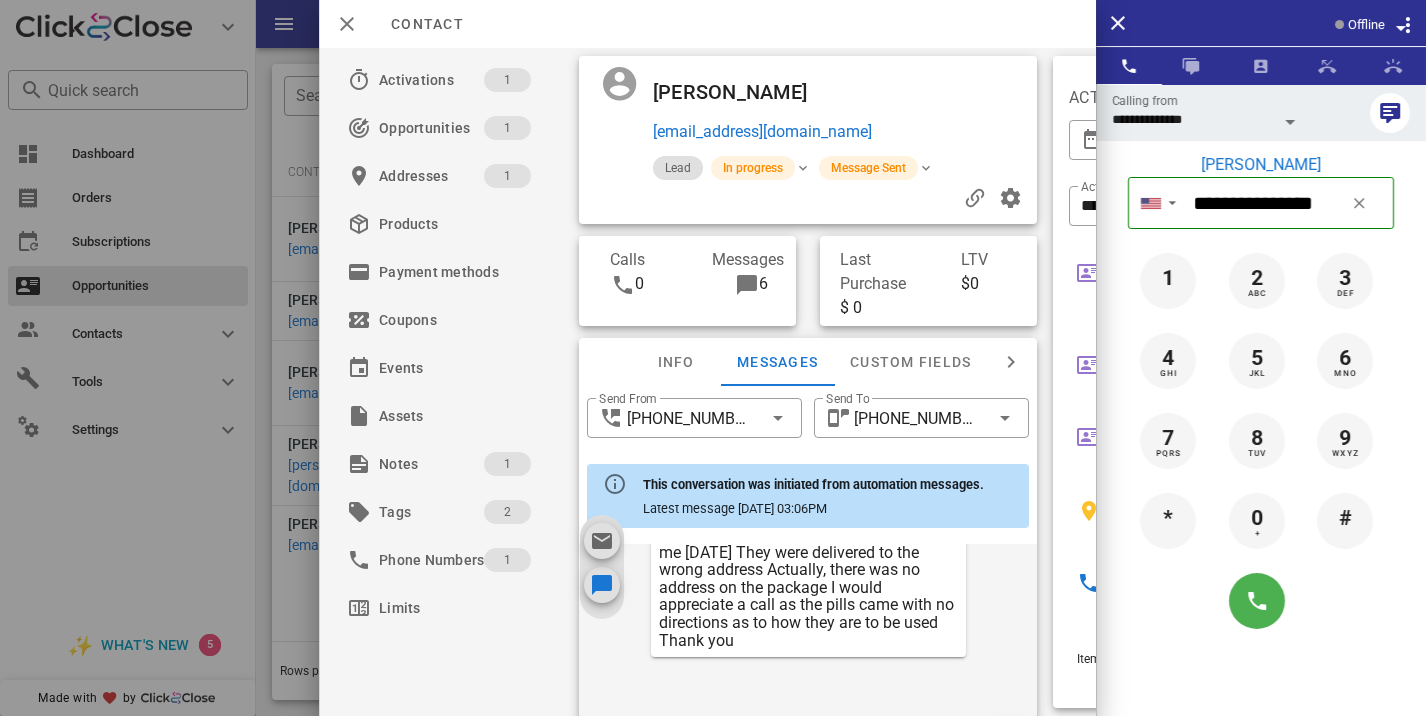 click at bounding box center [713, 358] 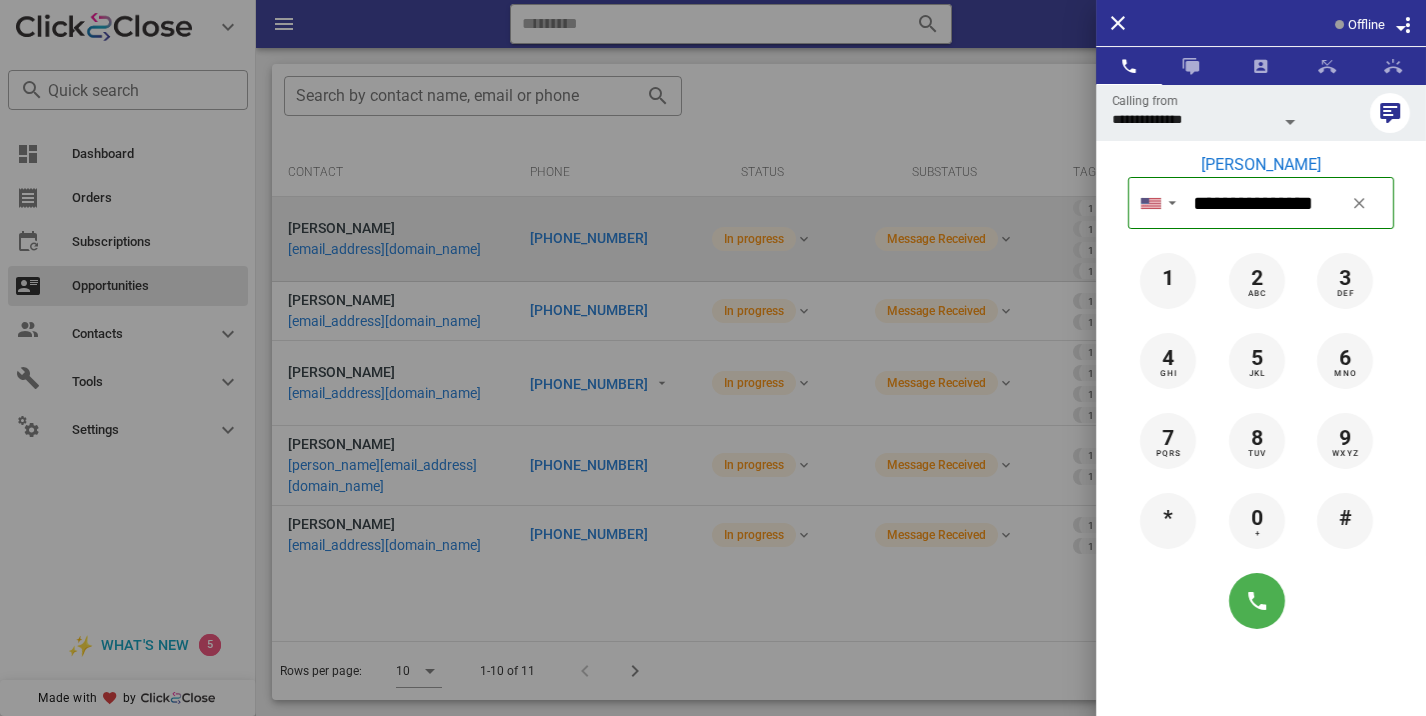 click at bounding box center [713, 358] 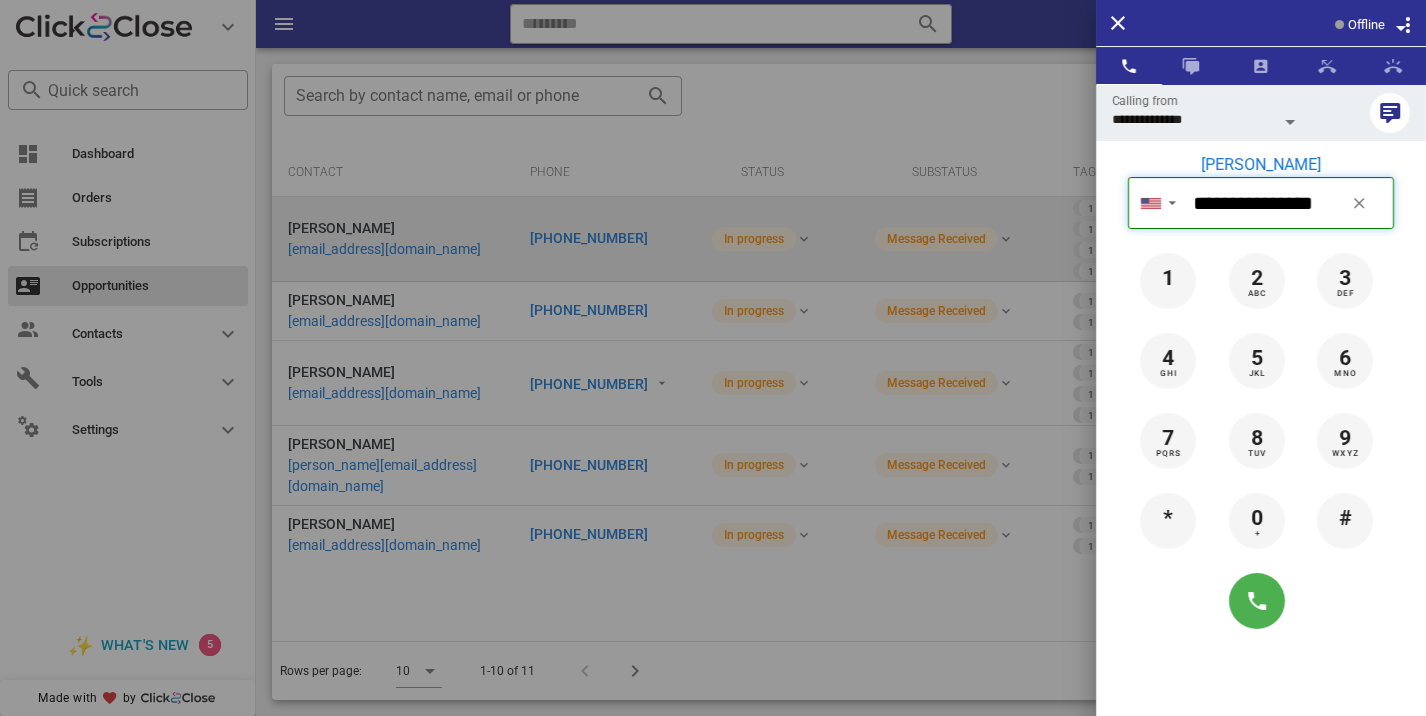 type 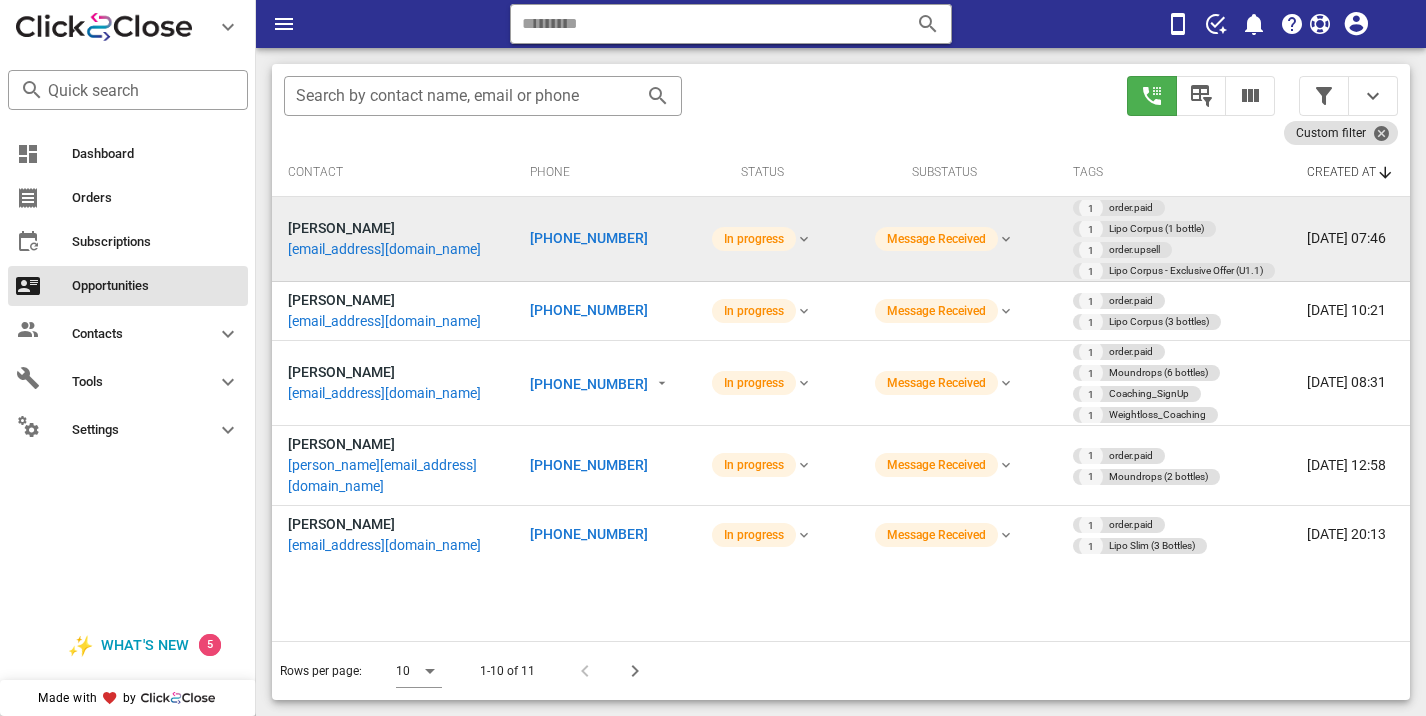click on "+13526617194" at bounding box center [589, 238] 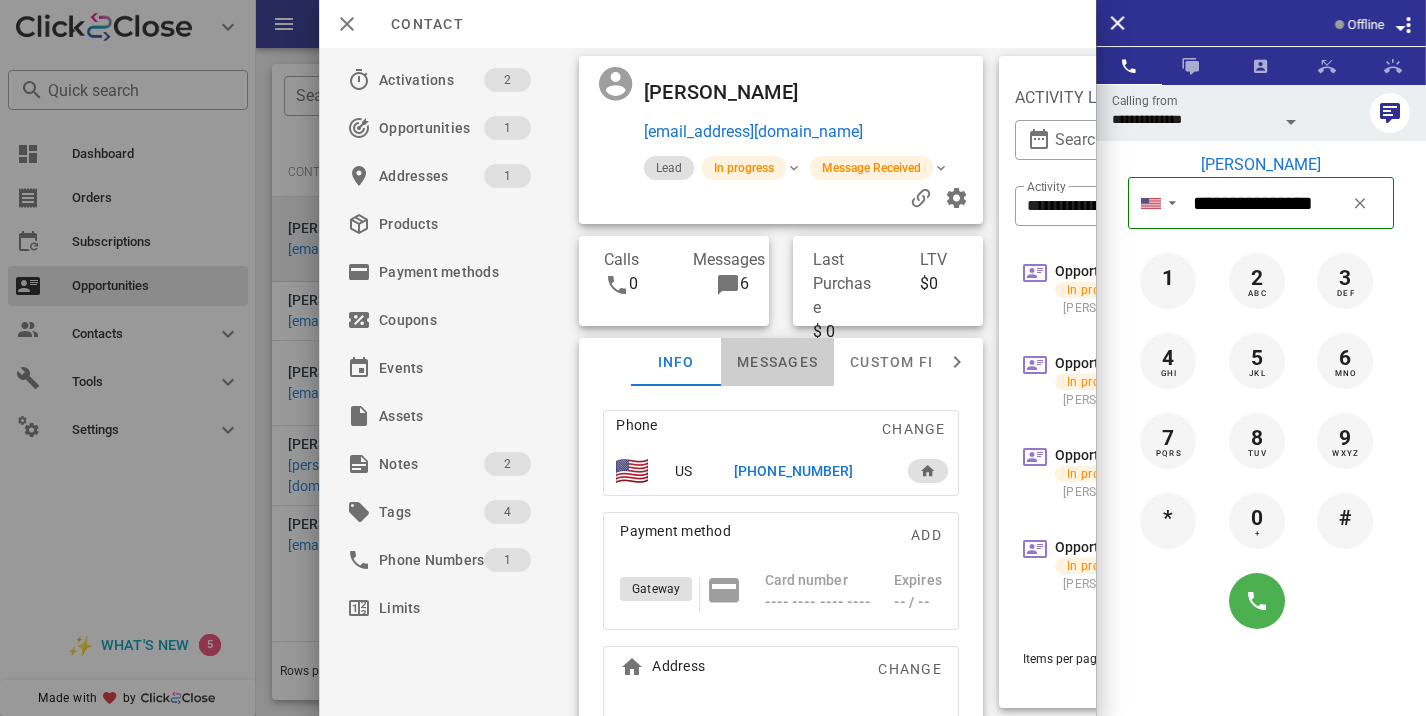 click on "Messages" at bounding box center (777, 362) 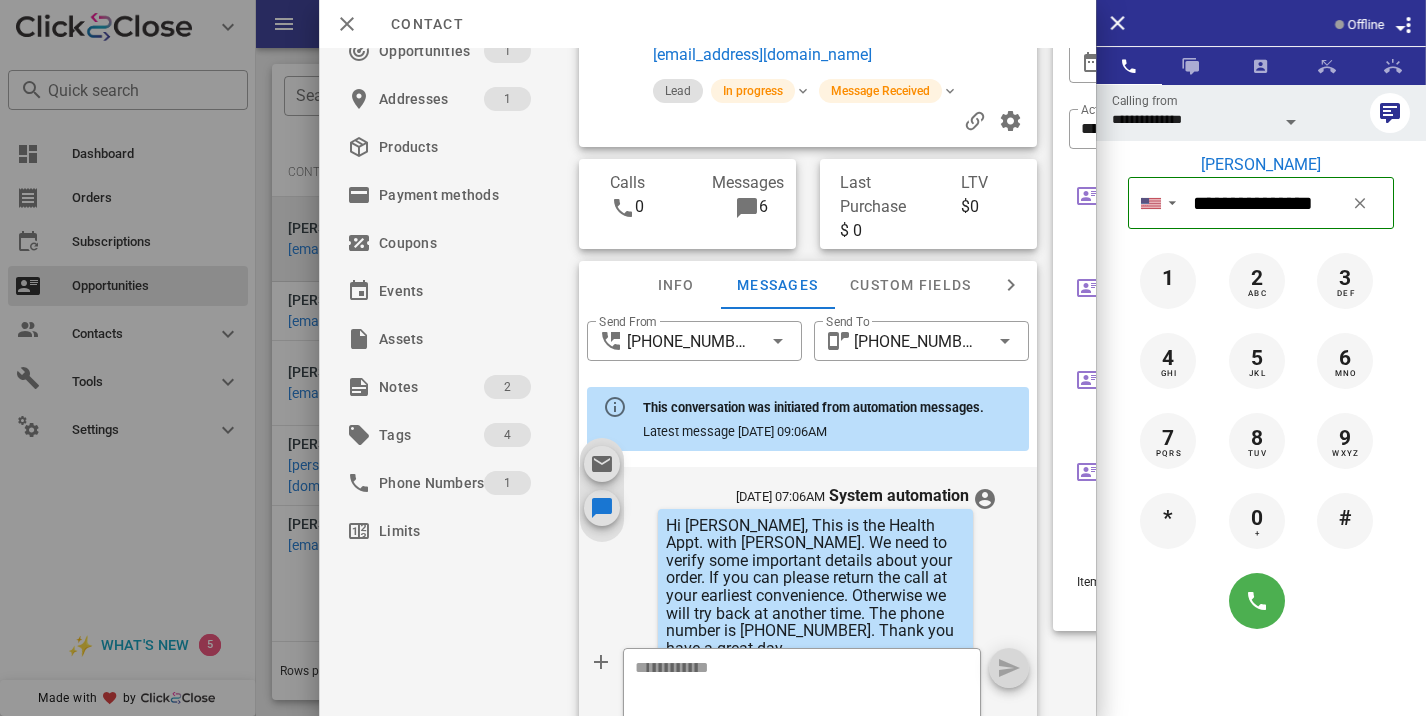 scroll, scrollTop: 120, scrollLeft: 0, axis: vertical 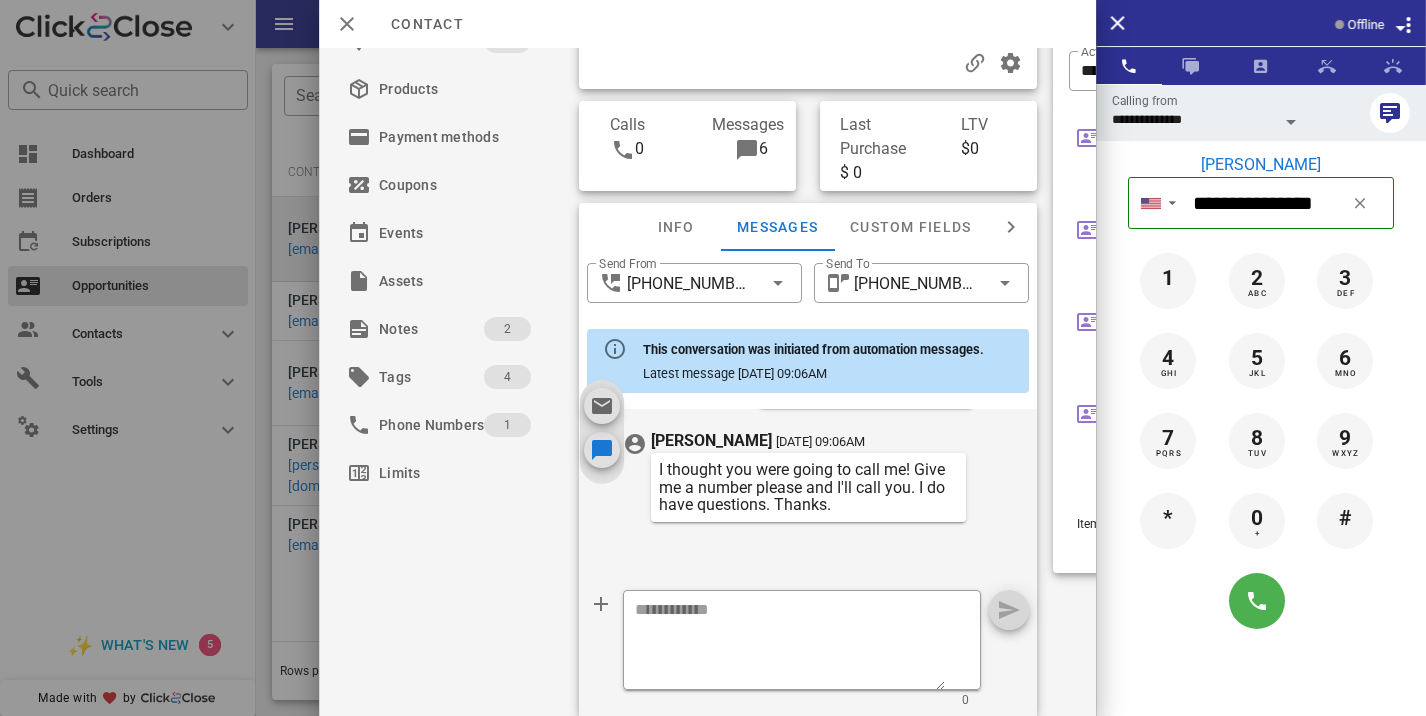 click on "06/15/2025, 07:06AM System automation  Hi  Sharon, This is the Health Appt. with Dr. Prescott. We need to verify some important details about your order. If you can please return the call at your earliest convenience. Otherwise we will try back at another time. The phone number is 833-851-5180. Thank you have a great day.  06/15/2025, 07:06AM System automation  OK. I can send it your email on file or would you prefer that we go over it on the phone? I do have a question pertaining your health.  06/15/2025, 07:06AM System automation  You can reach me at 833-851-5180  06/15/2025, 07:06AM System automation  Sharon Is now a good time for a call? Remember you can reach me at 833-851-5180  06/15/2025, 07:06AM System automation  I am the health specialist here and I need to confirm some important details. Call me back when you have a moment.  06/17/2025, 11:06AM Alexa Romo Sharon Rose Camper 06/24/2025, 01:06PM  Don't know who you are'   06/24/2025, 03:06PM Alexa Romo Sharon Rose Camper 06/25/2025, 04:06AM  Sure." at bounding box center [812, -84] 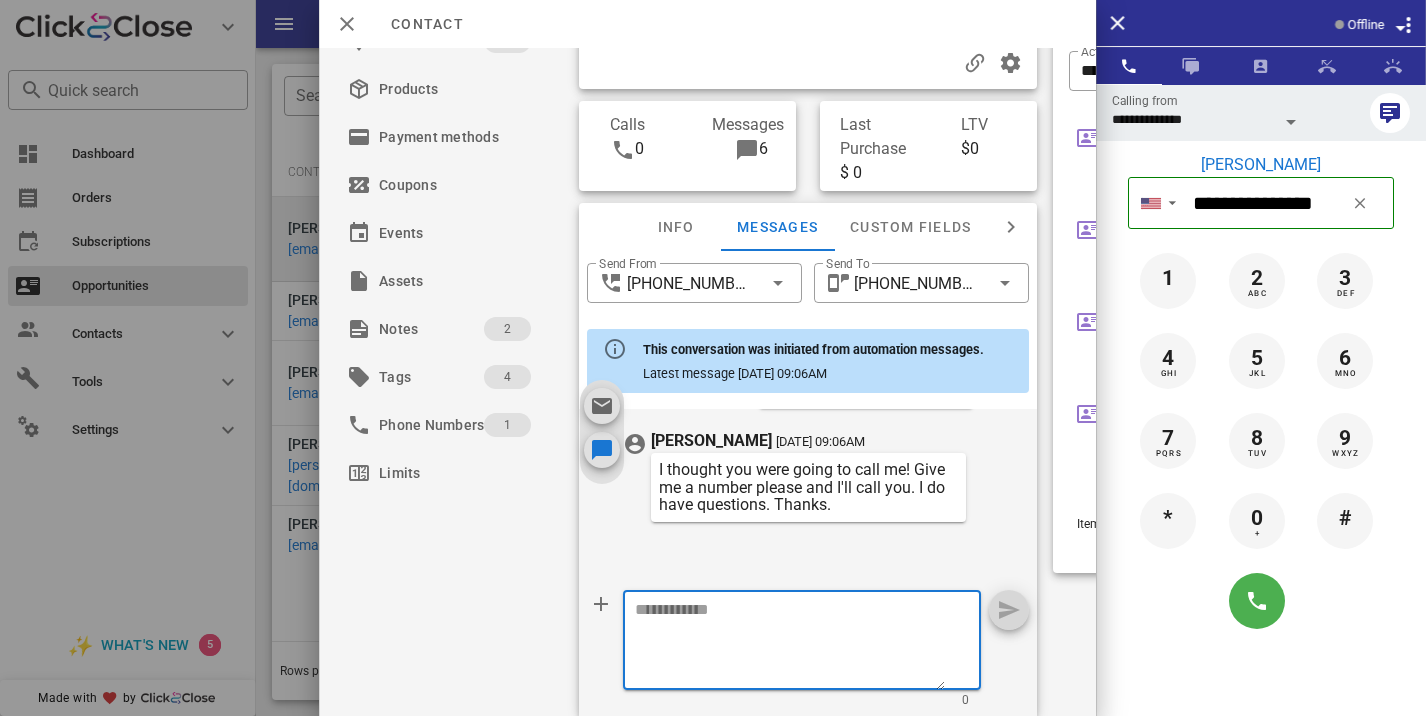 click at bounding box center (790, 643) 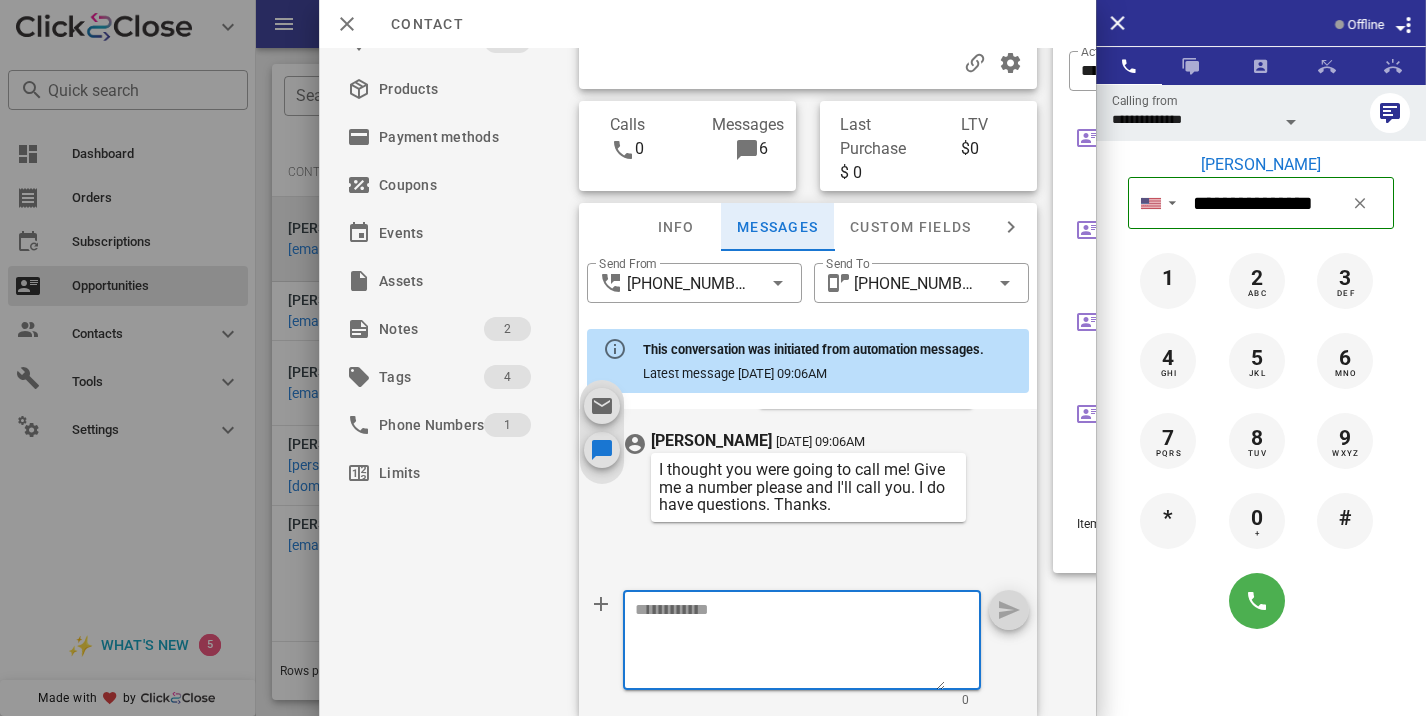 scroll, scrollTop: 0, scrollLeft: 0, axis: both 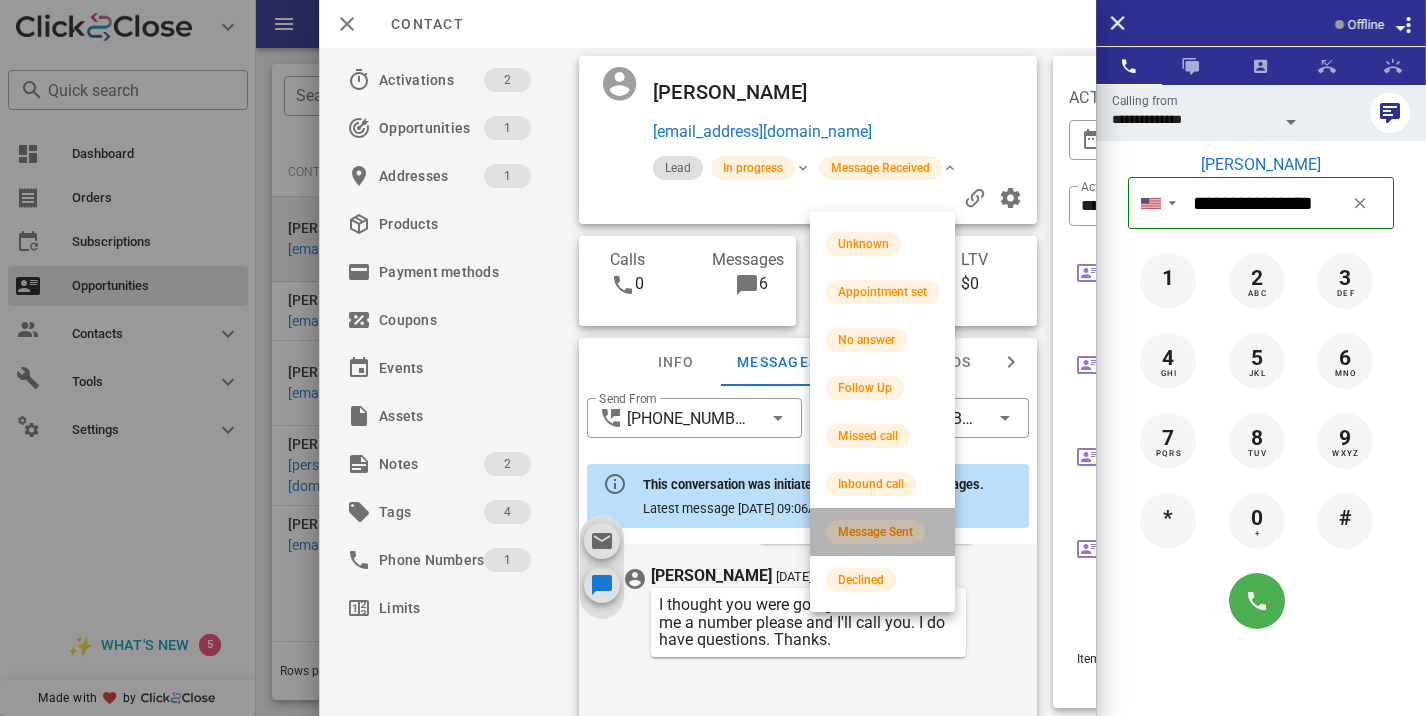 click on "Message Sent" at bounding box center [875, 532] 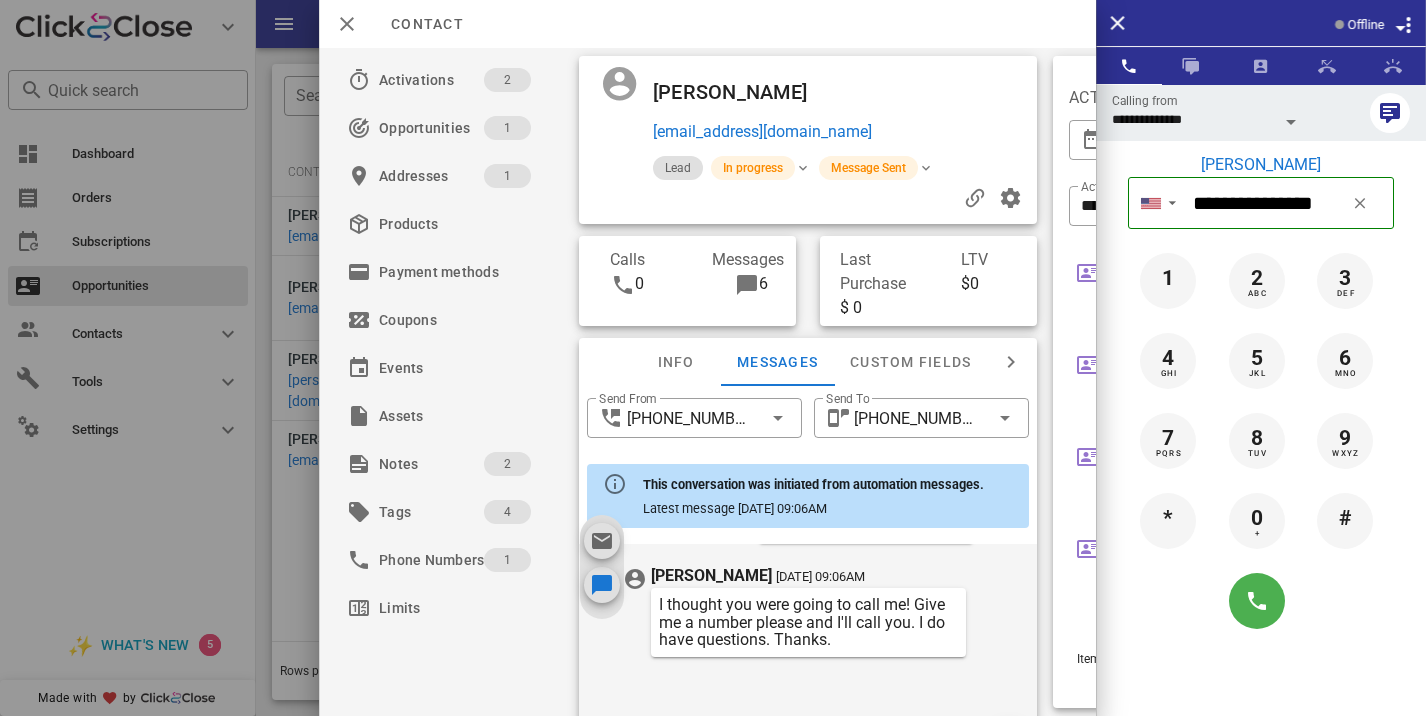 click at bounding box center [713, 358] 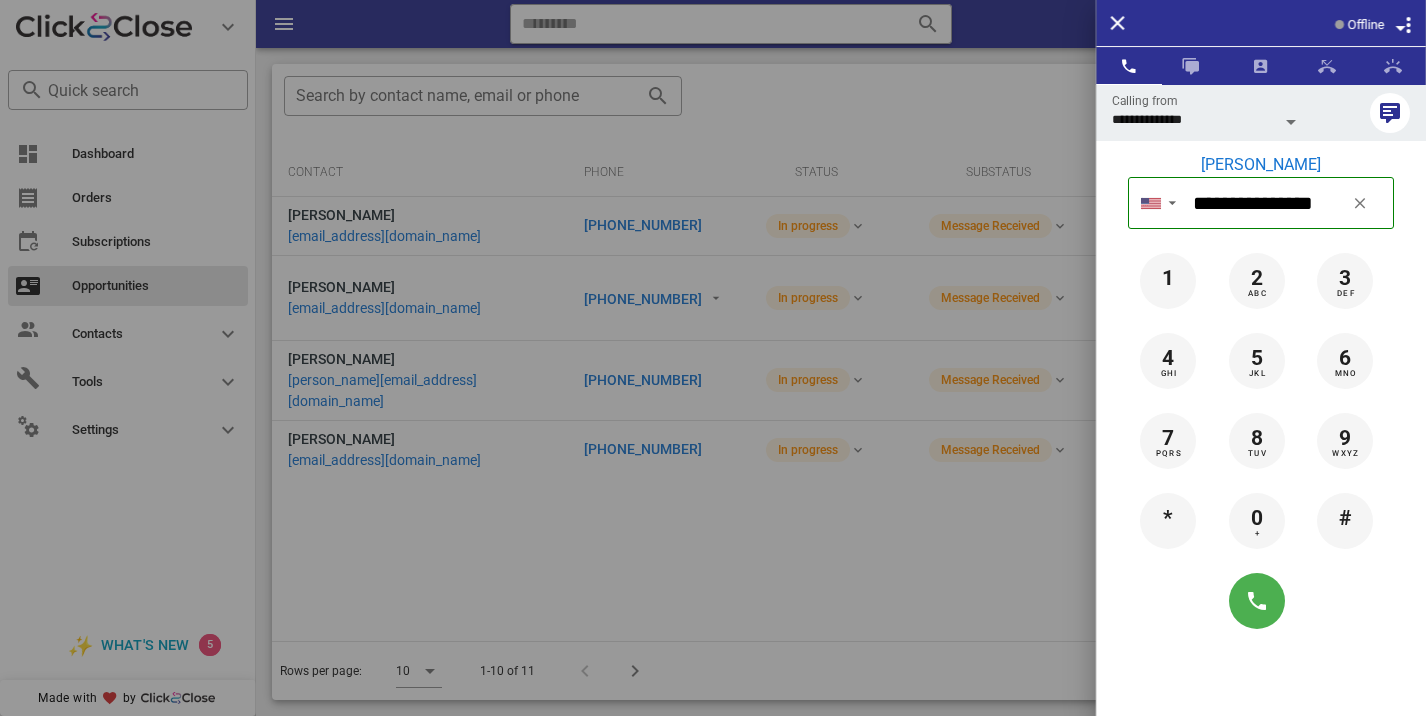 click at bounding box center [713, 358] 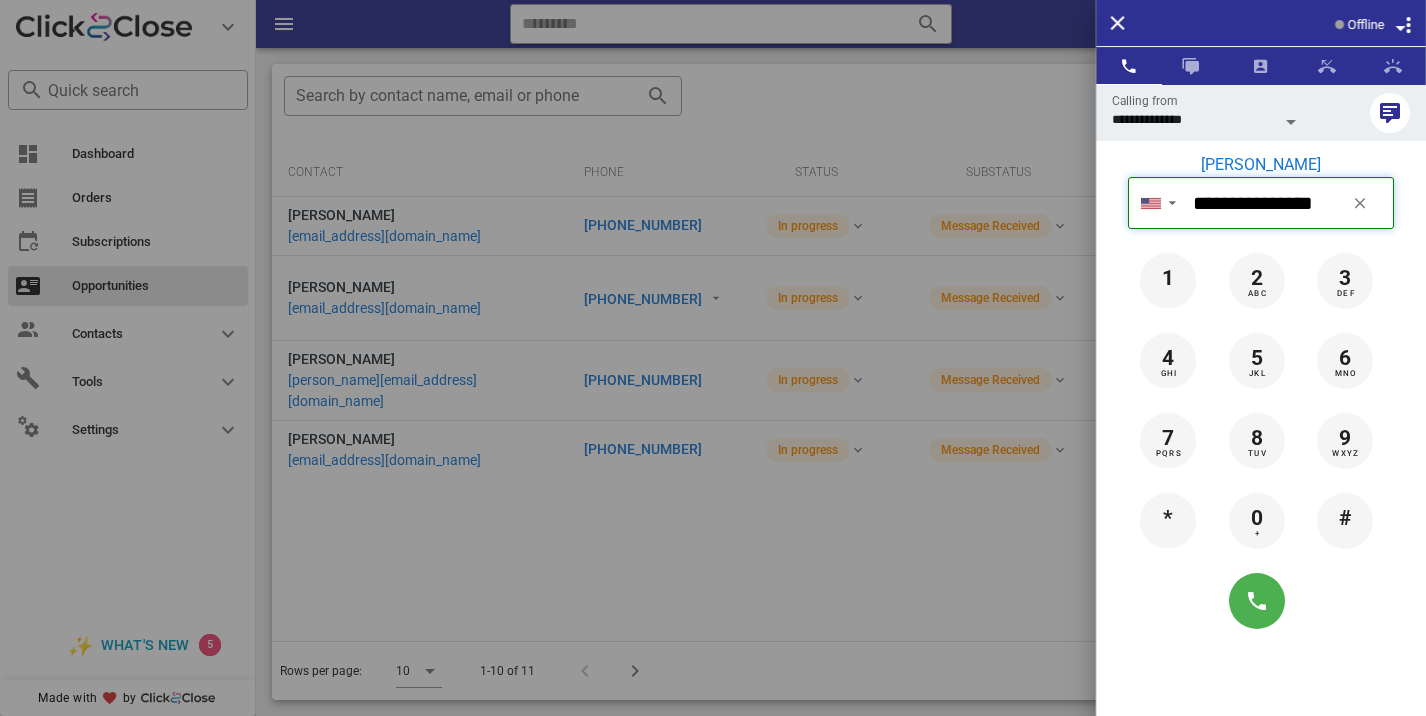 type 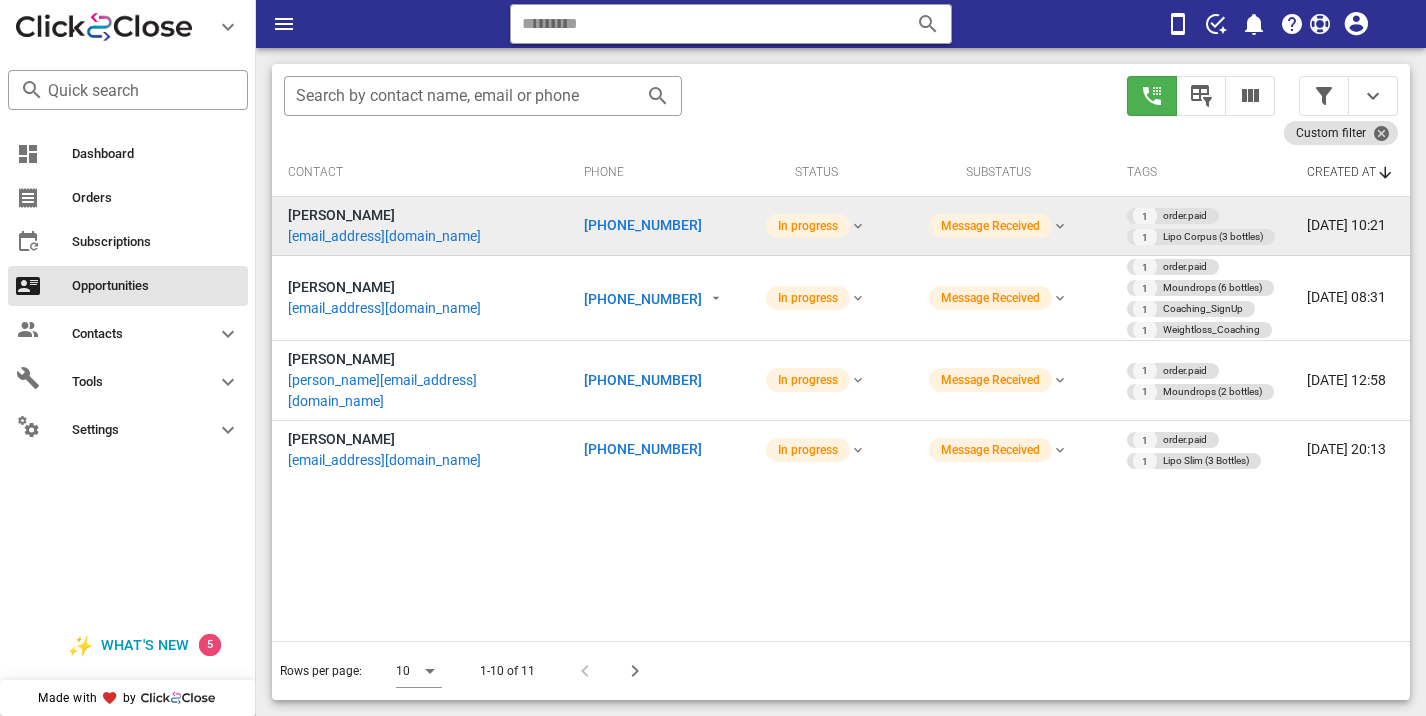 click on "+16123825943" at bounding box center [643, 225] 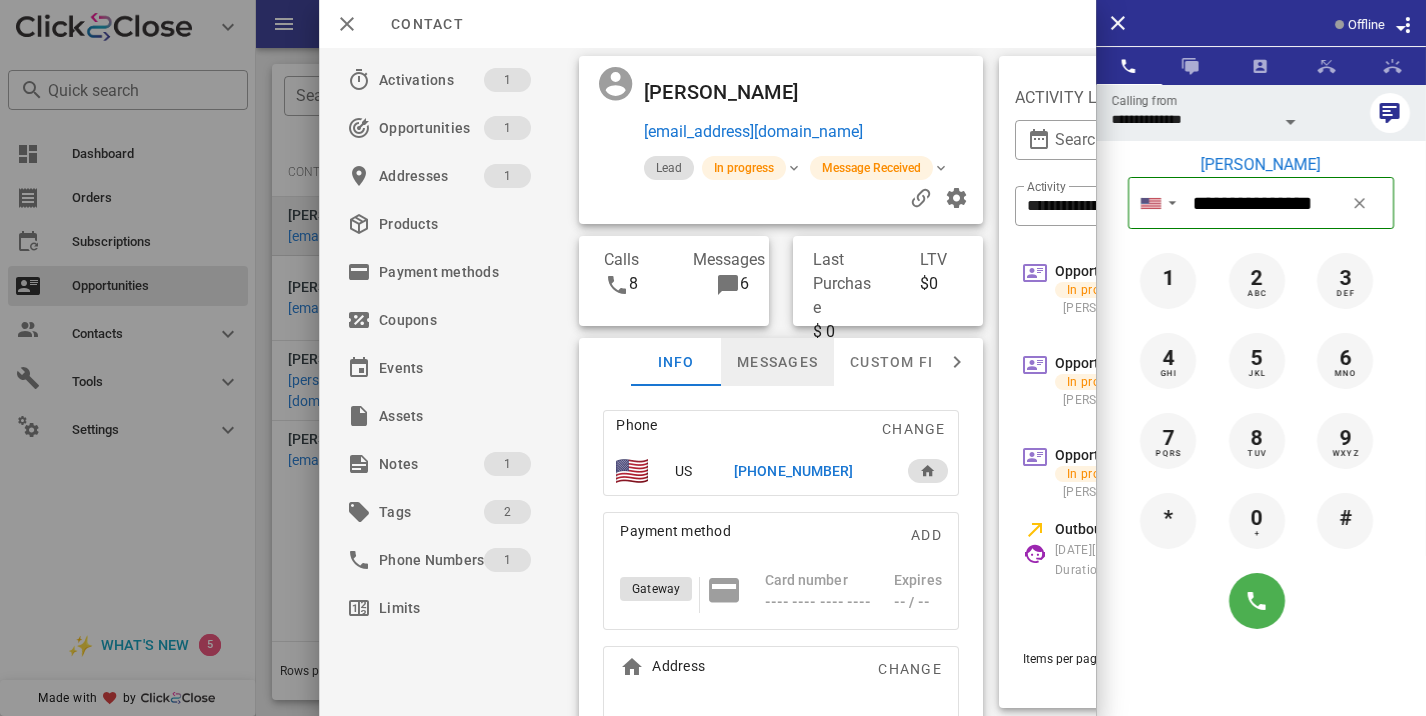 click on "Messages" at bounding box center (777, 362) 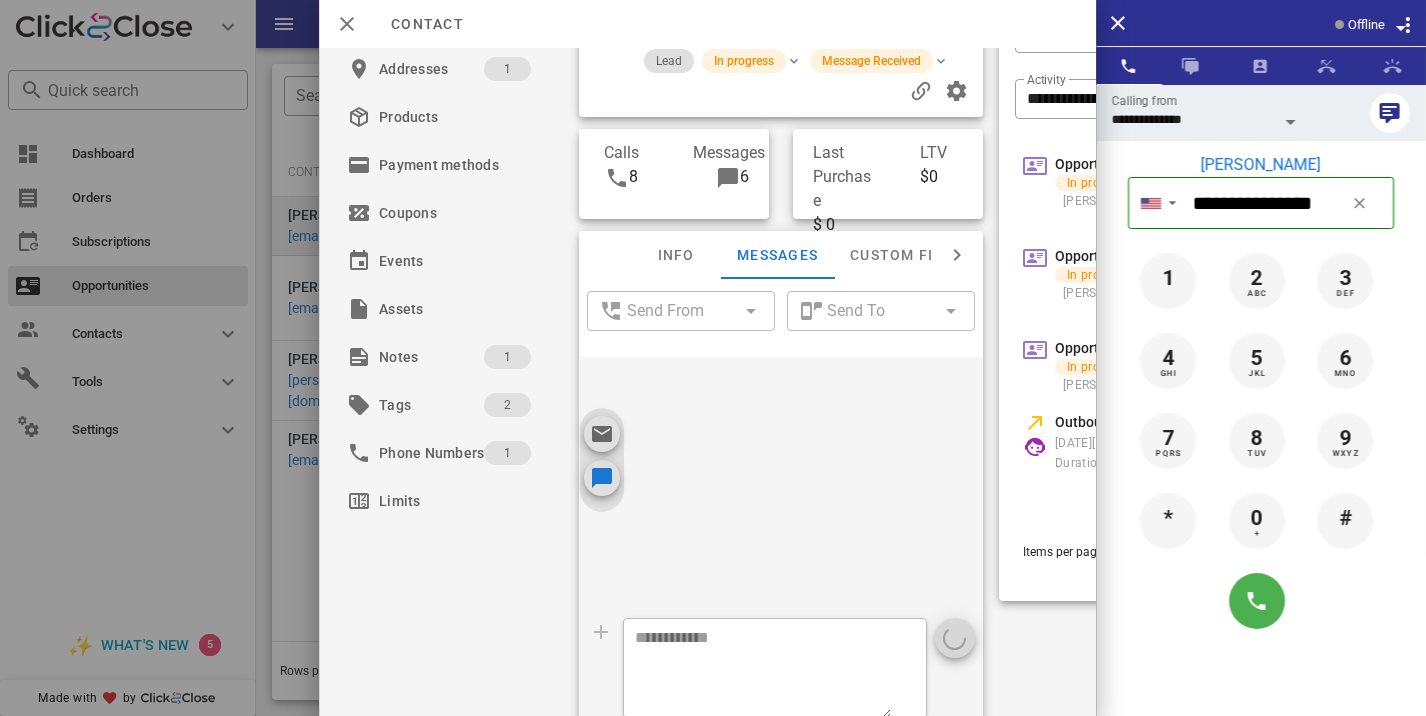 scroll, scrollTop: 108, scrollLeft: 0, axis: vertical 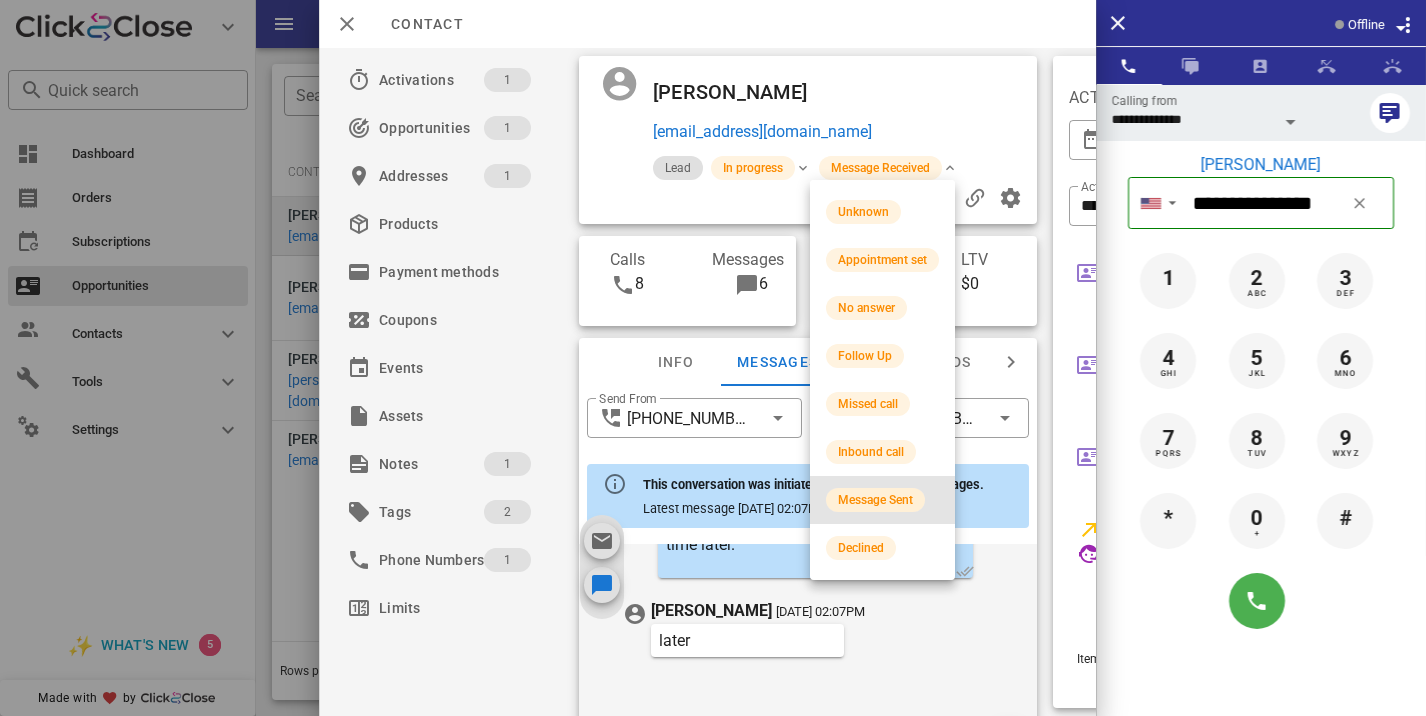 click on "Message Sent" at bounding box center (875, 500) 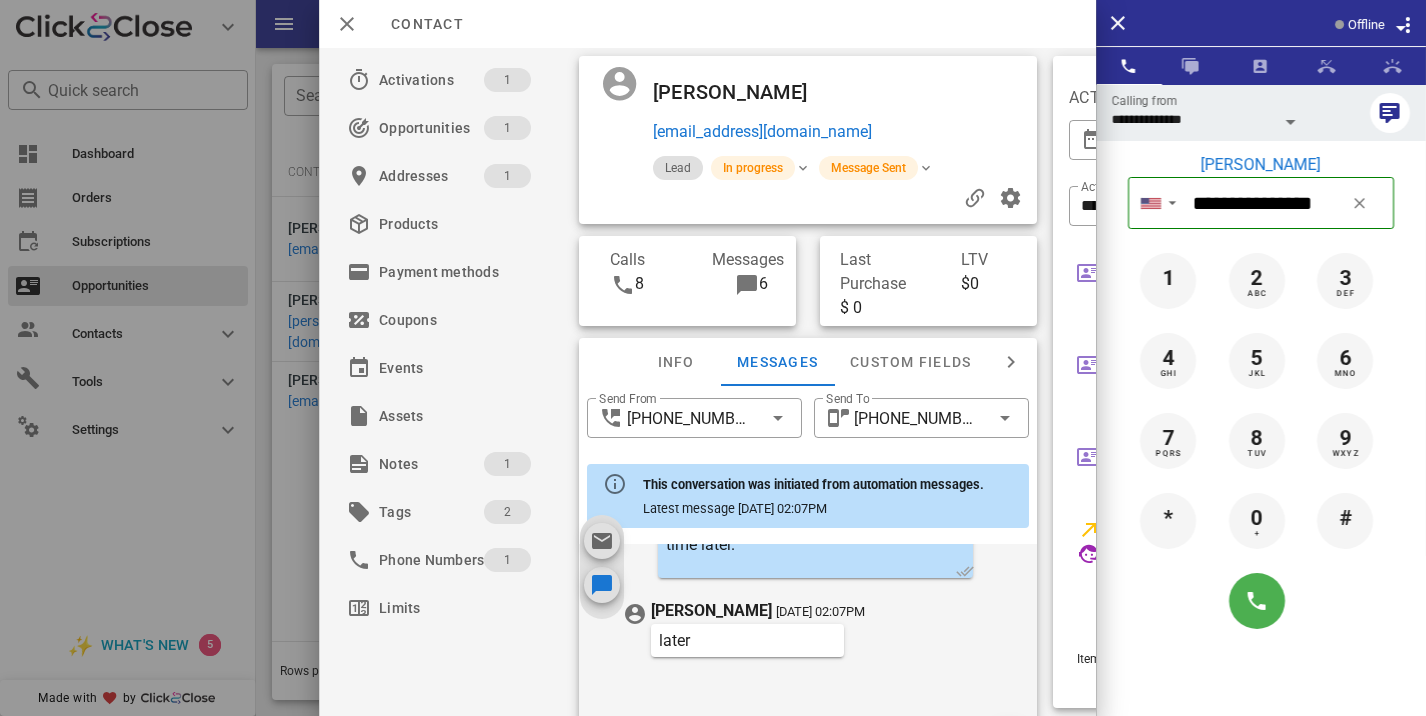 click at bounding box center (713, 358) 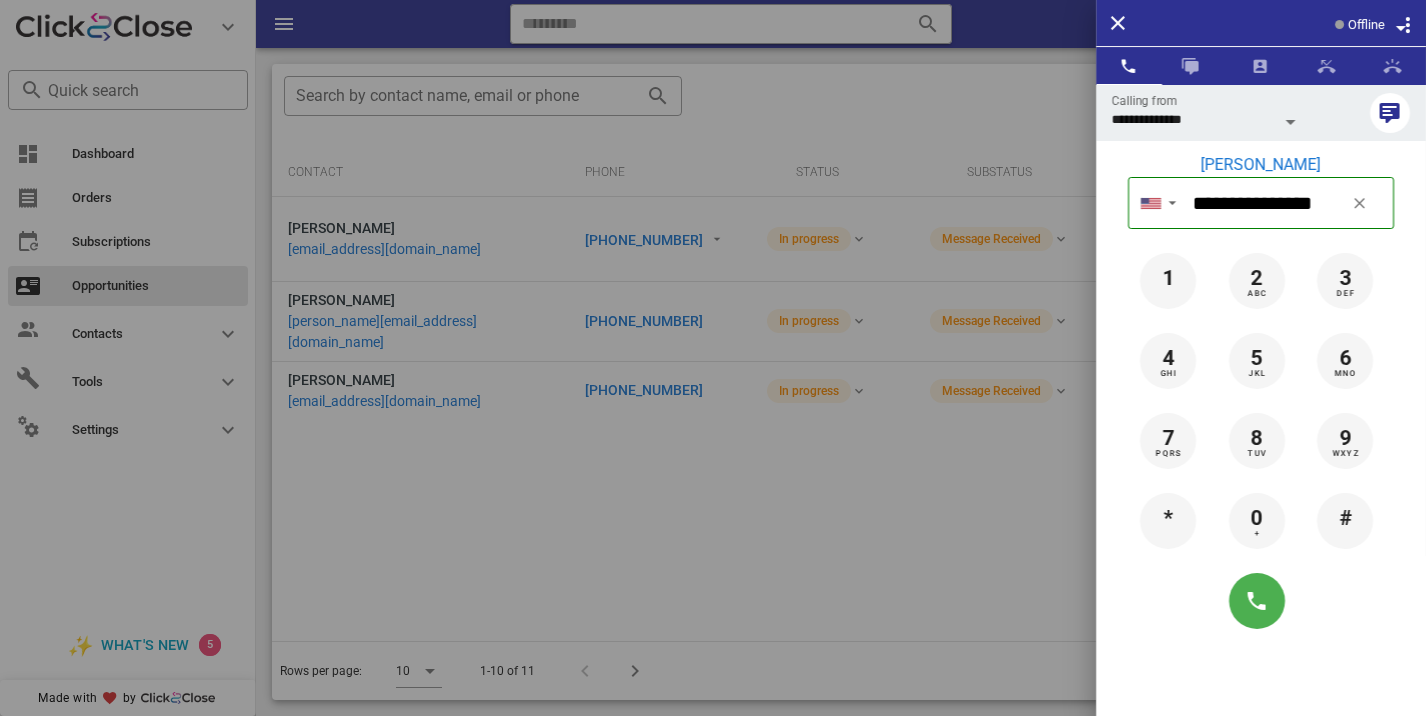 click at bounding box center [713, 358] 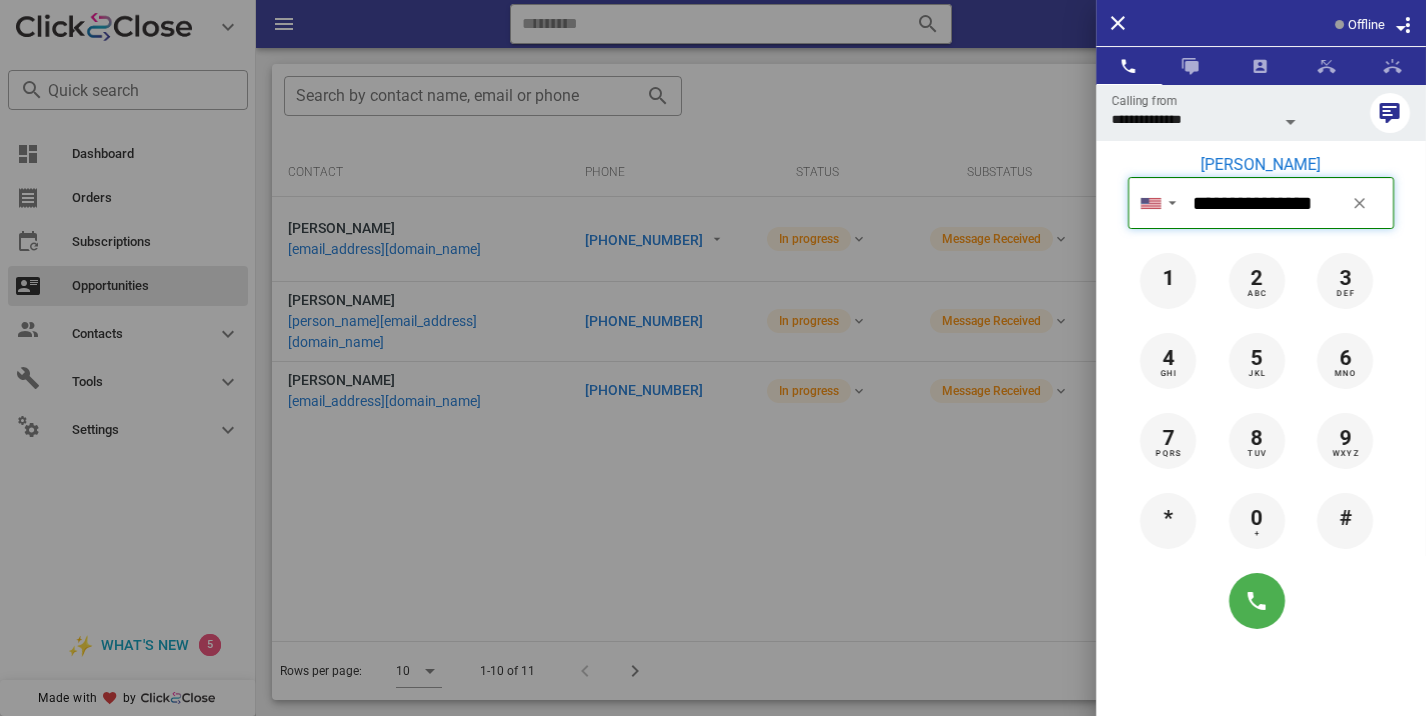 type 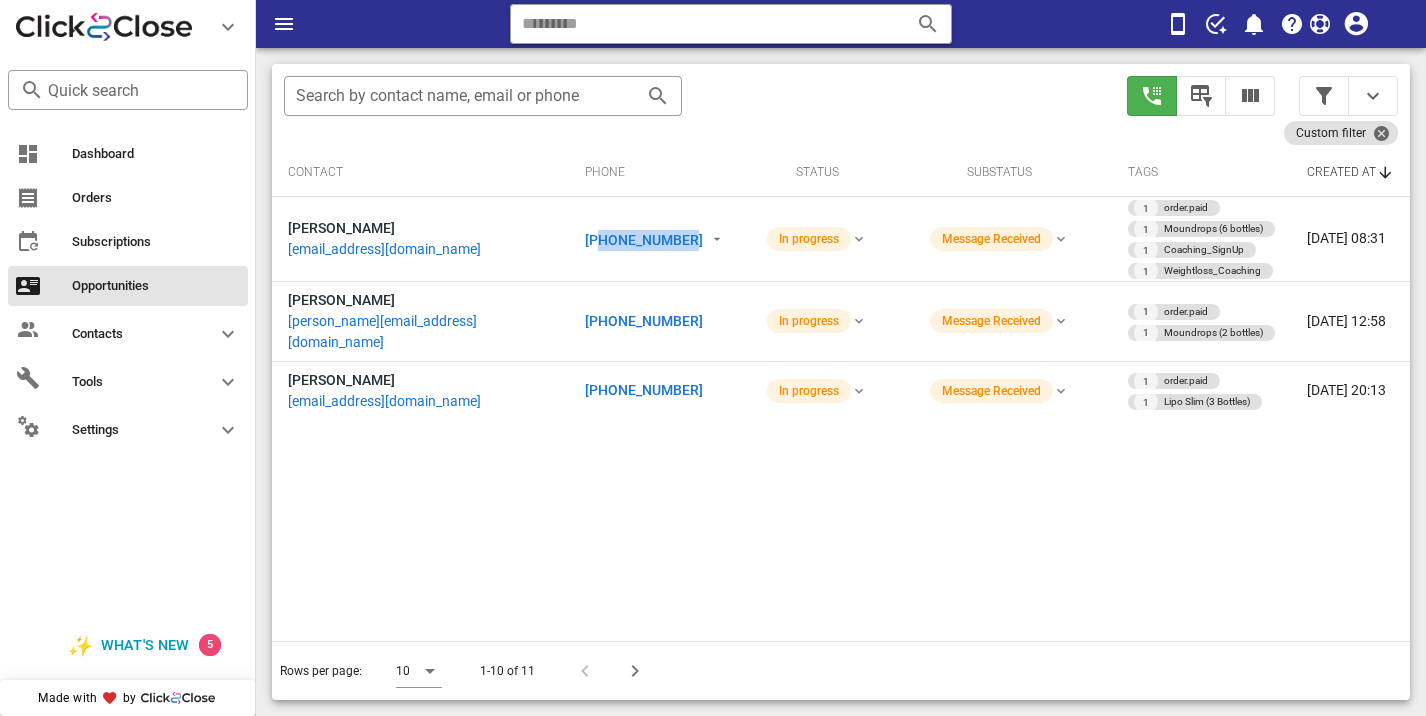 click on "+18324180671" at bounding box center [644, 240] 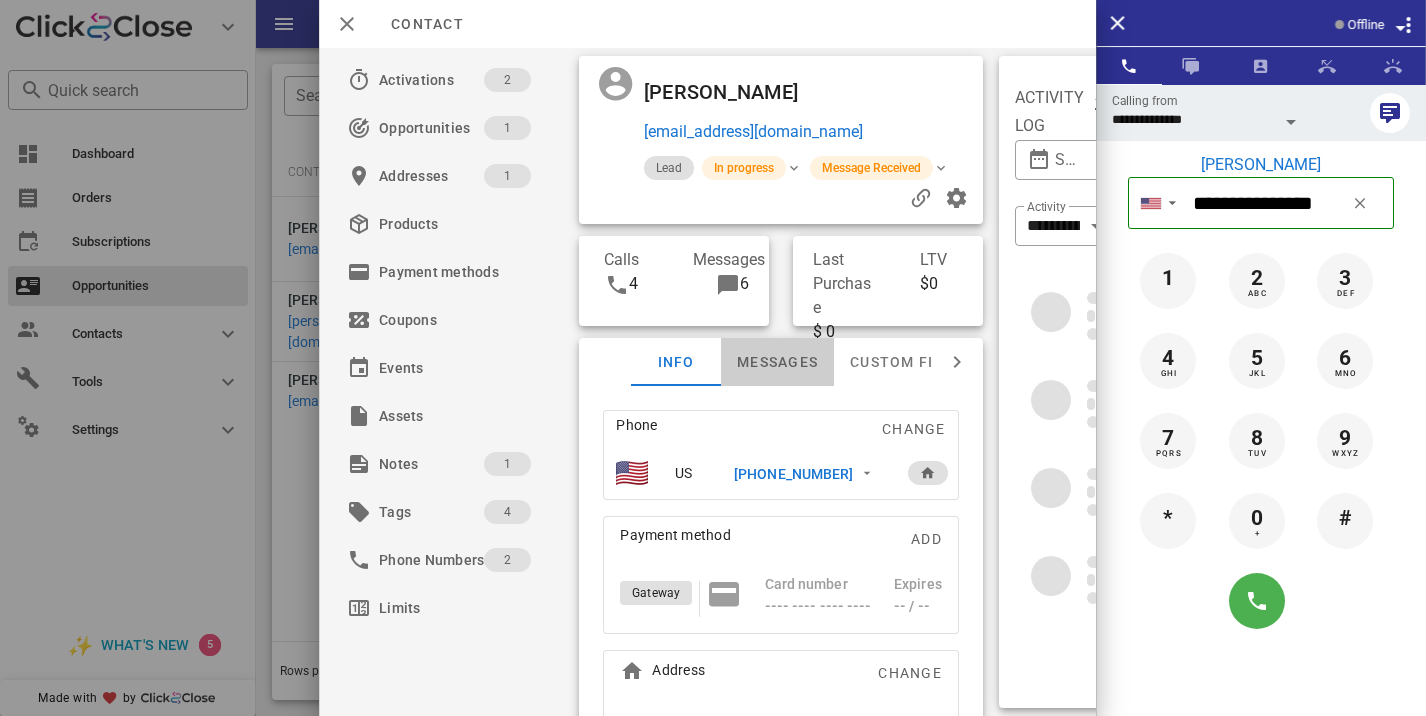 click on "Messages" at bounding box center [777, 362] 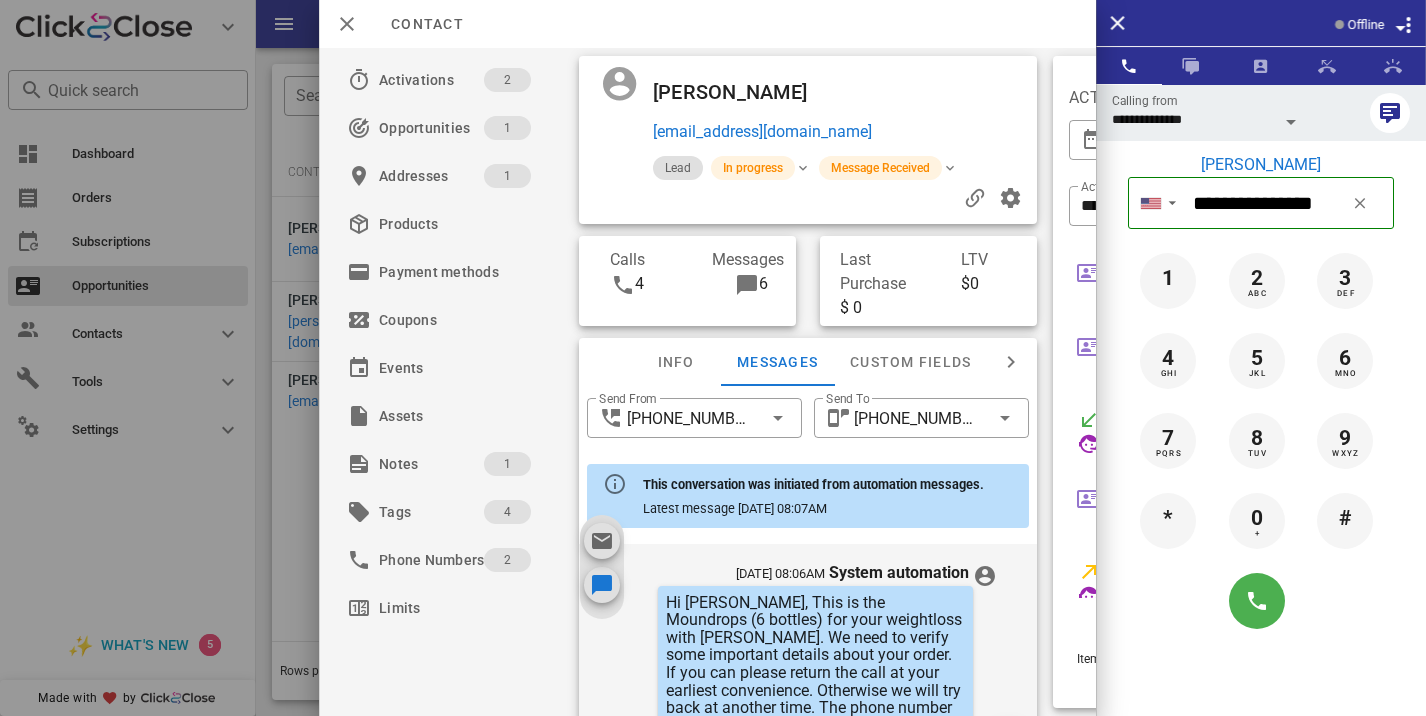 scroll, scrollTop: 1761, scrollLeft: 0, axis: vertical 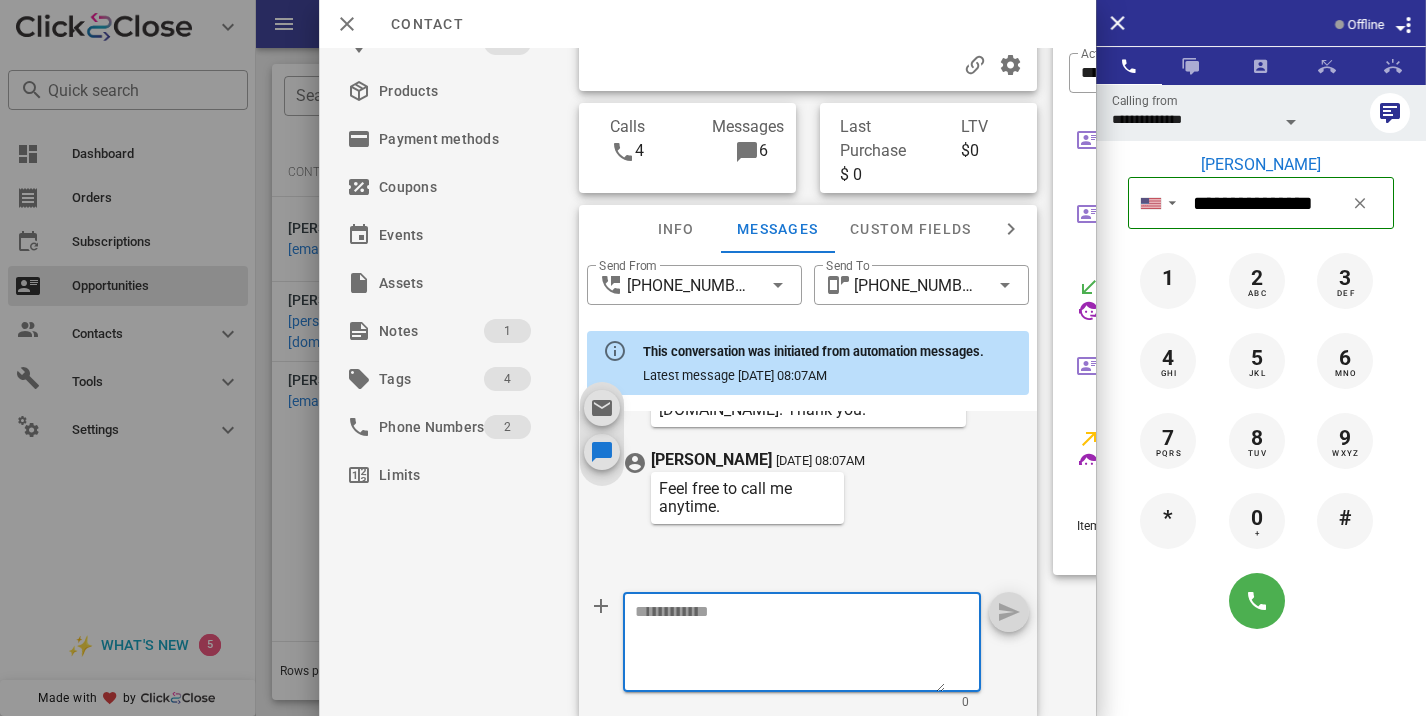 click at bounding box center [790, 642] 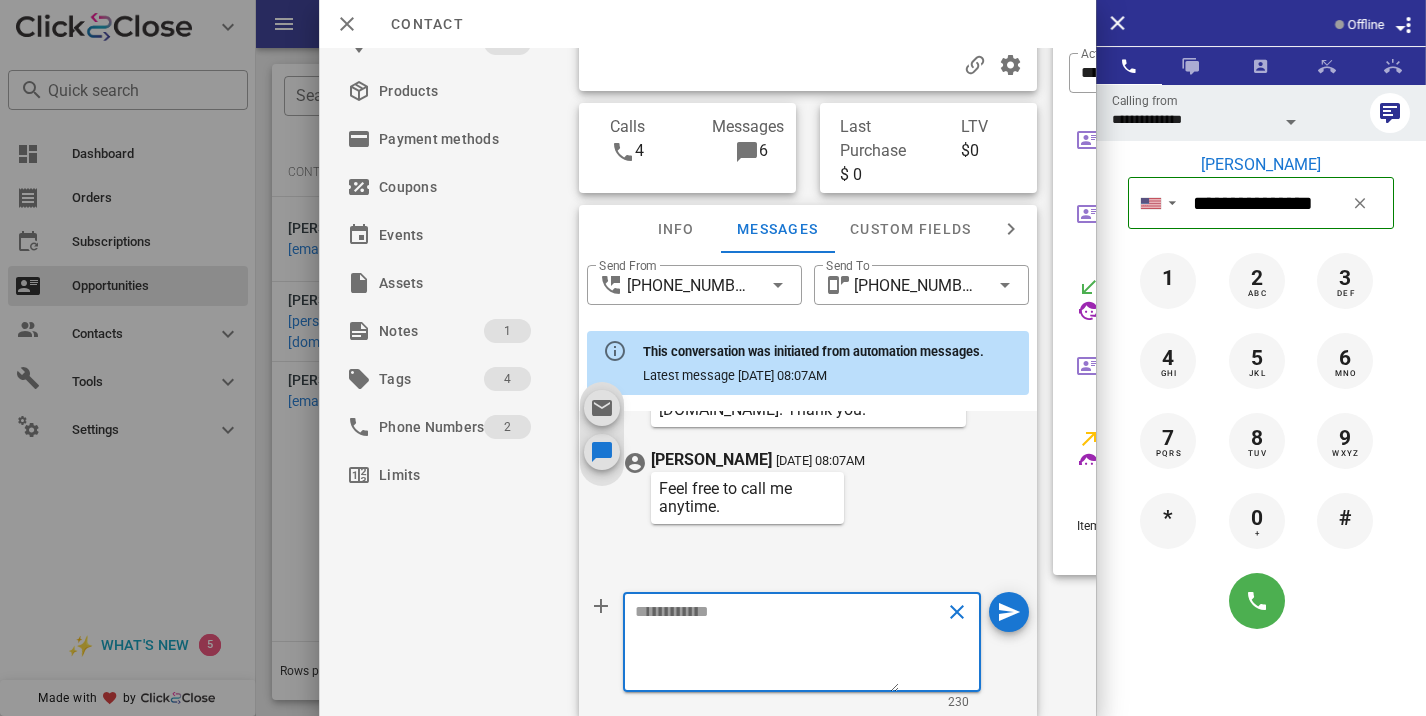 scroll, scrollTop: 0, scrollLeft: 0, axis: both 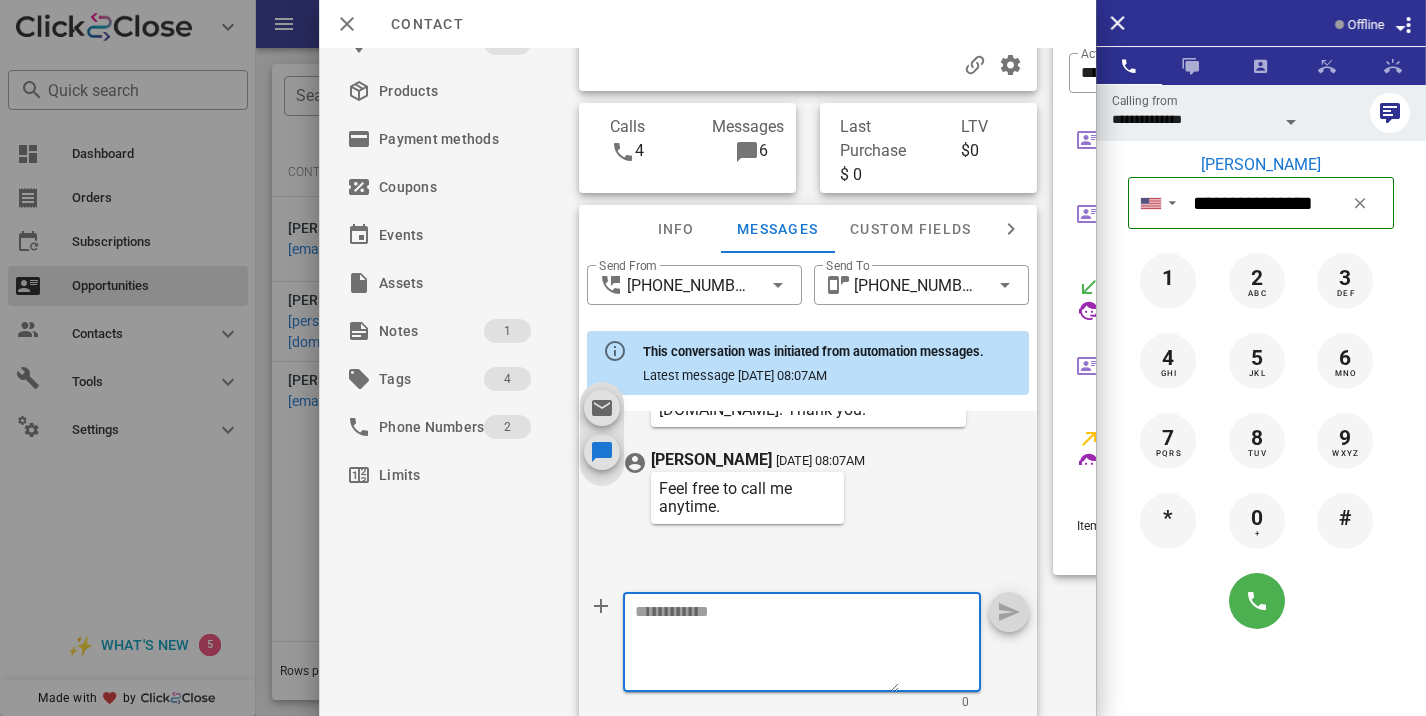 click at bounding box center (767, 645) 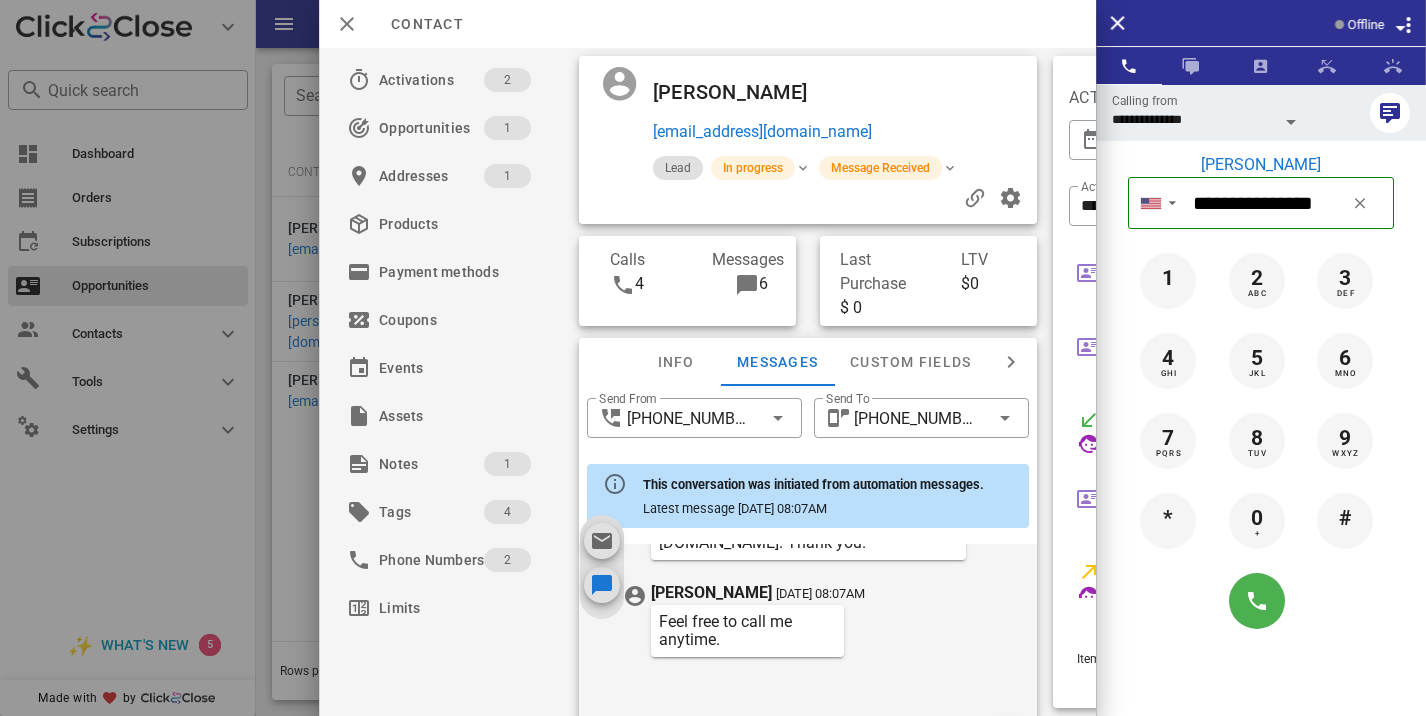 scroll, scrollTop: 151, scrollLeft: 0, axis: vertical 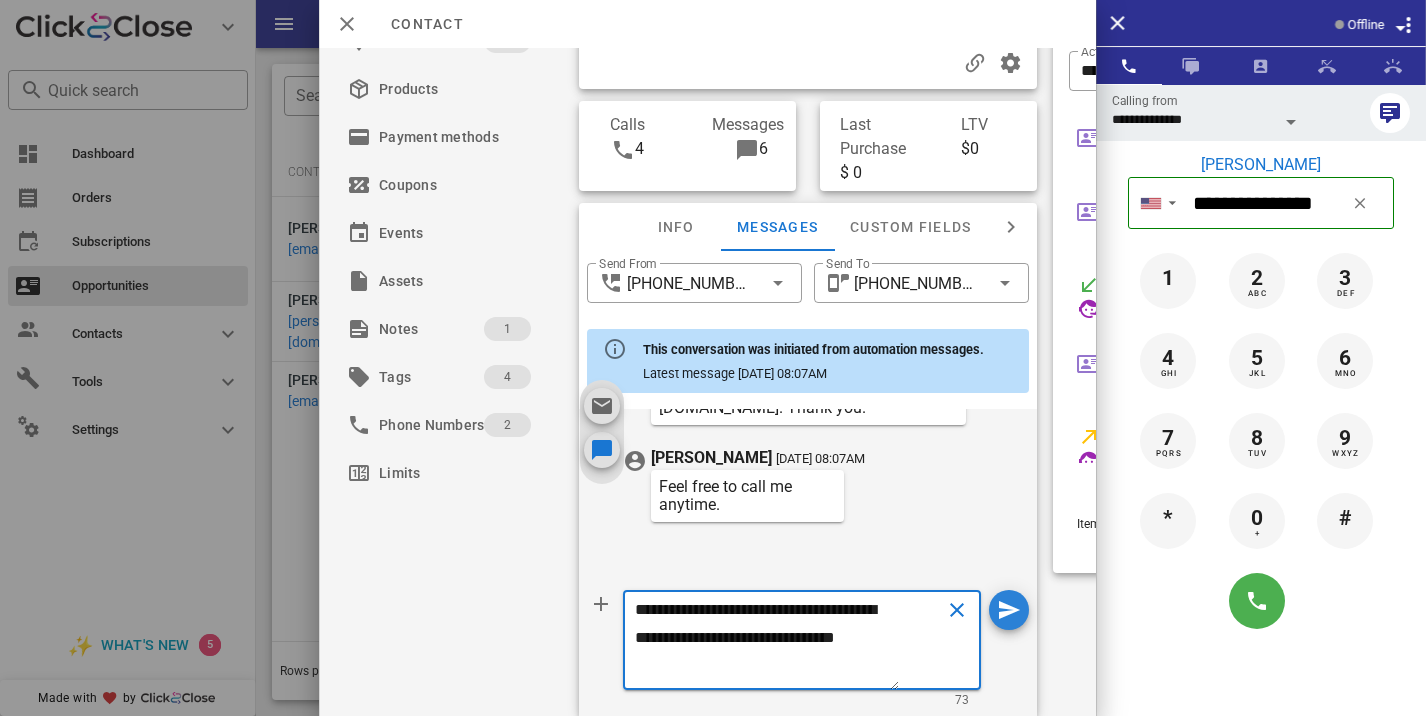 type on "**********" 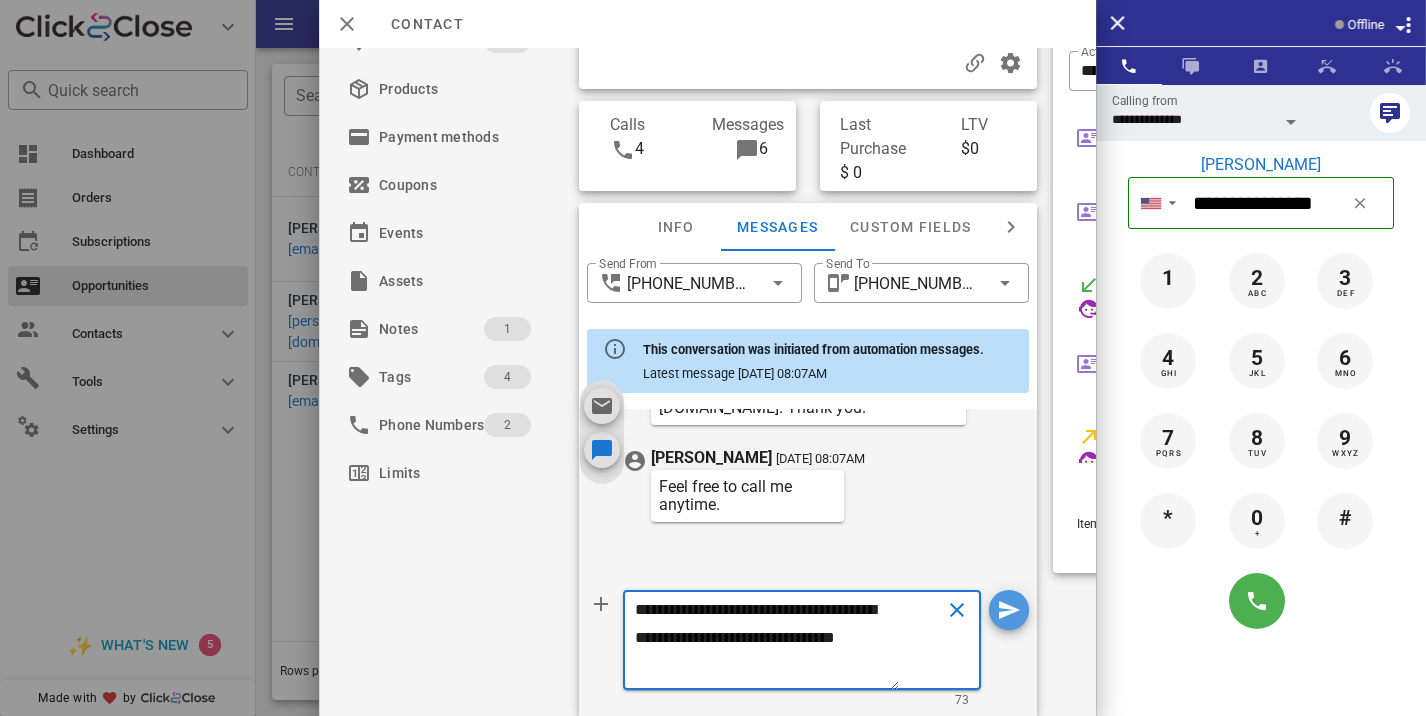 click at bounding box center (1009, 610) 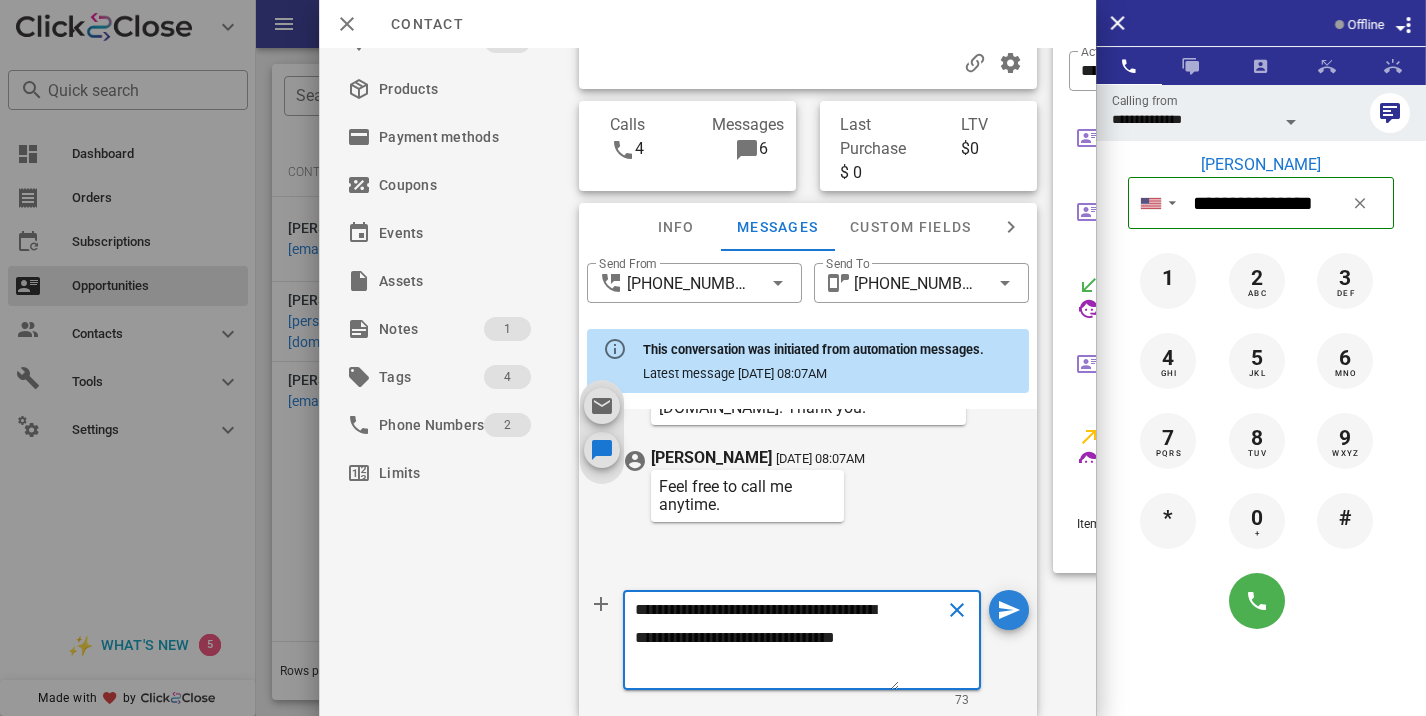 type 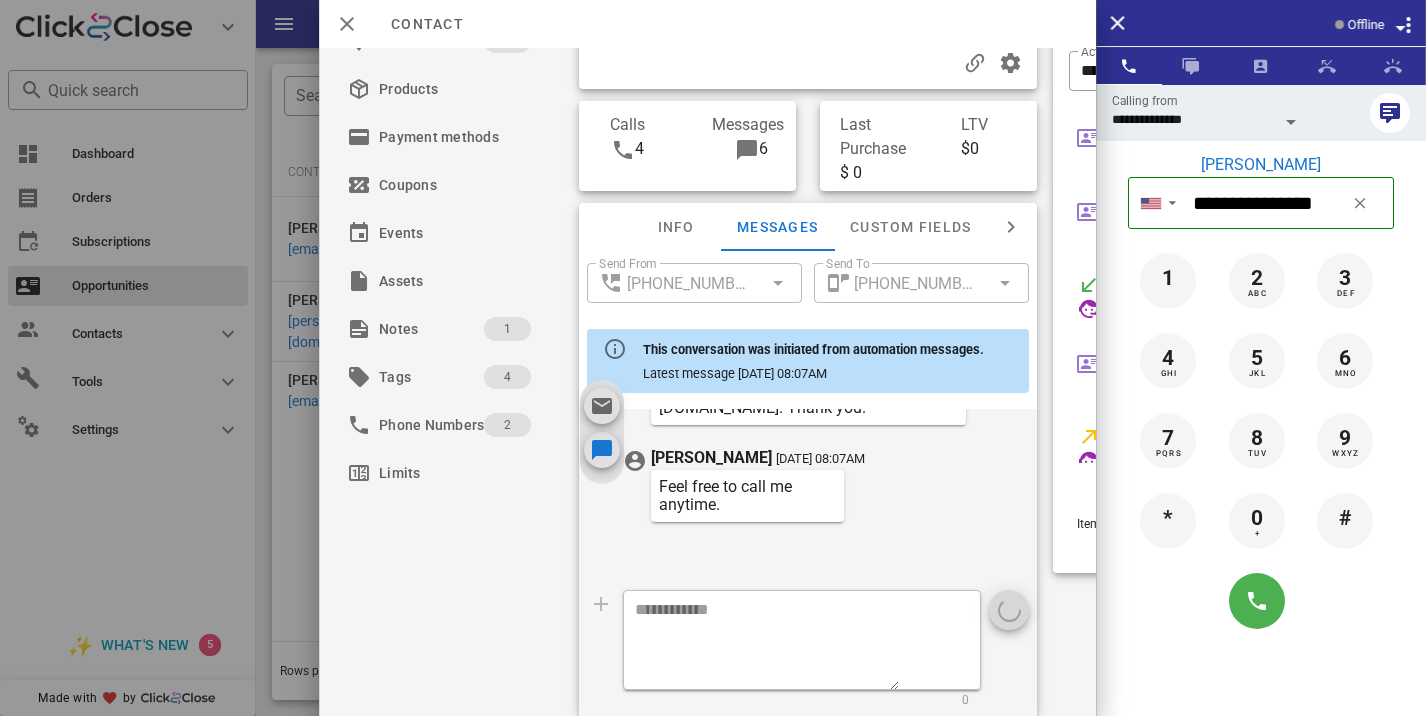 scroll, scrollTop: 0, scrollLeft: 0, axis: both 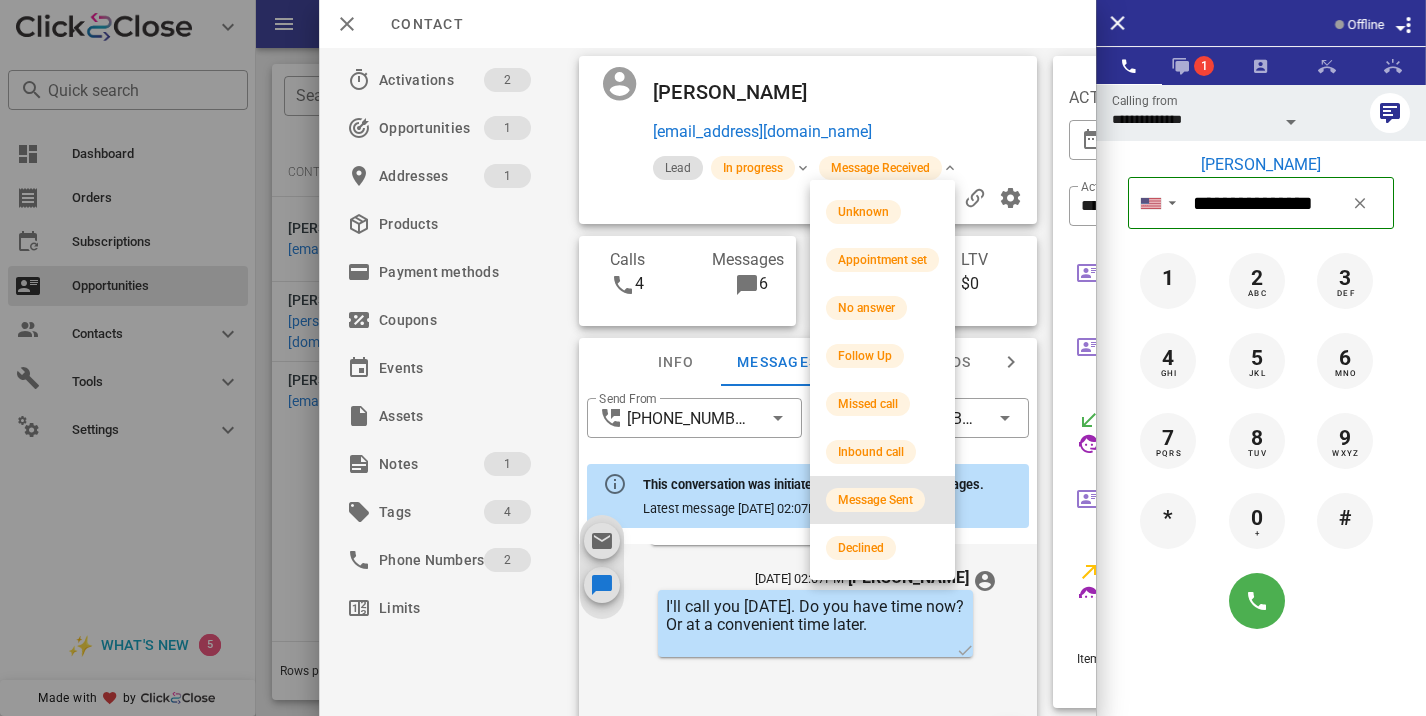 click on "Message Sent" at bounding box center (882, 500) 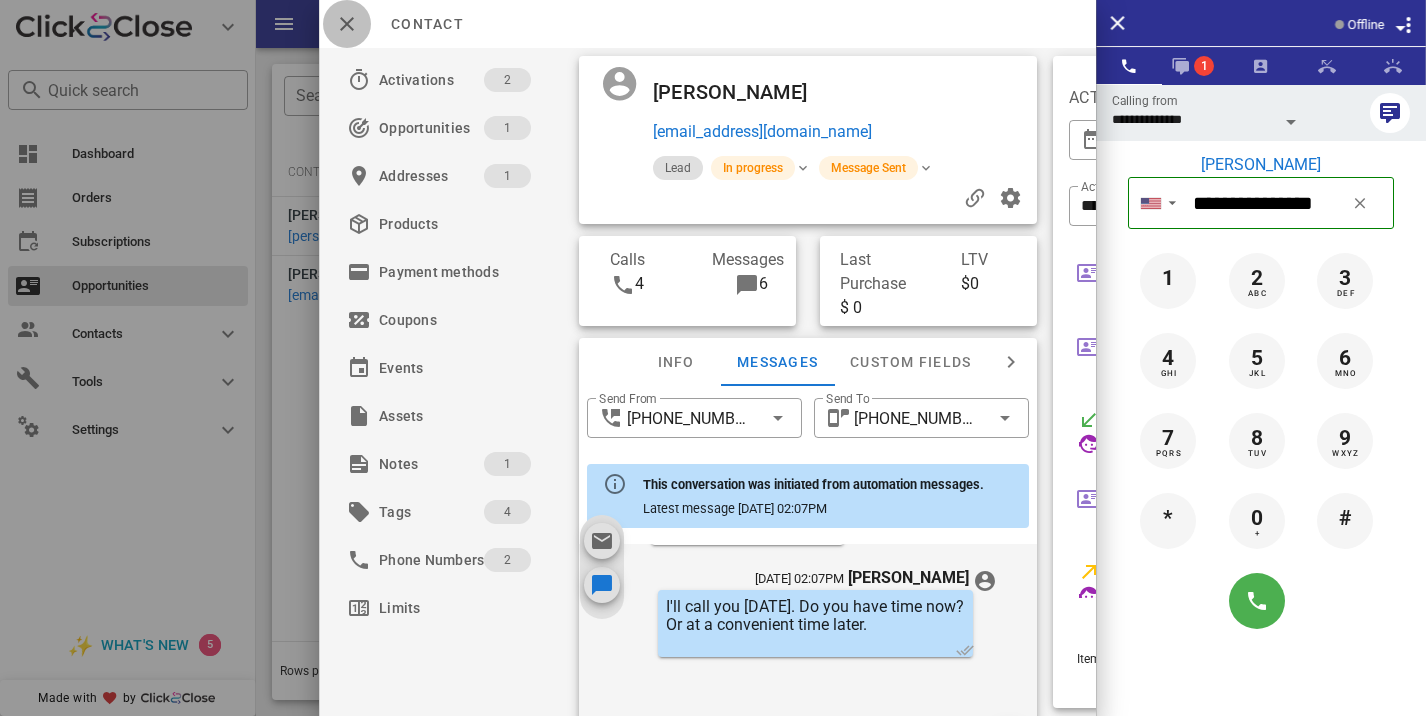 click at bounding box center [347, 24] 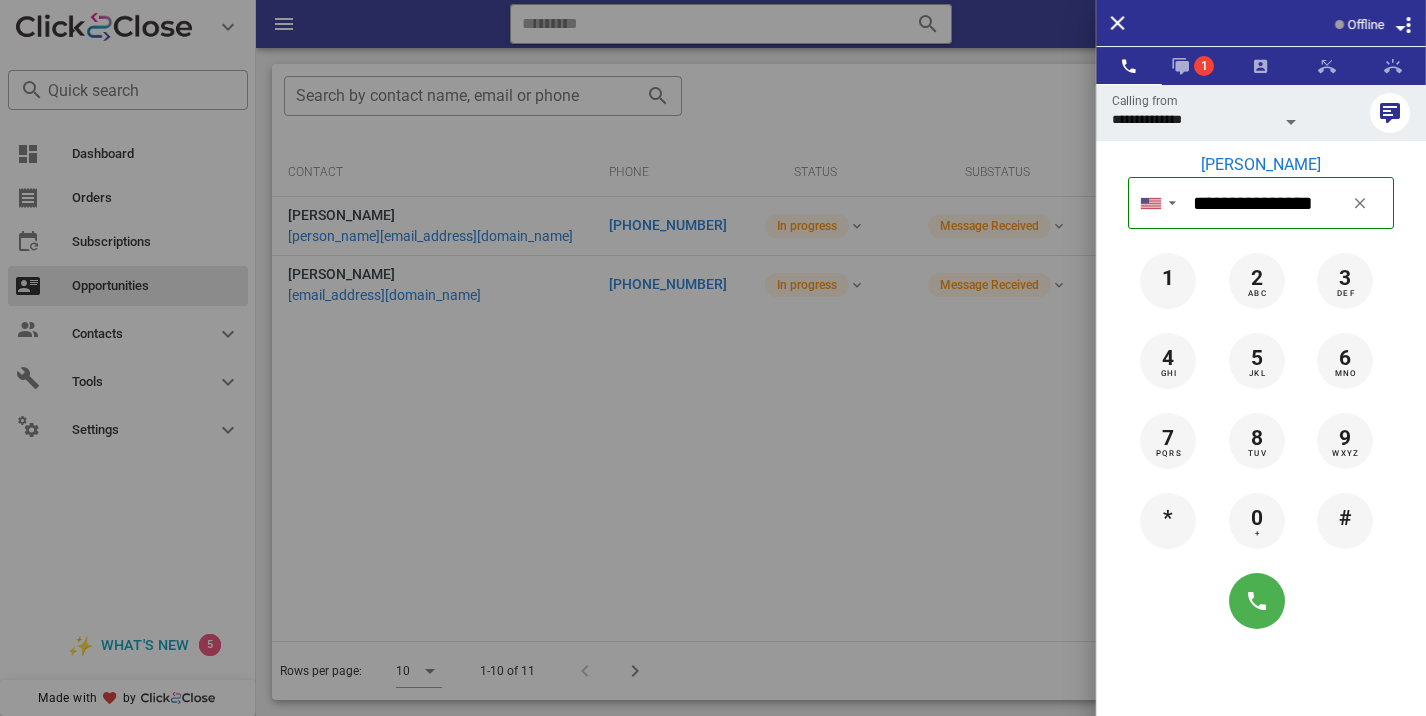 click at bounding box center [713, 358] 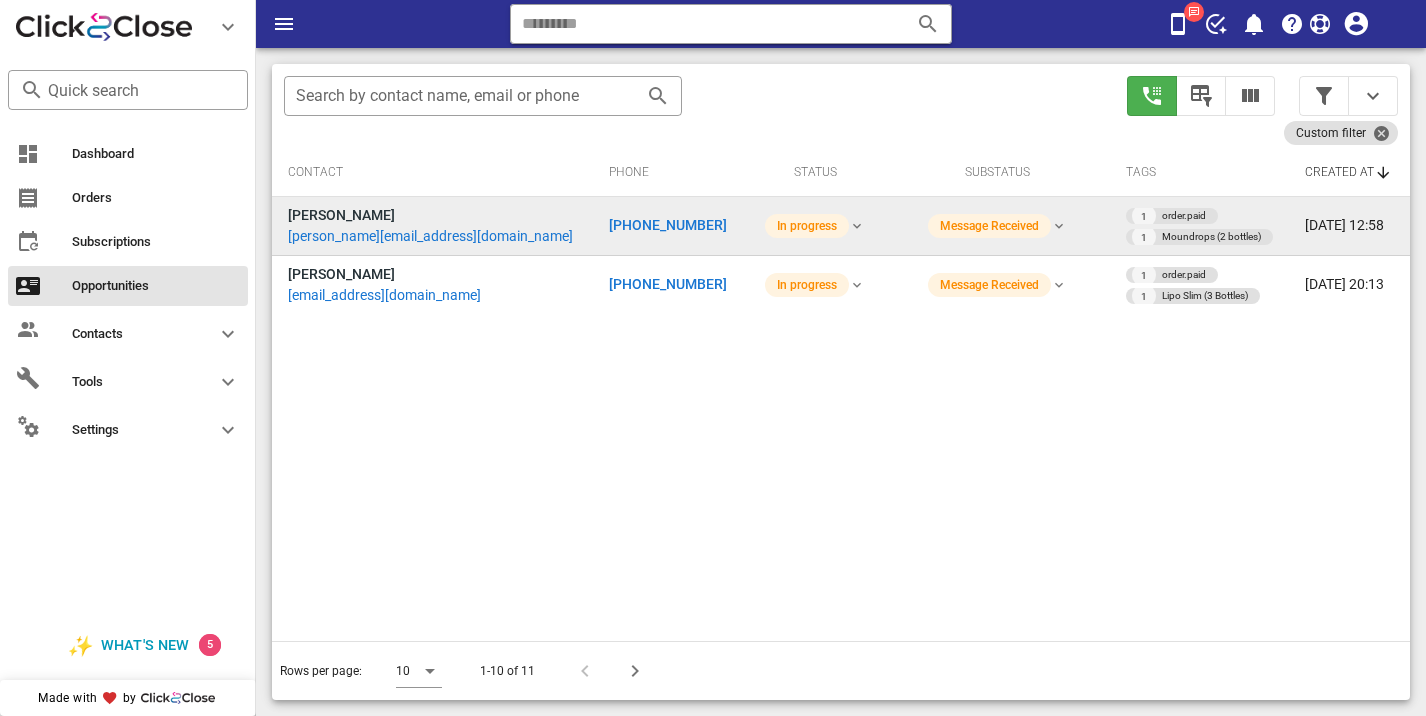 click on "+15129638050" at bounding box center (668, 225) 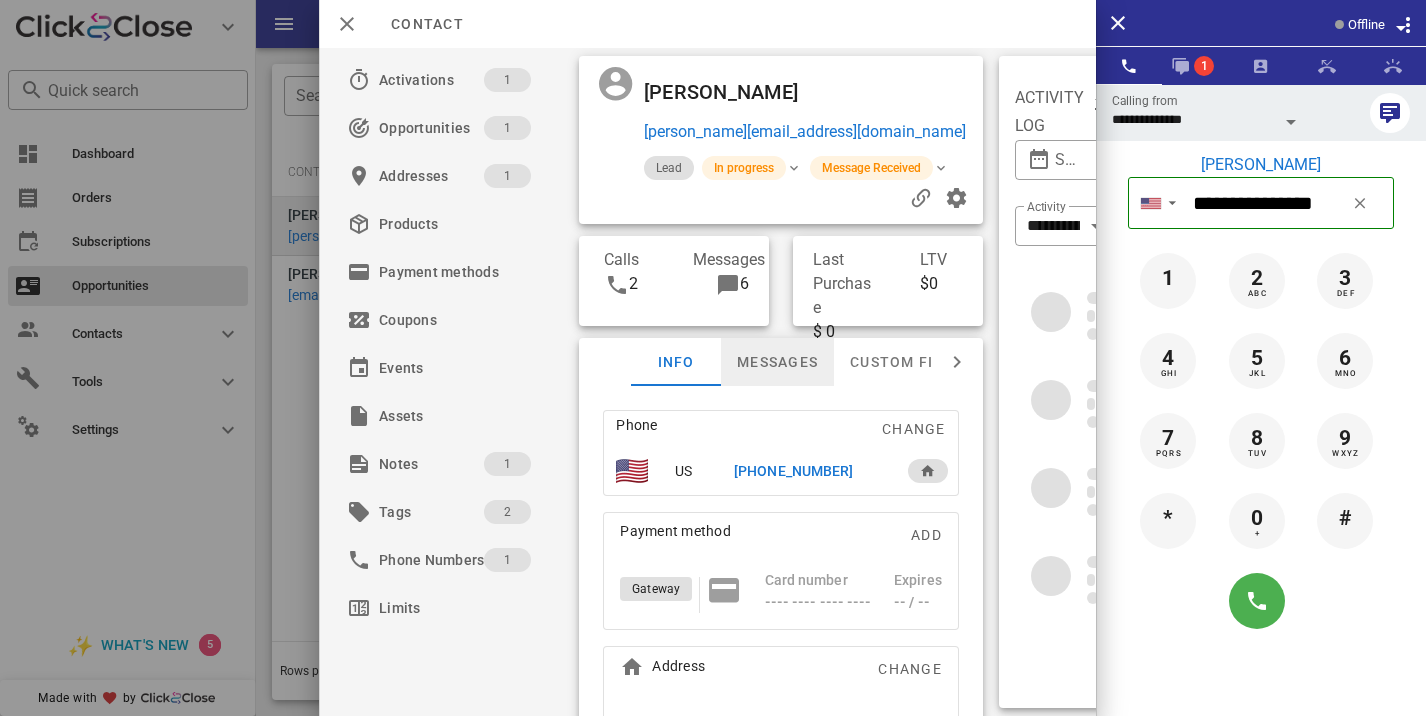 click on "Messages" at bounding box center (777, 362) 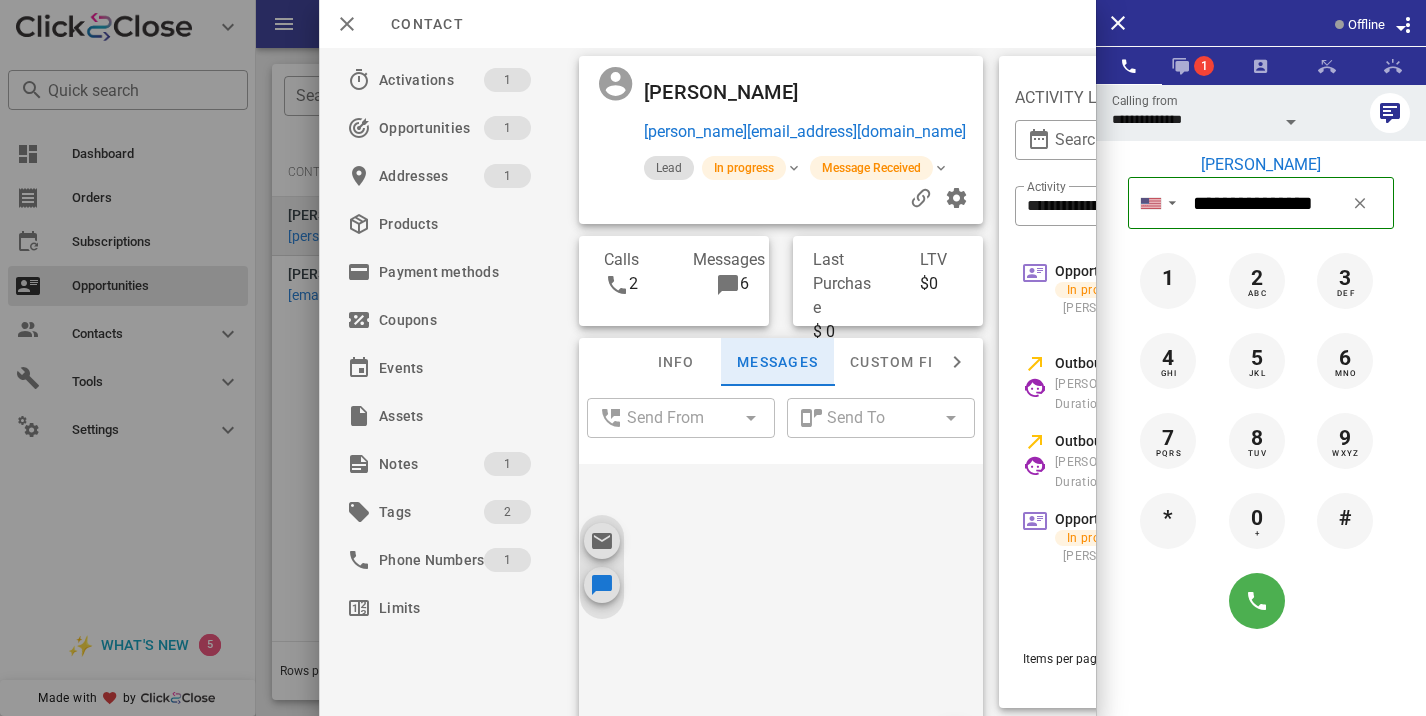 scroll, scrollTop: 833, scrollLeft: 0, axis: vertical 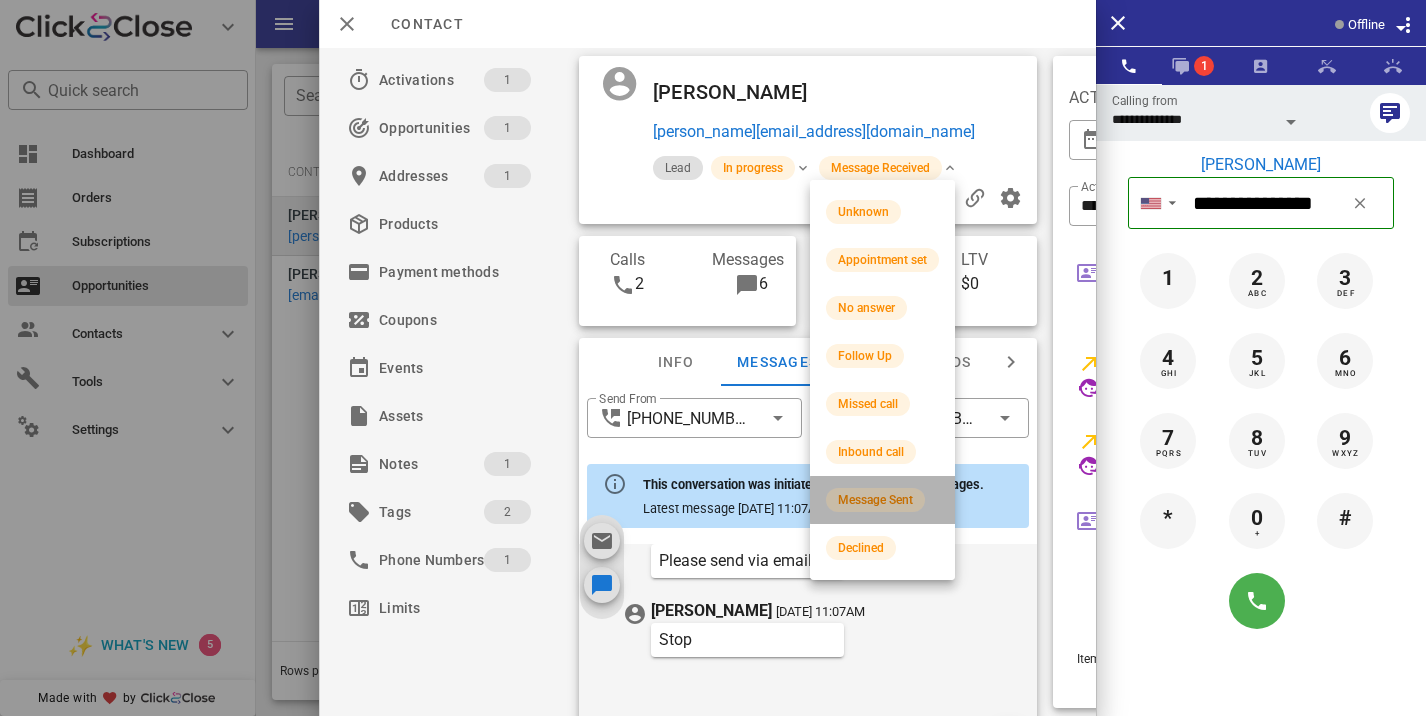 click on "Message Sent" at bounding box center (875, 500) 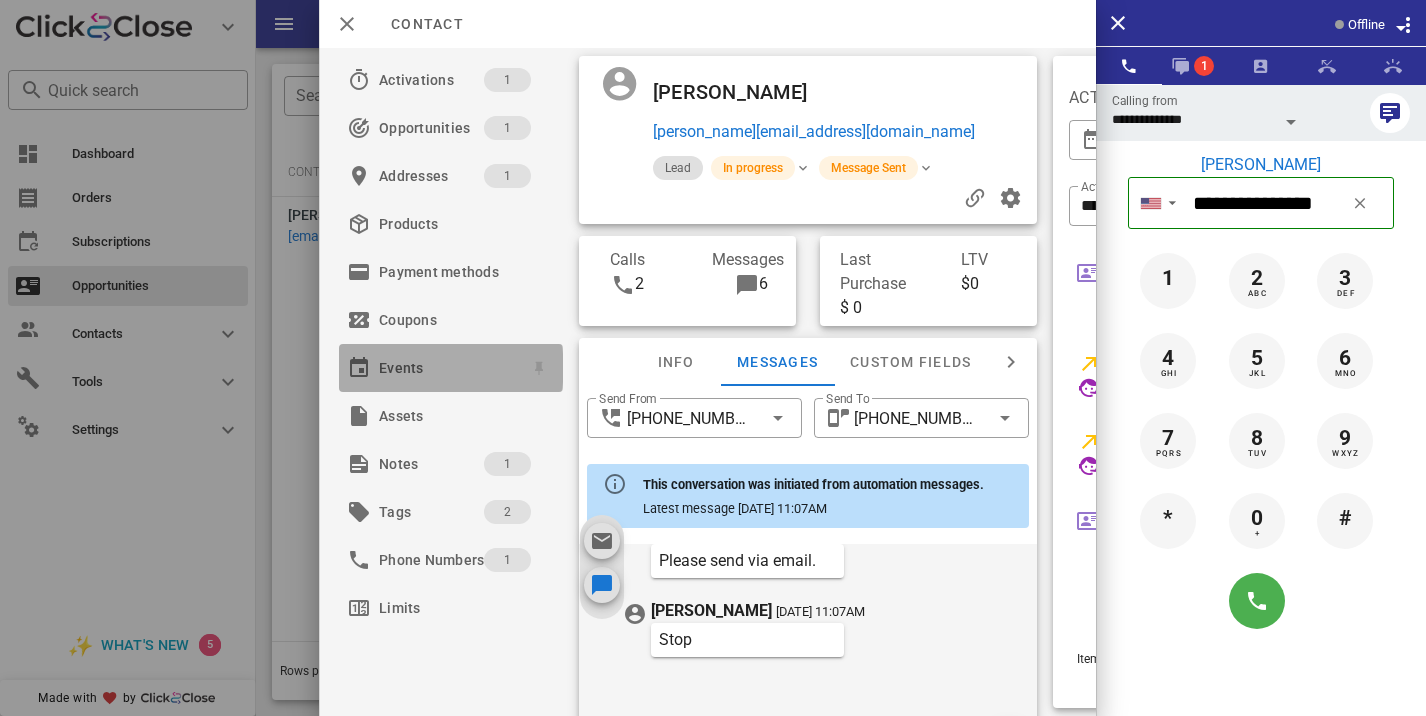 click at bounding box center (359, 368) 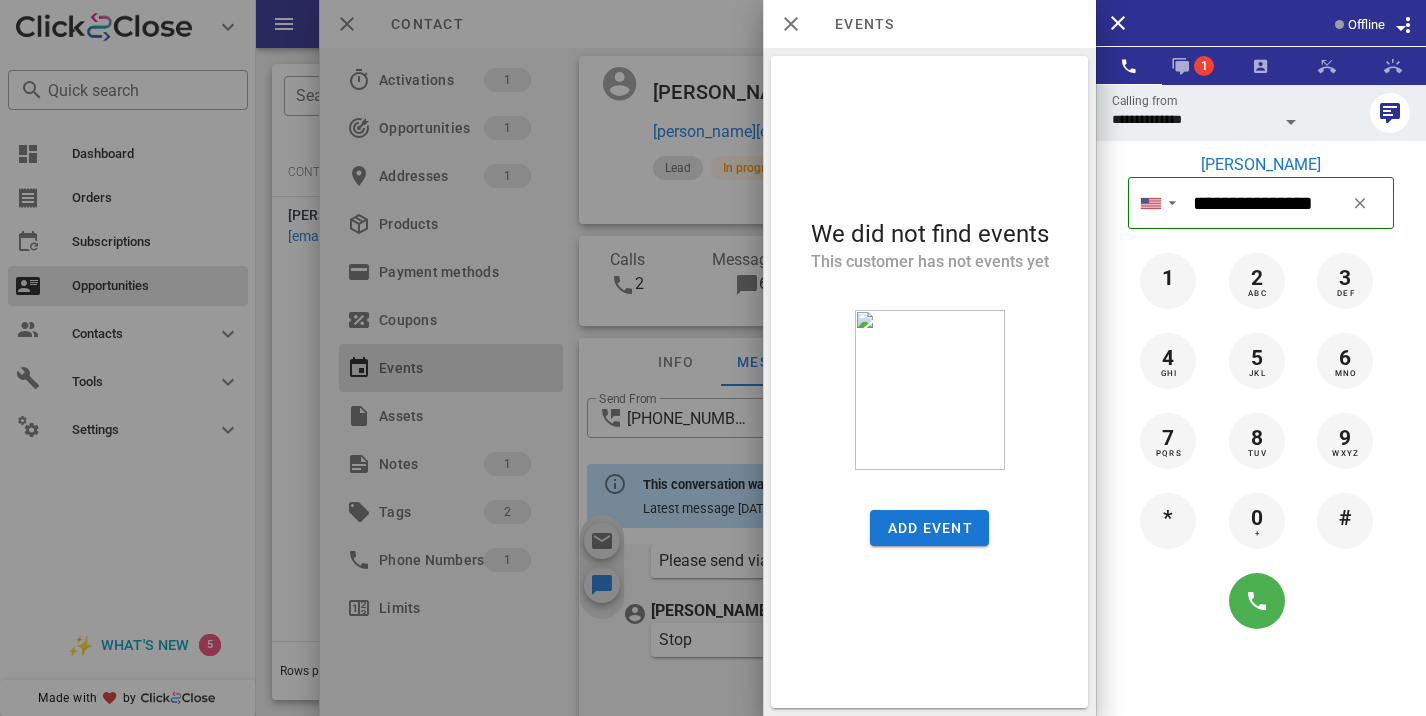 click at bounding box center [713, 358] 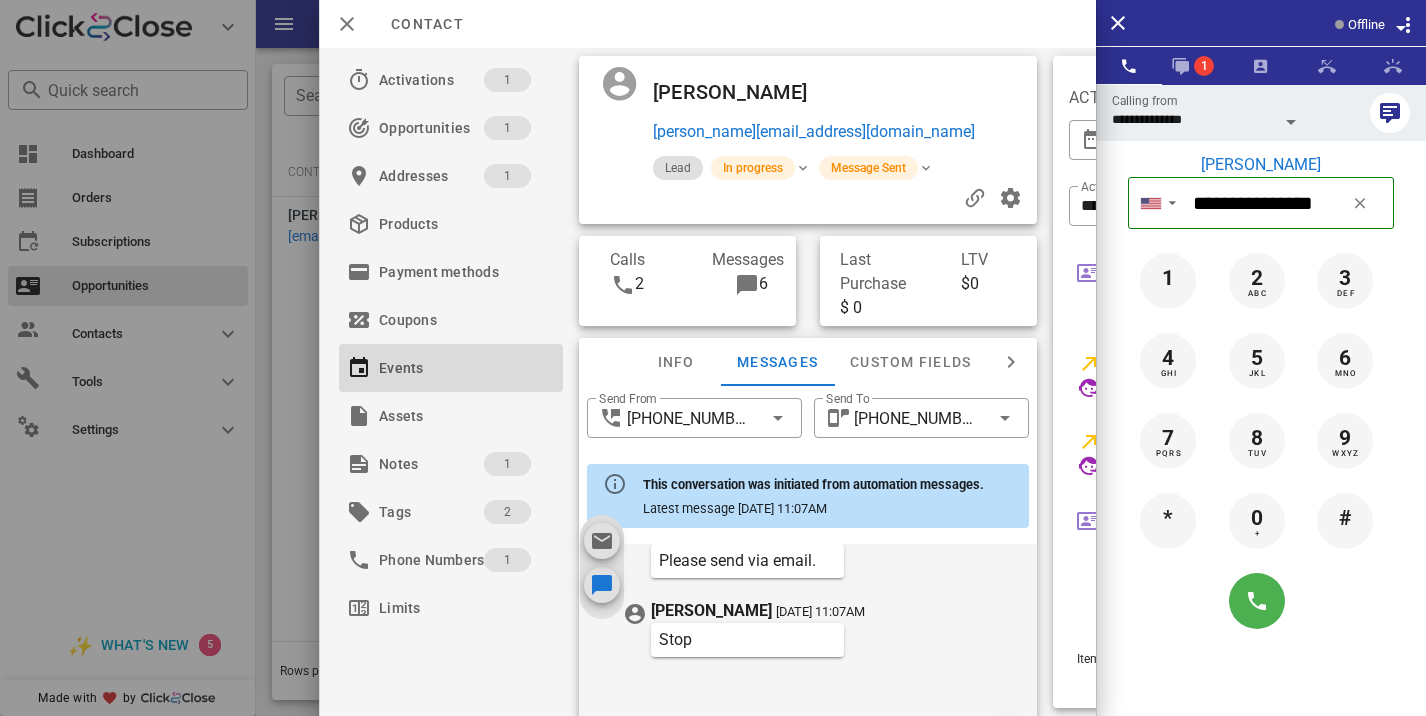 click at bounding box center [713, 358] 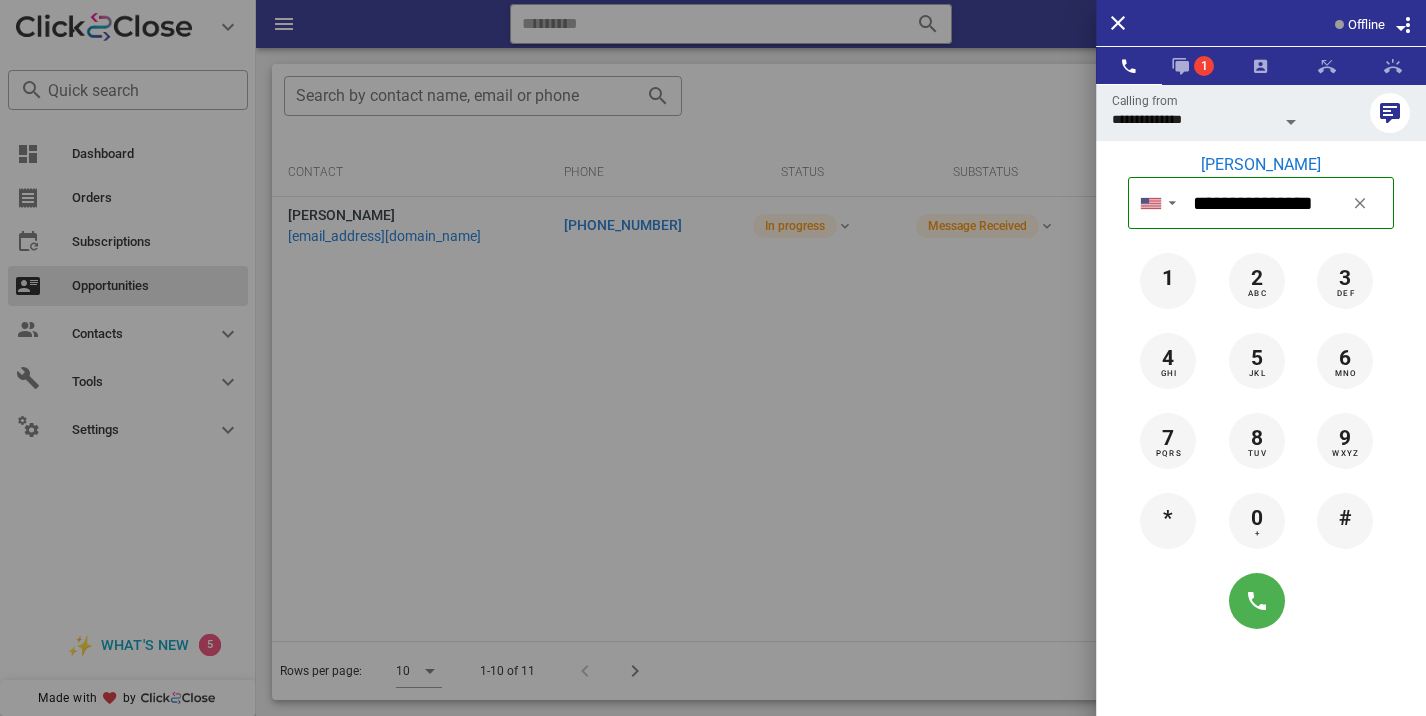 click at bounding box center (713, 358) 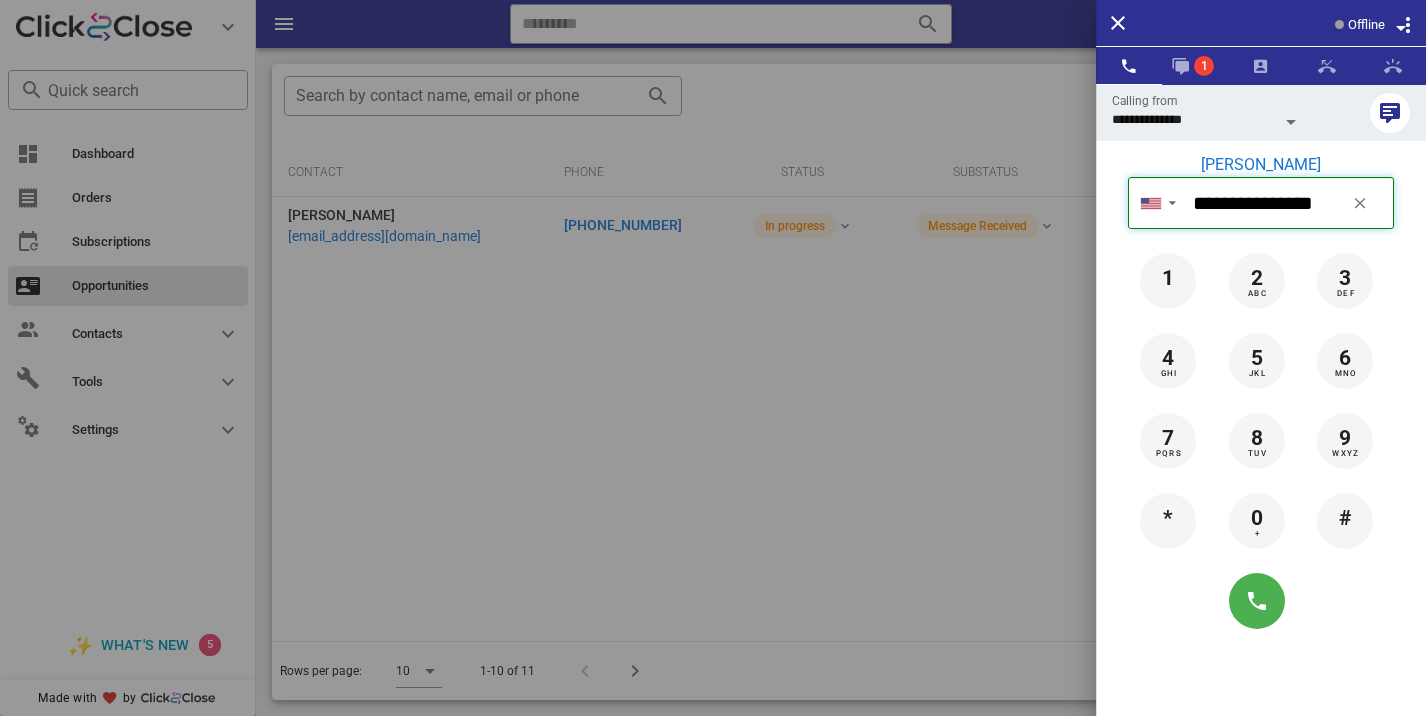type 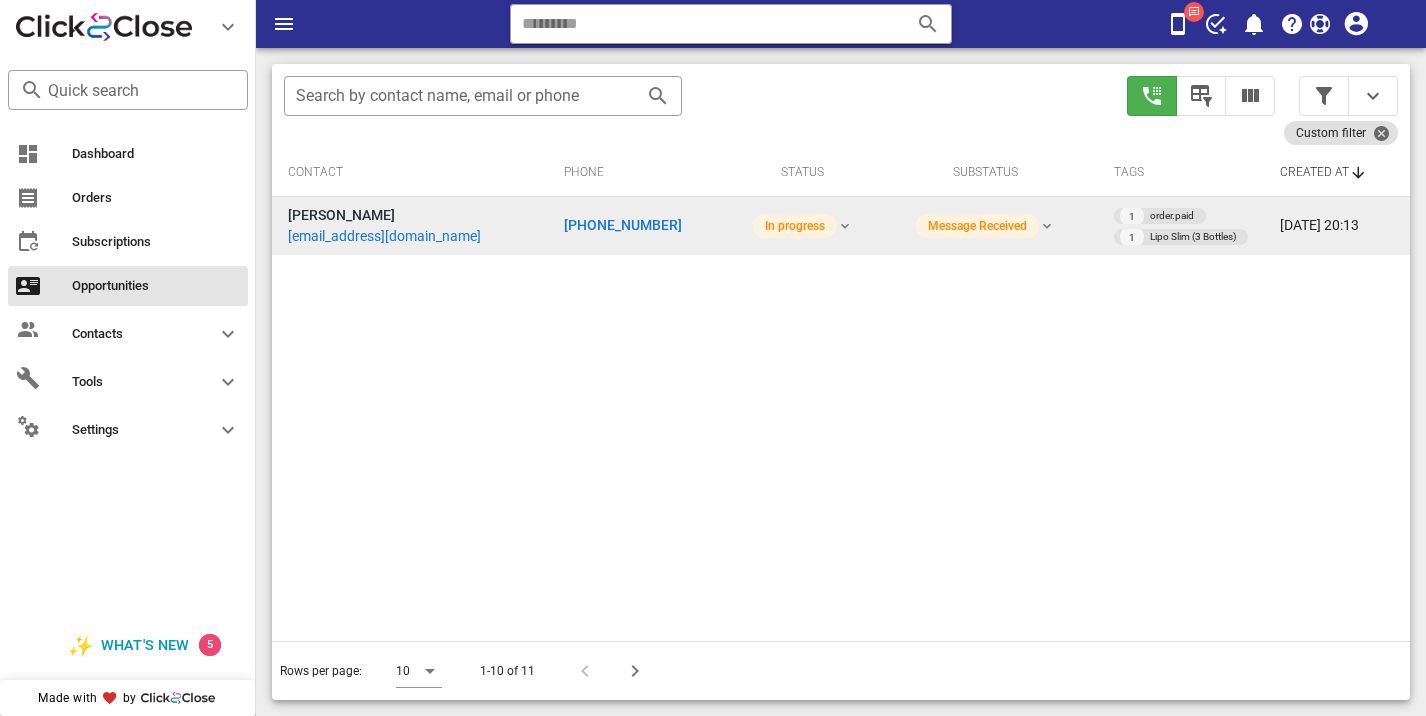 click on "+12624963878" at bounding box center (623, 225) 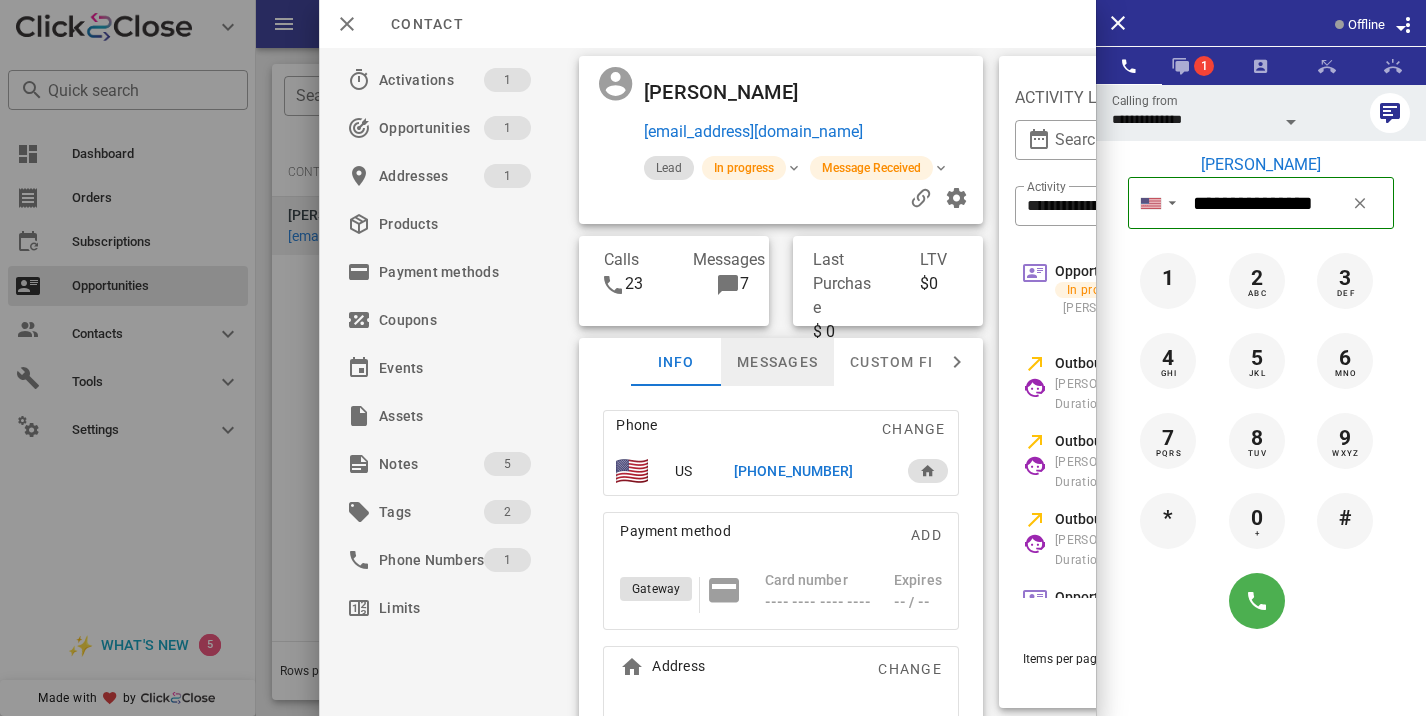 click on "Messages" at bounding box center (777, 362) 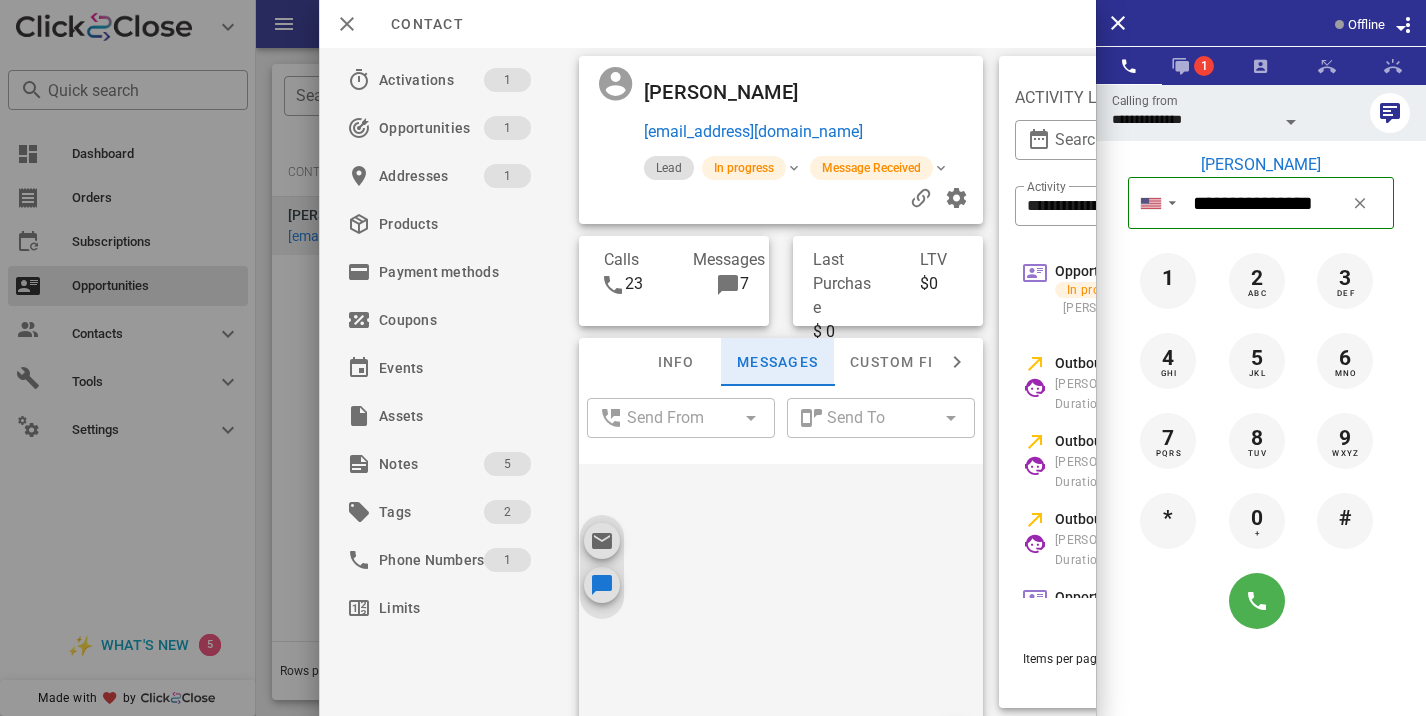 scroll, scrollTop: 955, scrollLeft: 0, axis: vertical 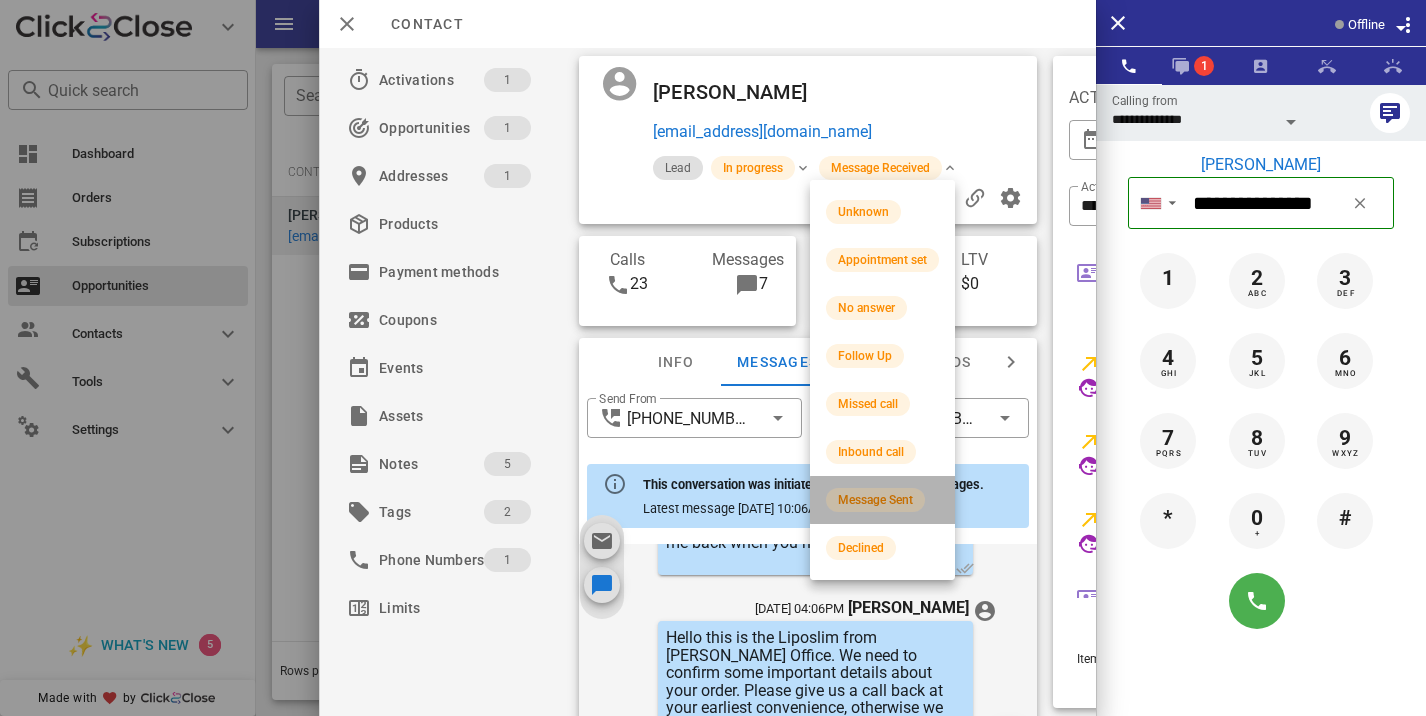 click on "Message Sent" at bounding box center [875, 500] 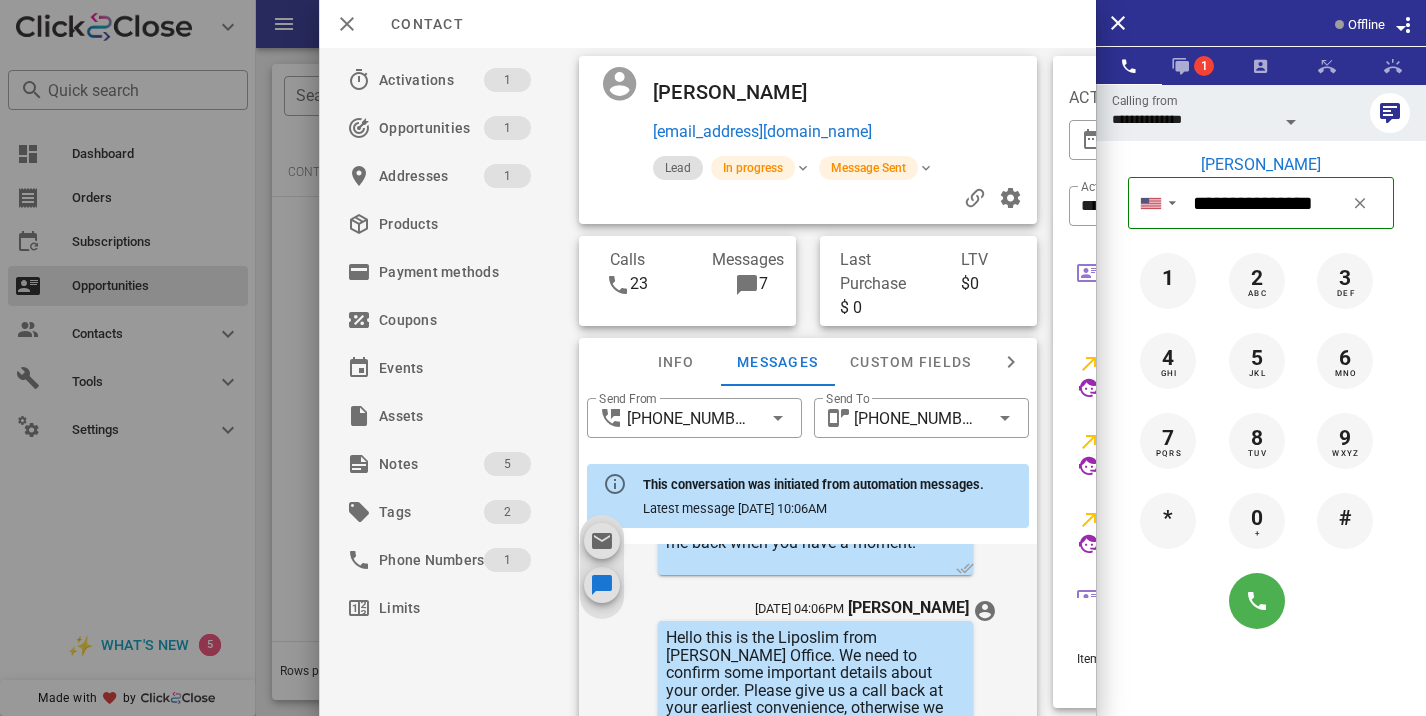 click at bounding box center [713, 358] 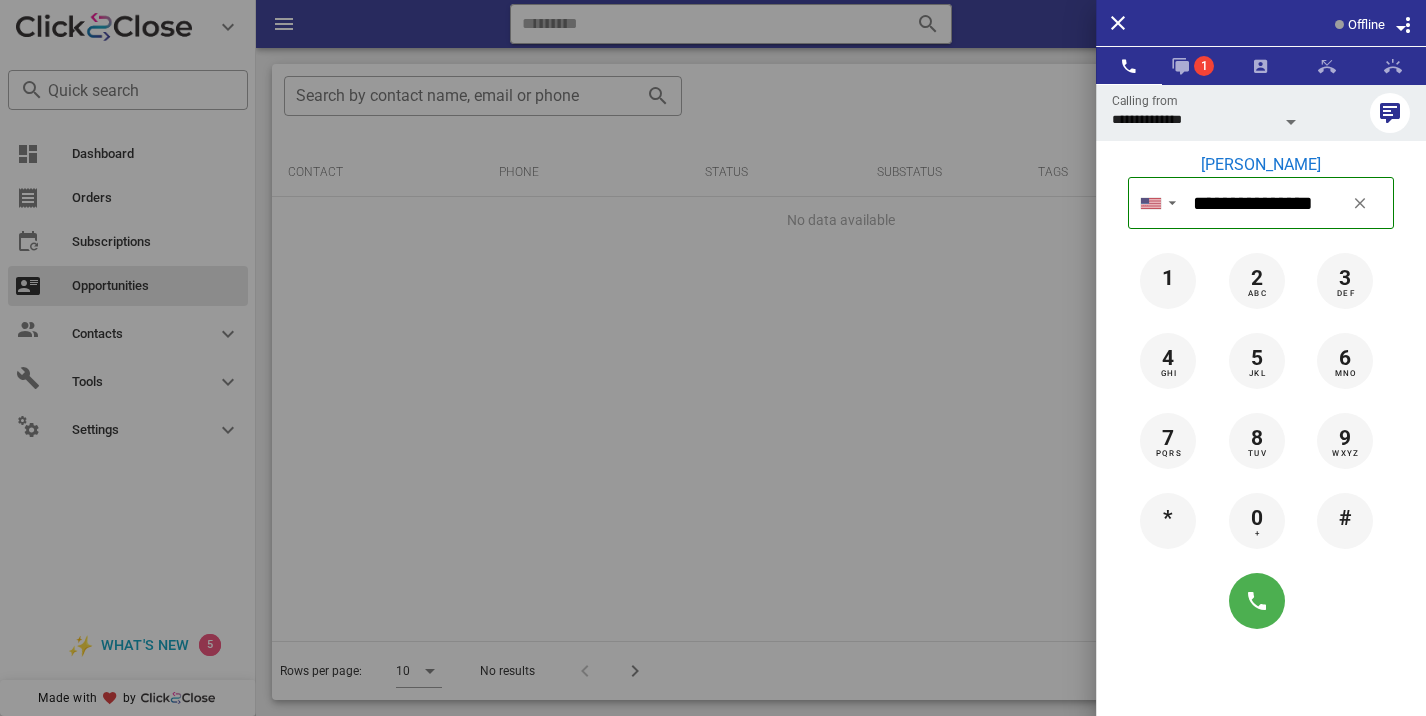 click at bounding box center [713, 358] 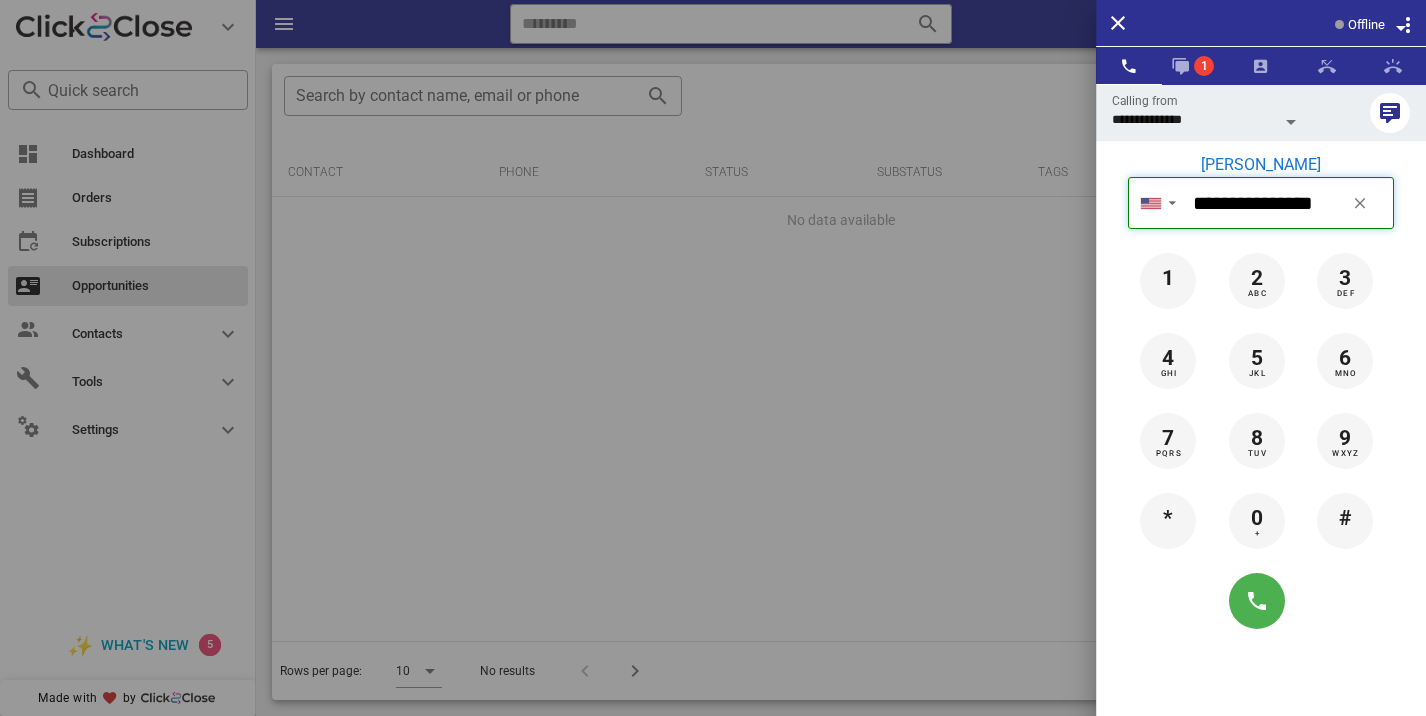 type 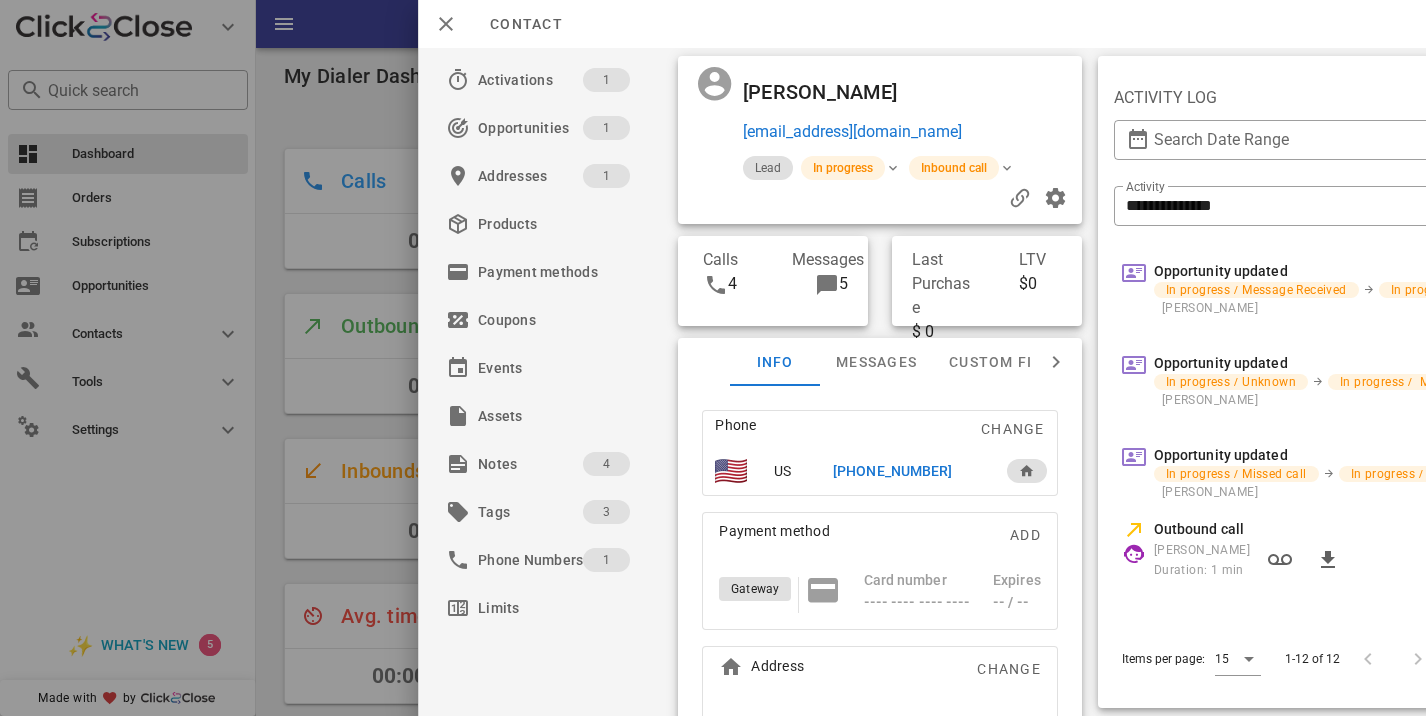 scroll, scrollTop: 0, scrollLeft: 0, axis: both 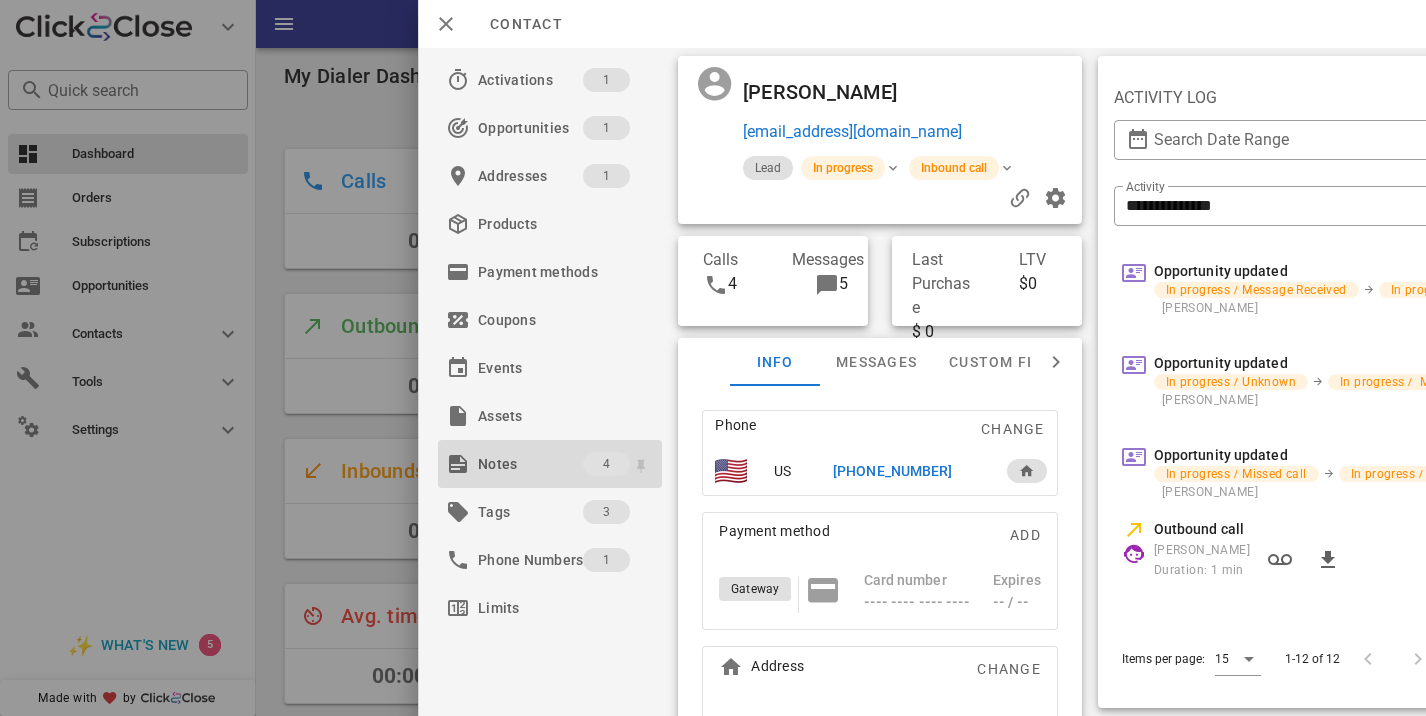 click on "Notes" at bounding box center [530, 464] 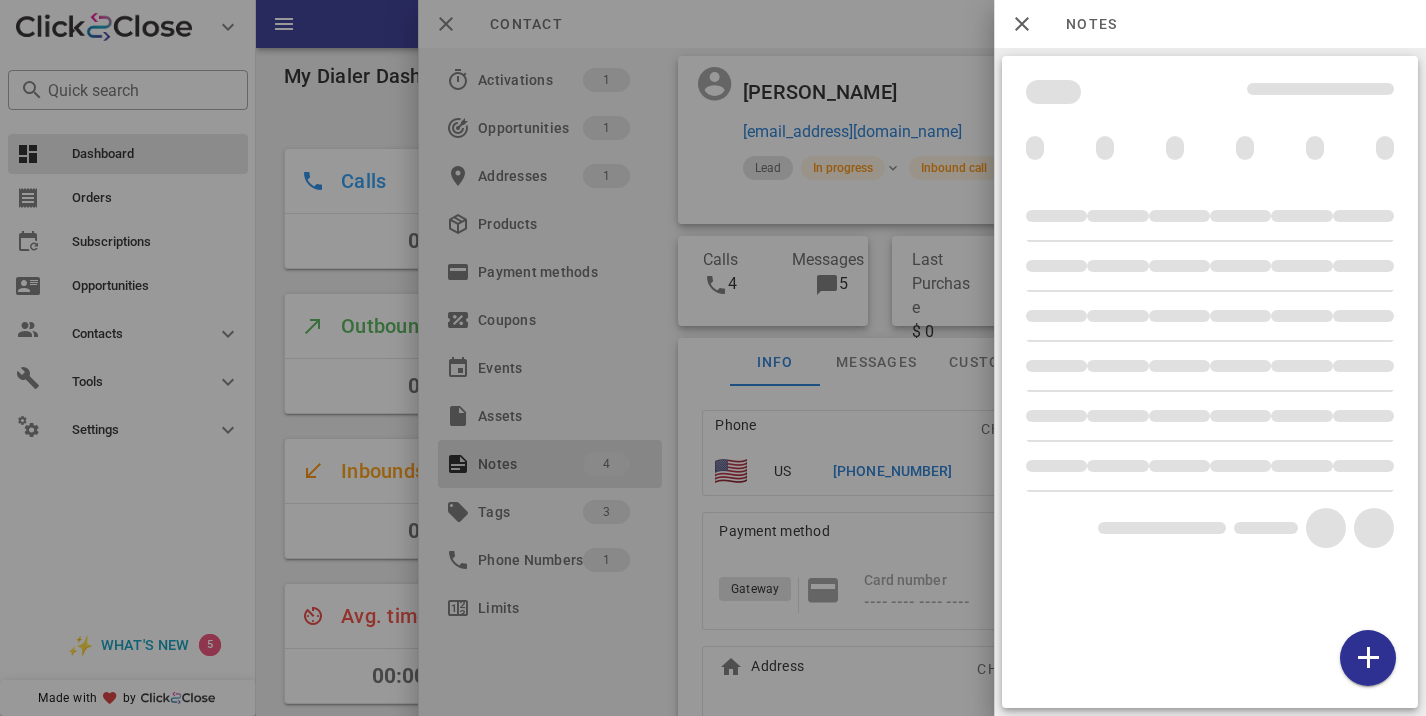 scroll, scrollTop: 999442, scrollLeft: 999172, axis: both 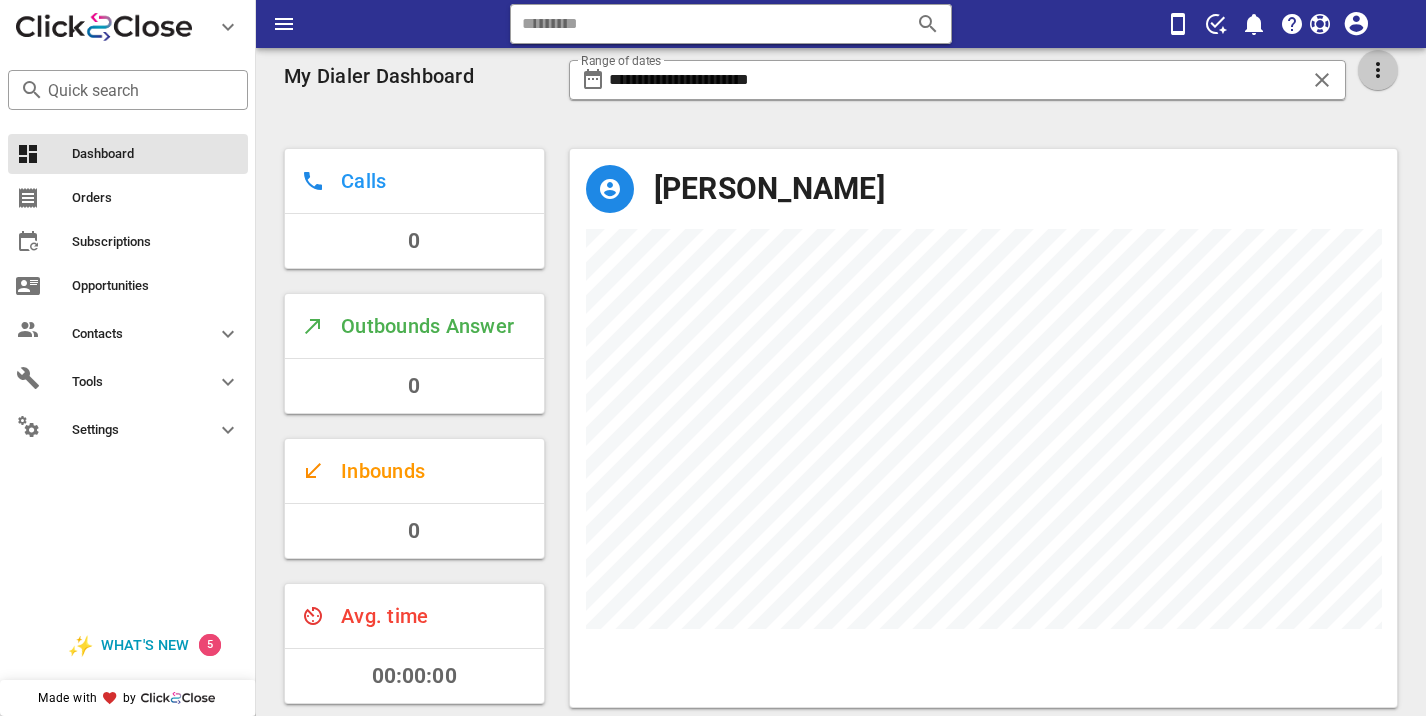 click at bounding box center [1378, 70] 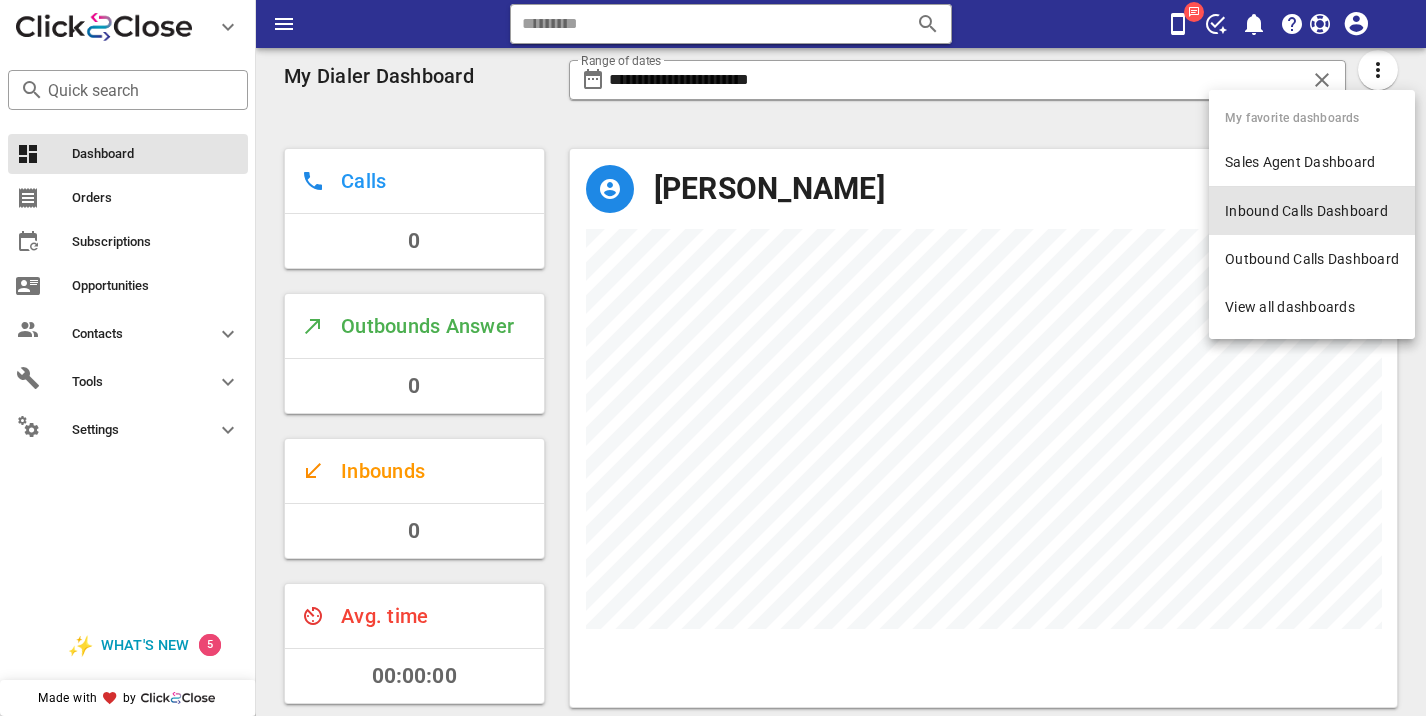 click on "Inbound Calls Dashboard" at bounding box center [1312, 211] 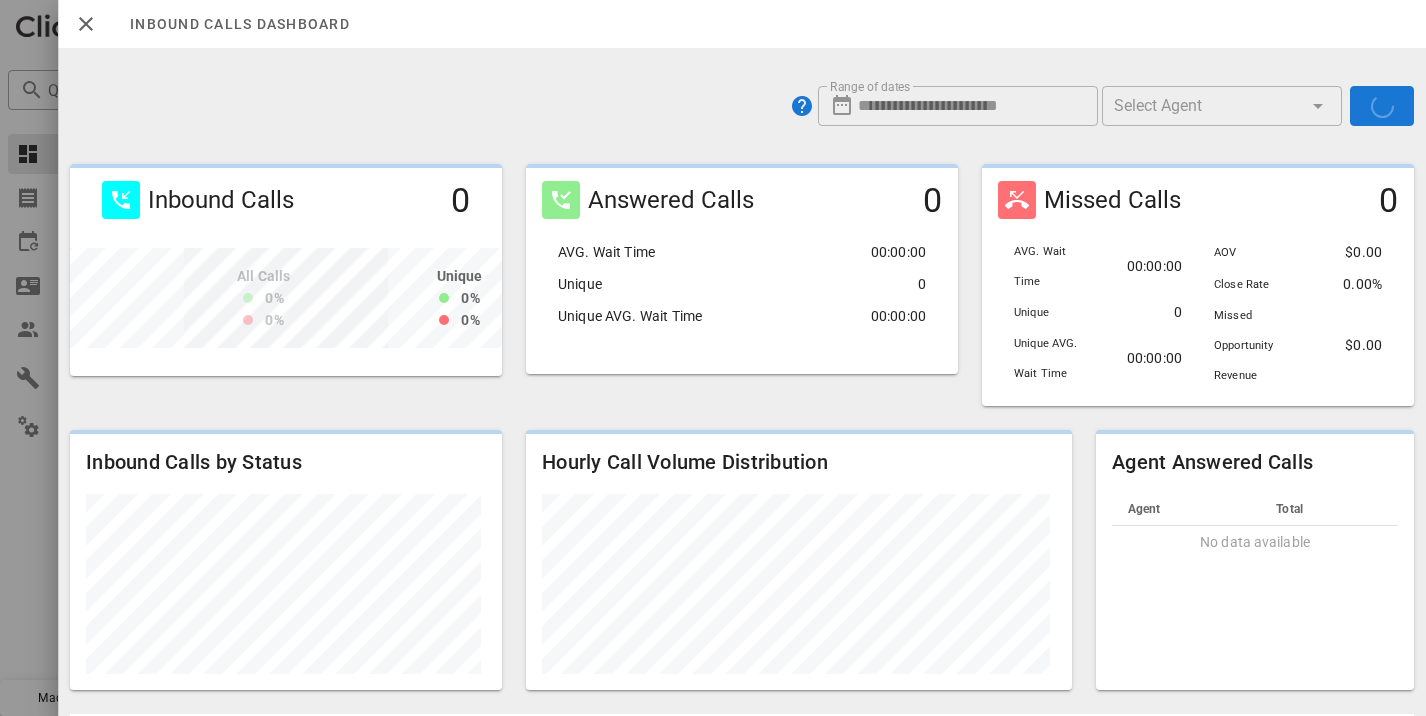 scroll, scrollTop: 999788, scrollLeft: 999572, axis: both 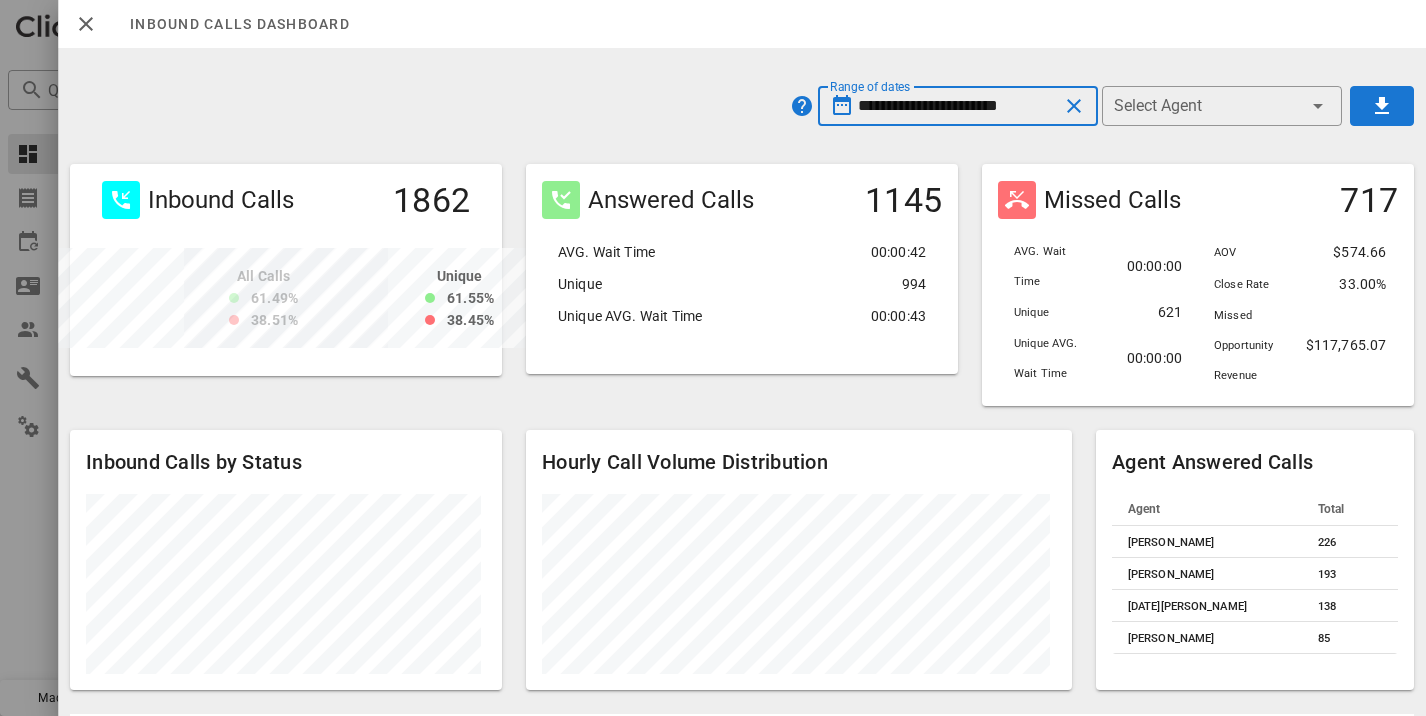 click on "**********" at bounding box center (958, 106) 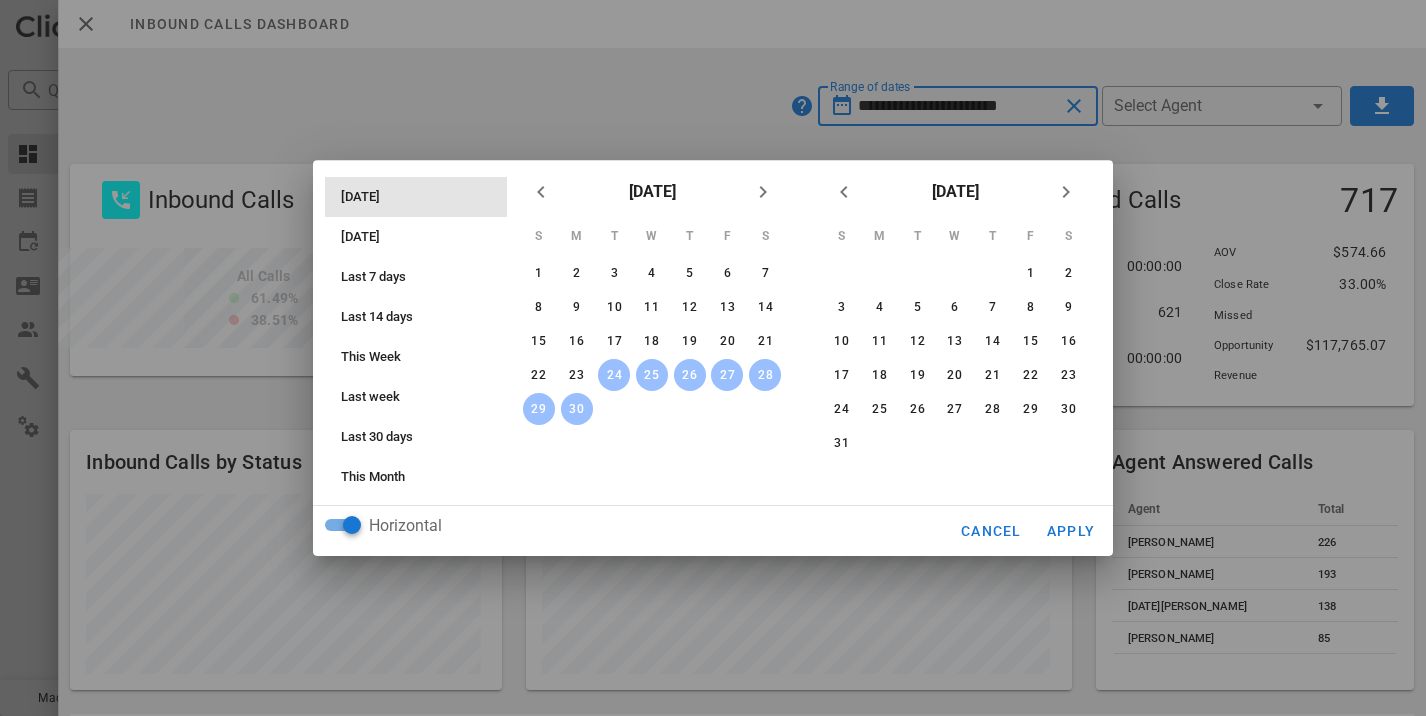 click on "[DATE]" at bounding box center [422, 197] 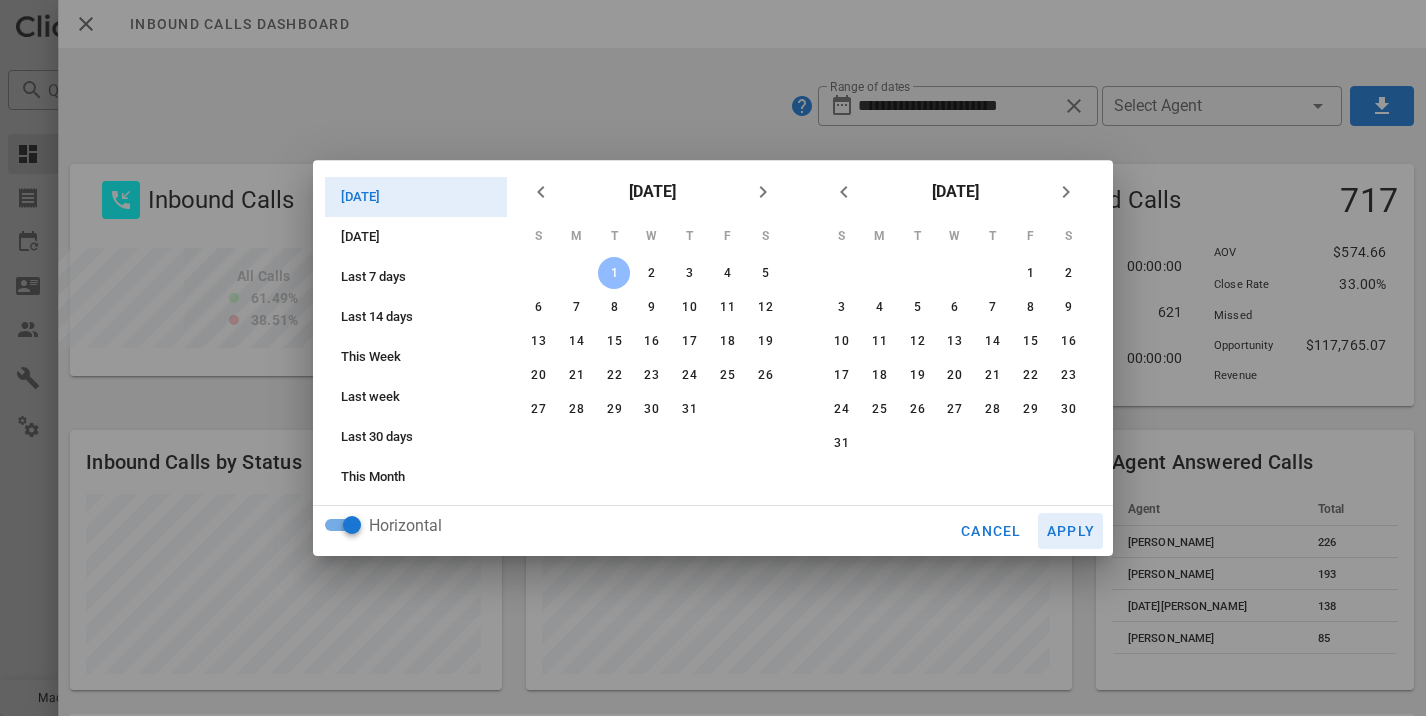 click on "Apply" at bounding box center (1071, 531) 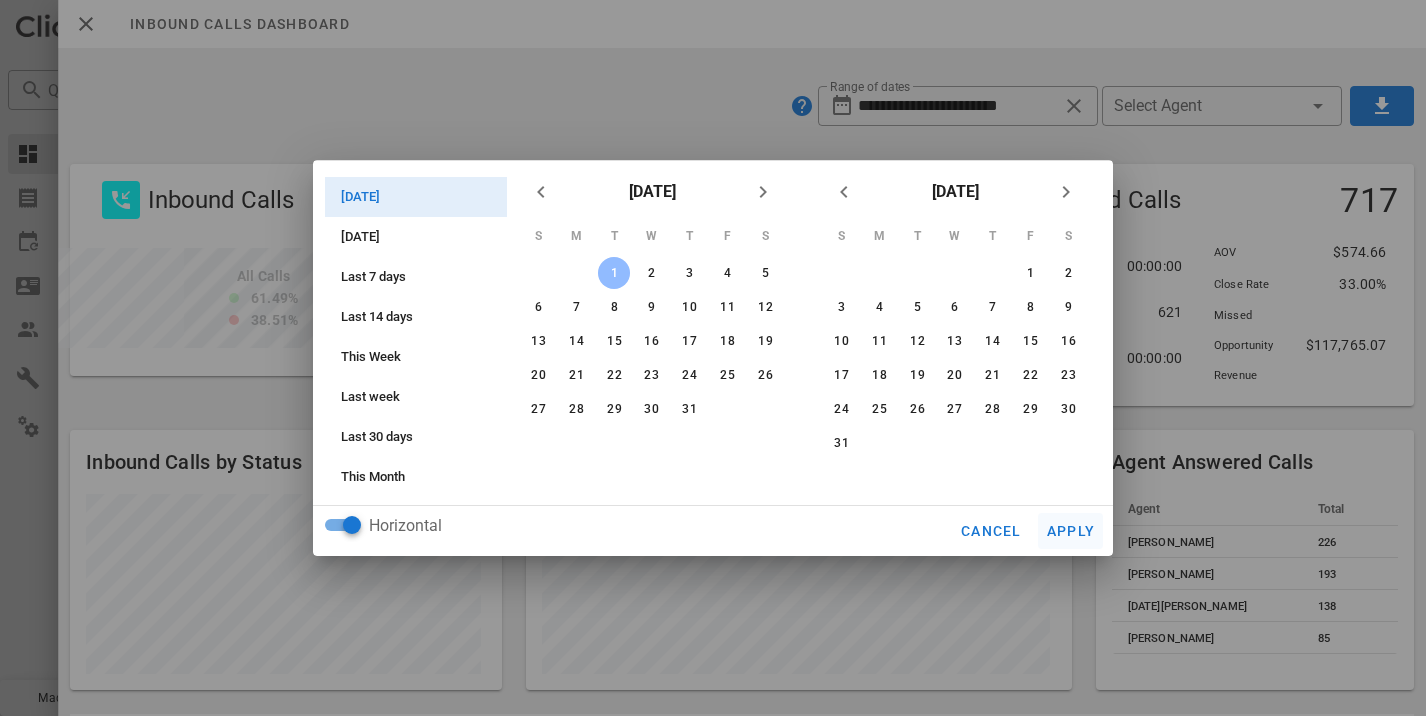 type on "**********" 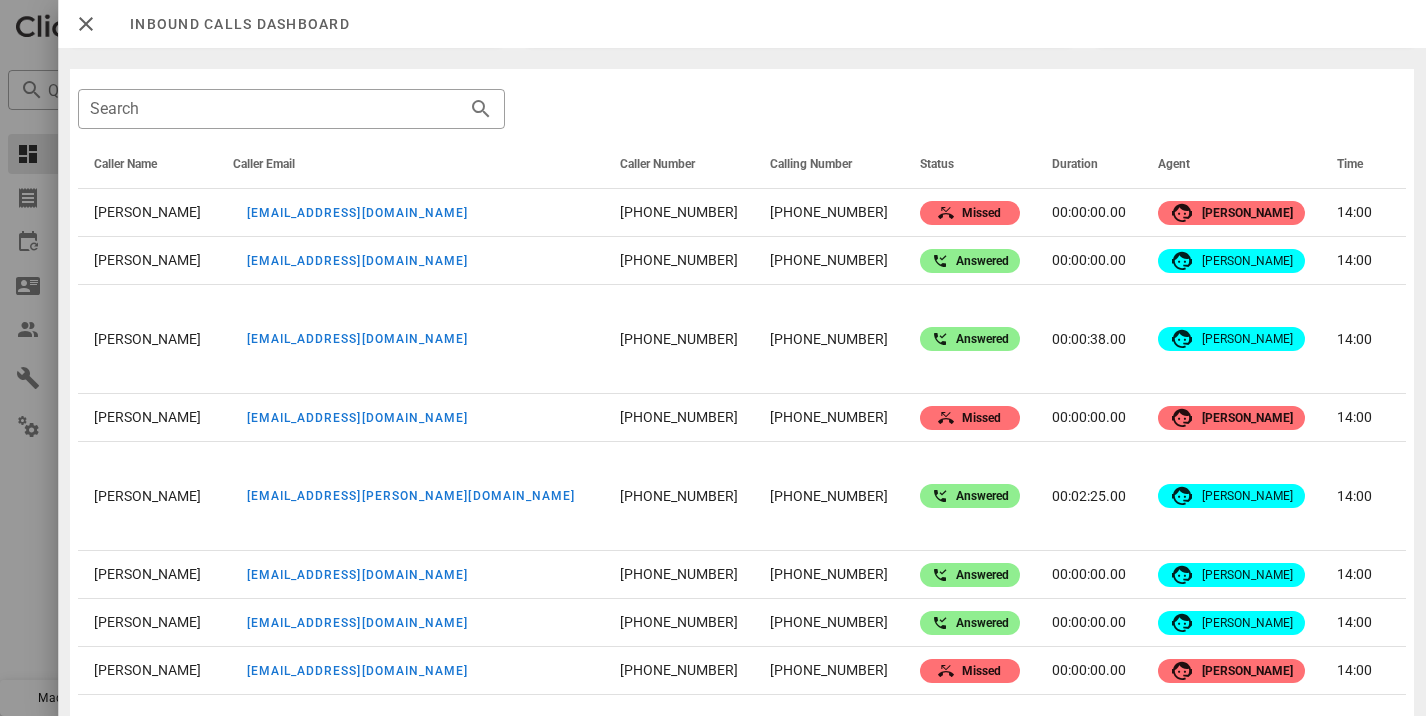 scroll, scrollTop: 650, scrollLeft: 0, axis: vertical 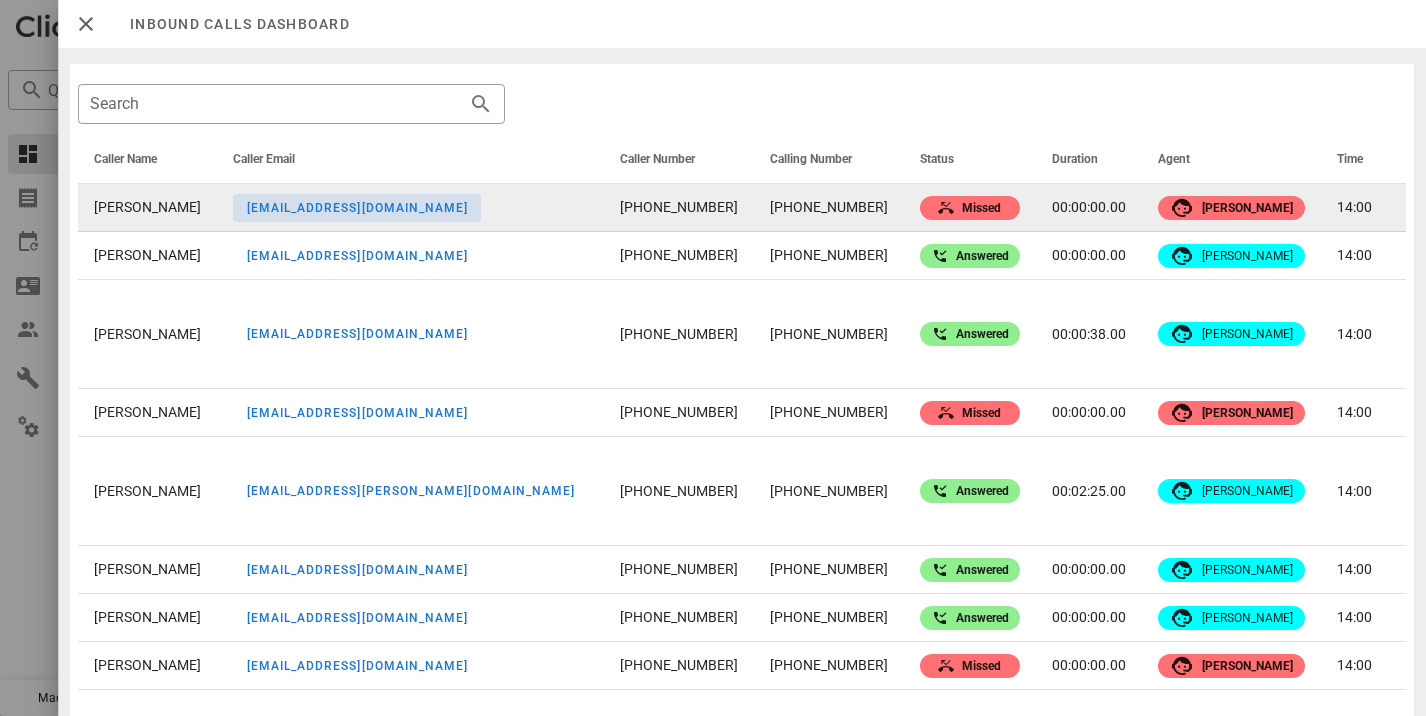 click on "[EMAIL_ADDRESS][DOMAIN_NAME]" at bounding box center (356, 208) 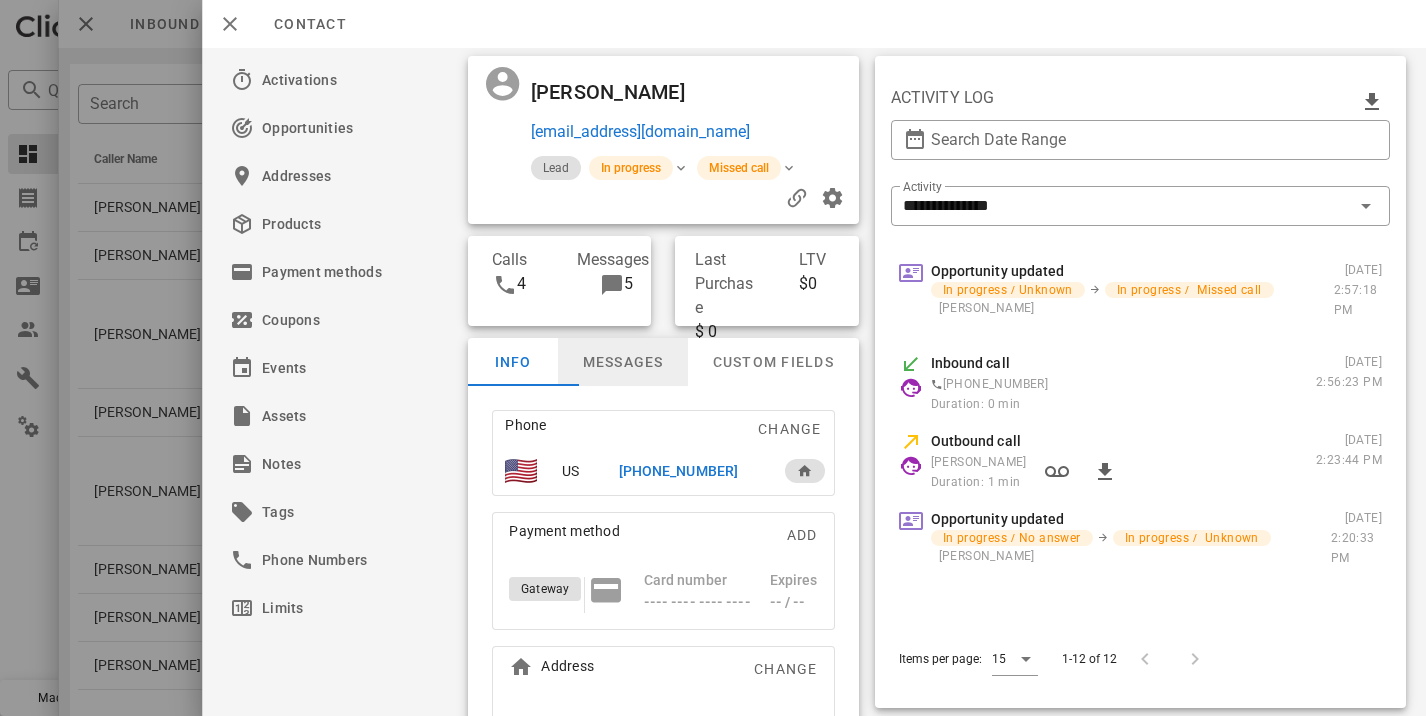 click on "Messages" at bounding box center [623, 362] 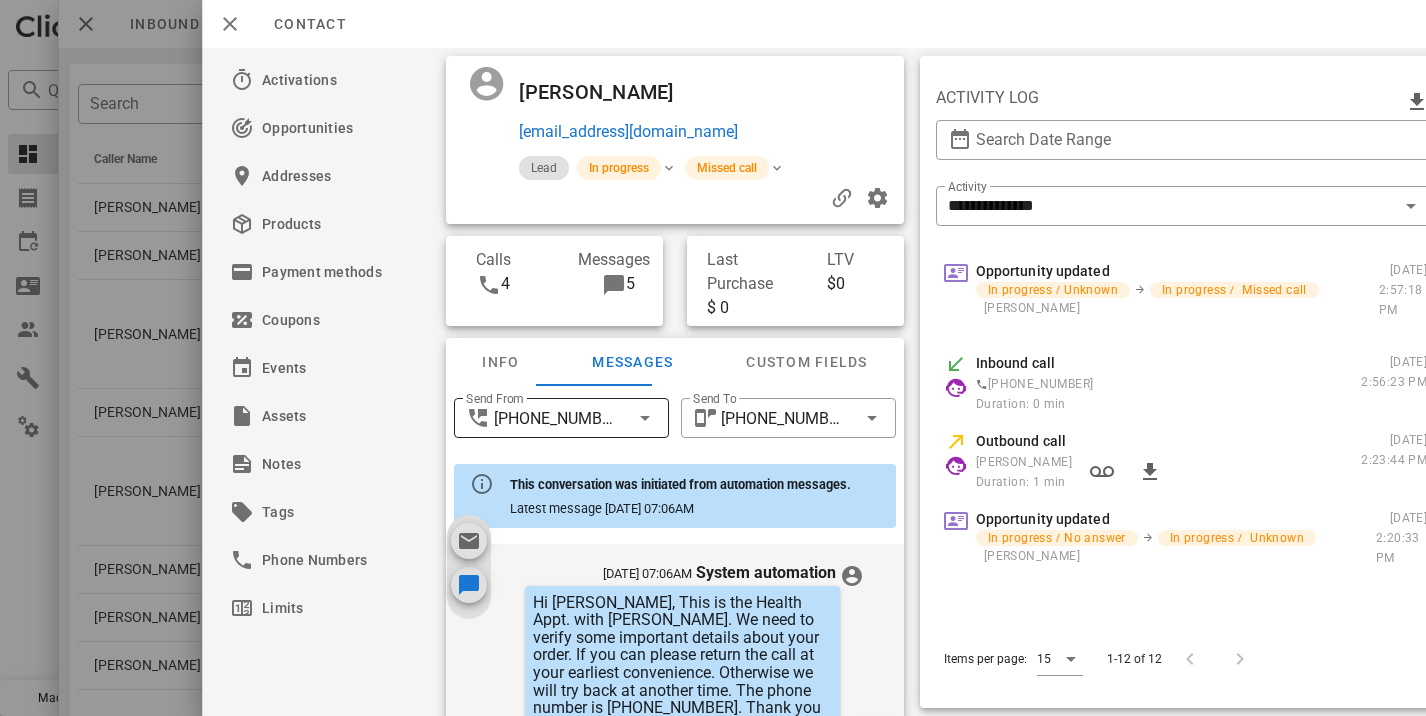 scroll, scrollTop: 657, scrollLeft: 0, axis: vertical 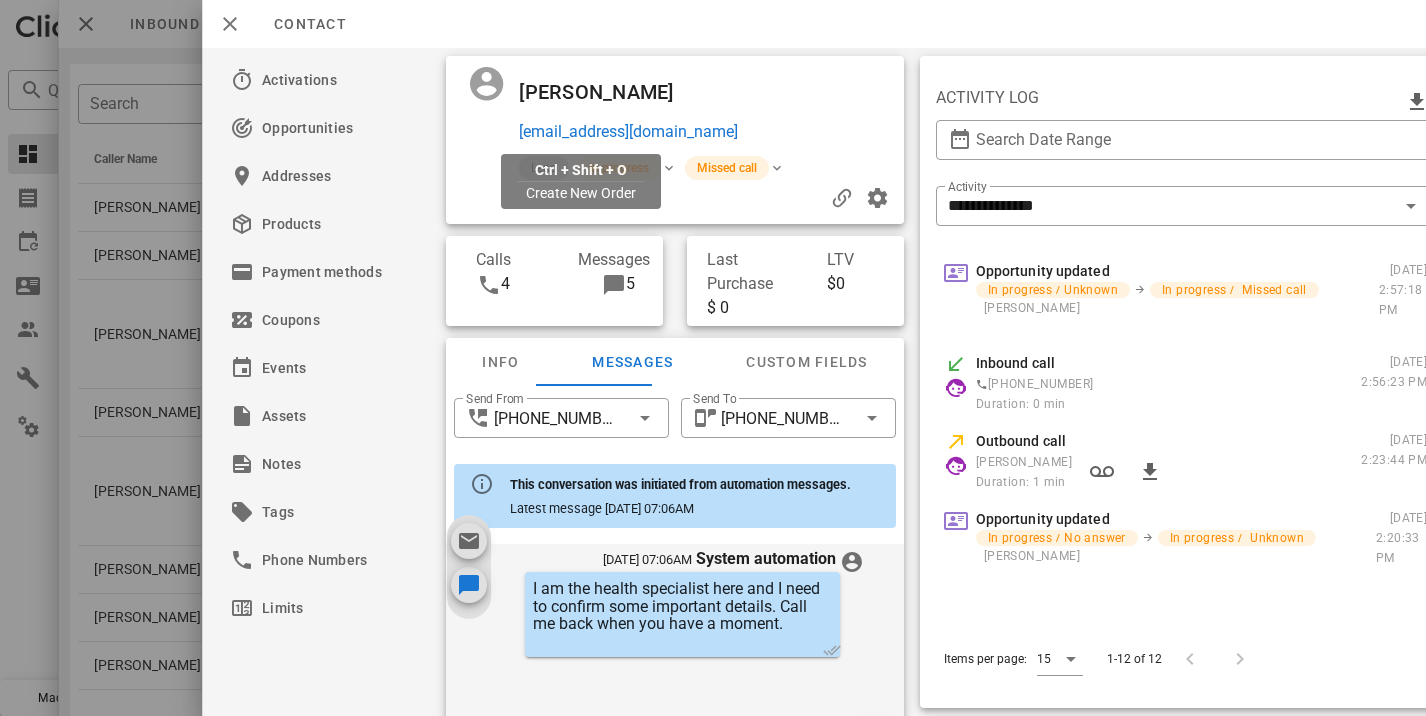 click on "[EMAIL_ADDRESS][DOMAIN_NAME]" at bounding box center [628, 132] 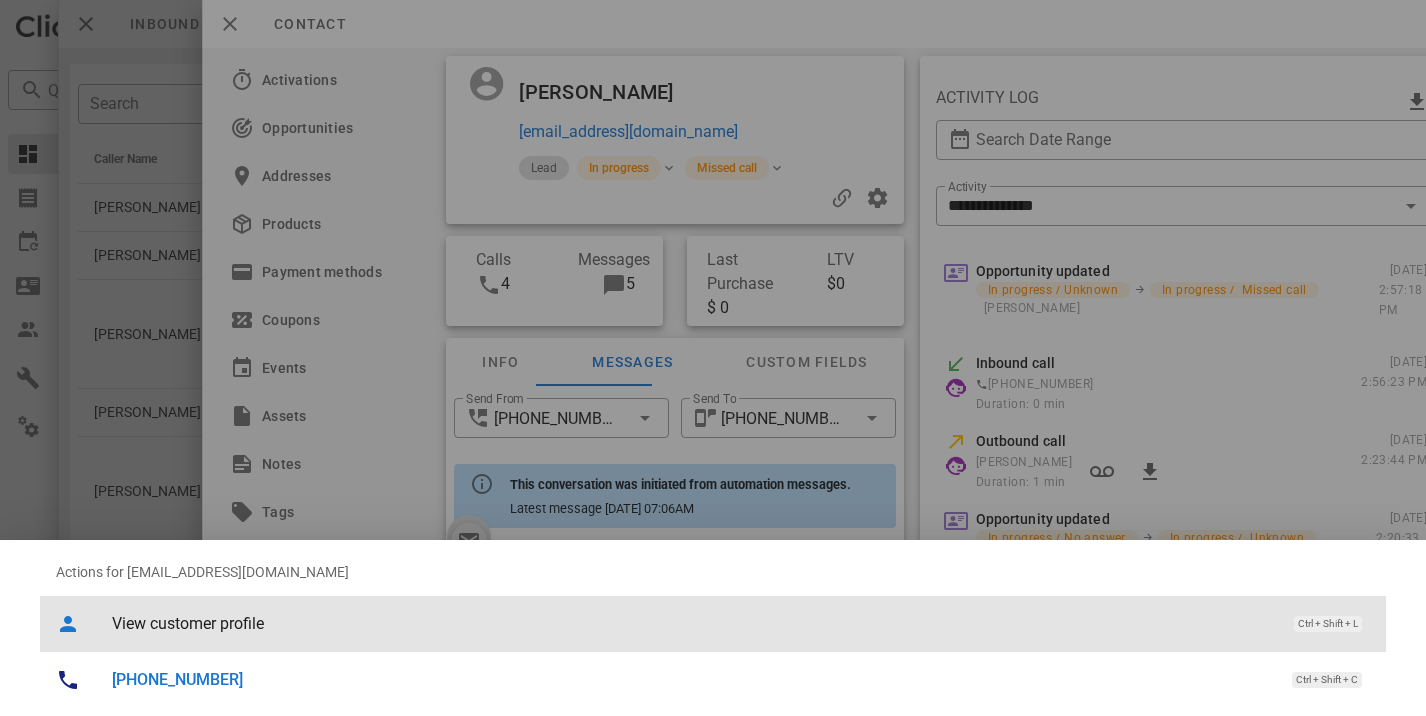 click on "View customer profile" at bounding box center [693, 623] 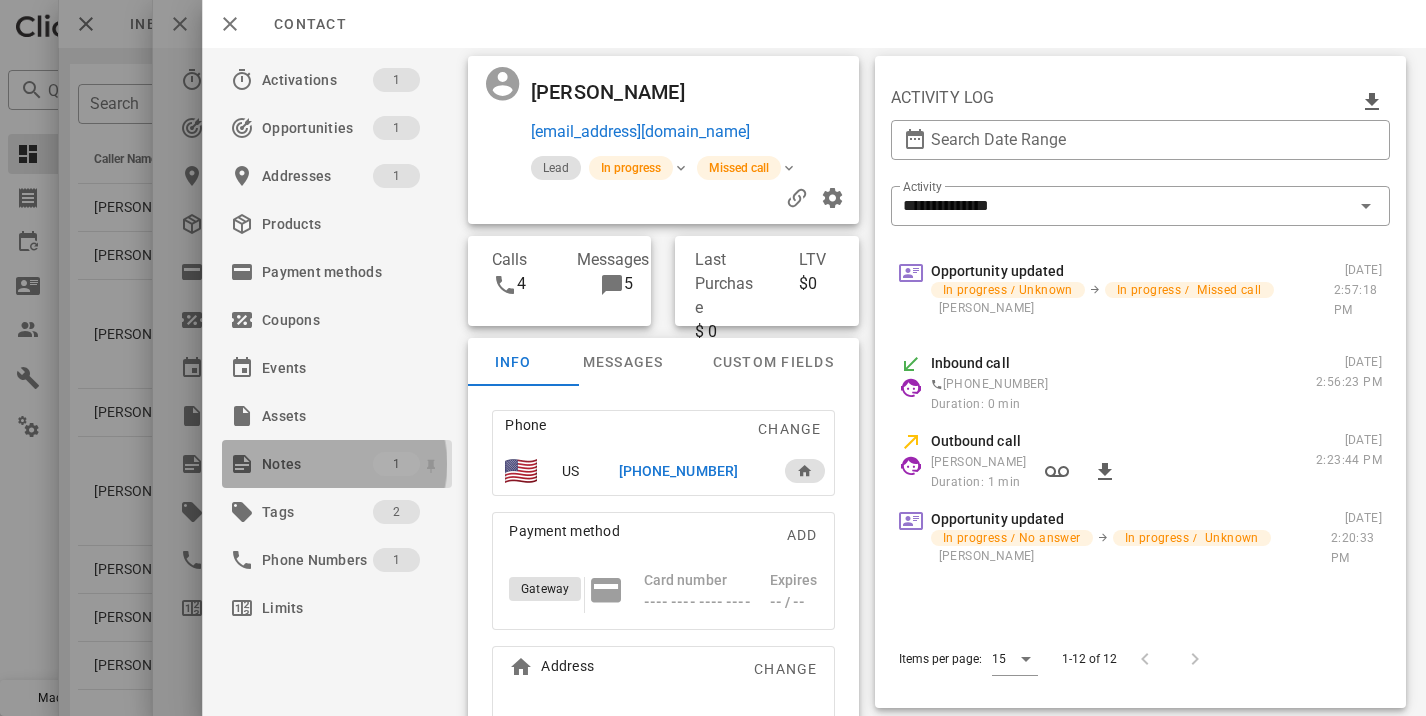 click on "Notes" at bounding box center (317, 464) 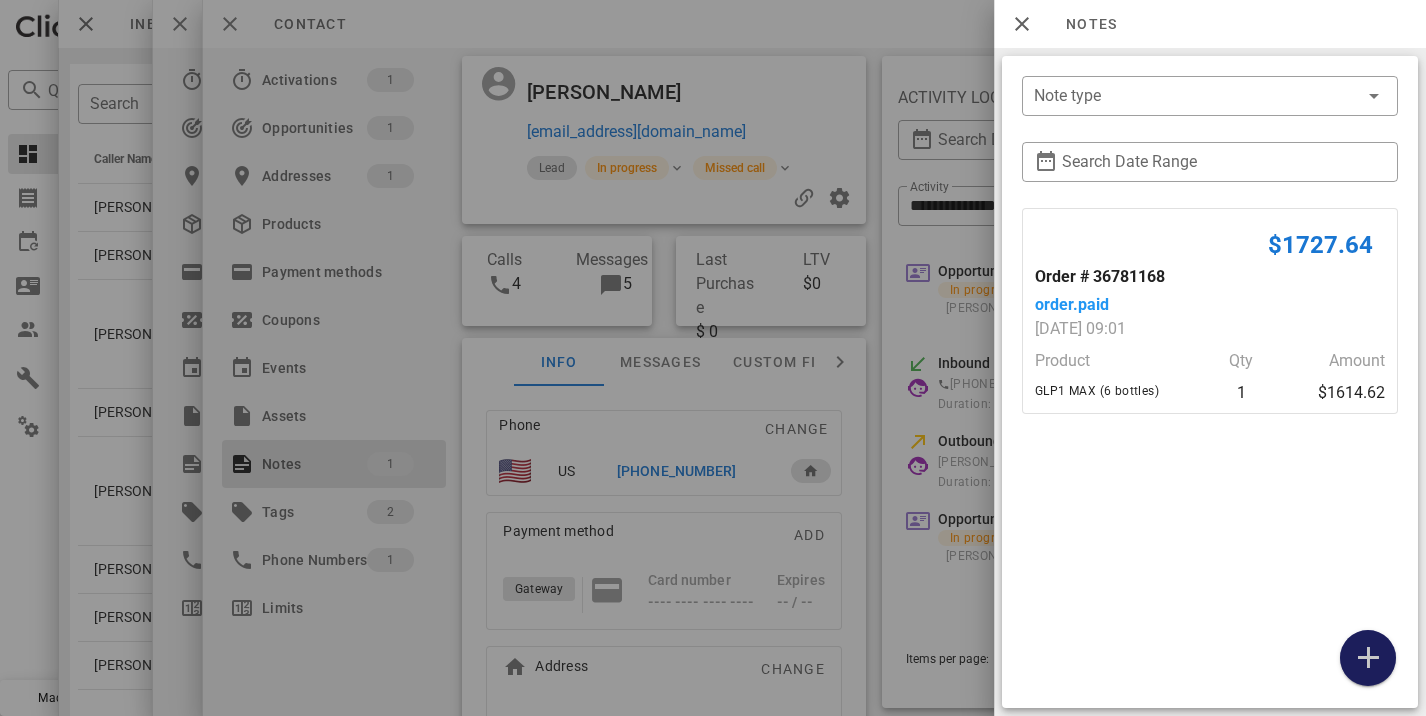 click at bounding box center (1368, 658) 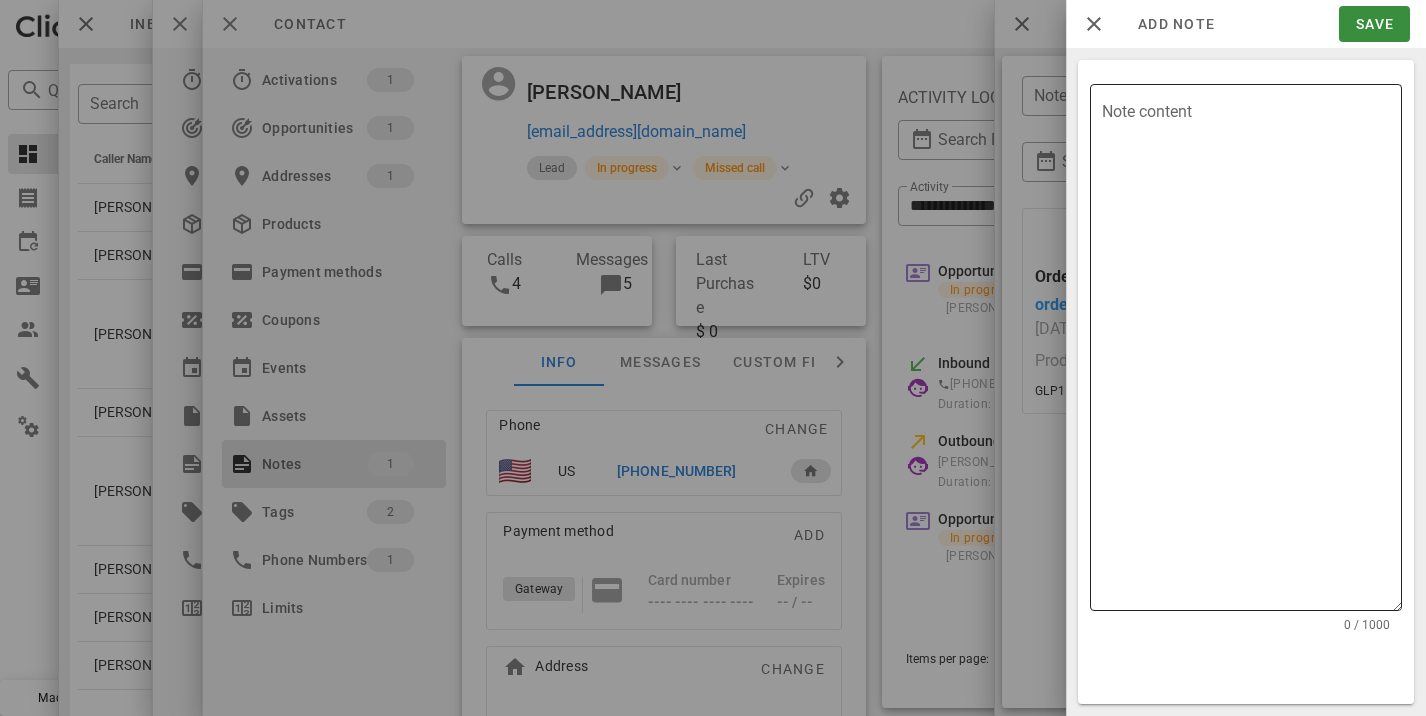 click on "Note content" at bounding box center (1252, 352) 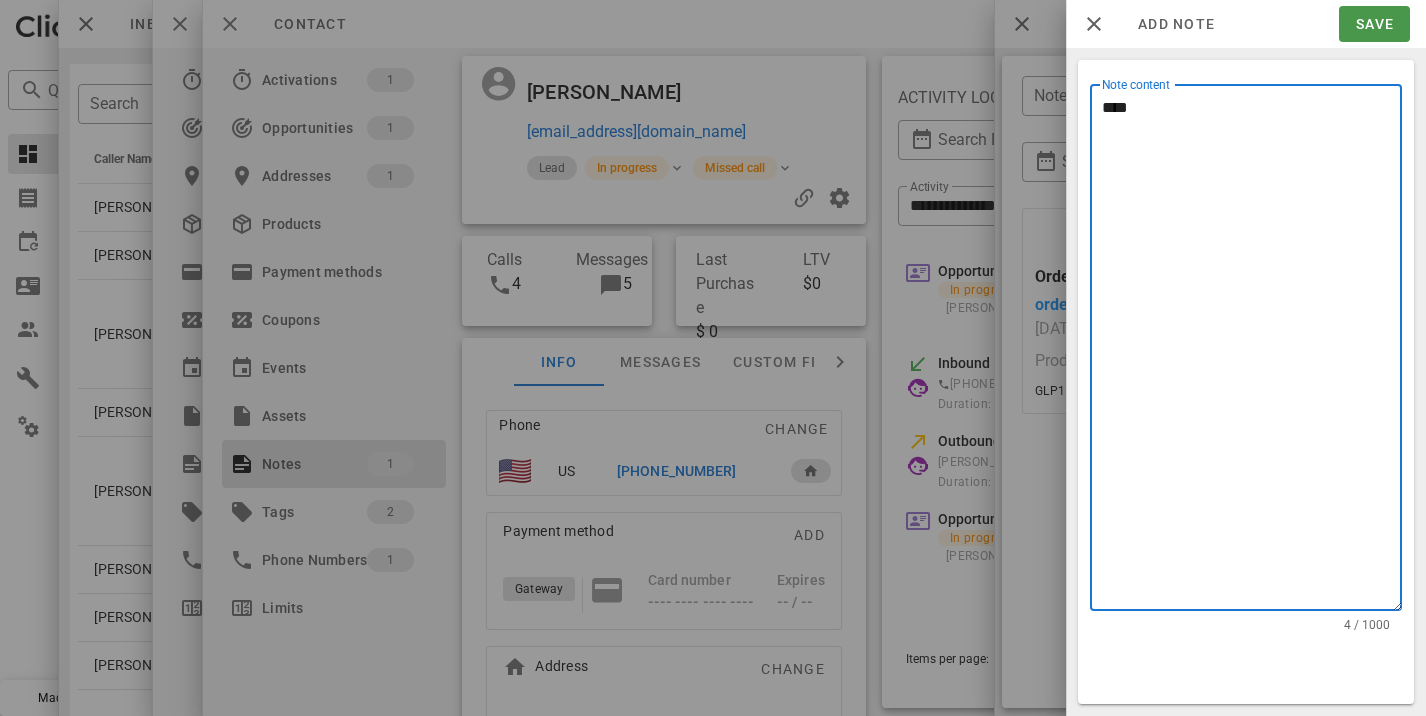 type on "****" 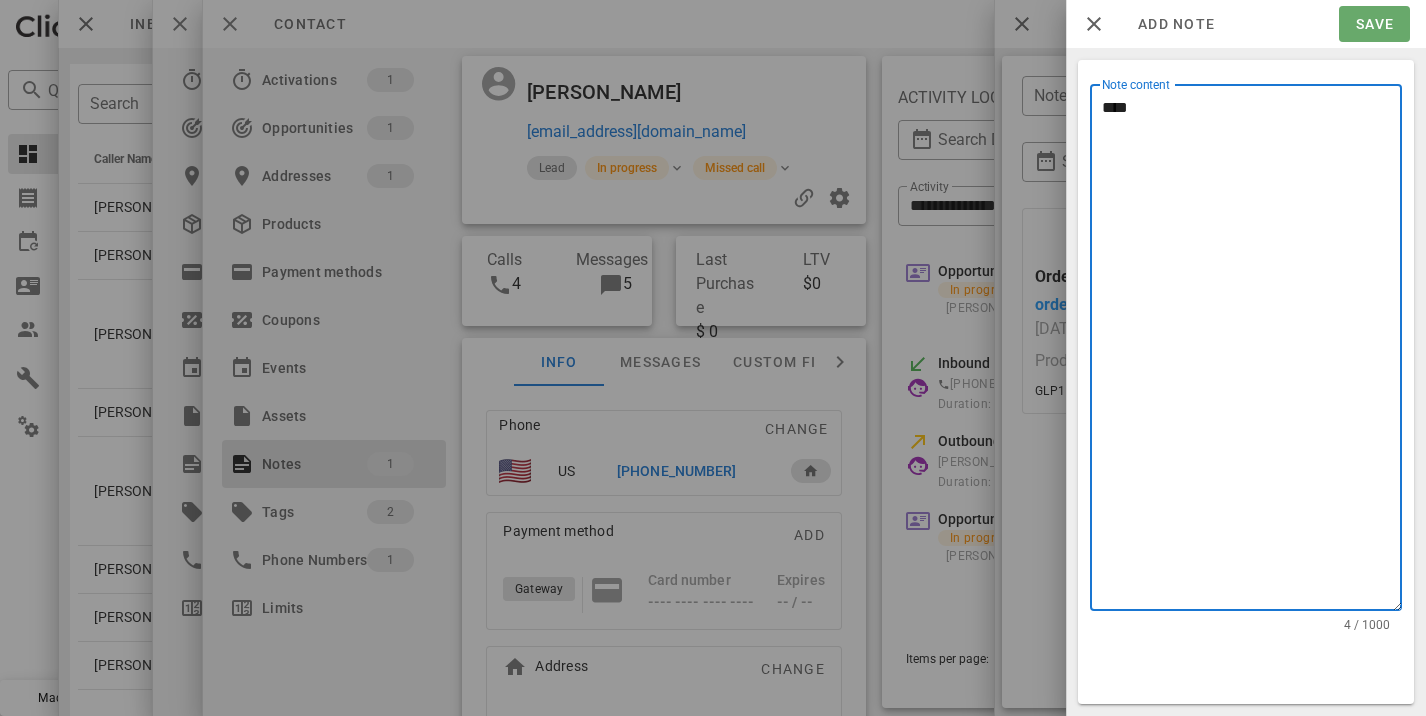 click on "Save" at bounding box center (1374, 24) 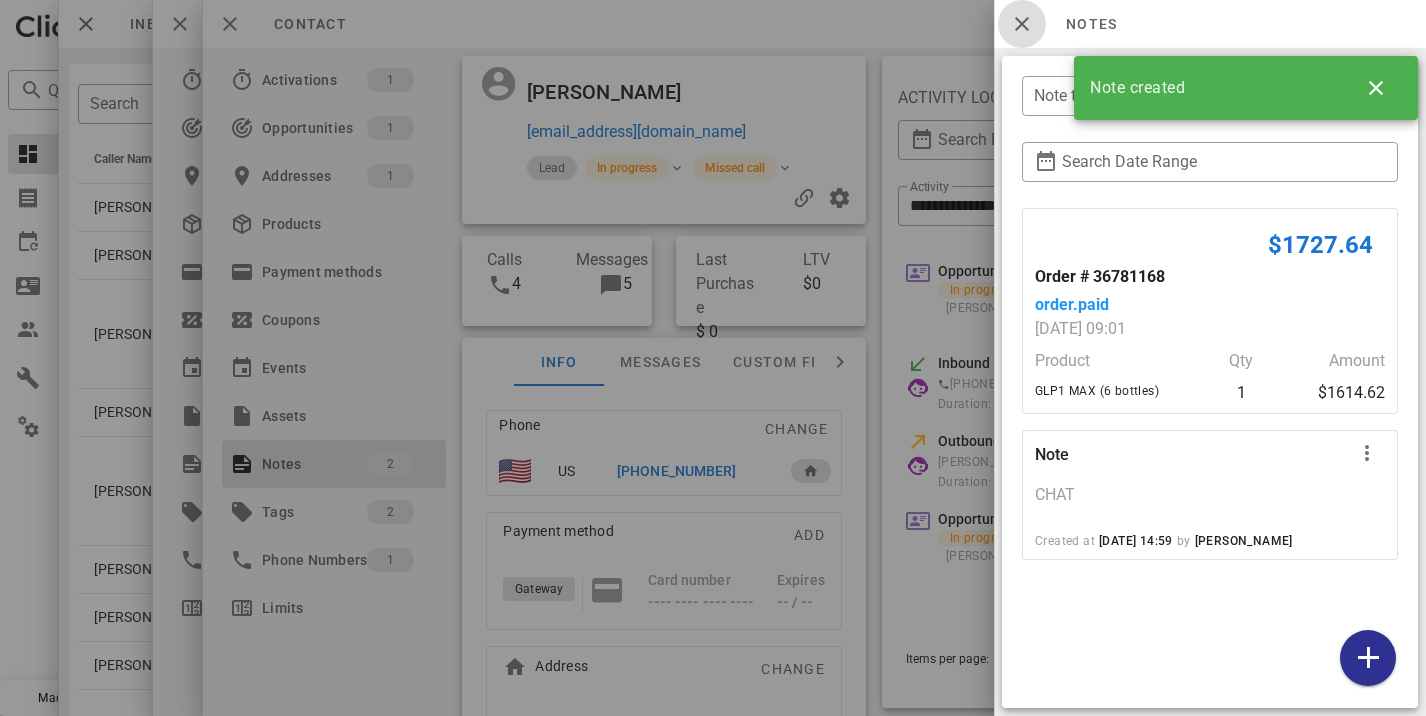 click at bounding box center (1022, 24) 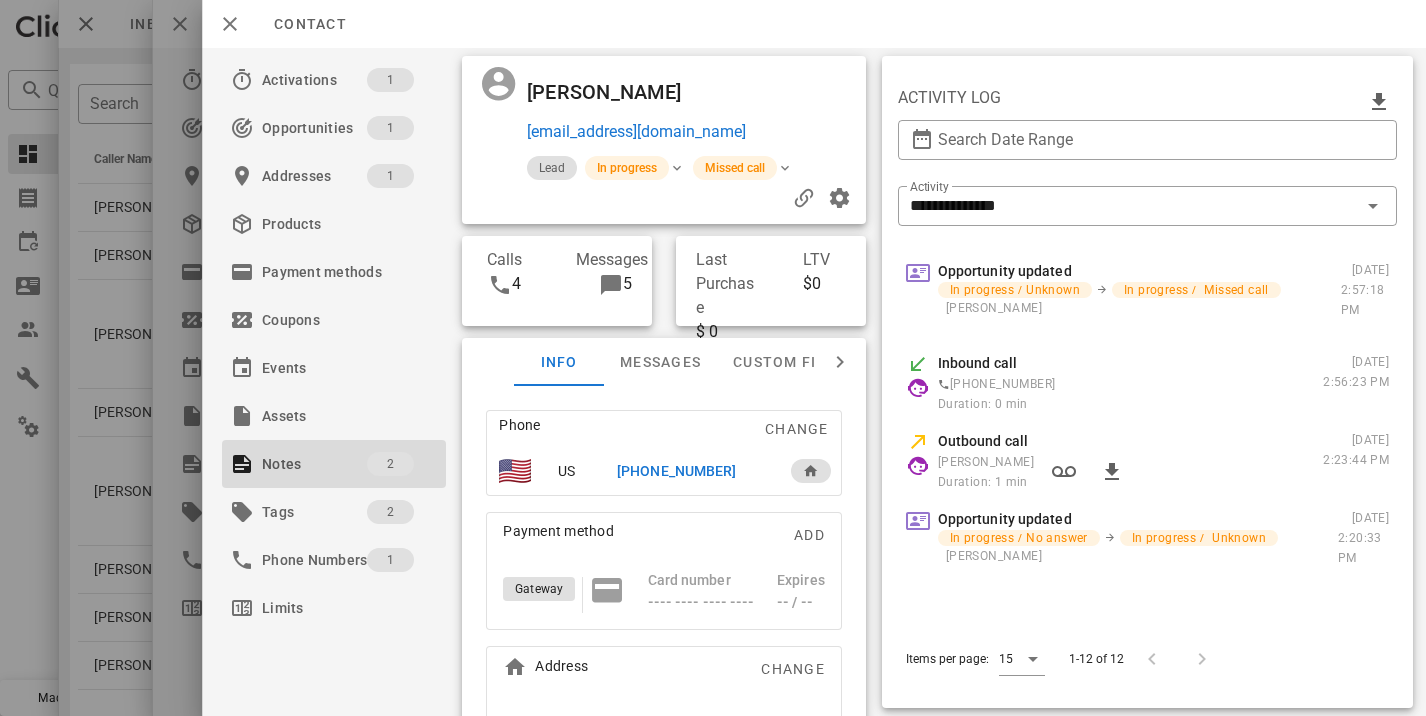 click on "[PERSON_NAME]" at bounding box center (609, 92) 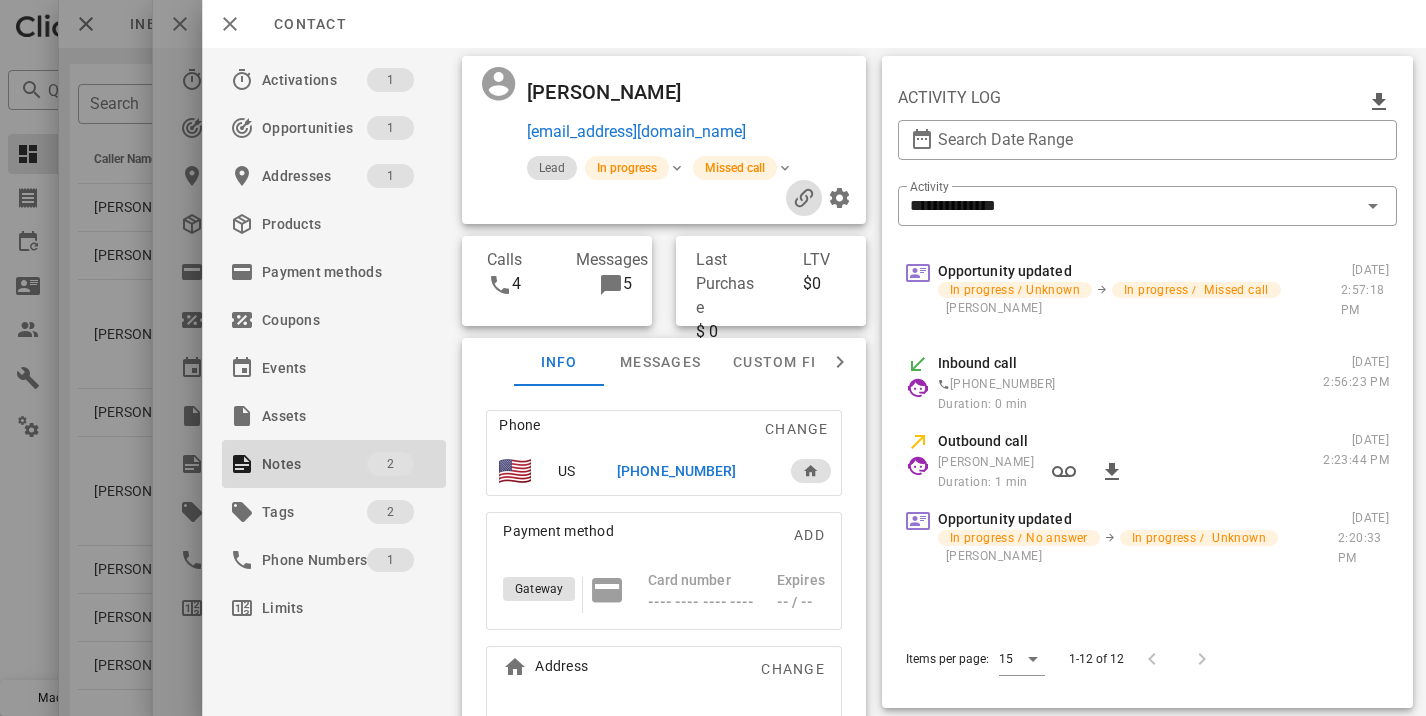 click at bounding box center (804, 198) 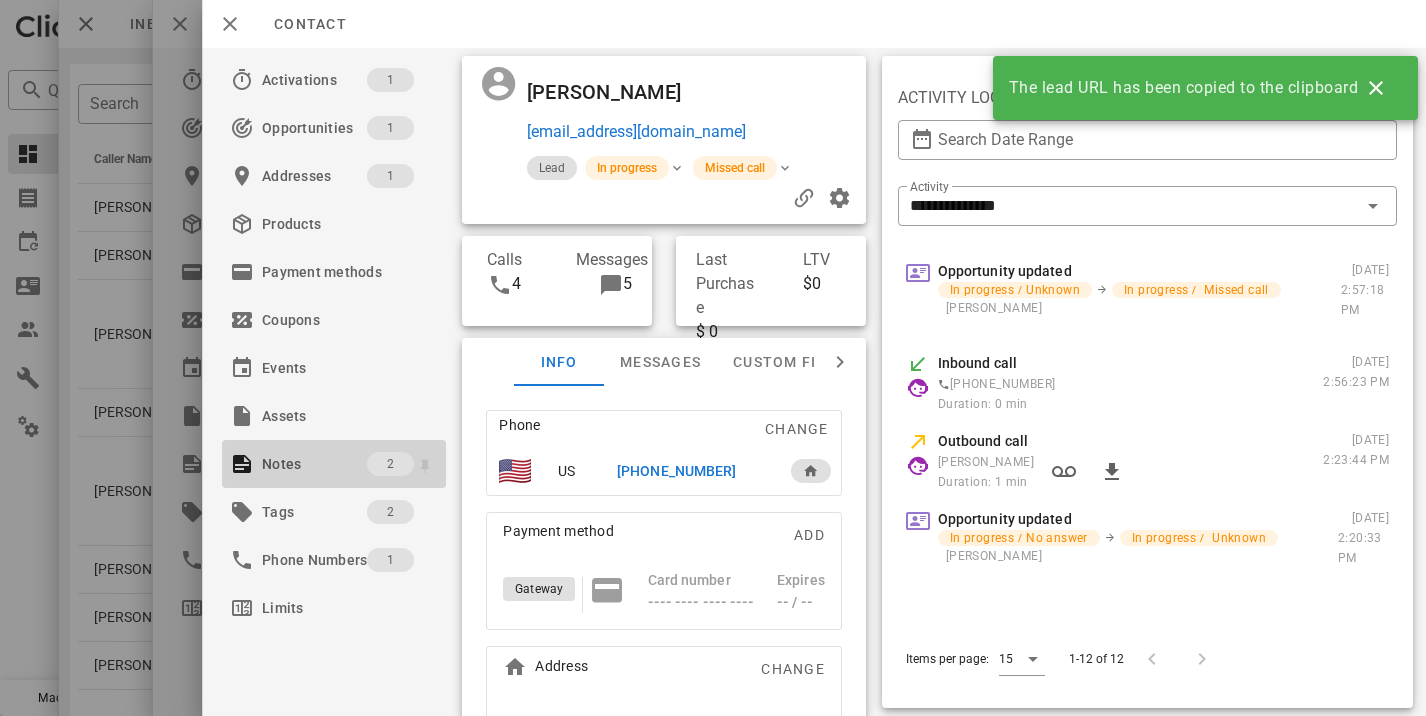 click on "Notes" at bounding box center [314, 464] 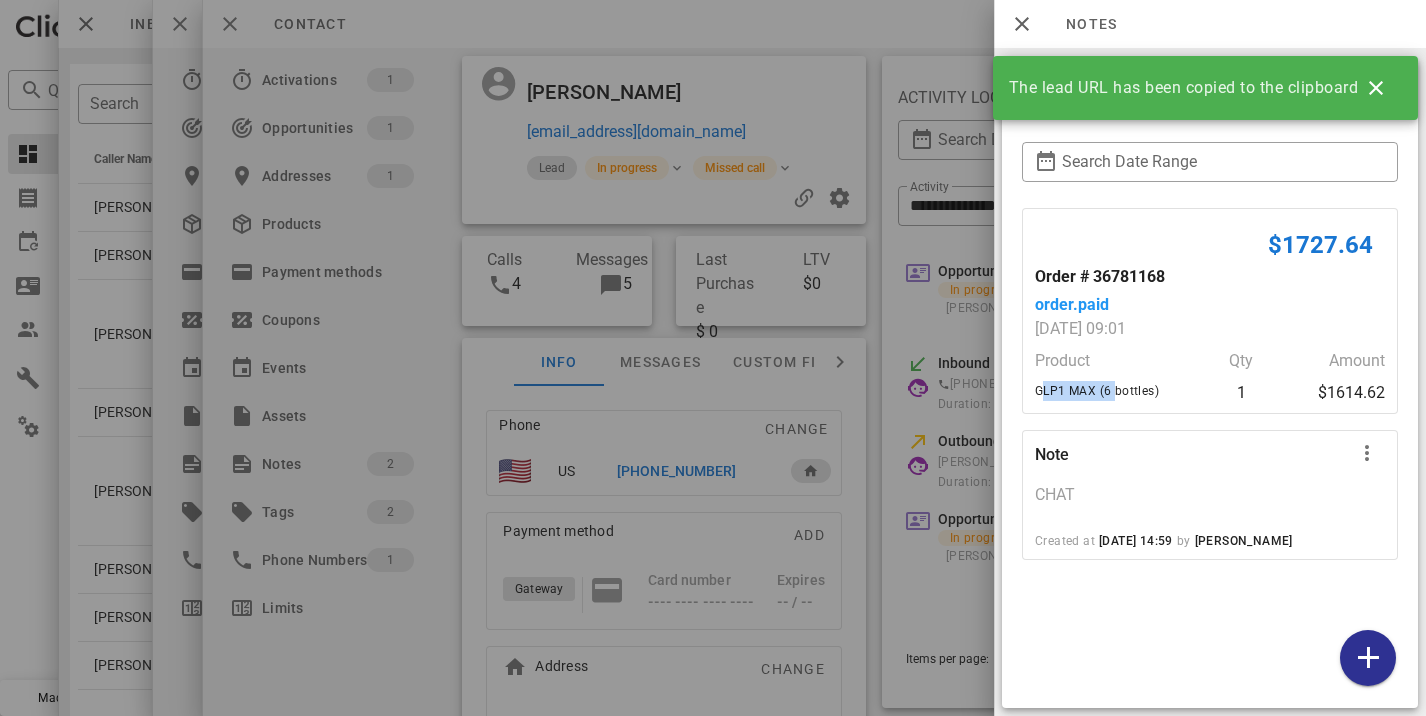 drag, startPoint x: 1111, startPoint y: 389, endPoint x: 1039, endPoint y: 386, distance: 72.06247 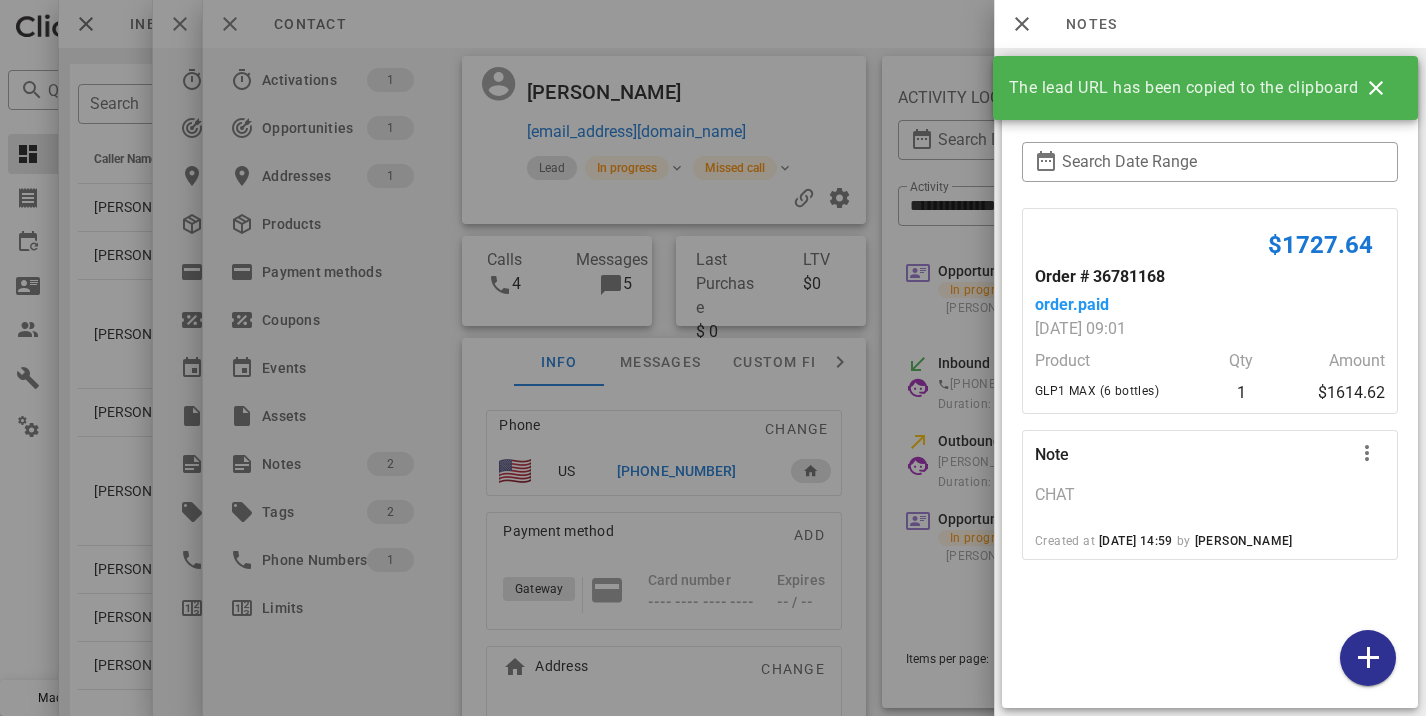 click on "$1727.64   Order # 36781168   order.paid   06/19/2025 09:01   Product Qty Amount  GLP1 MAX (6 bottles)  1 $1614.62" at bounding box center (1210, 311) 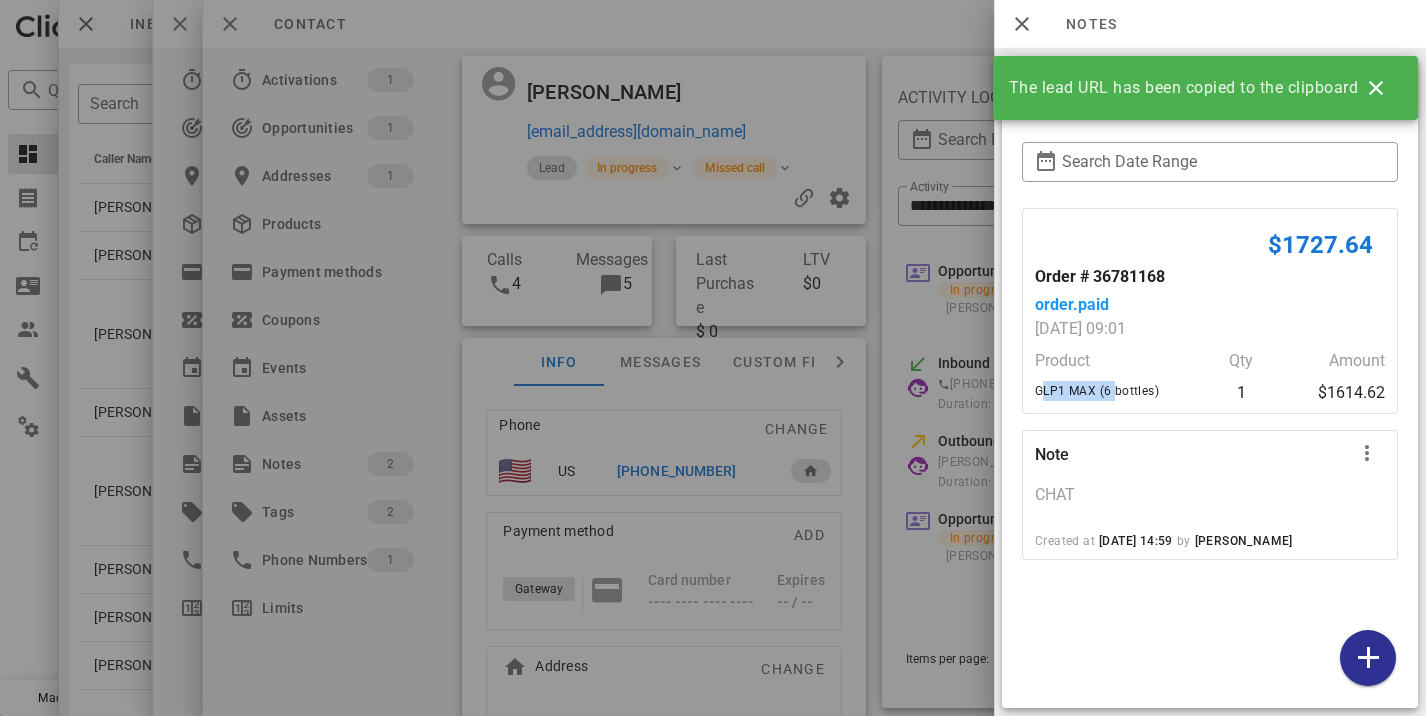 drag, startPoint x: 1111, startPoint y: 391, endPoint x: 1028, endPoint y: 394, distance: 83.0542 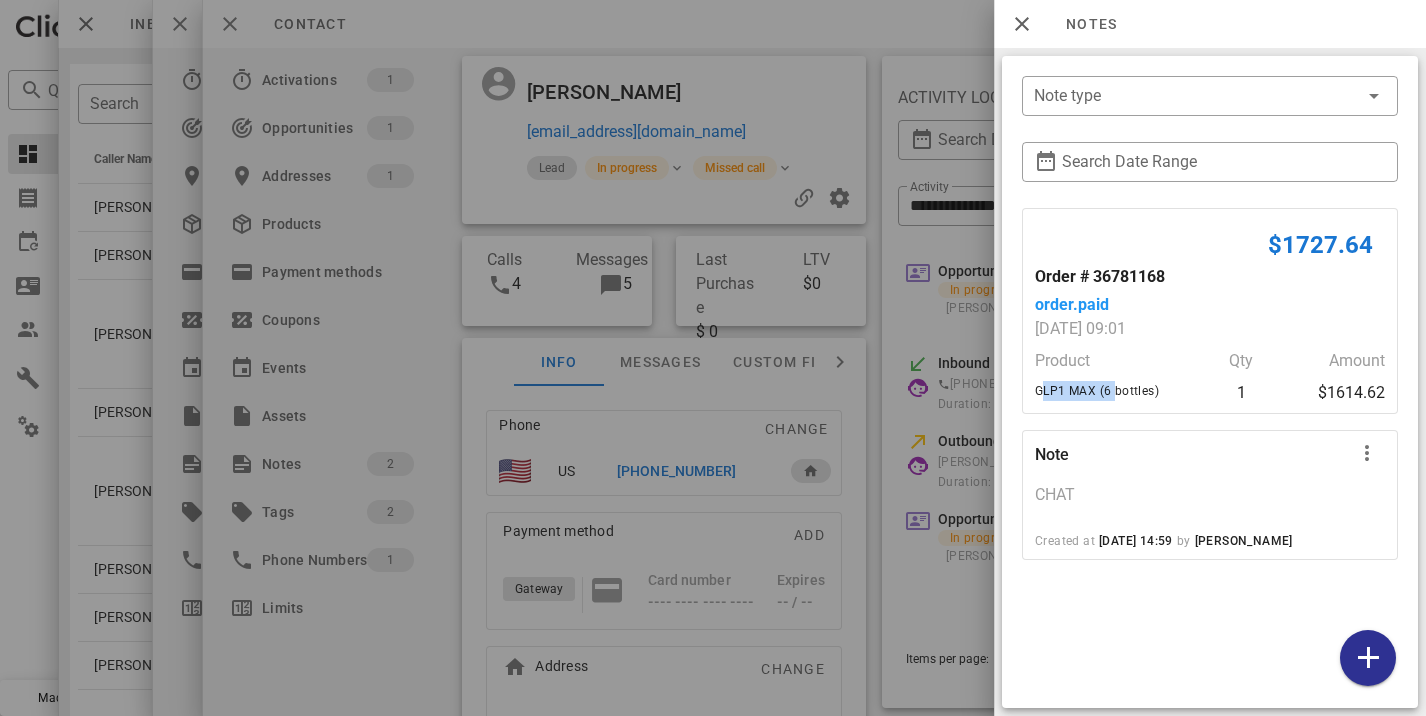 copy on "GLP1 MAX (6" 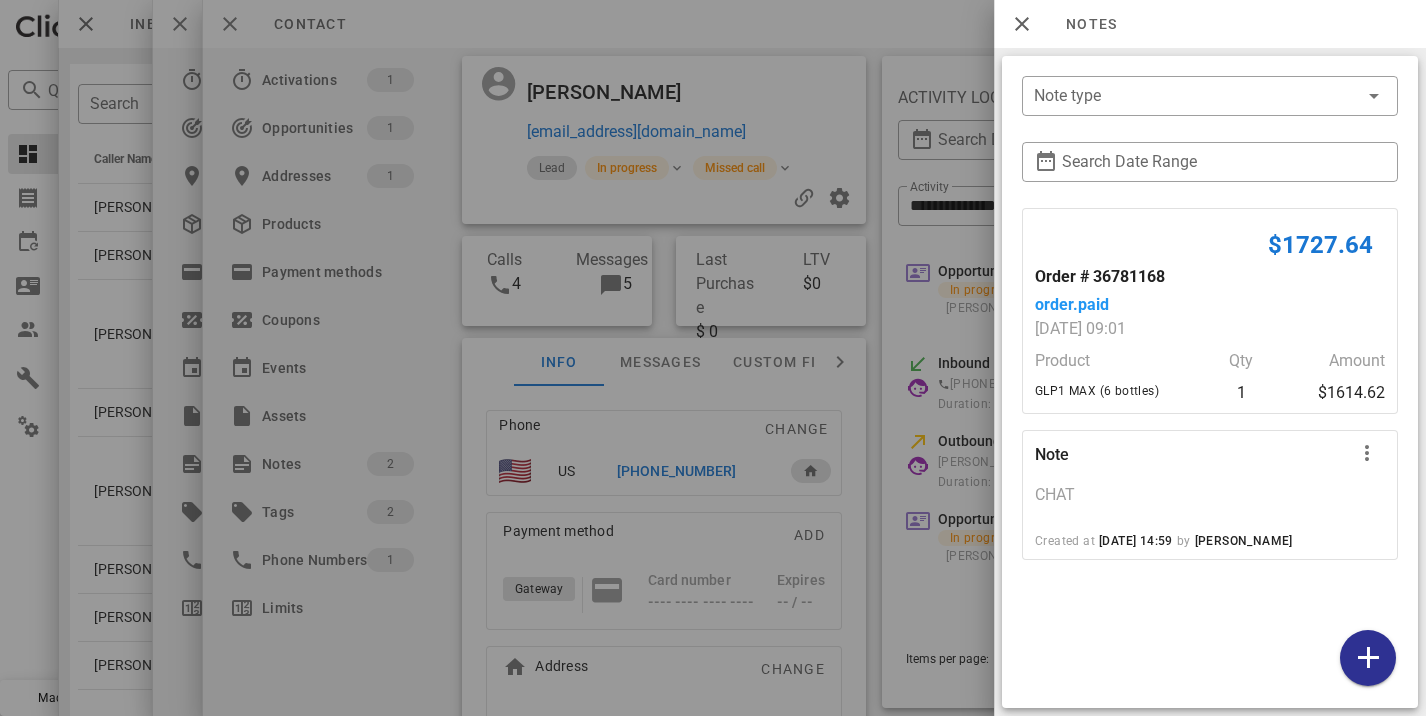 click at bounding box center [713, 358] 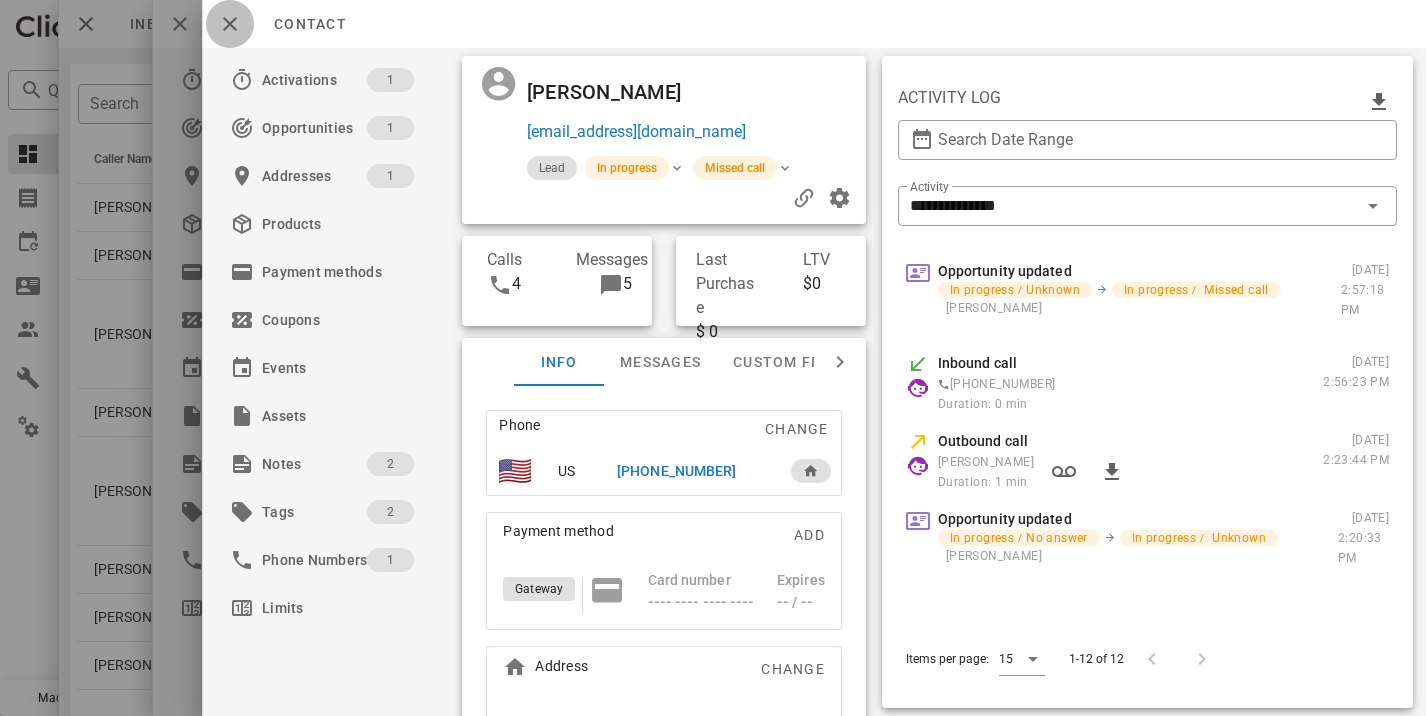 click at bounding box center [230, 24] 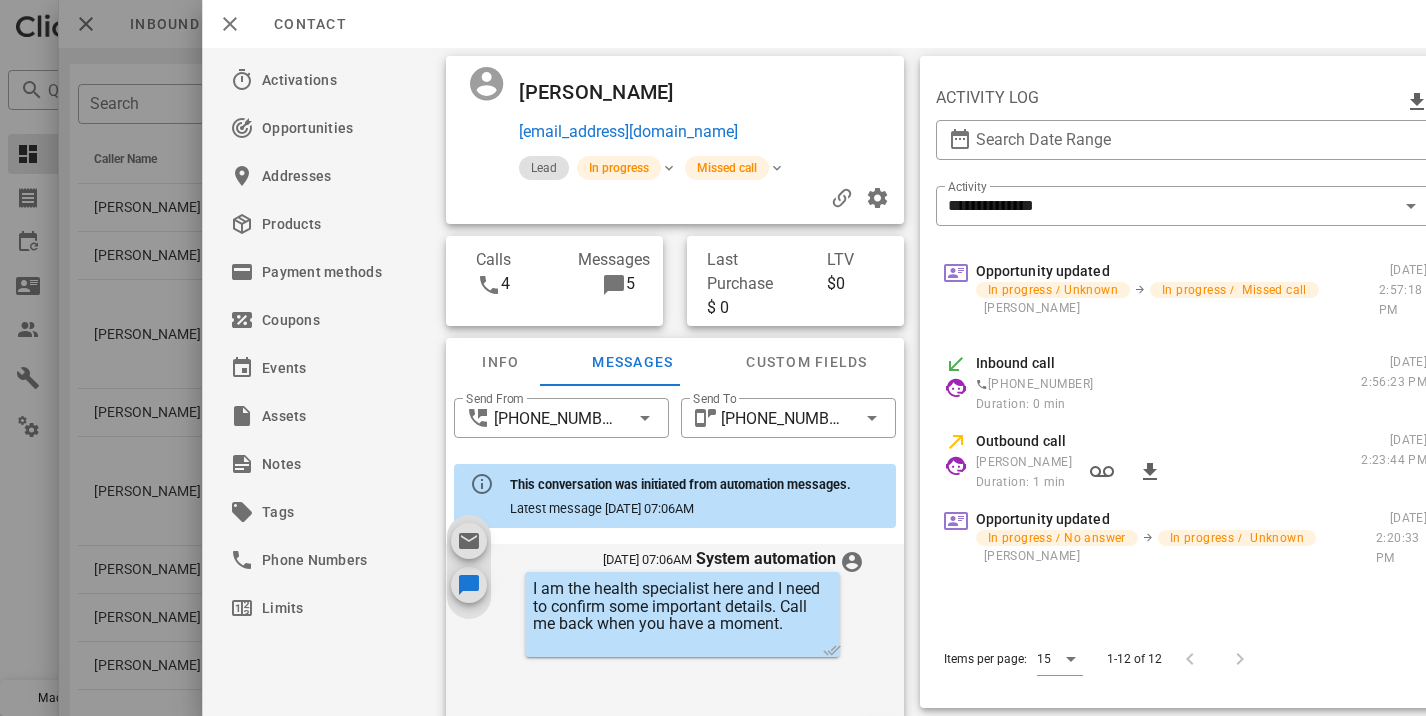 click at bounding box center (713, 358) 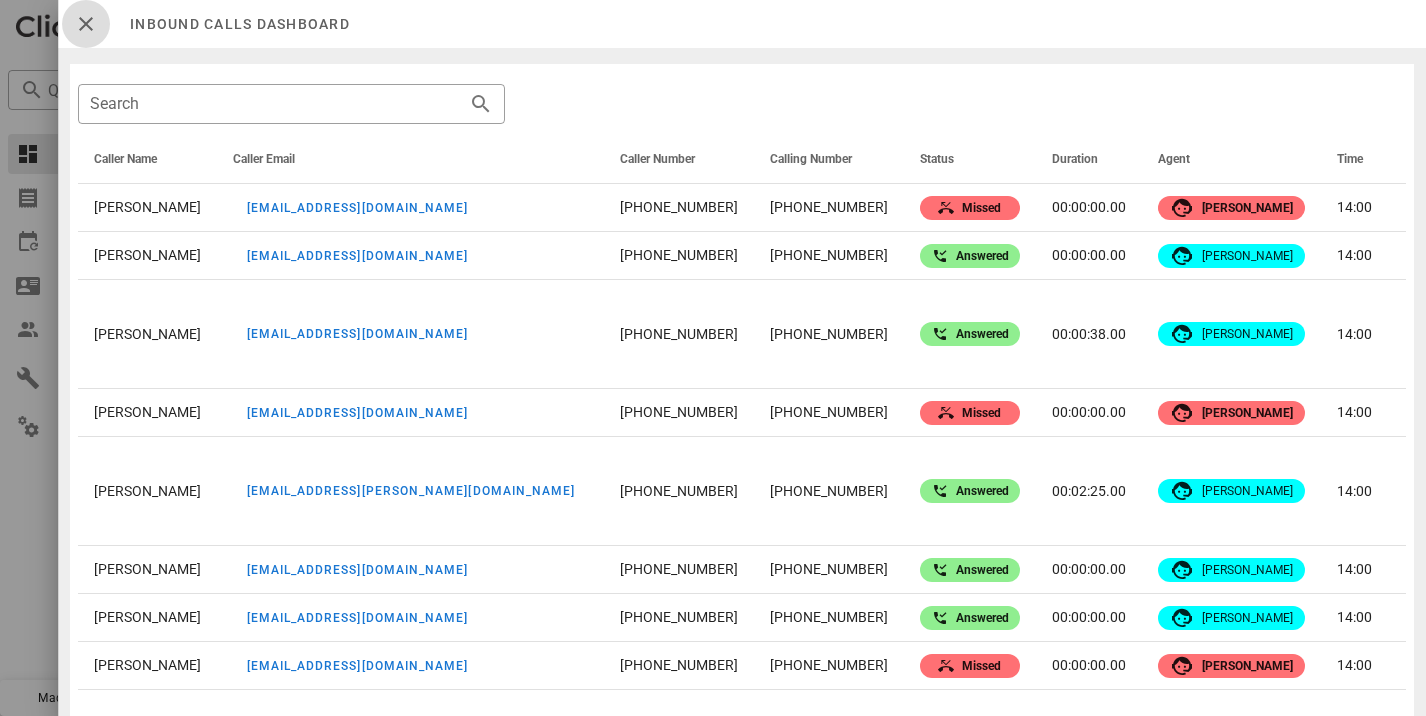 click at bounding box center [86, 24] 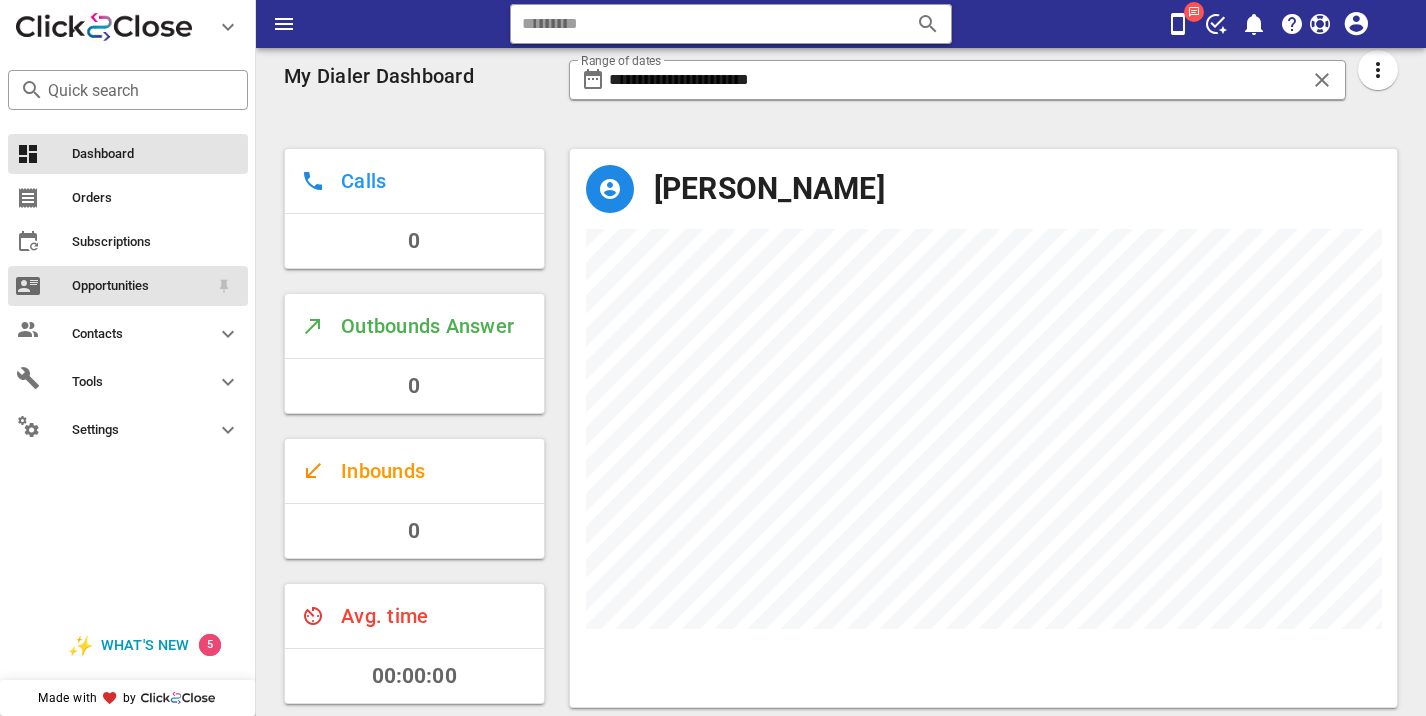 click on "Opportunities" at bounding box center [140, 286] 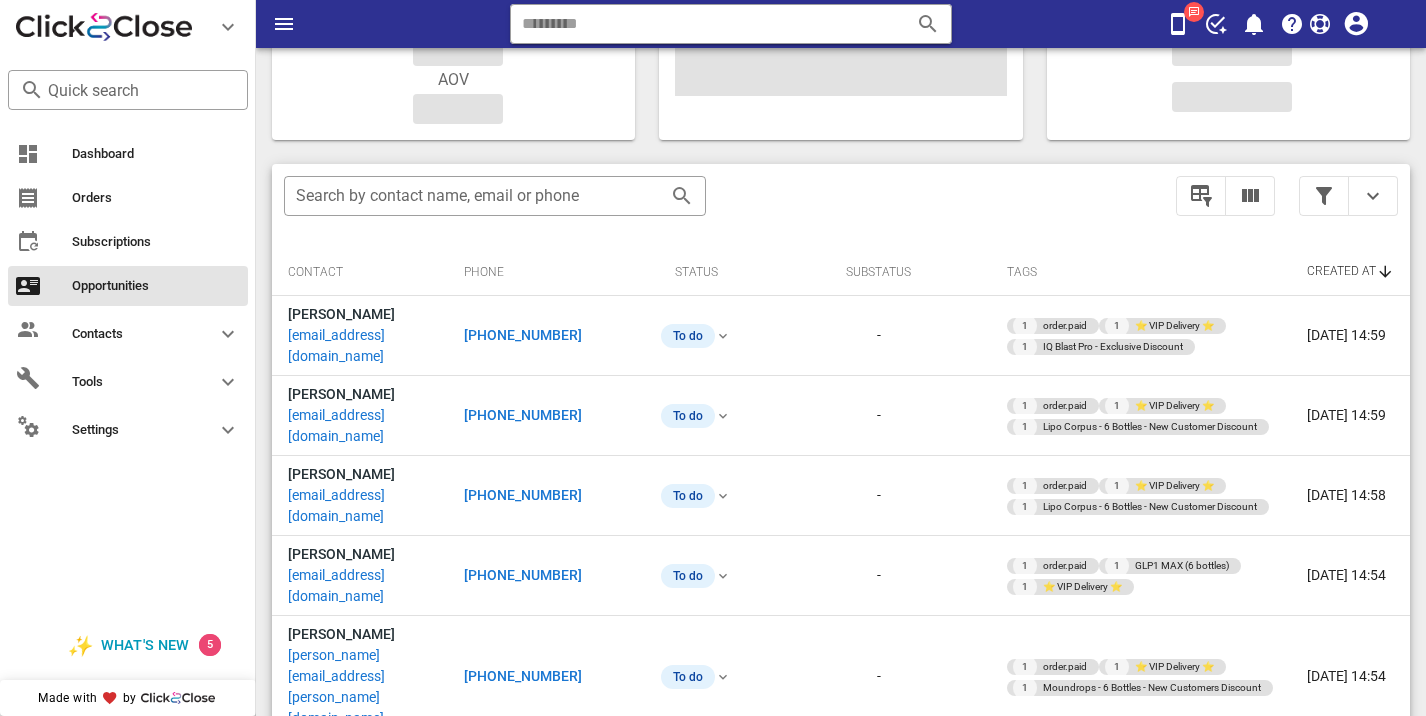 scroll, scrollTop: 272, scrollLeft: 0, axis: vertical 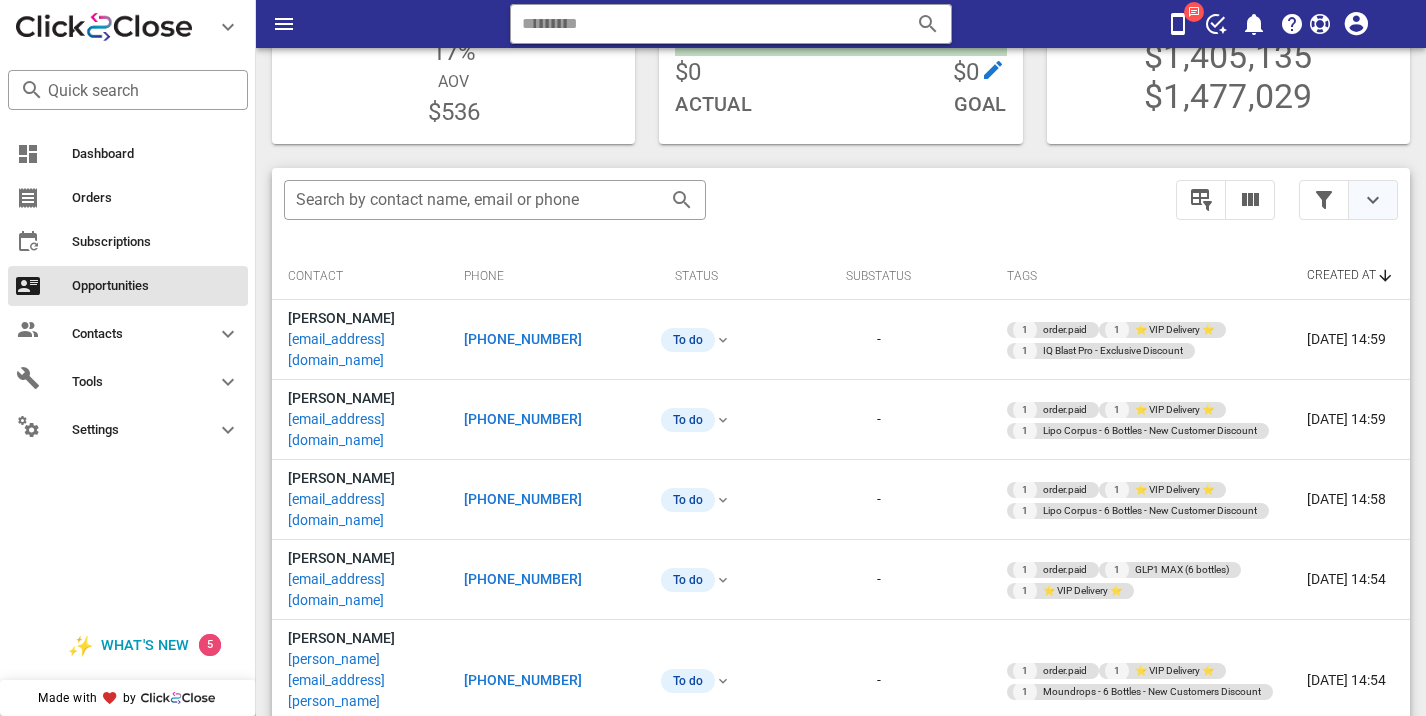 click at bounding box center [1373, 200] 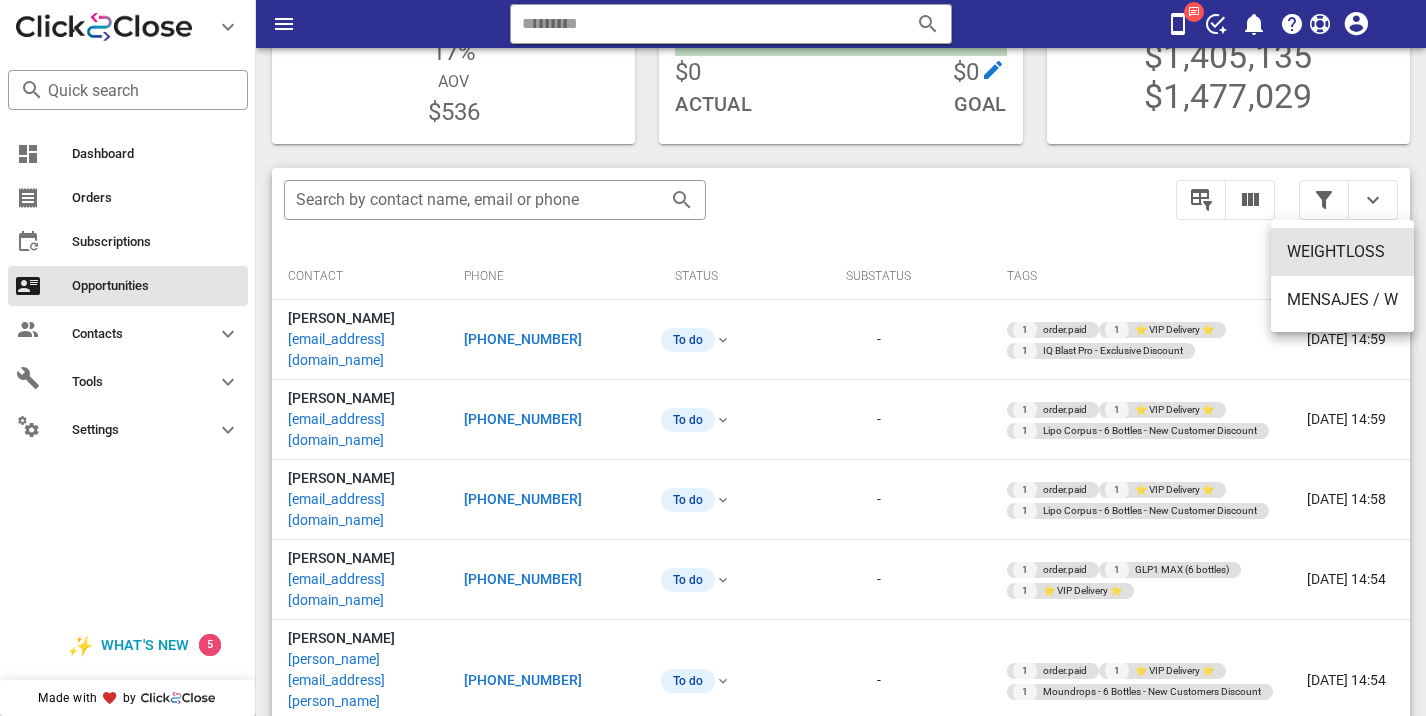 click on "WEIGHTLOSS" at bounding box center [1342, 251] 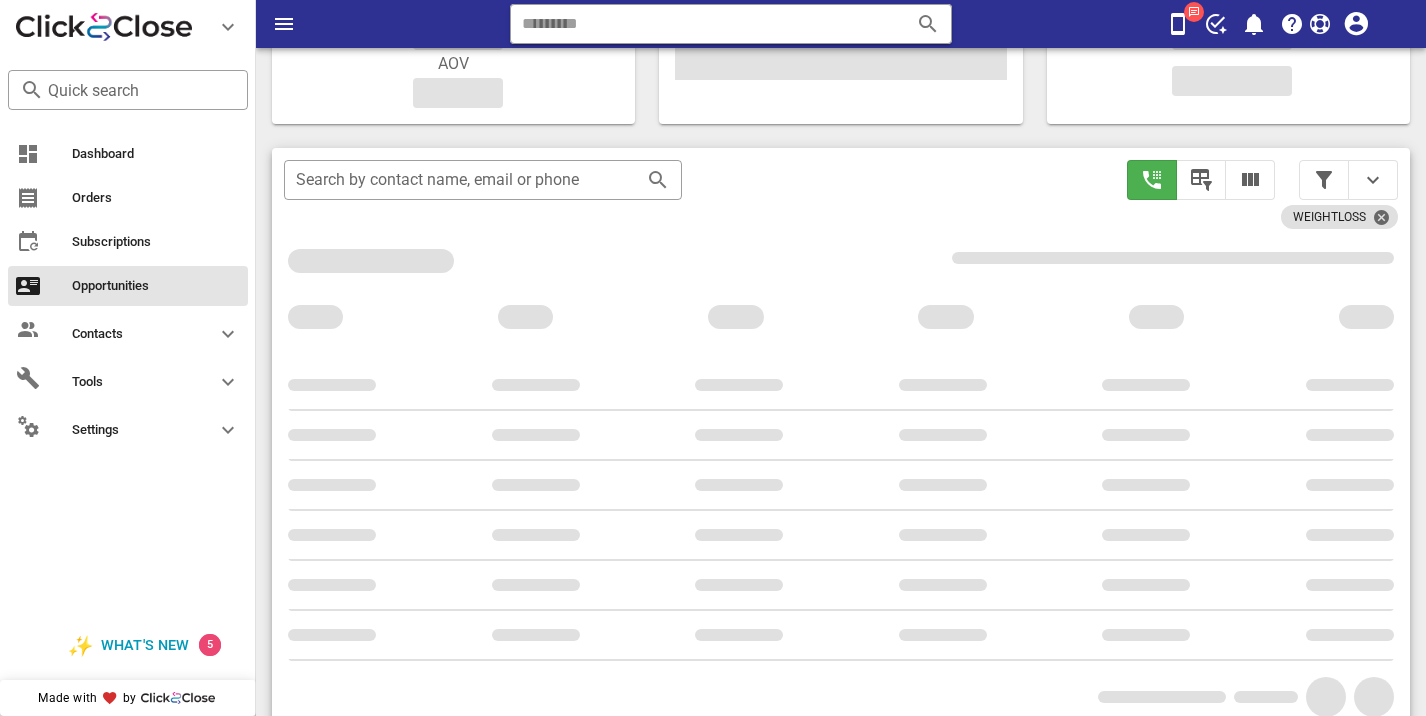 scroll, scrollTop: 256, scrollLeft: 0, axis: vertical 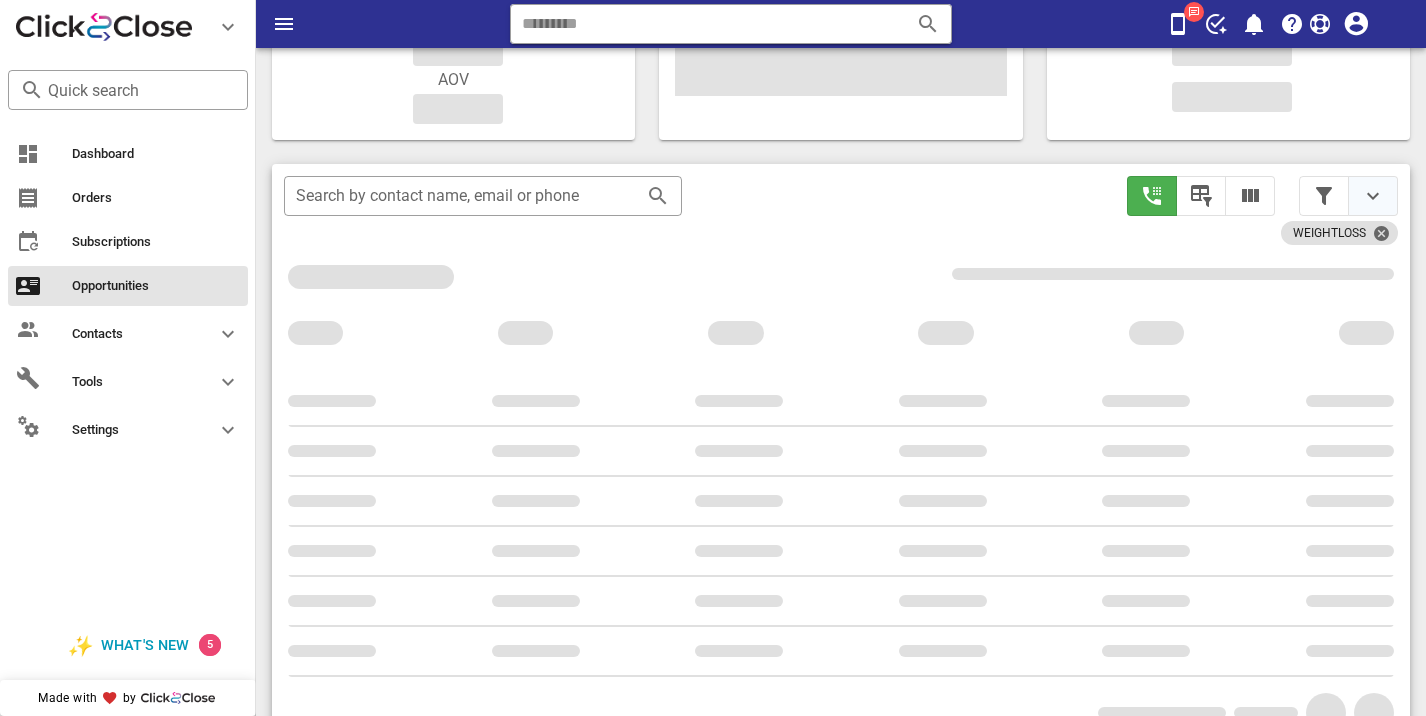 click at bounding box center (1373, 196) 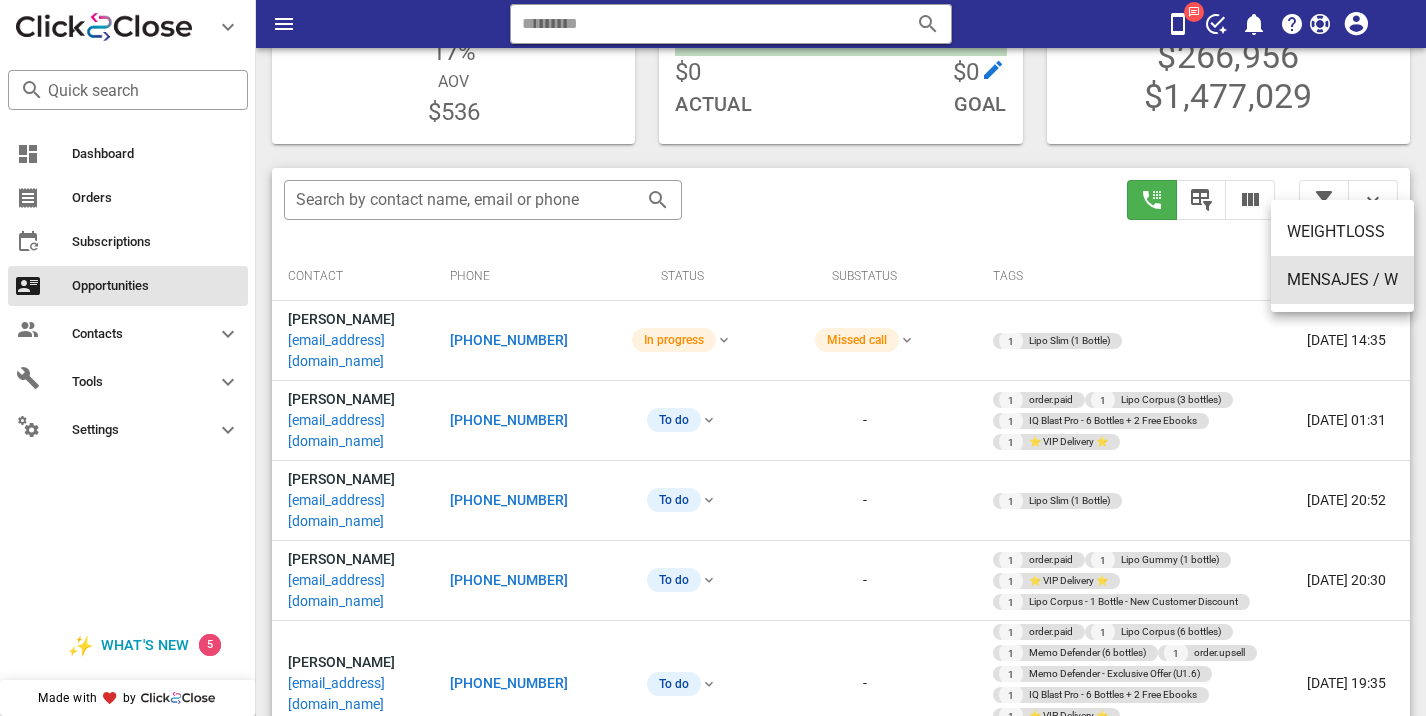 click on "MENSAJES / W" at bounding box center (1342, 279) 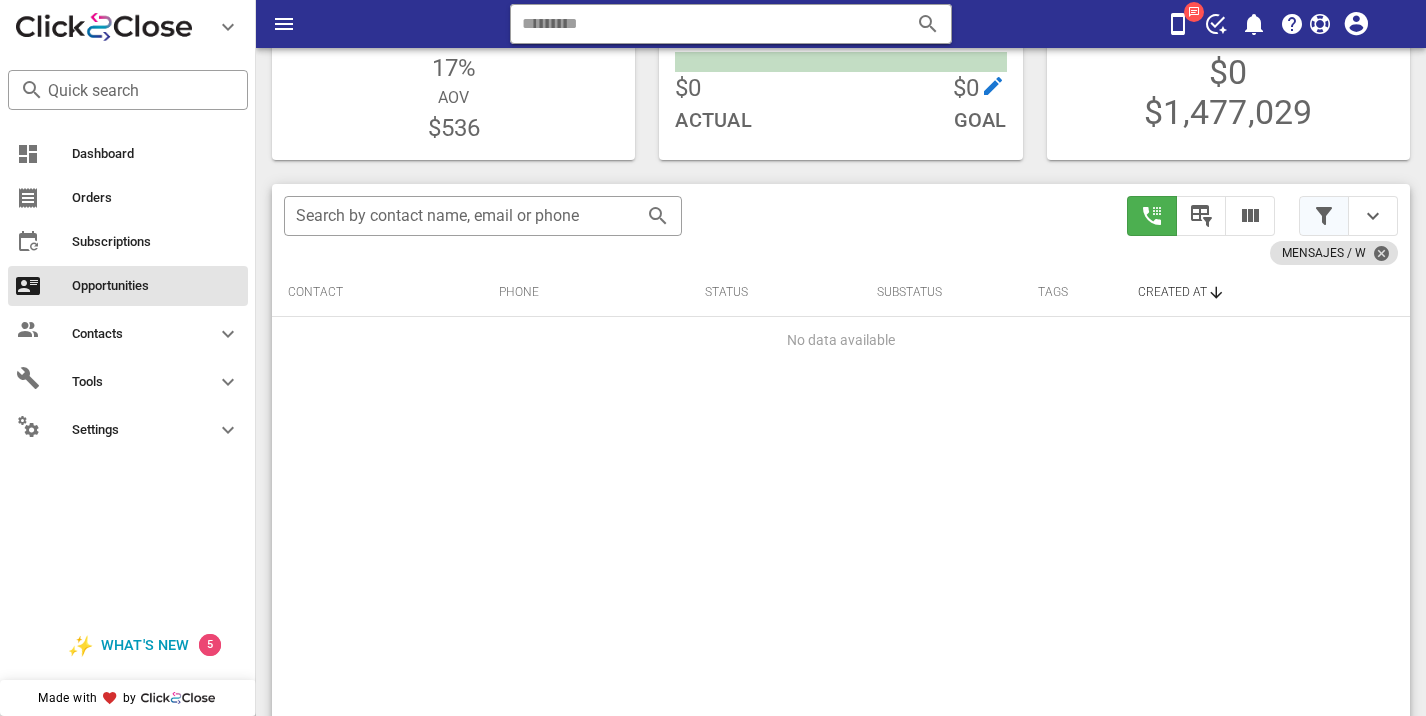 scroll, scrollTop: 272, scrollLeft: 0, axis: vertical 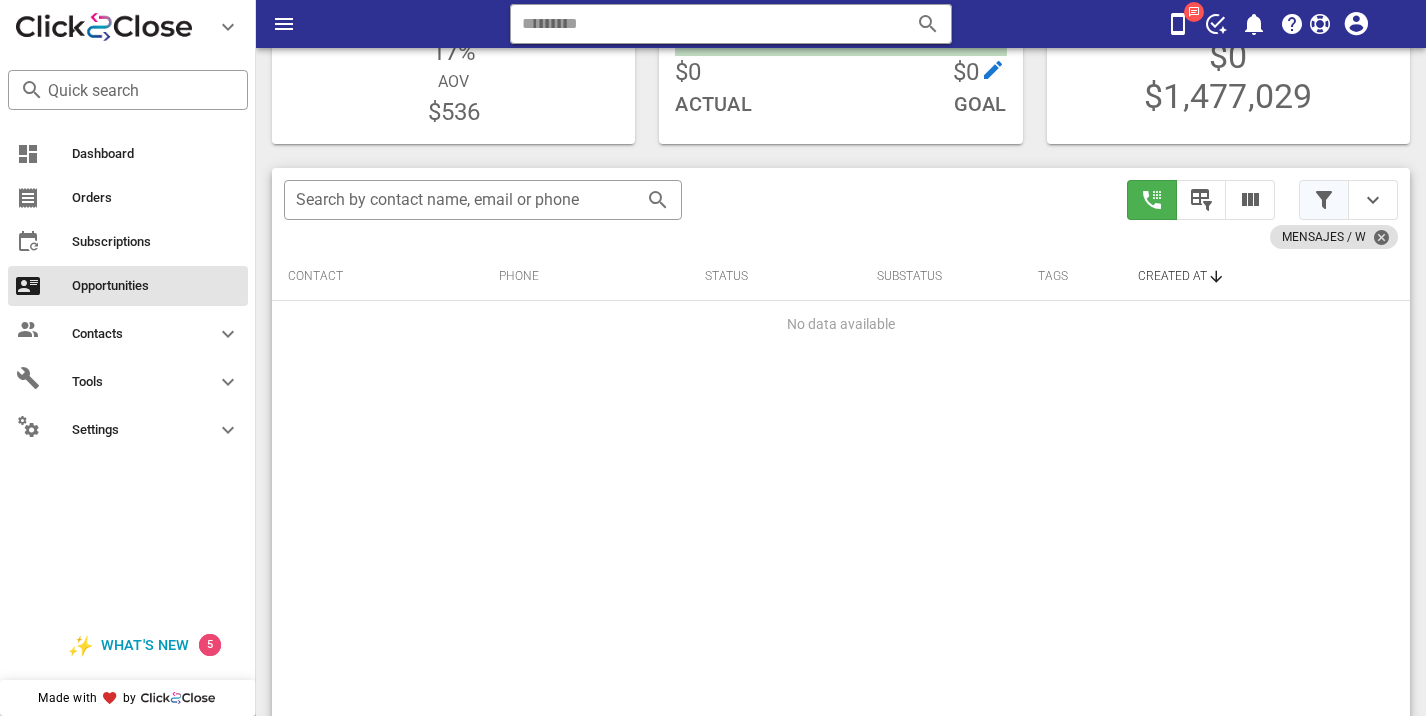 click at bounding box center [1324, 200] 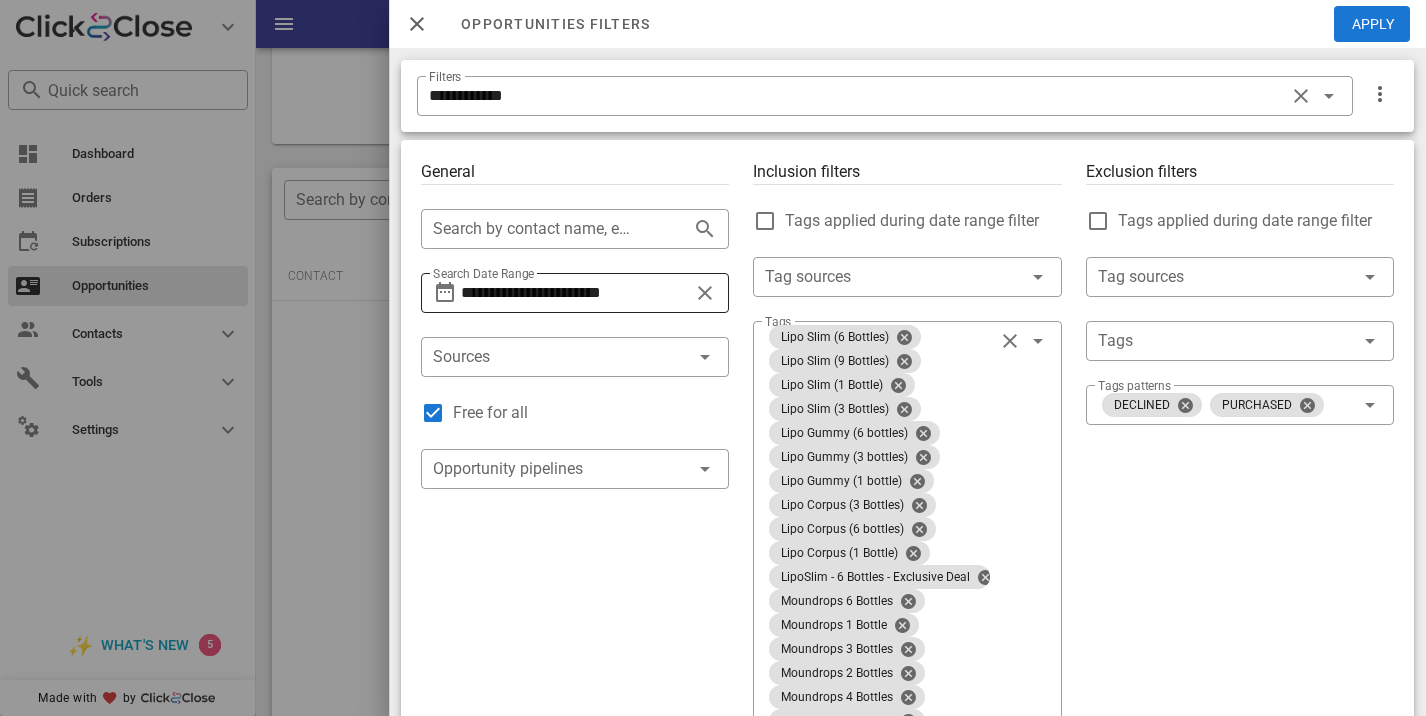 click on "**********" at bounding box center [575, 293] 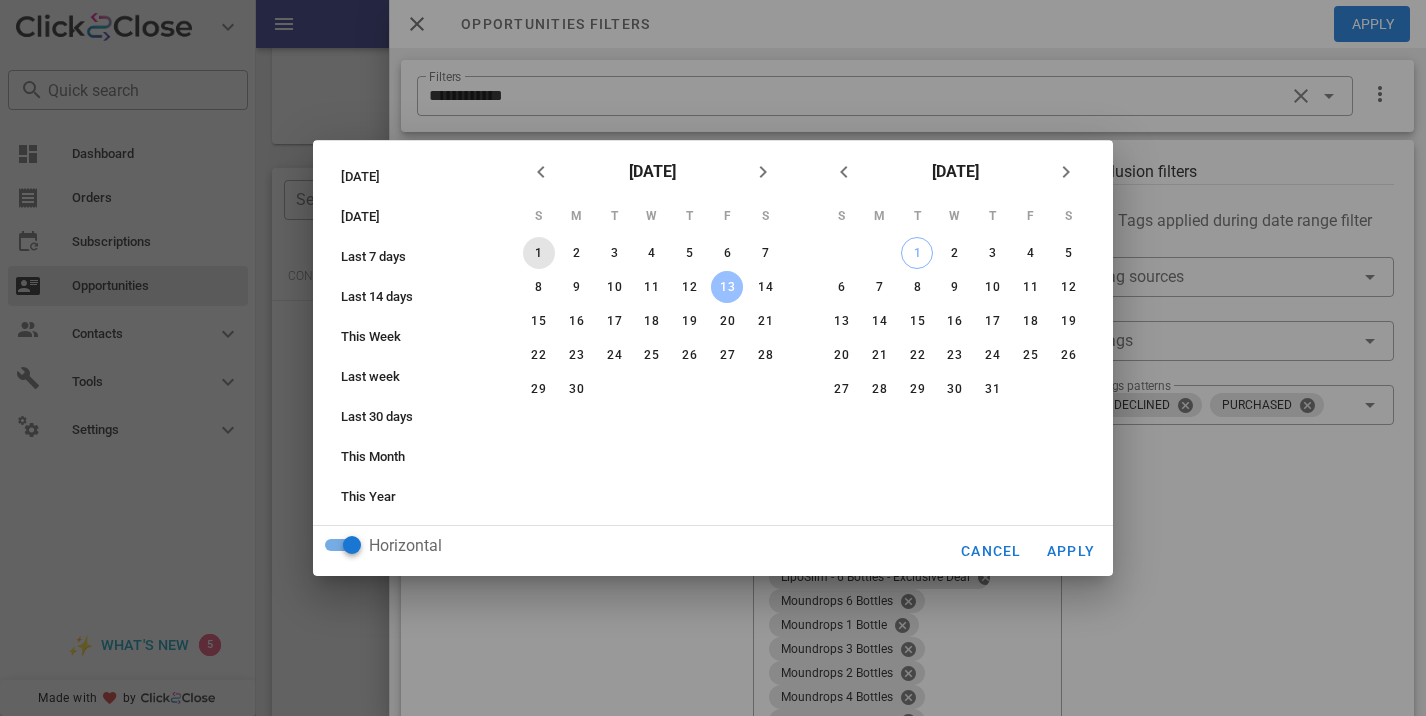 click on "1" at bounding box center (539, 253) 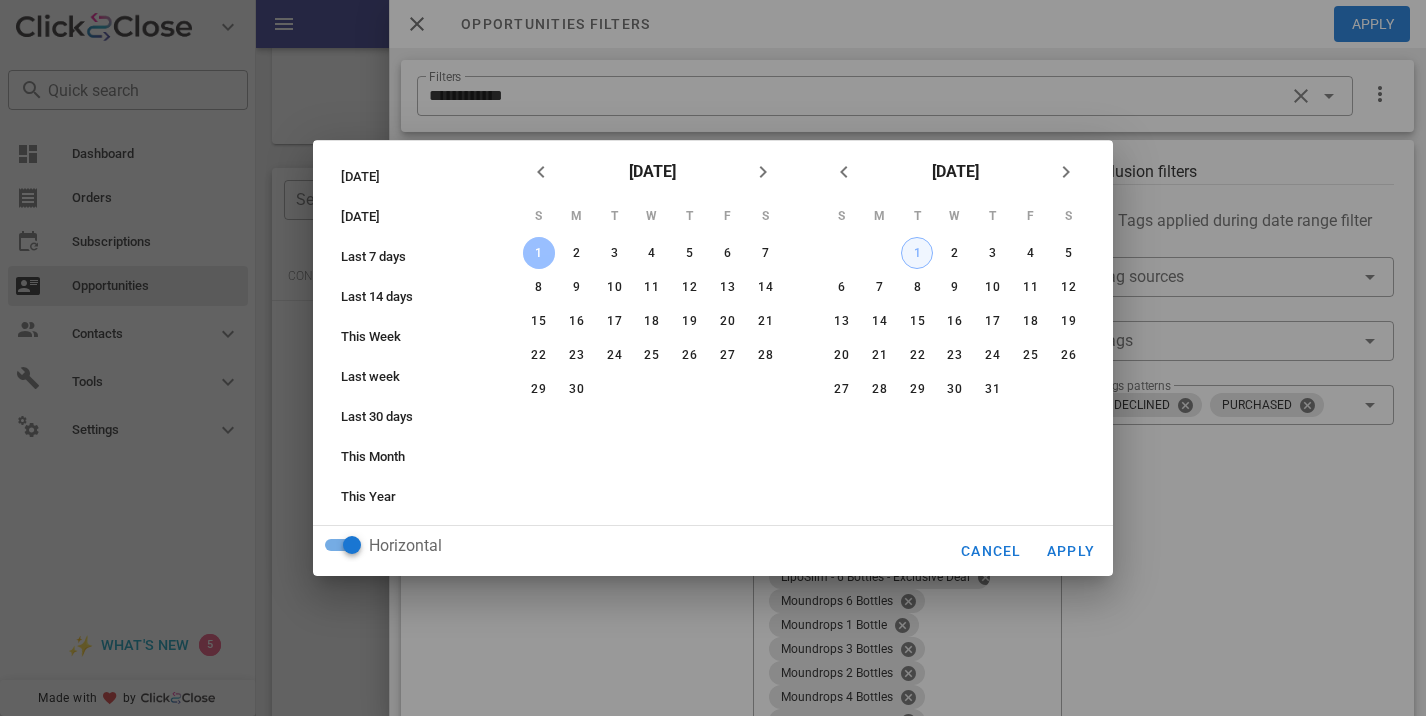 click on "1" at bounding box center [917, 253] 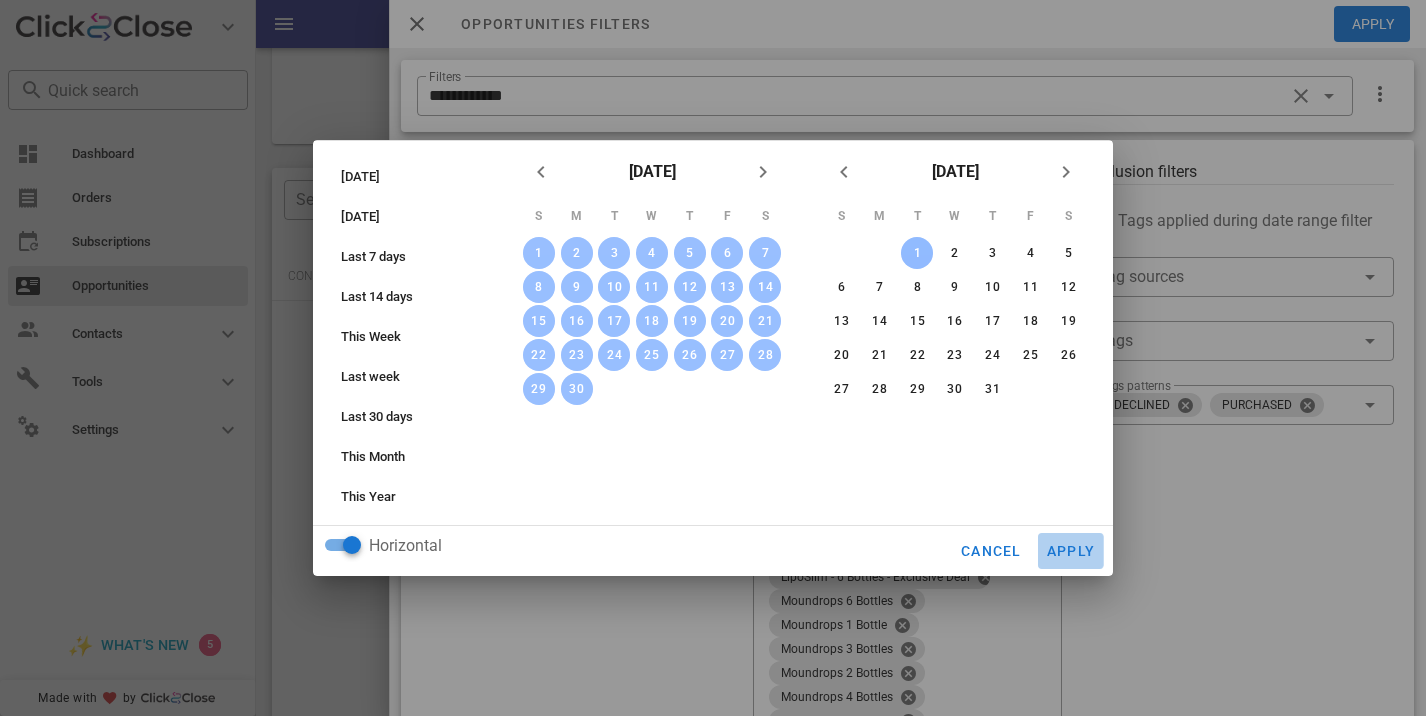 click on "Apply" at bounding box center (1071, 551) 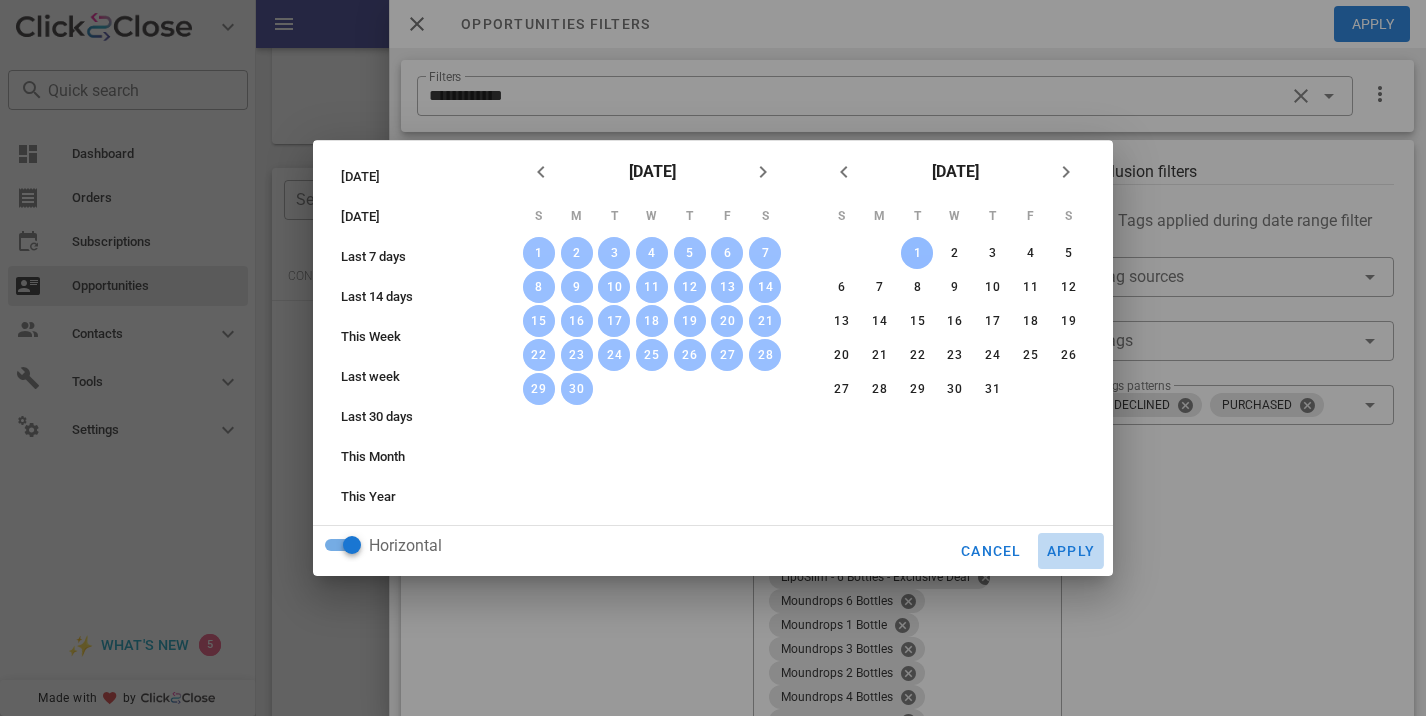 type 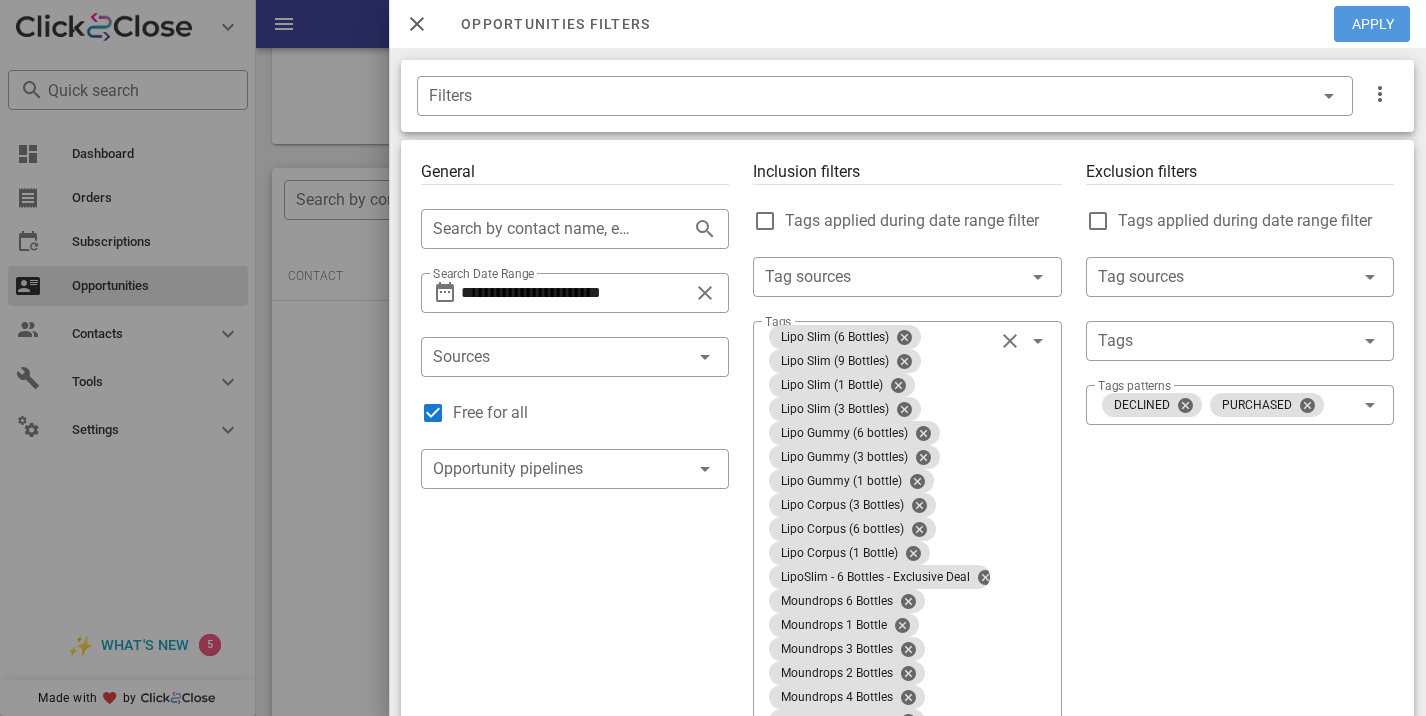 click on "Apply" at bounding box center (1373, 24) 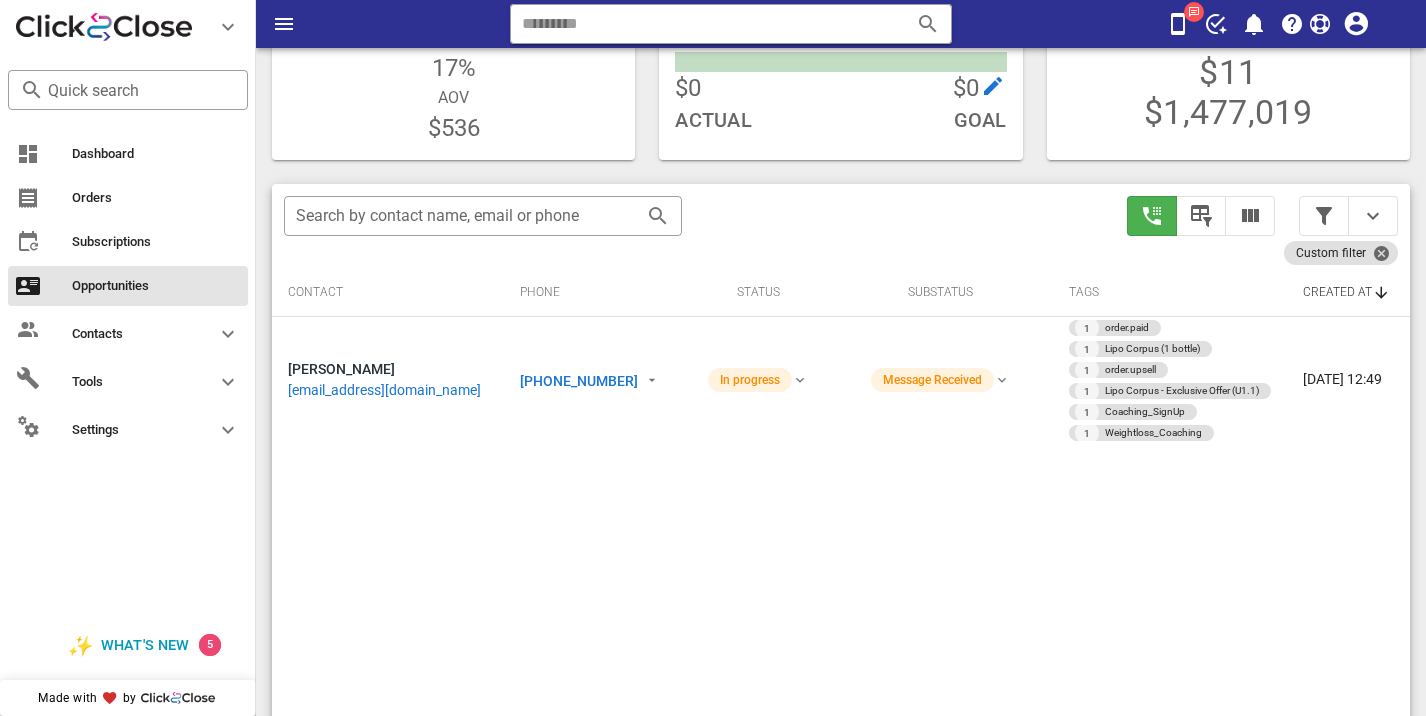 scroll, scrollTop: 272, scrollLeft: 0, axis: vertical 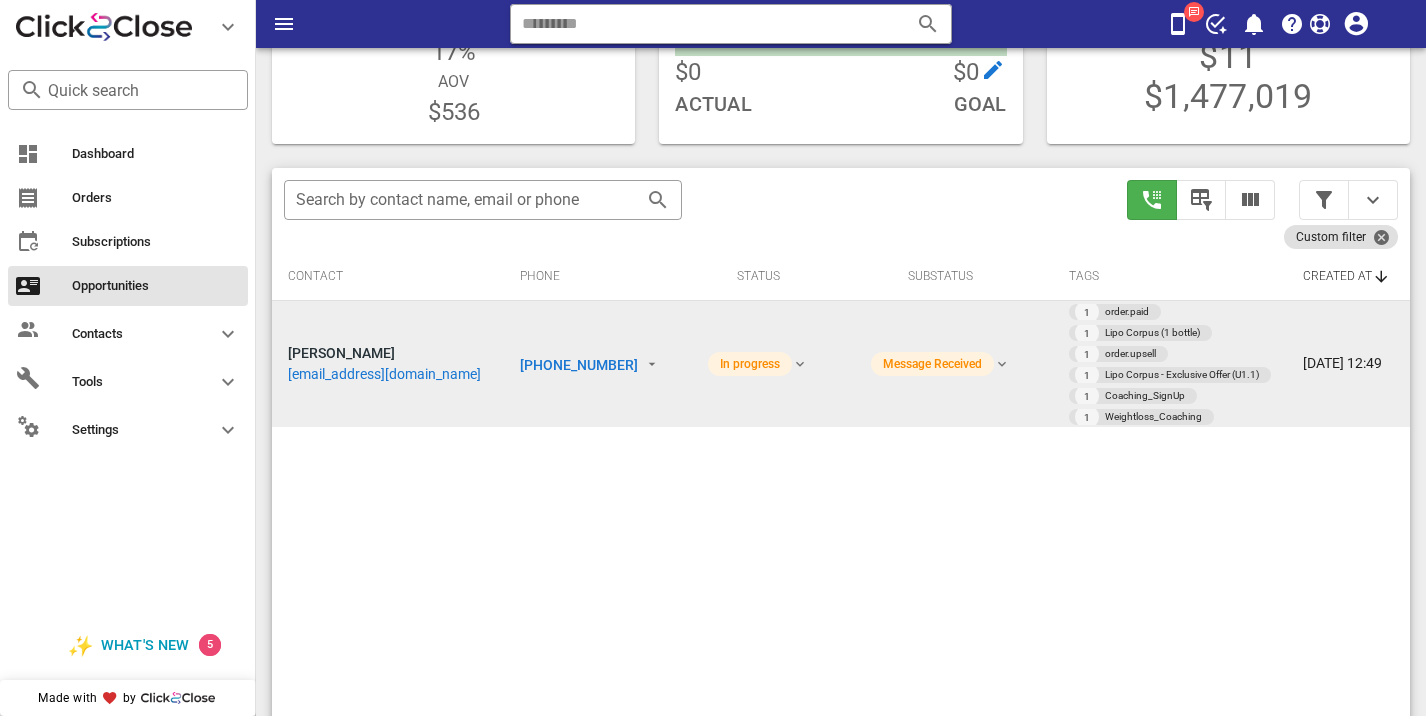 click on "+15043130115" at bounding box center [579, 365] 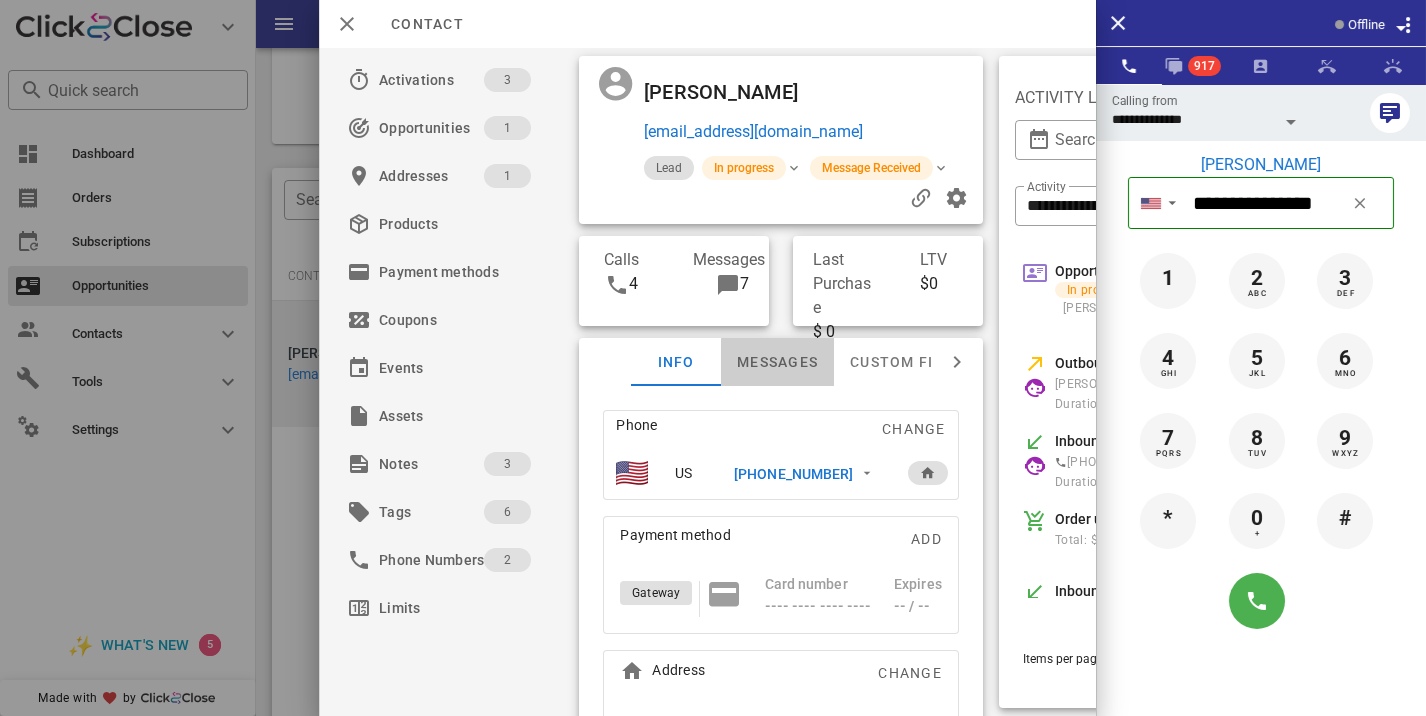 click on "Messages" at bounding box center [777, 362] 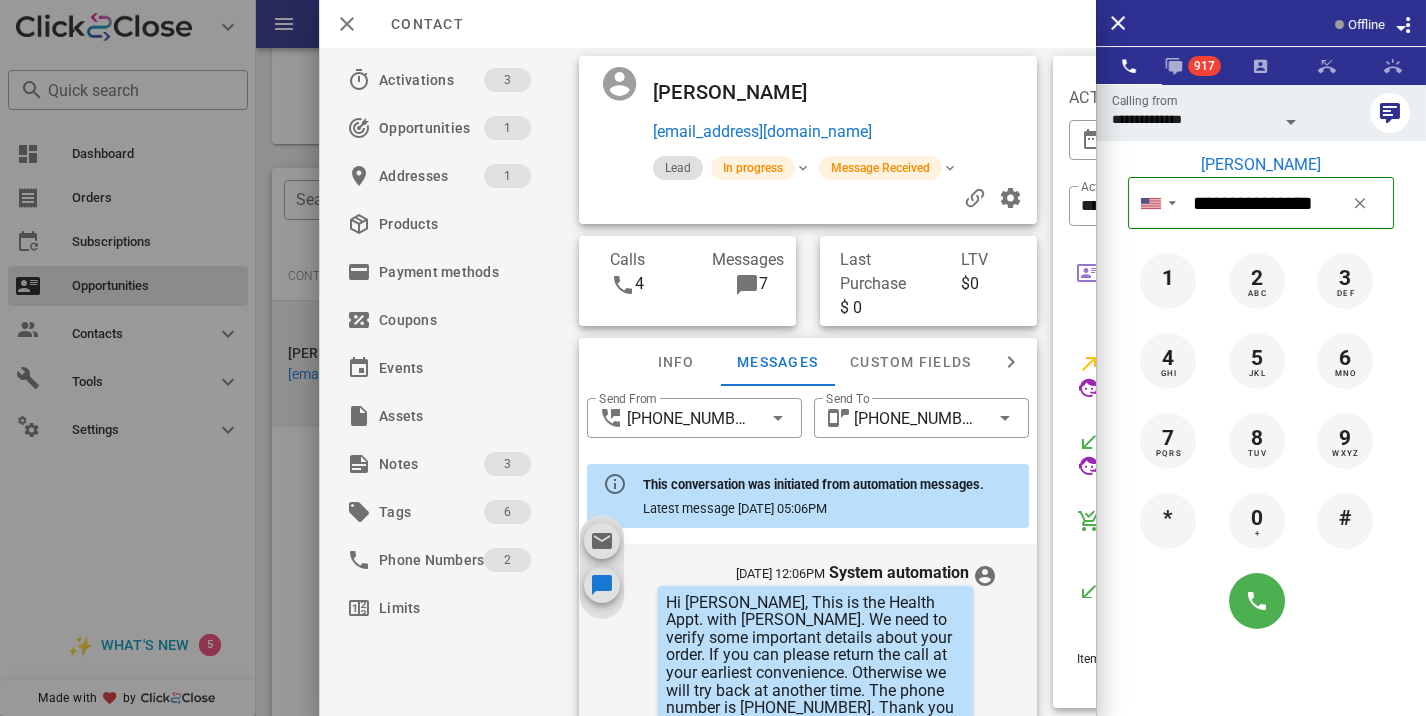 scroll, scrollTop: 972, scrollLeft: 0, axis: vertical 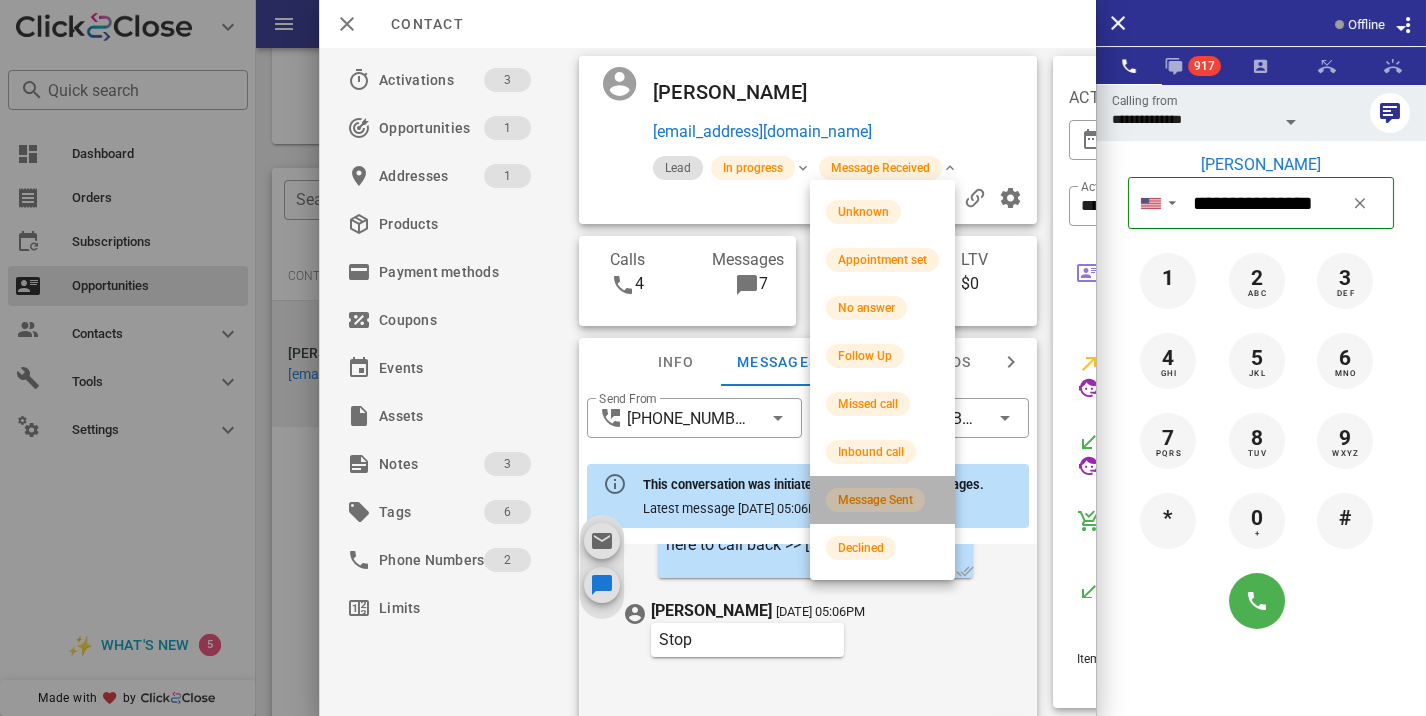 click on "Message Sent" at bounding box center (875, 500) 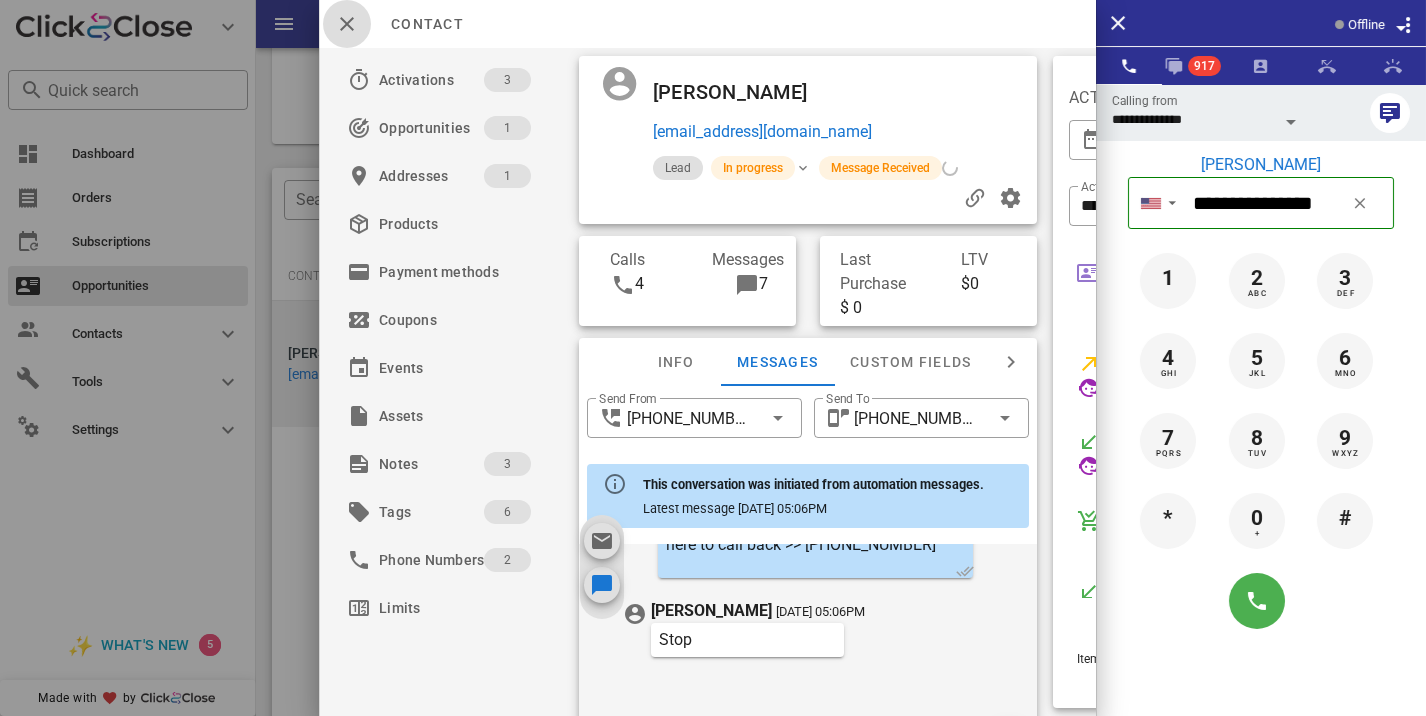 click at bounding box center [347, 24] 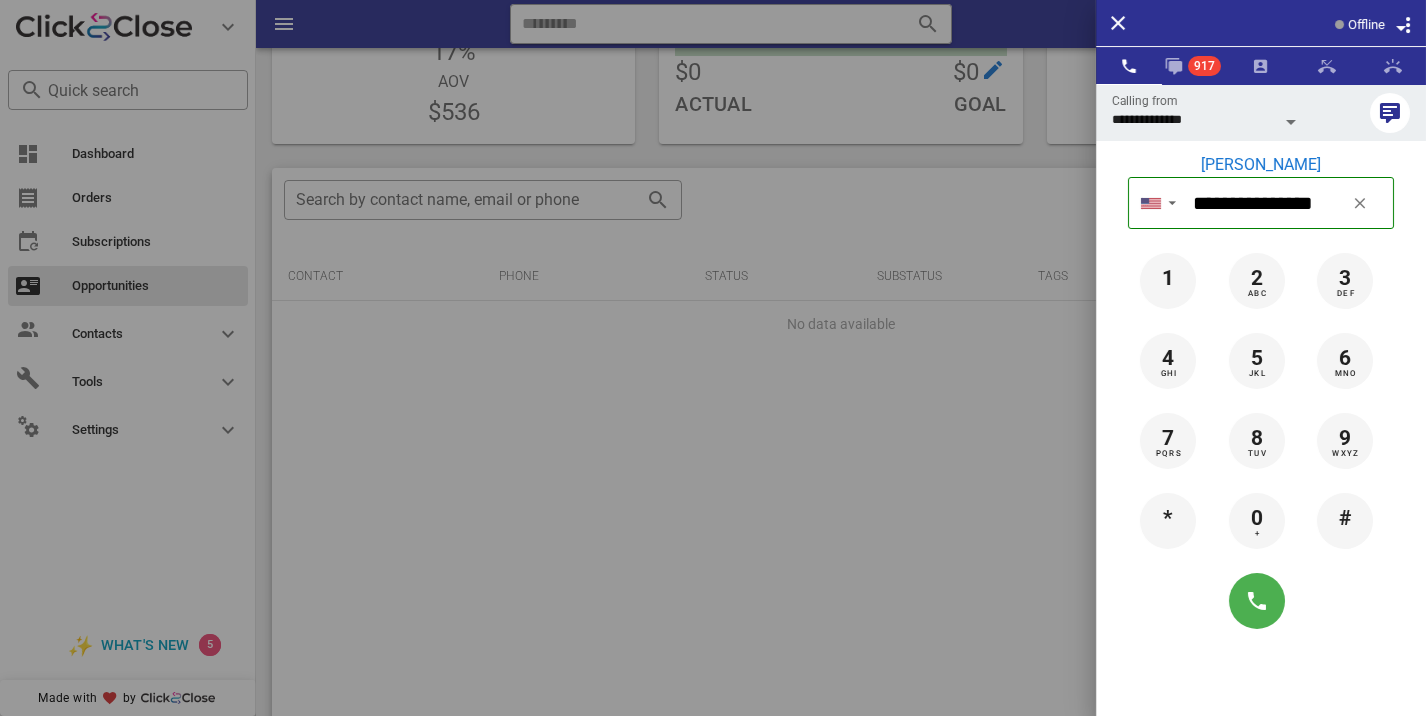 click at bounding box center (713, 358) 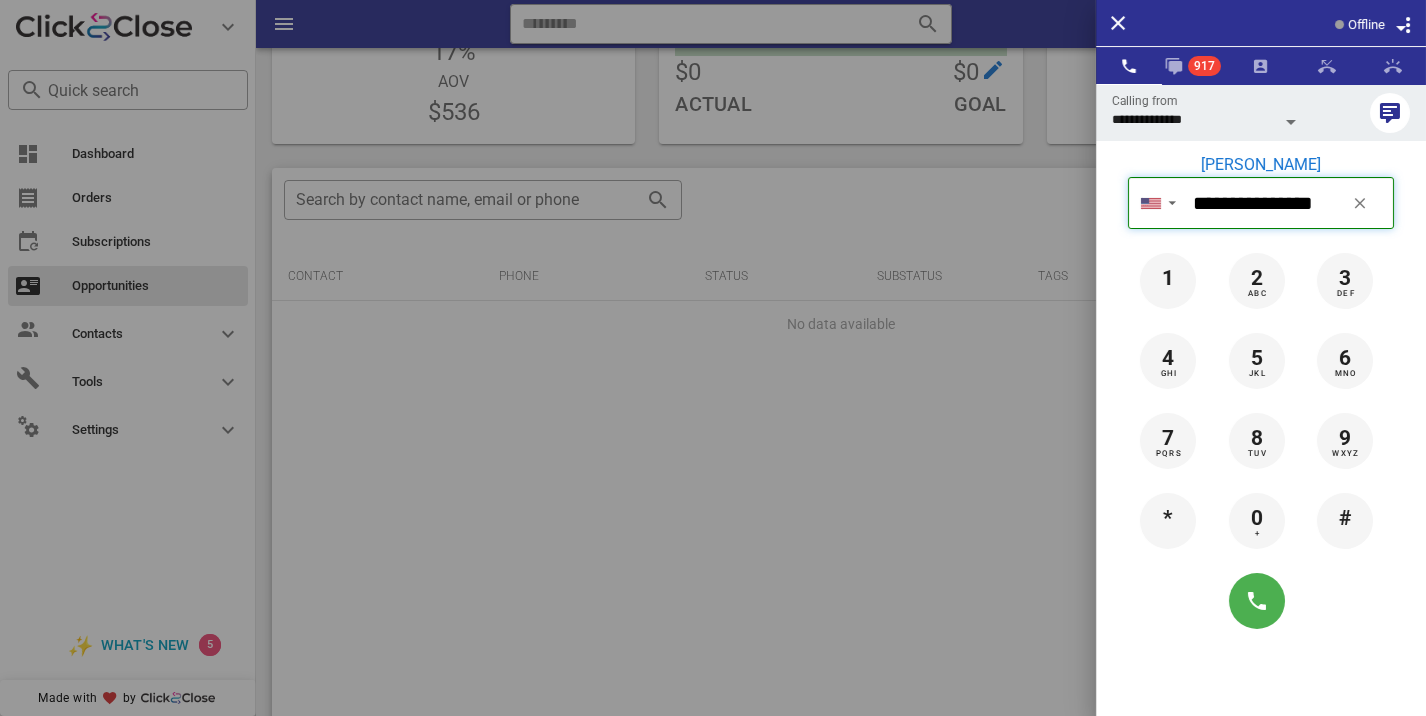 type 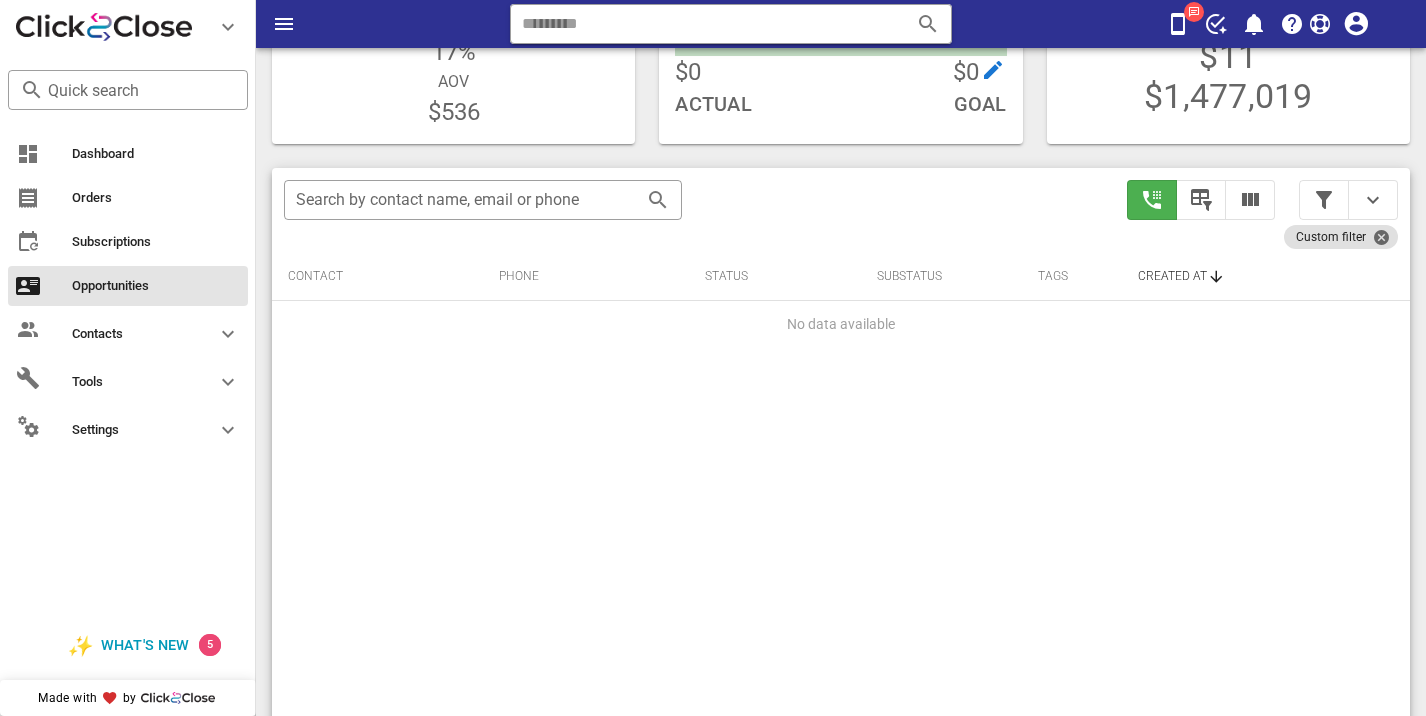 scroll, scrollTop: 376, scrollLeft: 0, axis: vertical 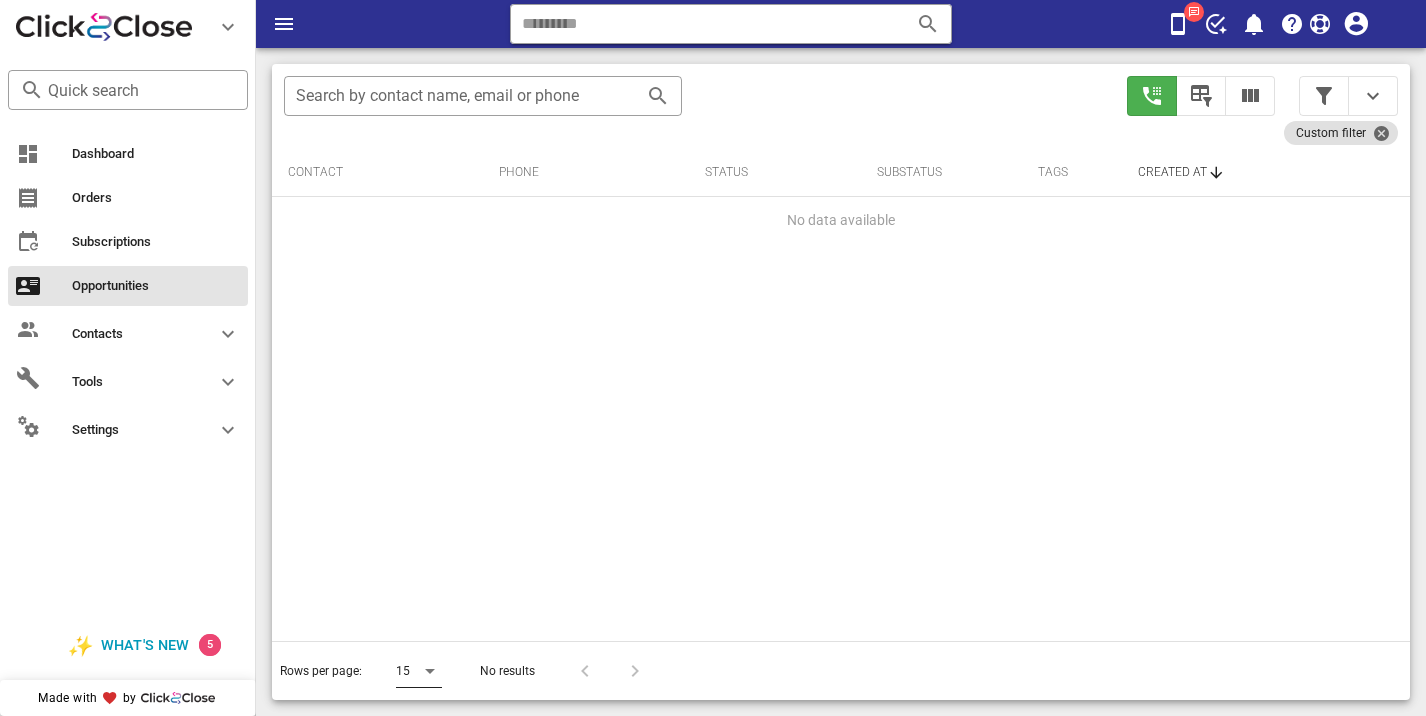 click on "15" at bounding box center [405, 671] 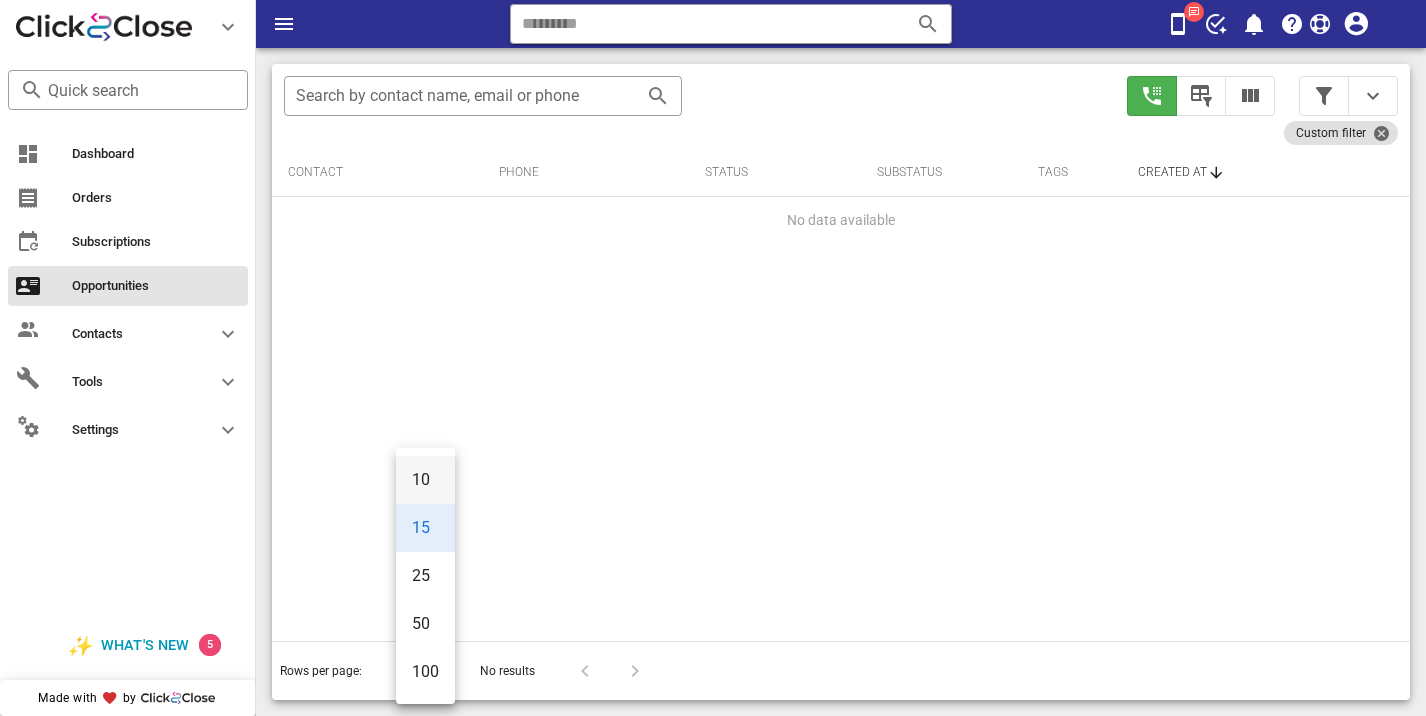 click on "10" at bounding box center (425, 479) 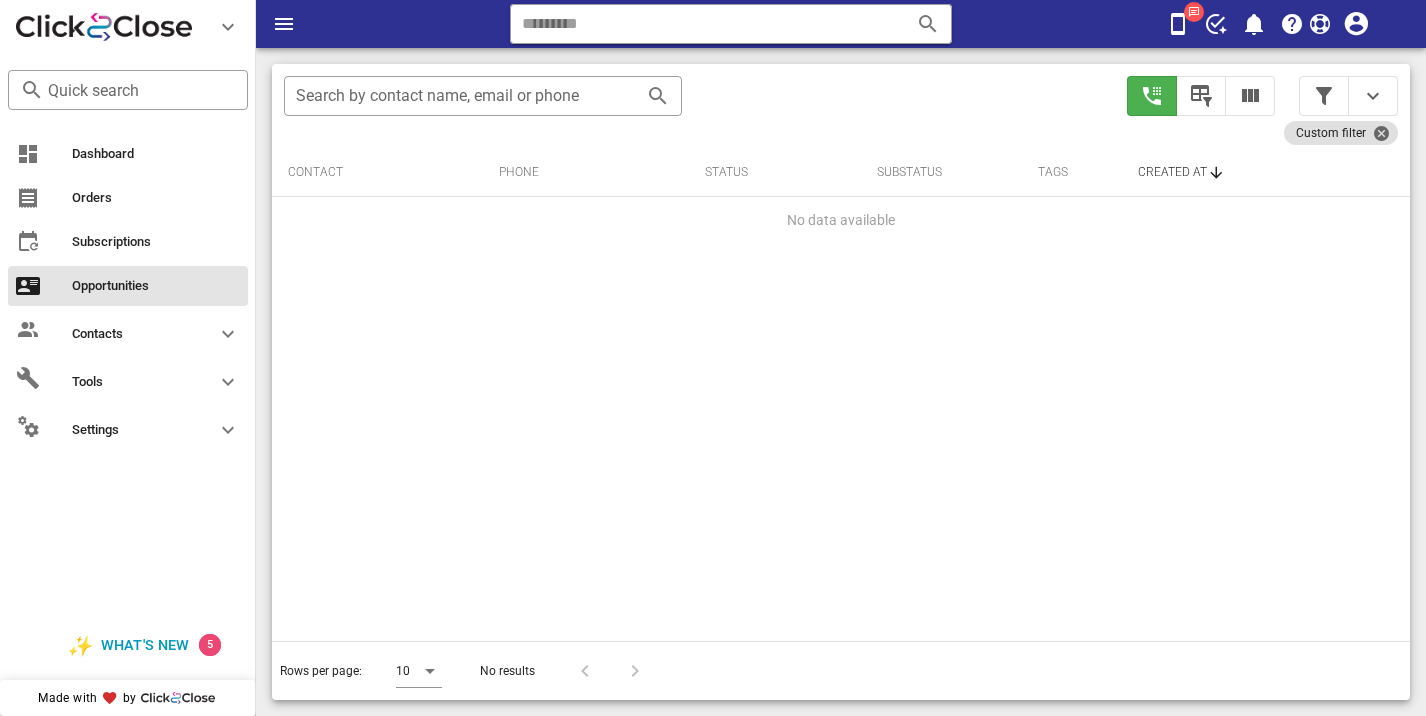 scroll, scrollTop: 376, scrollLeft: 0, axis: vertical 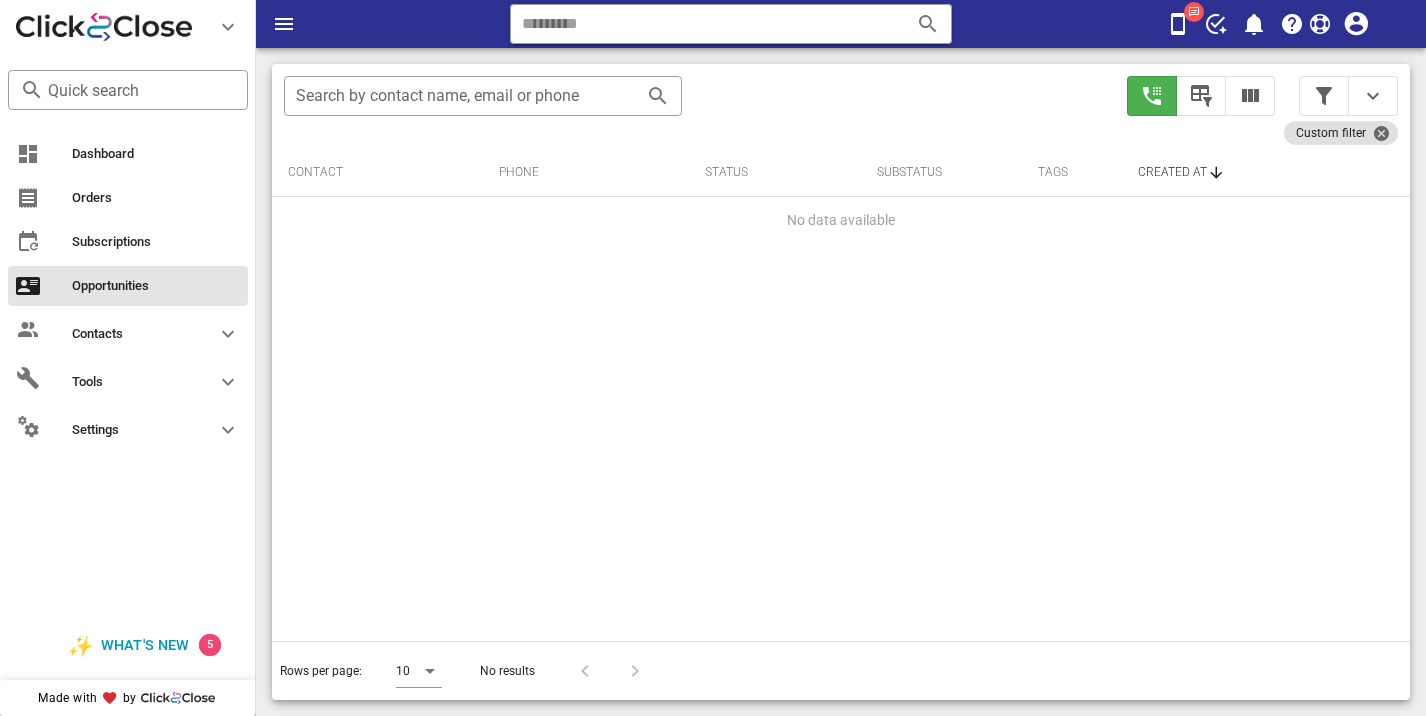 click on "Rows per page: 10" at bounding box center [361, 671] 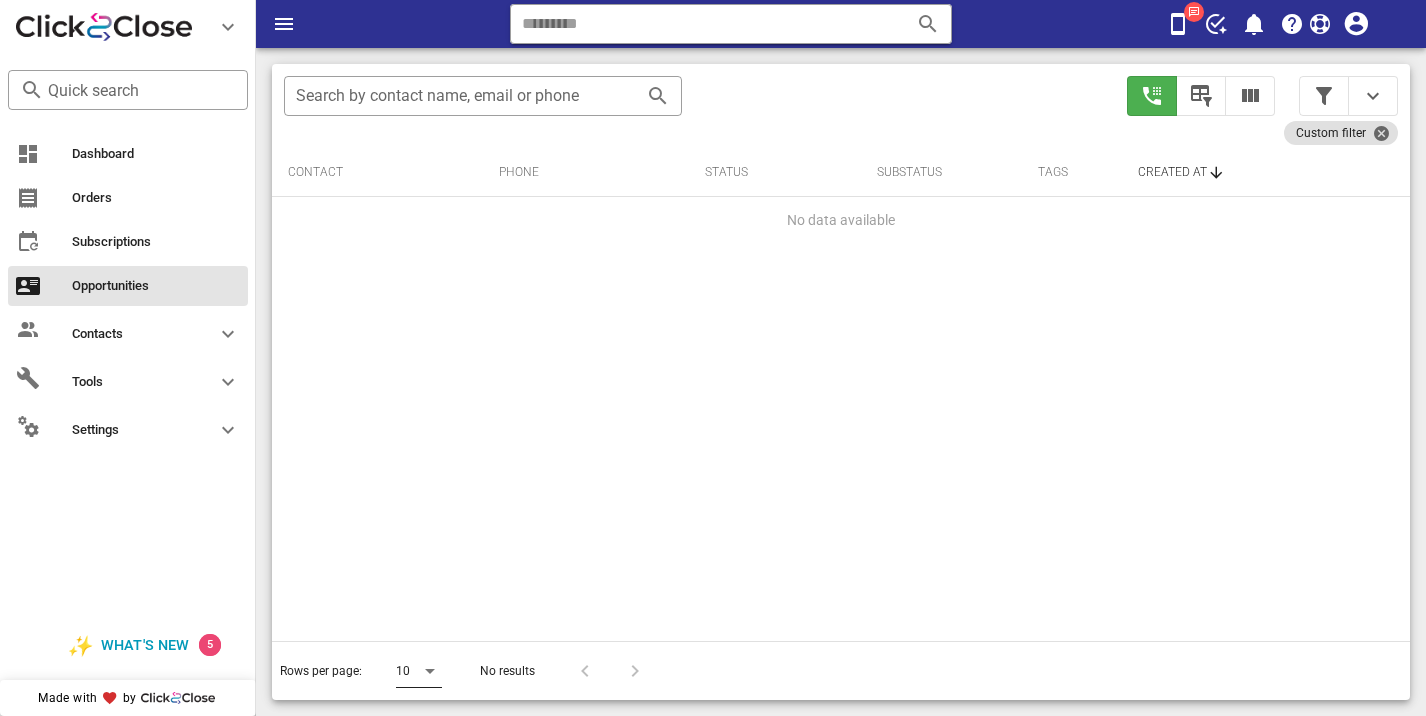 click at bounding box center (428, 671) 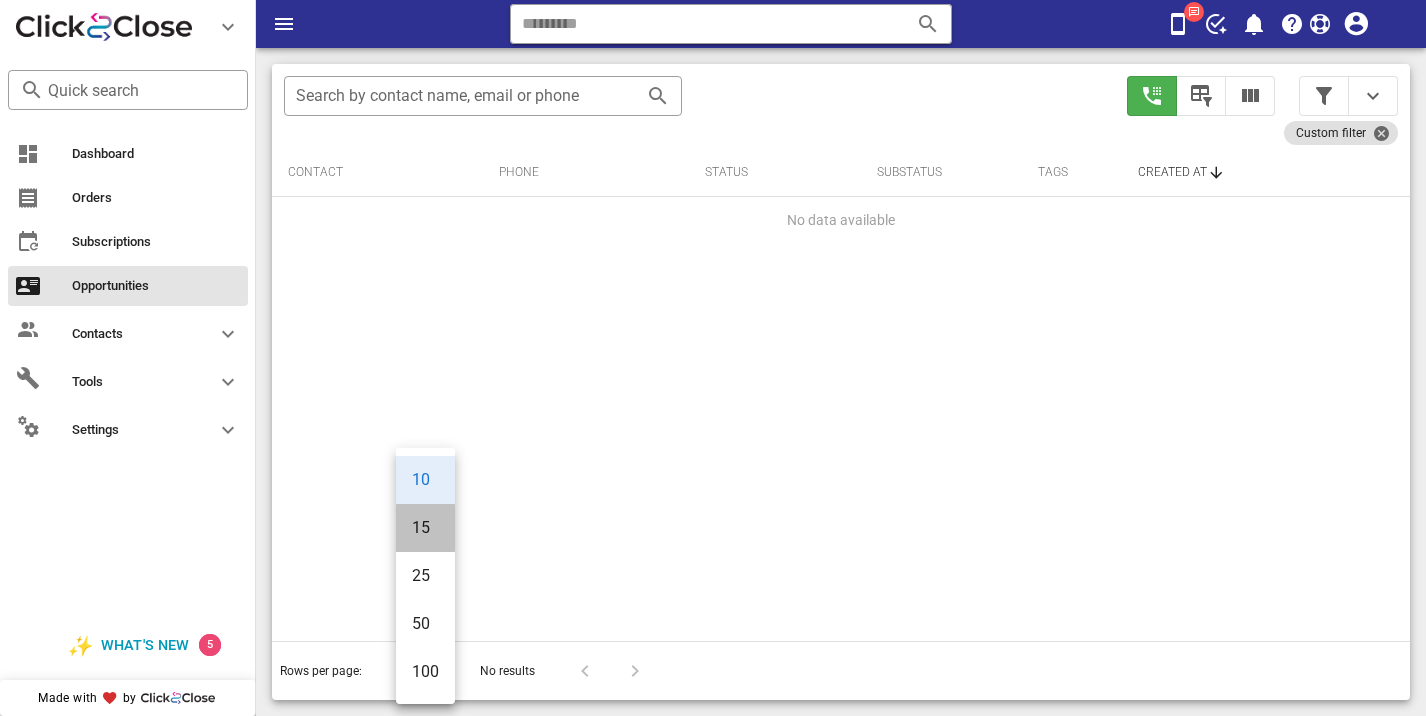 click on "15" at bounding box center [425, 527] 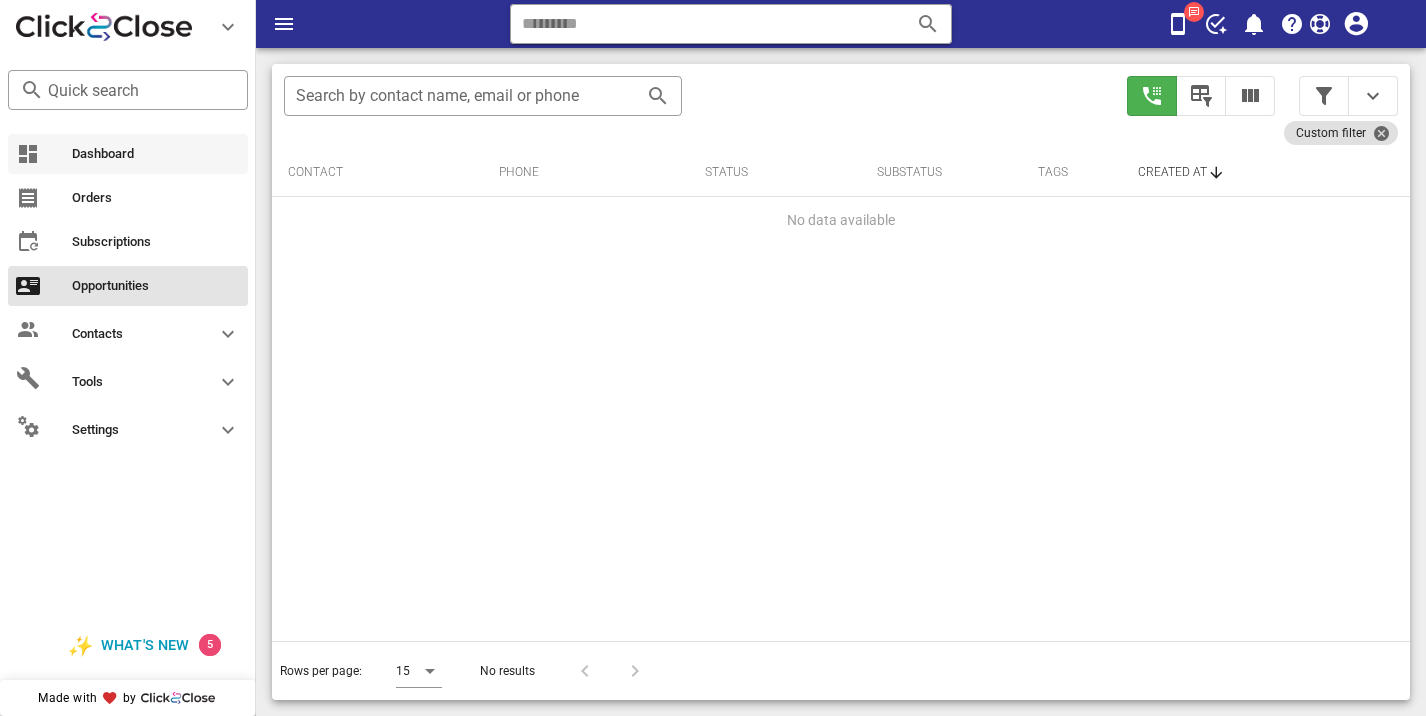 scroll, scrollTop: 376, scrollLeft: 0, axis: vertical 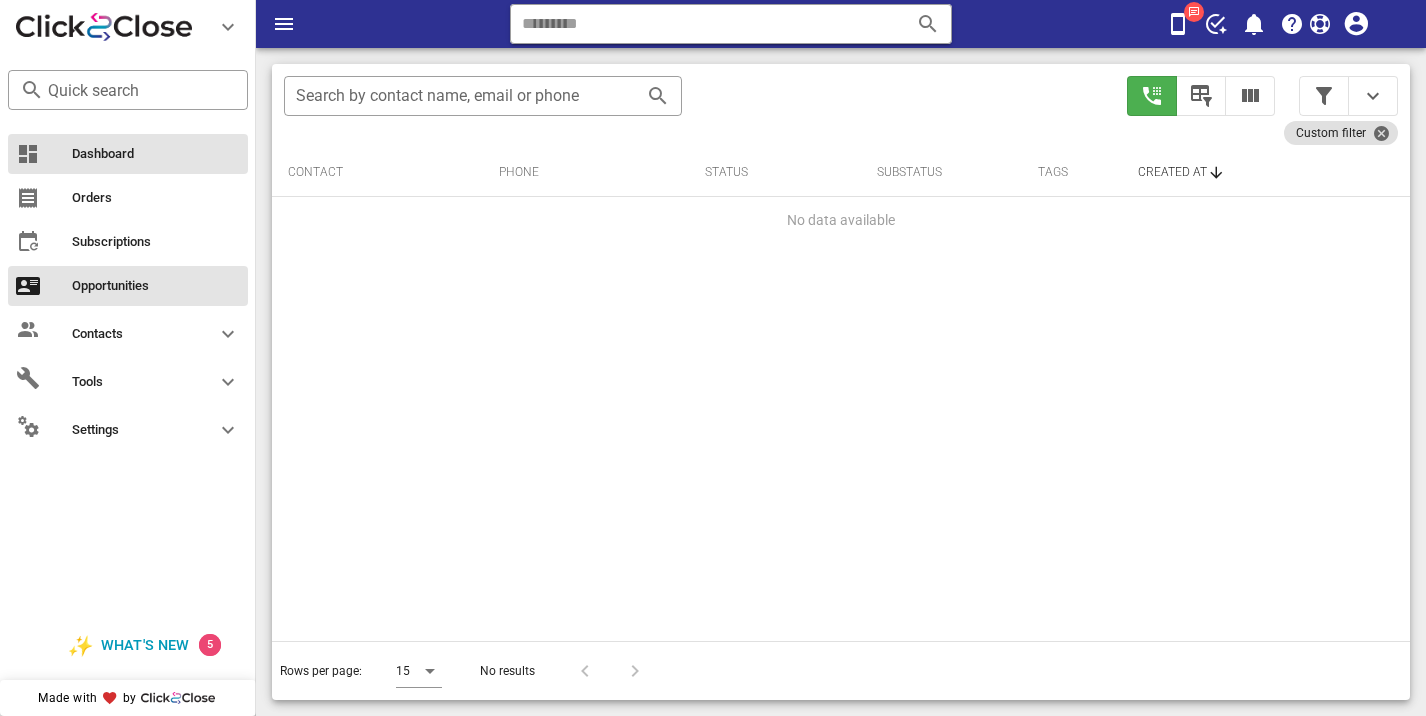 click on "Dashboard" at bounding box center [156, 154] 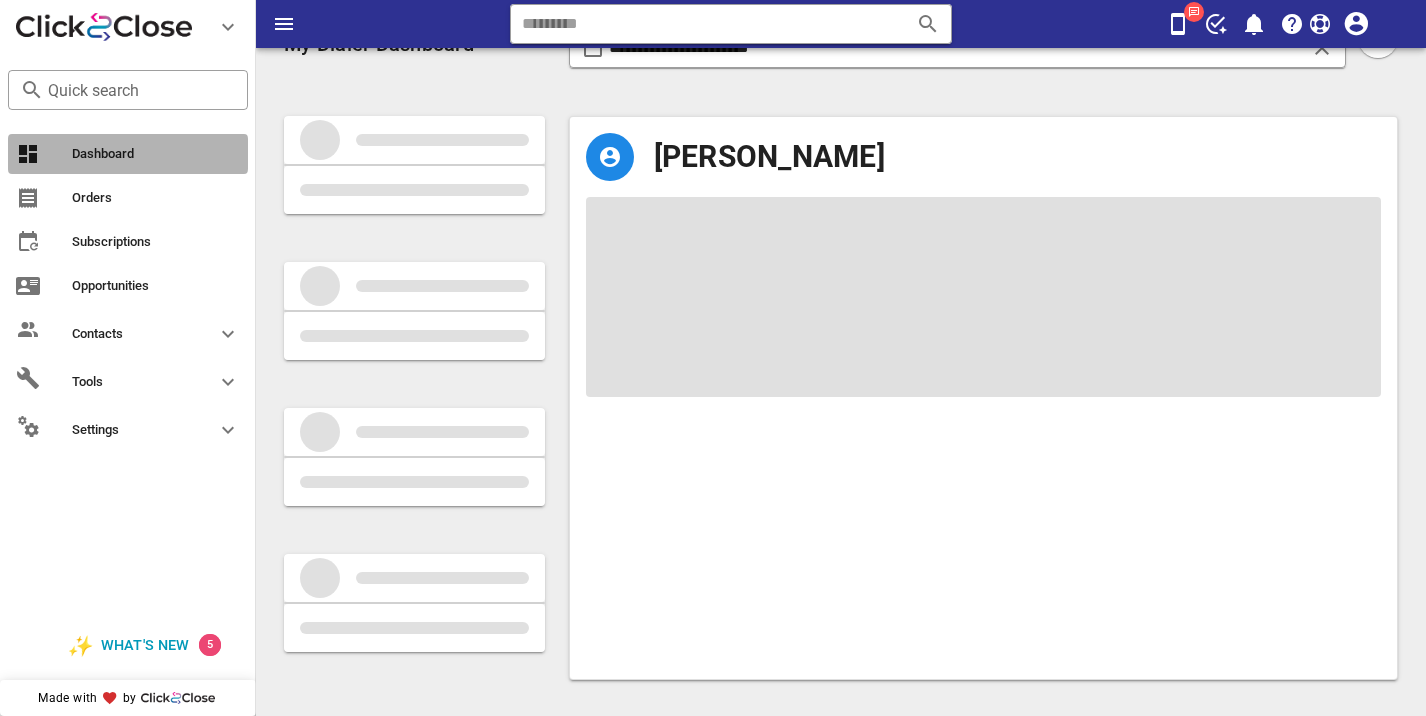 scroll, scrollTop: 0, scrollLeft: 0, axis: both 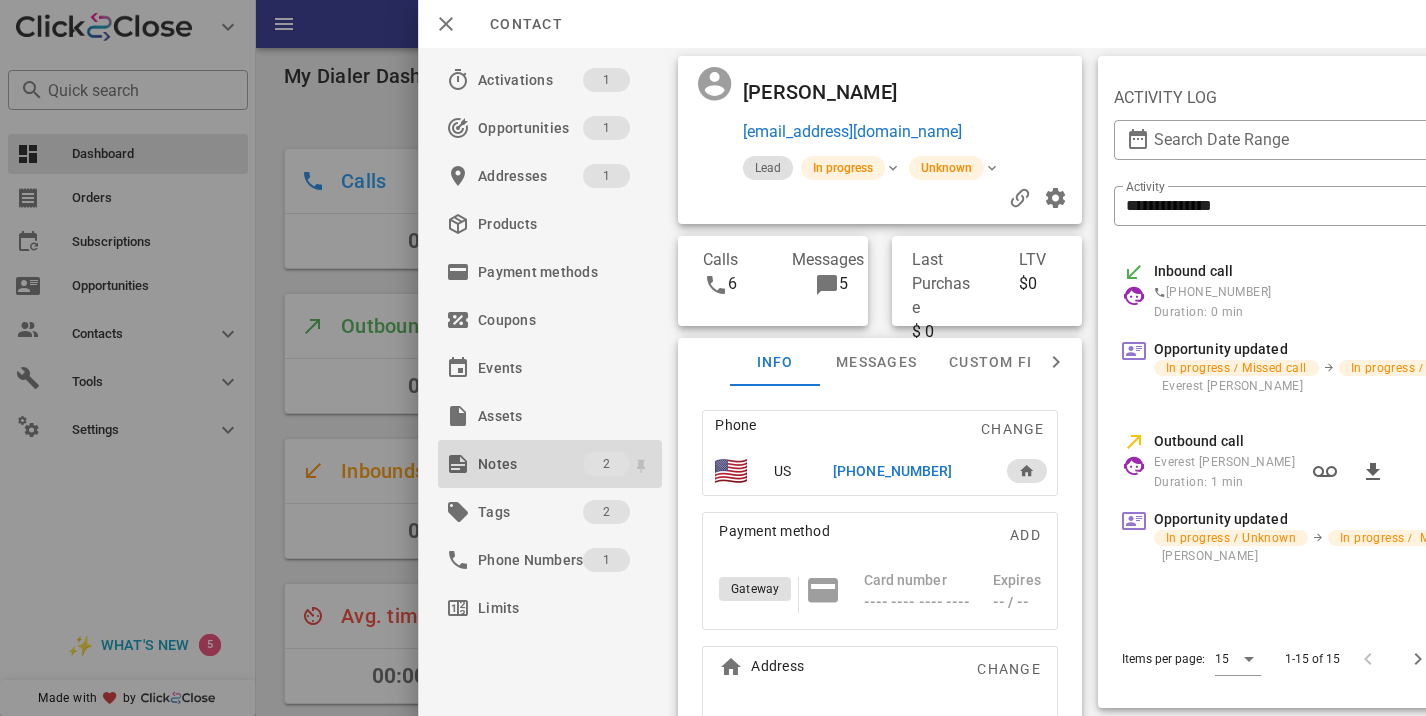 click on "Notes" at bounding box center (530, 464) 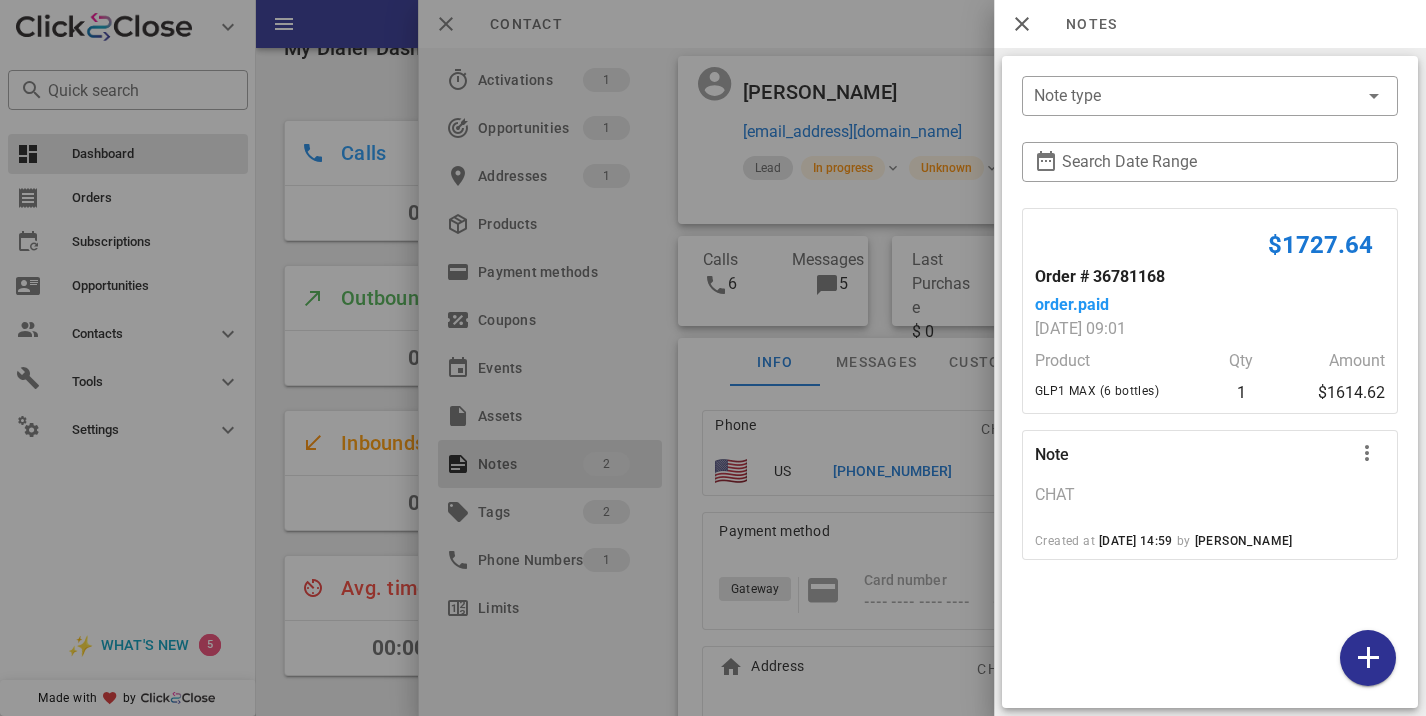 scroll, scrollTop: 0, scrollLeft: 0, axis: both 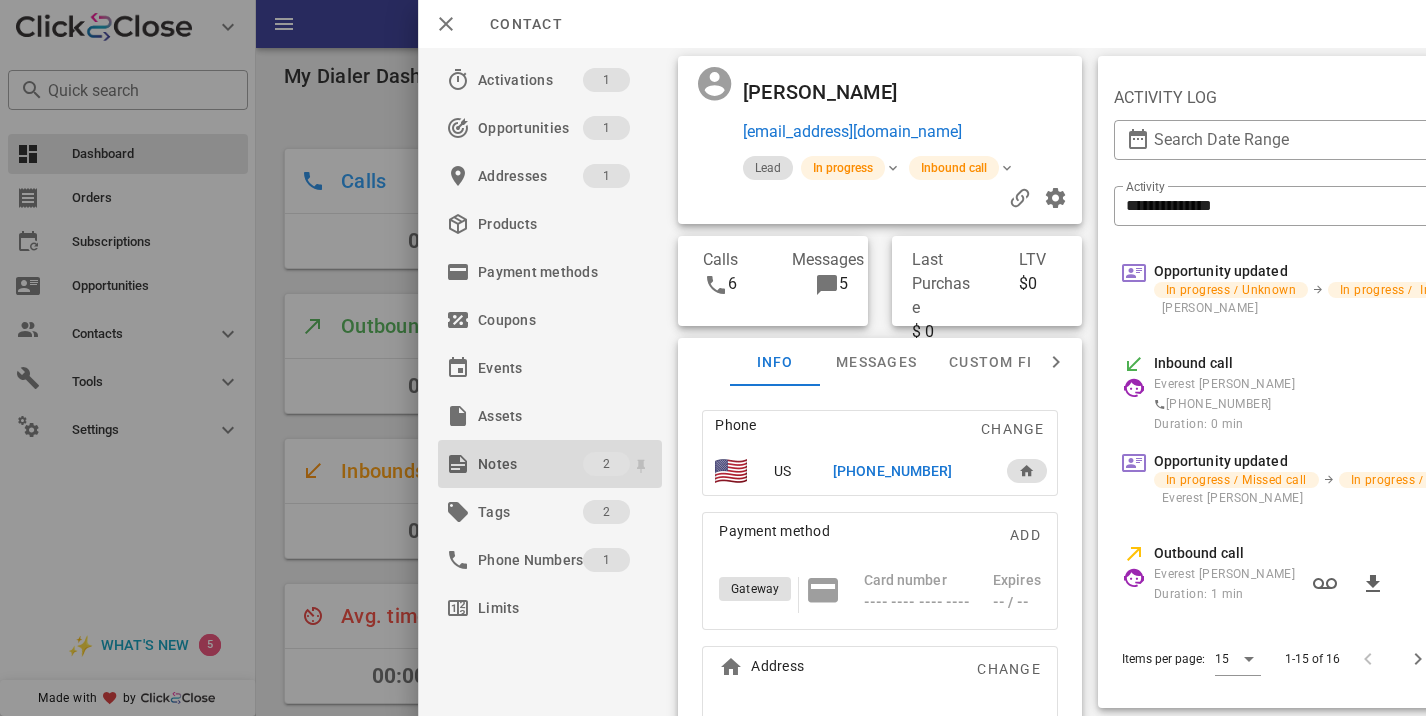 click on "Notes" at bounding box center [530, 464] 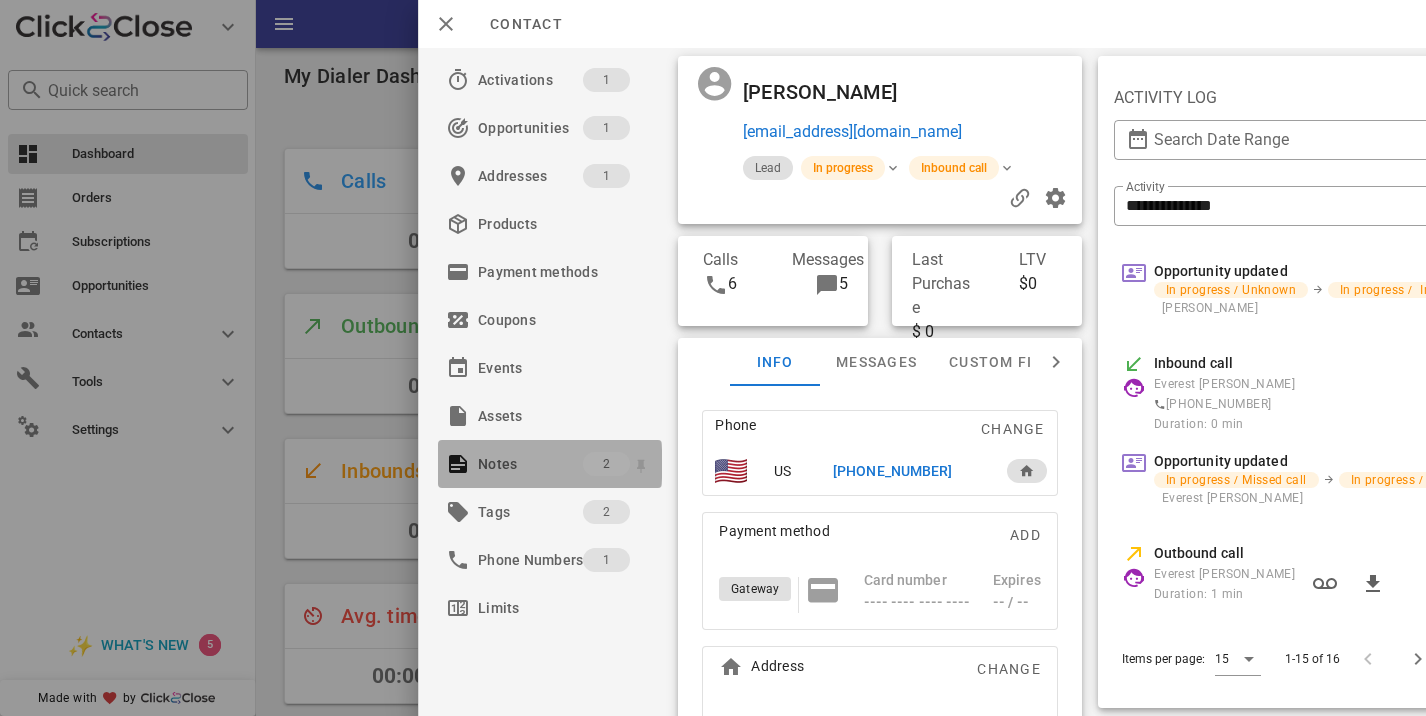 scroll, scrollTop: 999442, scrollLeft: 999172, axis: both 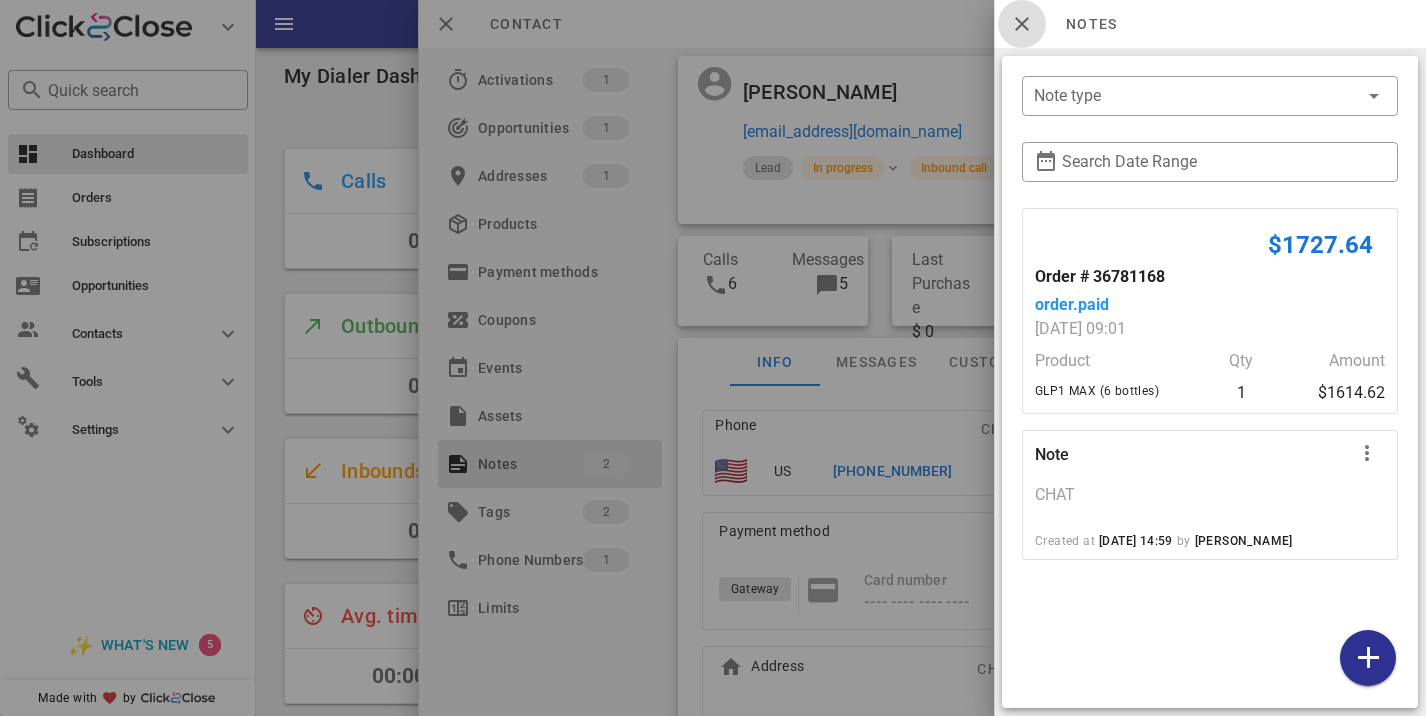 click at bounding box center (1022, 24) 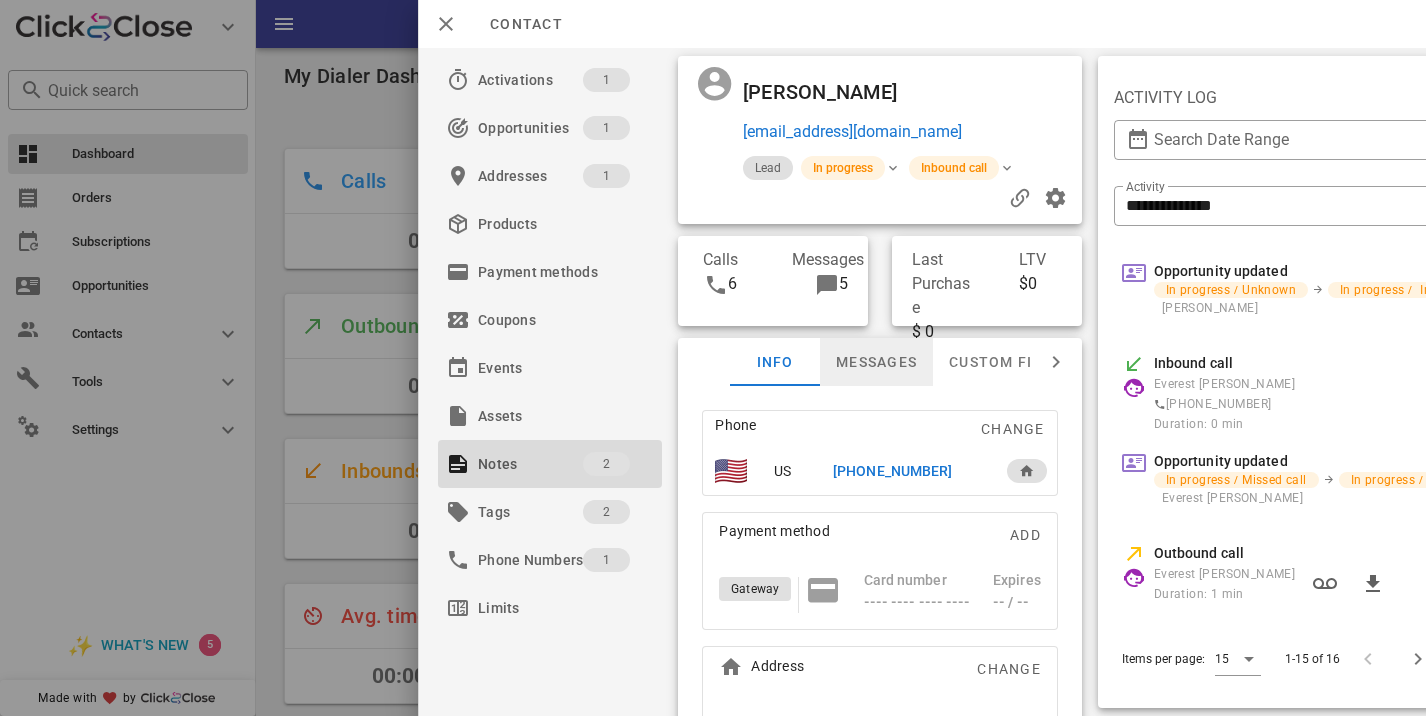 click on "Messages" at bounding box center (876, 362) 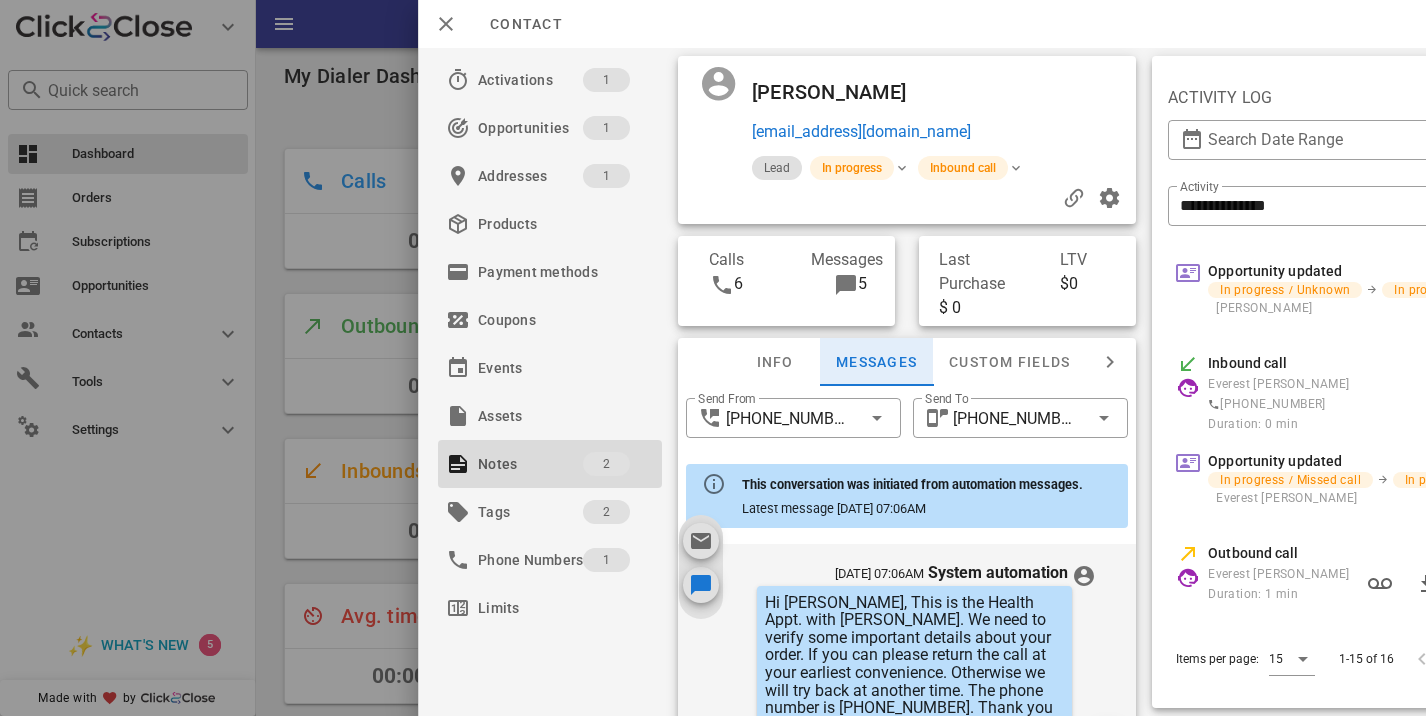 scroll, scrollTop: 657, scrollLeft: 0, axis: vertical 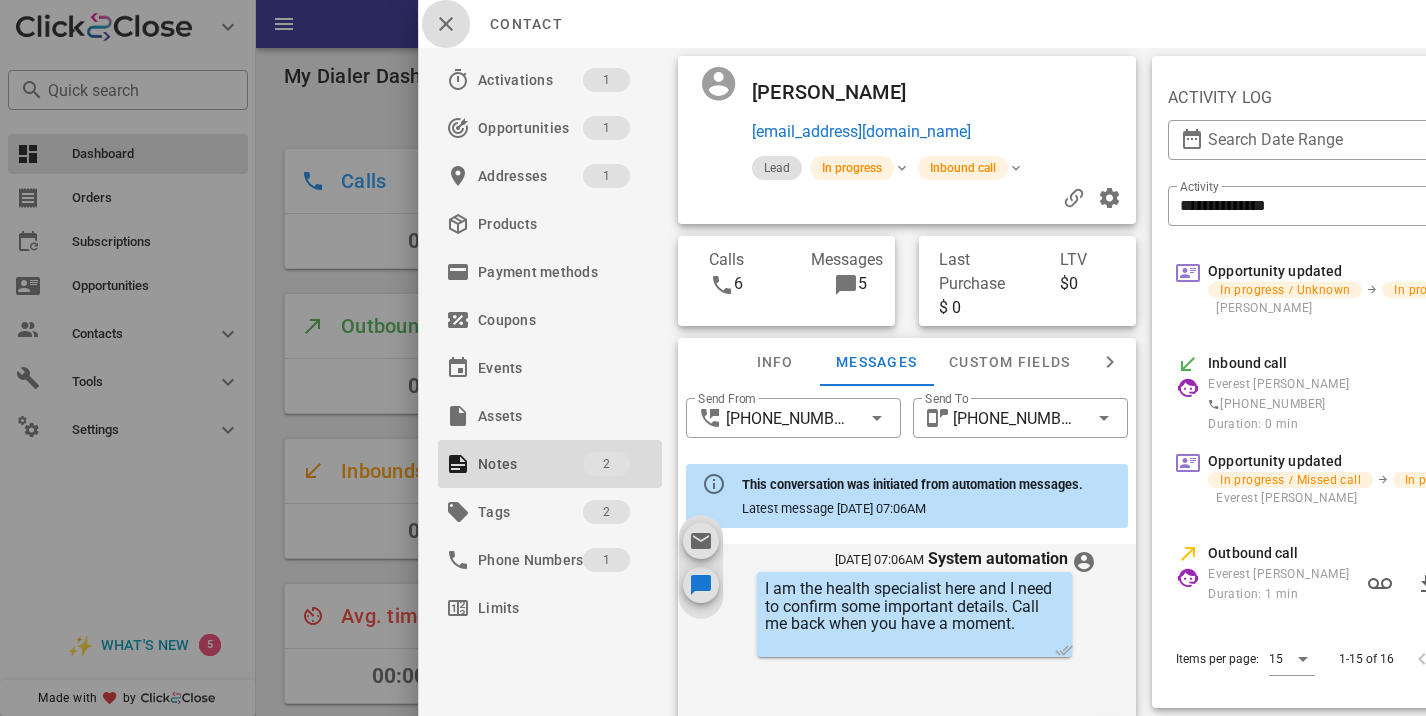 click at bounding box center [446, 24] 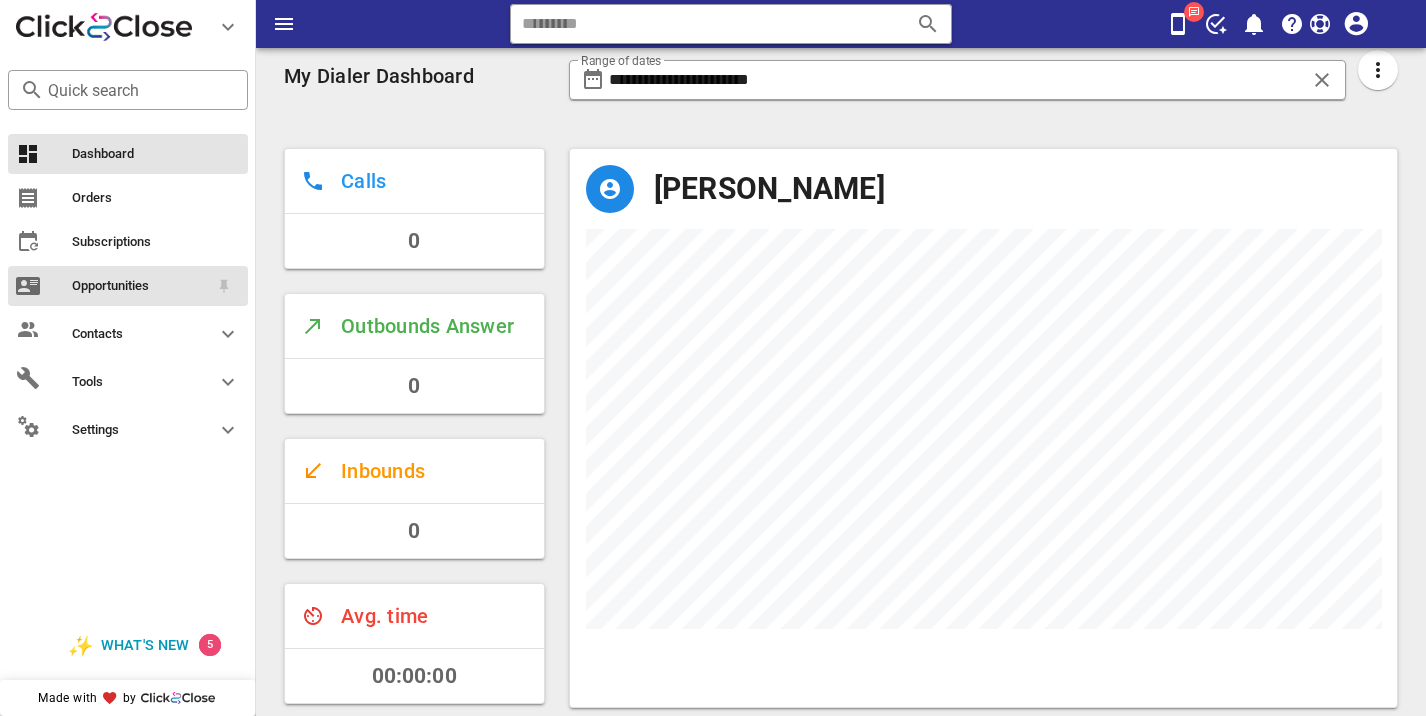 click on "Opportunities" at bounding box center (128, 286) 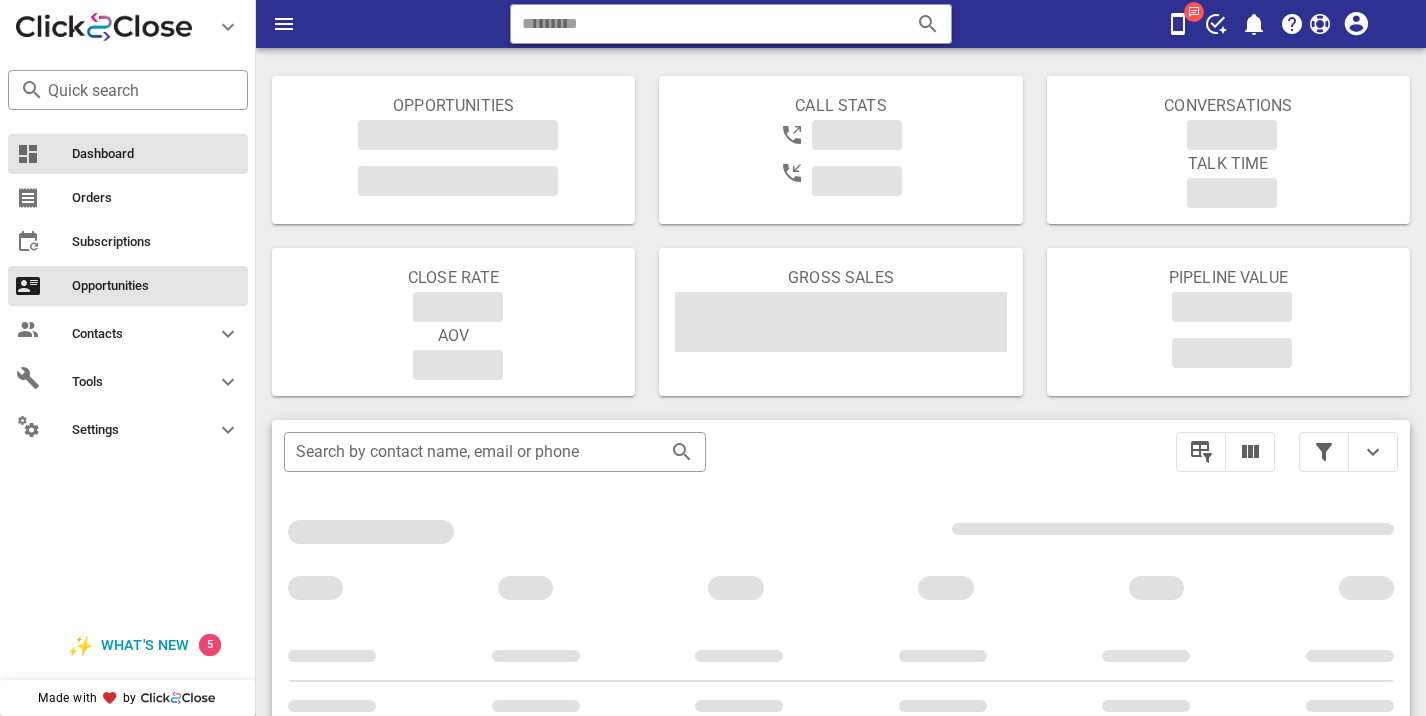 click on "Dashboard" at bounding box center [128, 154] 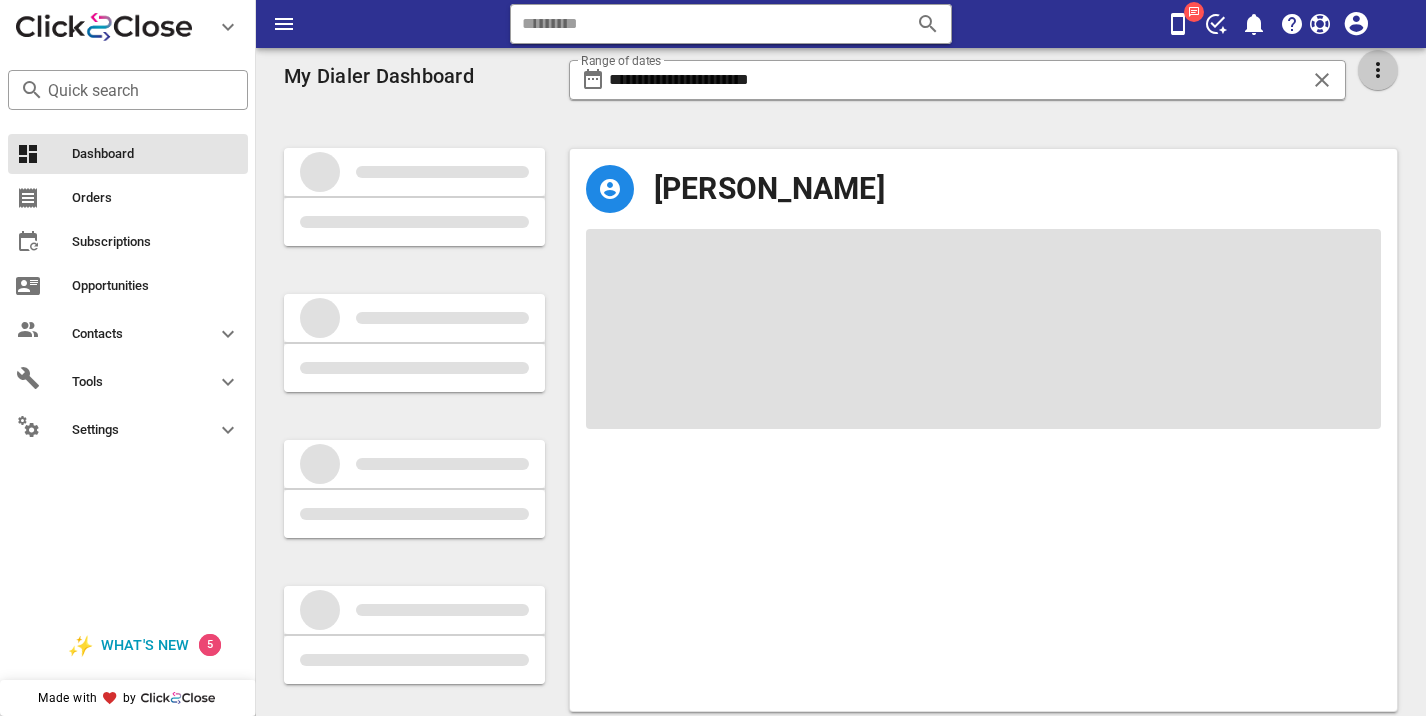 click at bounding box center (1378, 70) 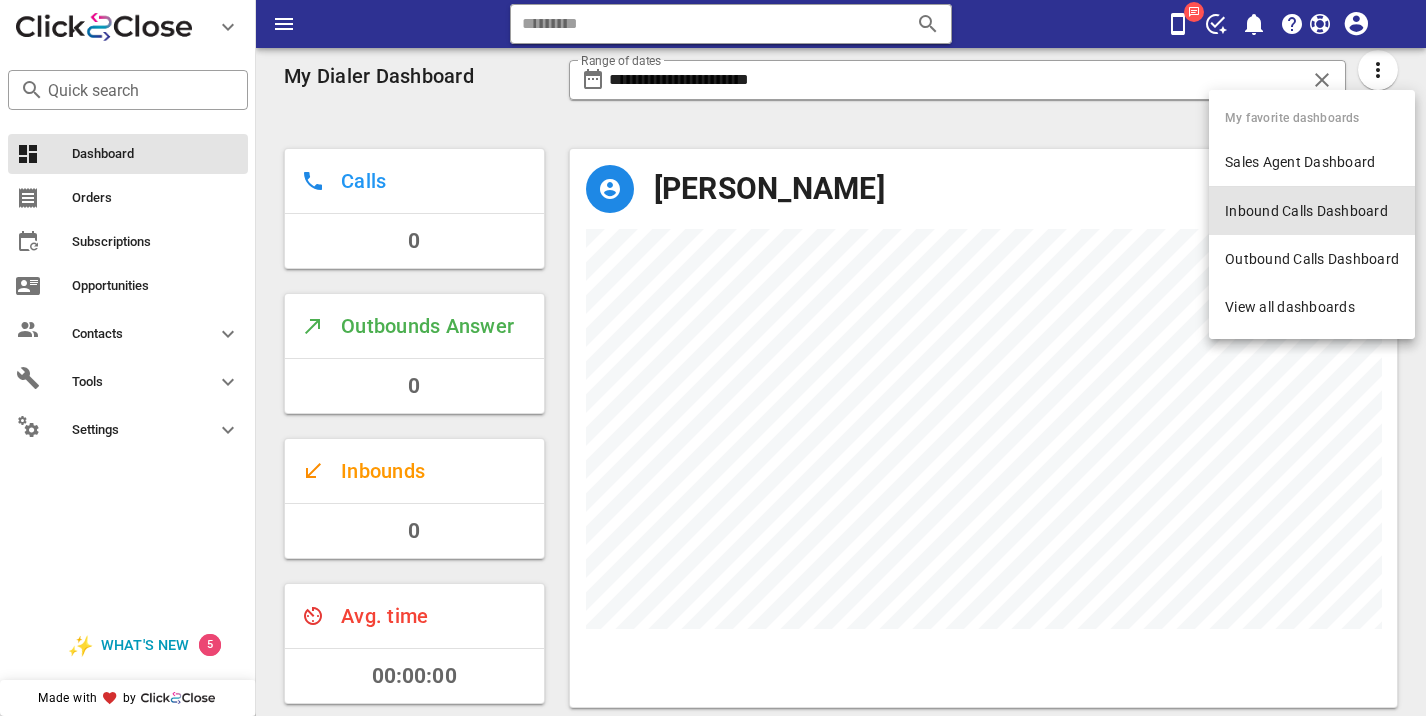 click on "Inbound Calls Dashboard" at bounding box center [1312, 211] 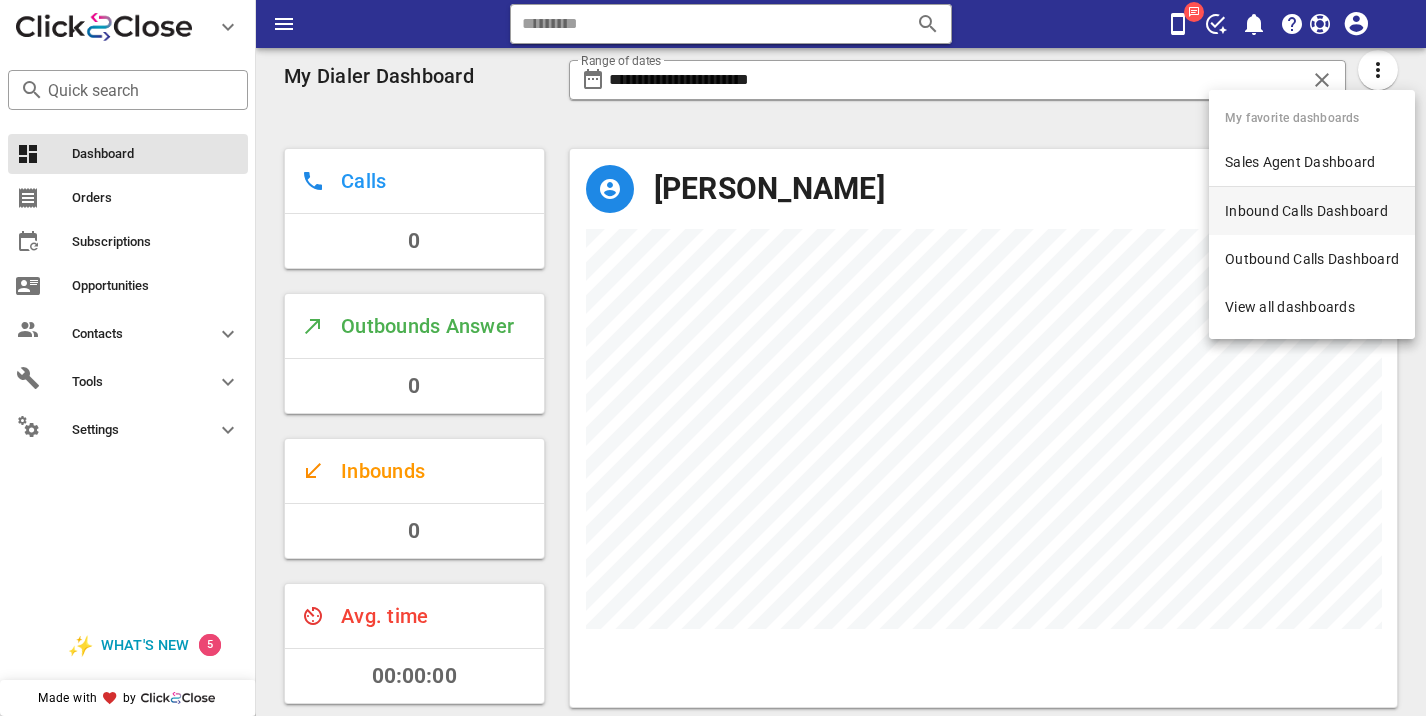 scroll, scrollTop: 999442, scrollLeft: 999172, axis: both 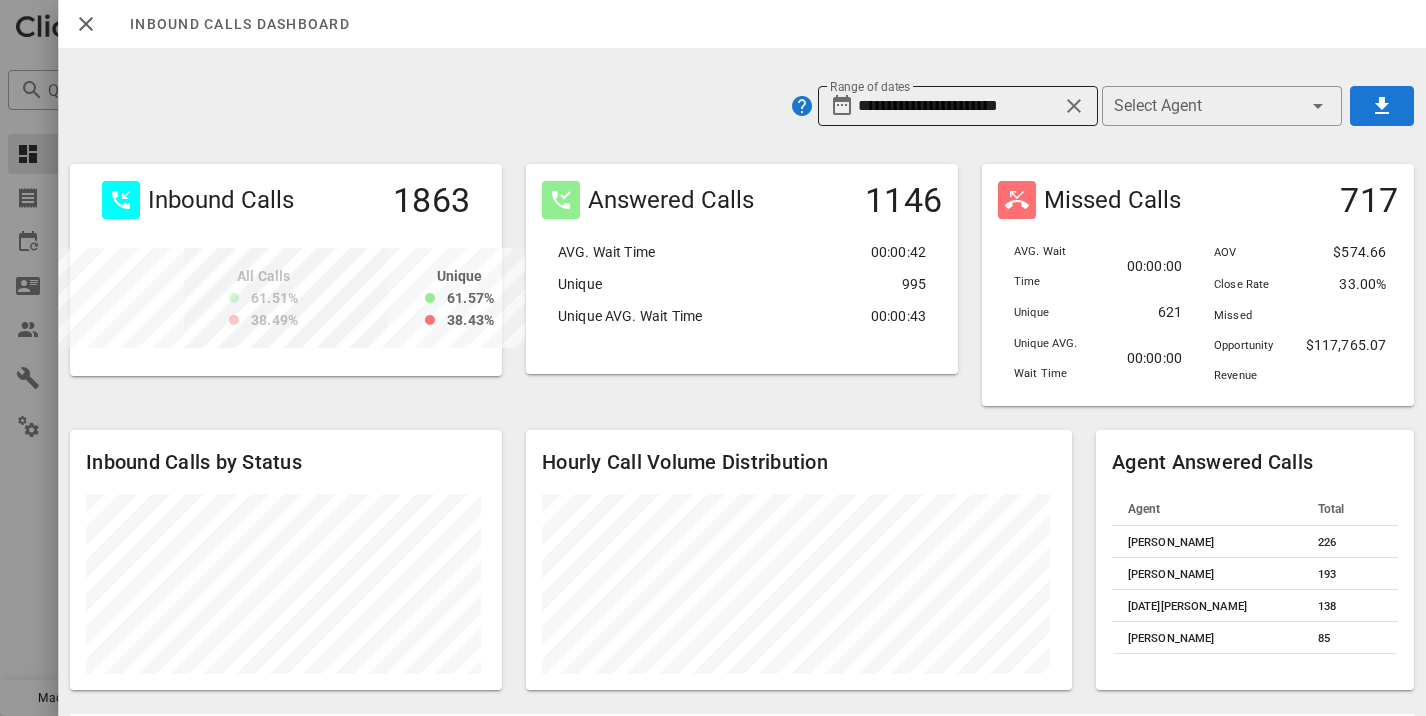 click on "**********" at bounding box center [958, 106] 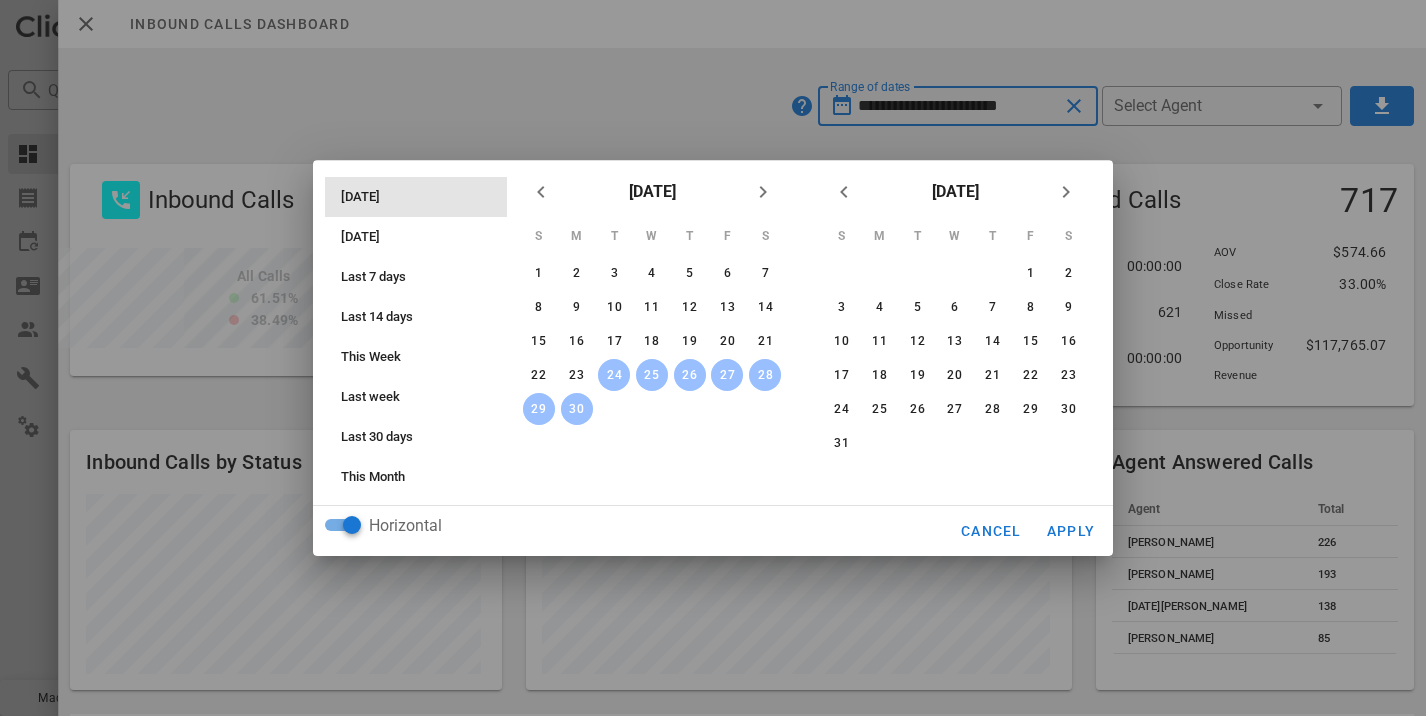 click on "Today" at bounding box center (422, 197) 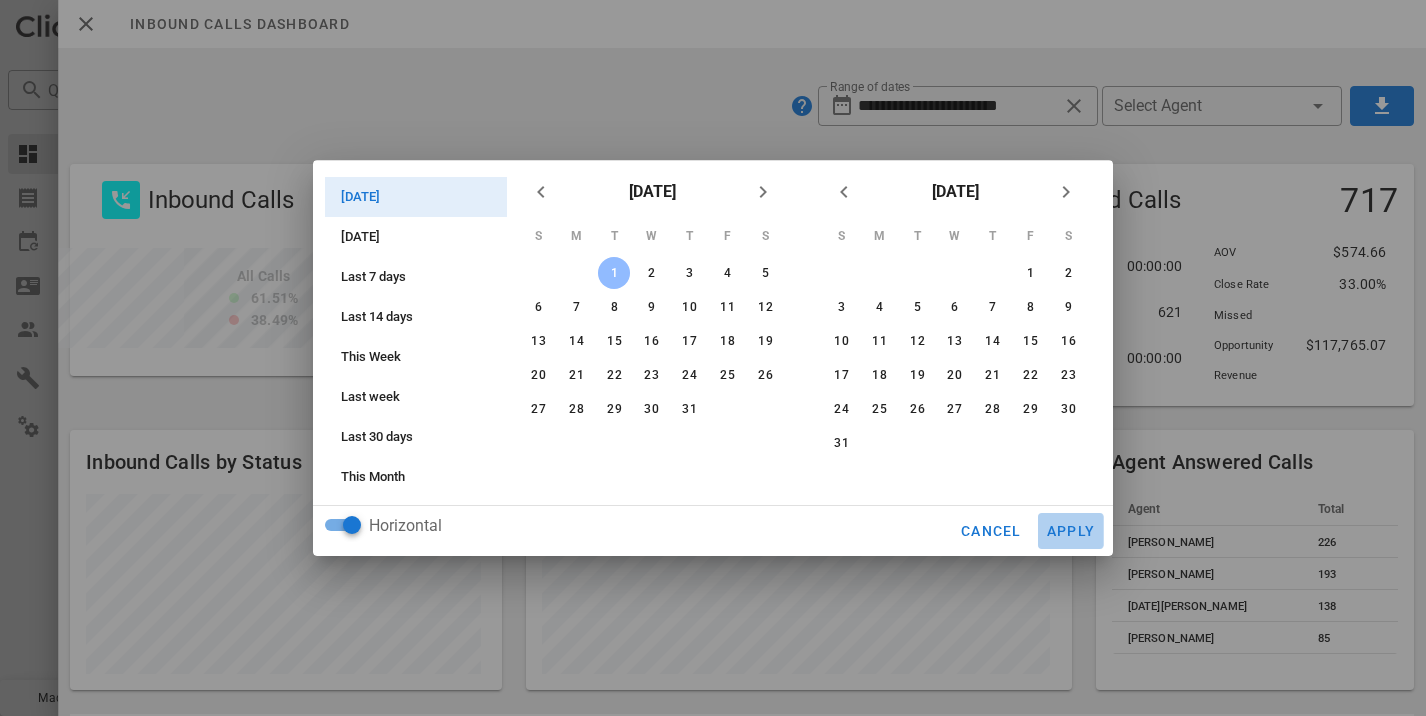 click on "Apply" at bounding box center (1071, 531) 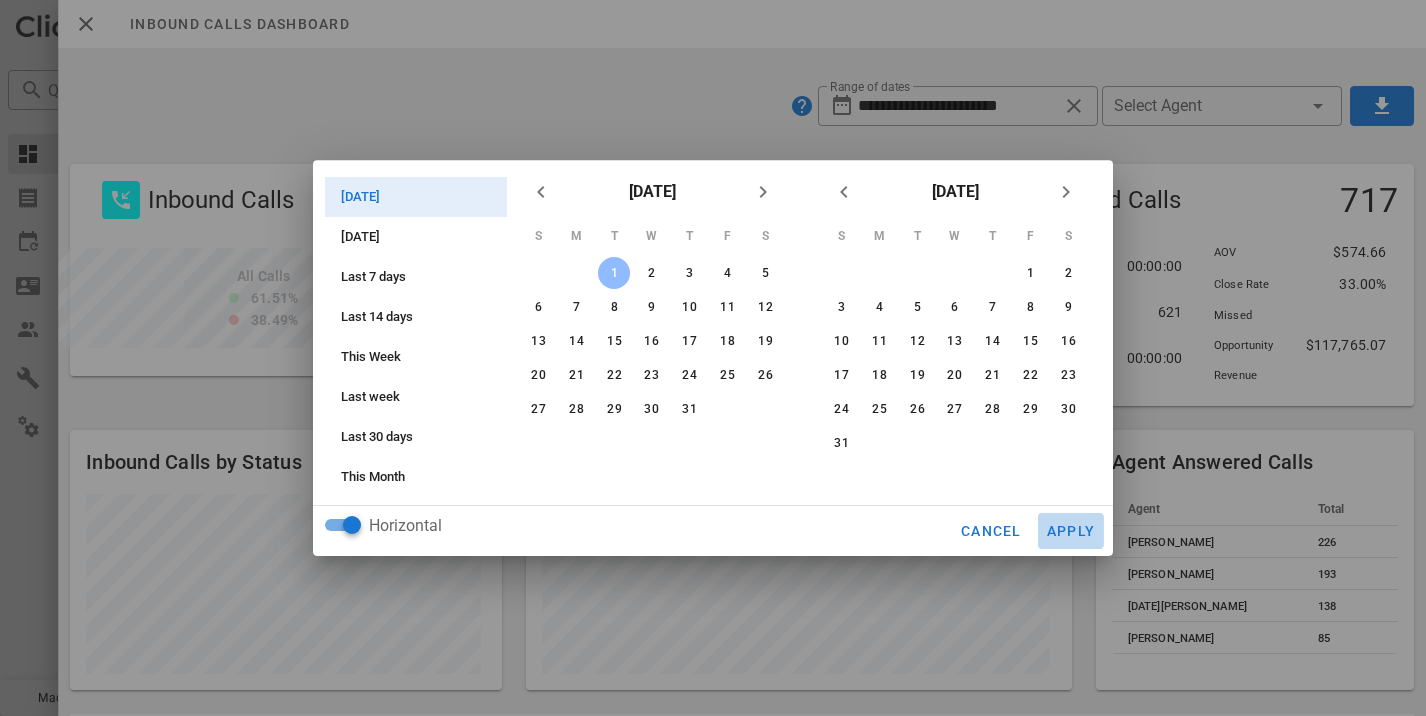 type on "**********" 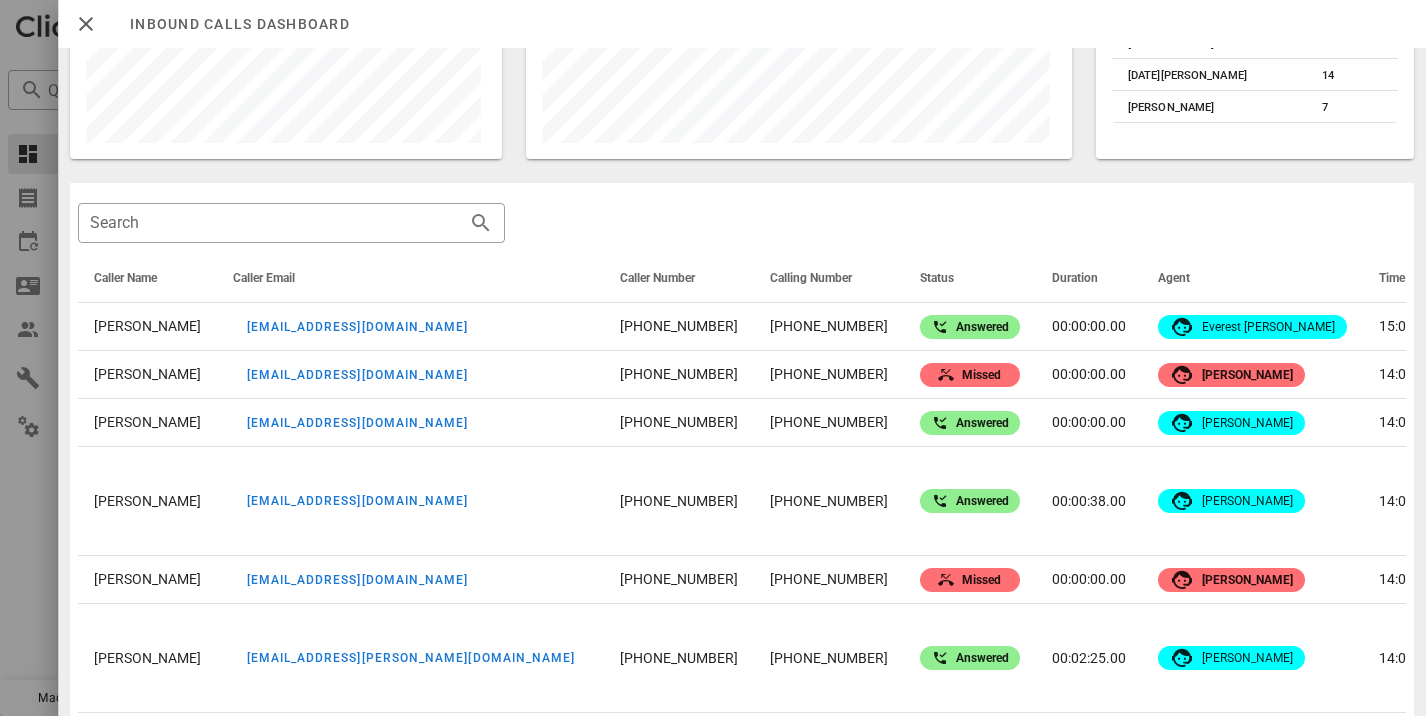 scroll, scrollTop: 543, scrollLeft: 0, axis: vertical 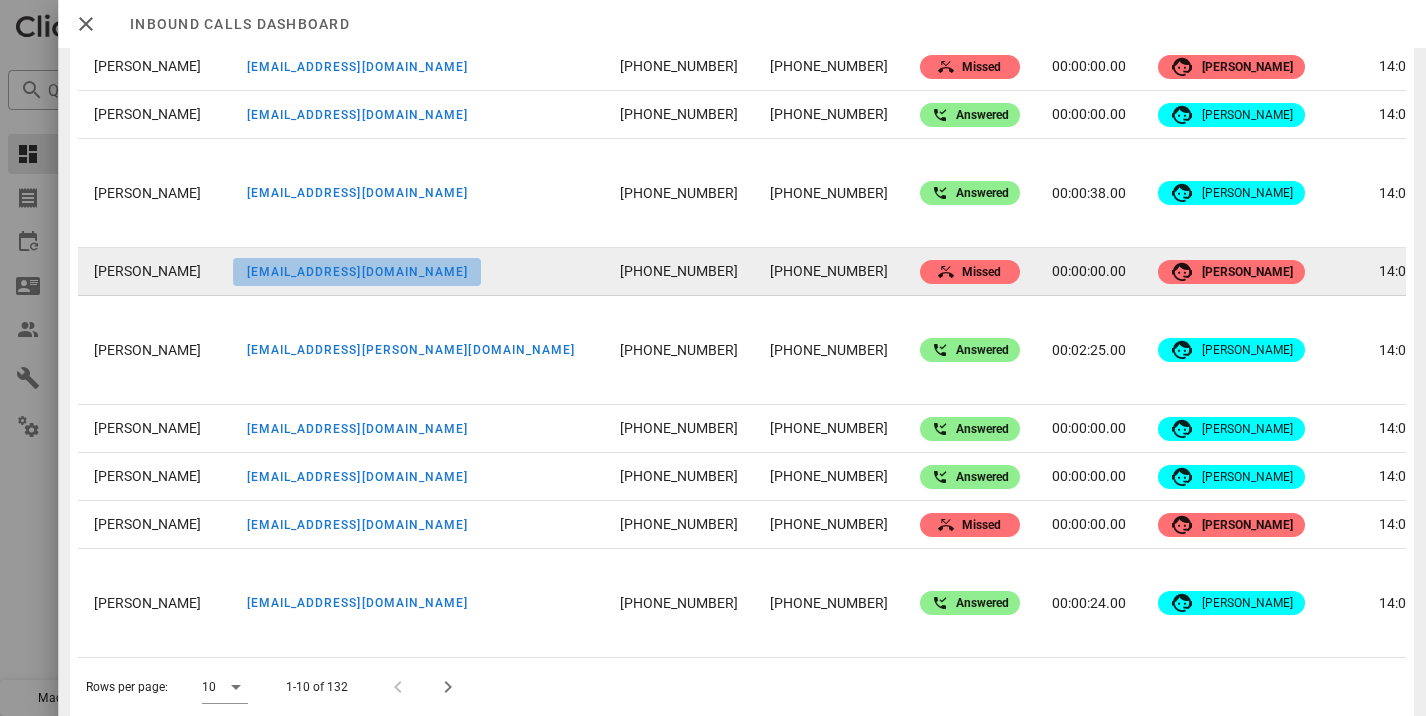 click on "mildredmatthews_51@hotmail.com" at bounding box center (357, 272) 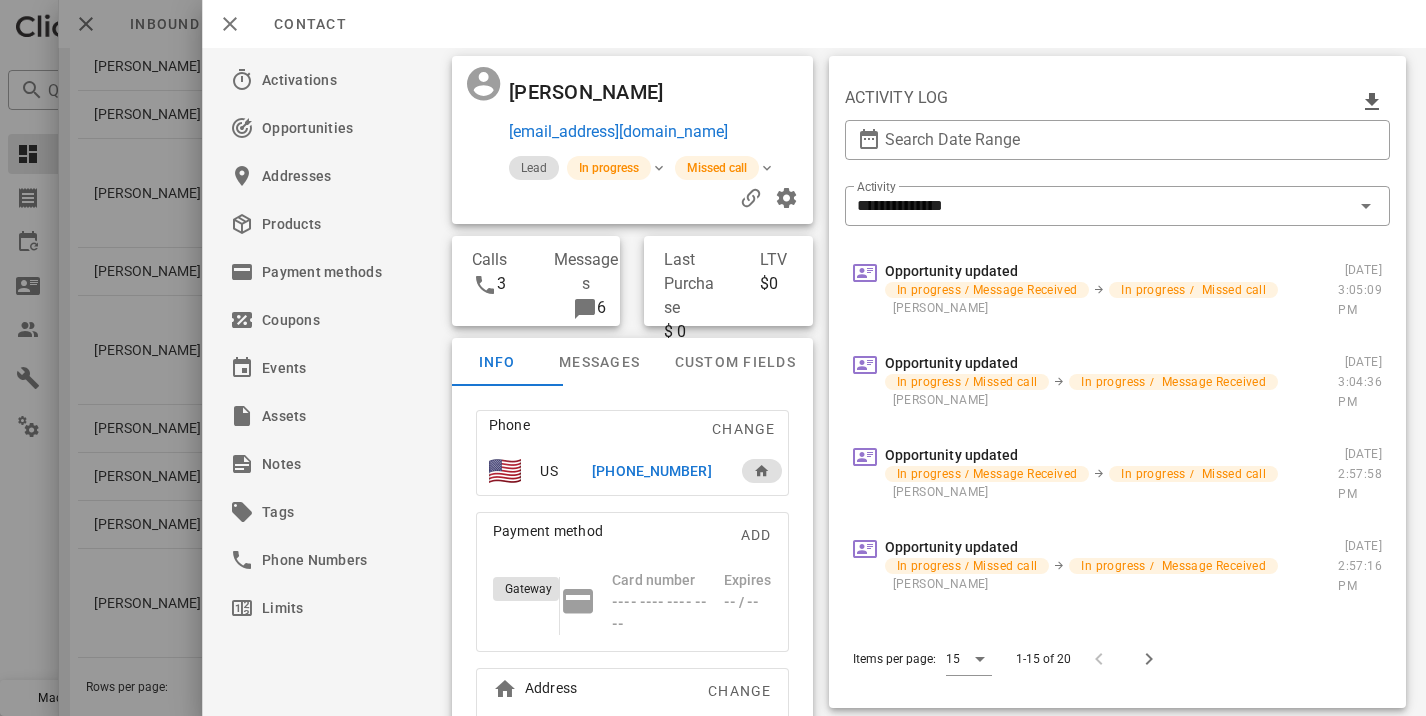 click on "$ 0" at bounding box center [680, 332] 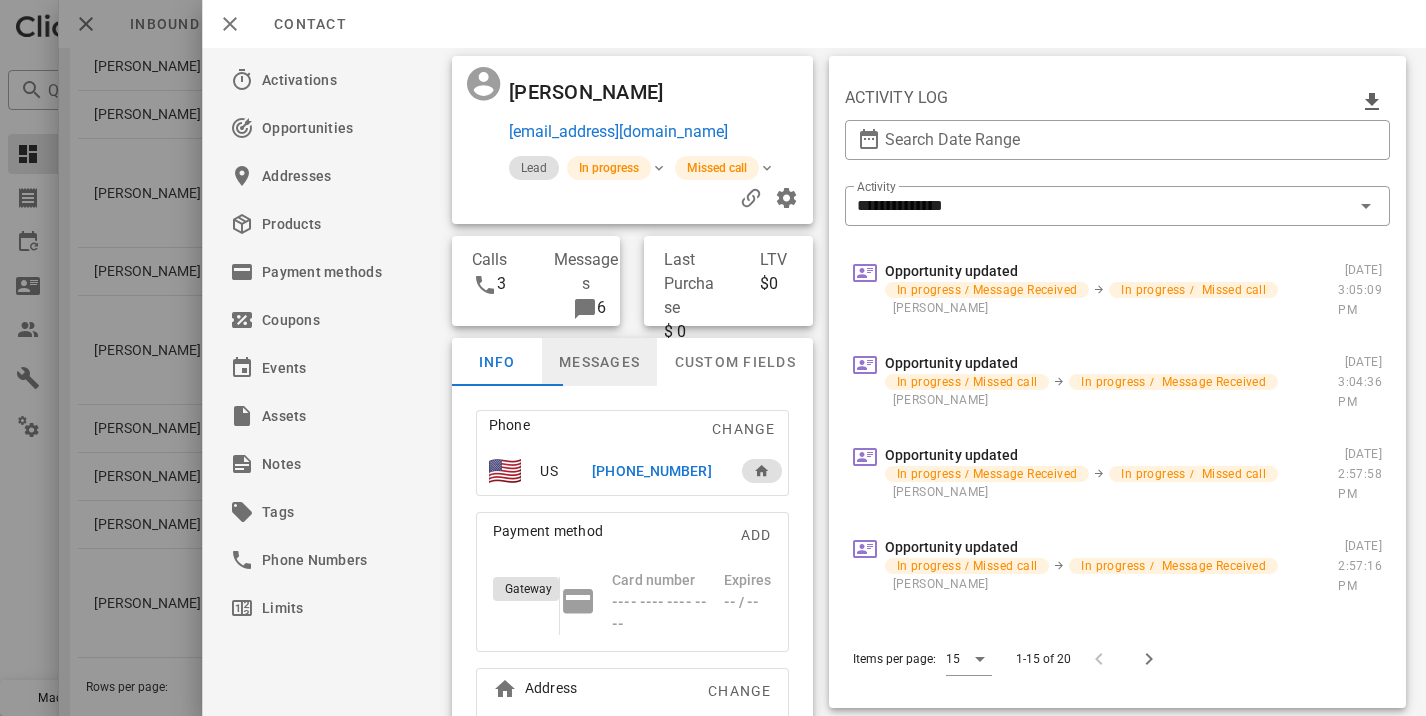 click on "Messages" at bounding box center (599, 362) 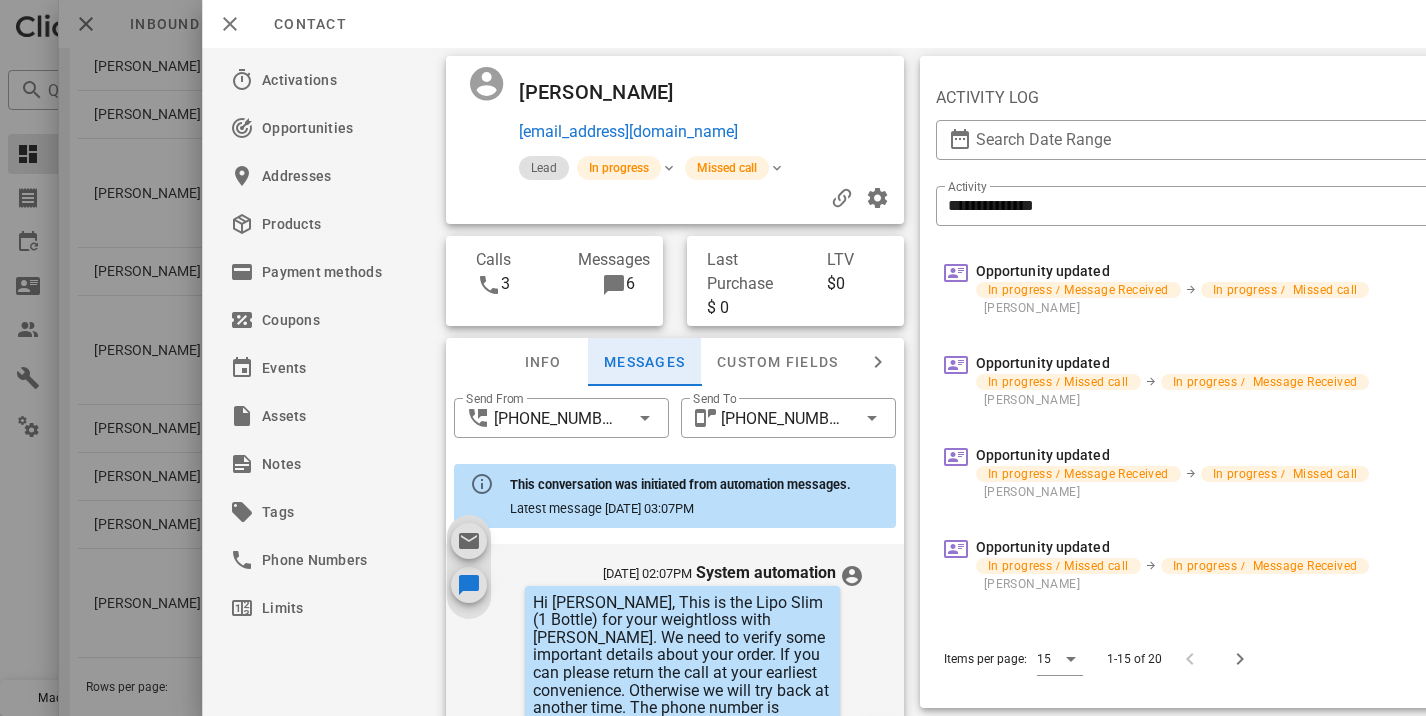 scroll 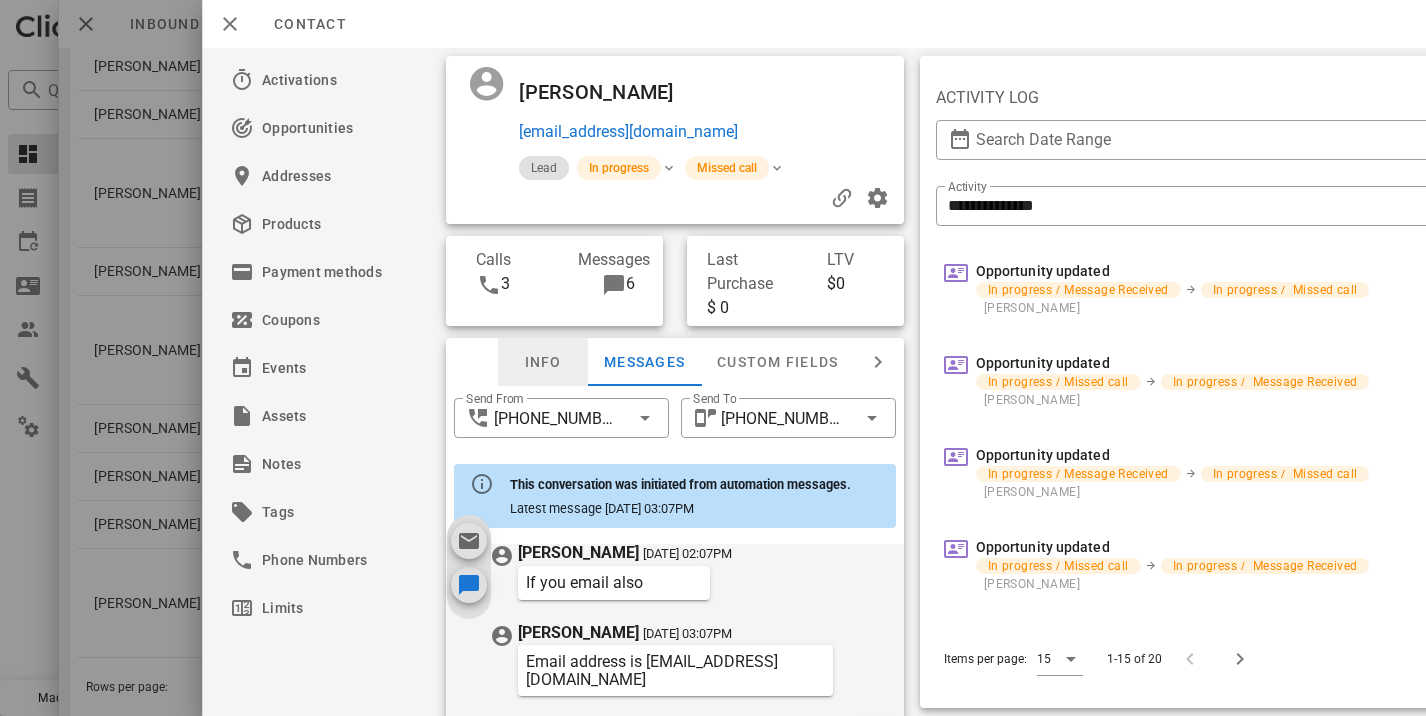 click on "Info" at bounding box center [543, 362] 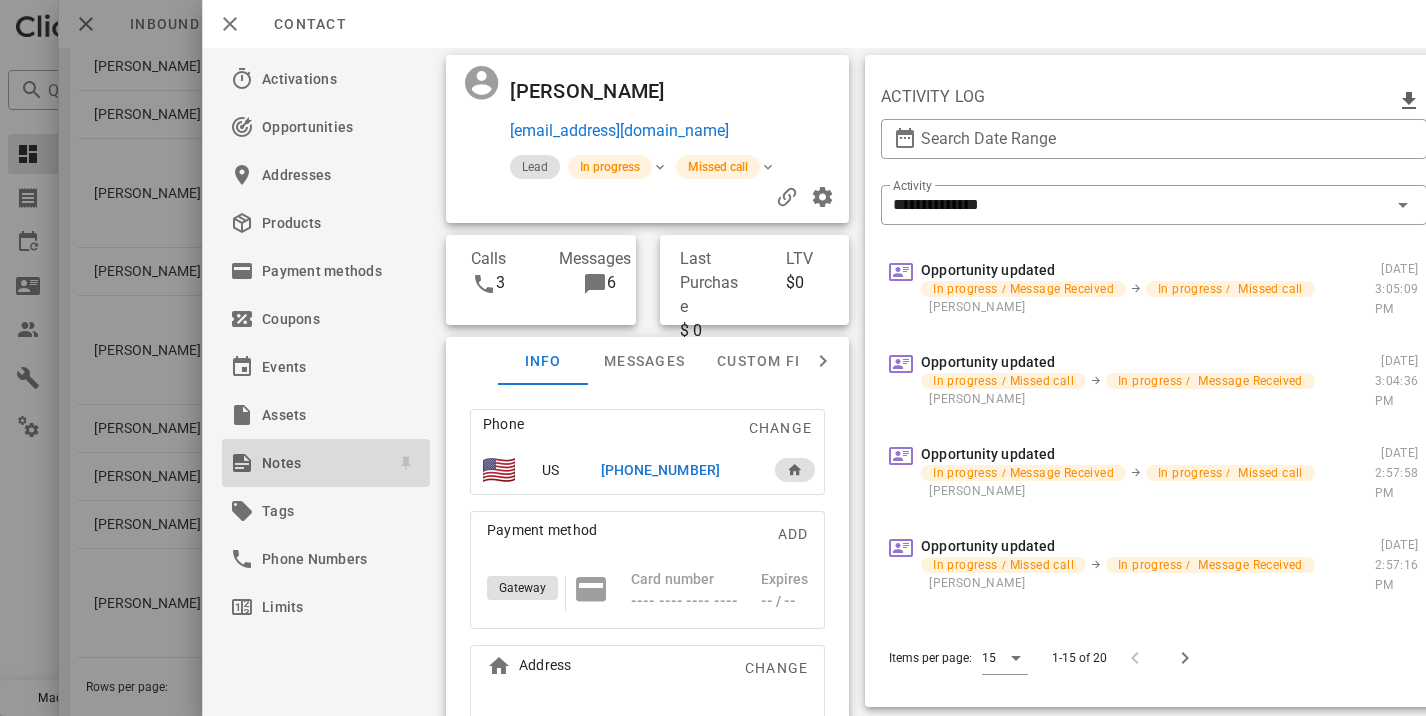 click on "Notes" at bounding box center [322, 463] 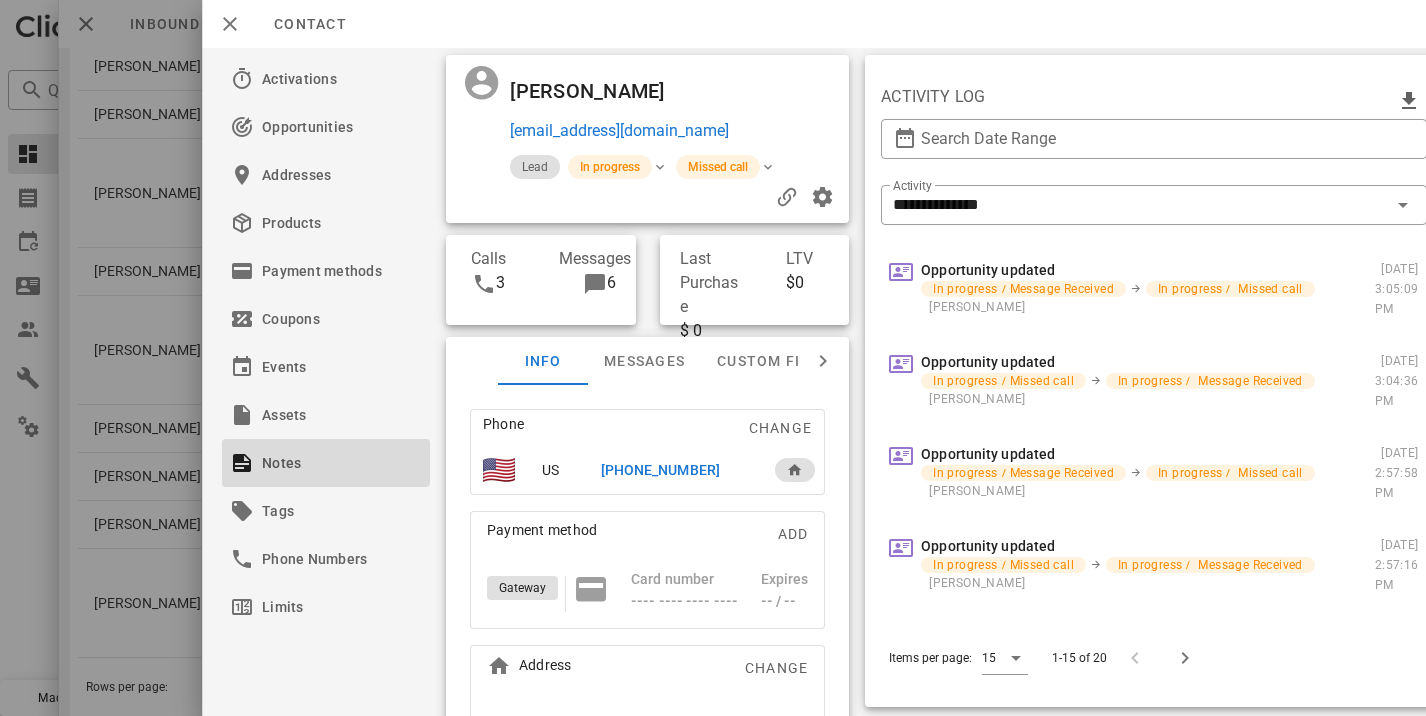 click on "mildredmatthews_51@hotmail.com" at bounding box center (619, 131) 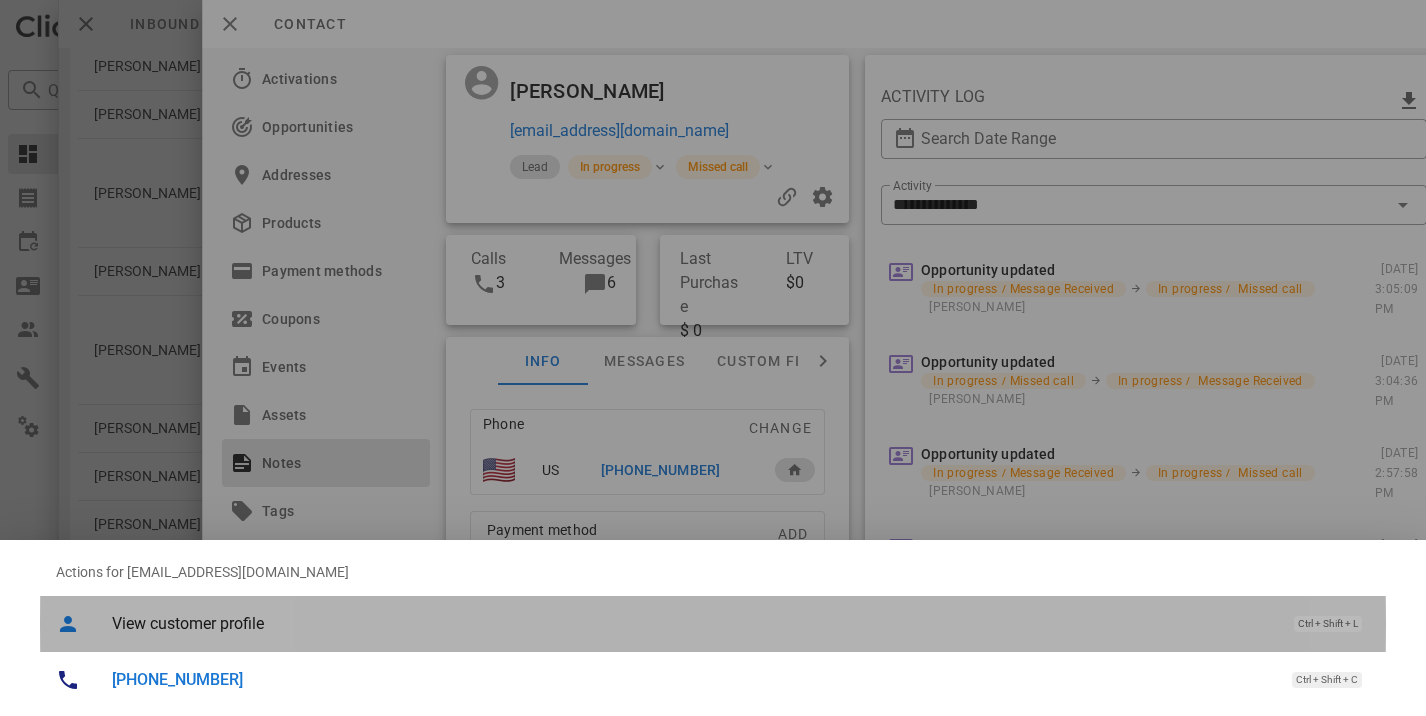 click on "View customer profile" at bounding box center [693, 623] 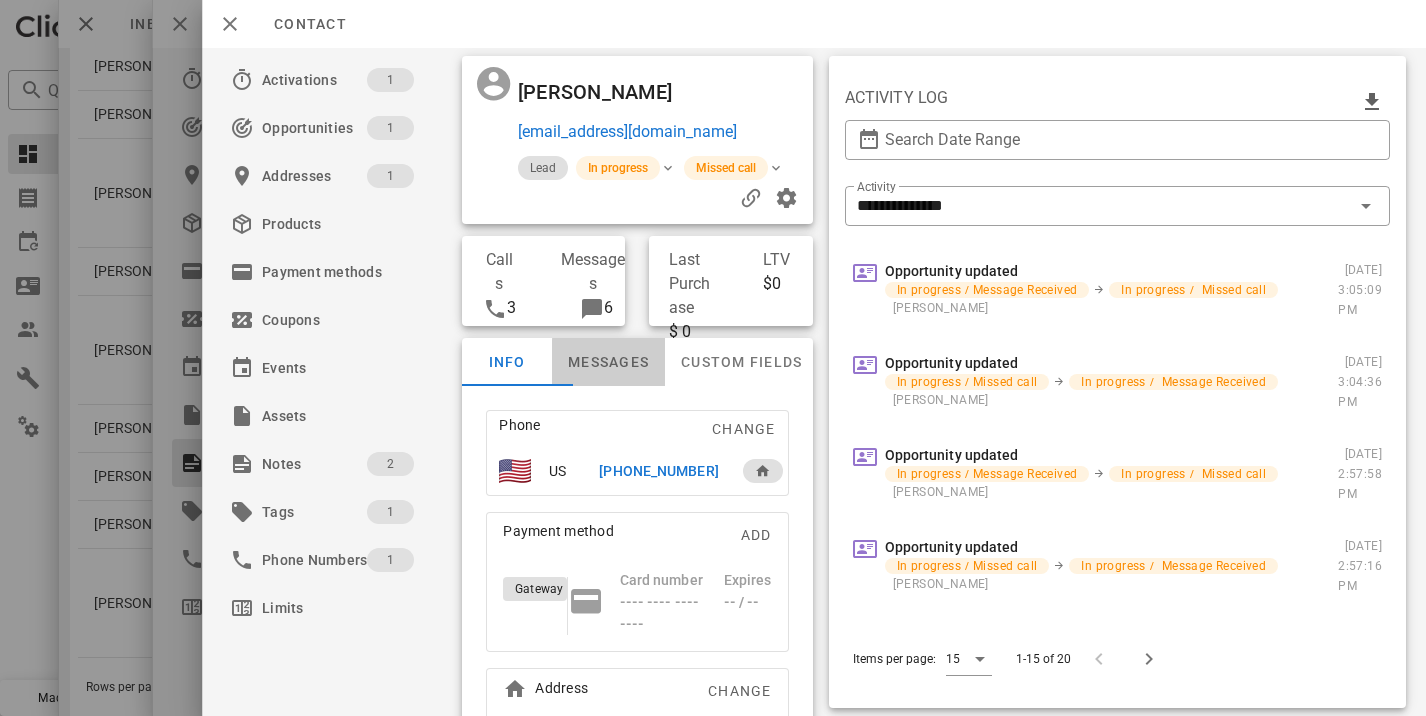 click on "Messages" at bounding box center [608, 362] 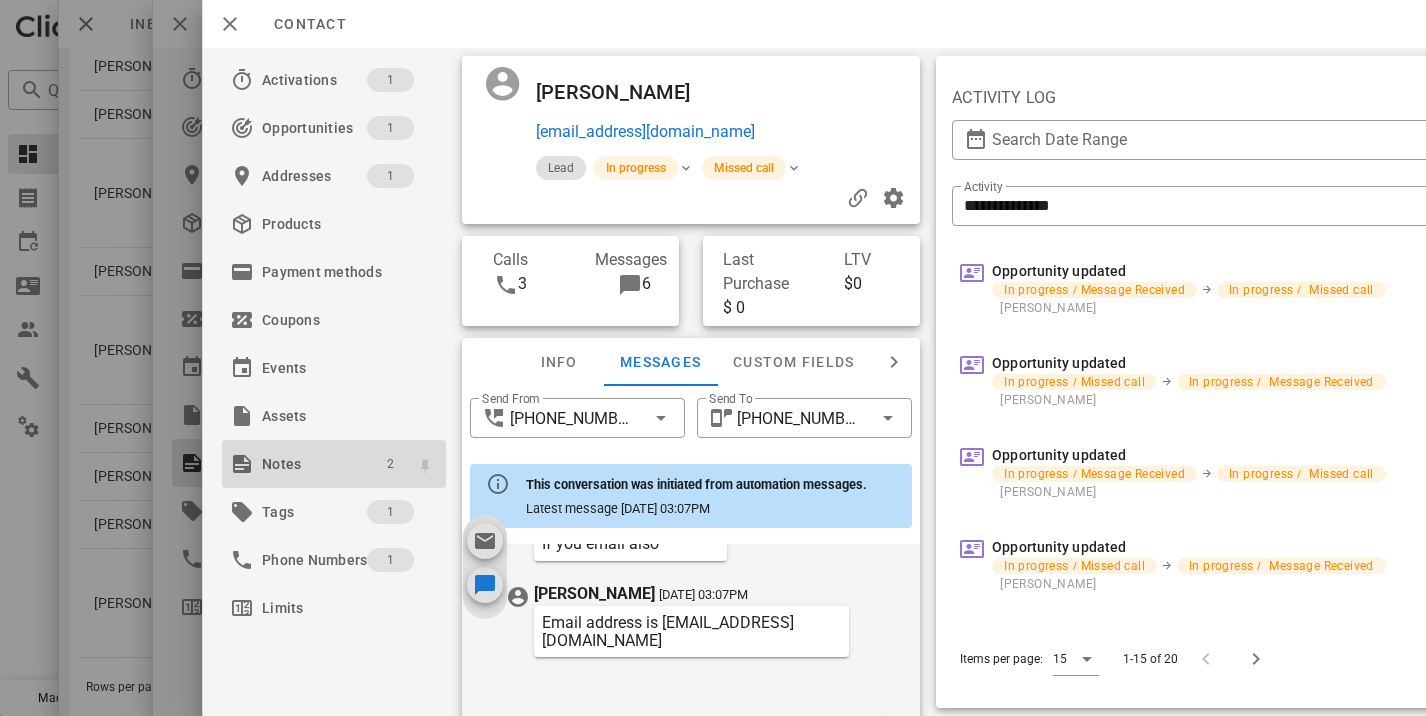 click on "2" at bounding box center [390, 464] 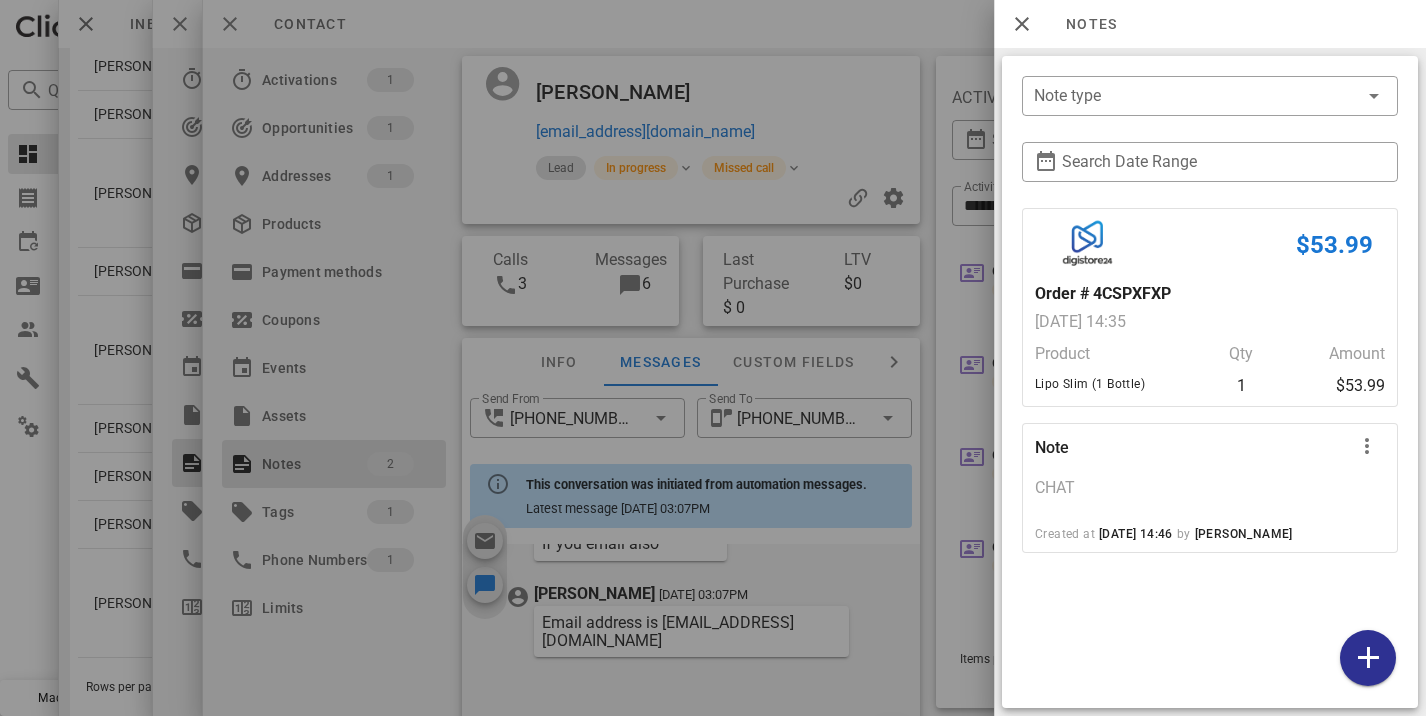 click at bounding box center (713, 358) 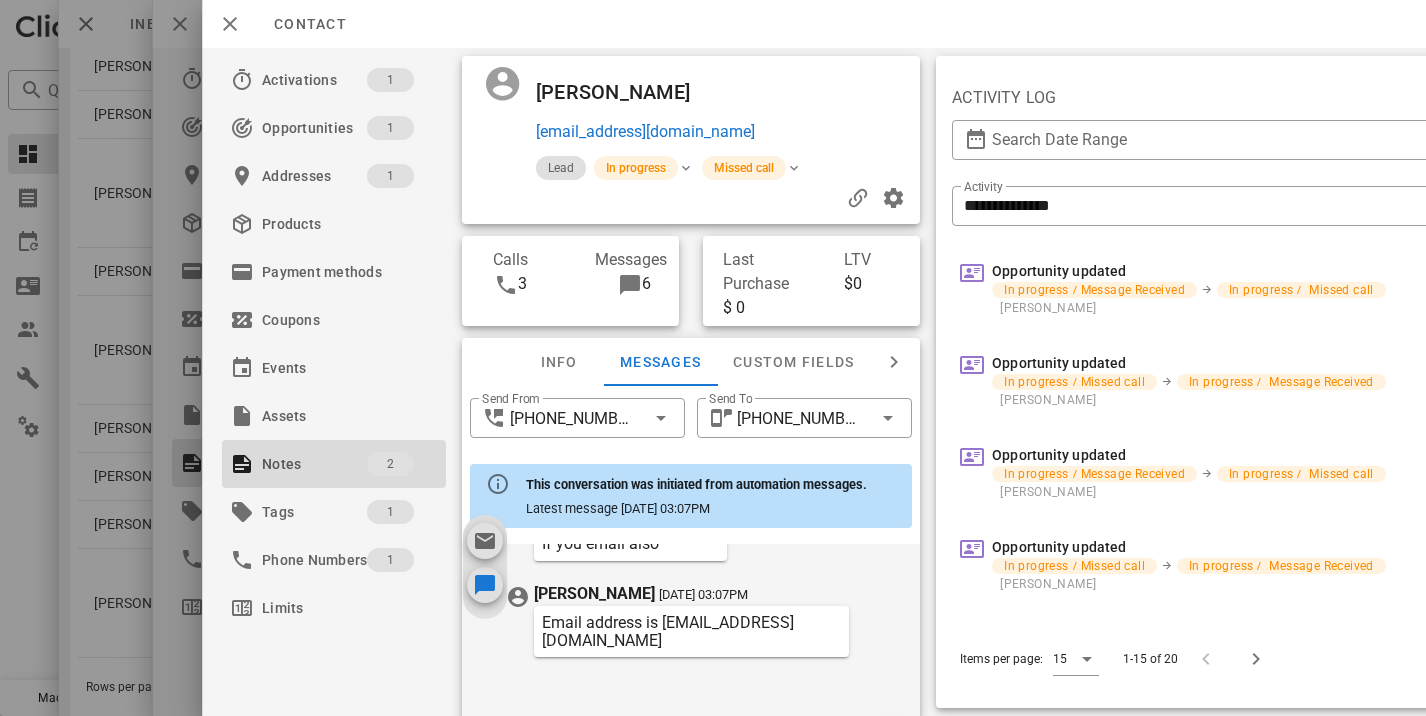 click at bounding box center (713, 358) 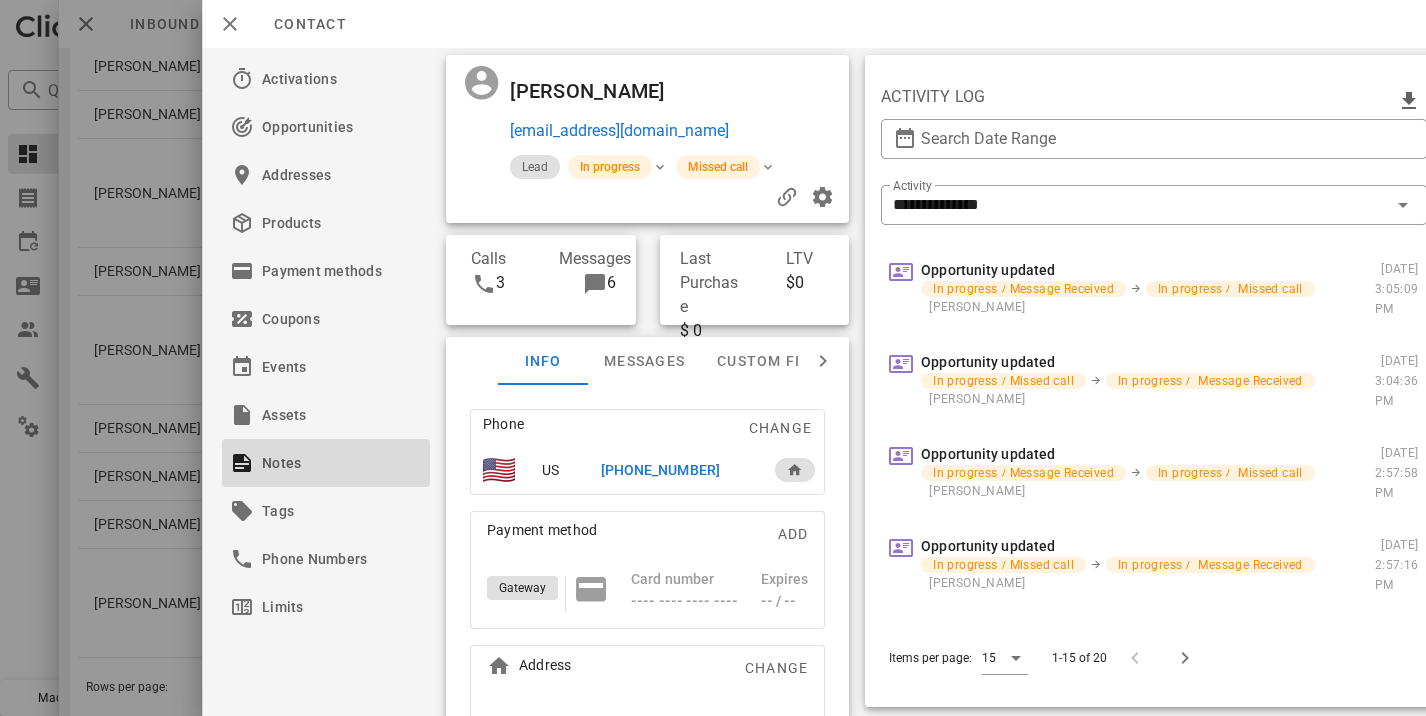 click at bounding box center (713, 358) 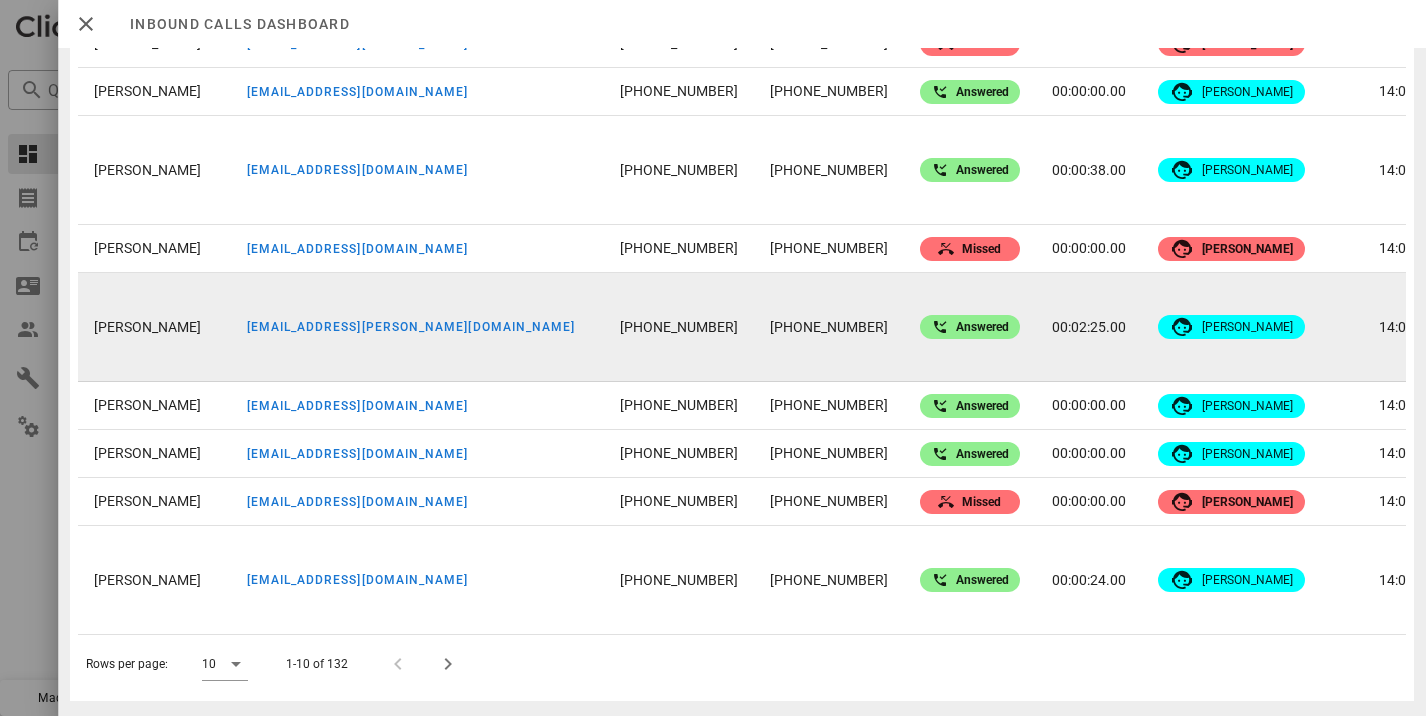 scroll, scrollTop: 882, scrollLeft: 0, axis: vertical 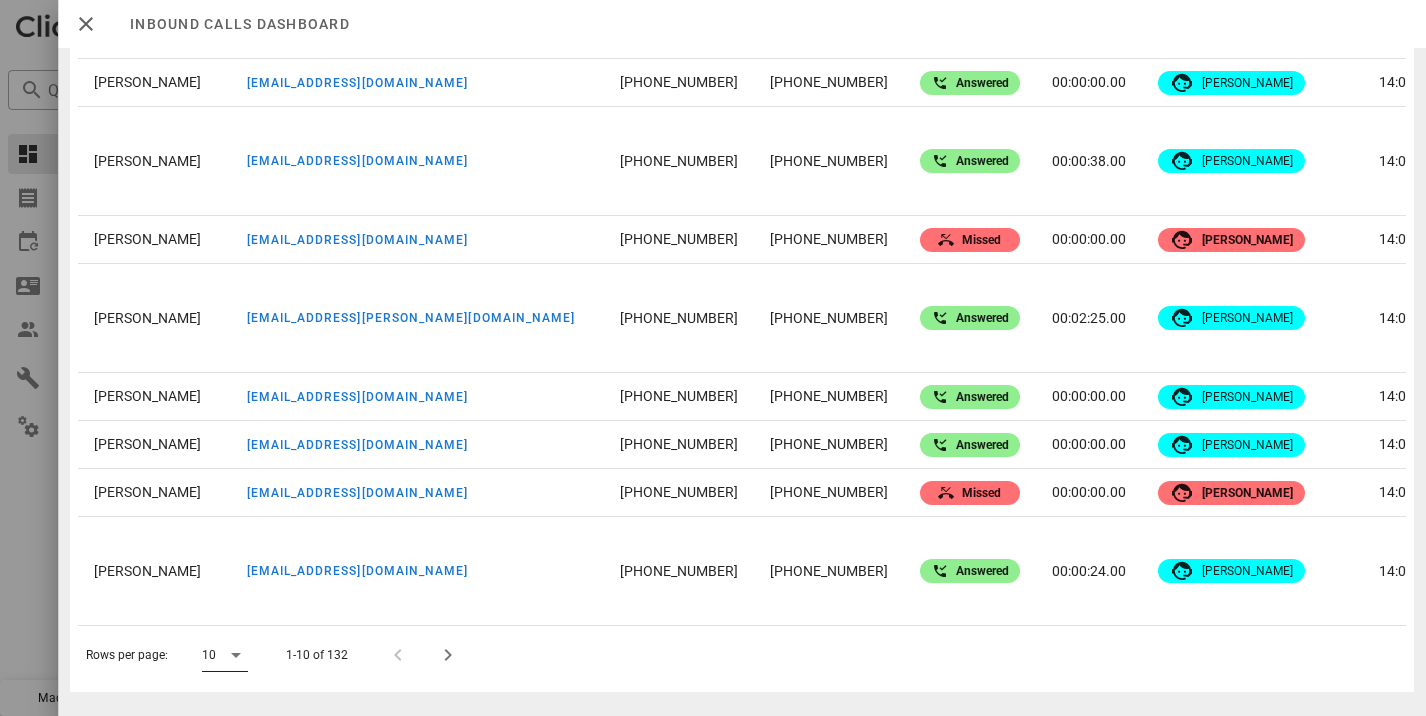 click at bounding box center (236, 655) 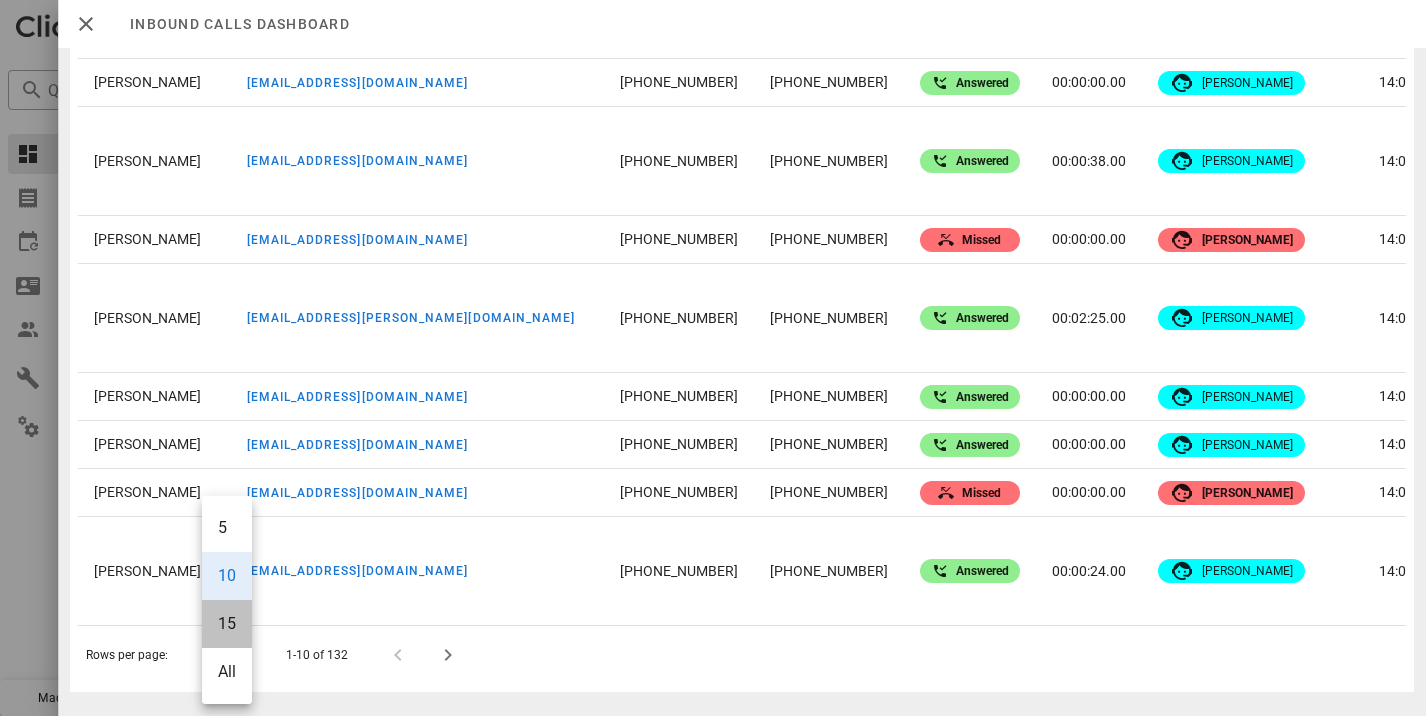 click on "15" at bounding box center [227, 624] 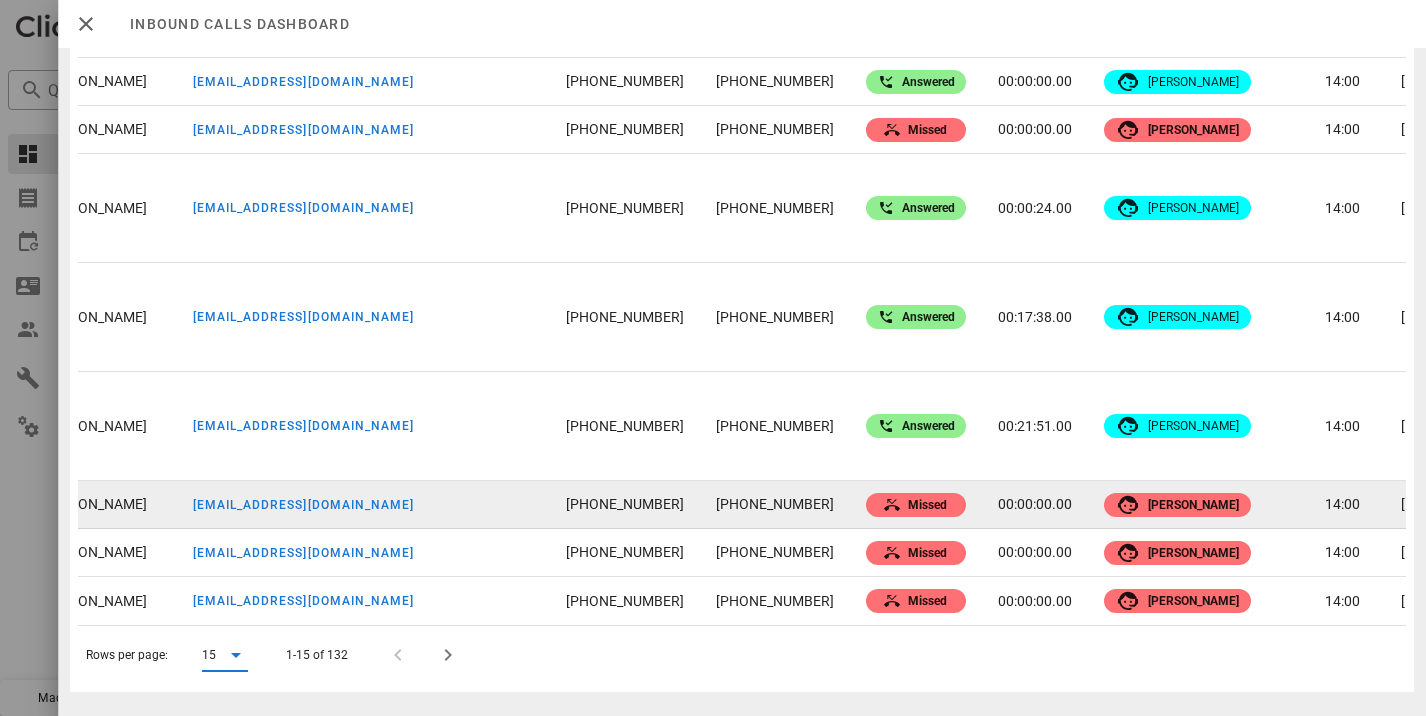 scroll, scrollTop: 0, scrollLeft: 0, axis: both 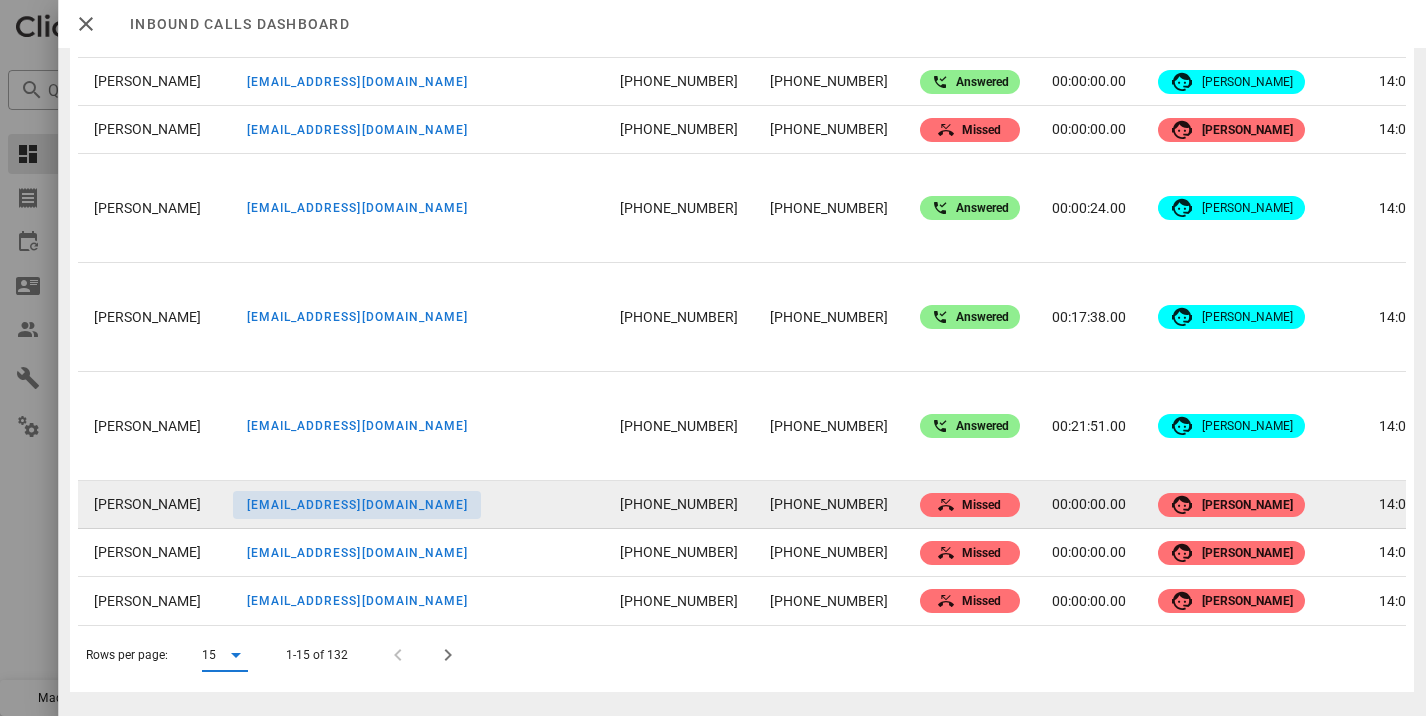 click on "lottymac@gmail.com" at bounding box center [357, 505] 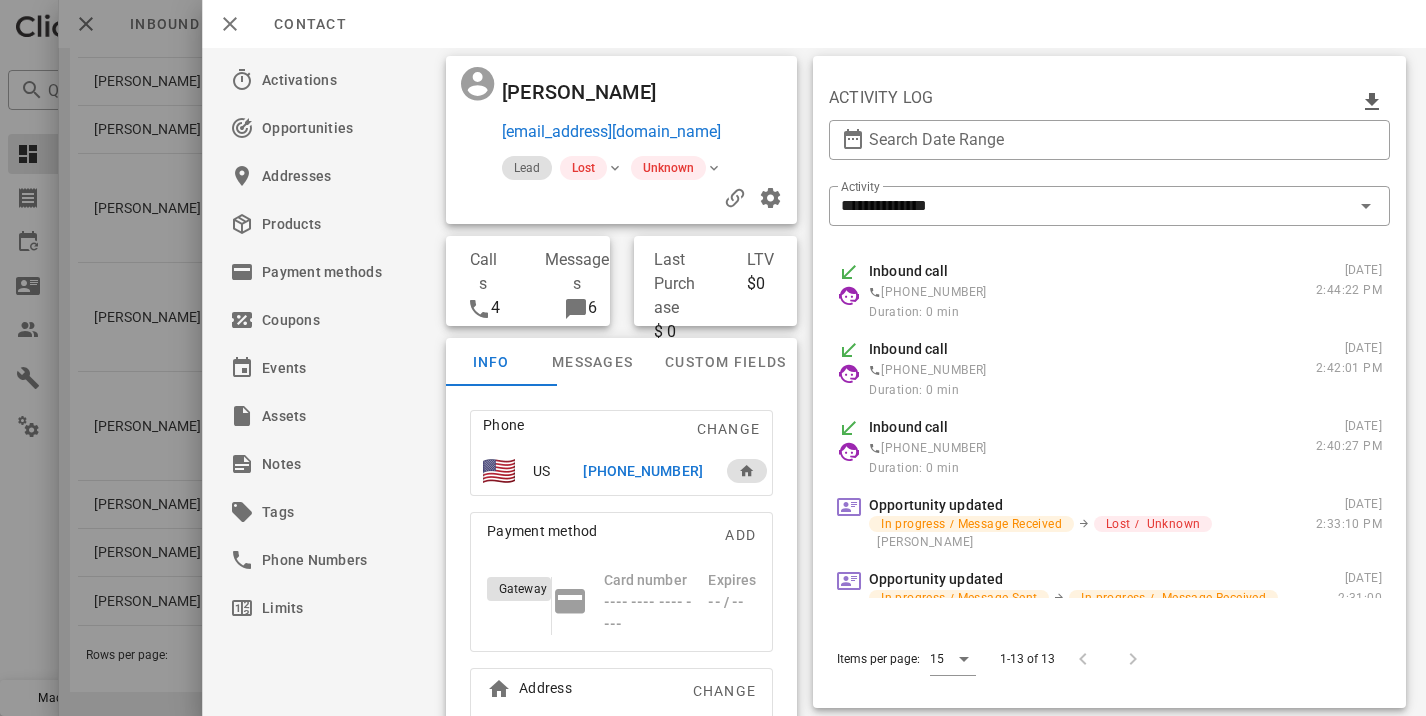 click at bounding box center [713, 358] 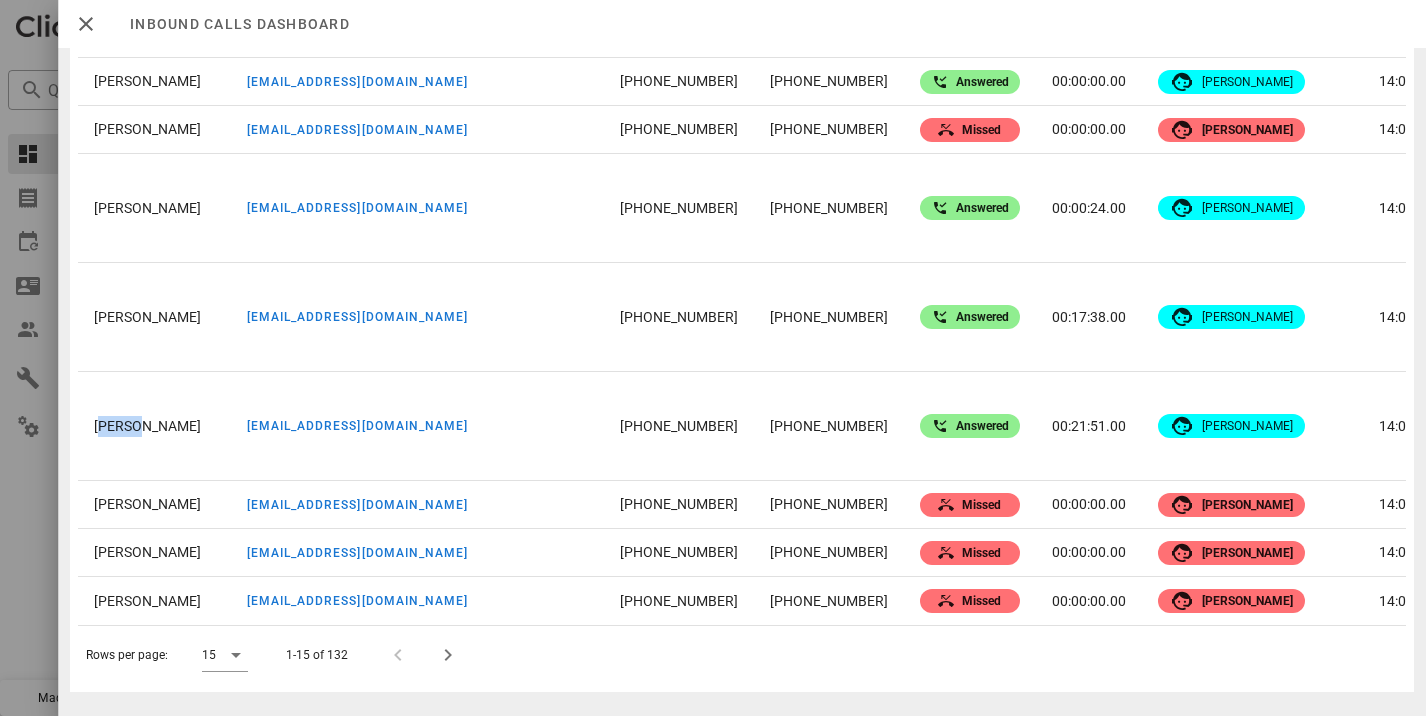 click on "Laura Ladouceur" at bounding box center (147, 426) 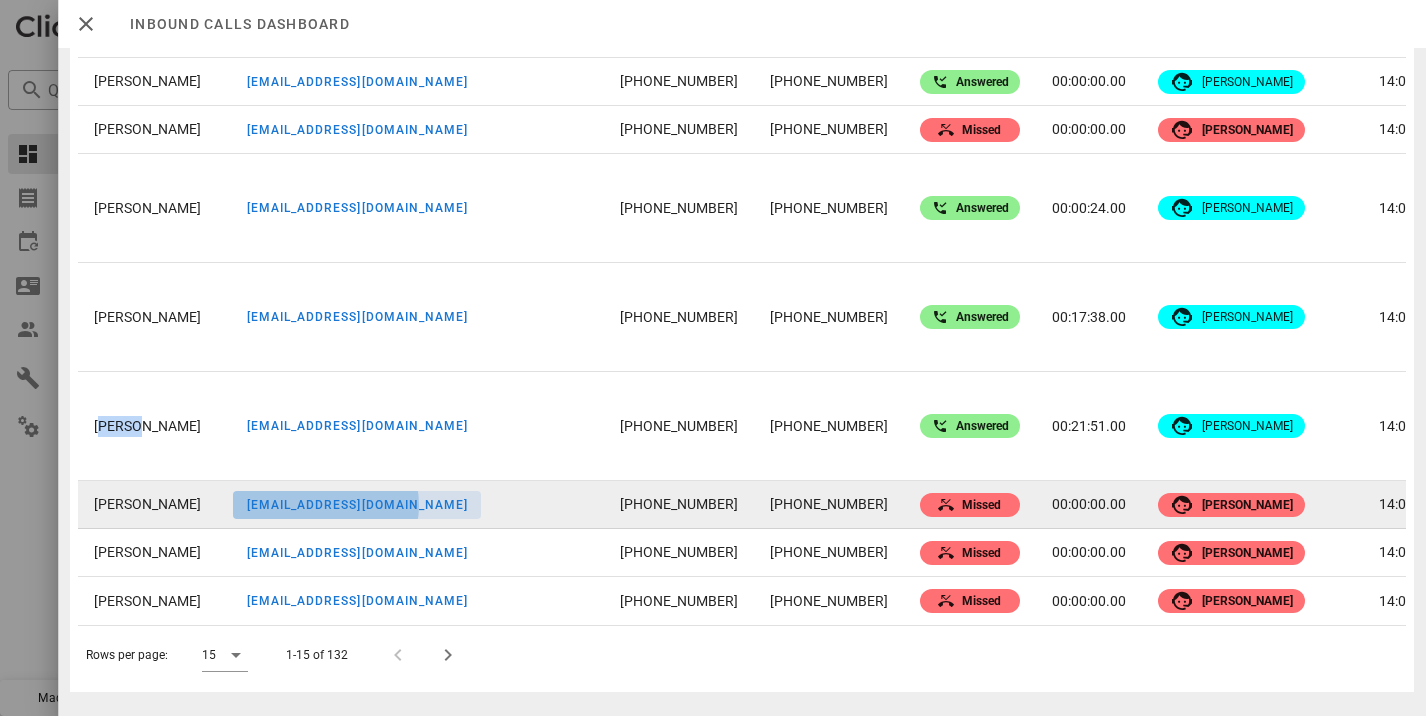 click on "lottymac@gmail.com" at bounding box center (356, 505) 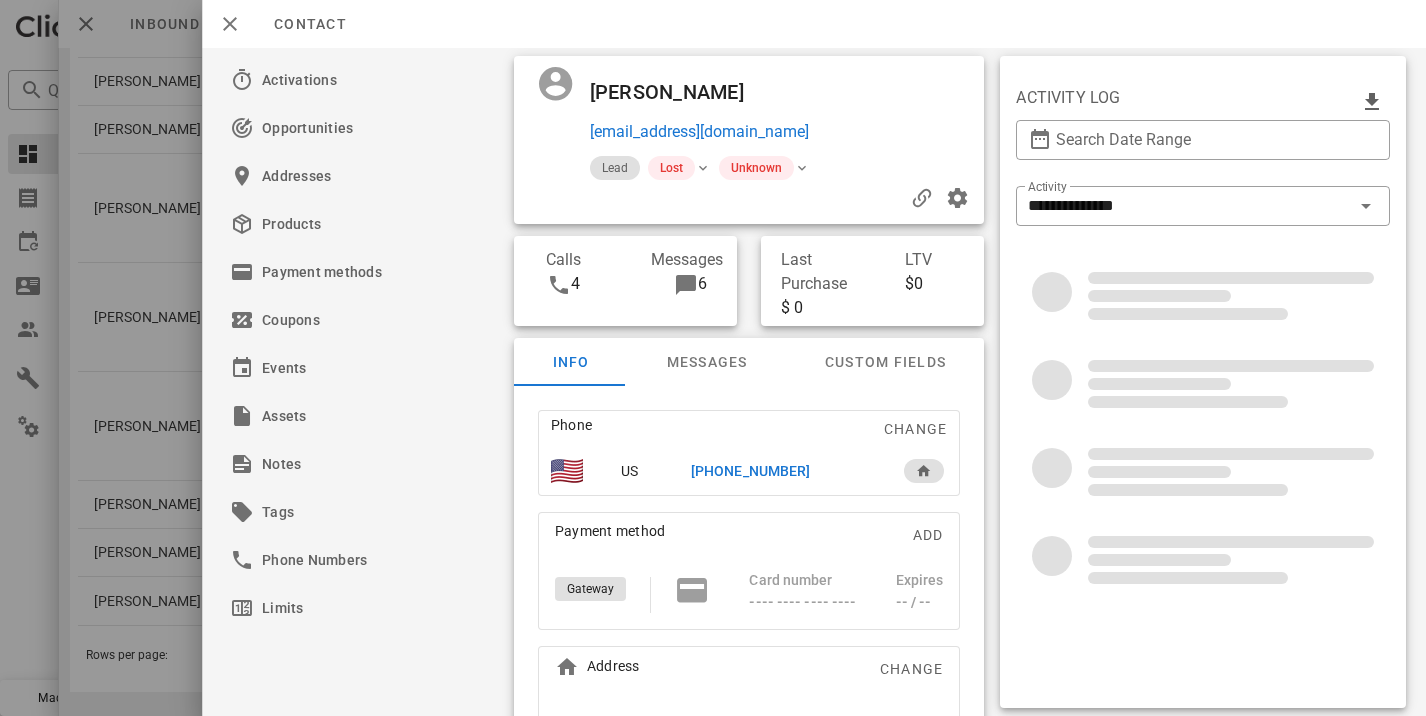 click at bounding box center [713, 358] 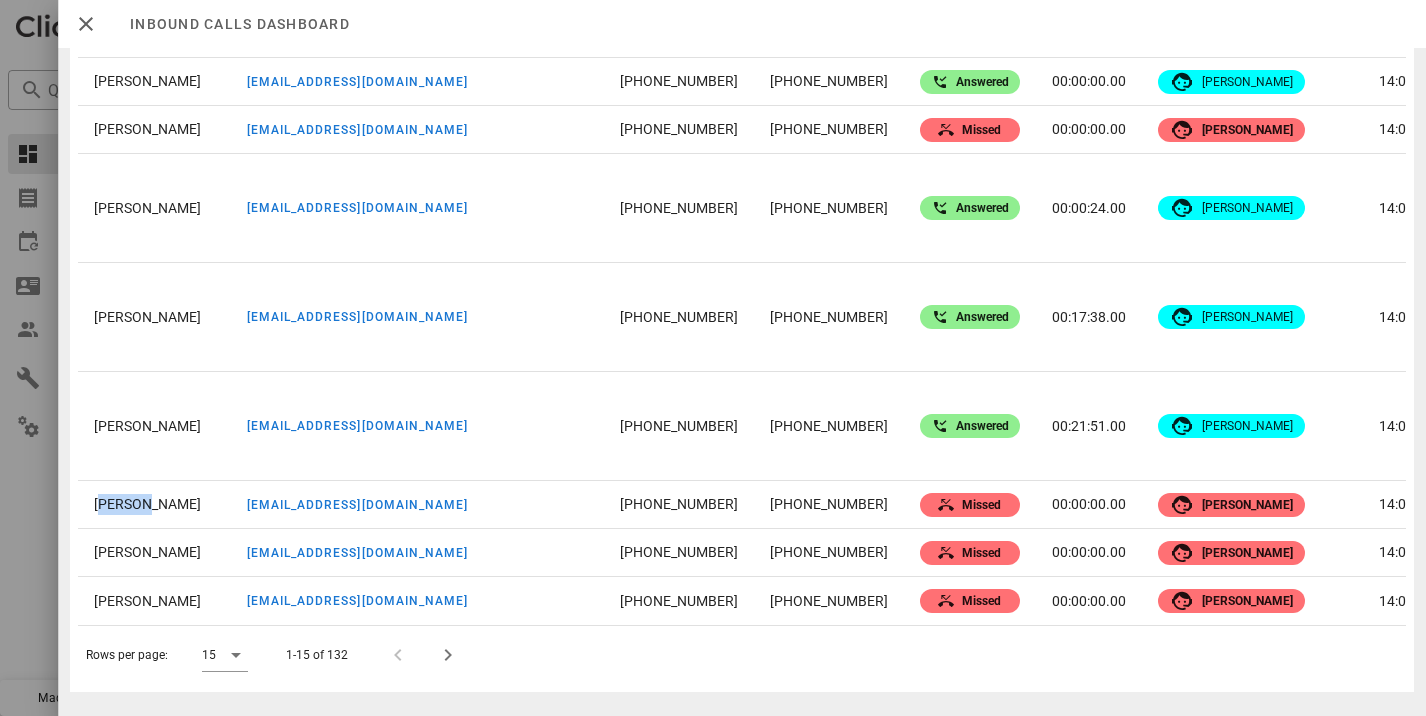 click on "Lottie Macfarlane" at bounding box center [147, 505] 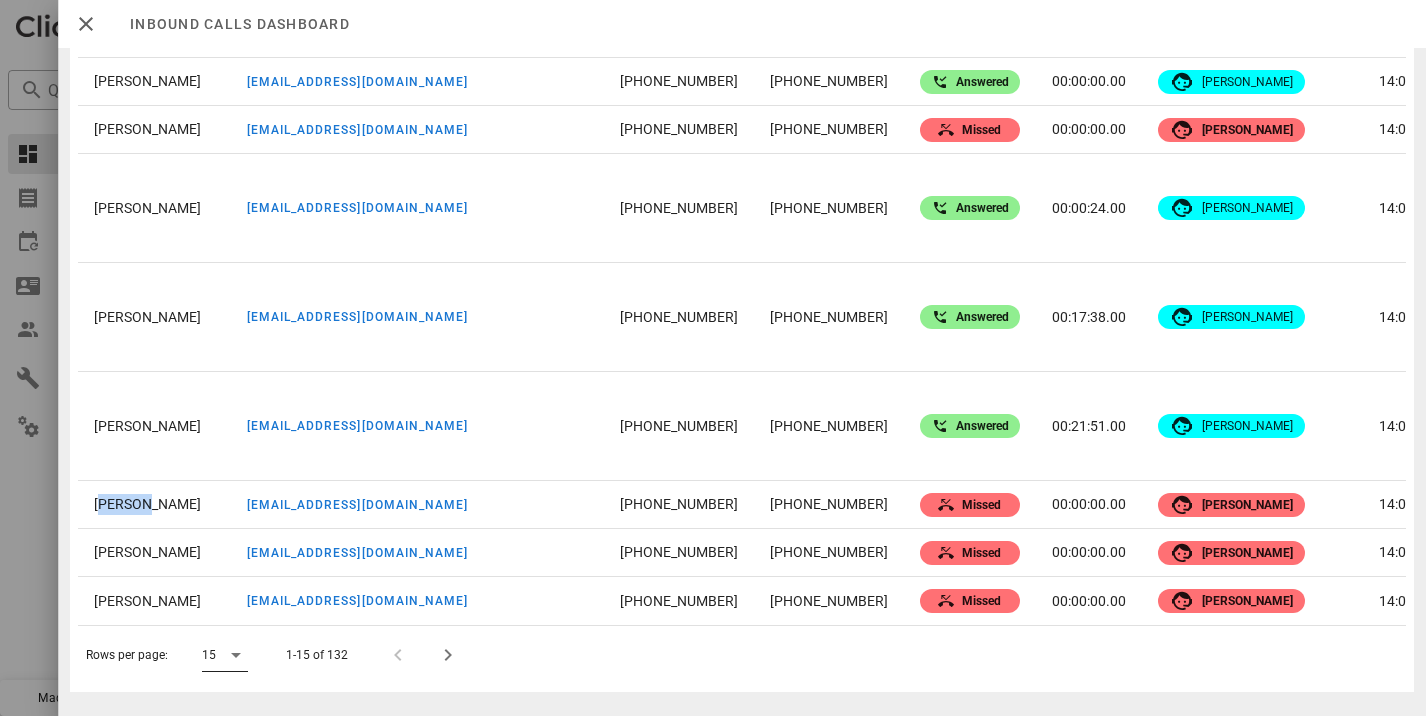 click on "15" at bounding box center [209, 655] 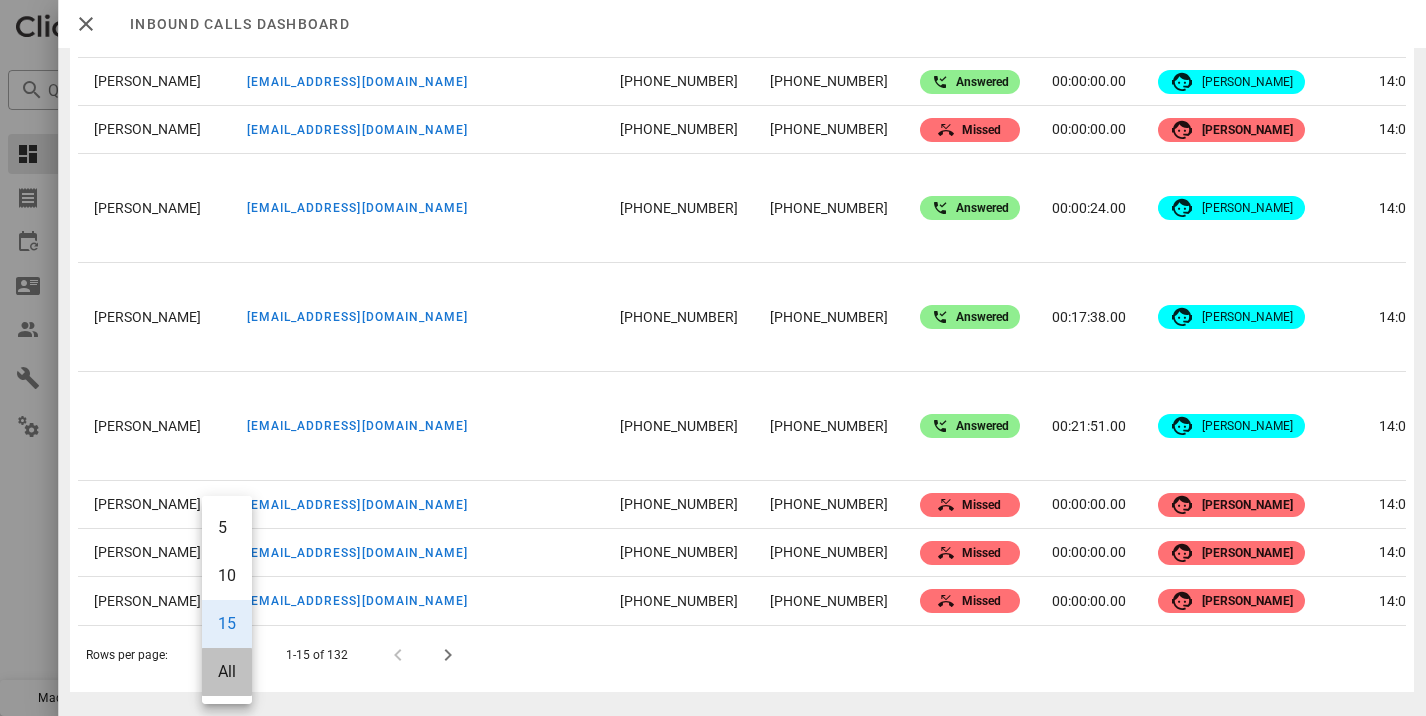 click on "All" at bounding box center [227, 671] 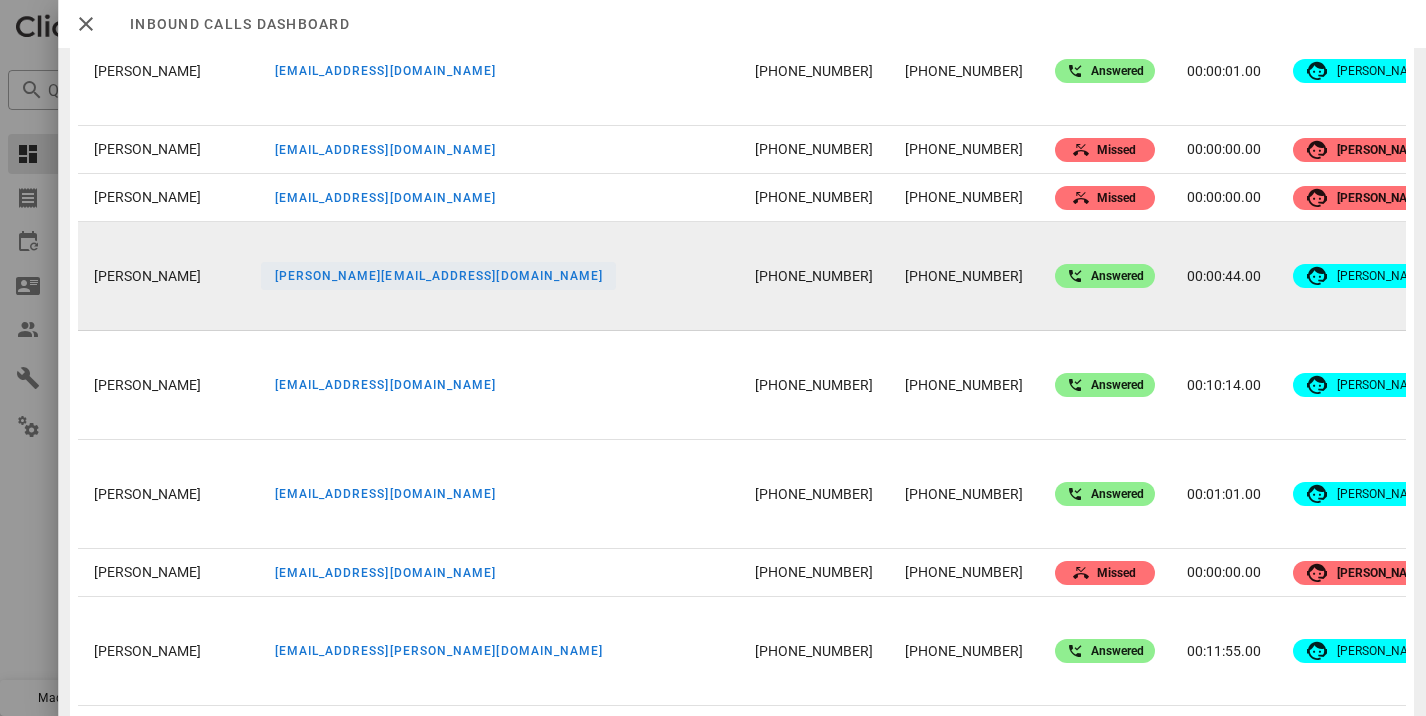 scroll, scrollTop: 12001, scrollLeft: 0, axis: vertical 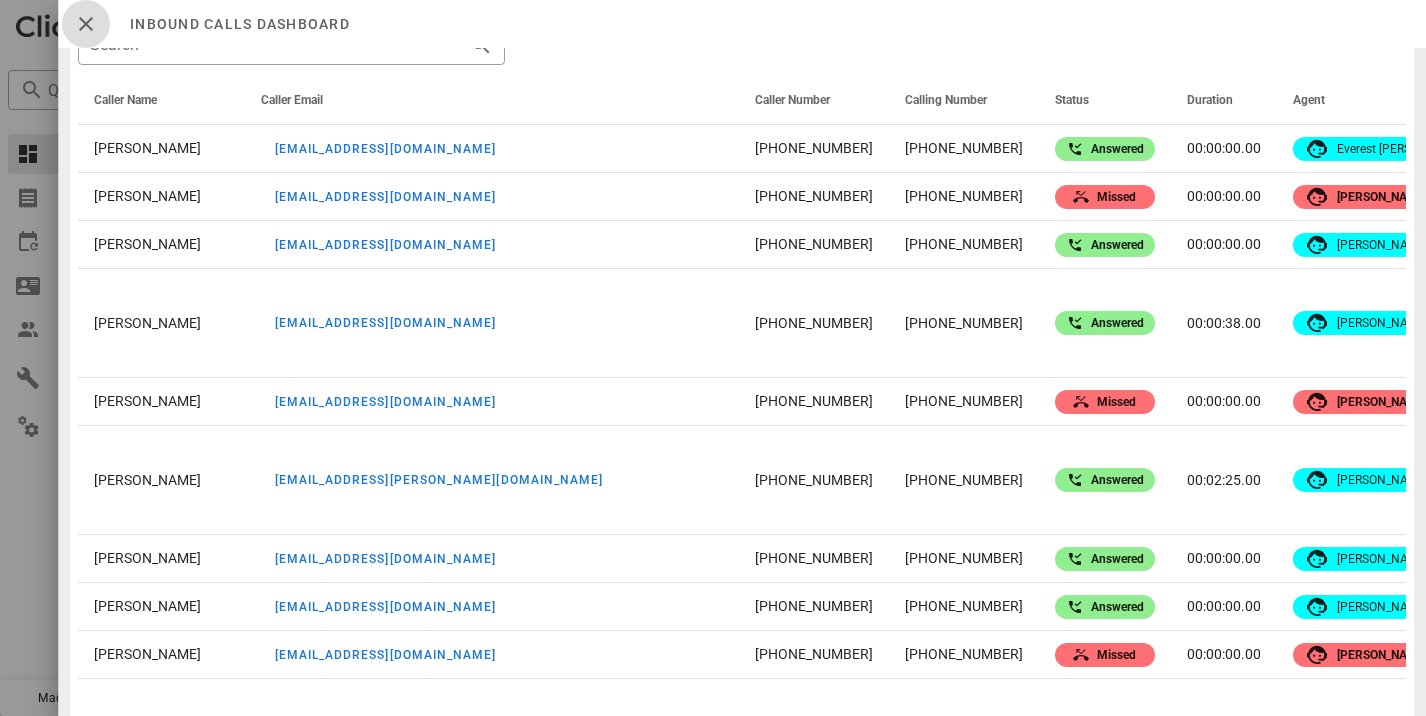 click at bounding box center [86, 24] 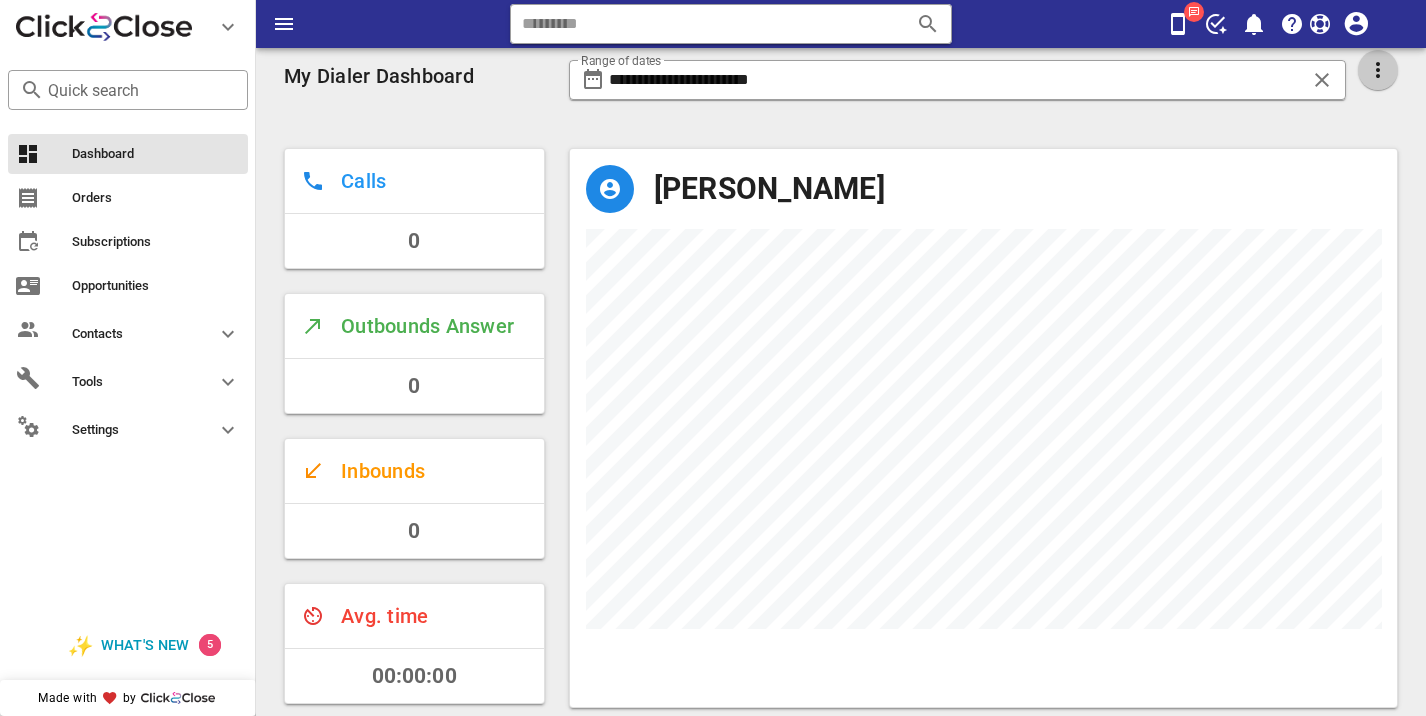 click at bounding box center (1378, 70) 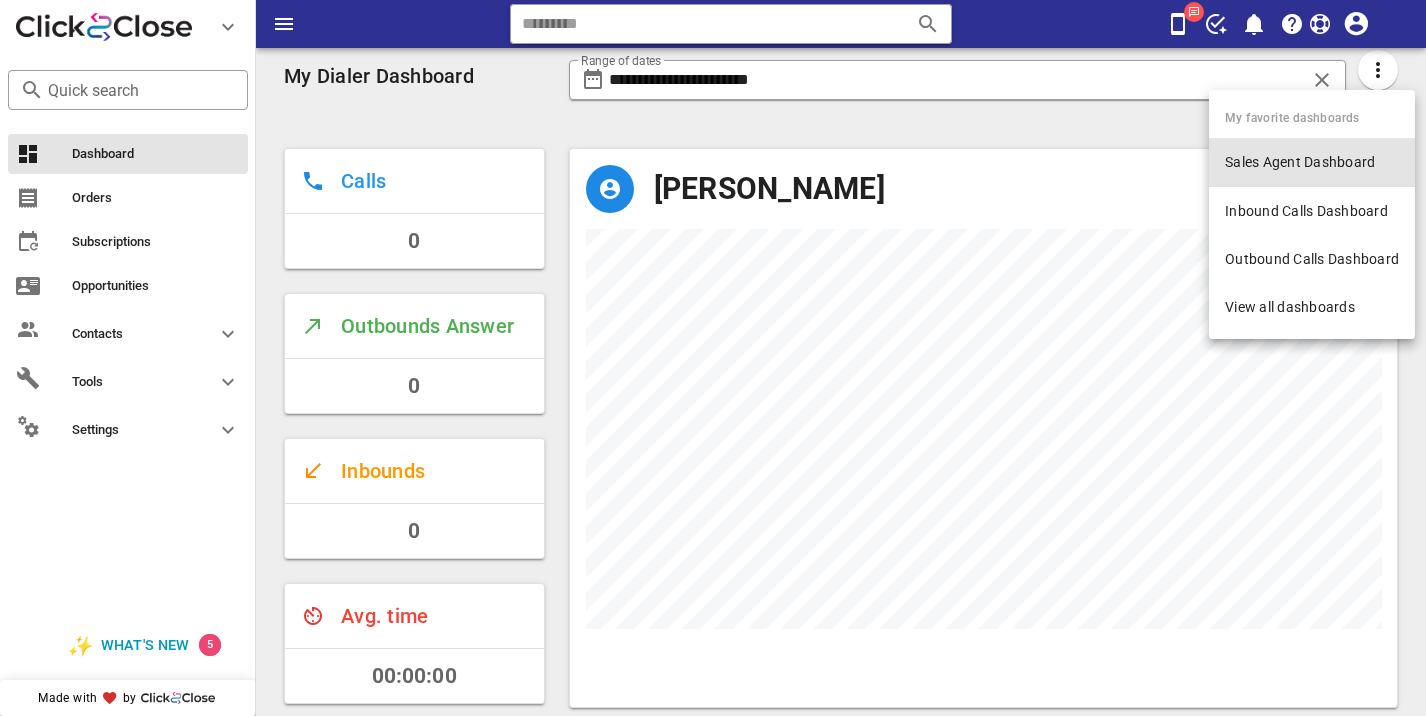 drag, startPoint x: 1353, startPoint y: 147, endPoint x: 1094, endPoint y: 174, distance: 260.40353 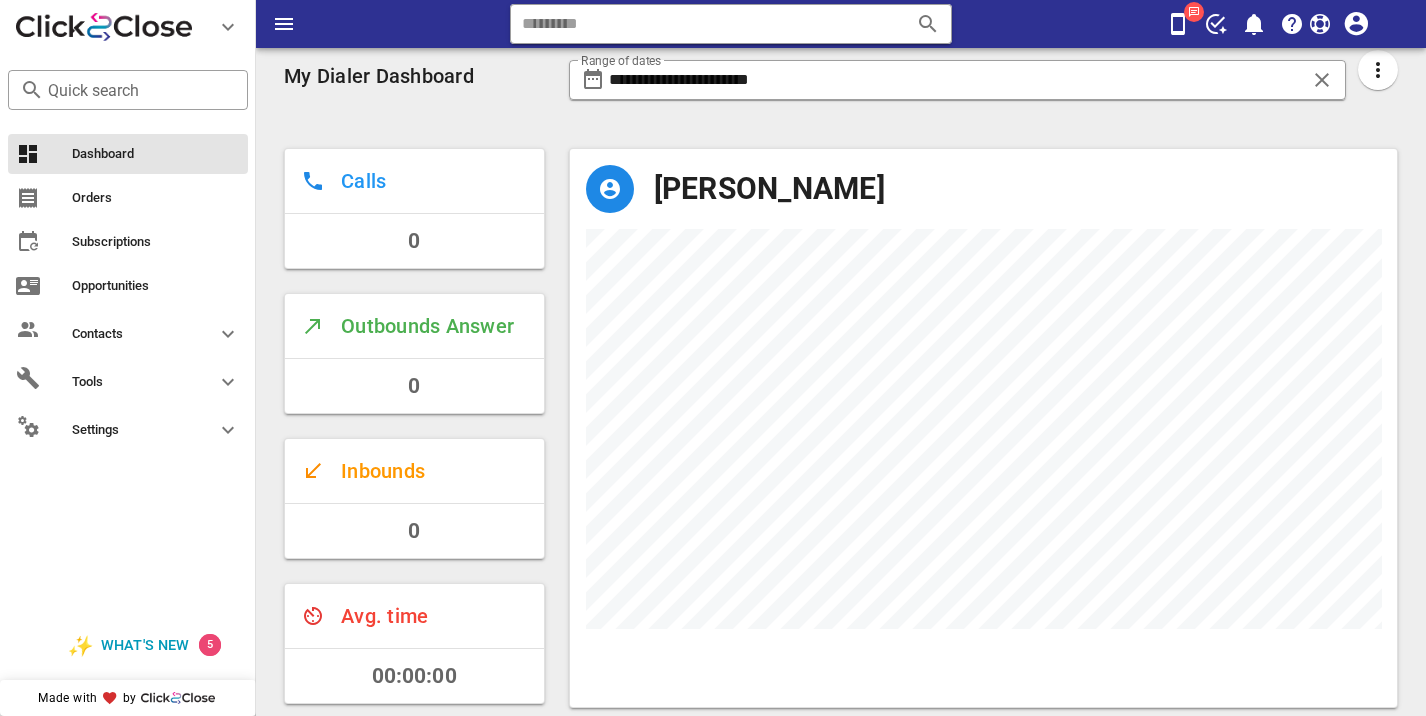 click at bounding box center [1378, 81] 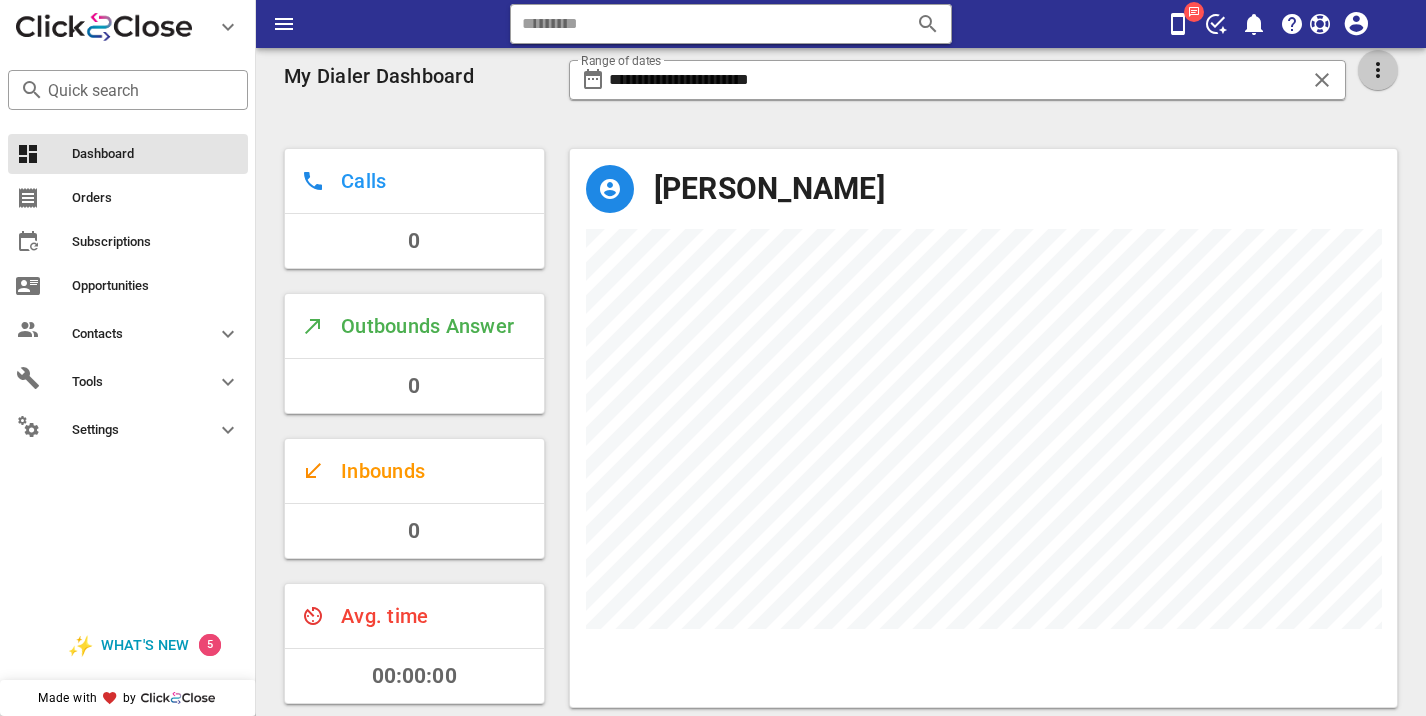 click at bounding box center (1378, 70) 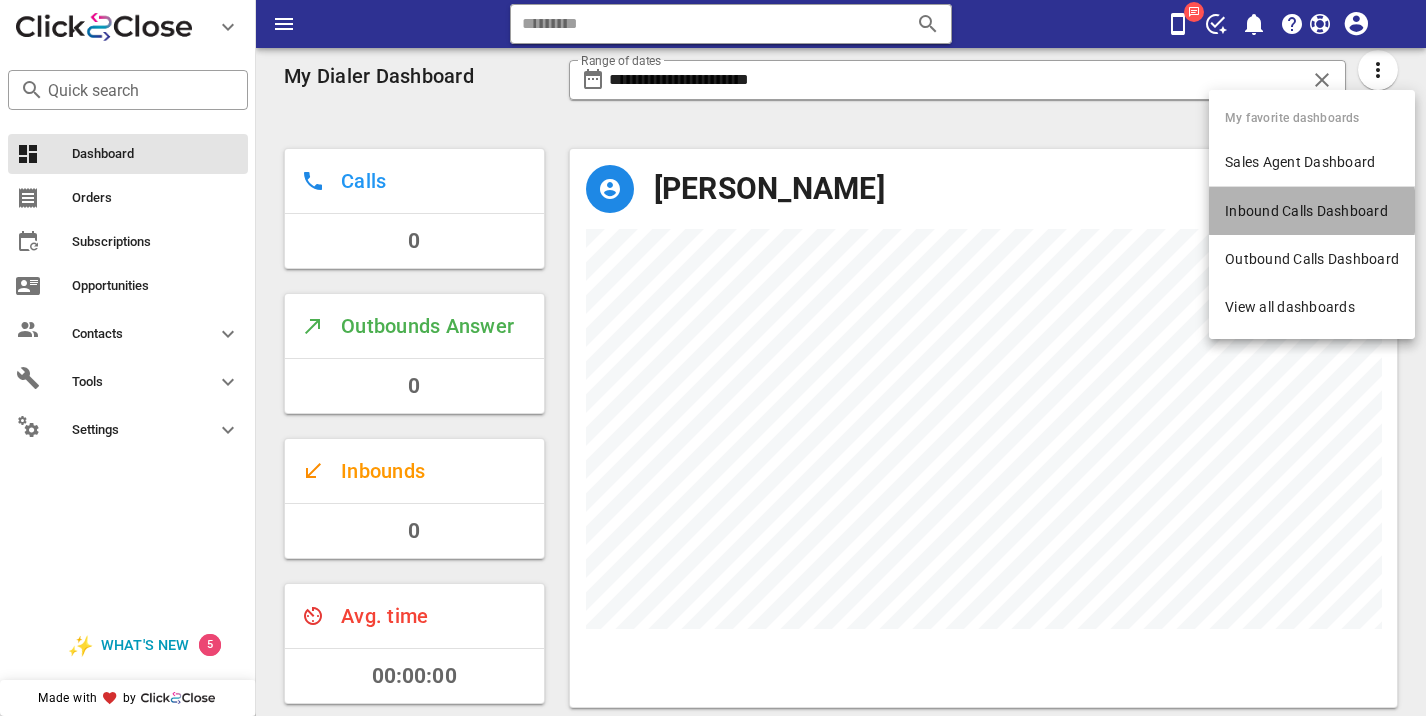 click on "Inbound Calls Dashboard" at bounding box center (1312, 211) 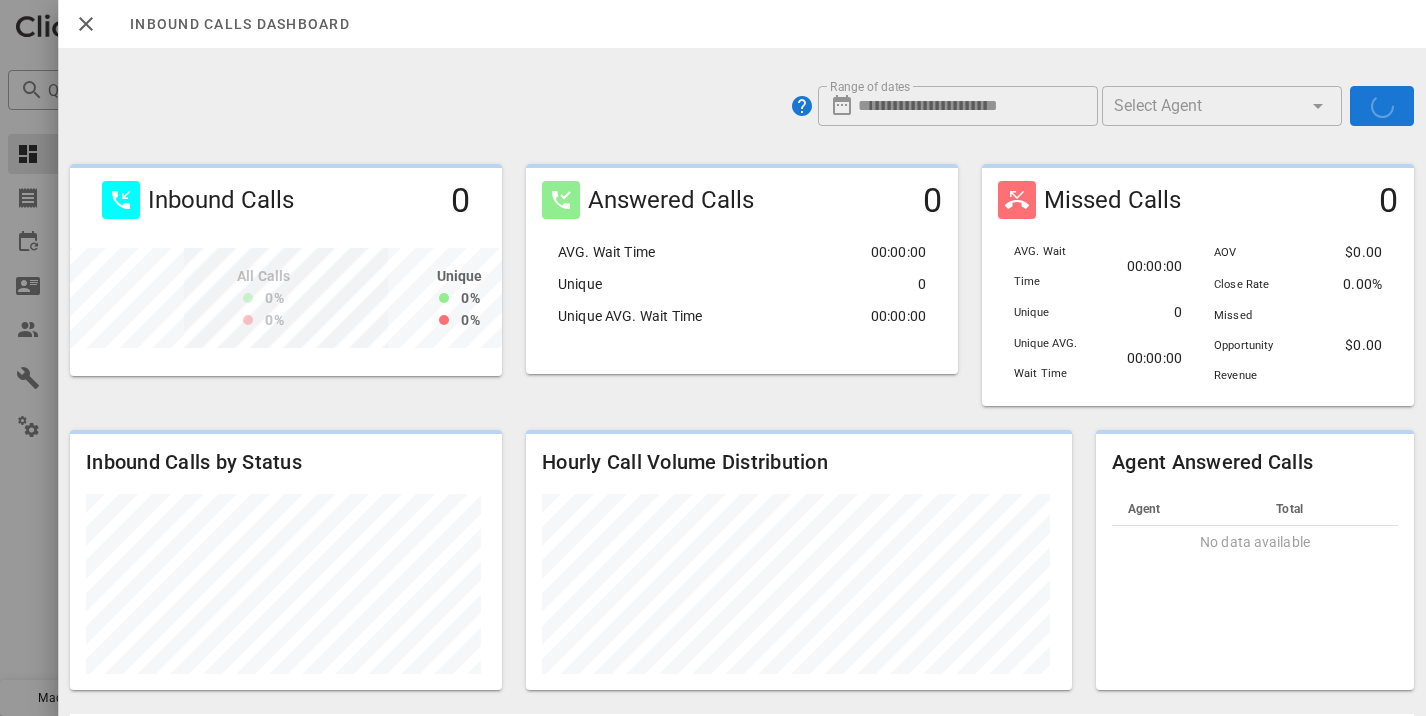 scroll, scrollTop: 999788, scrollLeft: 999572, axis: both 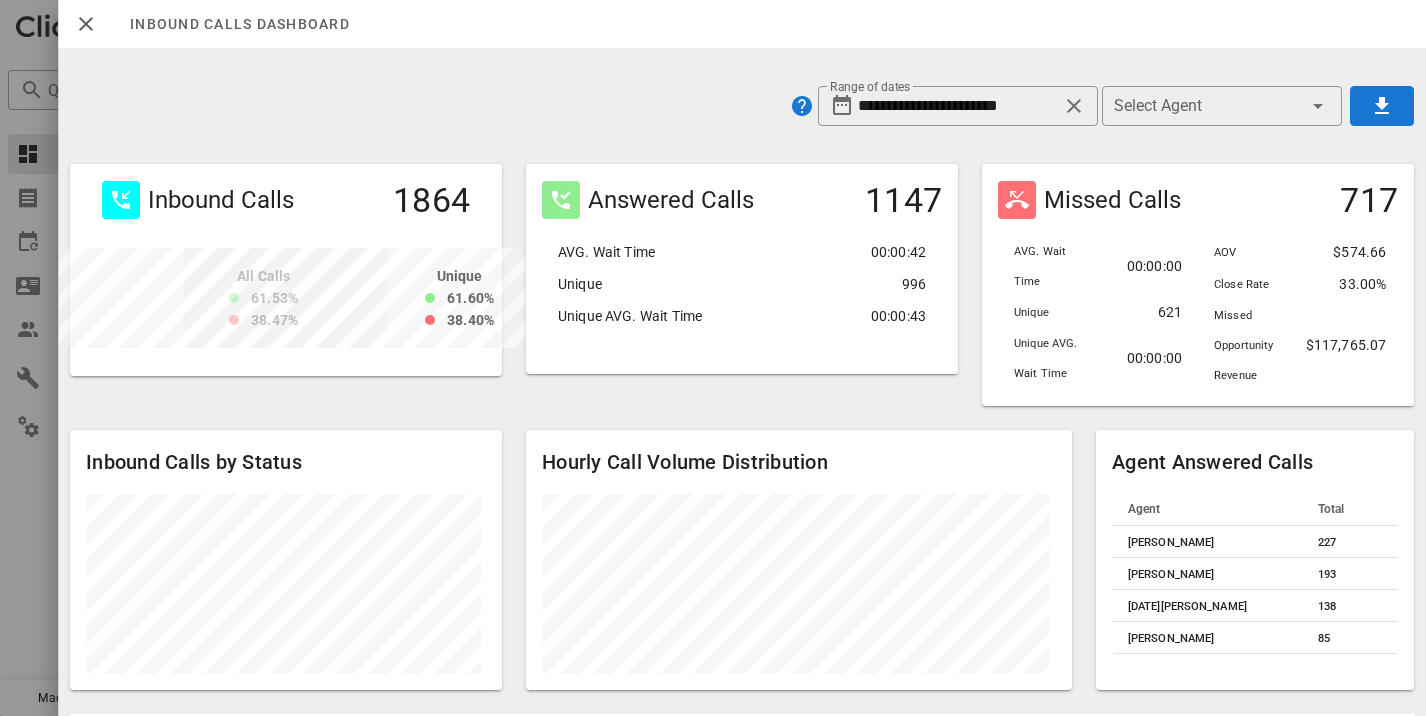 click on "**********" at bounding box center [742, 106] 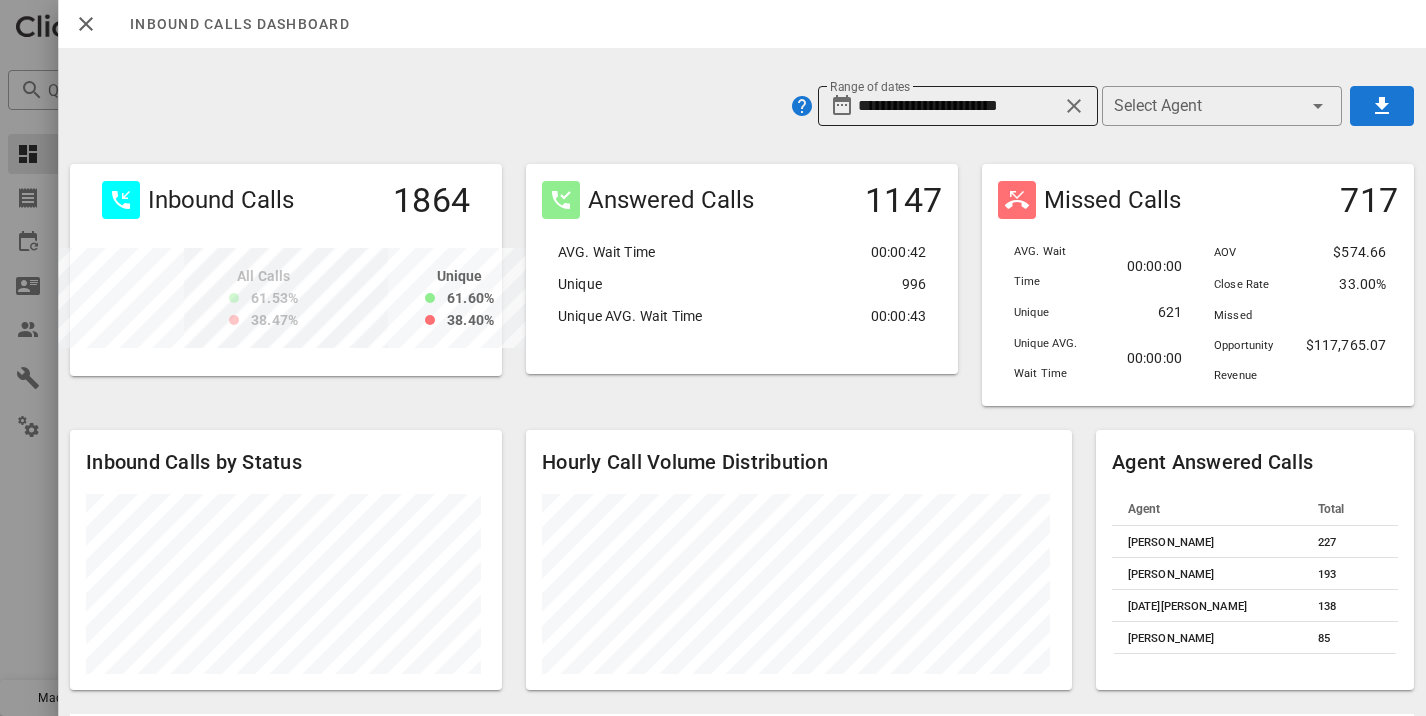 click on "**********" at bounding box center (958, 106) 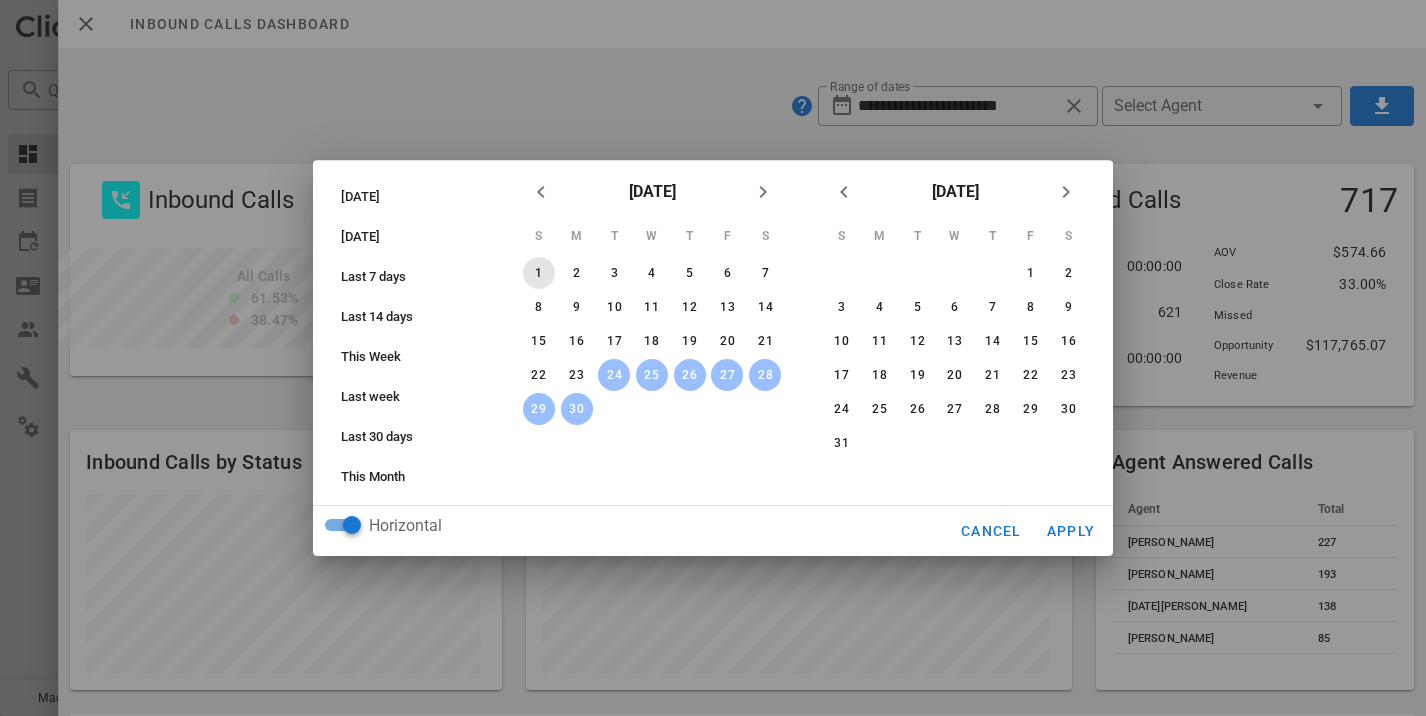 click on "1" at bounding box center (539, 273) 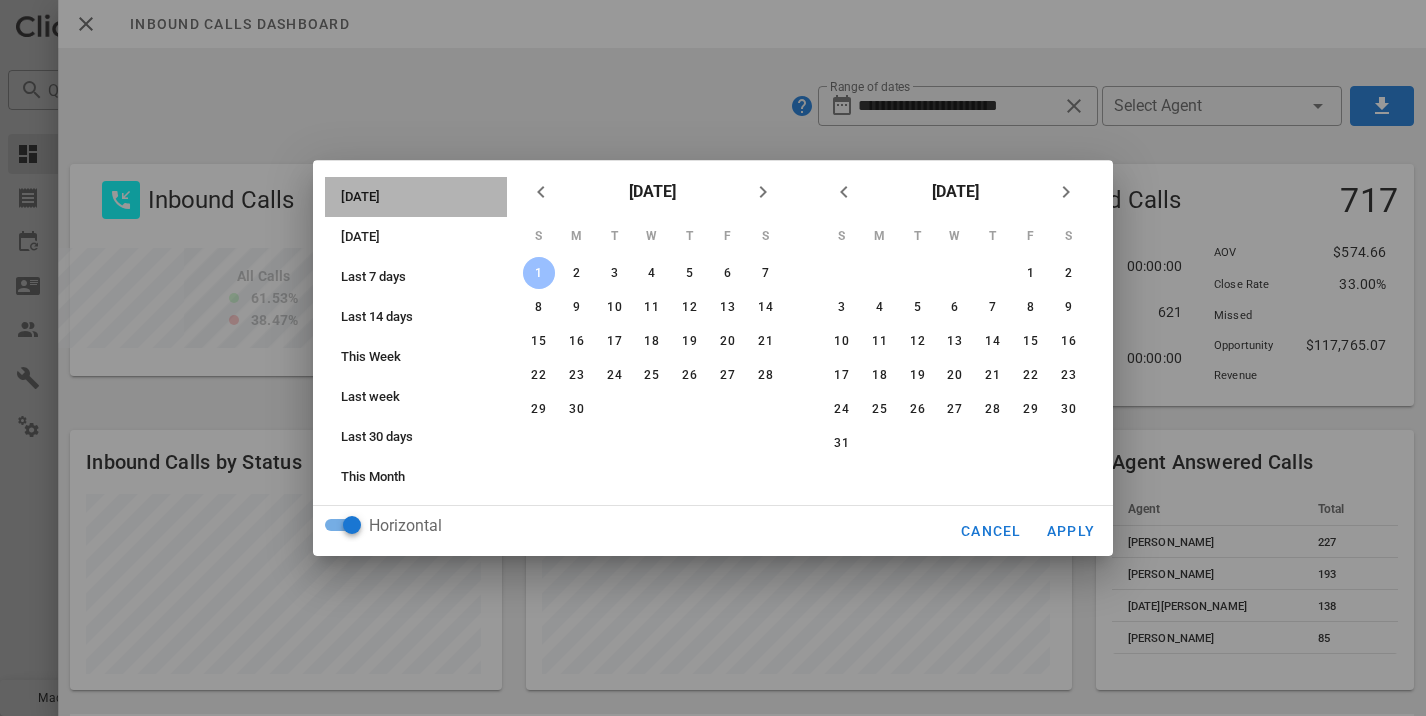 click on "Today" at bounding box center [422, 197] 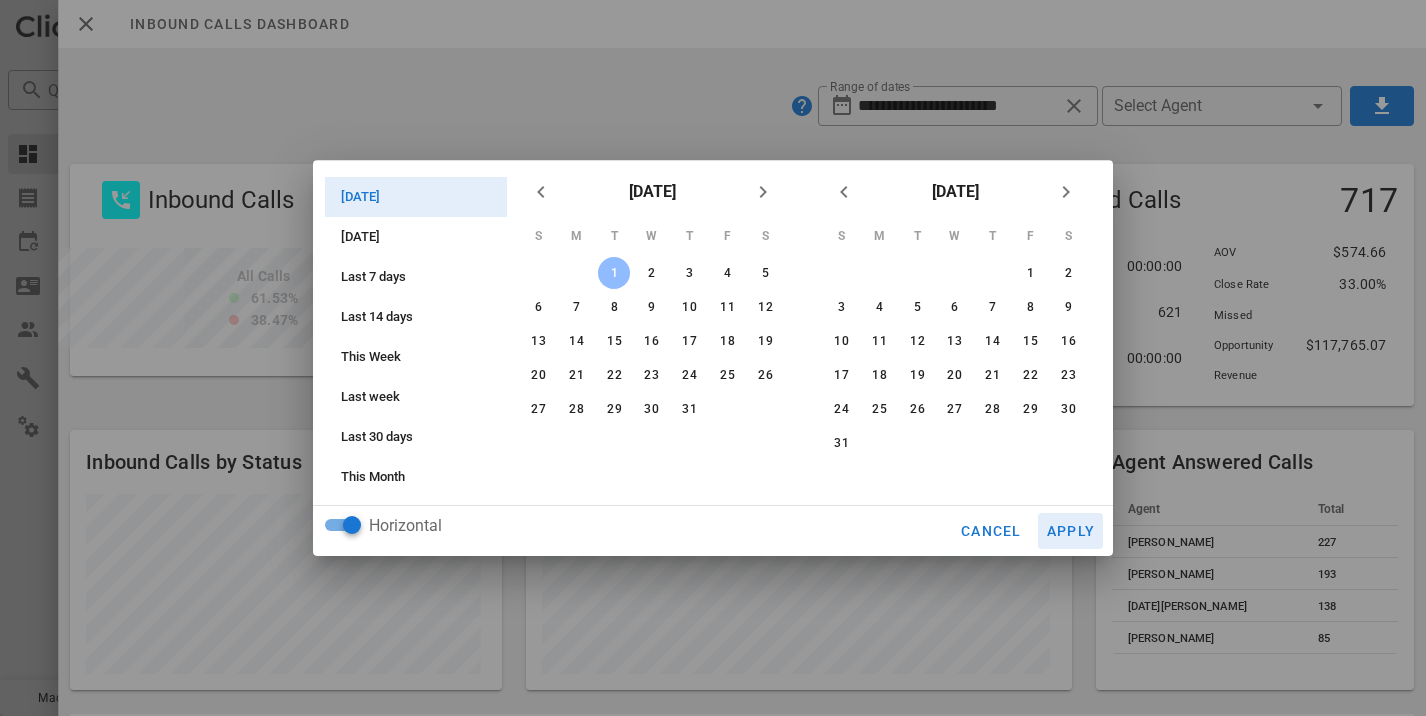 click on "Apply" at bounding box center [1071, 531] 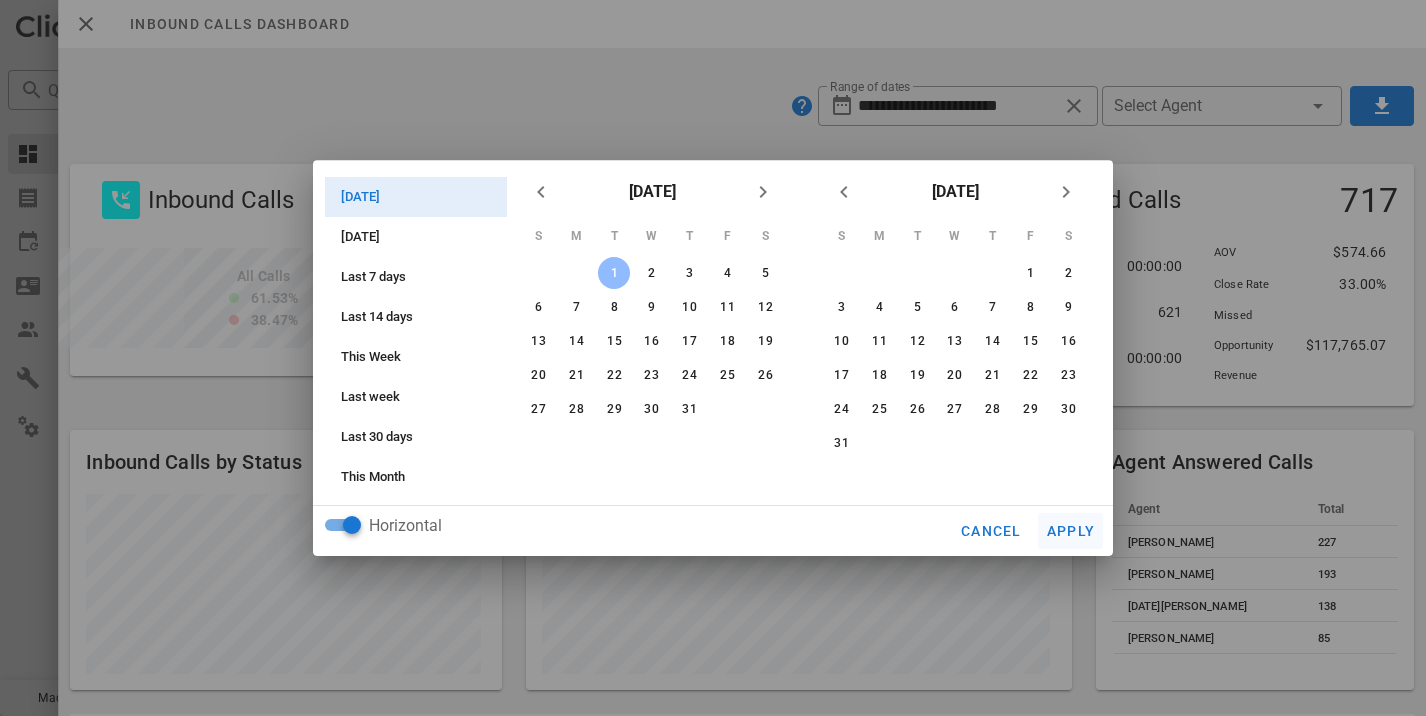 type on "**********" 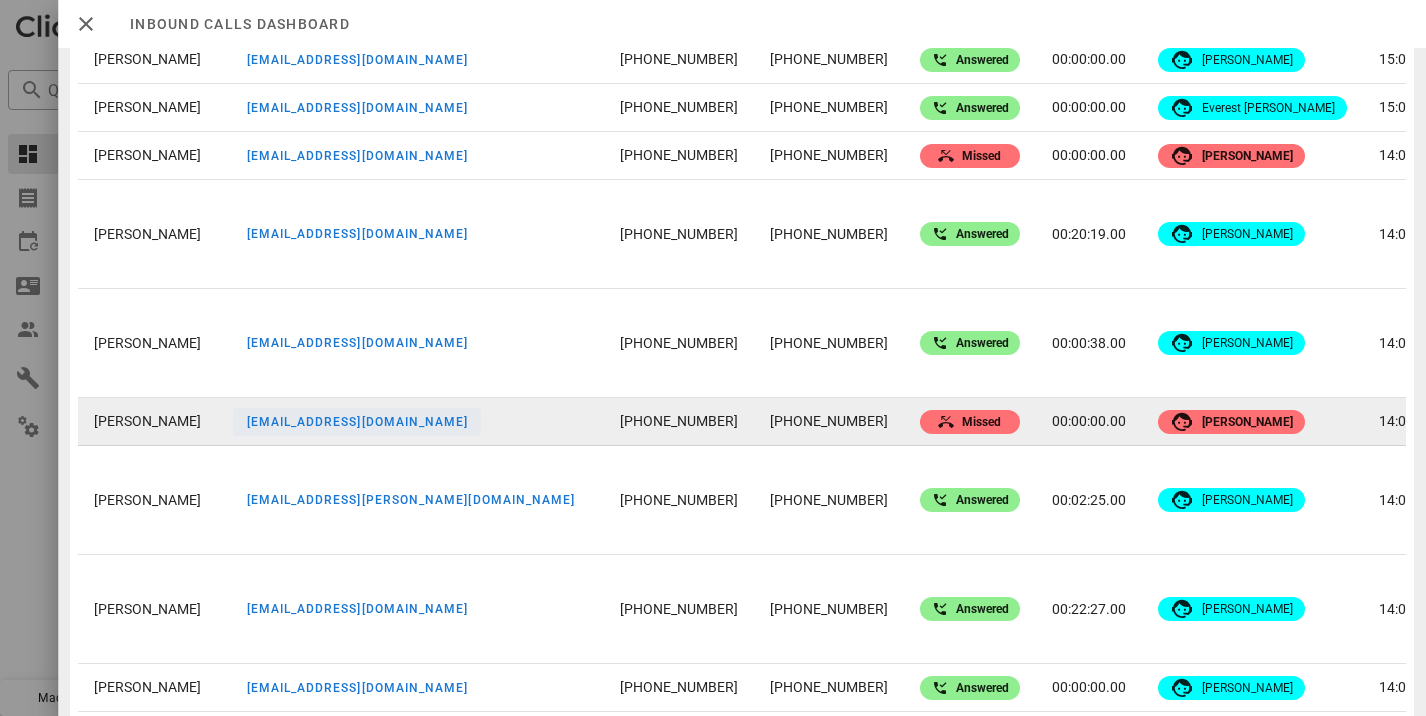 scroll, scrollTop: 944, scrollLeft: 0, axis: vertical 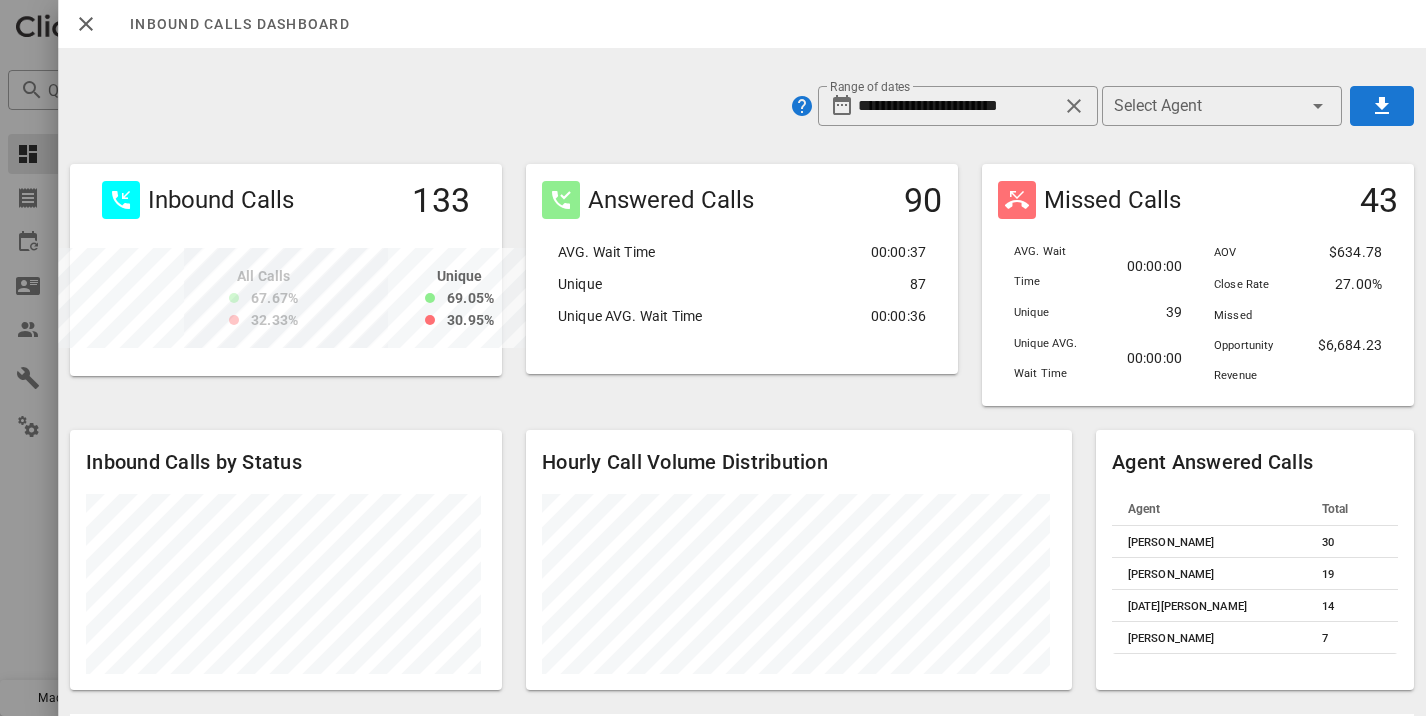 click at bounding box center (713, 358) 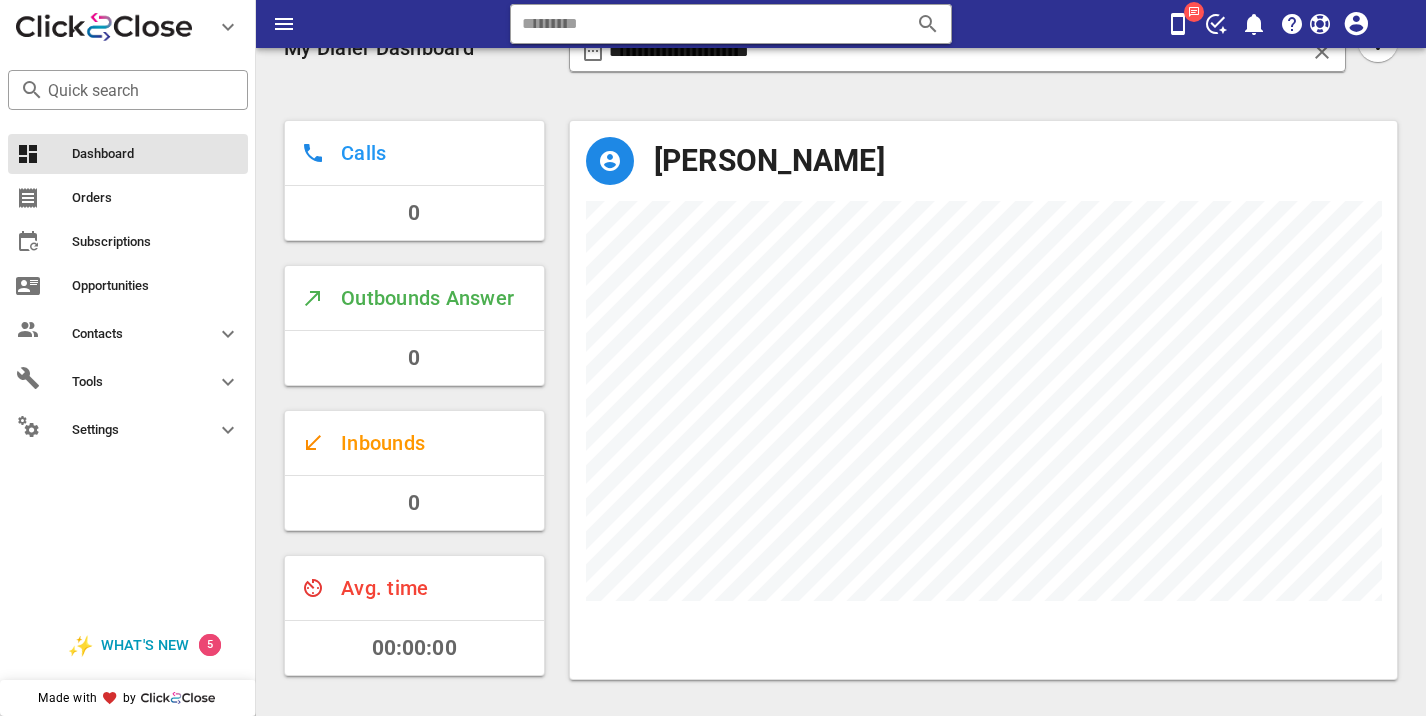 scroll, scrollTop: 0, scrollLeft: 0, axis: both 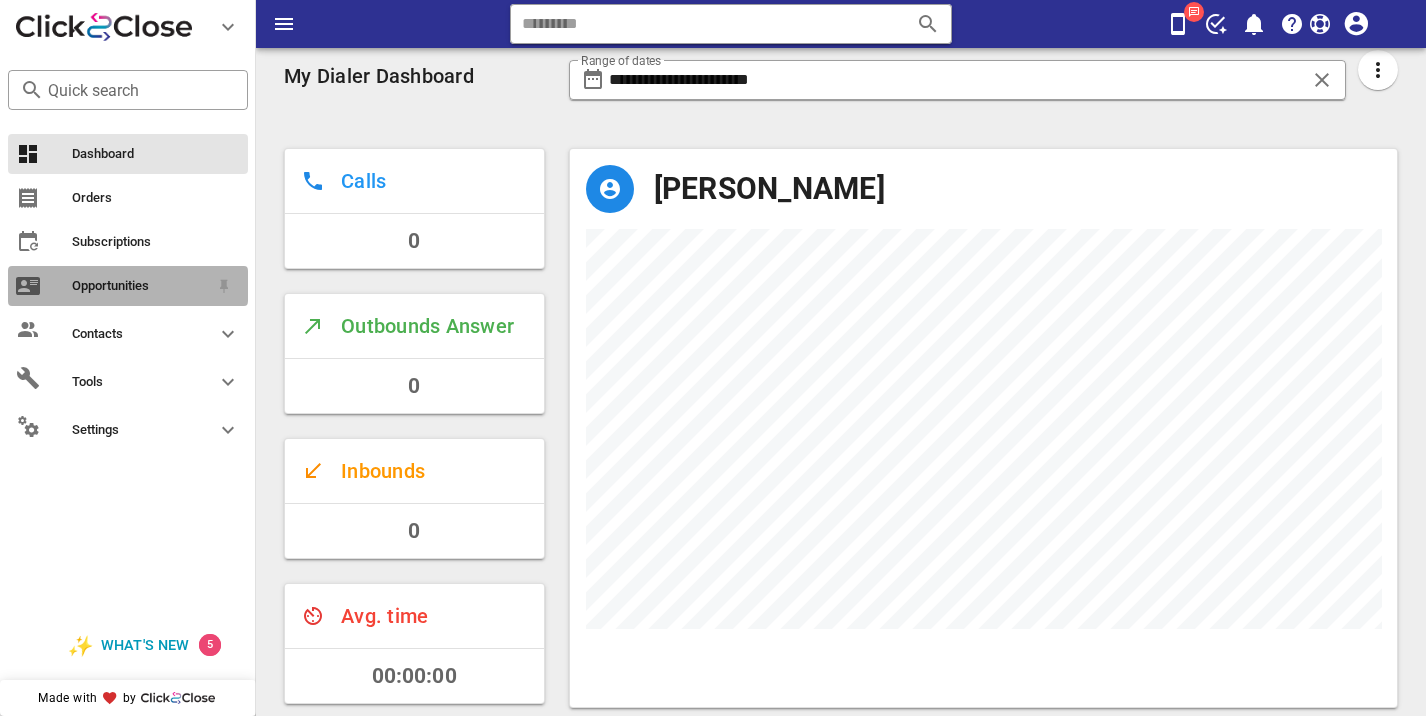 click on "Opportunities" at bounding box center (128, 286) 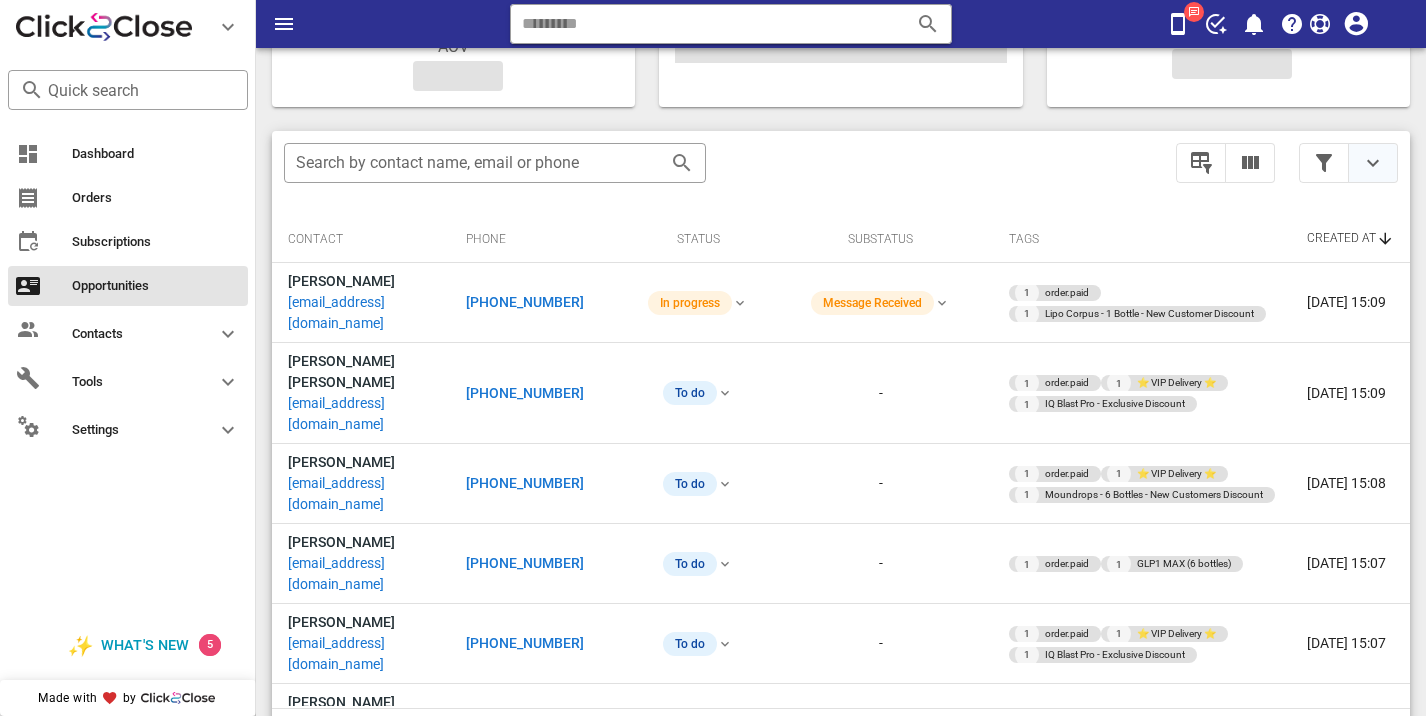 scroll, scrollTop: 305, scrollLeft: 0, axis: vertical 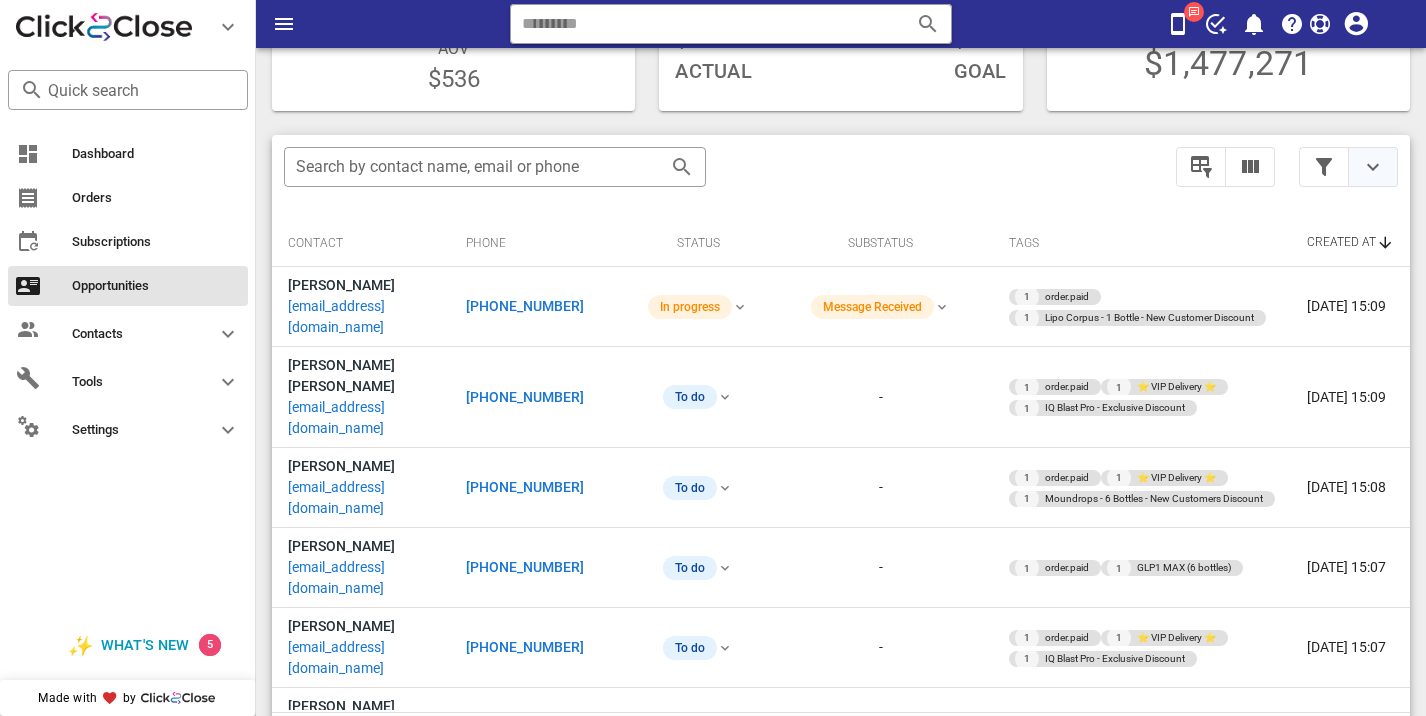 click at bounding box center [1373, 167] 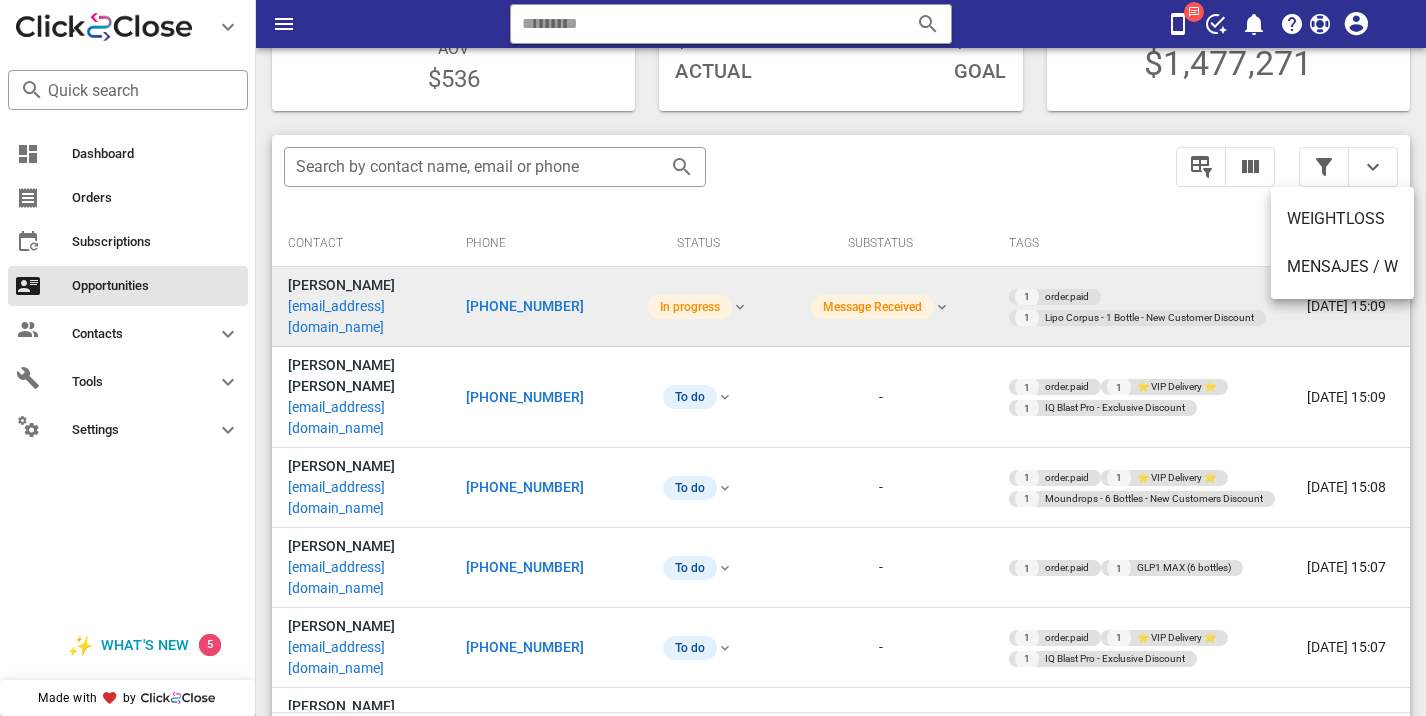 click on "+17316936432" at bounding box center [525, 306] 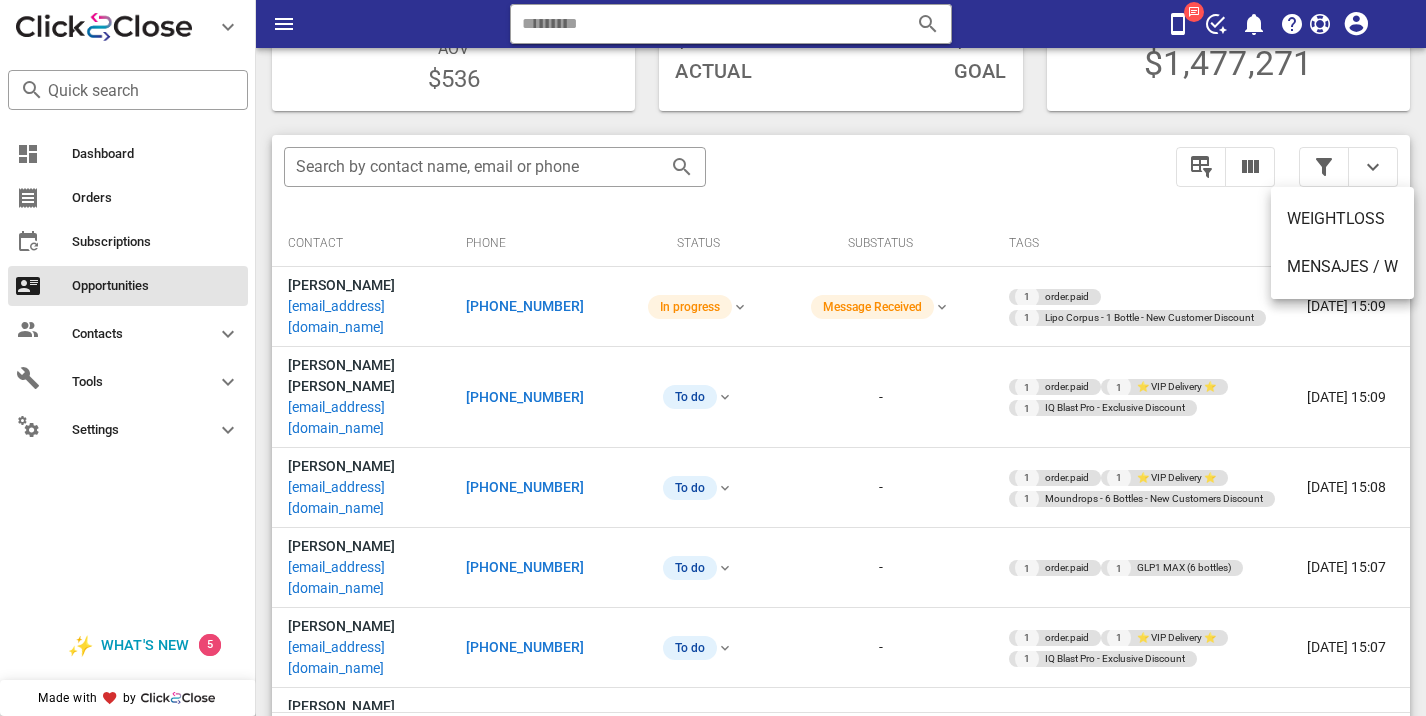 type on "**********" 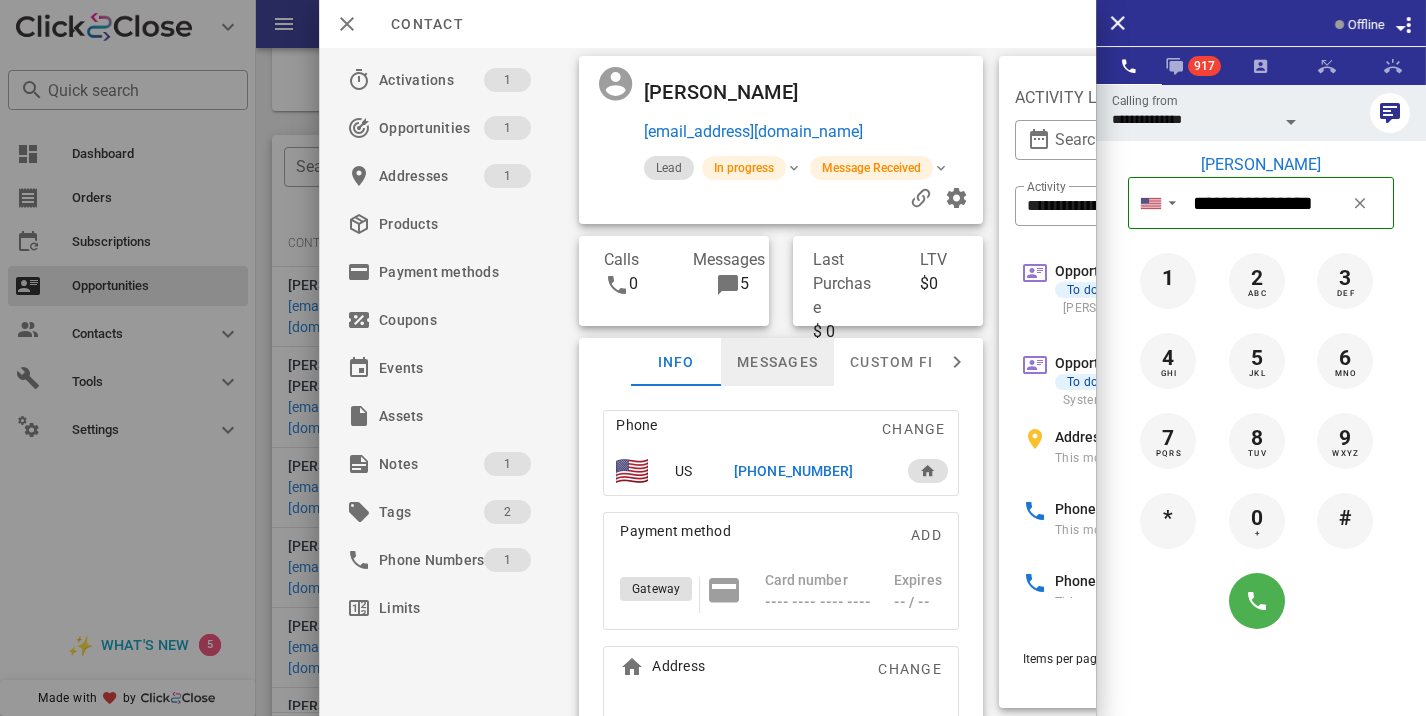 click on "Messages" at bounding box center (777, 362) 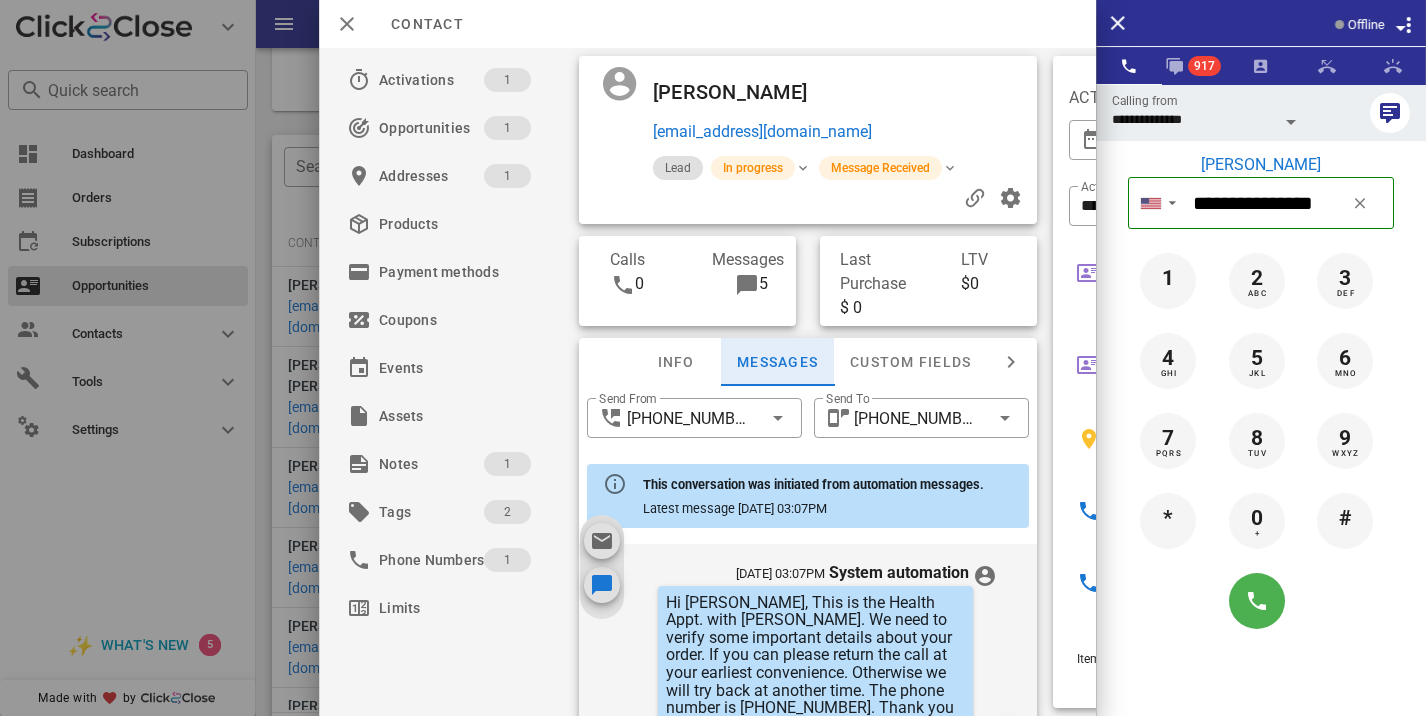 scroll, scrollTop: 736, scrollLeft: 0, axis: vertical 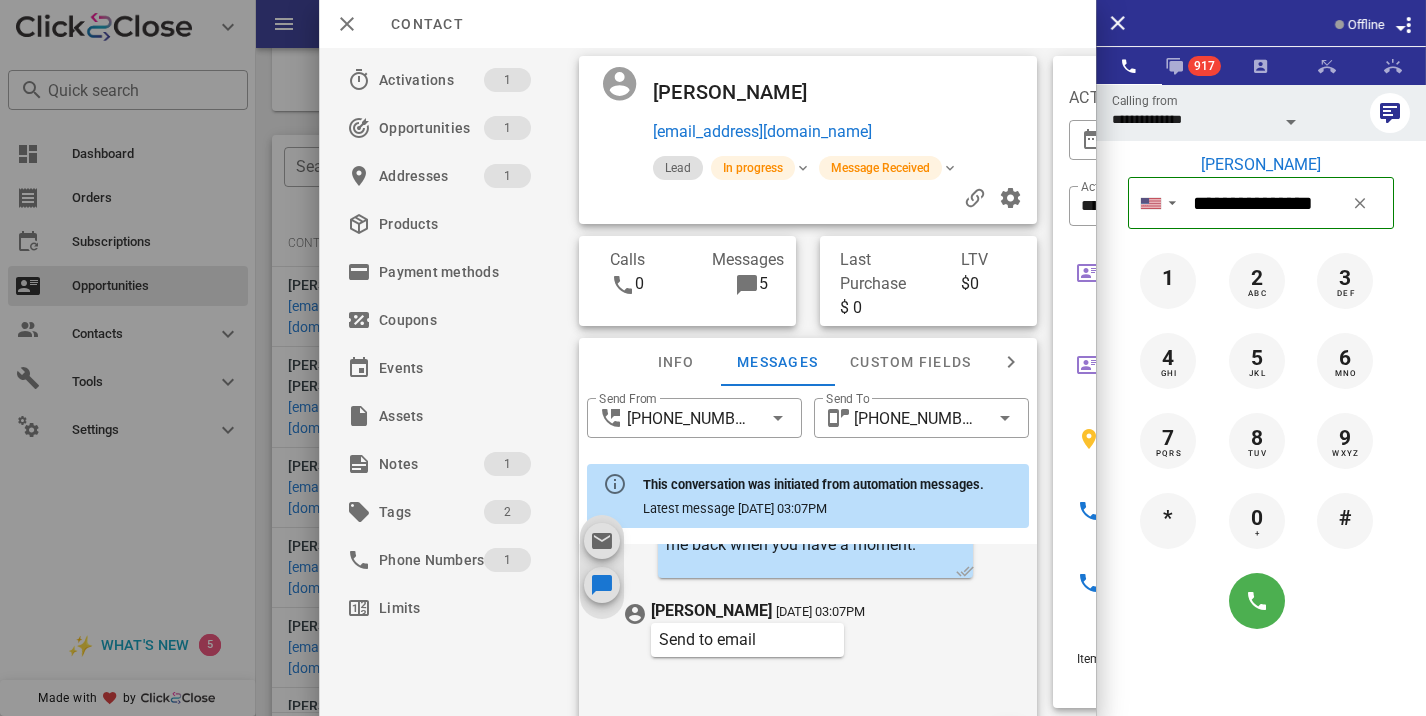 click at bounding box center (713, 358) 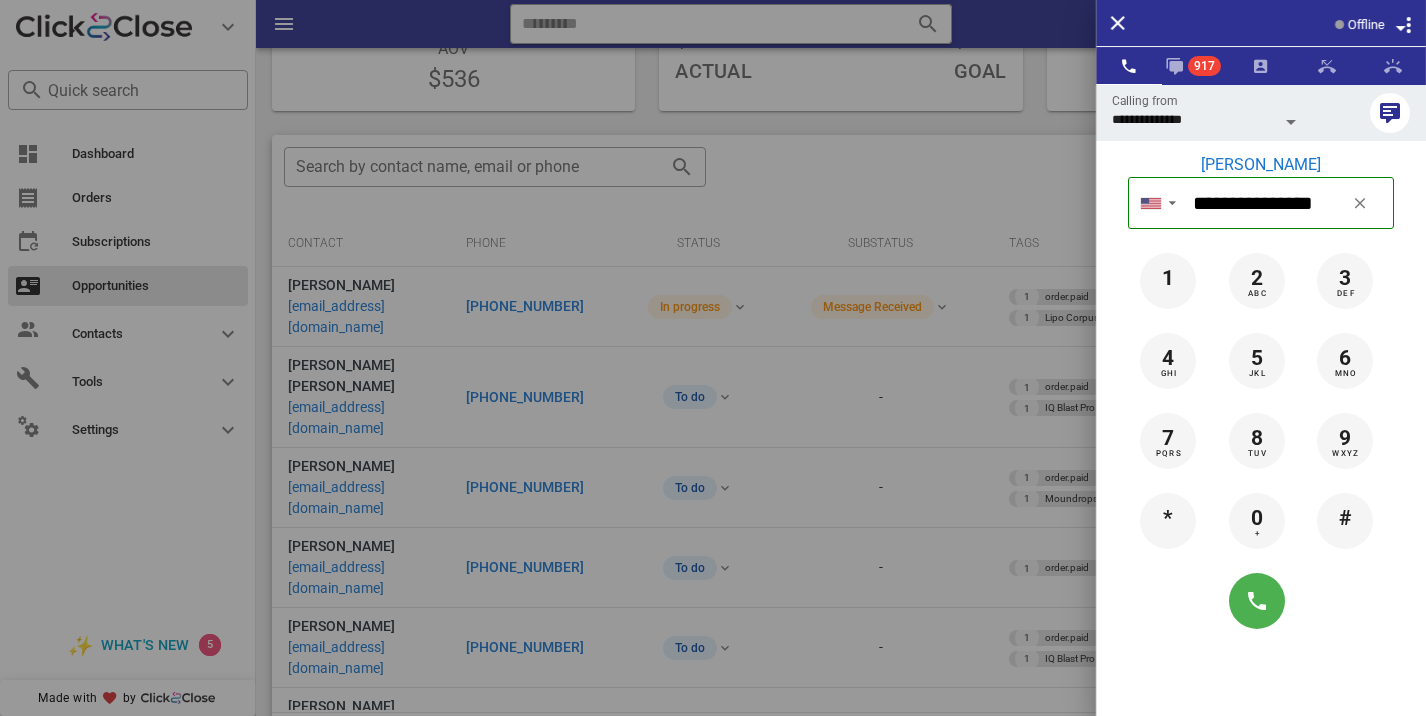click at bounding box center [713, 358] 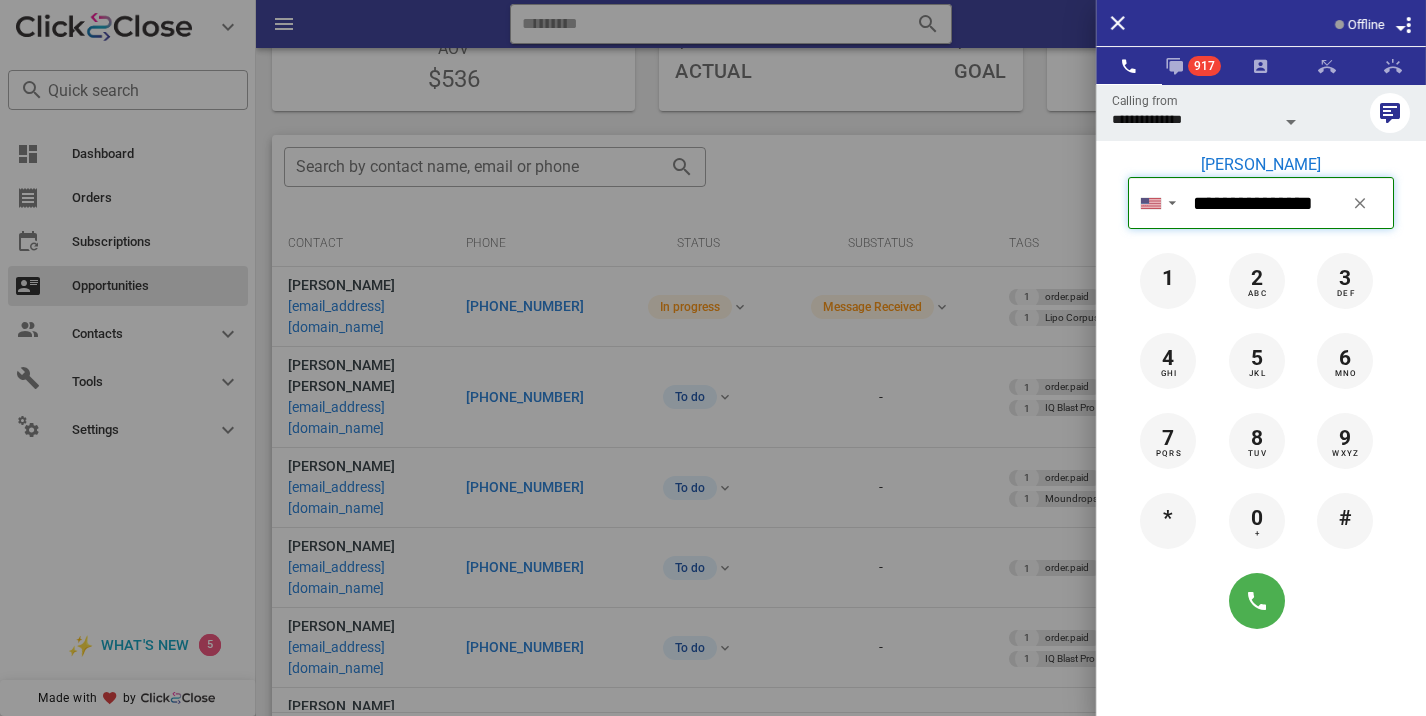 type 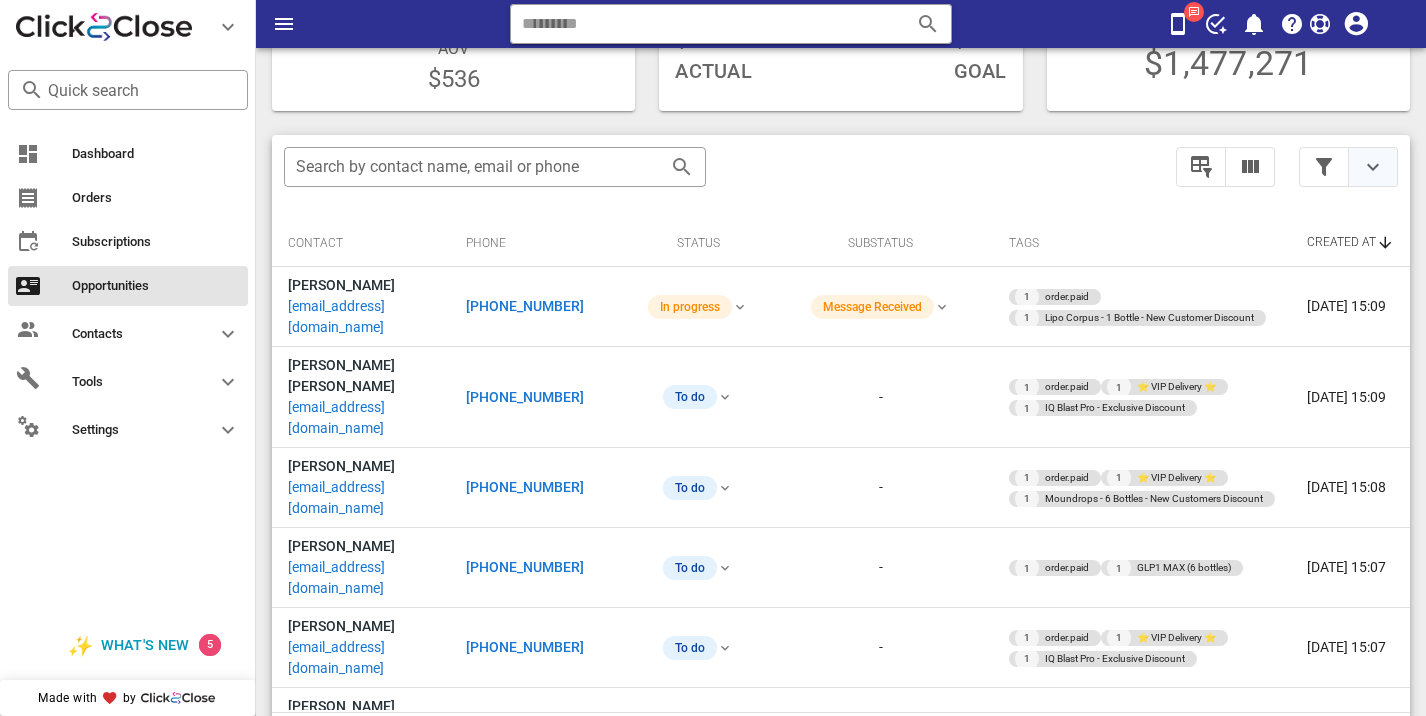 click at bounding box center [1373, 167] 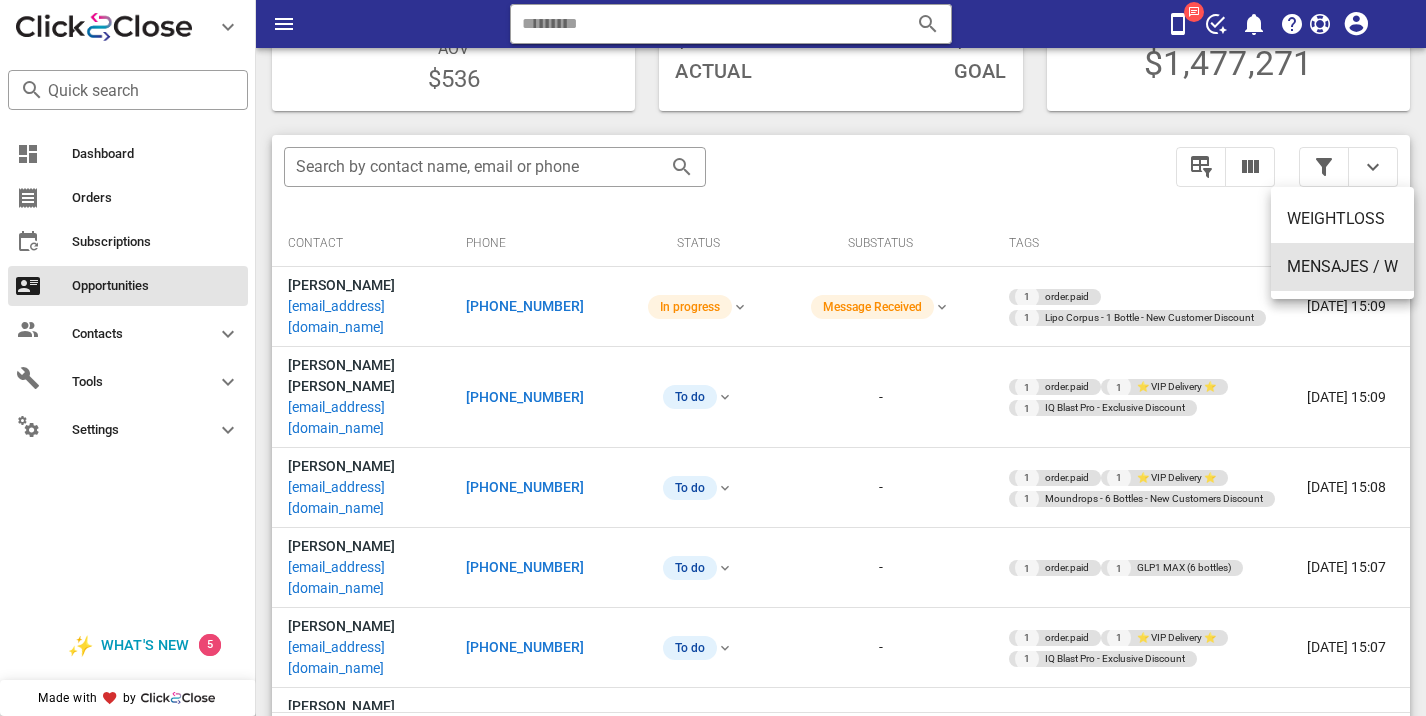 click on "MENSAJES / W" at bounding box center (1342, 266) 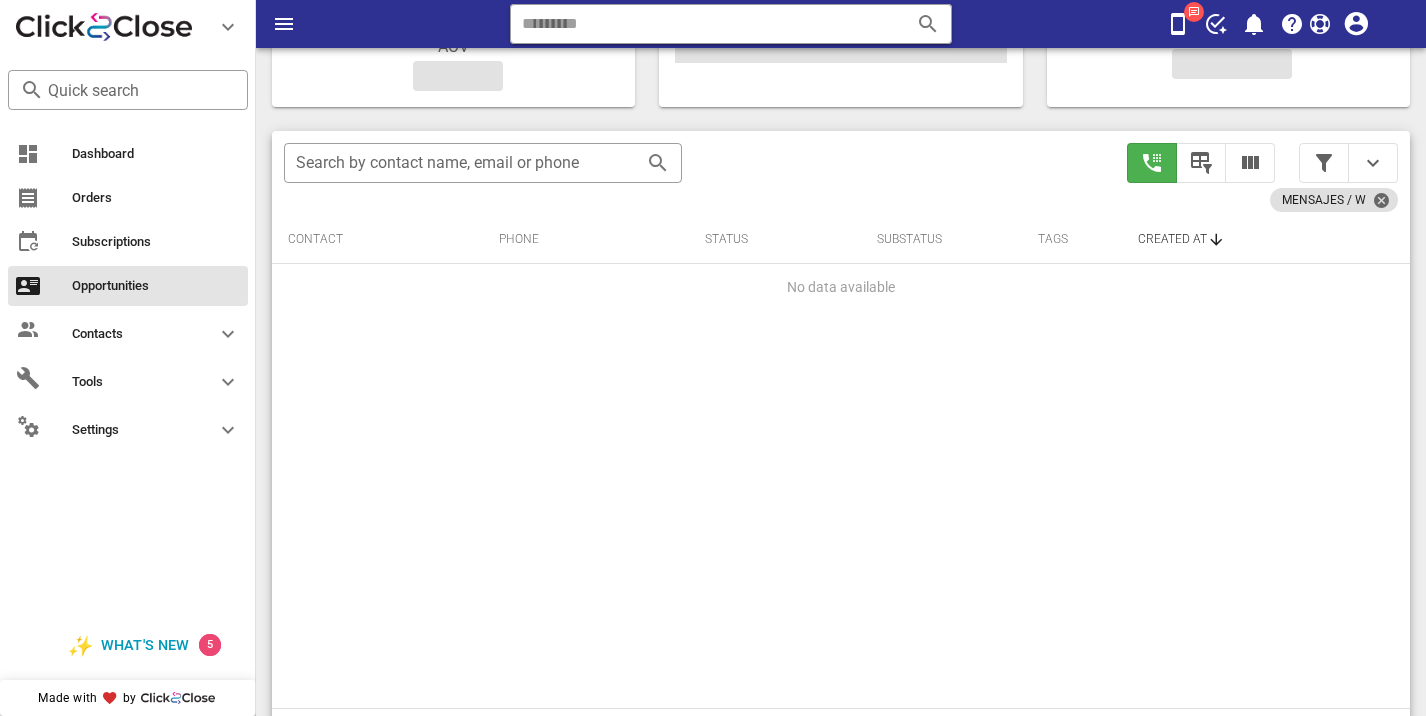 scroll, scrollTop: 305, scrollLeft: 0, axis: vertical 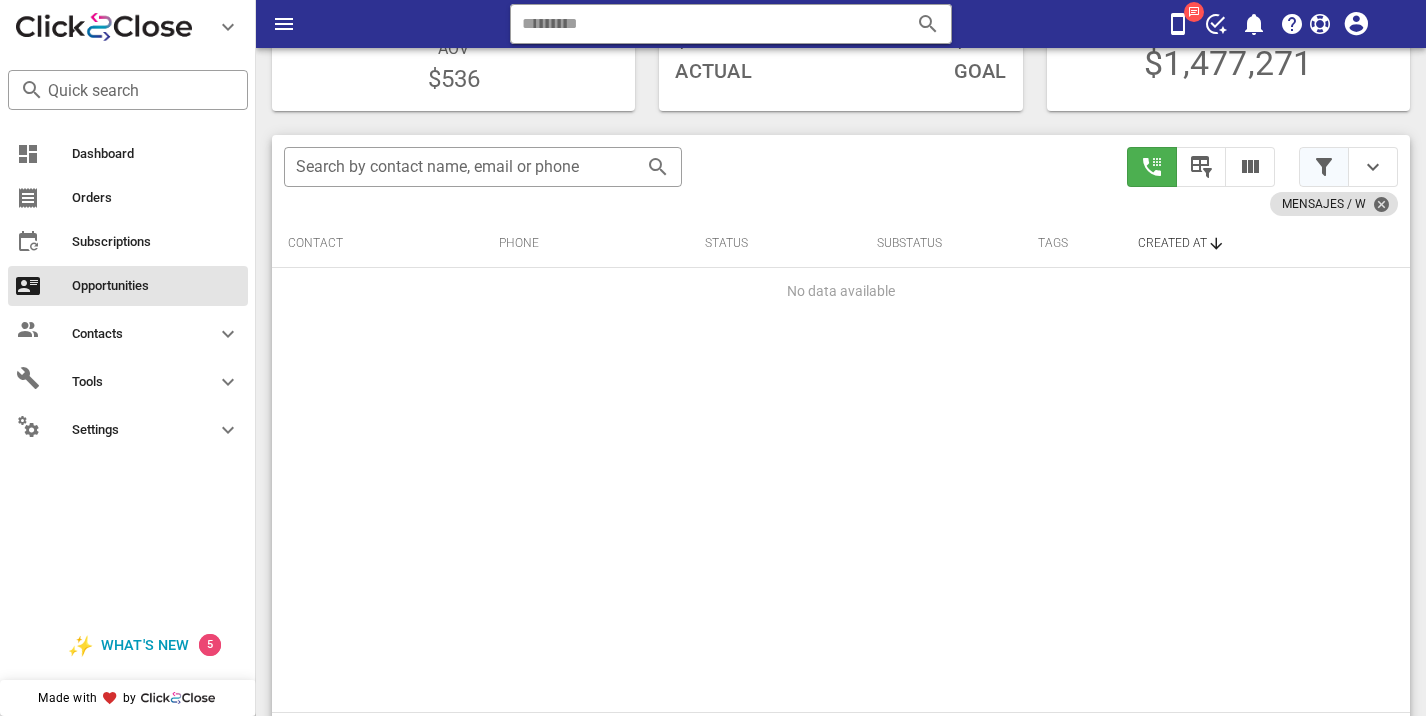 click at bounding box center [1324, 167] 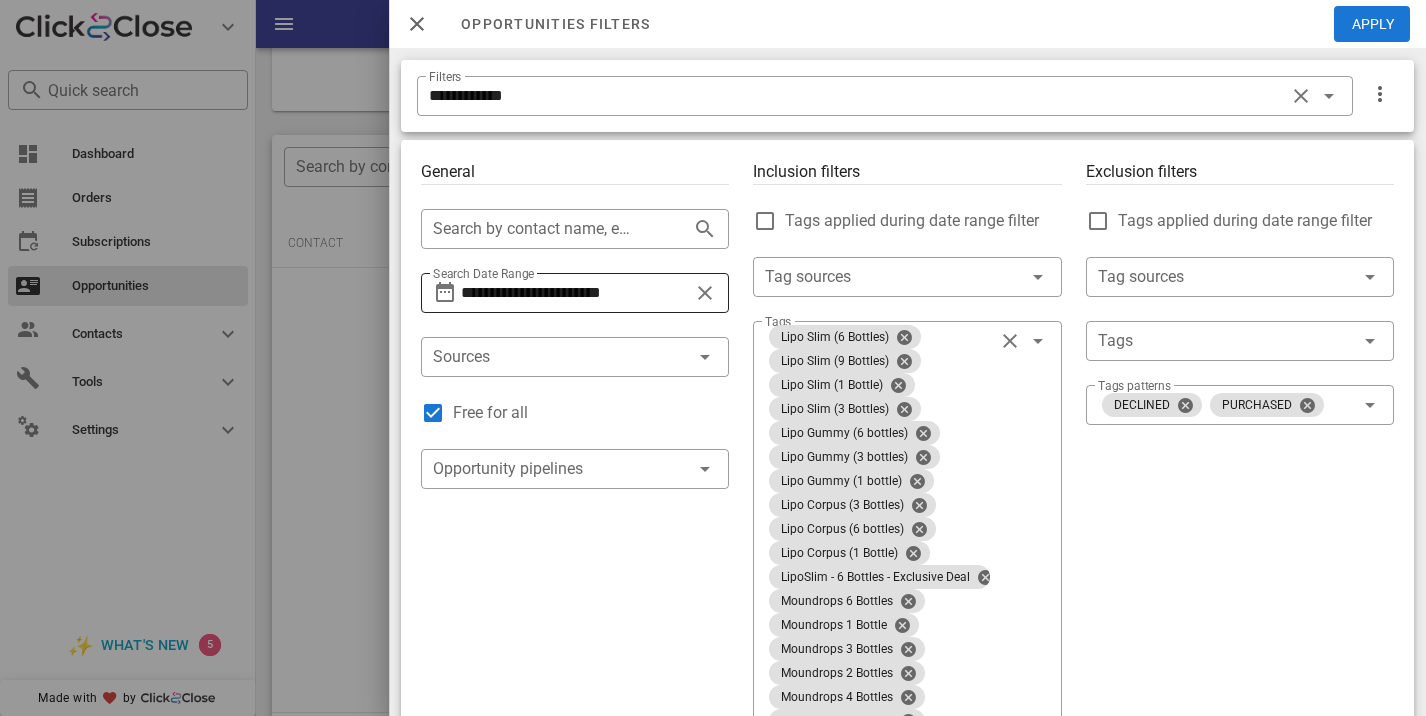 click on "**********" at bounding box center (575, 293) 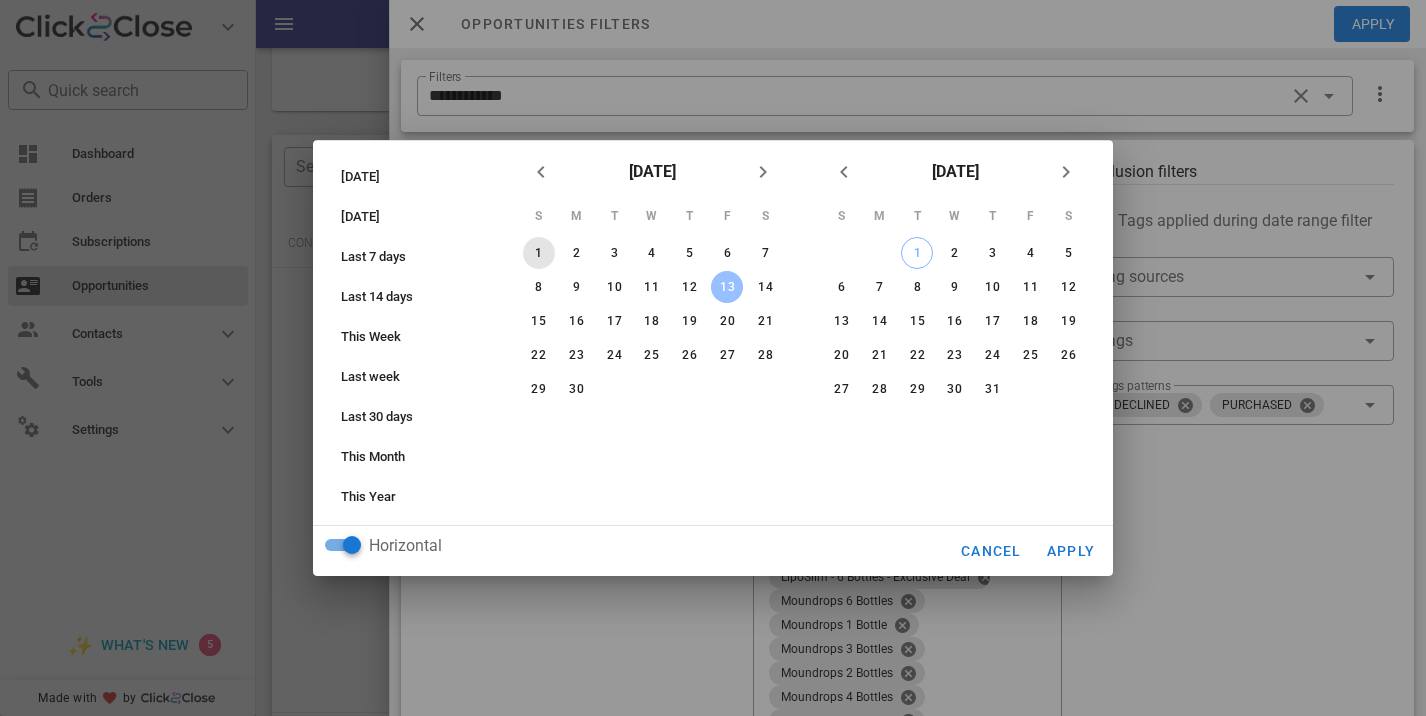 click on "1" at bounding box center [539, 253] 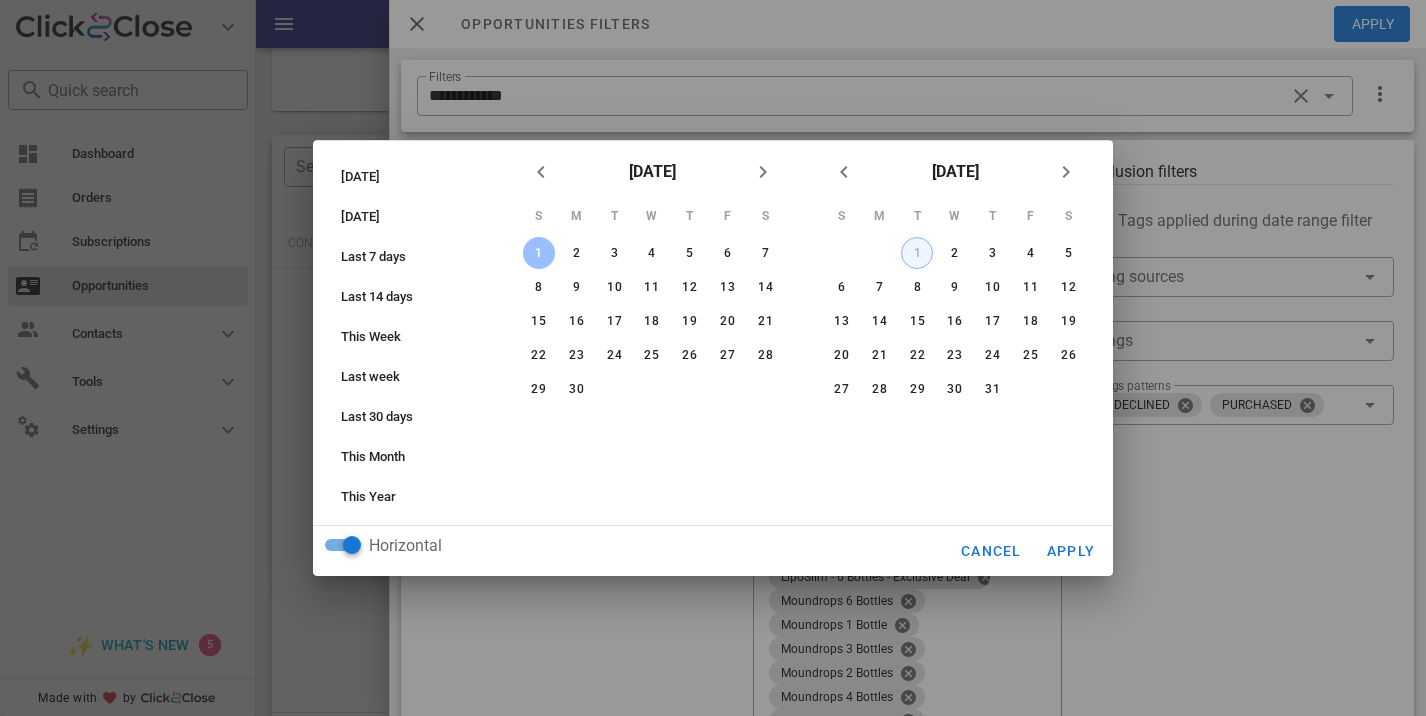 click on "1" at bounding box center [917, 253] 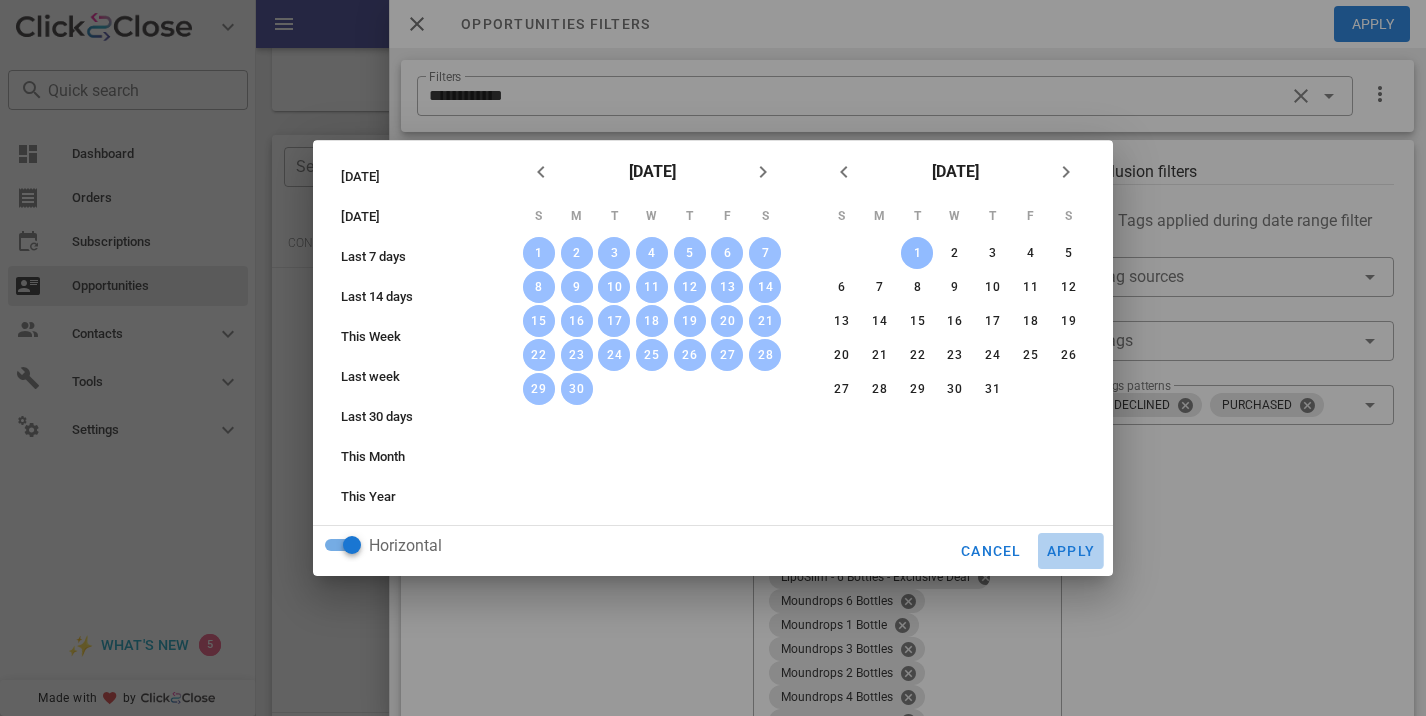 click on "Apply" at bounding box center (1071, 551) 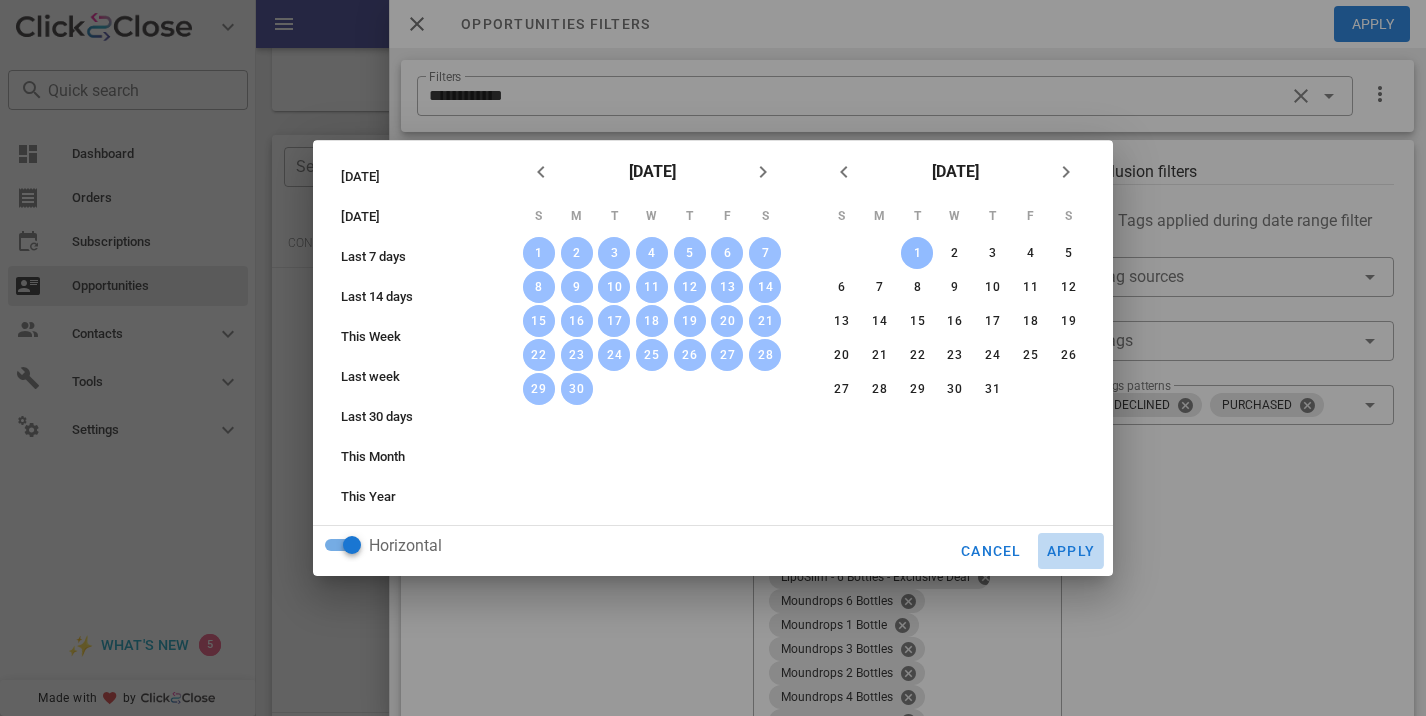 type 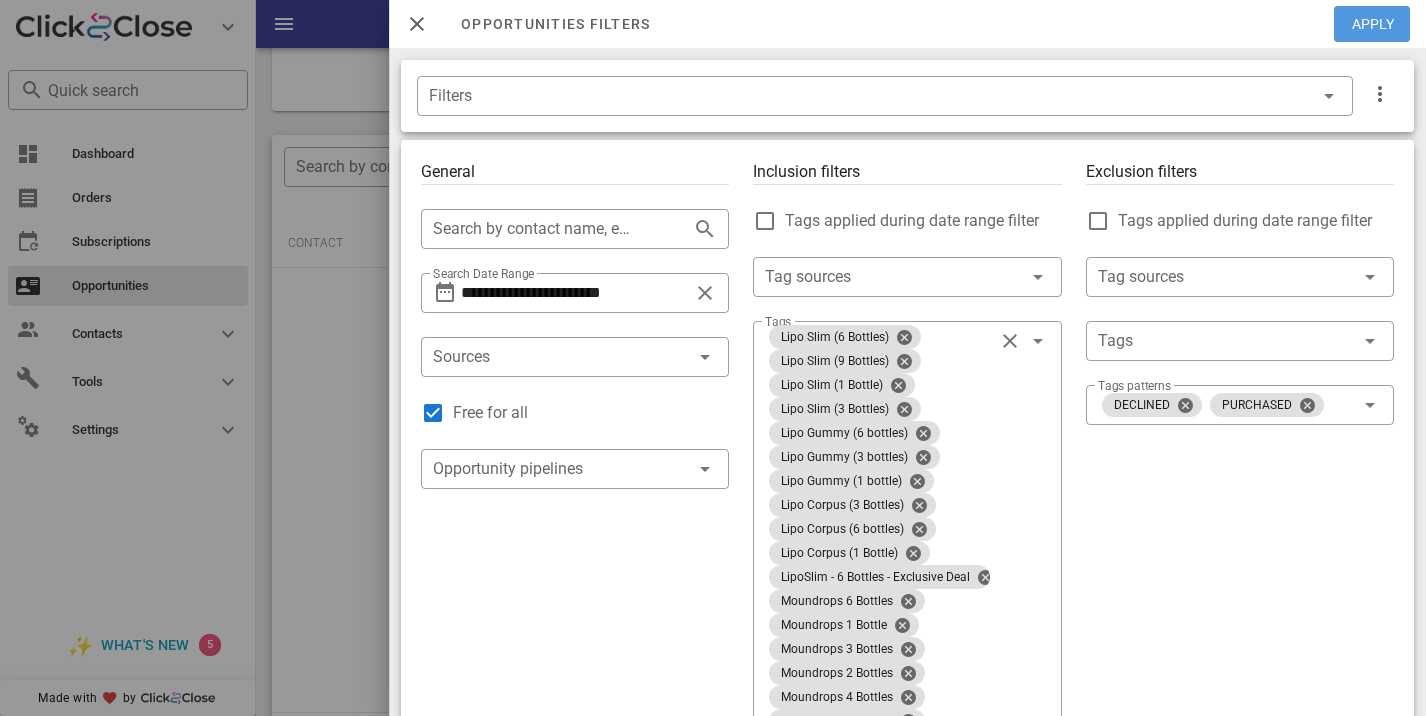 click on "Apply" at bounding box center (1373, 24) 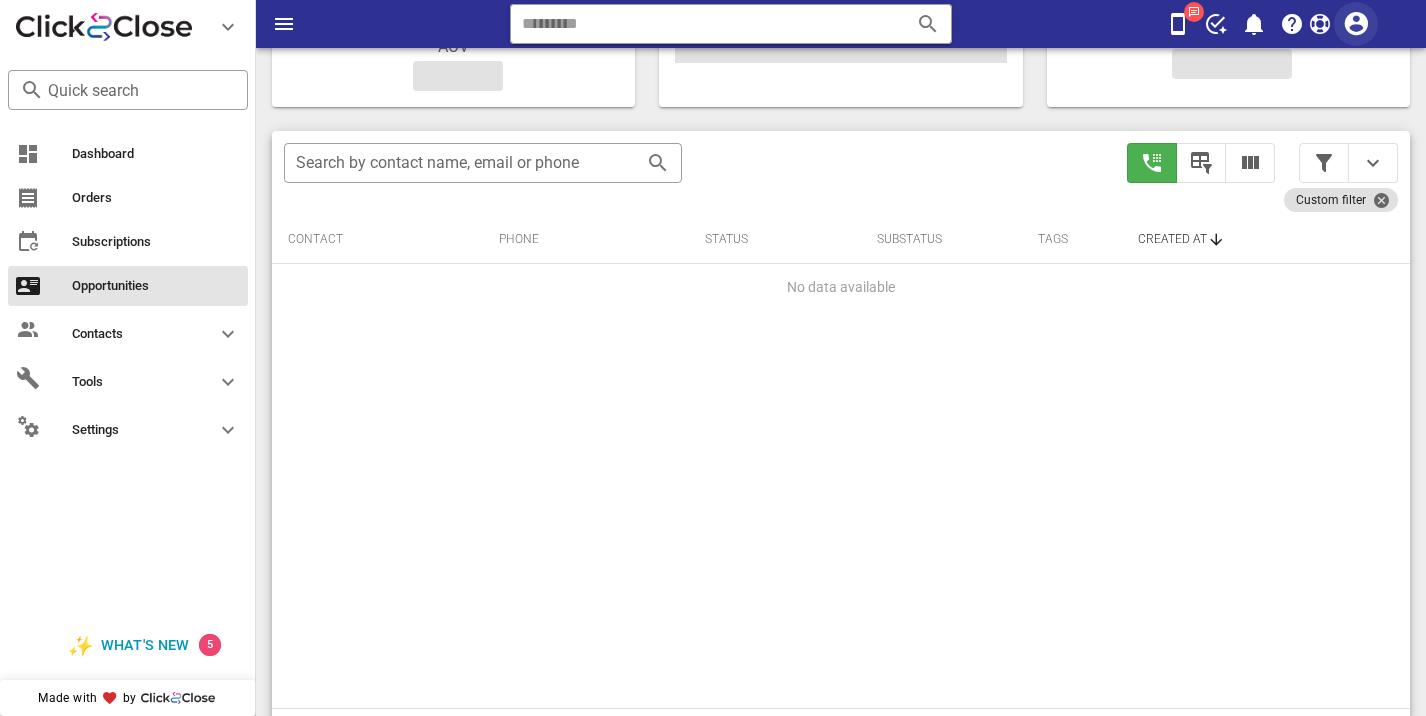 scroll, scrollTop: 305, scrollLeft: 0, axis: vertical 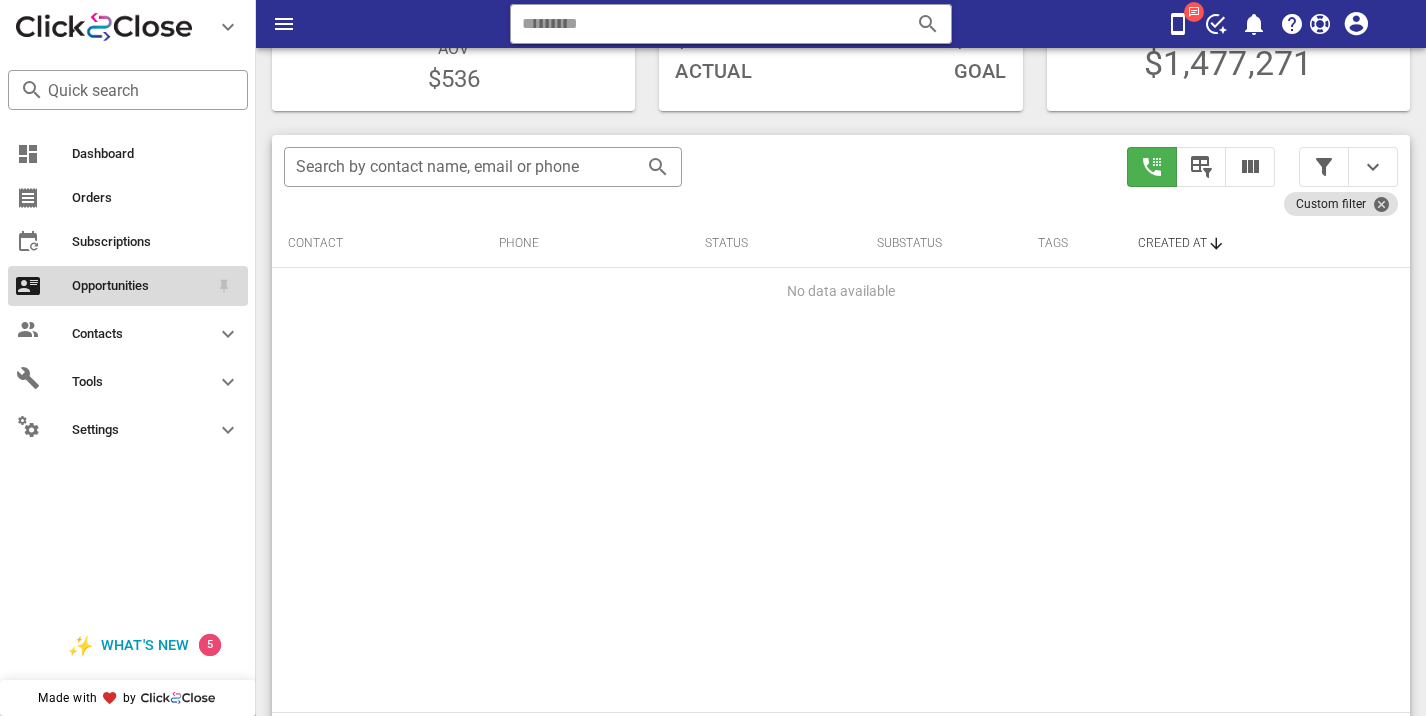 click on "Opportunities" at bounding box center [128, 286] 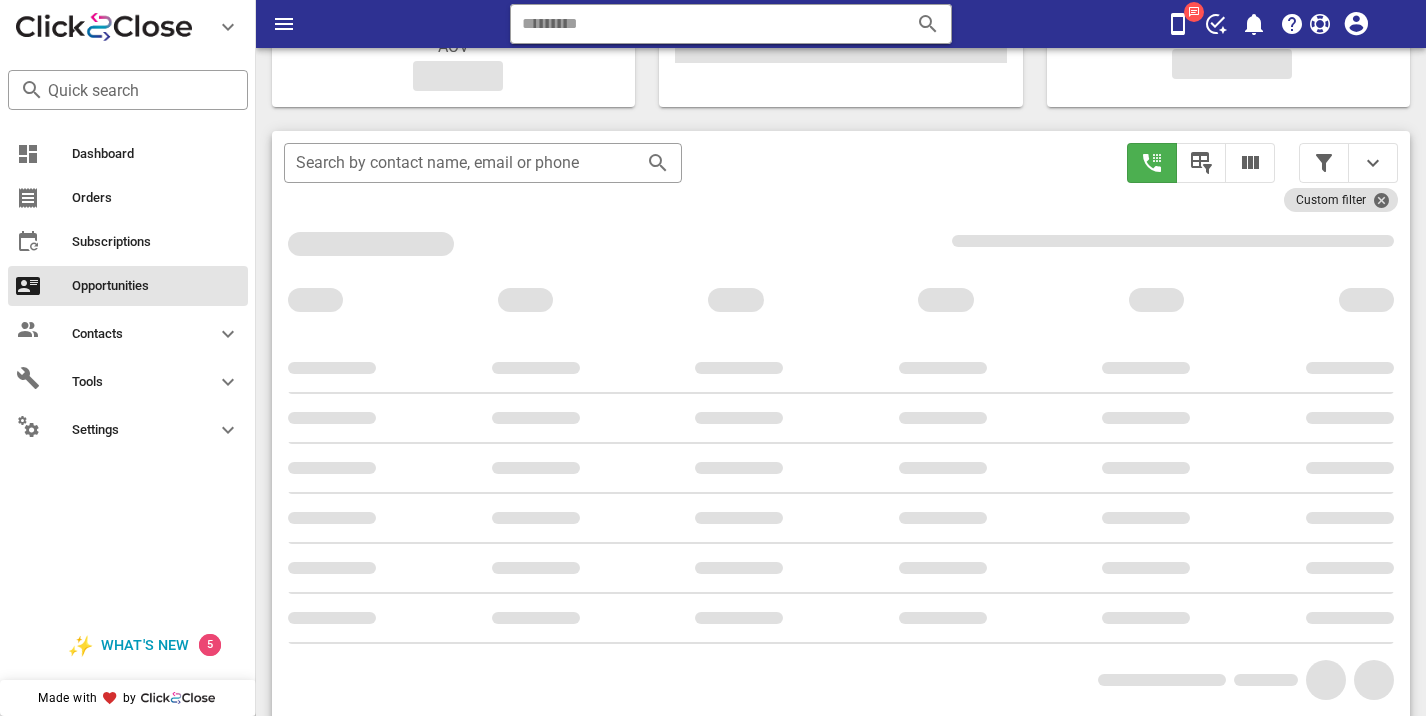 scroll, scrollTop: 376, scrollLeft: 0, axis: vertical 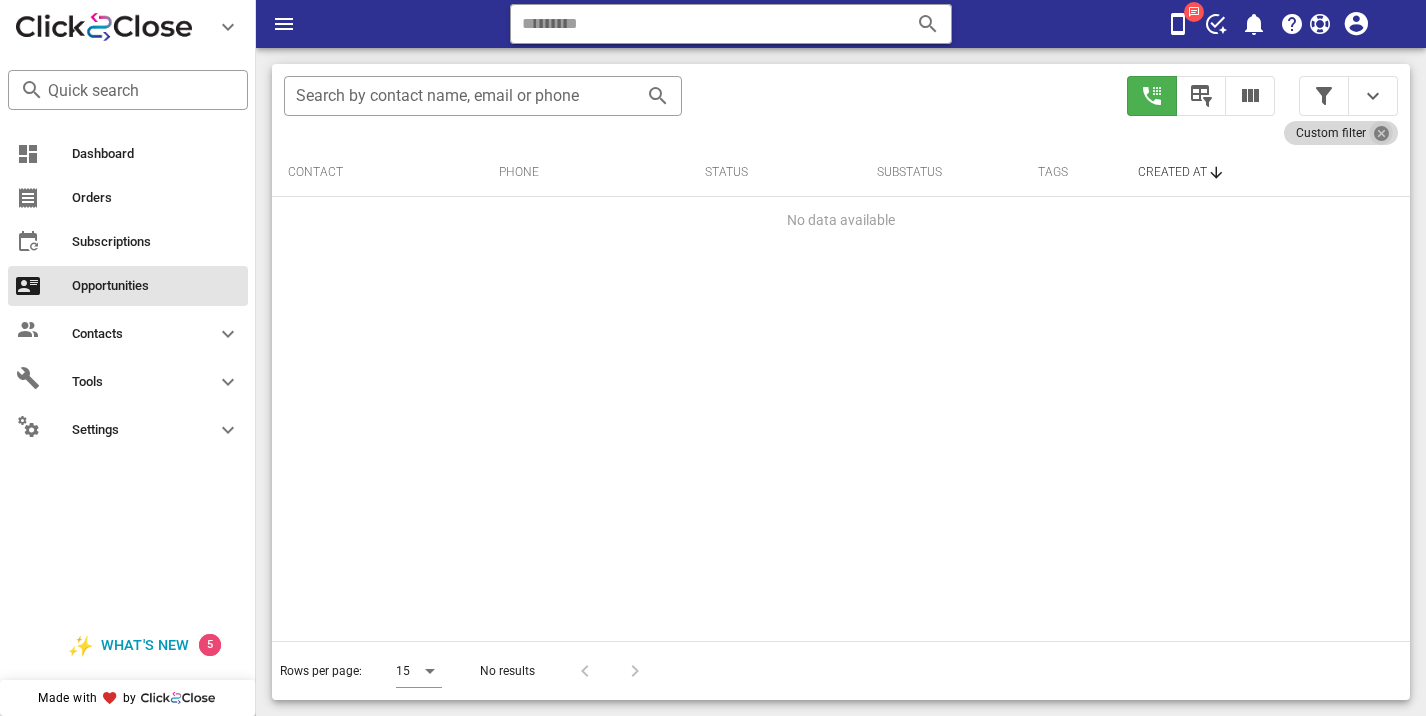 click at bounding box center [1381, 133] 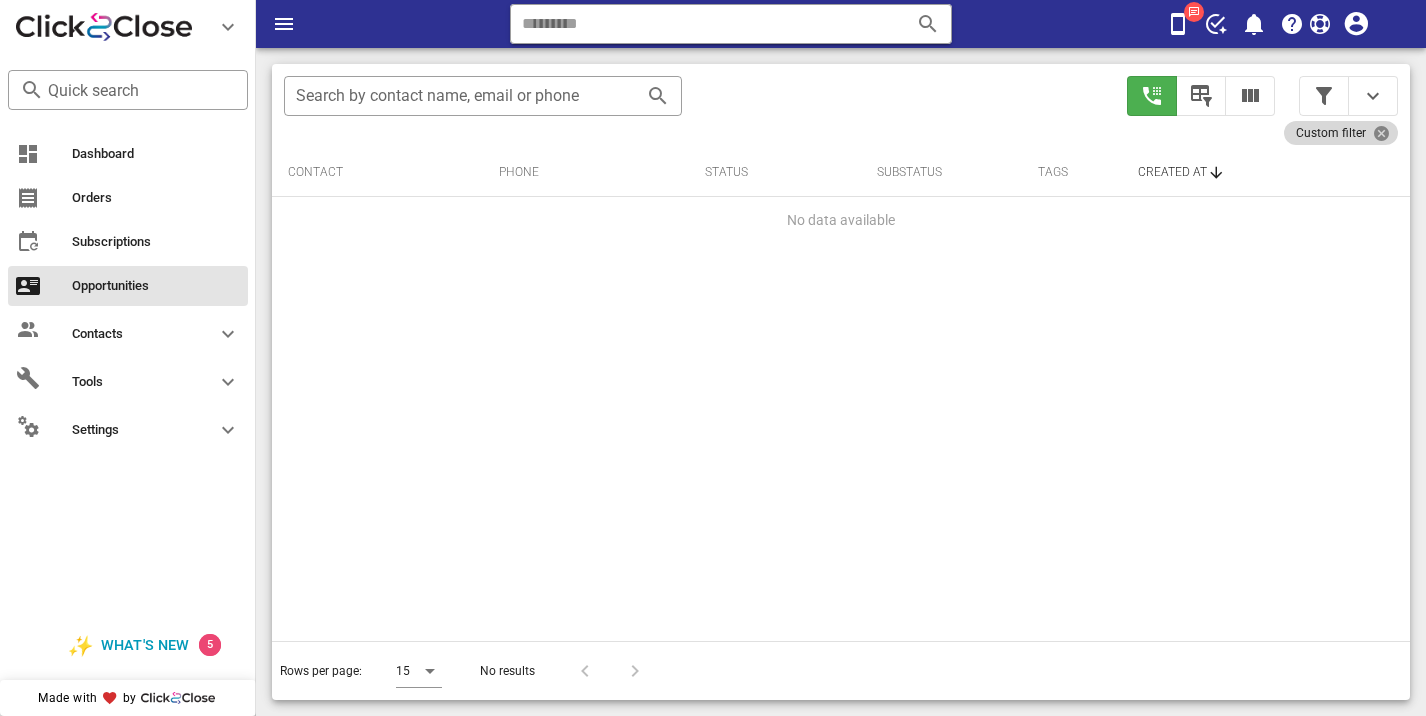 type 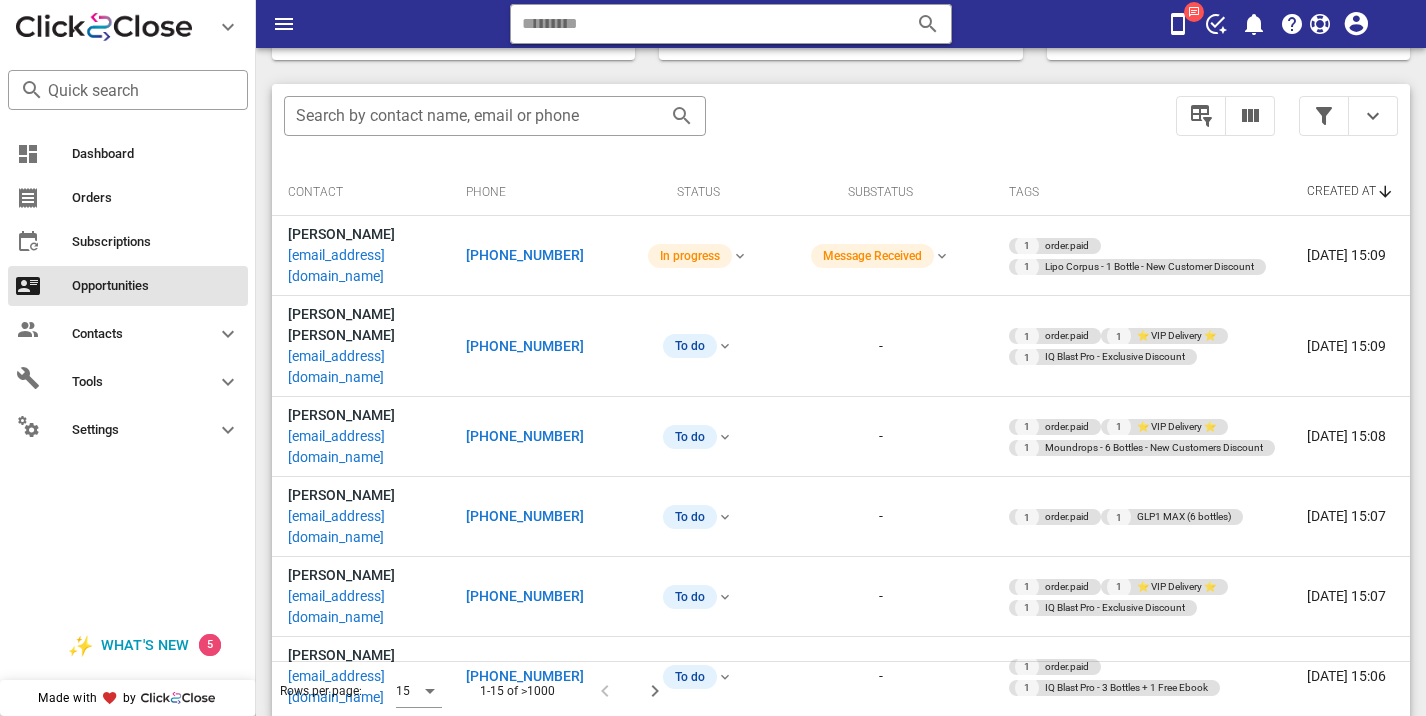 scroll, scrollTop: 376, scrollLeft: 0, axis: vertical 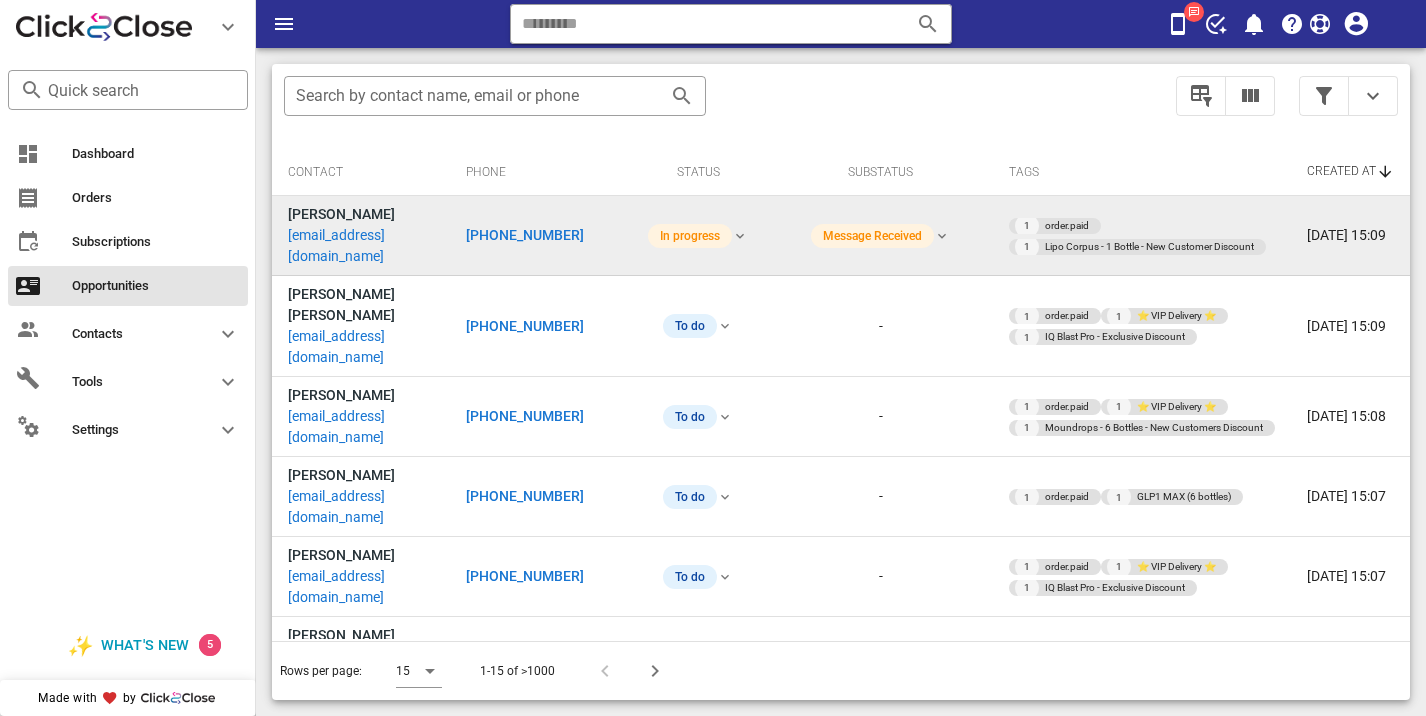 click on "+17316936432" at bounding box center [525, 235] 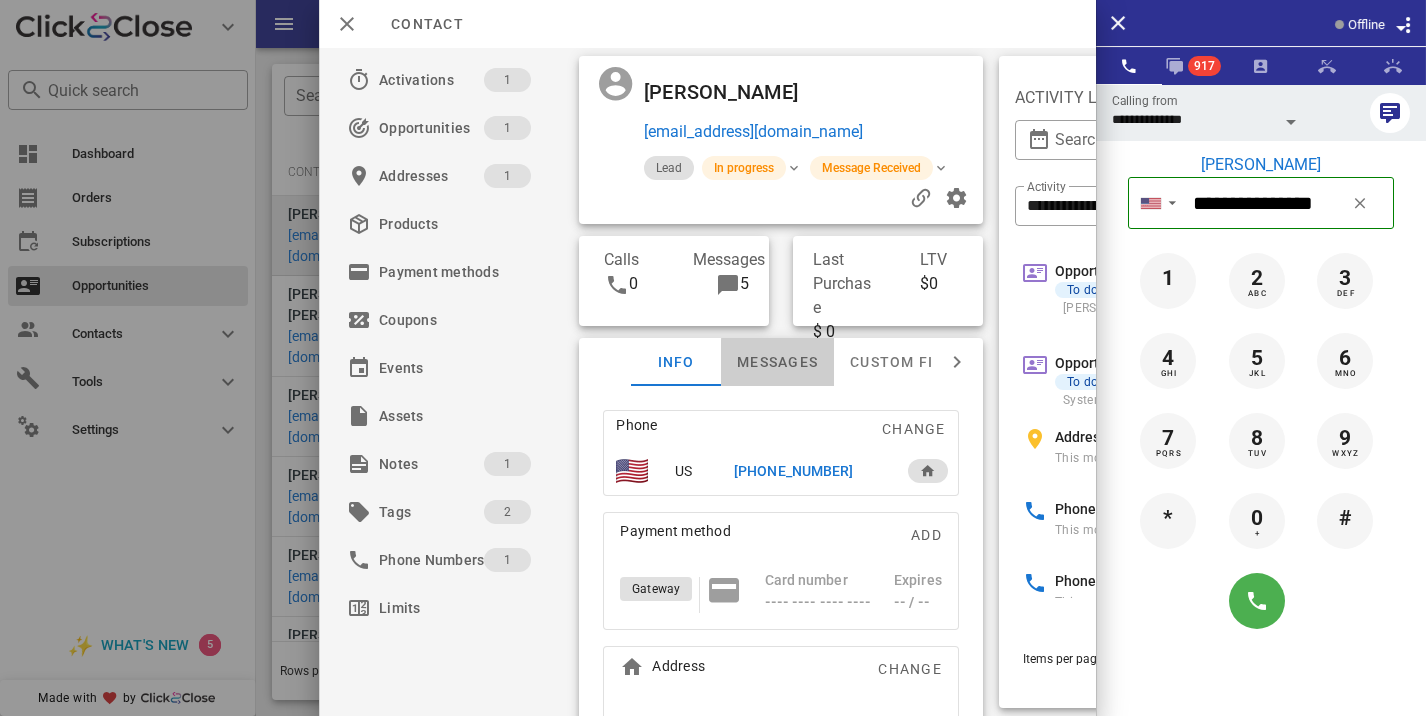 click on "Messages" at bounding box center [777, 362] 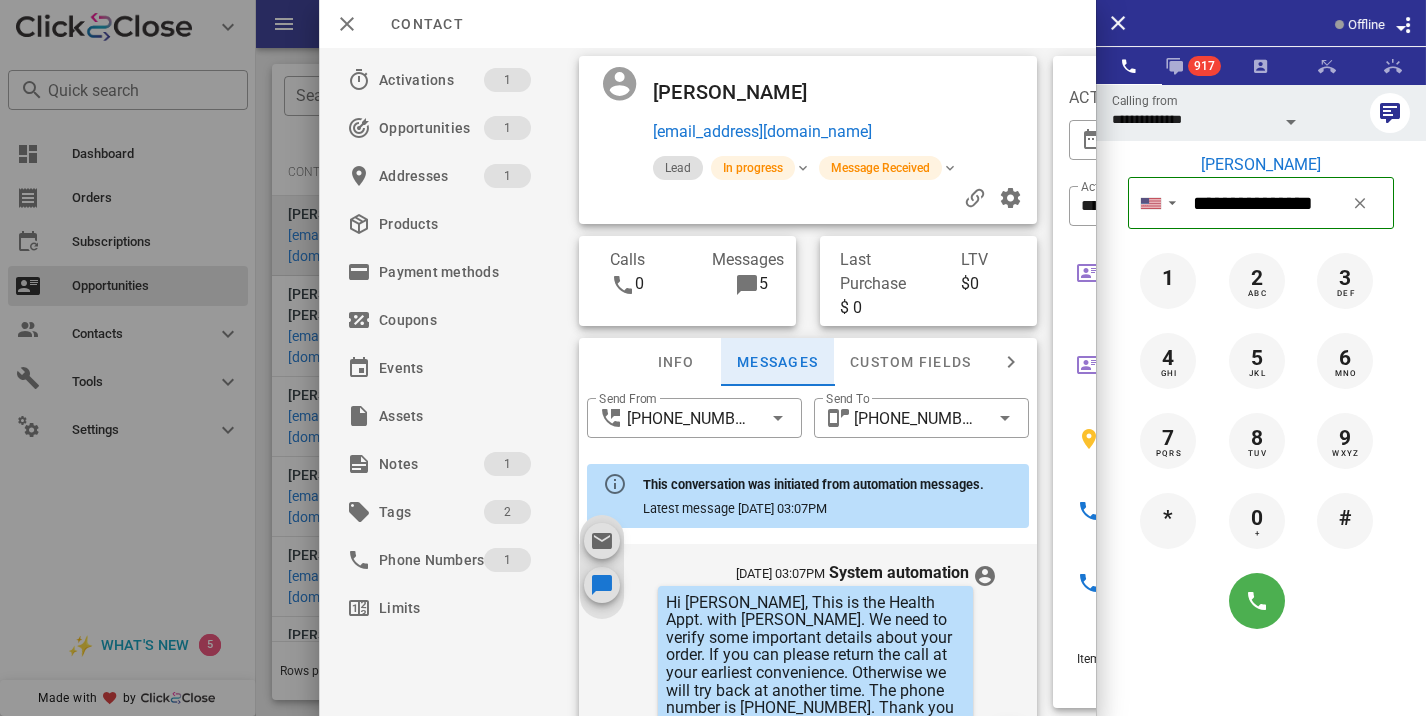 scroll, scrollTop: 736, scrollLeft: 0, axis: vertical 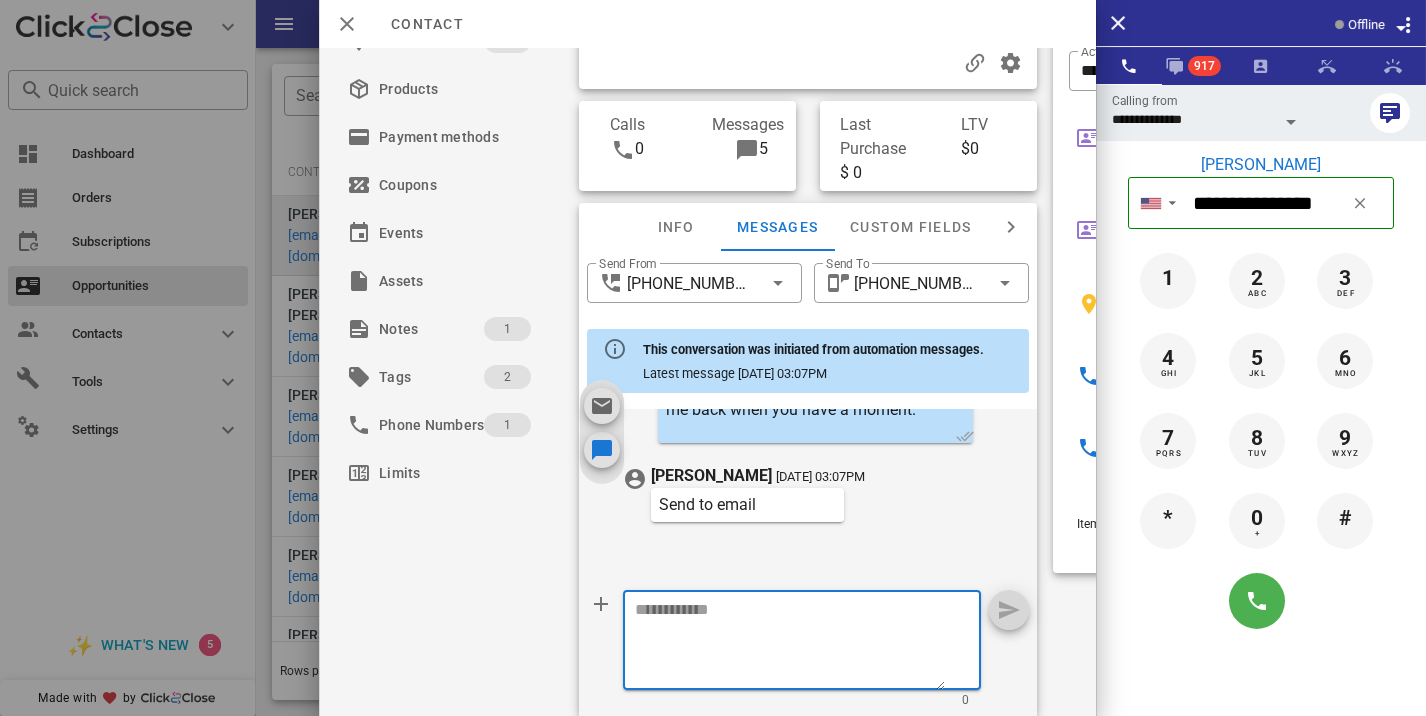 click at bounding box center [790, 643] 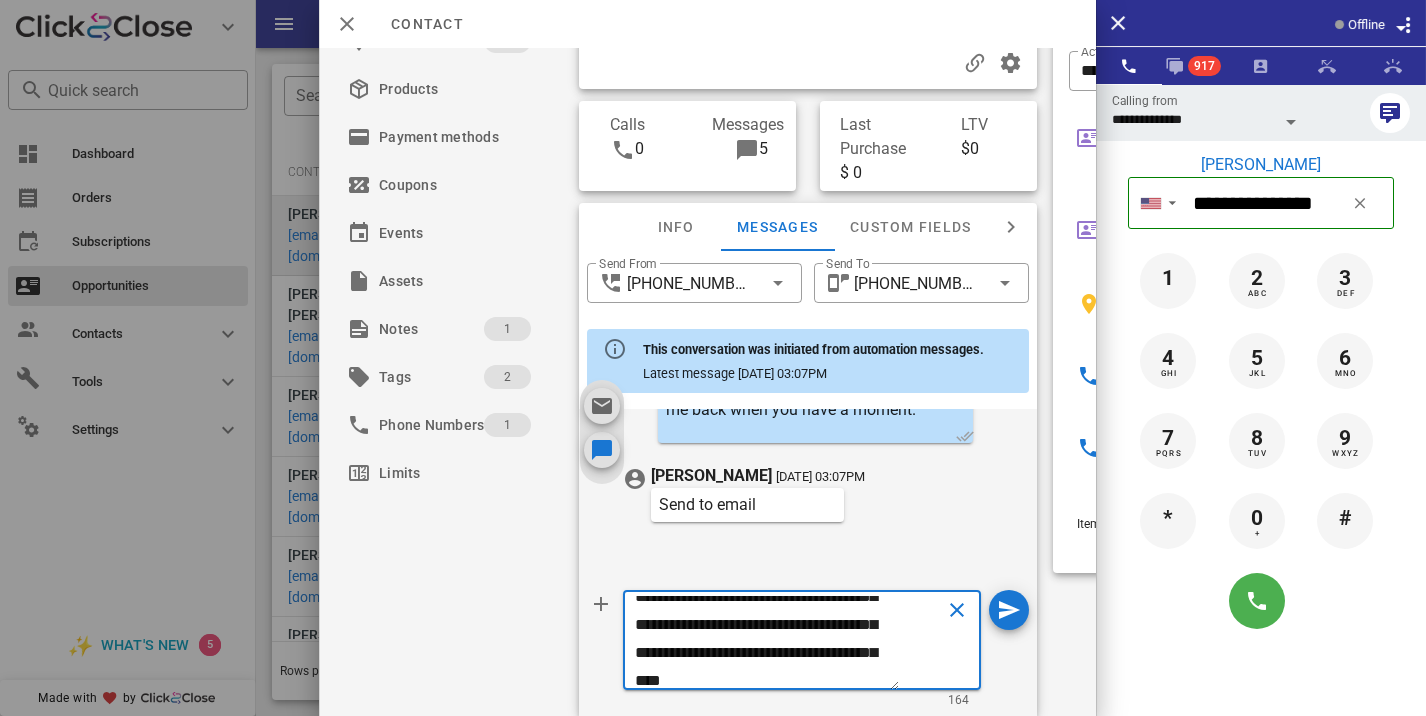 scroll, scrollTop: 69, scrollLeft: 0, axis: vertical 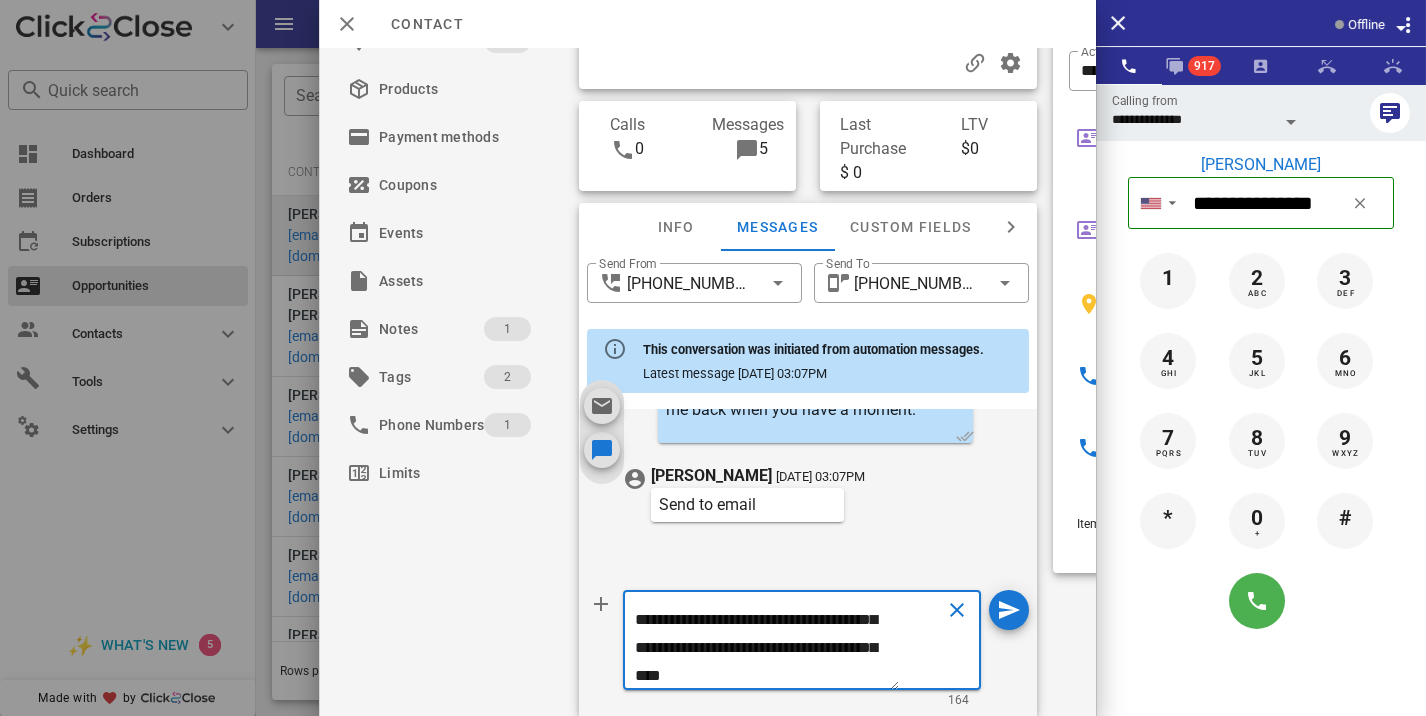 type on "**********" 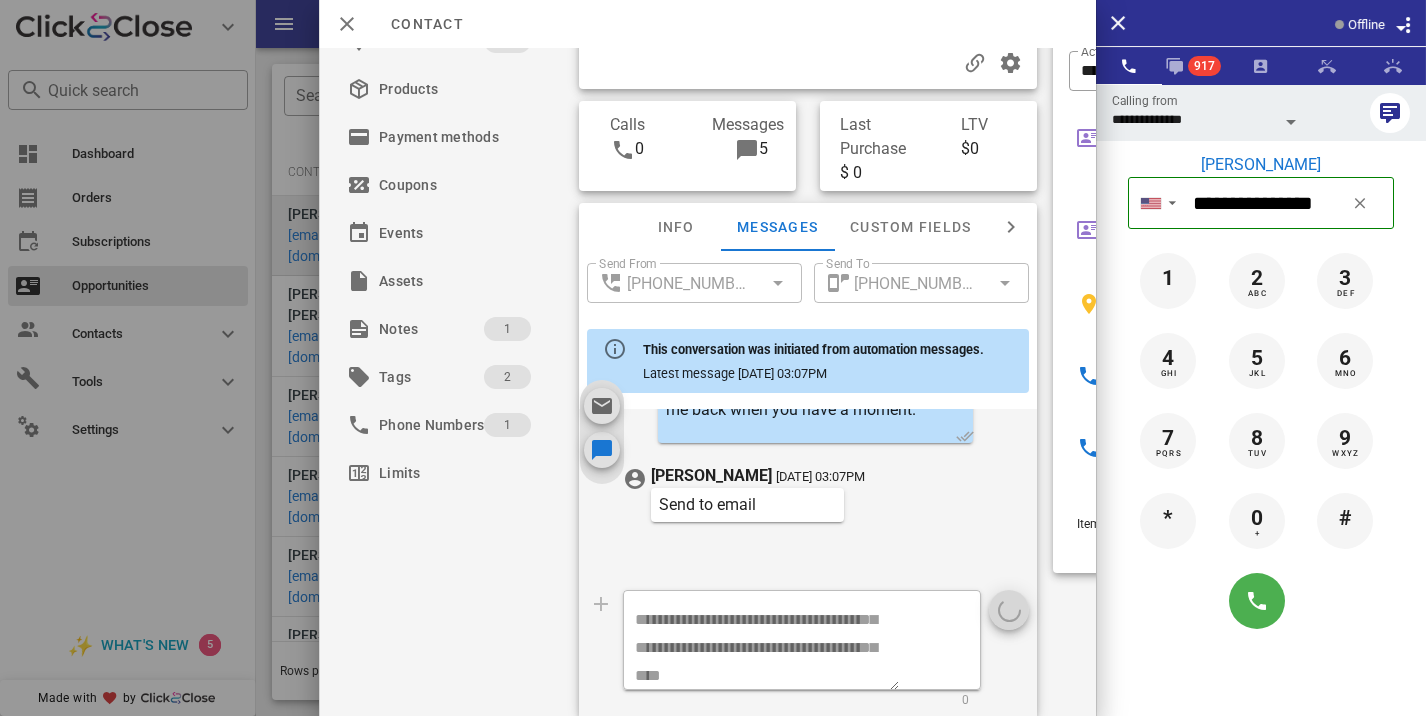 type 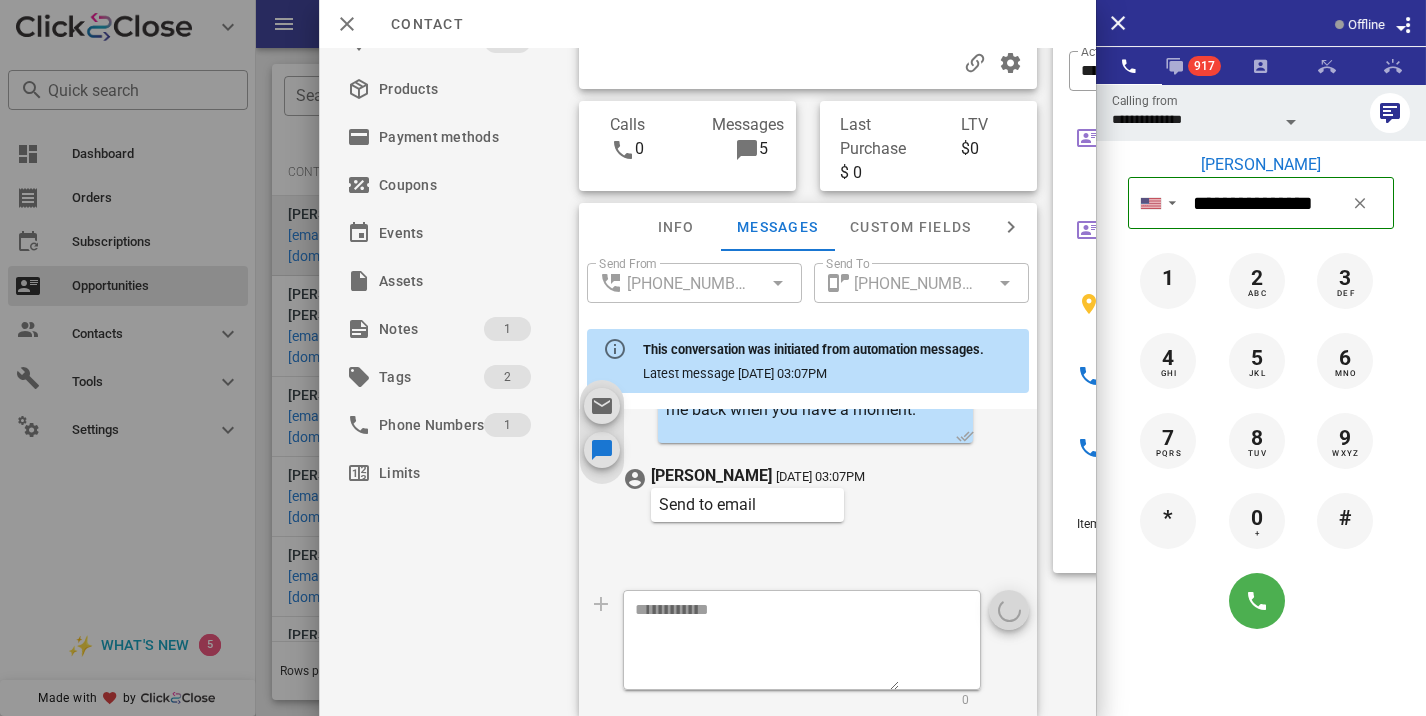 scroll, scrollTop: 0, scrollLeft: 0, axis: both 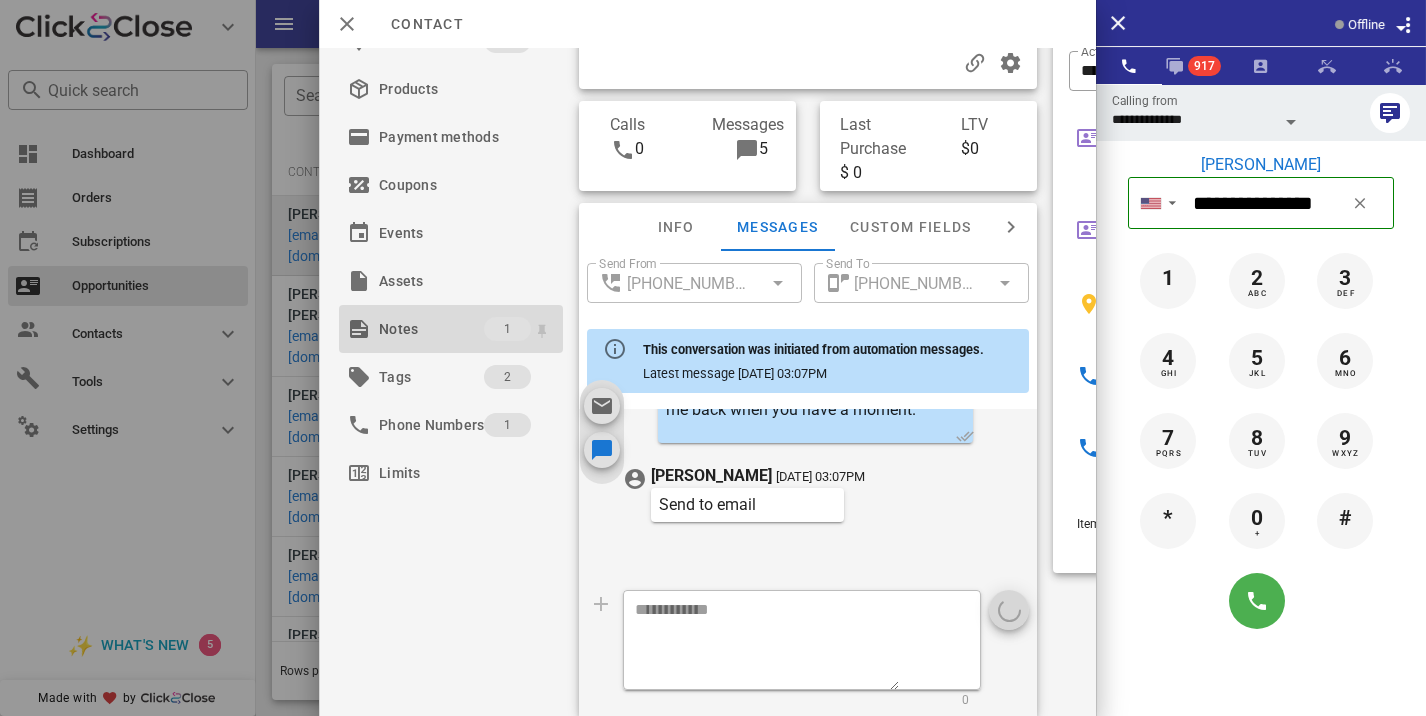 click on "Notes" at bounding box center [431, 329] 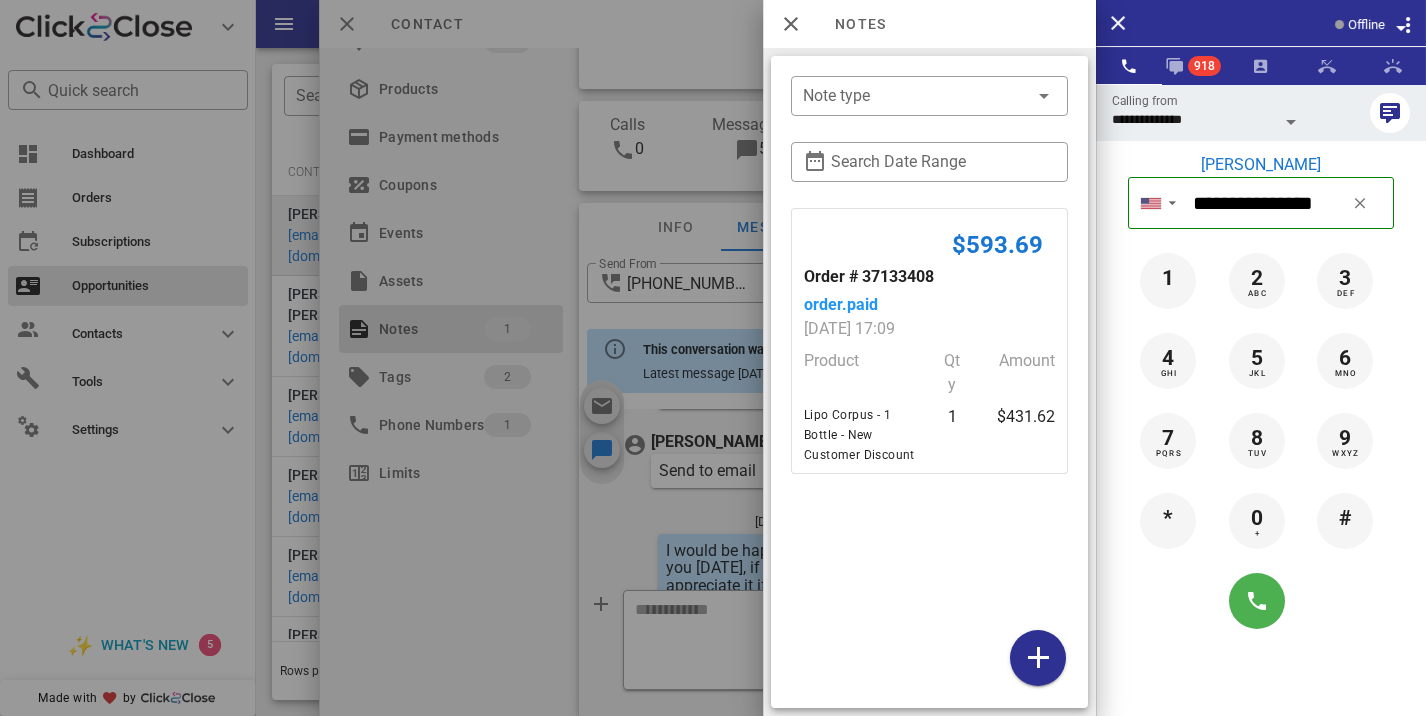 scroll, scrollTop: 902, scrollLeft: 0, axis: vertical 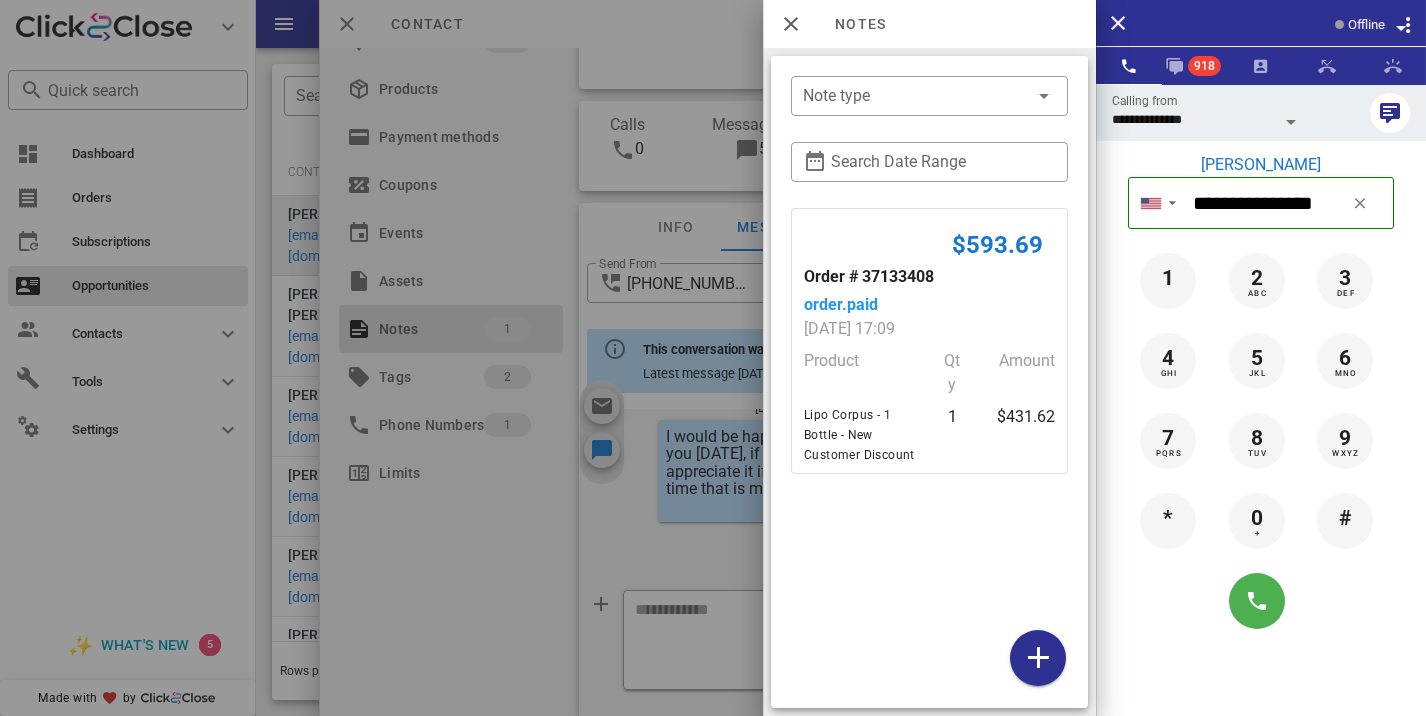 click at bounding box center (713, 358) 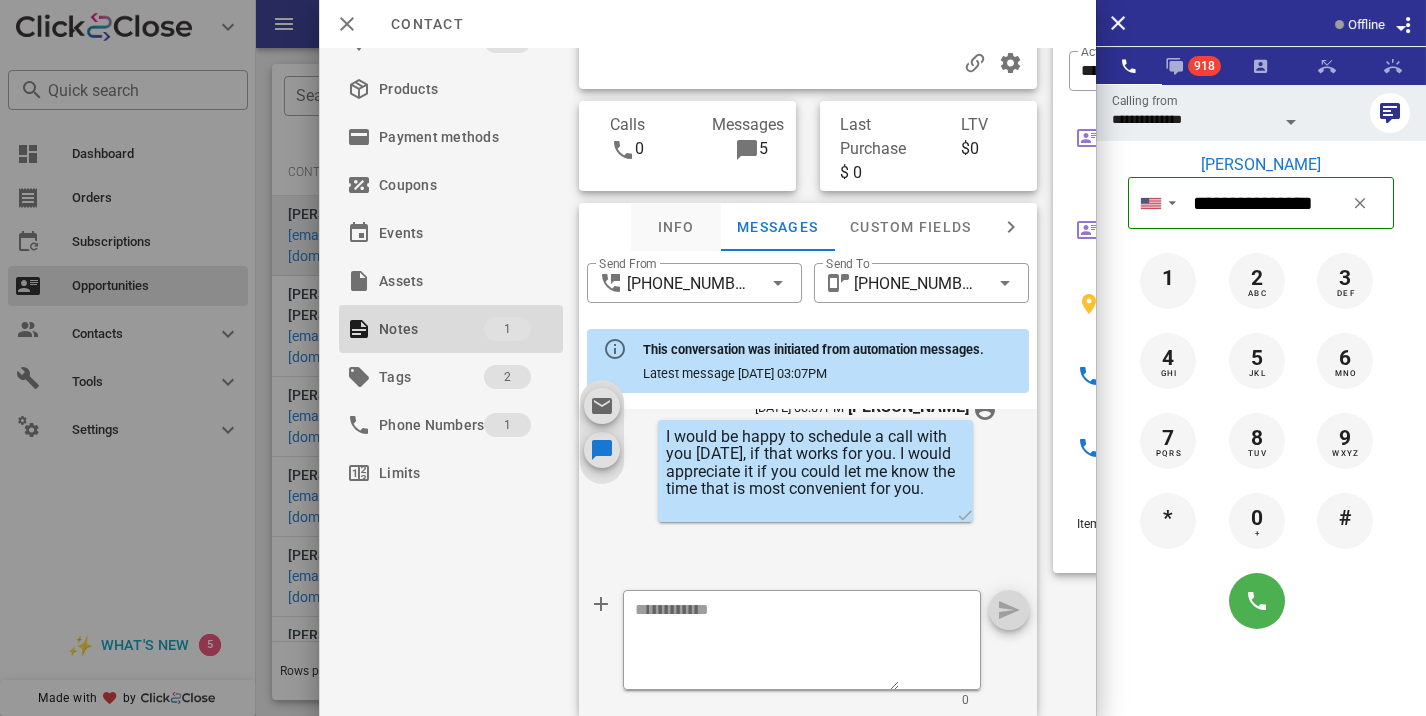 scroll, scrollTop: 0, scrollLeft: 0, axis: both 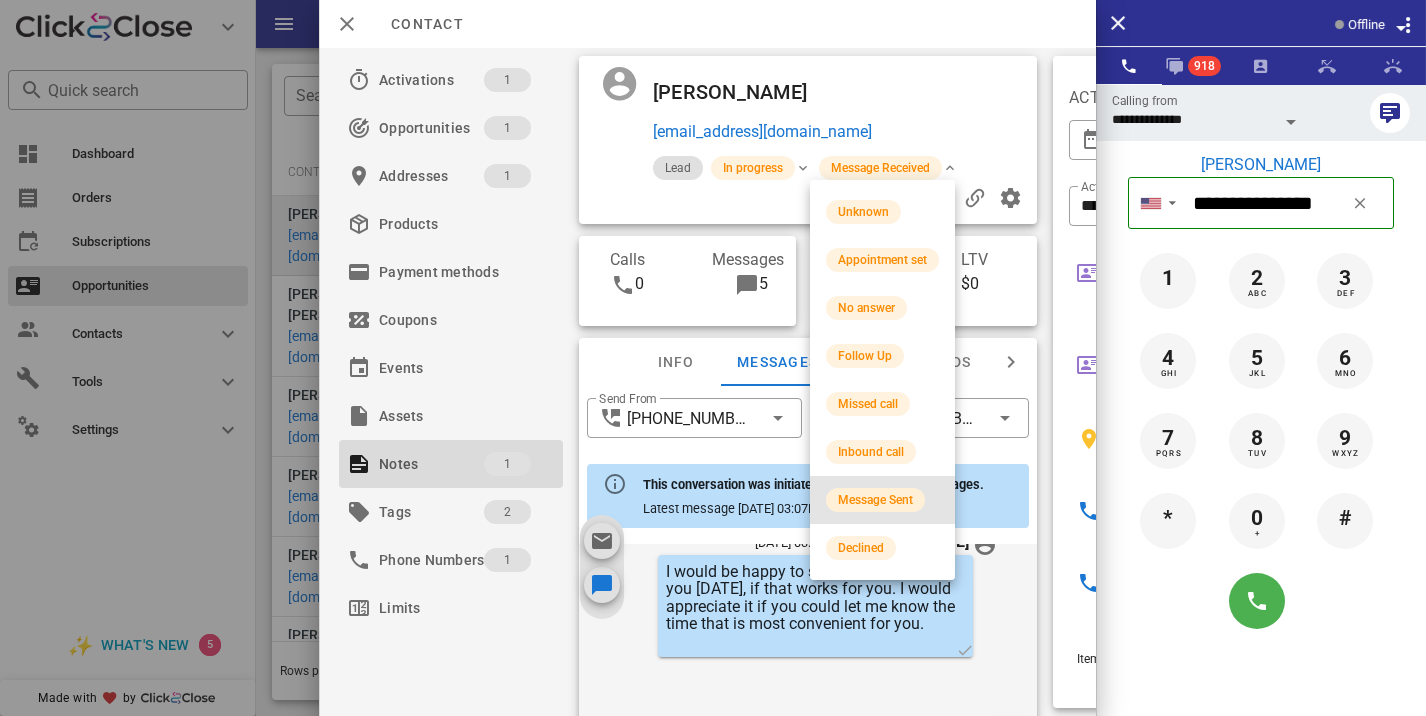 click on "Message Sent" at bounding box center (875, 500) 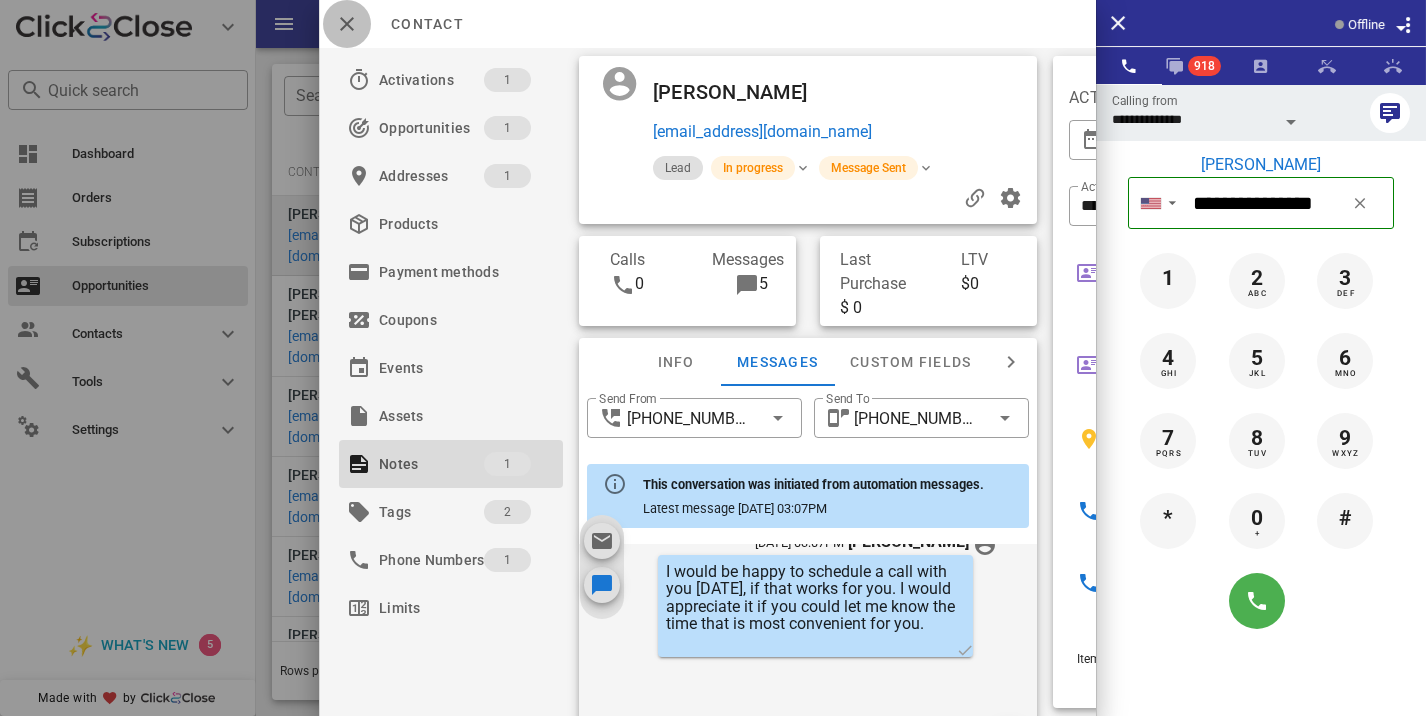 click at bounding box center [347, 24] 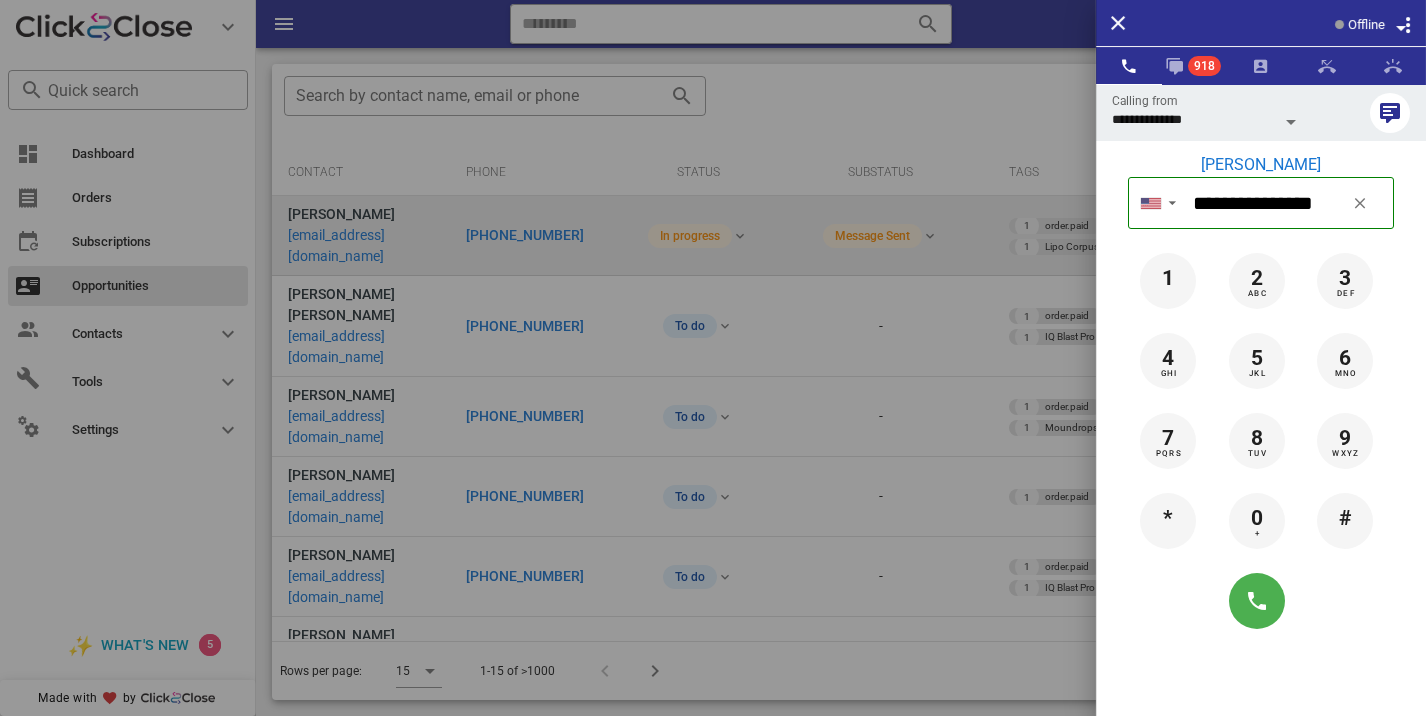 click at bounding box center (713, 358) 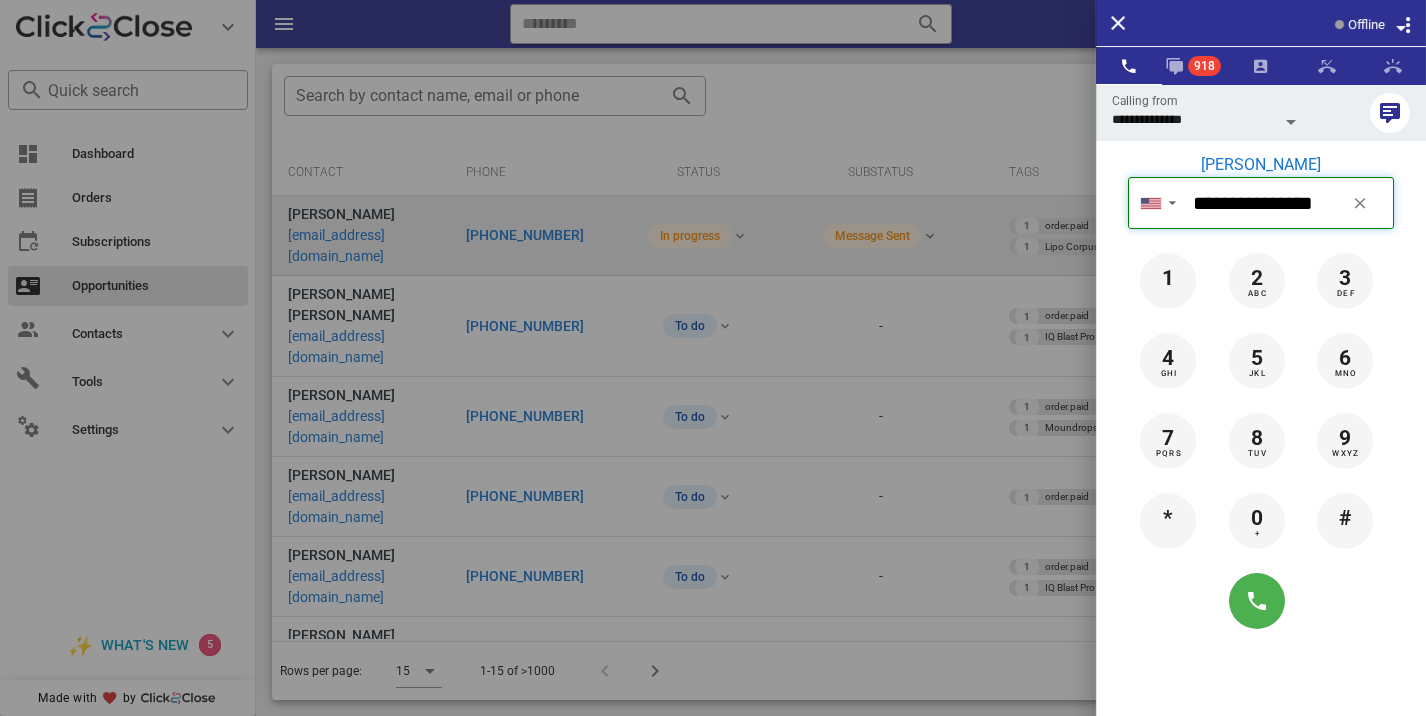 type 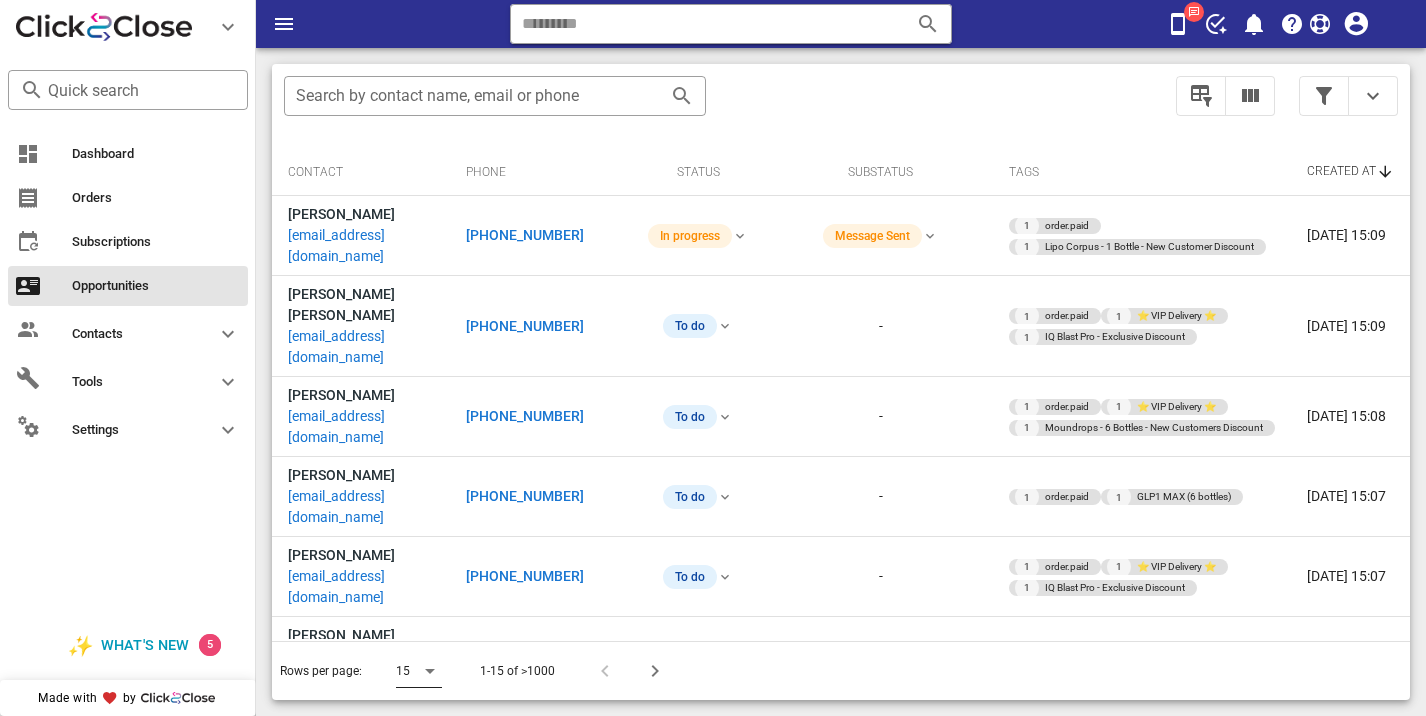 click on "15" at bounding box center (419, 671) 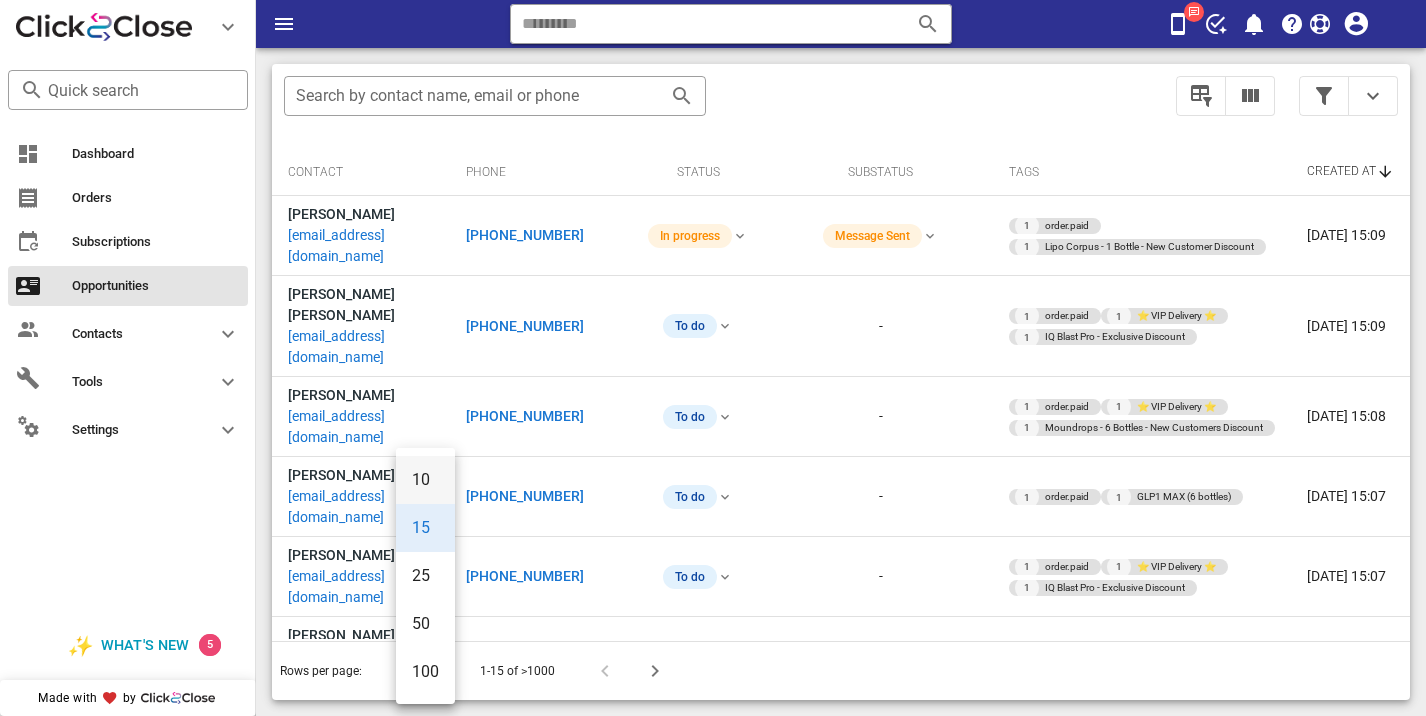 click on "10" at bounding box center (425, 479) 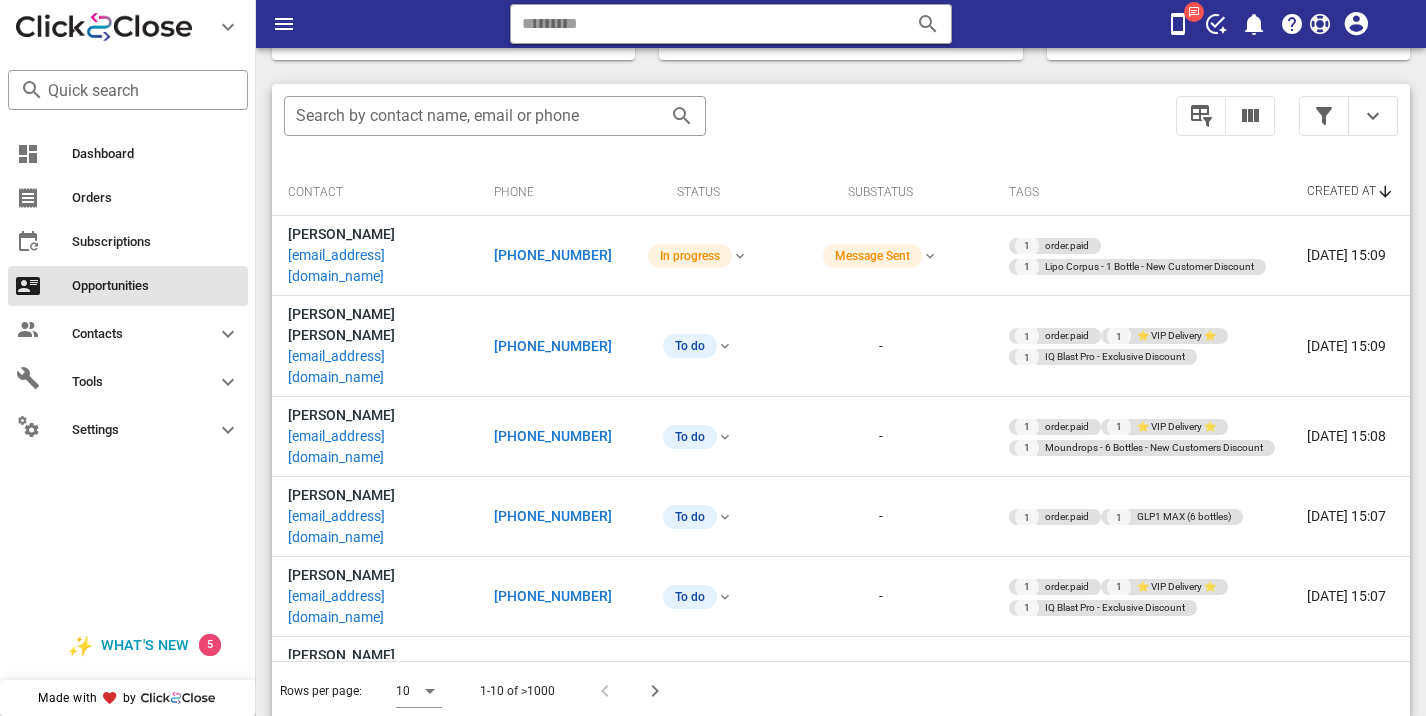 scroll, scrollTop: 376, scrollLeft: 0, axis: vertical 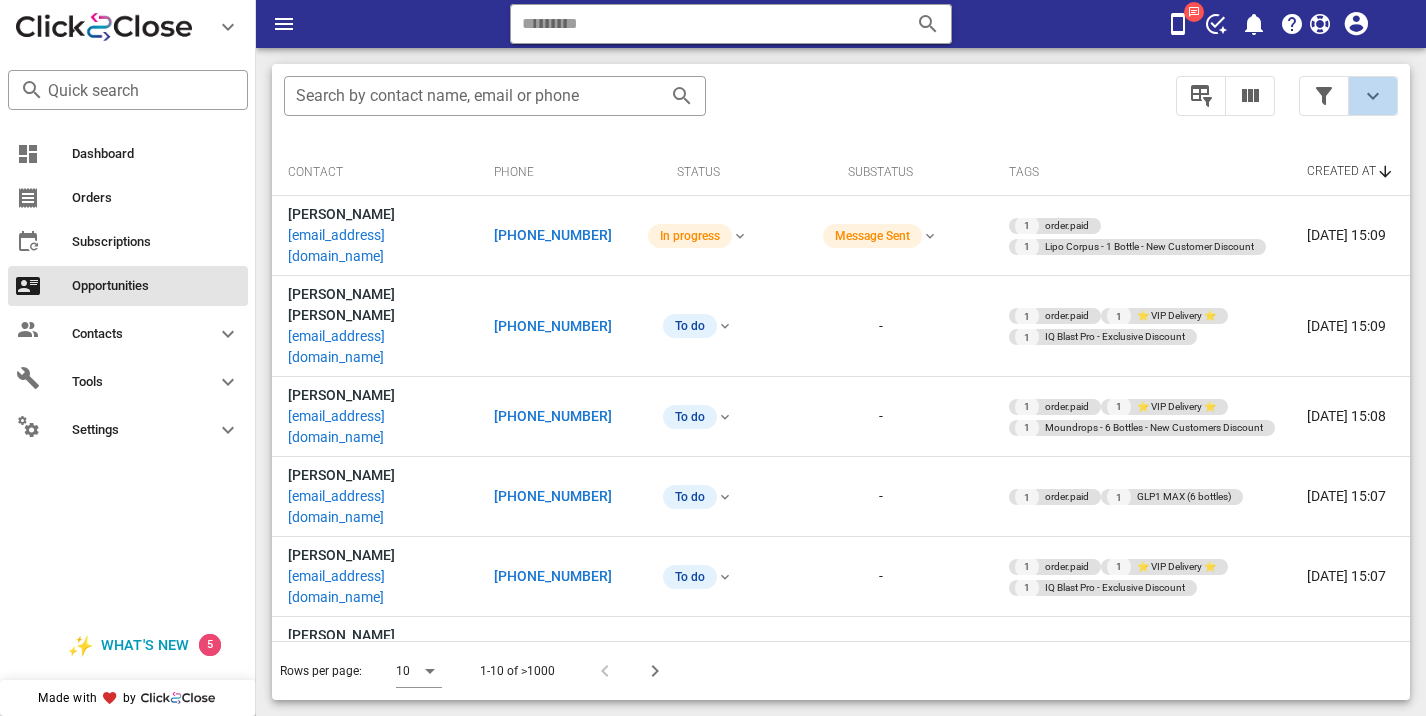 click at bounding box center [1373, 96] 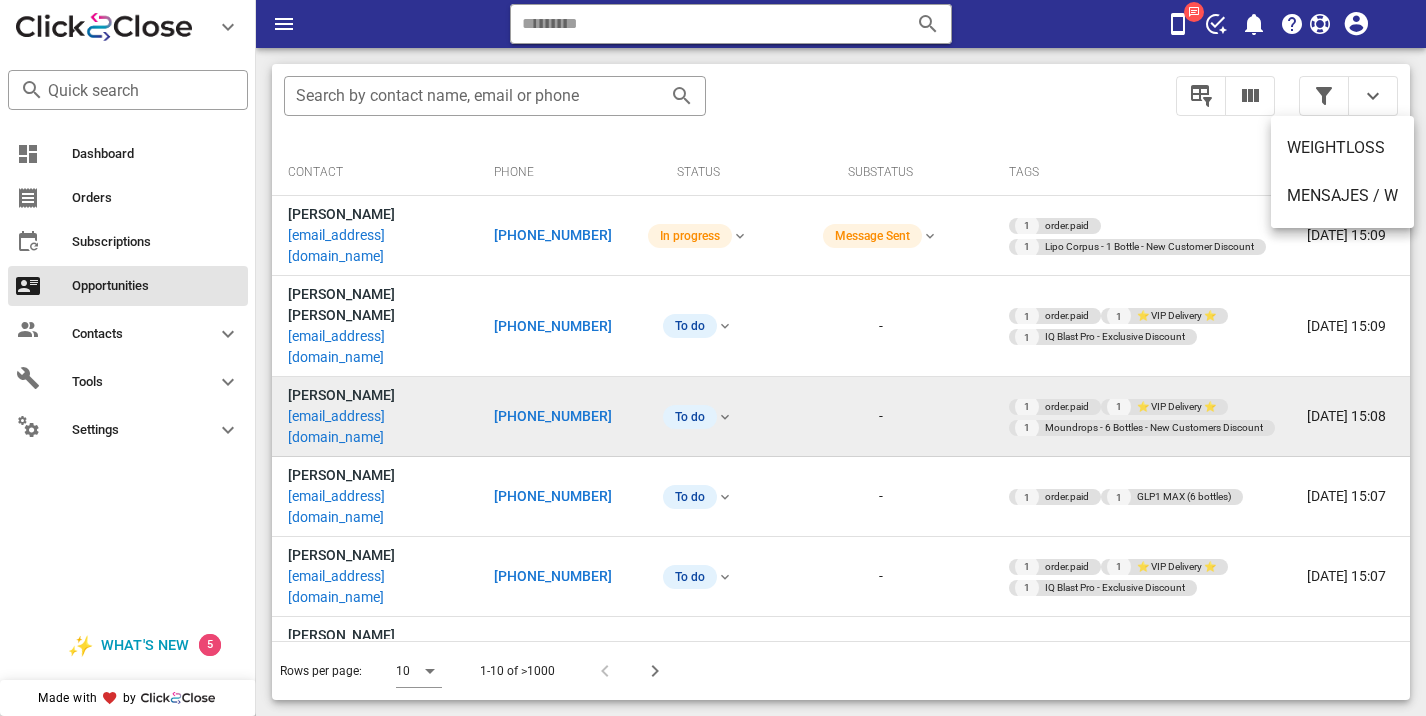 click on "Jayne Rene gillum" at bounding box center (341, 395) 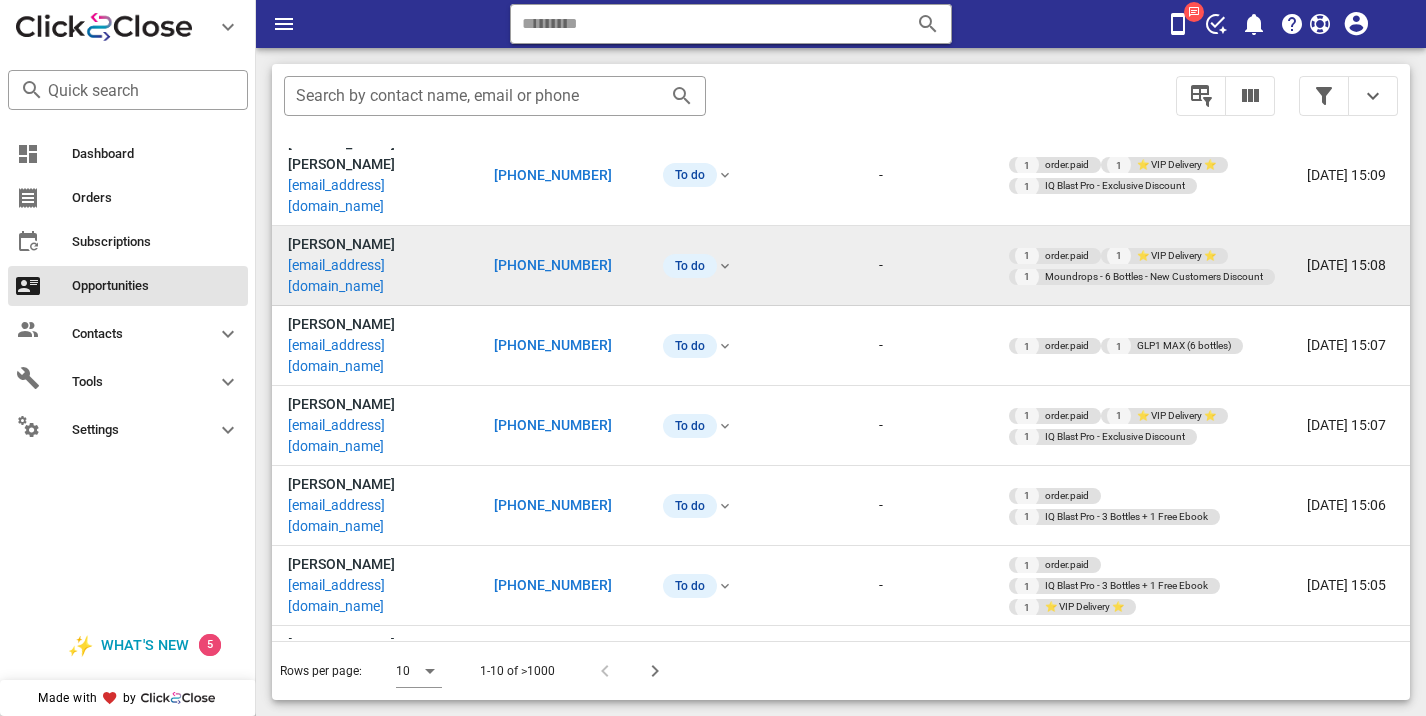 scroll, scrollTop: 0, scrollLeft: 0, axis: both 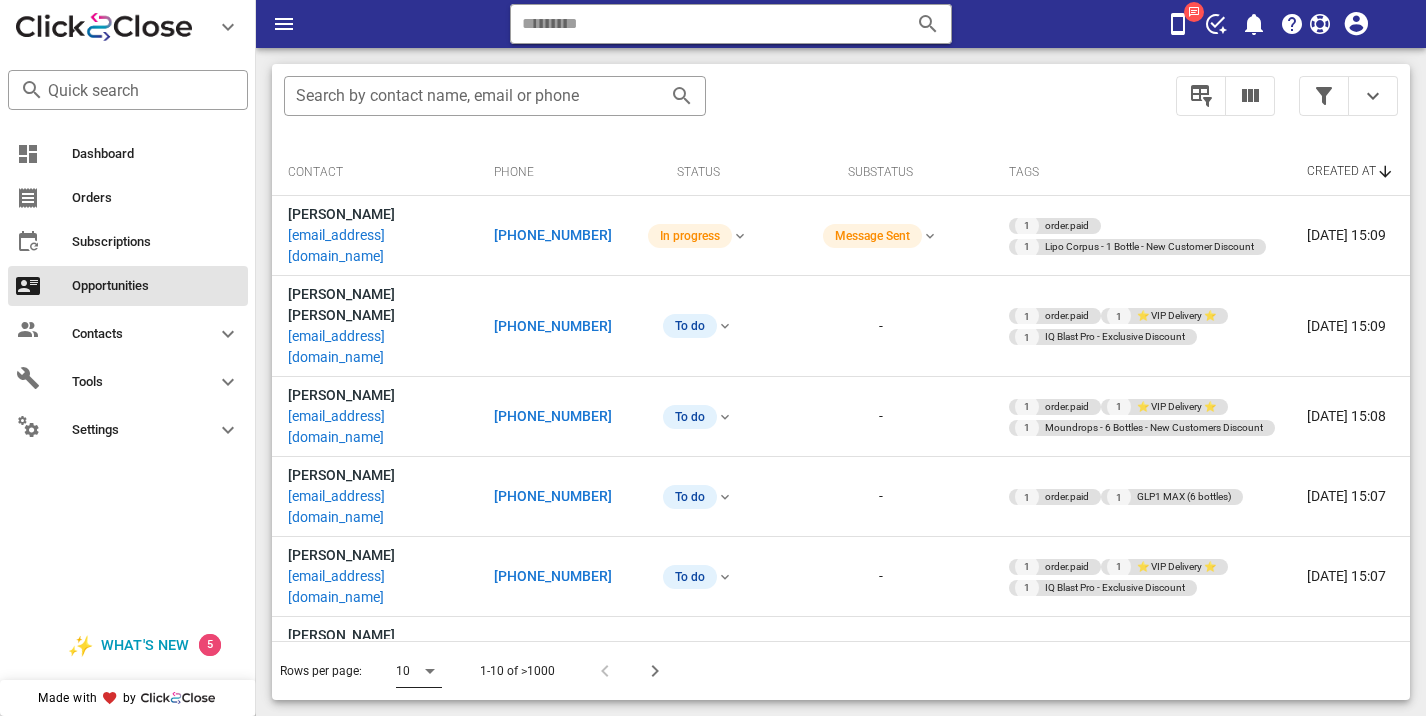 click at bounding box center [430, 671] 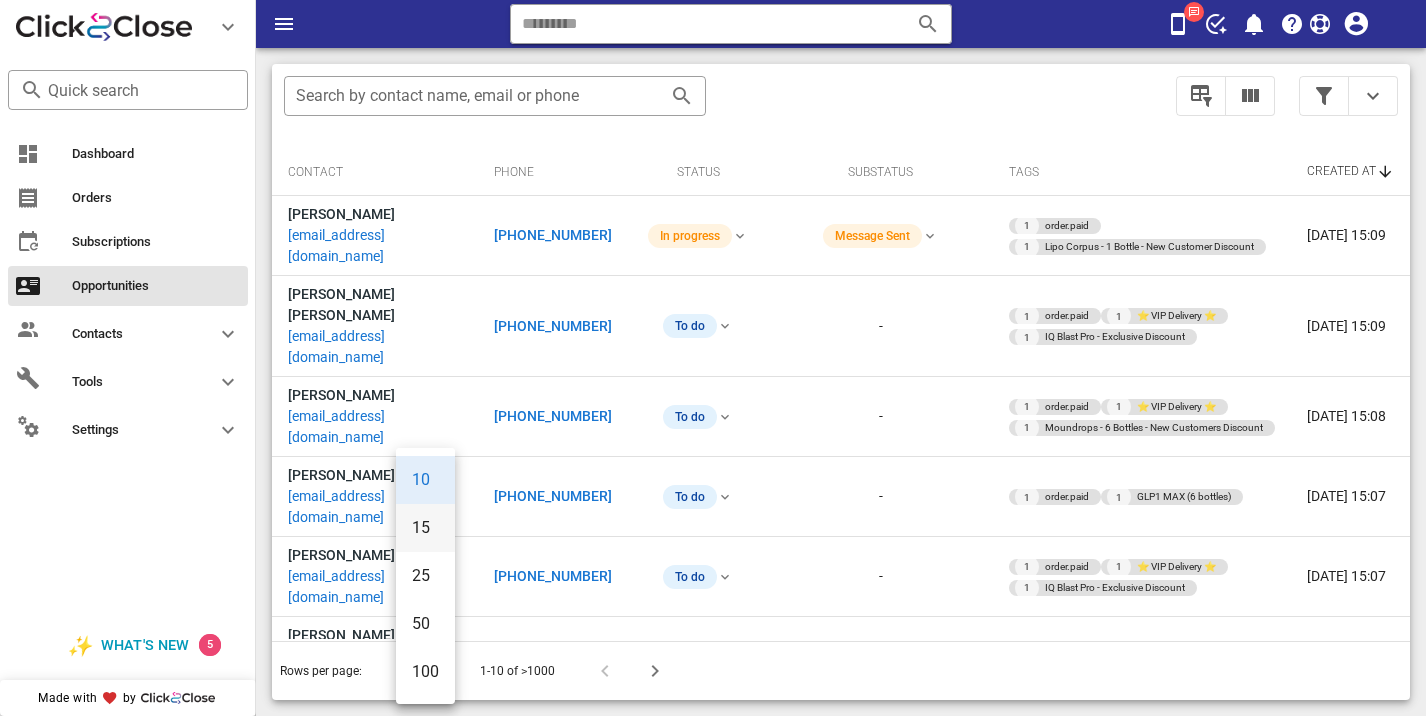 click on "15" at bounding box center [425, 527] 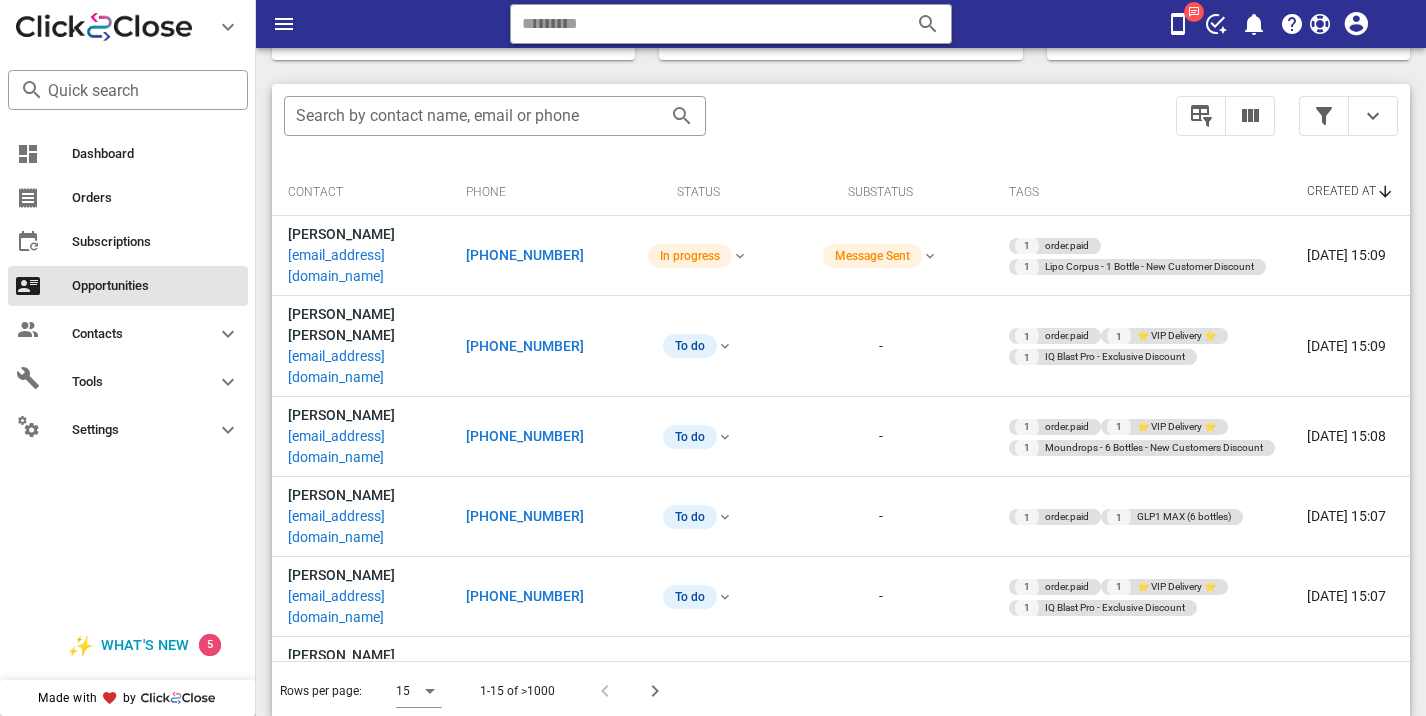 scroll, scrollTop: 376, scrollLeft: 0, axis: vertical 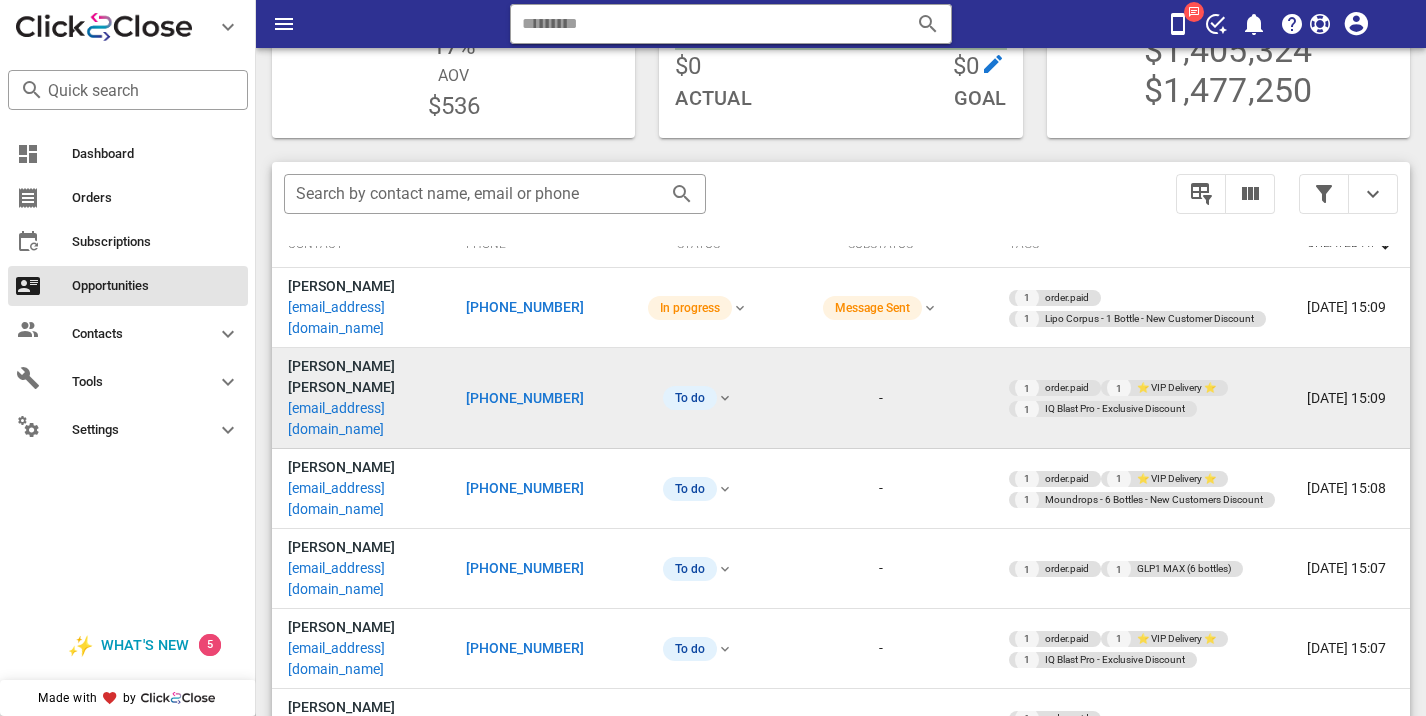 click on "+12625151288" at bounding box center [539, 398] 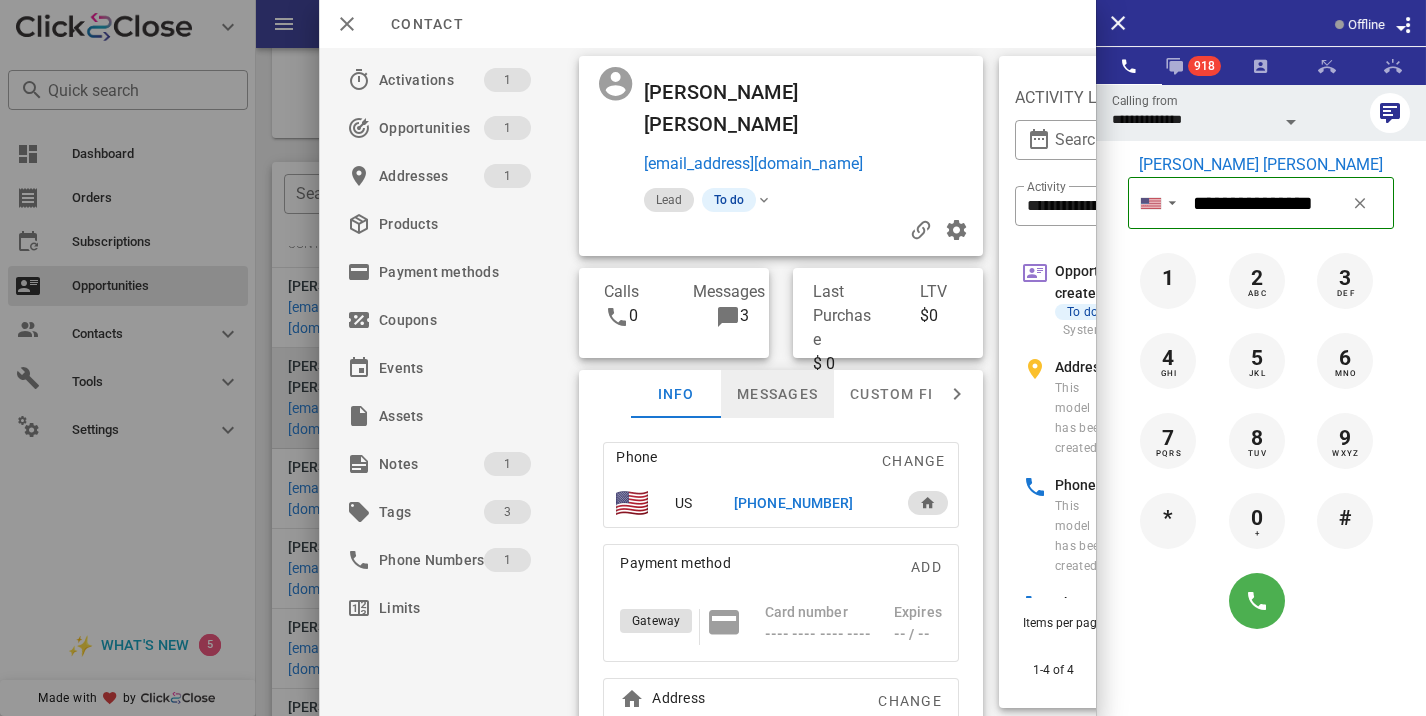 click on "Messages" at bounding box center (777, 394) 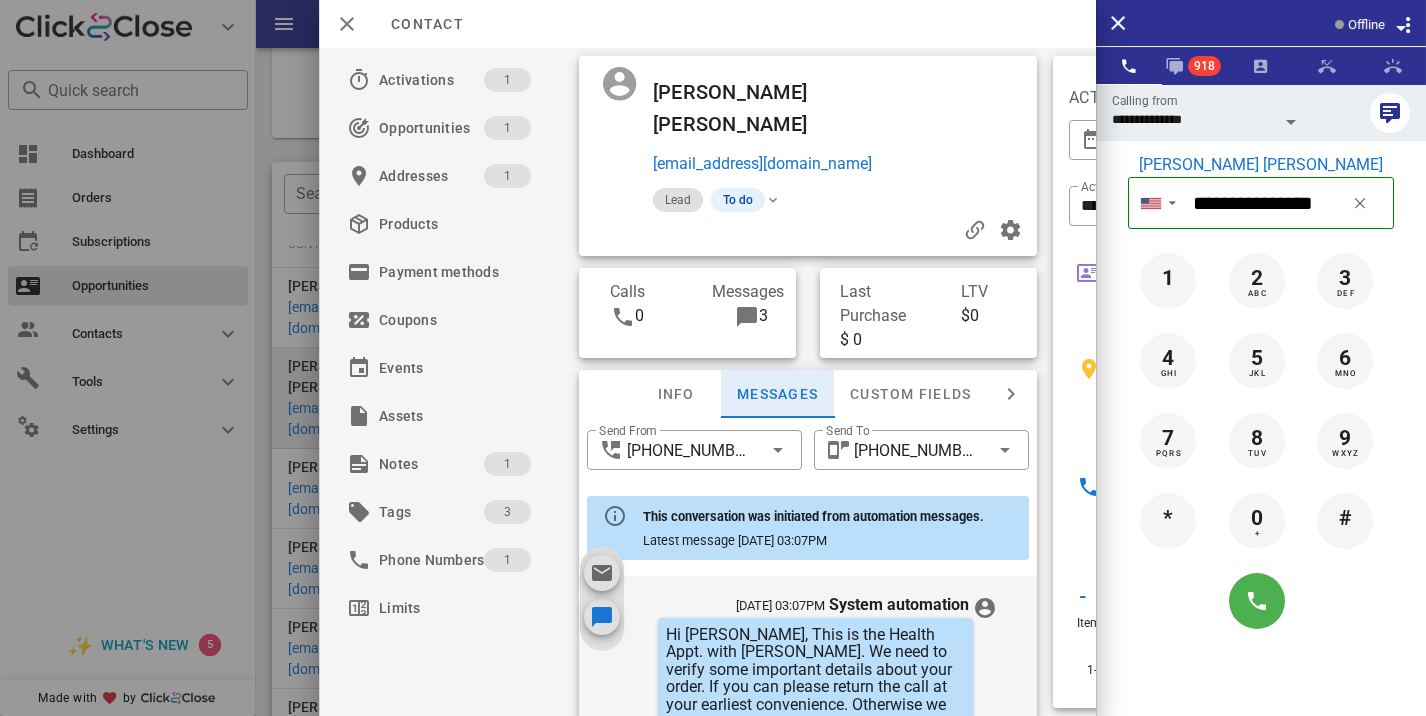 scroll, scrollTop: 657, scrollLeft: 0, axis: vertical 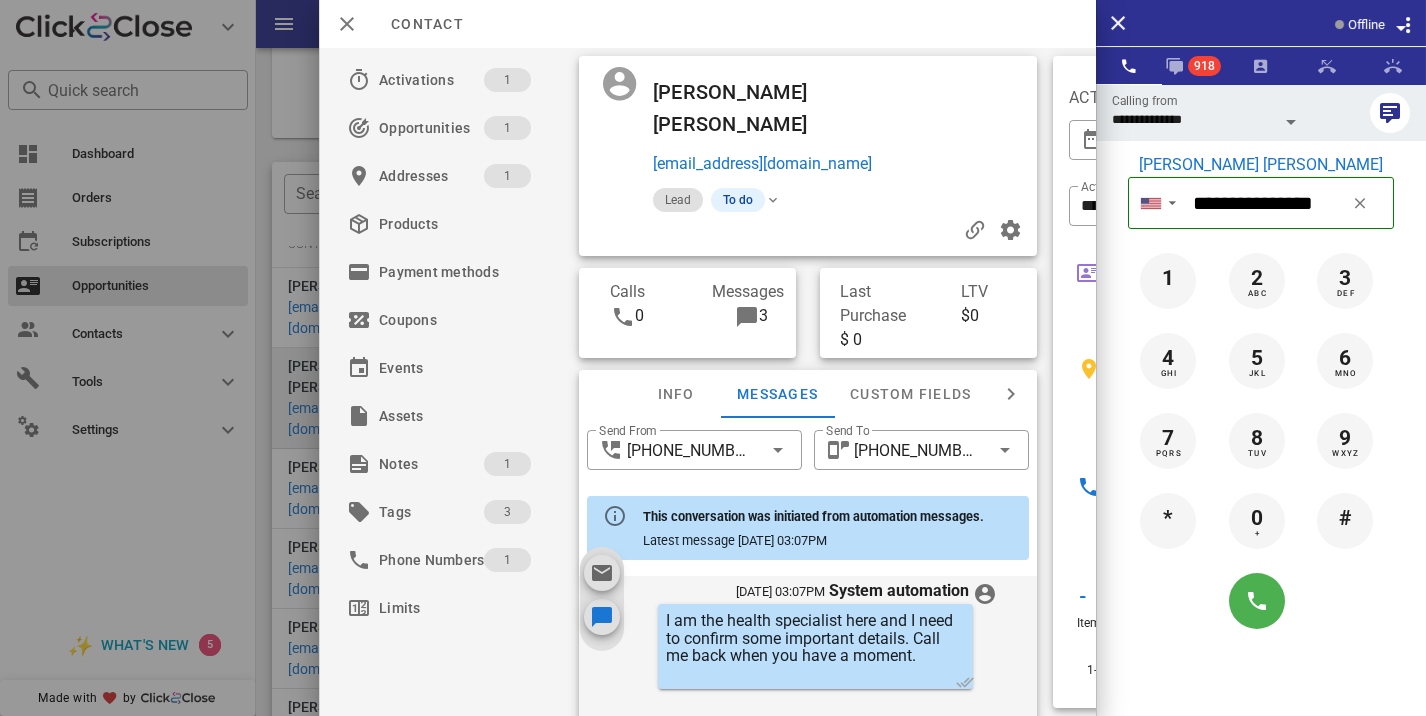 click at bounding box center [713, 358] 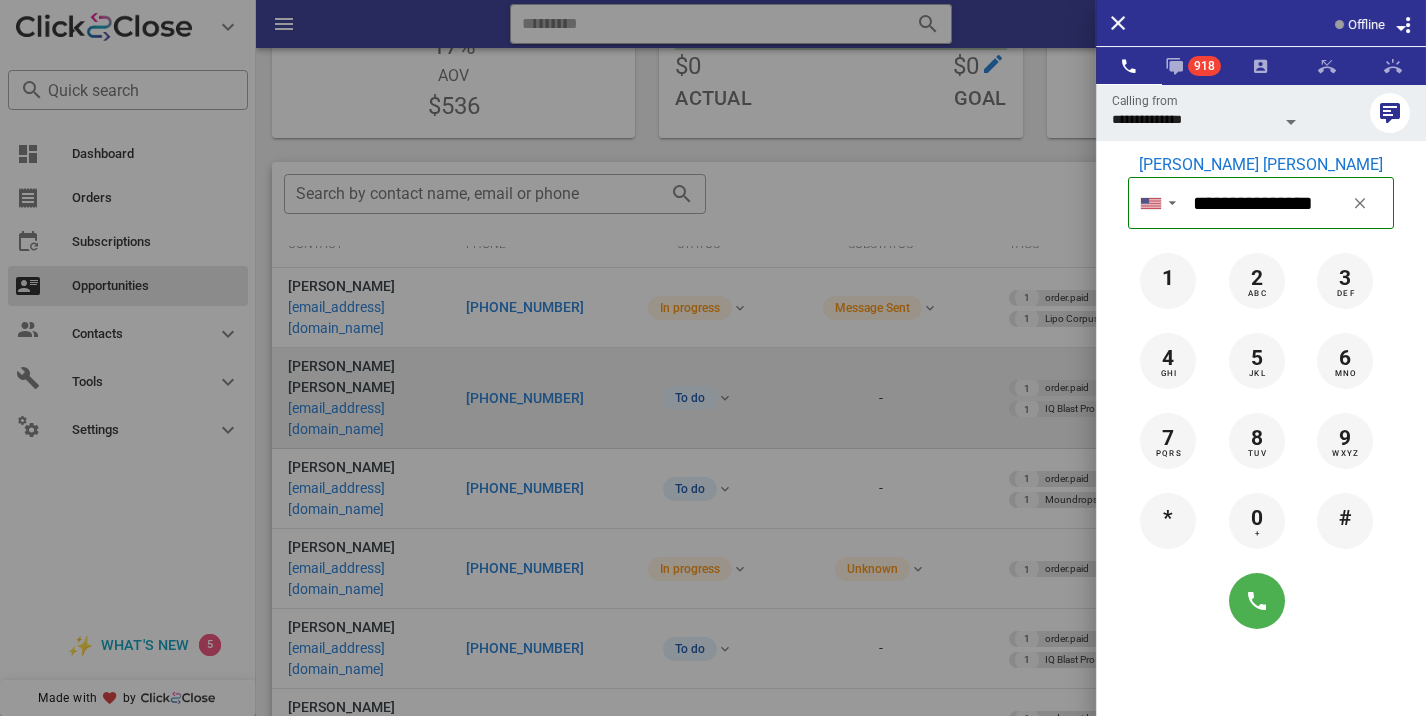 click at bounding box center (713, 358) 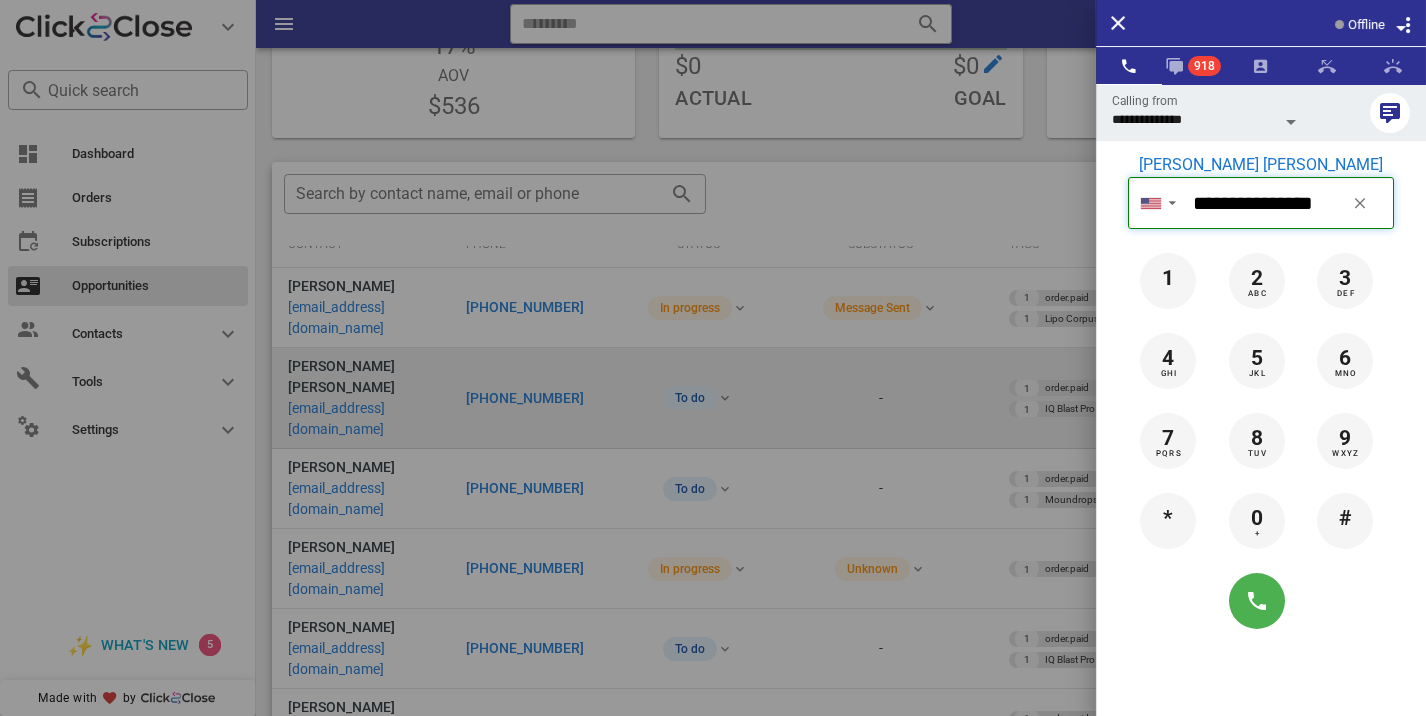 type 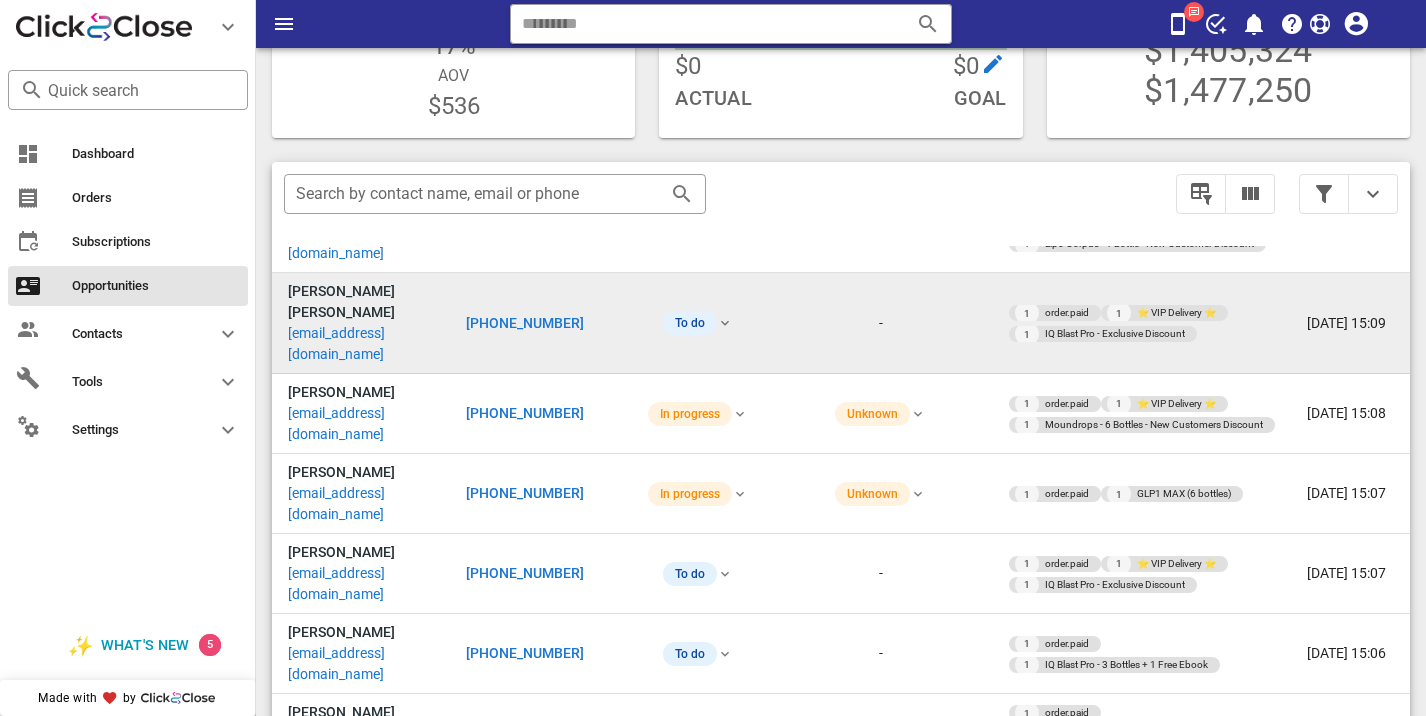 scroll, scrollTop: 0, scrollLeft: 0, axis: both 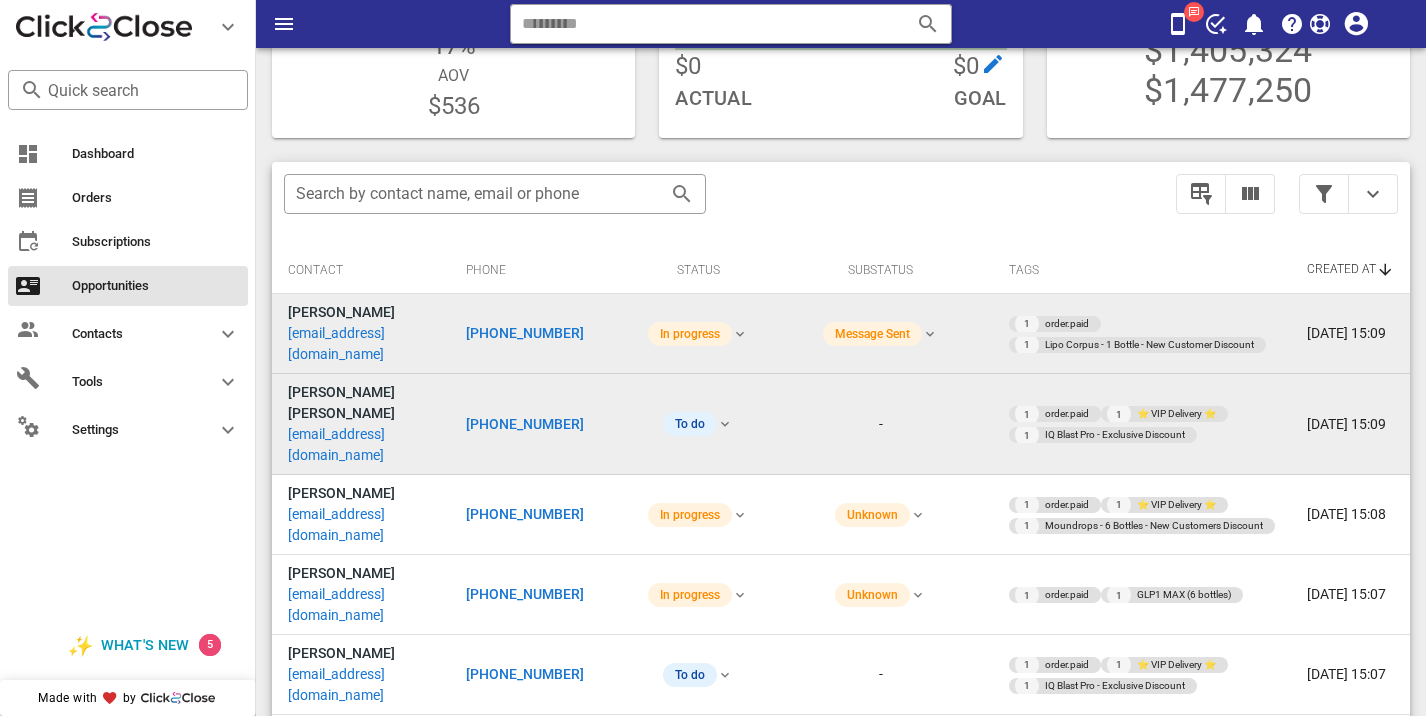click on "+17316936432" at bounding box center (525, 333) 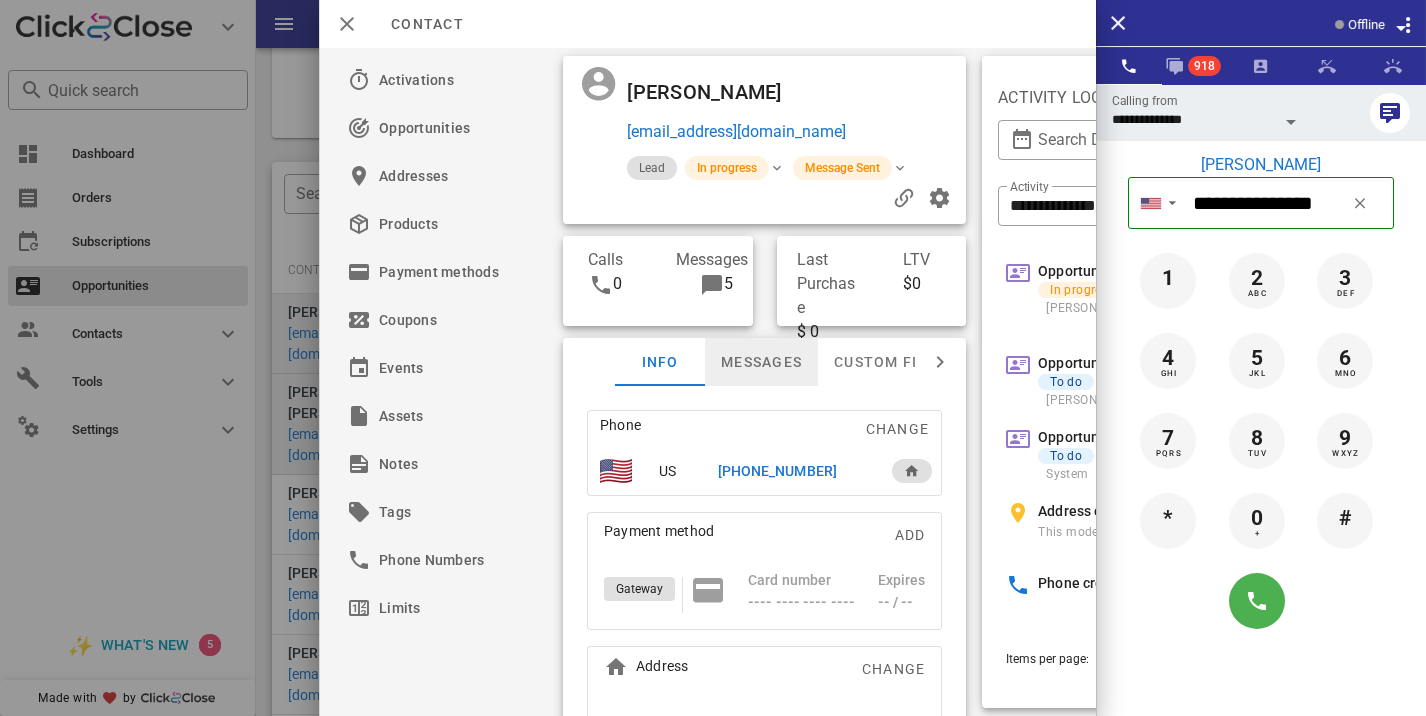 click on "Messages" at bounding box center [761, 362] 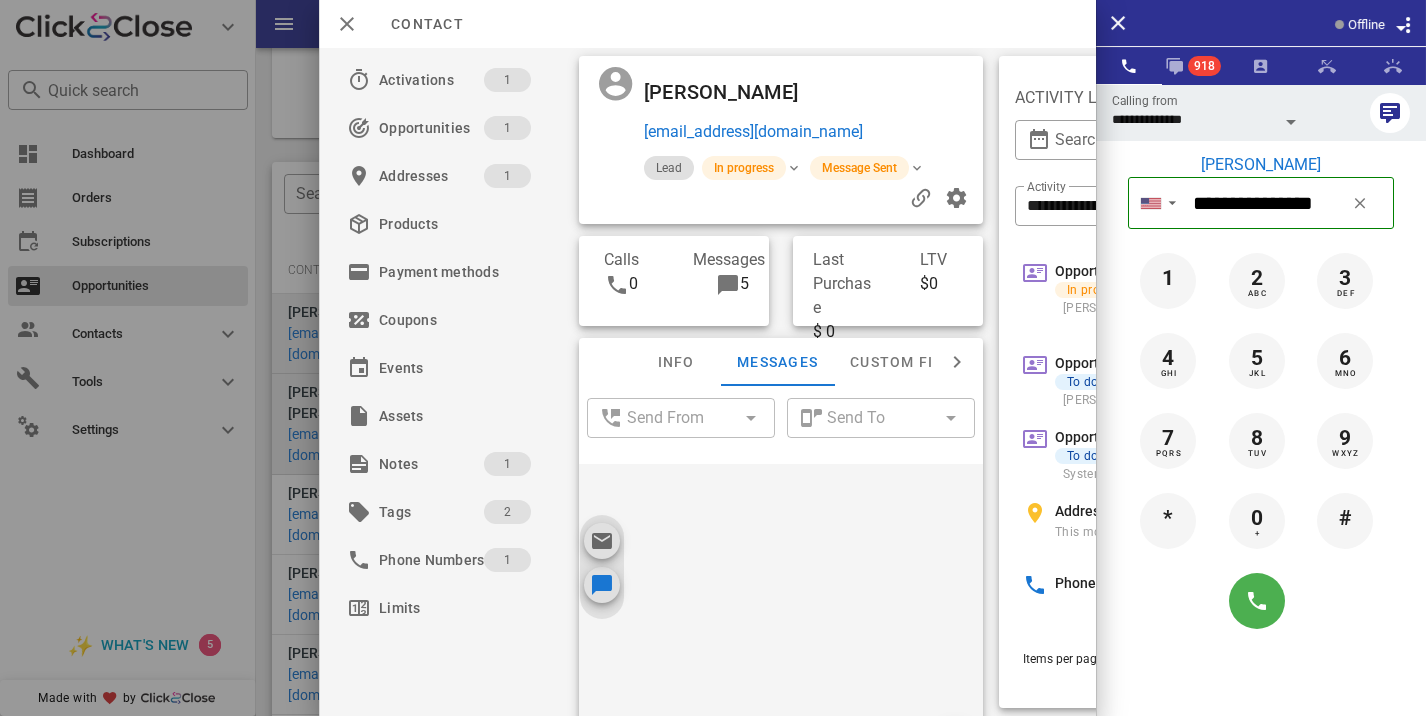 scroll, scrollTop: 902, scrollLeft: 0, axis: vertical 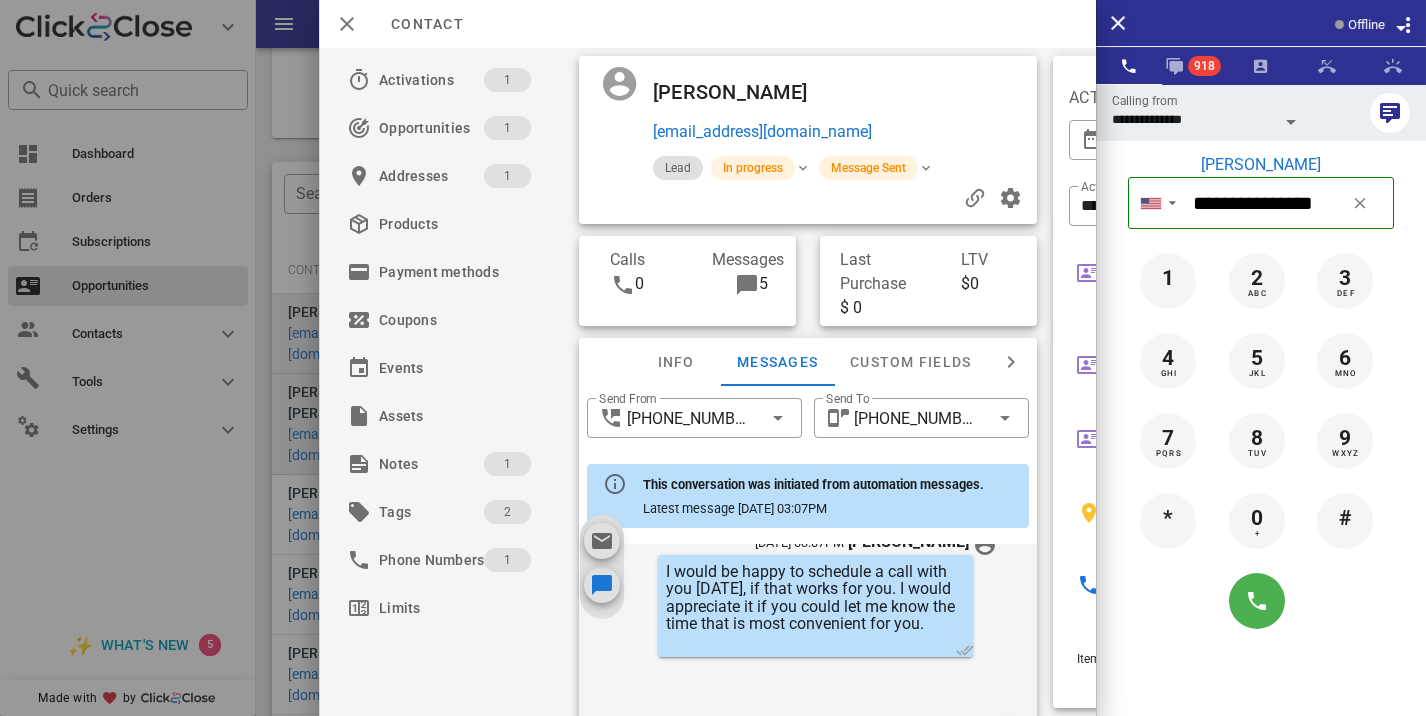 click at bounding box center (713, 358) 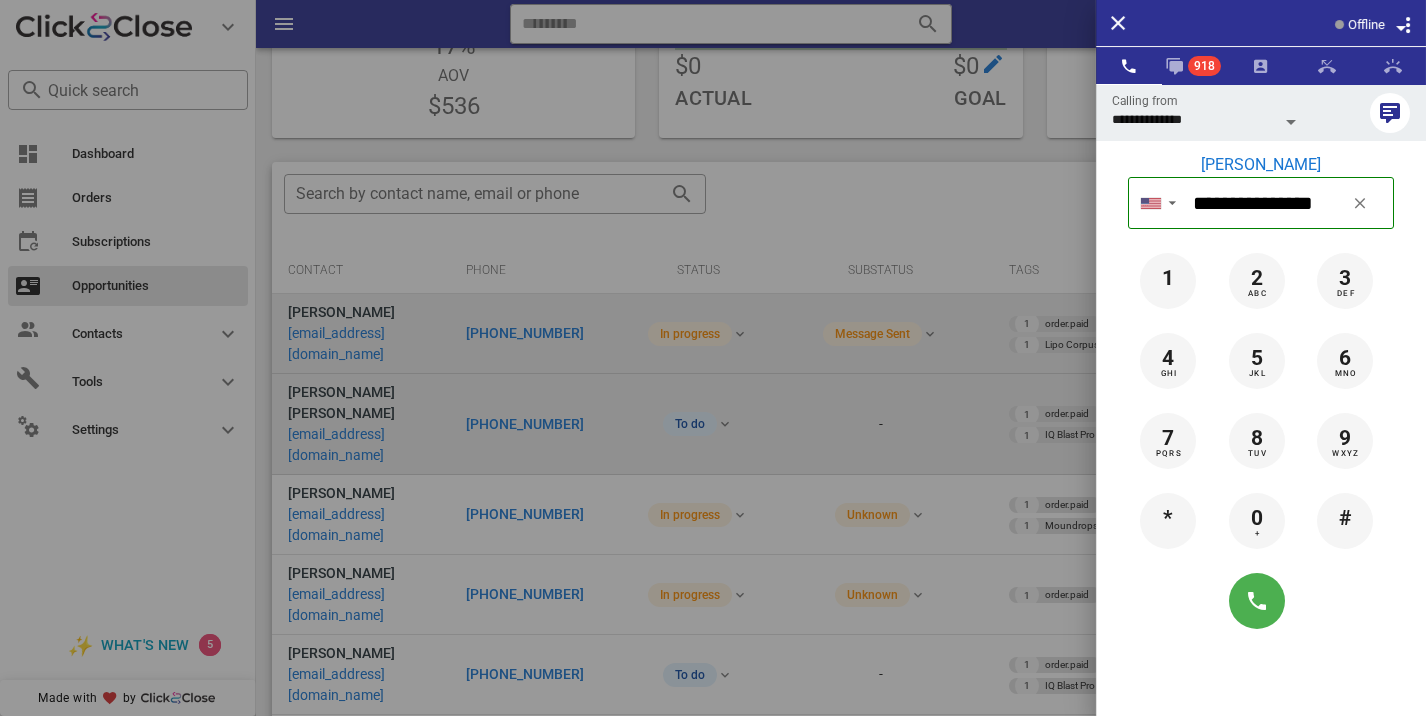 scroll, scrollTop: 376, scrollLeft: 0, axis: vertical 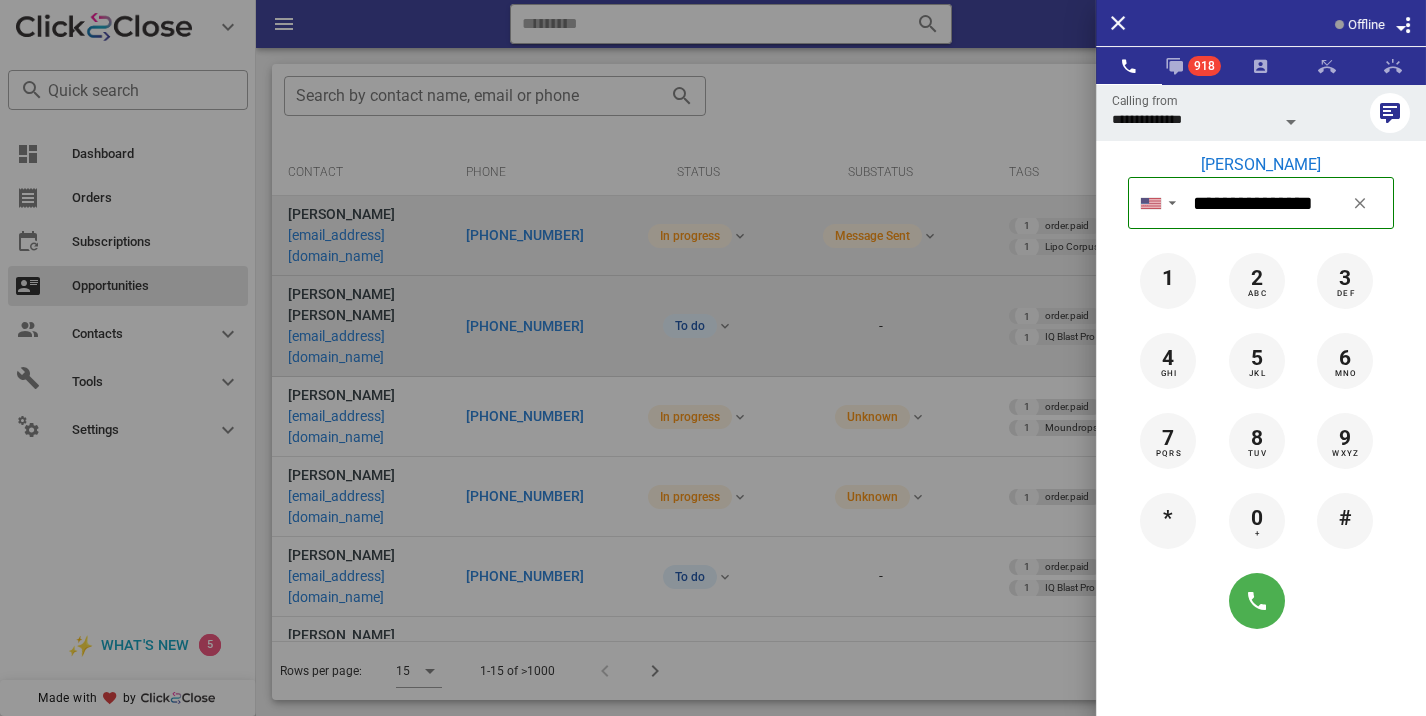 click at bounding box center (713, 358) 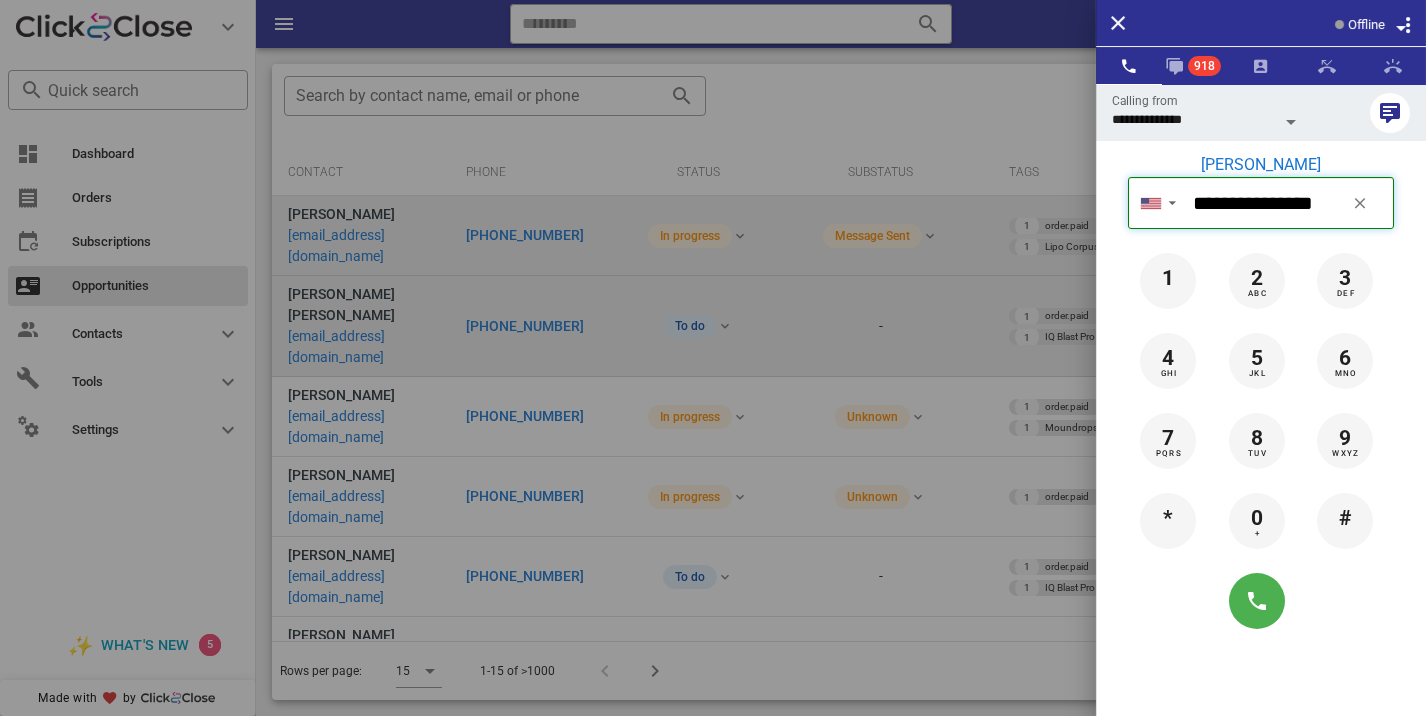 type 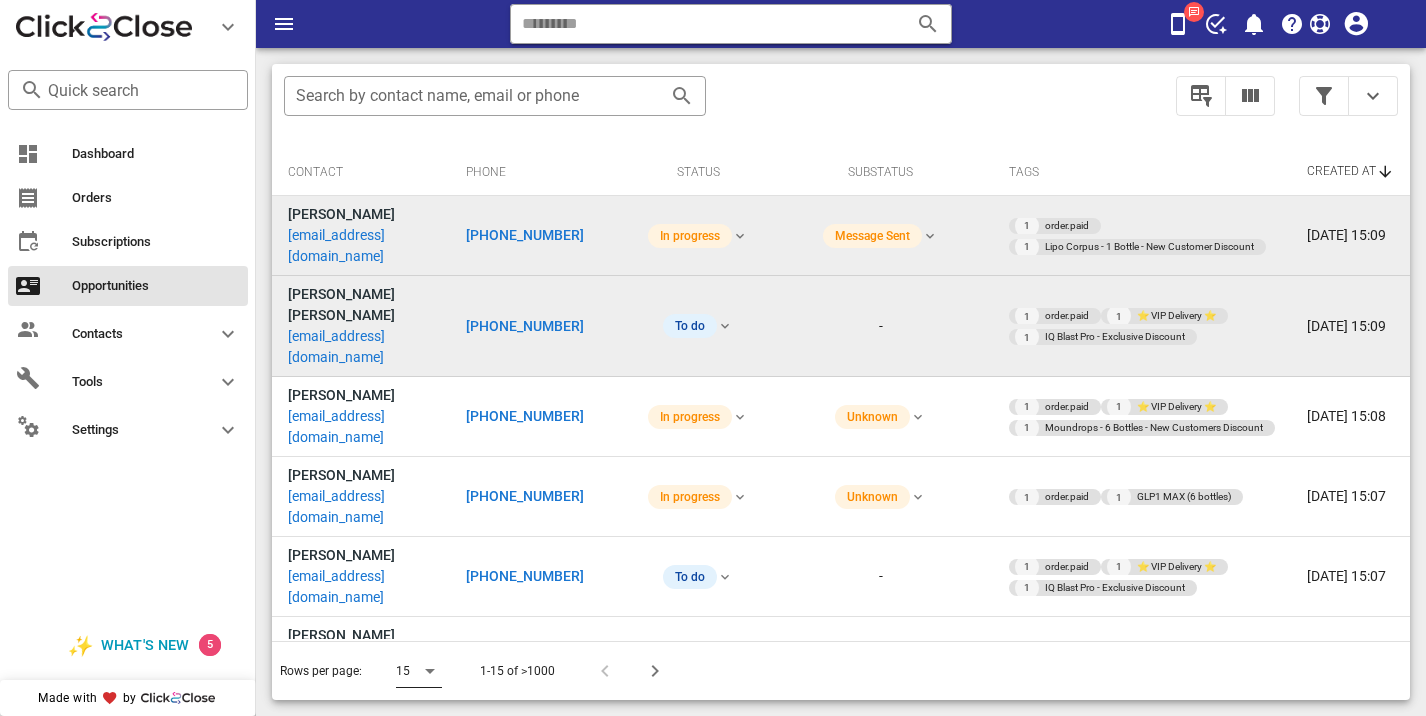 click at bounding box center [430, 671] 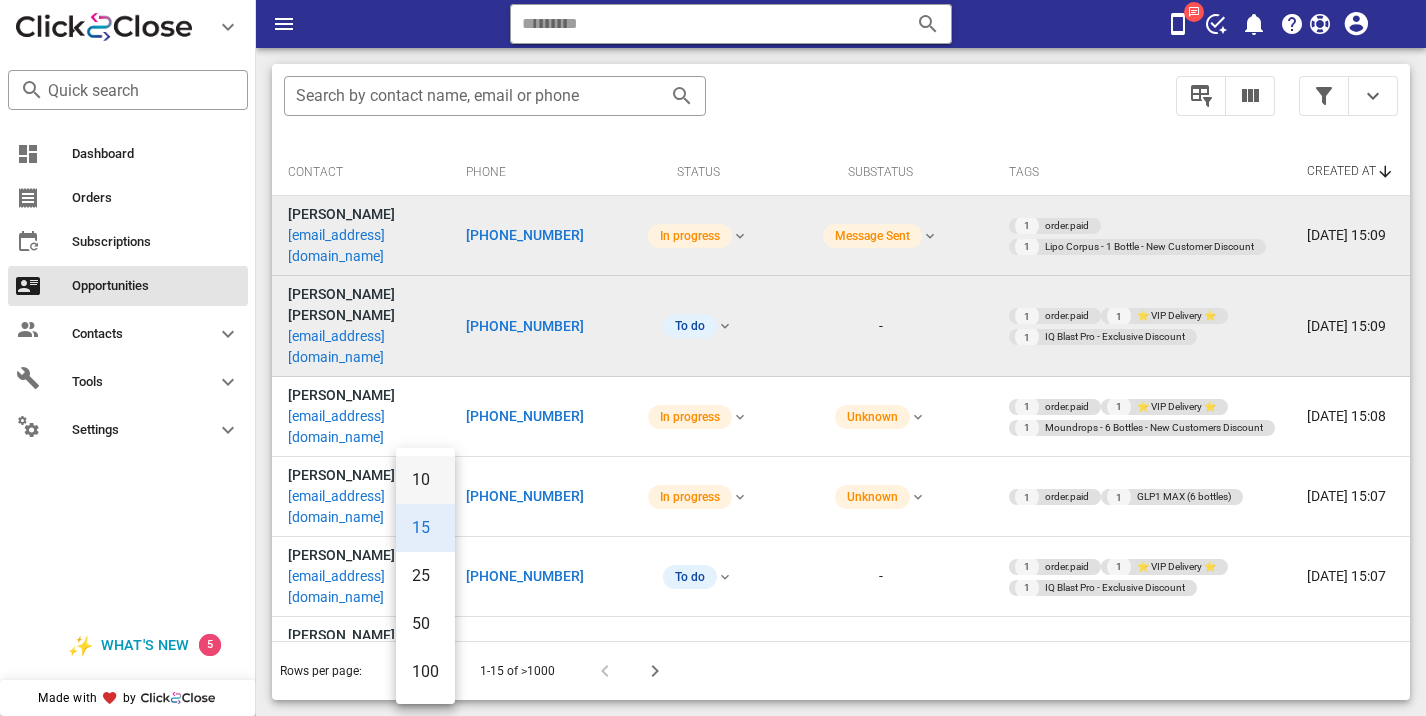 click on "10" at bounding box center (425, 479) 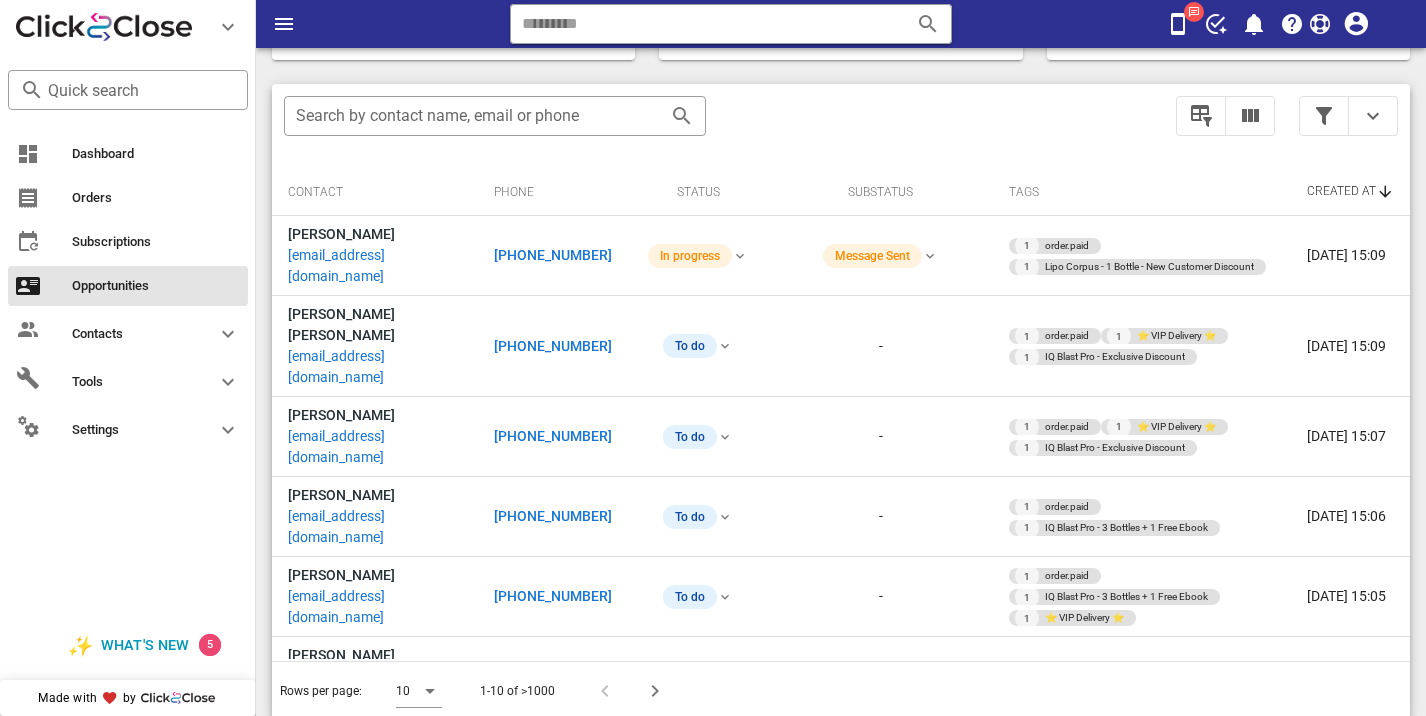 scroll, scrollTop: 376, scrollLeft: 0, axis: vertical 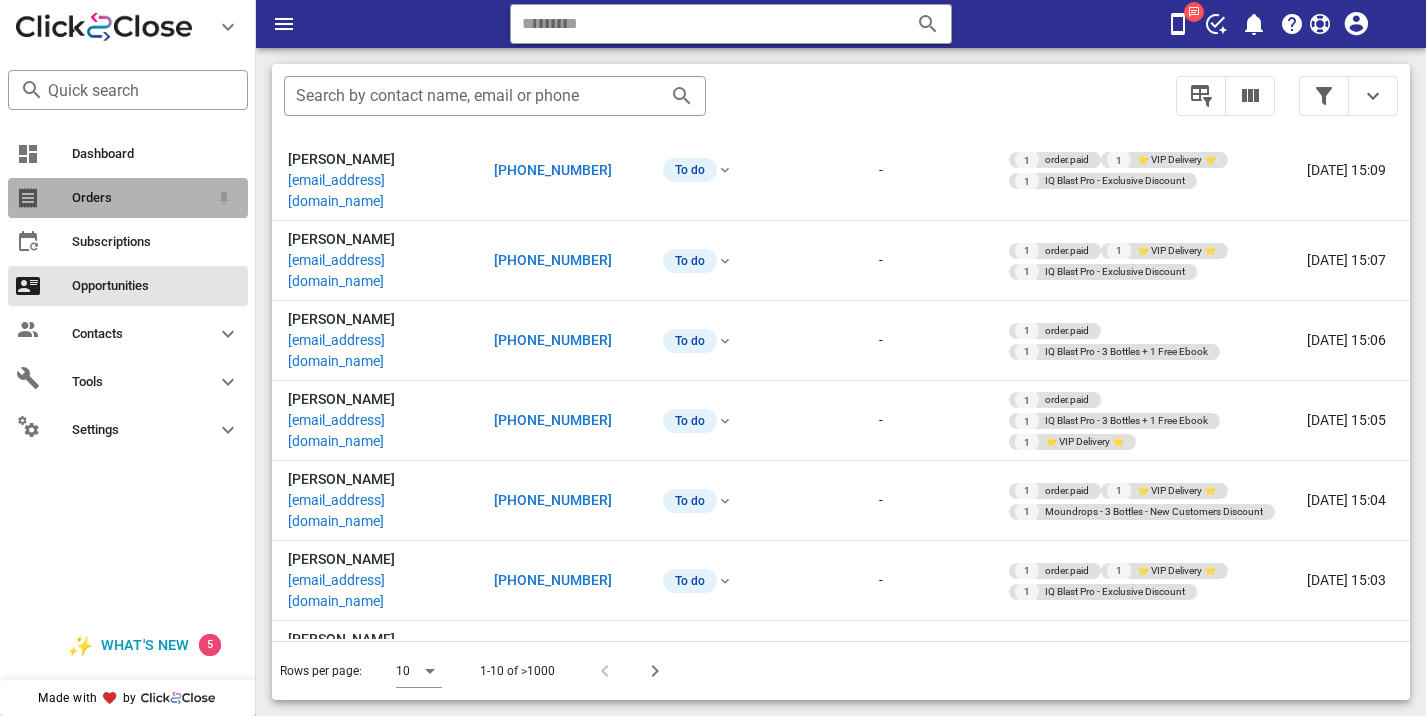 click on "Orders" at bounding box center [140, 198] 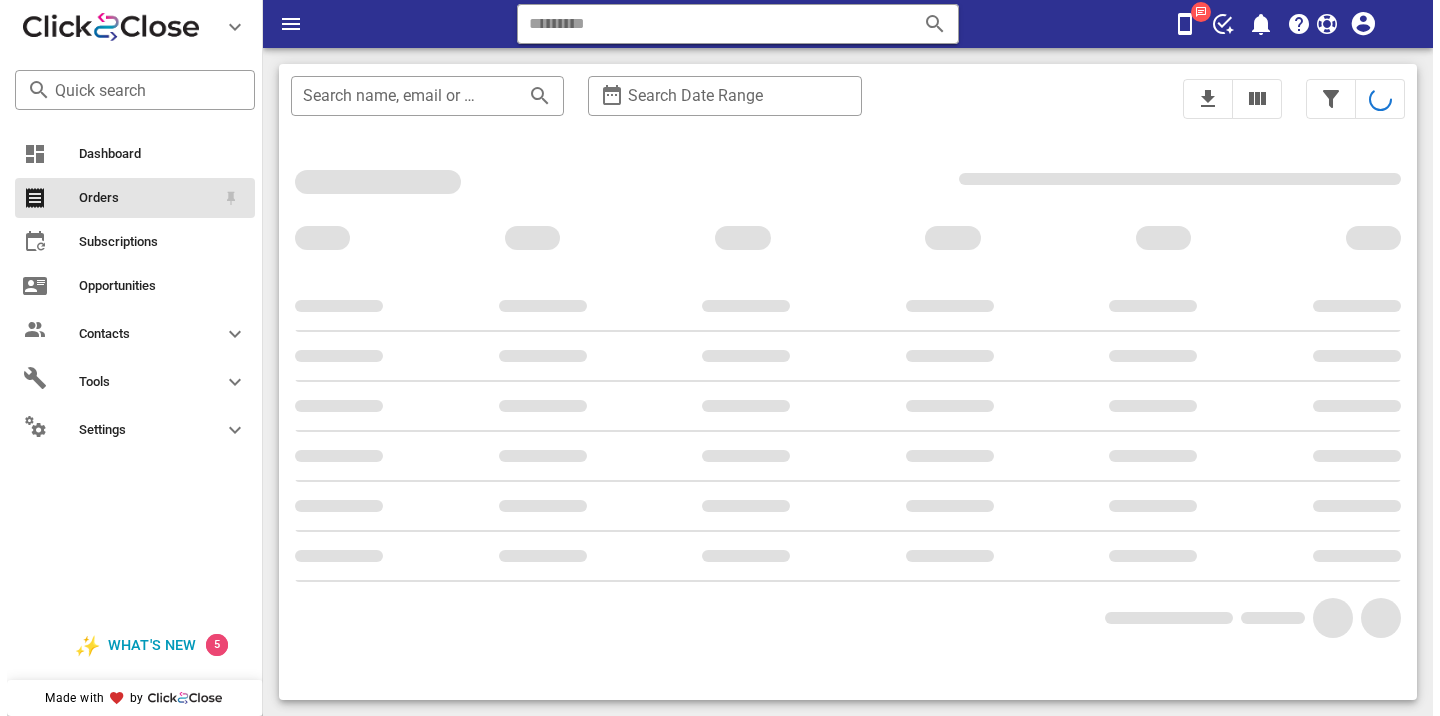 scroll, scrollTop: 0, scrollLeft: 0, axis: both 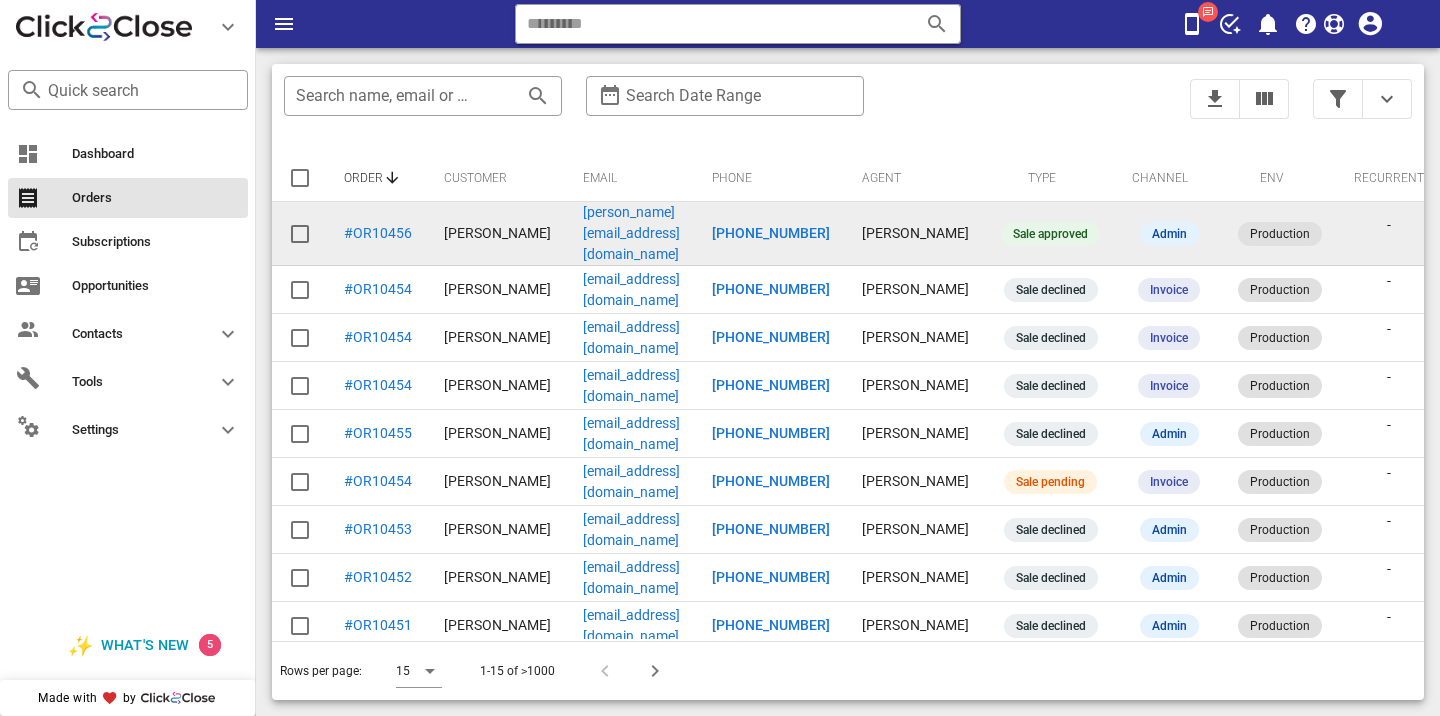 click on "michael.donahue540@gmail.com" at bounding box center (631, 233) 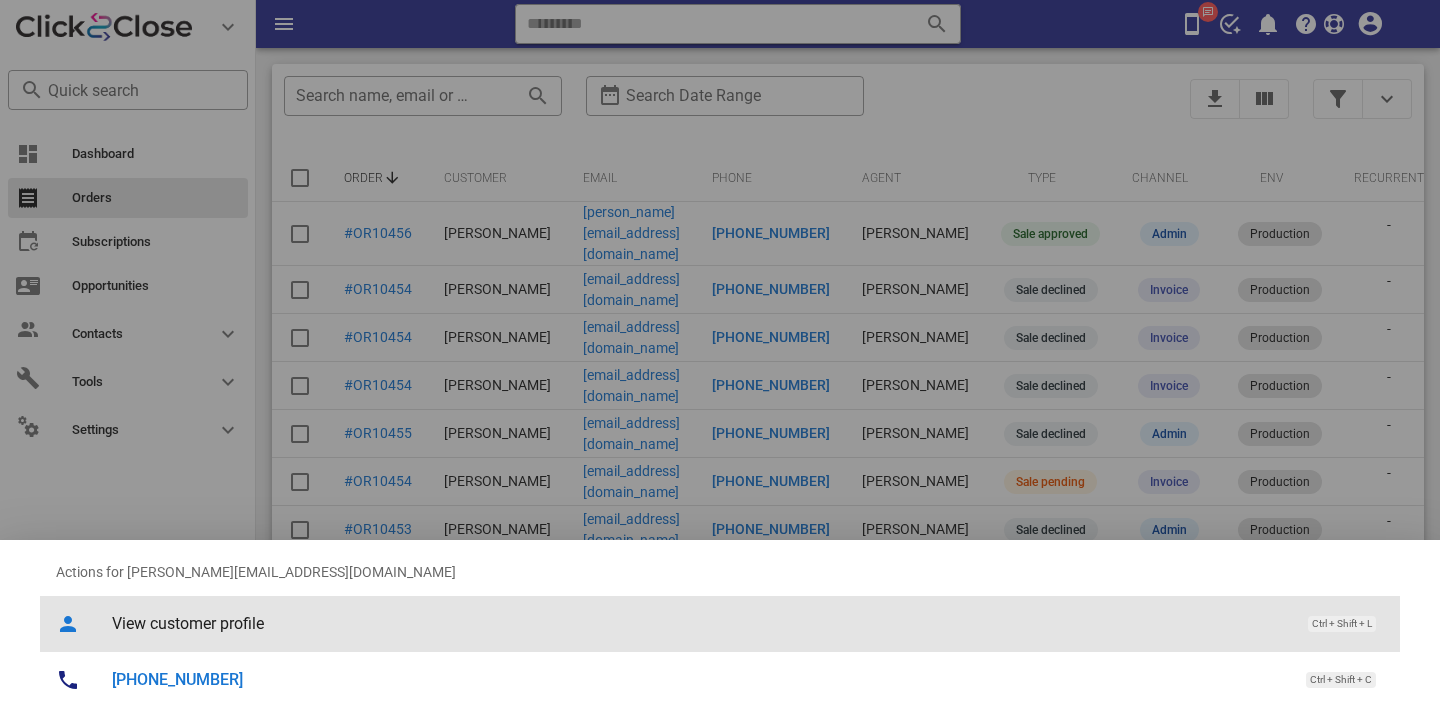 click on "View customer profile Ctrl + Shift + L" at bounding box center [748, 623] 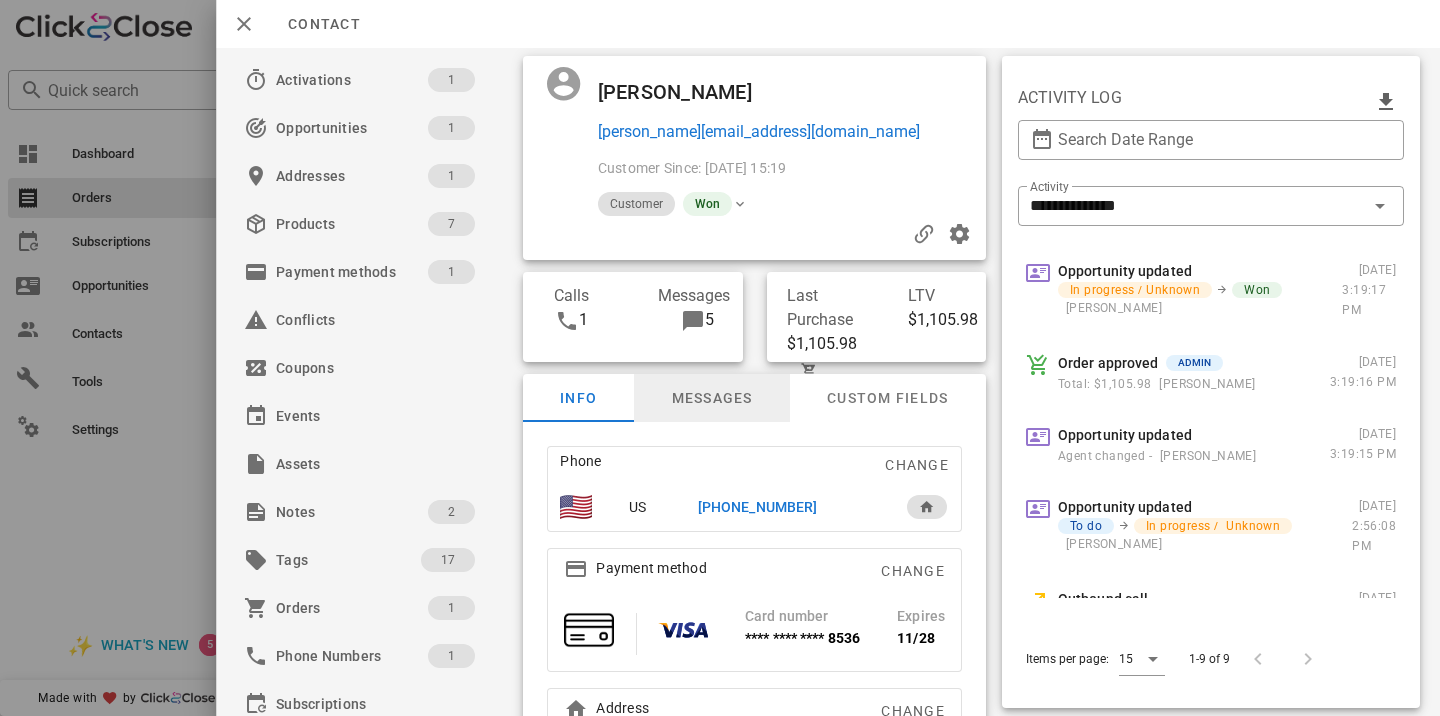 click on "Messages" at bounding box center (712, 398) 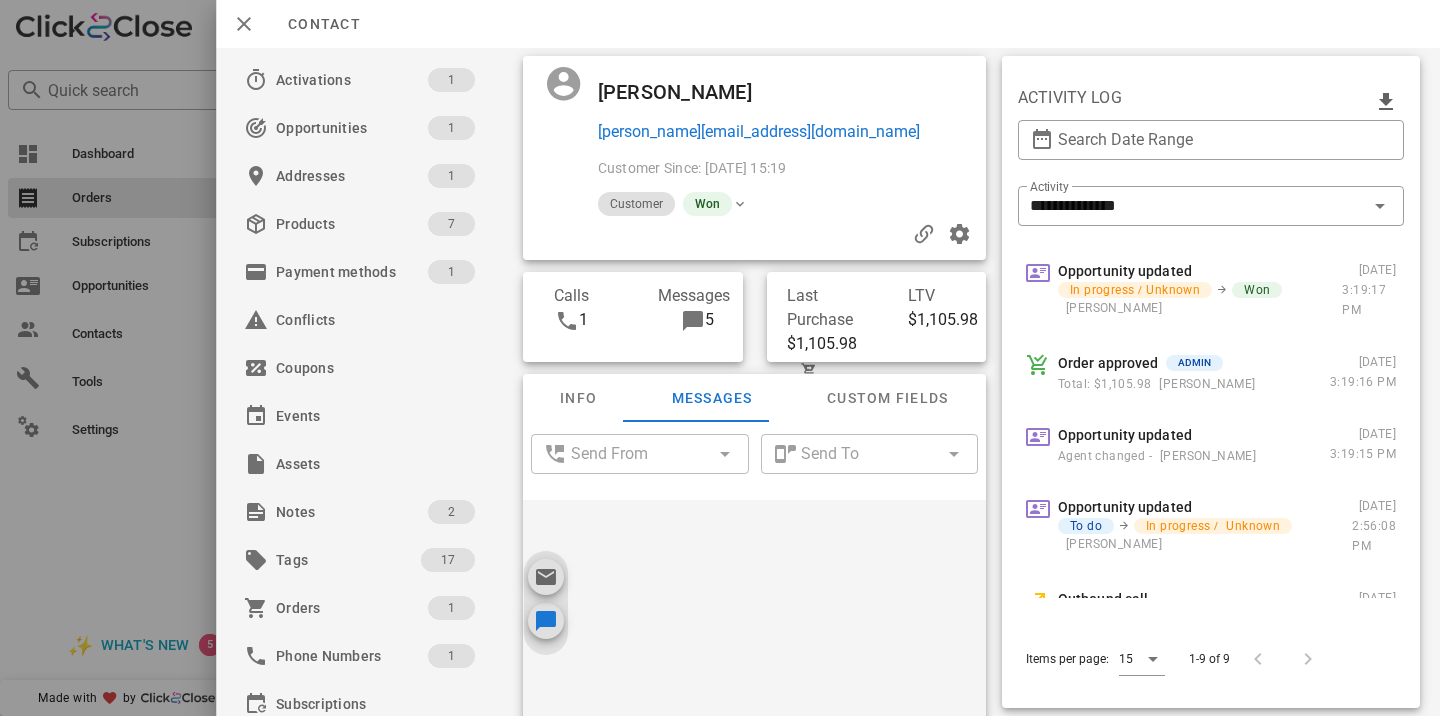 scroll, scrollTop: 640, scrollLeft: 0, axis: vertical 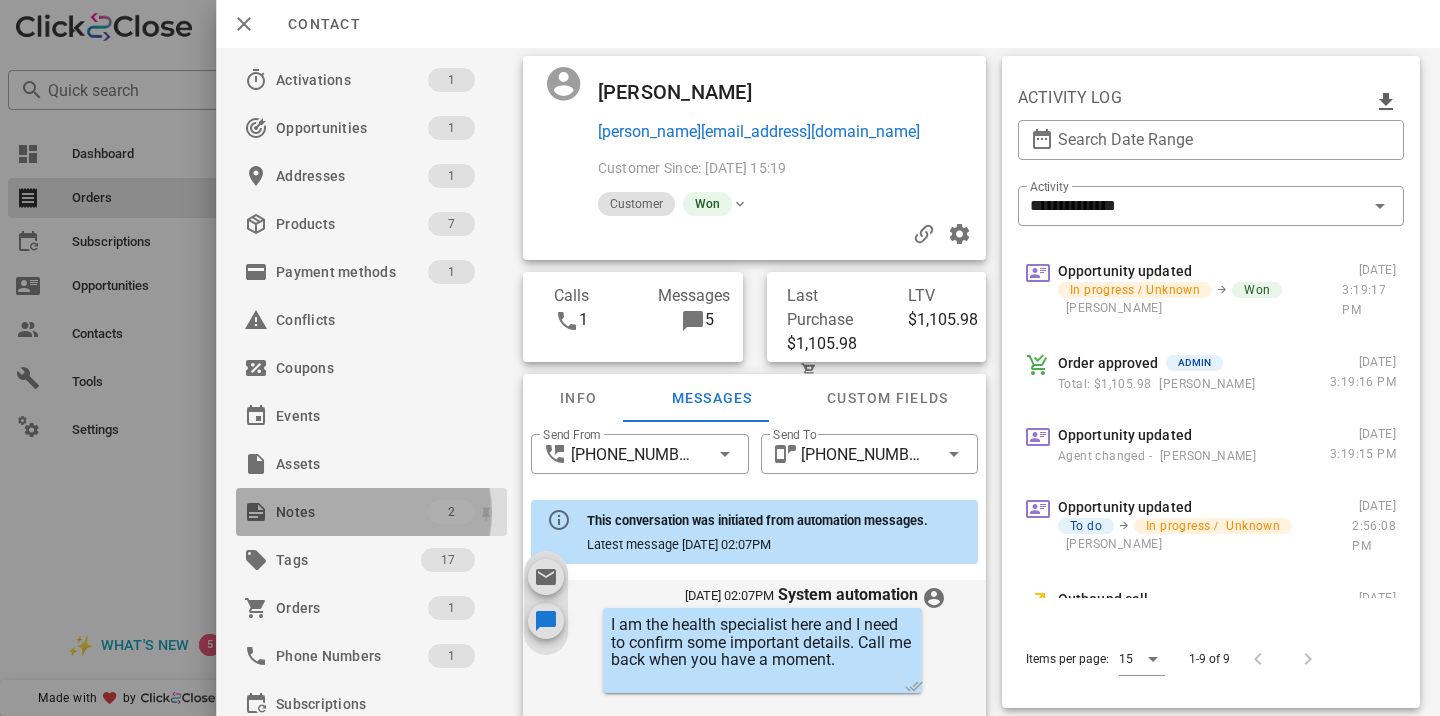 click on "Notes" at bounding box center (352, 512) 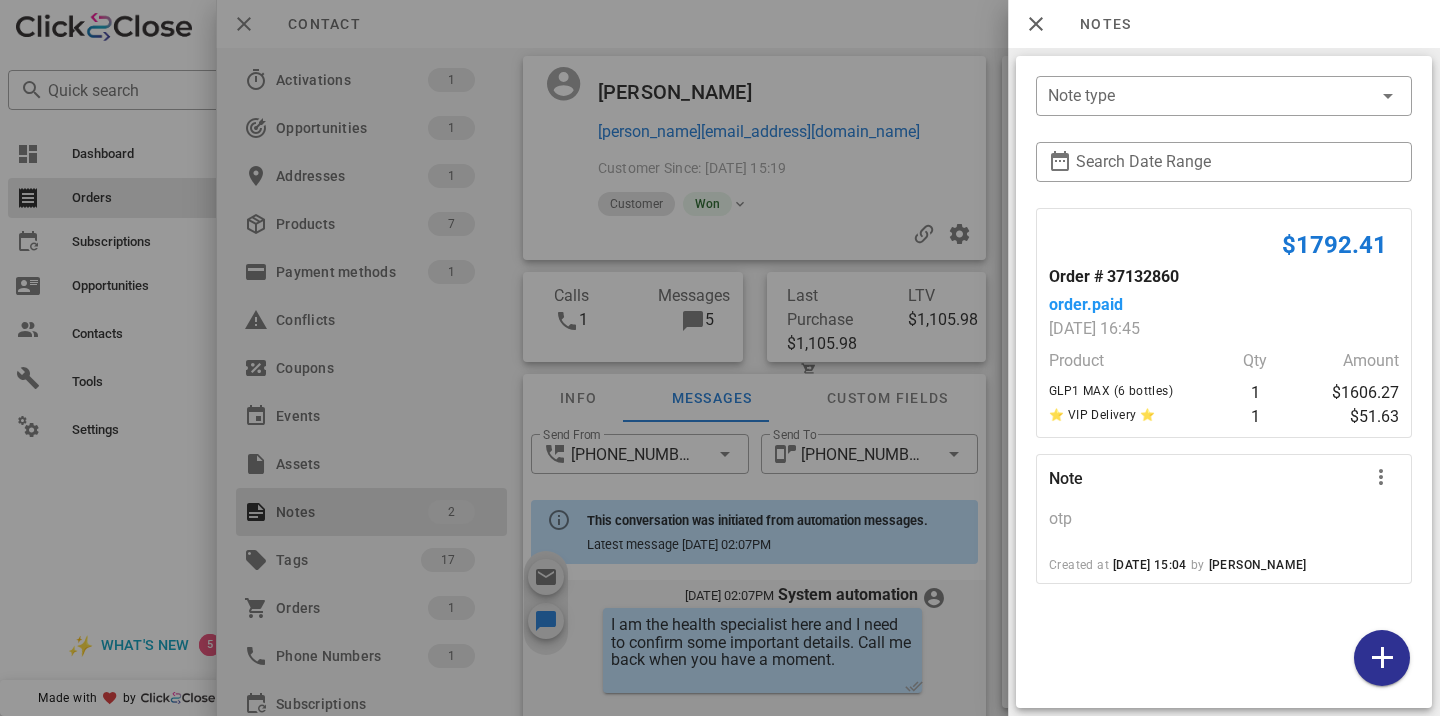 click at bounding box center (720, 358) 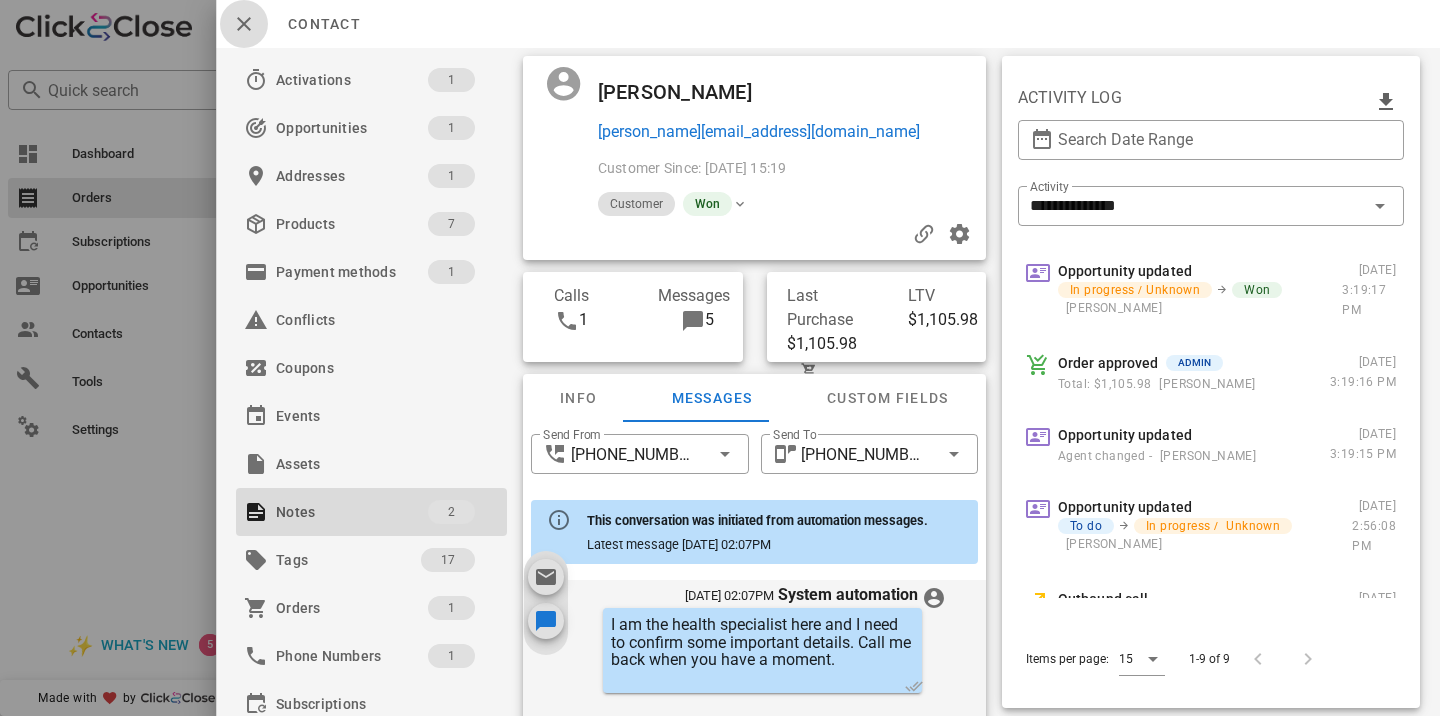 click at bounding box center (244, 24) 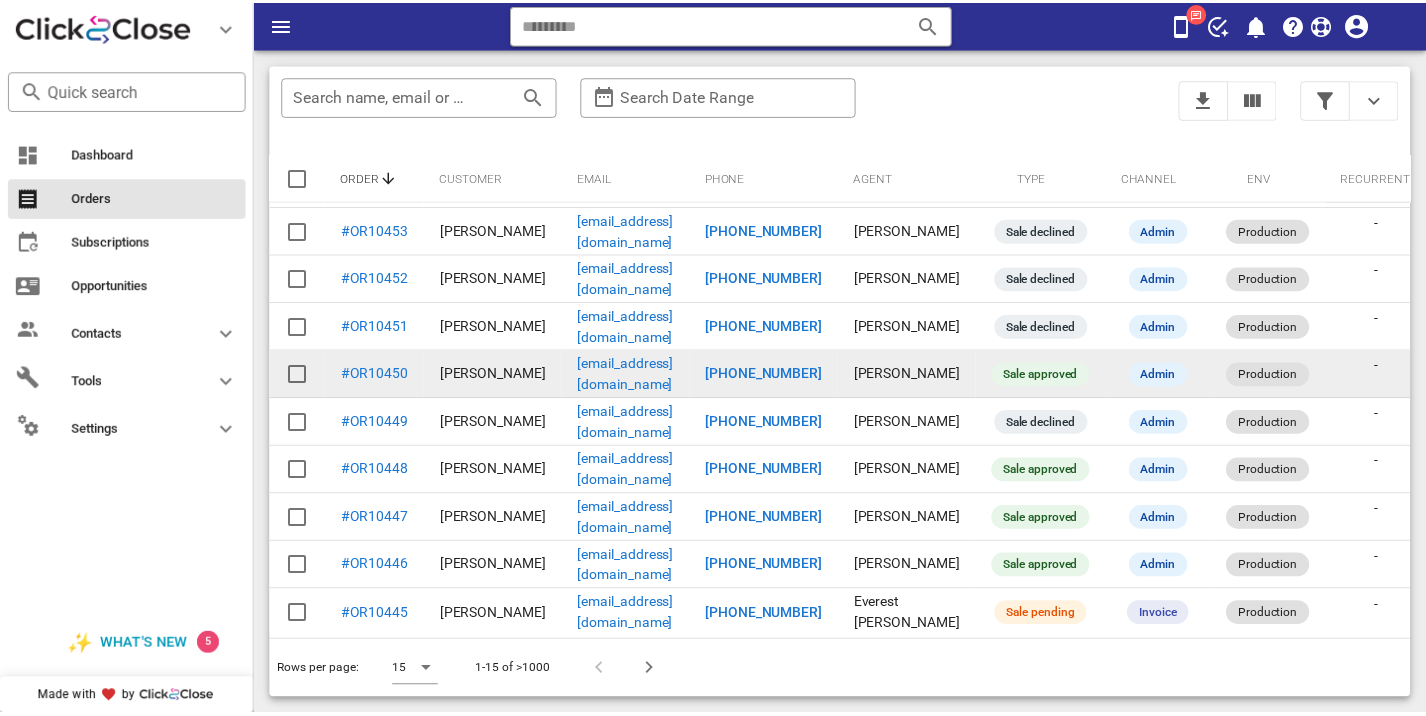 scroll, scrollTop: 0, scrollLeft: 0, axis: both 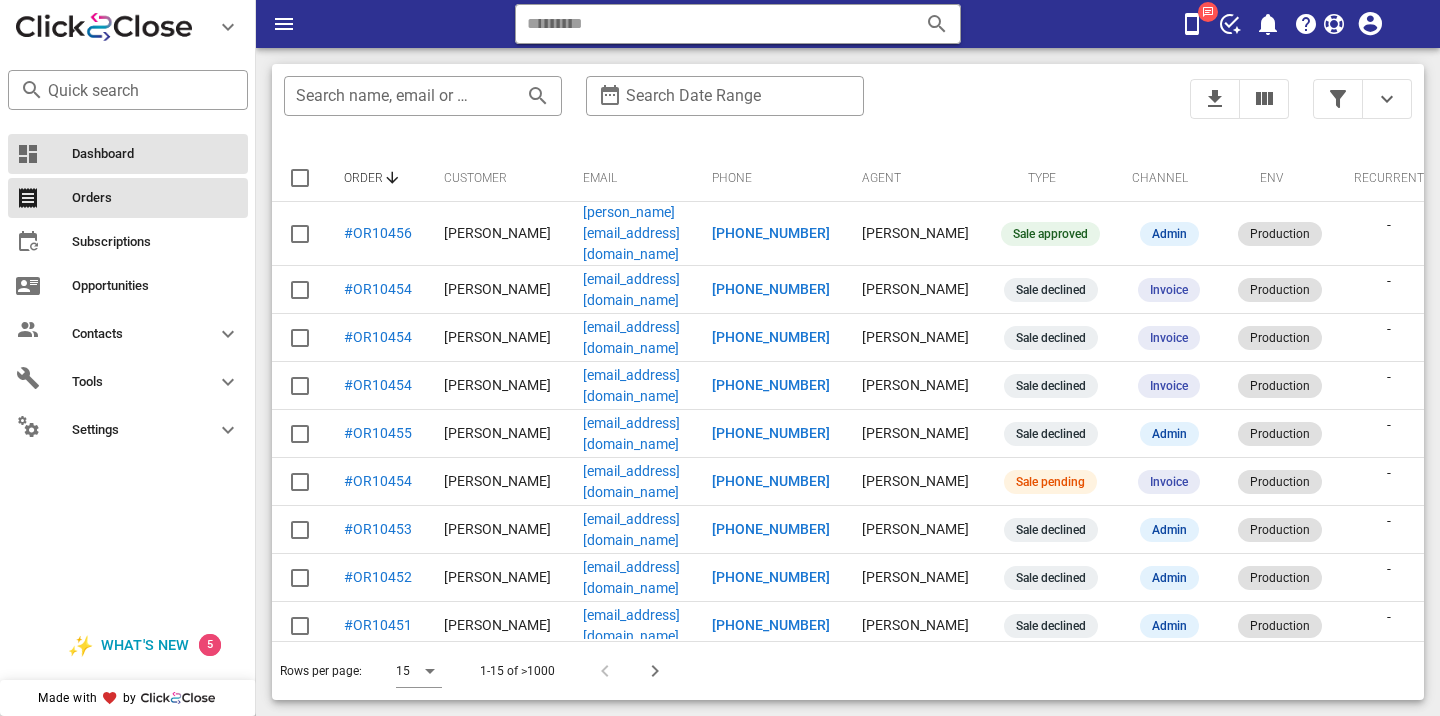 click on "Dashboard" at bounding box center (128, 154) 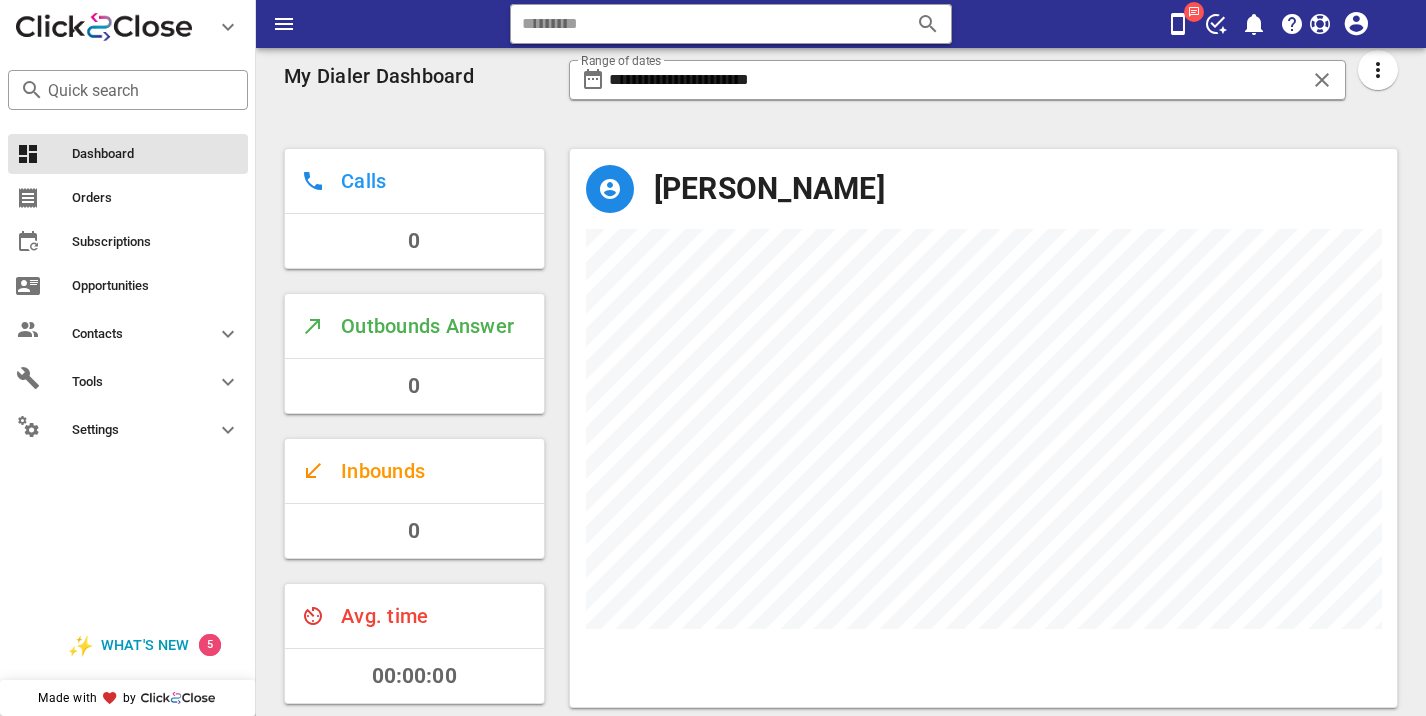 scroll, scrollTop: 999442, scrollLeft: 999172, axis: both 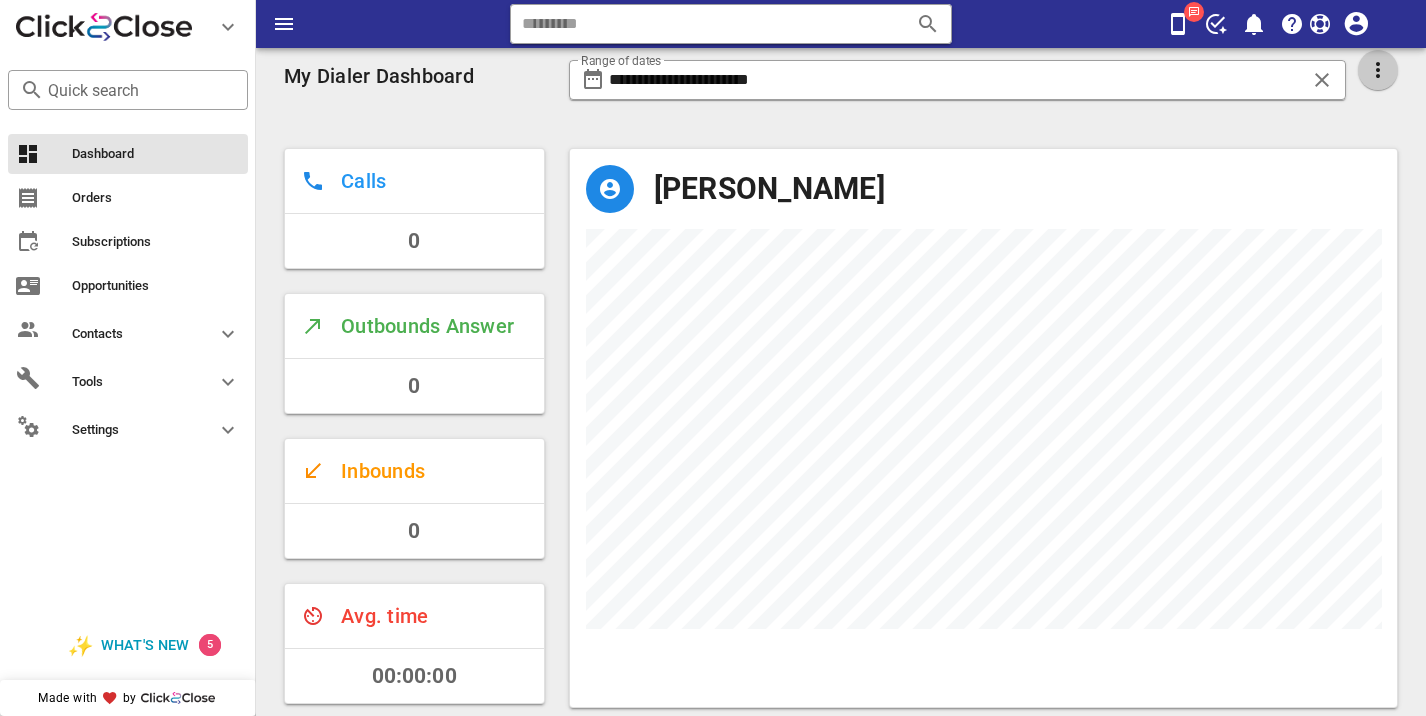 click at bounding box center [1378, 70] 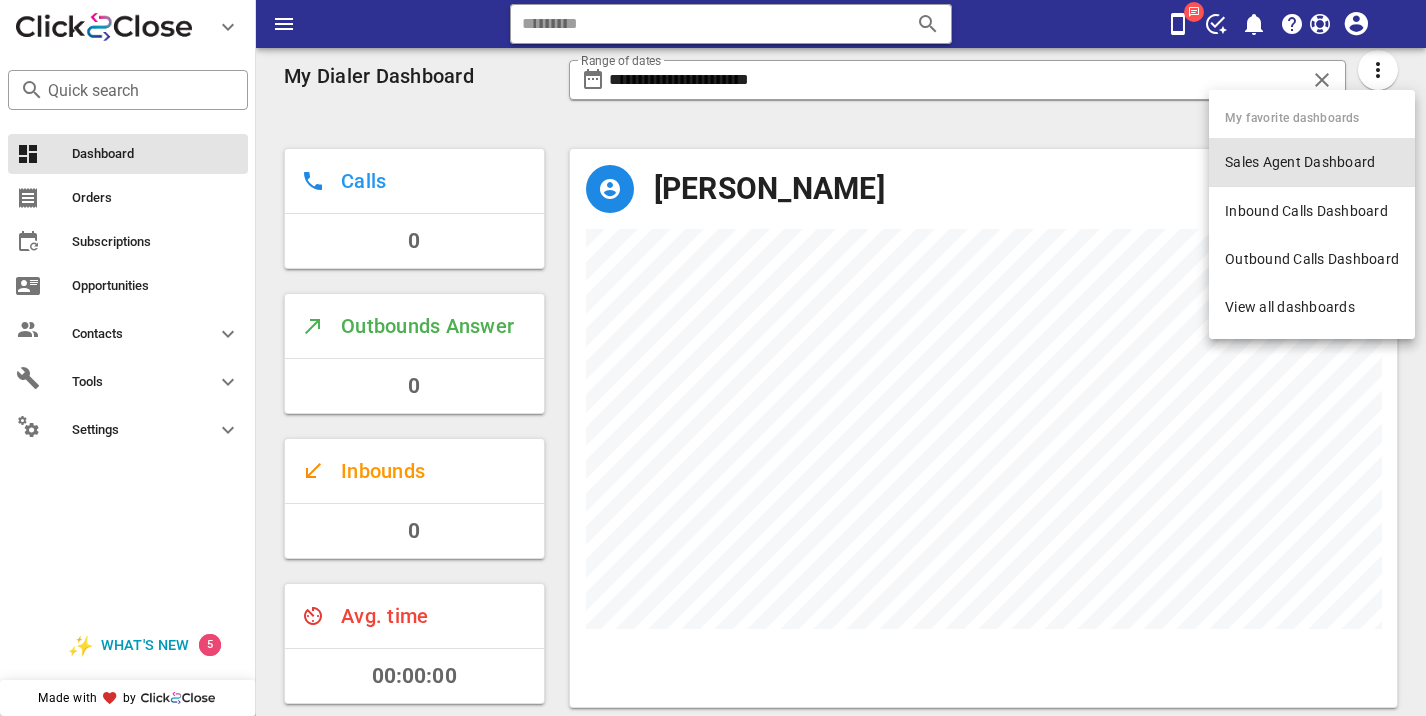 click on "Sales Agent Dashboard" at bounding box center [1312, 162] 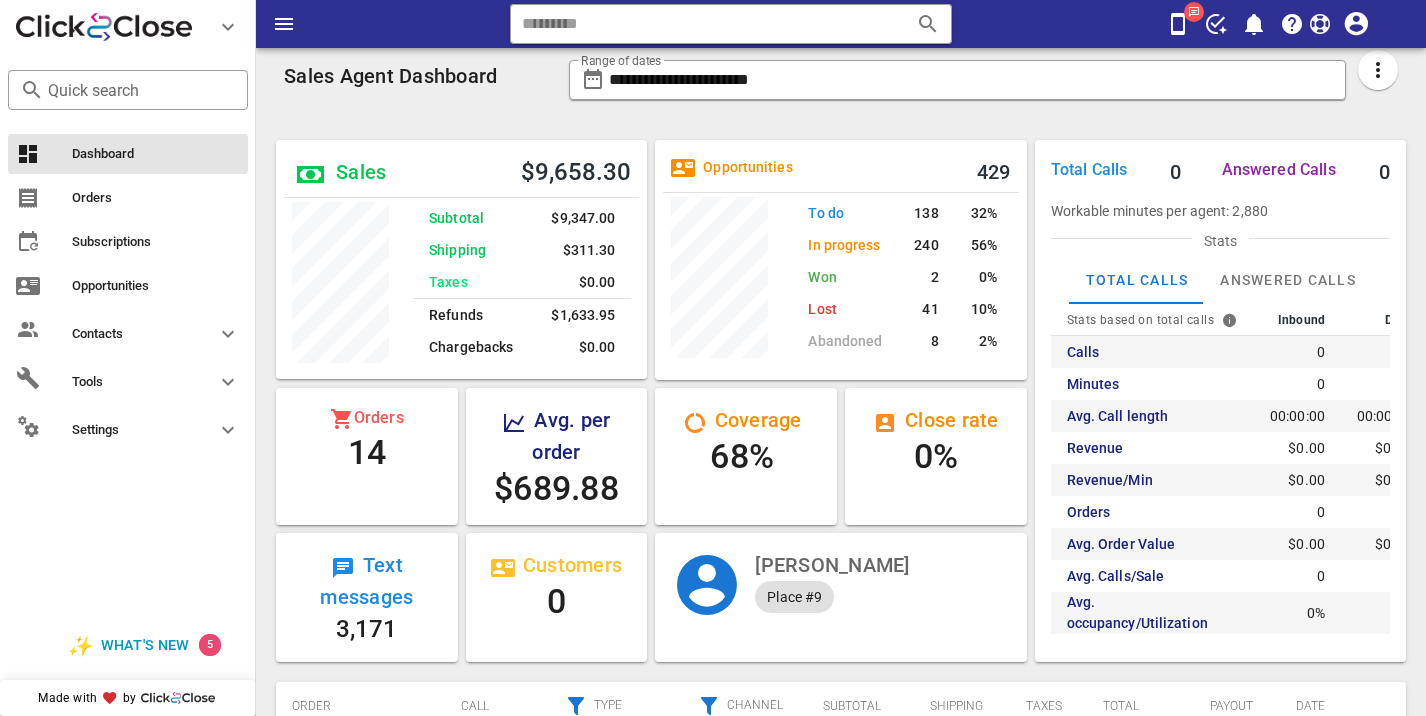 scroll, scrollTop: 999750, scrollLeft: 999628, axis: both 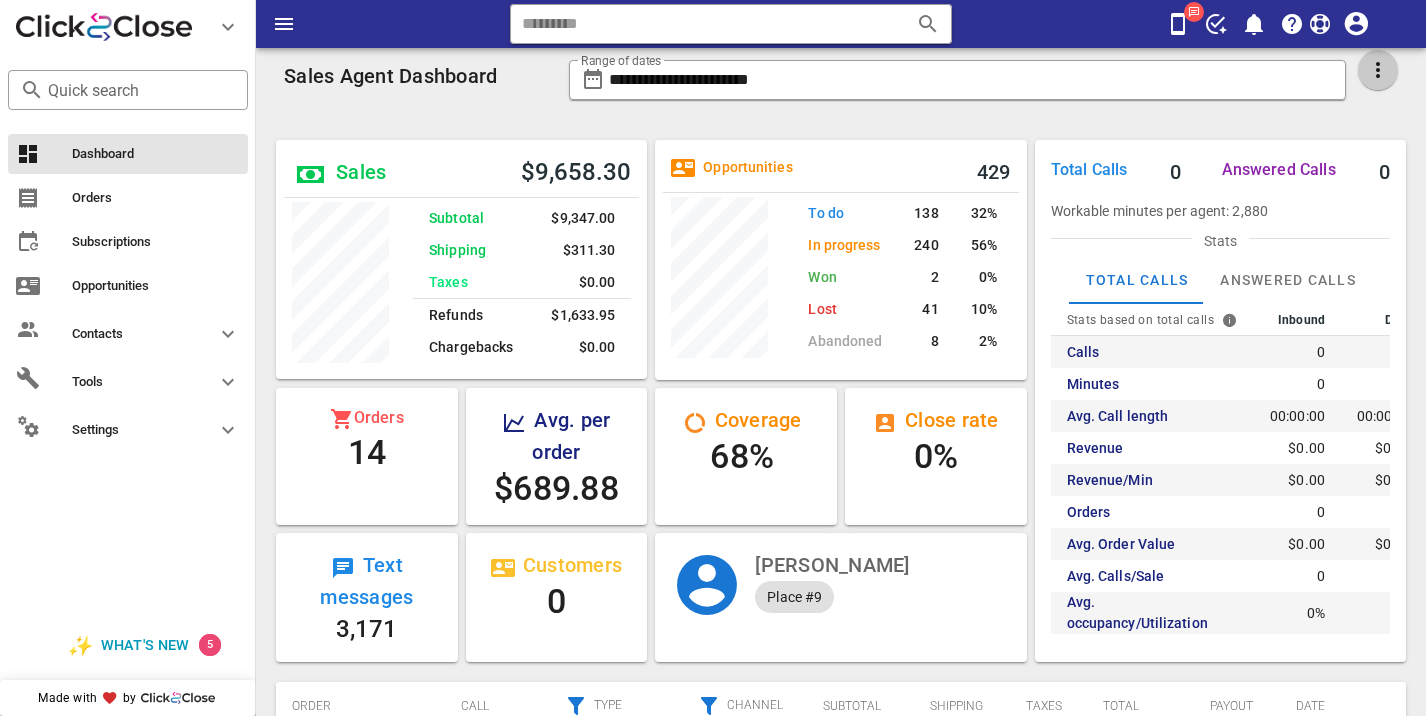 click at bounding box center (1378, 70) 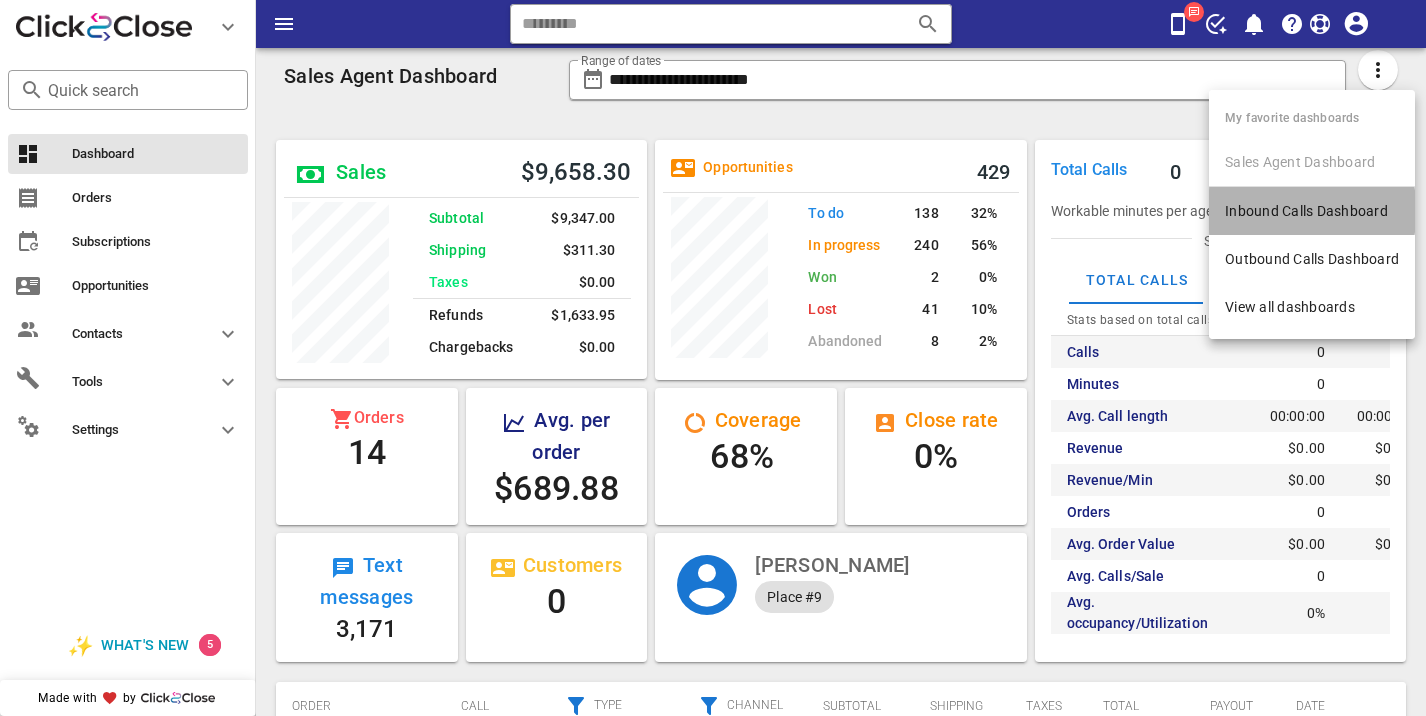 click on "Inbound Calls Dashboard" at bounding box center [1312, 211] 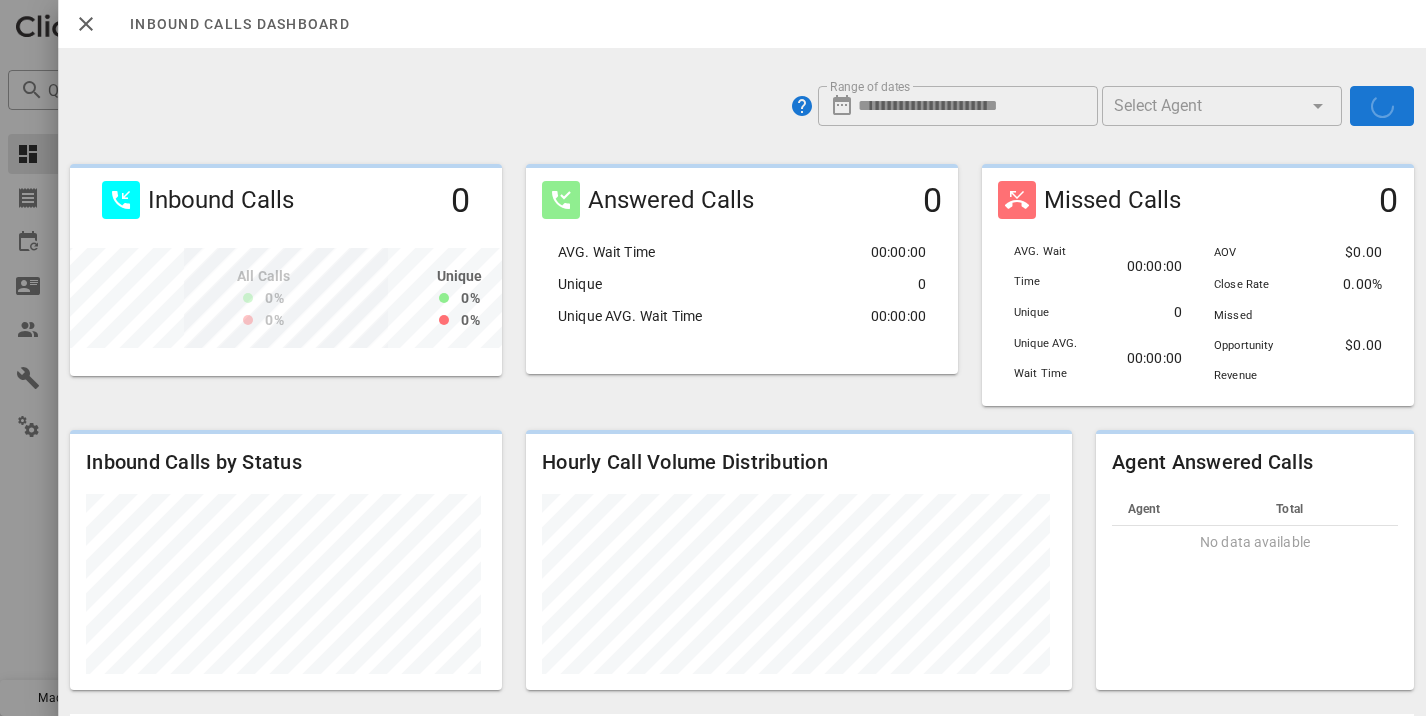 scroll, scrollTop: 999788, scrollLeft: 999572, axis: both 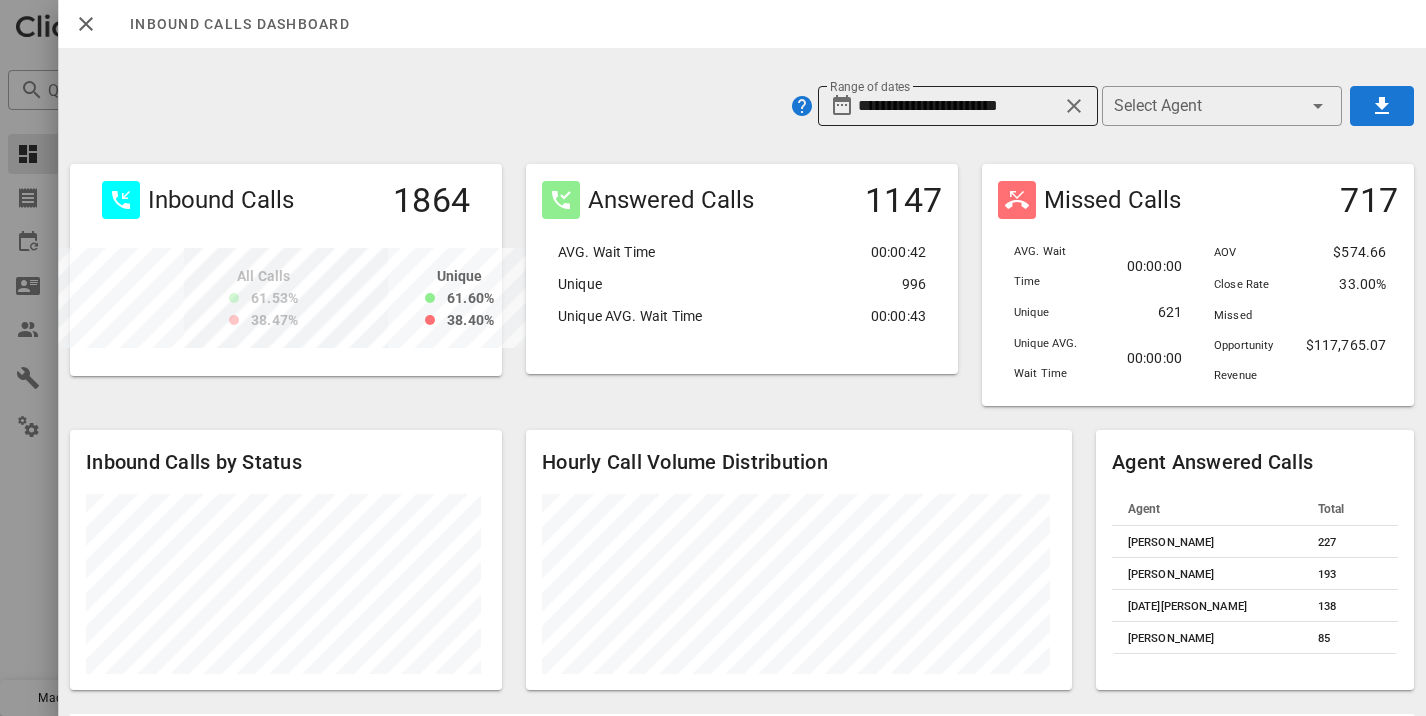 click on "**********" at bounding box center (958, 106) 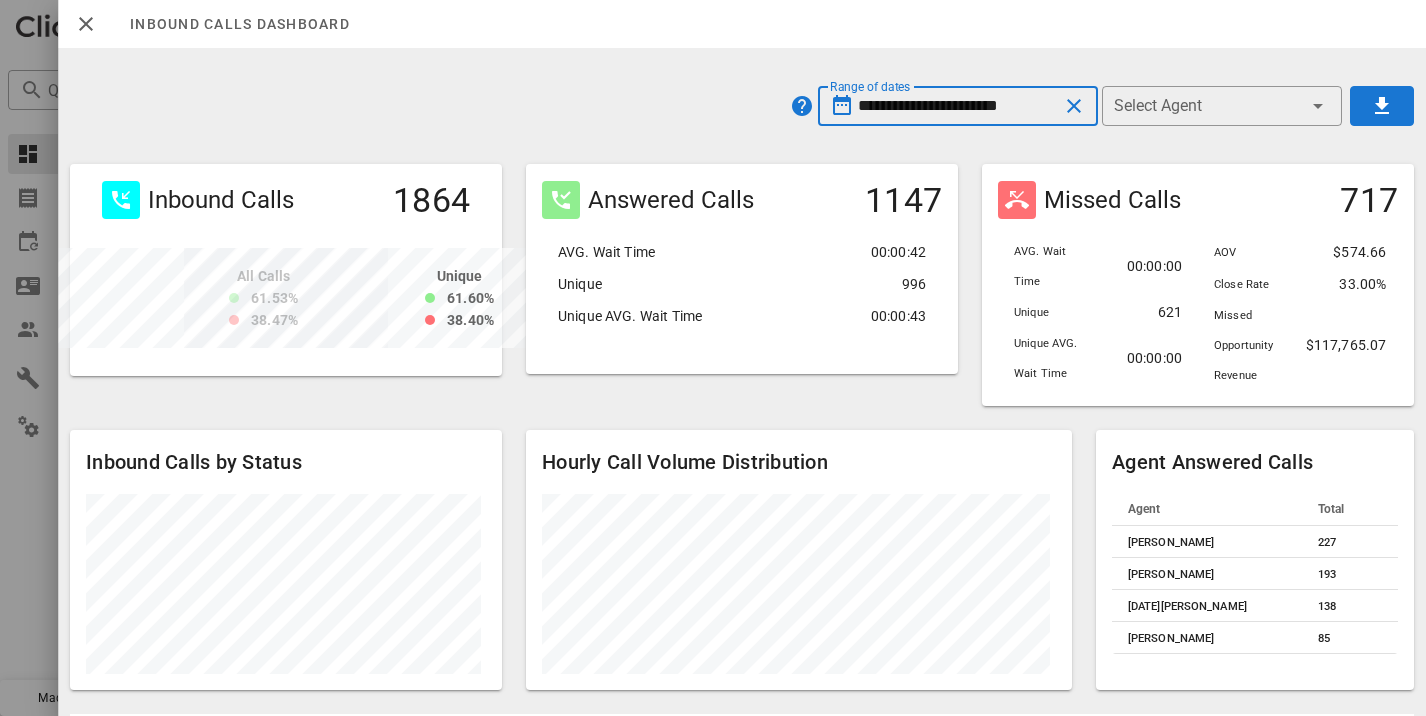 click on "**********" at bounding box center [958, 106] 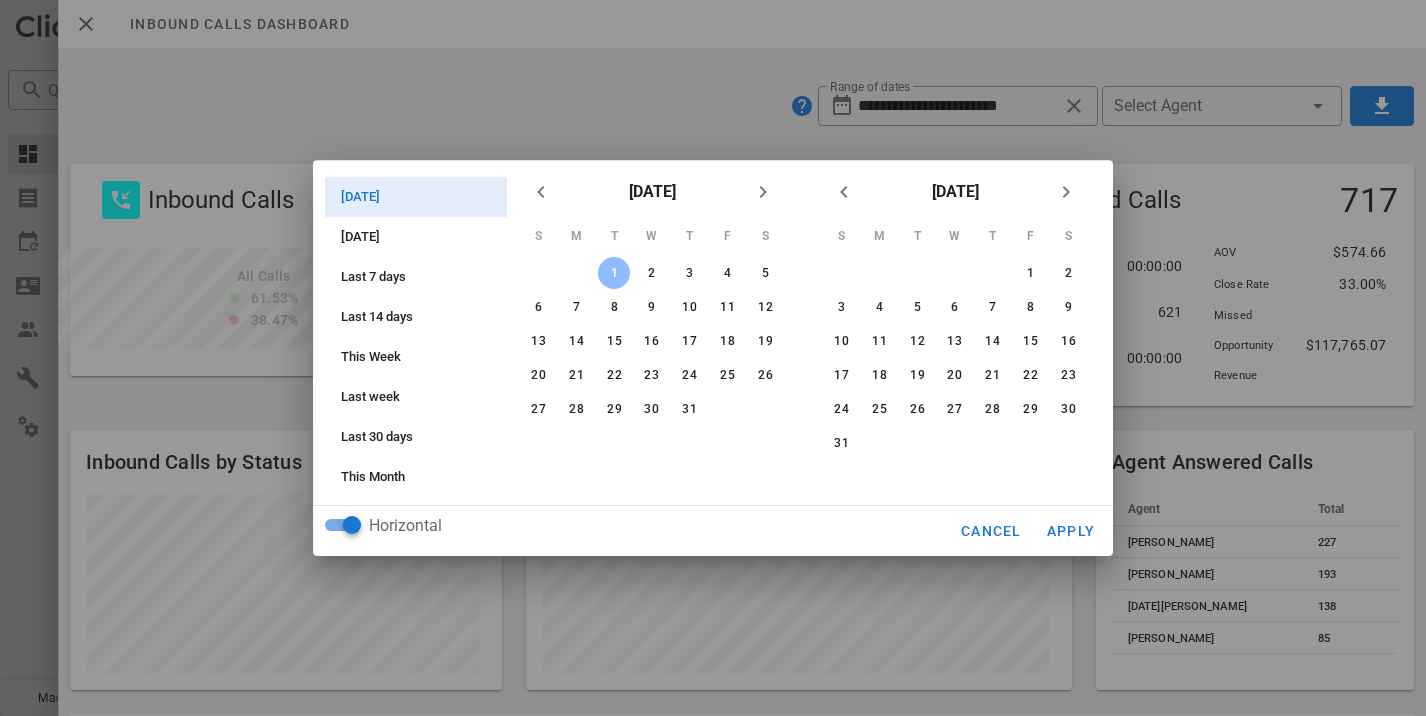 click at bounding box center [713, 358] 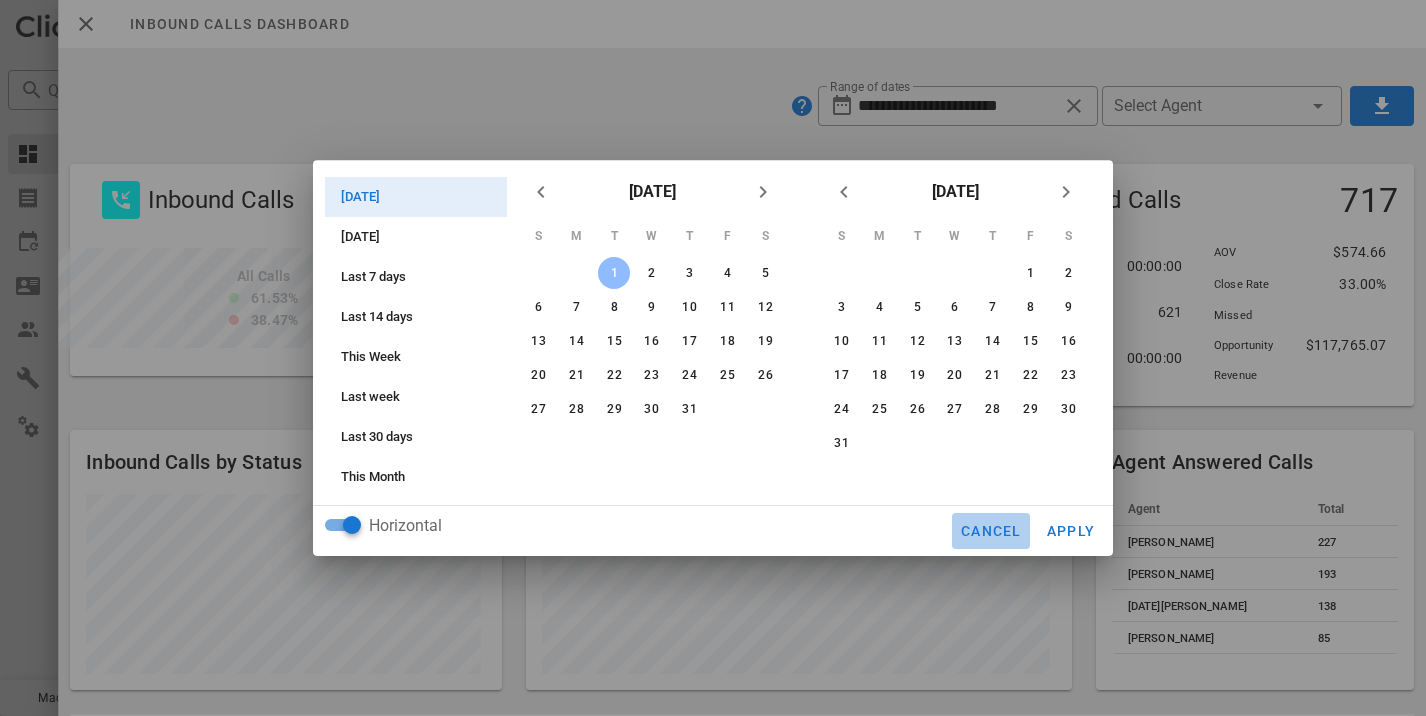 click on "Cancel" at bounding box center (991, 531) 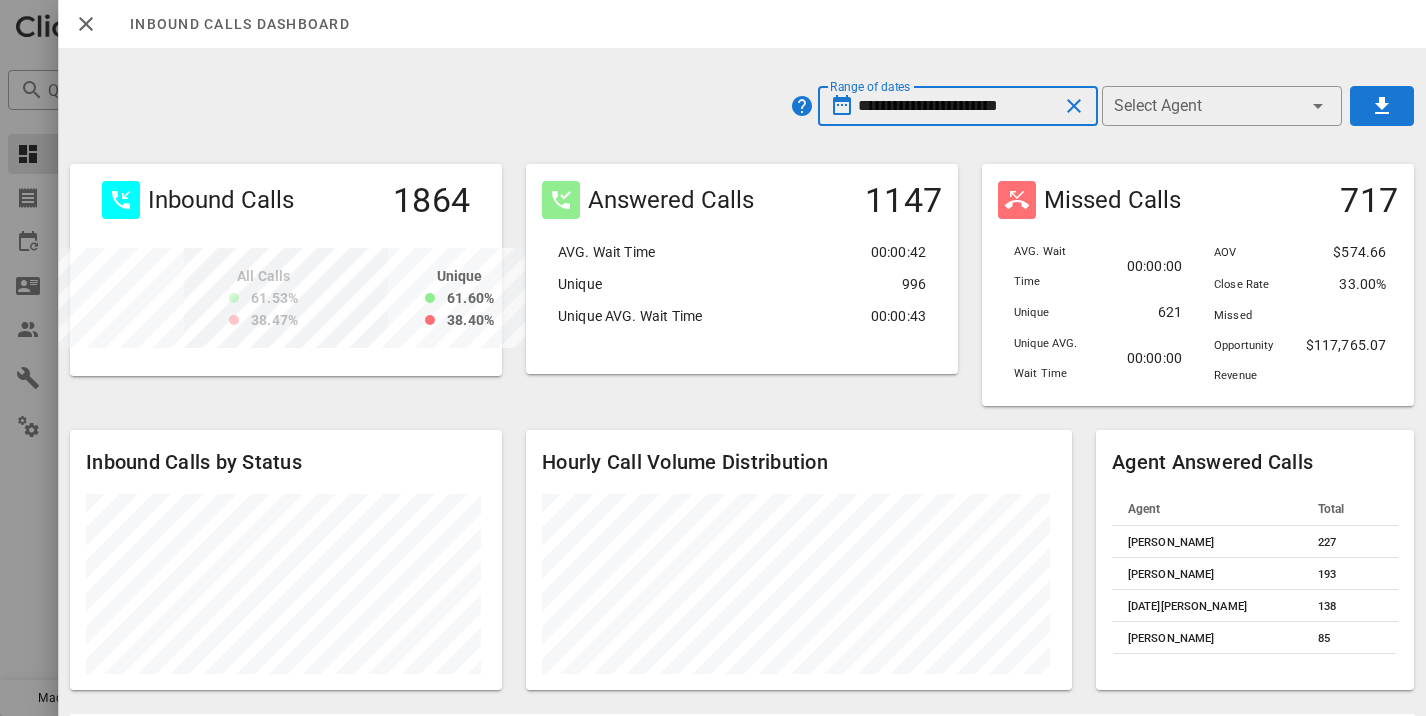 click on "**********" at bounding box center (958, 106) 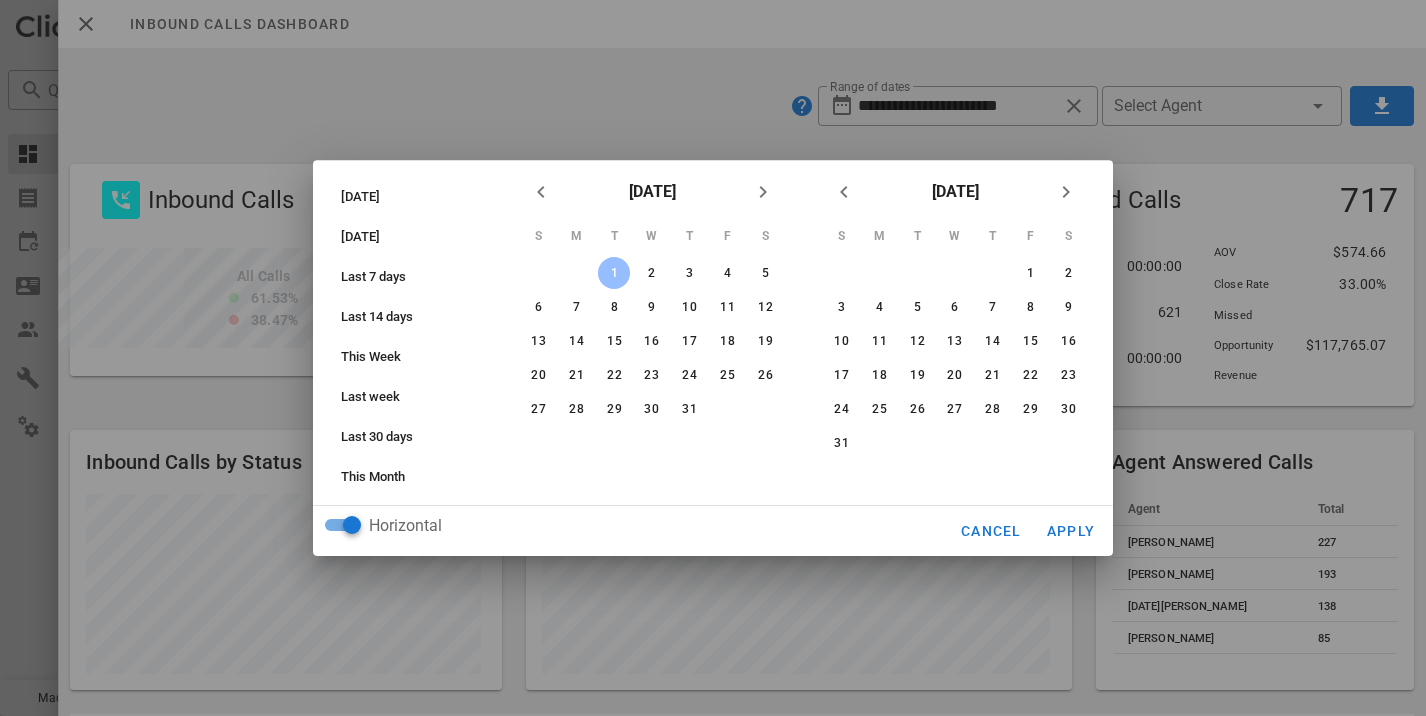 click on "1" at bounding box center [614, 273] 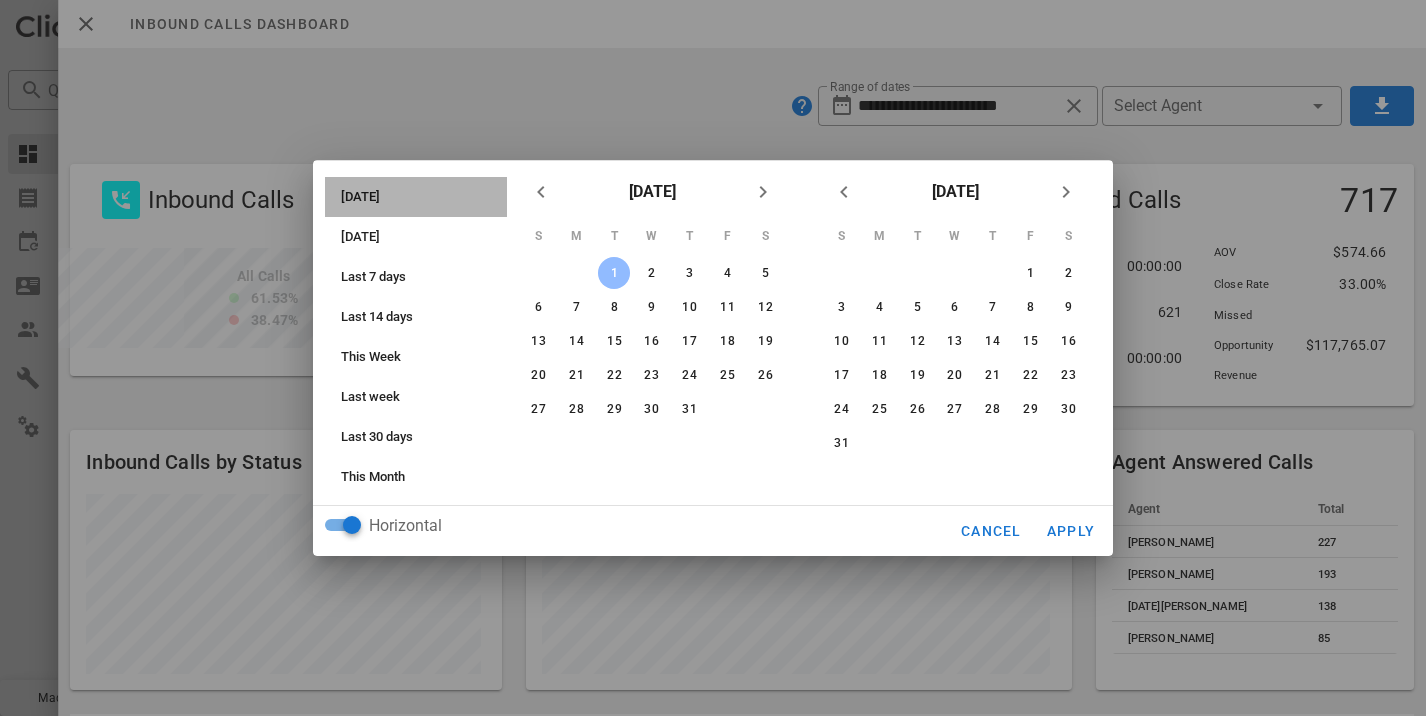 click on "Today" at bounding box center [422, 197] 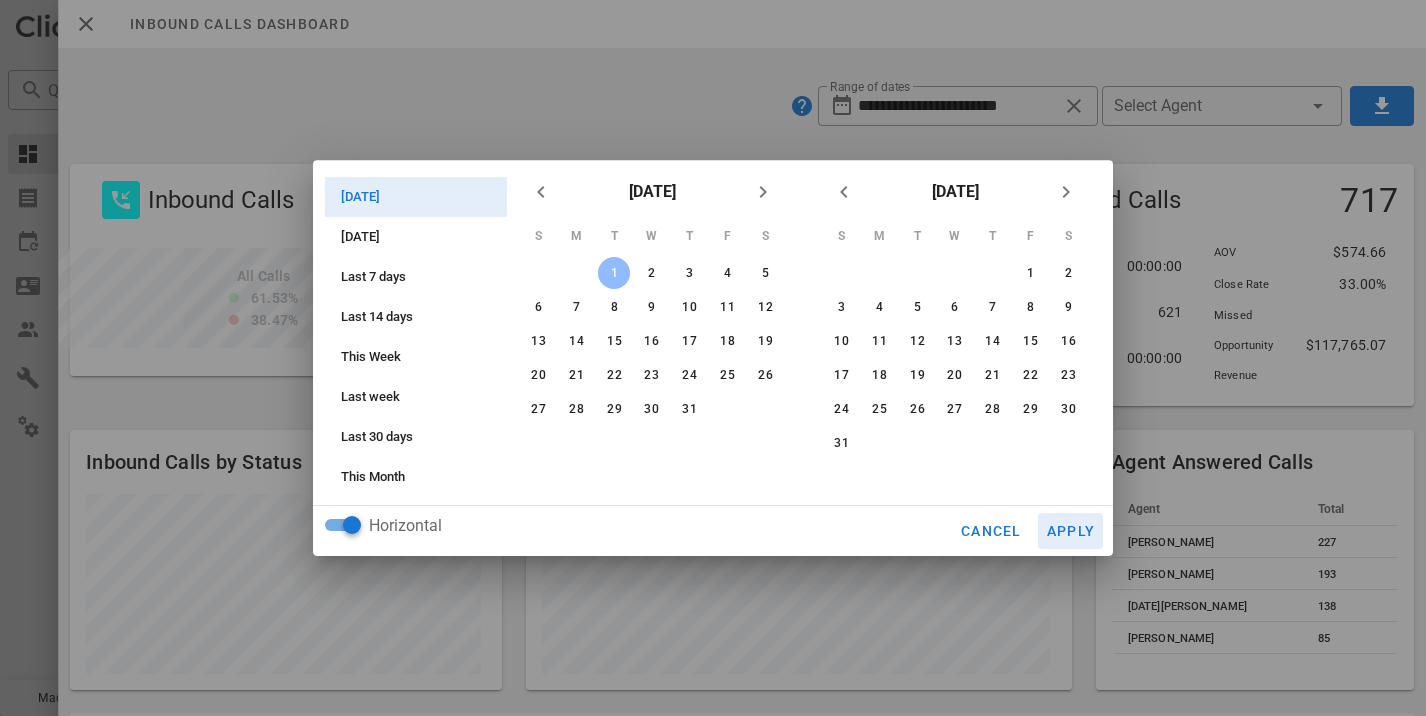 click on "Apply" at bounding box center (1071, 531) 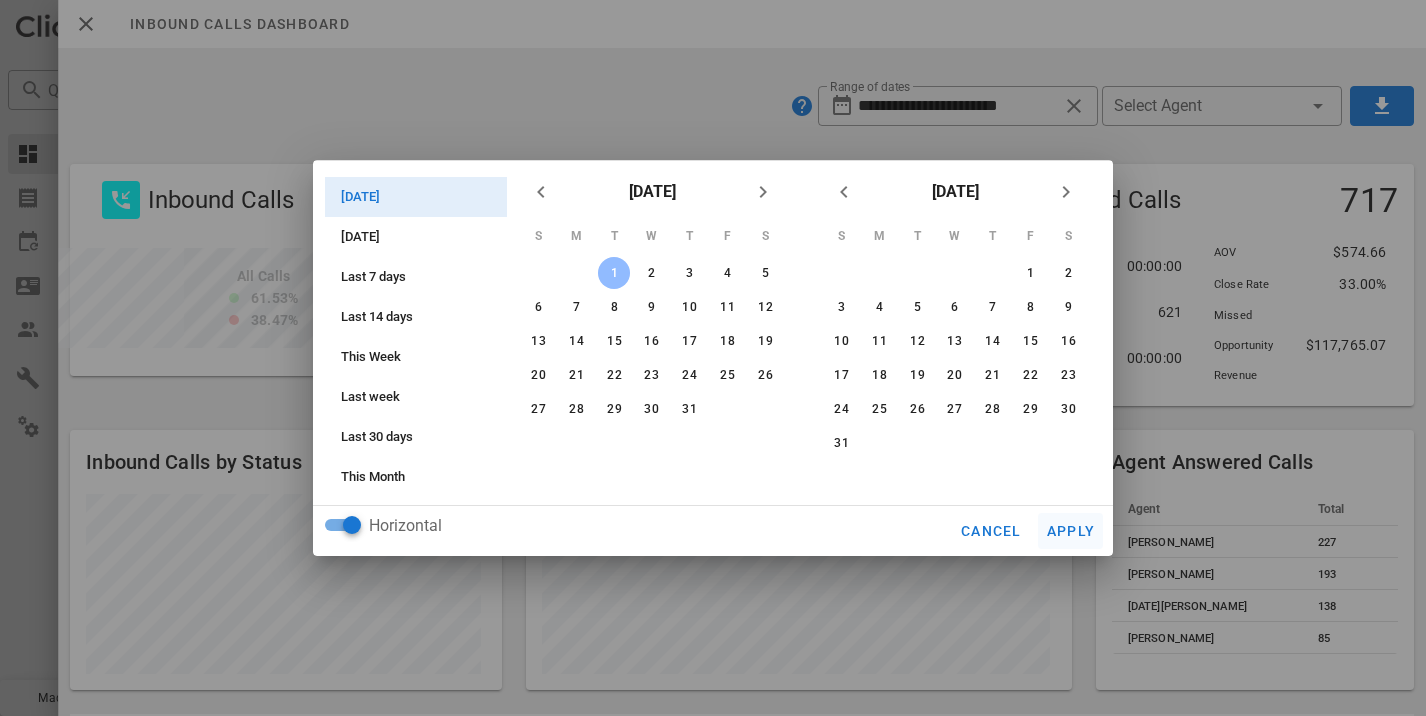 type on "**********" 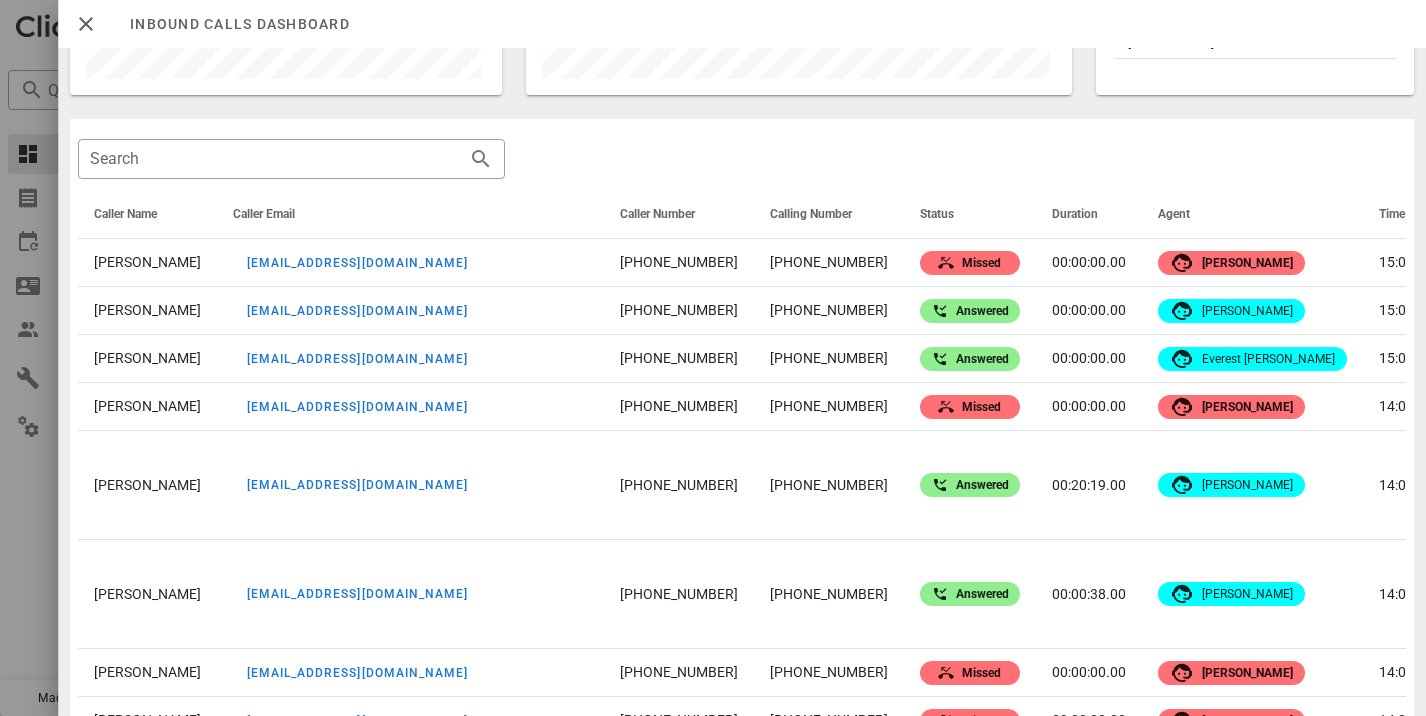 scroll, scrollTop: 579, scrollLeft: 0, axis: vertical 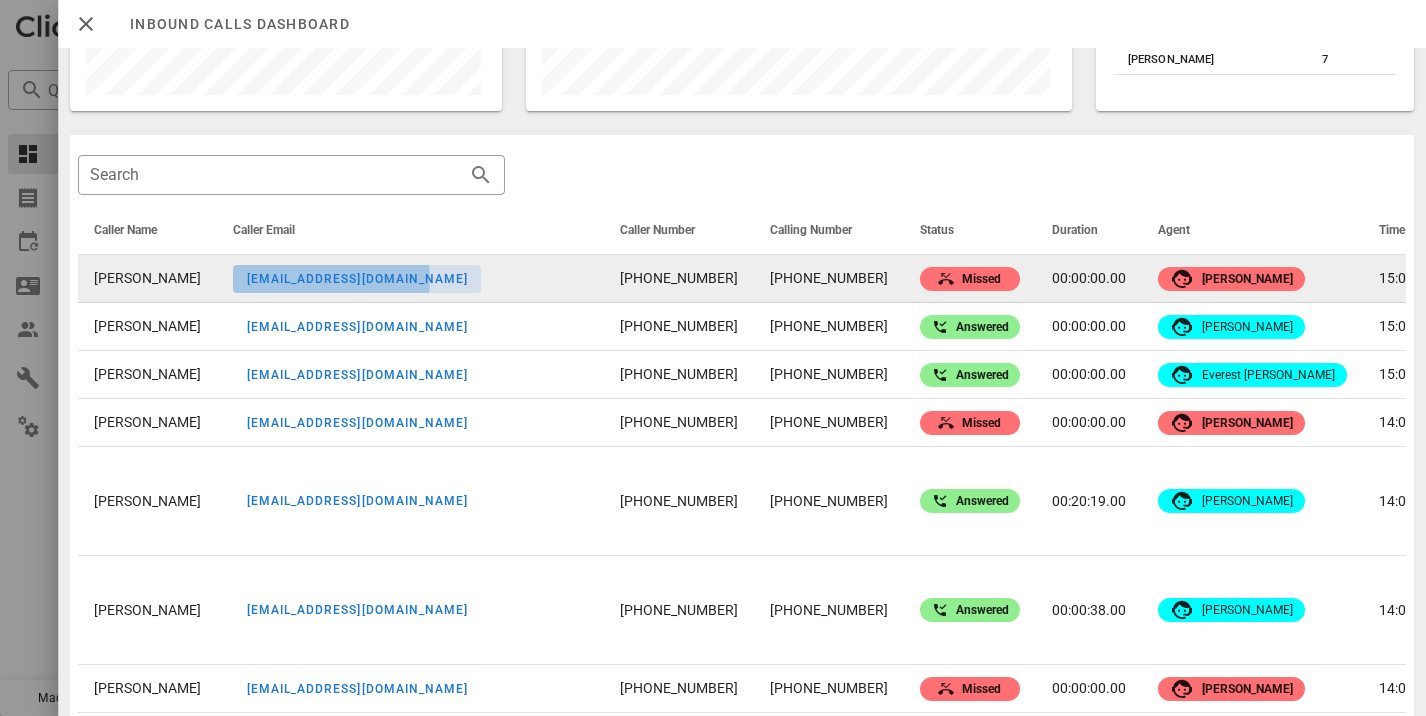 click on "ewinter400@gmail.com" at bounding box center (356, 279) 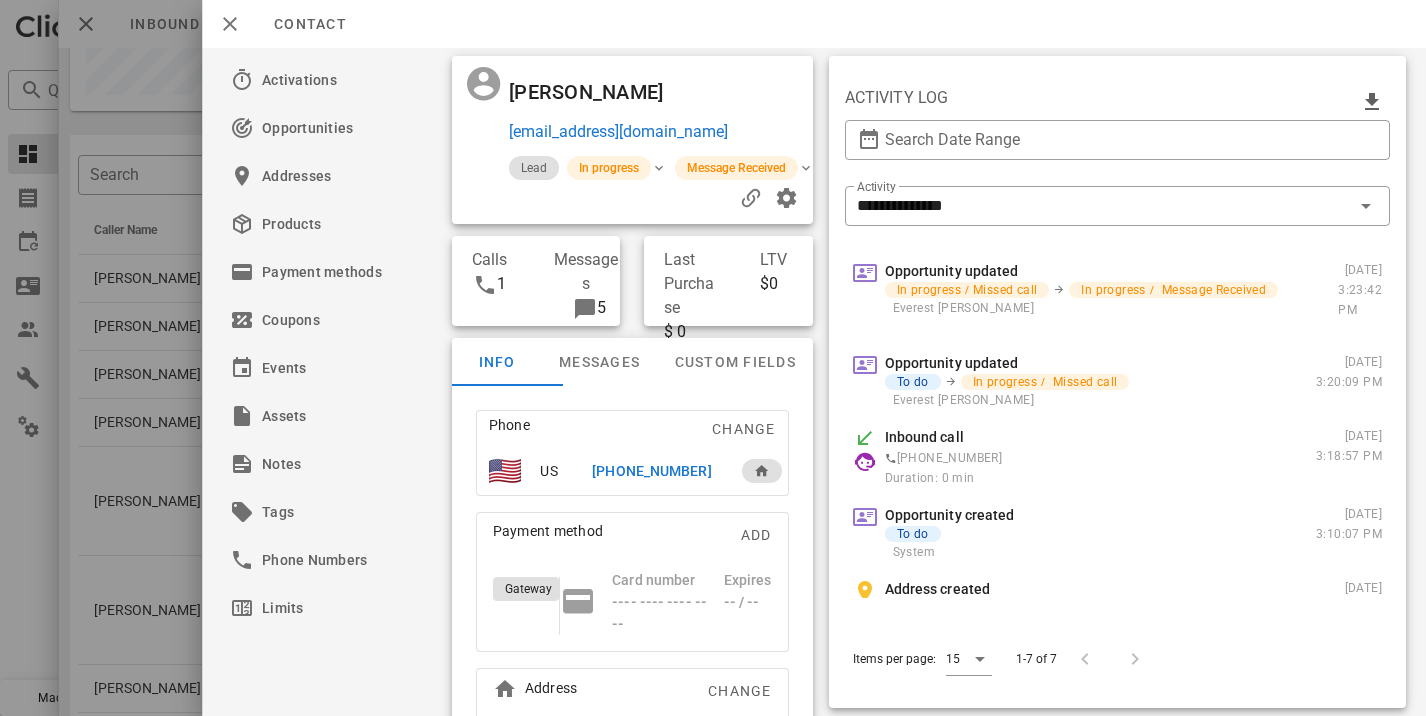 scroll, scrollTop: 186, scrollLeft: 0, axis: vertical 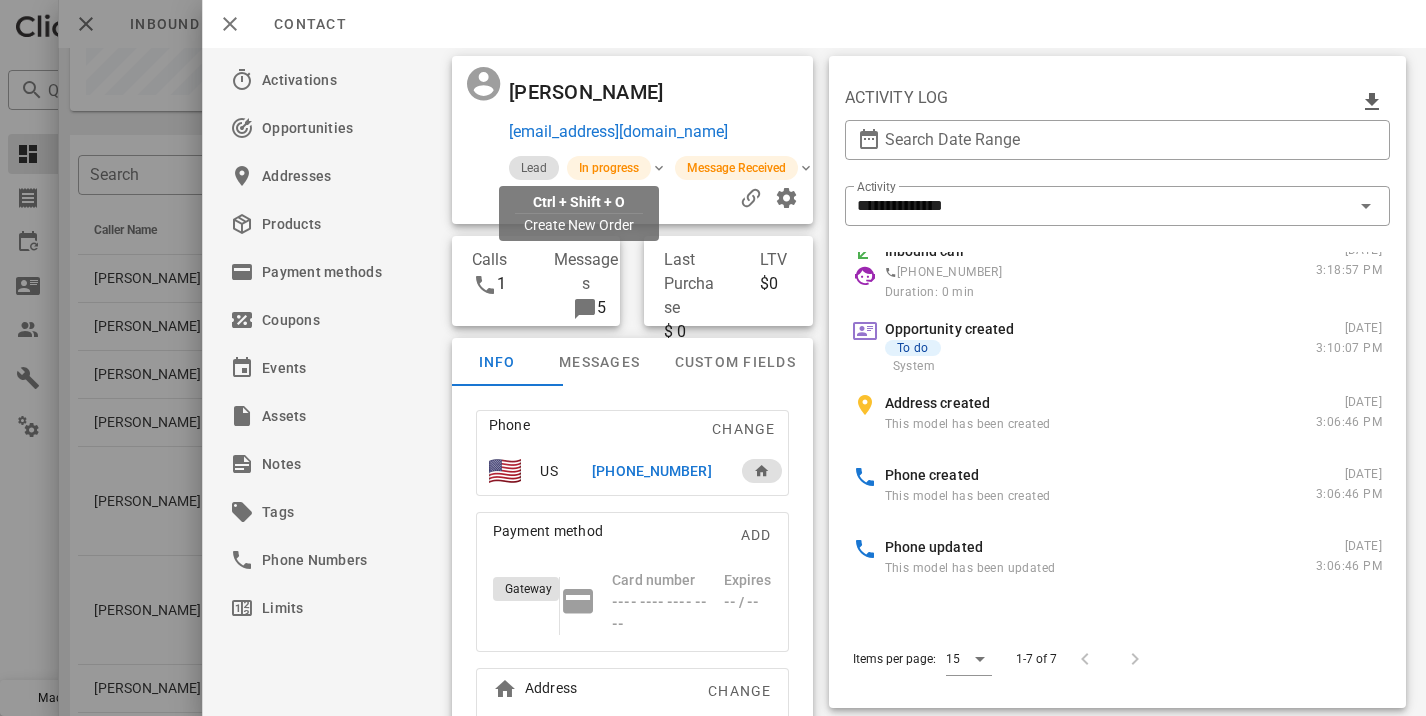 click on "ewinter400@gmail.com" at bounding box center [618, 132] 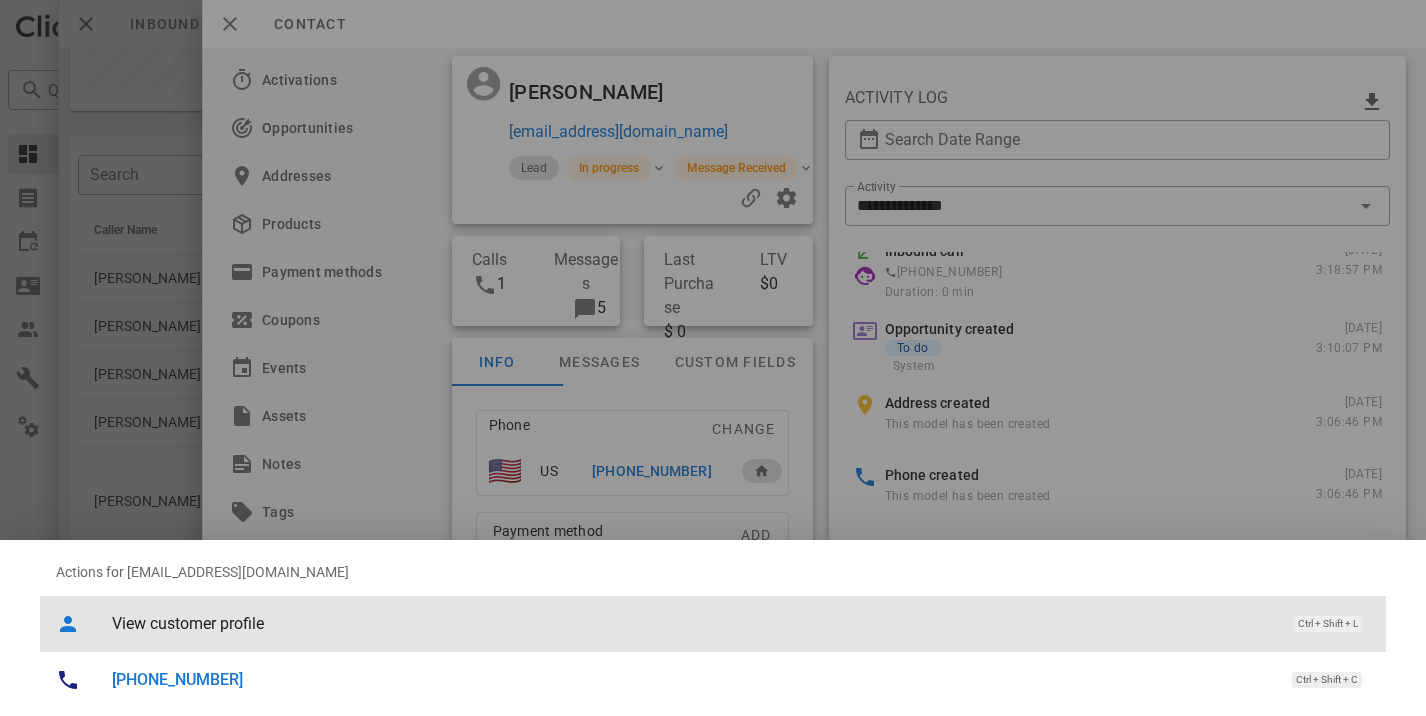 click on "View customer profile Ctrl + Shift + L" at bounding box center (741, 623) 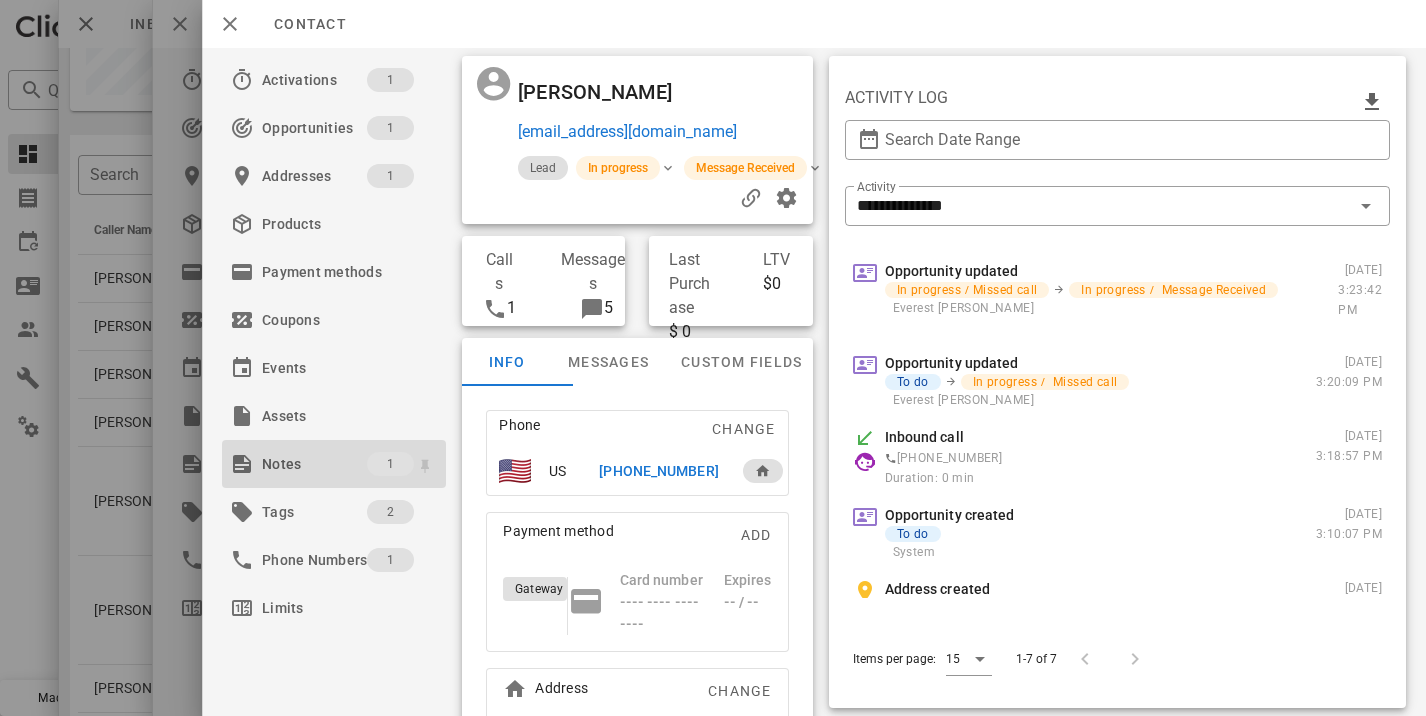 click on "Notes" at bounding box center (314, 464) 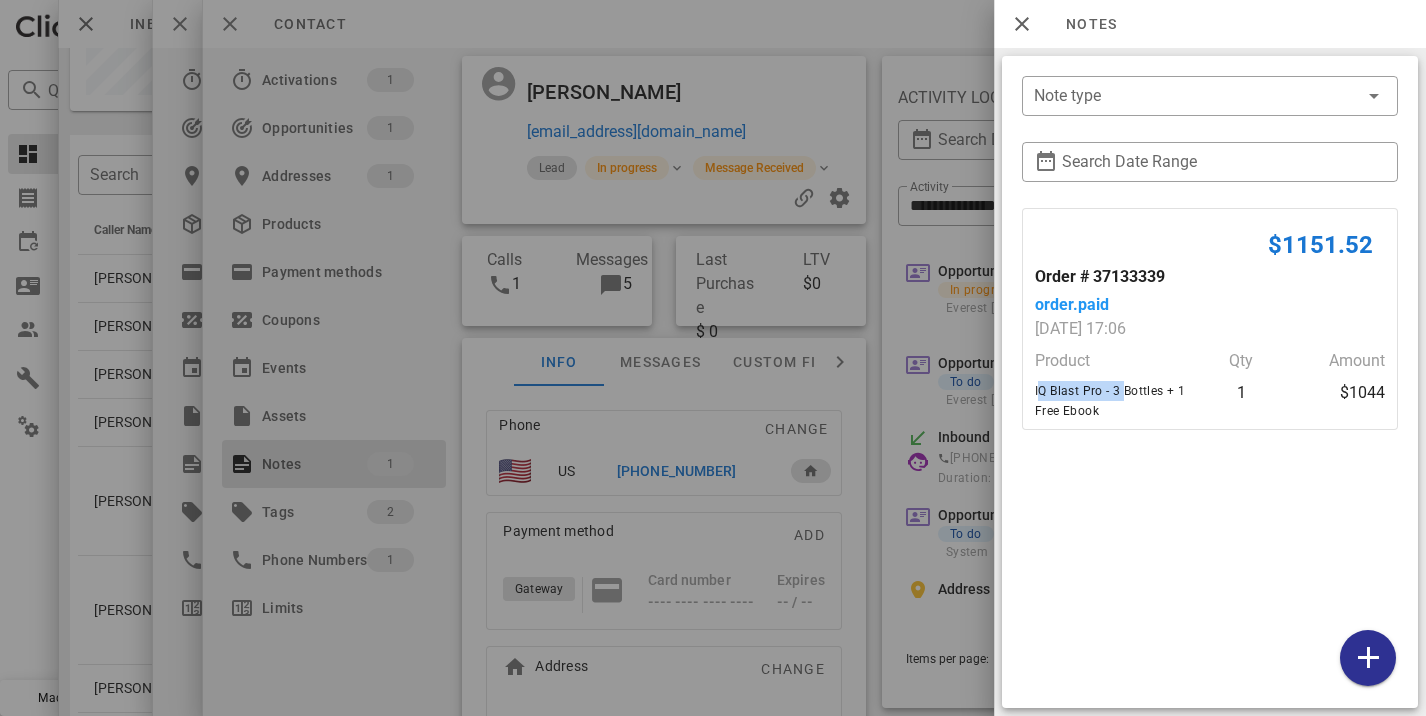 drag, startPoint x: 1121, startPoint y: 390, endPoint x: 1034, endPoint y: 387, distance: 87.05171 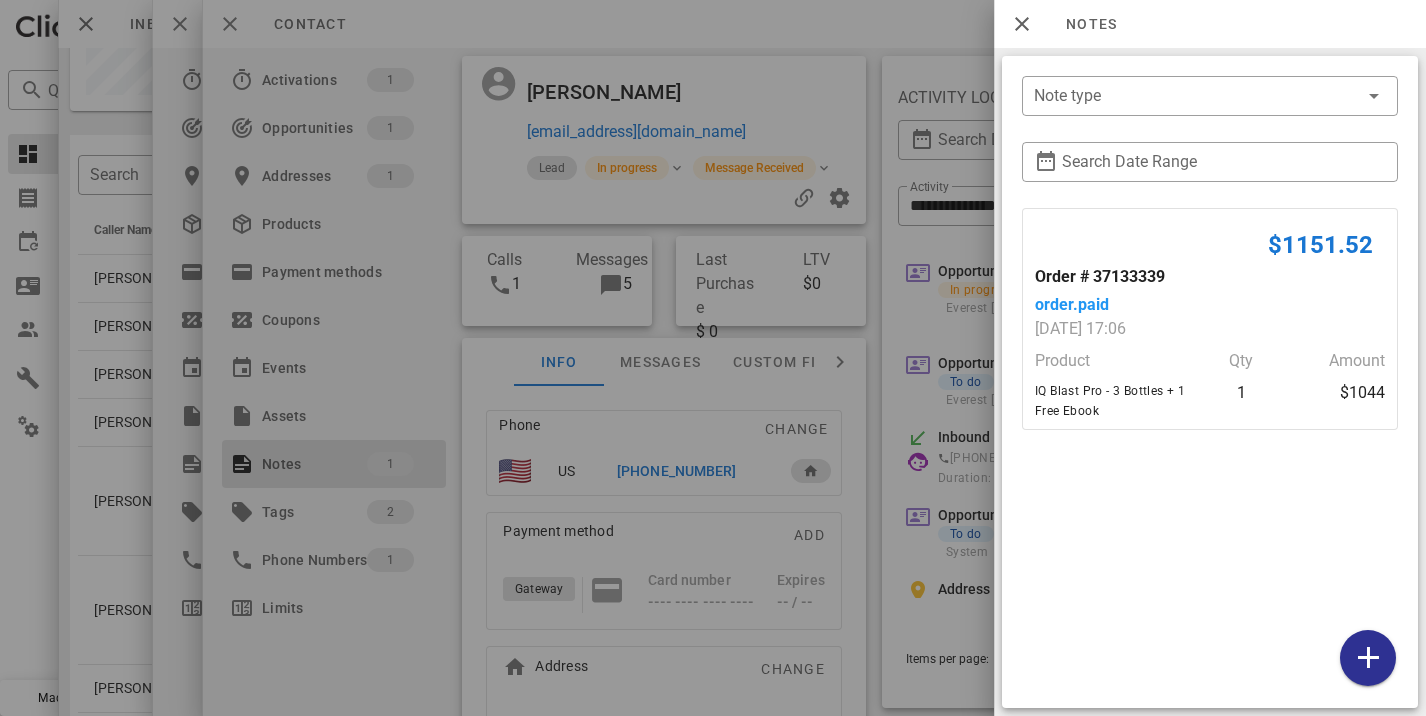 click at bounding box center (713, 358) 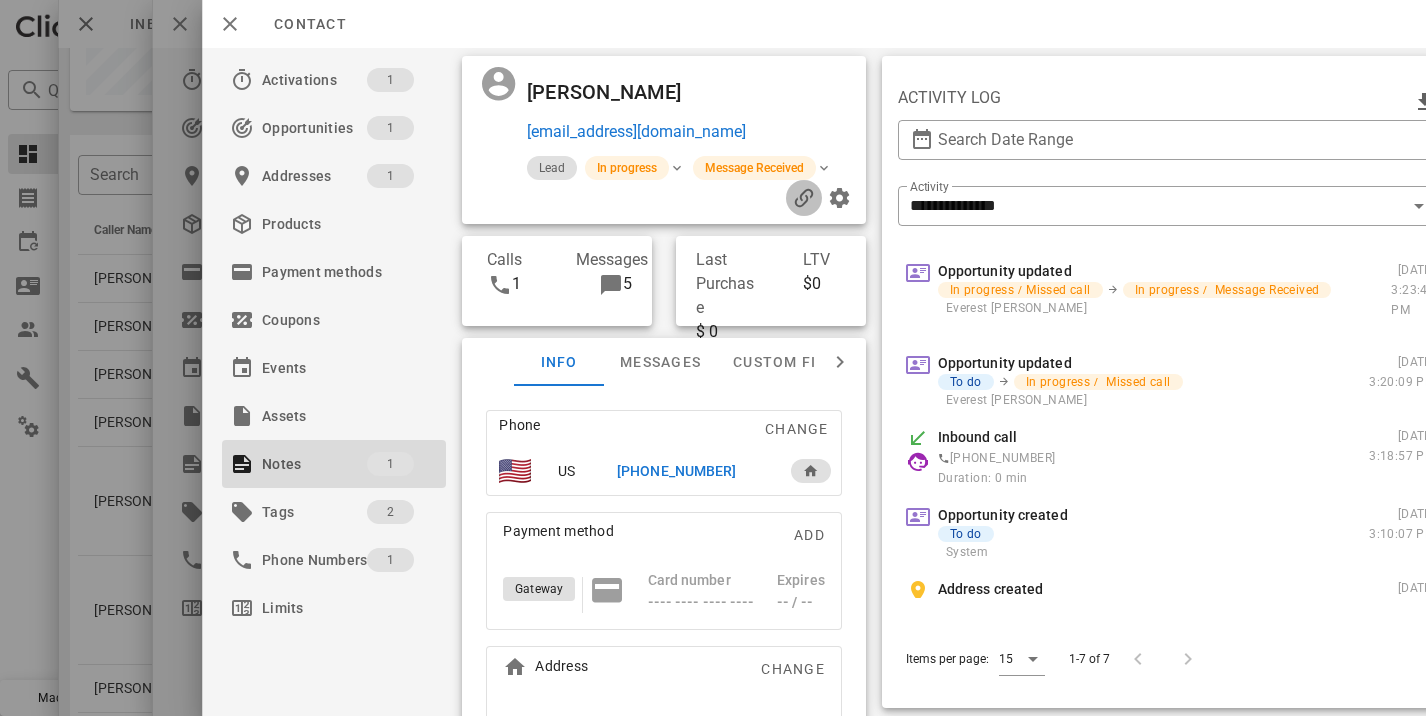 click at bounding box center [804, 198] 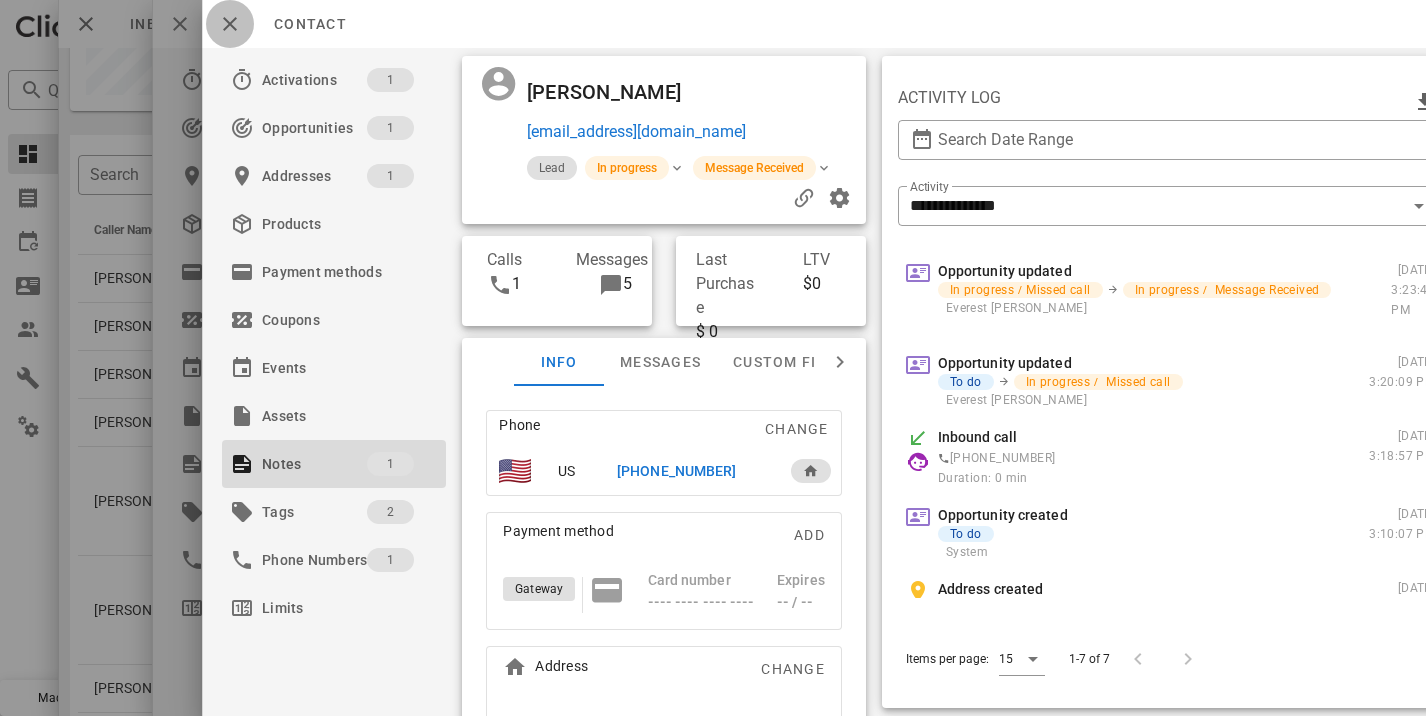 click at bounding box center (230, 24) 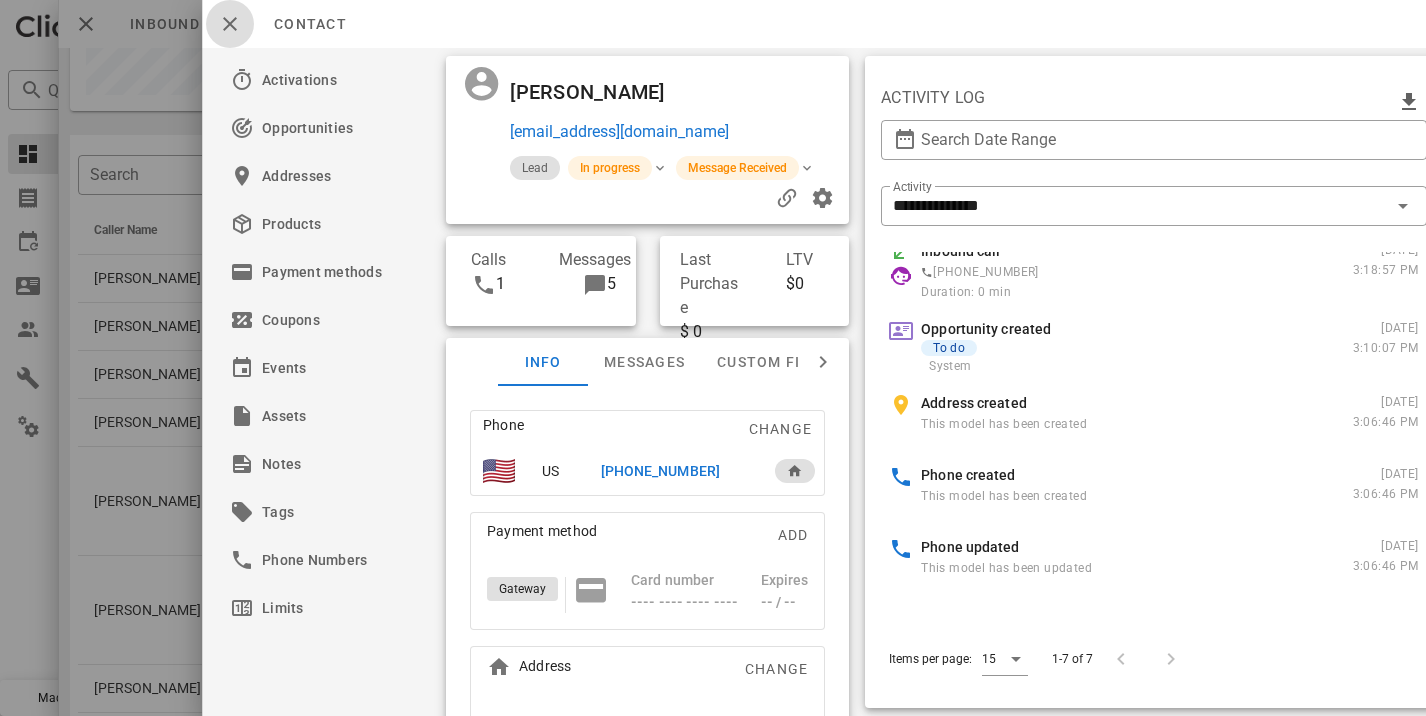 click at bounding box center (230, 24) 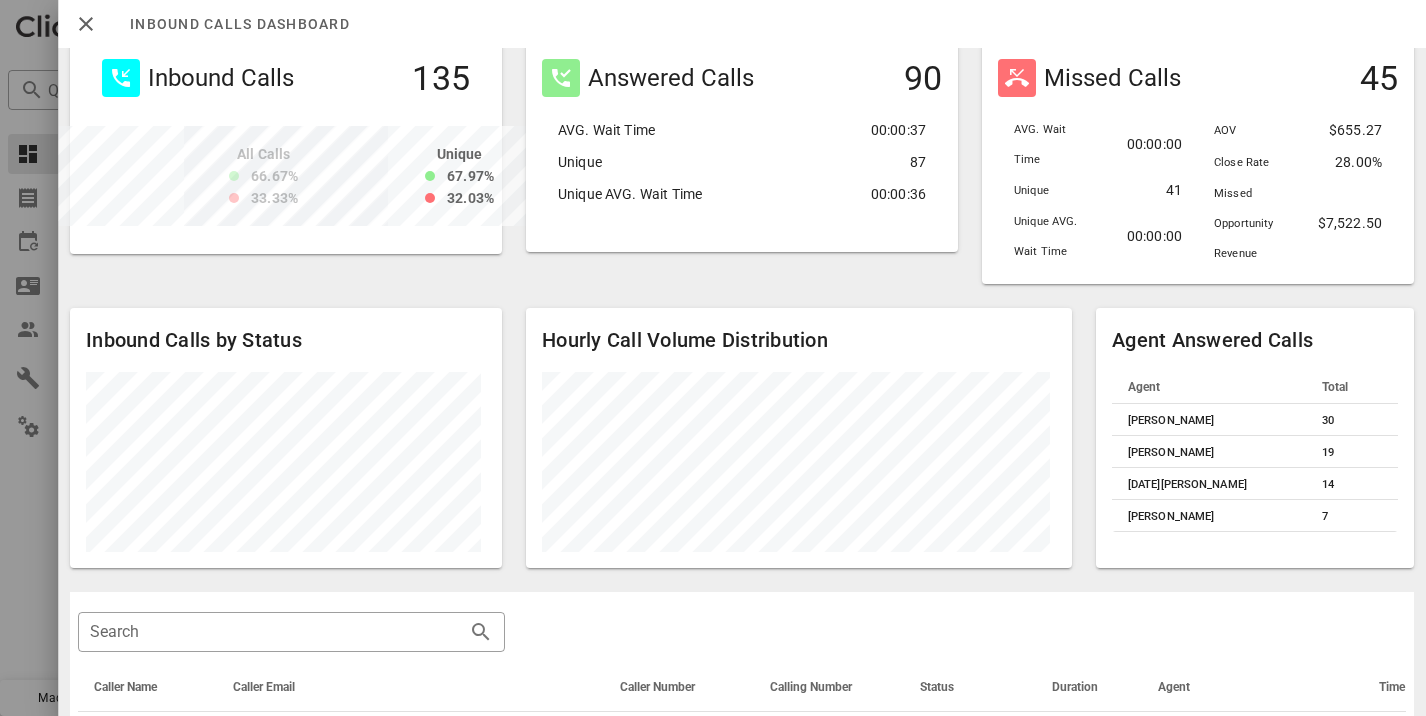 scroll, scrollTop: 0, scrollLeft: 0, axis: both 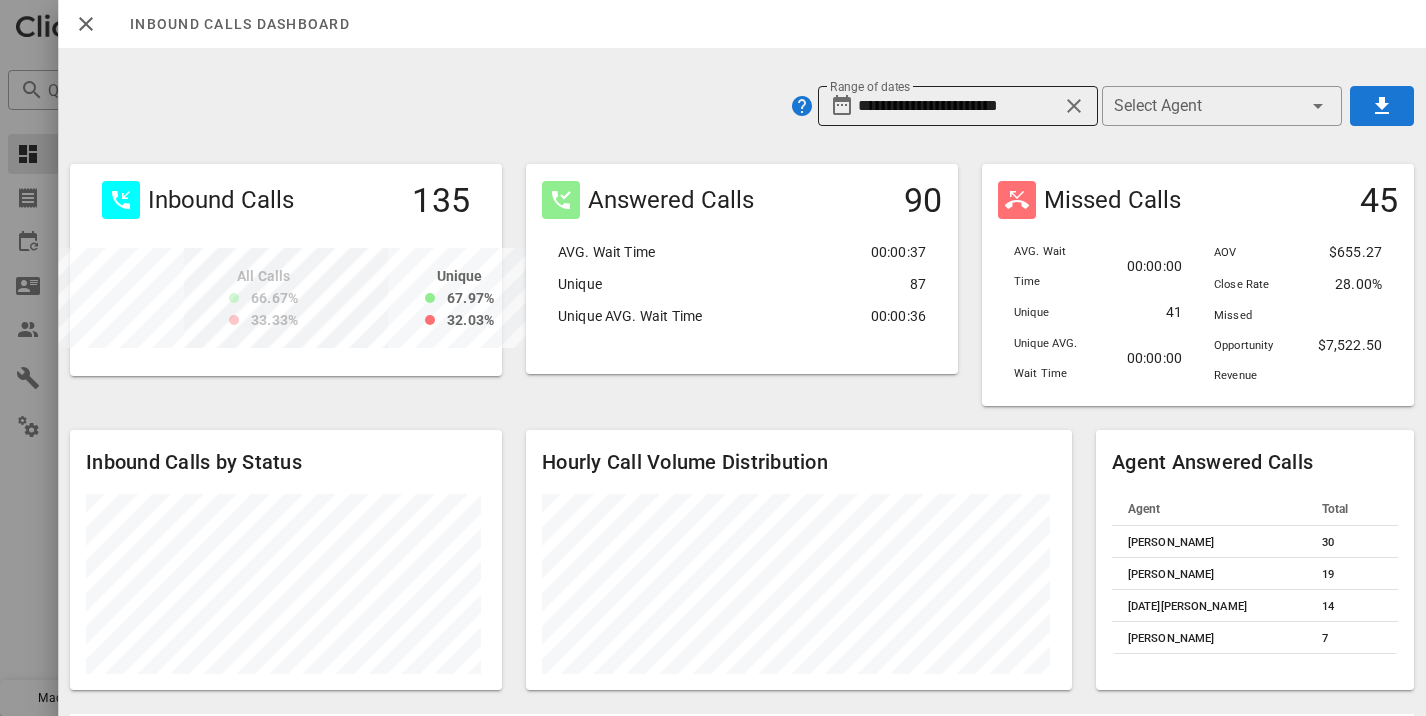 click on "**********" at bounding box center [958, 106] 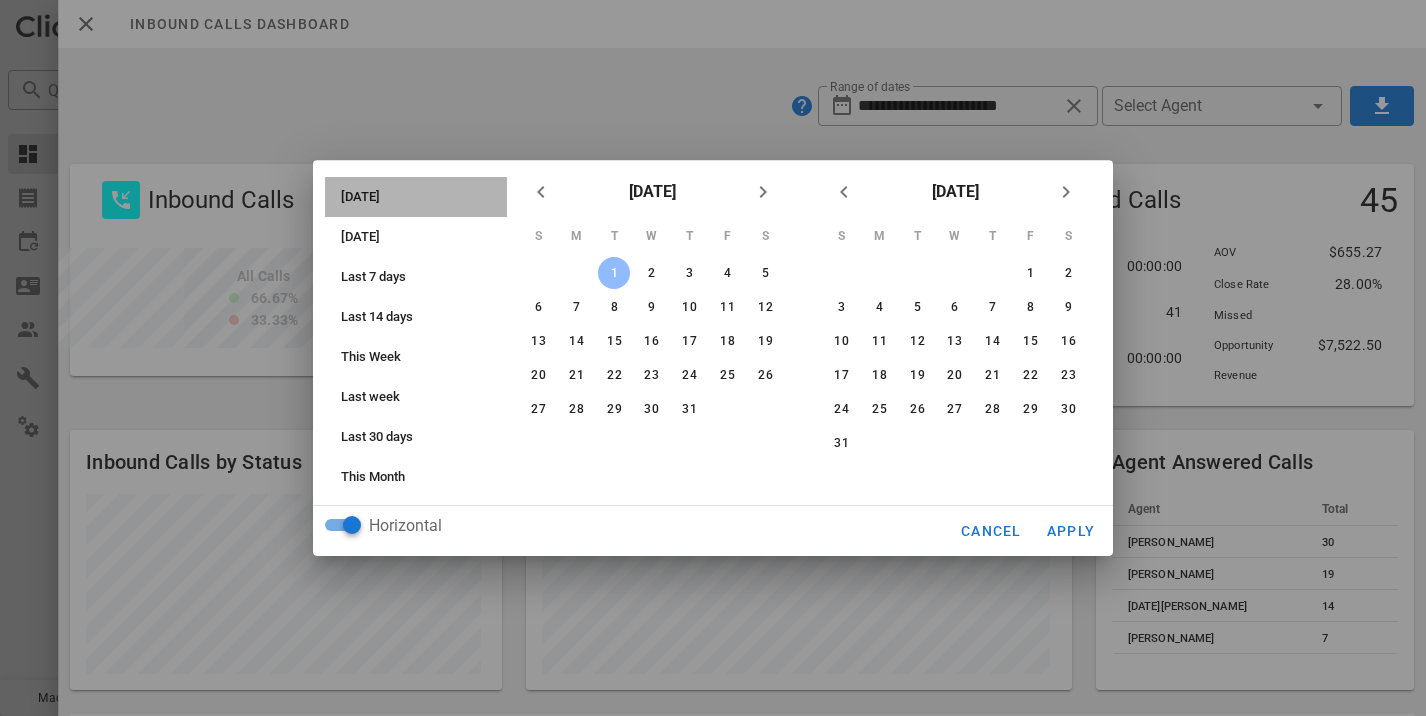 click on "Today" at bounding box center [422, 197] 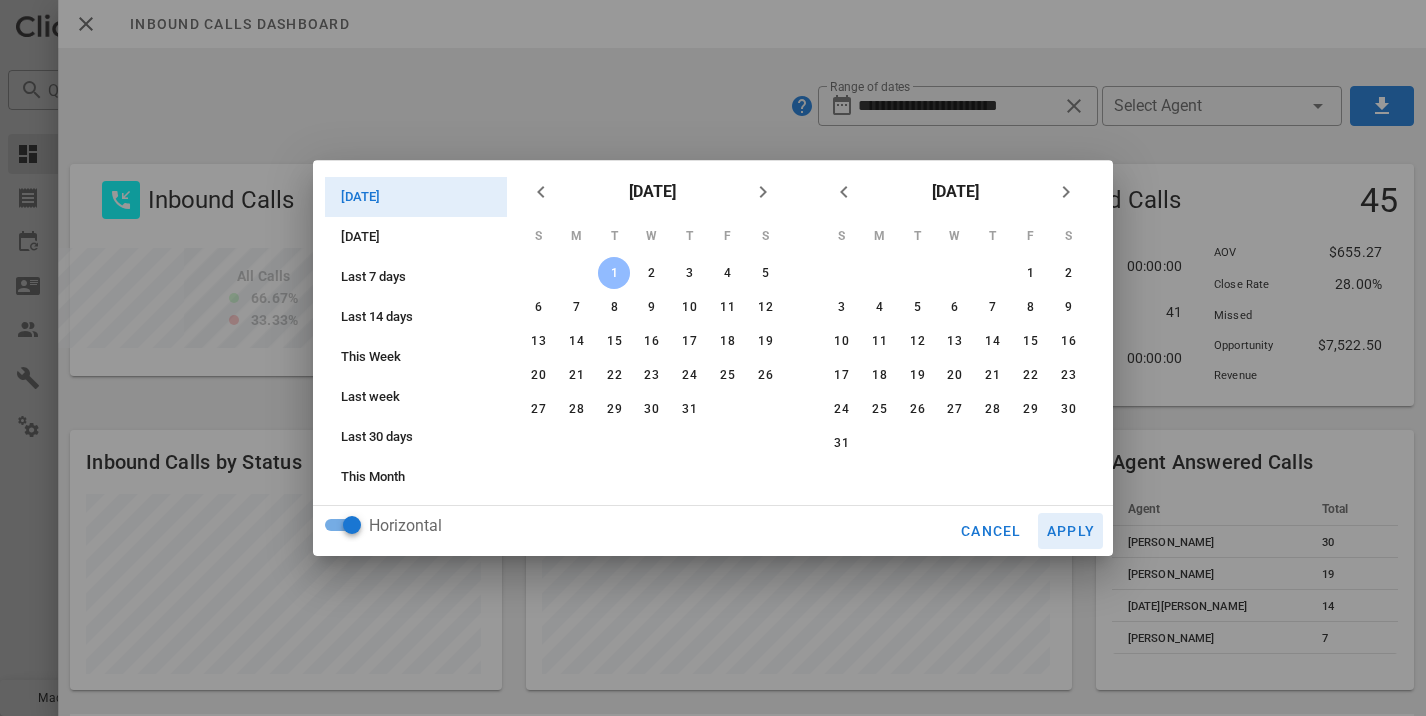click on "Apply" at bounding box center [1071, 531] 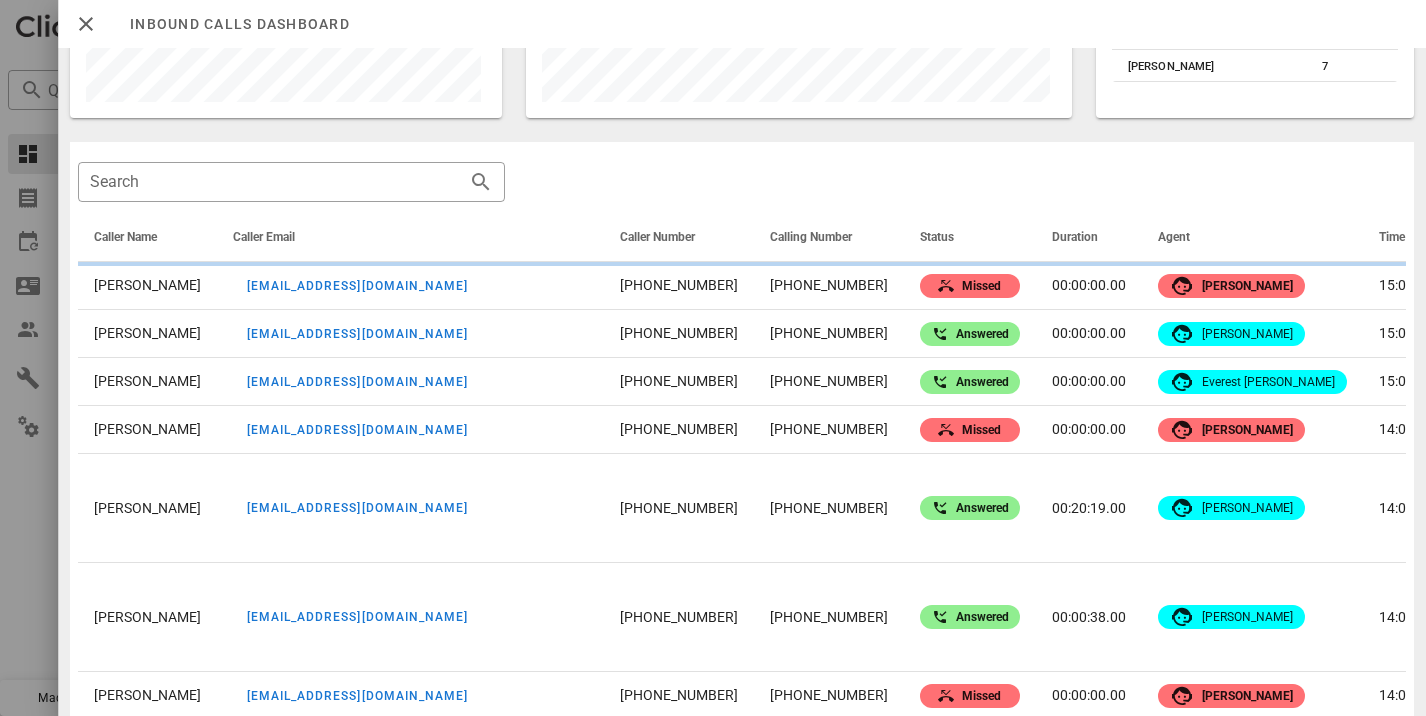scroll, scrollTop: 540, scrollLeft: 0, axis: vertical 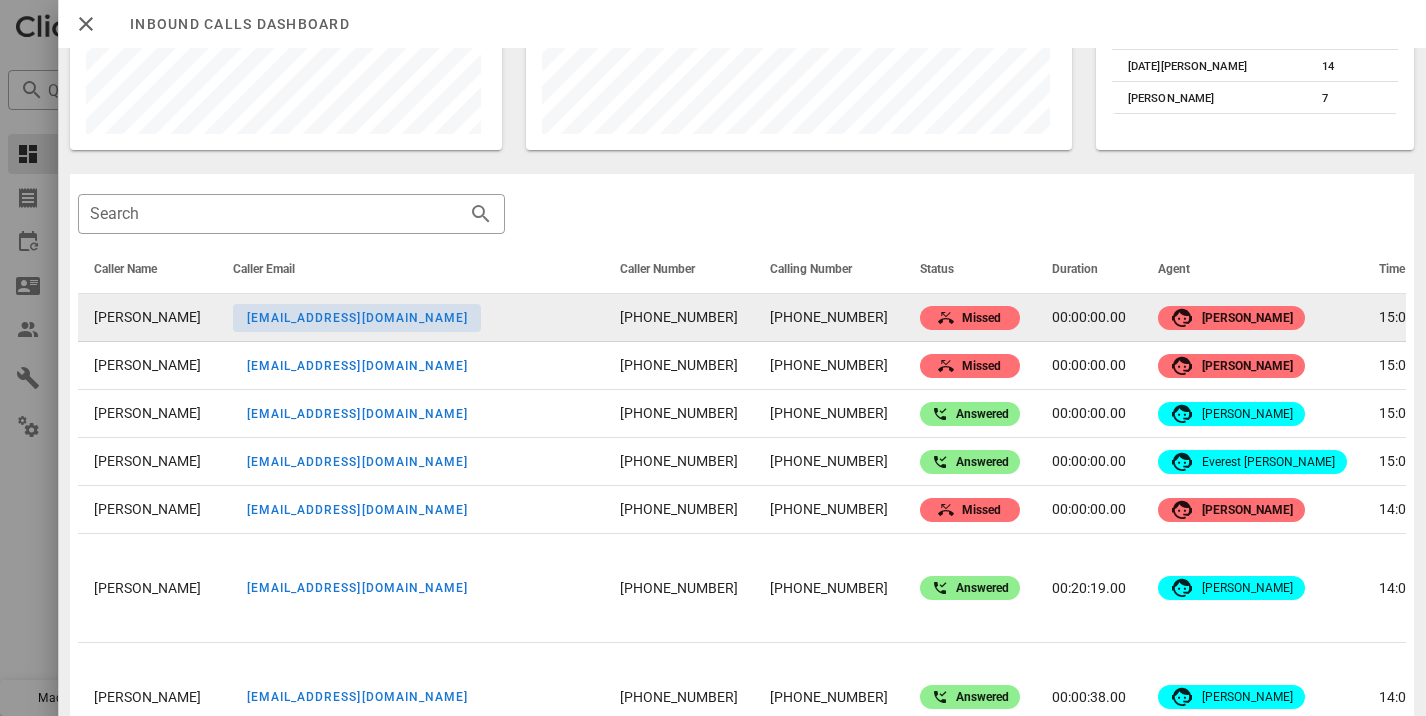 click on "gronemey@aol.com" at bounding box center [357, 318] 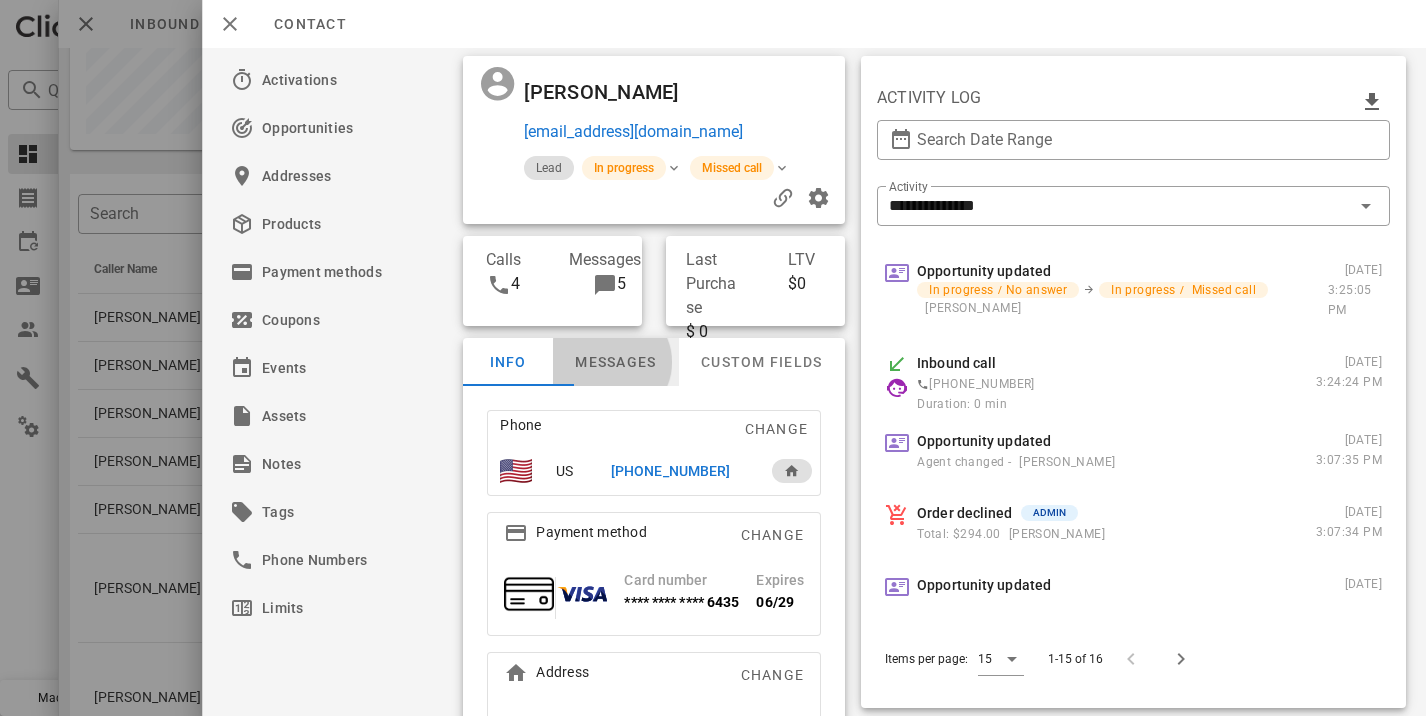 click on "Messages" at bounding box center (616, 362) 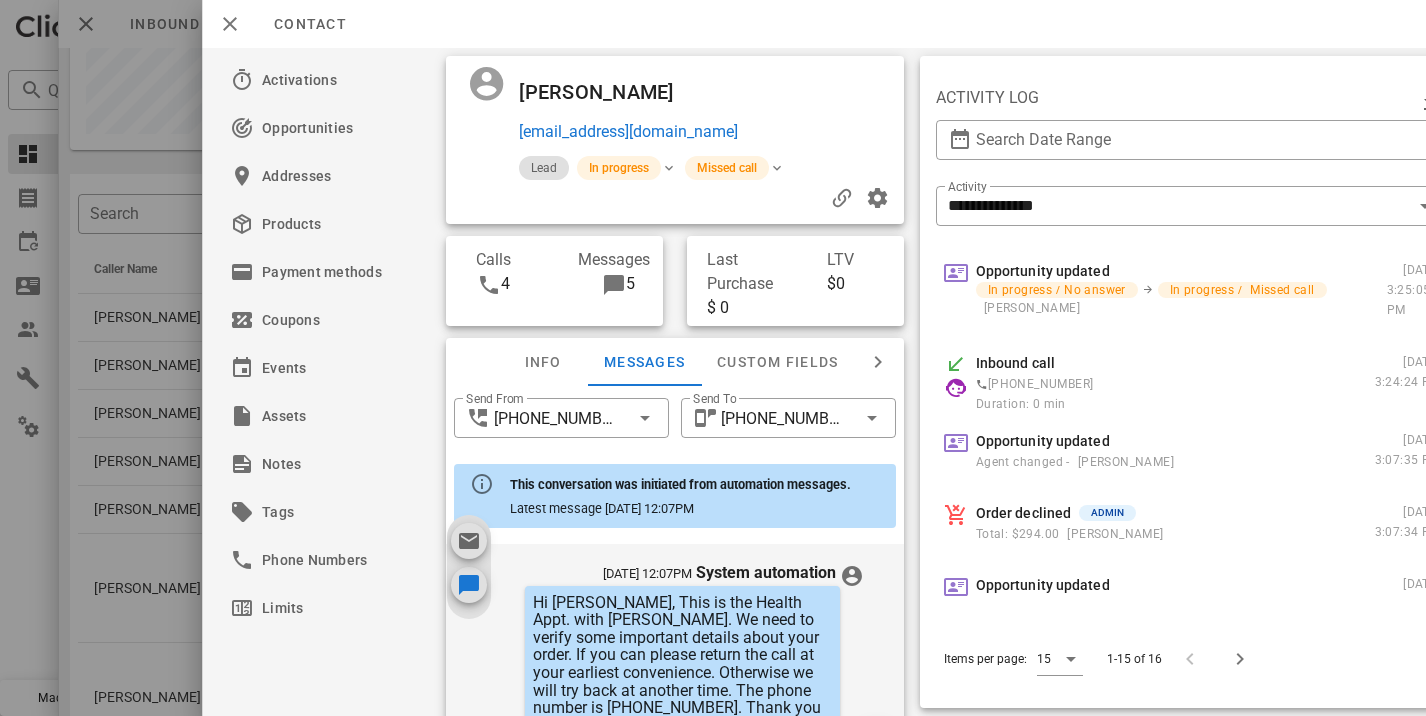 scroll, scrollTop: 657, scrollLeft: 0, axis: vertical 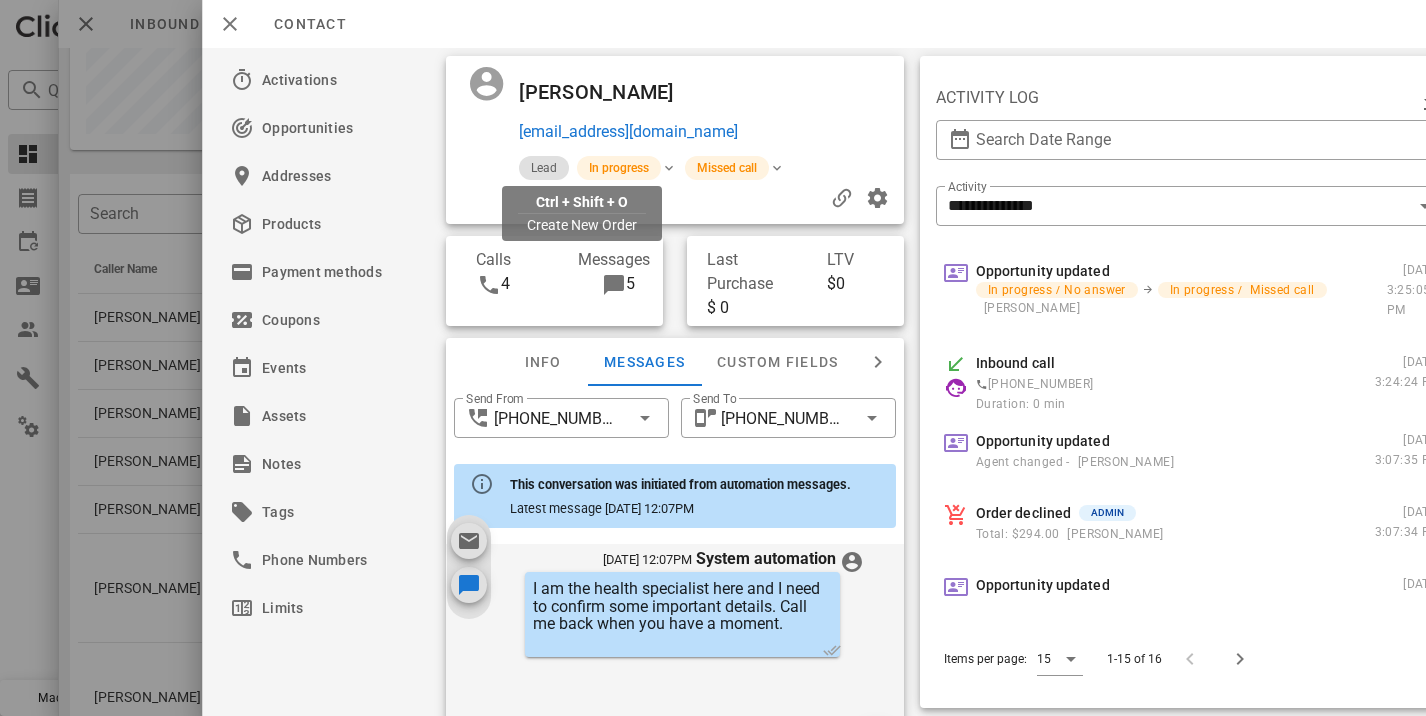 click on "gronemey@aol.com" at bounding box center (628, 132) 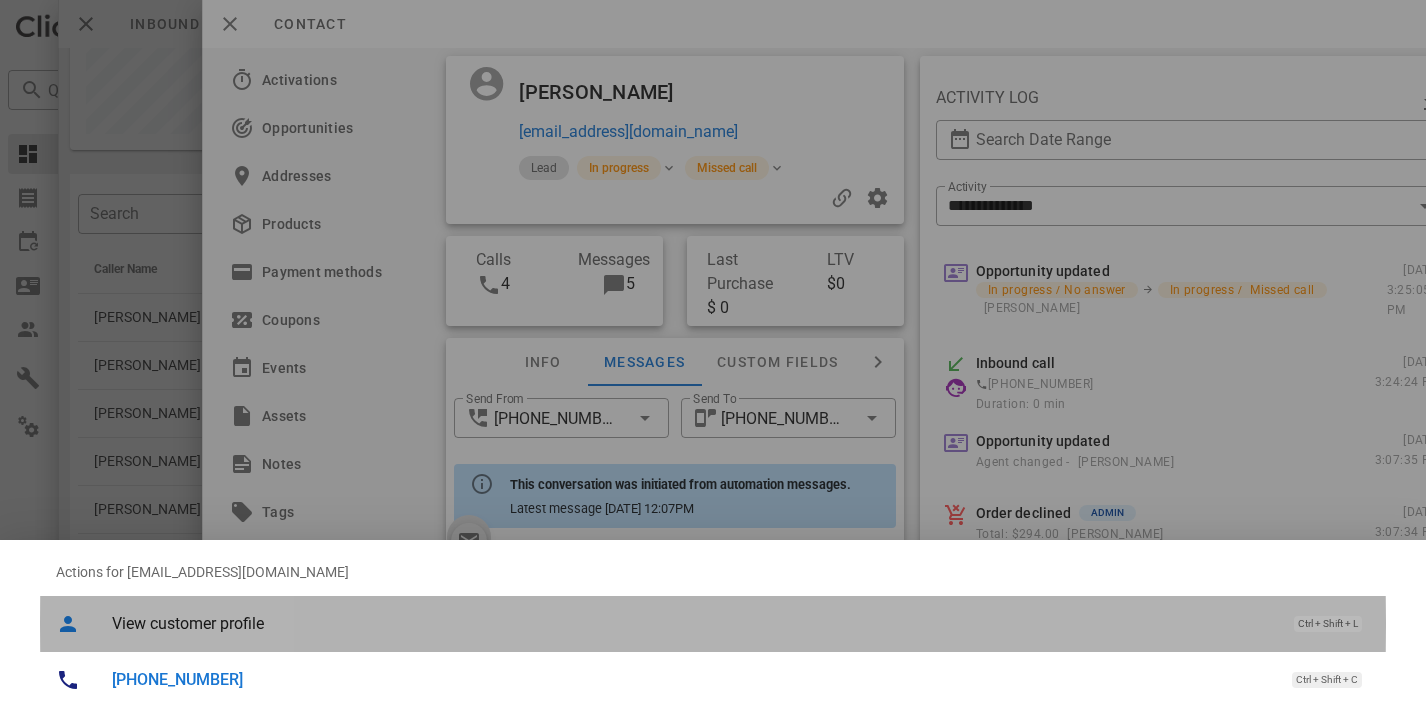 click on "View customer profile" at bounding box center [693, 623] 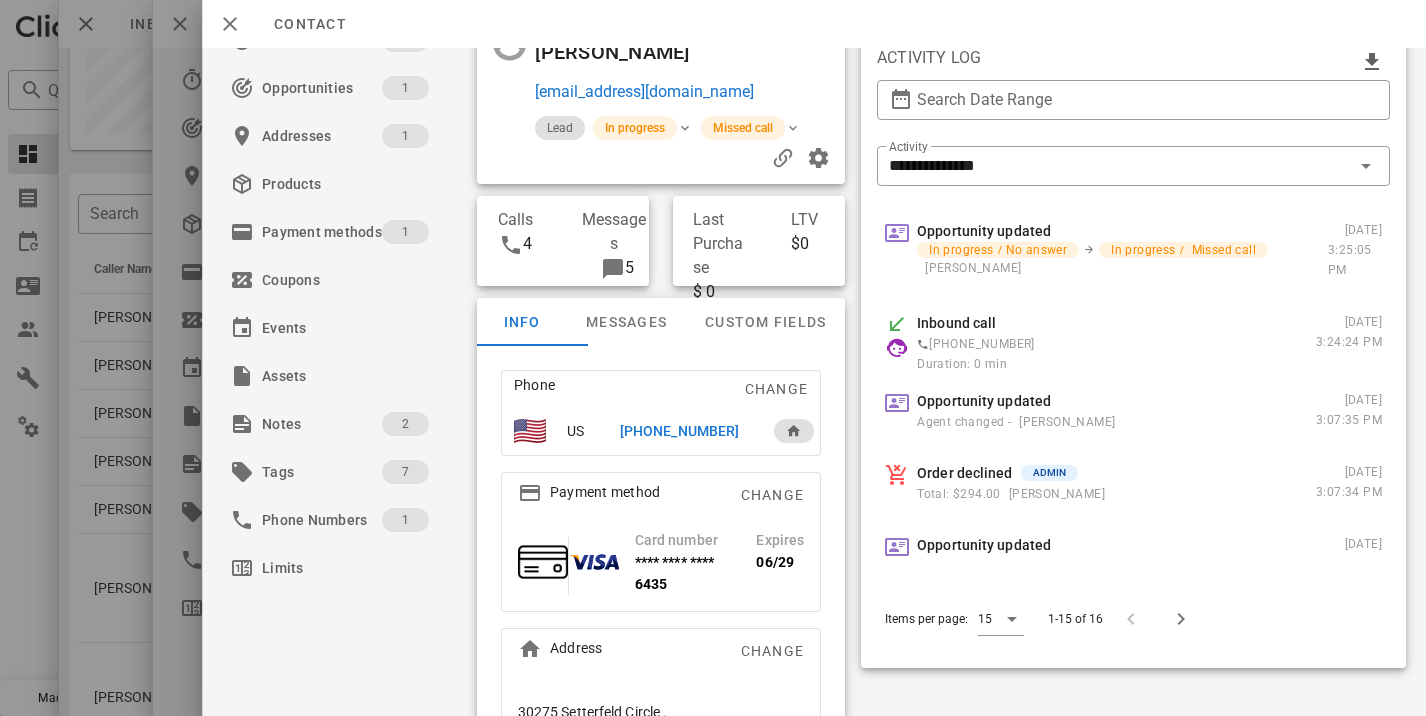 scroll, scrollTop: 59, scrollLeft: 0, axis: vertical 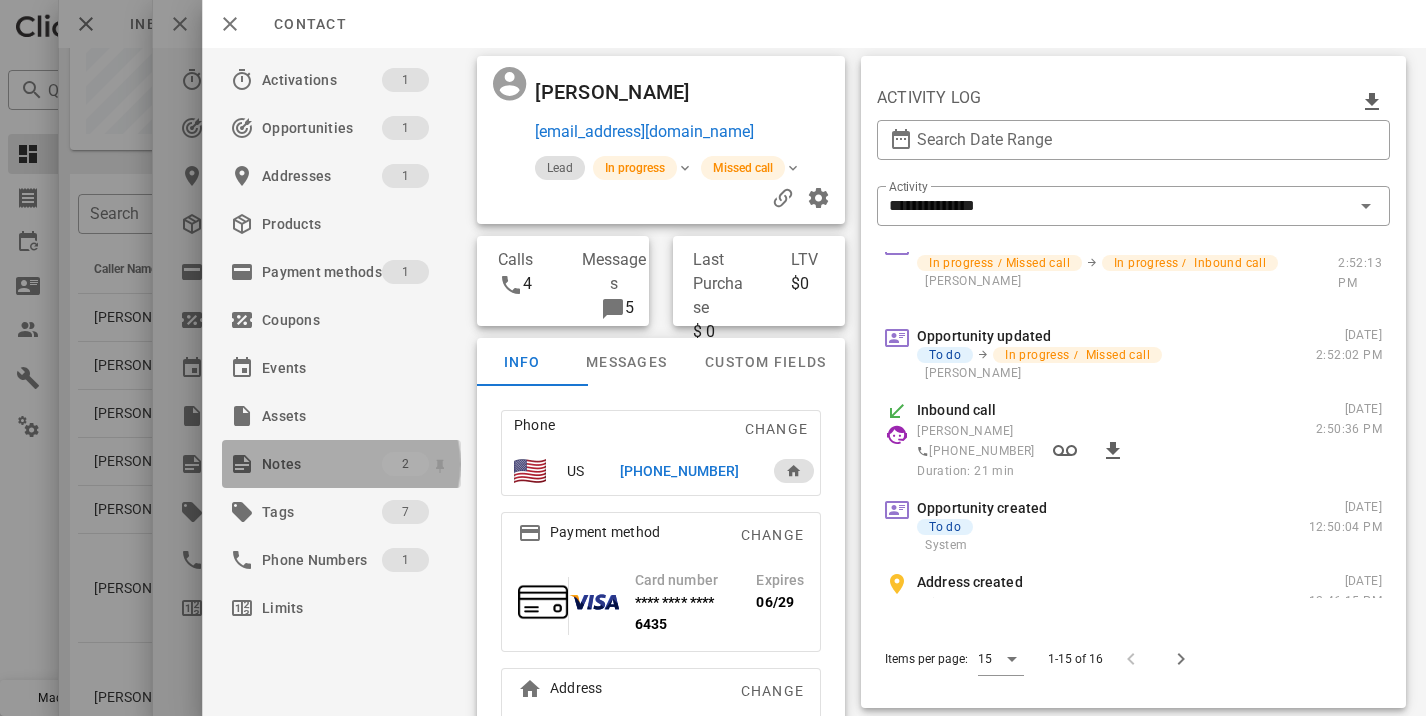 click on "Notes" at bounding box center (322, 464) 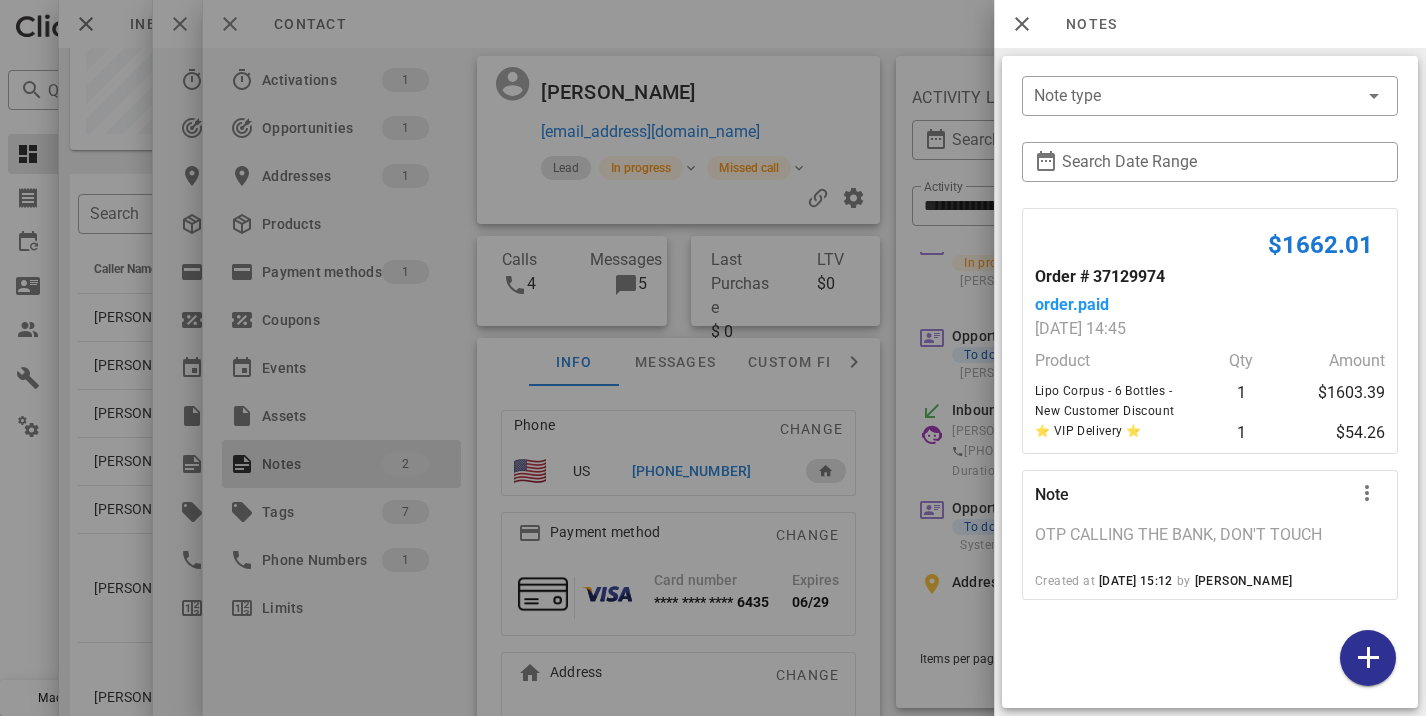 click at bounding box center [713, 358] 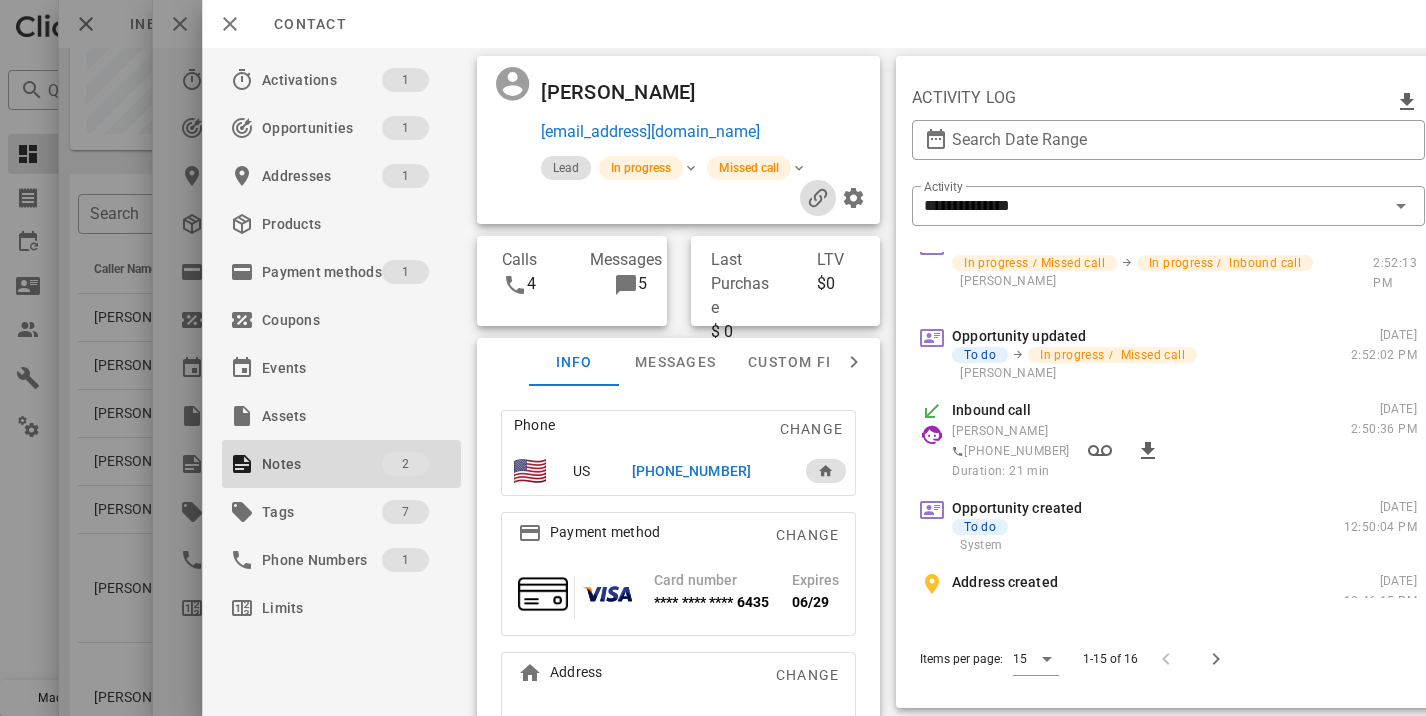 click at bounding box center (818, 198) 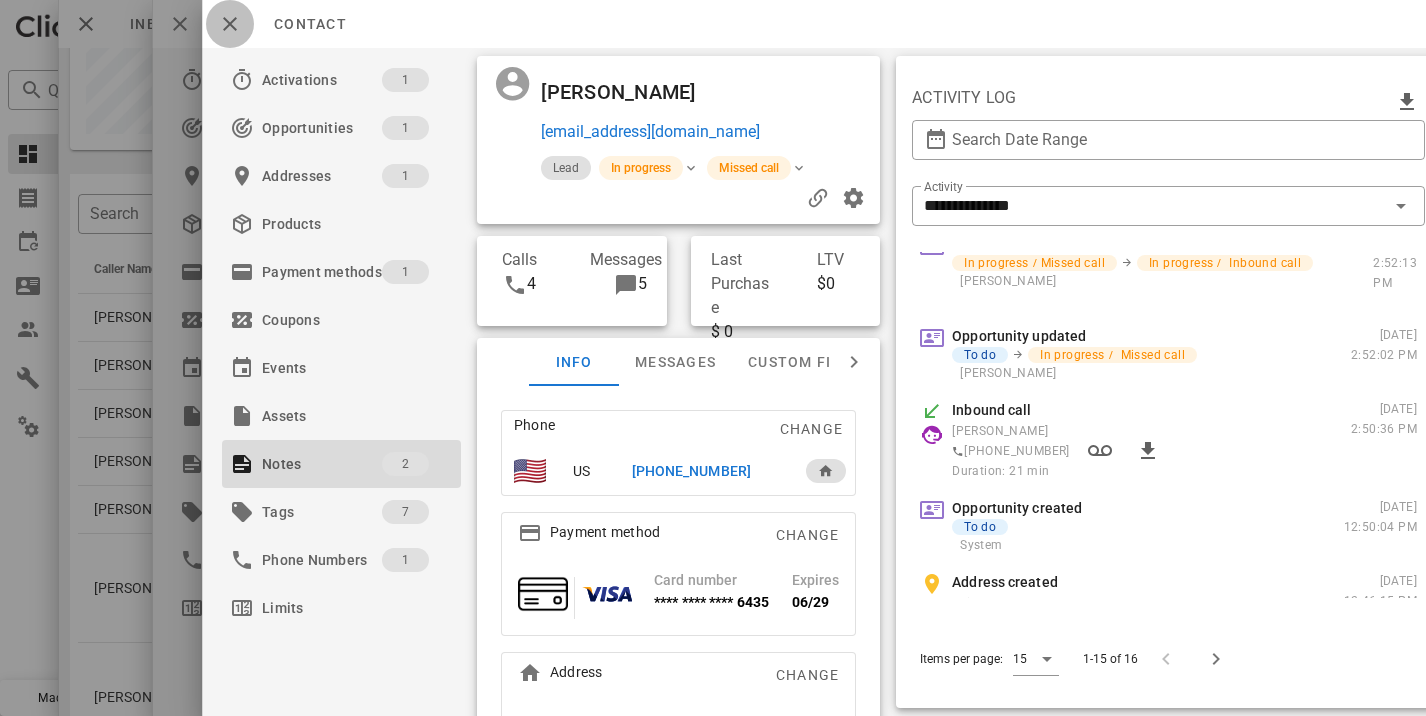 click at bounding box center (230, 24) 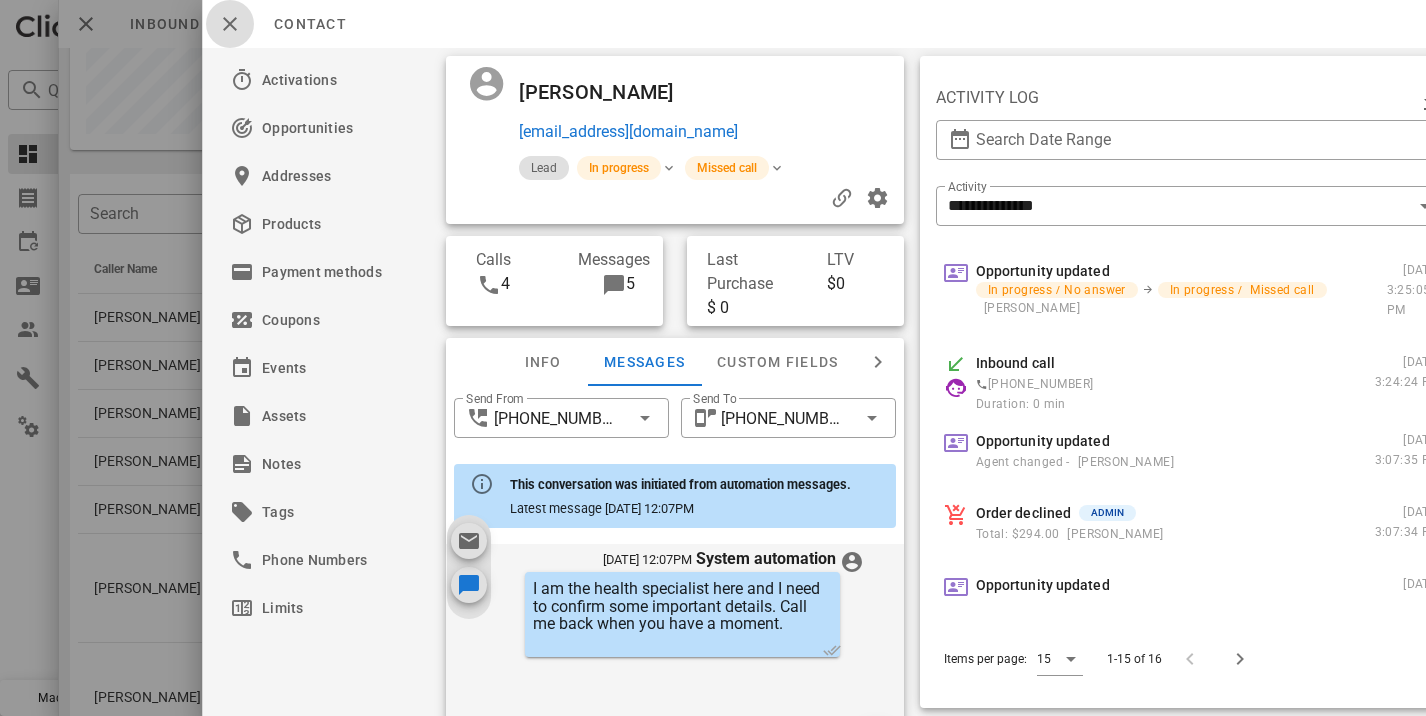 click at bounding box center [230, 24] 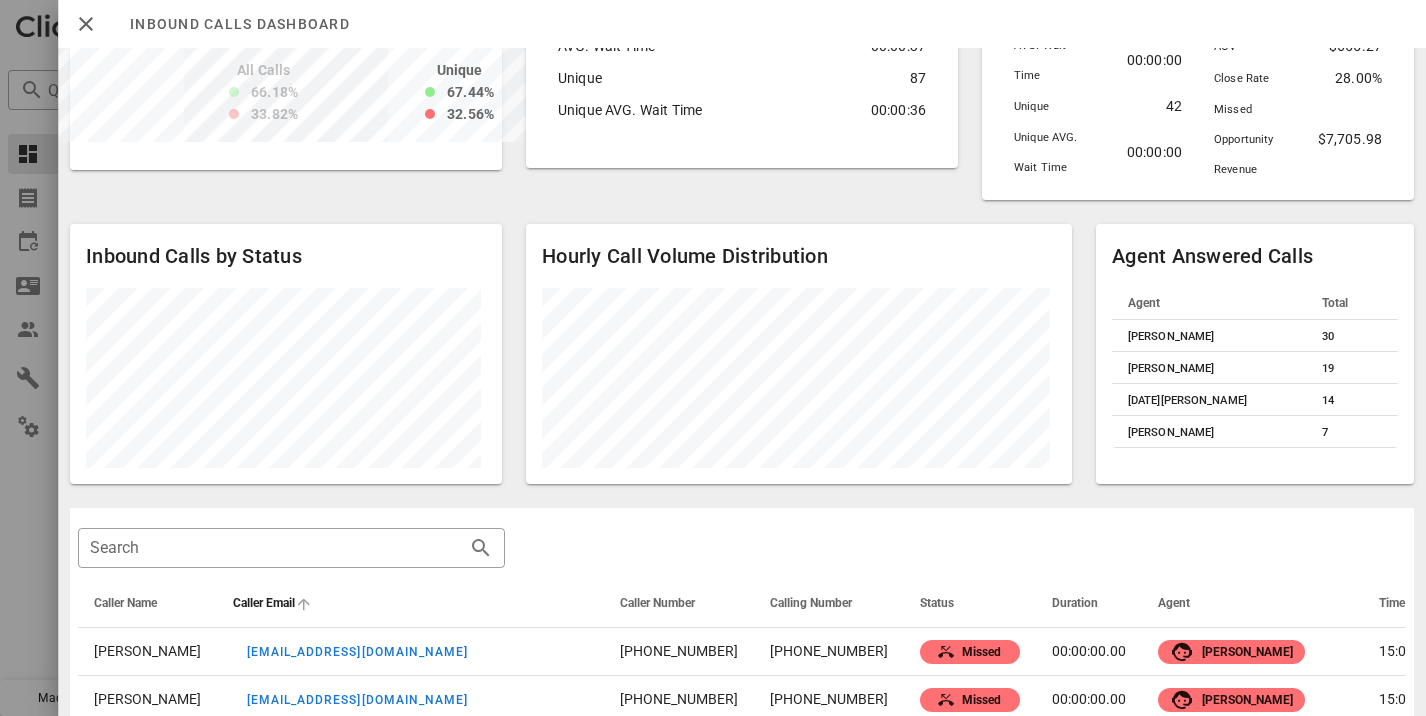 scroll, scrollTop: 0, scrollLeft: 0, axis: both 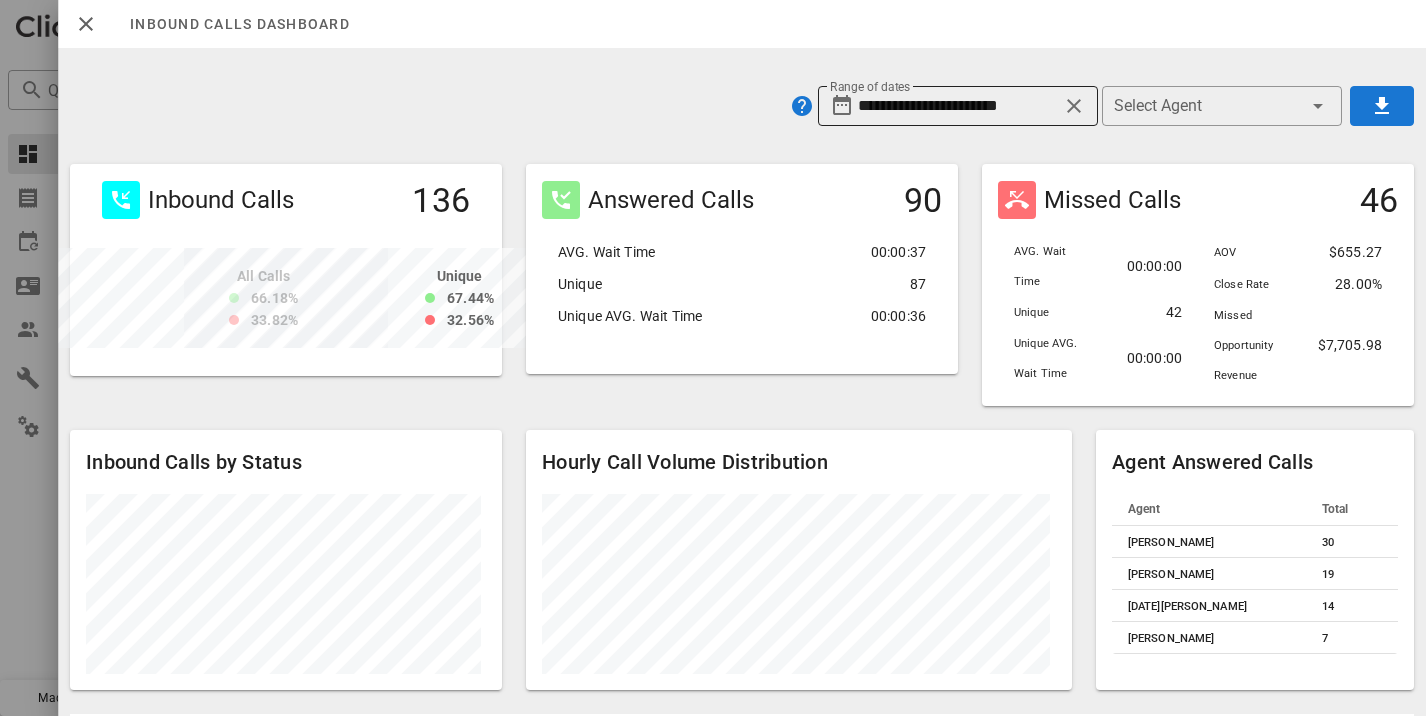 click on "**********" at bounding box center (958, 106) 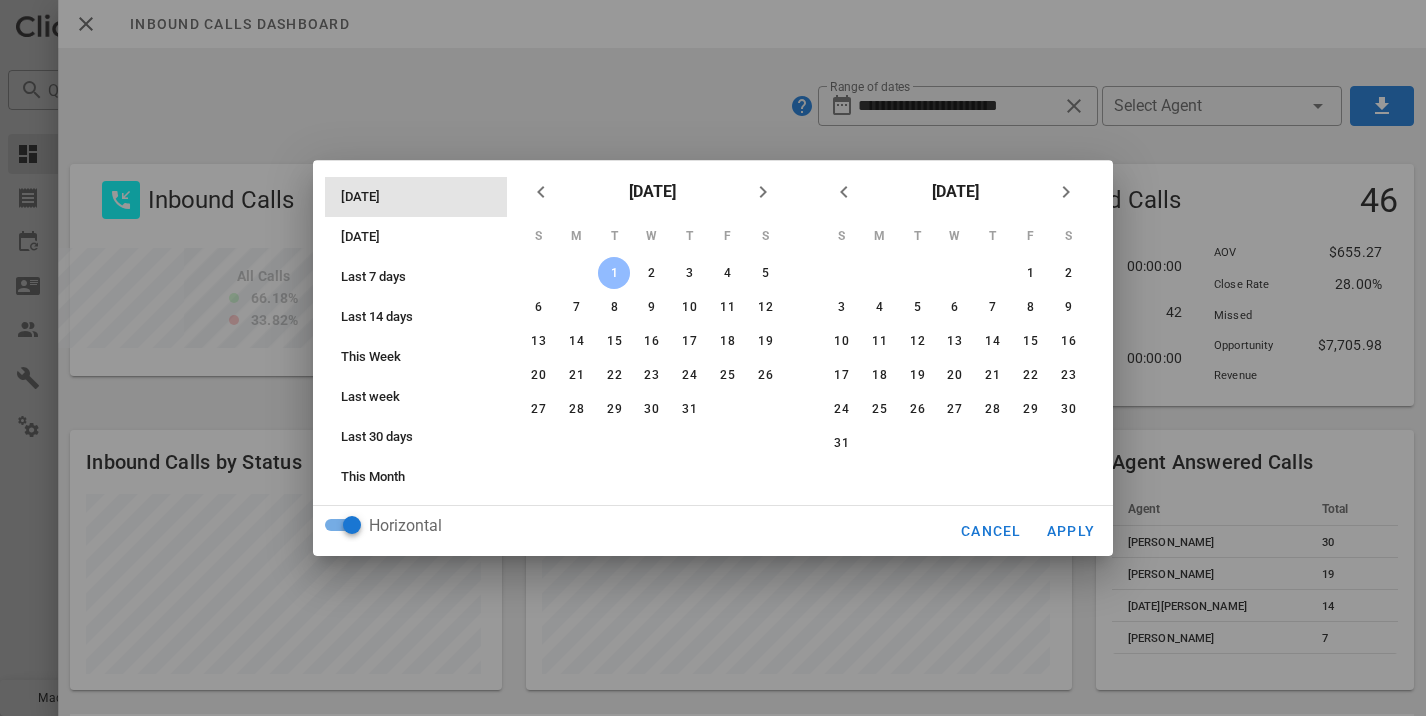 click on "Today" at bounding box center (422, 197) 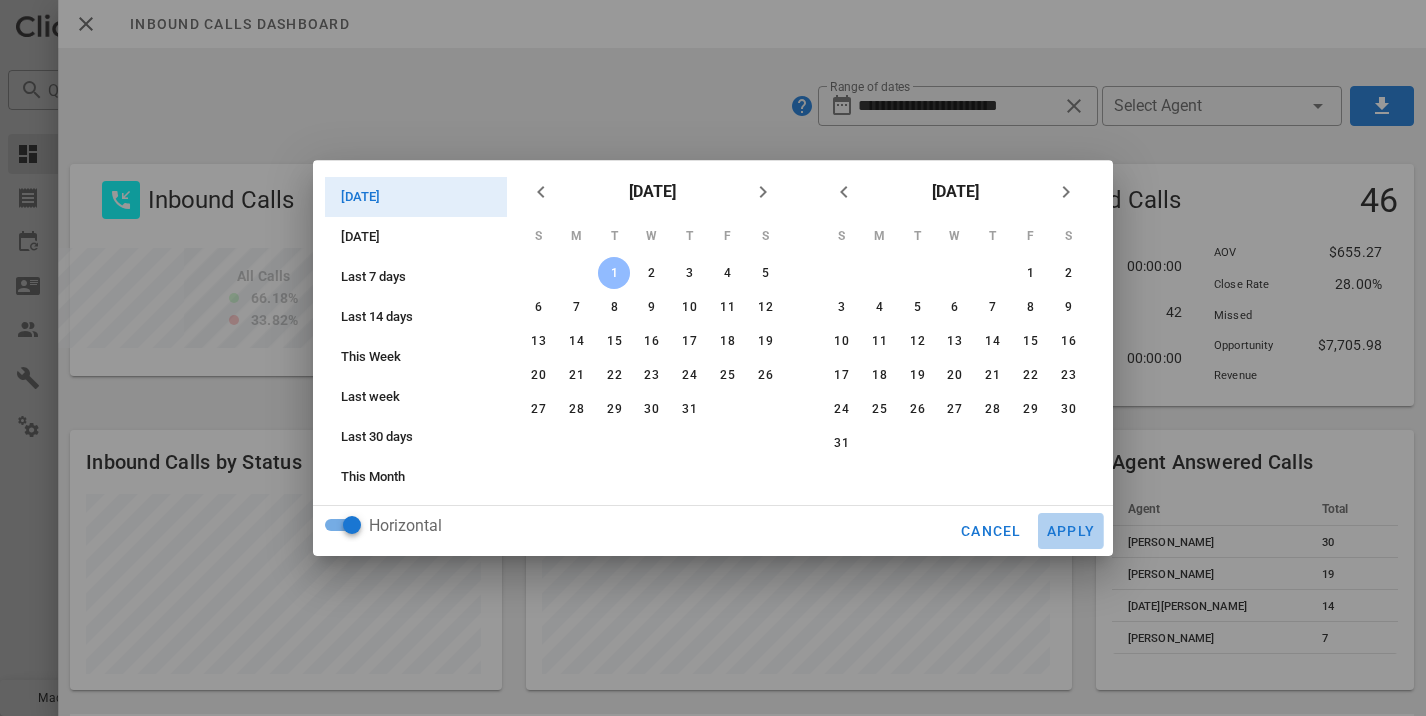 click on "Apply" at bounding box center [1071, 531] 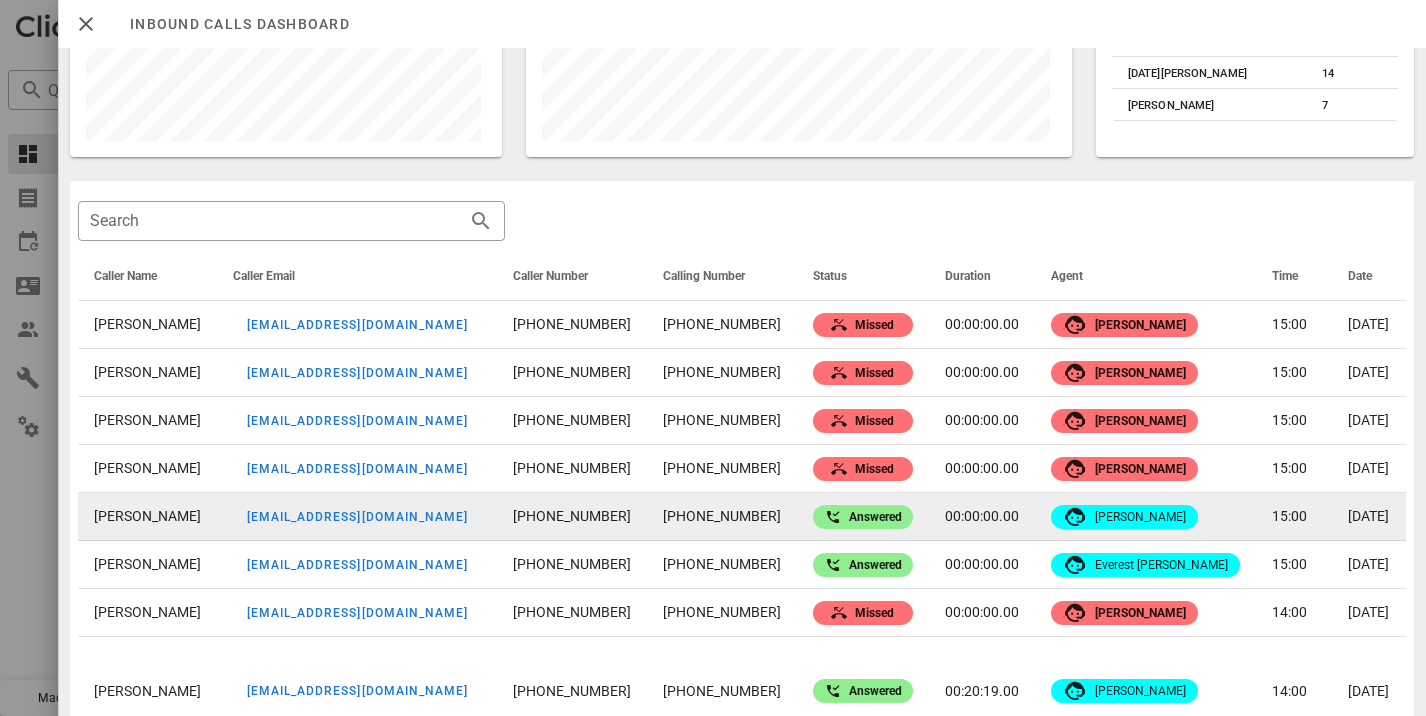 scroll, scrollTop: 518, scrollLeft: 0, axis: vertical 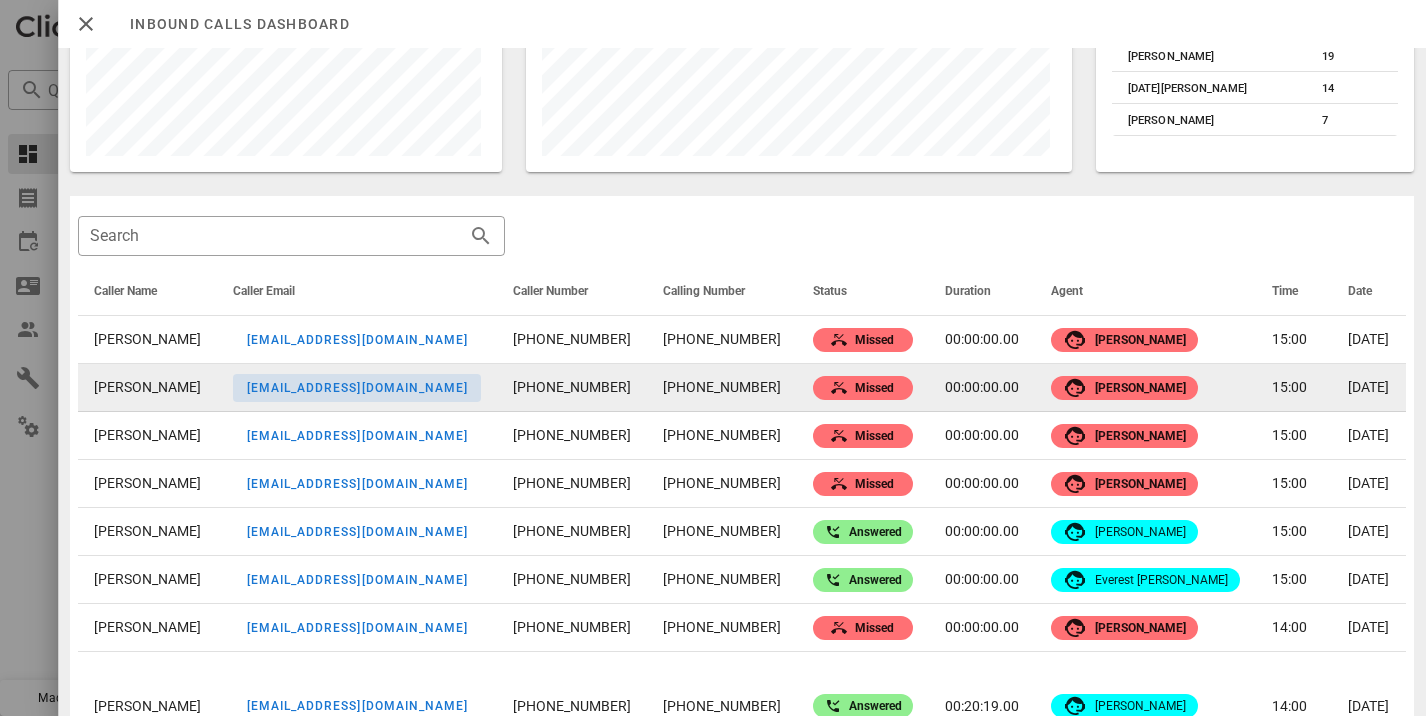 click on "jancooper222@gmail.com" at bounding box center (356, 388) 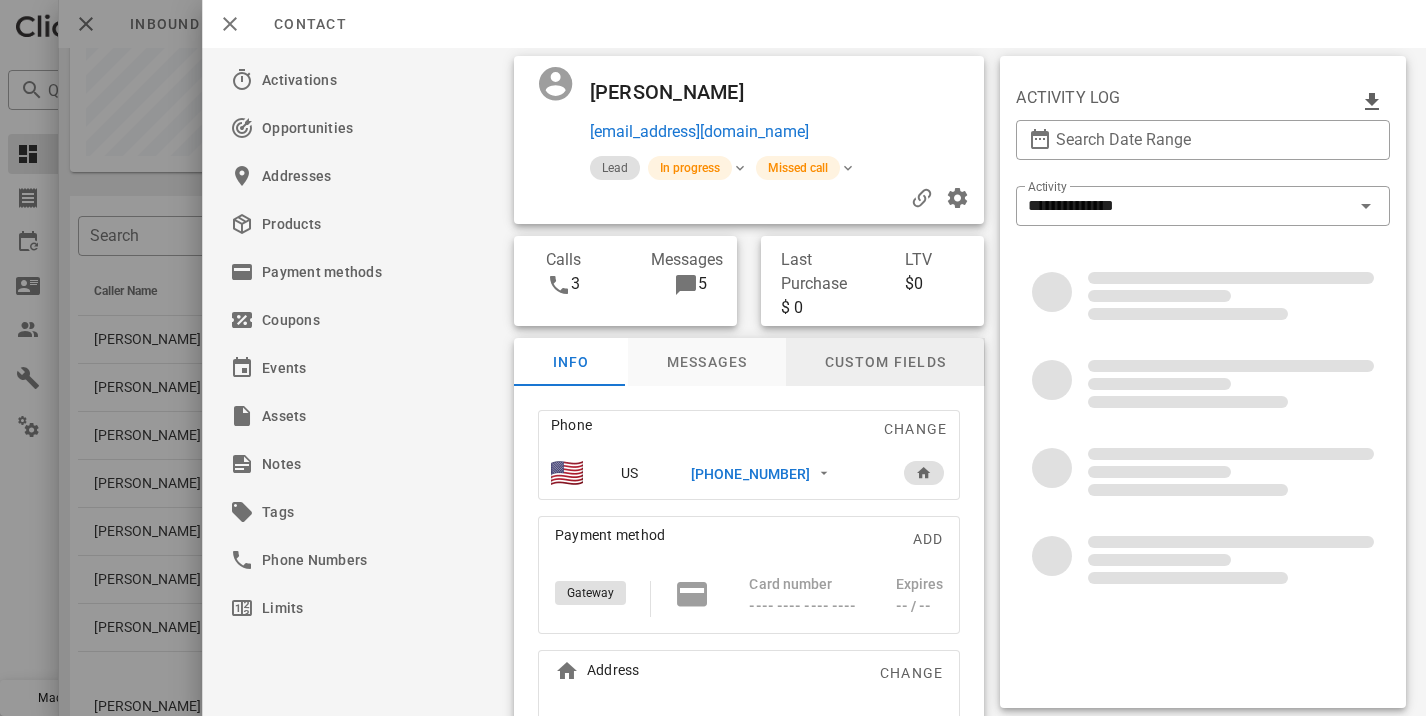 click on "Custom fields" at bounding box center [885, 362] 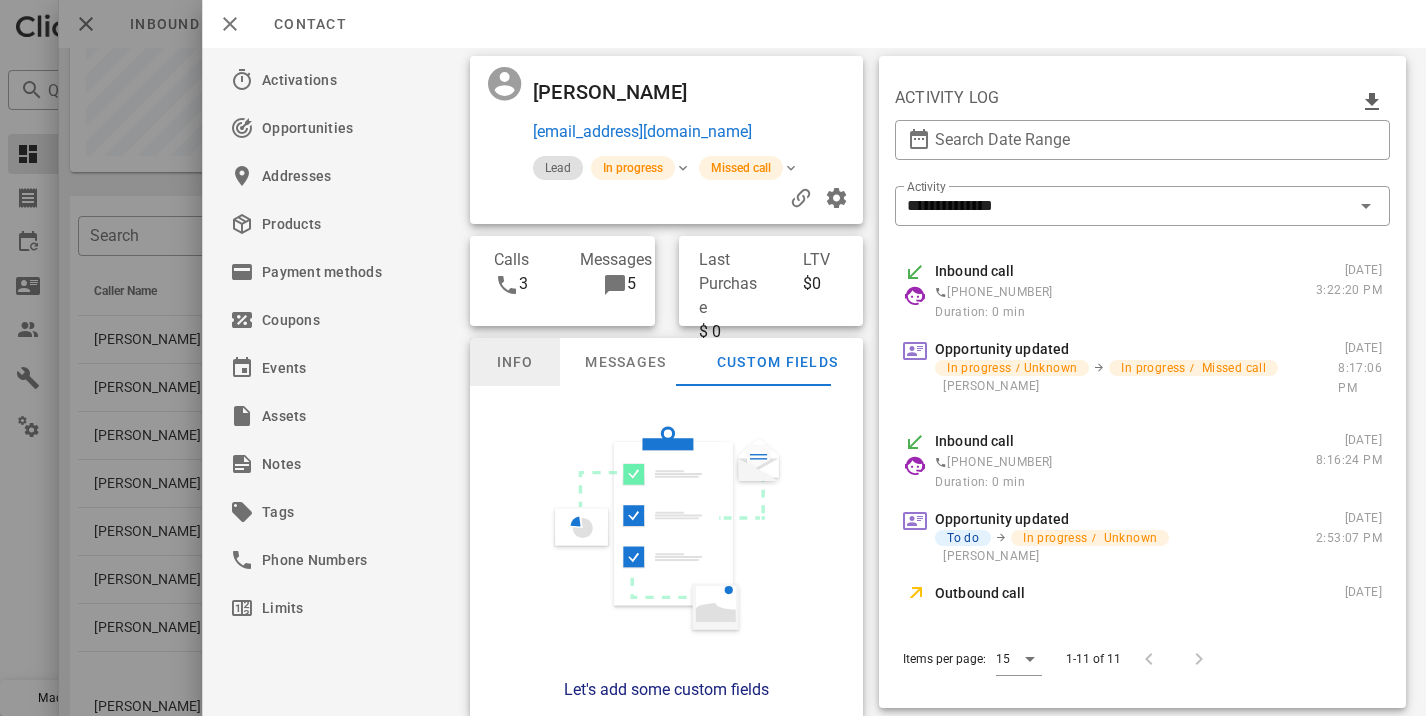 click on "Info" at bounding box center (515, 362) 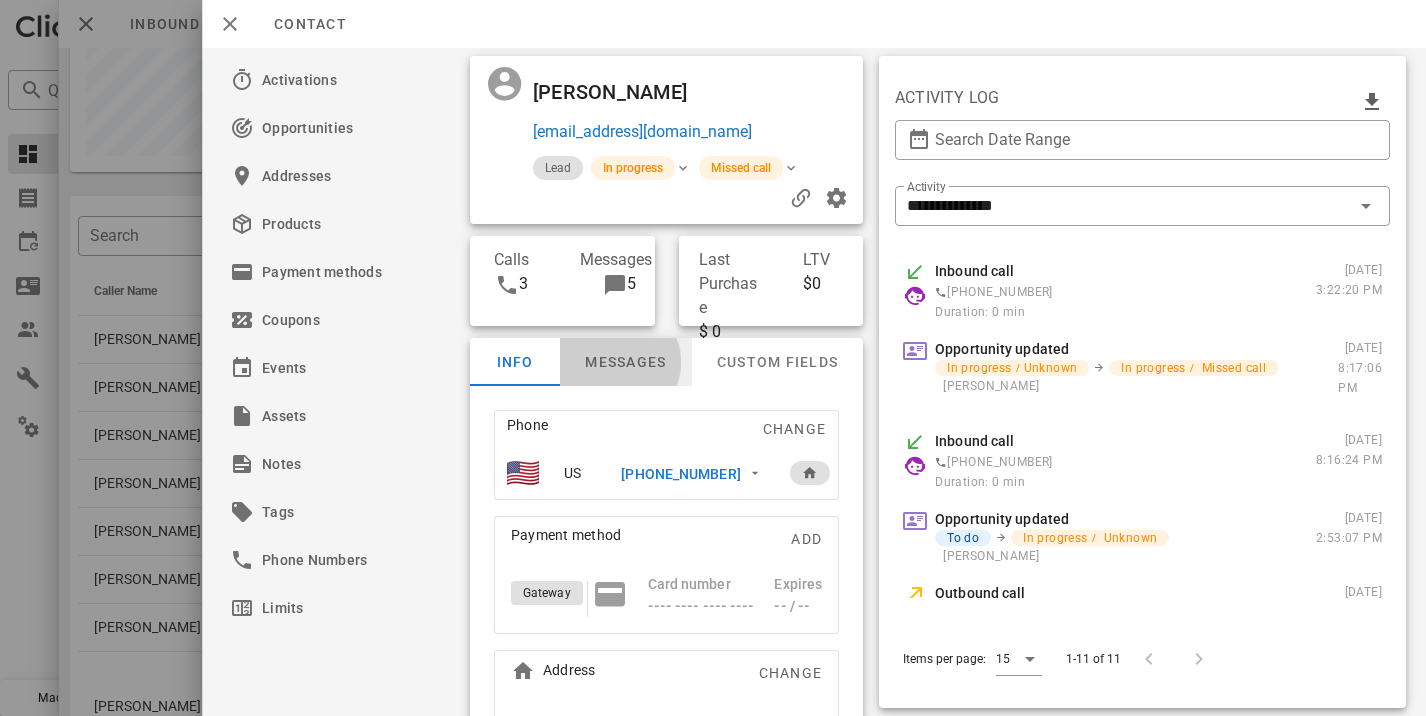 click on "Messages" at bounding box center (626, 362) 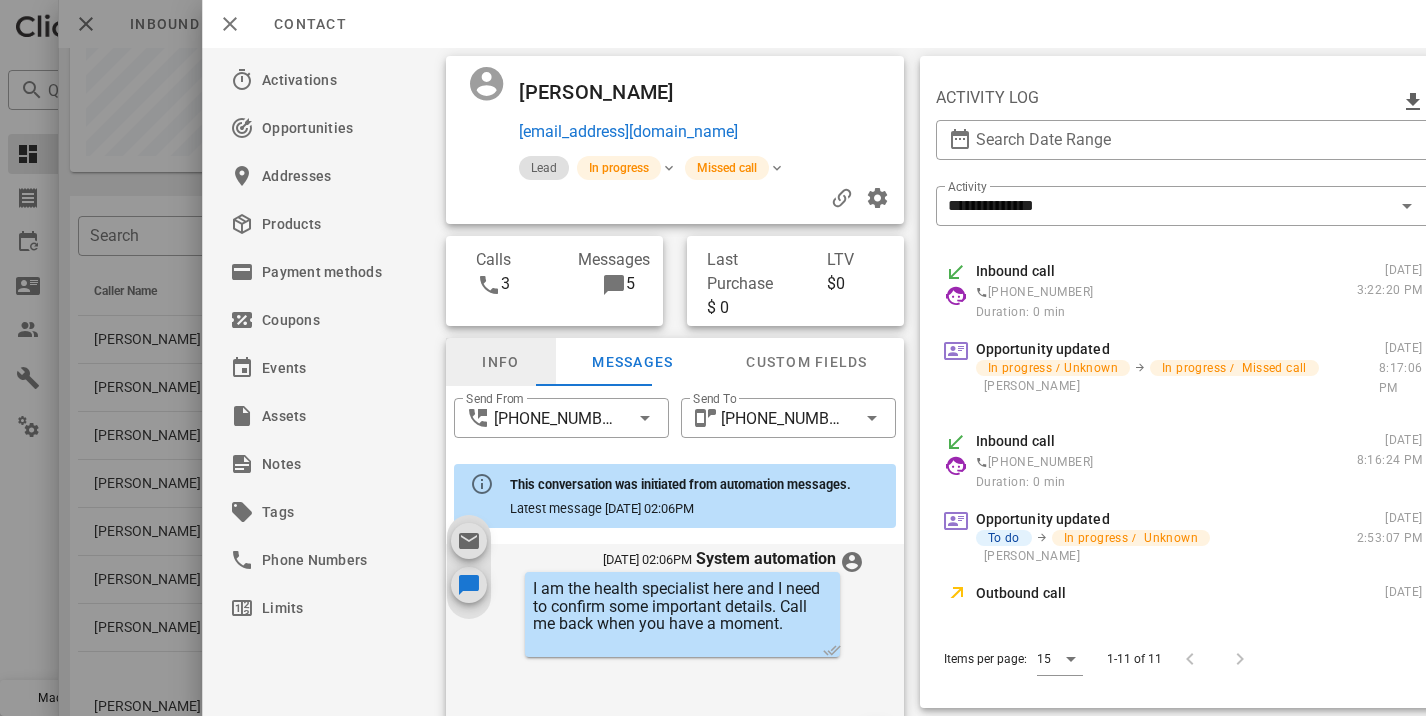click on "Info" at bounding box center [501, 362] 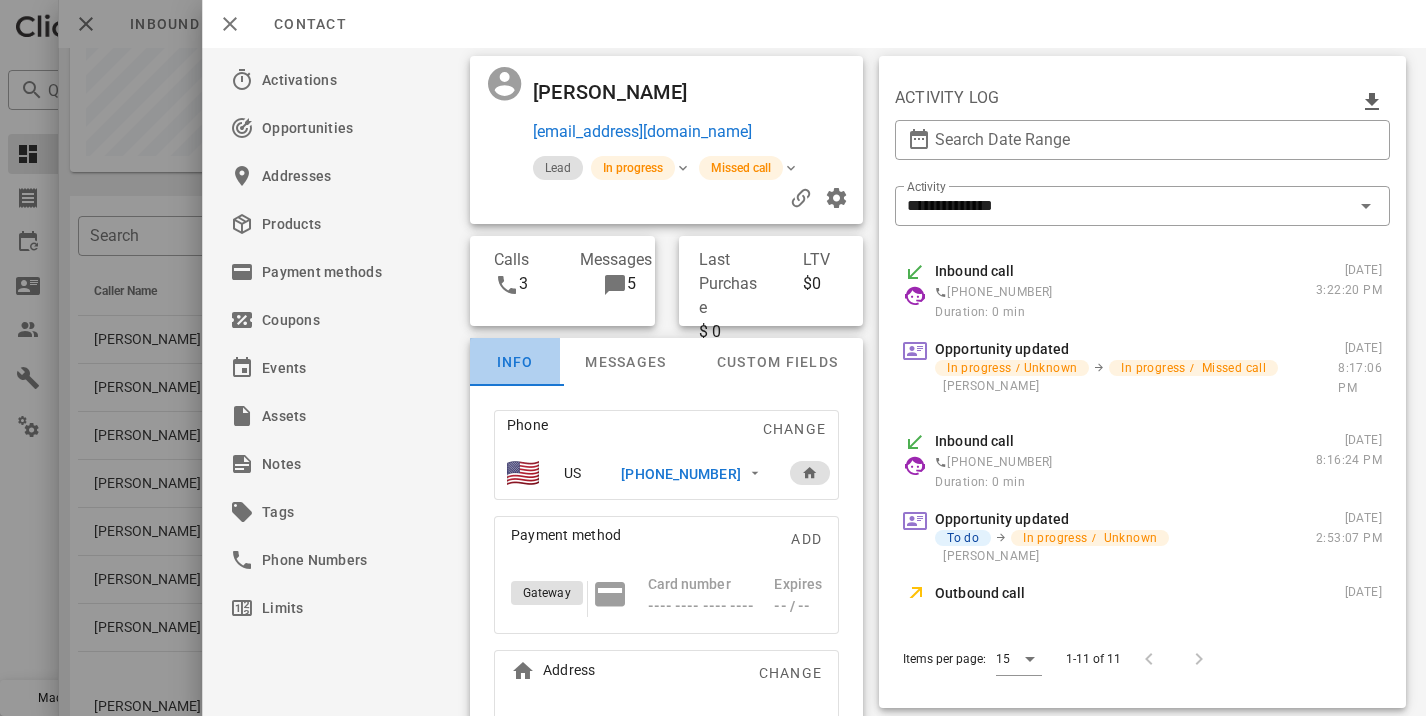 scroll, scrollTop: 816, scrollLeft: 0, axis: vertical 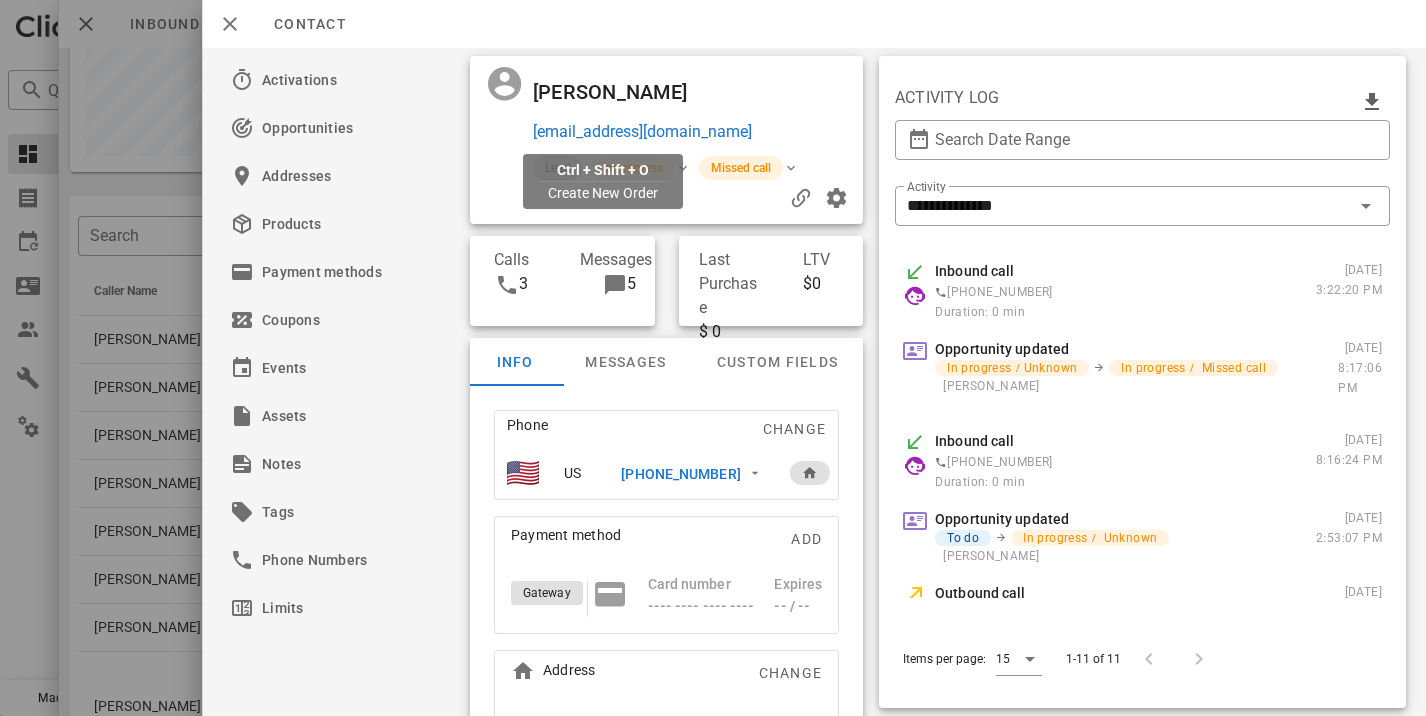 click on "jancooper222@gmail.com" at bounding box center [642, 132] 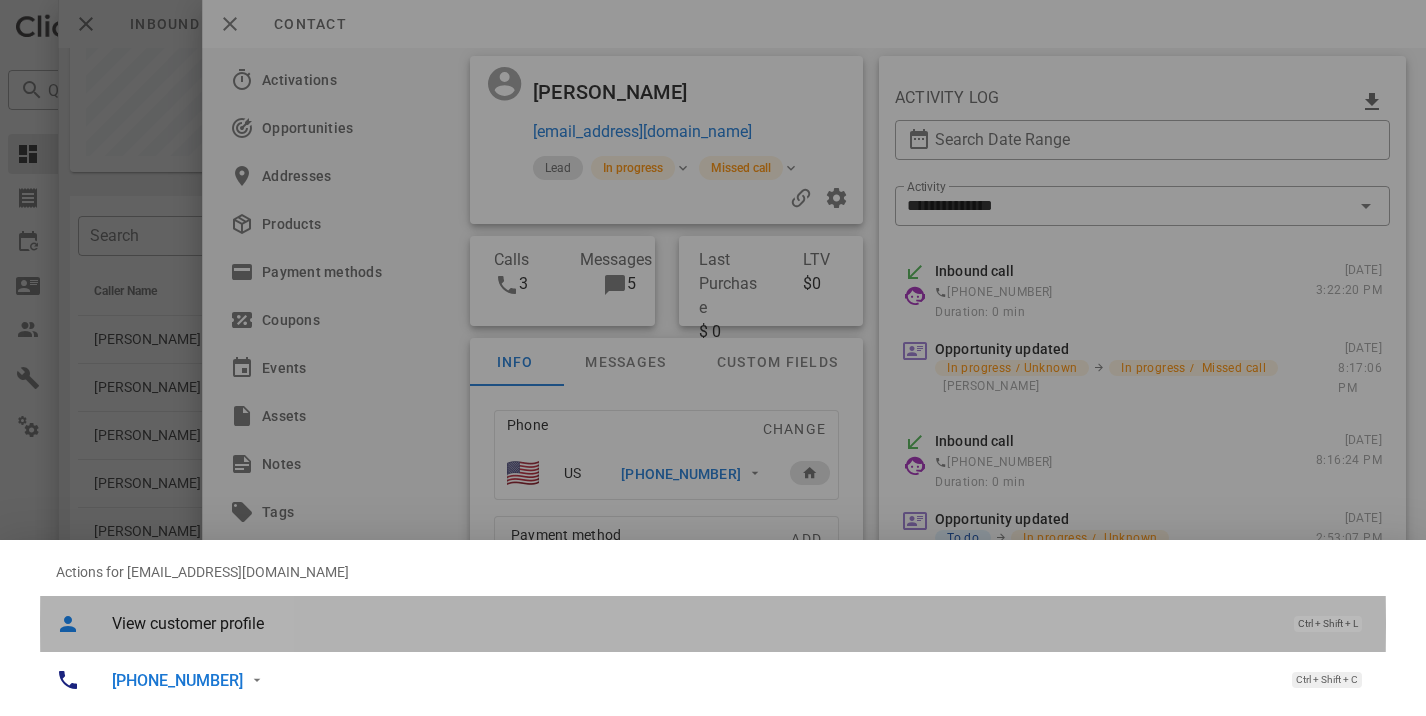 click on "View customer profile Ctrl + Shift + L" at bounding box center (741, 623) 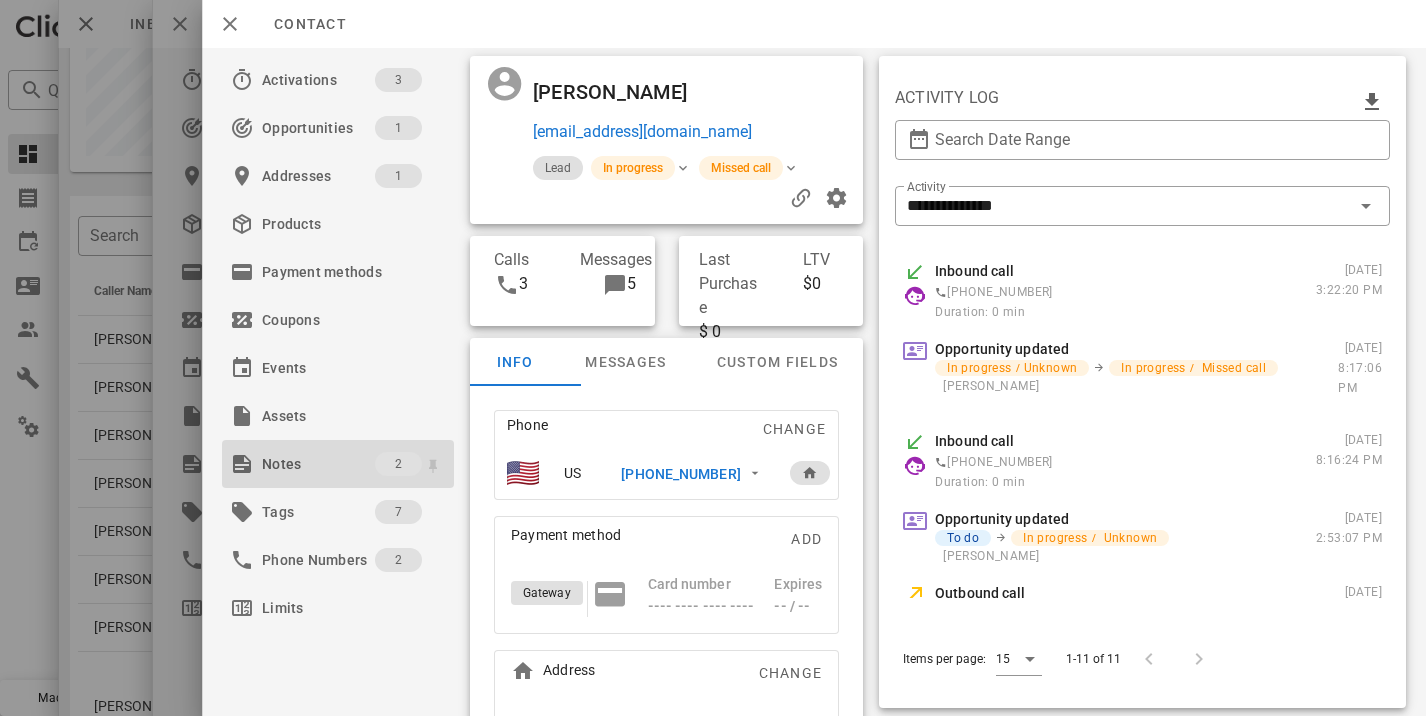 click on "Notes" at bounding box center (318, 464) 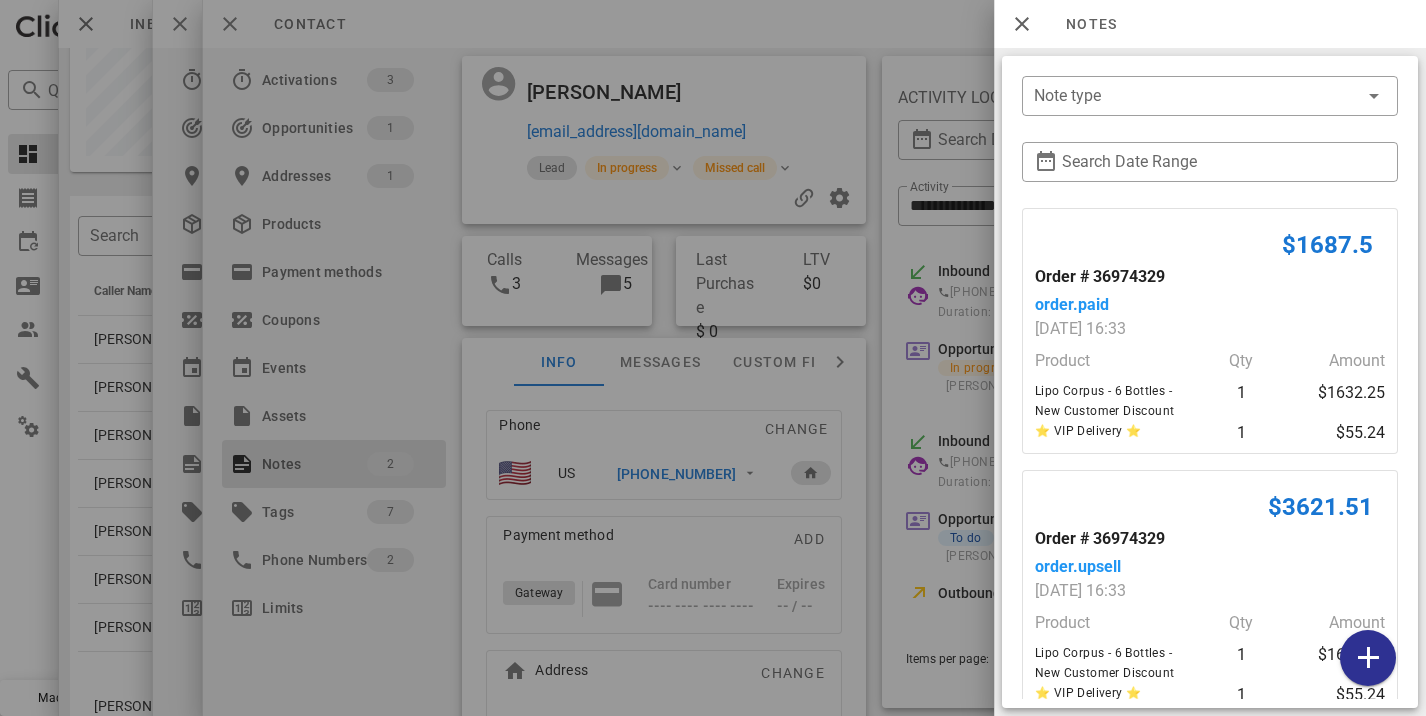 scroll, scrollTop: 85, scrollLeft: 0, axis: vertical 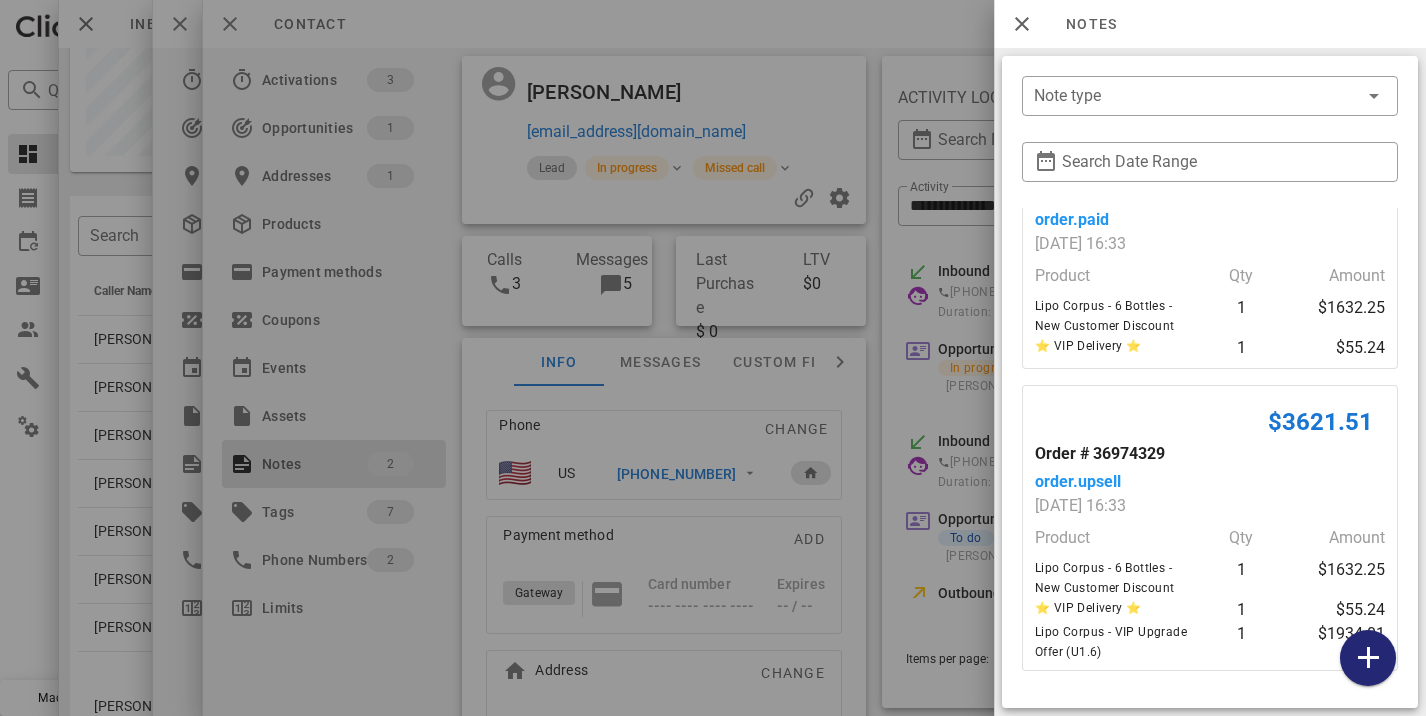 click at bounding box center [1368, 658] 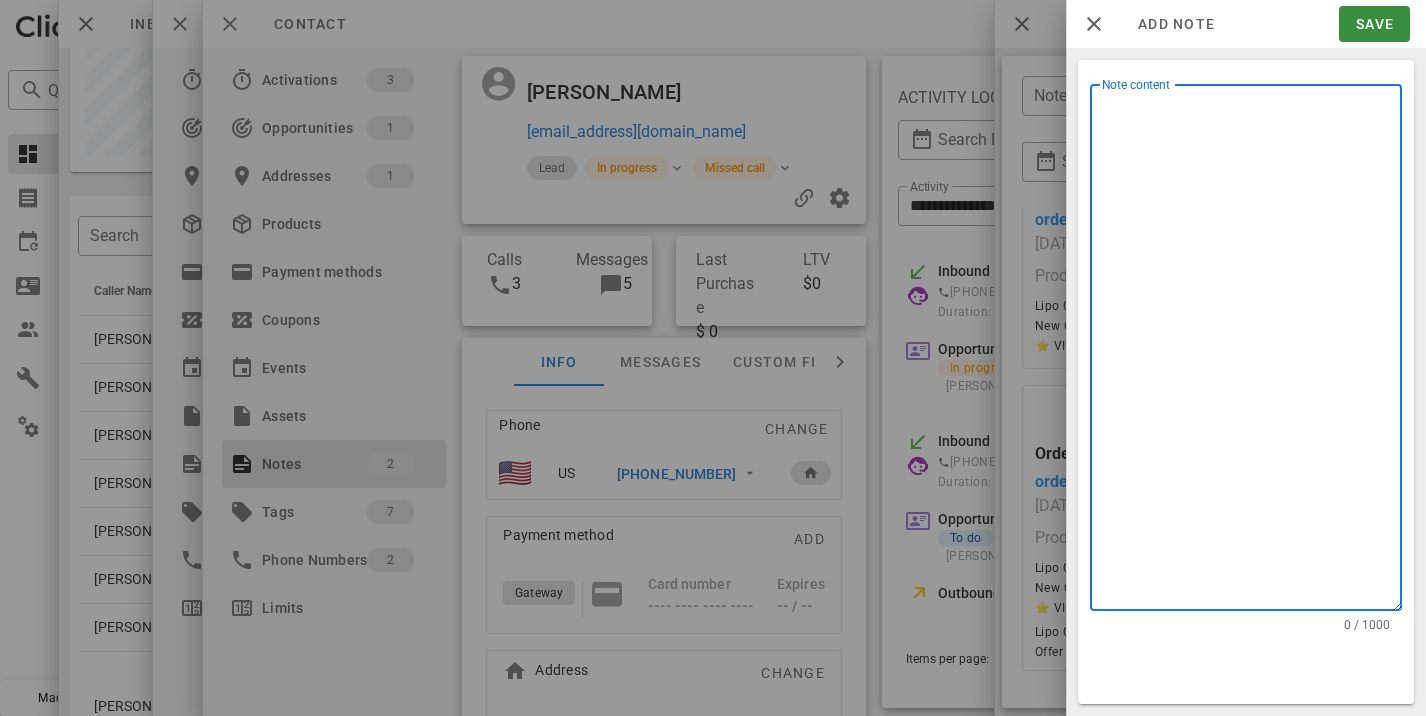 click on "Note content" at bounding box center [1252, 352] 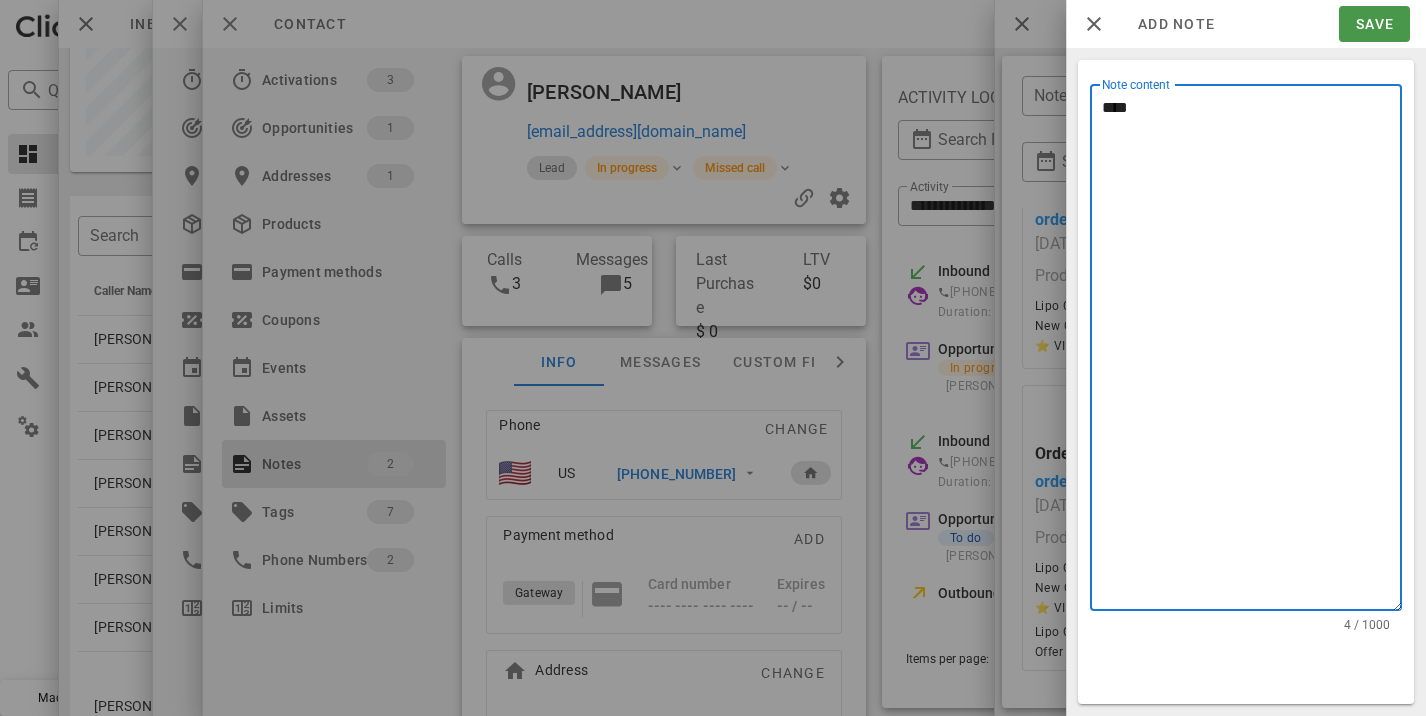 type on "****" 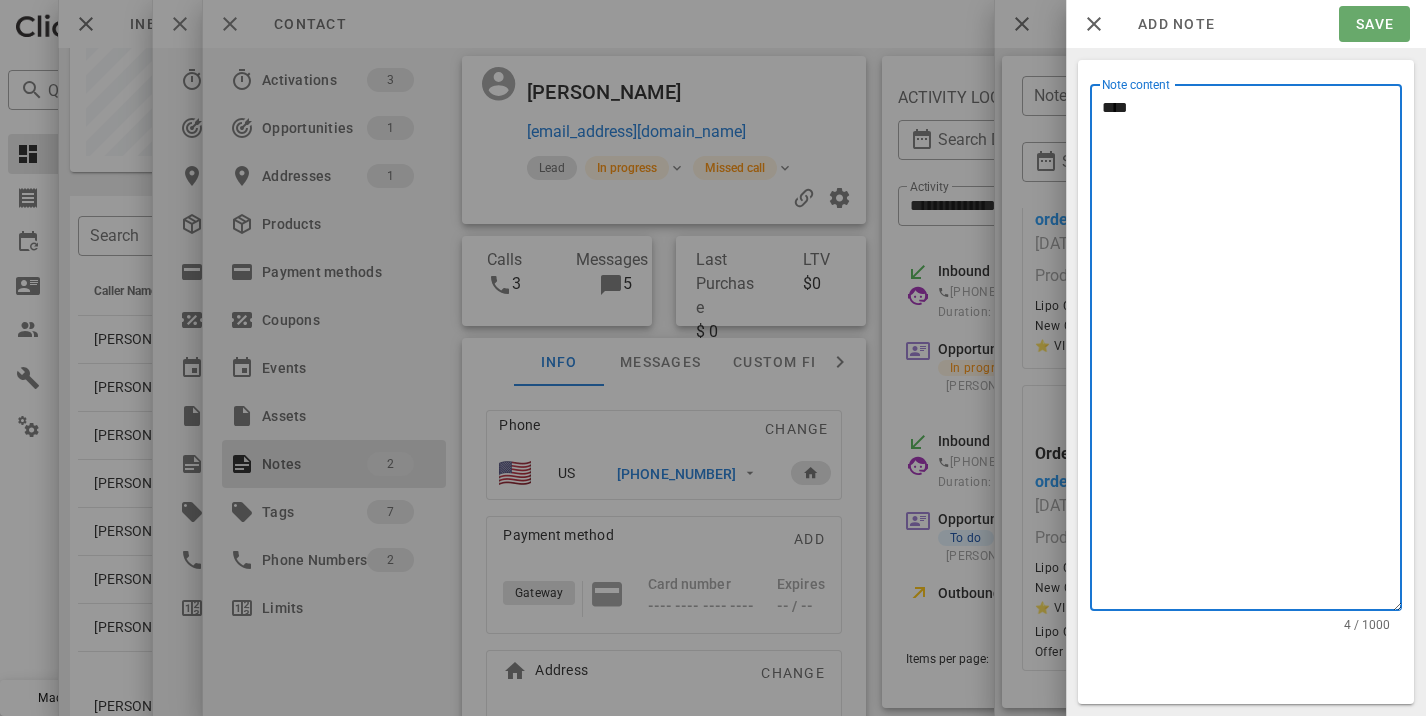 click on "Save" at bounding box center (1374, 24) 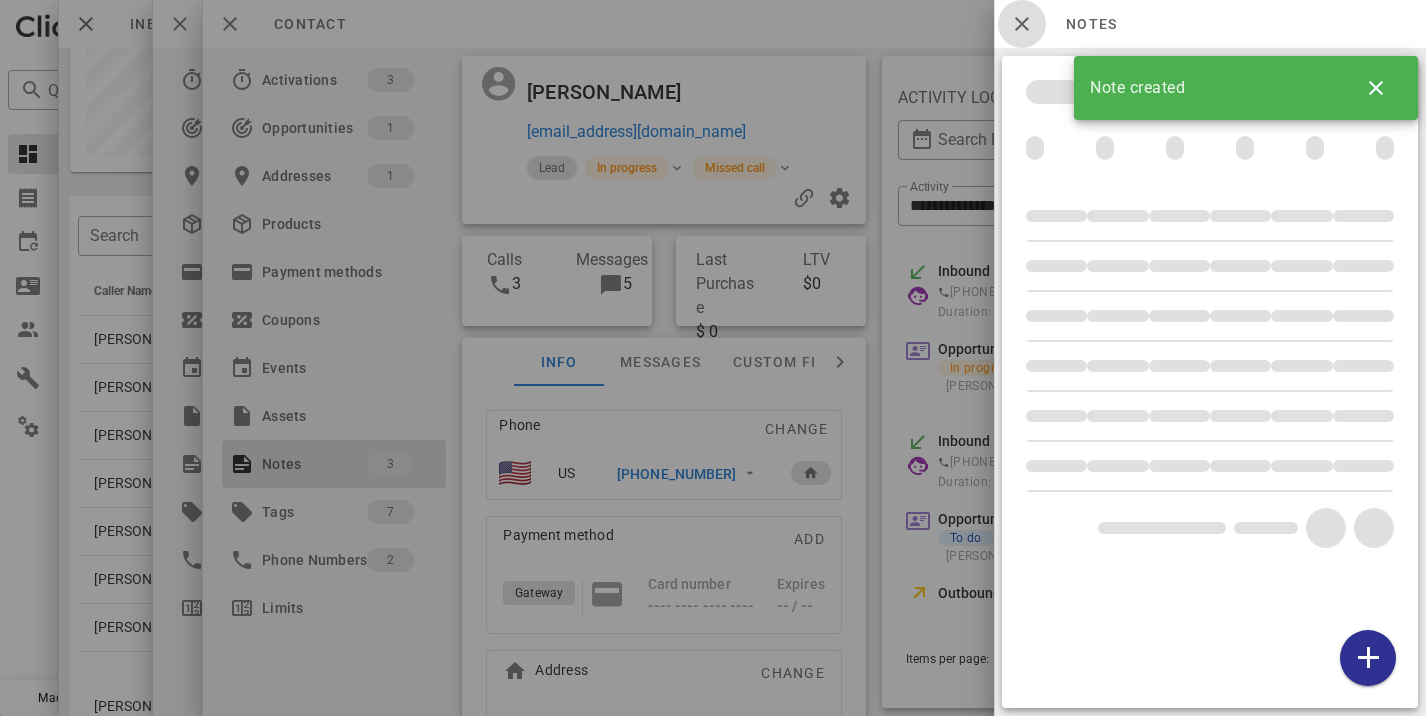 click at bounding box center (1022, 24) 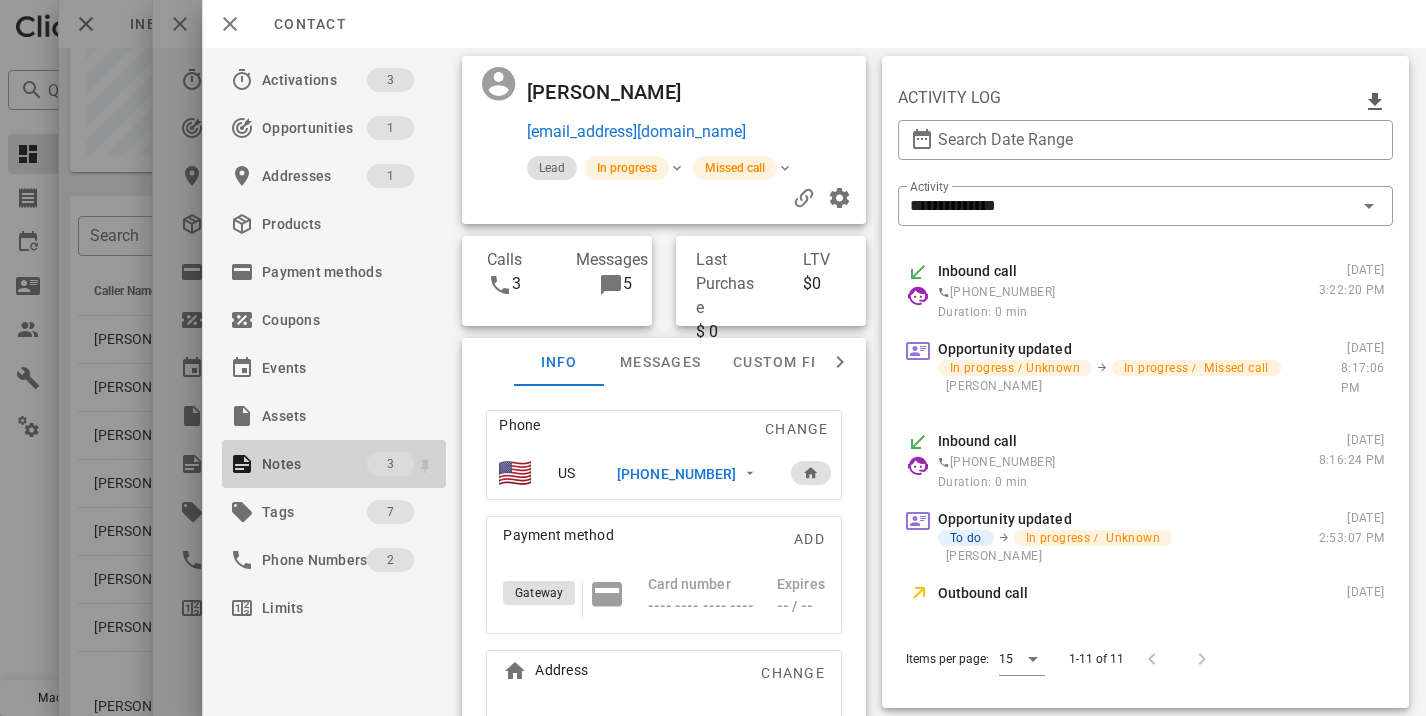 click on "Notes" at bounding box center (314, 464) 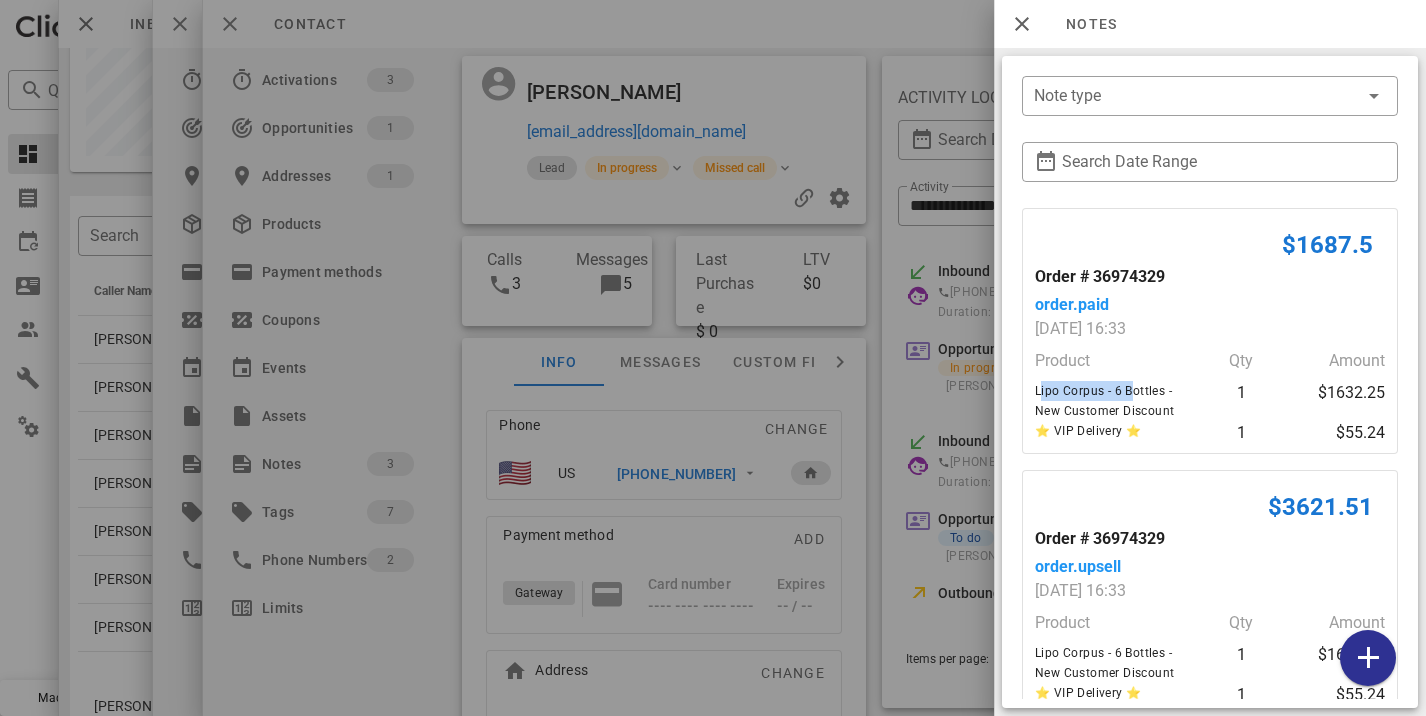 drag, startPoint x: 1126, startPoint y: 398, endPoint x: 1034, endPoint y: 390, distance: 92.34717 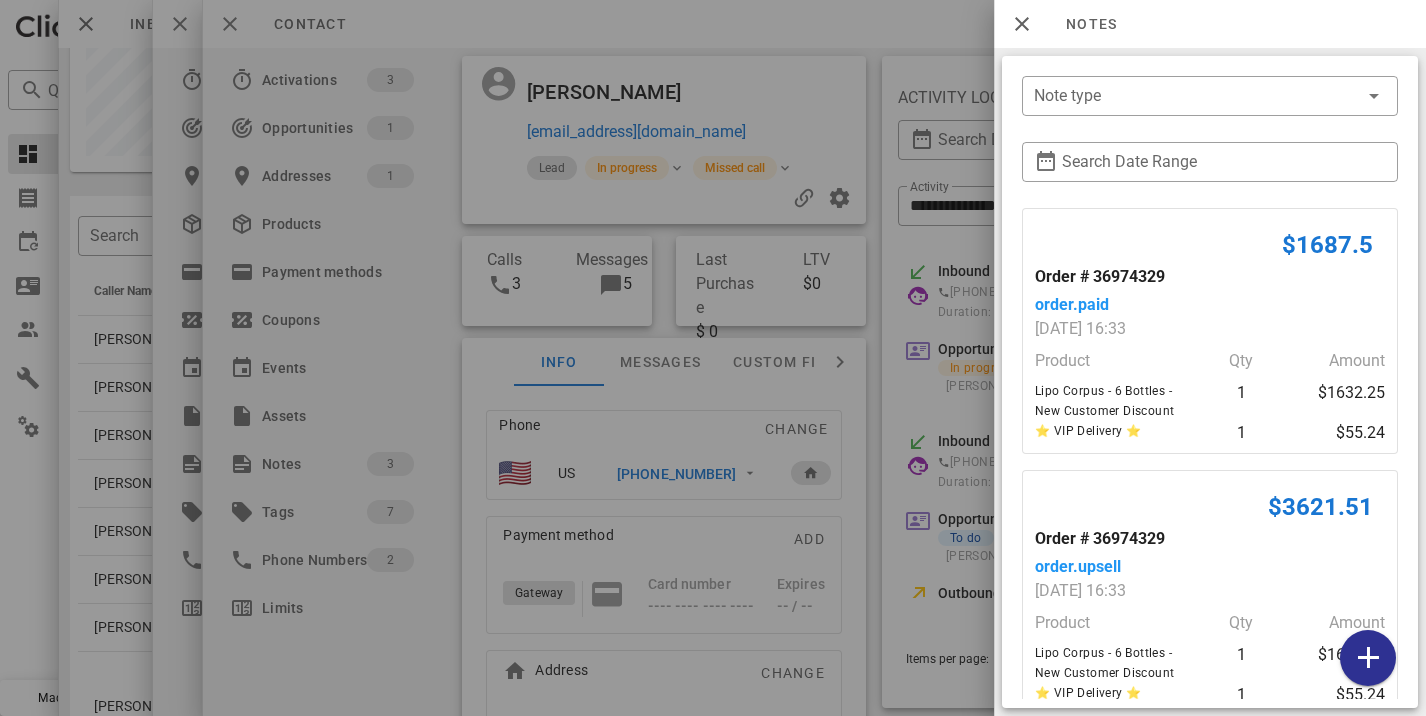 click at bounding box center (713, 358) 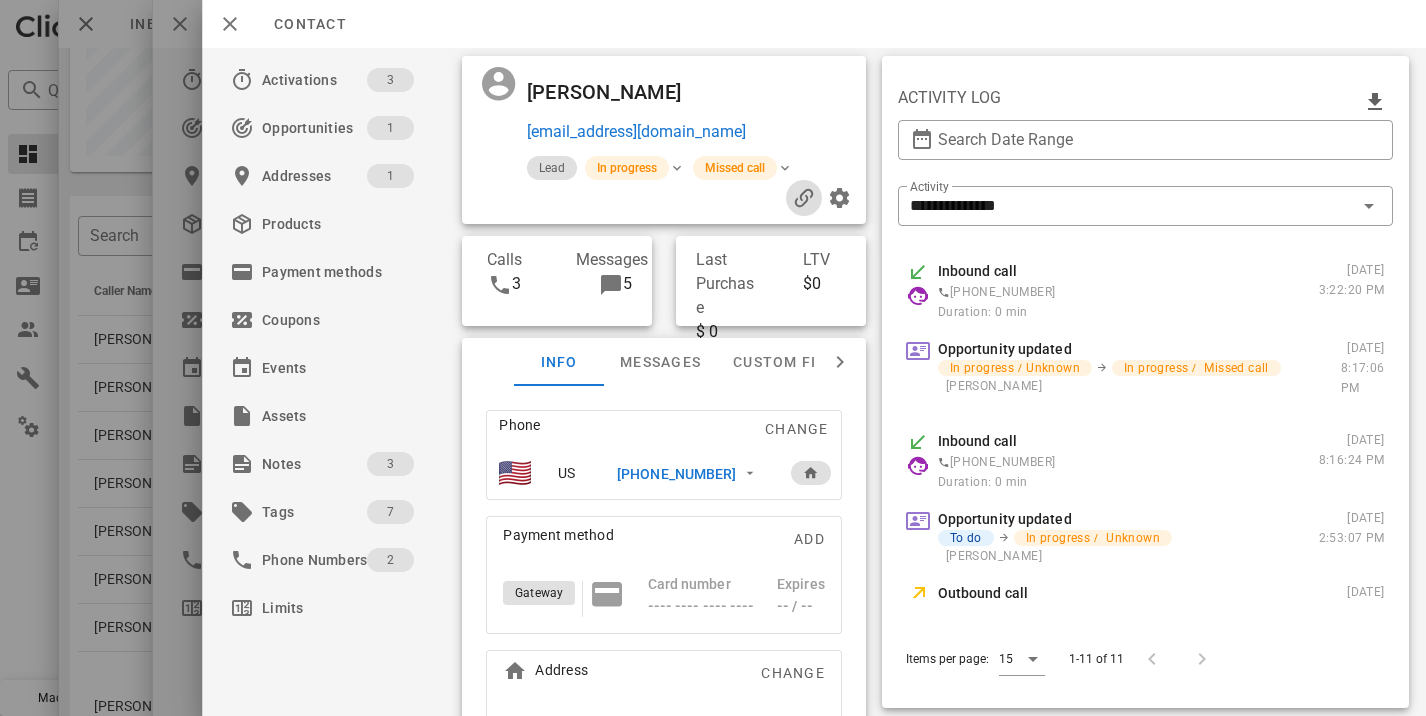 click at bounding box center [804, 198] 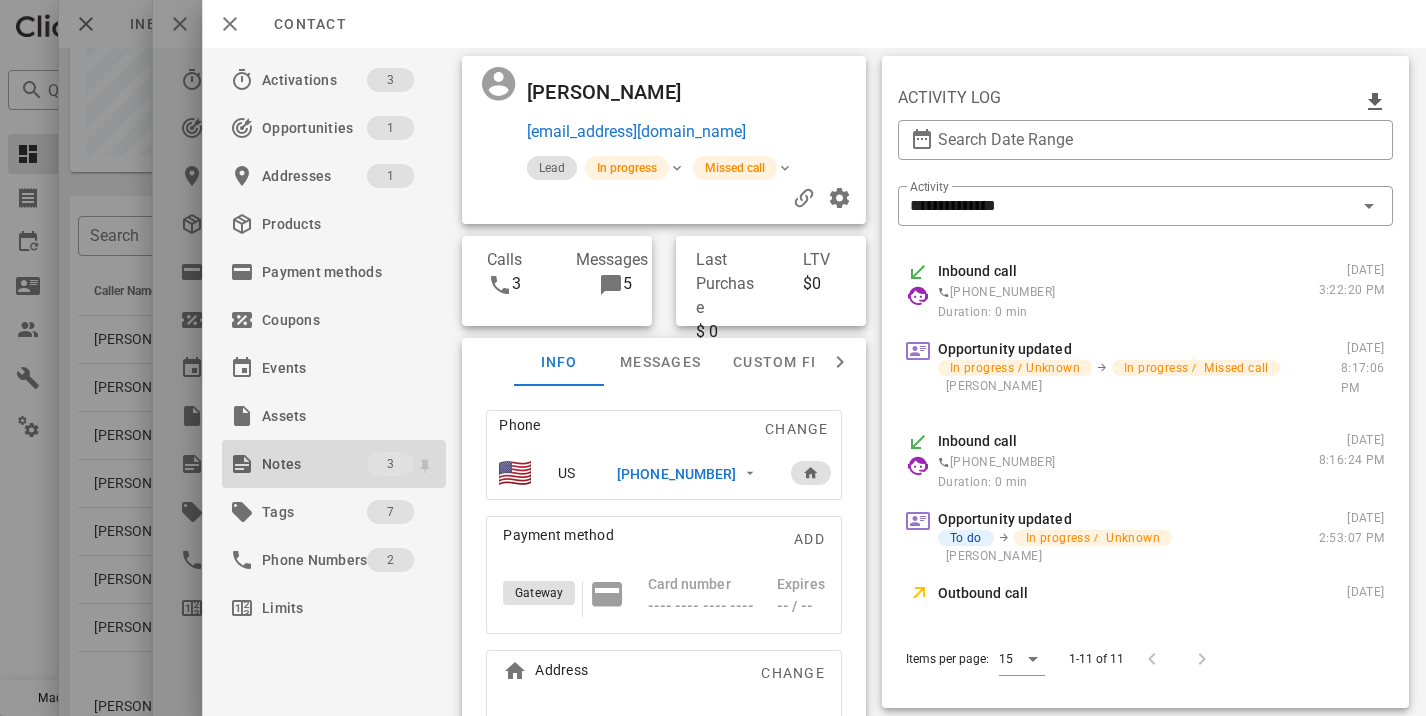 click on "Notes" at bounding box center [314, 464] 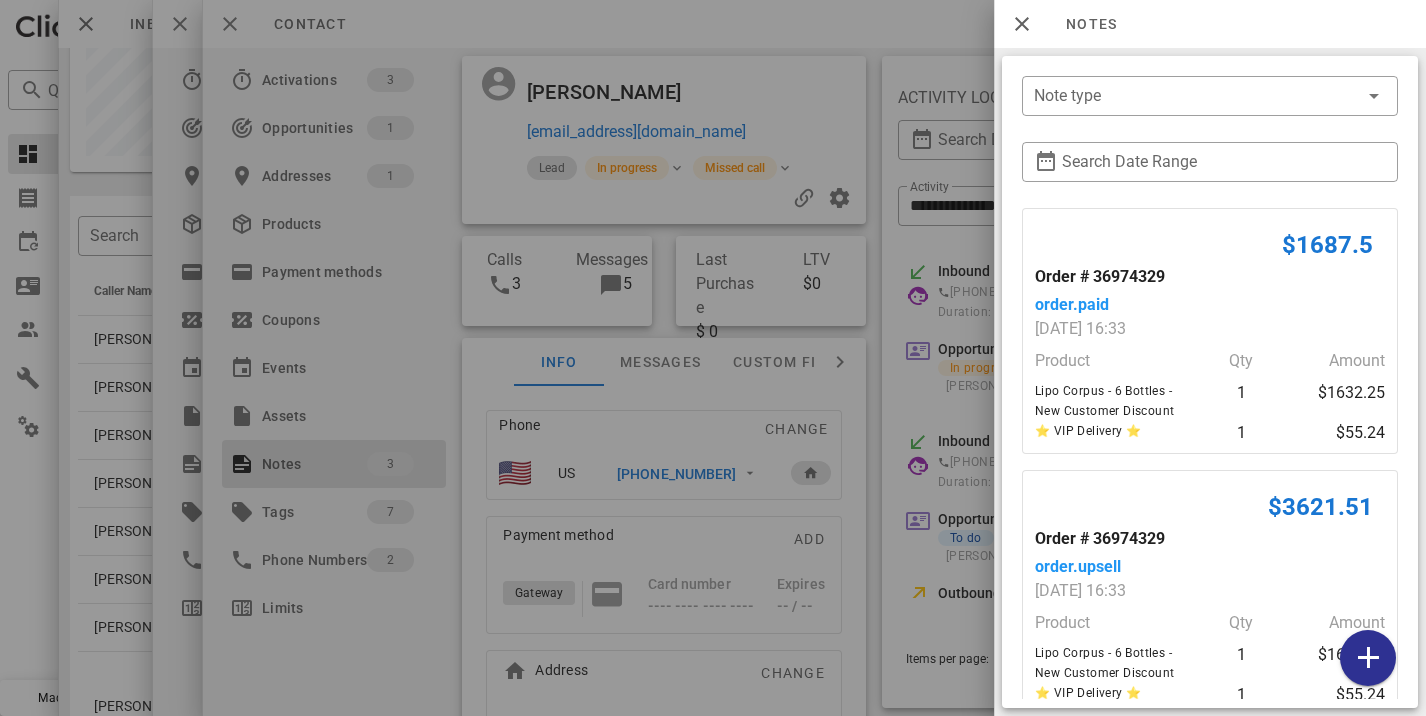 scroll, scrollTop: 231, scrollLeft: 0, axis: vertical 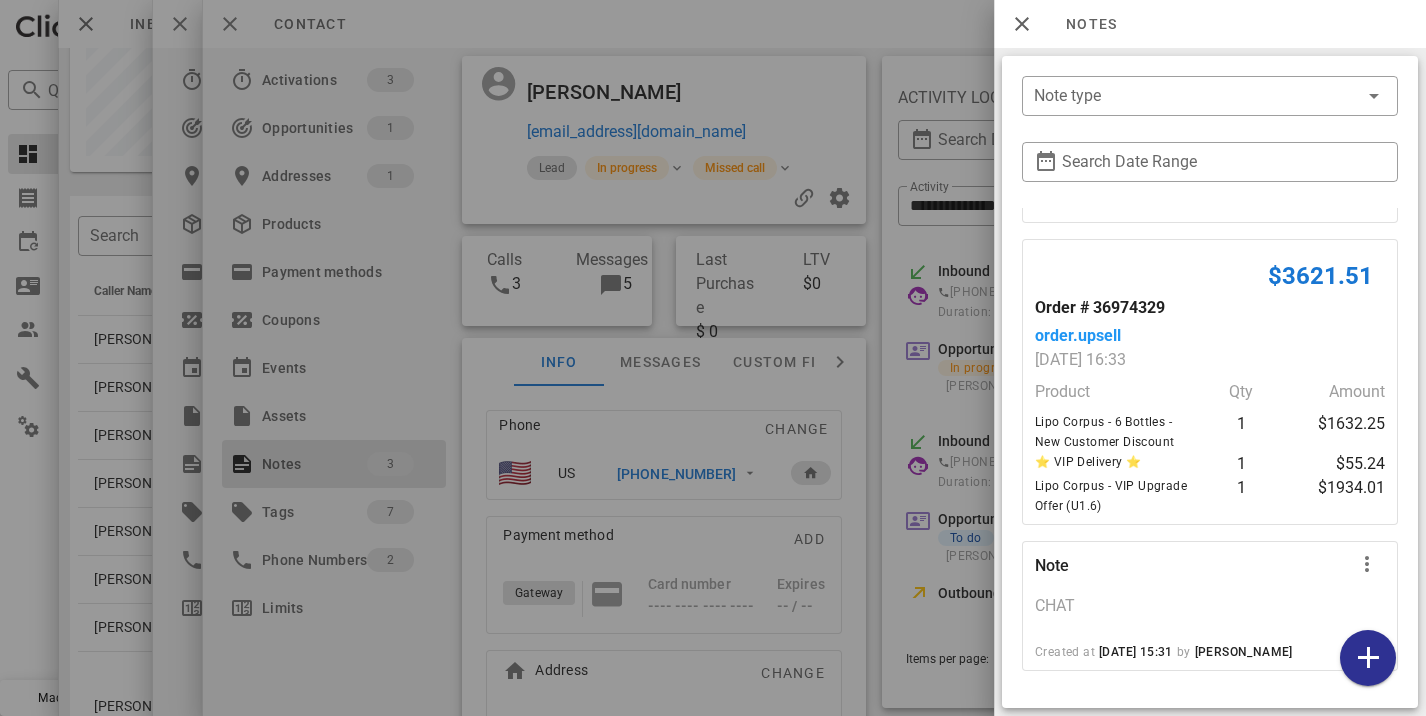 click at bounding box center (713, 358) 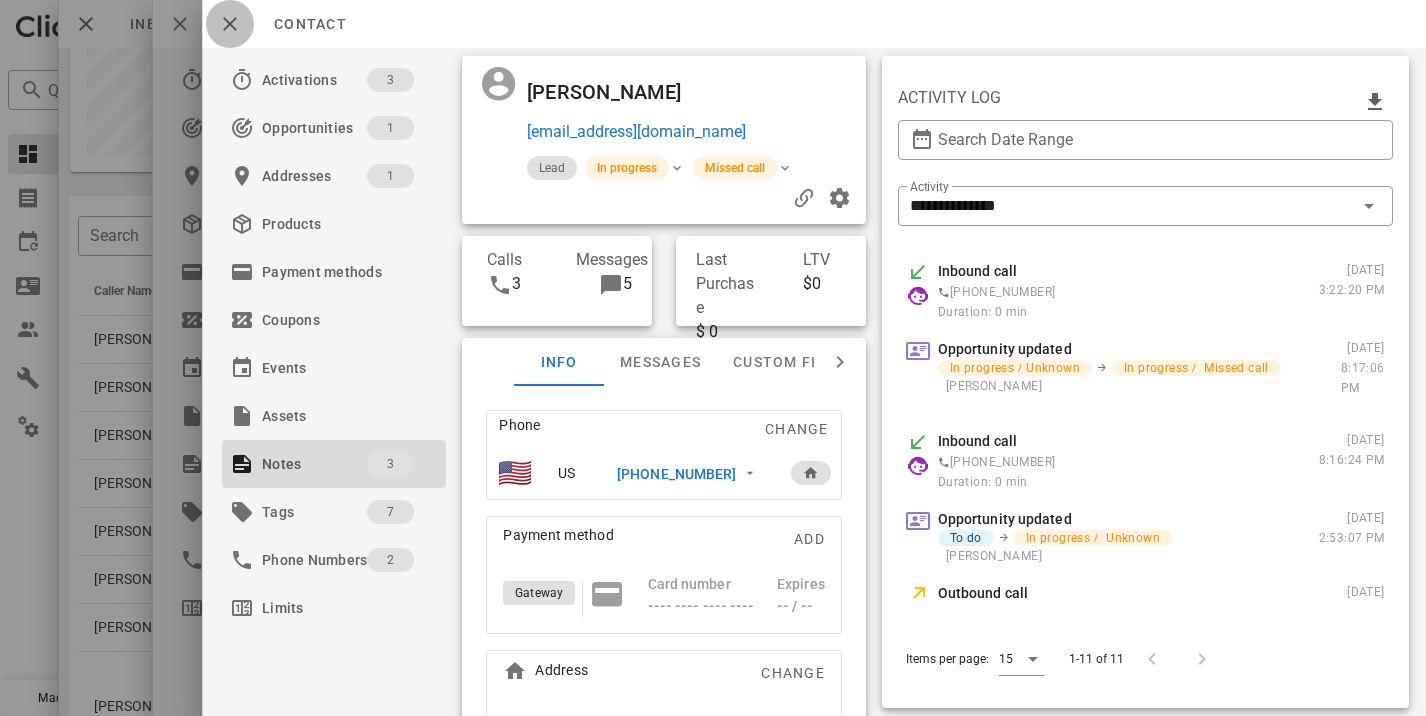 click at bounding box center [230, 24] 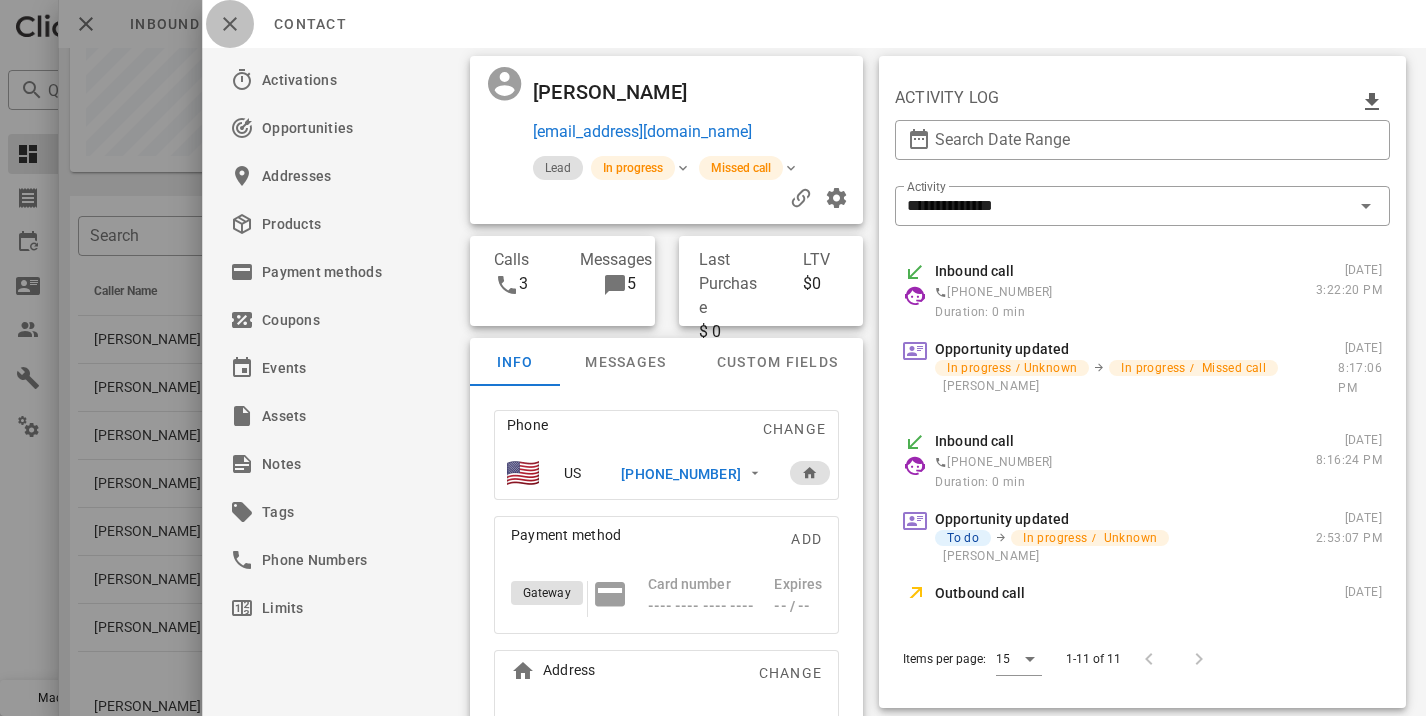click at bounding box center (230, 24) 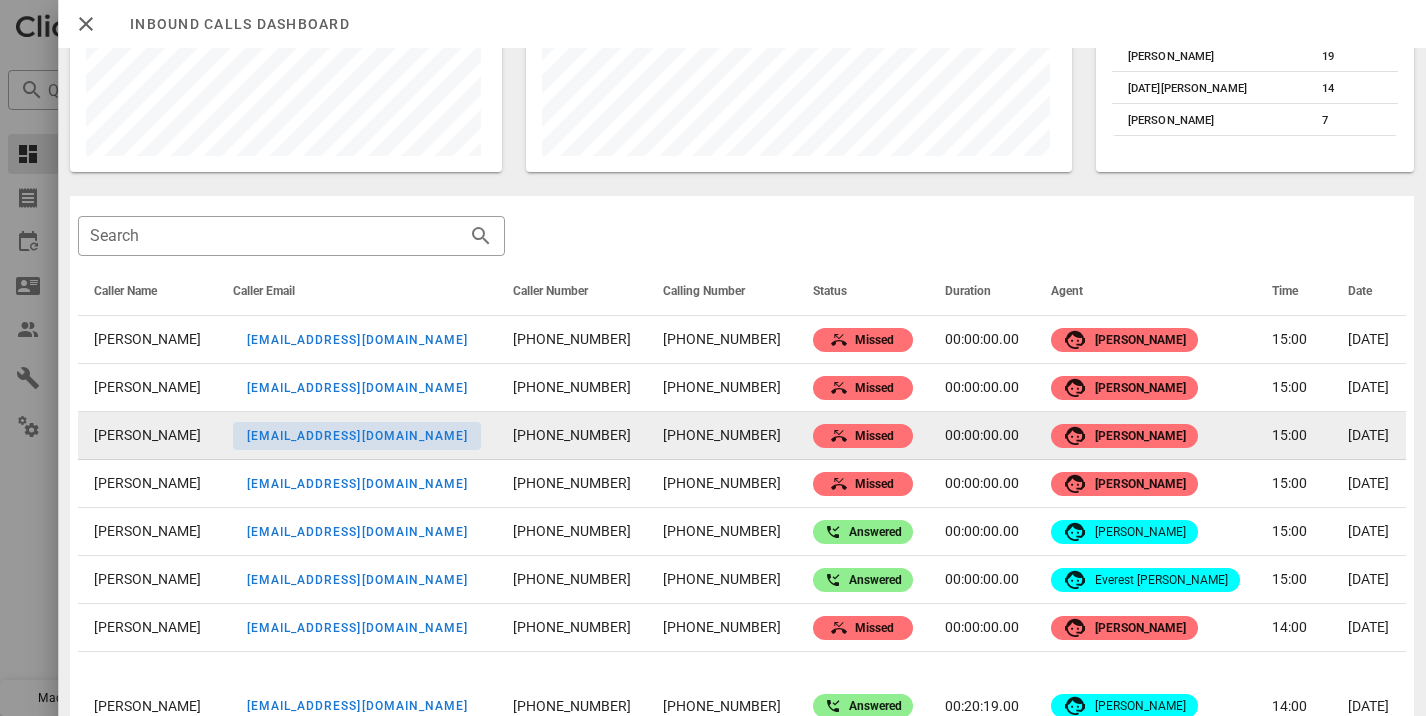 click on "ewinter400@gmail.com" at bounding box center (356, 436) 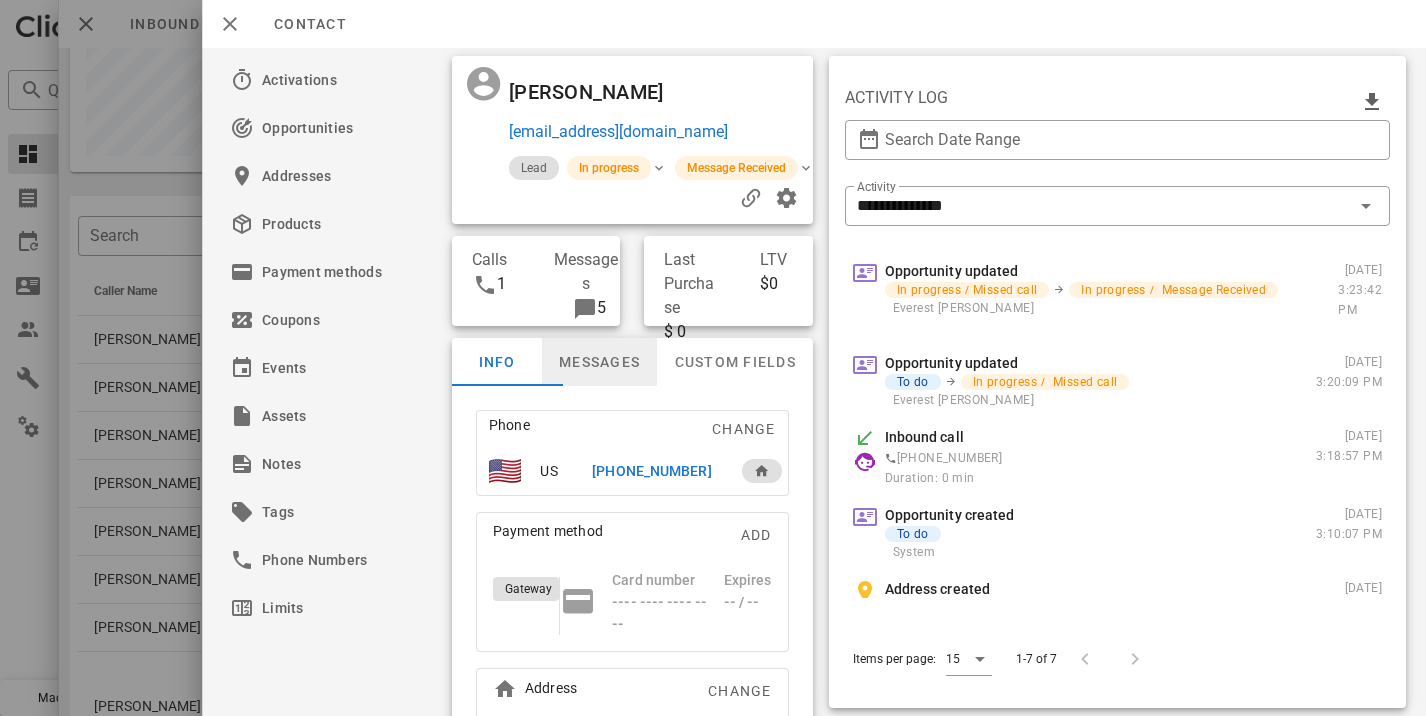 click on "Messages" at bounding box center (599, 362) 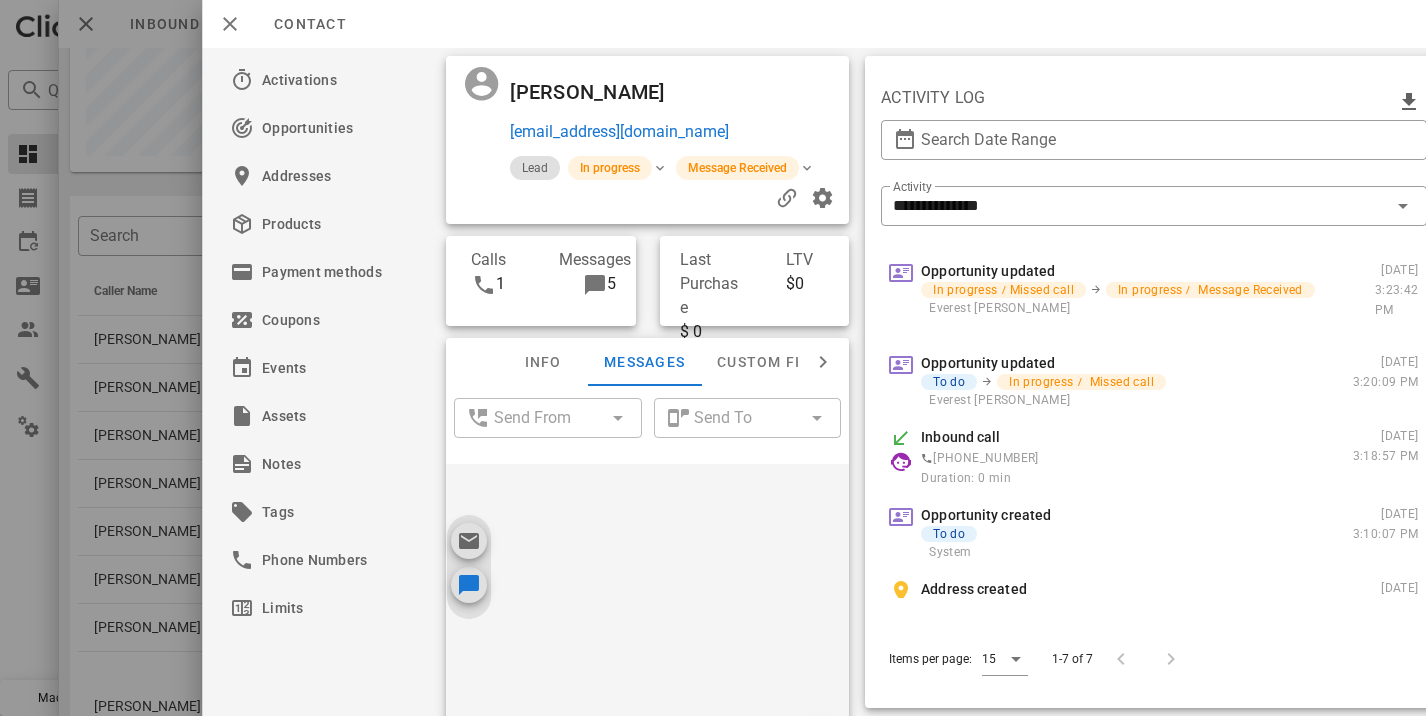 scroll, scrollTop: 736, scrollLeft: 0, axis: vertical 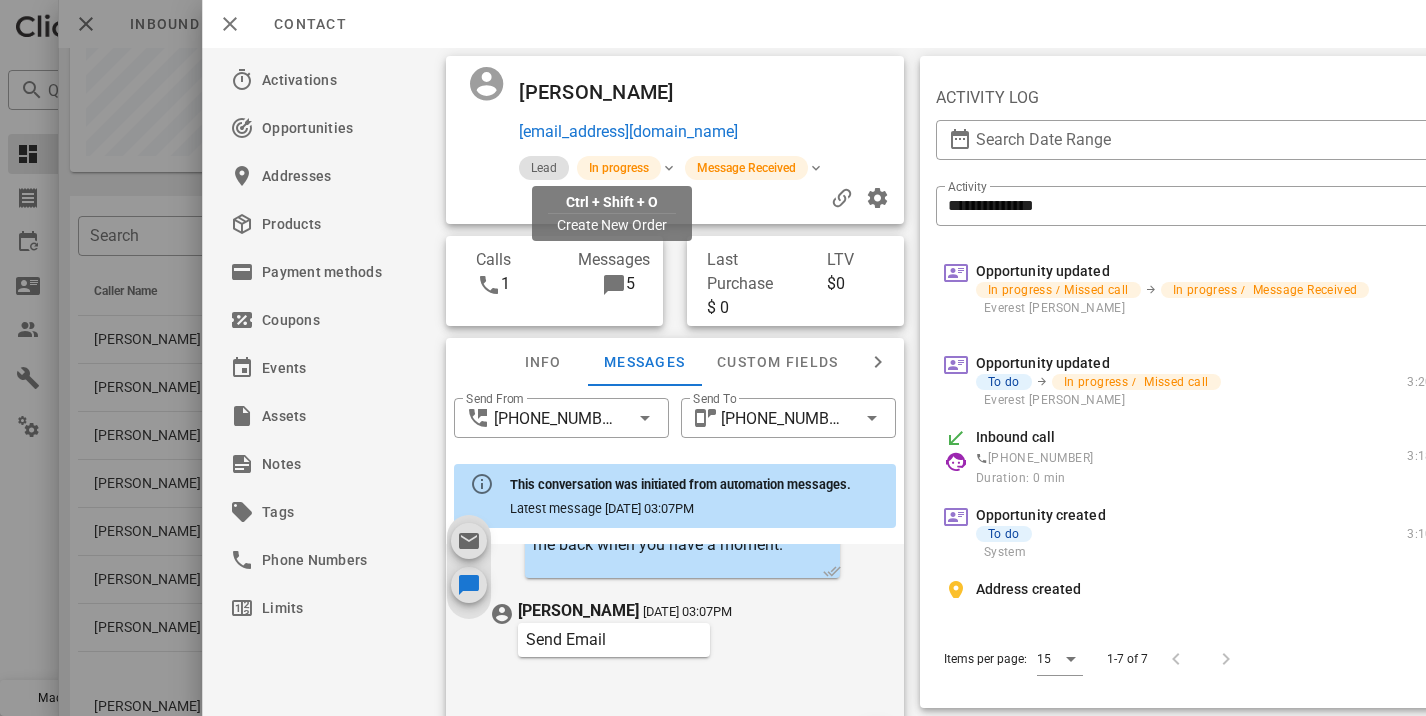 click on "ewinter400@gmail.com" at bounding box center (628, 132) 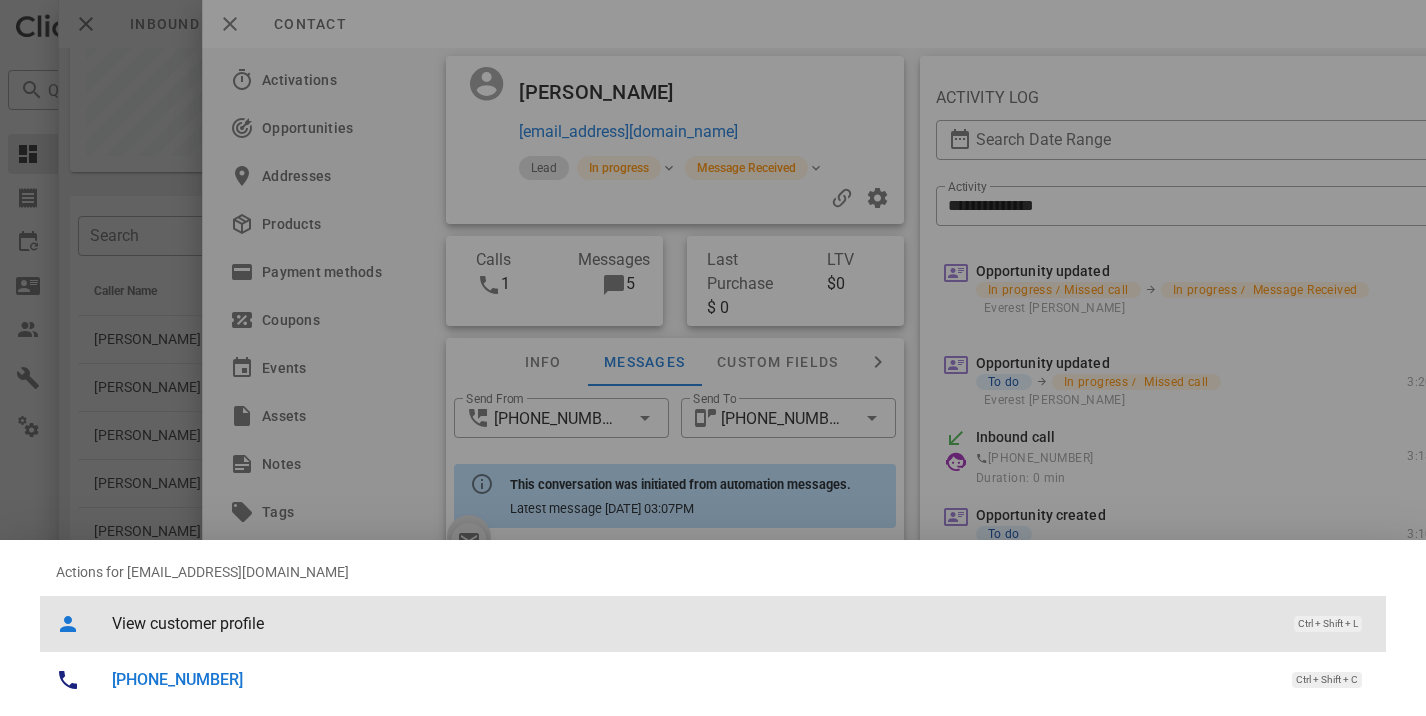 click on "View customer profile Ctrl + Shift + L" at bounding box center (741, 623) 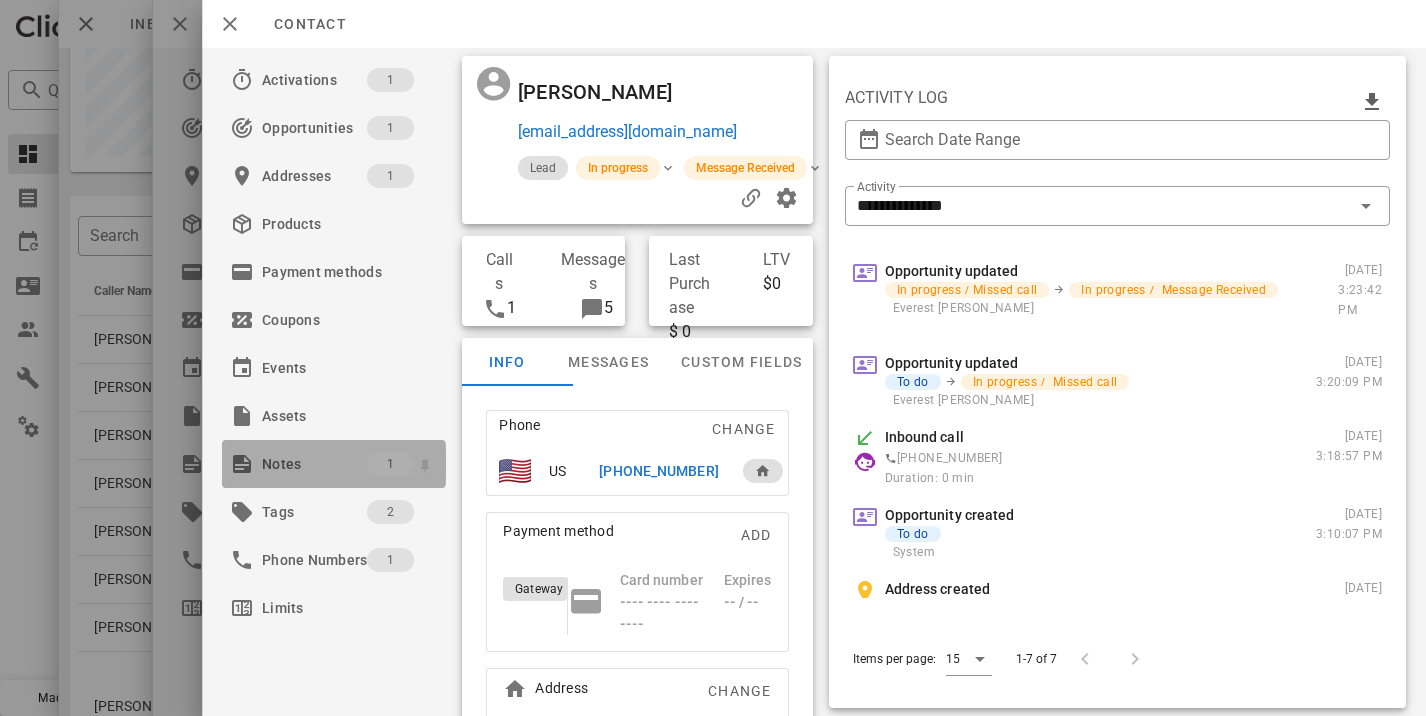 click on "Notes  1" at bounding box center (334, 464) 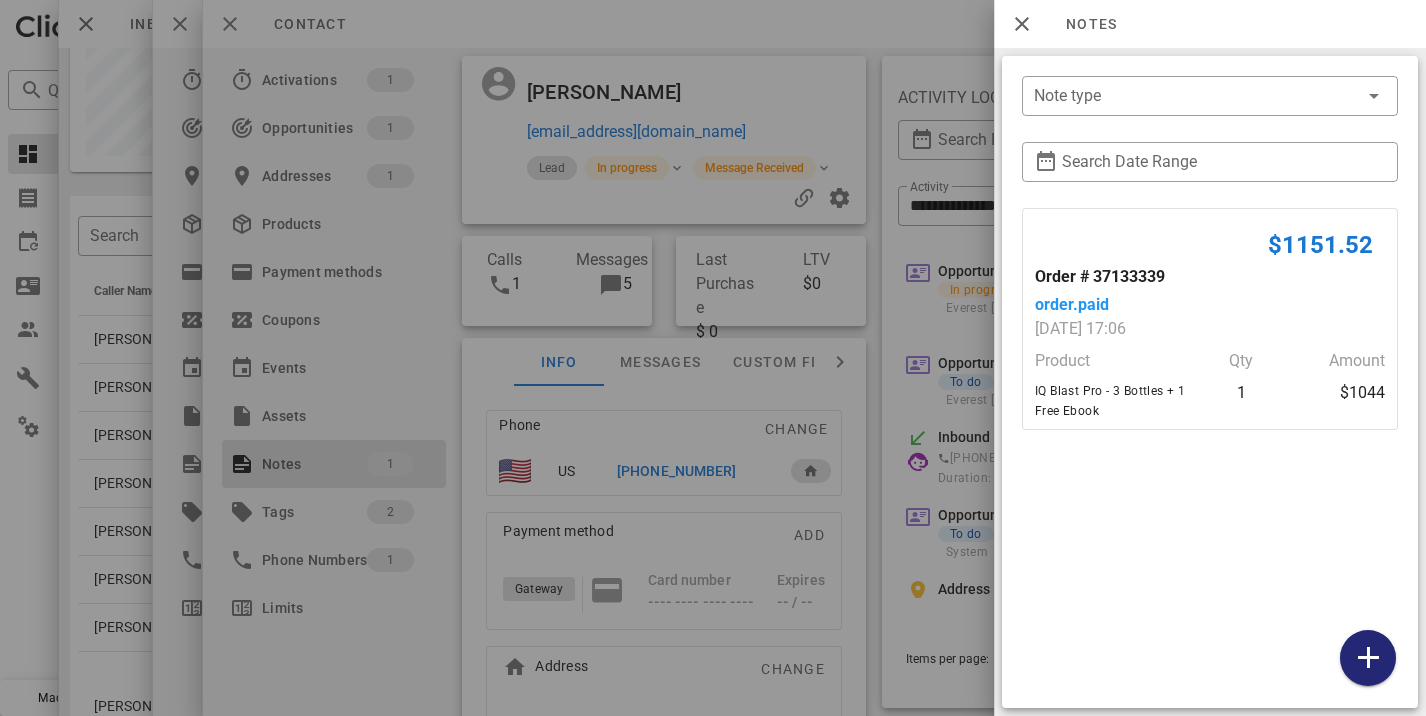 click at bounding box center (1368, 658) 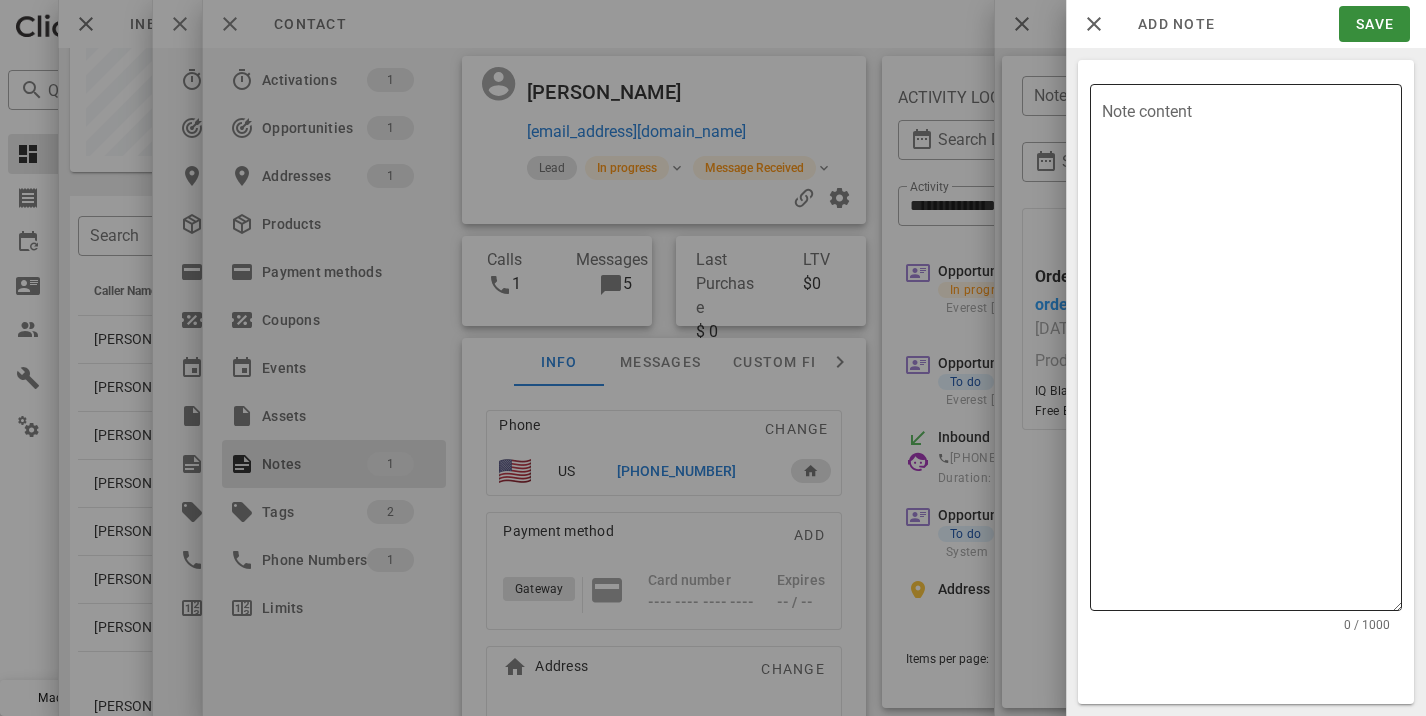 click on "Note content" at bounding box center (1252, 352) 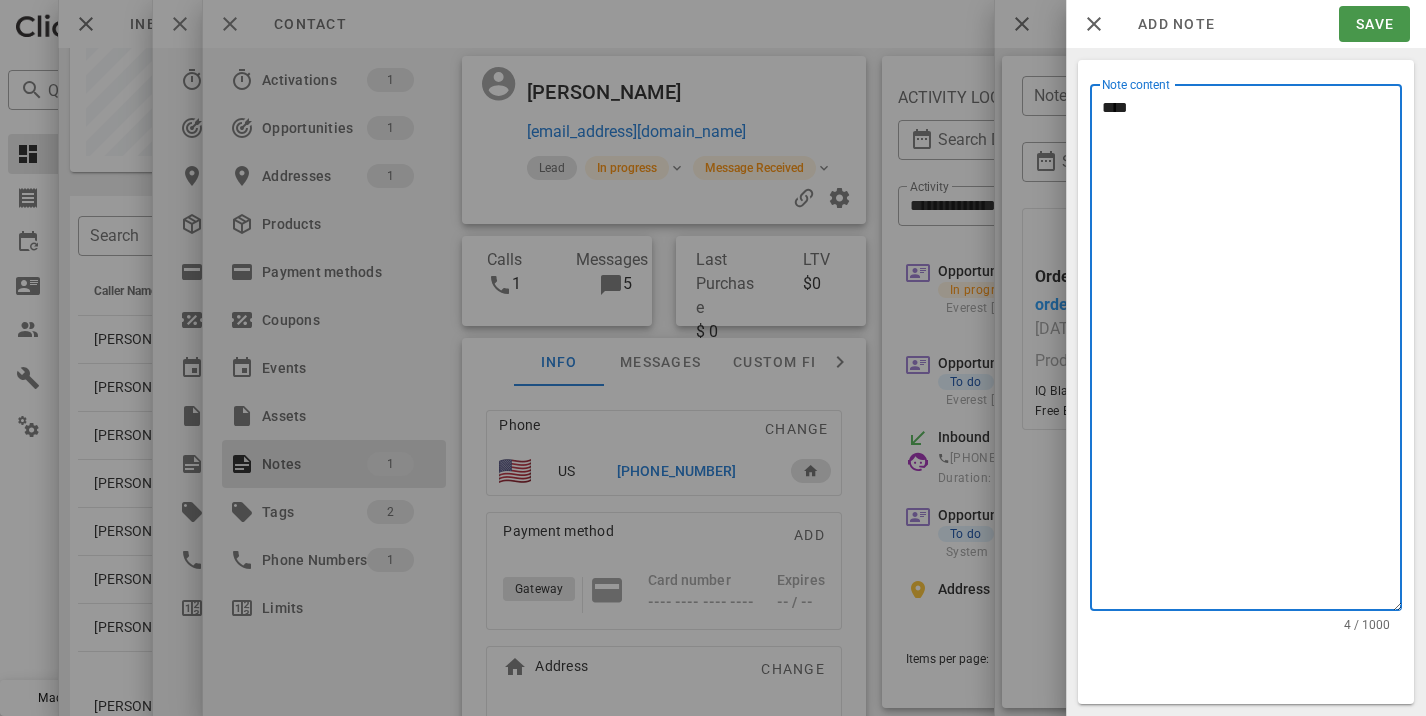 type on "****" 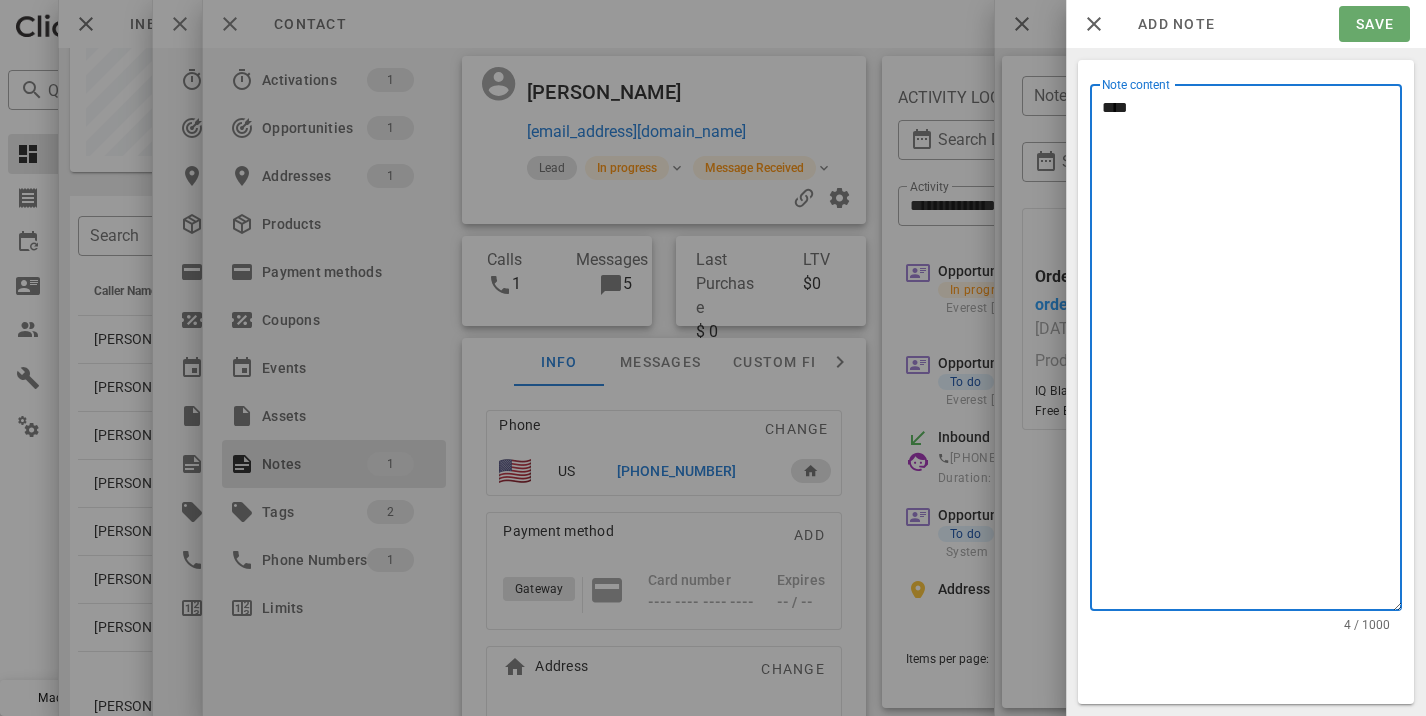 click on "Save" at bounding box center [1374, 24] 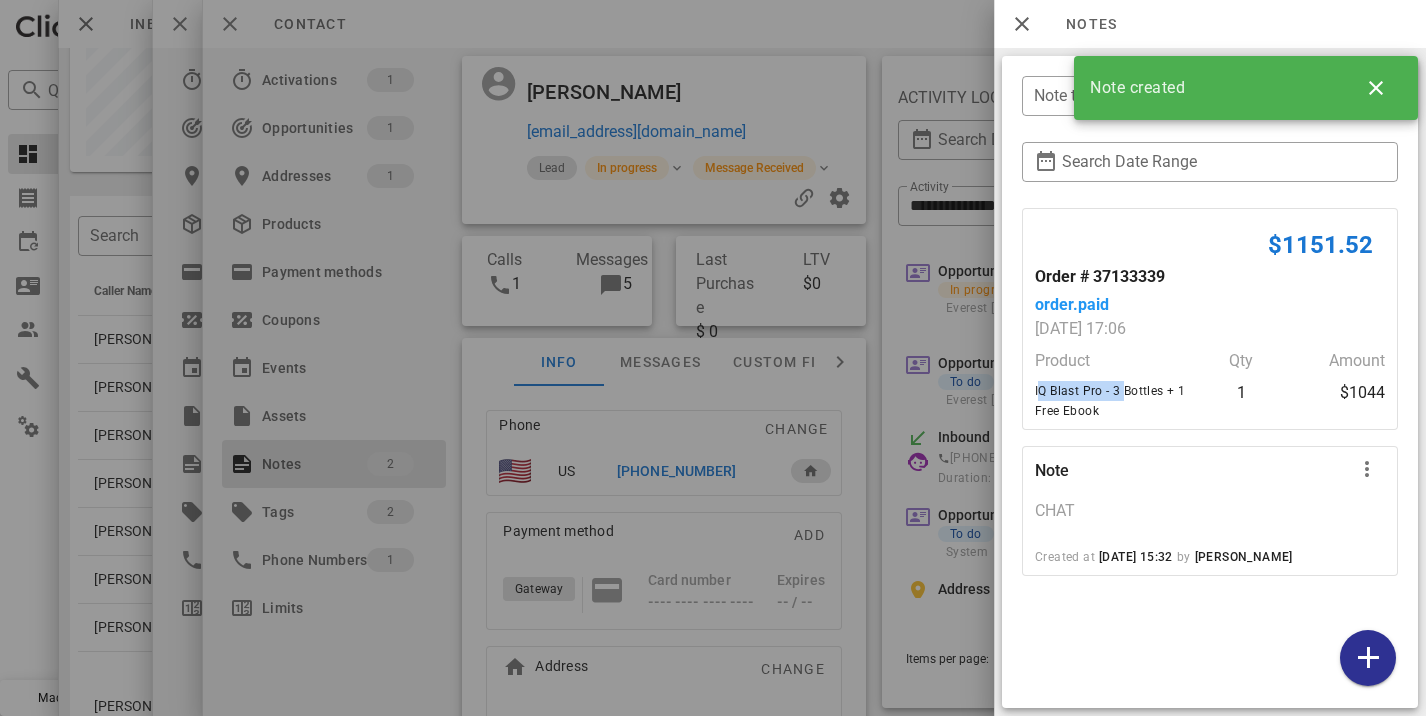 drag, startPoint x: 1118, startPoint y: 391, endPoint x: 1034, endPoint y: 382, distance: 84.48077 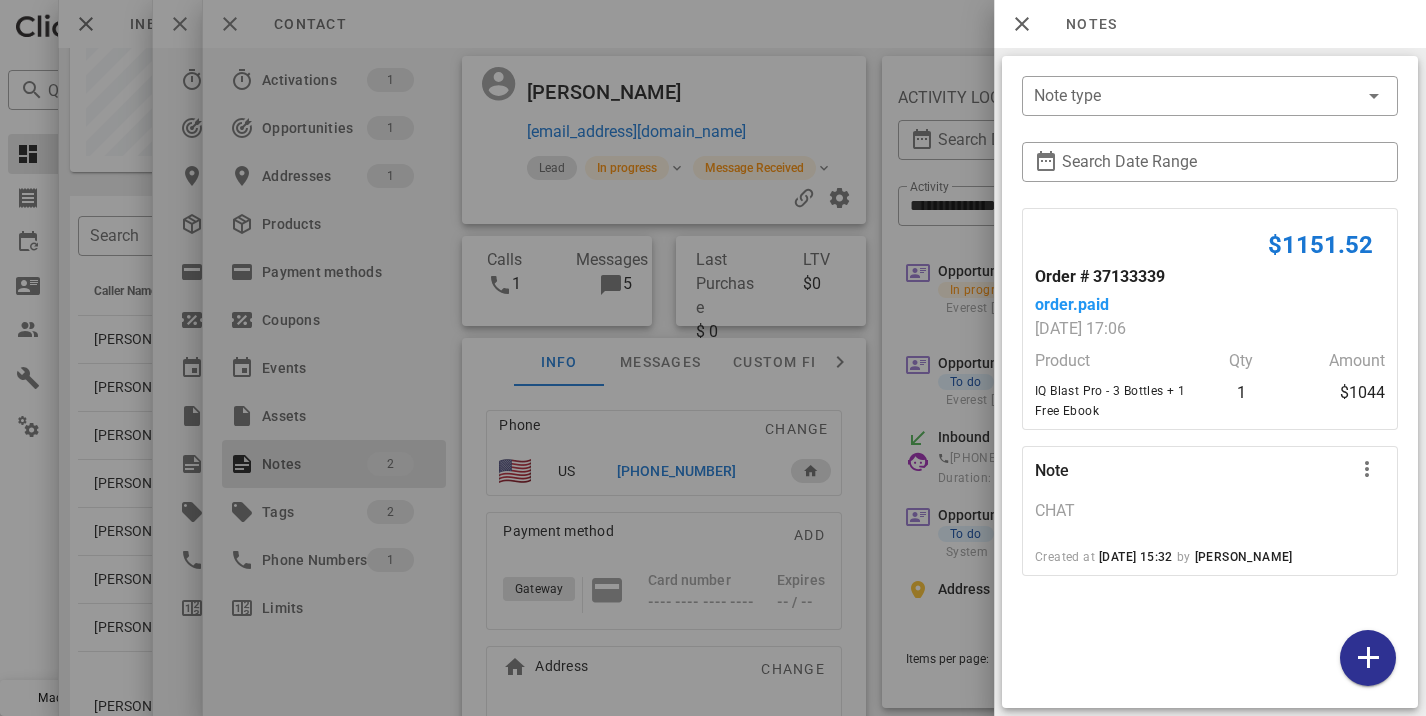 click at bounding box center (713, 358) 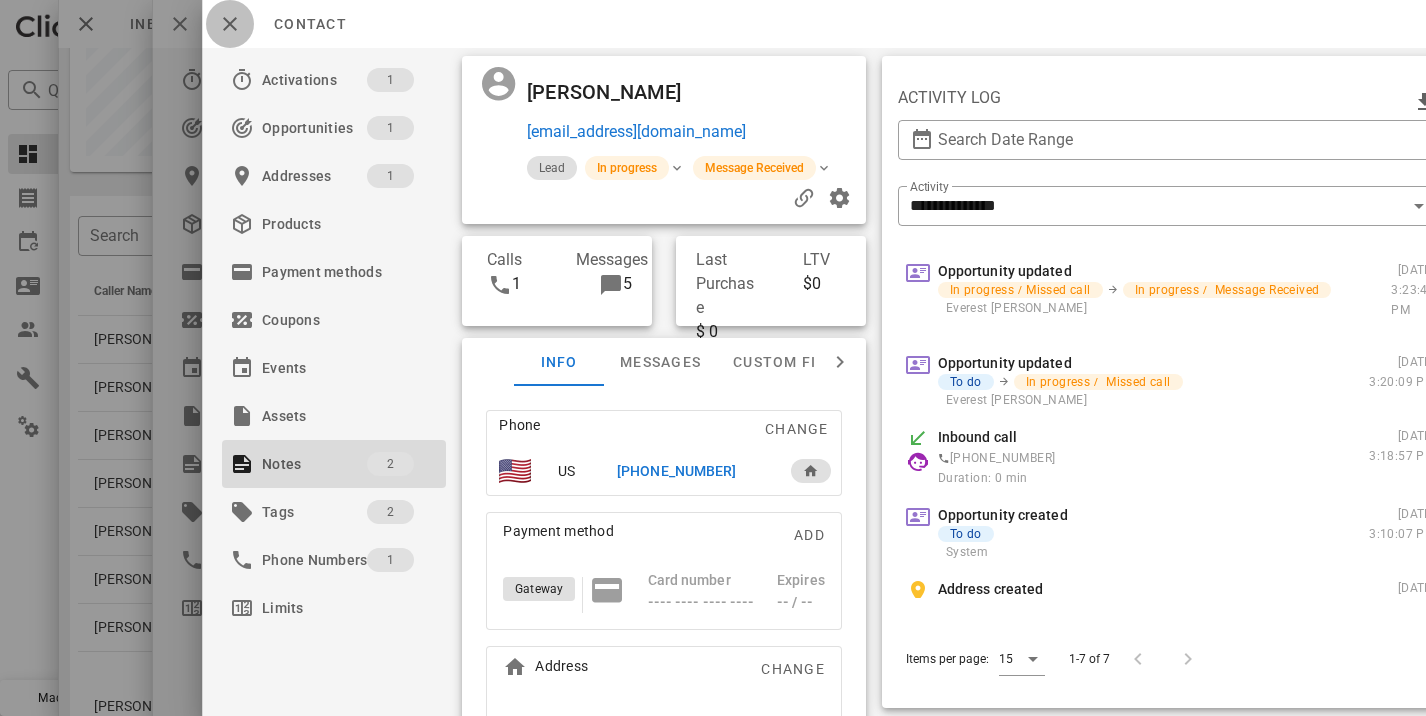 click at bounding box center [230, 24] 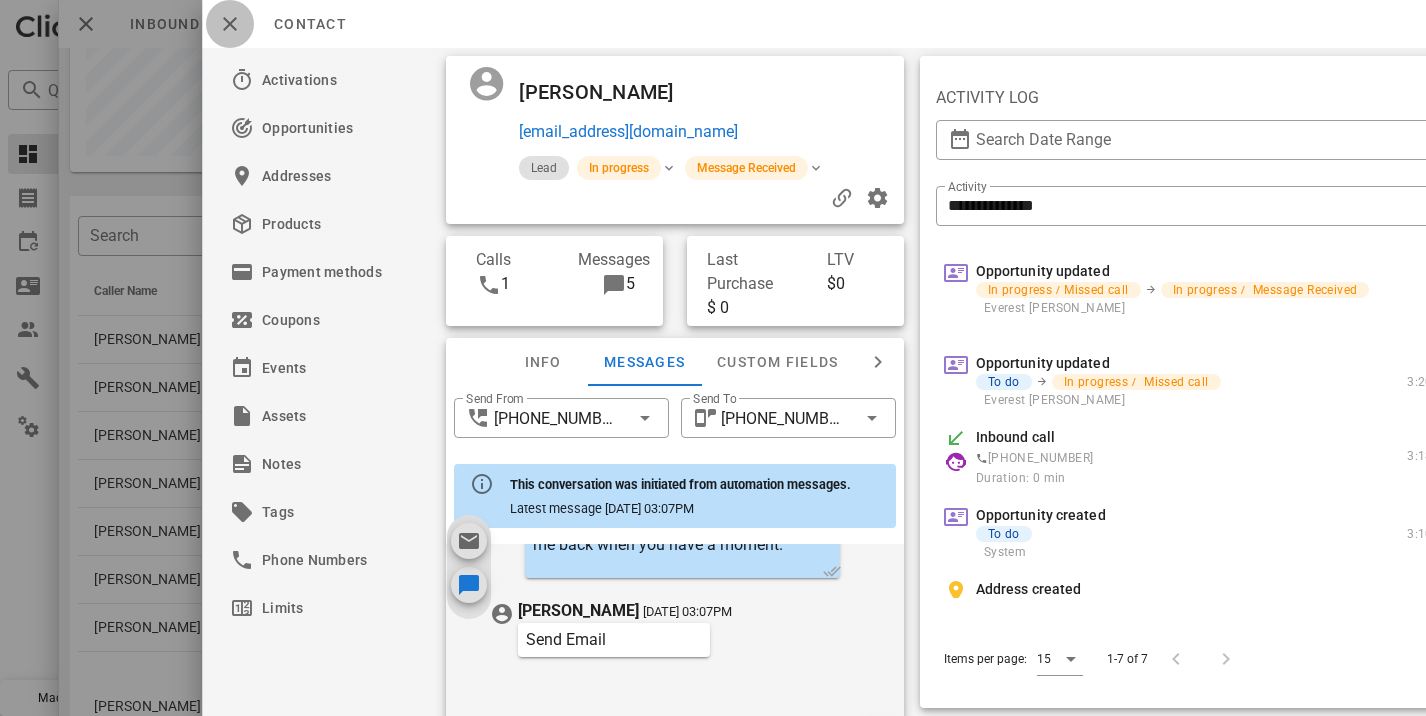 click at bounding box center [230, 24] 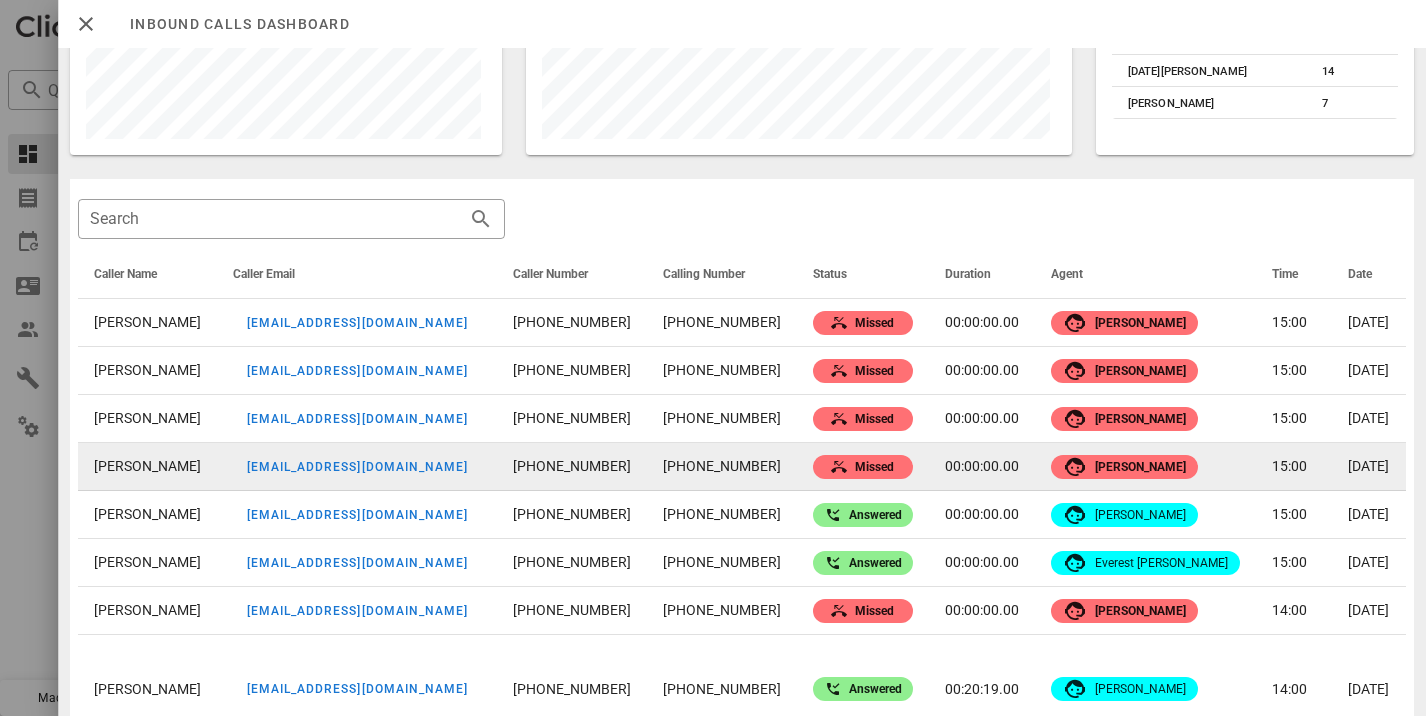 scroll, scrollTop: 563, scrollLeft: 0, axis: vertical 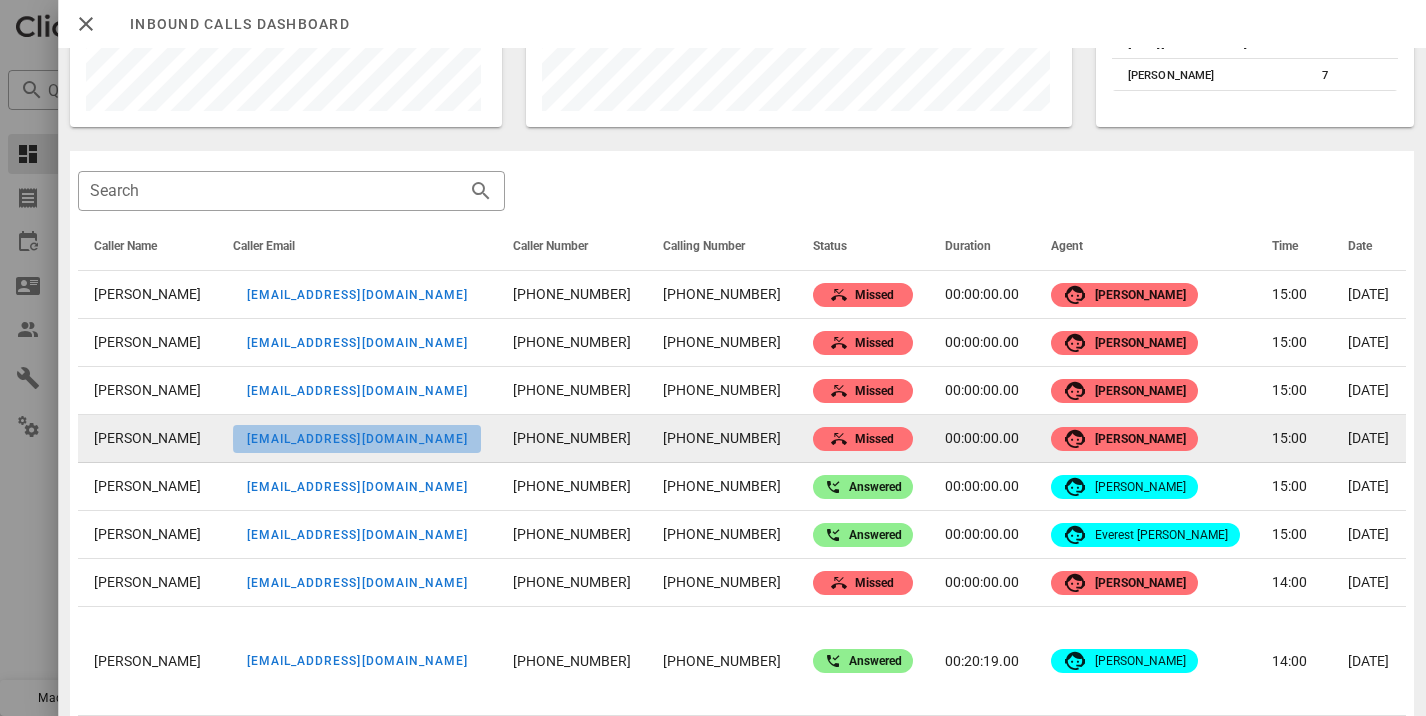 click on "doctorcarol.clark6@gmail.com" at bounding box center [356, 439] 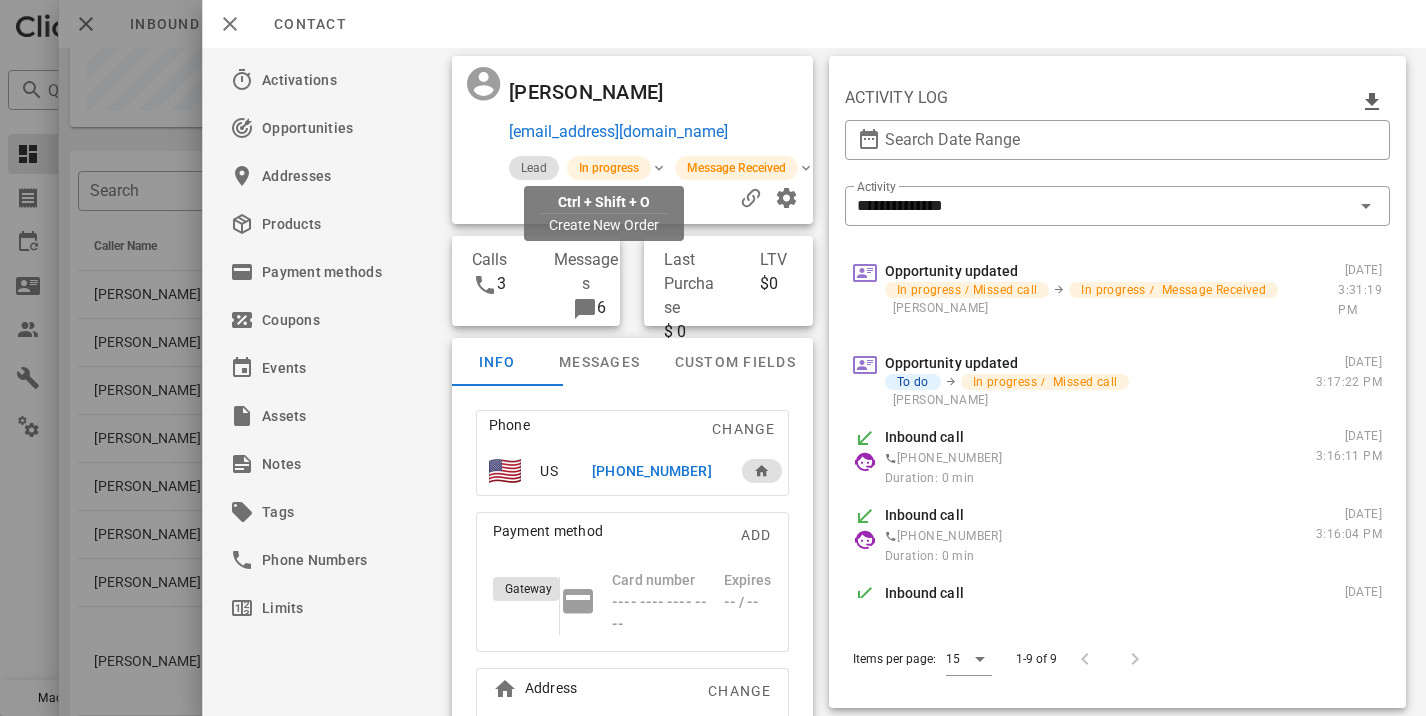 click on "doctorcarol.clark6@gmail.com" at bounding box center (618, 132) 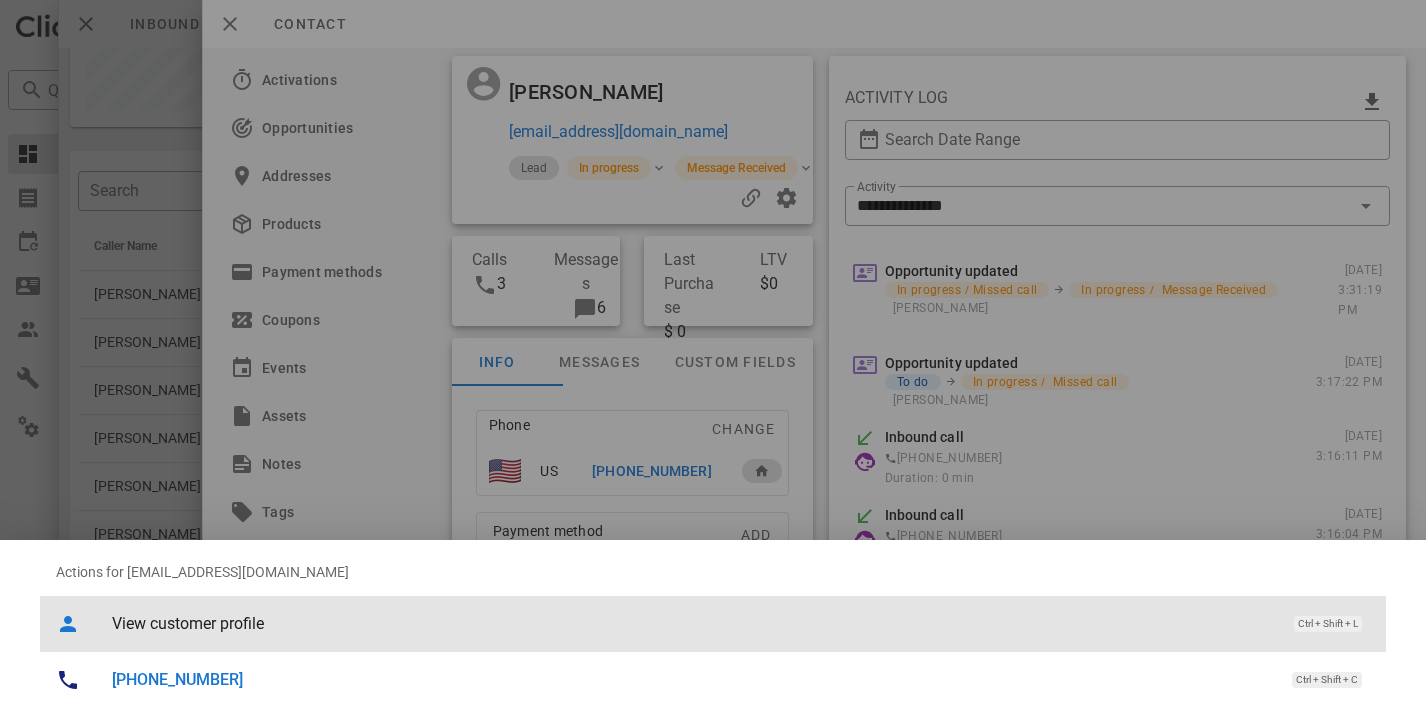 click on "View customer profile Ctrl + Shift + L" at bounding box center [741, 623] 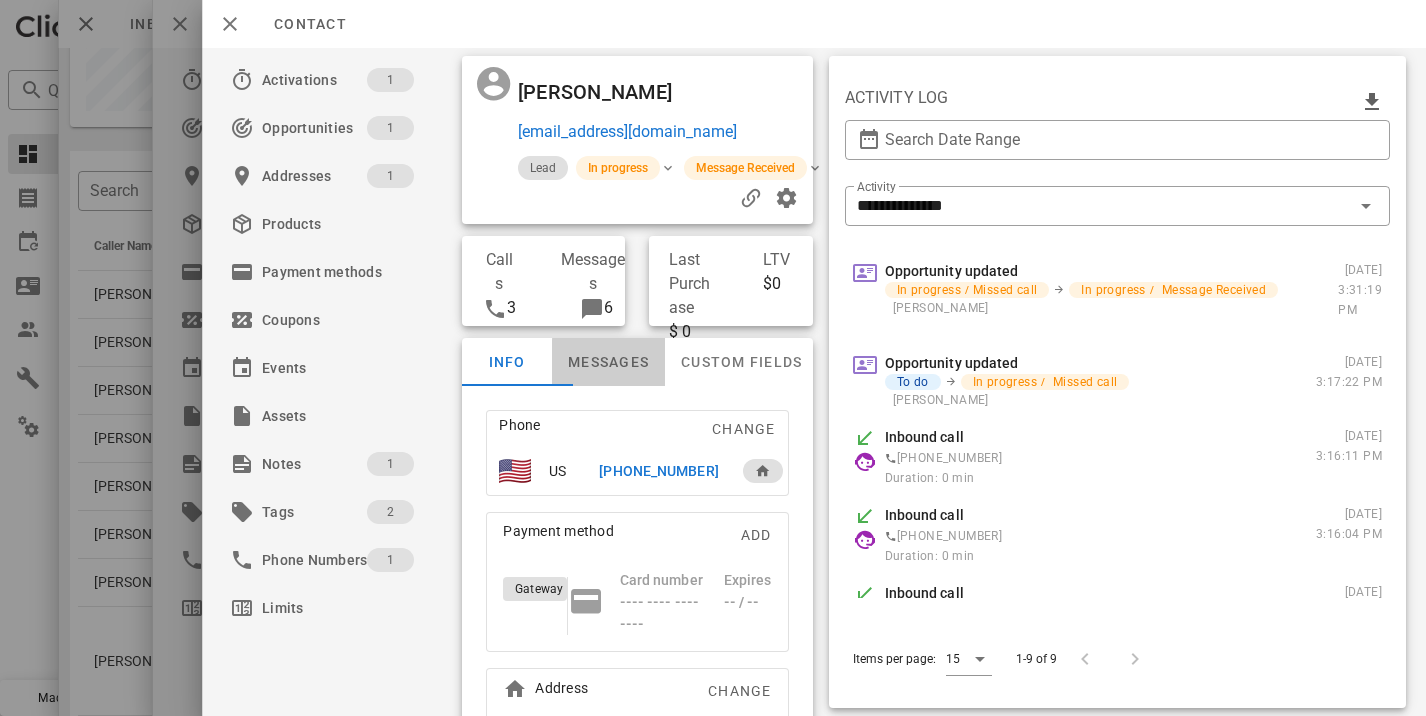 click on "Messages" at bounding box center [608, 362] 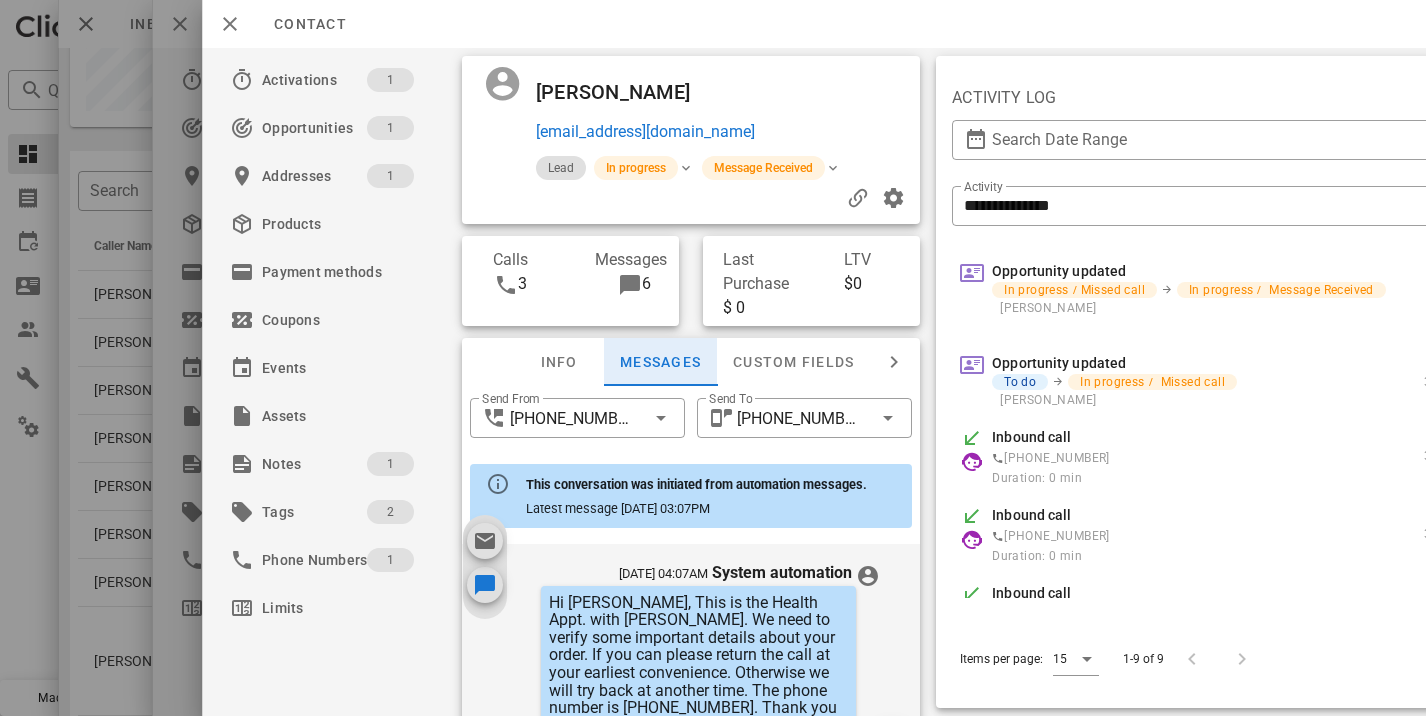 scroll, scrollTop: 789, scrollLeft: 0, axis: vertical 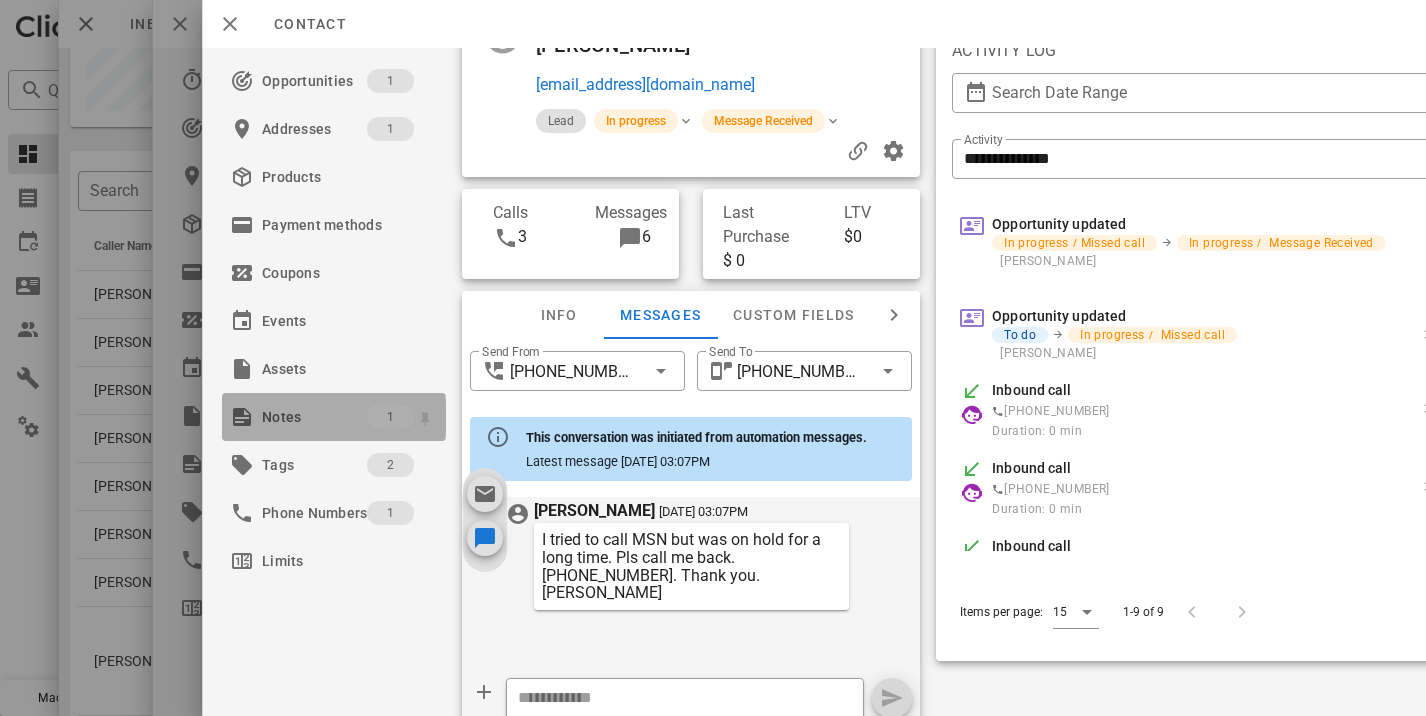 click on "Notes" at bounding box center (314, 417) 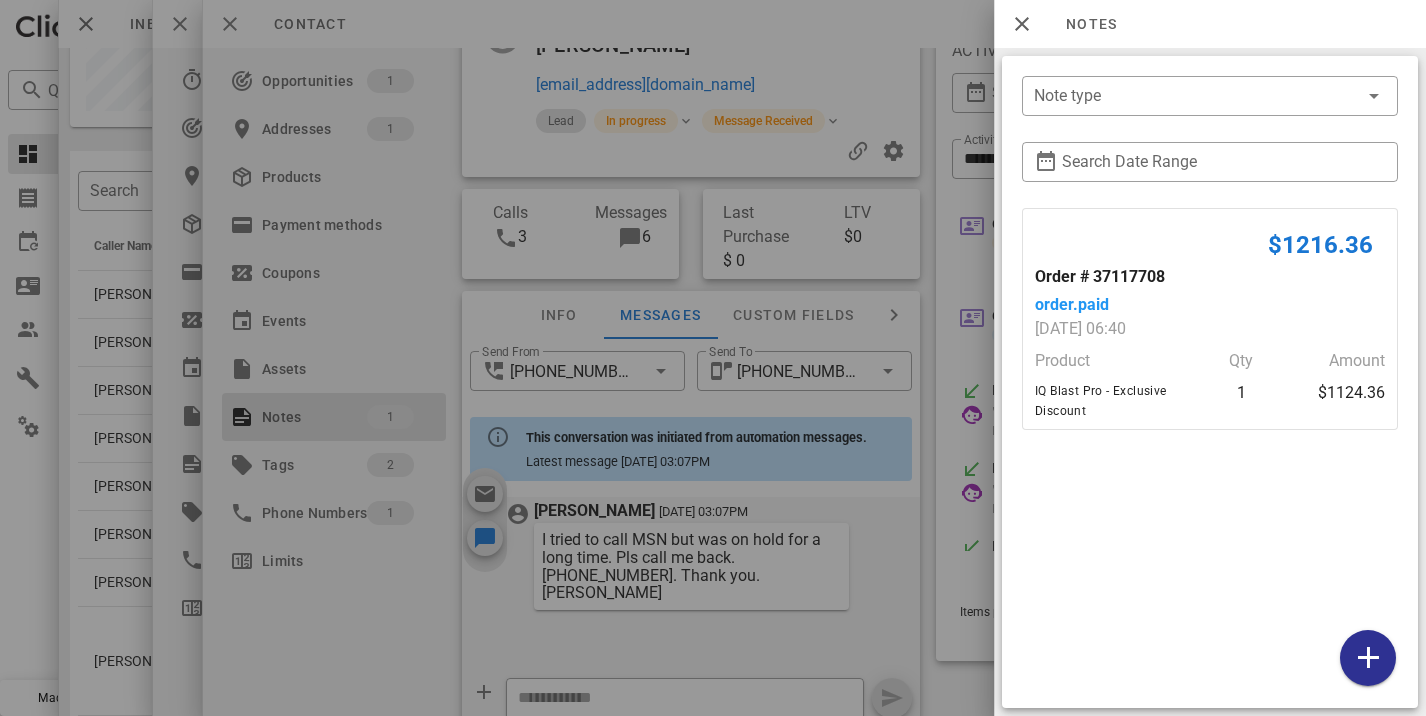 click at bounding box center (713, 358) 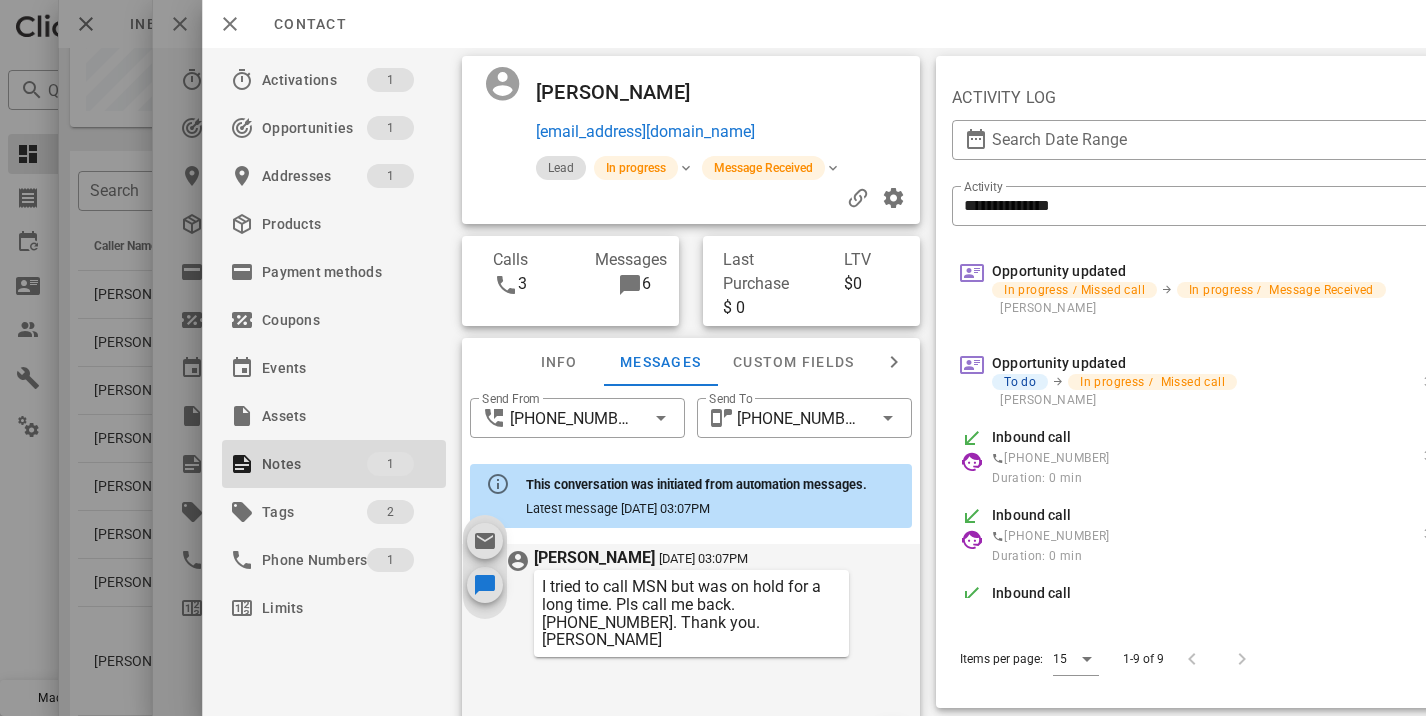 scroll, scrollTop: 183, scrollLeft: 0, axis: vertical 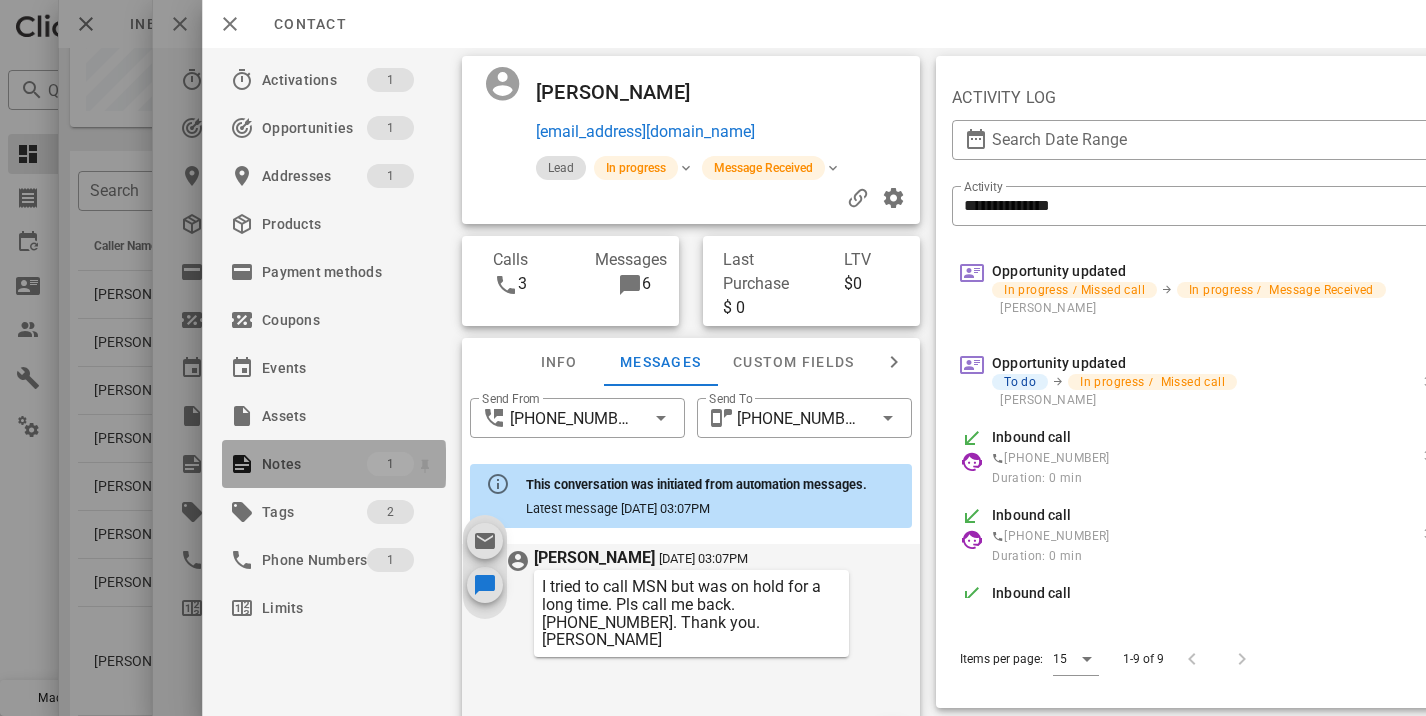 click on "1" at bounding box center (390, 464) 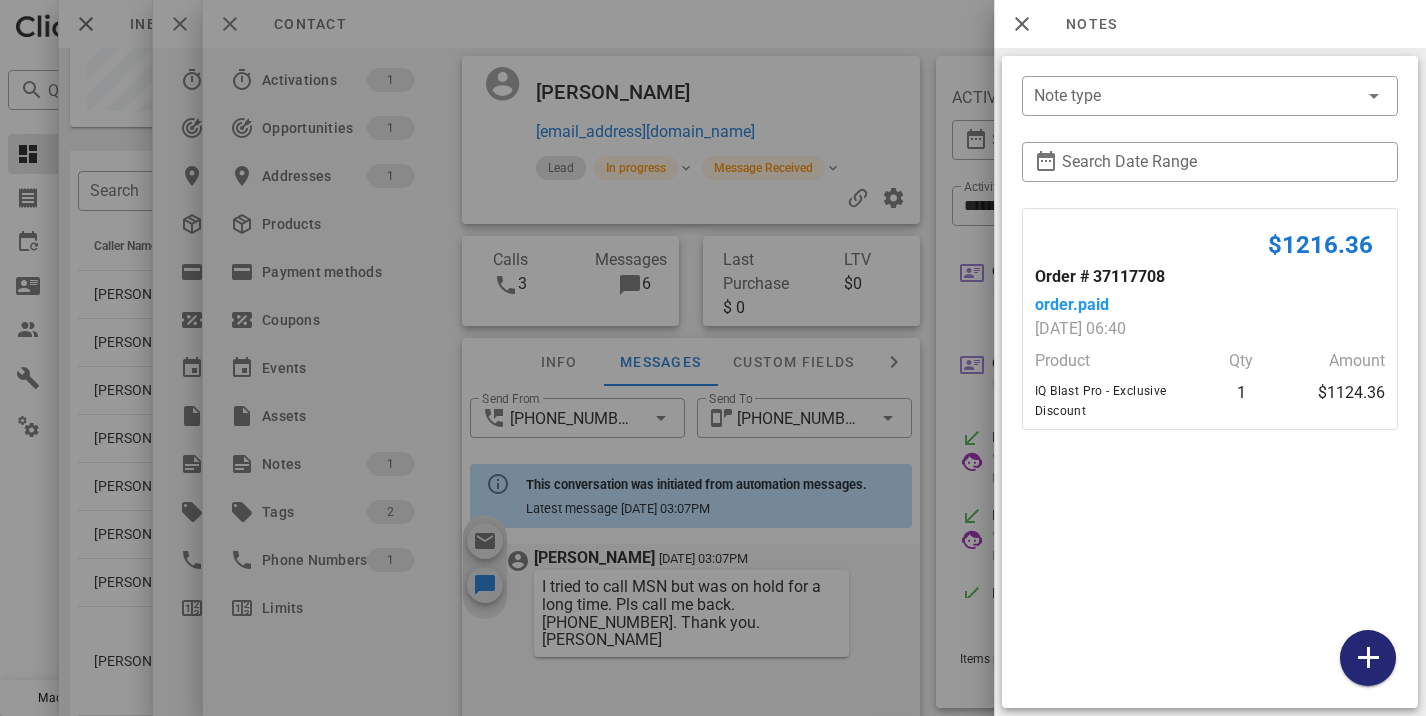 click at bounding box center (1368, 658) 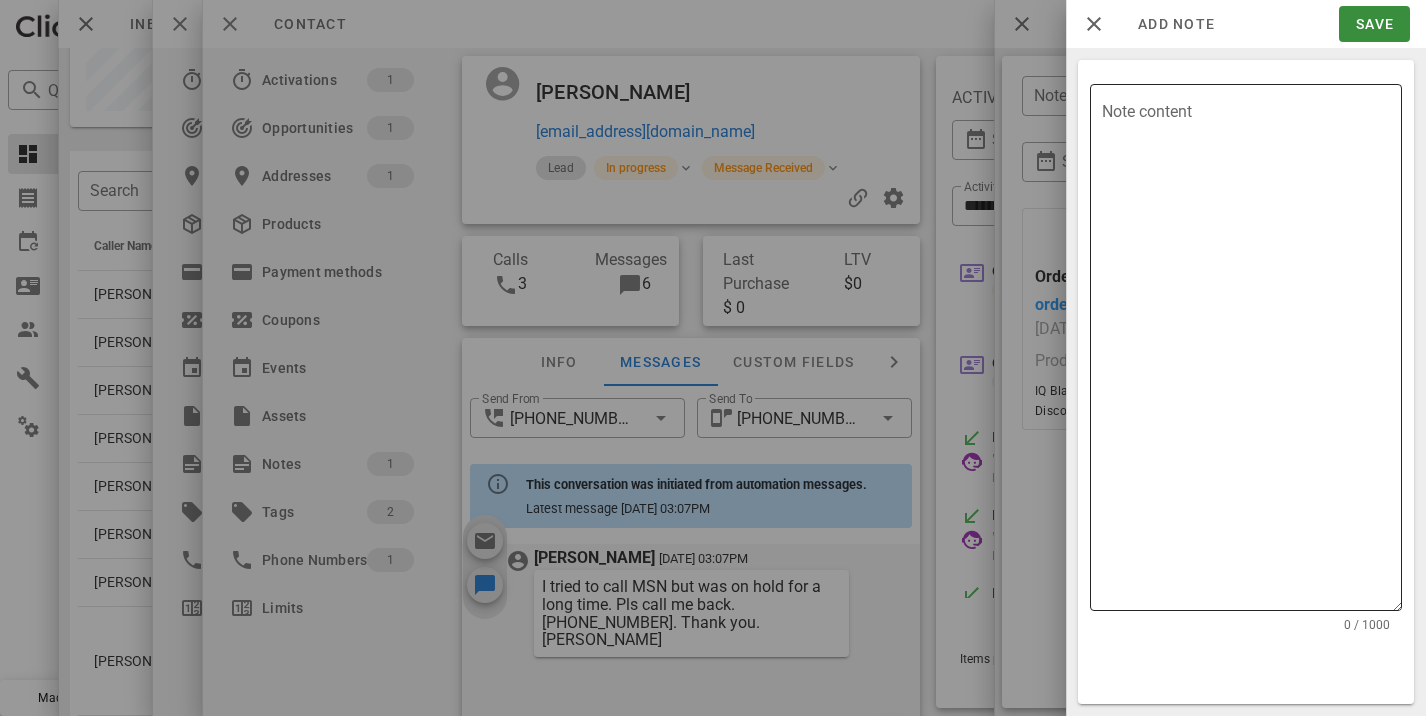 click on "Note content" at bounding box center (1252, 352) 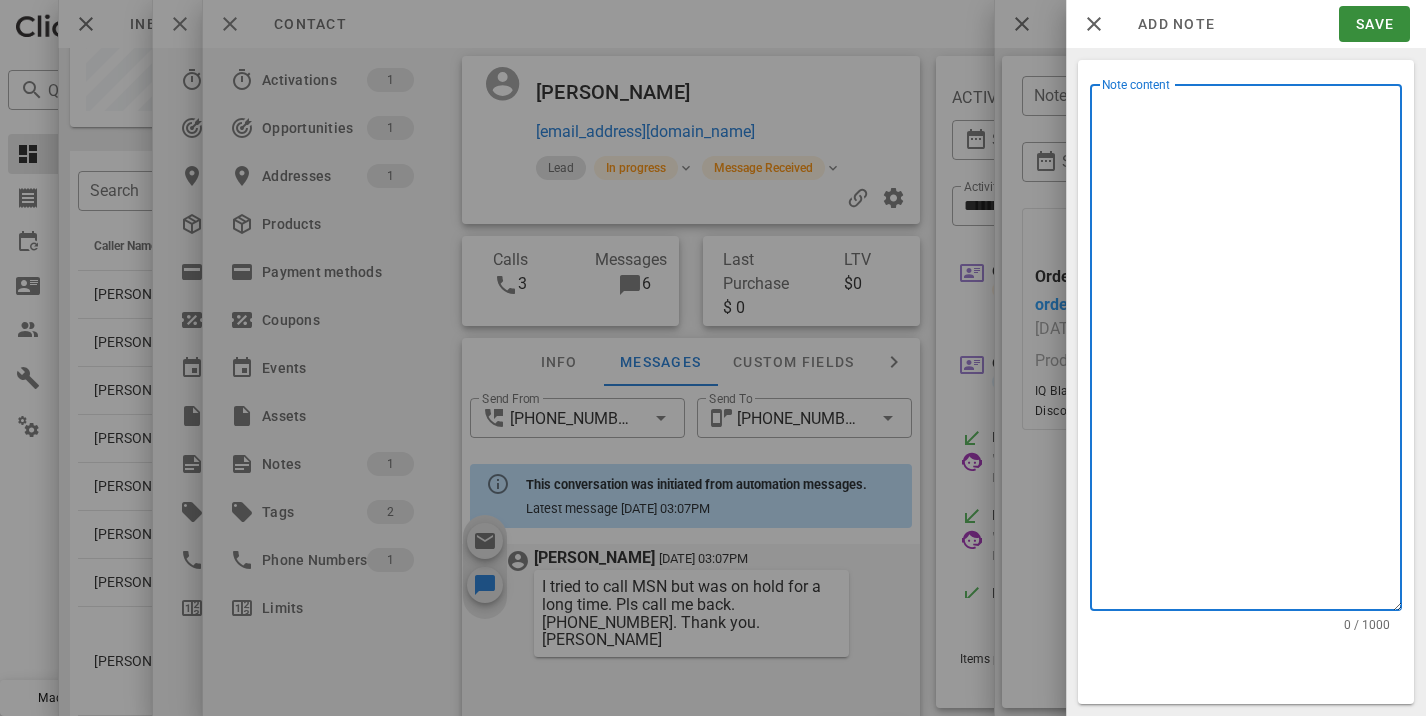 type on "*" 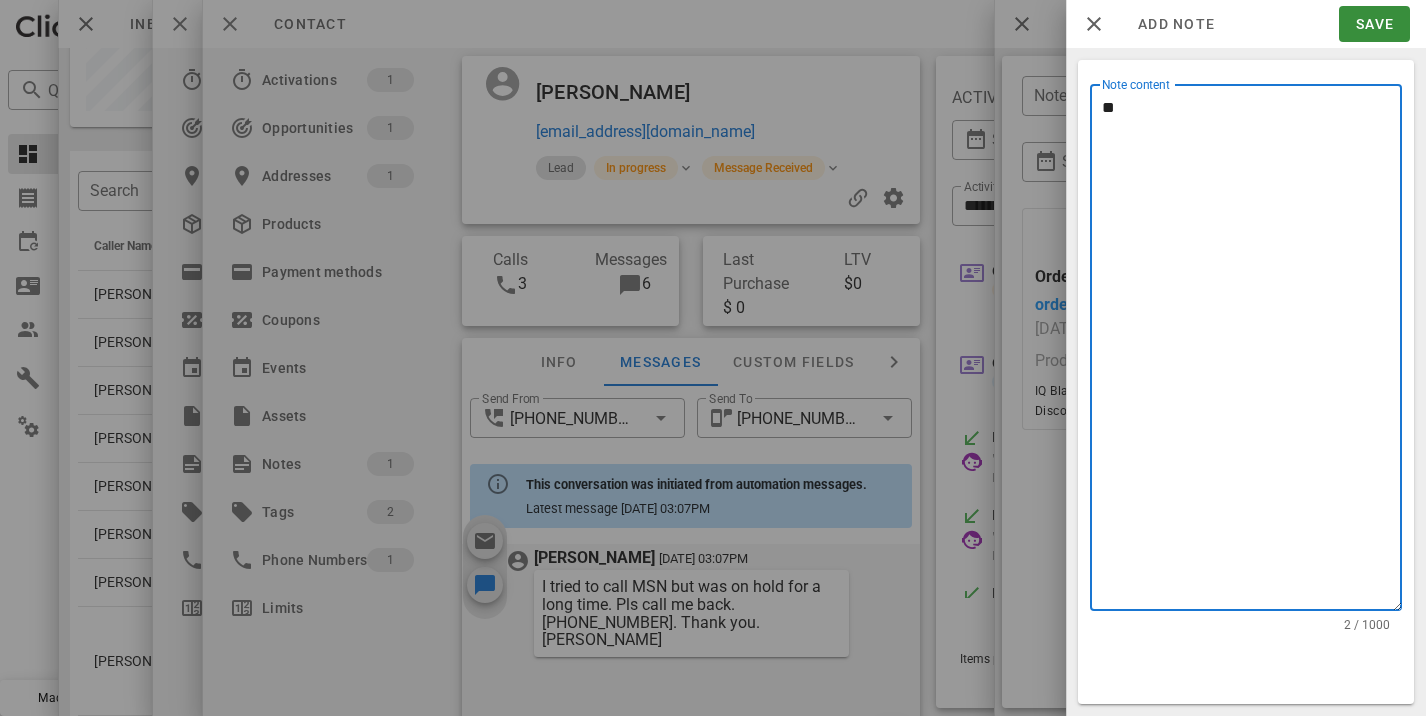 type on "*" 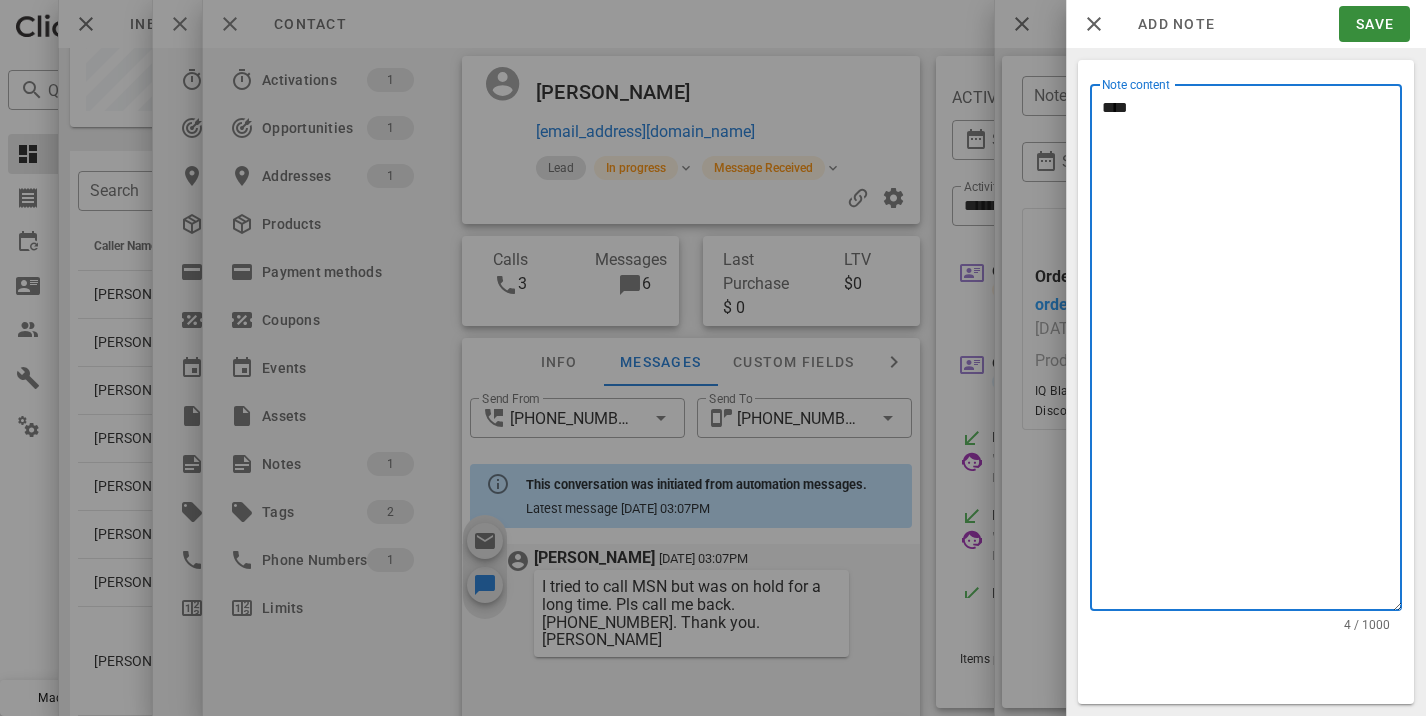 type on "****" 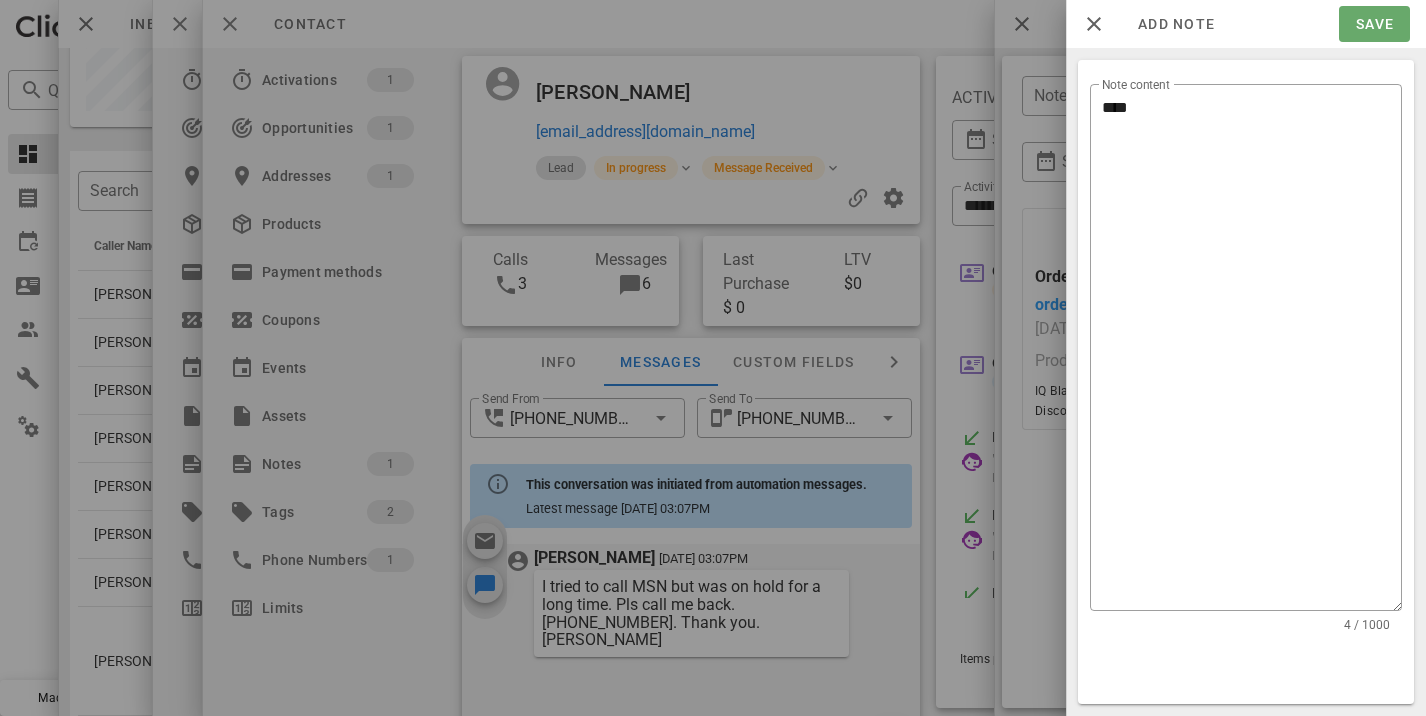 click on "Save" at bounding box center (1374, 24) 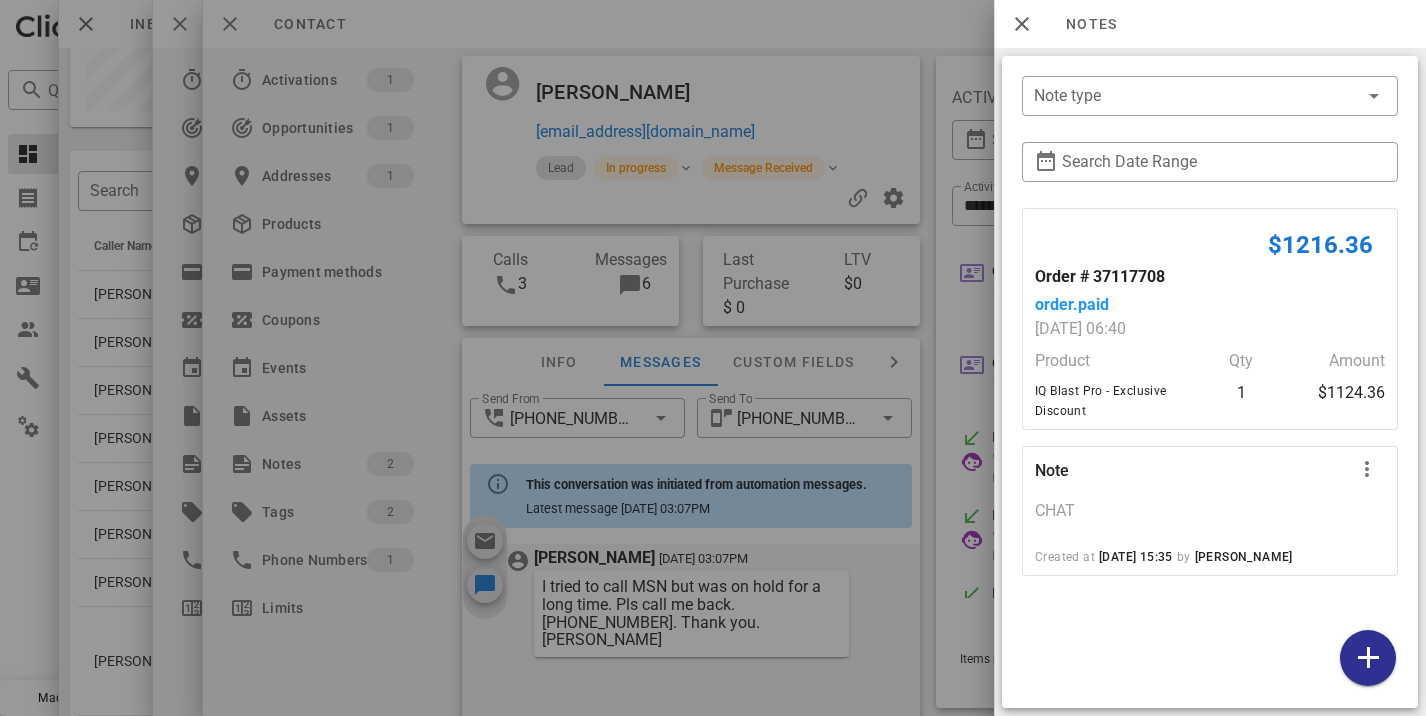 click on "IQ Blast Pro - Exclusive Discount" at bounding box center [1116, 401] 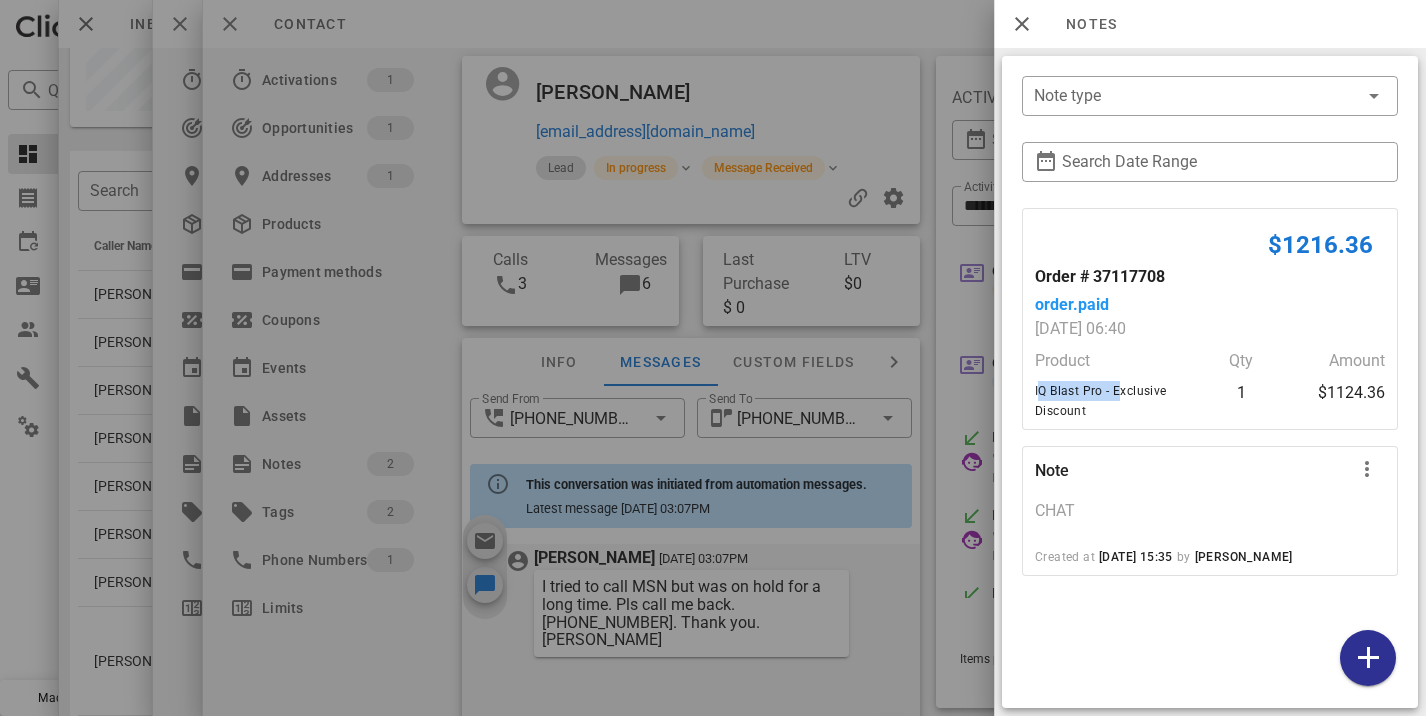 drag, startPoint x: 1112, startPoint y: 391, endPoint x: 1035, endPoint y: 391, distance: 77 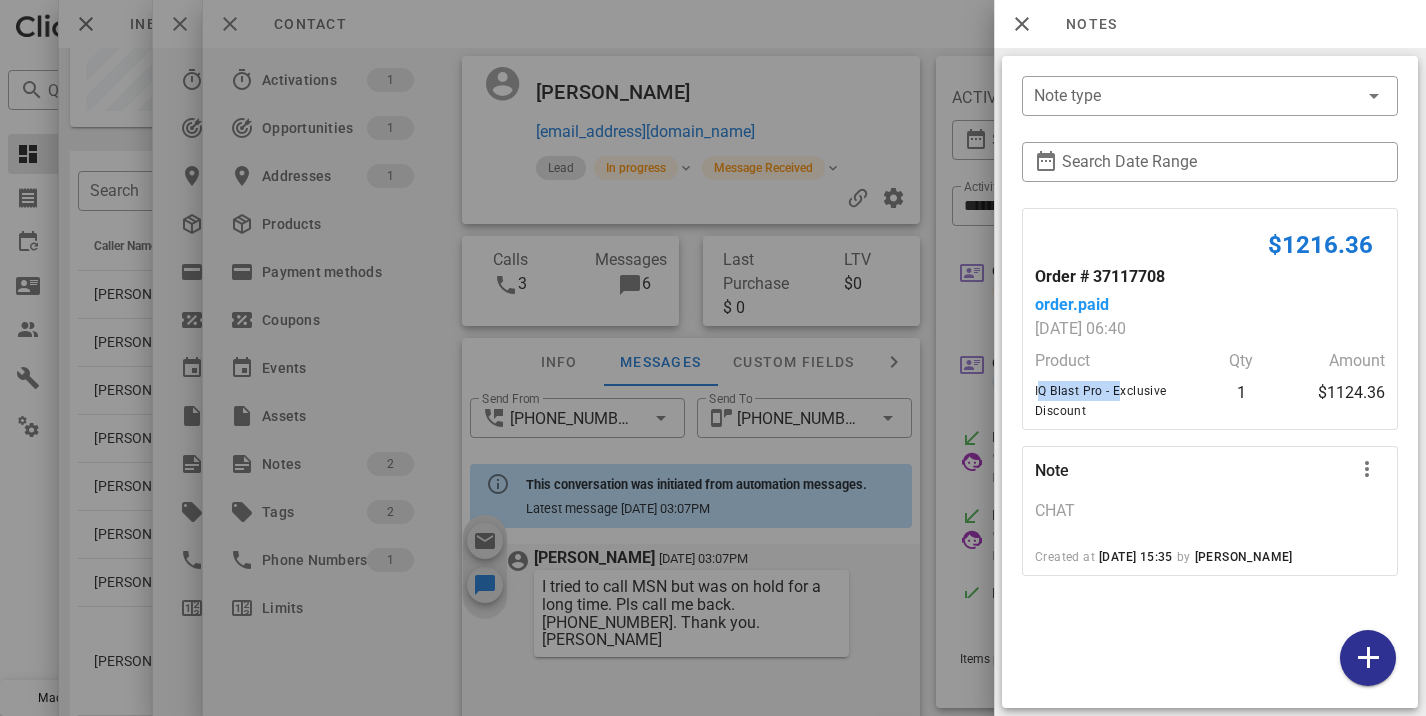 copy on "IQ Blast Pro -" 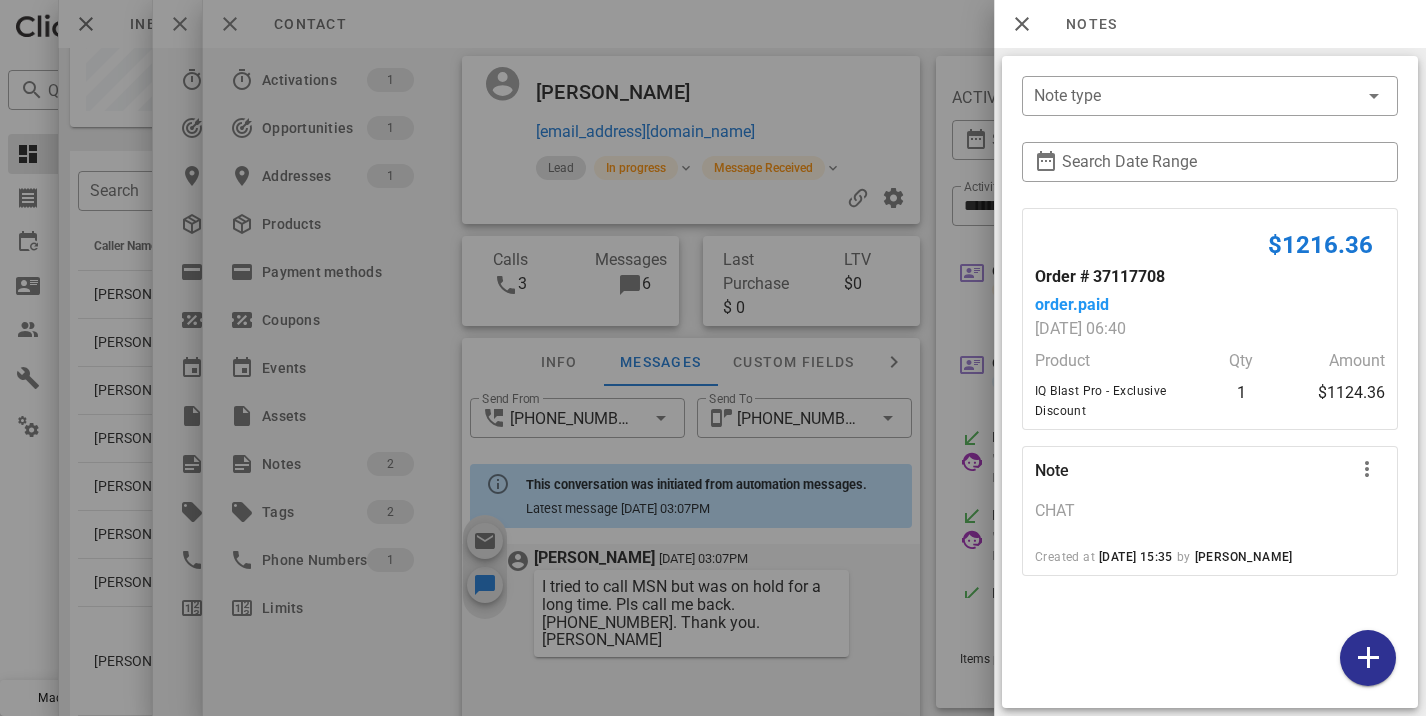 click at bounding box center (713, 358) 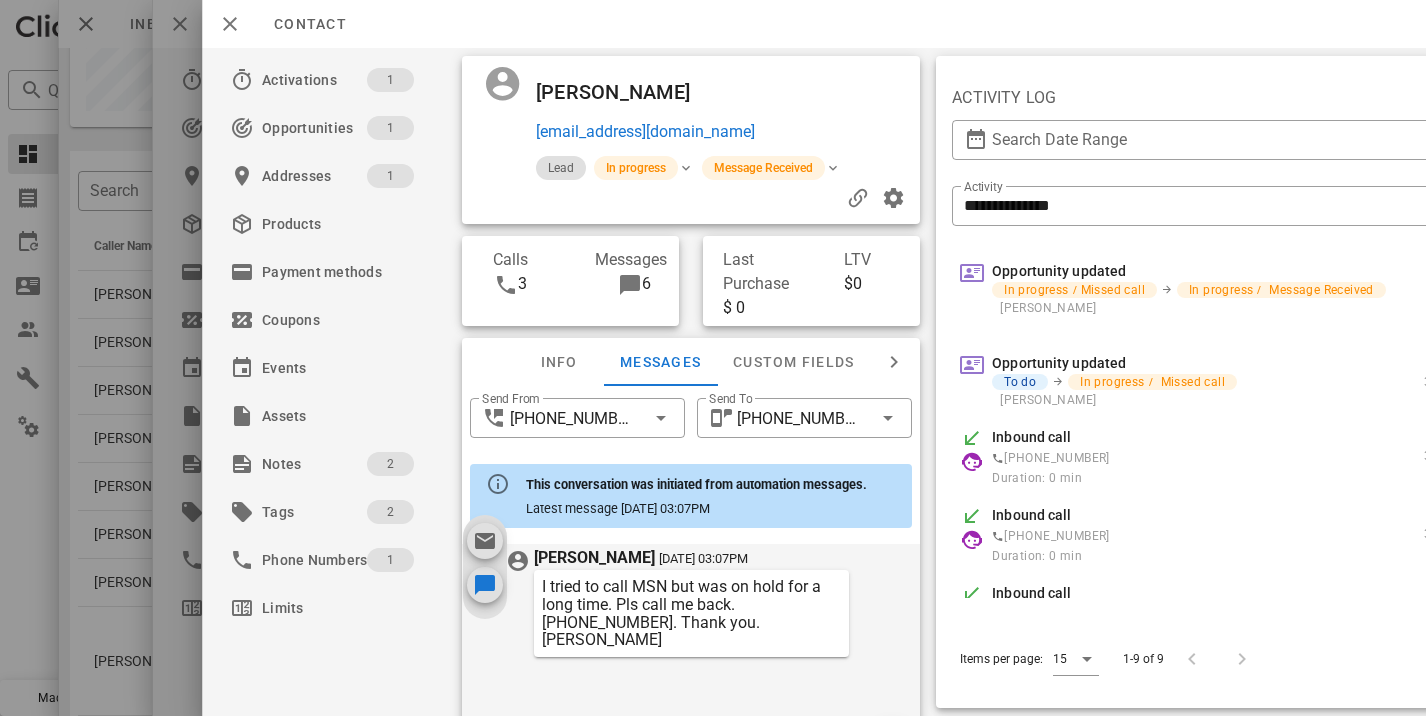 drag, startPoint x: 649, startPoint y: 149, endPoint x: 476, endPoint y: 68, distance: 191.02356 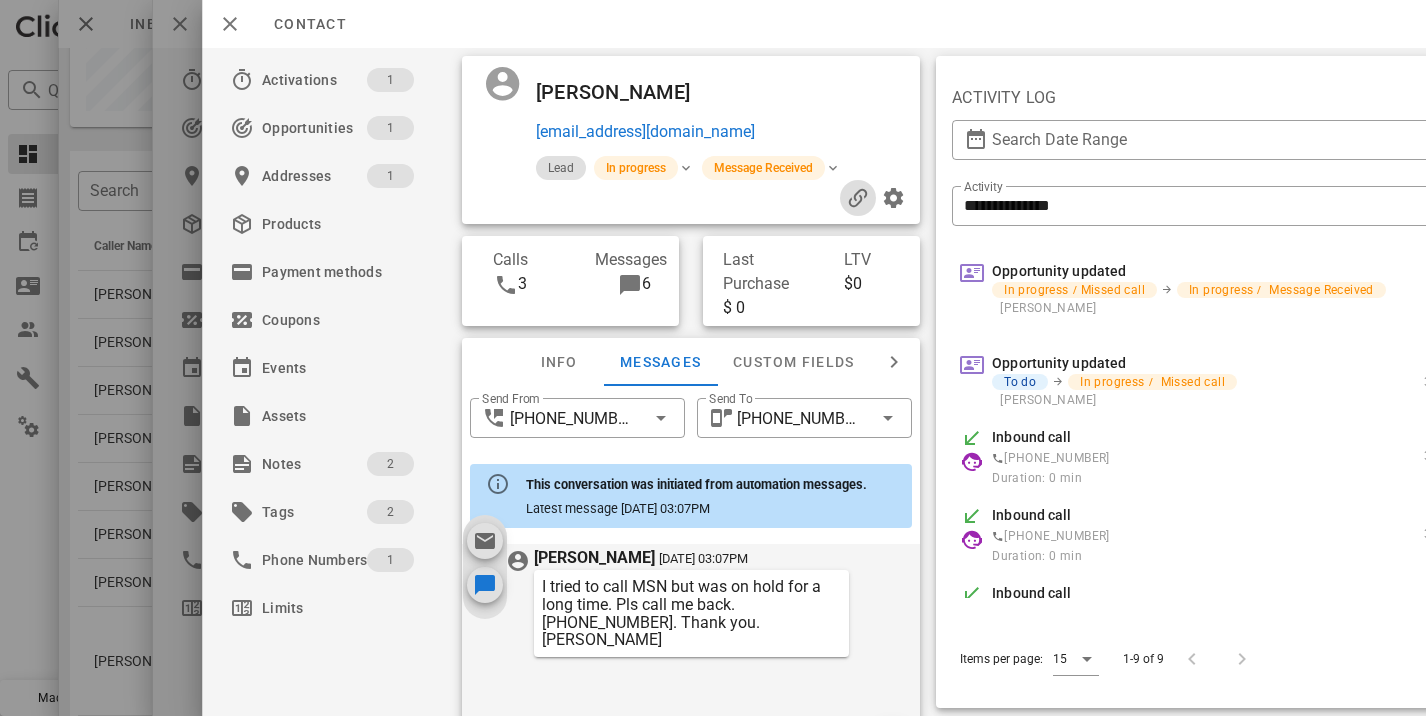 click at bounding box center [858, 198] 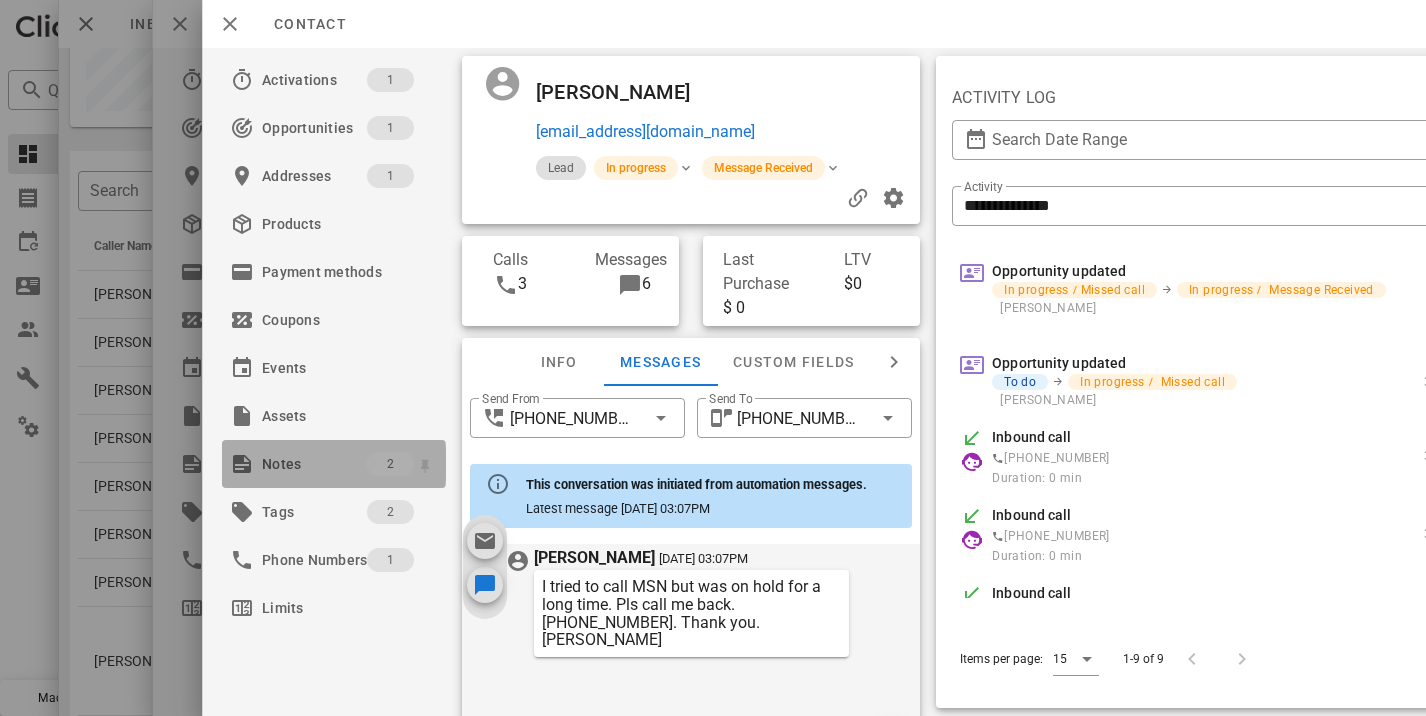 click on "Notes" at bounding box center (314, 464) 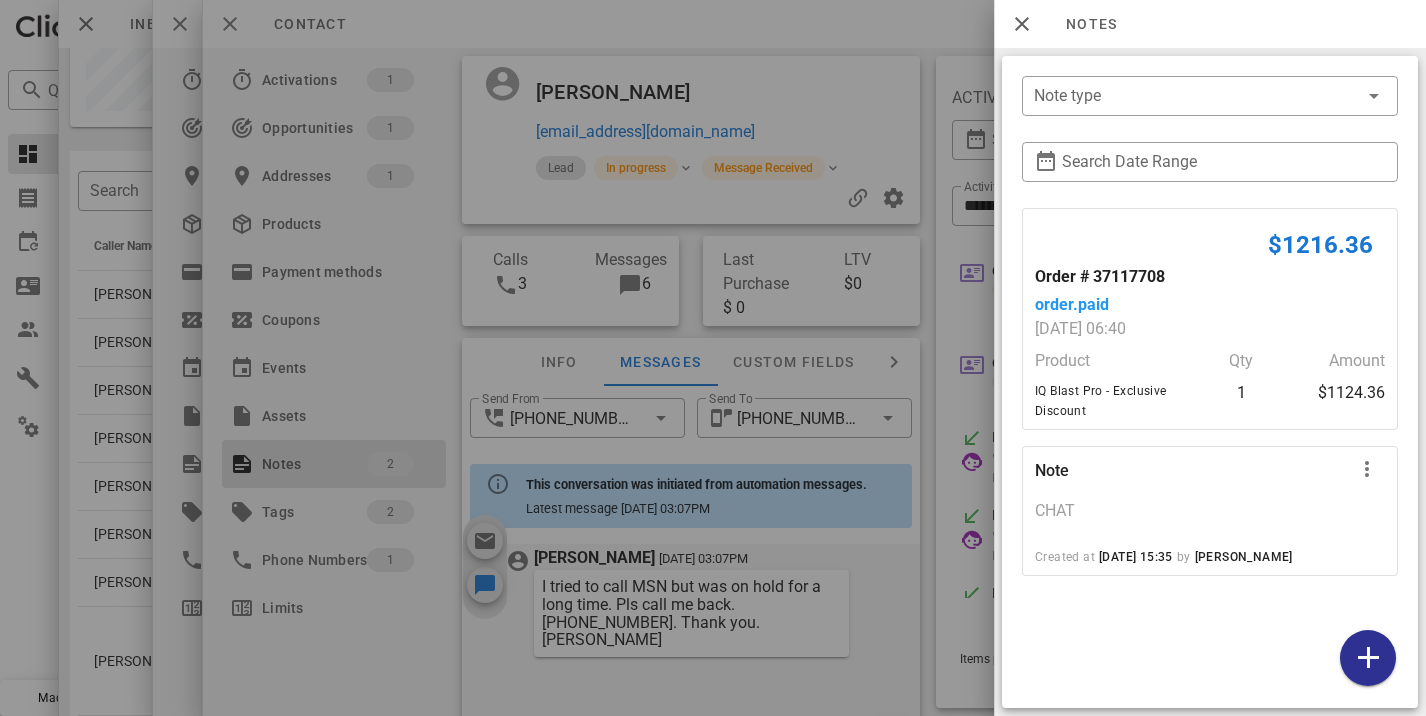 scroll, scrollTop: 125, scrollLeft: 0, axis: vertical 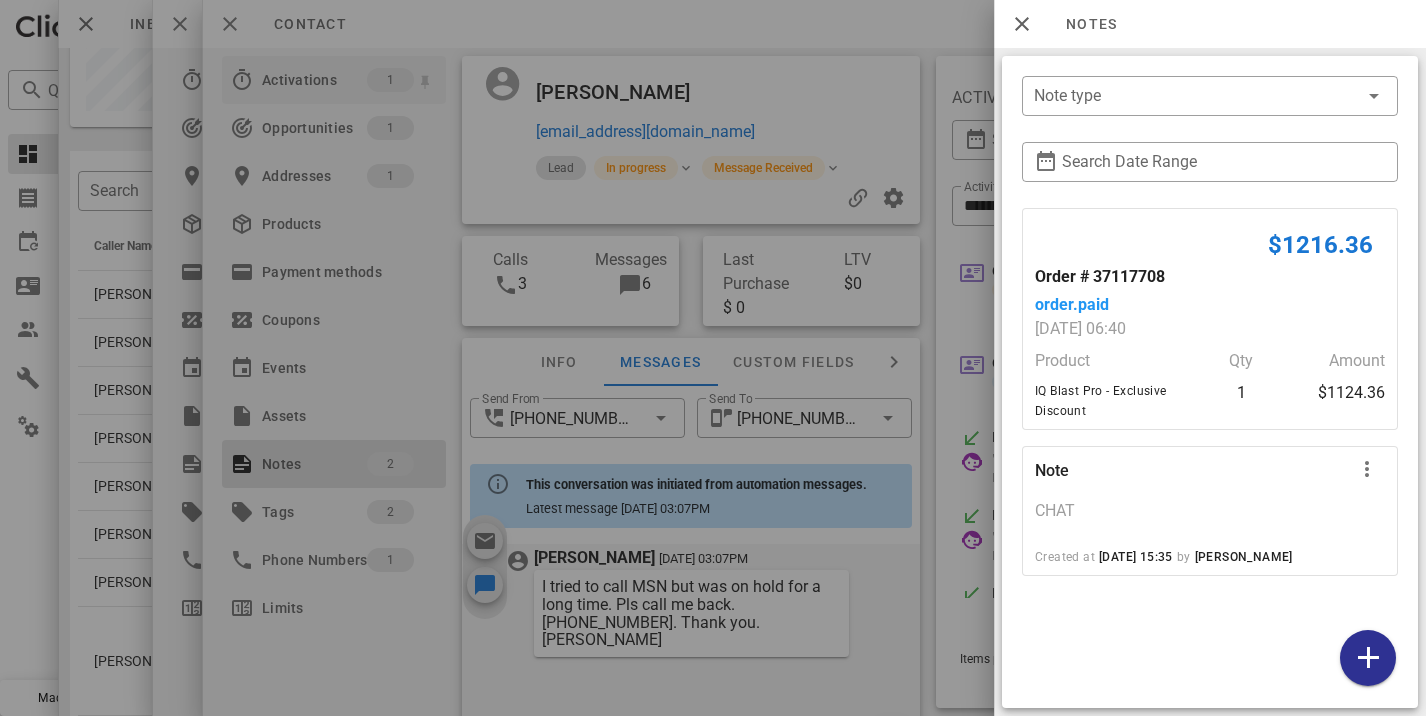 click at bounding box center (713, 358) 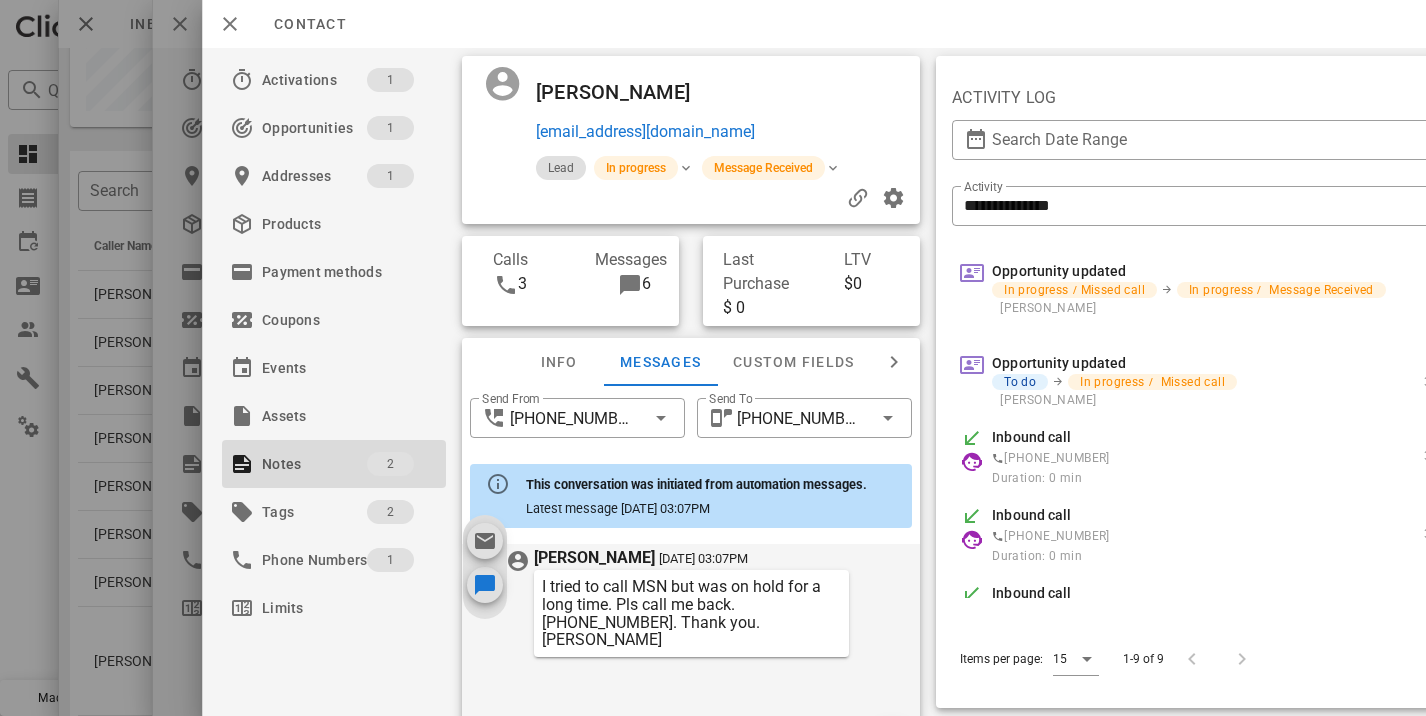 click at bounding box center [202, 358] 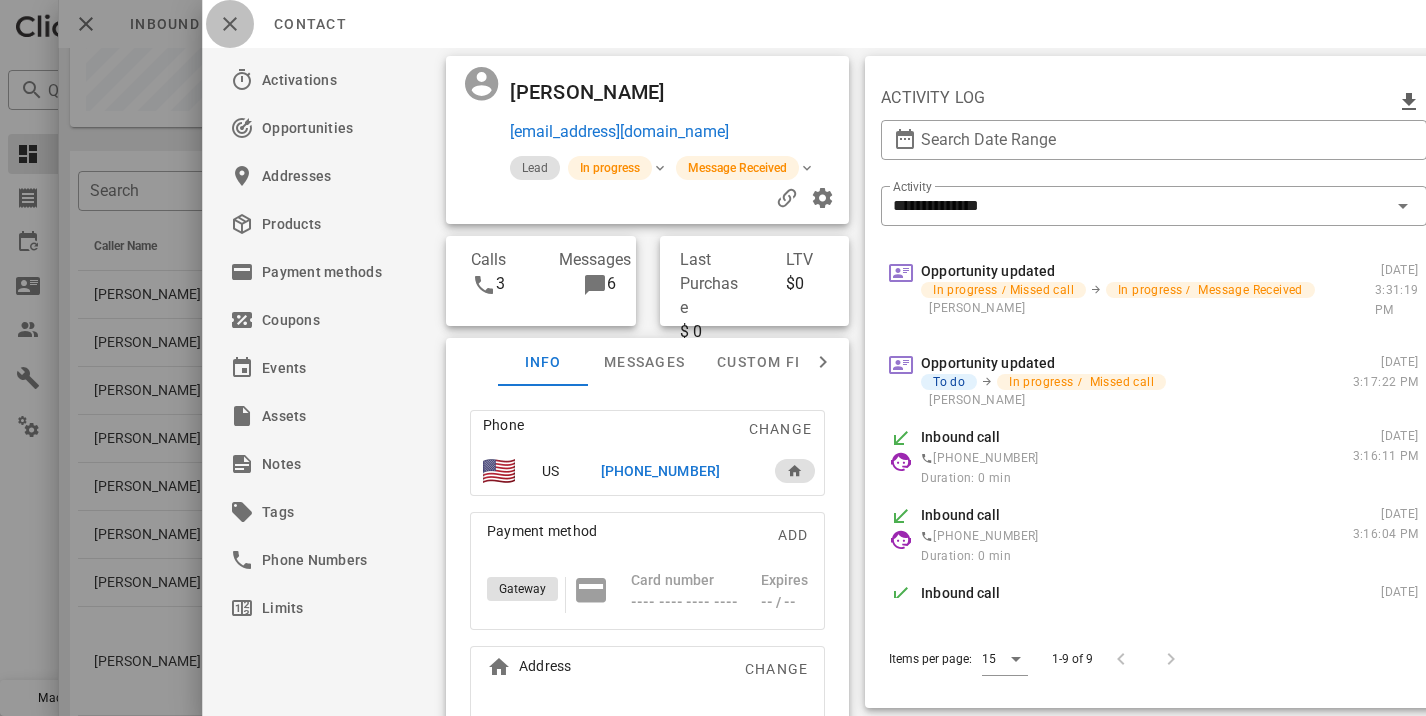 click at bounding box center (230, 24) 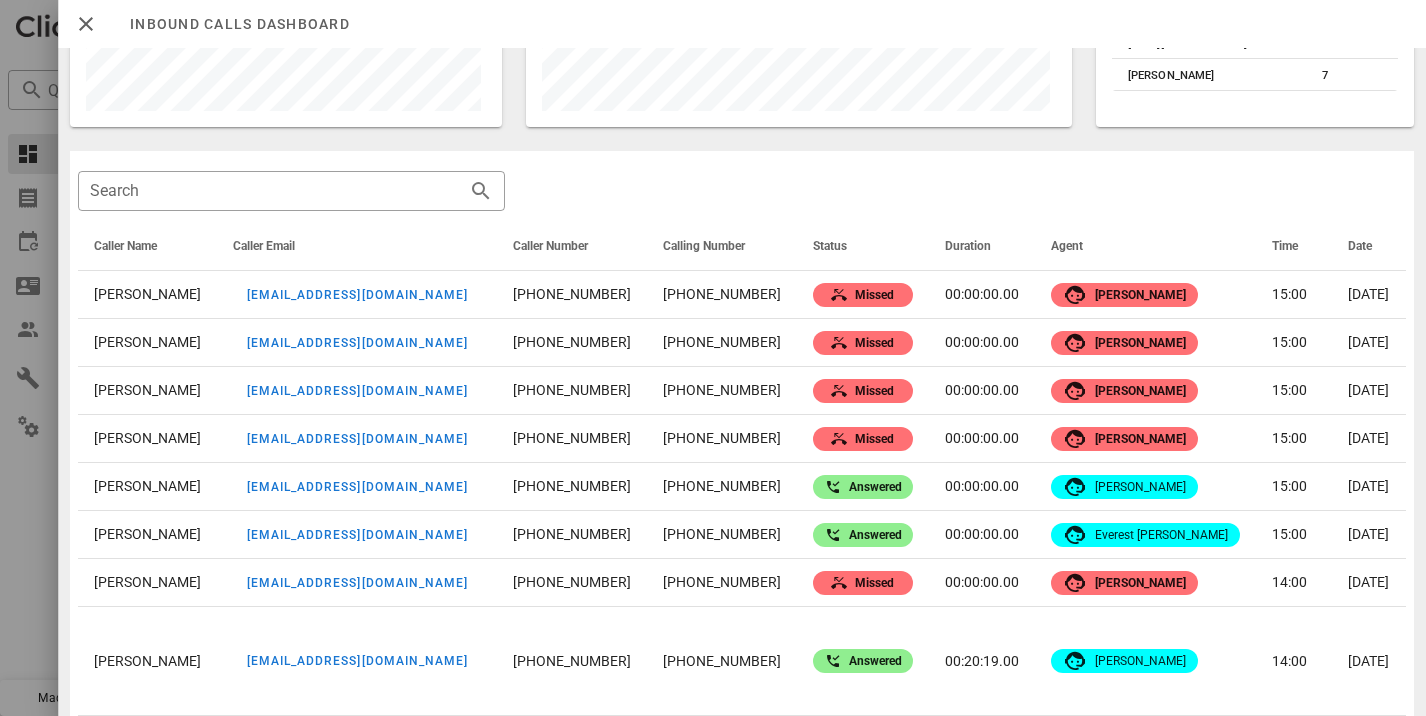 click at bounding box center [713, 358] 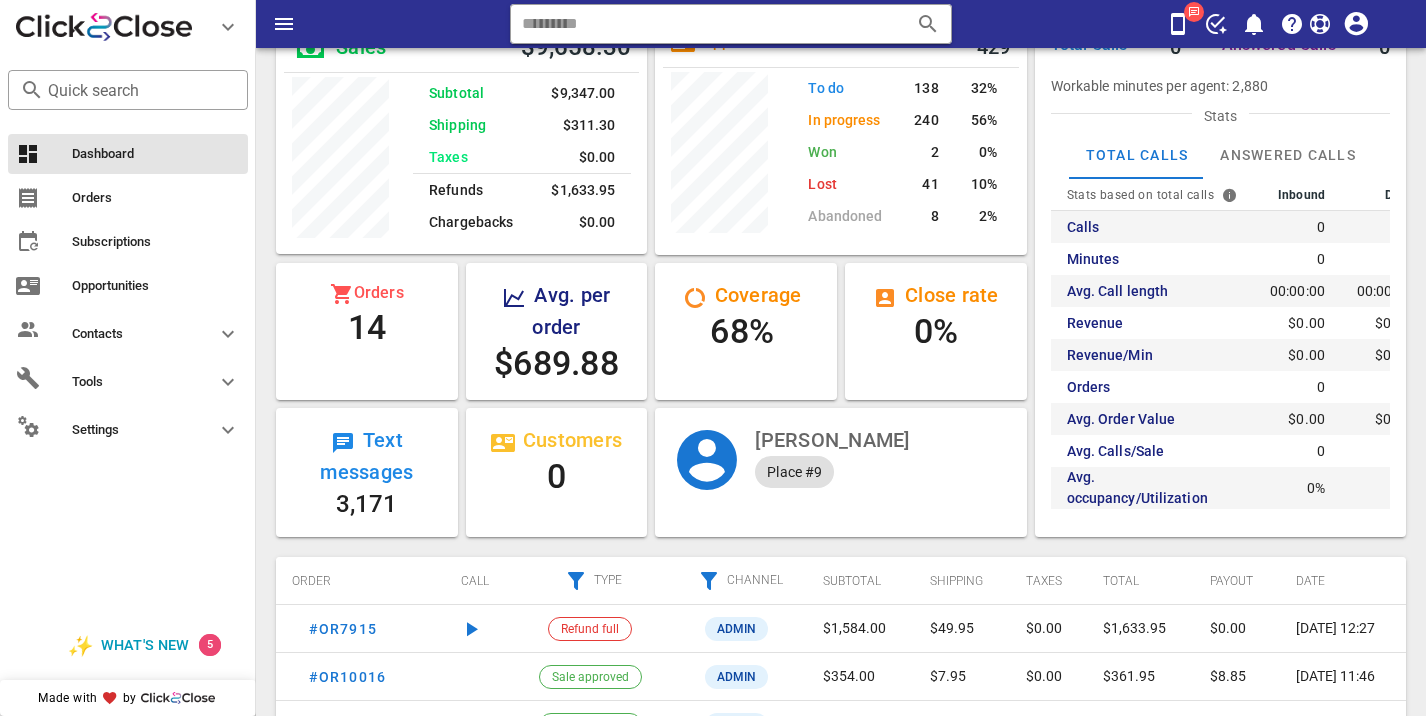 scroll, scrollTop: 0, scrollLeft: 0, axis: both 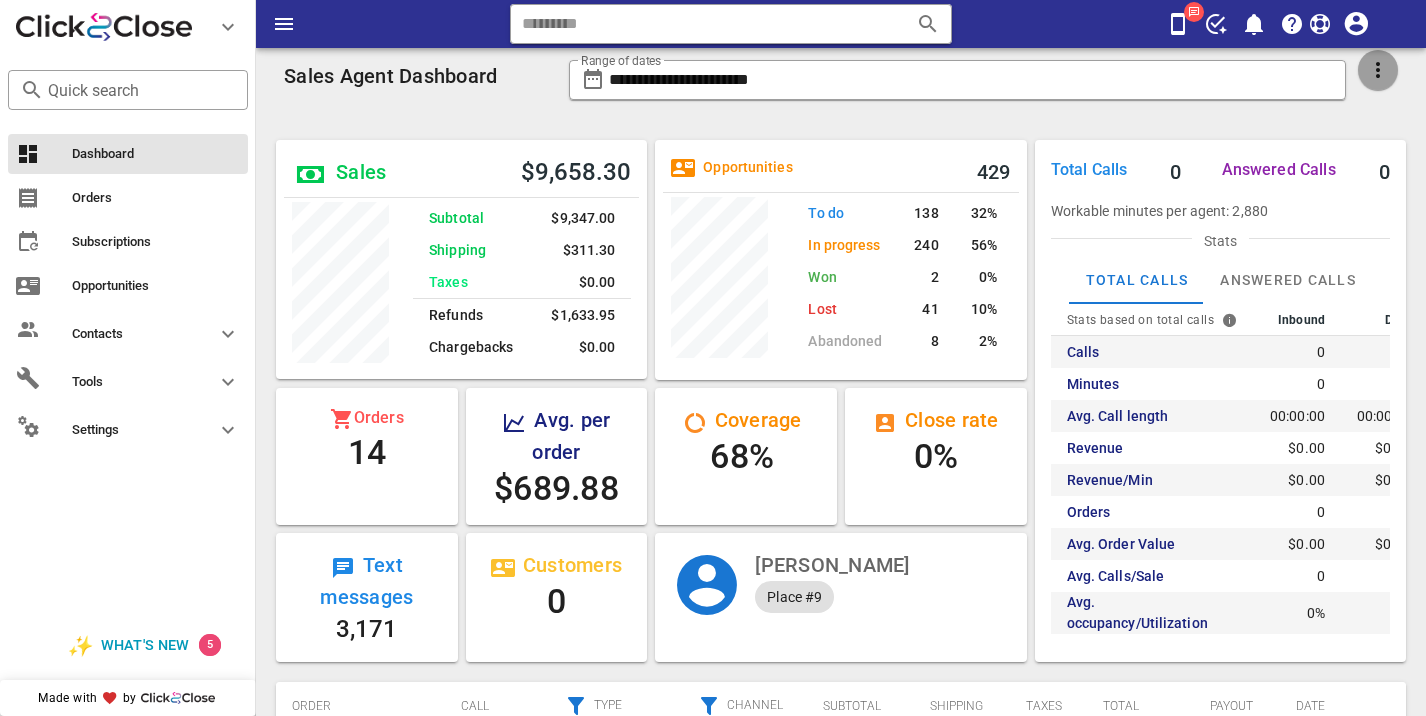 click at bounding box center (1378, 70) 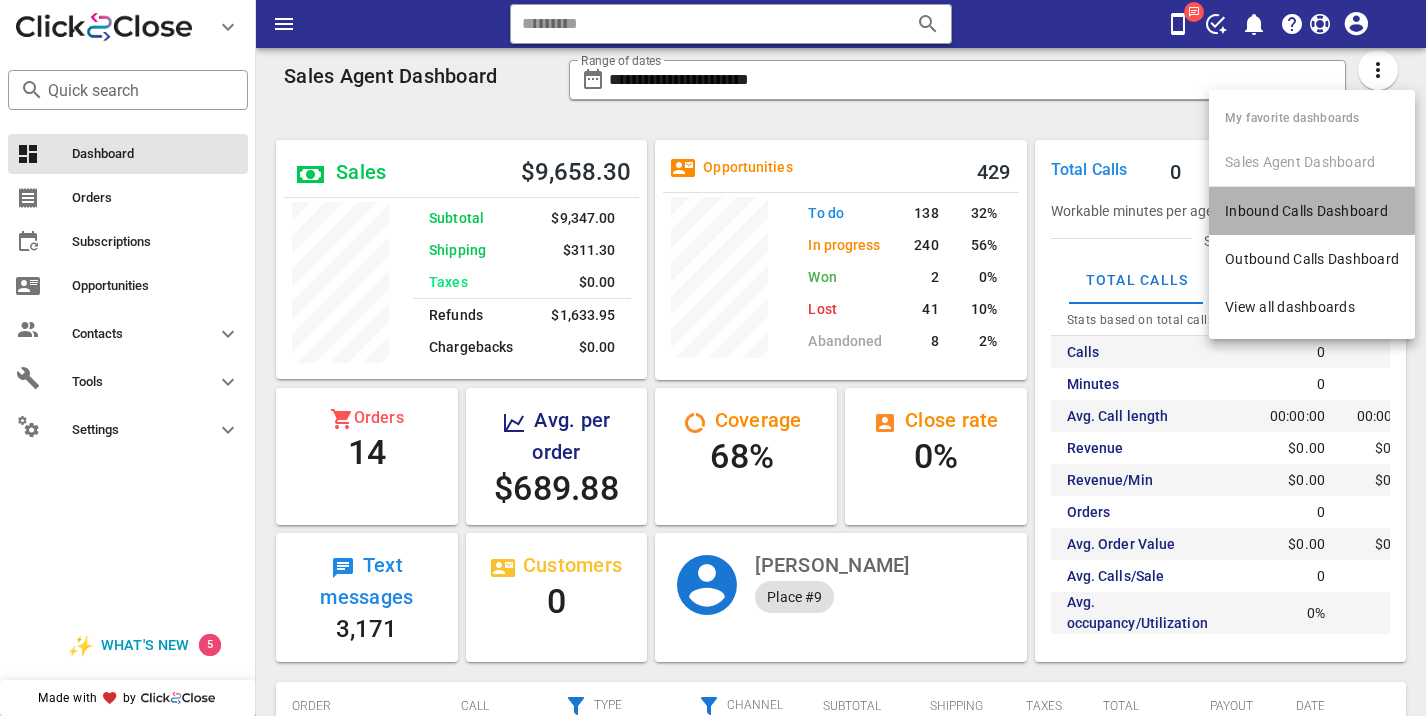 click on "Inbound Calls Dashboard" at bounding box center [1312, 211] 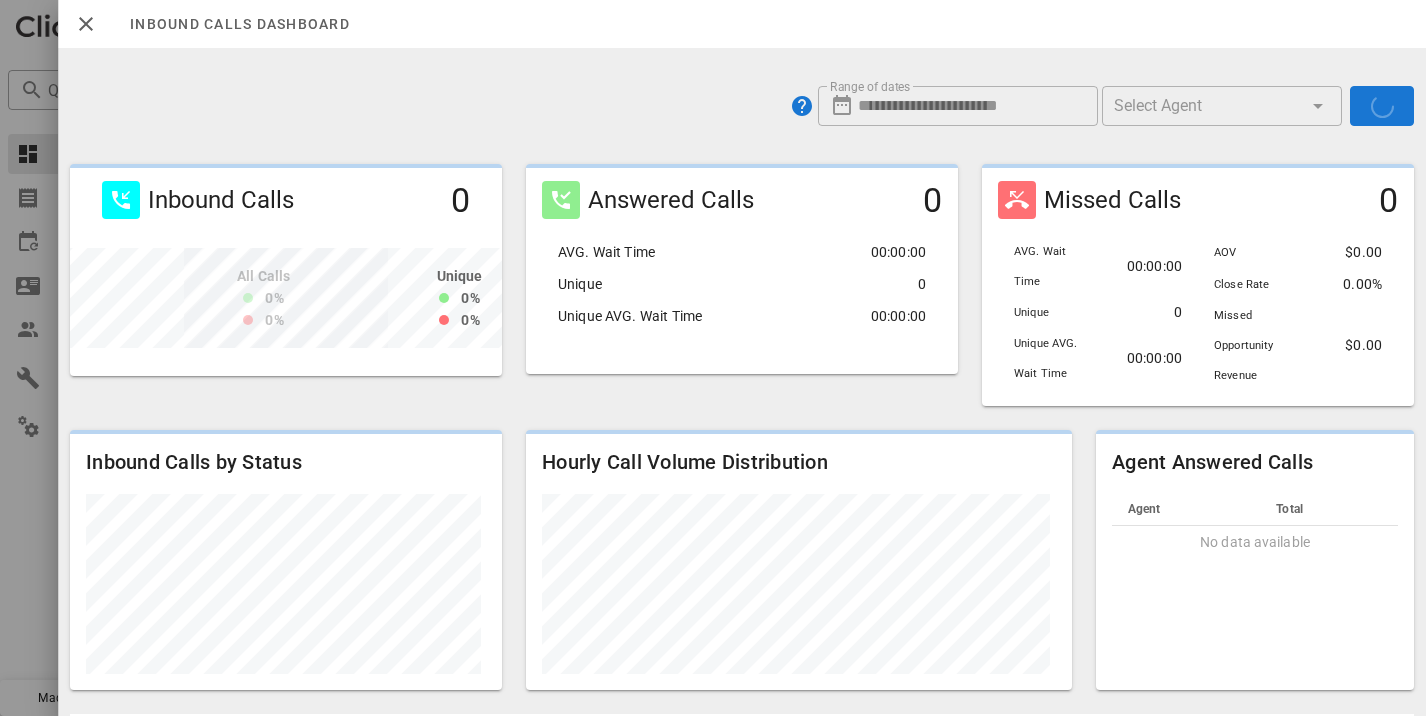 scroll, scrollTop: 999788, scrollLeft: 999572, axis: both 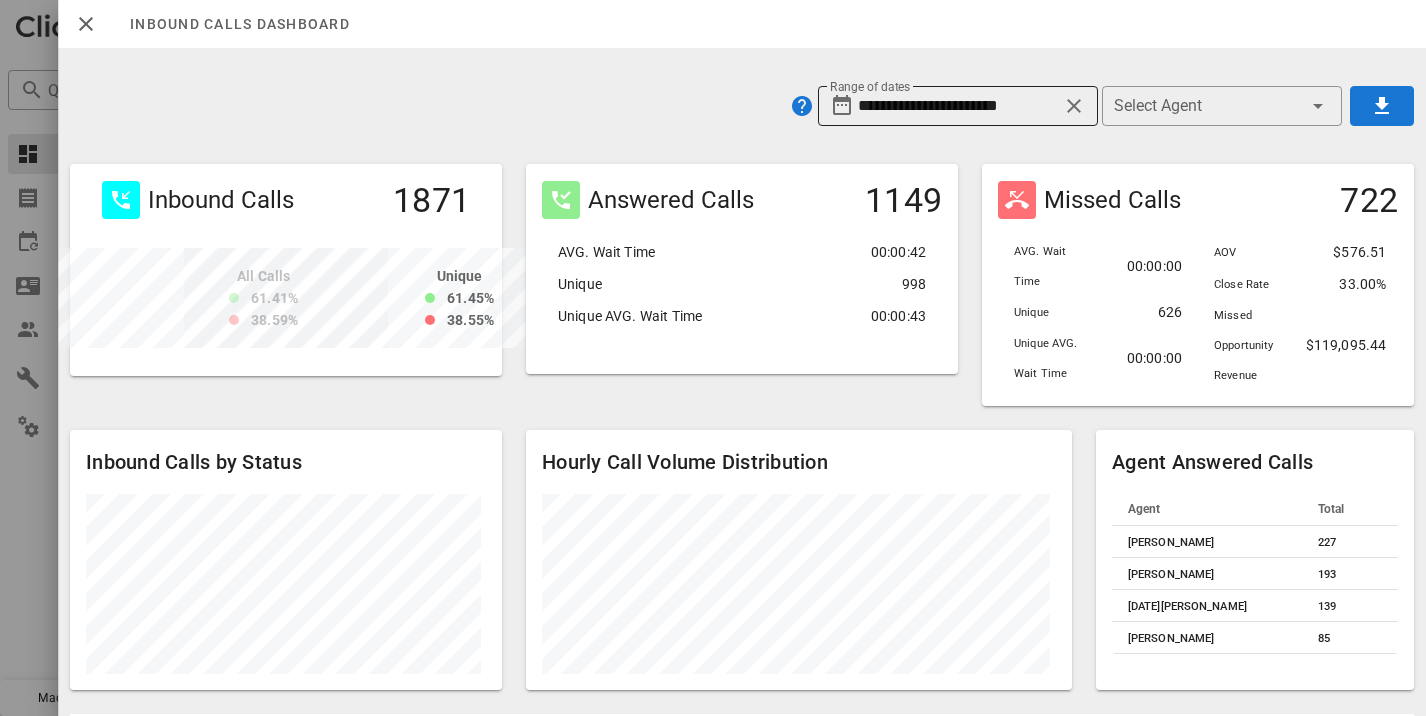 click on "**********" at bounding box center [958, 106] 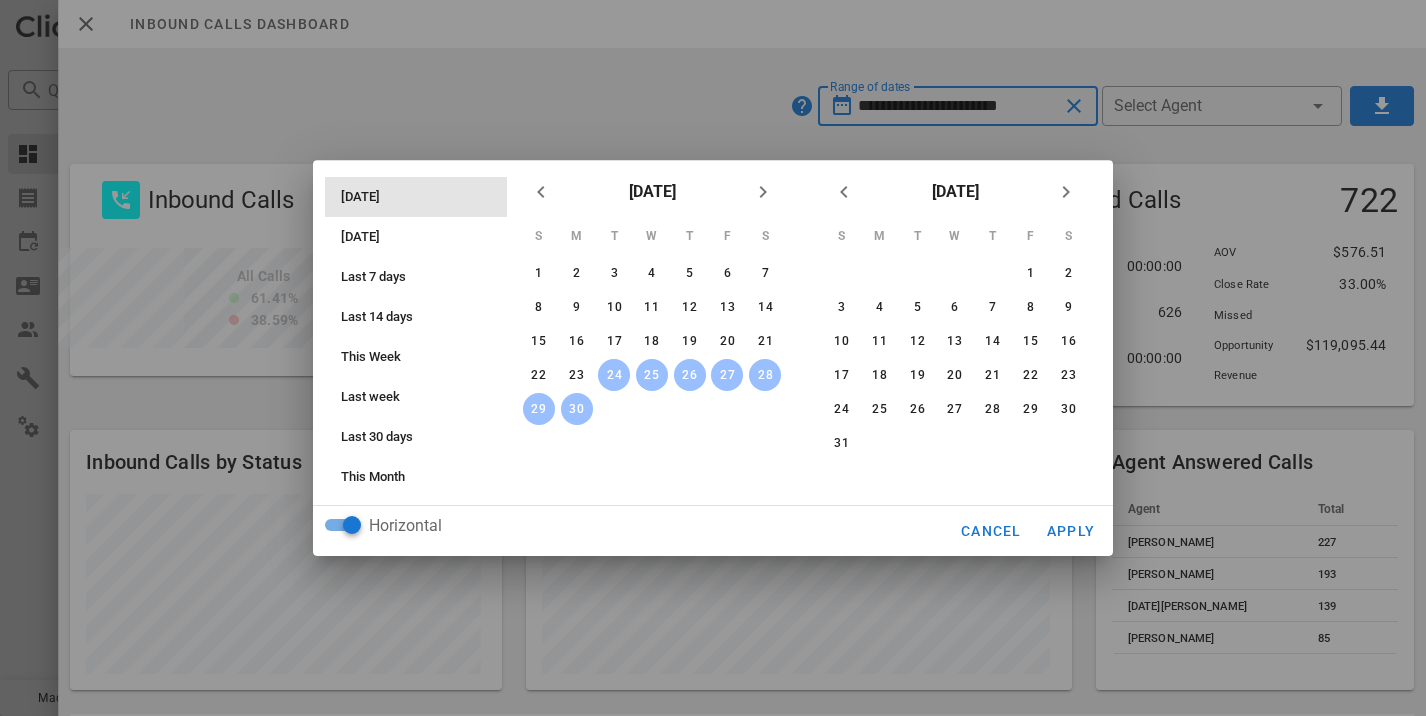 click on "Today" at bounding box center [422, 197] 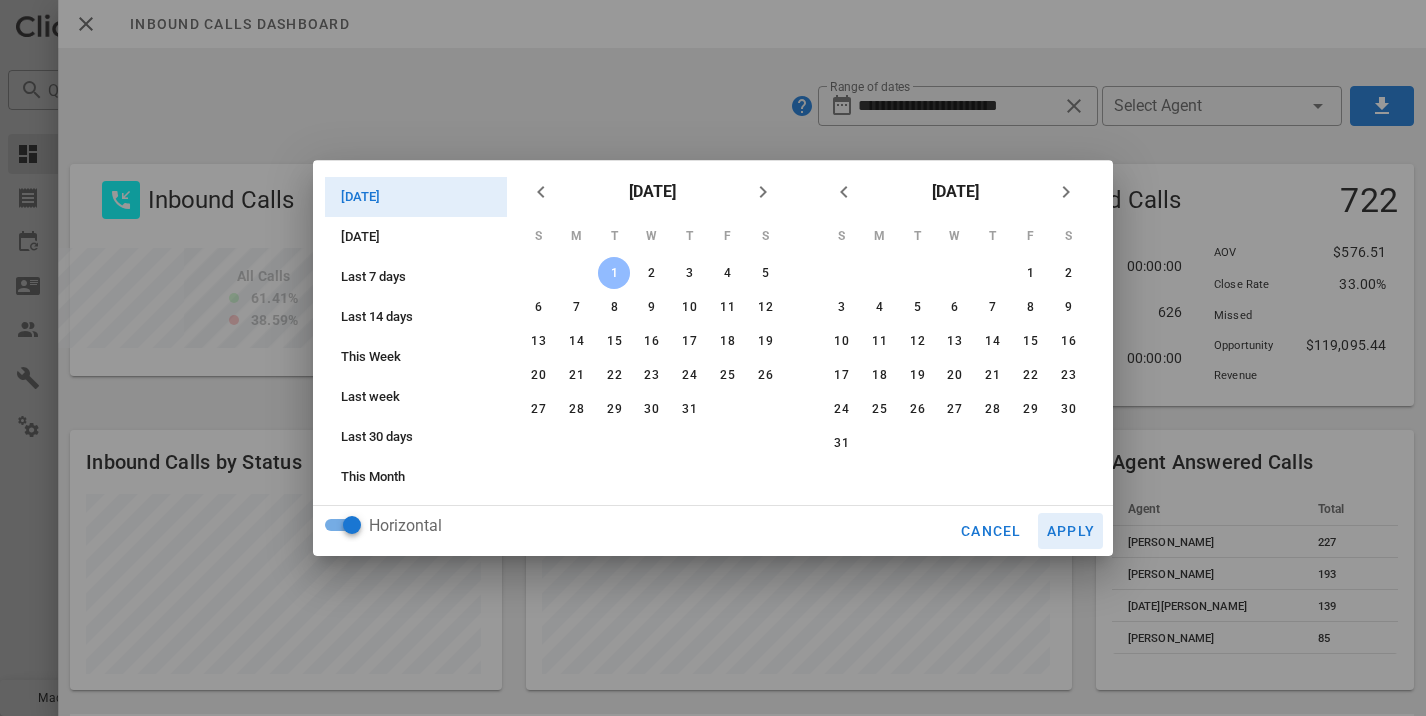 click on "Apply" at bounding box center (1071, 531) 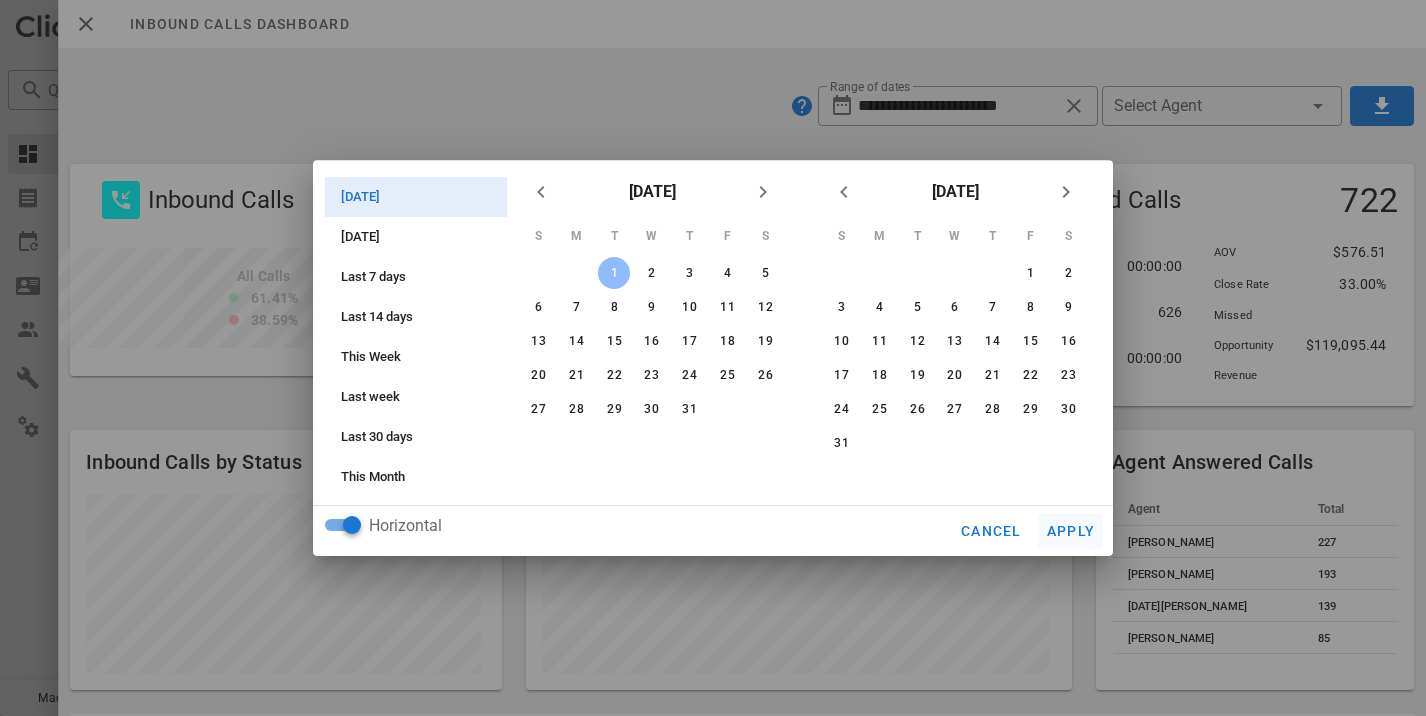 type on "**********" 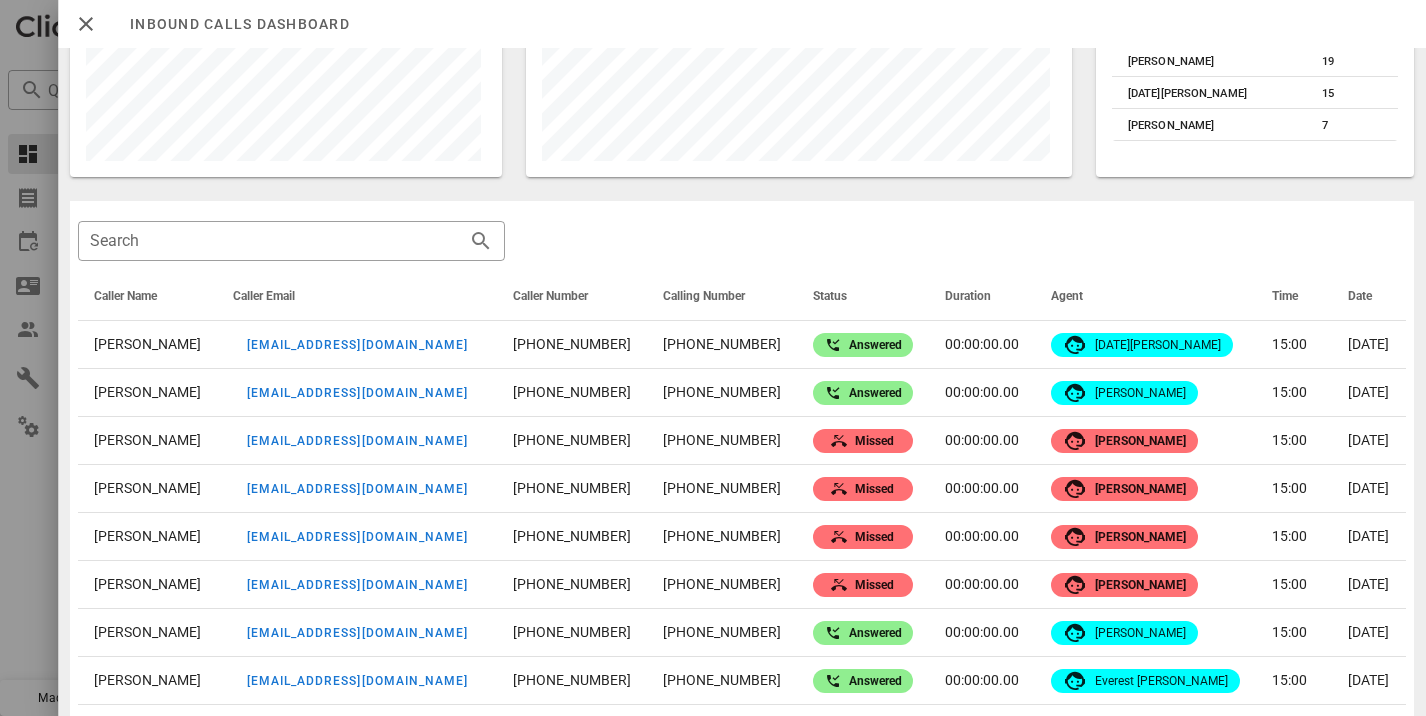 scroll, scrollTop: 573, scrollLeft: 0, axis: vertical 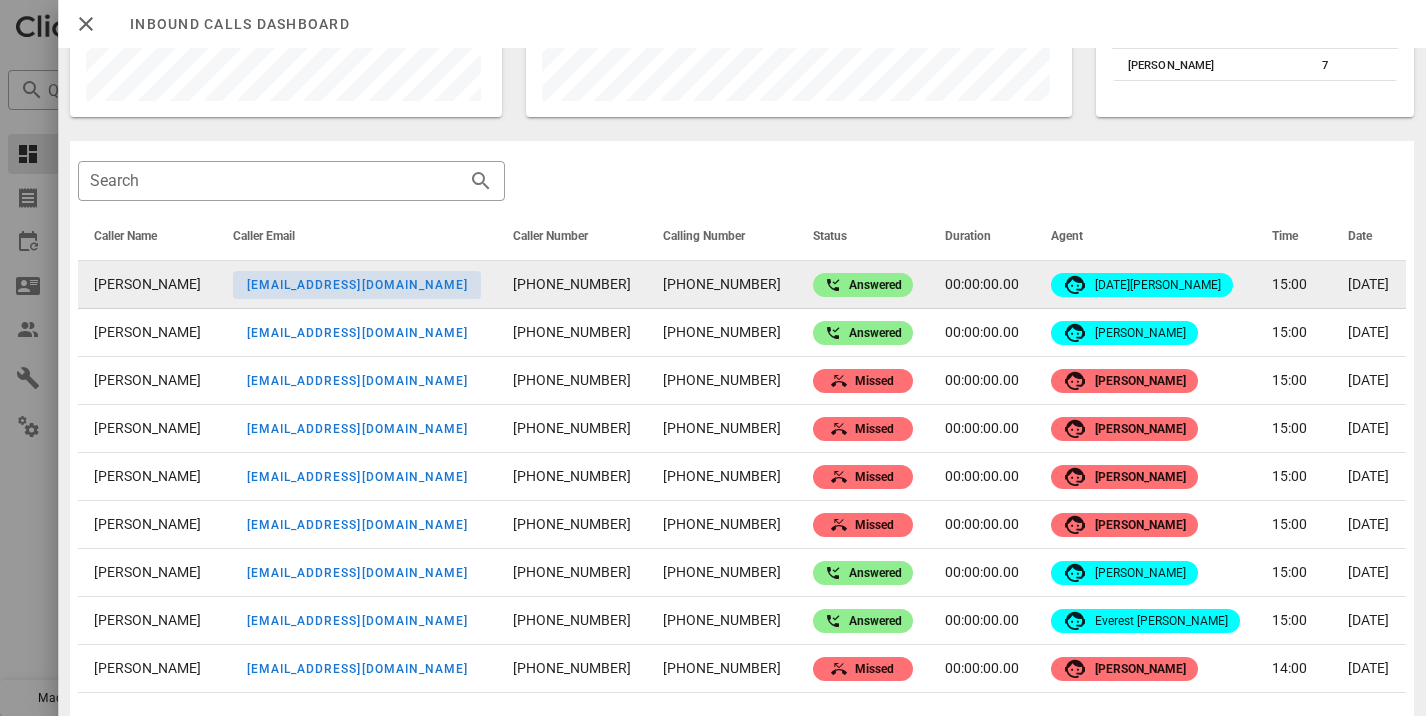 click on "purplebyrd@gmail.com" at bounding box center [357, 285] 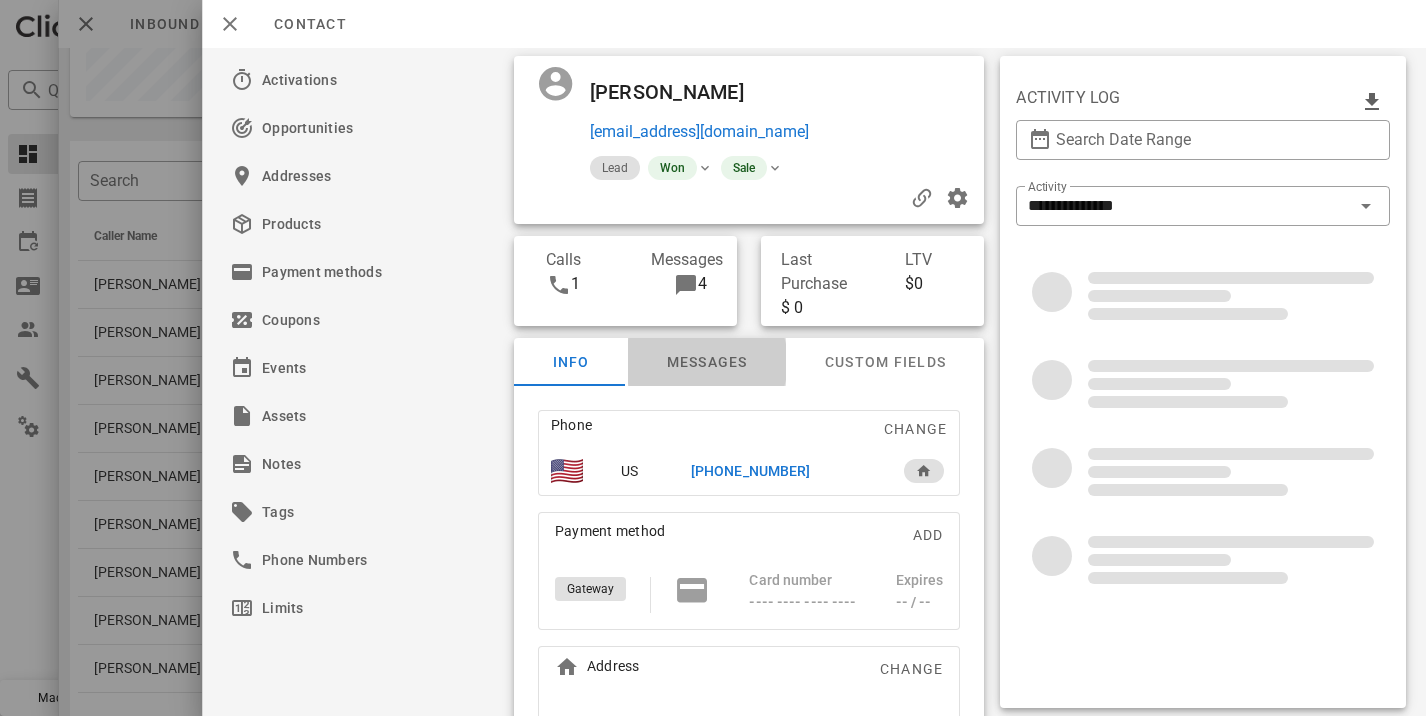 click on "Messages" at bounding box center (707, 362) 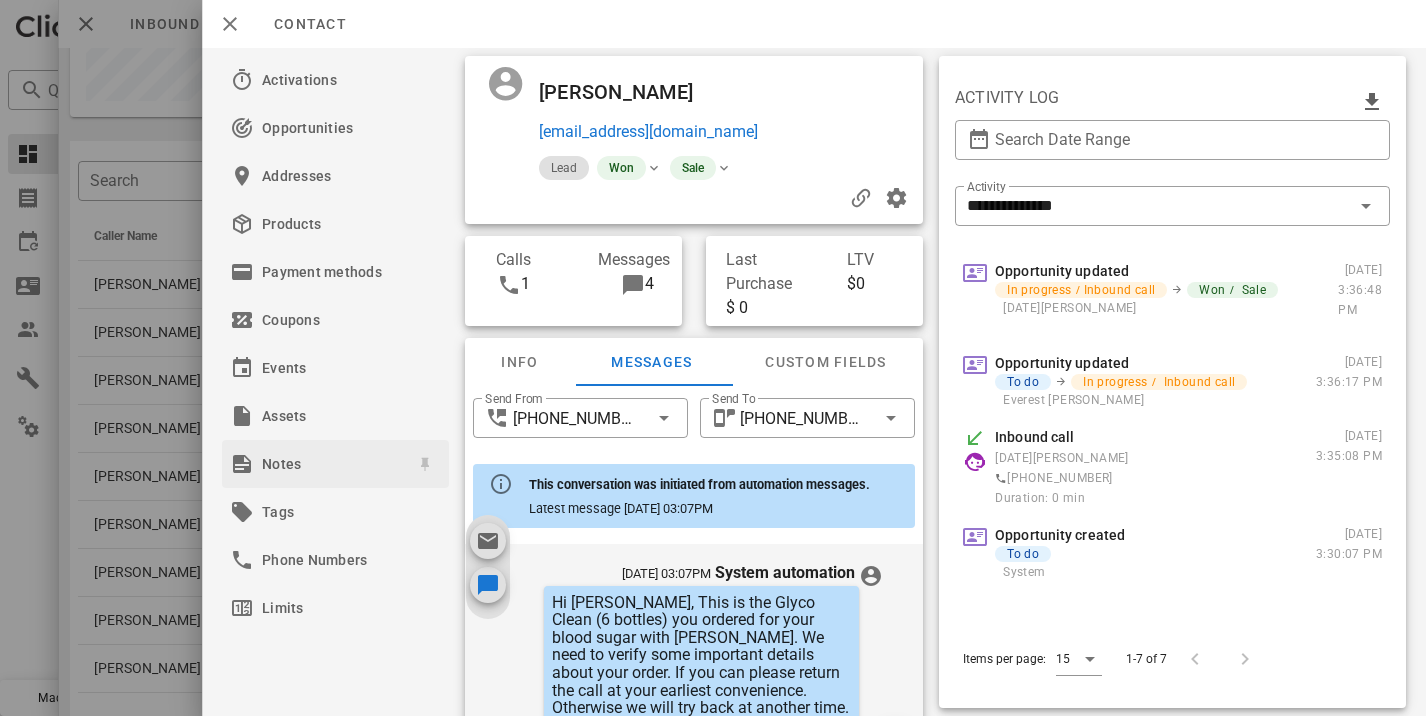 scroll, scrollTop: 675, scrollLeft: 0, axis: vertical 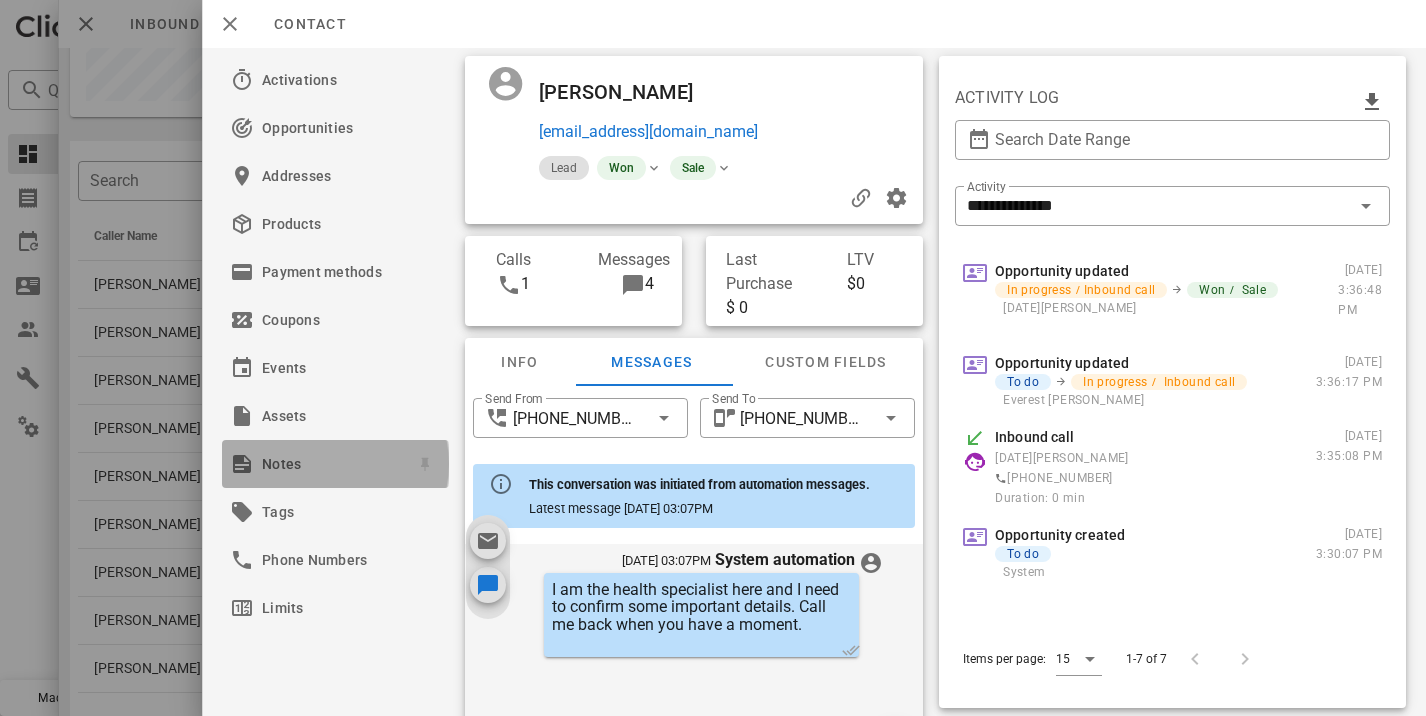 click on "Notes" at bounding box center (331, 464) 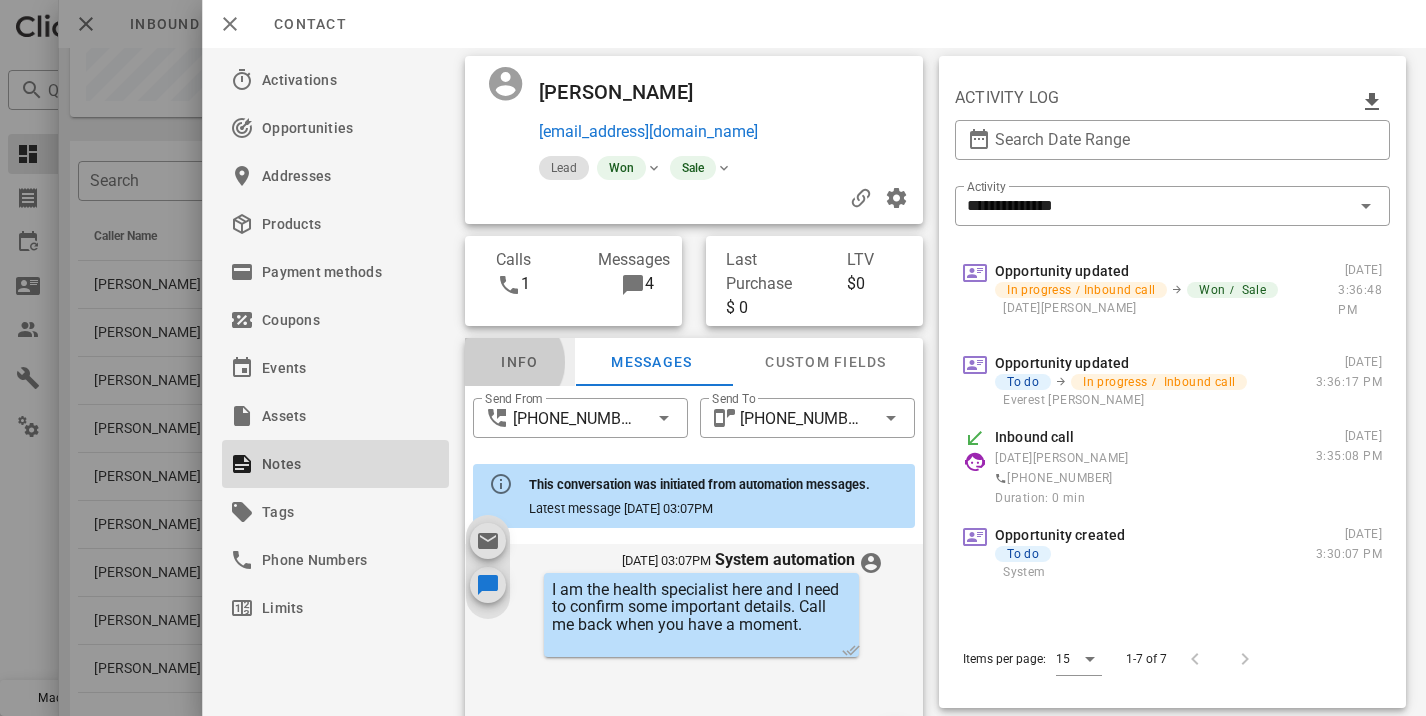 click on "Info" at bounding box center (520, 362) 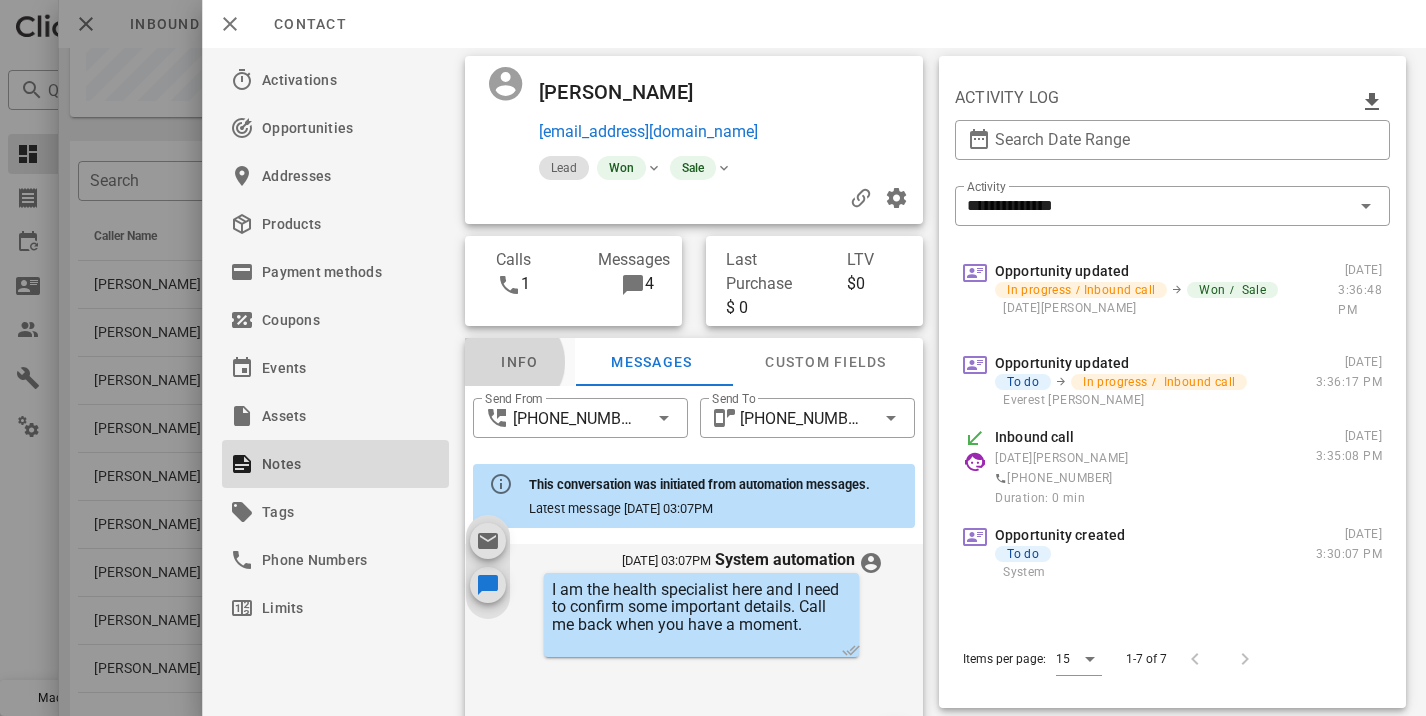 scroll, scrollTop: 710, scrollLeft: 0, axis: vertical 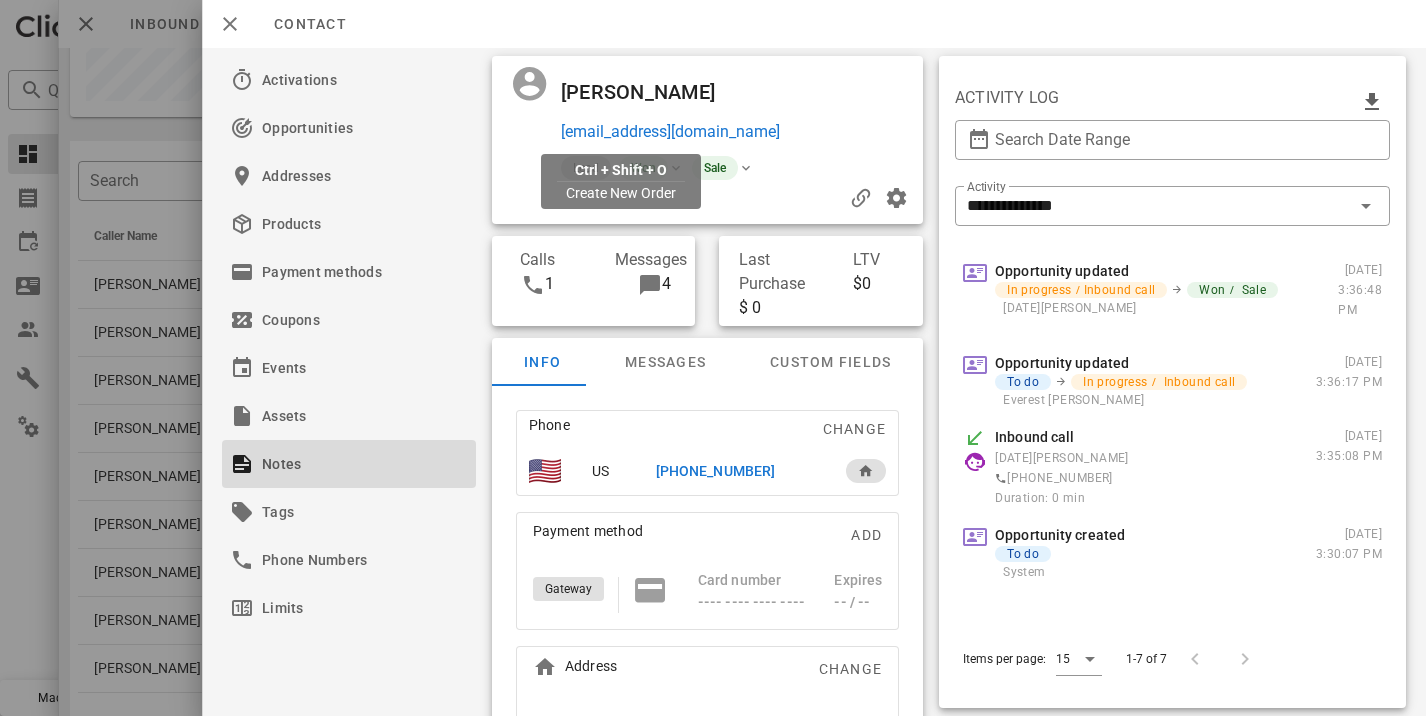 click on "purplebyrd@gmail.com" at bounding box center (670, 132) 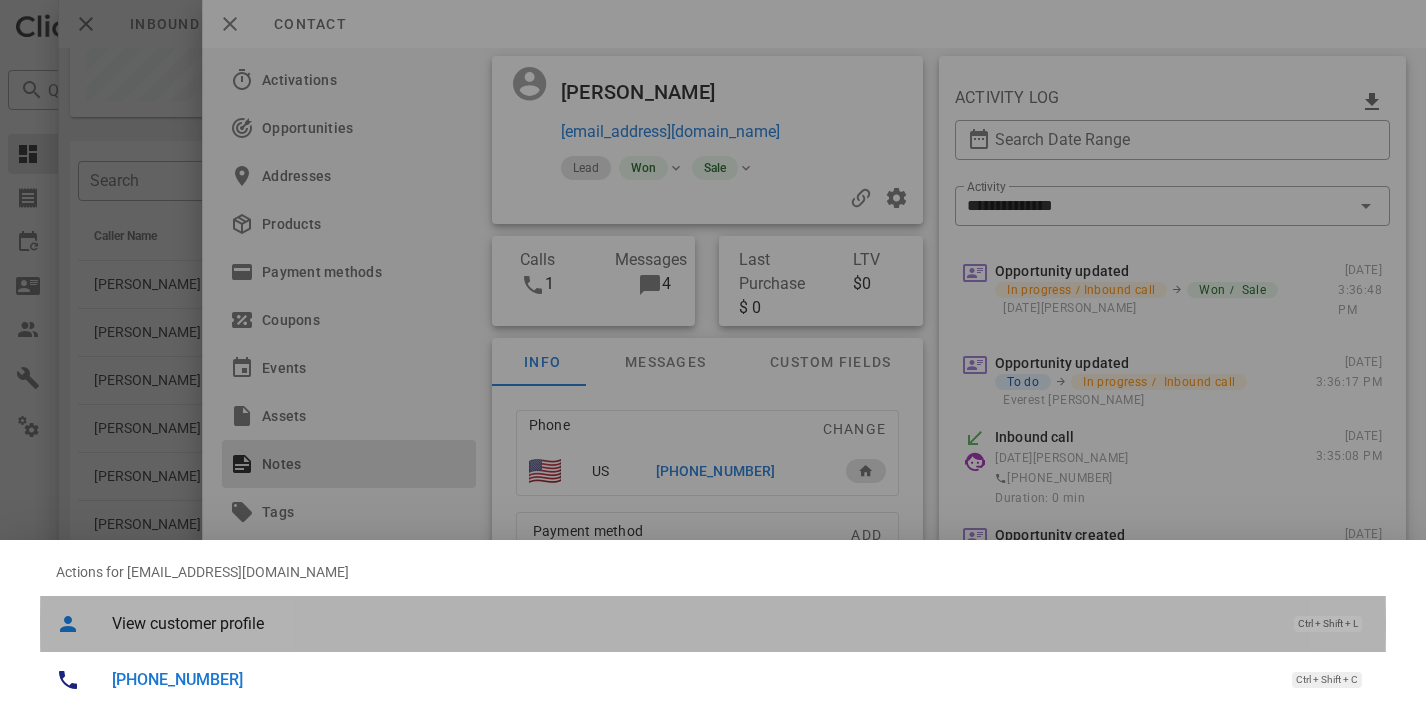 click on "View customer profile" at bounding box center [693, 623] 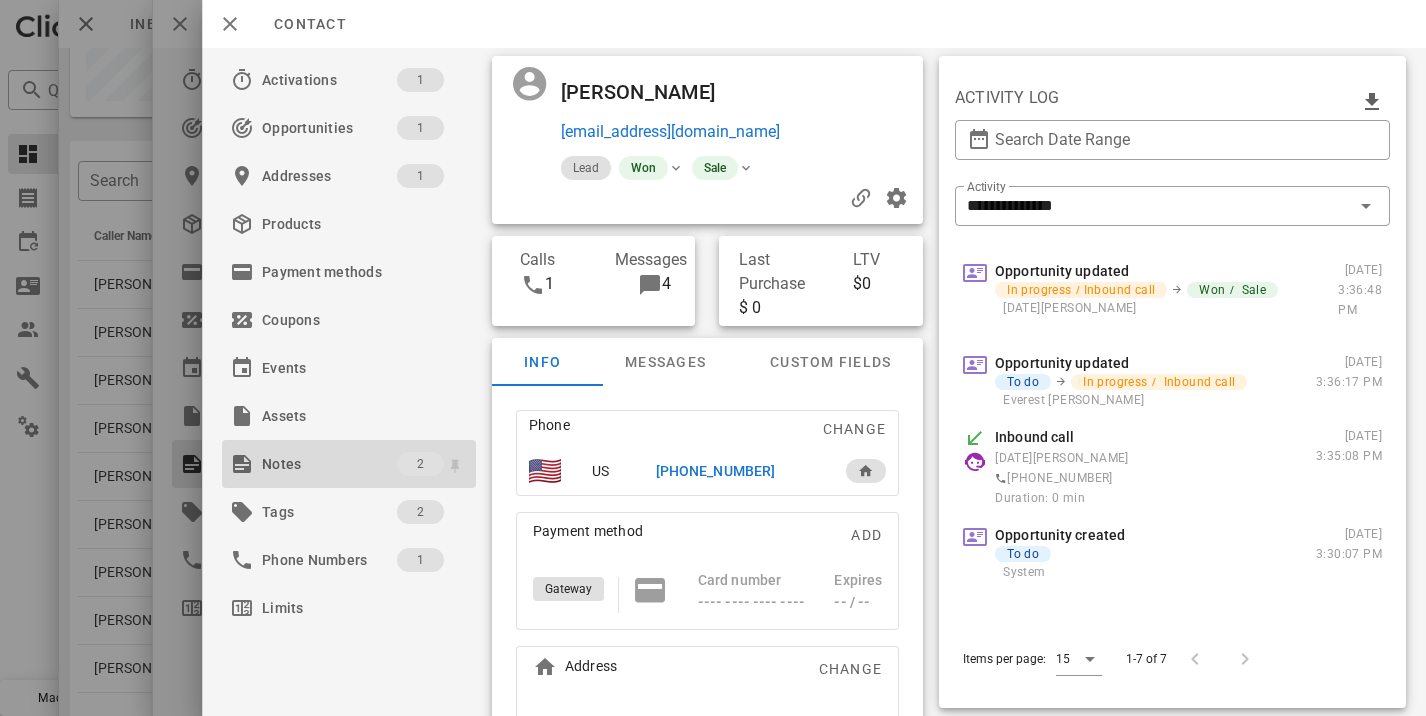 click on "Notes" at bounding box center [329, 464] 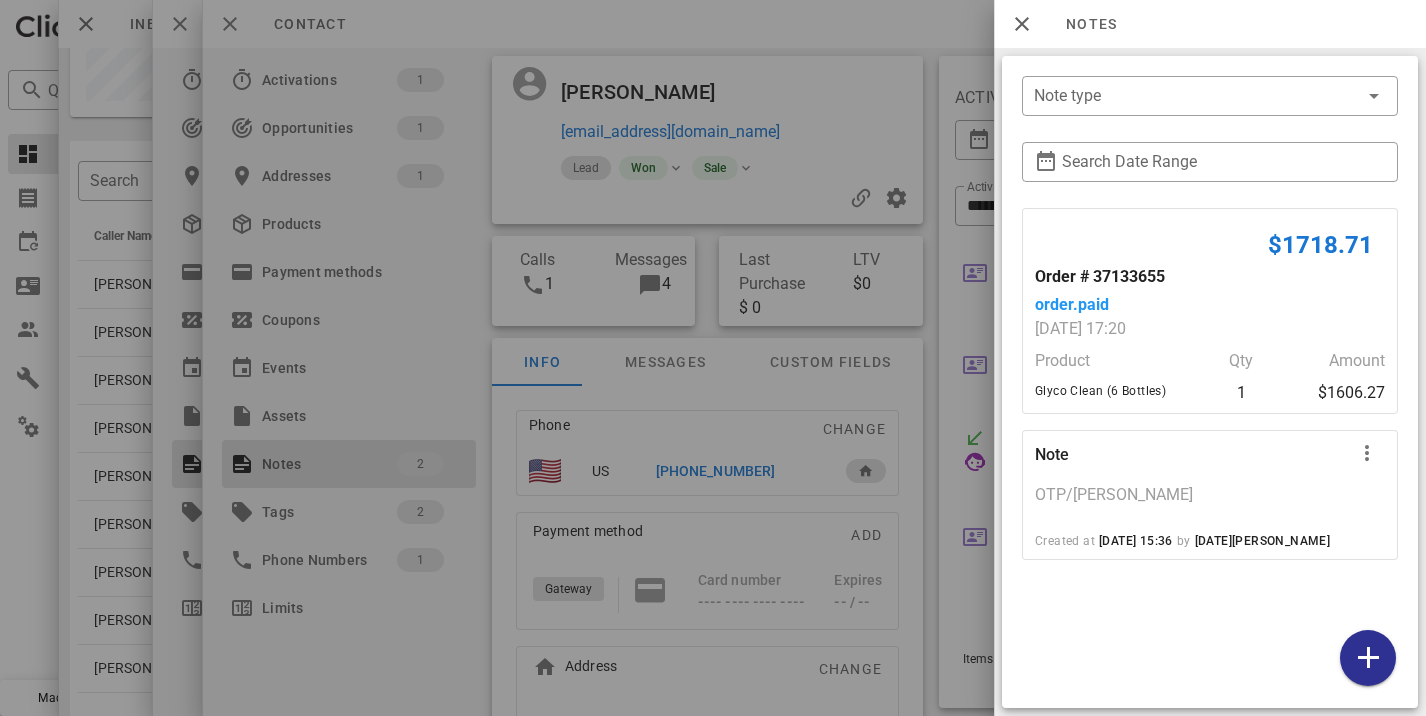 click at bounding box center (713, 358) 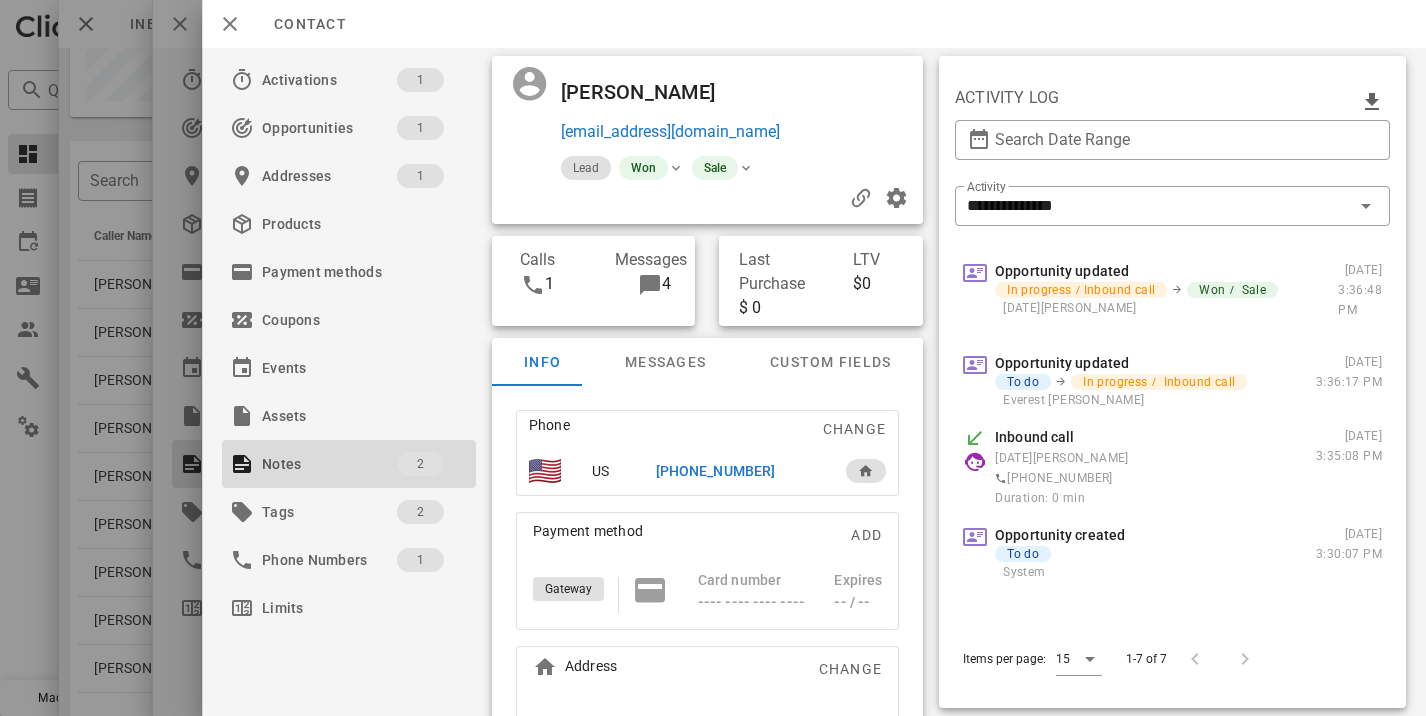 click at bounding box center [713, 358] 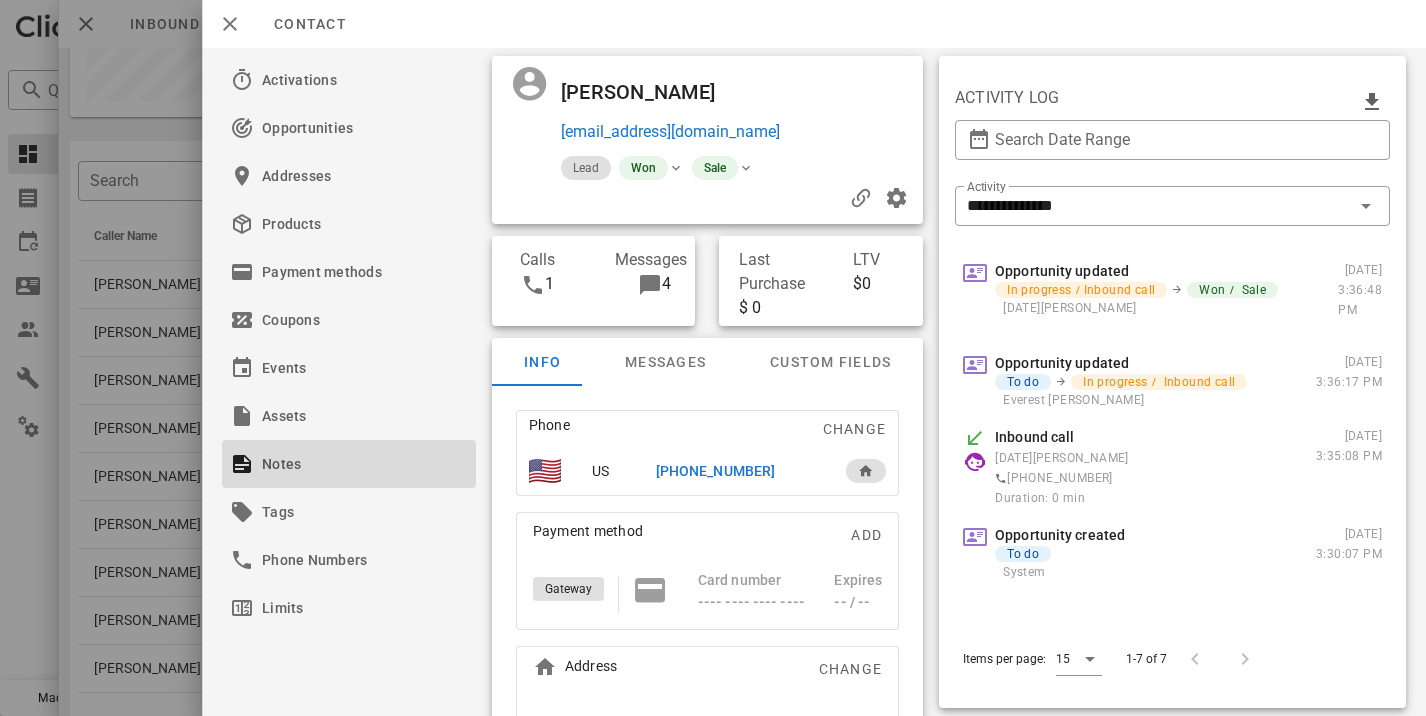 click at bounding box center [713, 358] 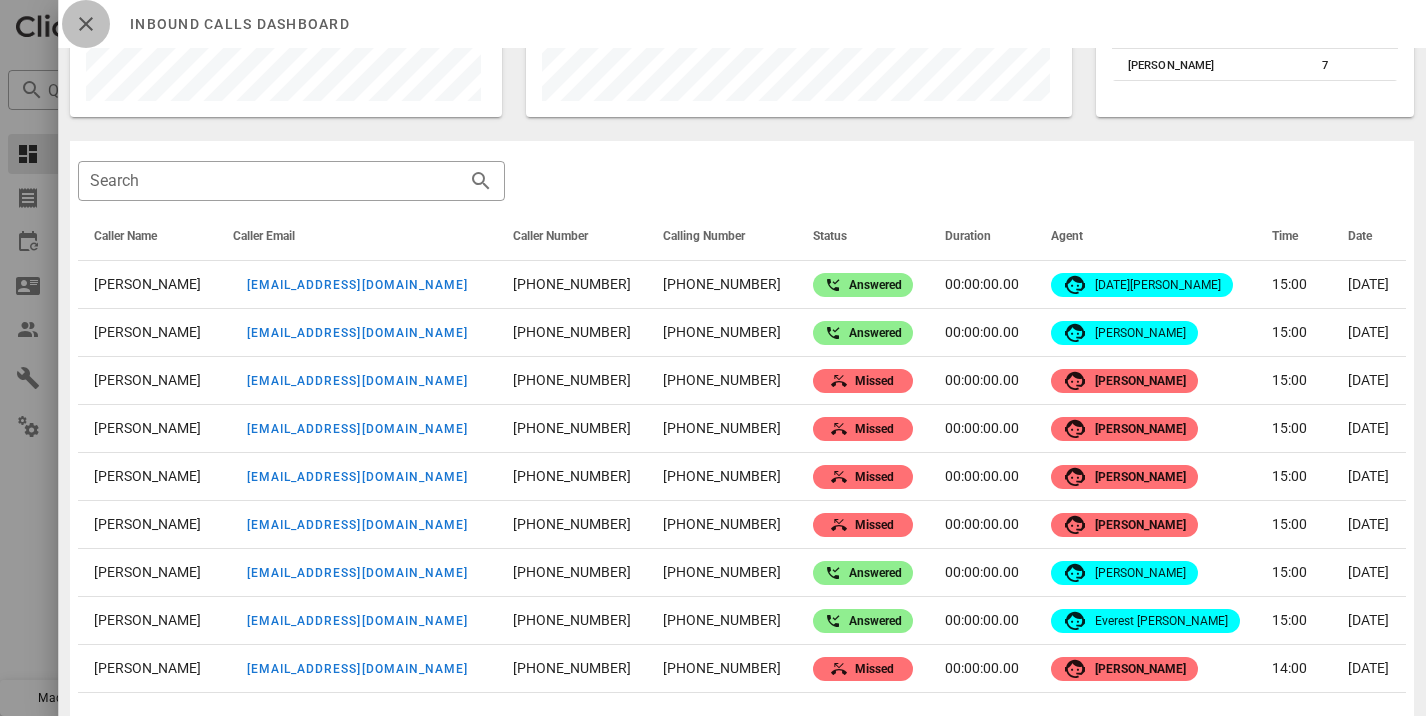 click at bounding box center (86, 24) 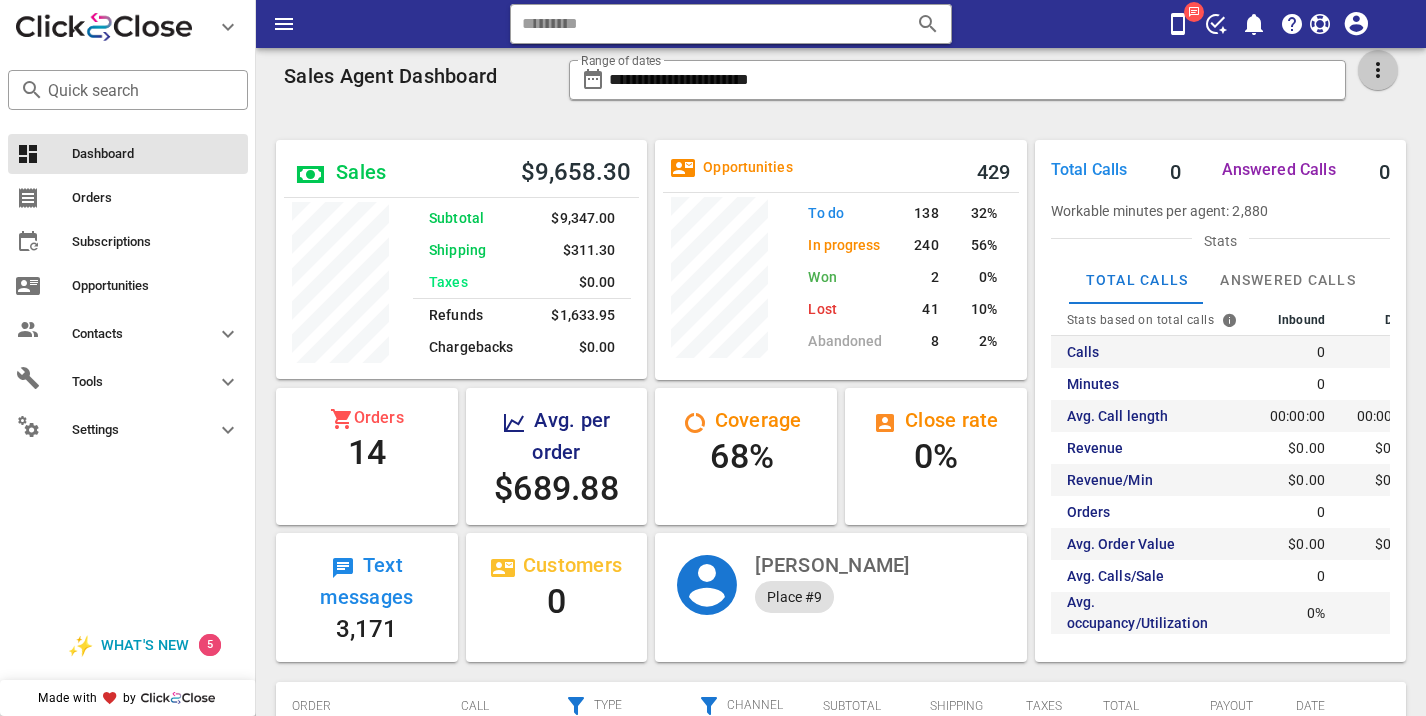 click at bounding box center [1378, 70] 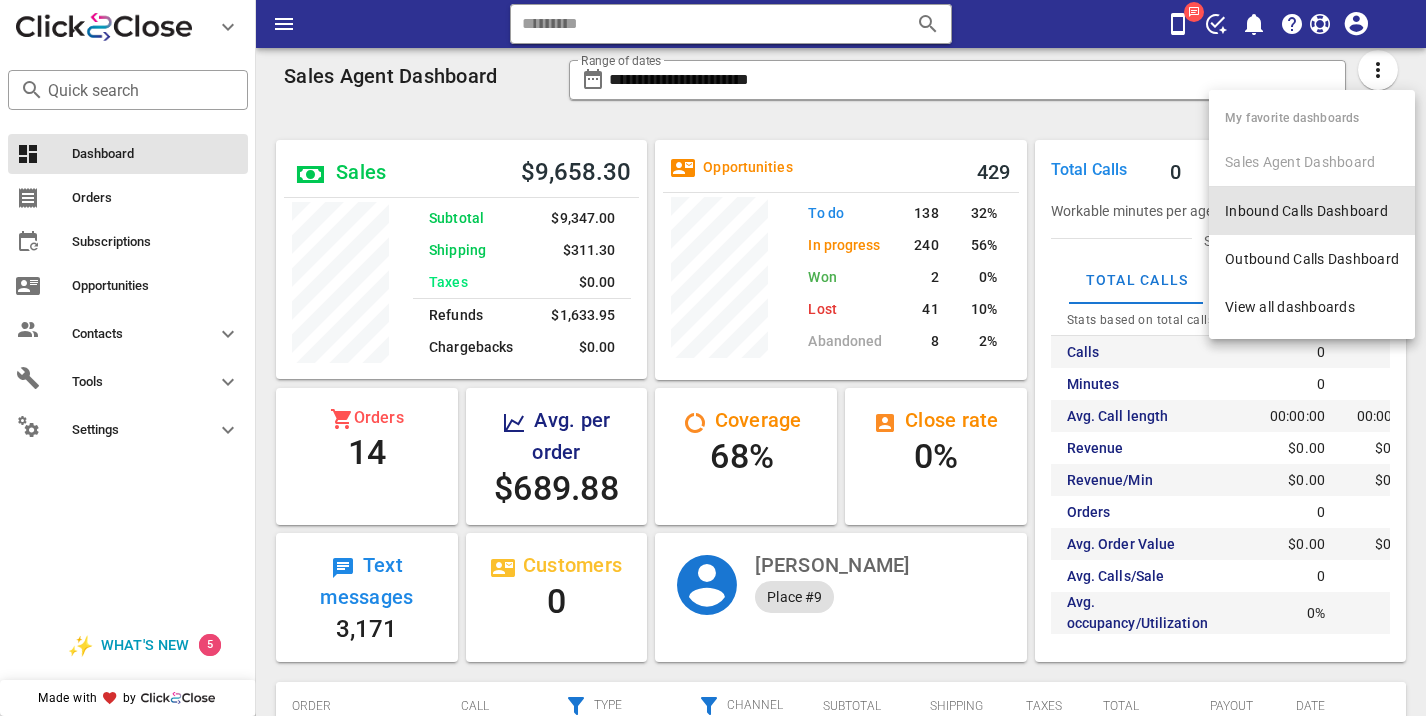 click on "Inbound Calls Dashboard" at bounding box center (1312, 211) 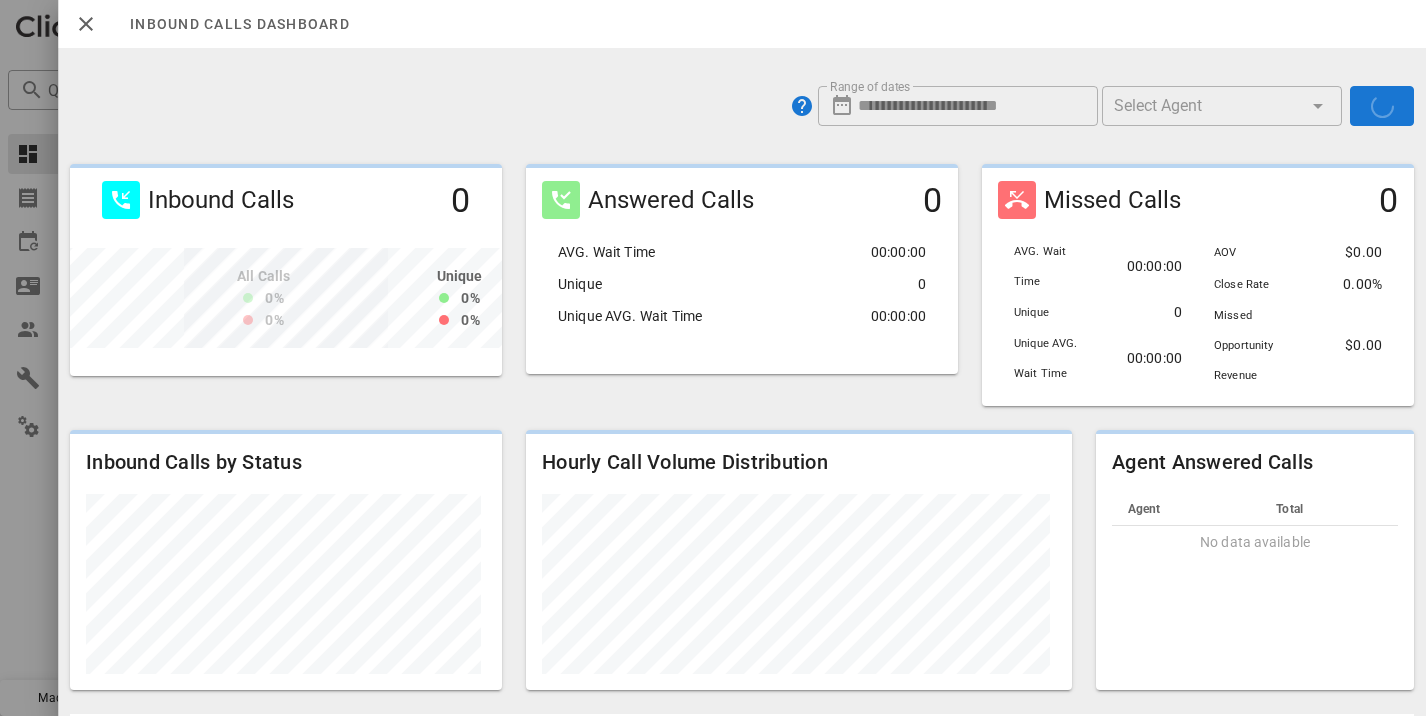 scroll, scrollTop: 999788, scrollLeft: 999572, axis: both 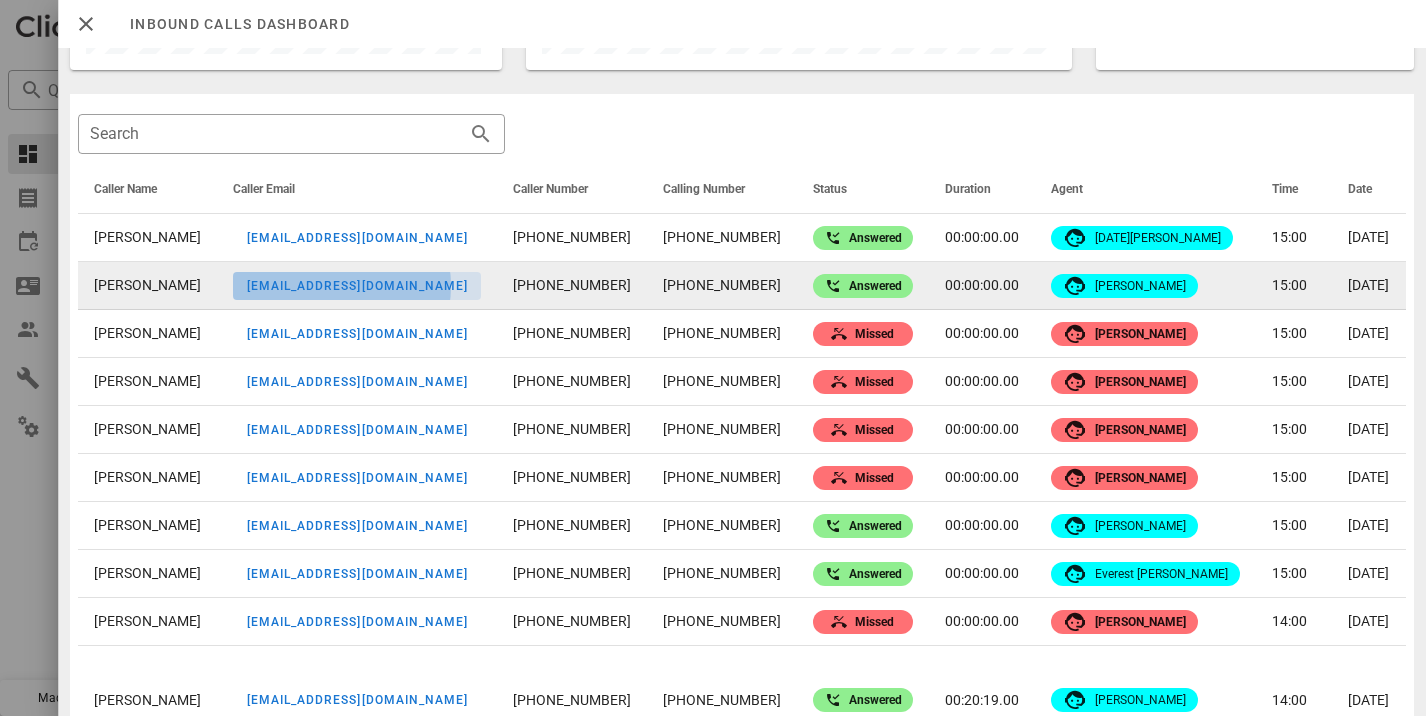 click on "lorinework@hotmail.com" at bounding box center [356, 286] 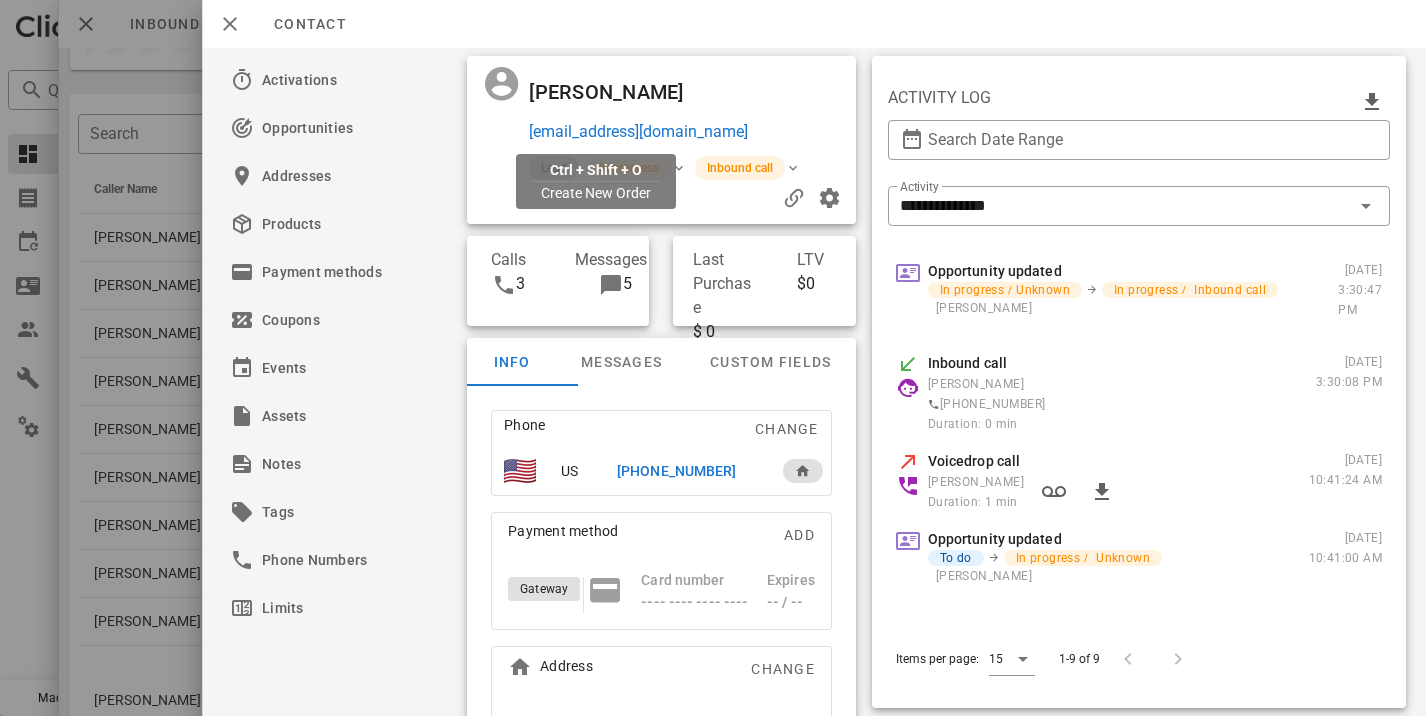 click on "lorinework@hotmail.com" at bounding box center [638, 132] 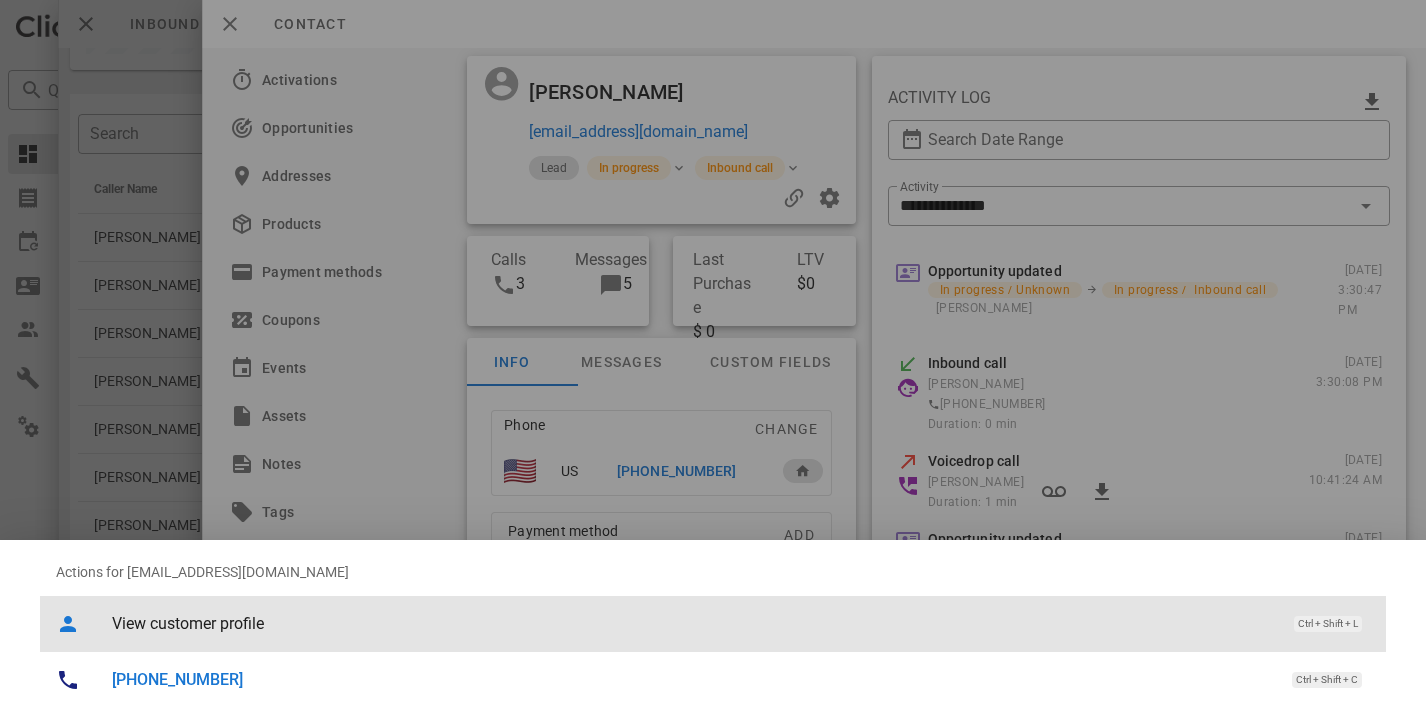 click on "View customer profile" at bounding box center [693, 623] 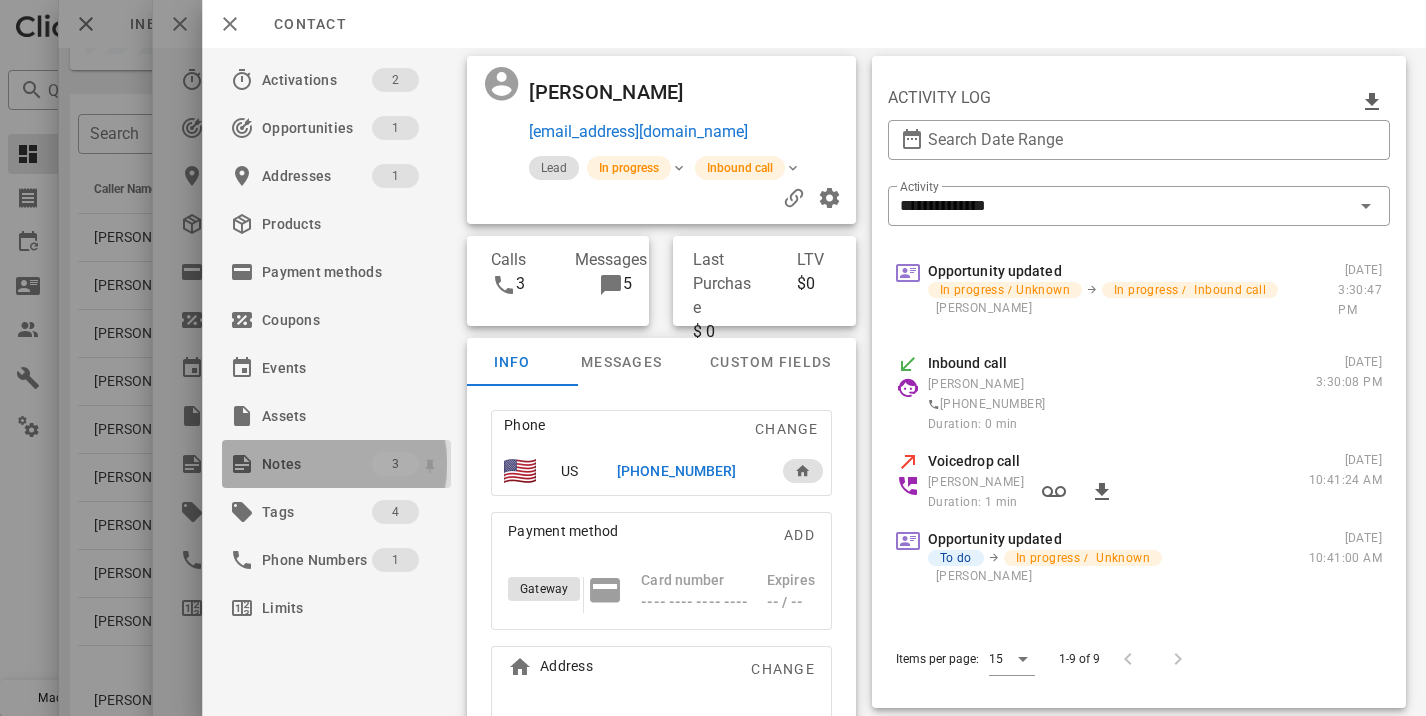 click on "Notes" at bounding box center [317, 464] 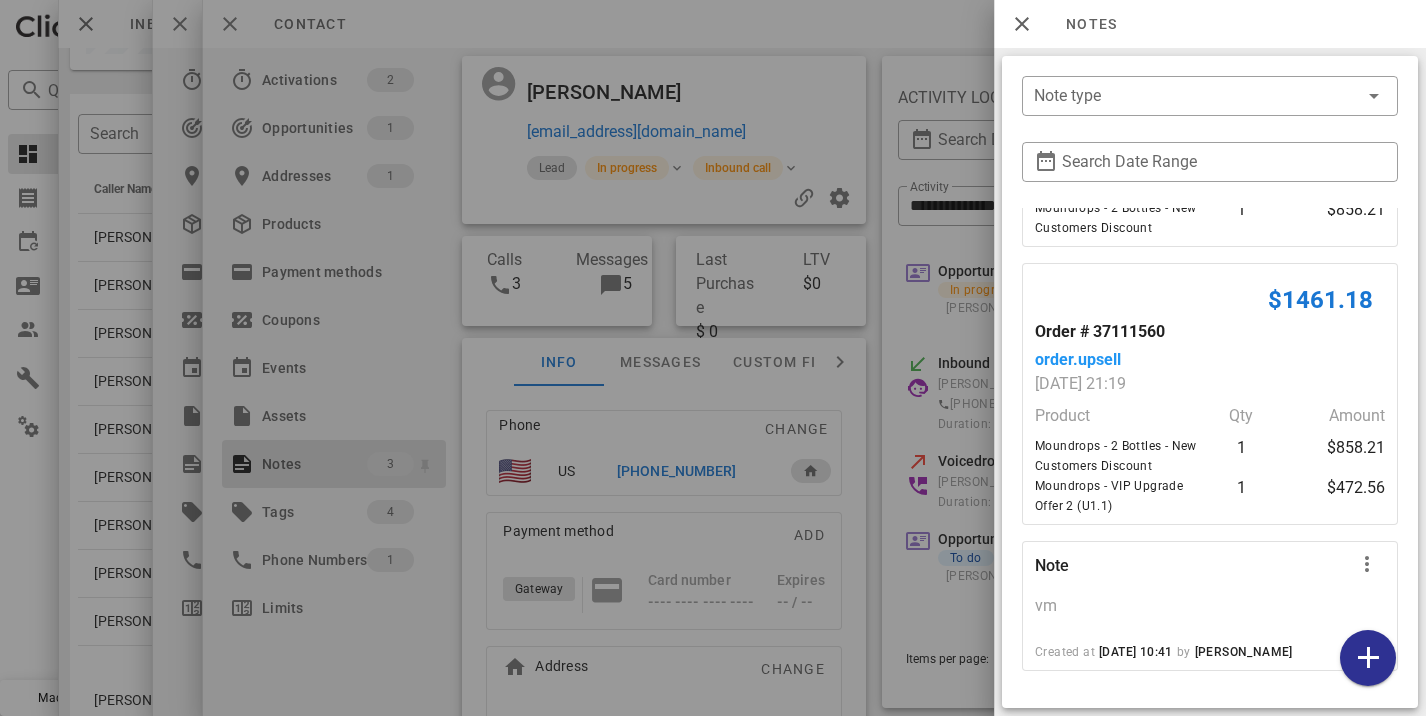 scroll, scrollTop: 0, scrollLeft: 0, axis: both 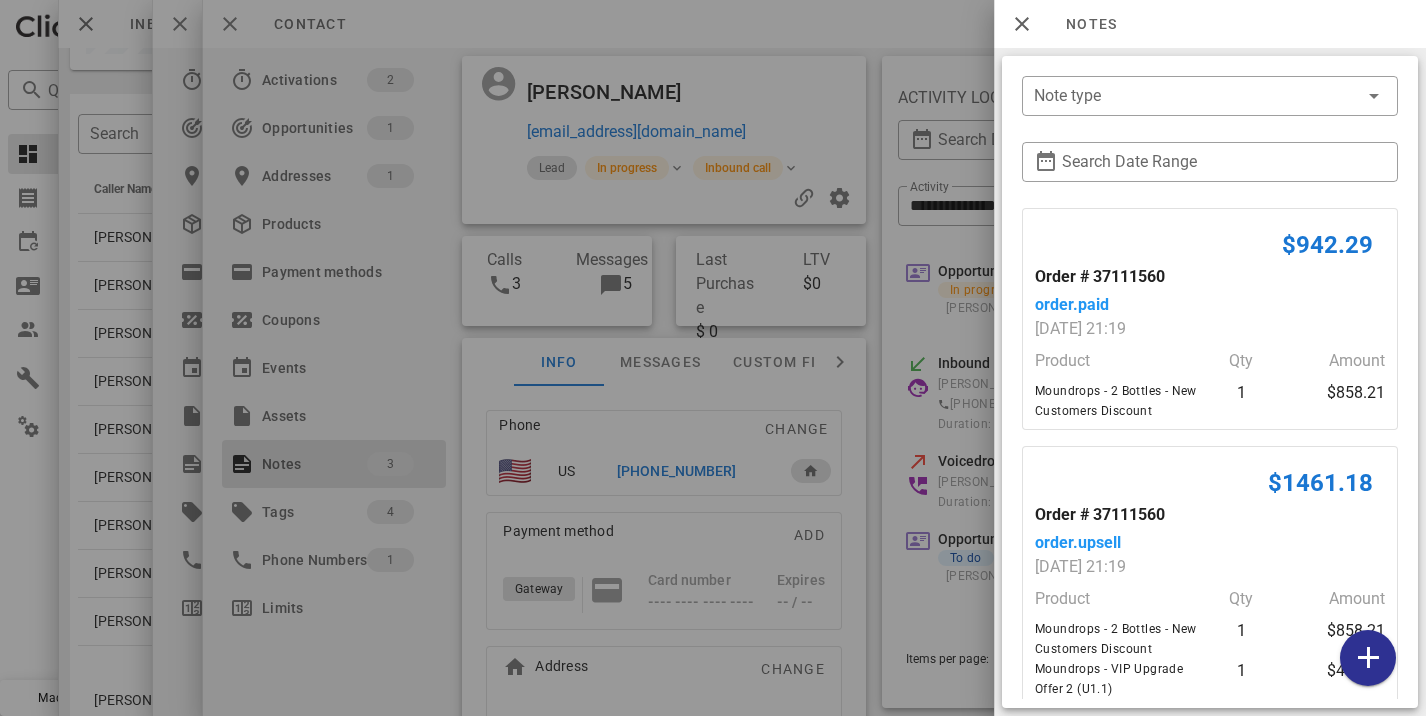 click at bounding box center (713, 358) 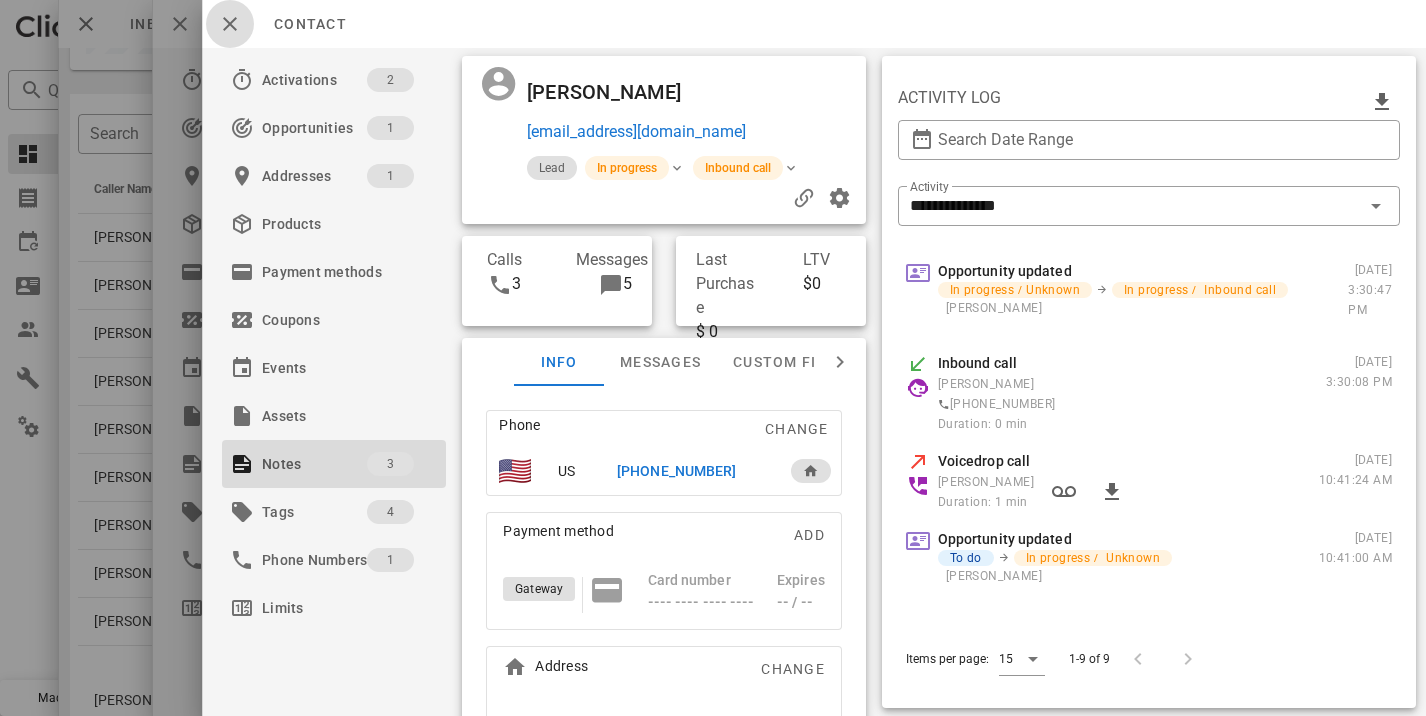 click at bounding box center (230, 24) 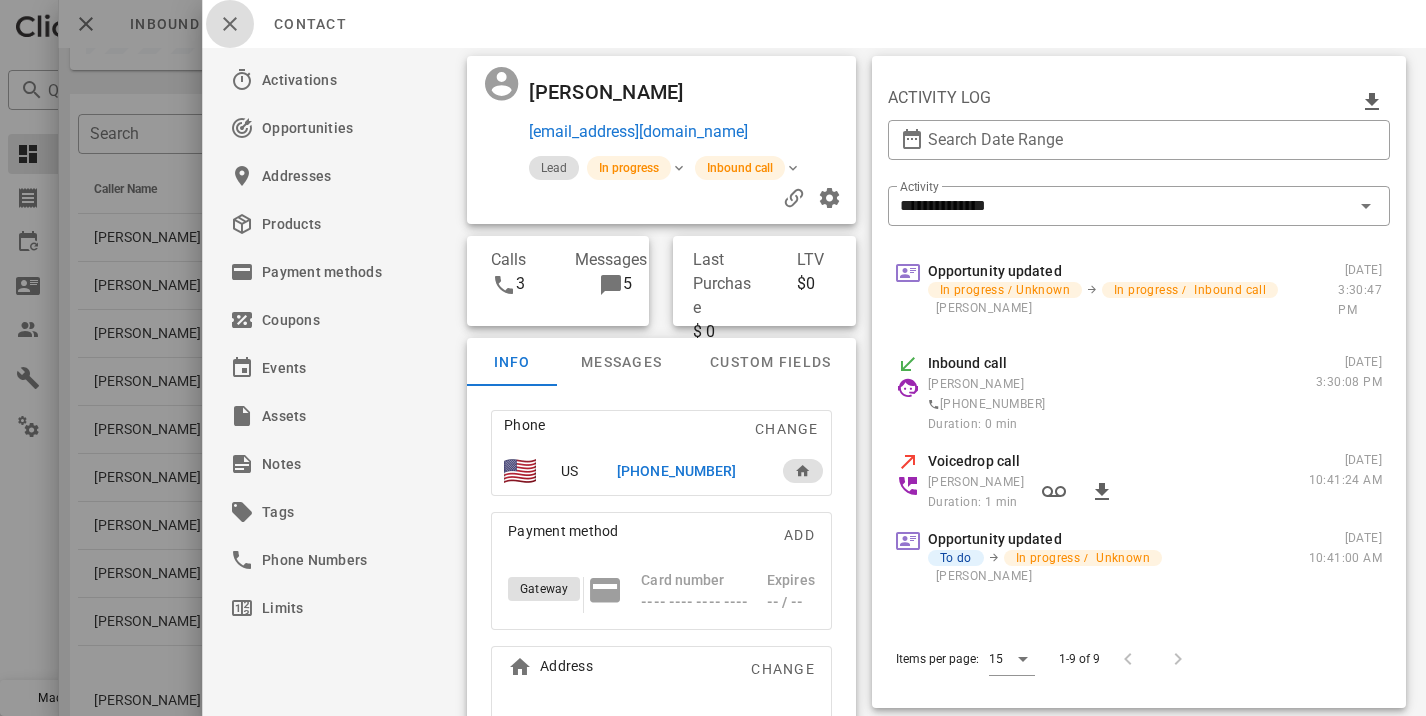 click at bounding box center (230, 24) 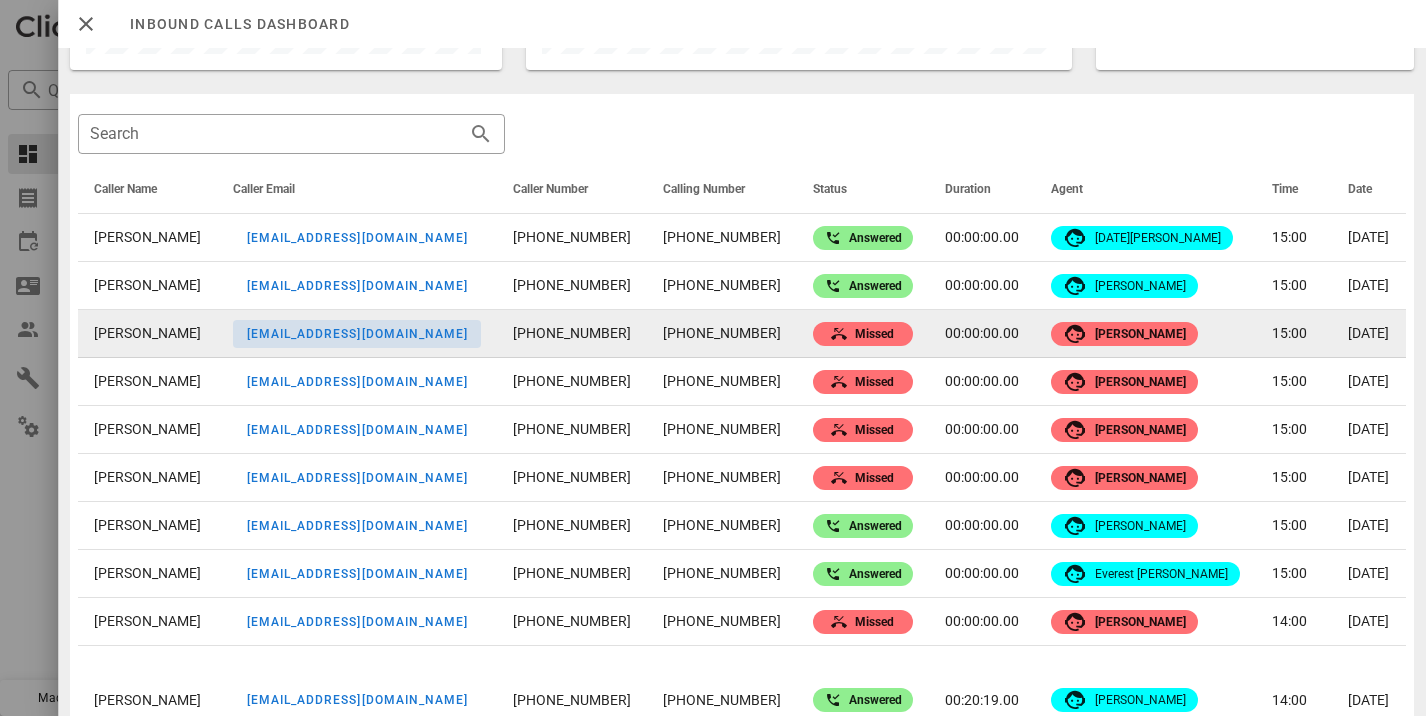 click on "gronemey@aol.com" at bounding box center [356, 334] 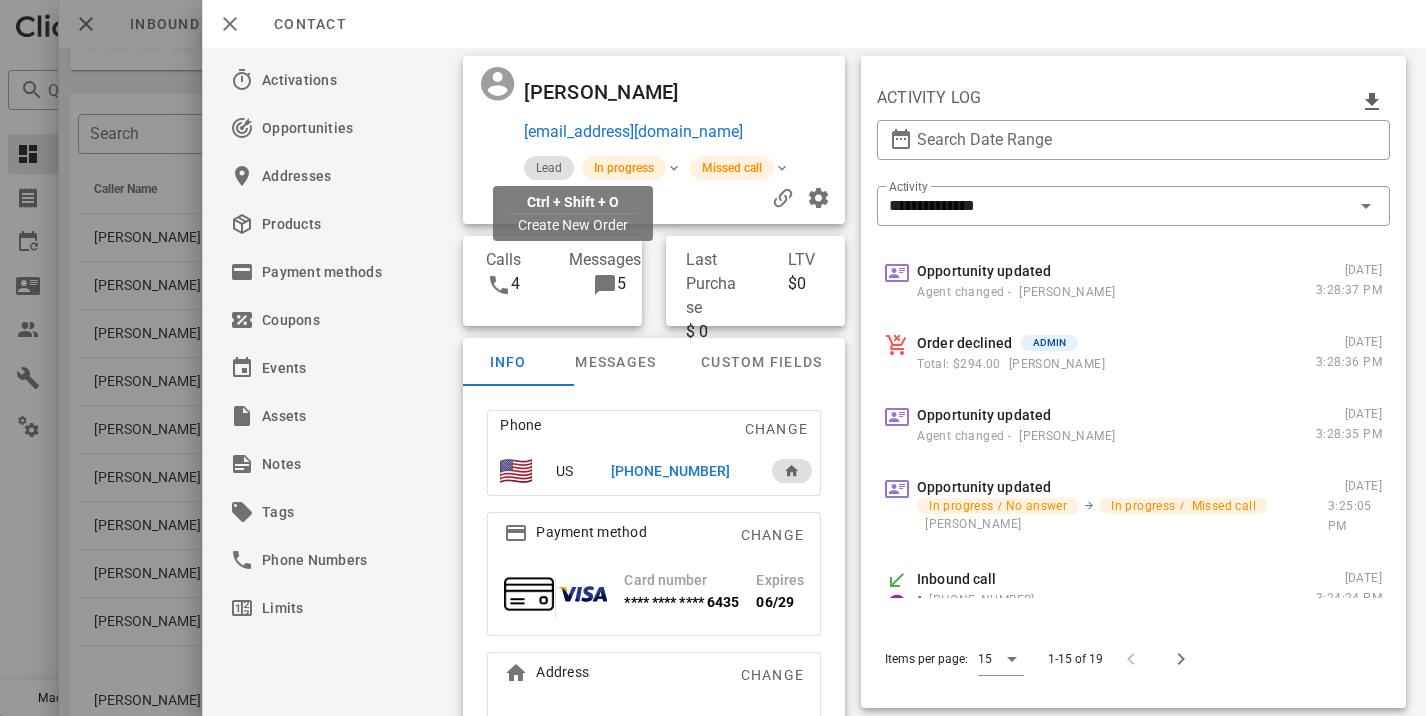 click on "gronemey@aol.com" at bounding box center [633, 132] 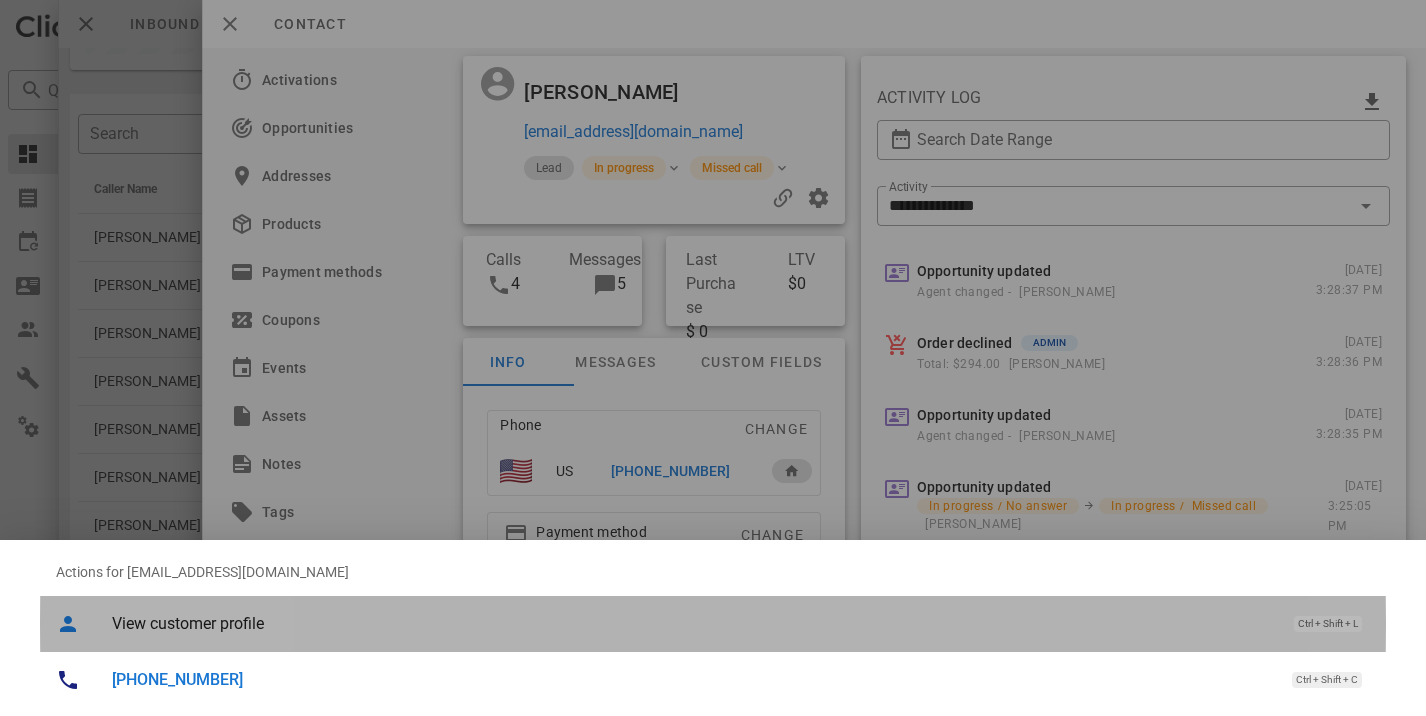 click on "View customer profile Ctrl + Shift + L" at bounding box center [741, 623] 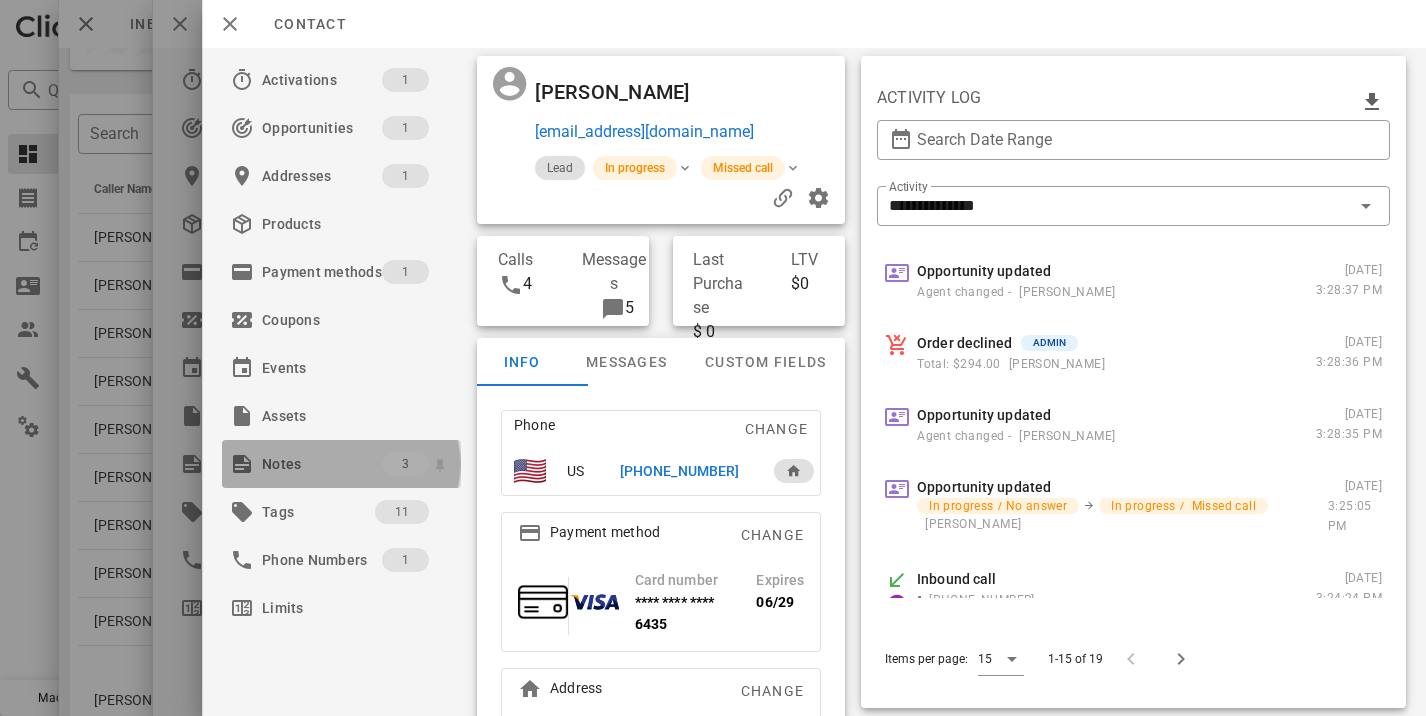 click on "Notes" at bounding box center (322, 464) 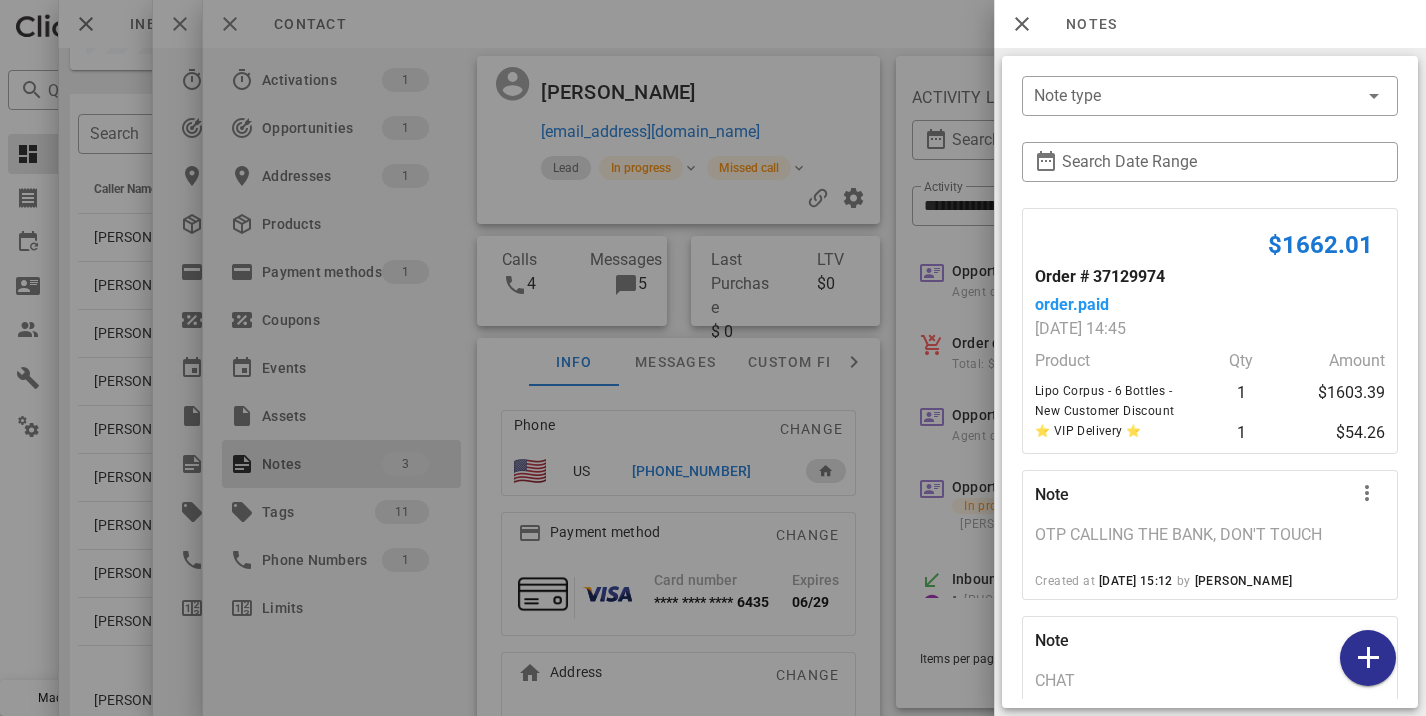 scroll, scrollTop: 75, scrollLeft: 0, axis: vertical 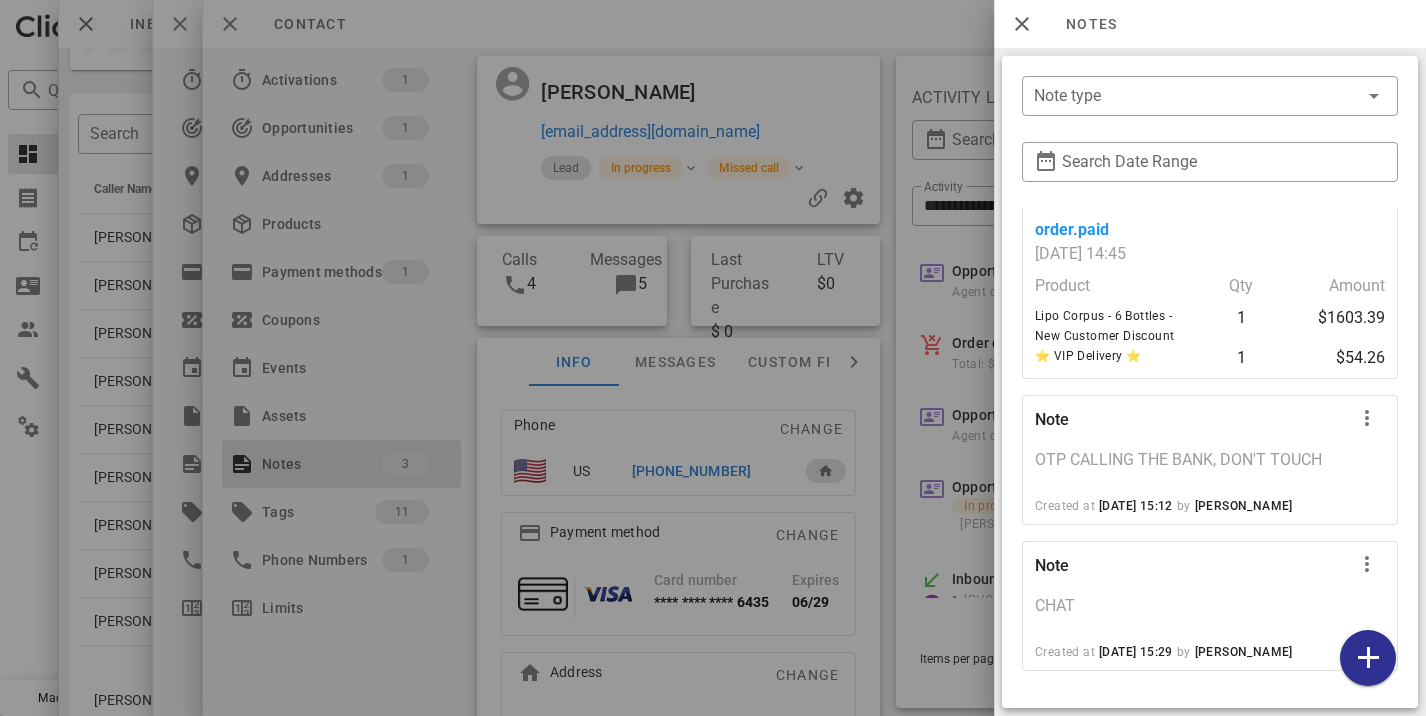click at bounding box center (713, 358) 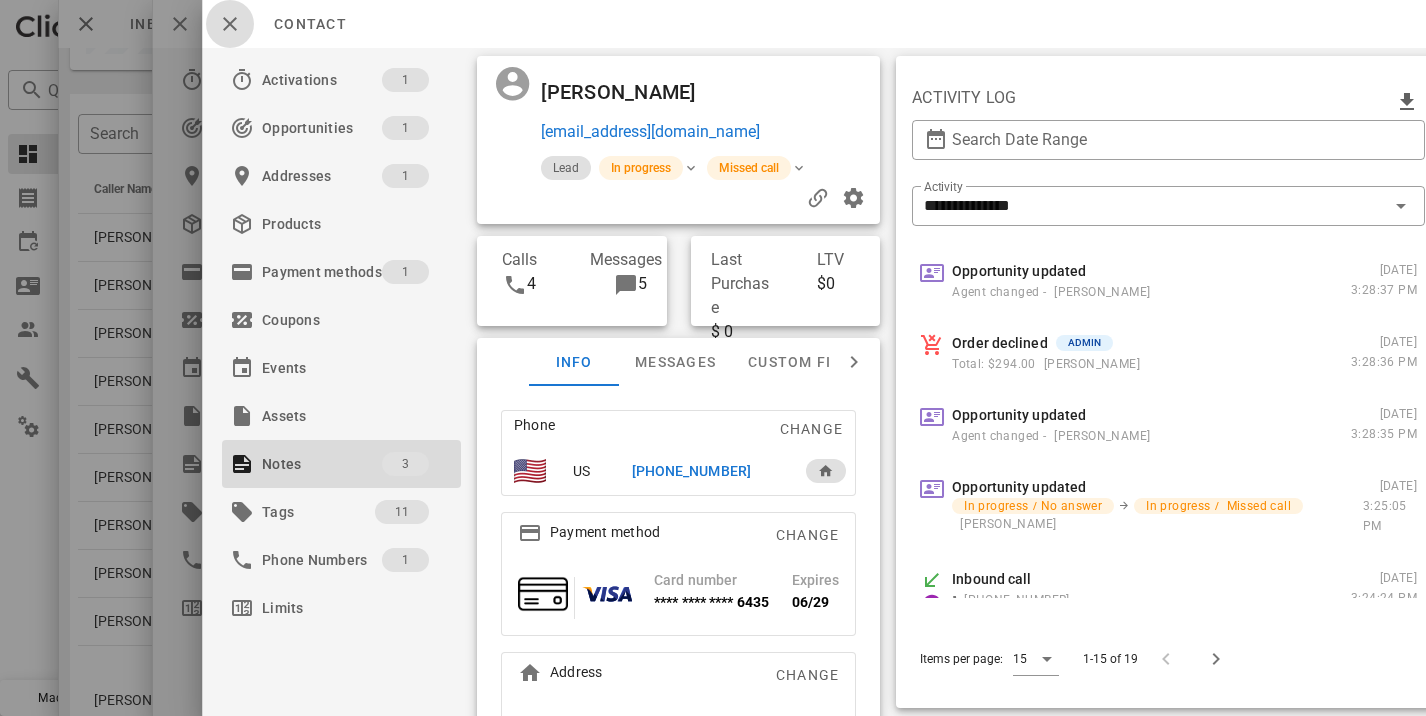 click at bounding box center [230, 24] 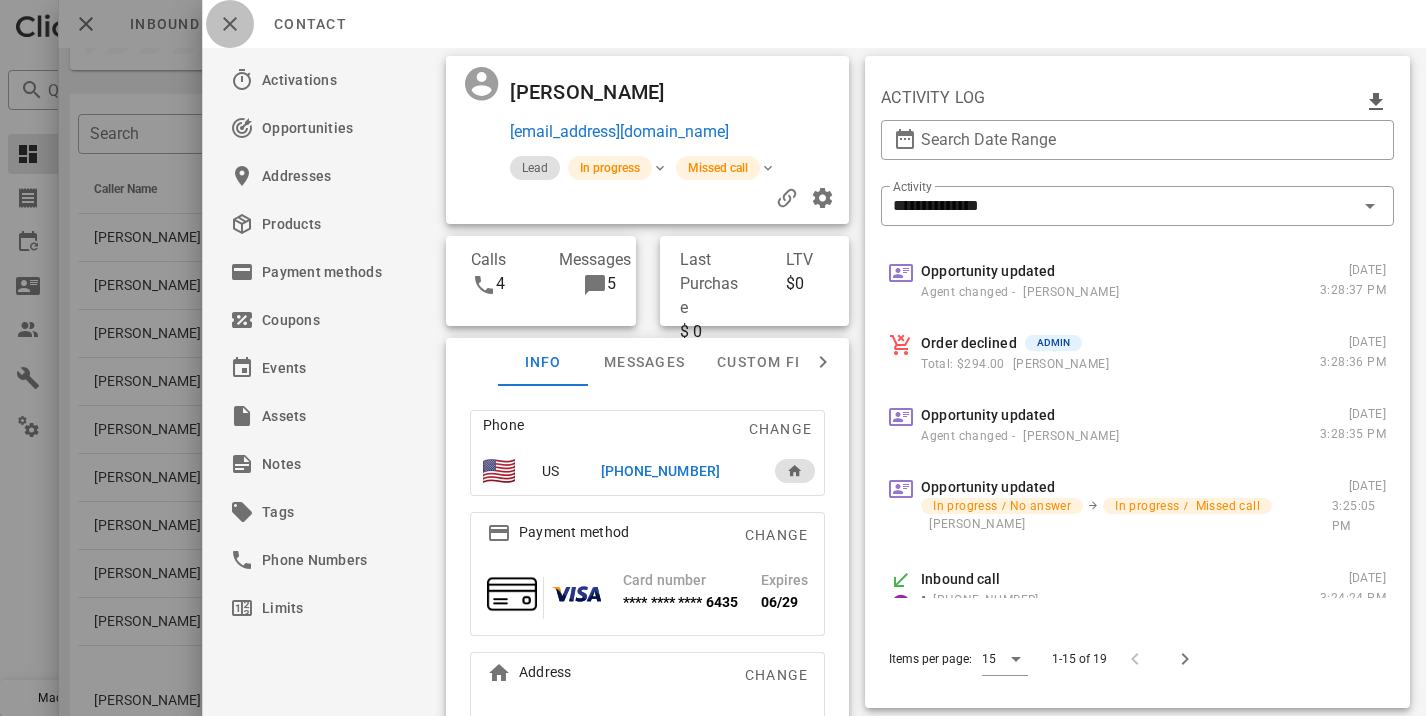 click at bounding box center [230, 24] 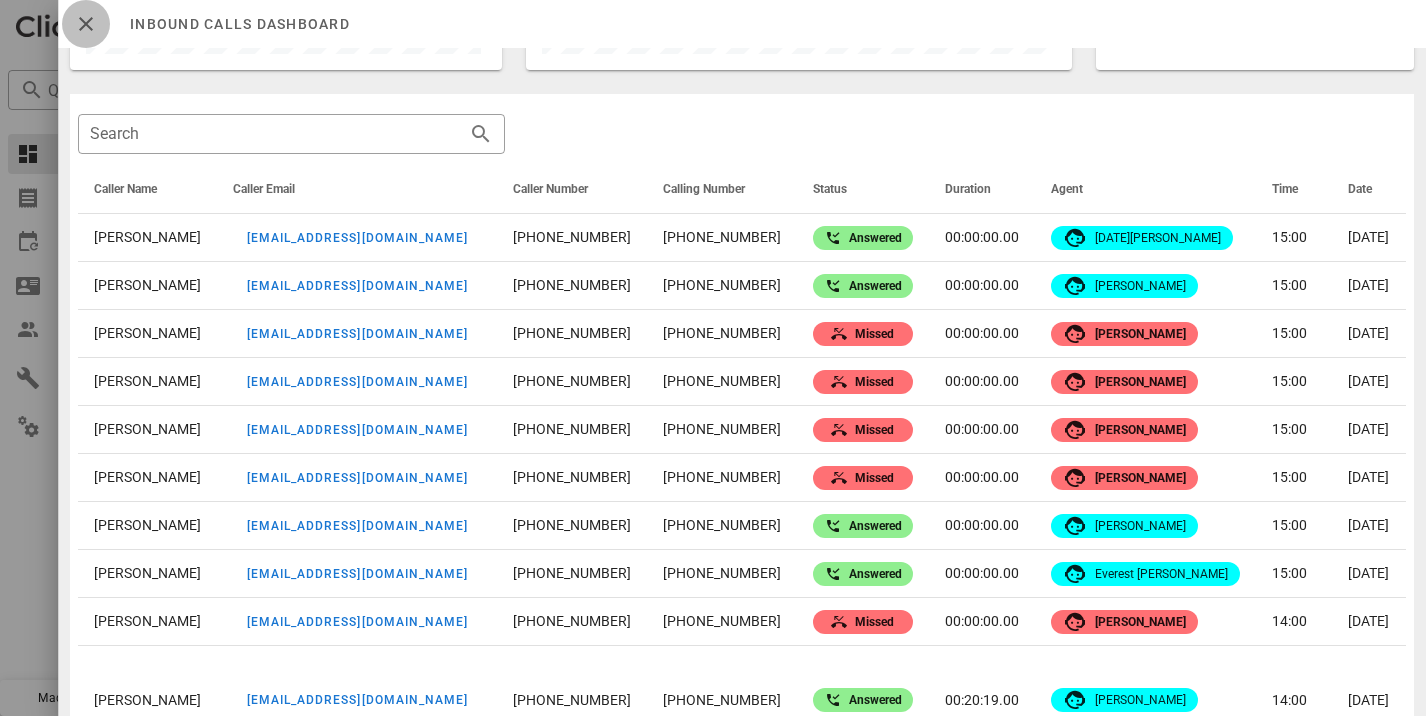 click at bounding box center [86, 24] 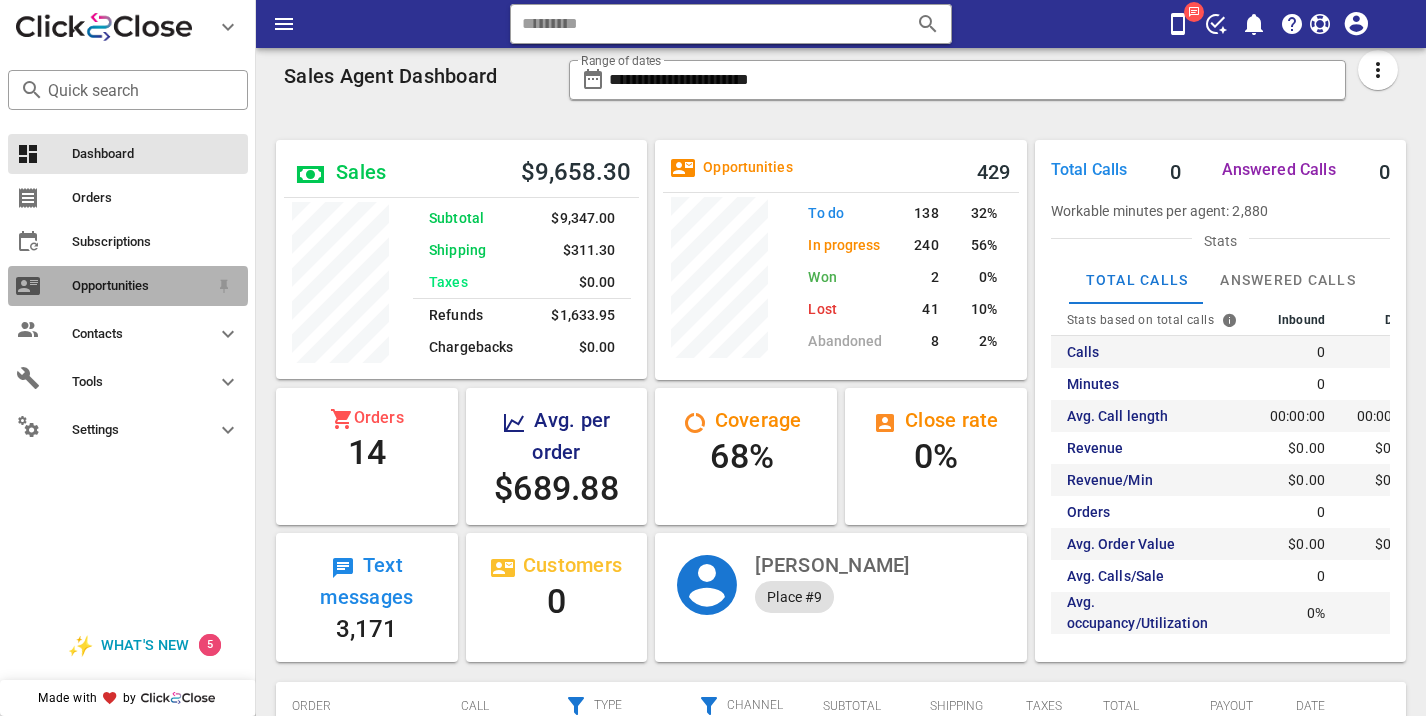 click on "Opportunities" at bounding box center (128, 286) 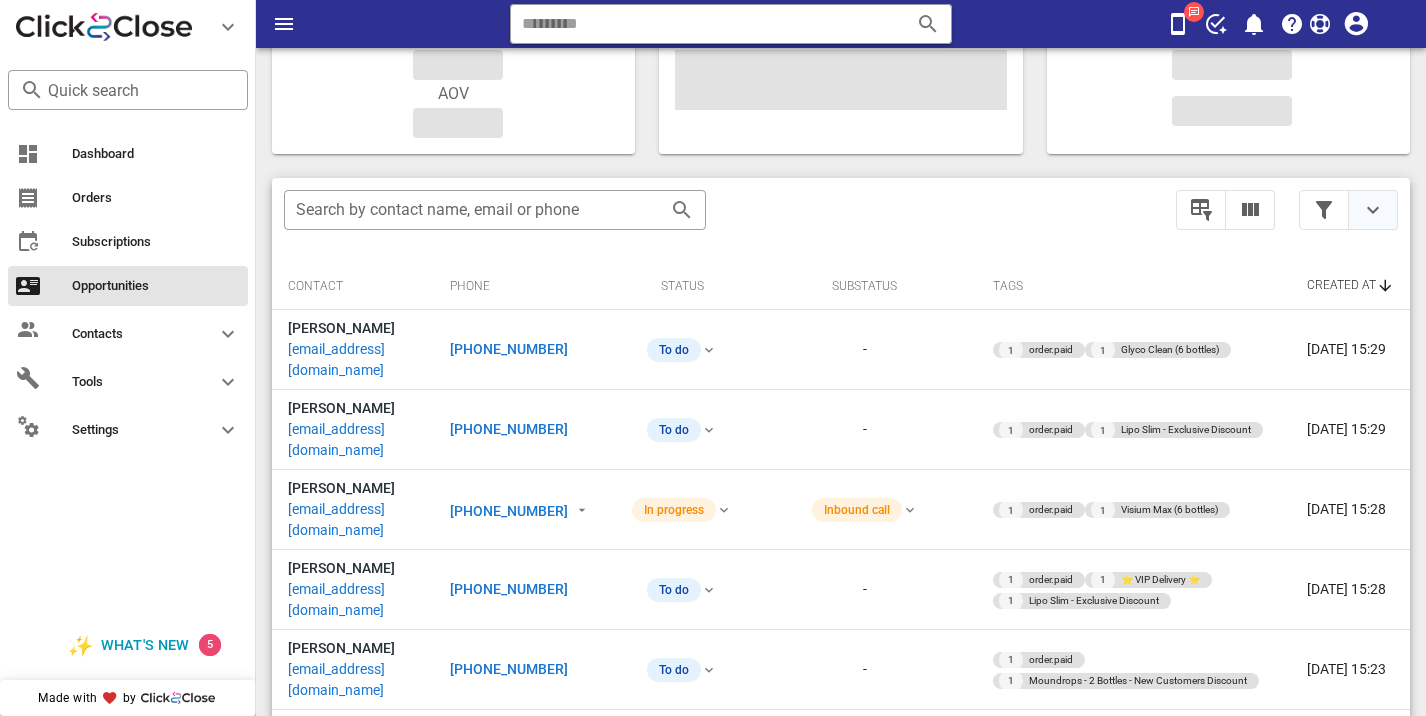 scroll, scrollTop: 258, scrollLeft: 0, axis: vertical 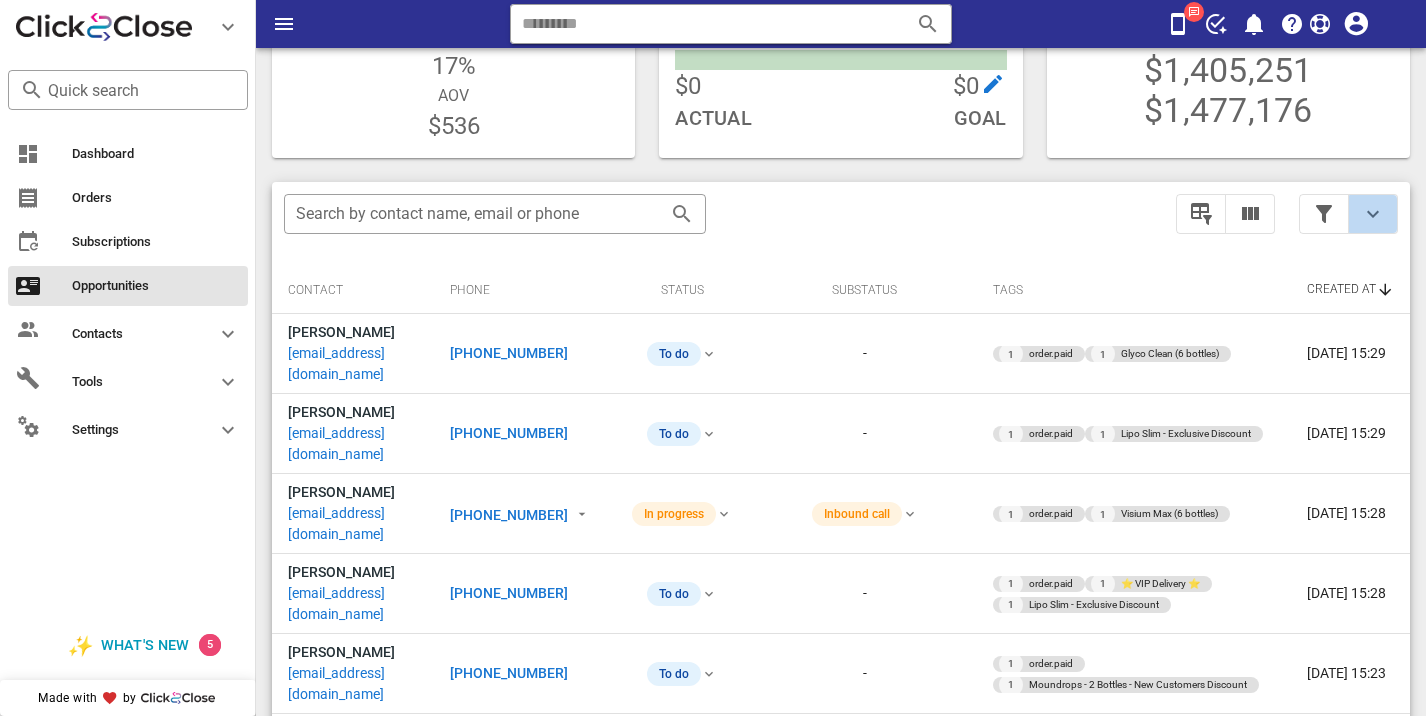 click at bounding box center (1373, 214) 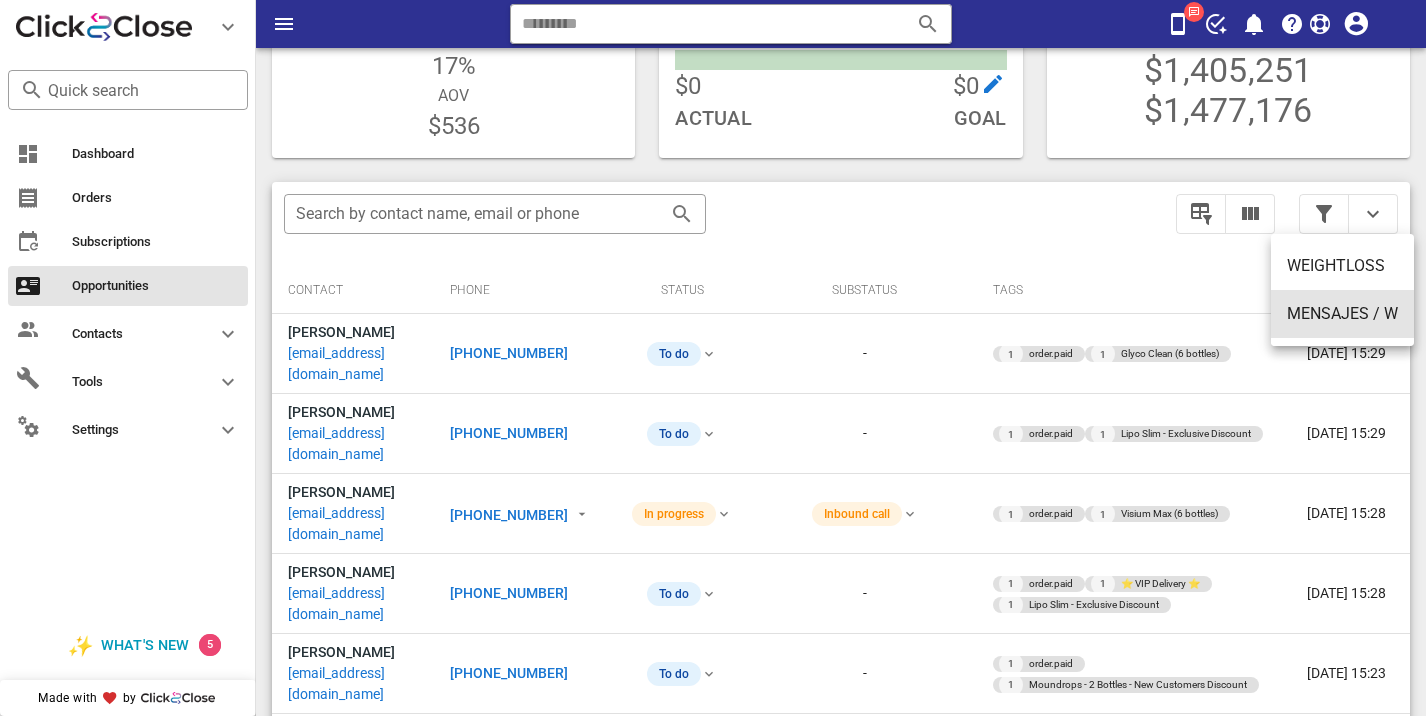 click on "MENSAJES / W" at bounding box center (1342, 313) 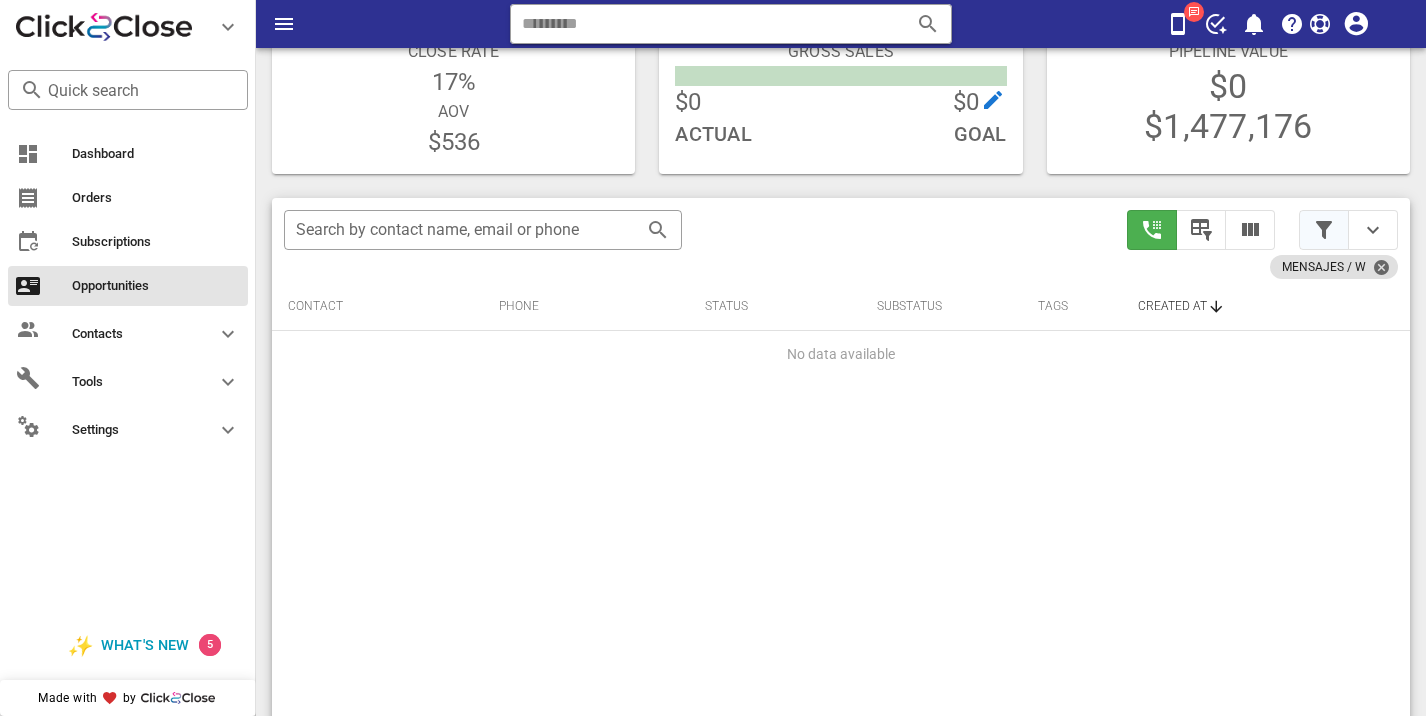 scroll, scrollTop: 258, scrollLeft: 0, axis: vertical 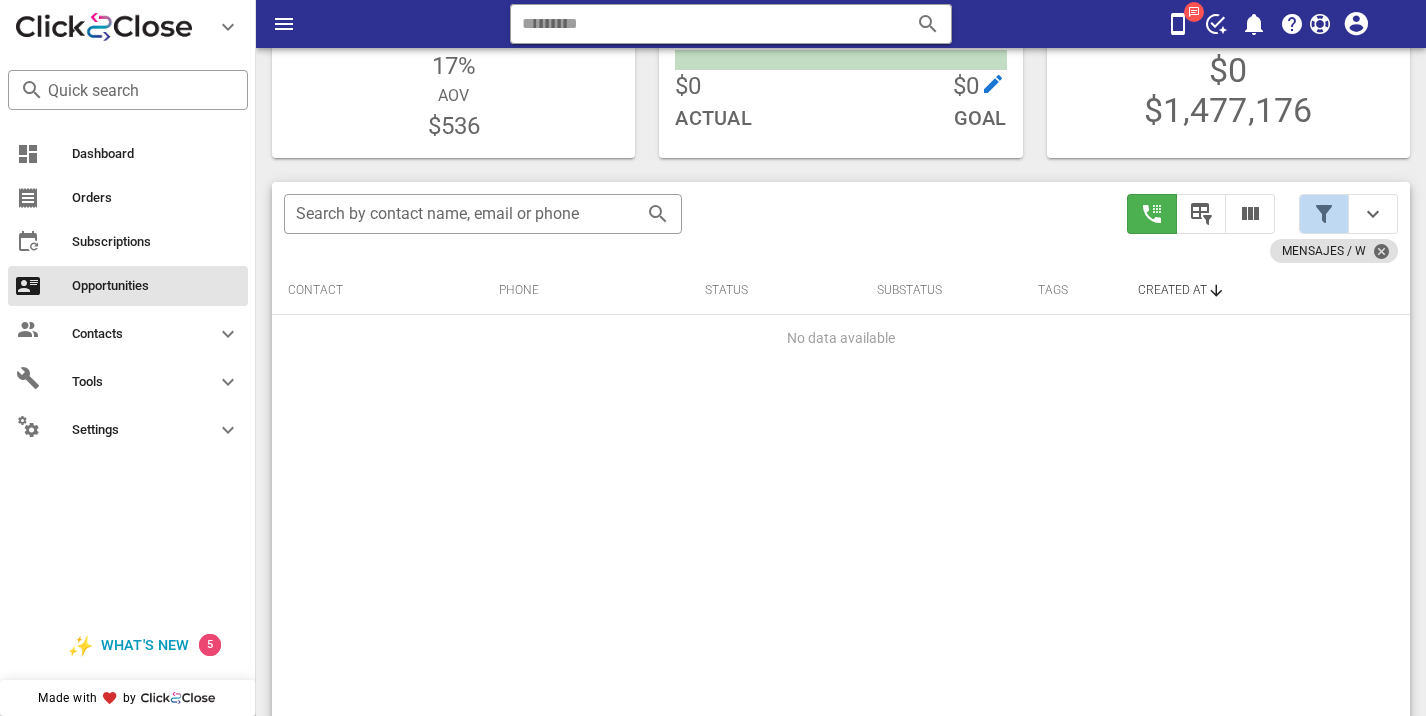 click at bounding box center [1324, 214] 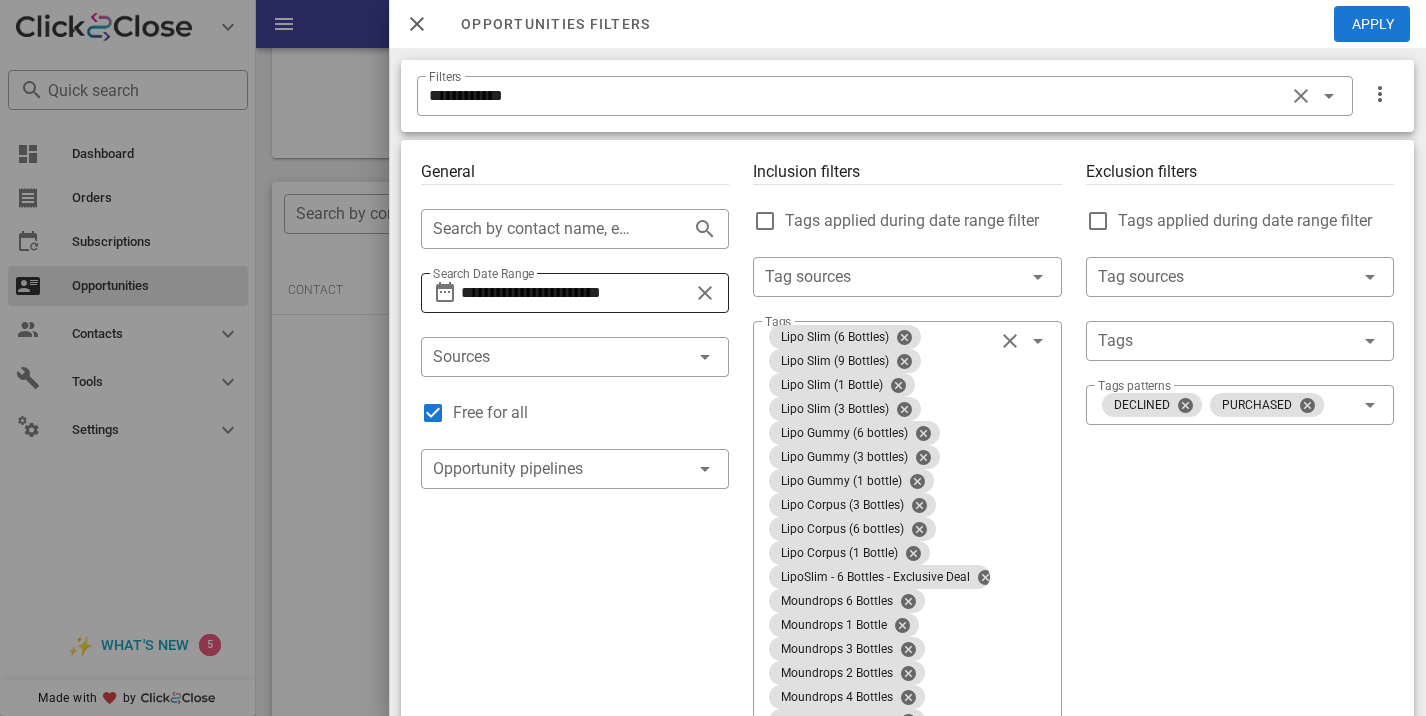 click on "**********" at bounding box center [575, 293] 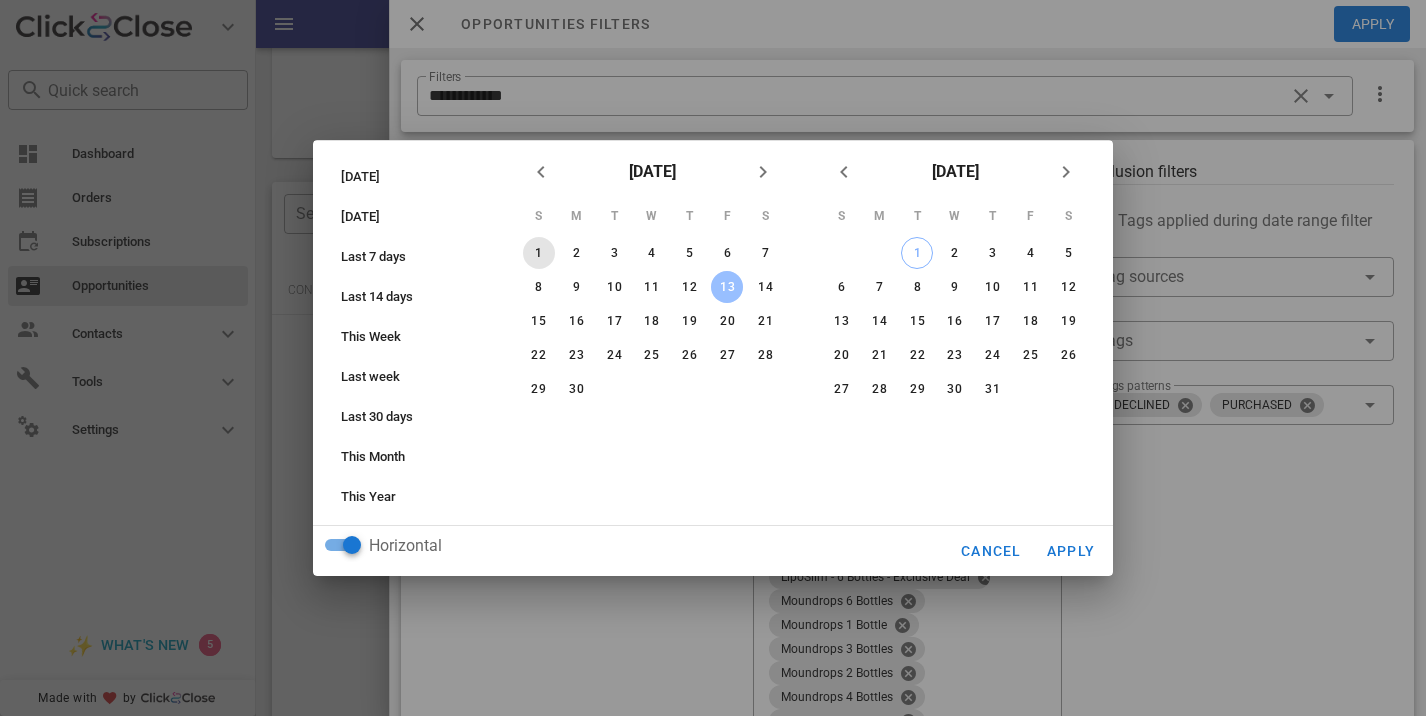 click on "1" at bounding box center [539, 253] 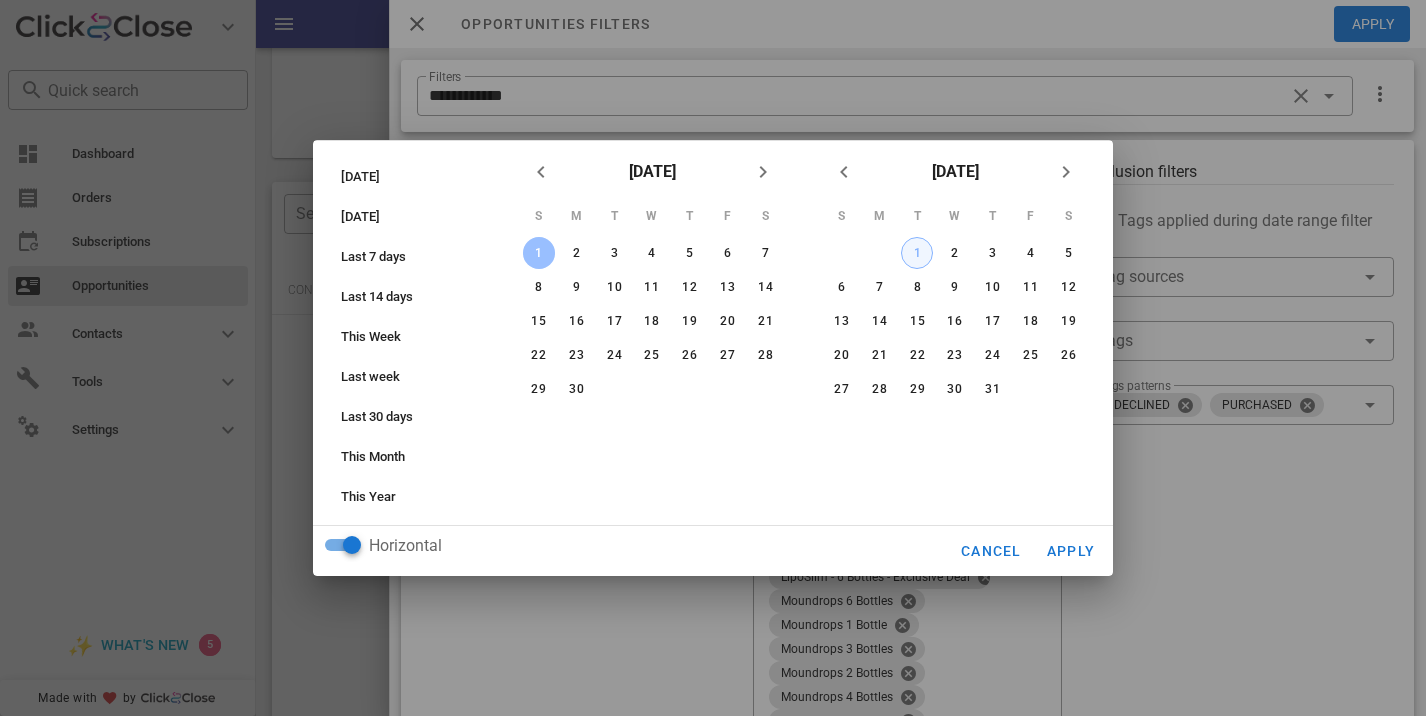 click on "1" at bounding box center (917, 253) 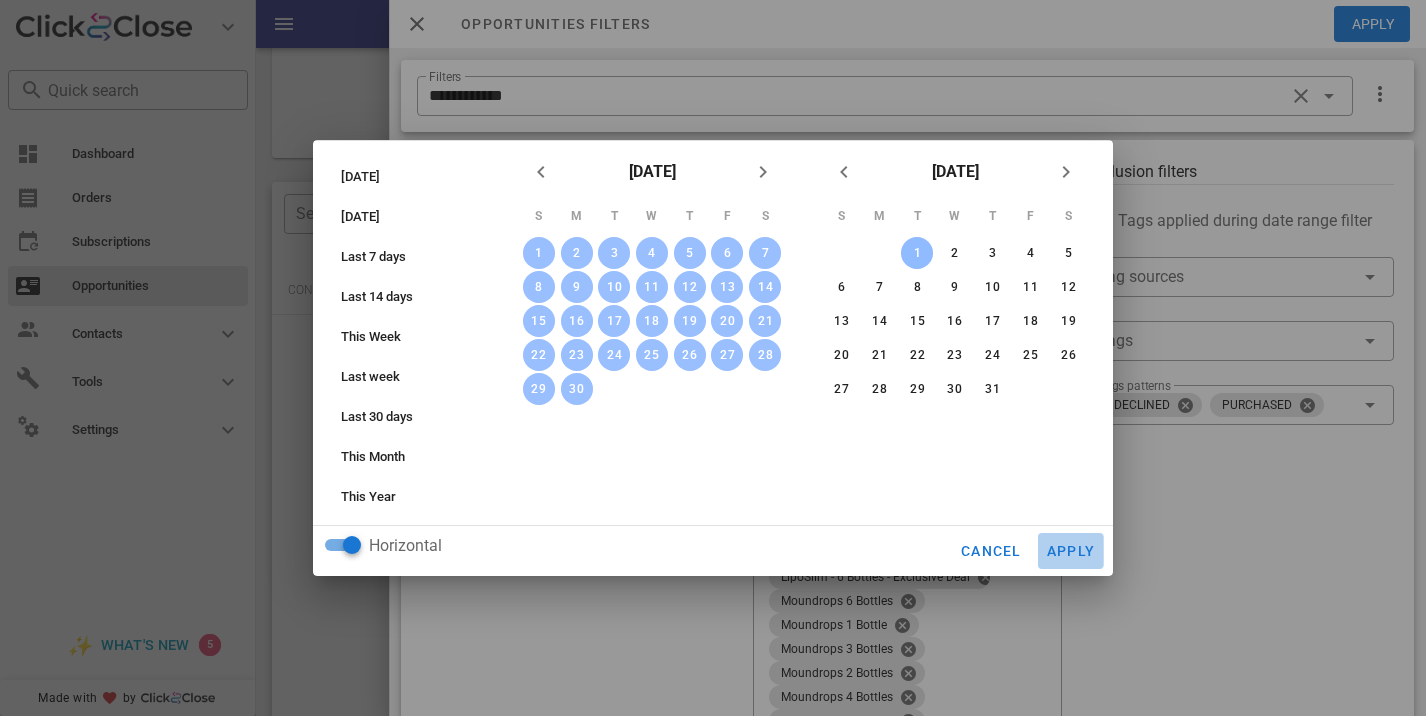 click on "Apply" at bounding box center (1071, 551) 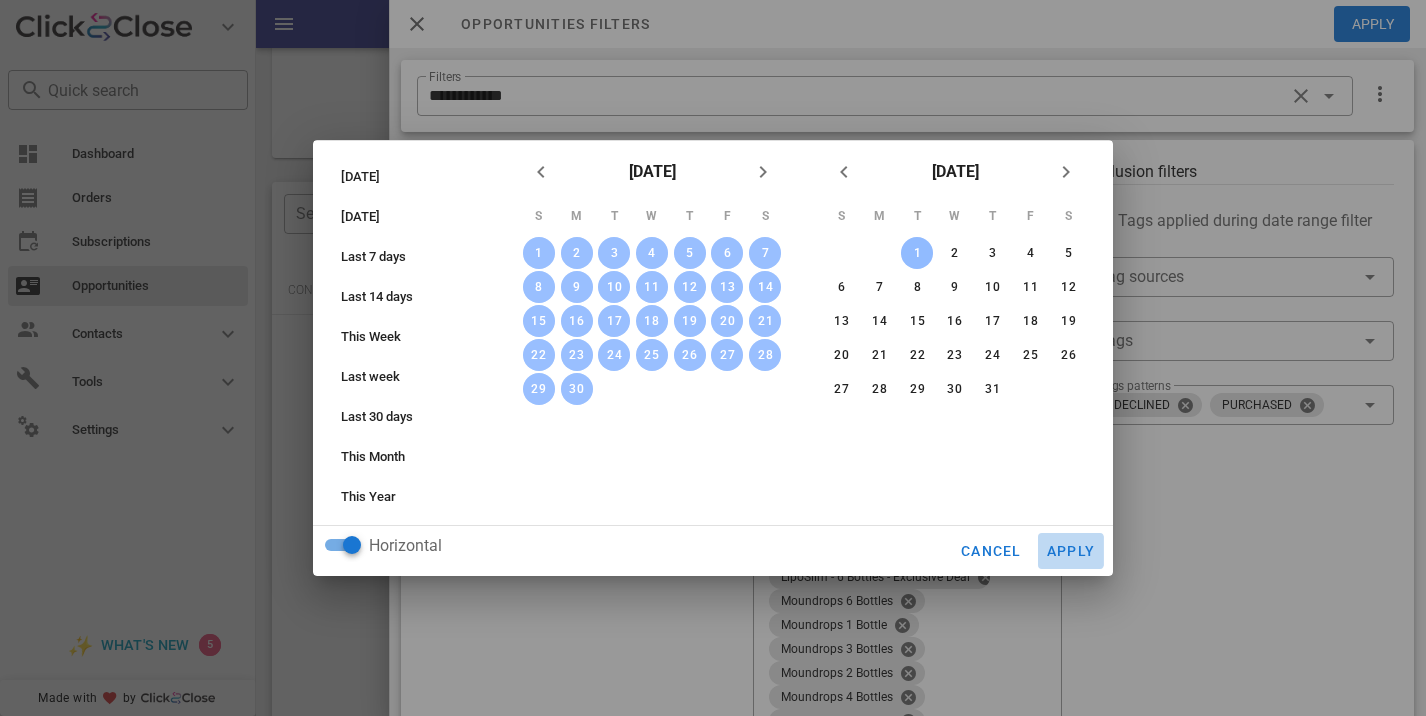 type 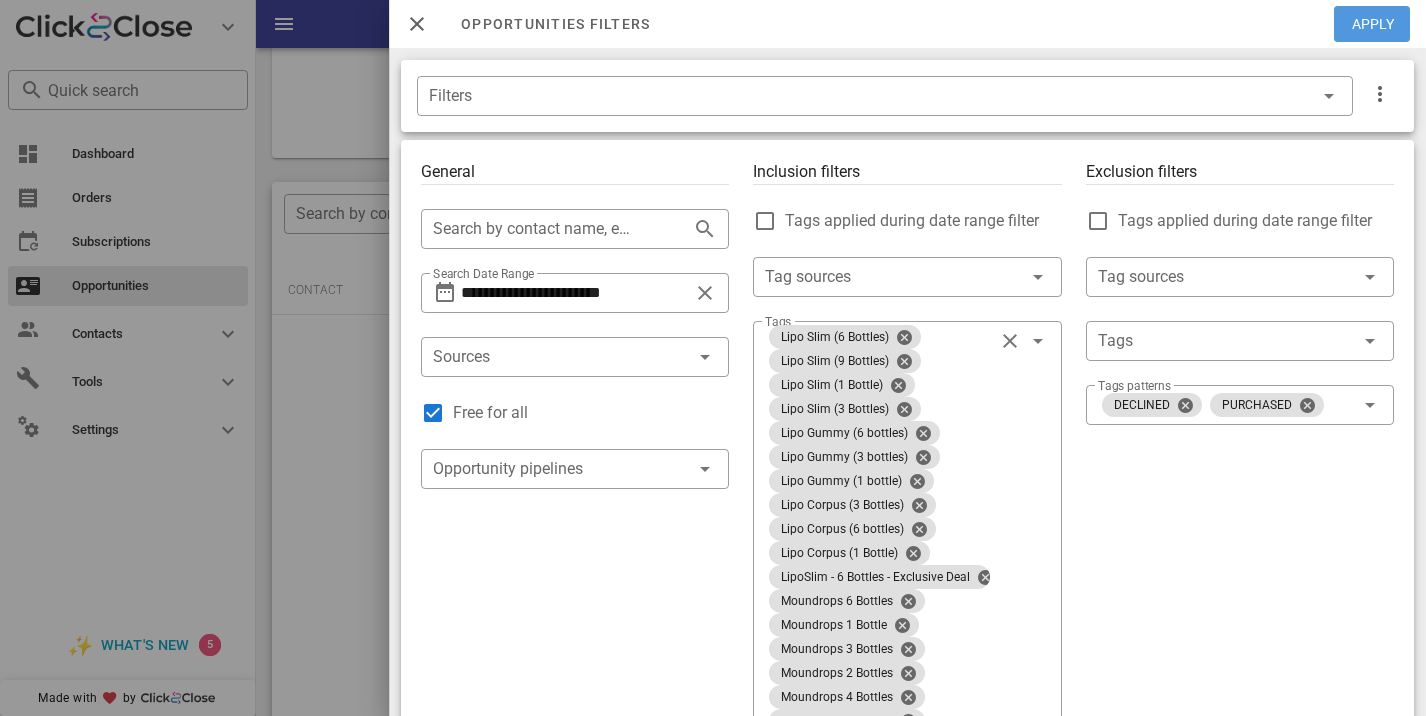 click on "Apply" at bounding box center (1373, 24) 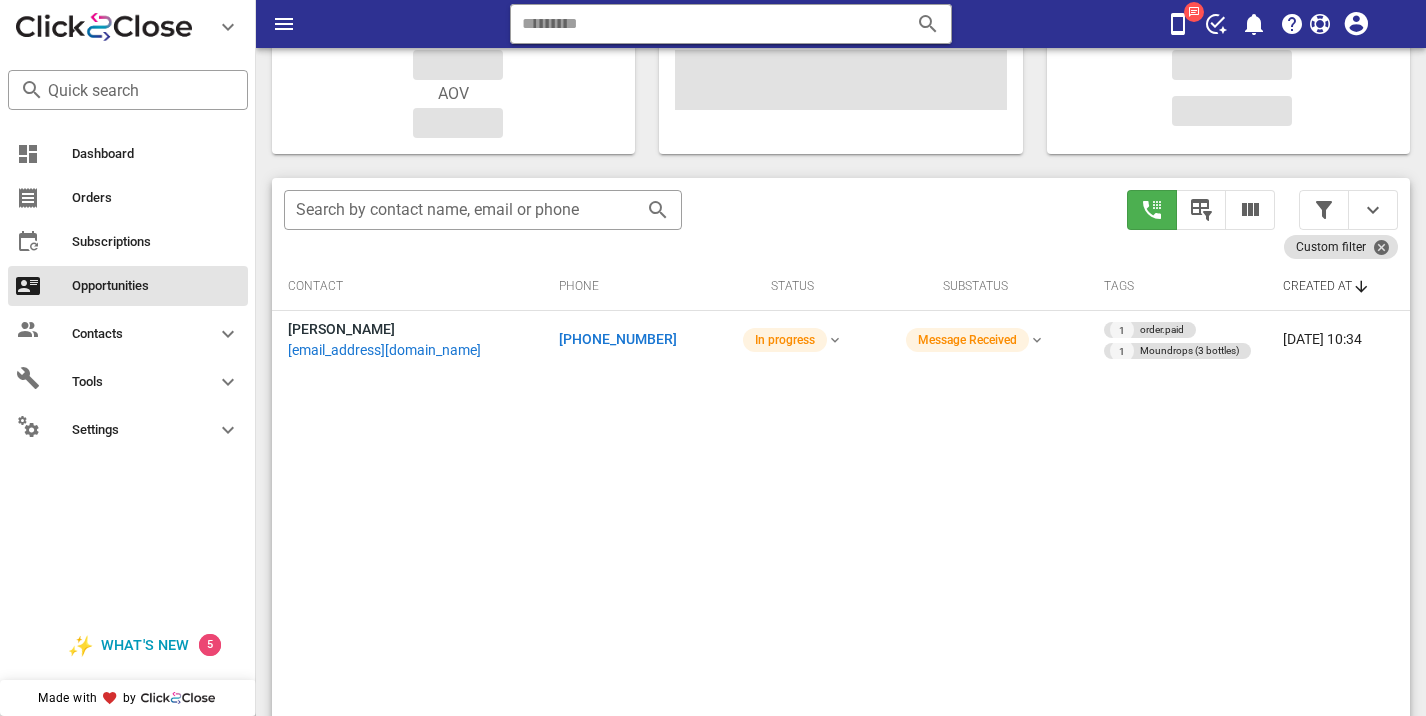 scroll, scrollTop: 258, scrollLeft: 0, axis: vertical 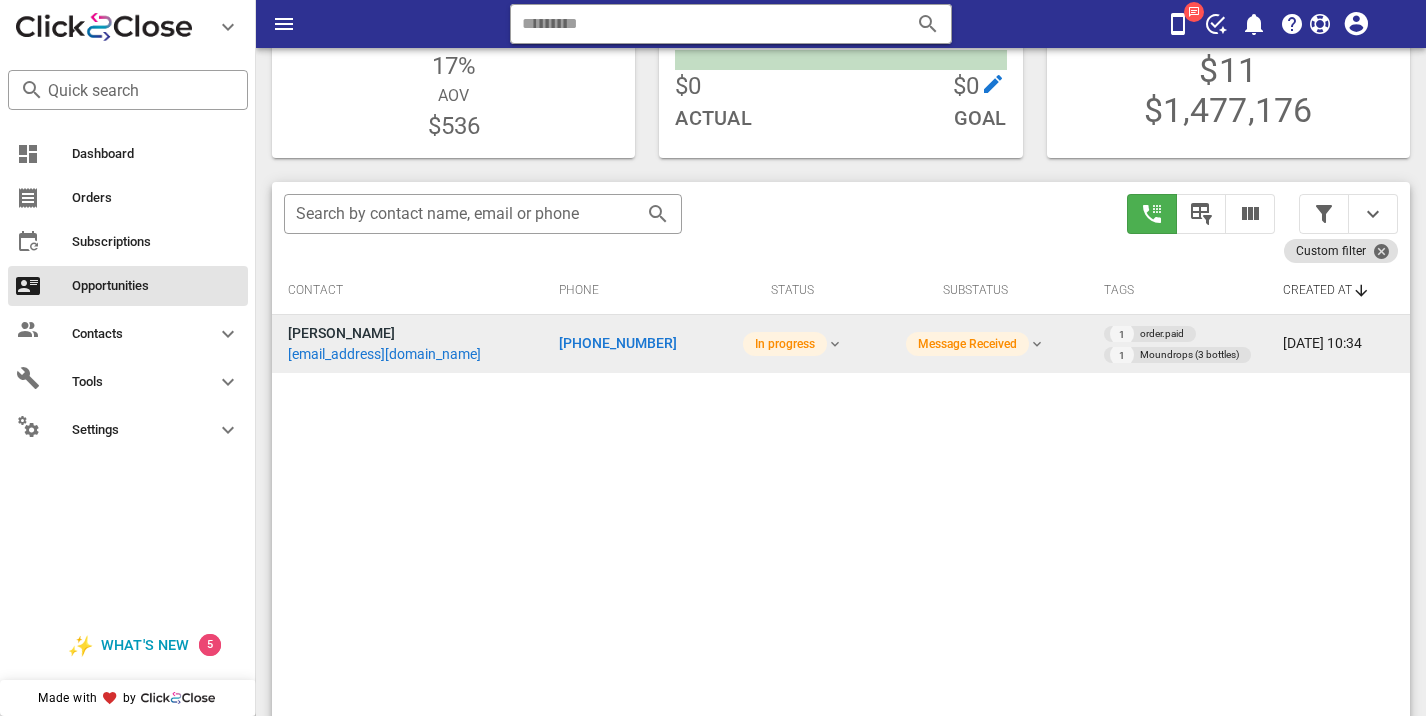 click on "+19858046804" at bounding box center (618, 343) 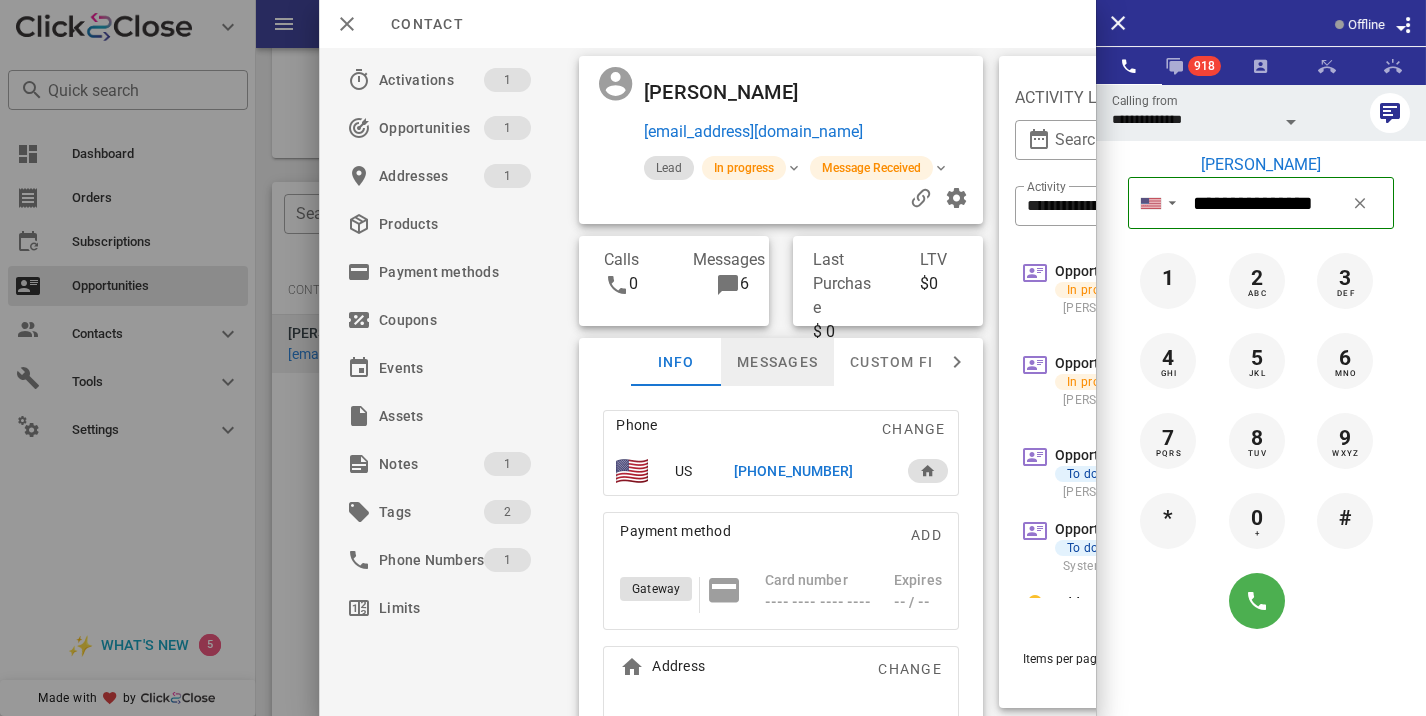 click on "Messages" at bounding box center (777, 362) 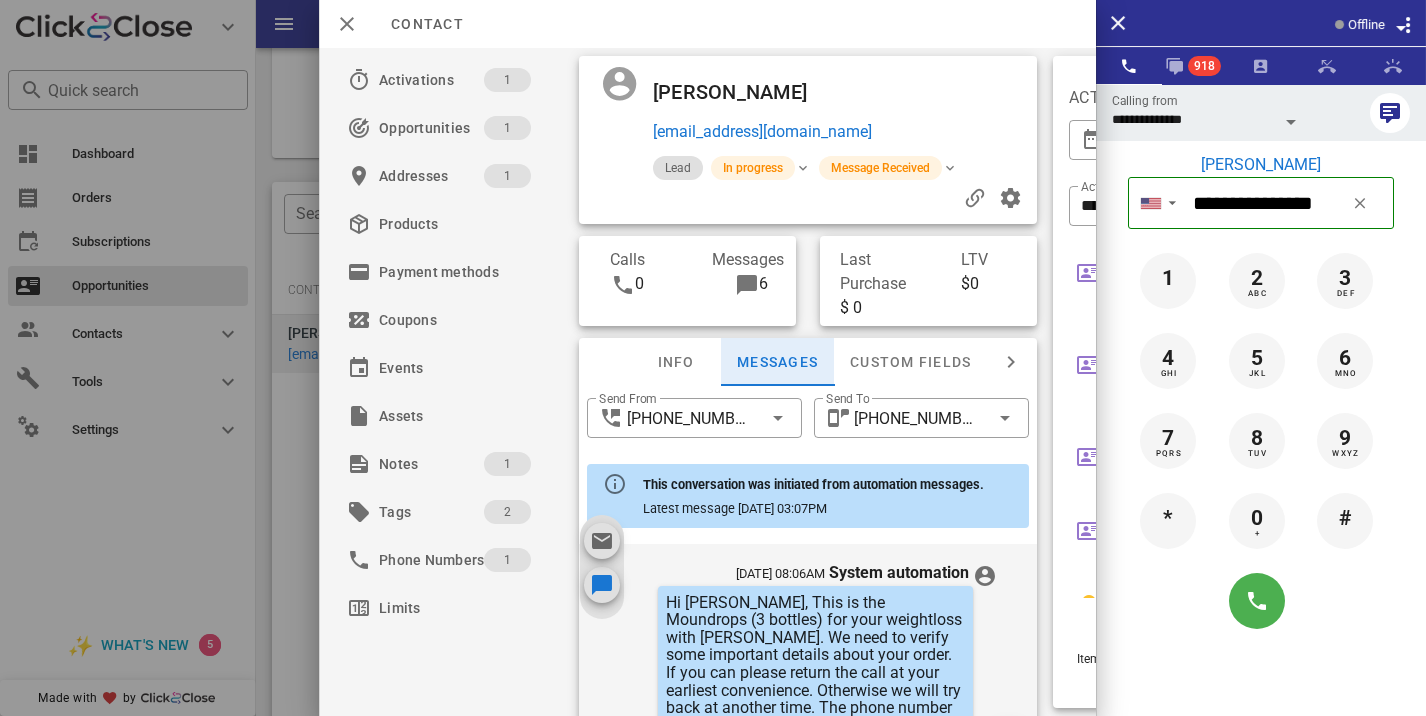 scroll, scrollTop: 1096, scrollLeft: 0, axis: vertical 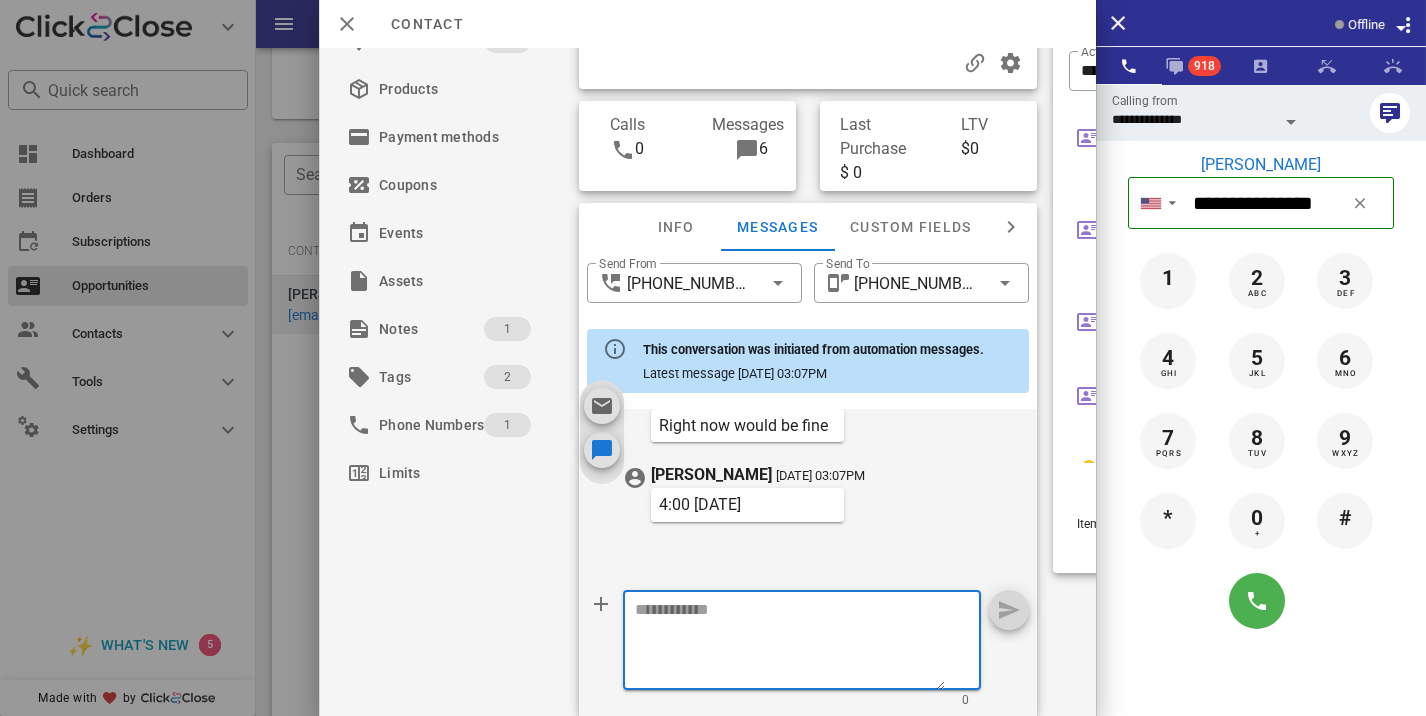 click at bounding box center [790, 643] 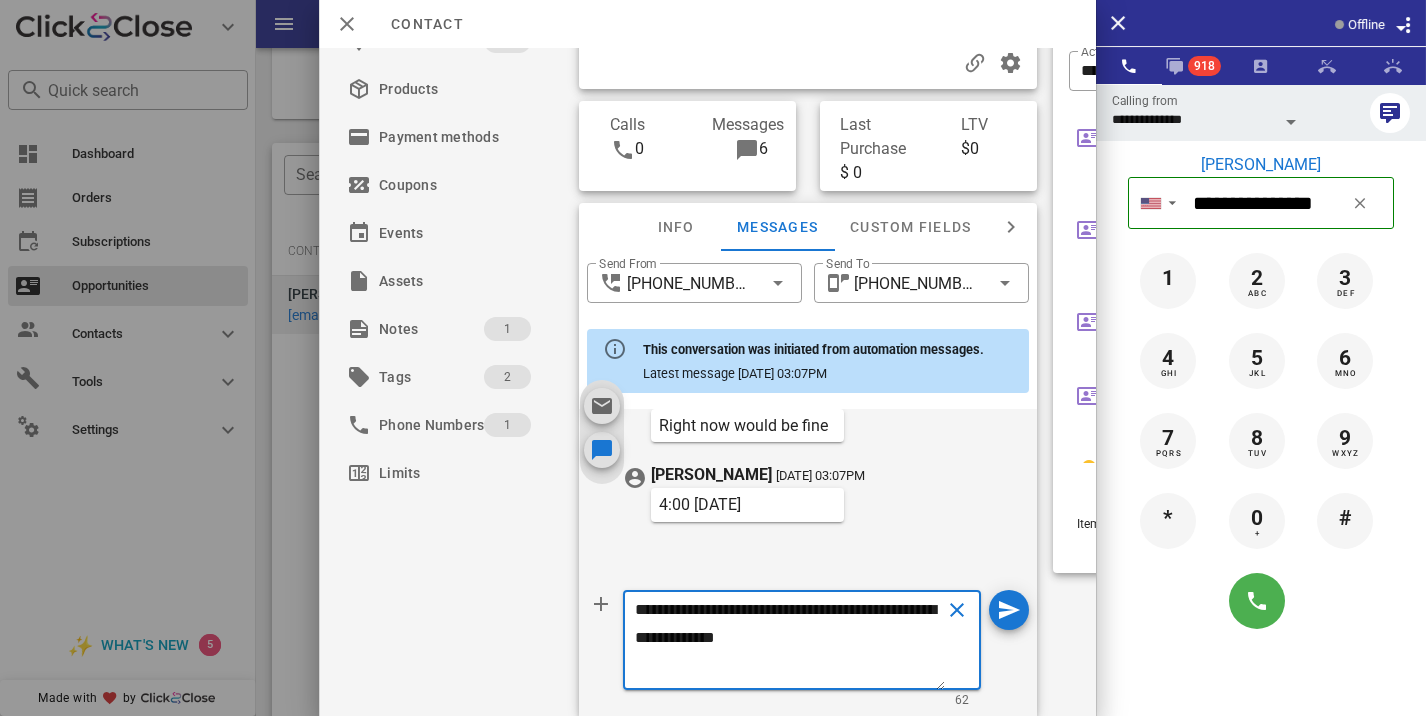 type on "**********" 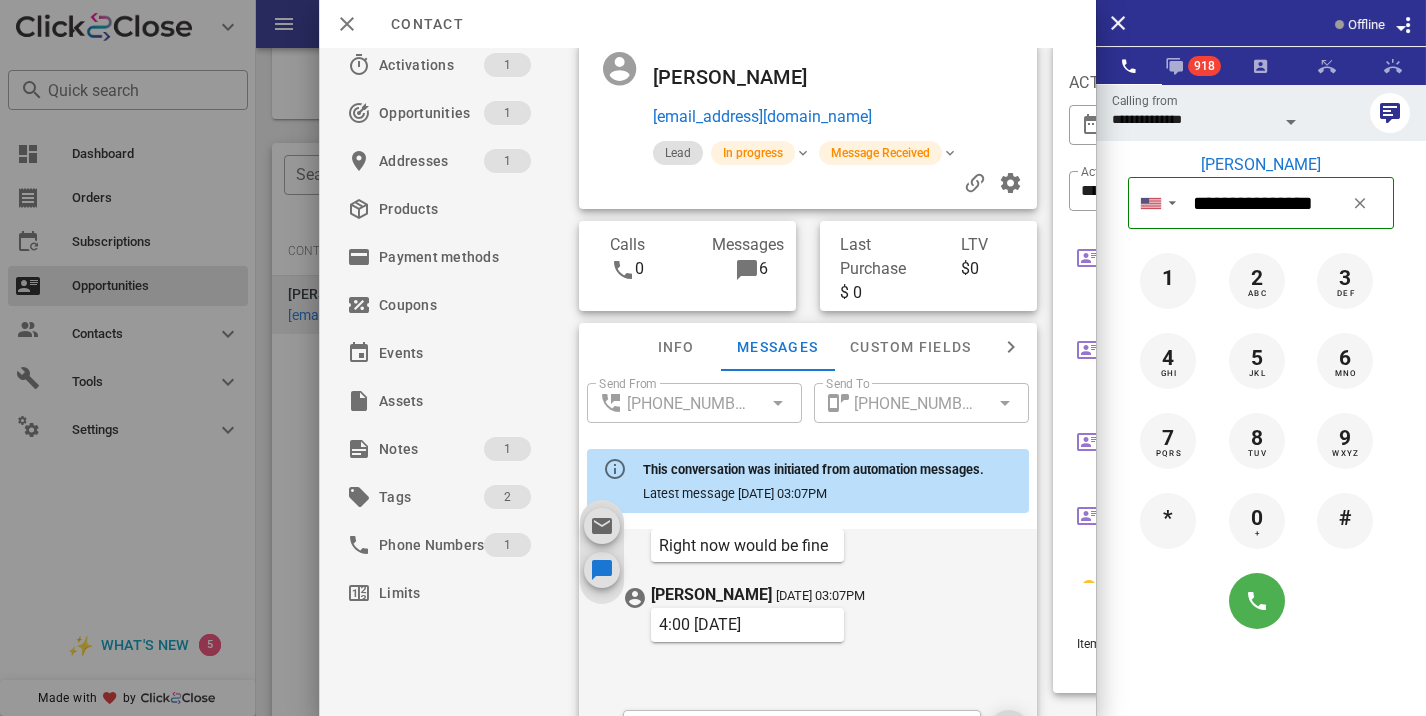 scroll, scrollTop: 0, scrollLeft: 0, axis: both 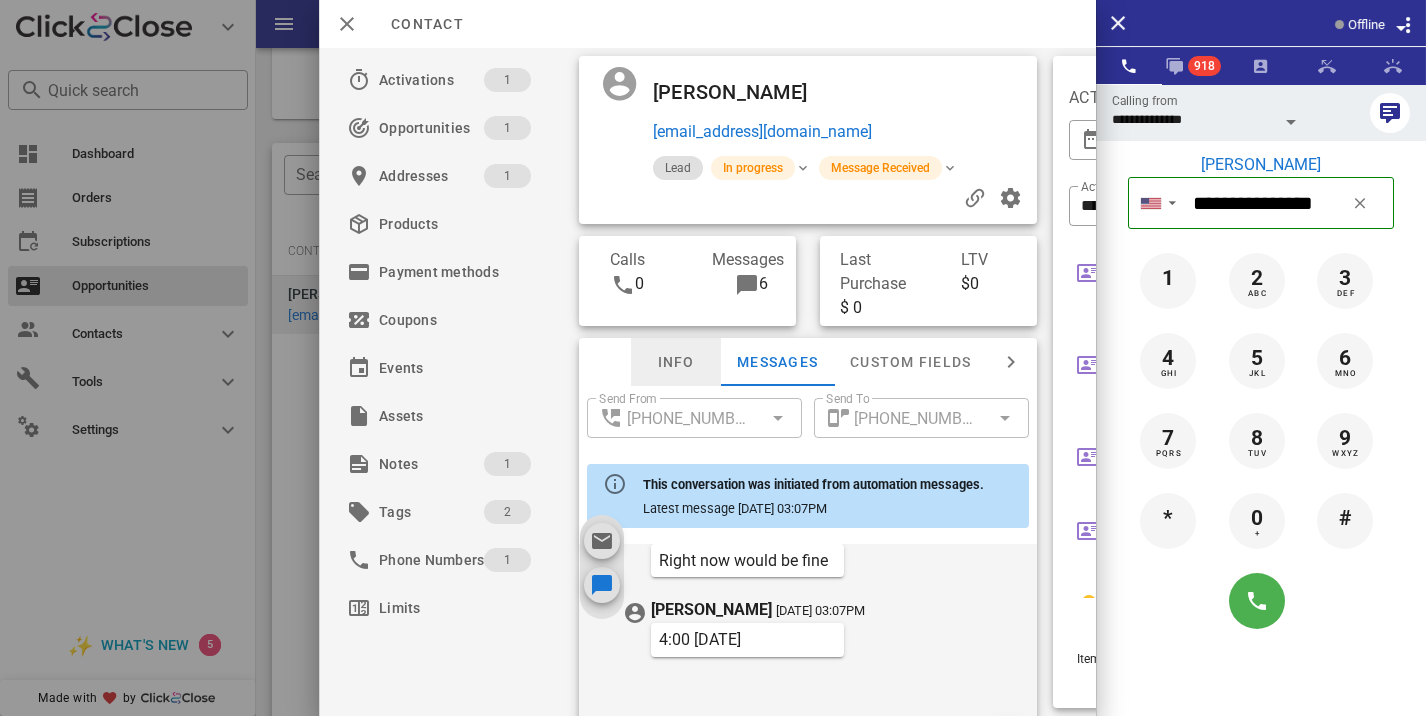 click on "Info" at bounding box center [676, 362] 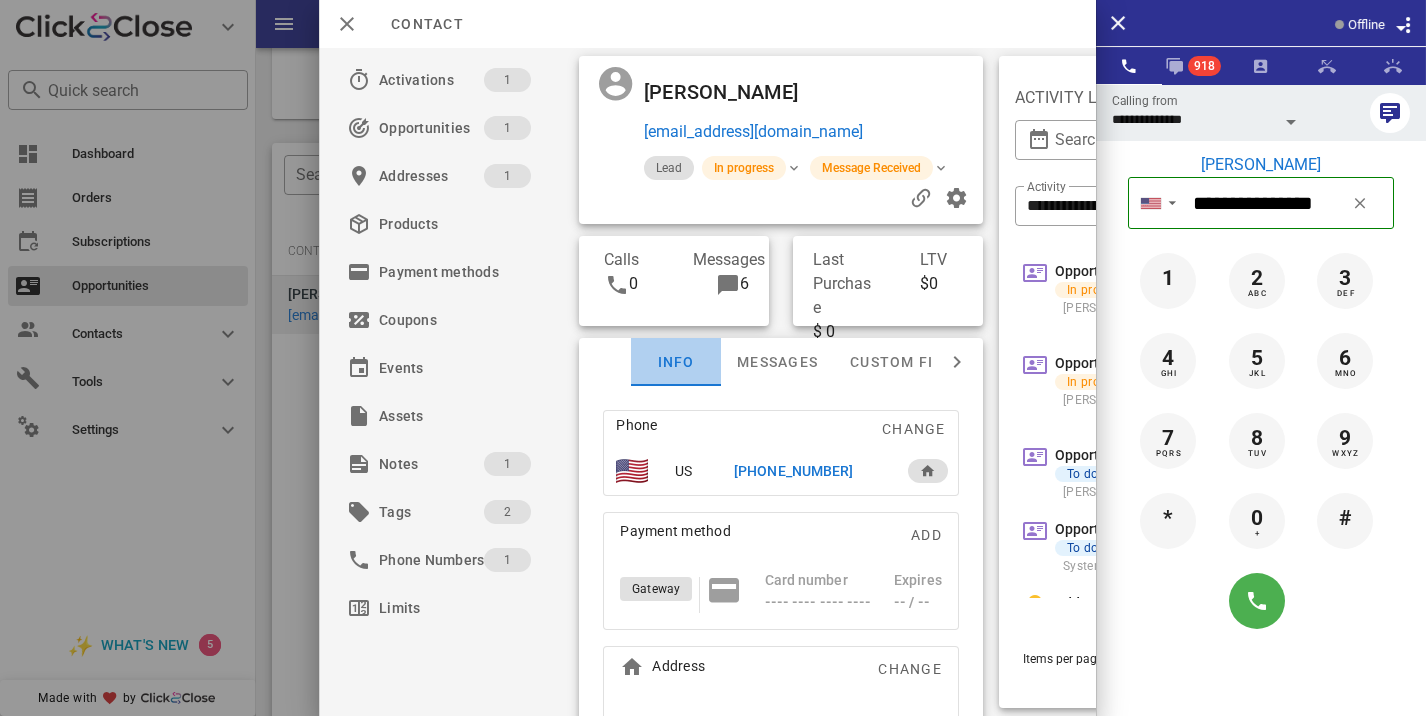 scroll, scrollTop: 1113, scrollLeft: 0, axis: vertical 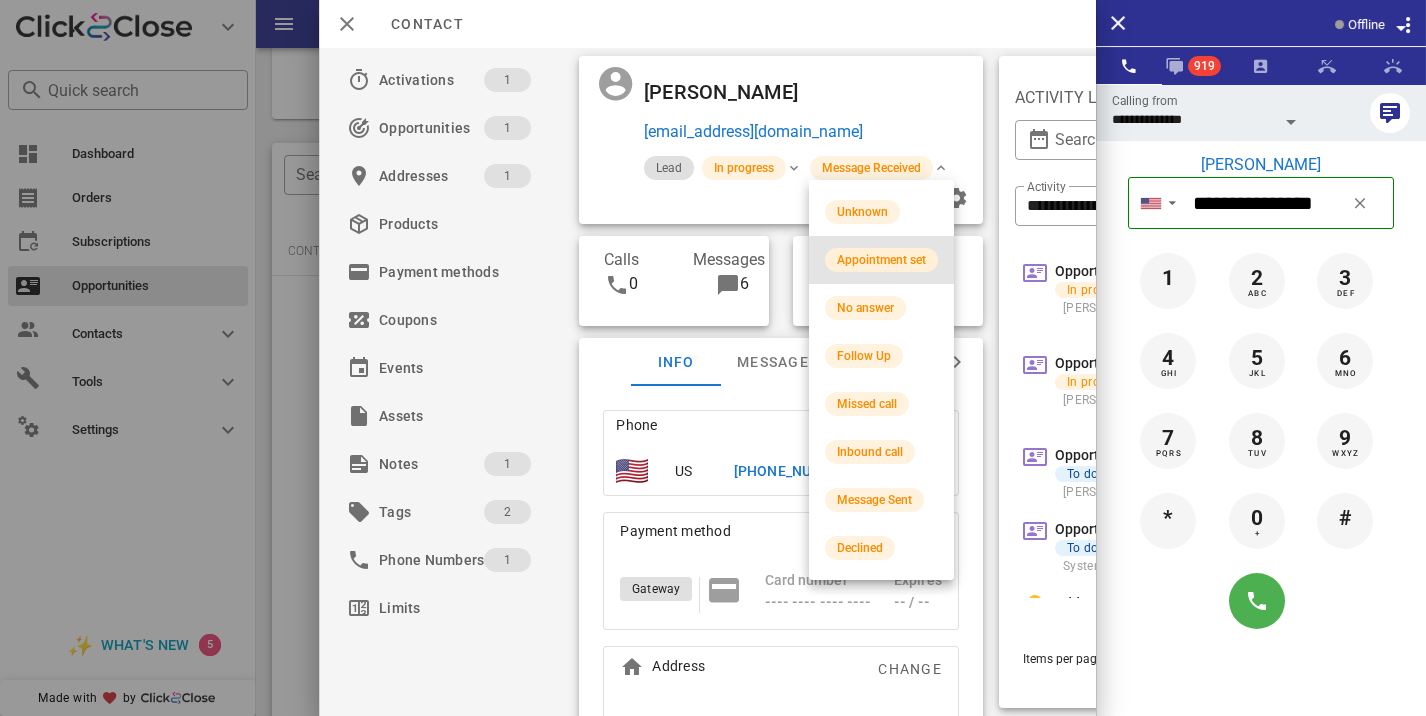 click on "Appointment set" at bounding box center (881, 260) 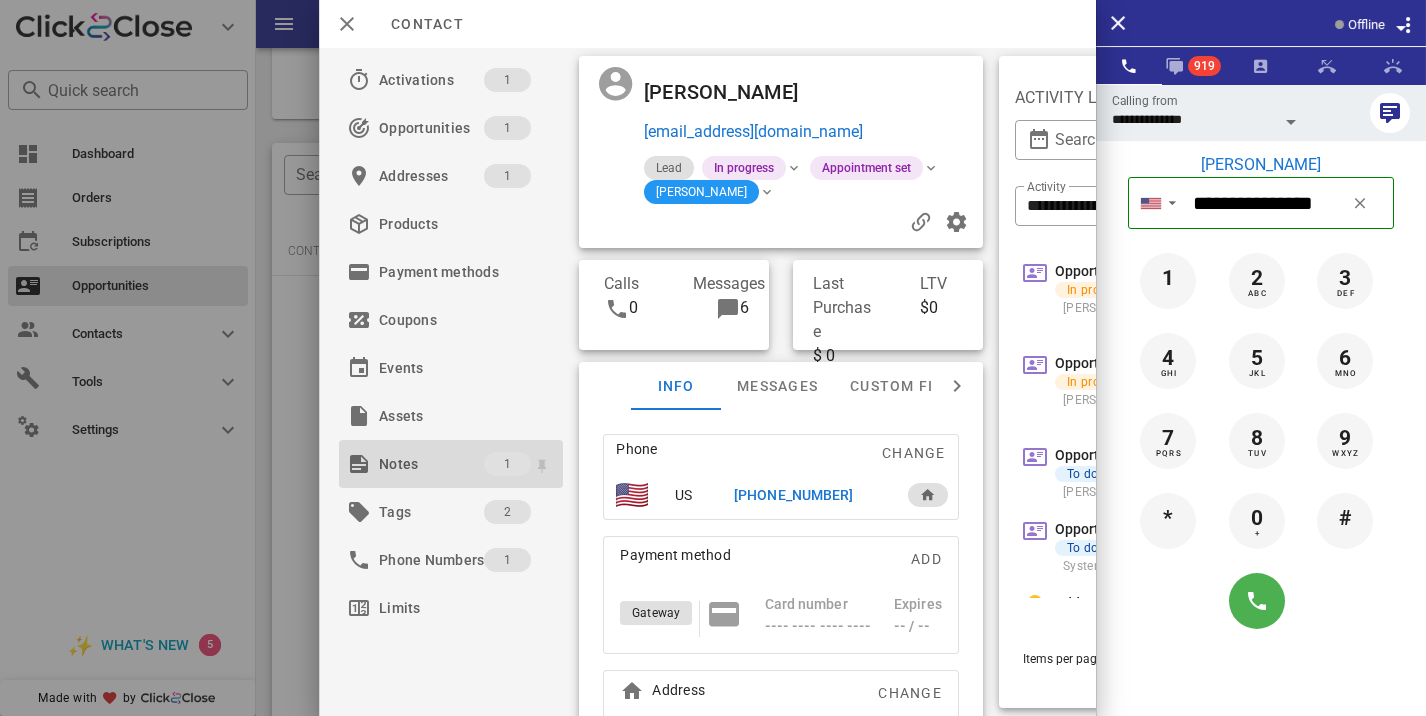 click on "Notes" at bounding box center [431, 464] 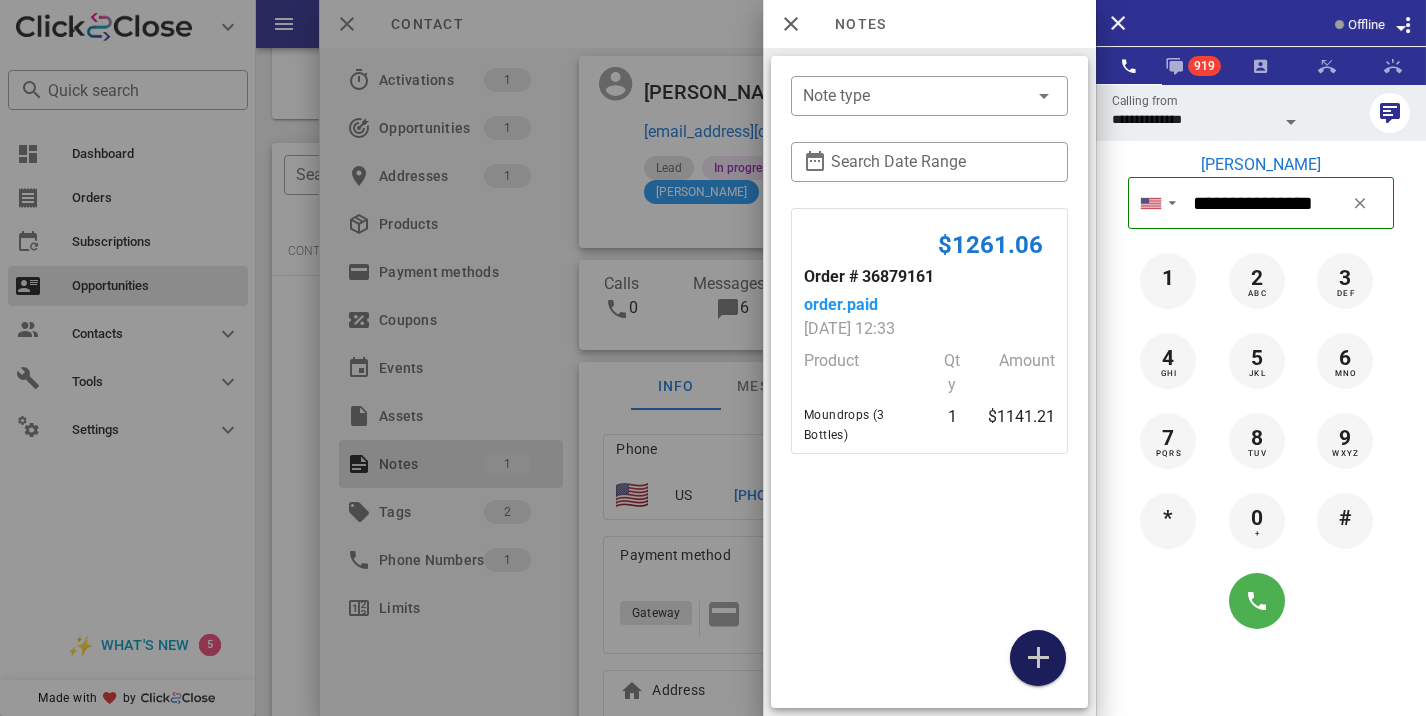 click at bounding box center (1038, 658) 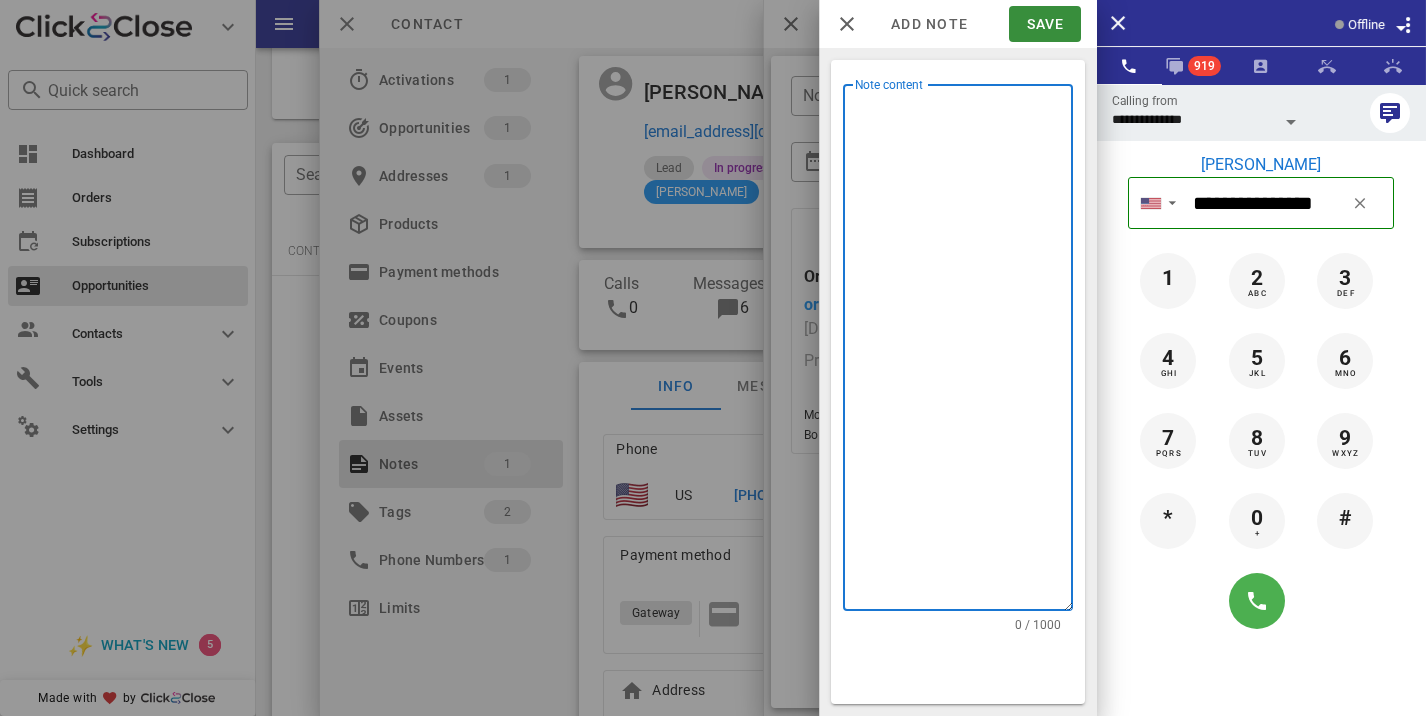 click on "Note content" at bounding box center [964, 352] 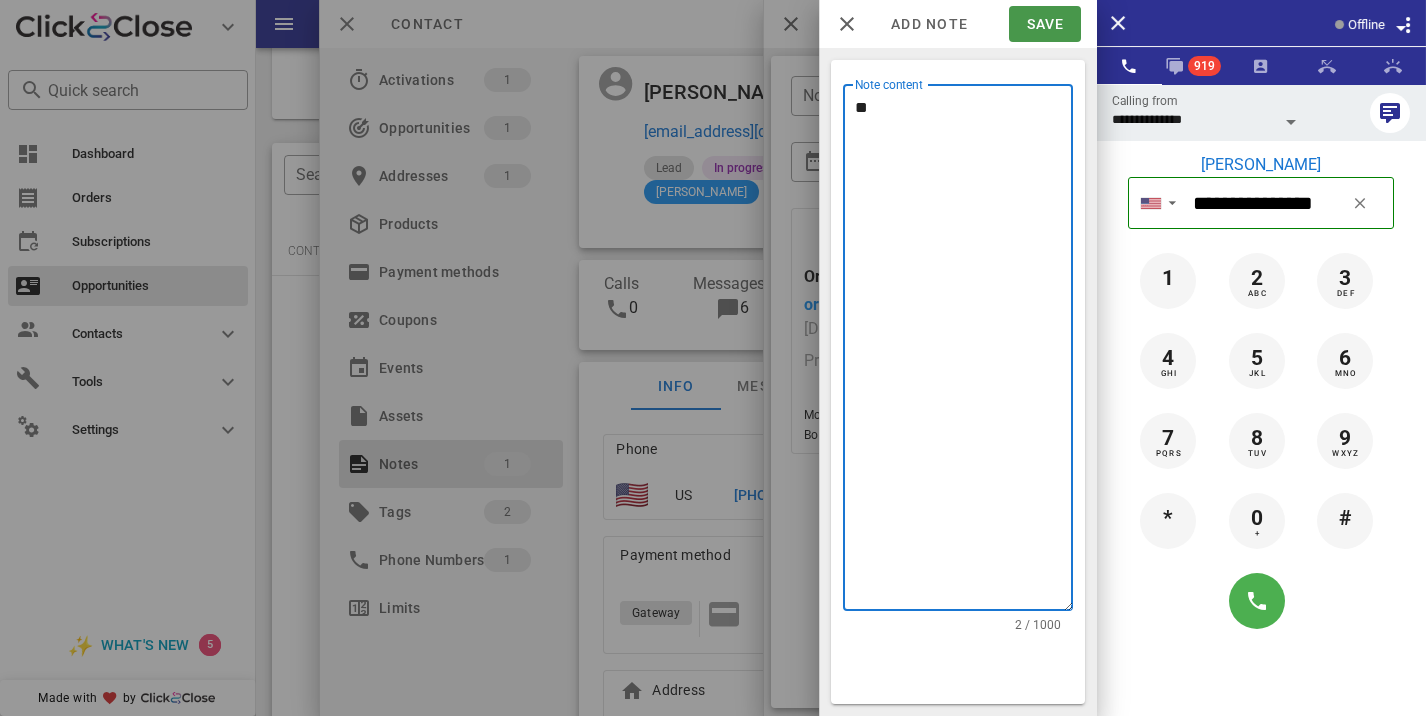 type on "**" 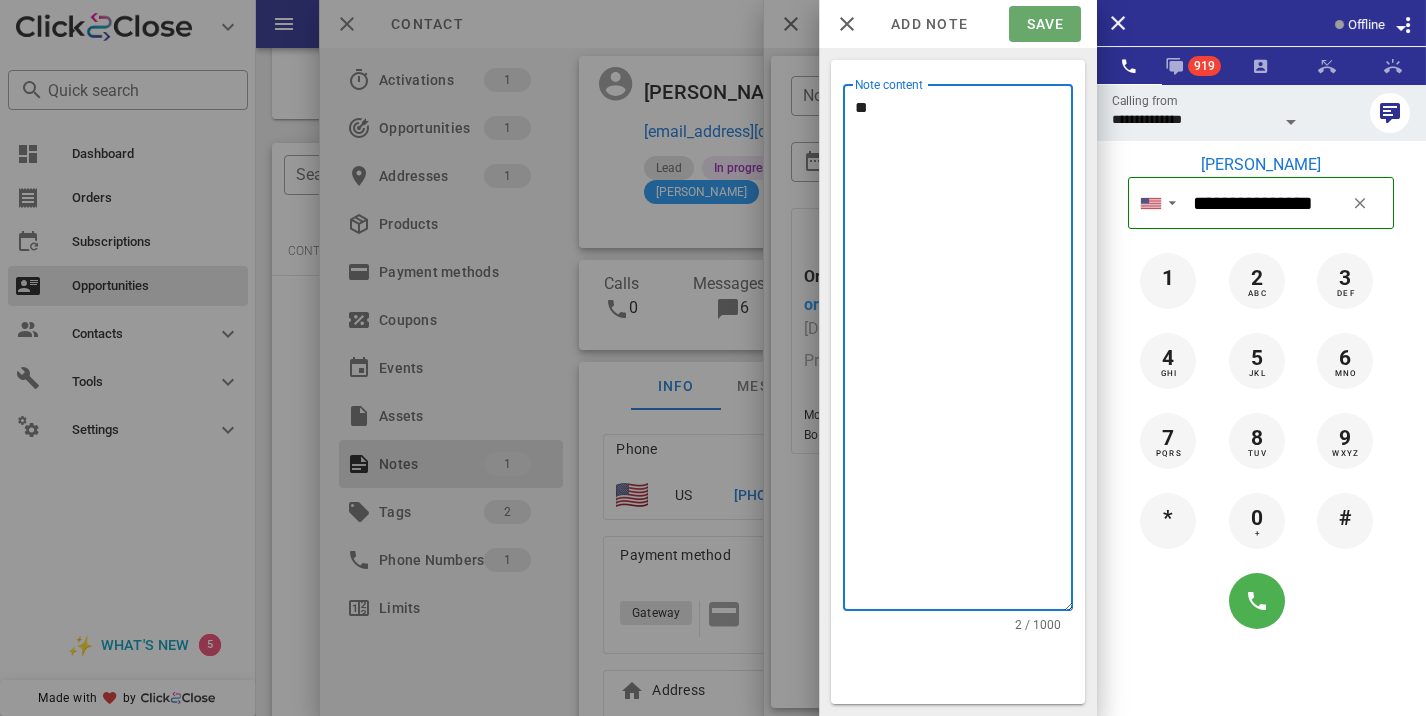 click on "Save" at bounding box center (1044, 24) 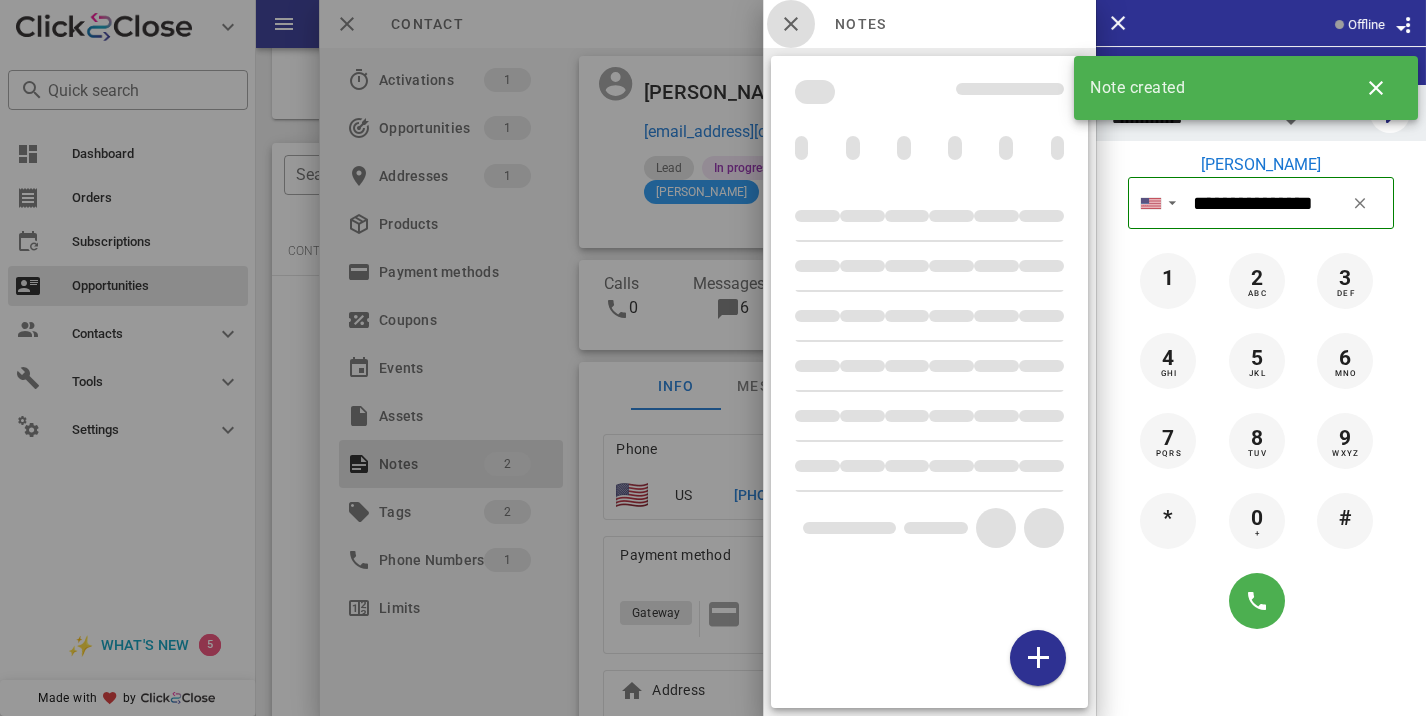 click at bounding box center [791, 24] 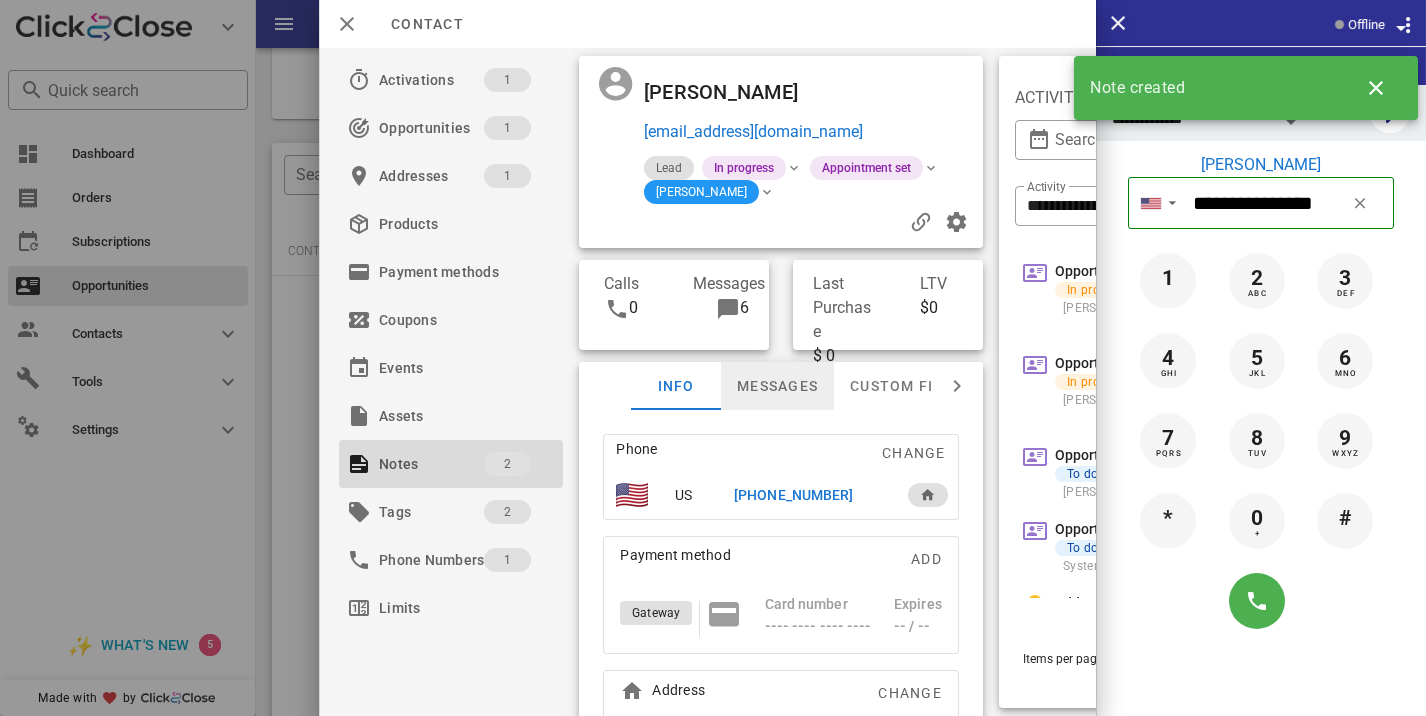 click on "Messages" at bounding box center (777, 386) 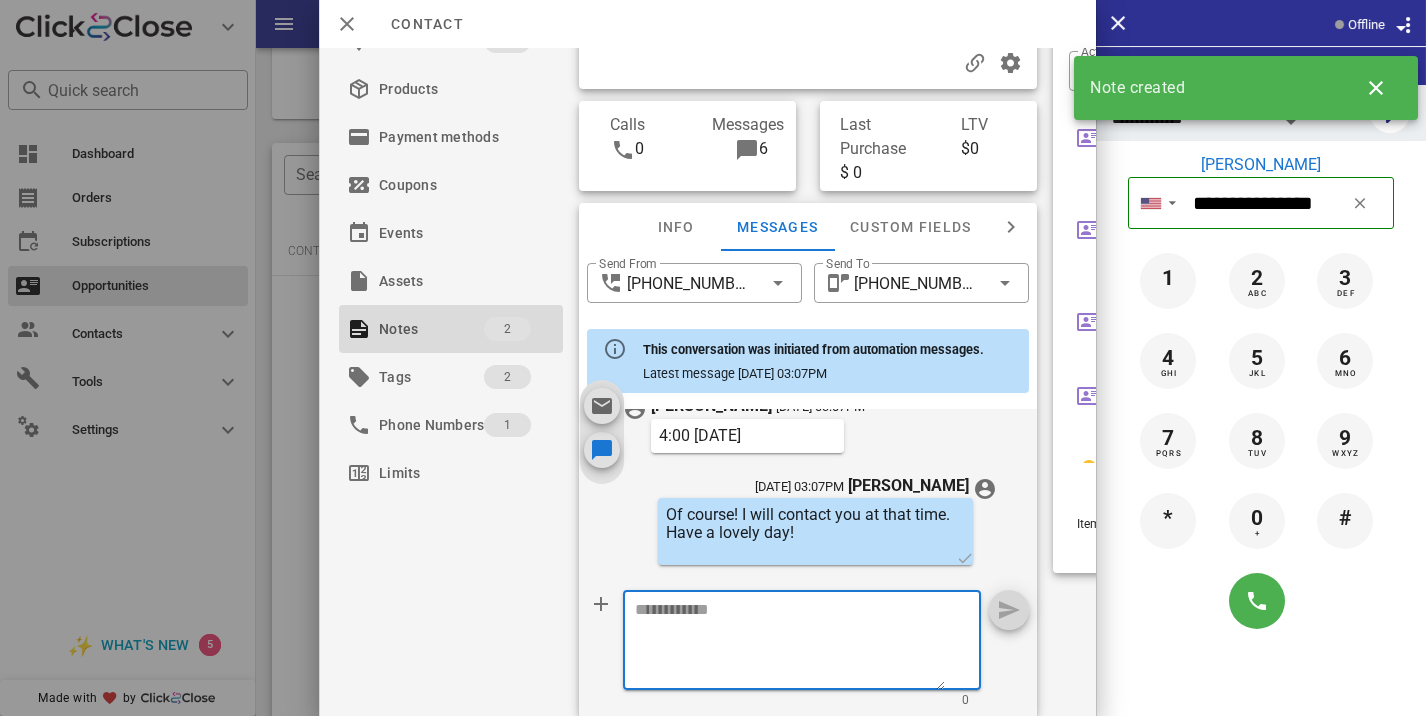 scroll, scrollTop: 150, scrollLeft: 0, axis: vertical 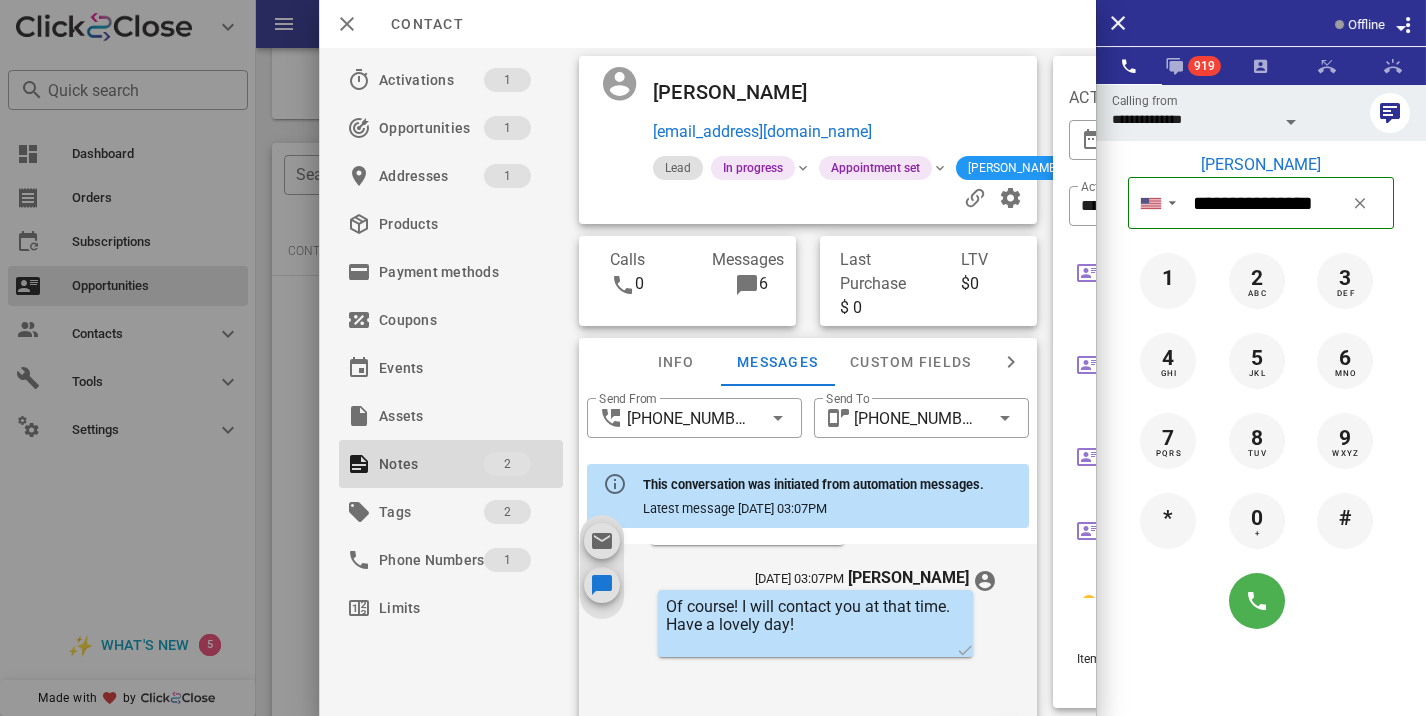 drag, startPoint x: 781, startPoint y: 102, endPoint x: 637, endPoint y: 94, distance: 144.22205 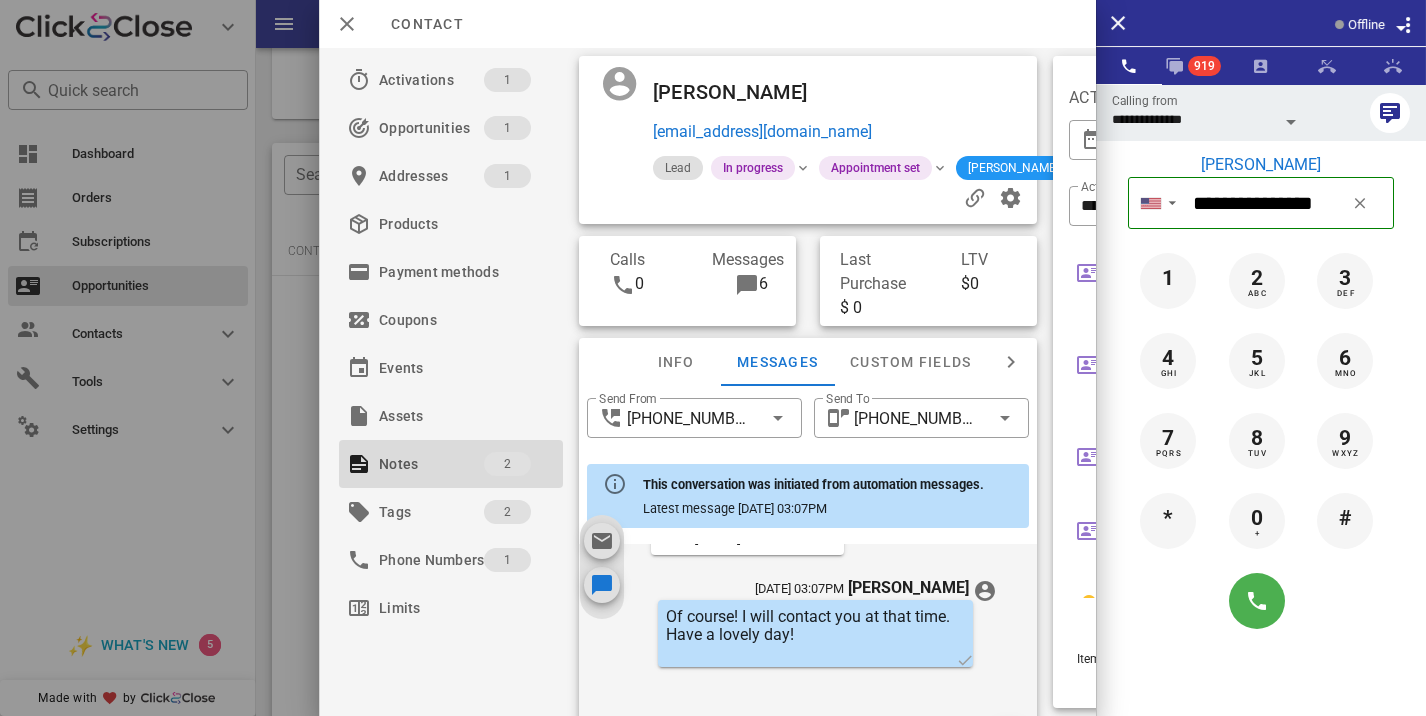 scroll, scrollTop: 1131, scrollLeft: 0, axis: vertical 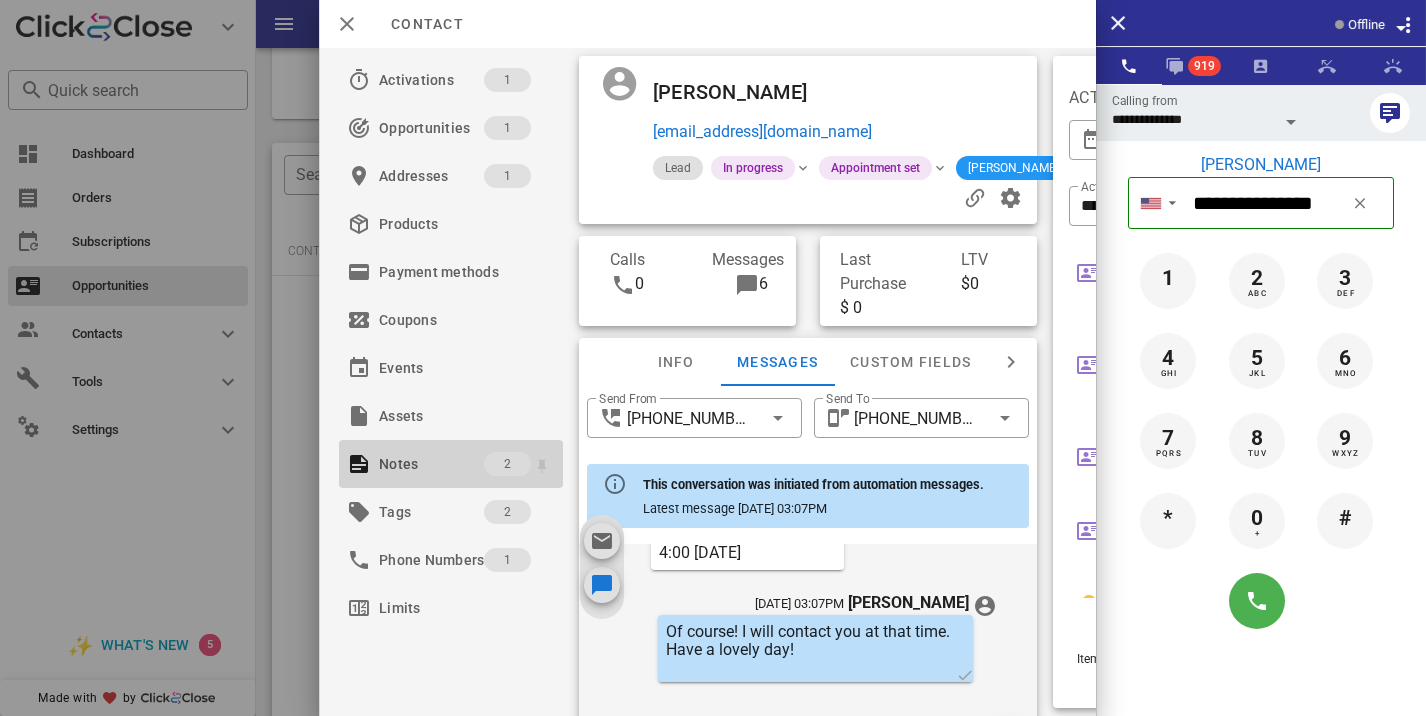 click on "2" at bounding box center [507, 464] 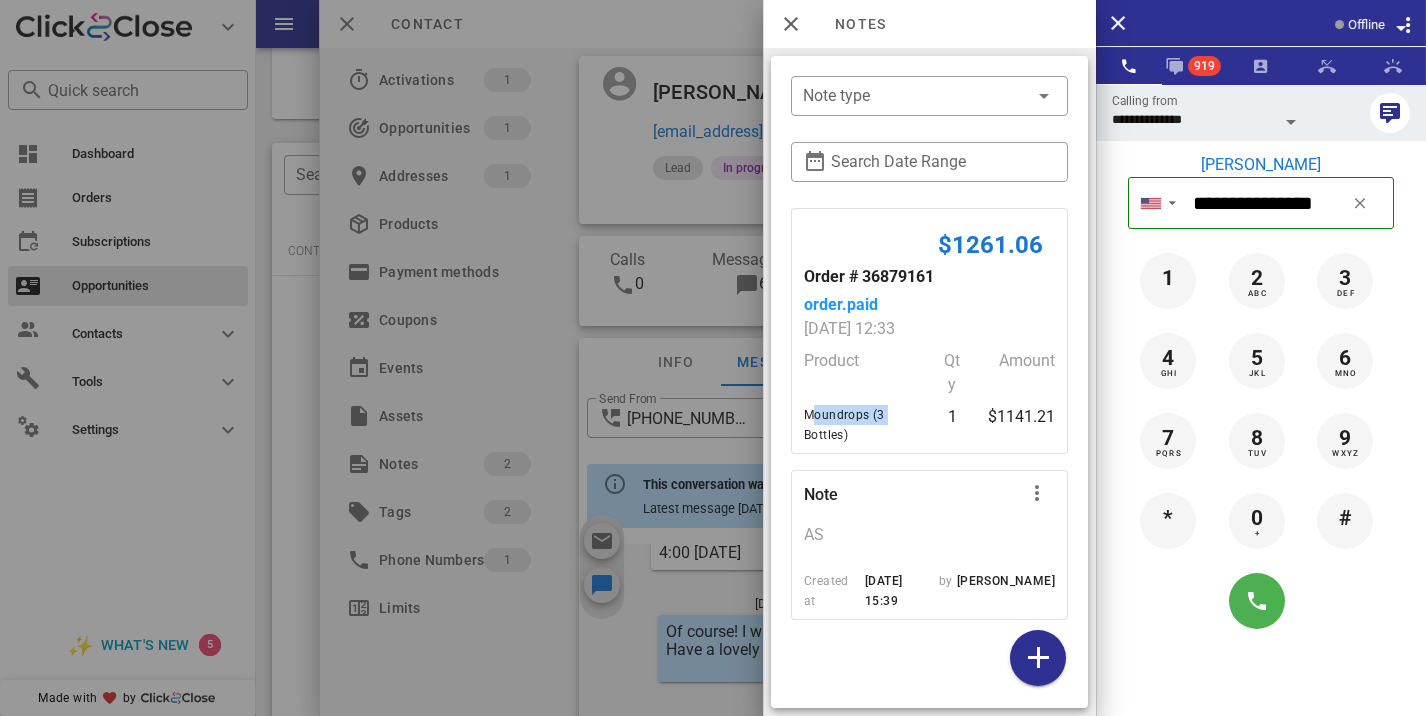 drag, startPoint x: 885, startPoint y: 415, endPoint x: 803, endPoint y: 409, distance: 82.219215 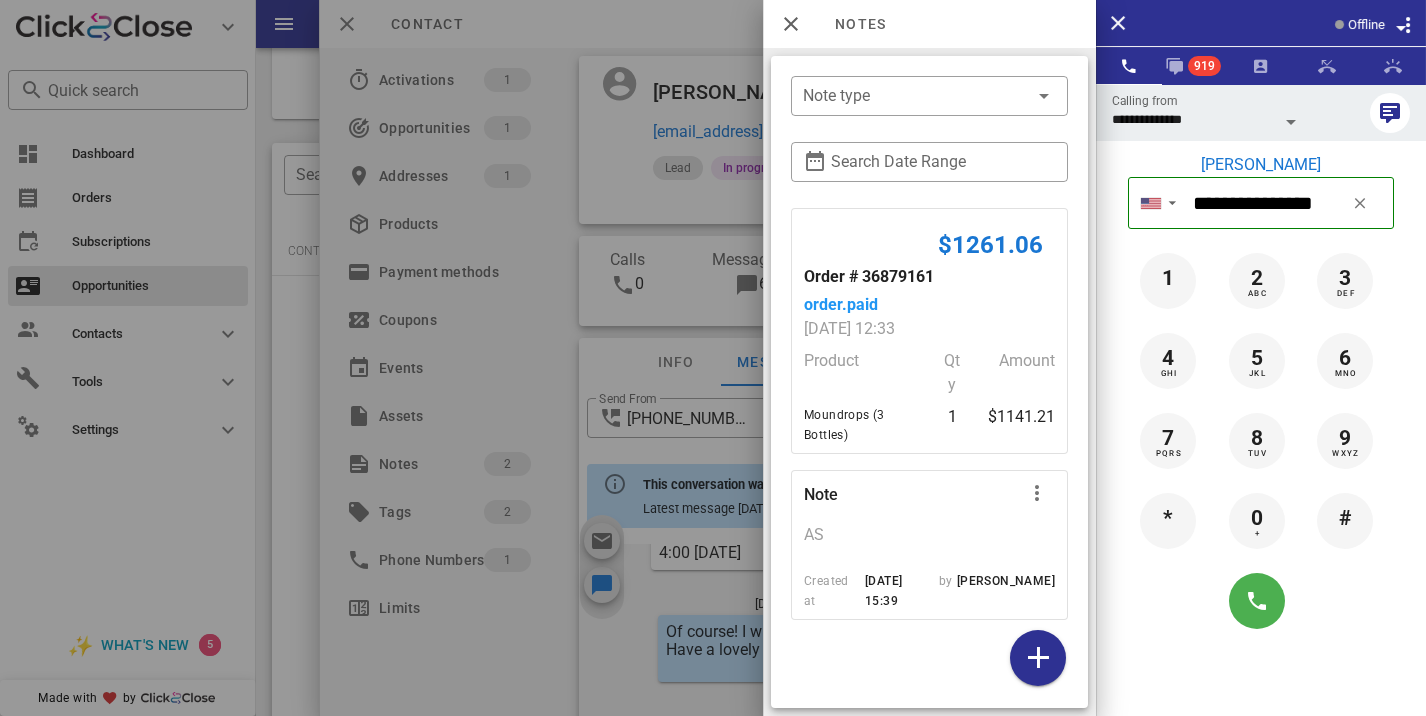 click at bounding box center [713, 358] 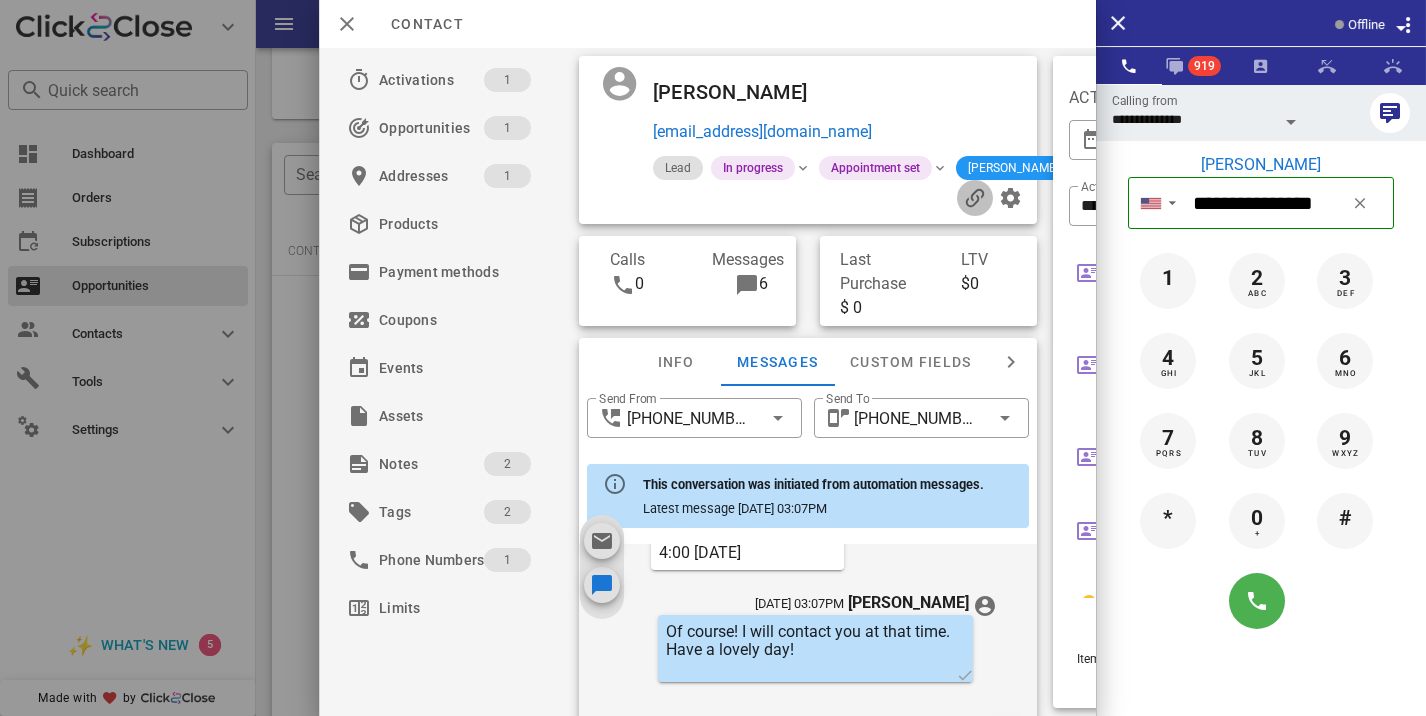 click at bounding box center [975, 198] 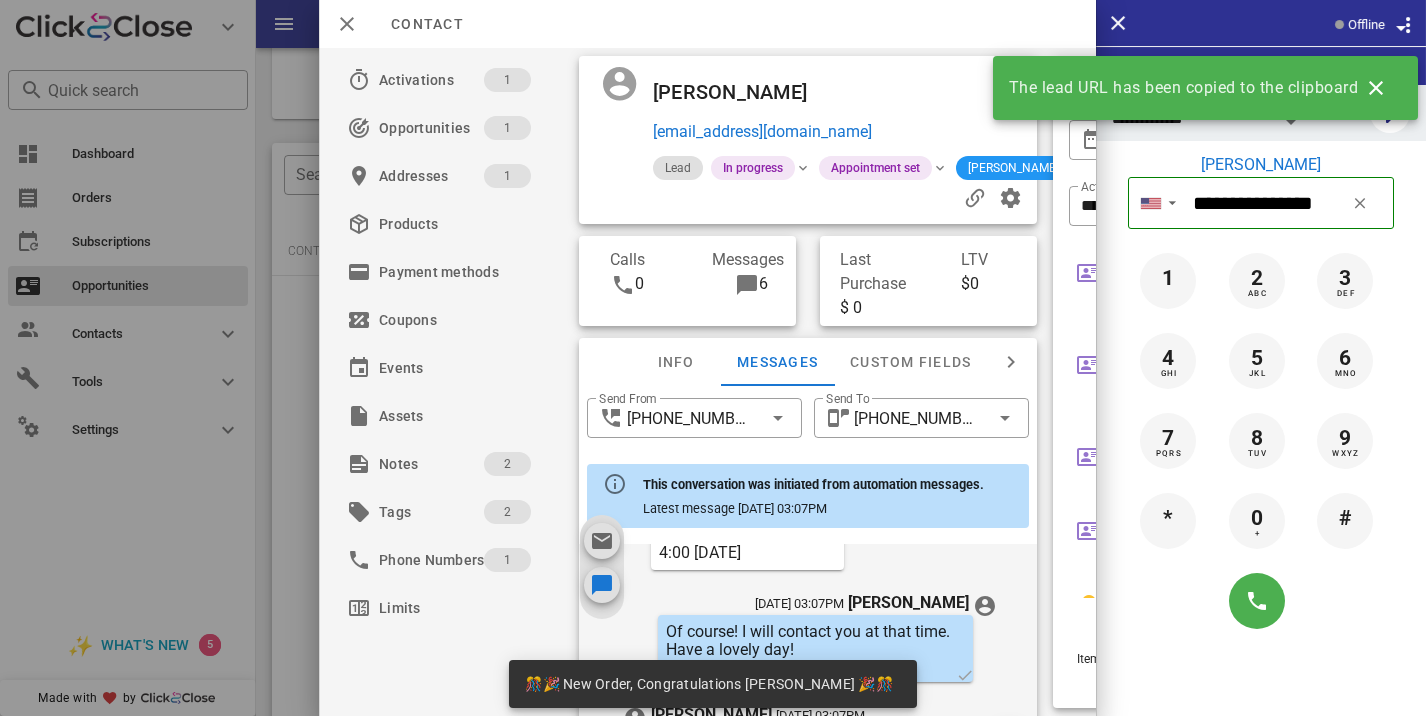 type 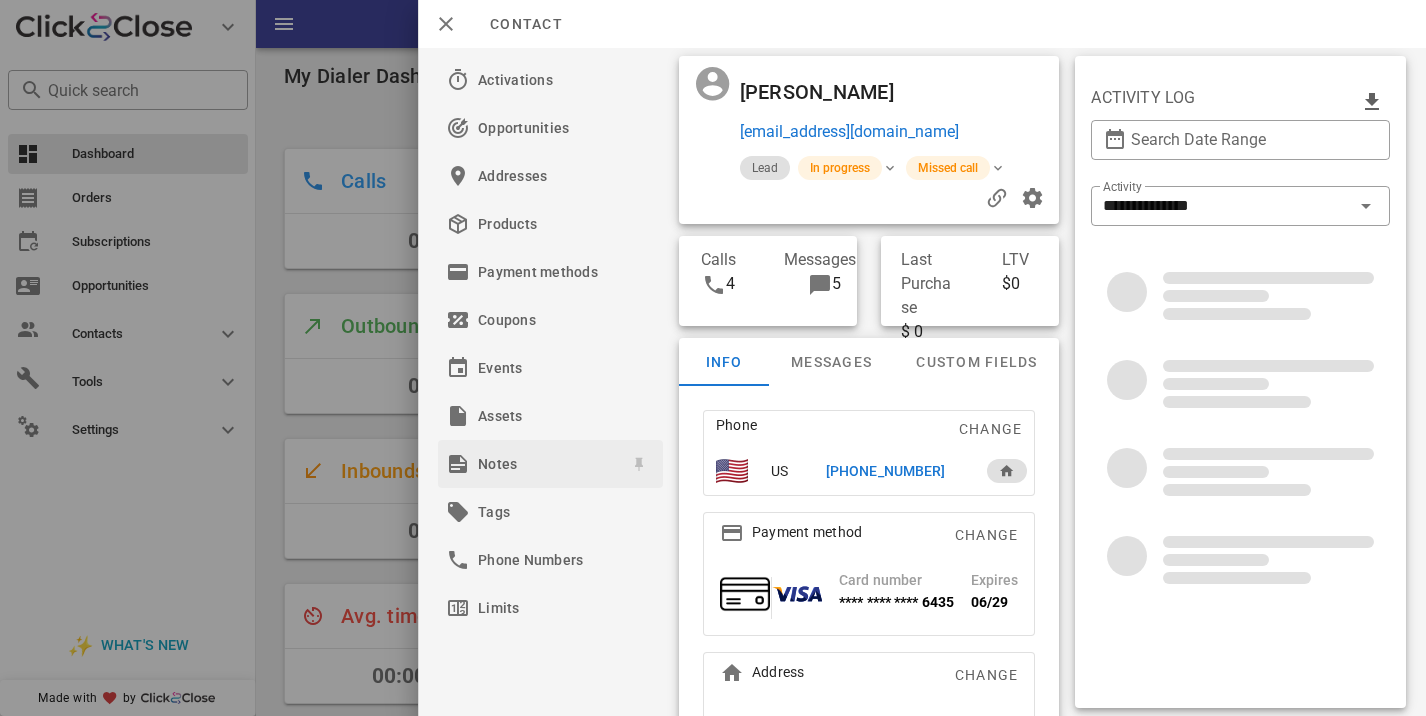 scroll, scrollTop: 0, scrollLeft: 0, axis: both 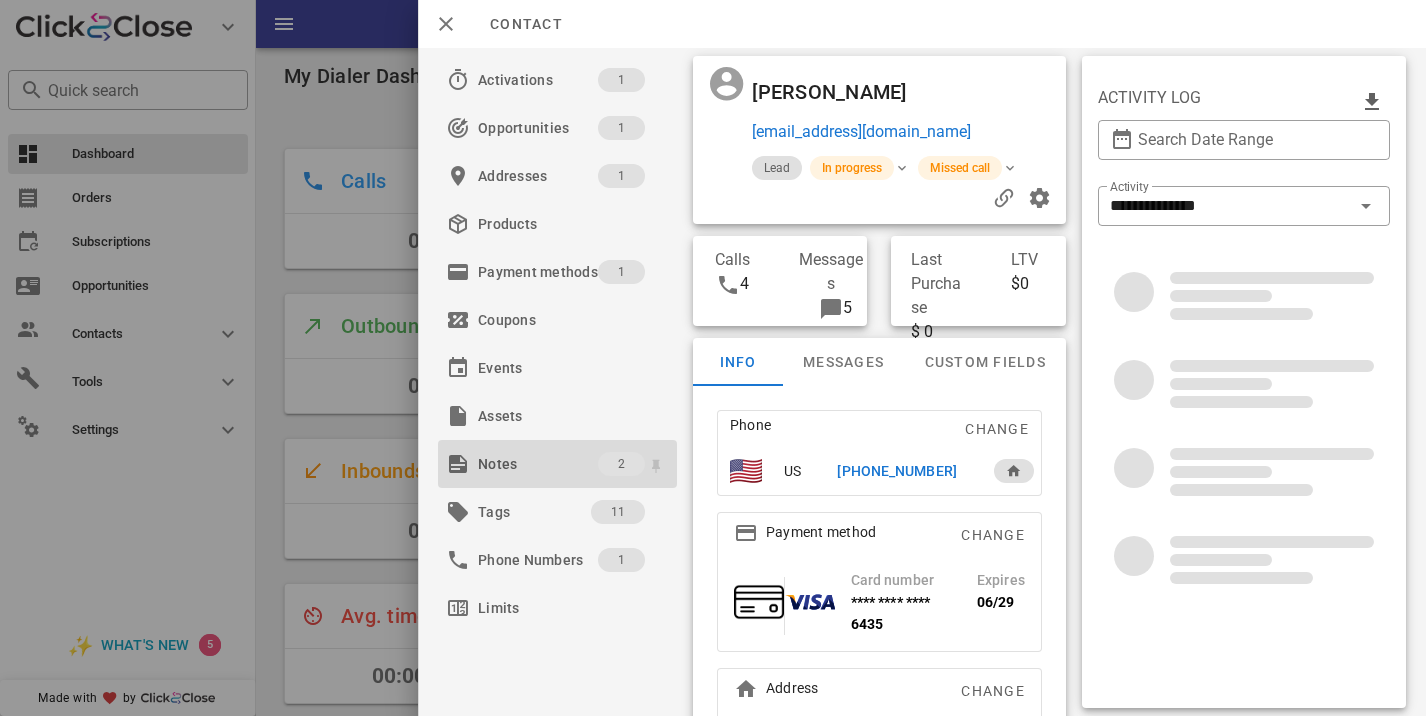click on "Notes" at bounding box center [538, 464] 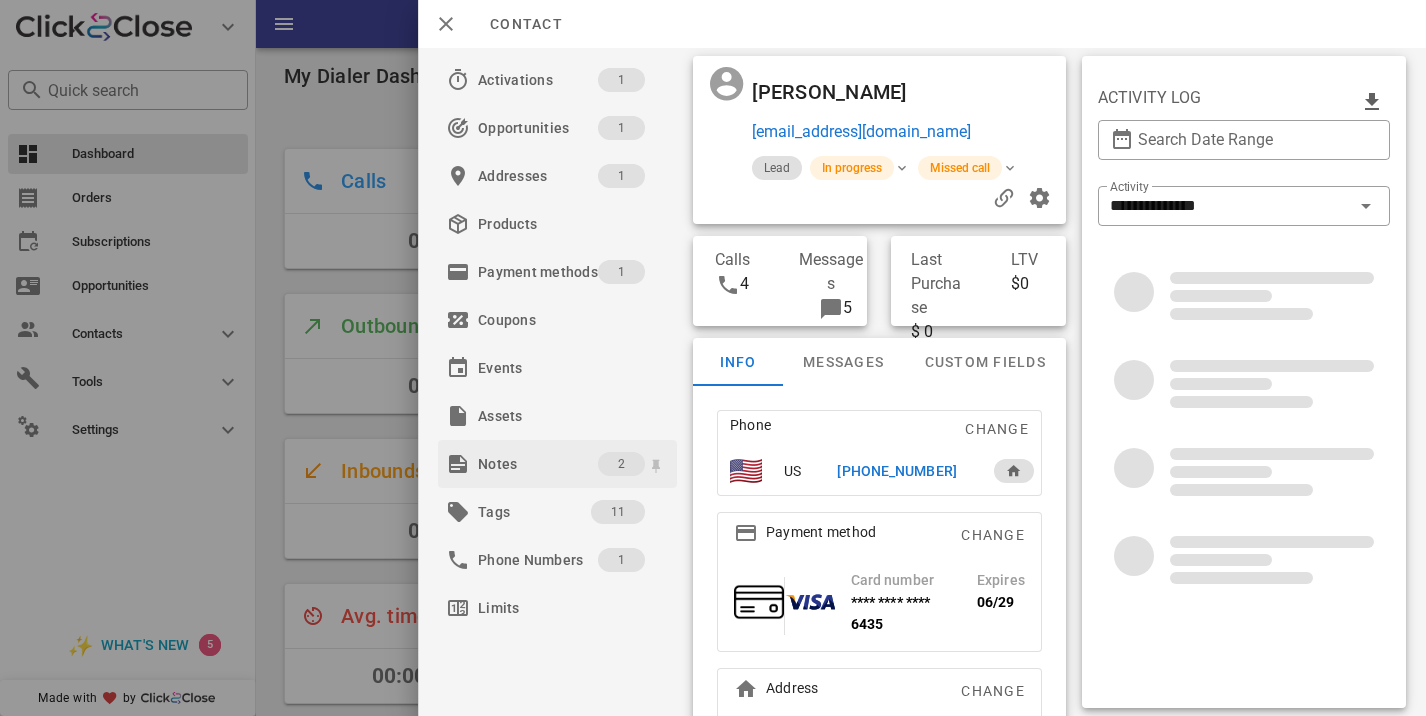scroll, scrollTop: 0, scrollLeft: 0, axis: both 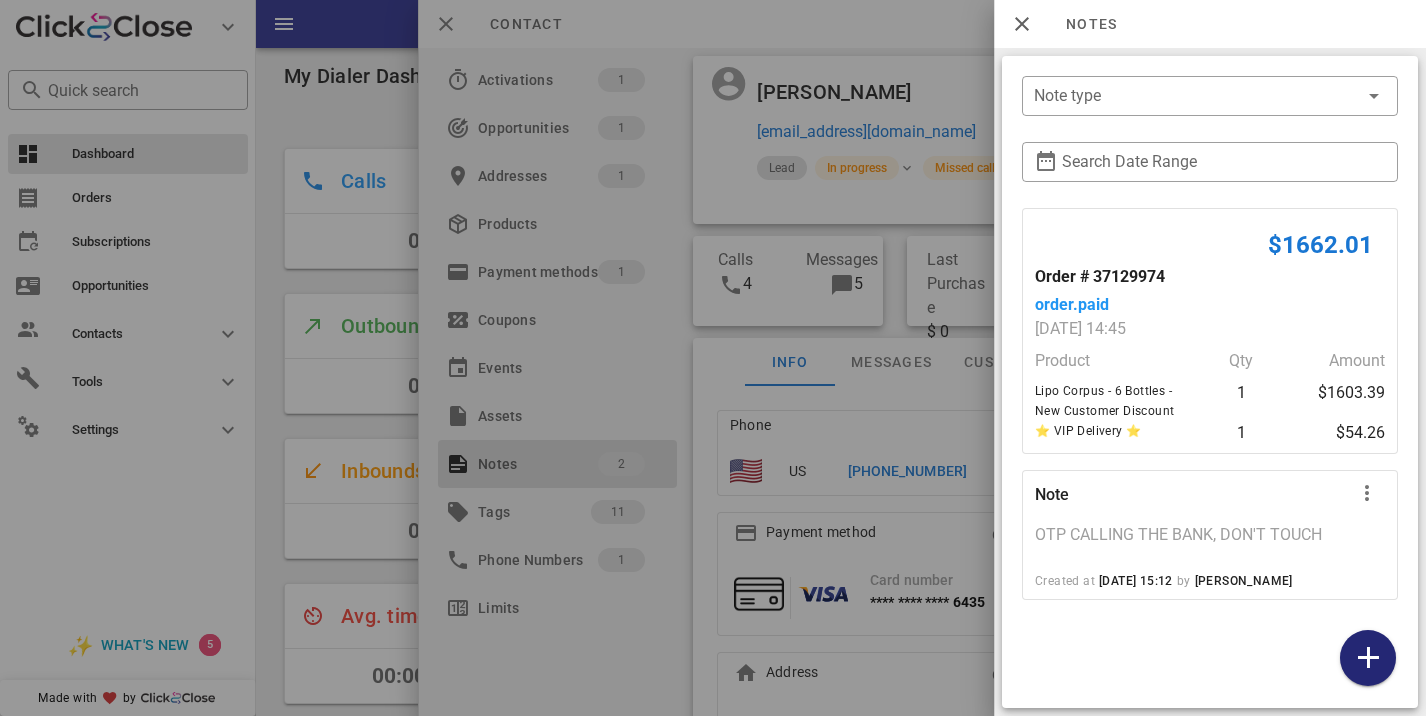 click at bounding box center [1368, 658] 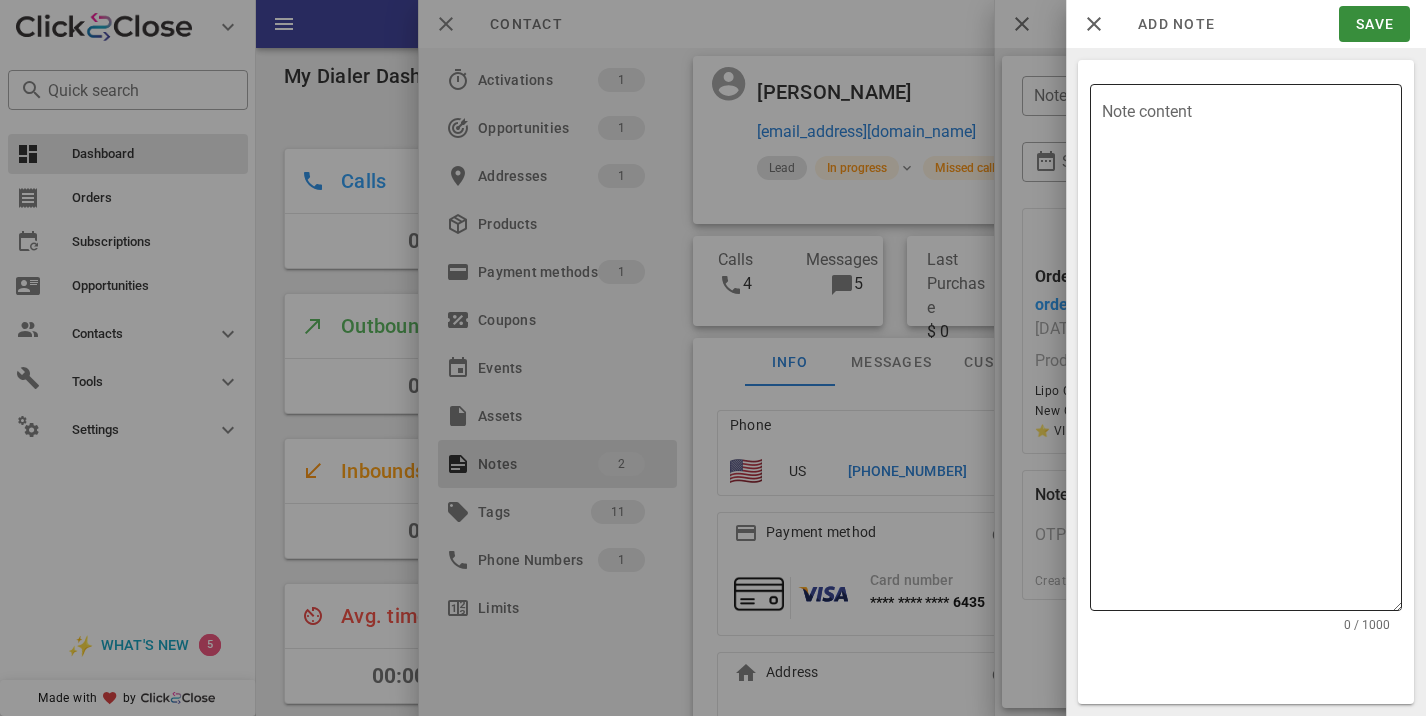 click on "Note content" at bounding box center (1252, 352) 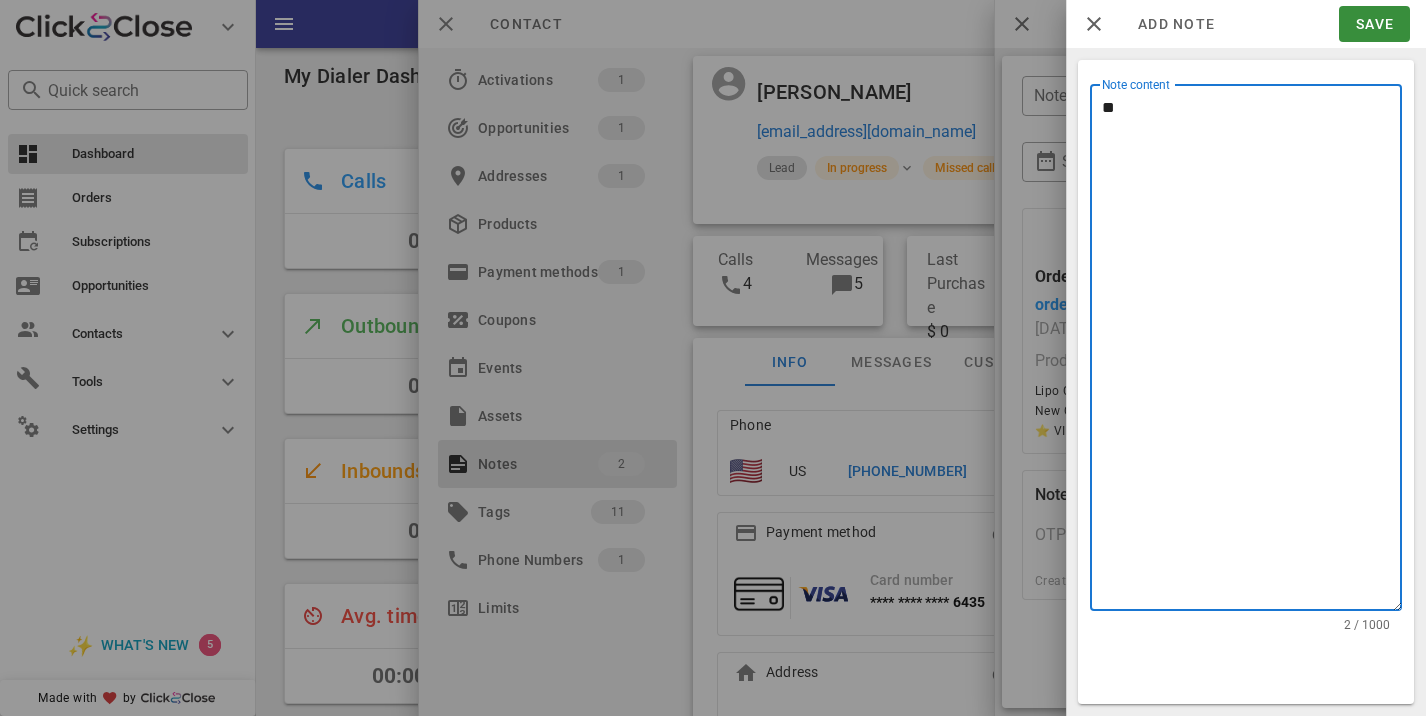 type on "*" 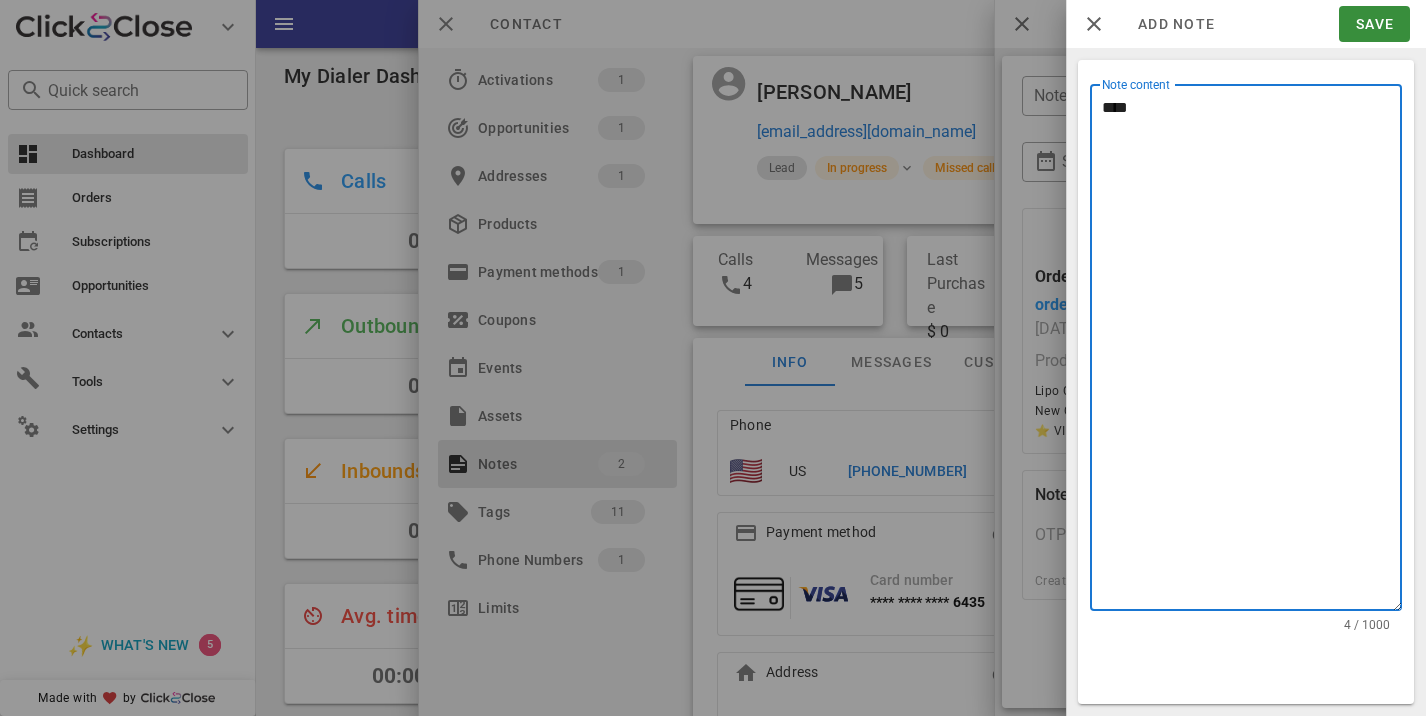 type on "****" 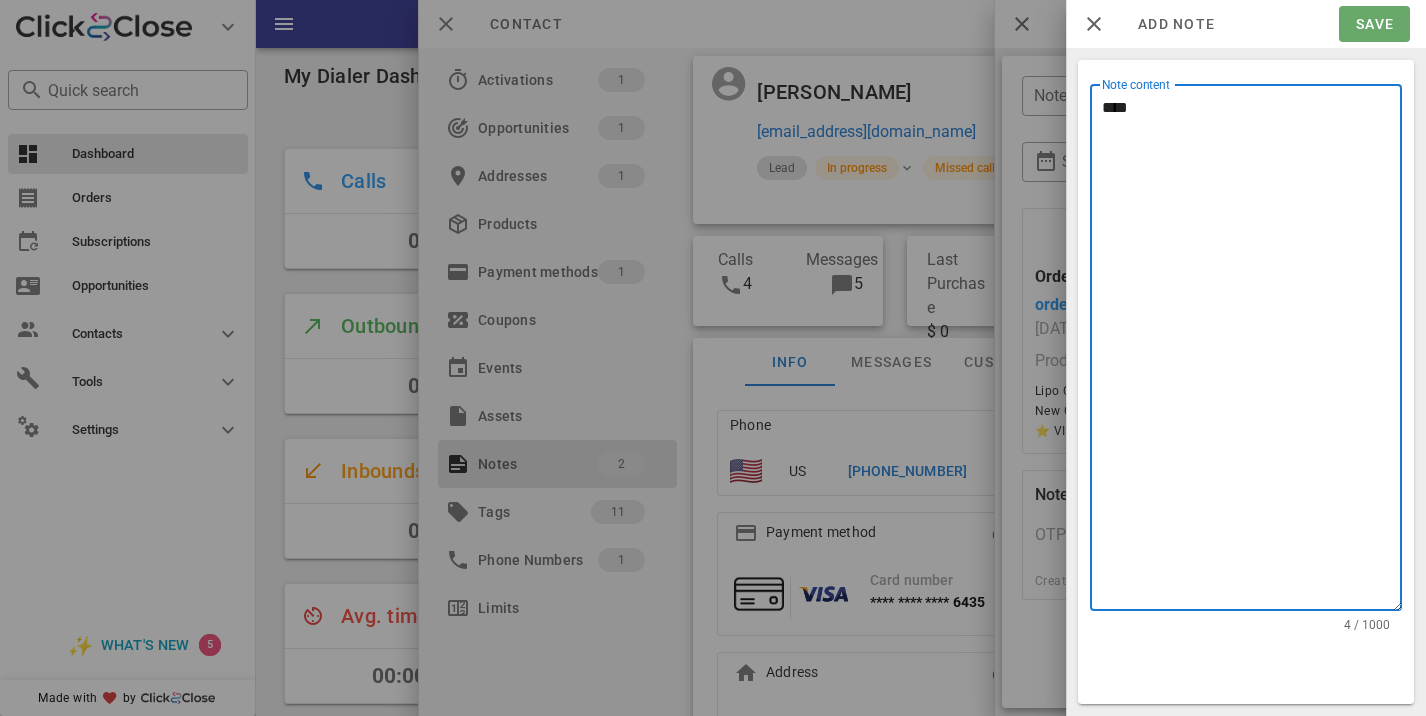 click on "Save" at bounding box center [1374, 24] 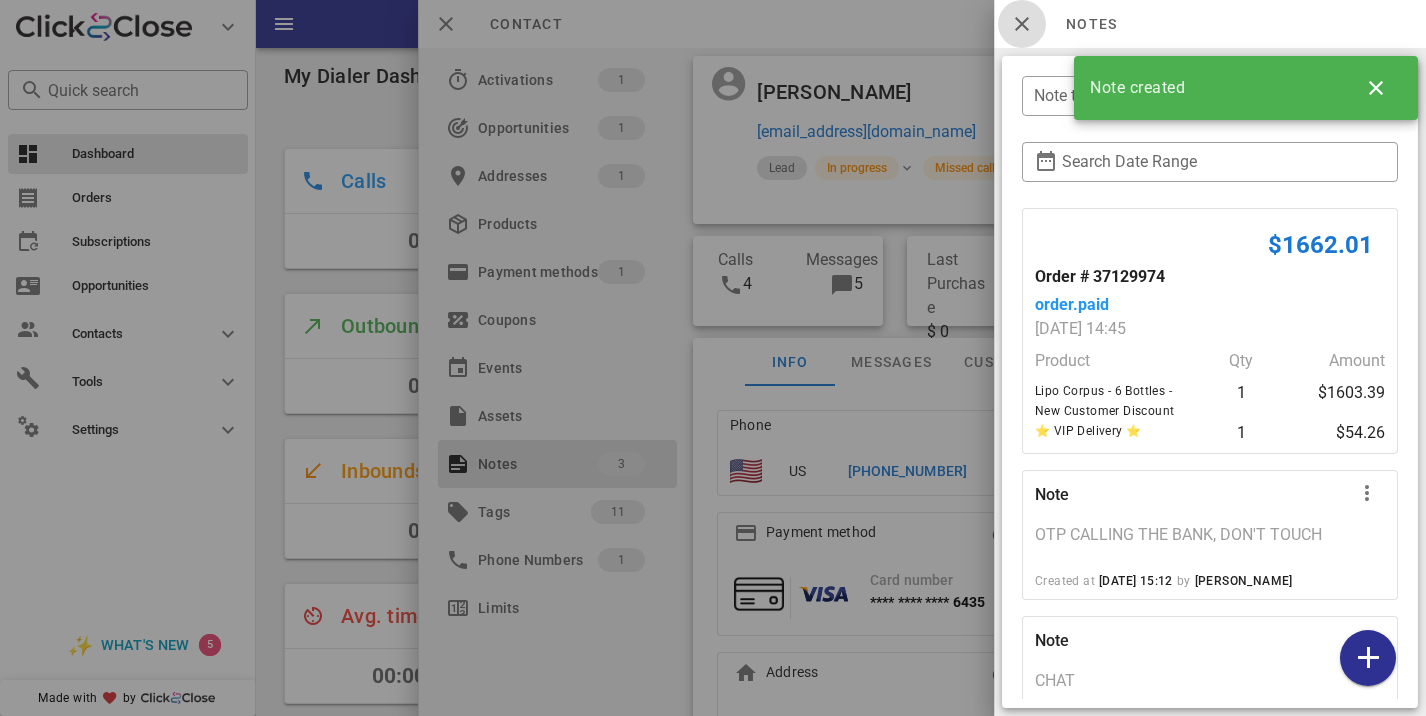 click at bounding box center (1022, 24) 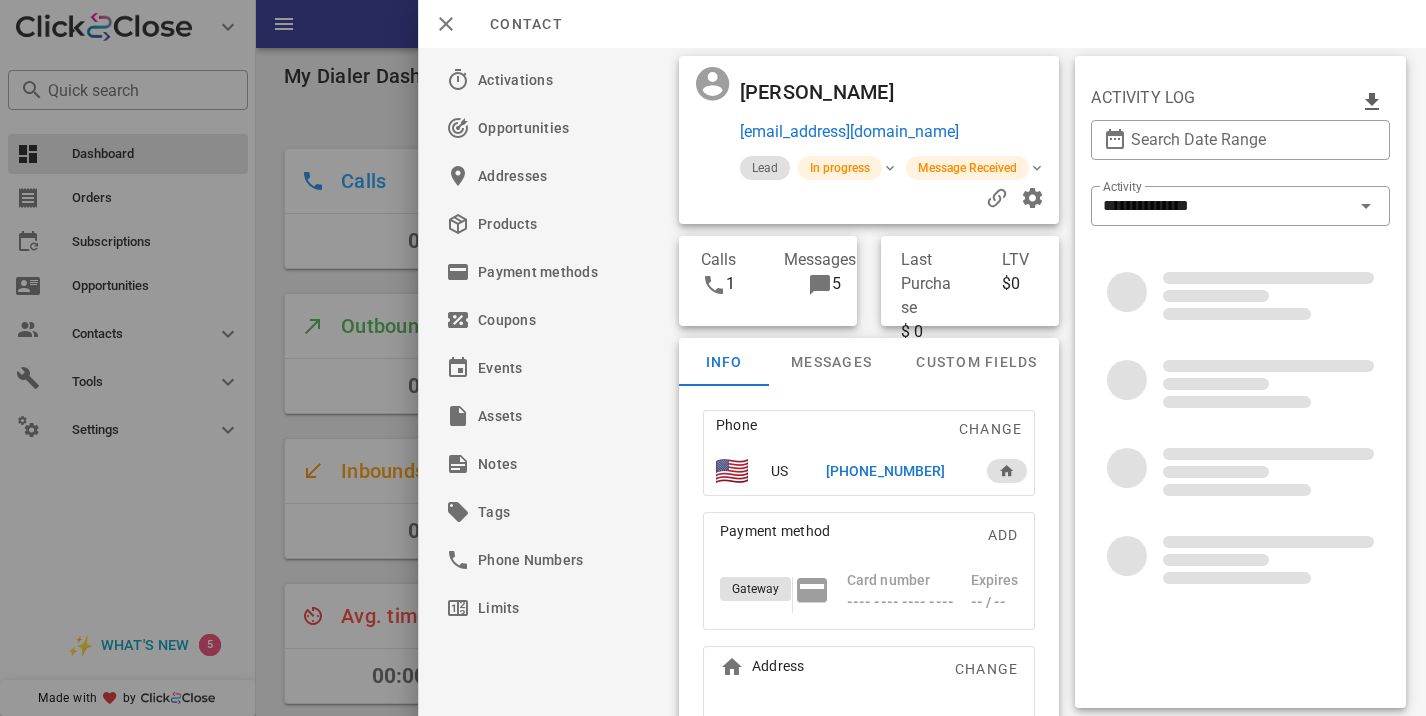 scroll, scrollTop: 0, scrollLeft: 0, axis: both 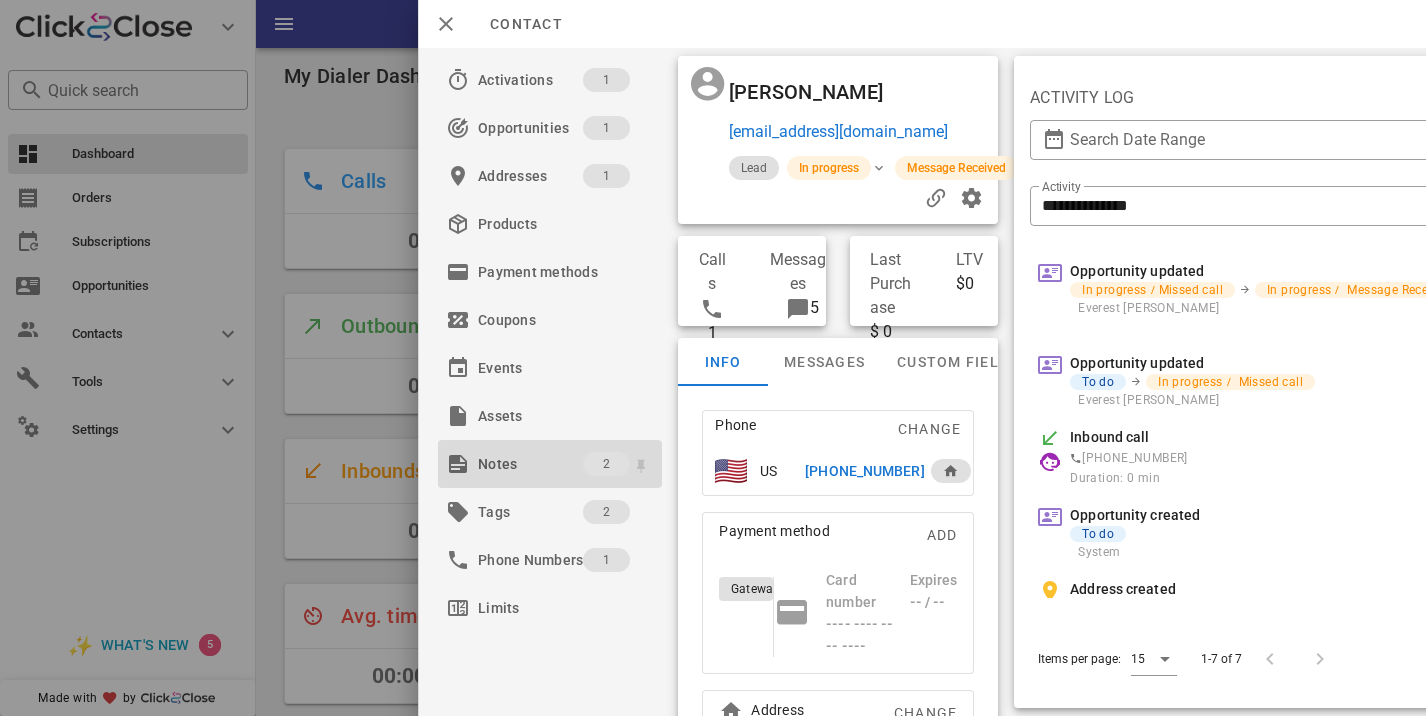 click on "Notes  2" at bounding box center (550, 464) 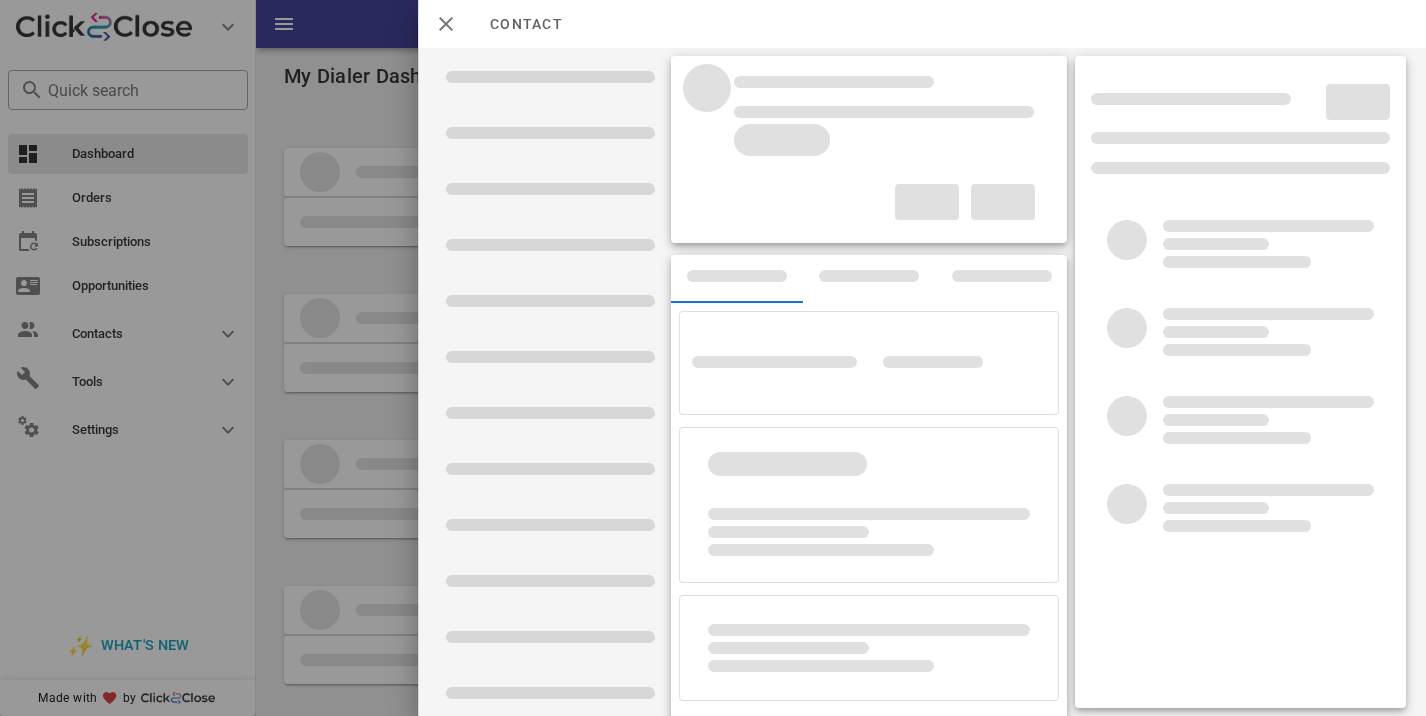 scroll, scrollTop: 0, scrollLeft: 0, axis: both 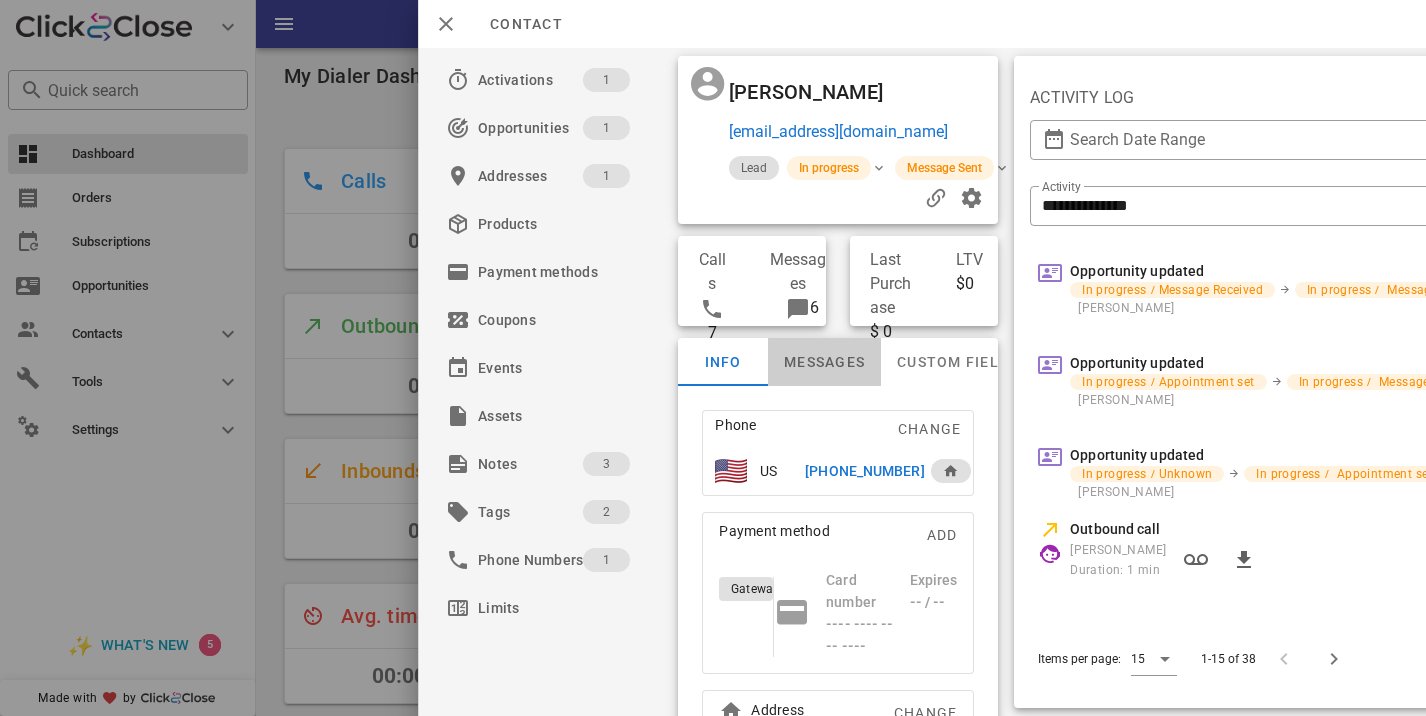 click on "Messages" at bounding box center (824, 362) 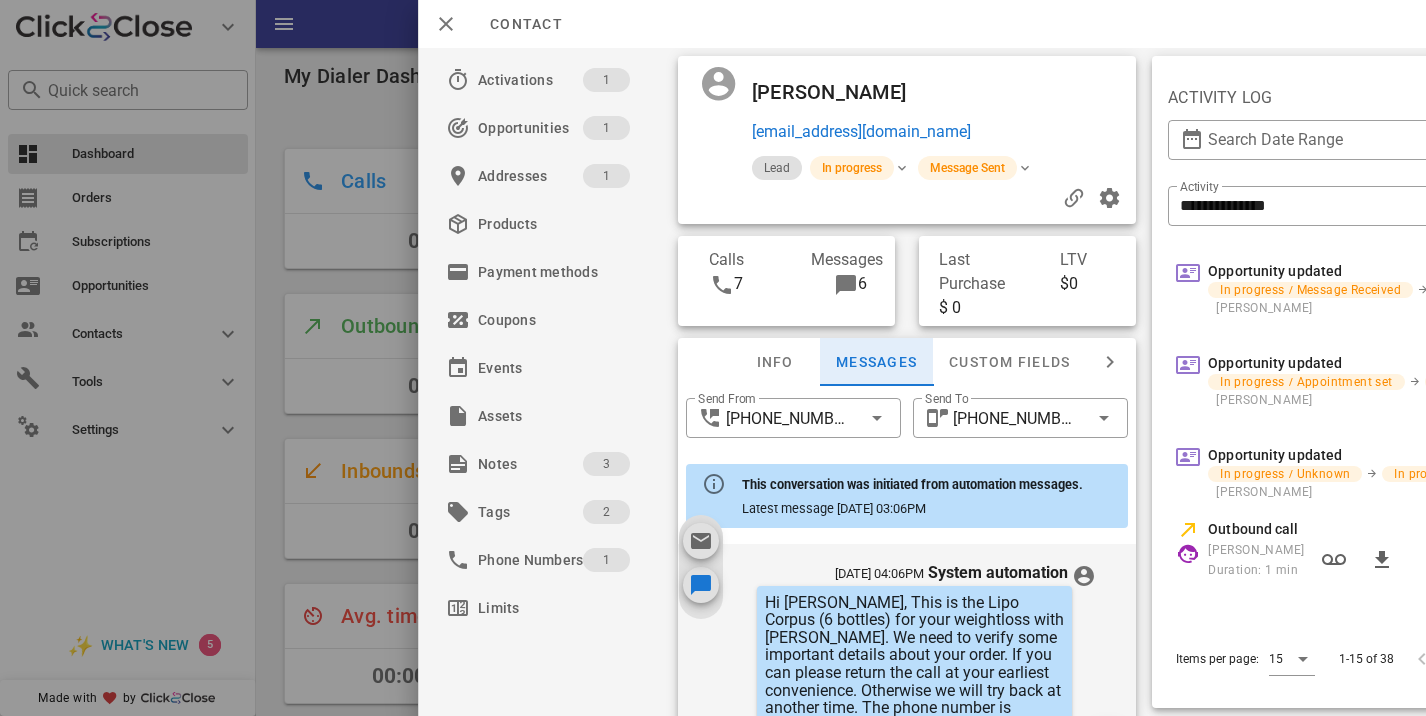 scroll, scrollTop: 2624, scrollLeft: 0, axis: vertical 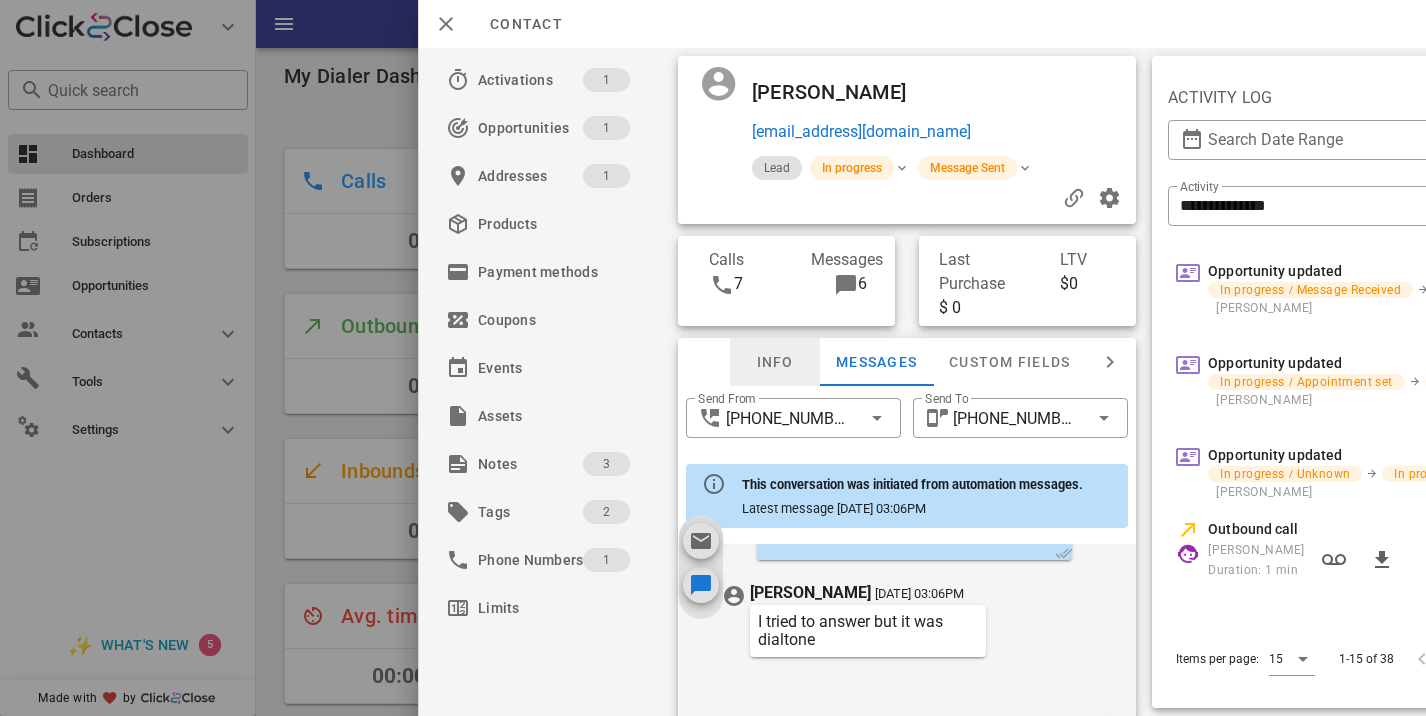 click on "Info" at bounding box center [775, 362] 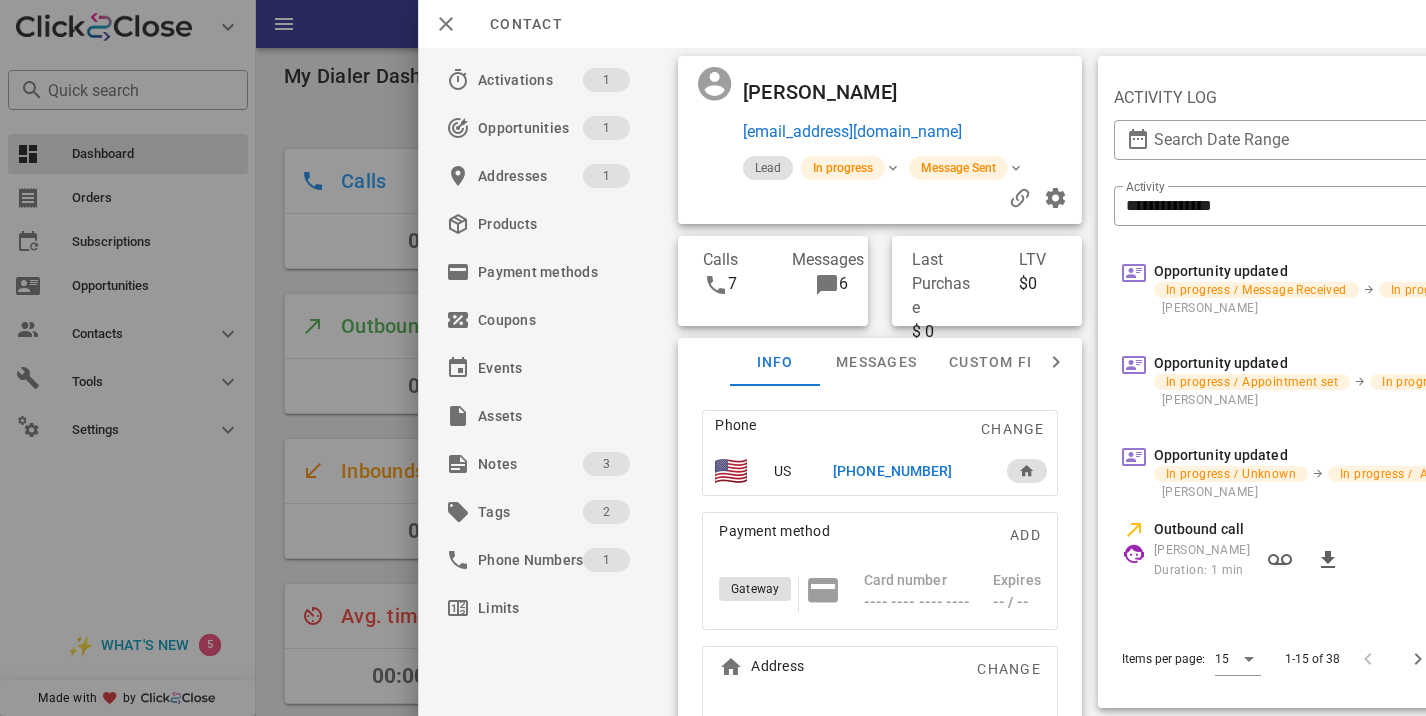 scroll, scrollTop: 120, scrollLeft: 0, axis: vertical 